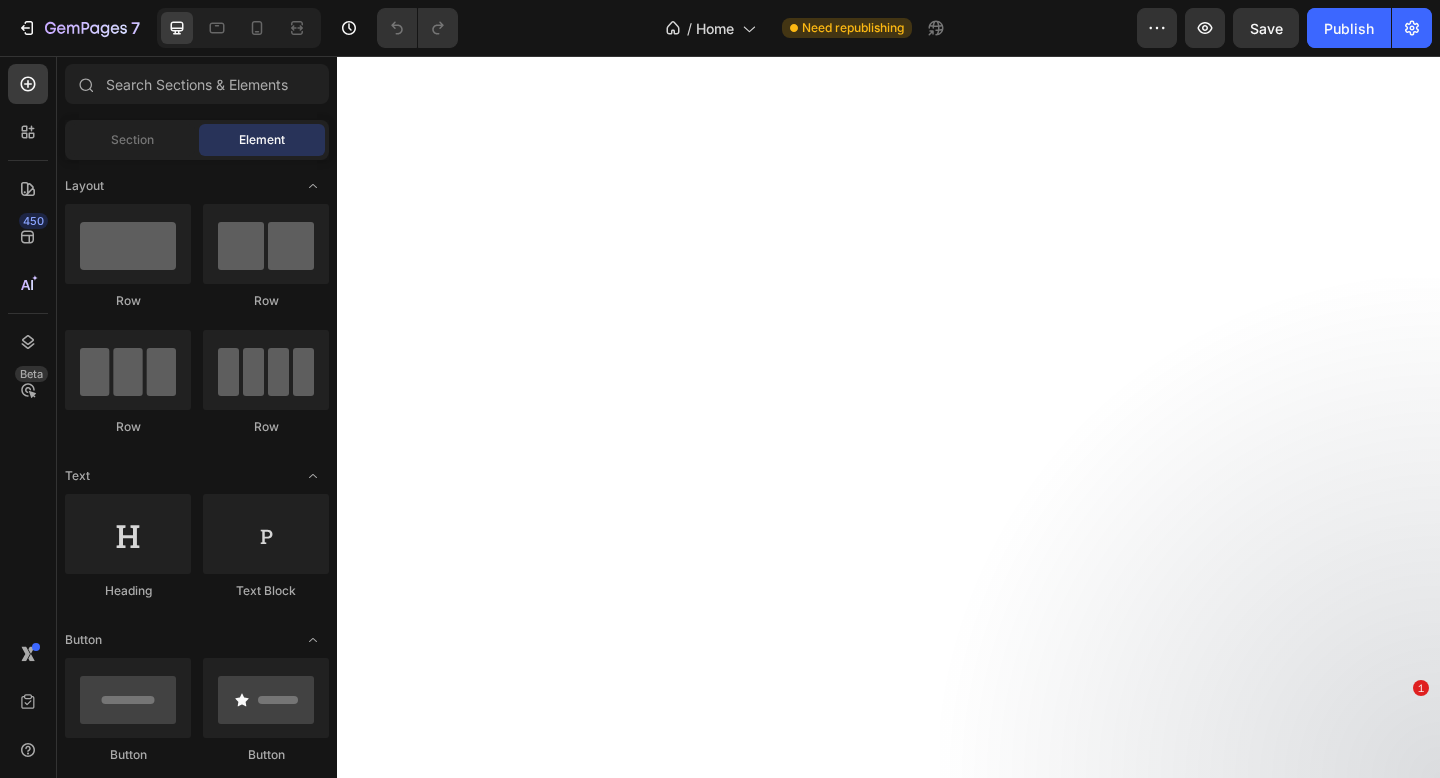 scroll, scrollTop: 0, scrollLeft: 0, axis: both 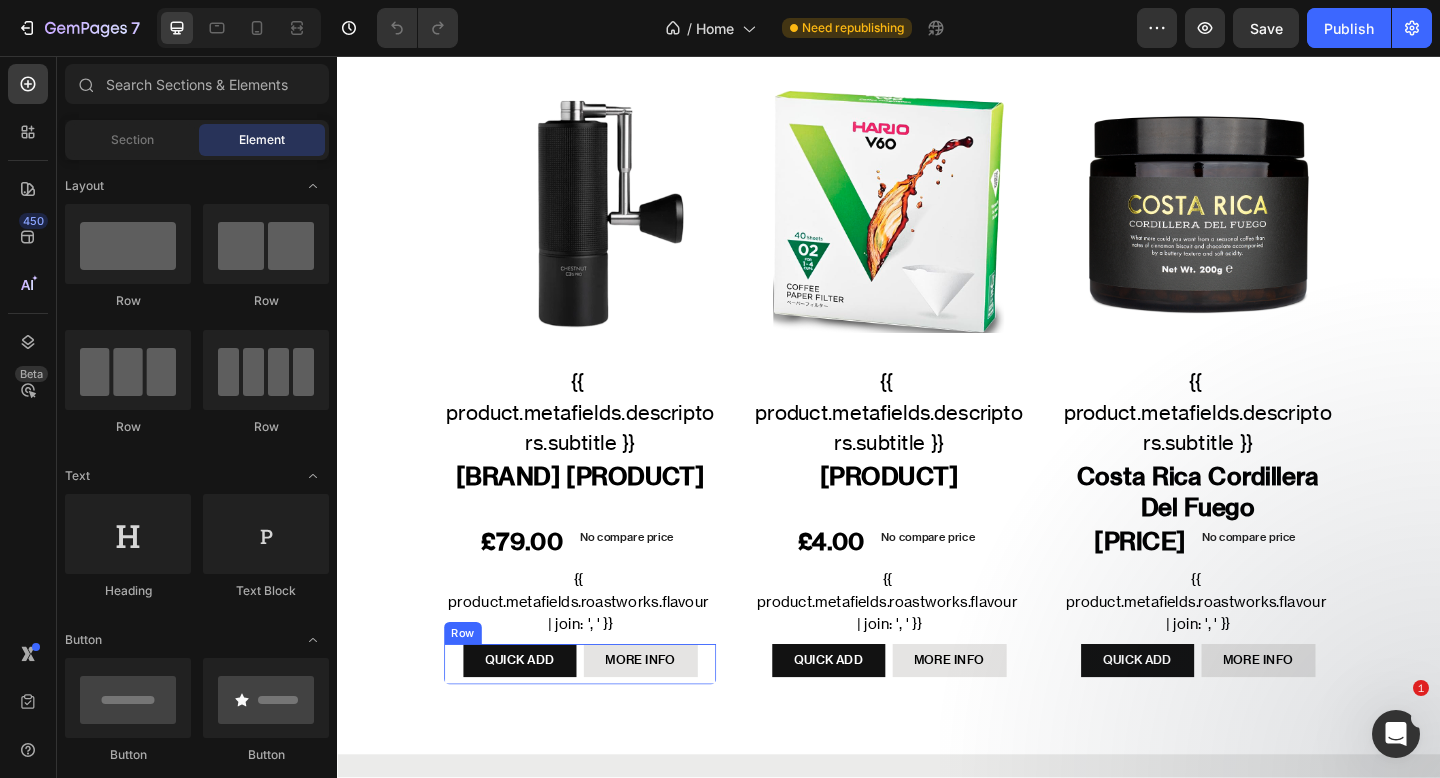 click on "QUICK ADD Button MORE INFO Product View More Row" at bounding box center (601, 718) 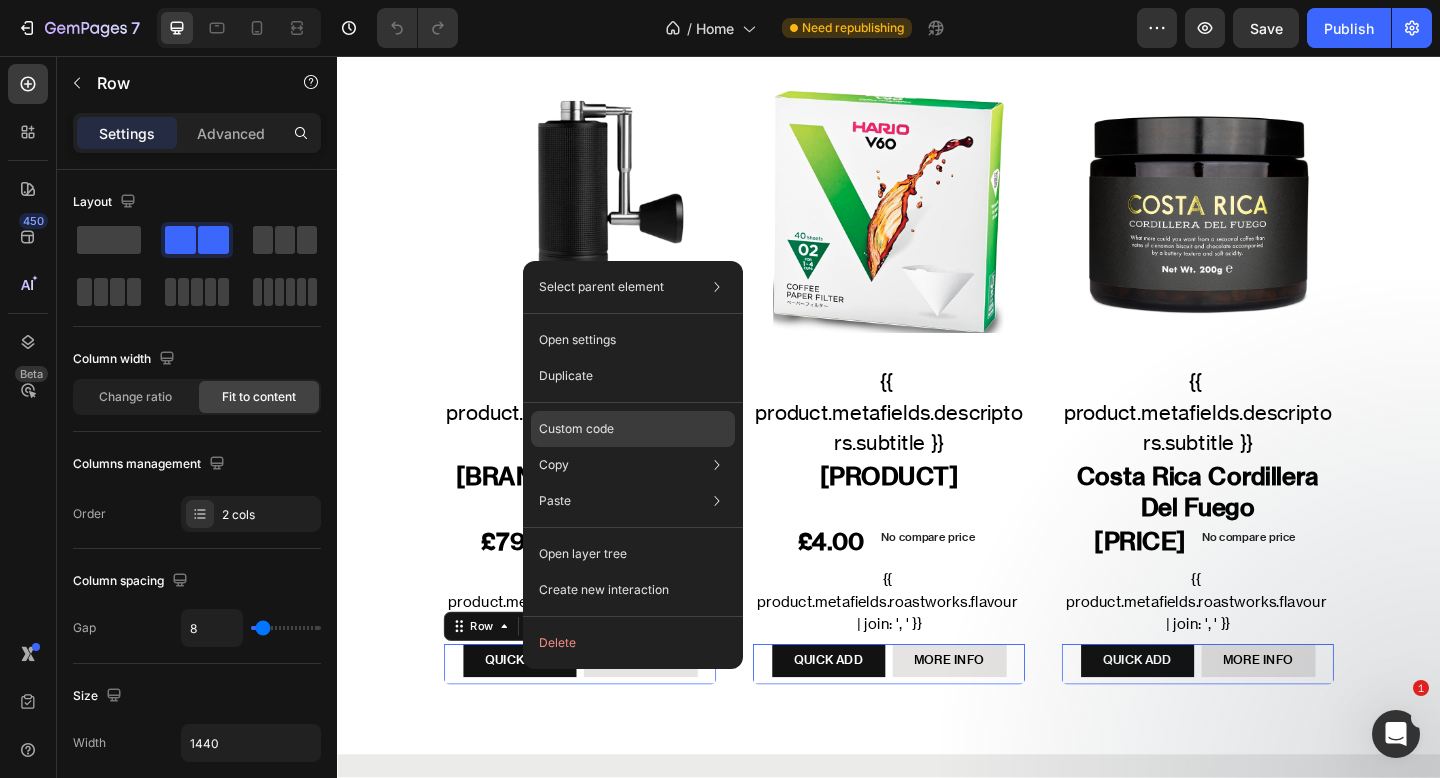 click on "Custom code" 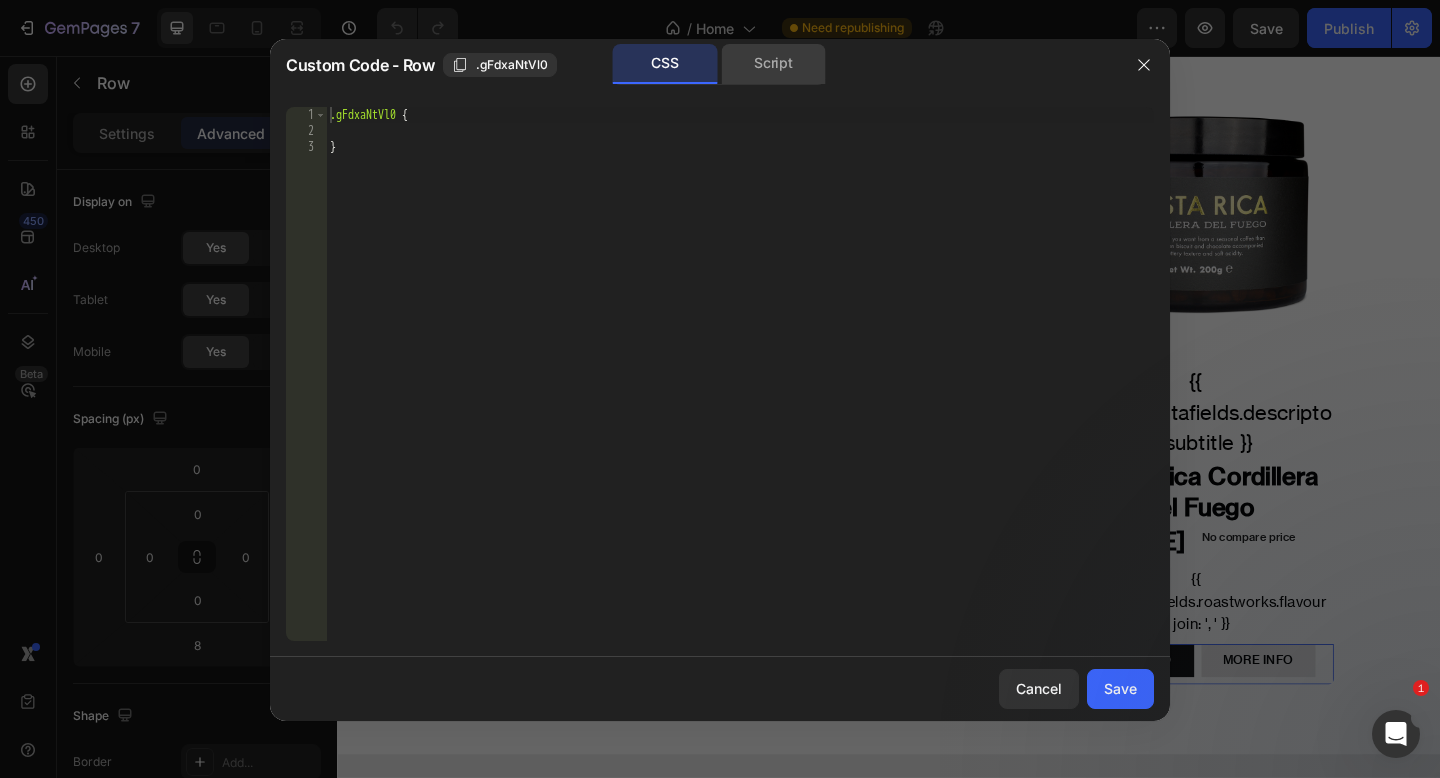 click on "Script" 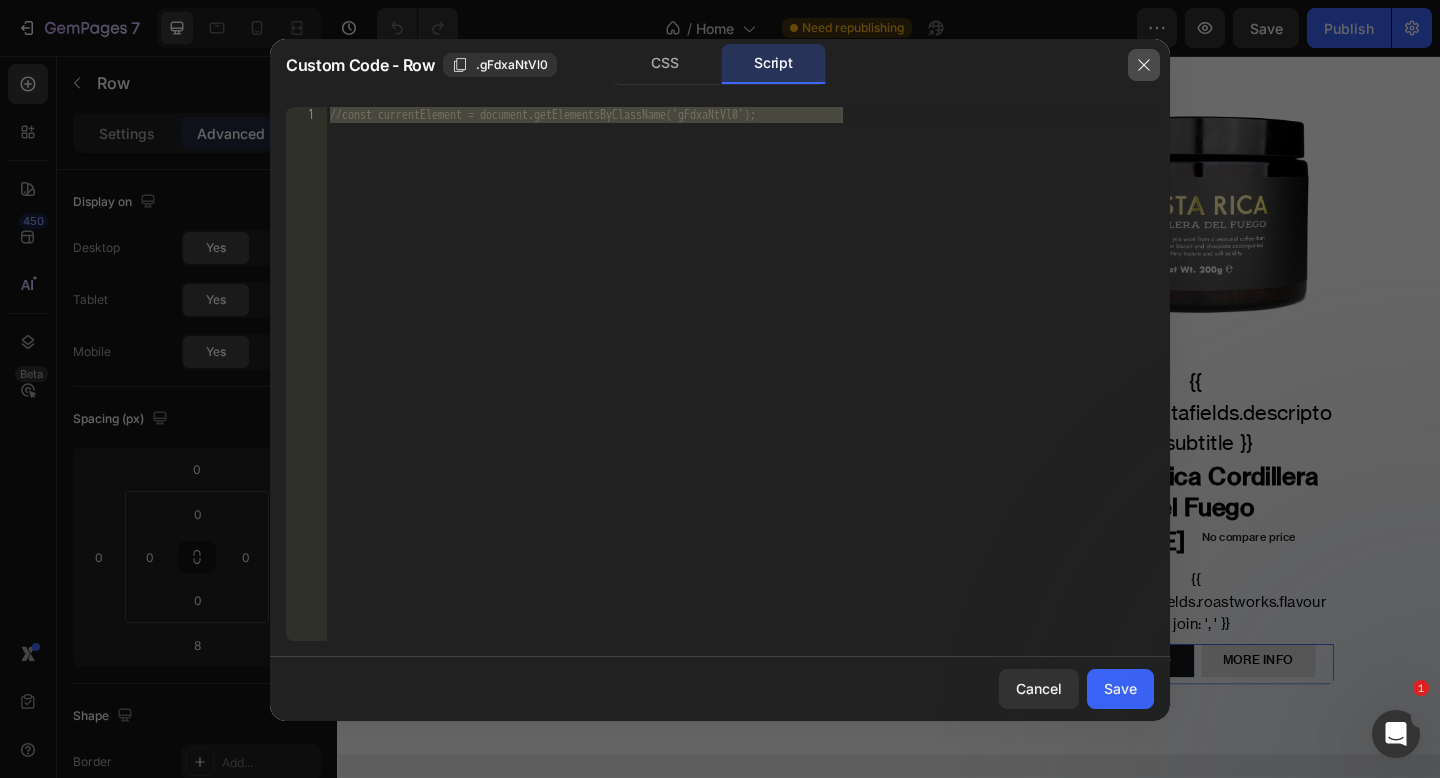 drag, startPoint x: 1142, startPoint y: 69, endPoint x: 556, endPoint y: 351, distance: 650.323 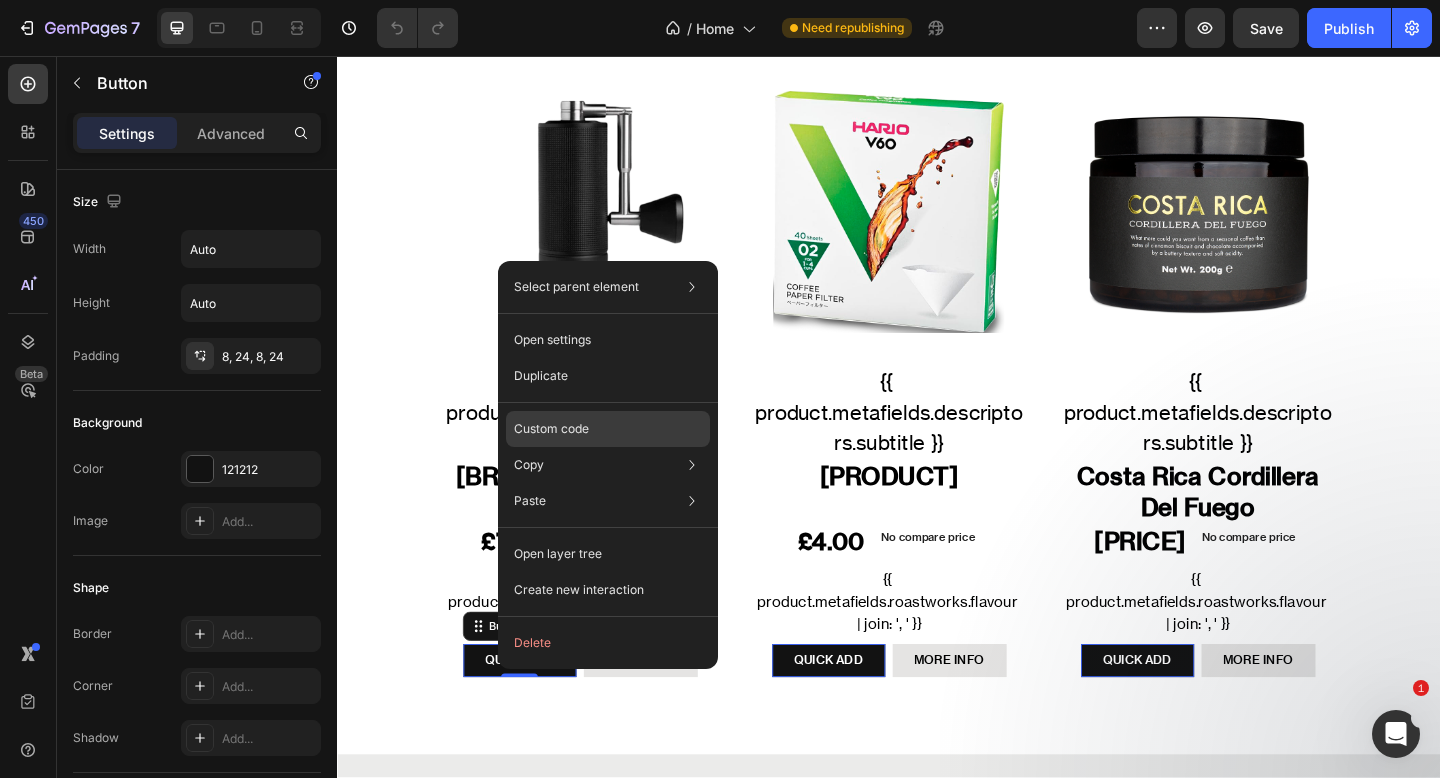click on "Custom code" 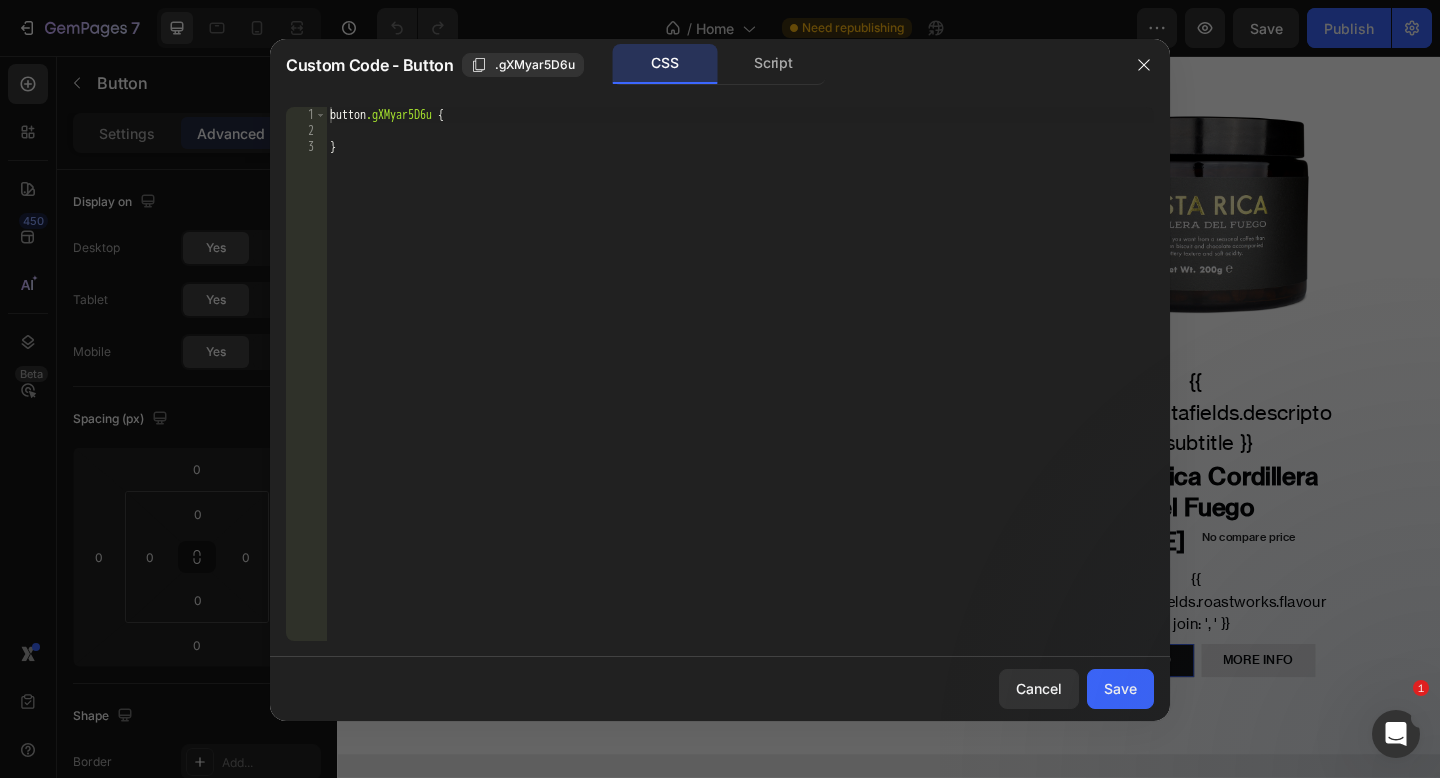 click on "CSS Script" at bounding box center [719, 64] 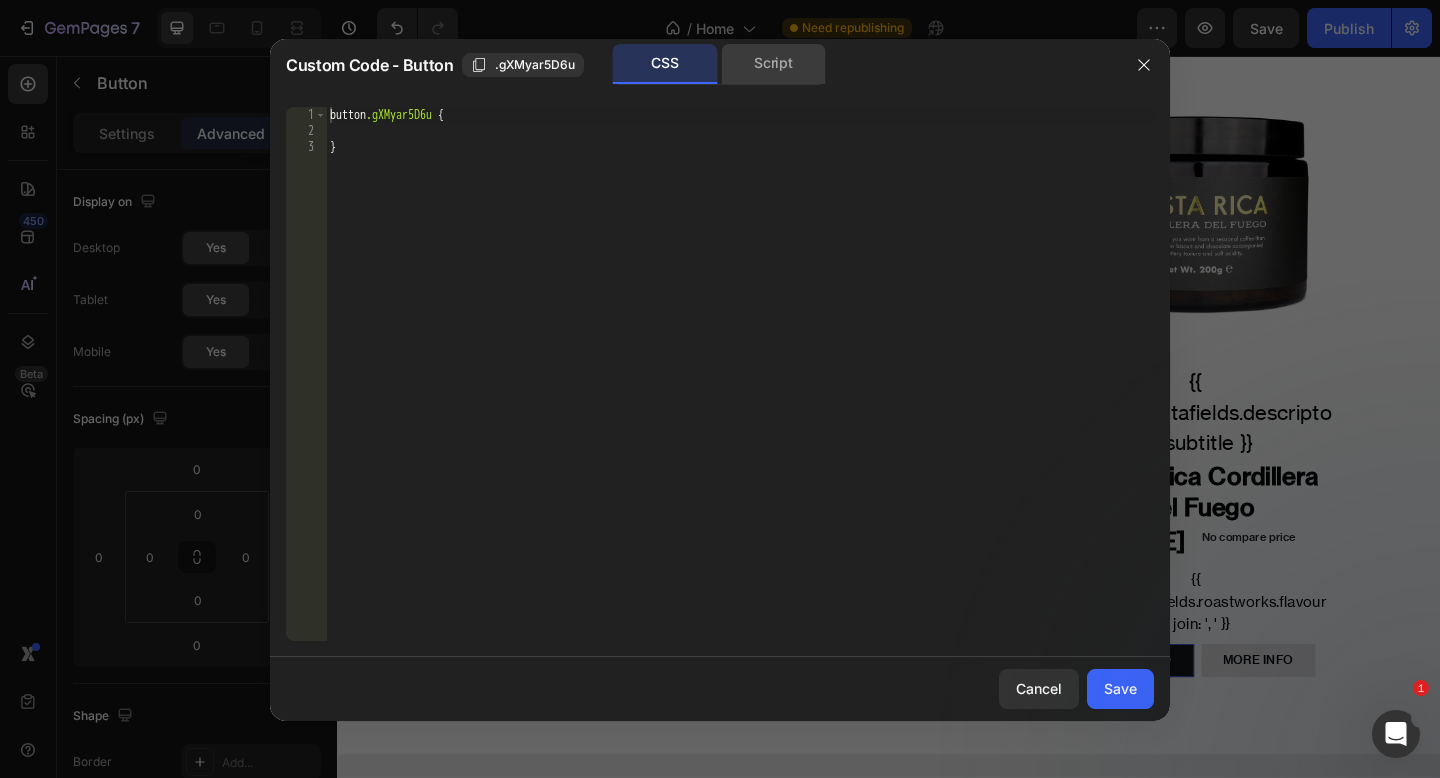 click on "Script" 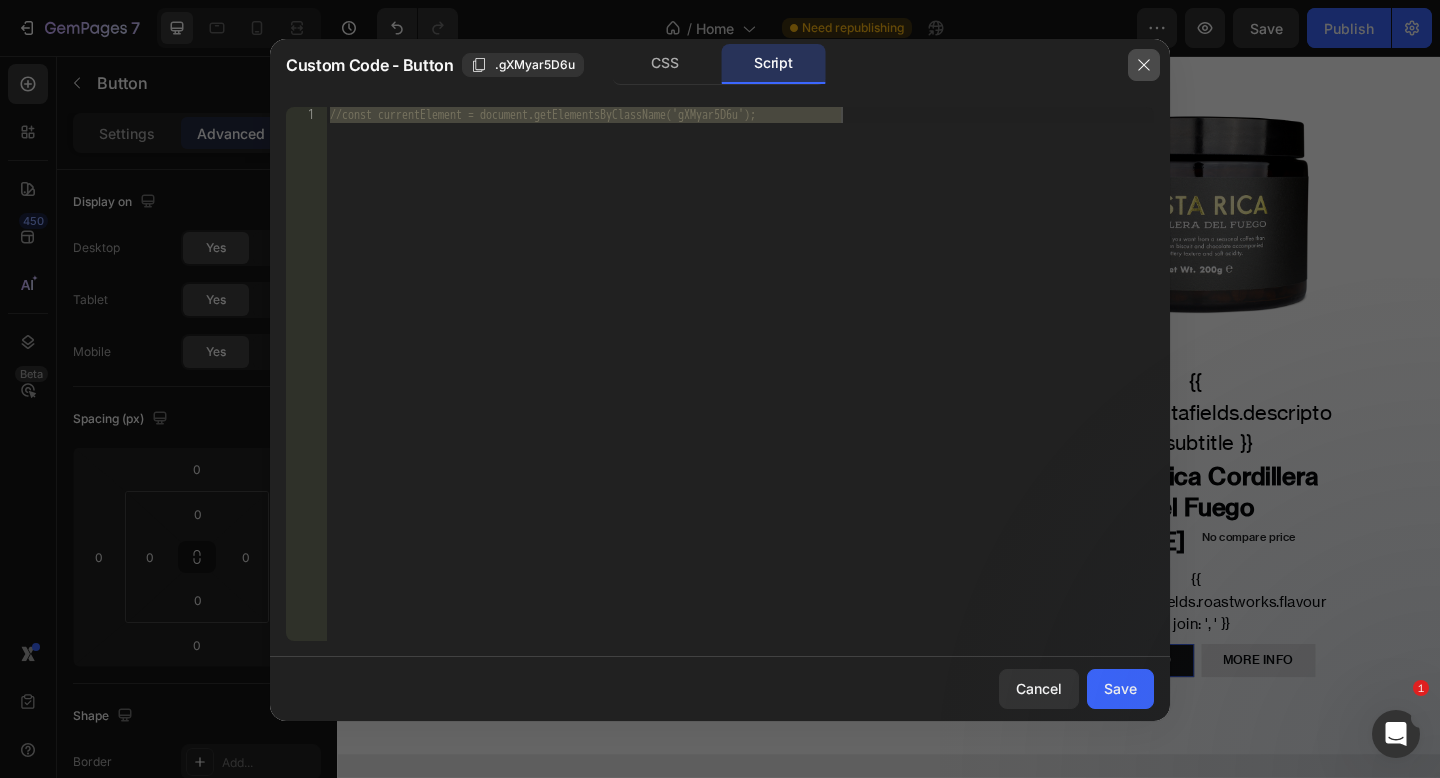 click 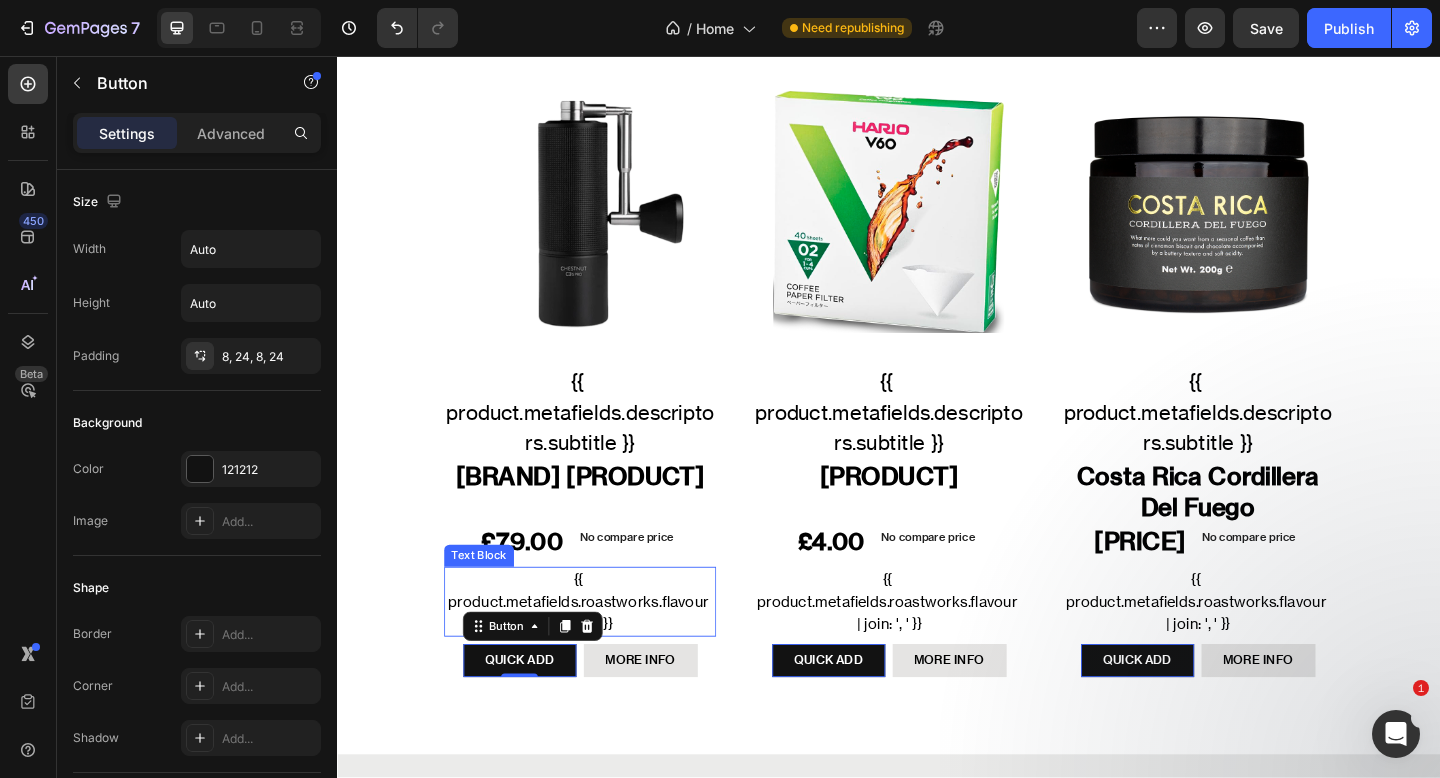 click on "{{ product.metafields.roastworks.flavour | join: ', ' }}" at bounding box center [601, 650] 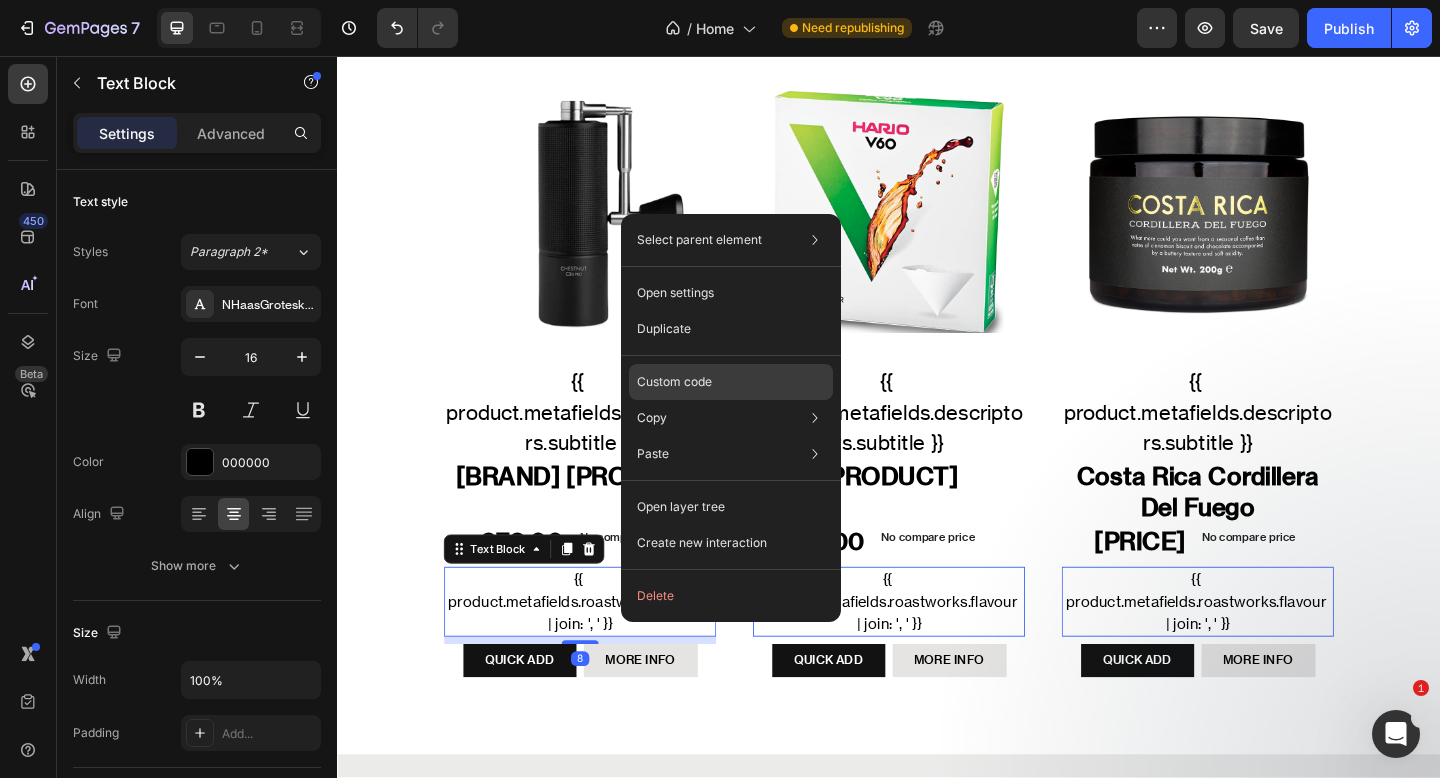 click on "Custom code" 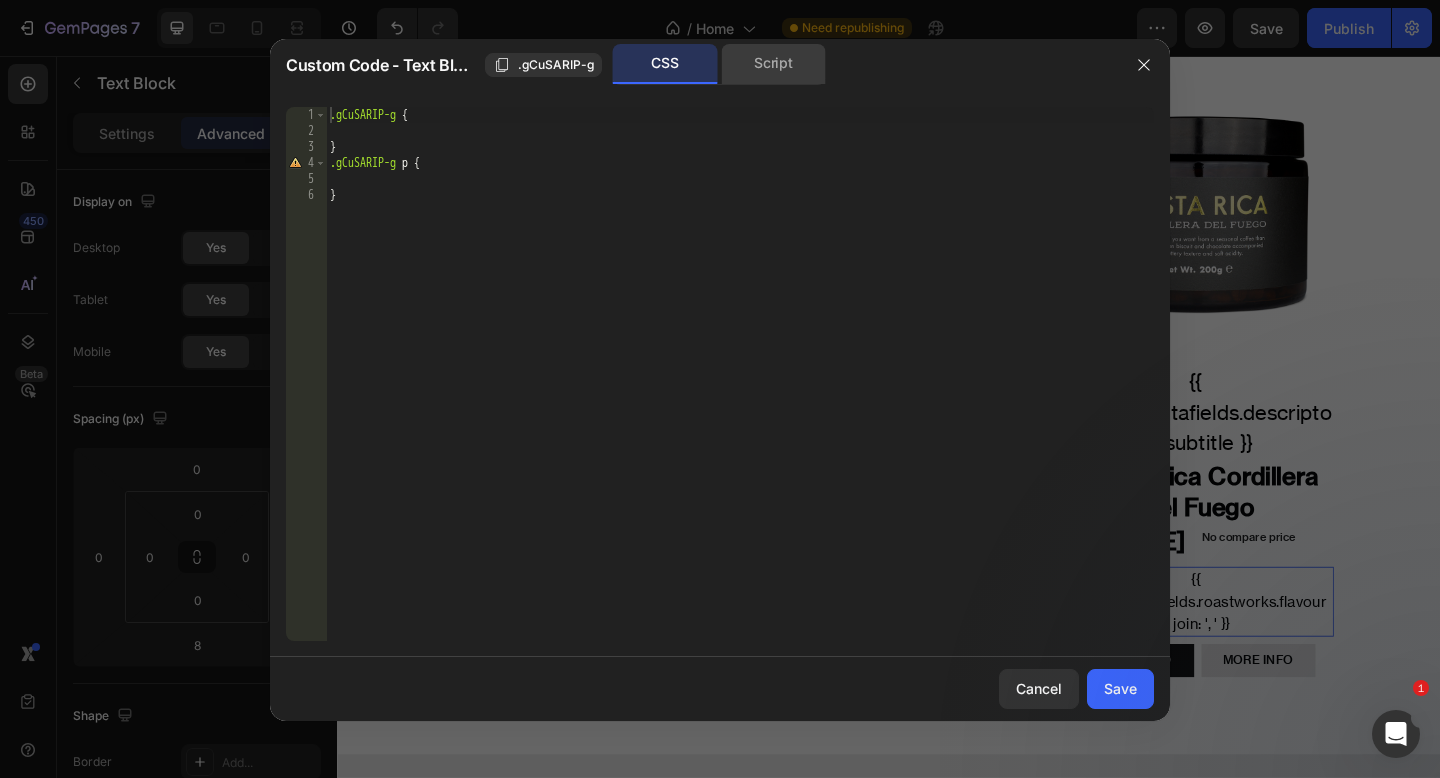 click on "Script" 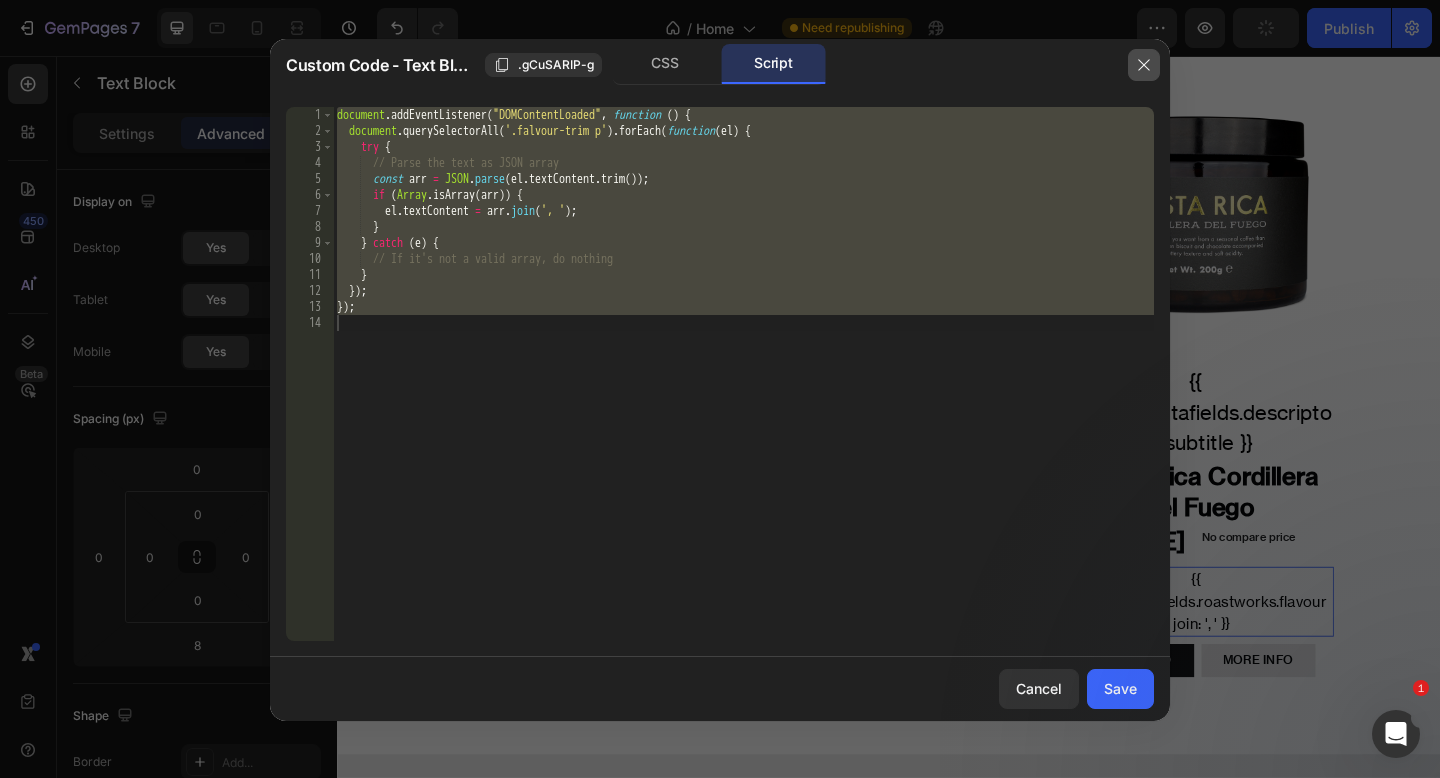 click 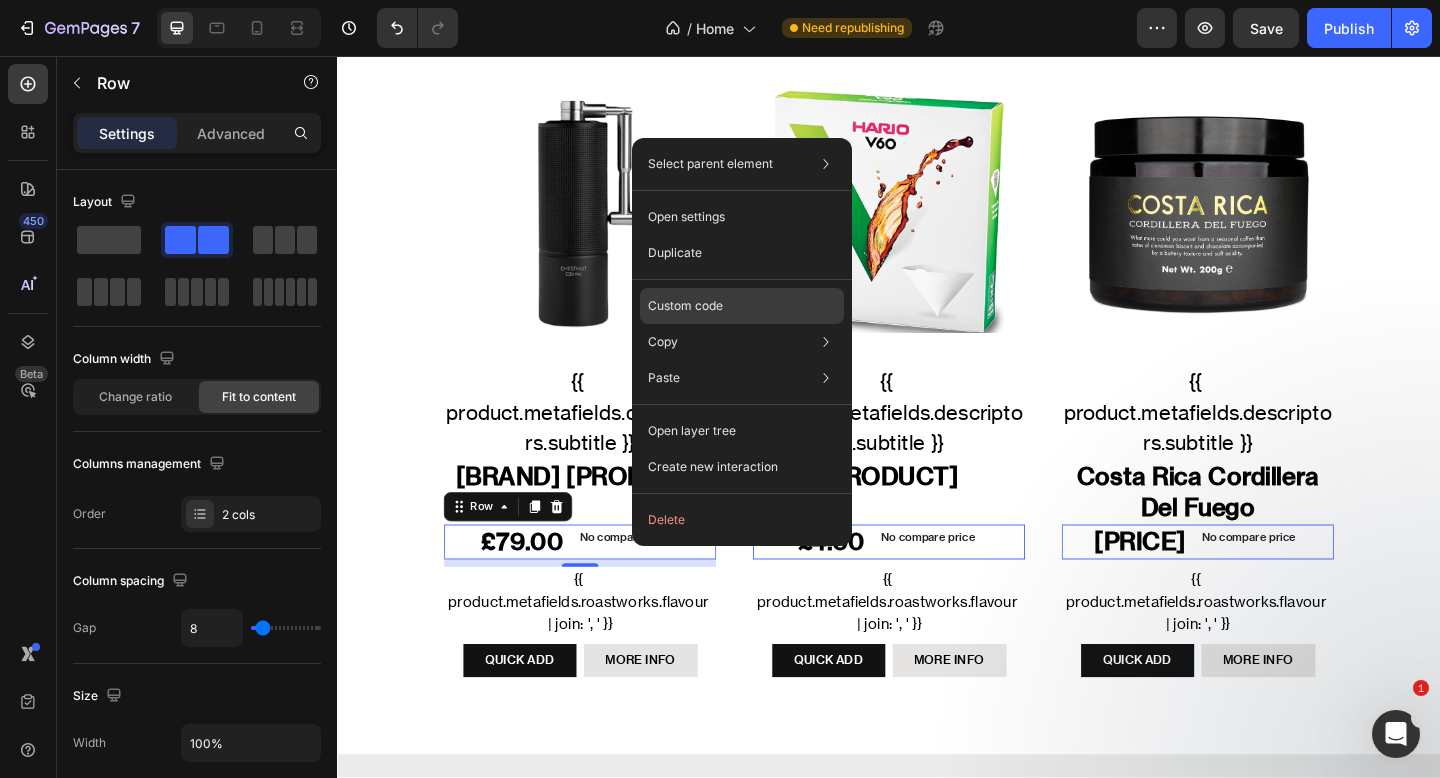 click on "Custom code" at bounding box center (685, 306) 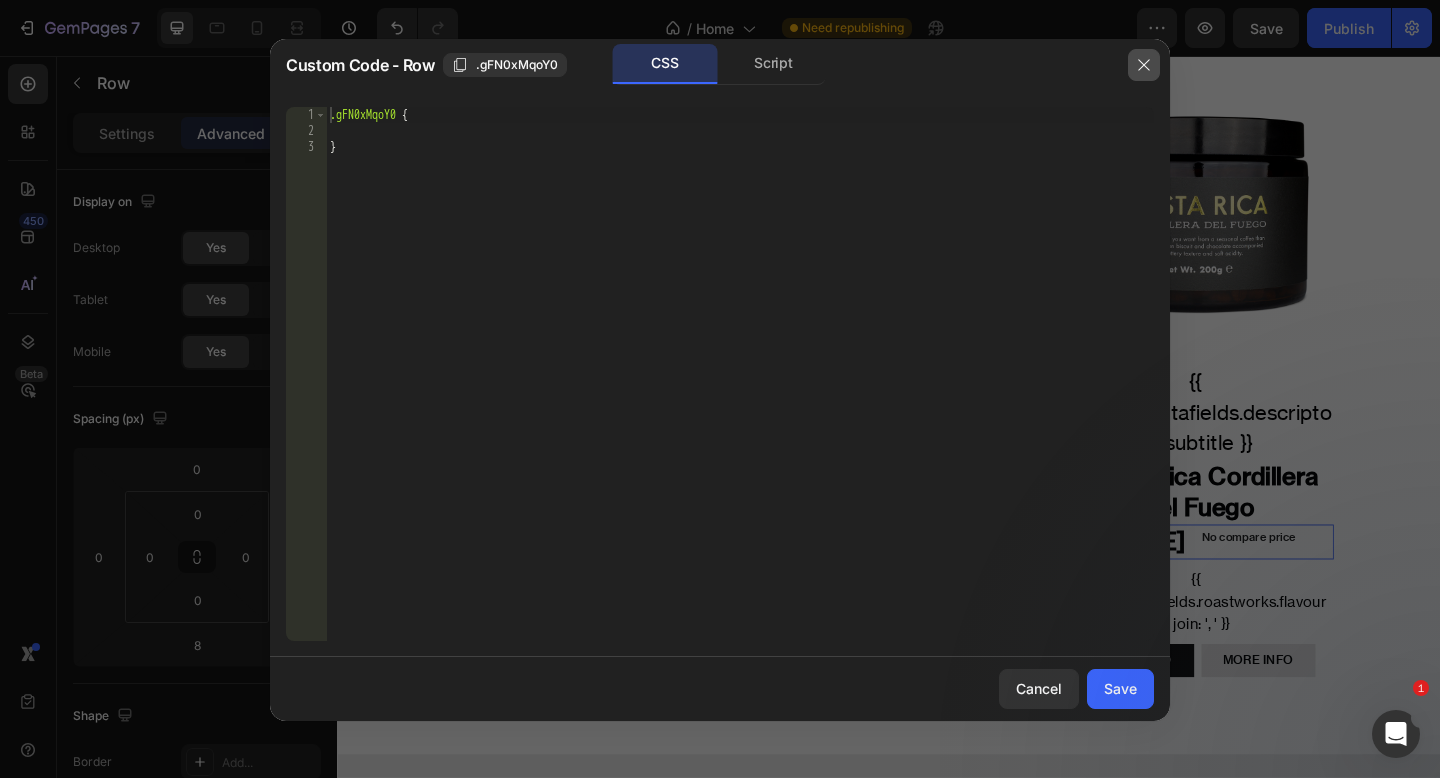 click 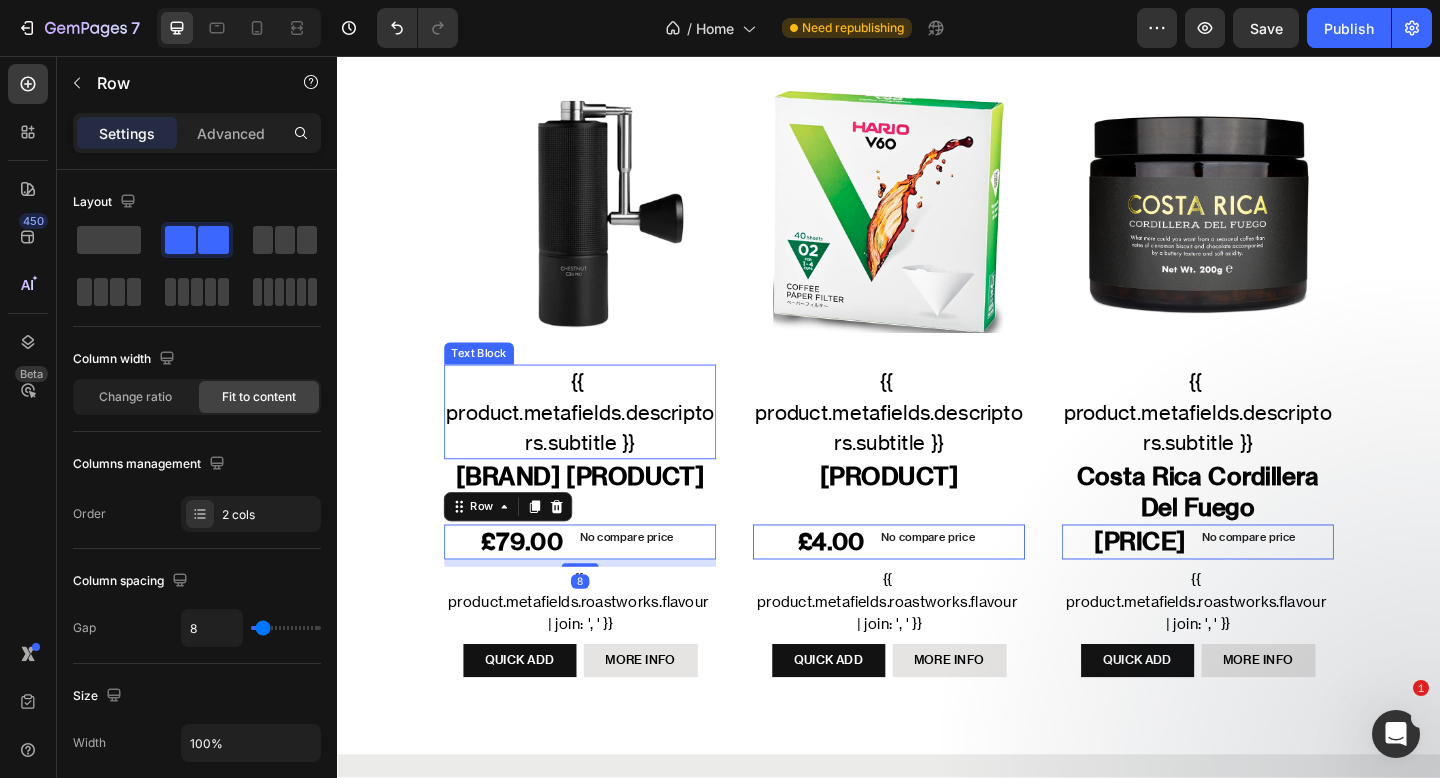 click on "{{ product.metafields.descriptors.subtitle }}" at bounding box center (601, 443) 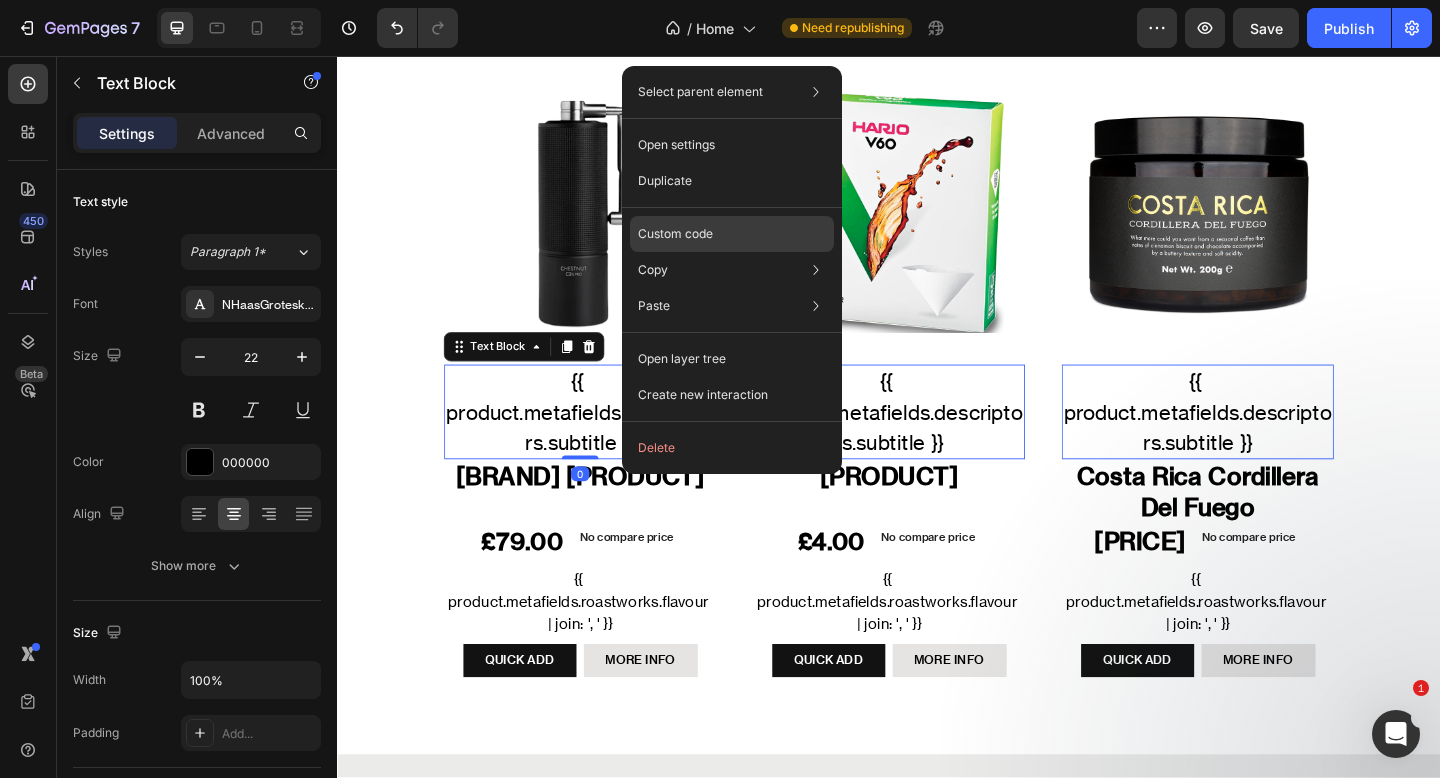 click on "Custom code" 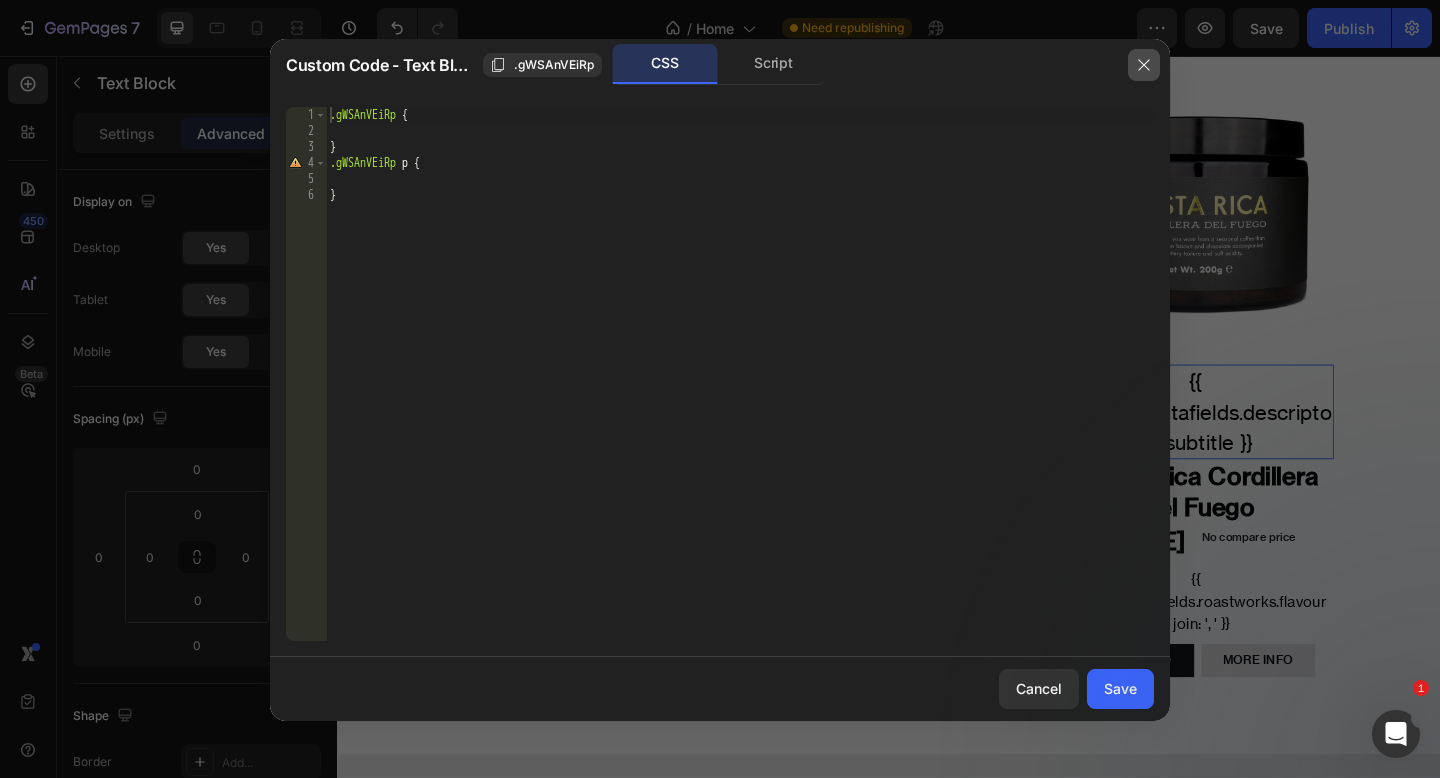 click 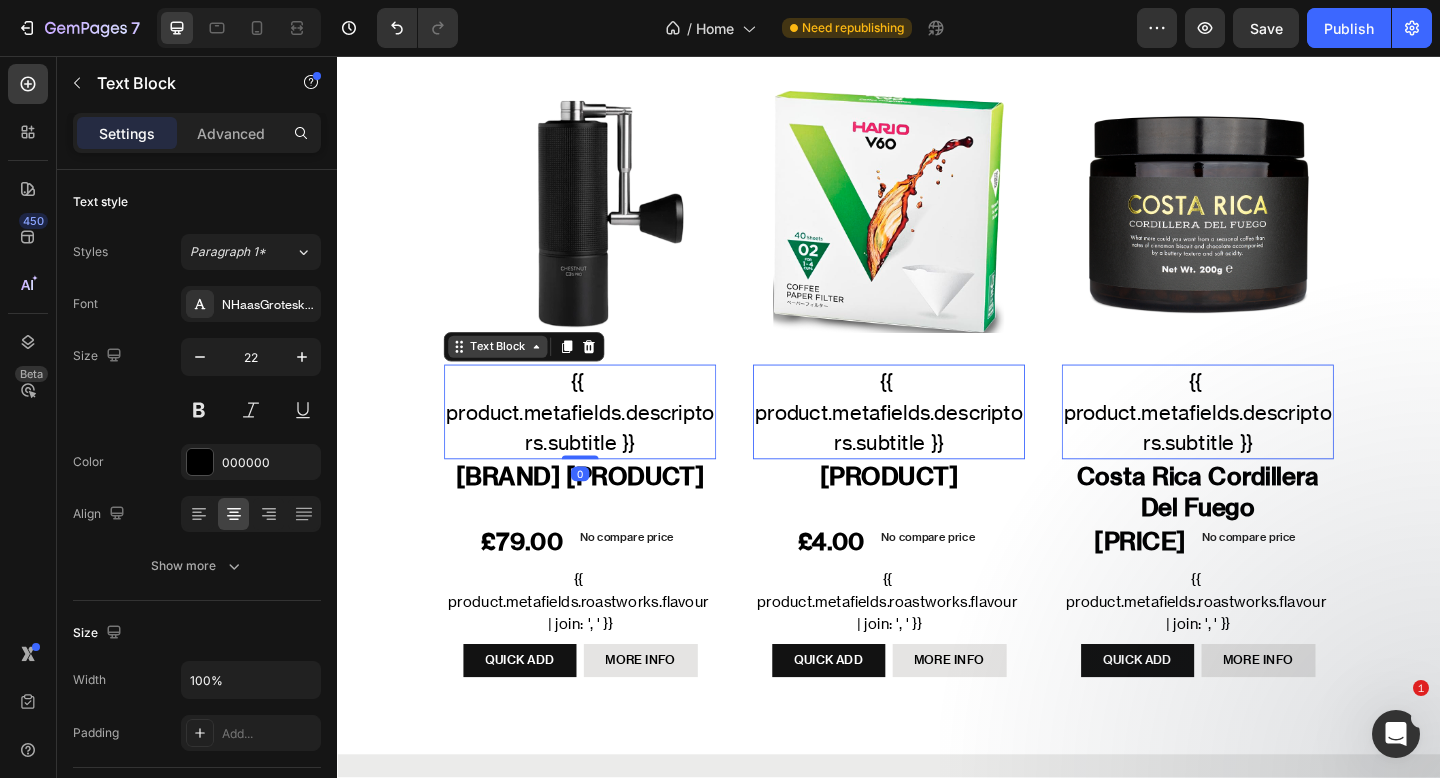 click 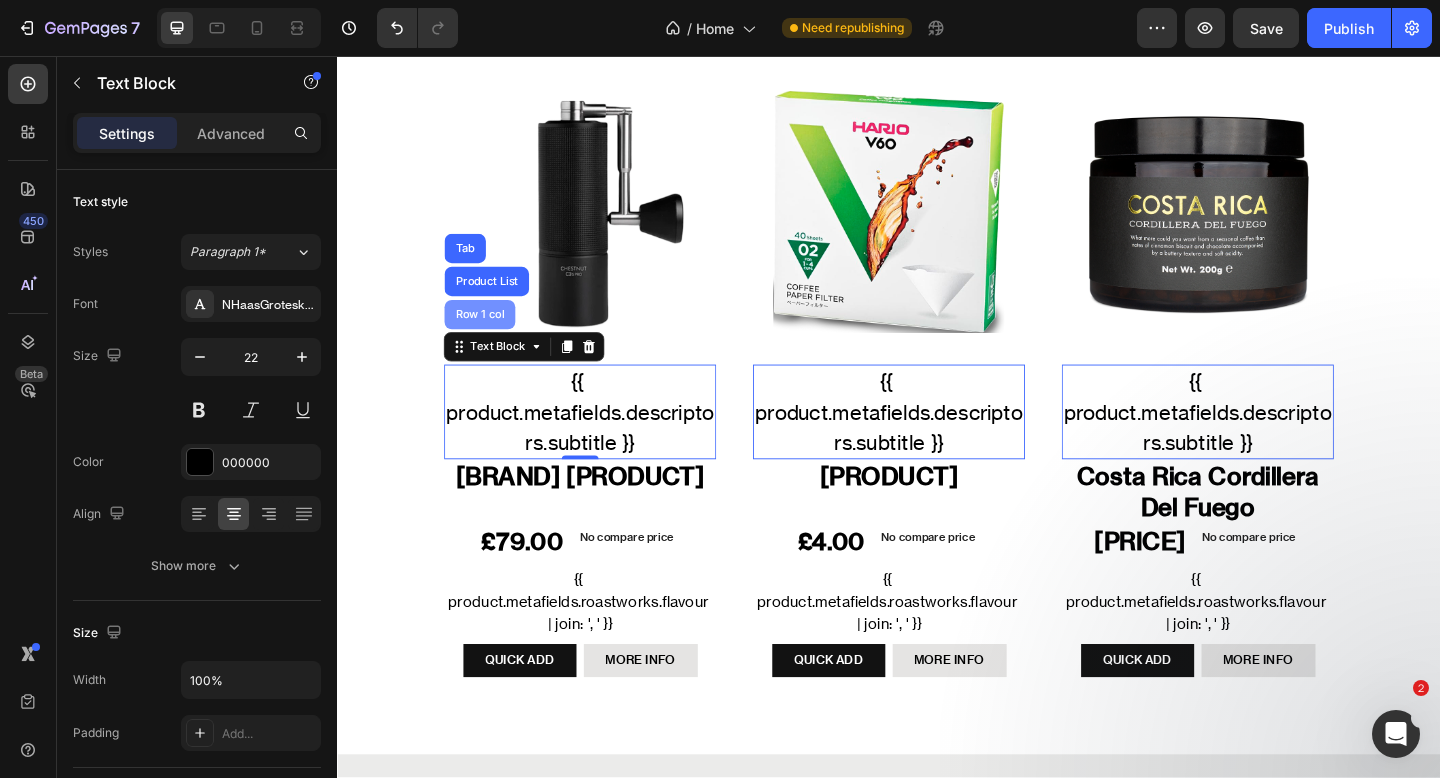 click on "Row 1 col" at bounding box center (492, 338) 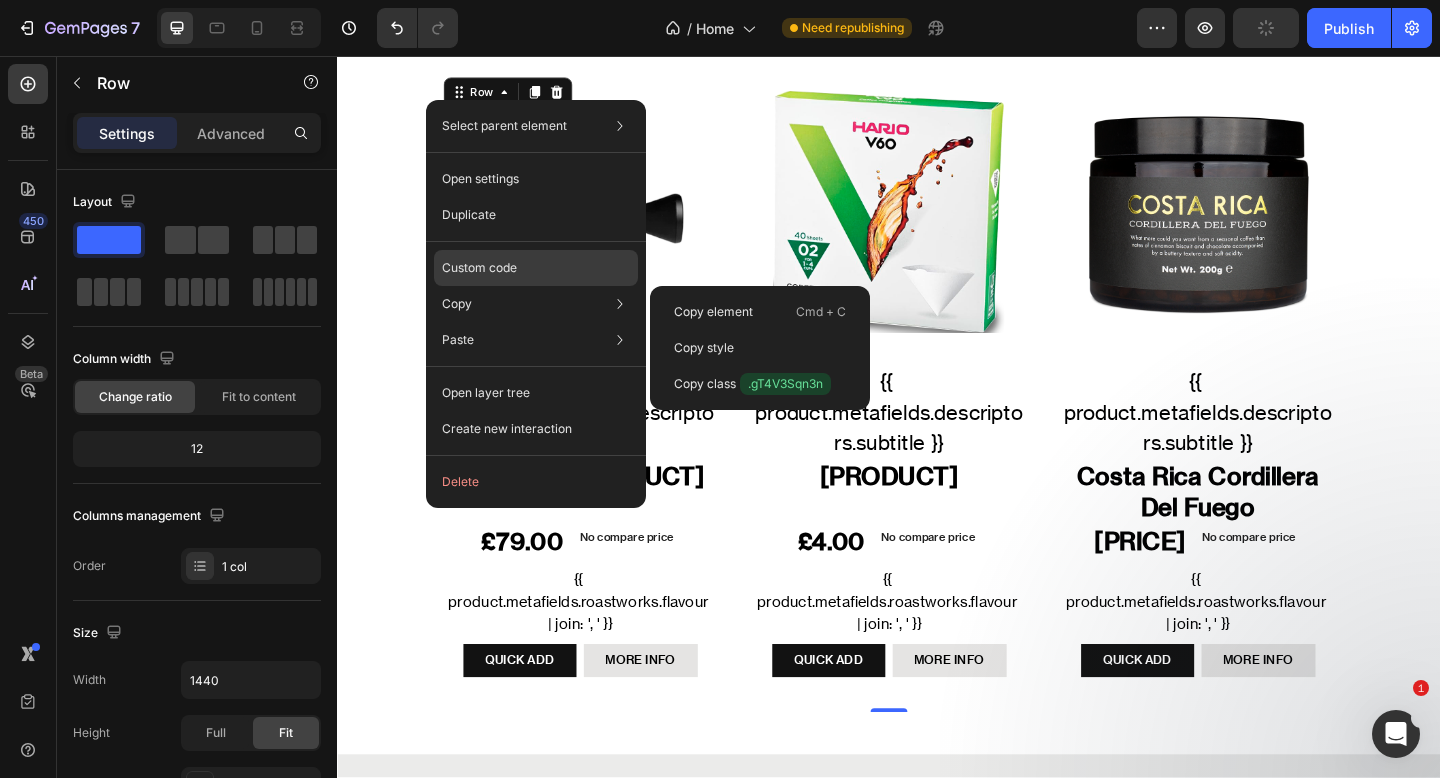 click on "Custom code" 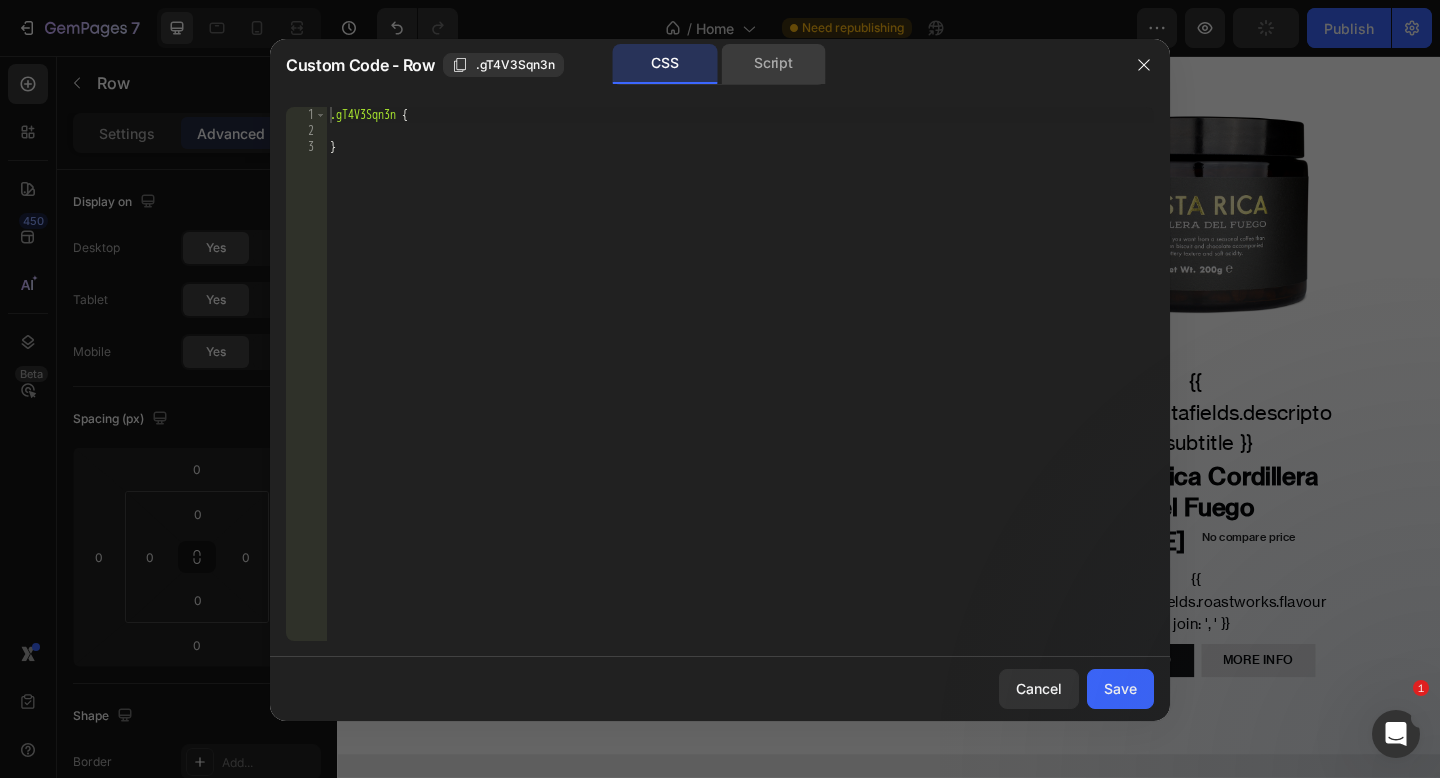 click on "Script" 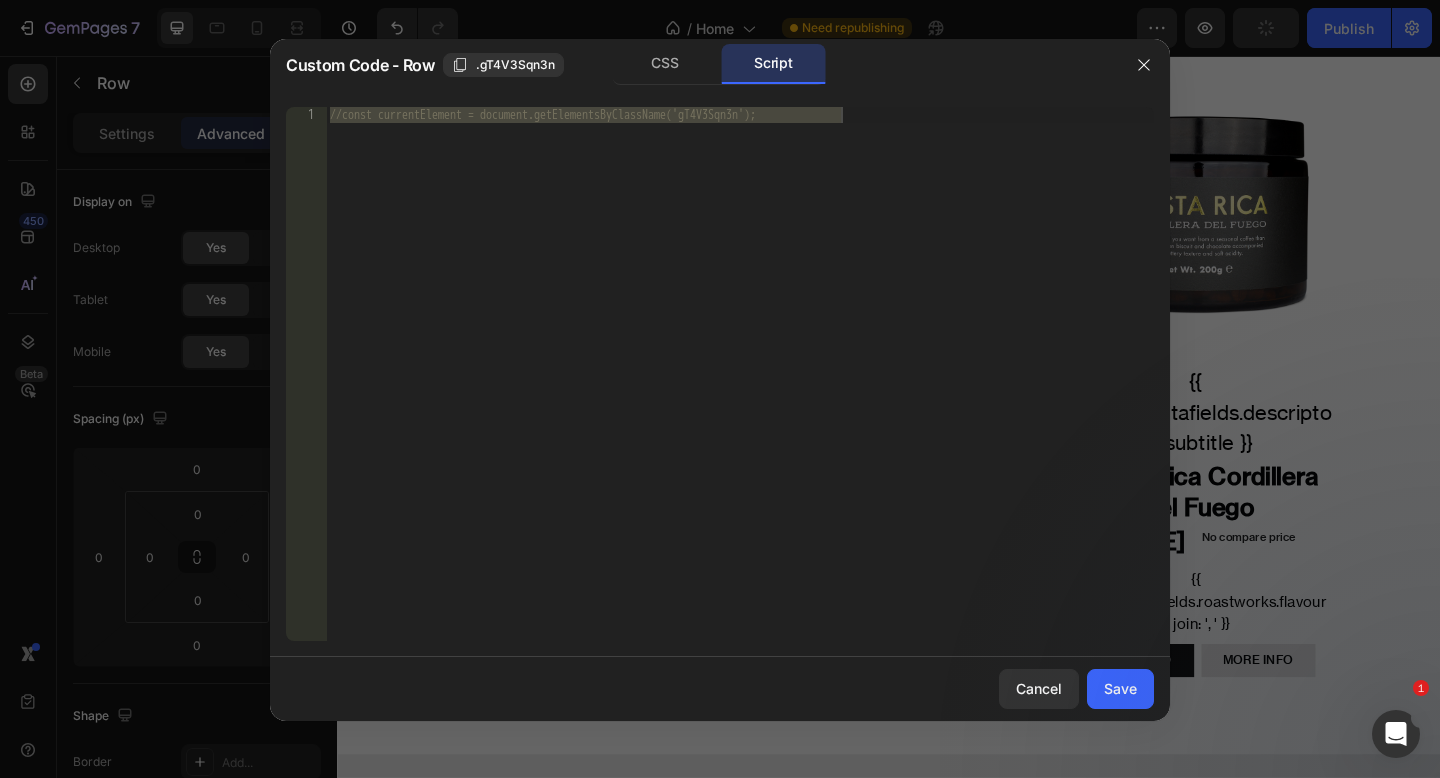 click 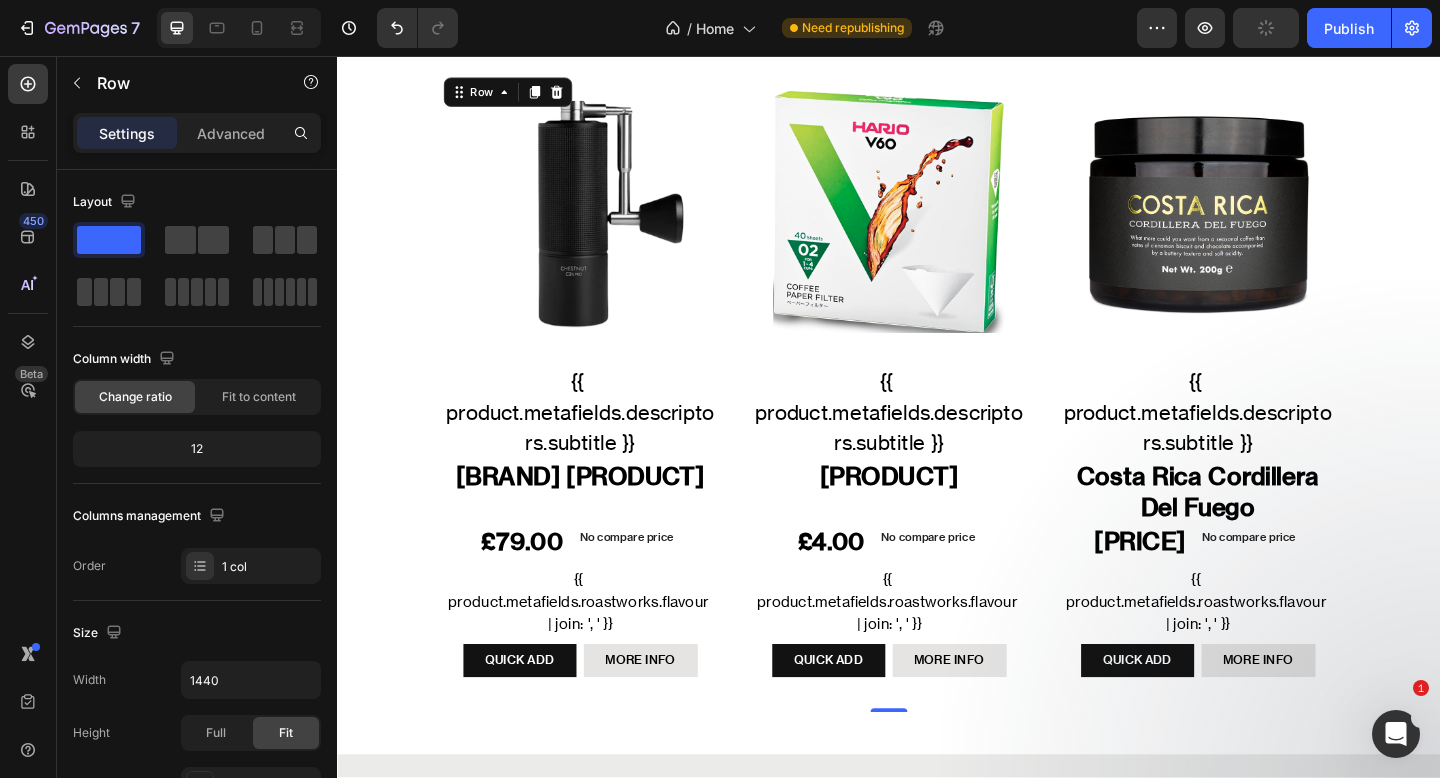 click on "Product Images {{ product.metafields.descriptors.subtitle }} Text Block TIMEMORE Chestnut C3S Pro Product Title £79.00 Product Price Product Price No compare price Product Price Row {{ product.metafields.roastworks.flavour | join: ', ' }} Text Block QUICK ADD Button MORE INFO Product View More Row
Icon Roastworks Product Vendor TIMEMORE Chestnut C3S Pro Product Title £79.00 Product Price Product Price No compare price Product Price Row Setup options like colors, sizes with product variant.       Add new variant   or   sync data Product Variants & Swatches
1
Product Quantity Add To cart Product Cart Button Row View full details Product View More Row Row   0" at bounding box center [601, 408] 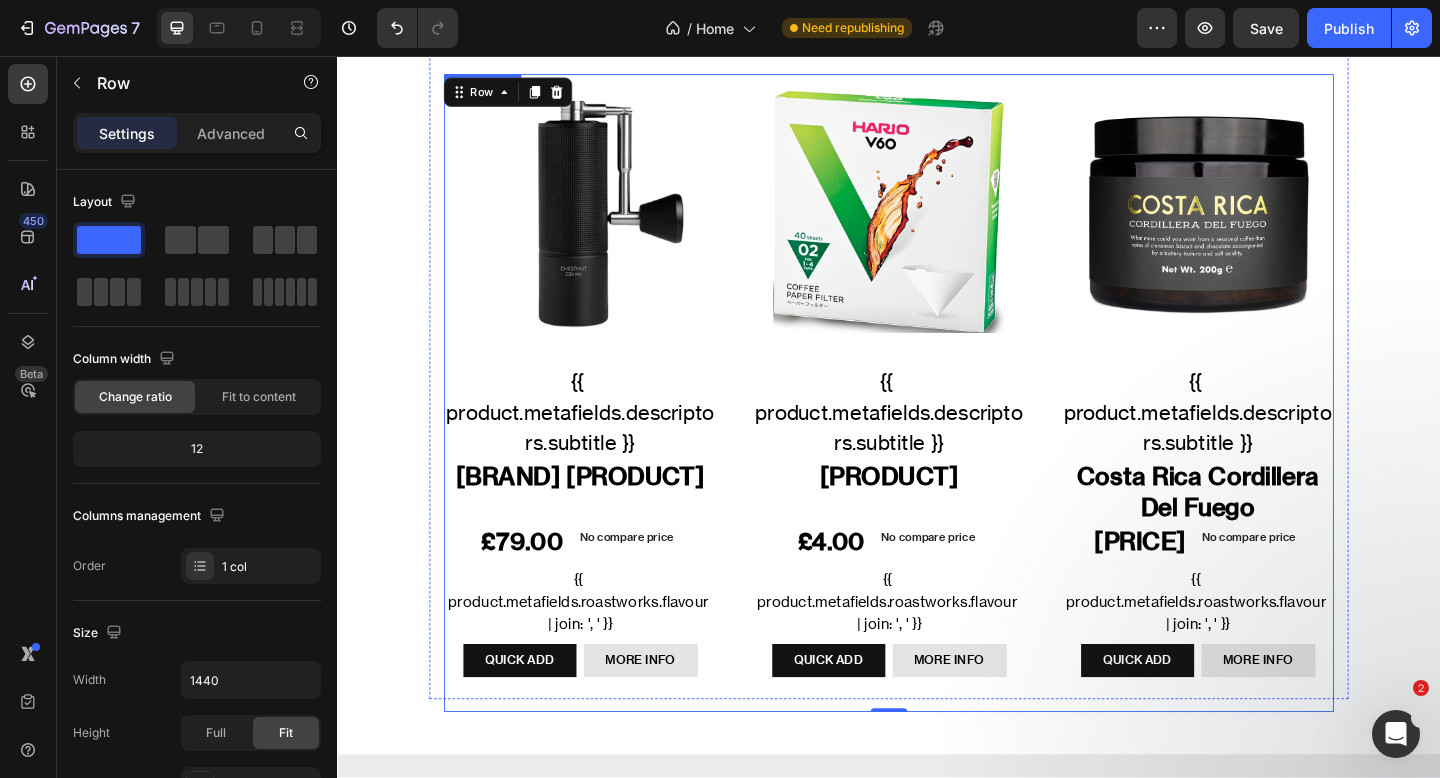 click on "Product Images {{ product.metafields.descriptors.subtitle }} Text Block TIMEMORE Chestnut C3S Pro Product Title £79.00 Product Price Product Price No compare price Product Price Row {{ product.metafields.roastworks.flavour | join: ', ' }} Text Block QUICK ADD Button MORE INFO Product View More Row
Icon Roastworks Product Vendor TIMEMORE Chestnut C3S Pro Product Title £79.00 Product Price Product Price No compare price Product Price Row Setup options like colors, sizes with product variant.       Add new variant   or   sync data Product Variants & Swatches
1
Product Quantity Add To cart Product Cart Button Row View full details Product View More Row Row   0 Product List Product Images {{ product.metafields.descriptors.subtitle }} Text Block Hario V60 Filter Papers Product Title £4.00 Product Price Product Price No compare price Product Price Row {{ product.metafields.roastworks.flavour | join: ', ' }} Text Block QUICK ADD Button MORE INFO Product View More Row 1" at bounding box center [937, 408] 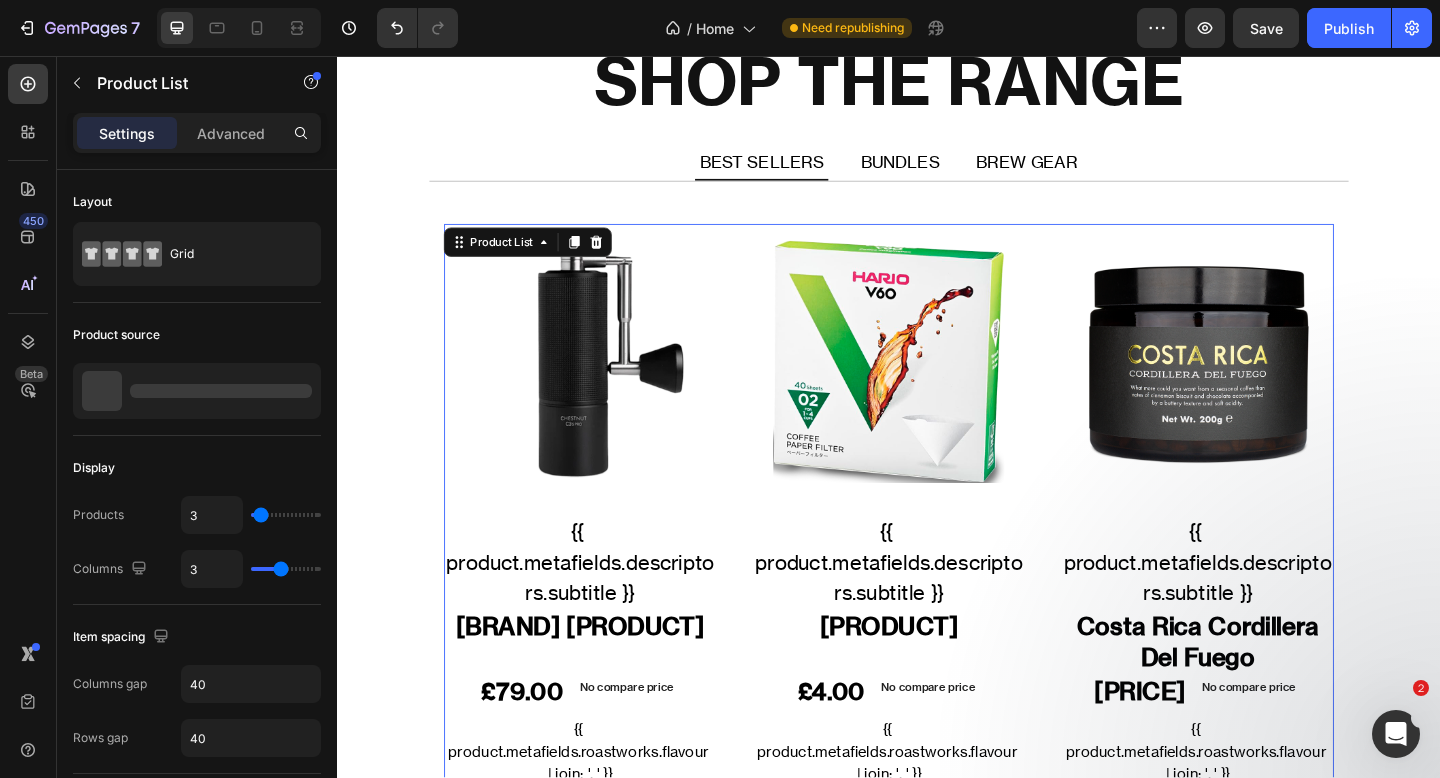 scroll, scrollTop: 814, scrollLeft: 0, axis: vertical 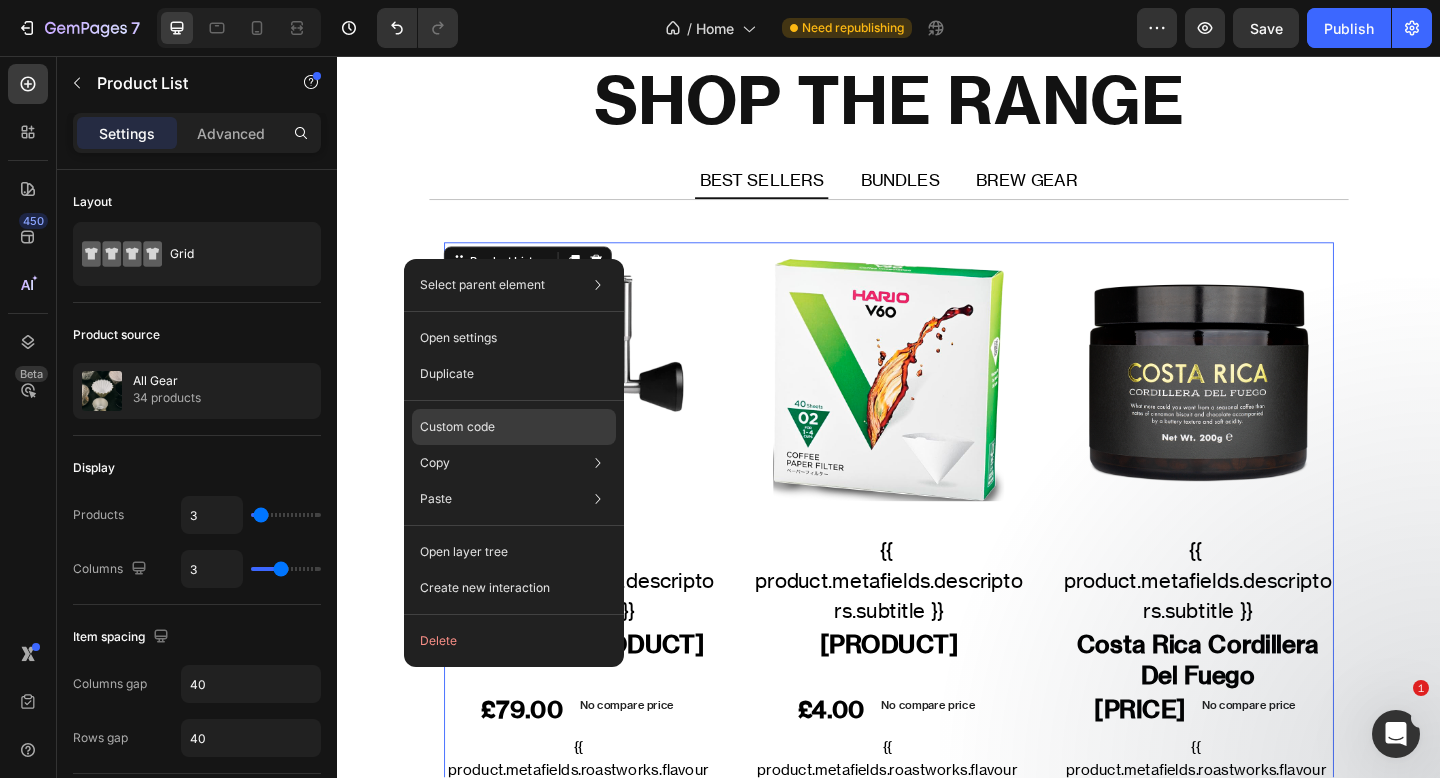click on "Custom code" at bounding box center (457, 427) 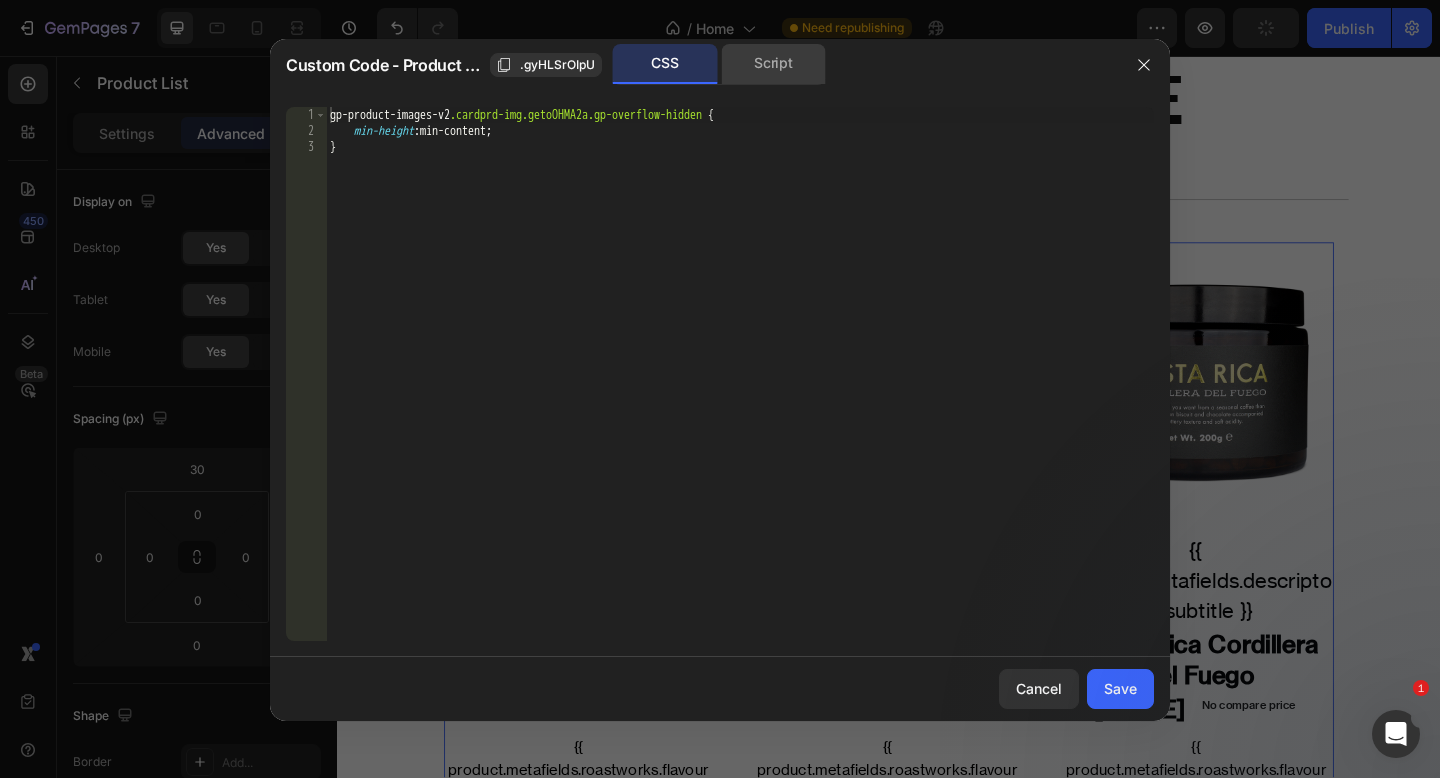 click on "Script" 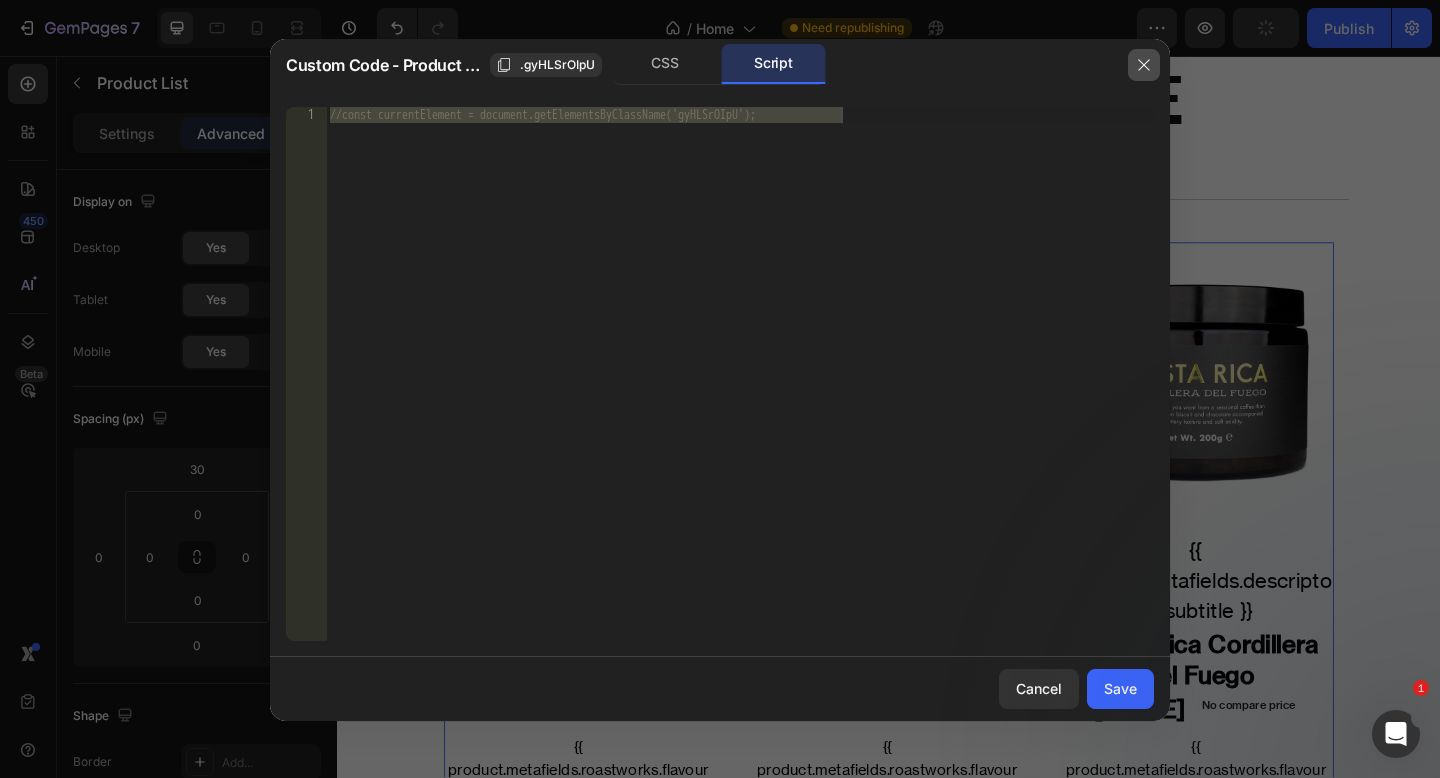 click 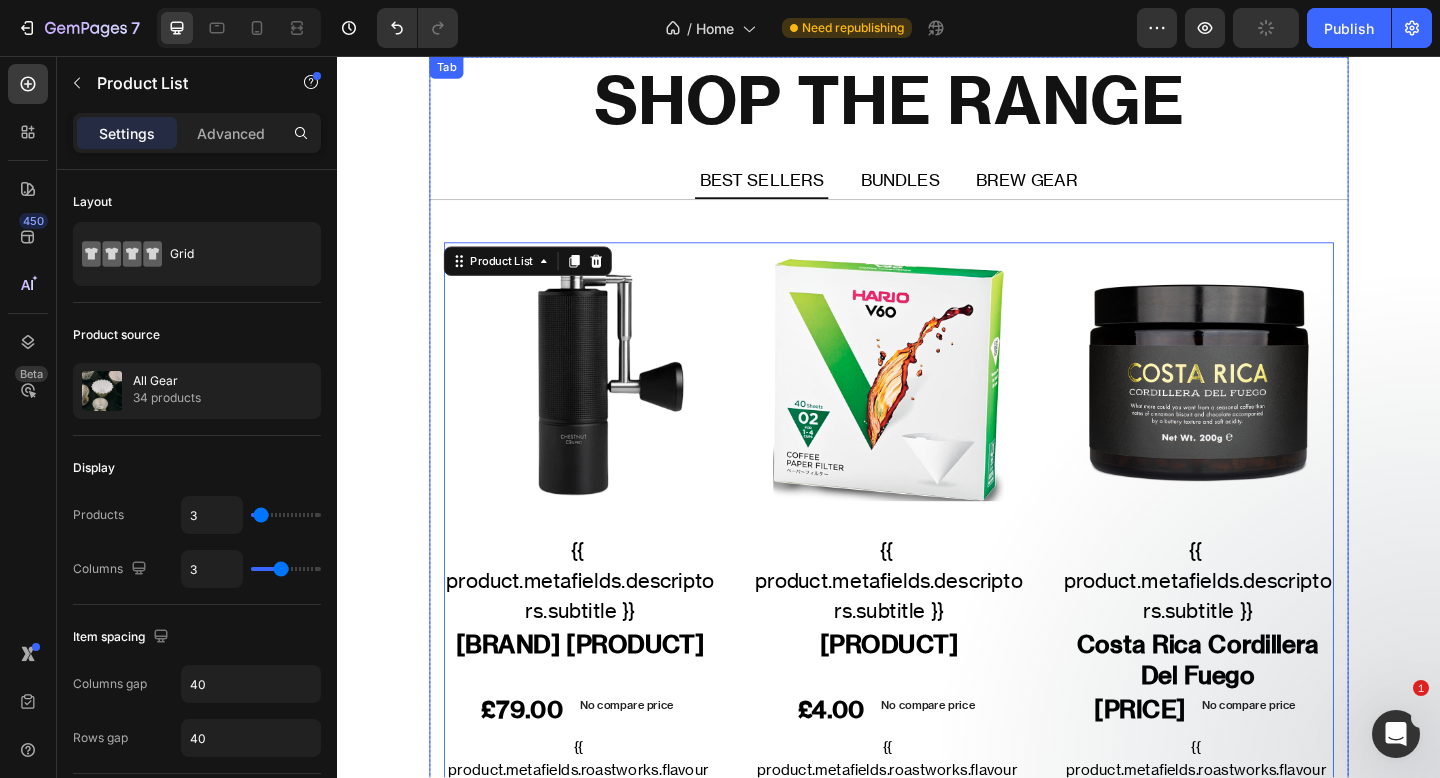 click on "Product Images {{ product.metafields.descriptors.subtitle }} Text Block TIMEMORE Chestnut C3S Pro Product Title £79.00 Product Price Product Price No compare price Product Price Row {{ product.metafields.roastworks.flavour | join: ', ' }} Text Block QUICK ADD Button MORE INFO Product View More Row
Icon Roastworks Product Vendor TIMEMORE Chestnut C3S Pro Product Title £79.00 Product Price Product Price No compare price Product Price Row Setup options like colors, sizes with product variant.       Add new variant   or   sync data Product Variants & Swatches
1
Product Quantity Add To cart Product Cart Button Row View full details Product View More Row Row Product List   0 Product Images {{ product.metafields.descriptors.subtitle }} Text Block Hario V60 Filter Papers Product Title £4.00 Product Price Product Price No compare price Product Price Row {{ product.metafields.roastworks.flavour | join: ', ' }} Text Block QUICK ADD Button MORE INFO Product View More Row 1" at bounding box center (937, 576) 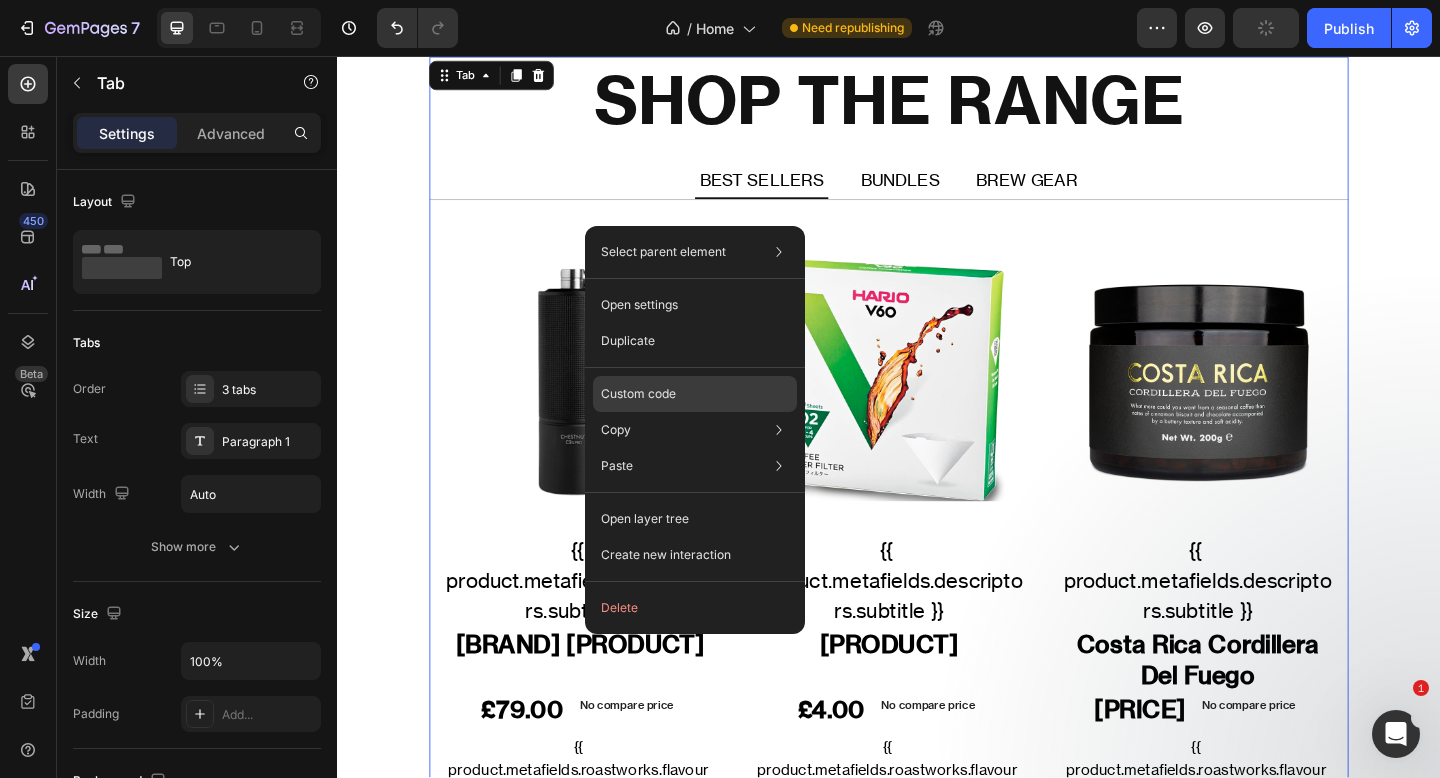 click on "Custom code" at bounding box center [638, 394] 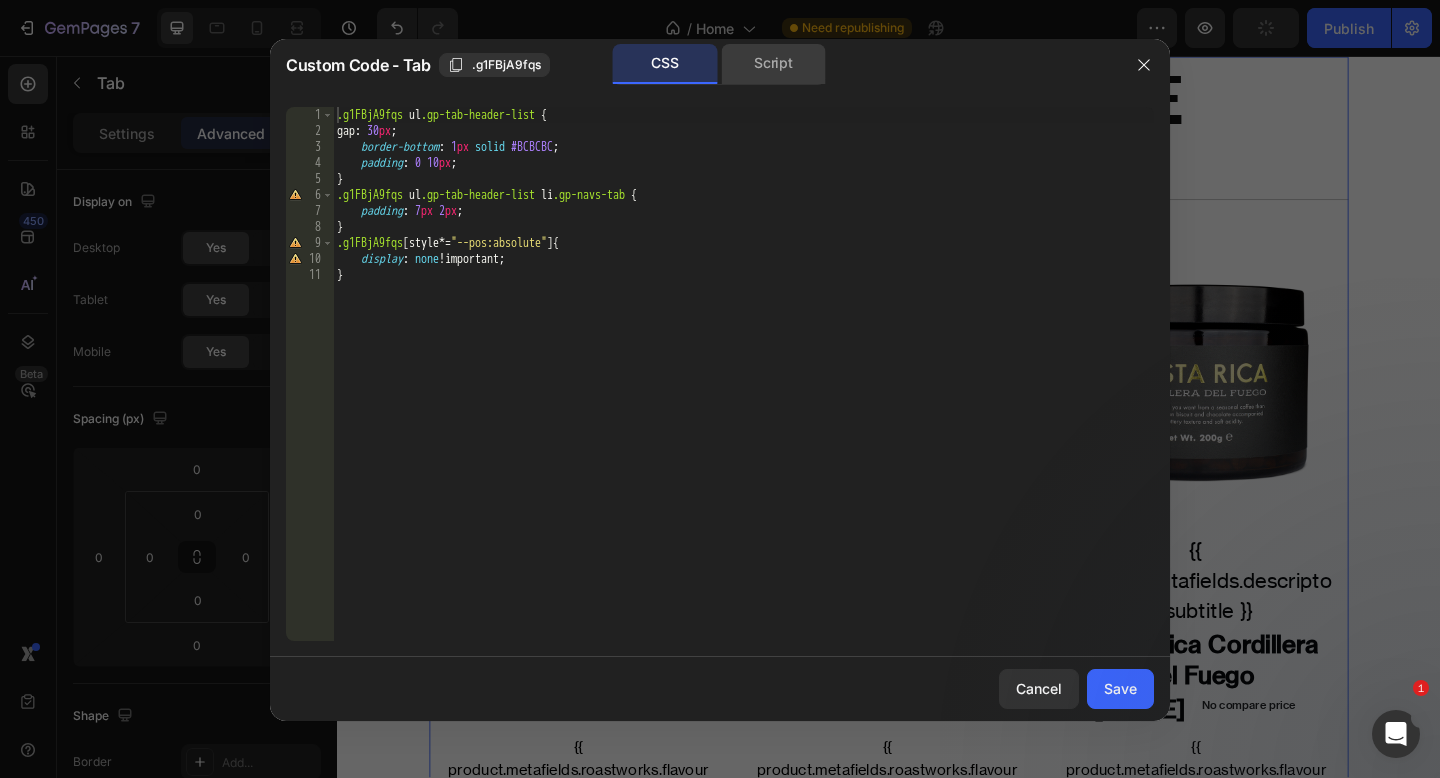 click on "Script" 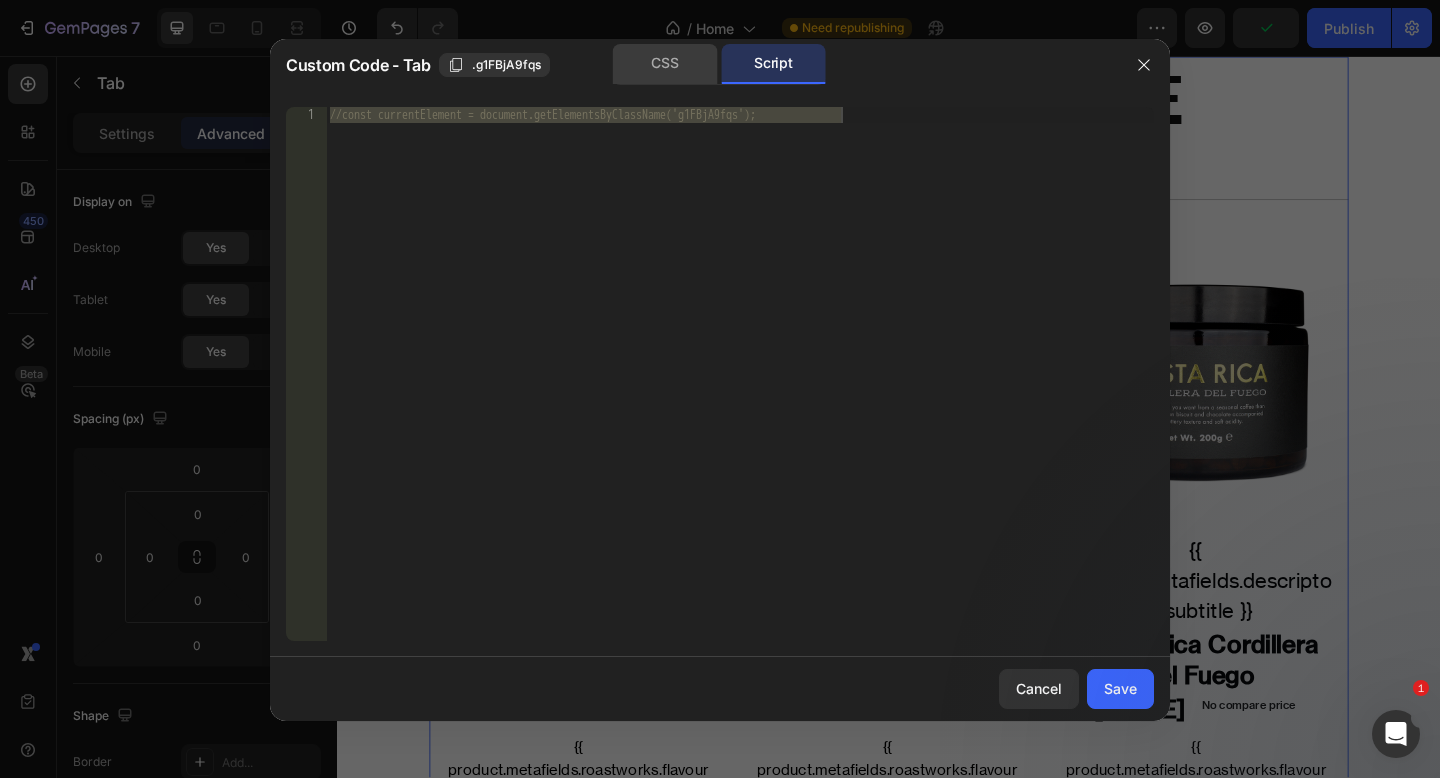 click on "CSS" 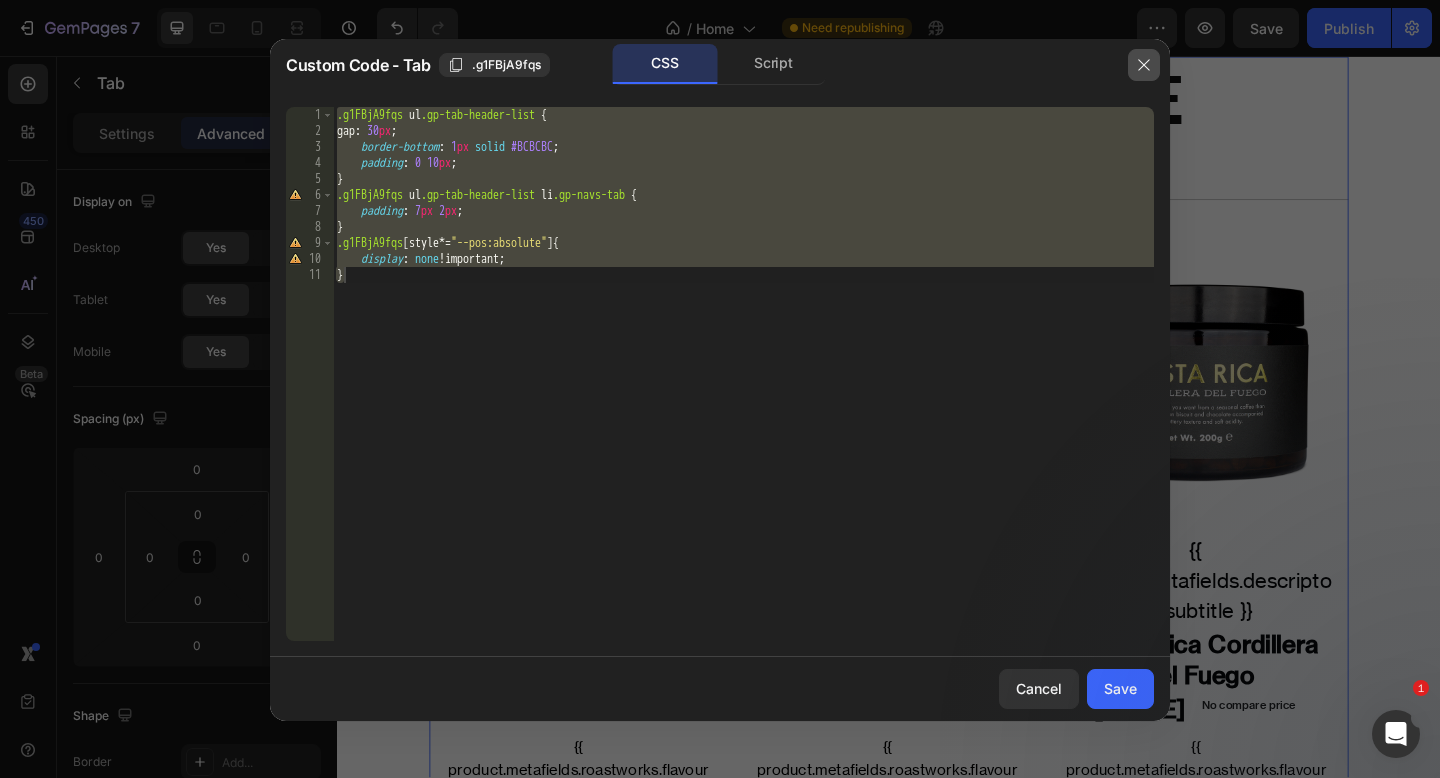 click at bounding box center (1144, 65) 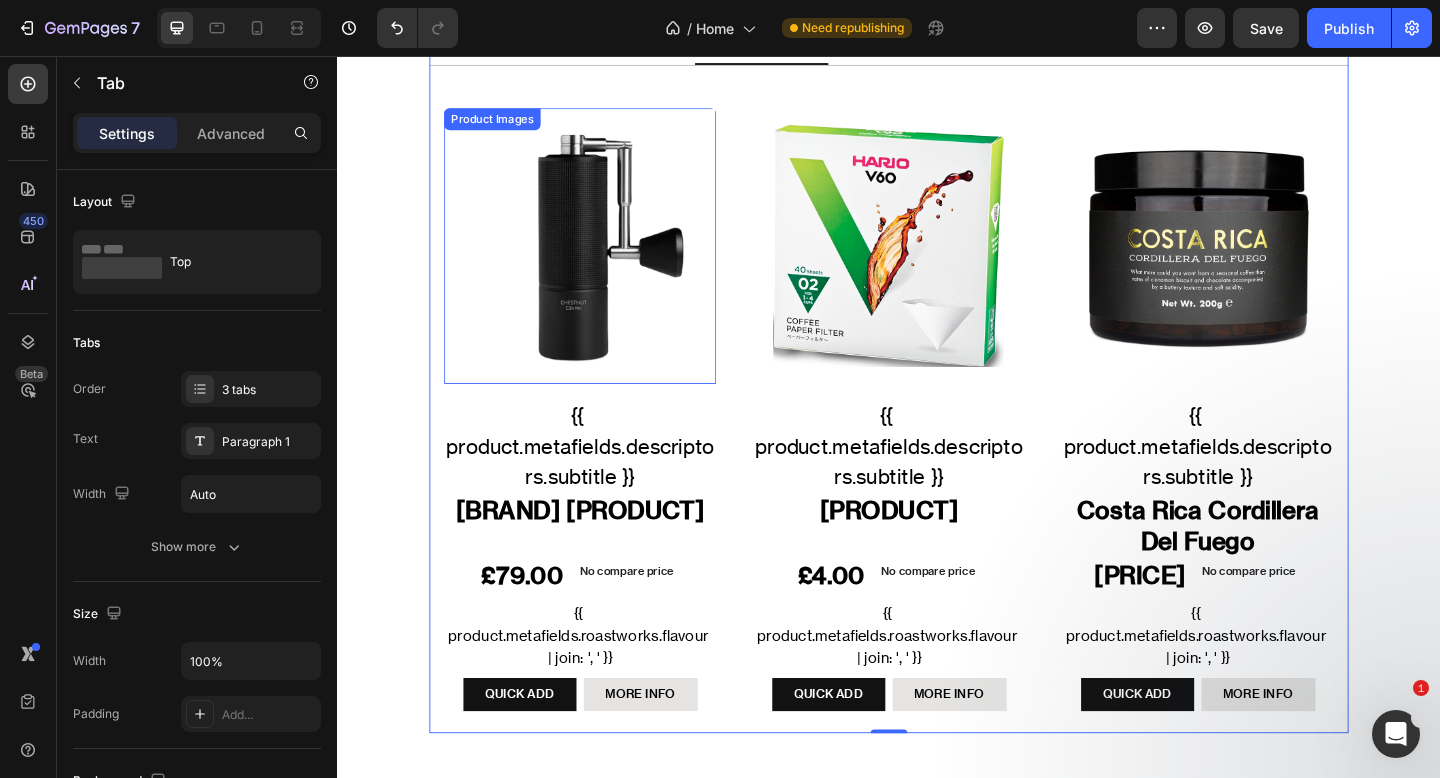 scroll, scrollTop: 1129, scrollLeft: 0, axis: vertical 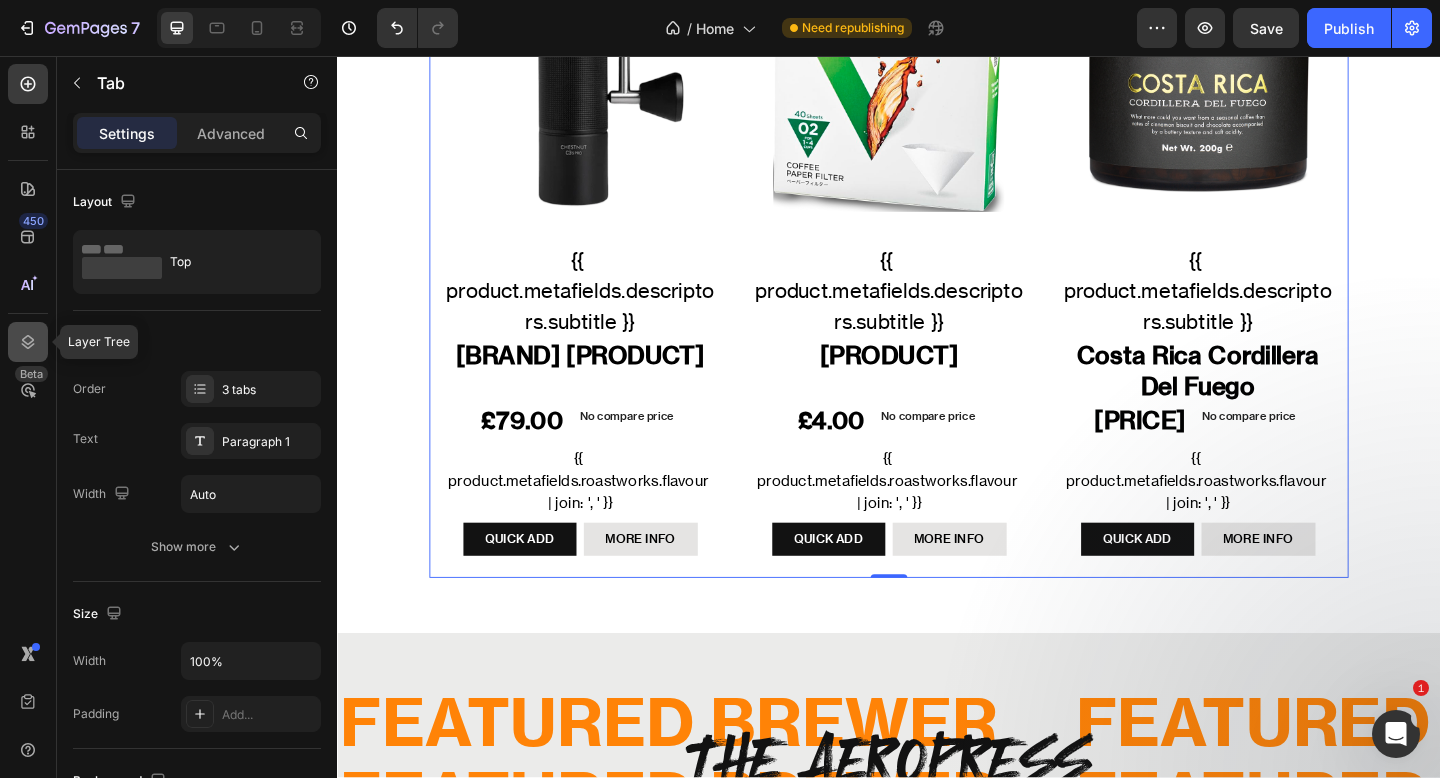 click 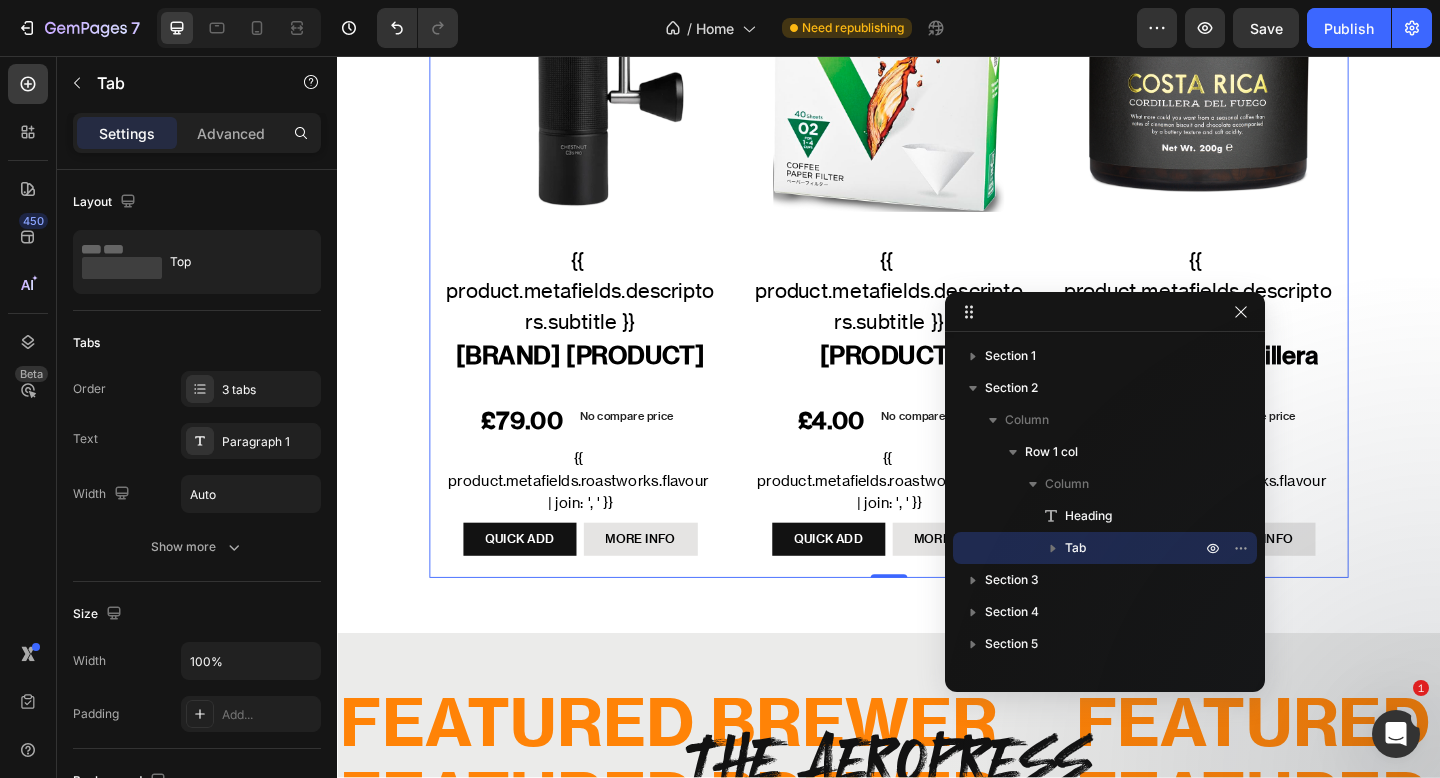 drag, startPoint x: 678, startPoint y: 362, endPoint x: 1066, endPoint y: 281, distance: 396.36475 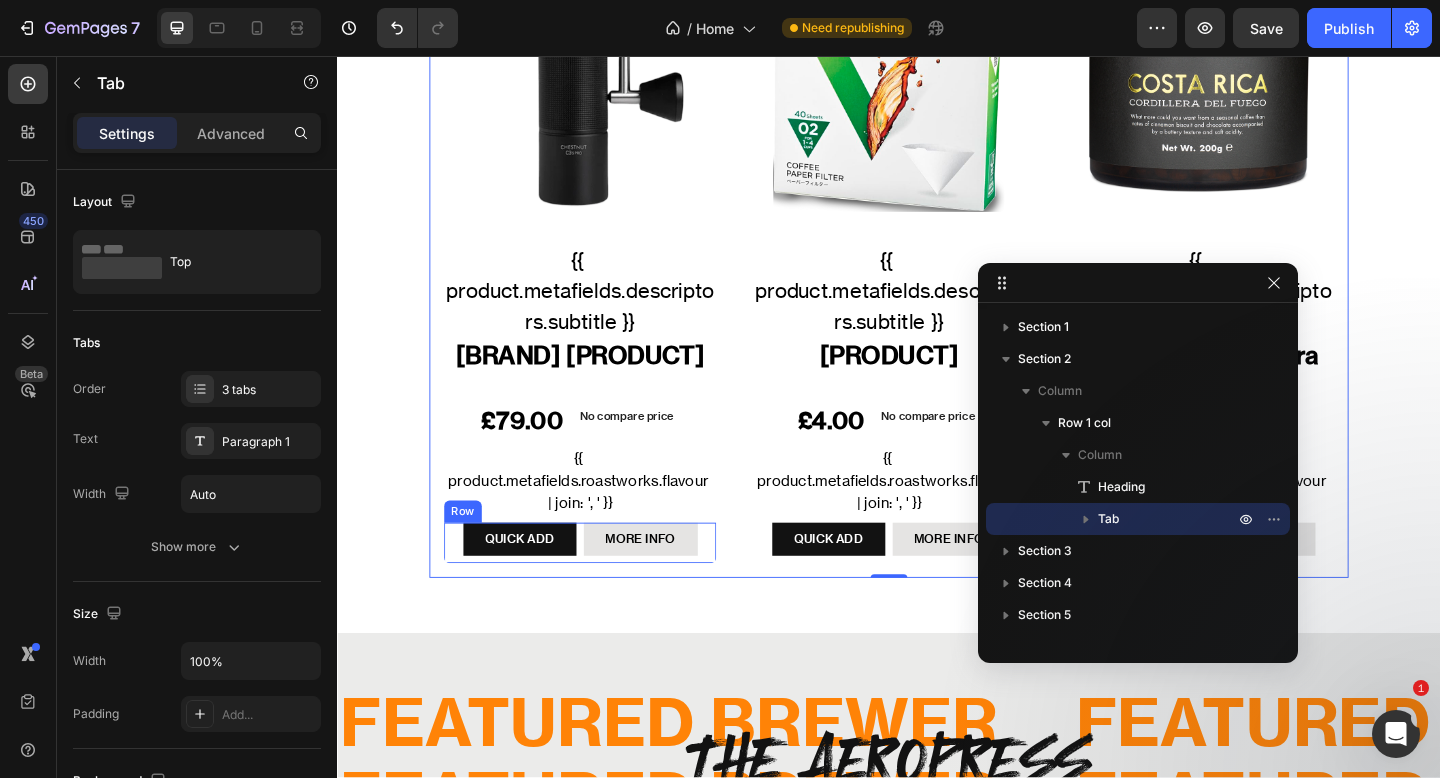 click on "QUICK ADD Button MORE INFO Product View More Row" at bounding box center (601, 586) 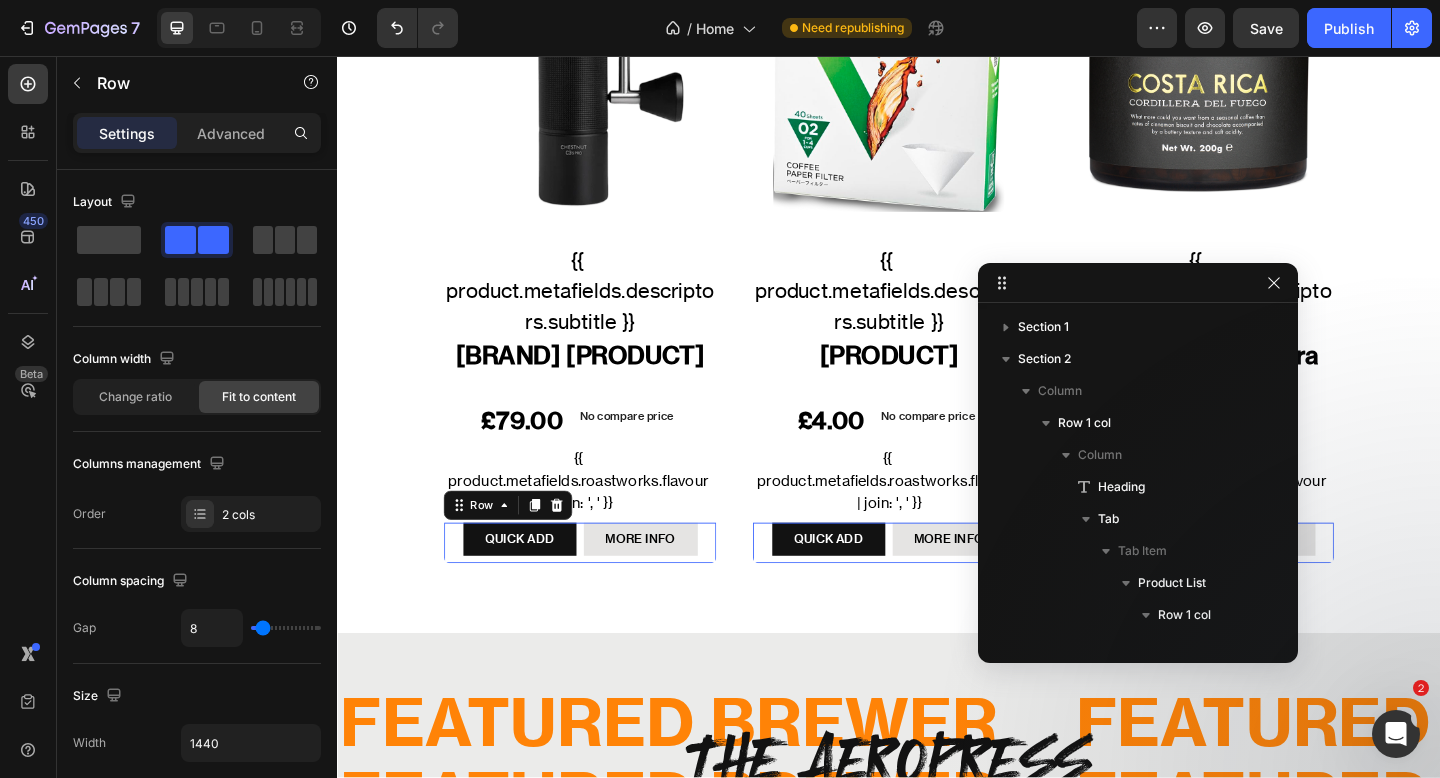 scroll, scrollTop: 378, scrollLeft: 0, axis: vertical 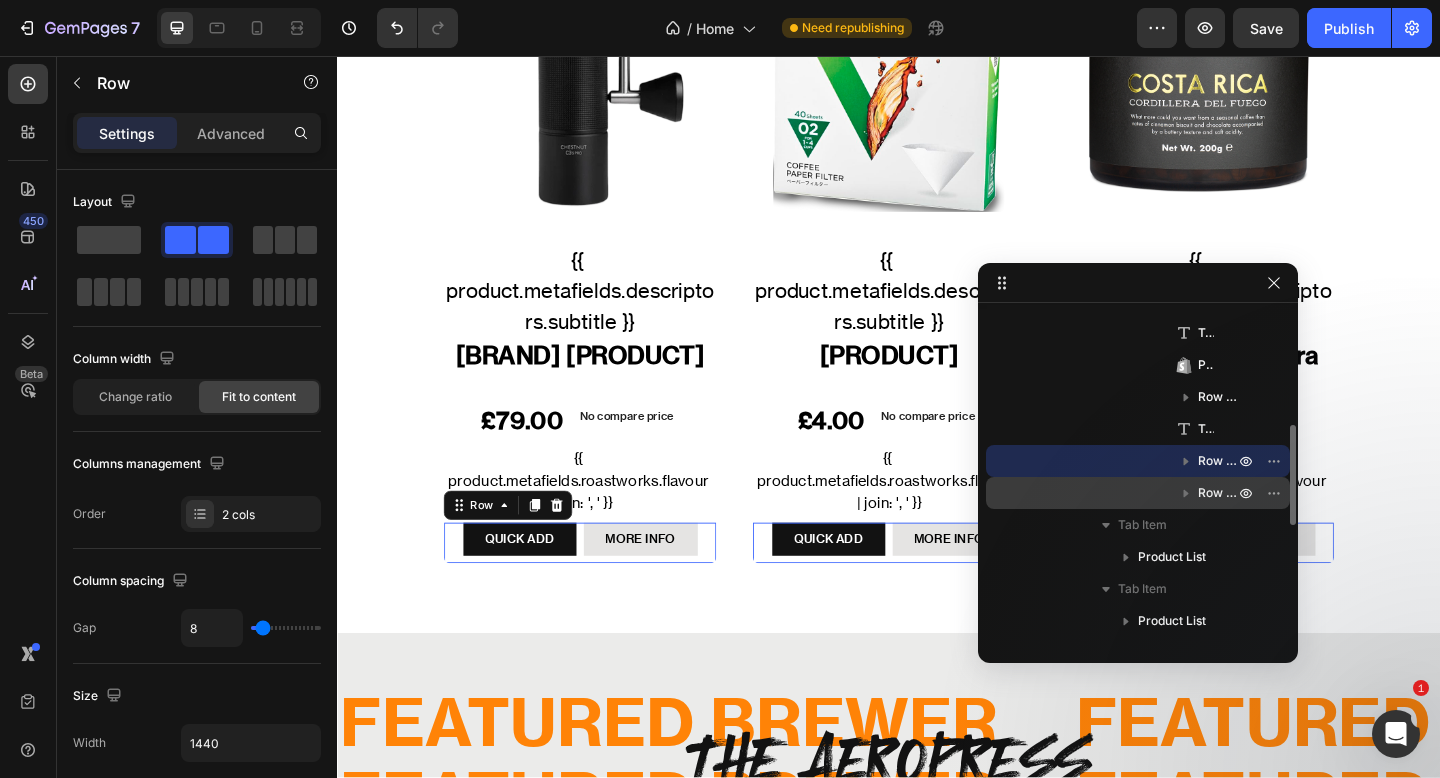 click on "Row 1 col" at bounding box center [1138, 493] 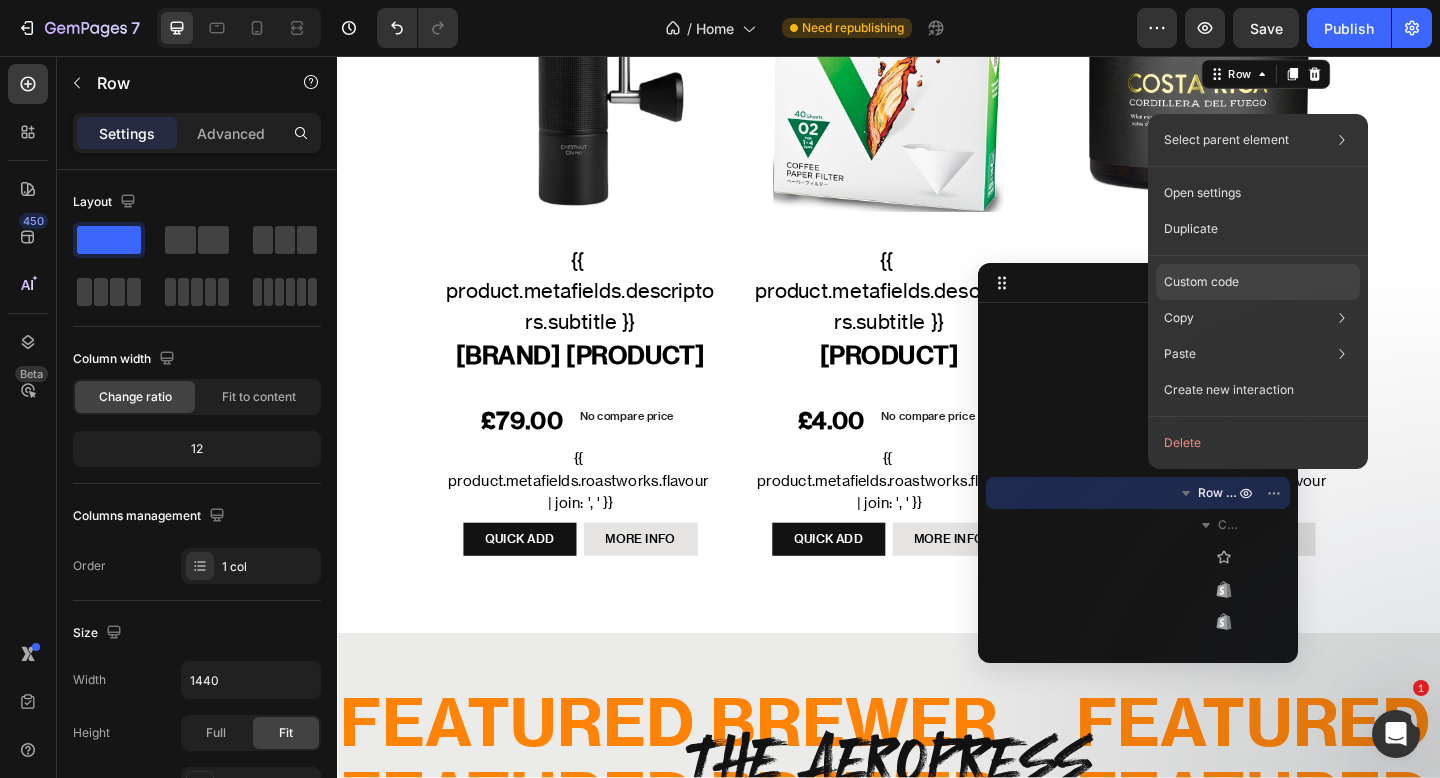 click on "Custom code" at bounding box center [1201, 282] 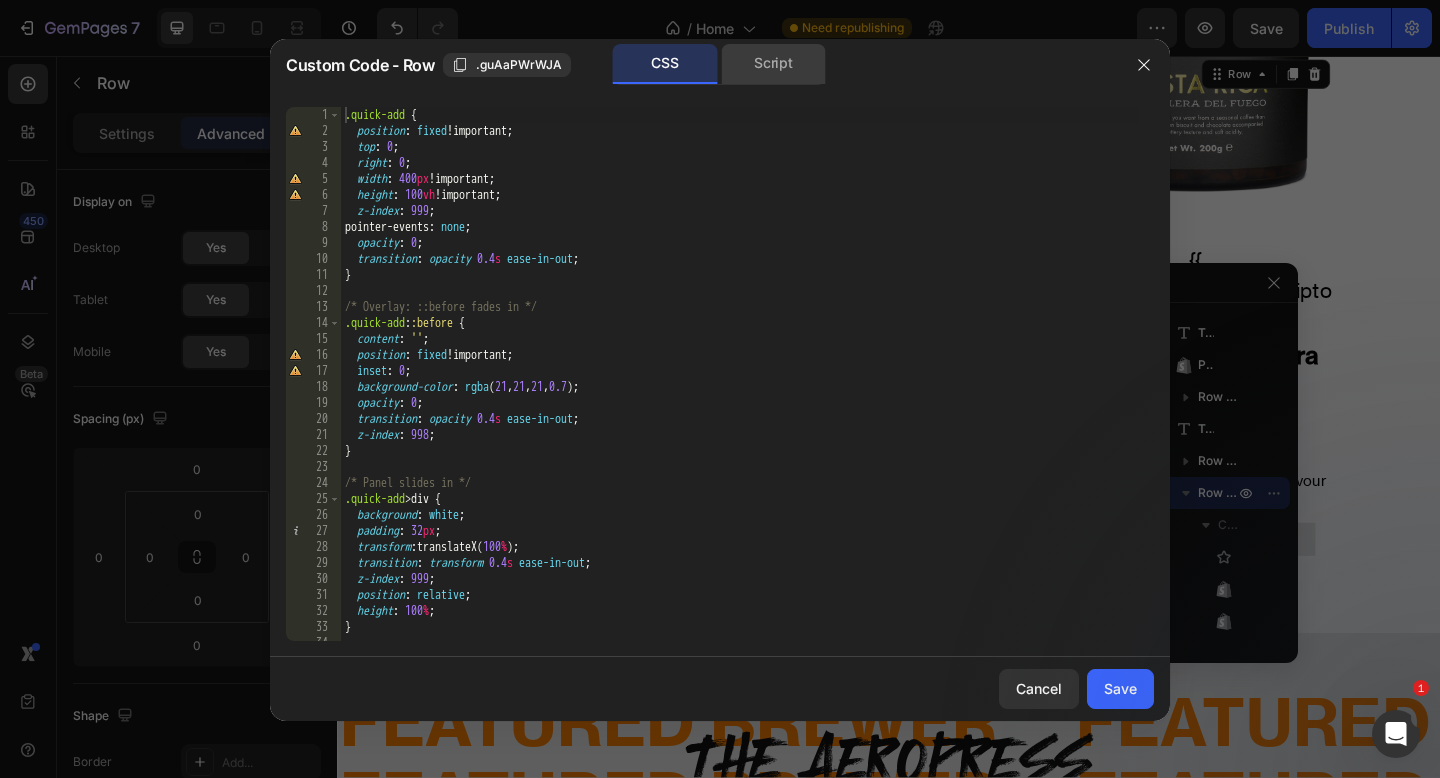click on "Script" 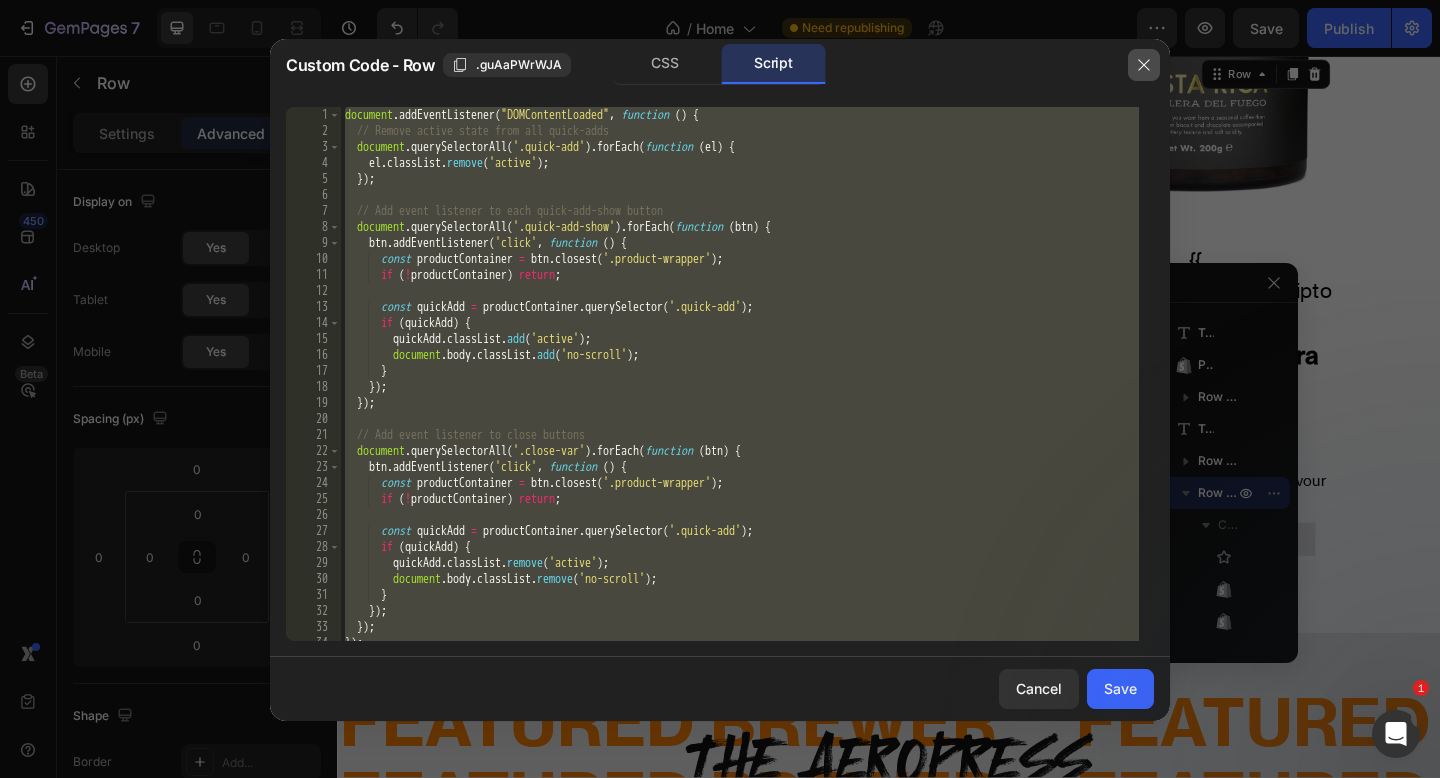 click 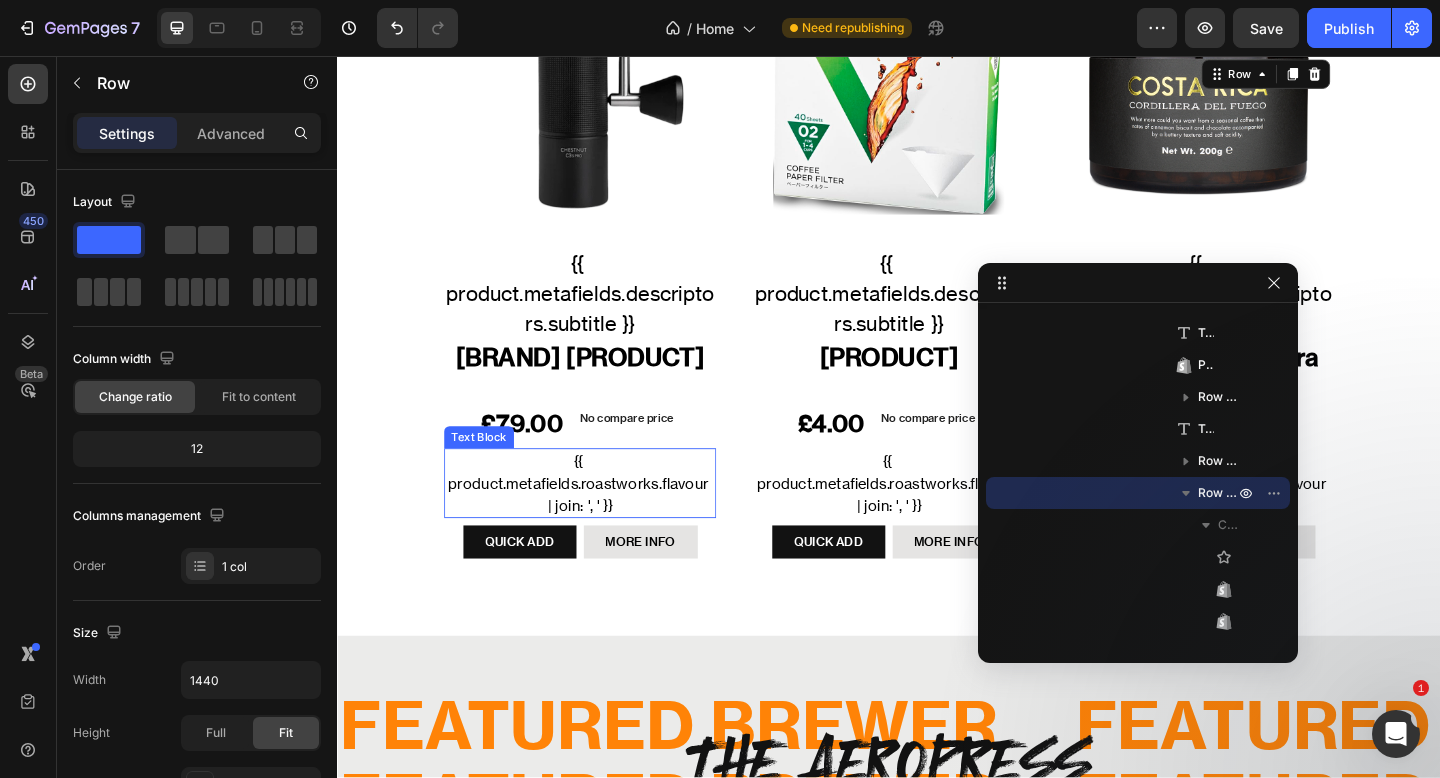scroll, scrollTop: 1125, scrollLeft: 0, axis: vertical 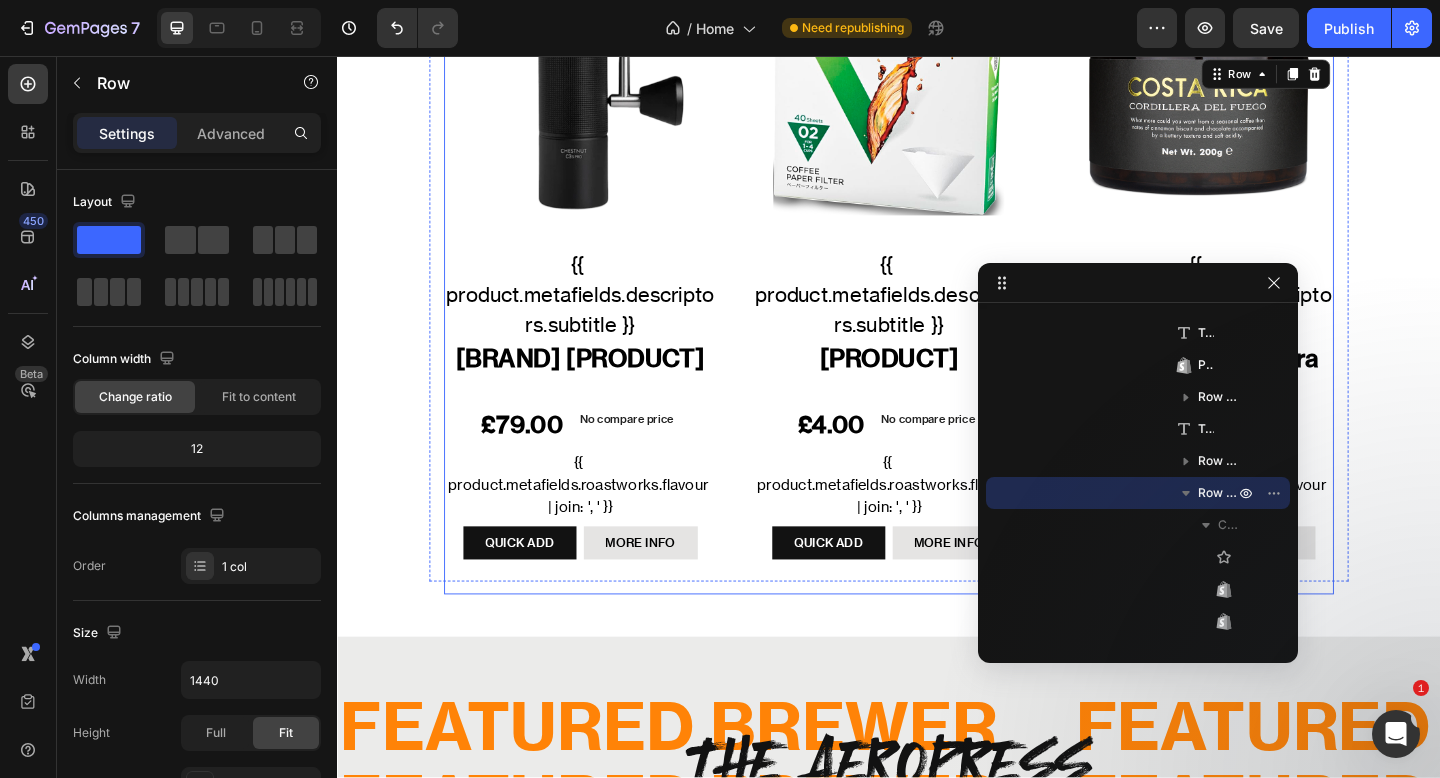 click on "Product Images {{ product.metafields.descriptors.subtitle }} Text Block TIMEMORE Chestnut C3S Pro Product Title £79.00 Product Price Product Price No compare price Product Price Row {{ product.metafields.roastworks.flavour | join: ', ' }} Text Block QUICK ADD Button MORE INFO Product View More Row
Icon Roastworks Product Vendor TIMEMORE Chestnut C3S Pro Product Title £79.00 Product Price Product Price No compare price Product Price Row Setup options like colors, sizes with product variant.       Add new variant   or   sync data Product Variants & Swatches
1
Product Quantity Add To cart Product Cart Button Row View full details Product View More Row   0 Row Product List Product Images {{ product.metafields.descriptors.subtitle }} Text Block Hario V60 Filter Papers Product Title £4.00 Product Price Product Price No compare price Product Price Row {{ product.metafields.roastworks.flavour | join: ', ' }} Text Block QUICK ADD Button MORE INFO Product View More Row 1" at bounding box center (937, 280) 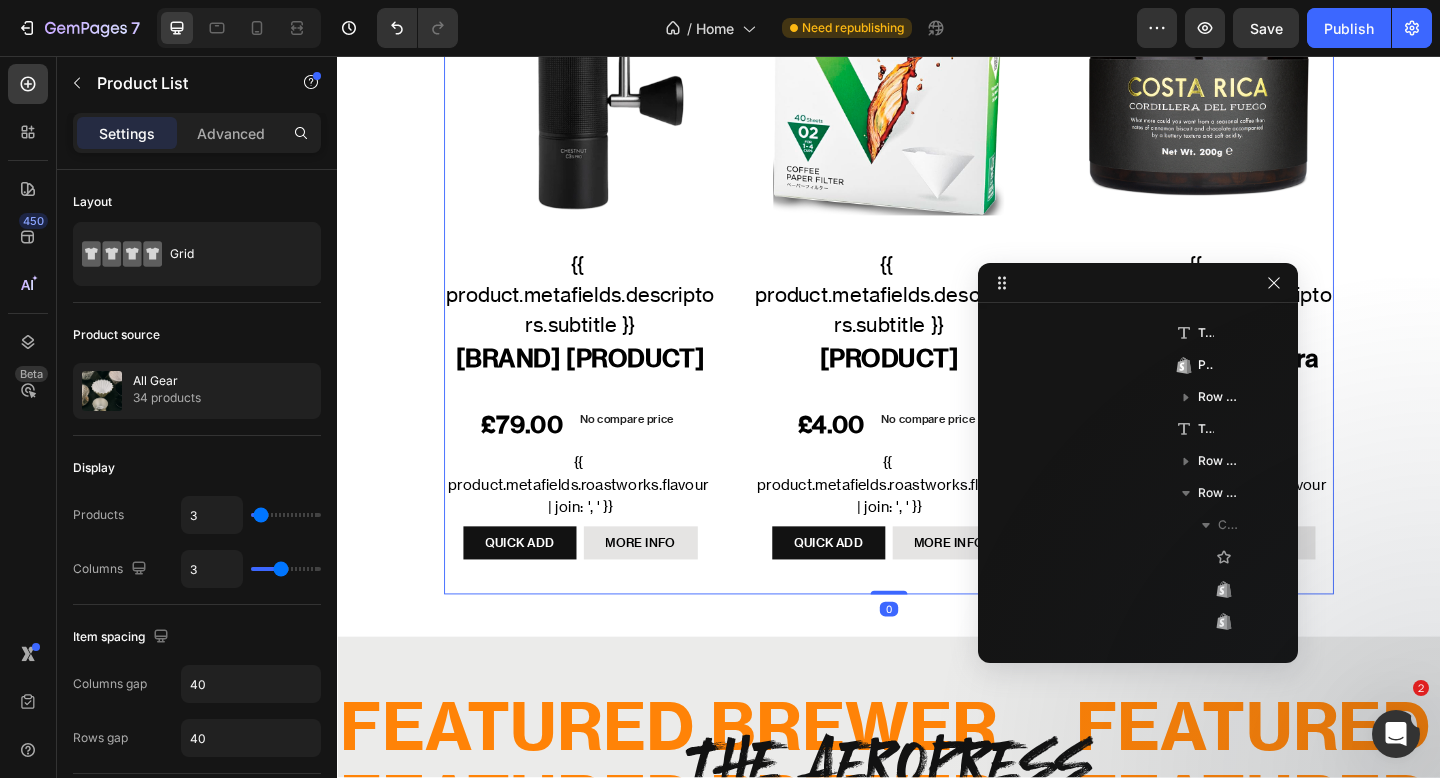 scroll, scrollTop: 122, scrollLeft: 0, axis: vertical 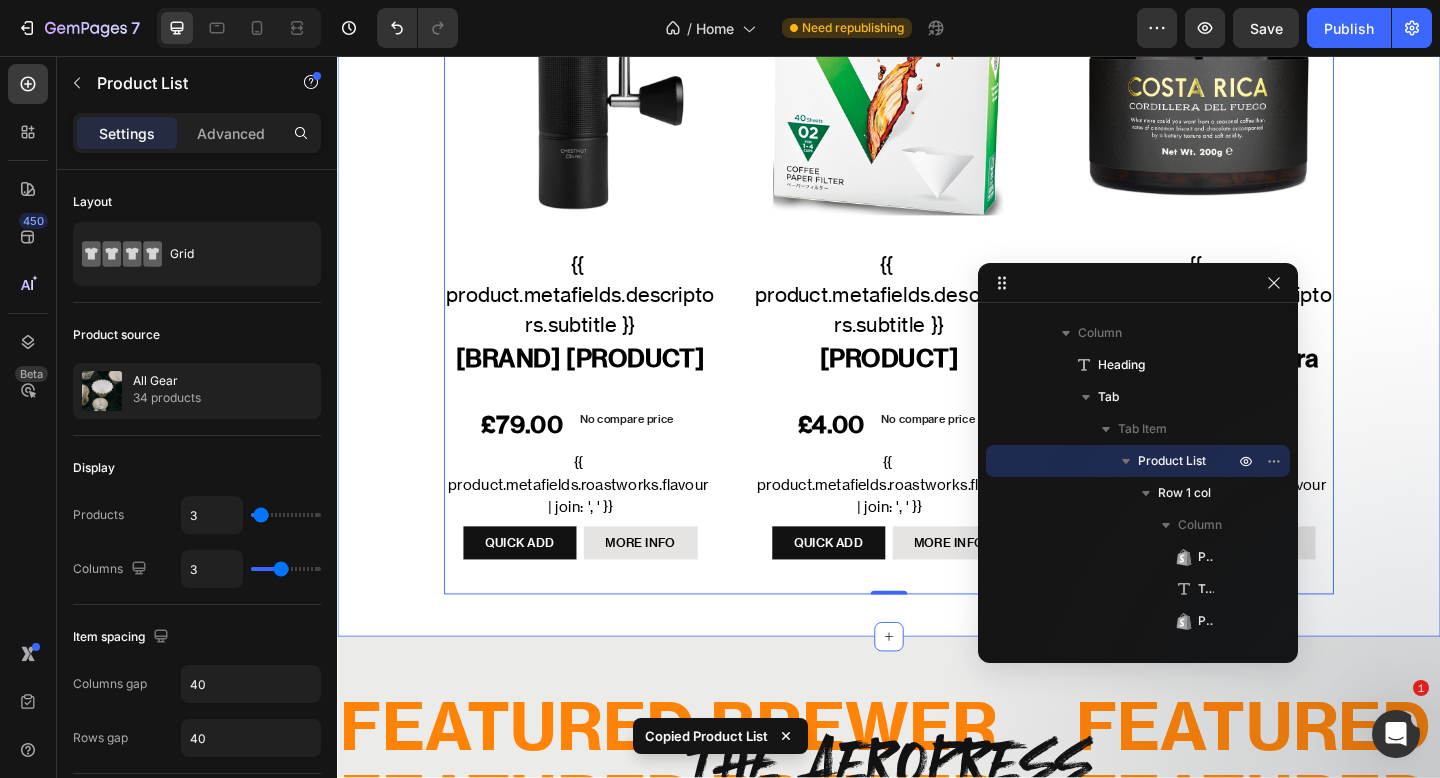 click on "SHOP THE RANGE Heading BEST SELLERS BUNDLES BREW GEAR Product Images {{ product.metafields.descriptors.subtitle }} Text Block TIMEMORE Chestnut C3S Pro Product Title £79.00 Product Price Product Price No compare price Product Price Row {{ product.metafields.roastworks.flavour | join: ', ' }} Text Block QUICK ADD Button MORE INFO Product View More Row
Icon Roastworks Product Vendor TIMEMORE Chestnut C3S Pro Product Title £79.00 Product Price Product Price No compare price Product Price Row Setup options like colors, sizes with product variant.       Add new variant   or   sync data Product Variants & Swatches
1
Product Quantity Add To cart Product Cart Button Row View full details Product View More Row Row Product List   0 Product Images {{ product.metafields.descriptors.subtitle }} Text Block Hario V60 Filter Papers Product Title £4.00 Product Price Product Price No compare price Product Price Row {{ product.metafields.roastworks.flavour | join: ', ' }} Button" at bounding box center (937, 187) 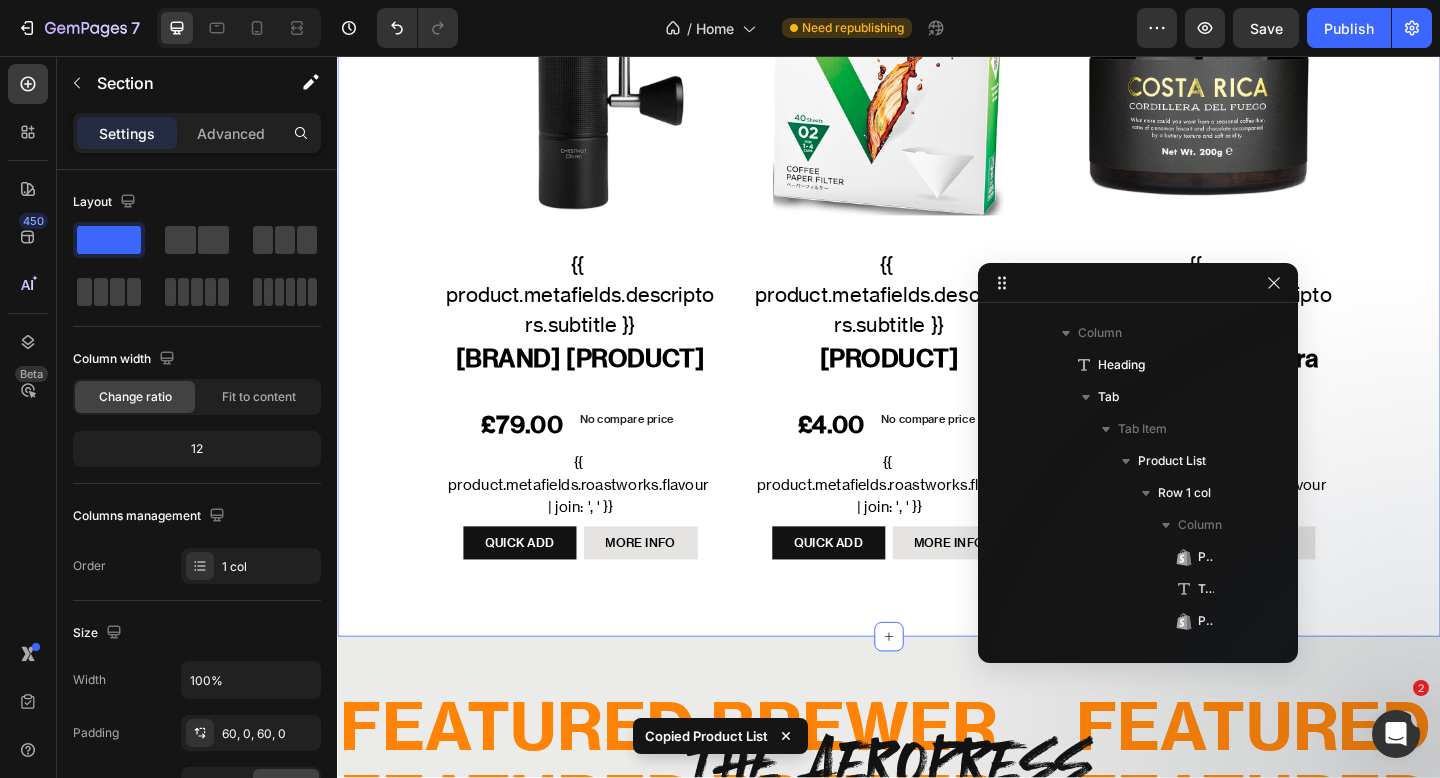scroll, scrollTop: 0, scrollLeft: 0, axis: both 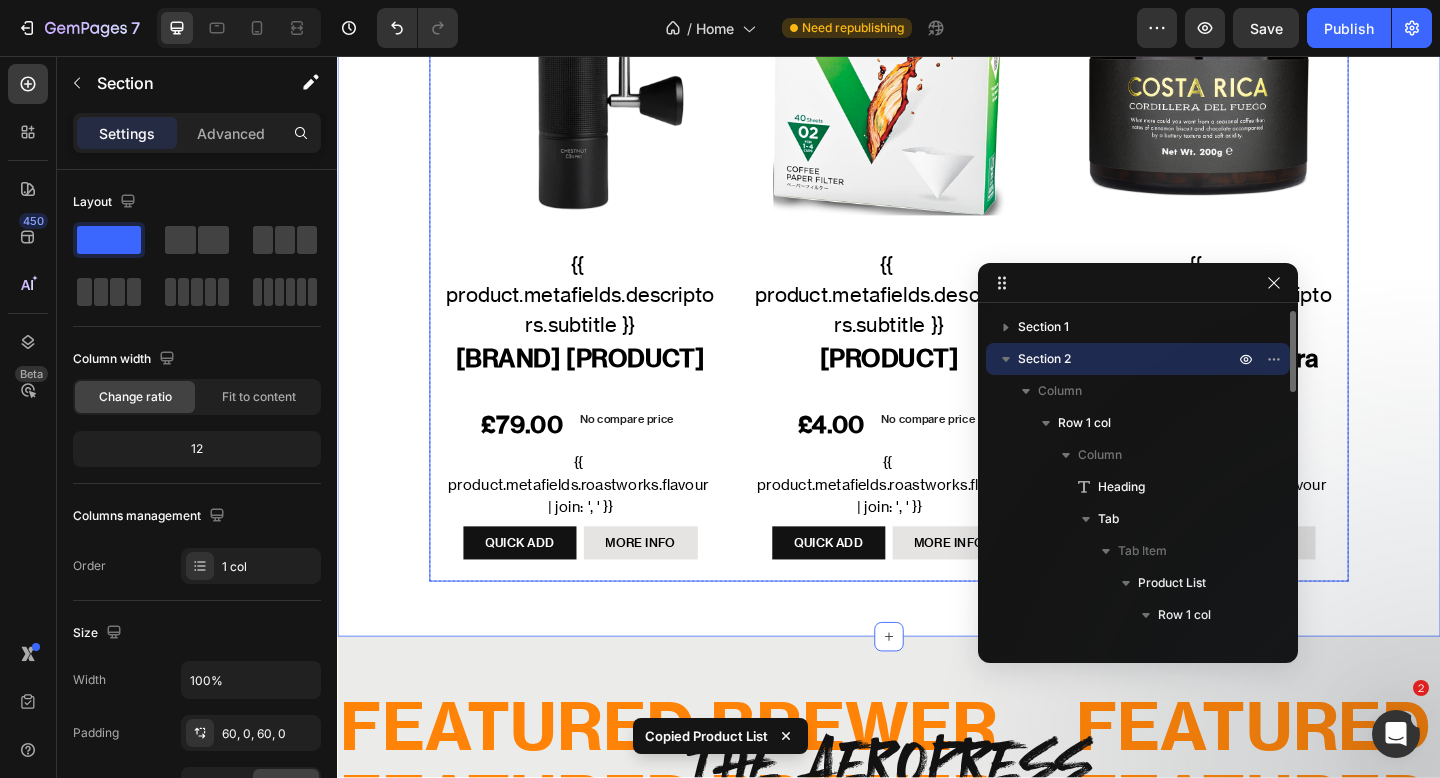 click on "Product Images {{ product.metafields.descriptors.subtitle }} Text Block TIMEMORE Chestnut C3S Pro Product Title £79.00 Product Price Product Price No compare price Product Price Row {{ product.metafields.roastworks.flavour | join: ', ' }} Text Block QUICK ADD Button MORE INFO Product View More Row
Icon Roastworks Product Vendor TIMEMORE Chestnut C3S Pro Product Title £79.00 Product Price Product Price No compare price Product Price Row Setup options like colors, sizes with product variant.       Add new variant   or   sync data Product Variants & Swatches
1
Product Quantity Add To cart Product Cart Button Row View full details Product View More Row Row Product List Product Images {{ product.metafields.descriptors.subtitle }} Text Block Hario V60 Filter Papers Product Title £4.00 Product Price Product Price No compare price Product Price Row {{ product.metafields.roastworks.flavour | join: ', ' }} Text Block QUICK ADD Button MORE INFO Product View More Row Icon" at bounding box center [937, 265] 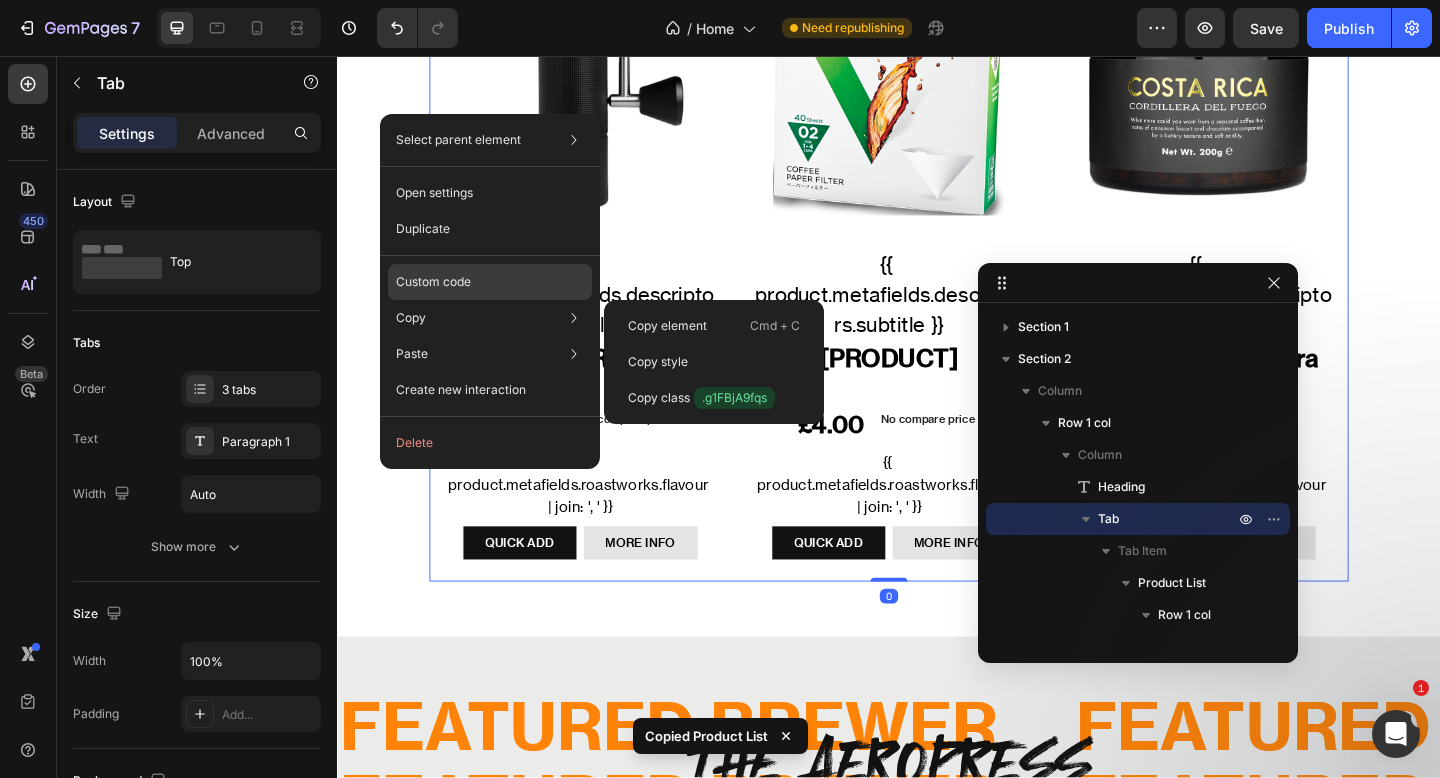 click on "Custom code" 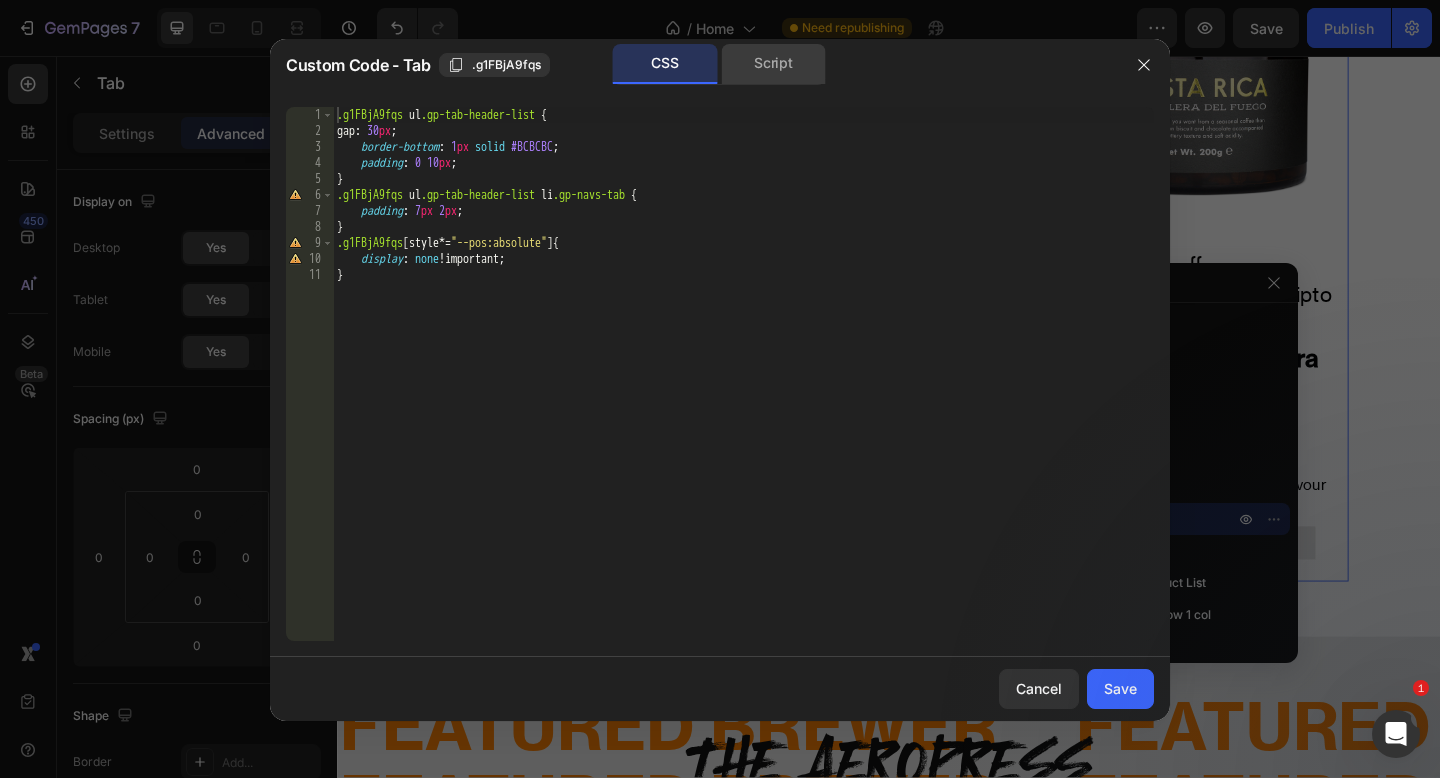 click on "Script" 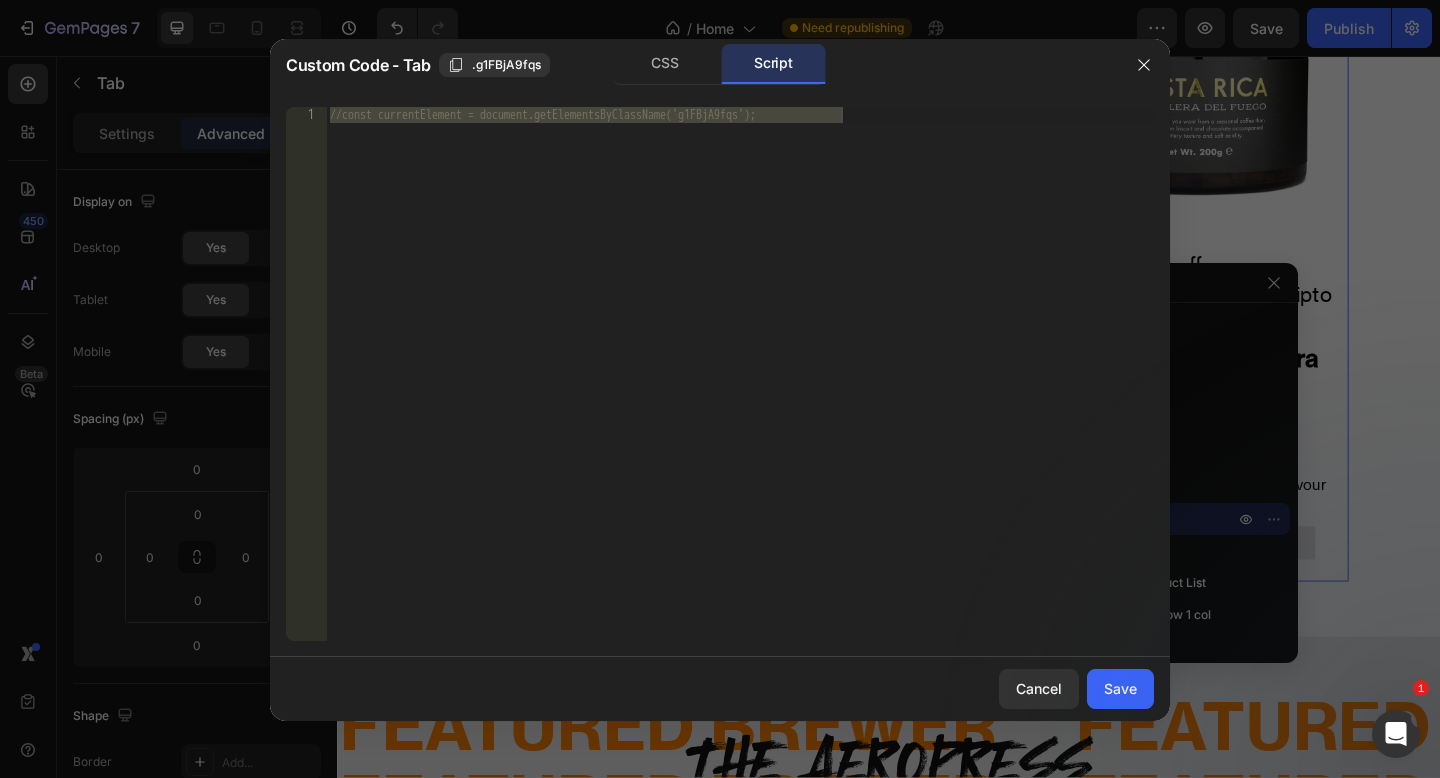 click 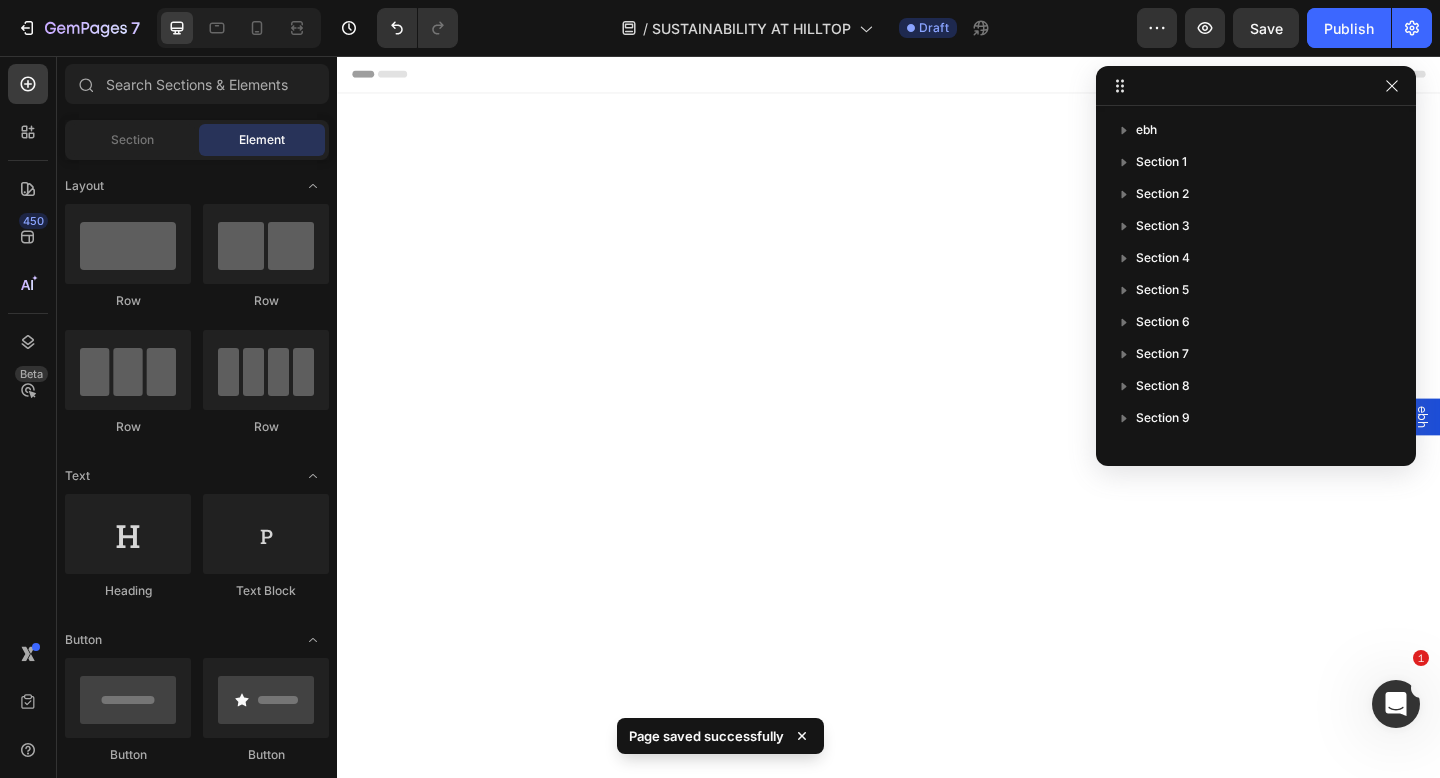 scroll, scrollTop: 0, scrollLeft: 0, axis: both 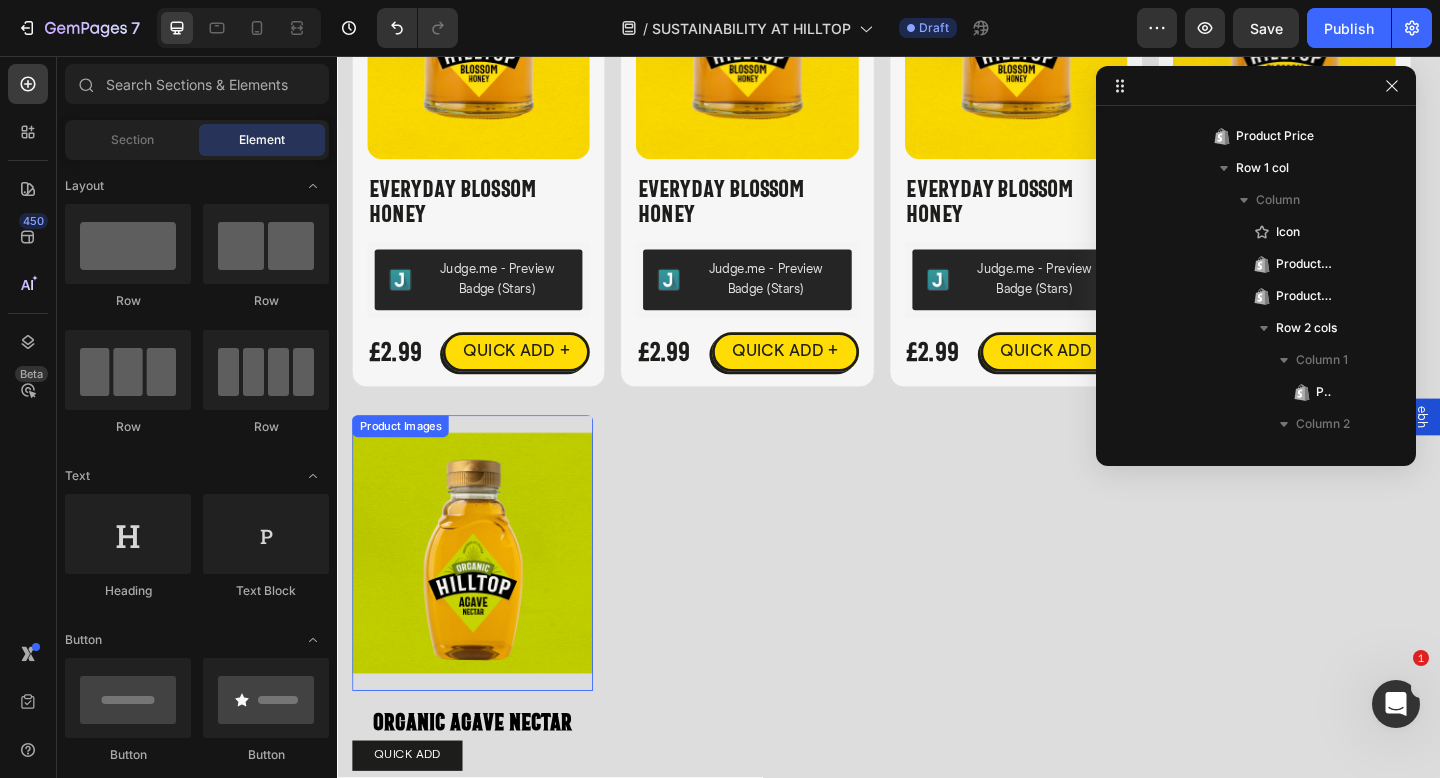 click at bounding box center (484, 597) 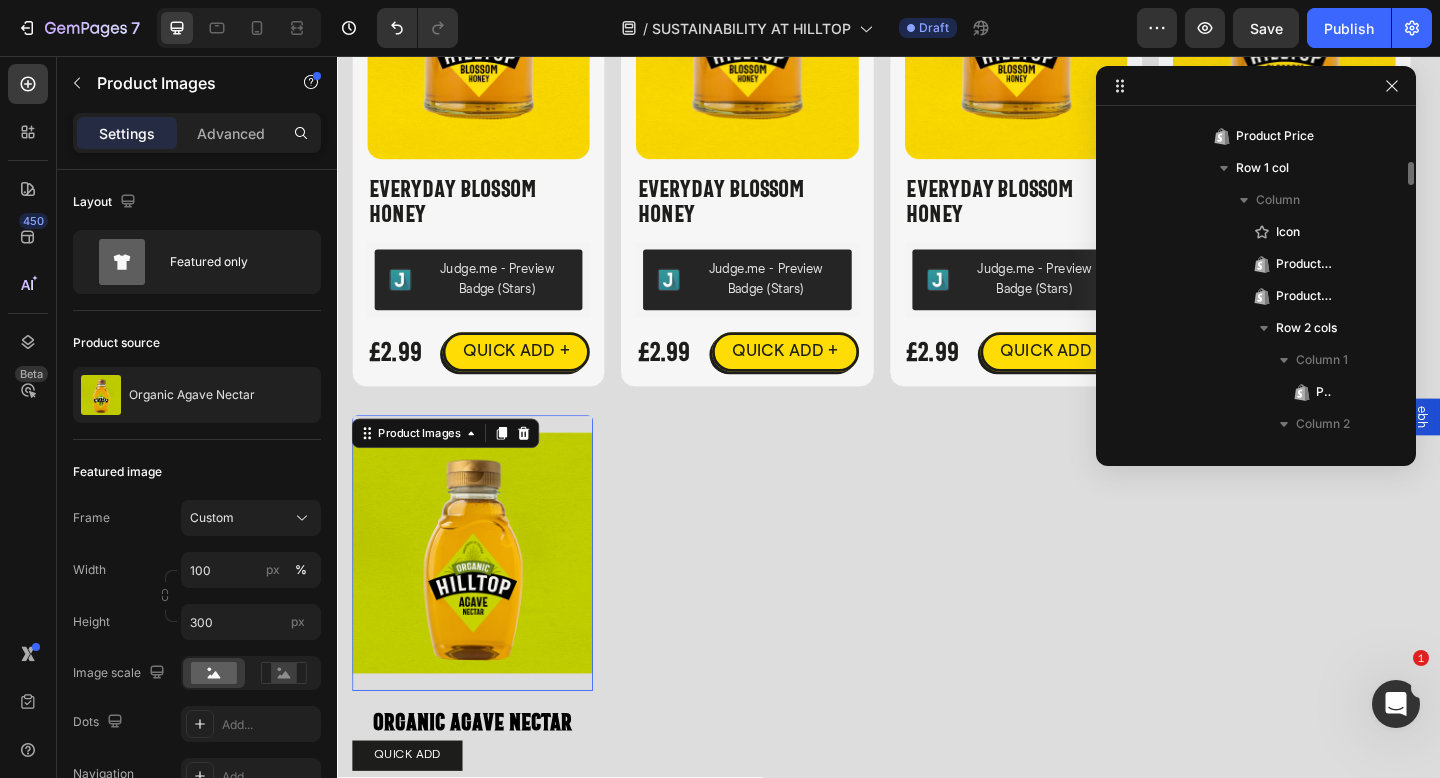 scroll, scrollTop: 3738, scrollLeft: 0, axis: vertical 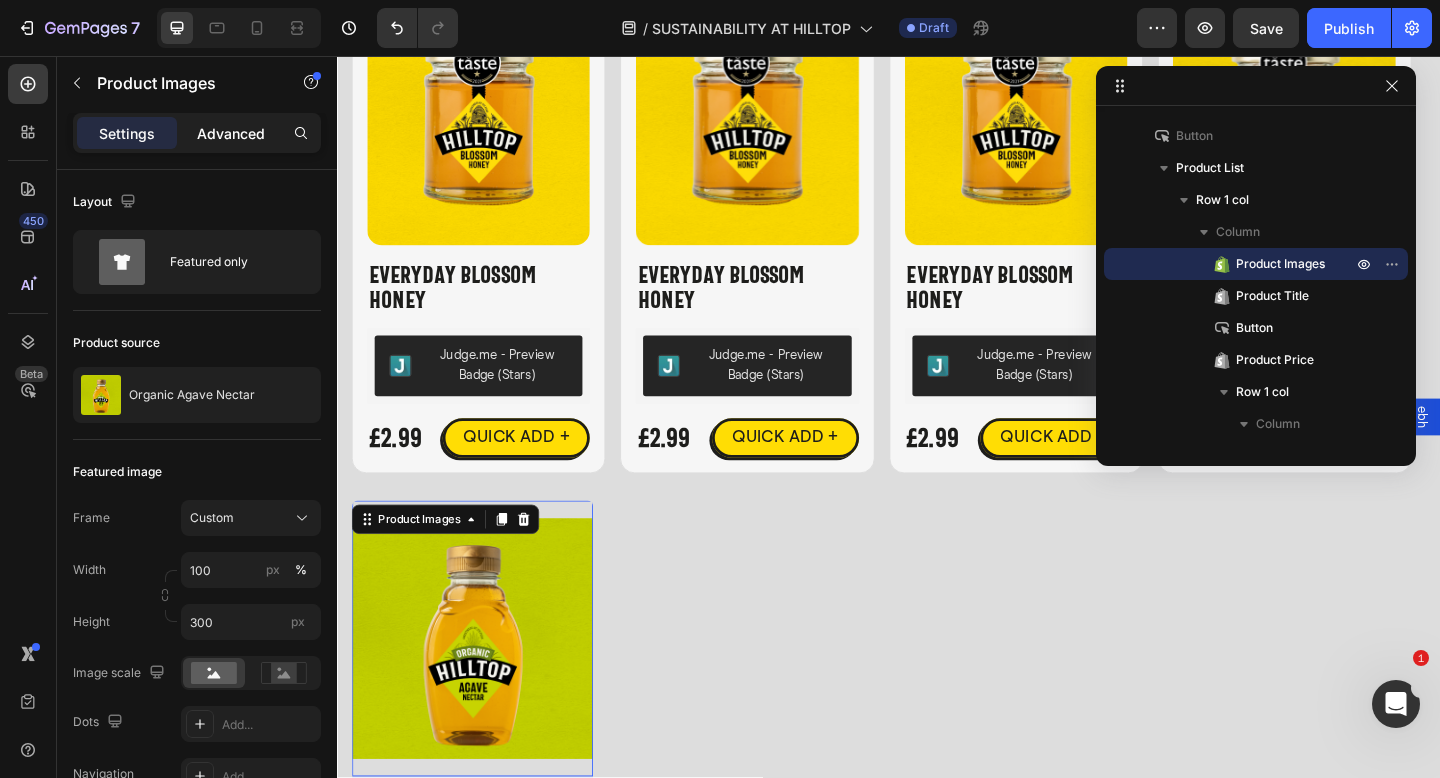 click on "Advanced" at bounding box center (231, 133) 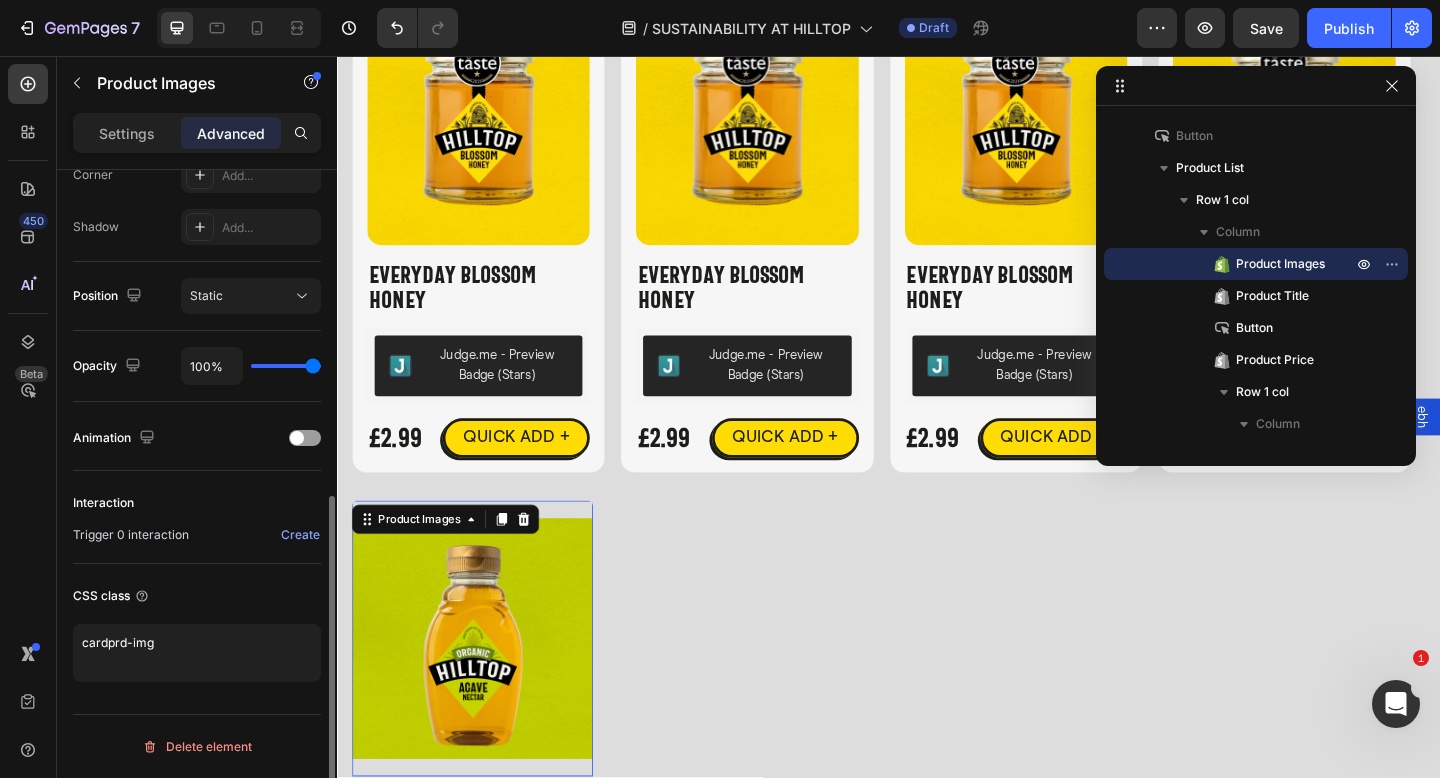 scroll, scrollTop: 273, scrollLeft: 0, axis: vertical 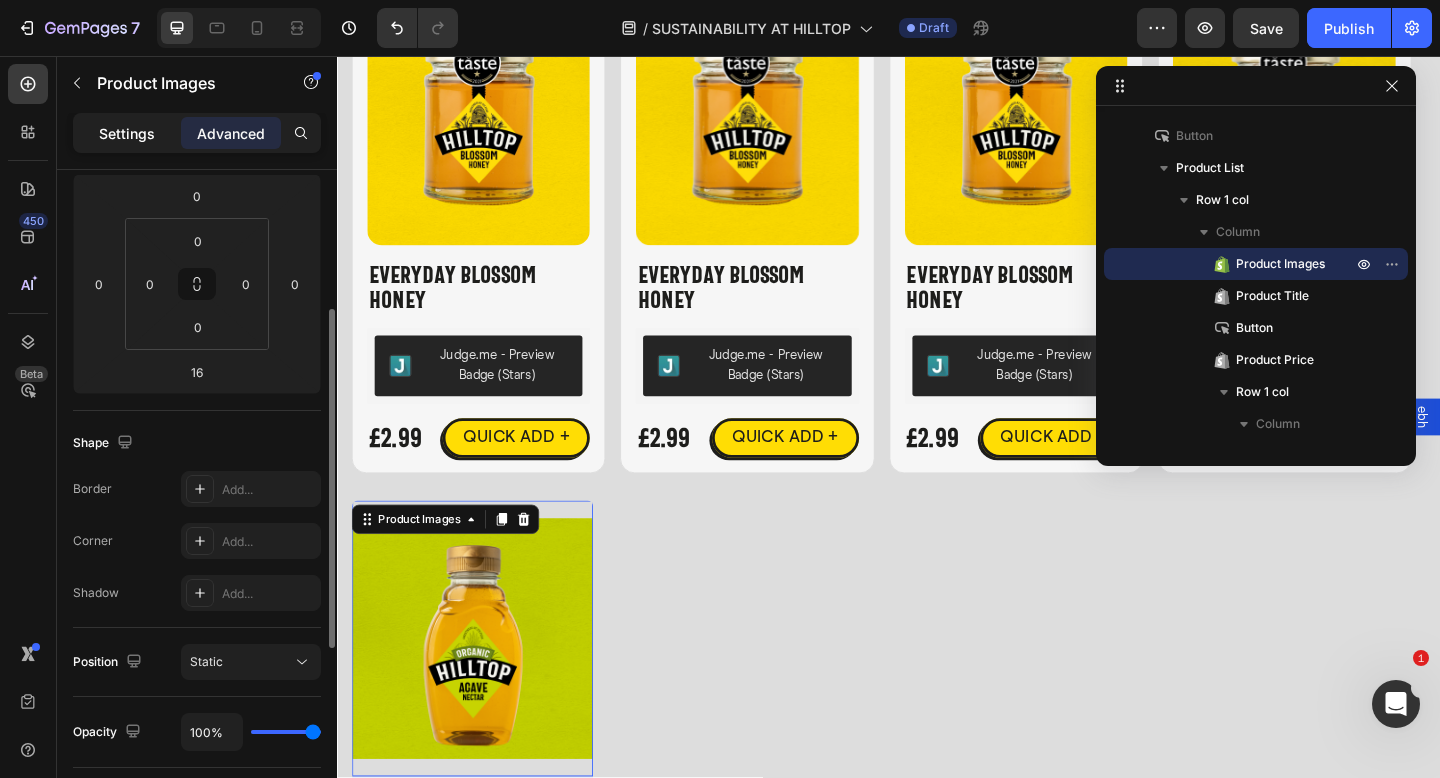 click on "Settings" 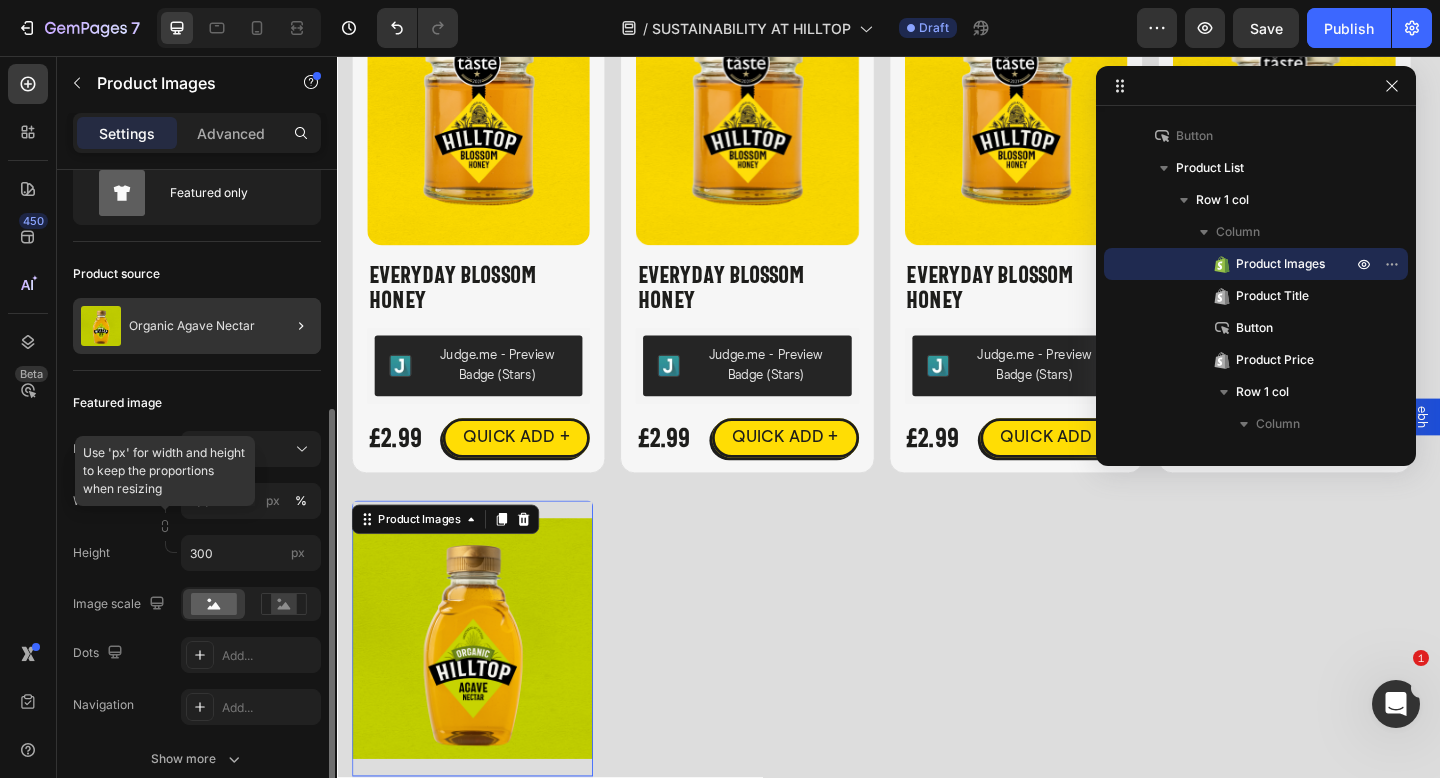 scroll, scrollTop: 0, scrollLeft: 0, axis: both 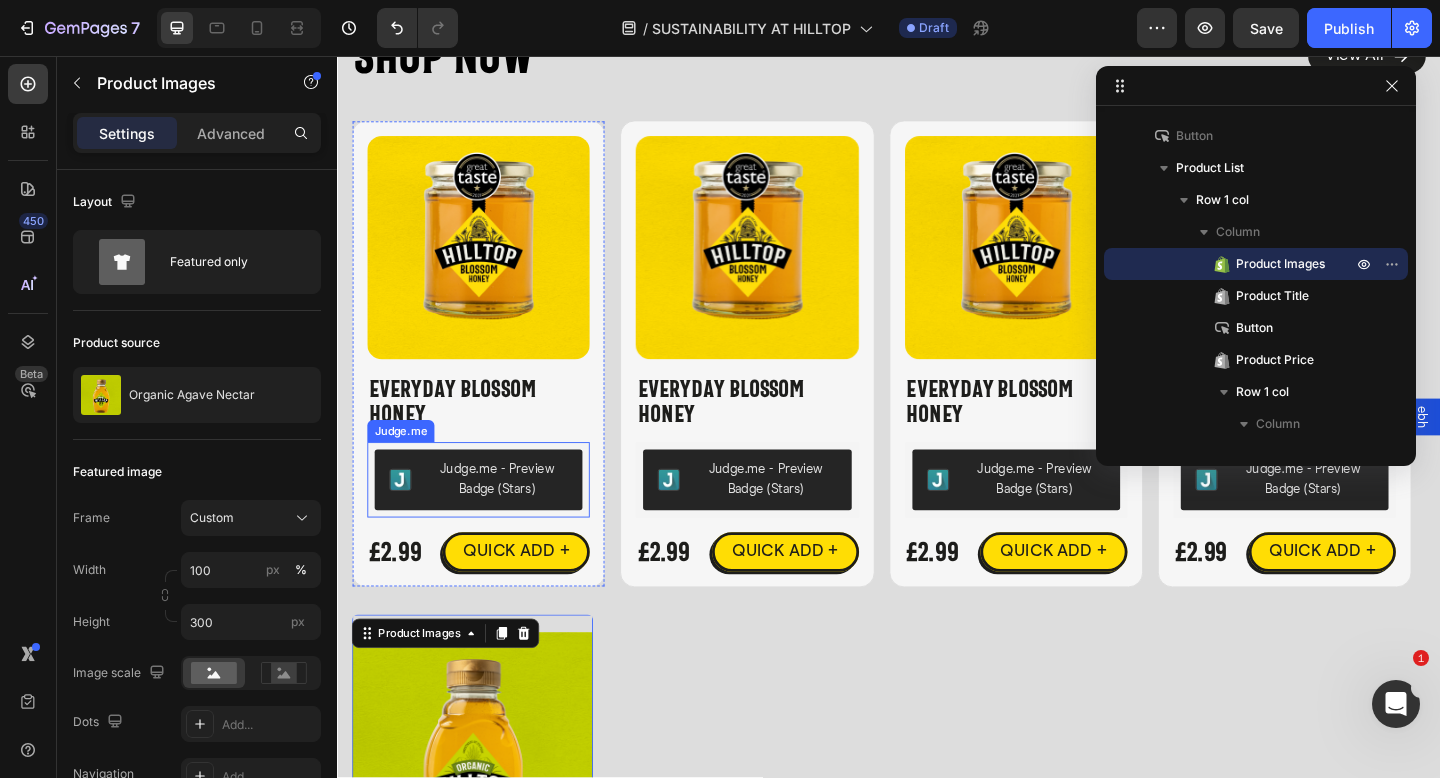 click on "Judge.me - Preview Badge (Stars)" at bounding box center (491, 517) 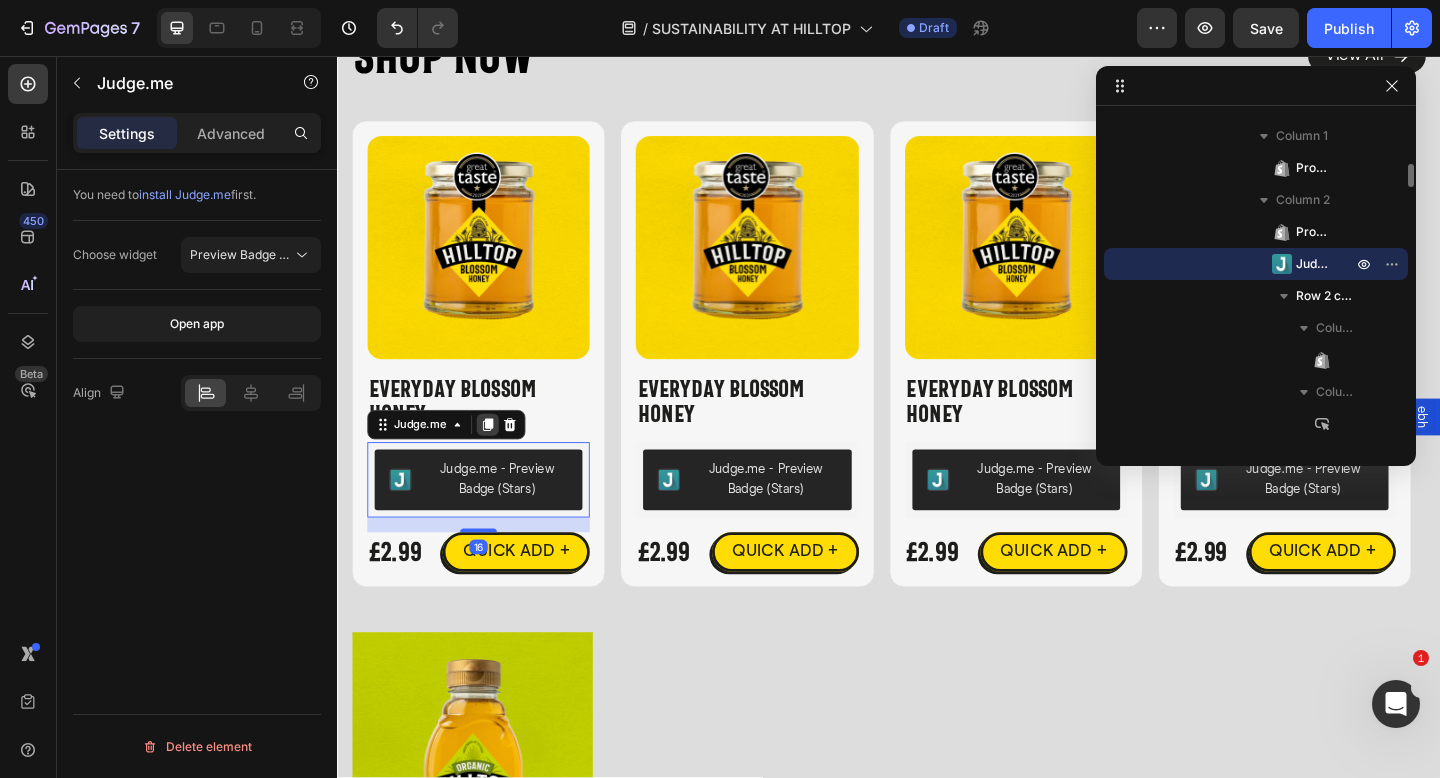 click 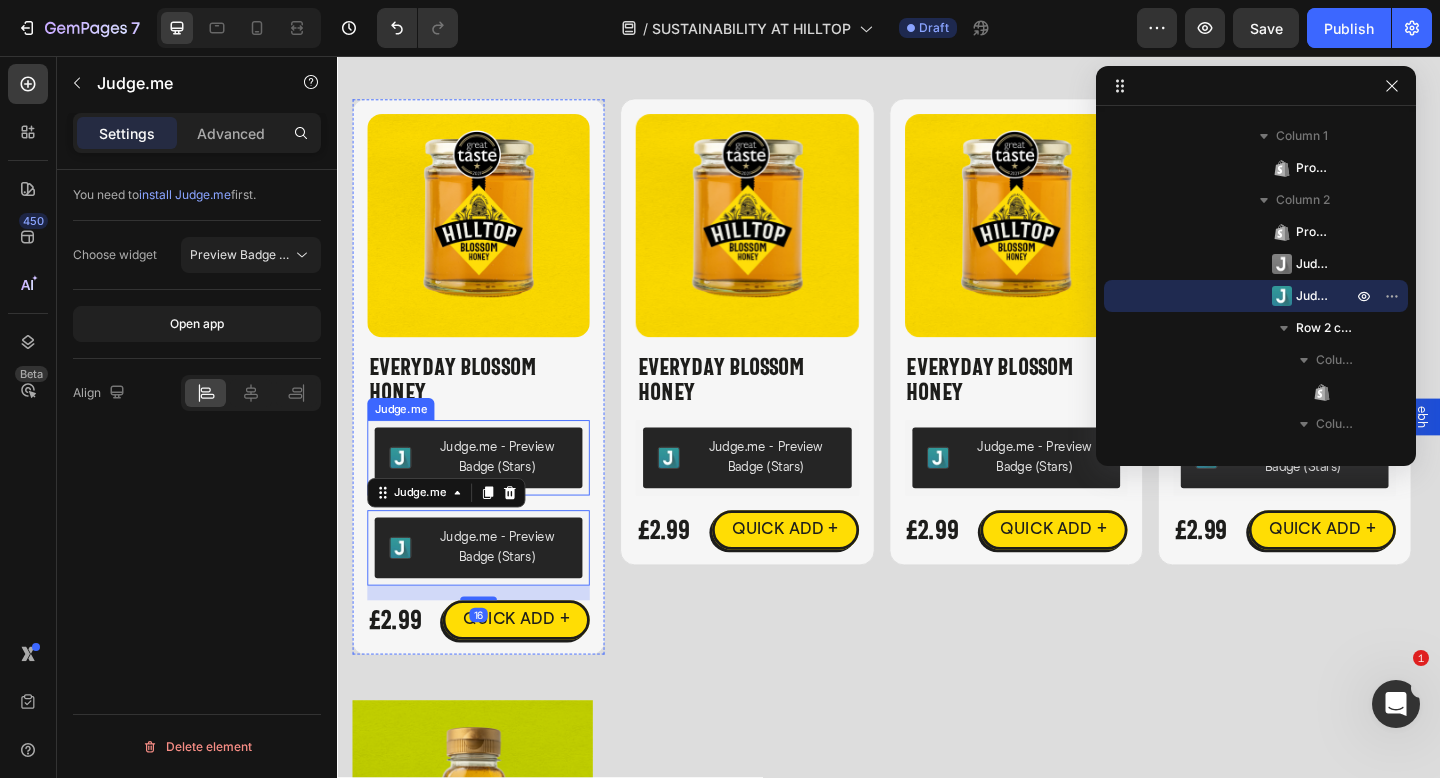 scroll, scrollTop: 4829, scrollLeft: 0, axis: vertical 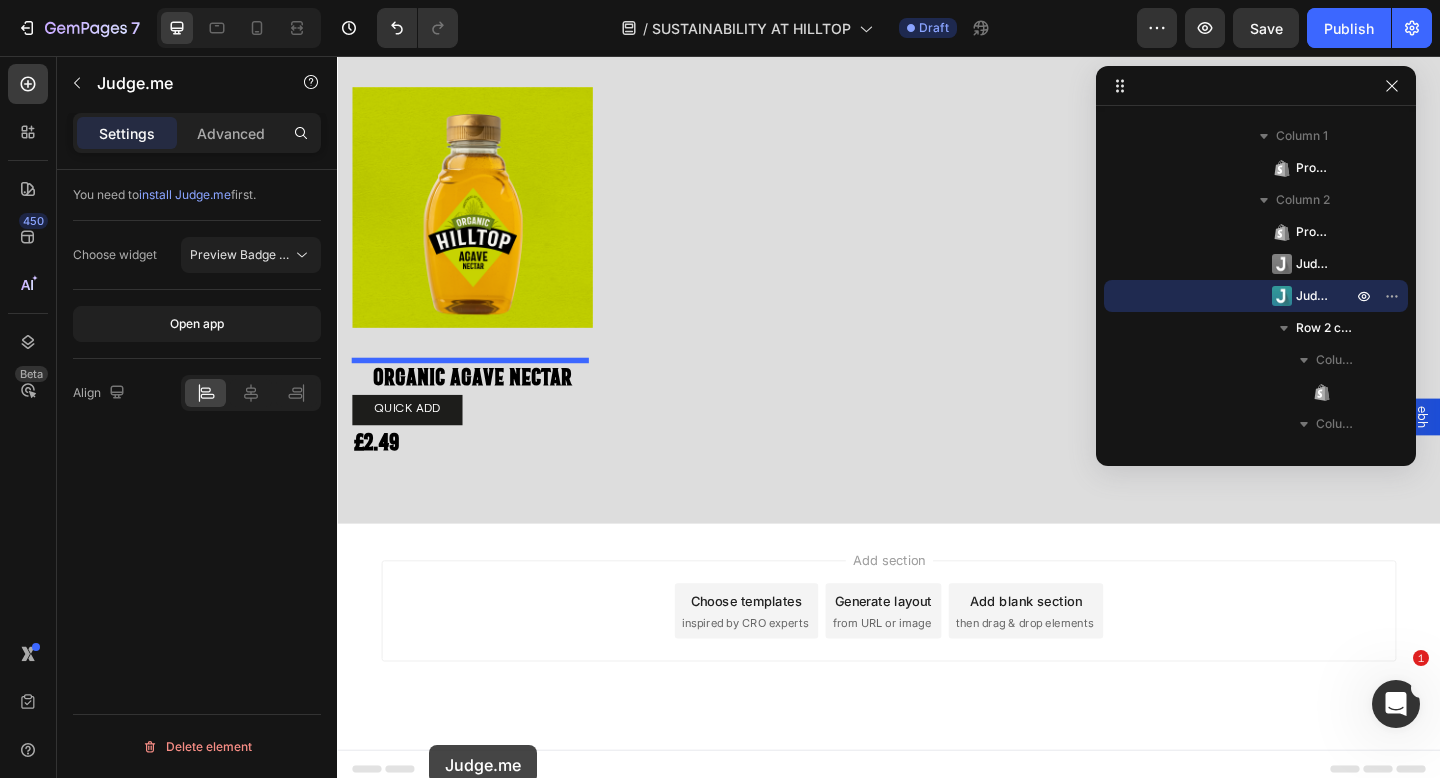drag, startPoint x: 379, startPoint y: 325, endPoint x: 437, endPoint y: 806, distance: 484.48425 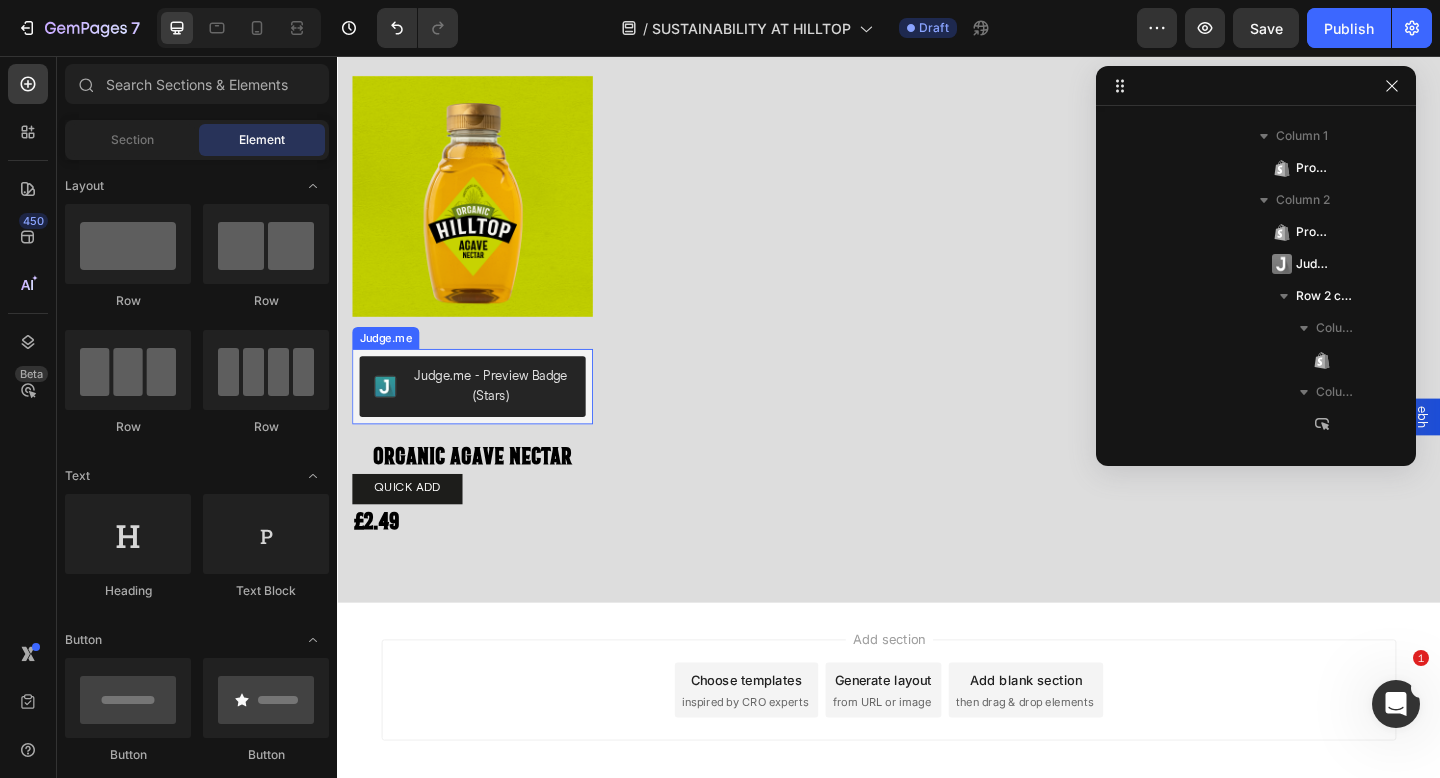drag, startPoint x: 437, startPoint y: 806, endPoint x: 463, endPoint y: 402, distance: 404.83575 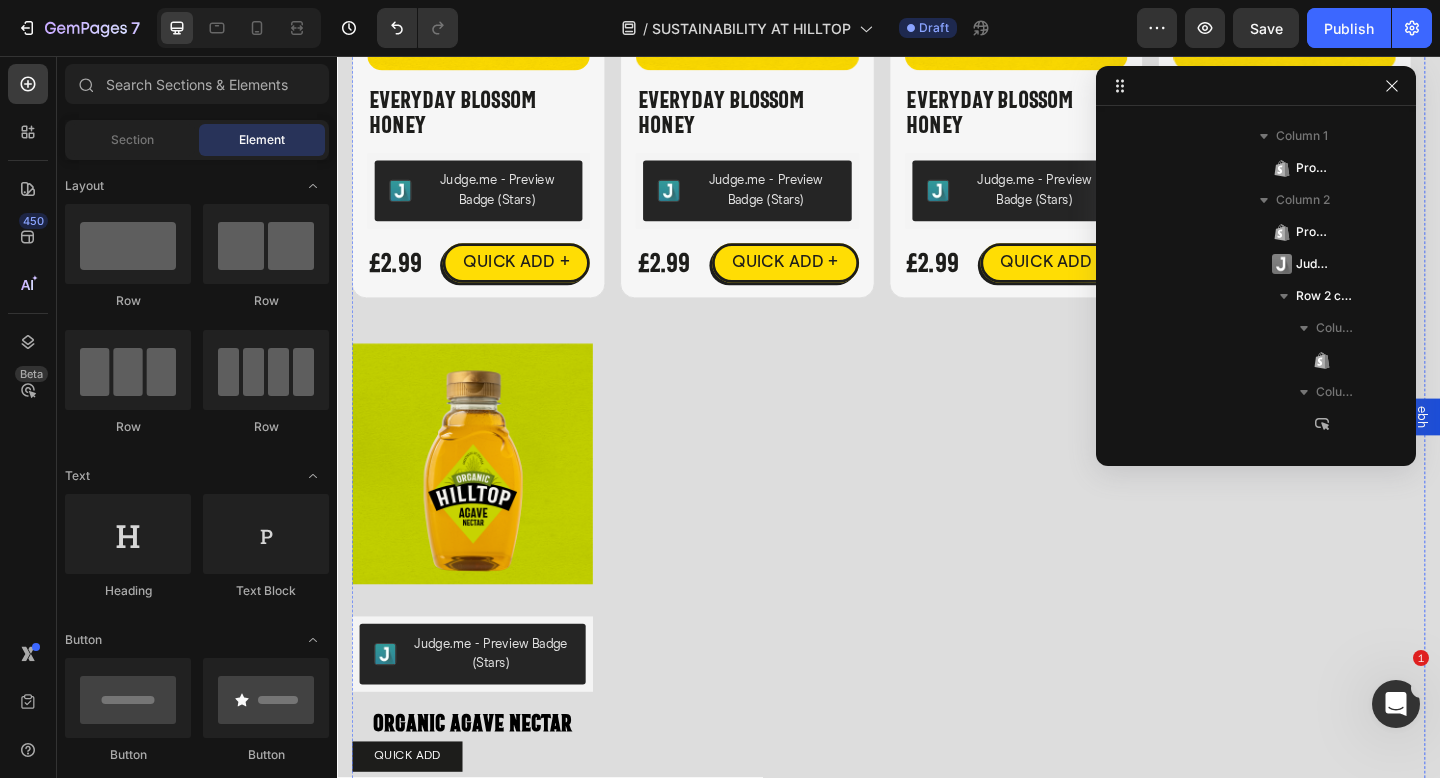 scroll, scrollTop: 4971, scrollLeft: 0, axis: vertical 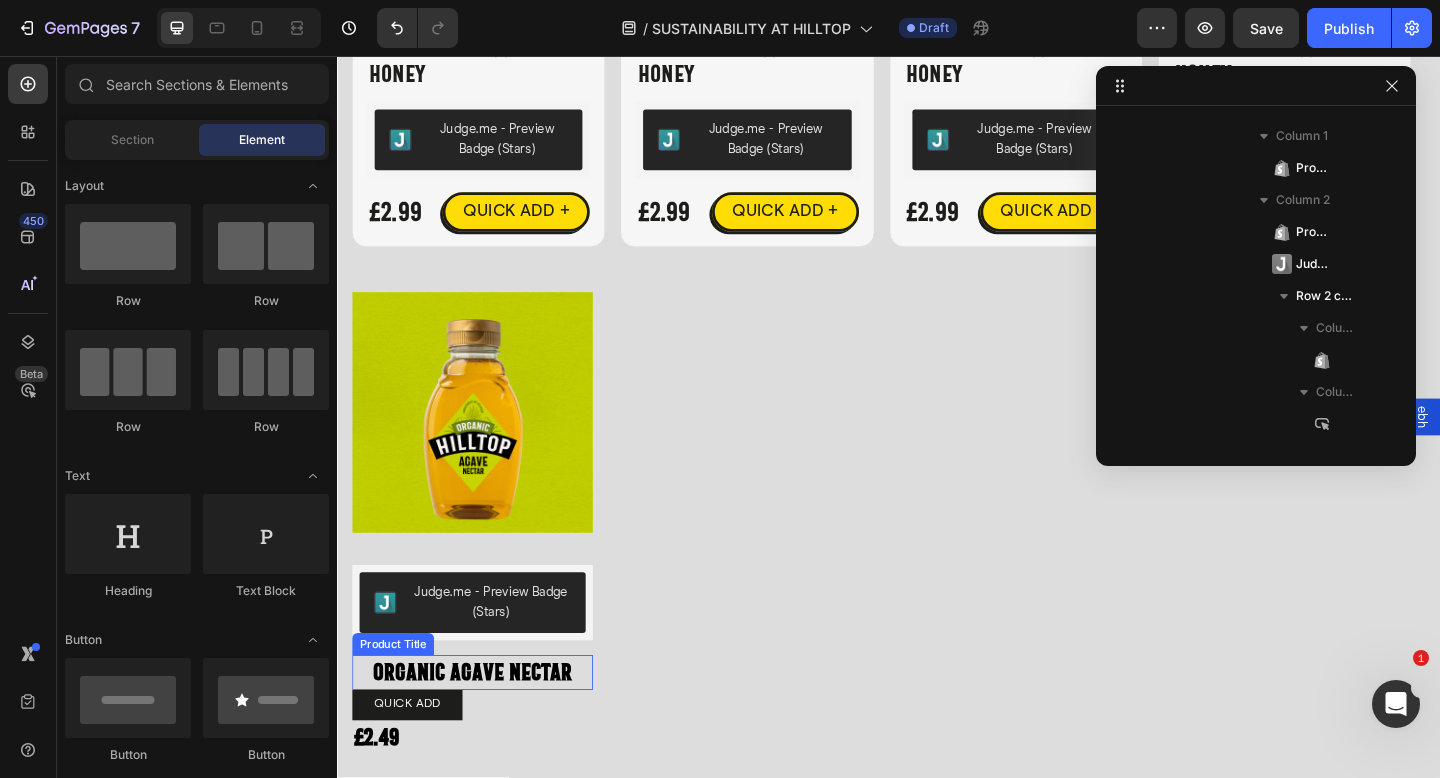 click on "Organic Agave Nectar" at bounding box center [484, 727] 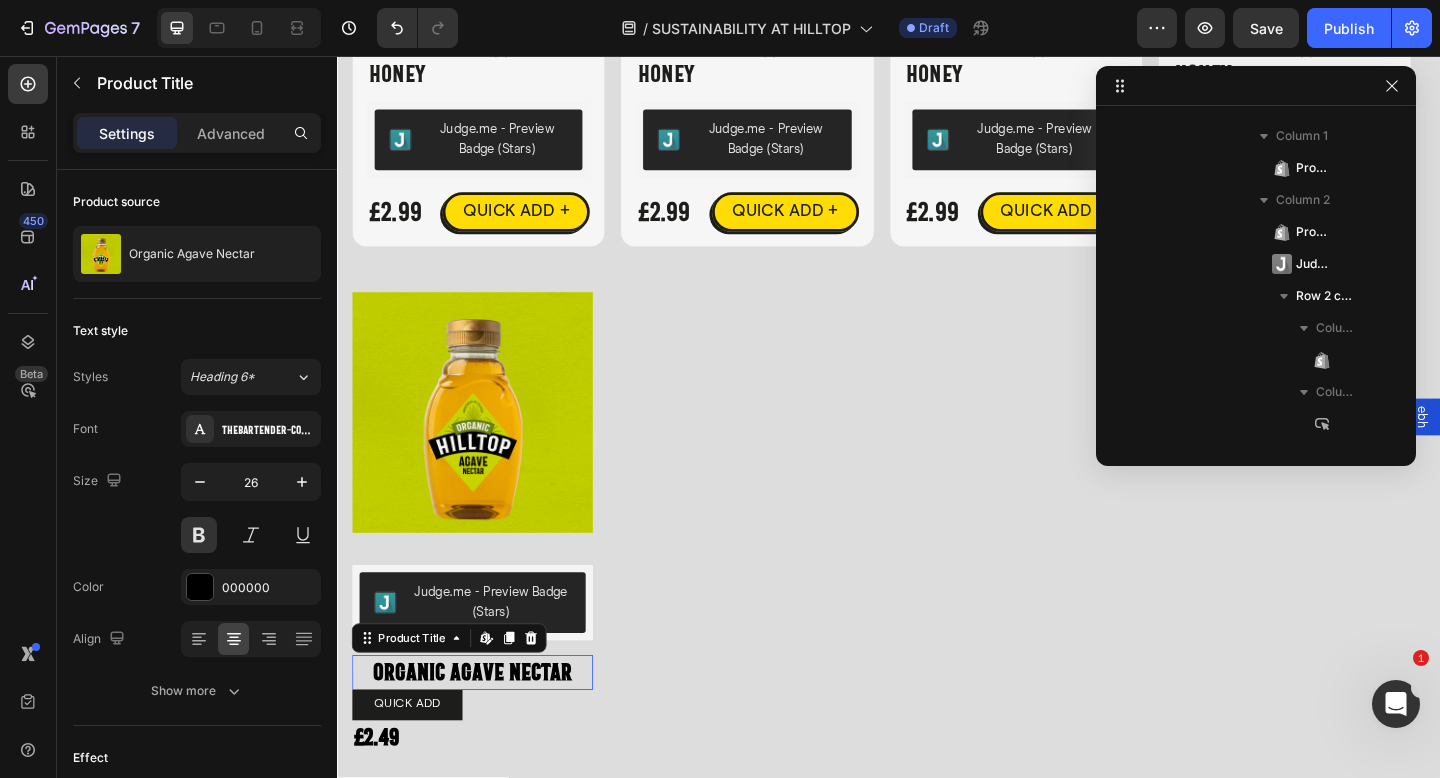 scroll, scrollTop: 3802, scrollLeft: 0, axis: vertical 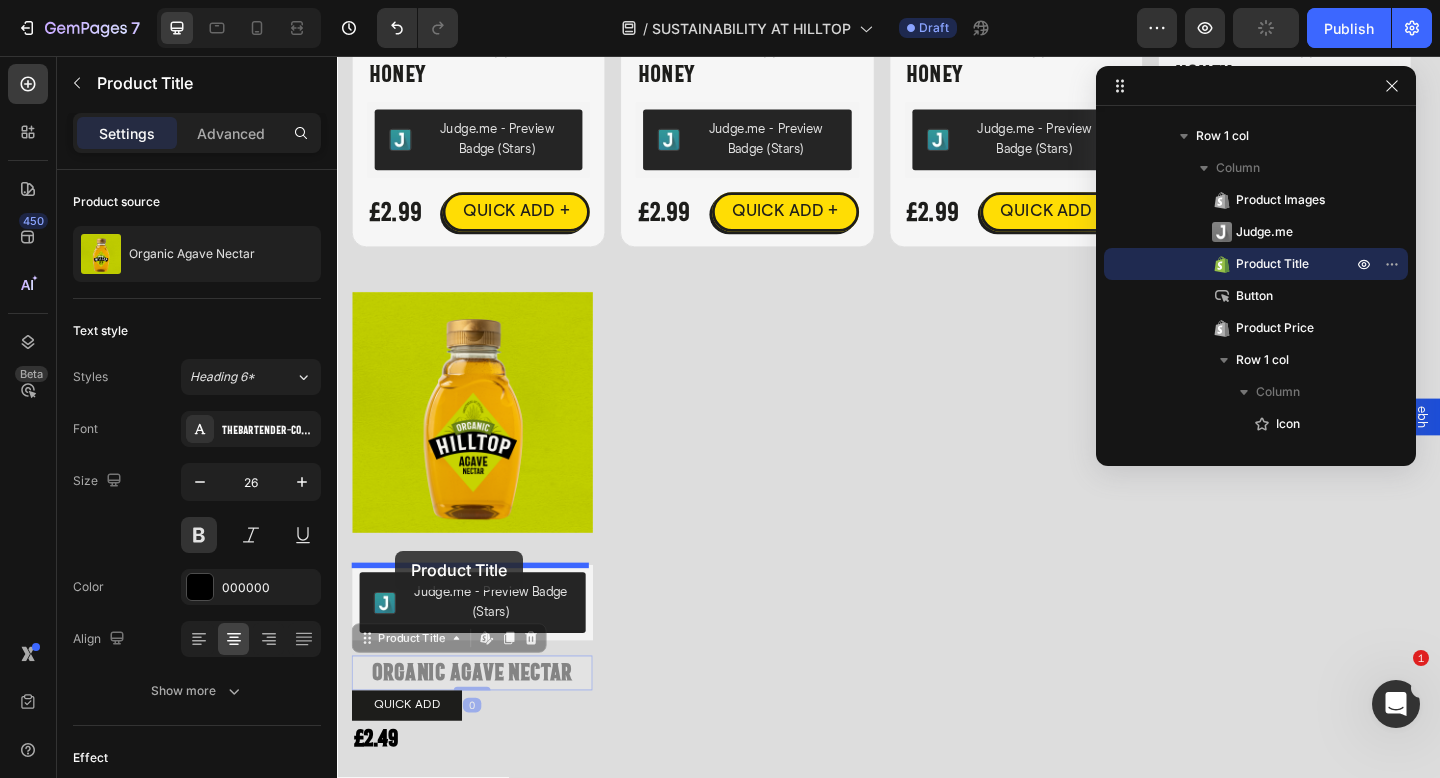 drag, startPoint x: 374, startPoint y: 677, endPoint x: 400, endPoint y: 594, distance: 86.977005 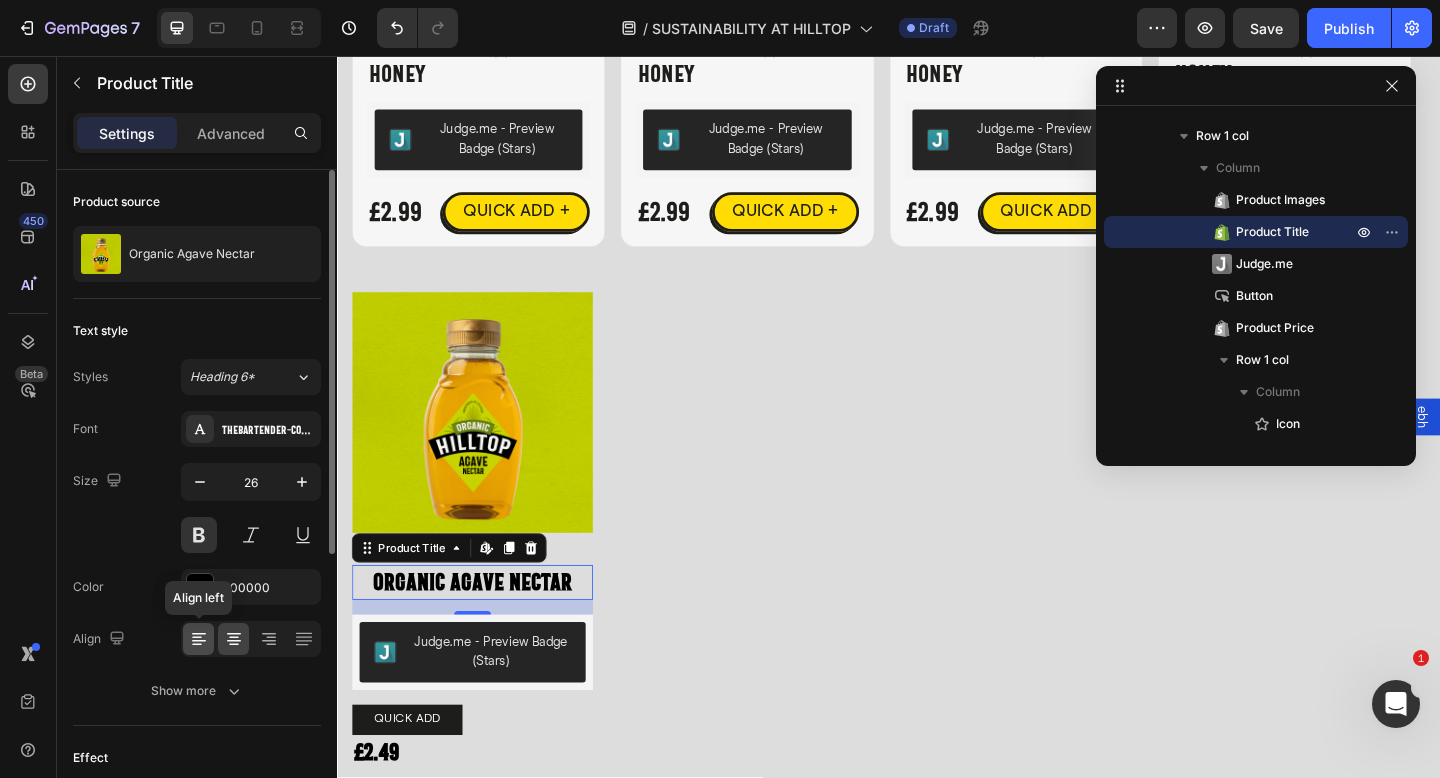 click 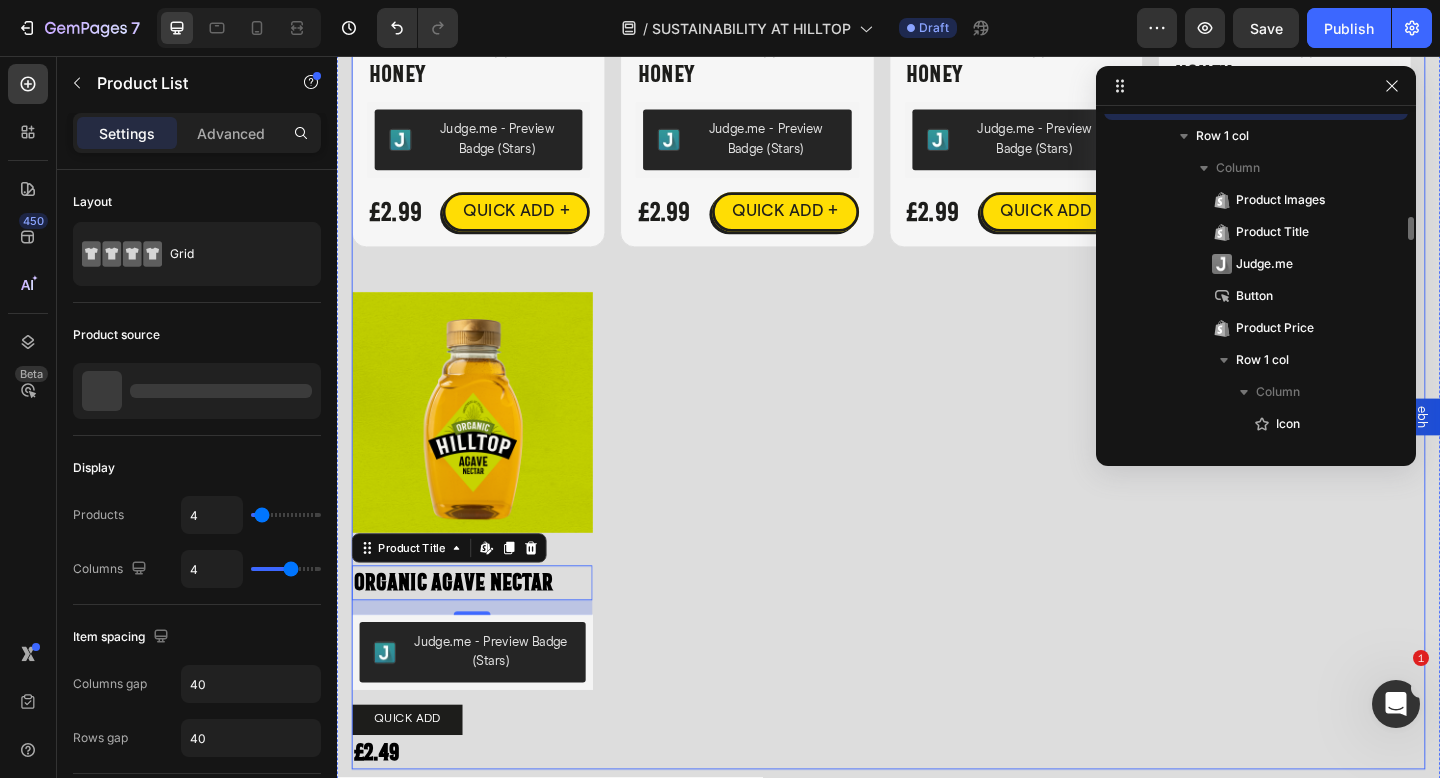 click on "Product Images Organic Agave Nectar Product Title   Edit content in Shopify 0 Judge.me - Preview Badge (Stars) Judge.me QUICK ADD Button £2.49 Product Price Product Price
Icon Hilltop Product Vendor Organic Agave Nectar Product Title £2.49 Product Price Product Price No compare price Product Price Row Size: Squeezy - 330g Squeezy - 330g Squeezy - 330g Squeezy - 330g Squeezy - 680g Squeezy - 680g Squeezy - 680g Product Variants & Swatches
1
Product Quantity Add To cart Product Cart Button Row View full details Product View More Row Row Product List" at bounding box center [937, 563] 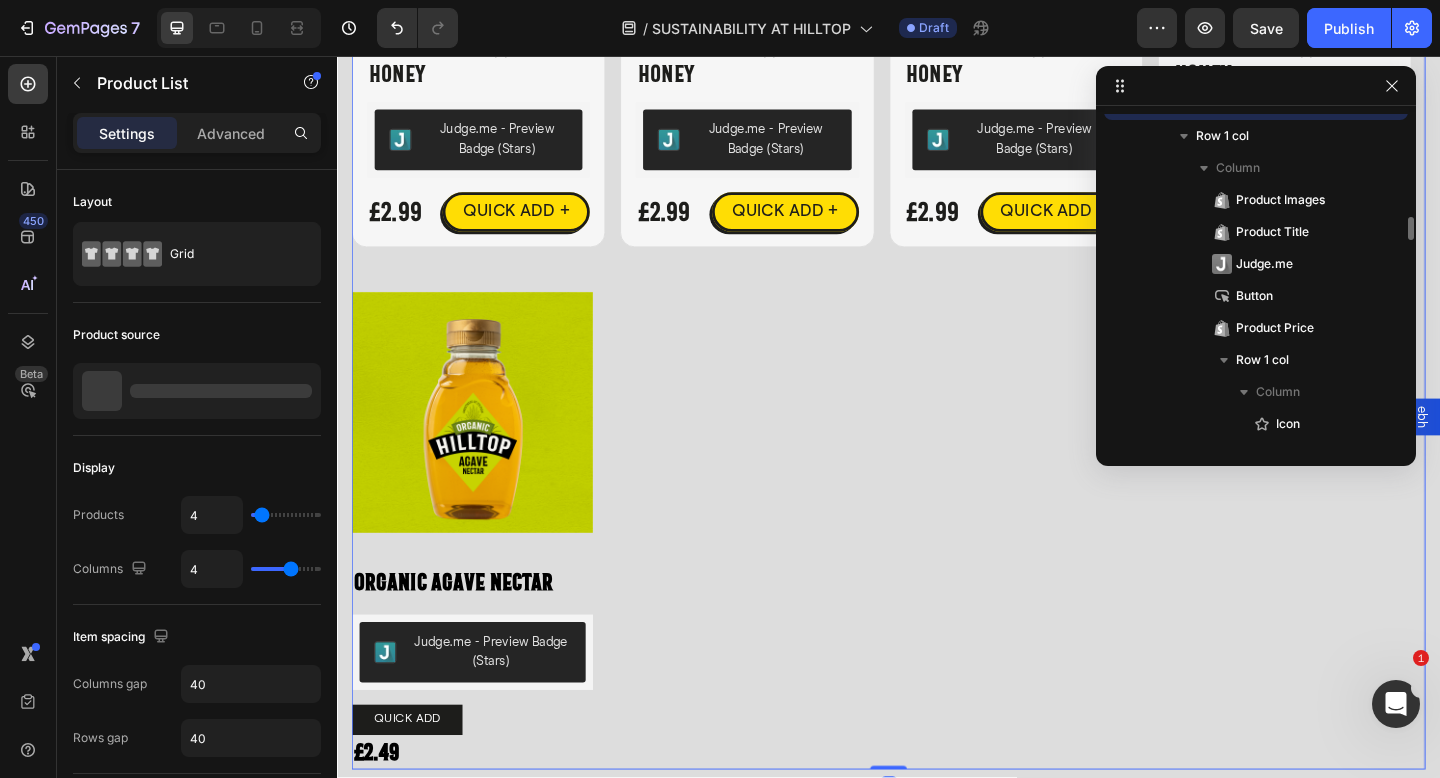 scroll, scrollTop: 3642, scrollLeft: 0, axis: vertical 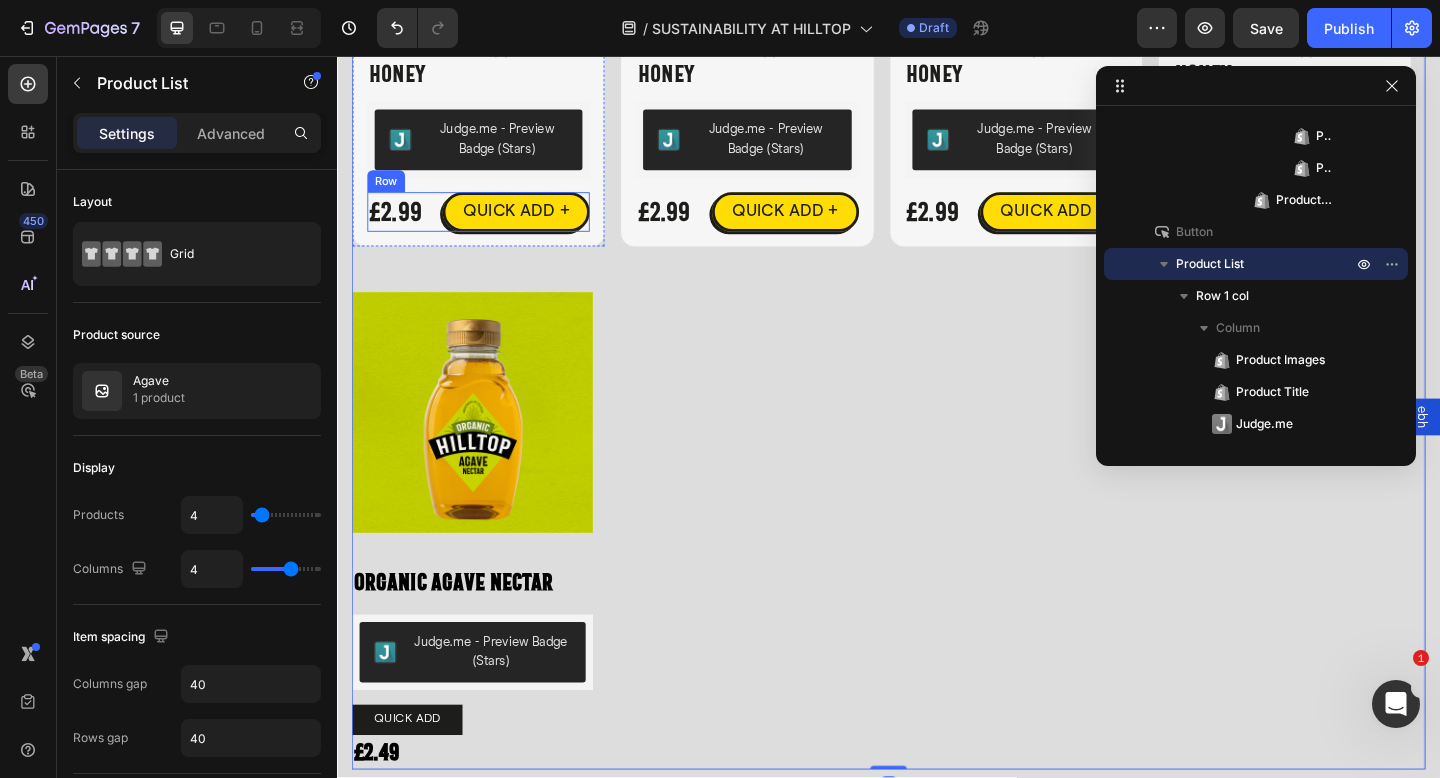 click on "£2.99 Product Price Product Price QUICK ADD + Button Row" at bounding box center (491, 225) 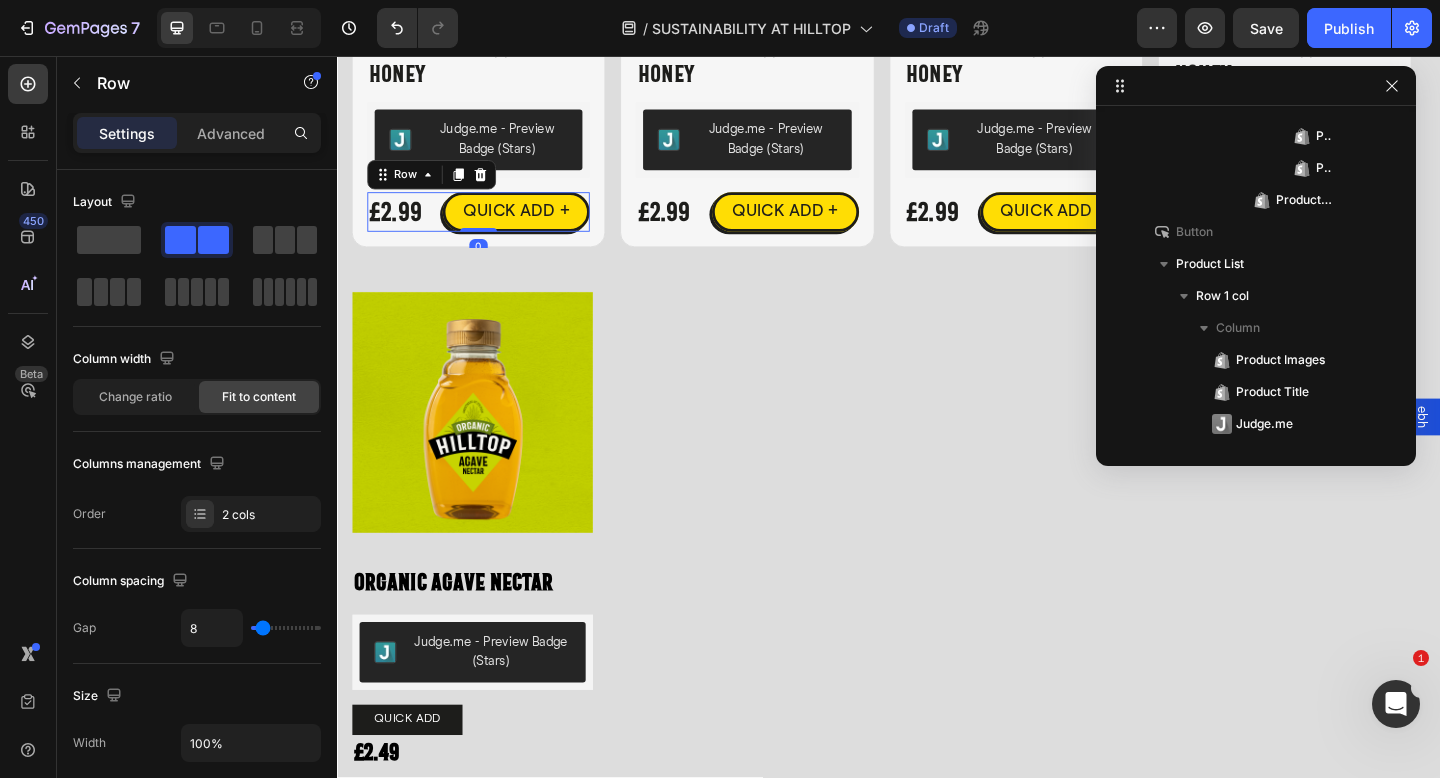 scroll, scrollTop: 730, scrollLeft: 0, axis: vertical 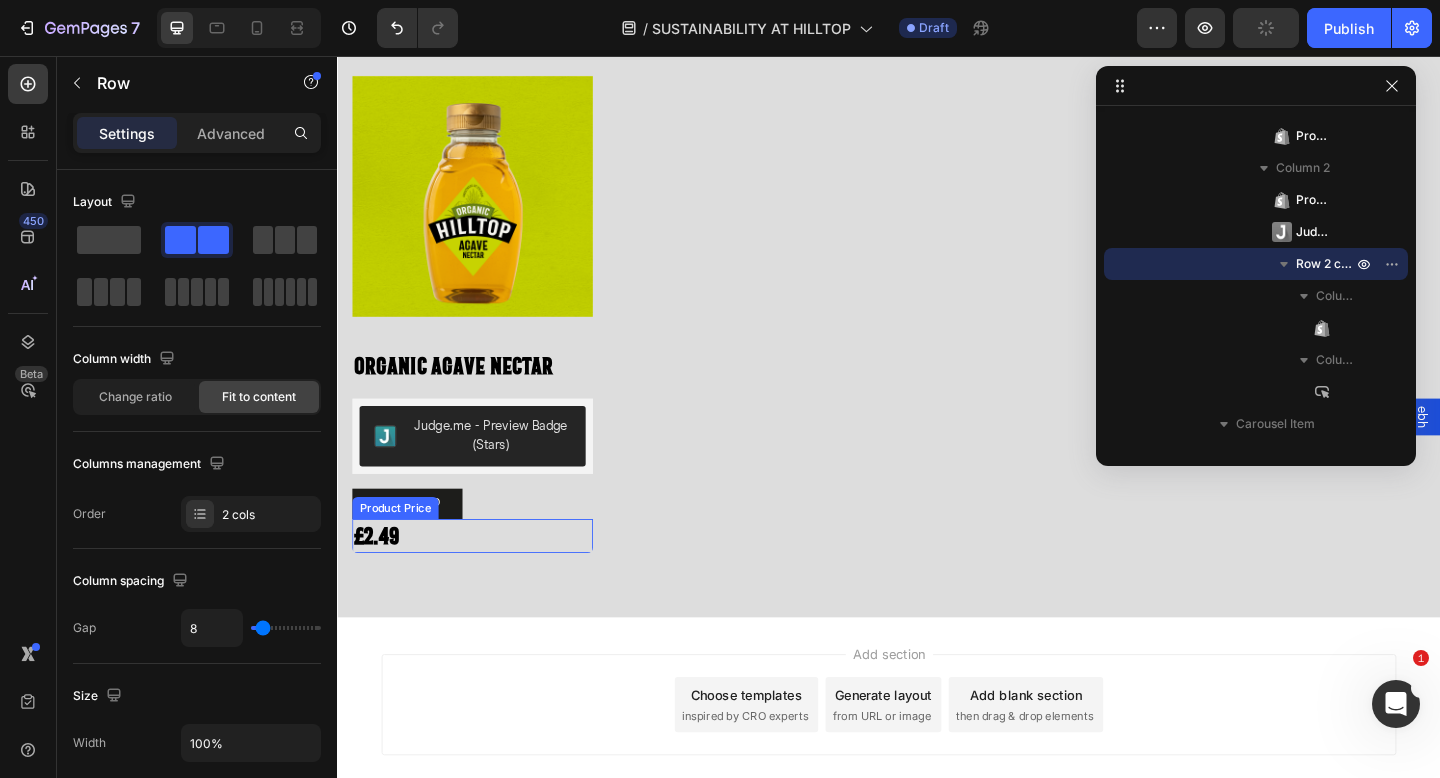click on "£2.49" at bounding box center (484, 579) 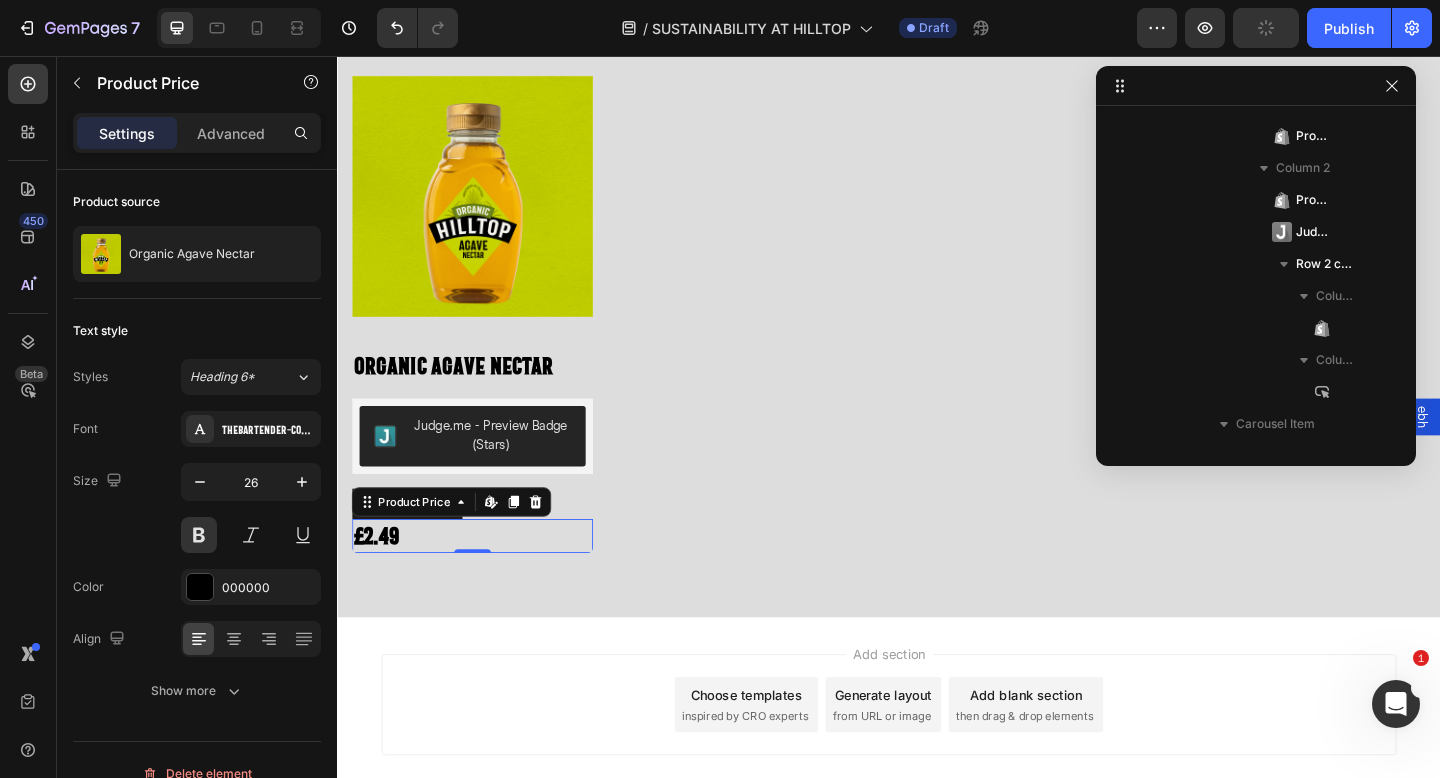 scroll, scrollTop: 3866, scrollLeft: 0, axis: vertical 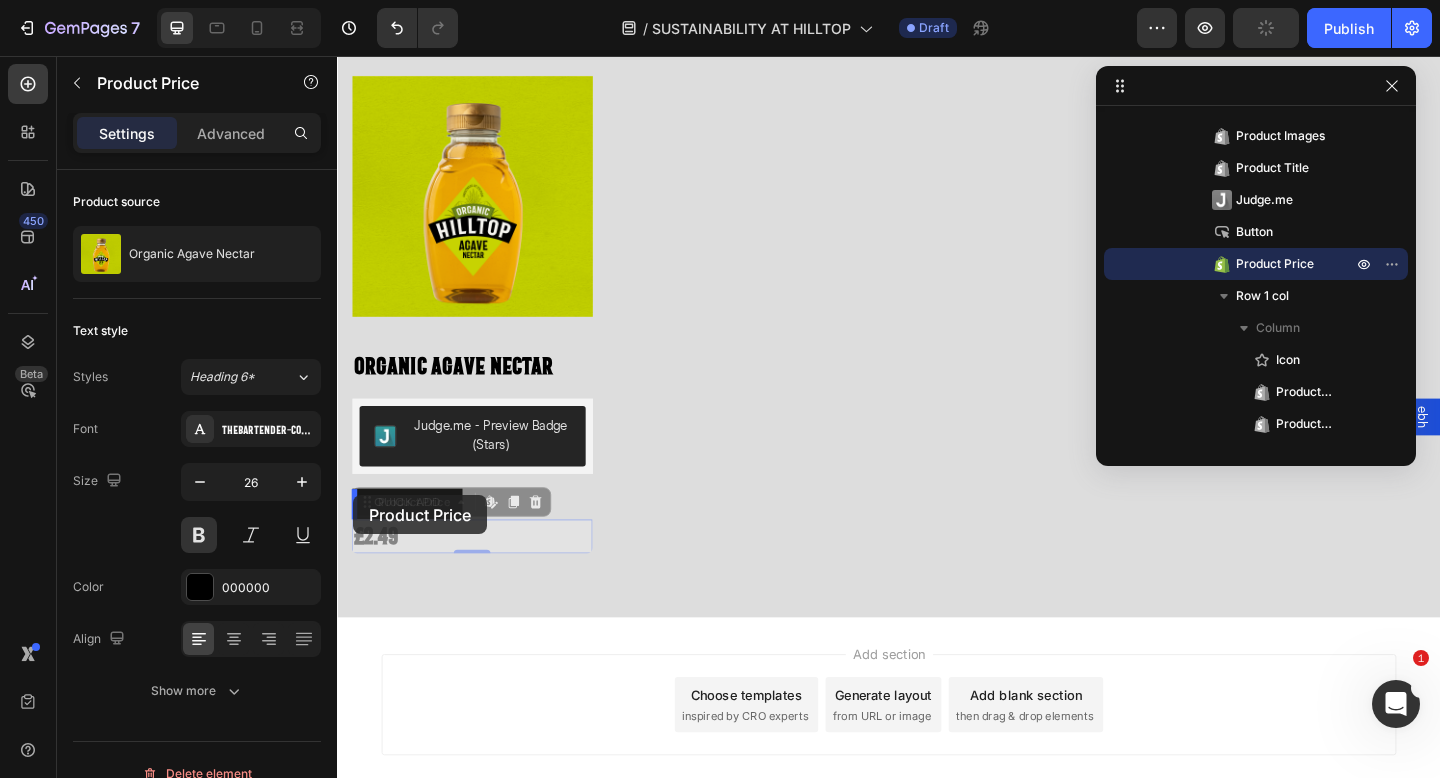drag, startPoint x: 368, startPoint y: 547, endPoint x: 354, endPoint y: 534, distance: 19.104973 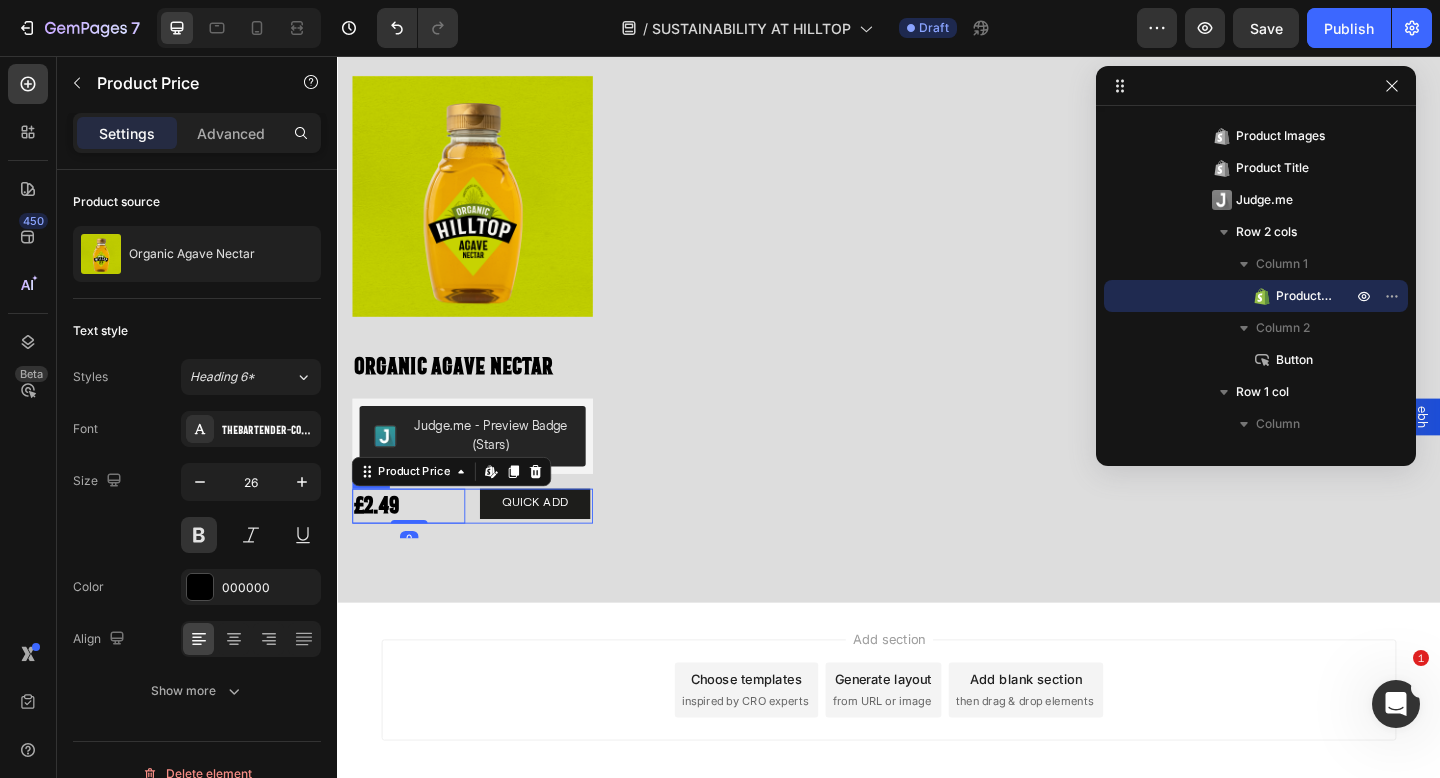 click on "£2.49 Product Price   Edit content in Shopify 0 Product Price   Edit content in Shopify 0 QUICK ADD Button Row" at bounding box center [484, 546] 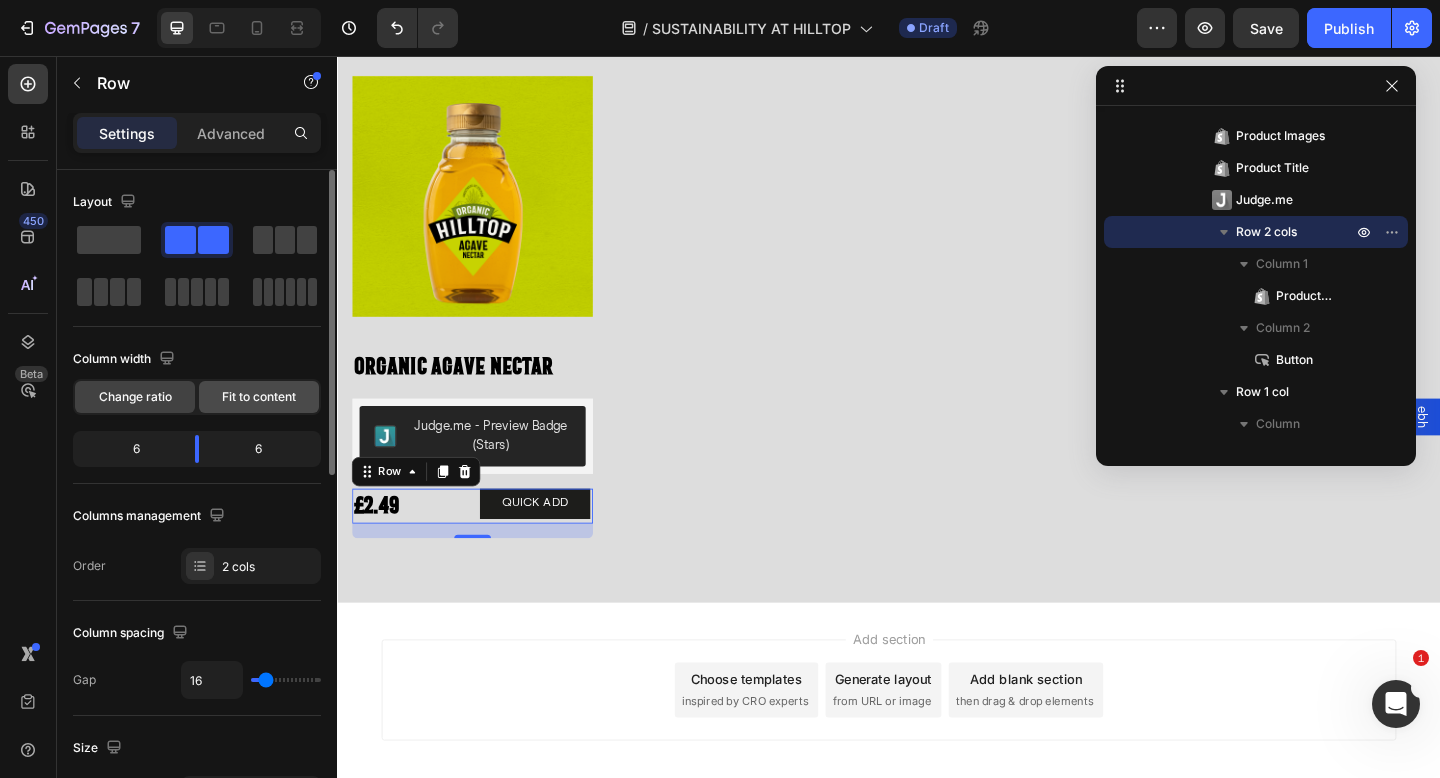 click on "Fit to content" 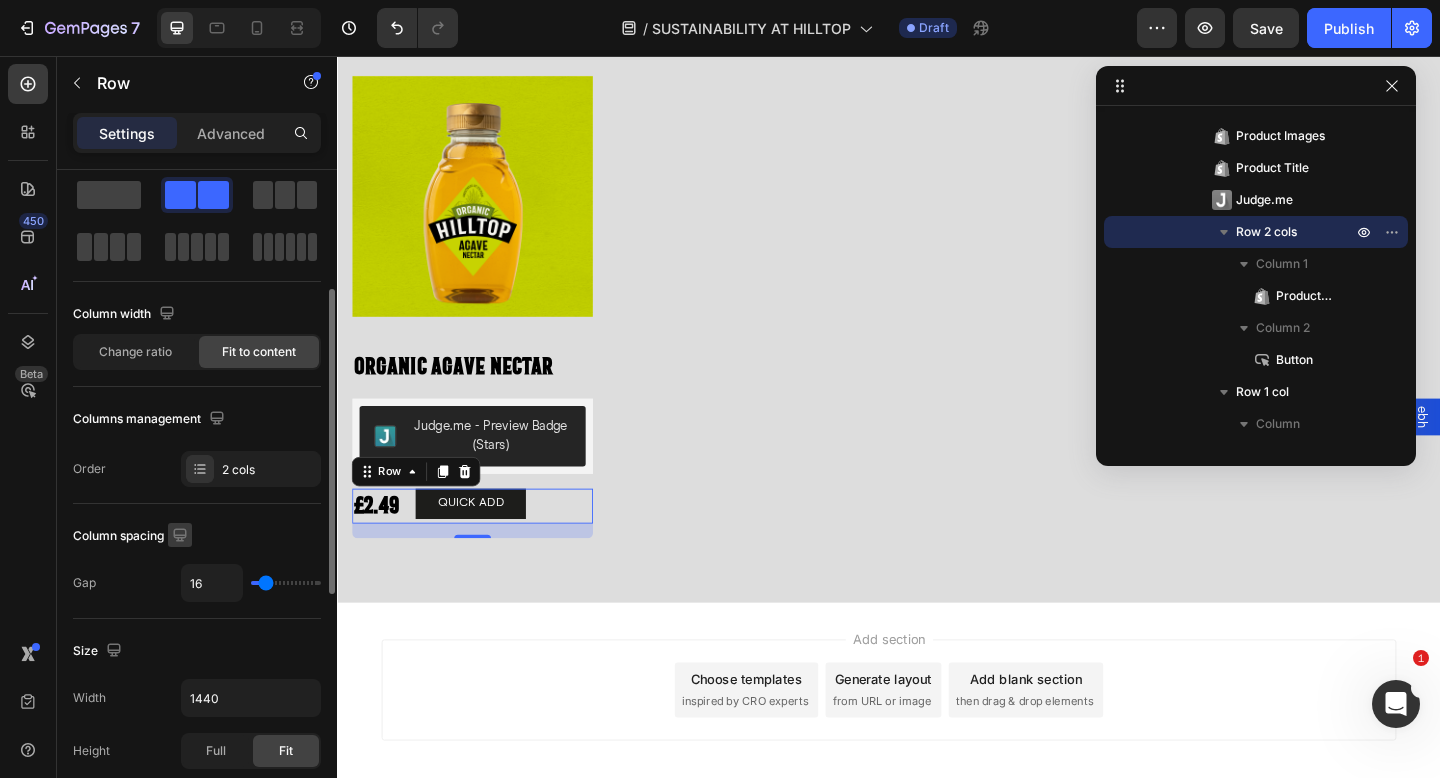 scroll, scrollTop: 289, scrollLeft: 0, axis: vertical 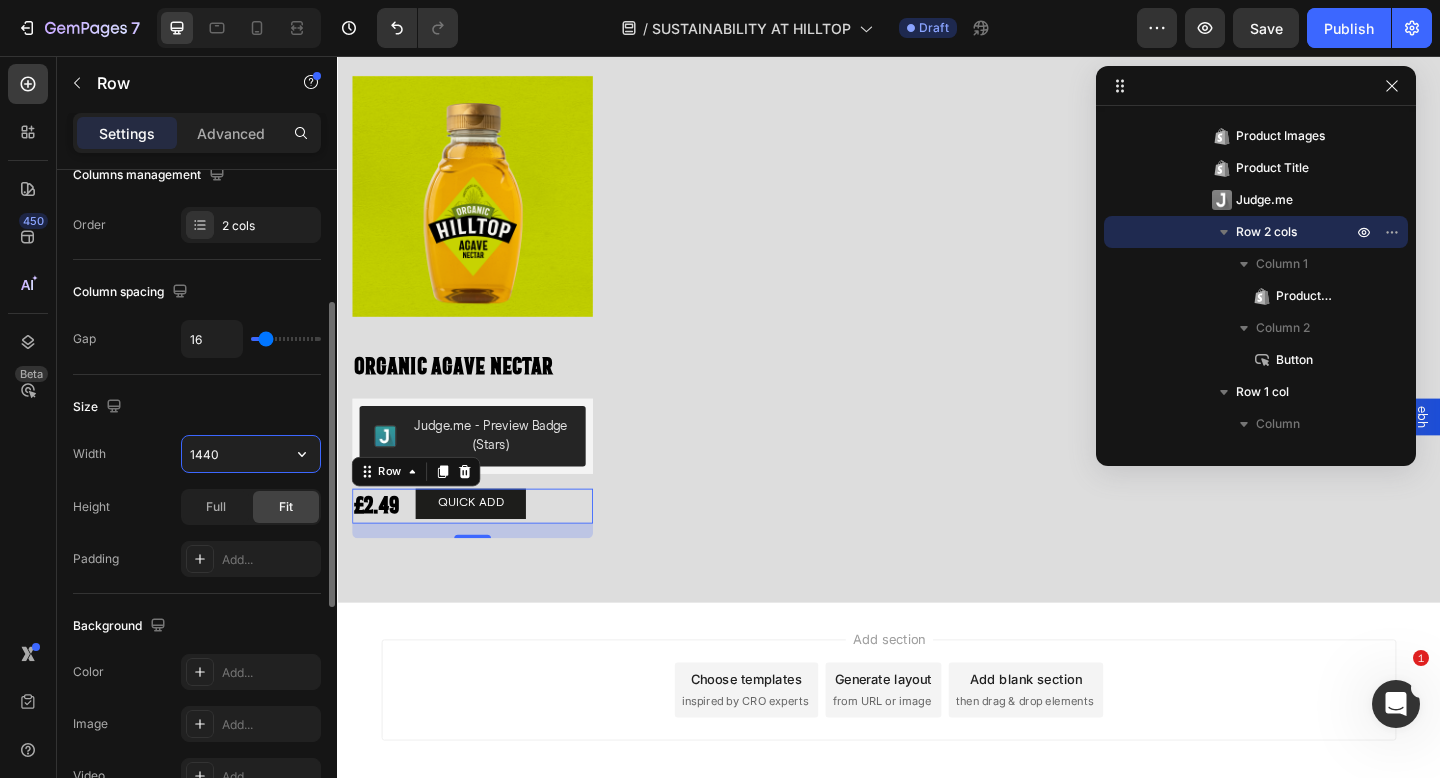 click on "1440" at bounding box center (251, 454) 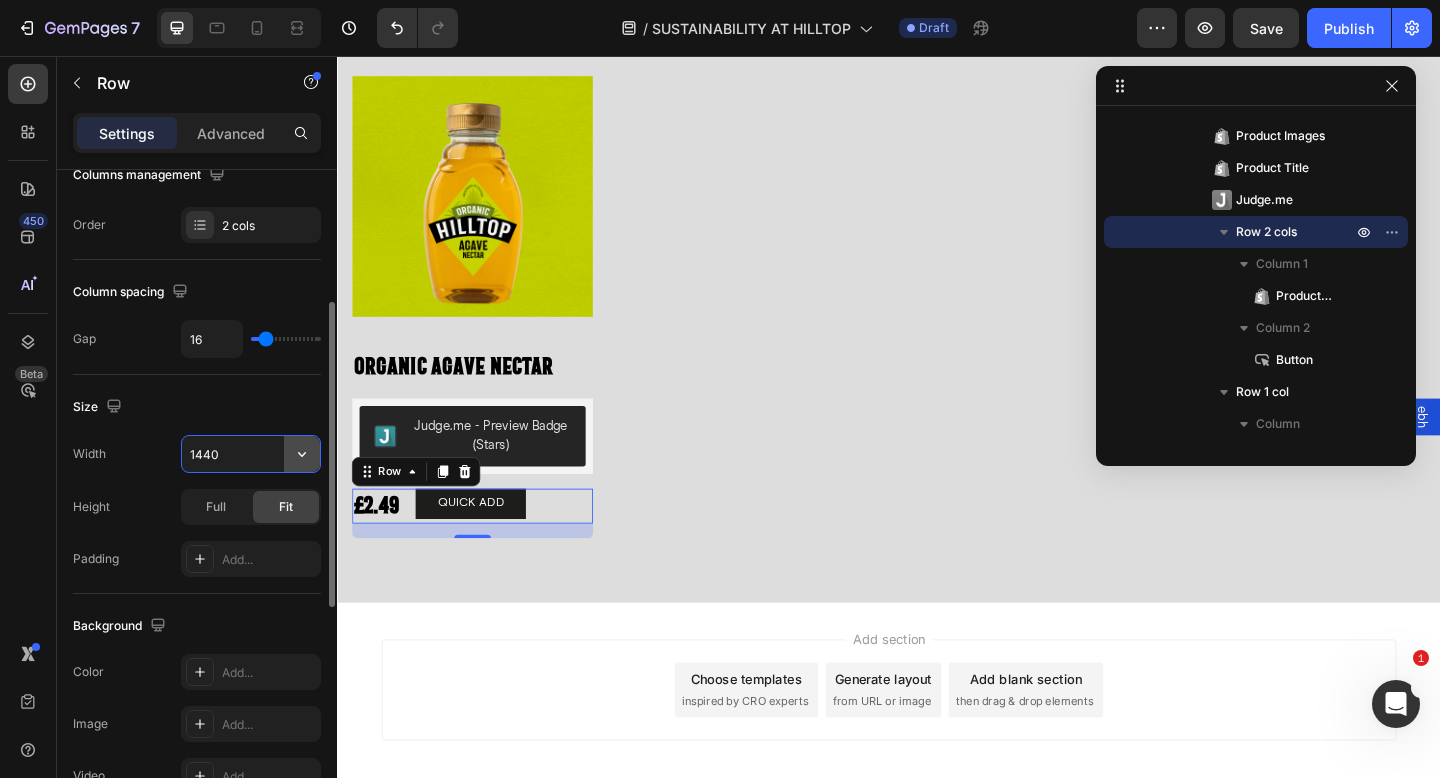 click 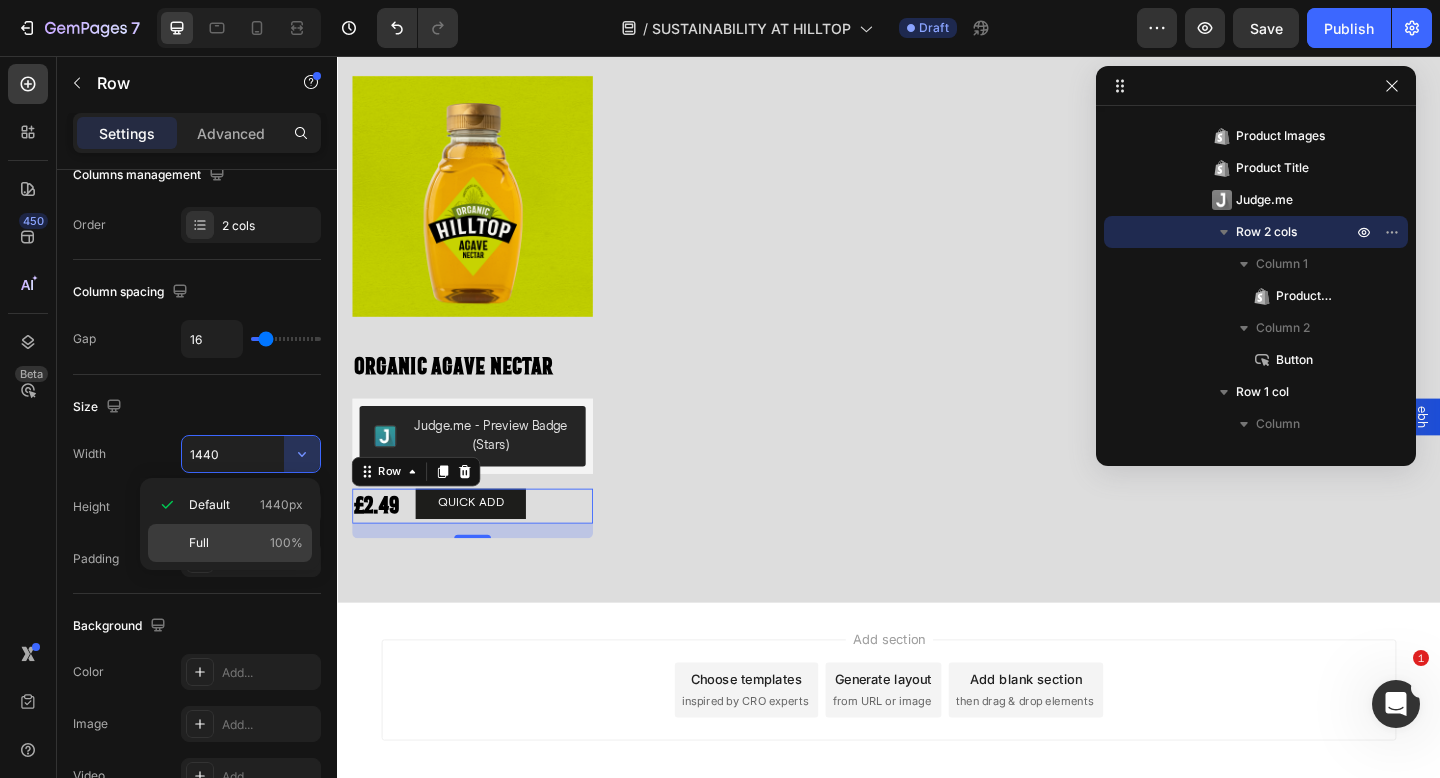 click on "Full 100%" at bounding box center (246, 543) 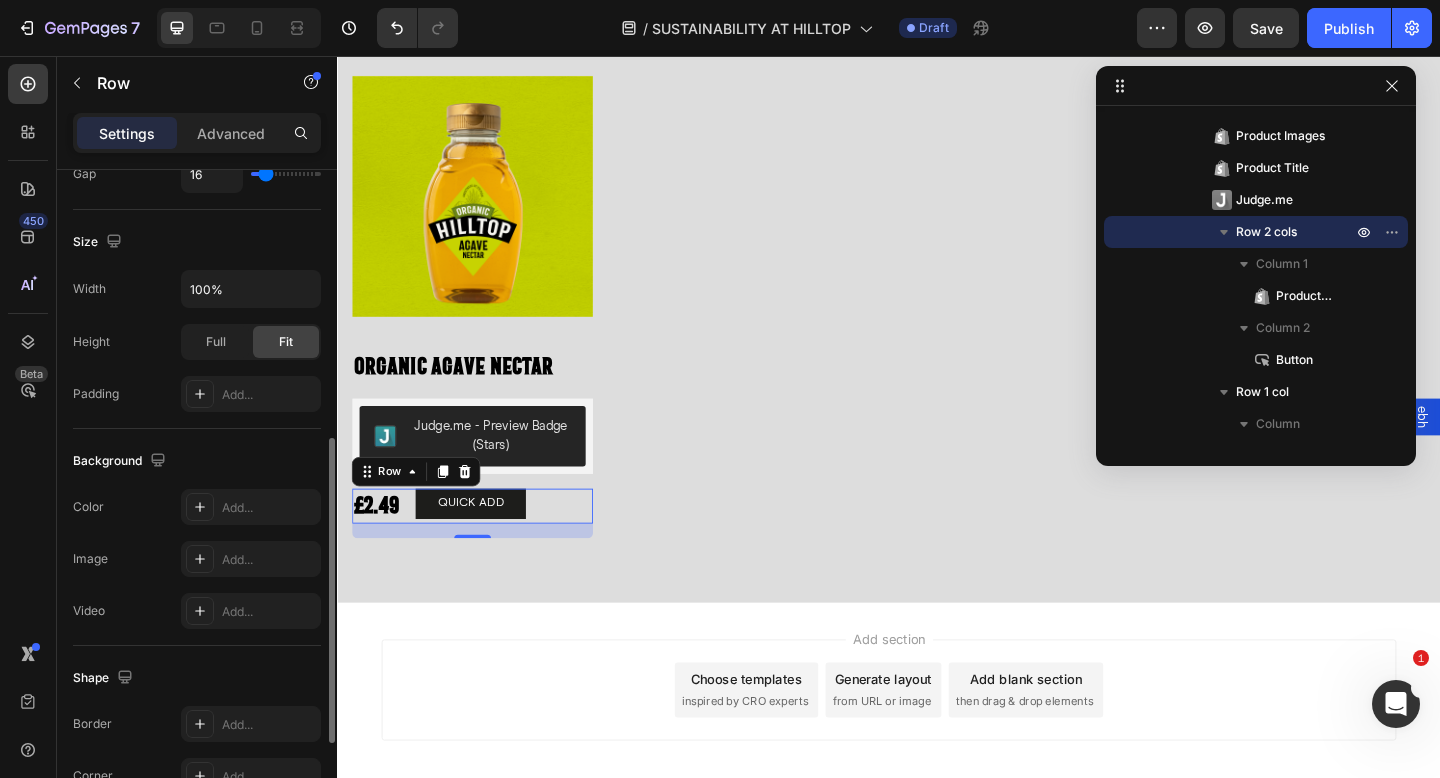 scroll, scrollTop: 783, scrollLeft: 0, axis: vertical 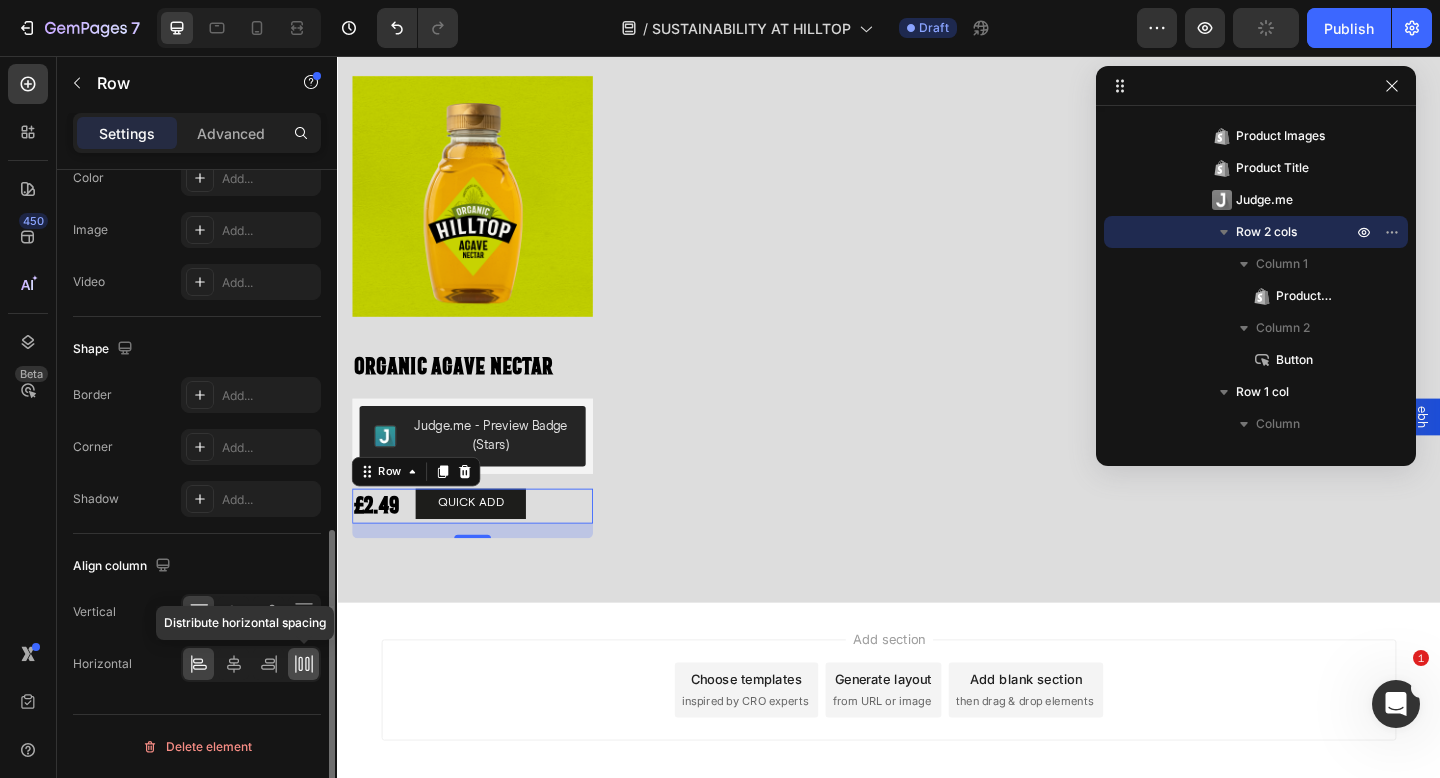 click 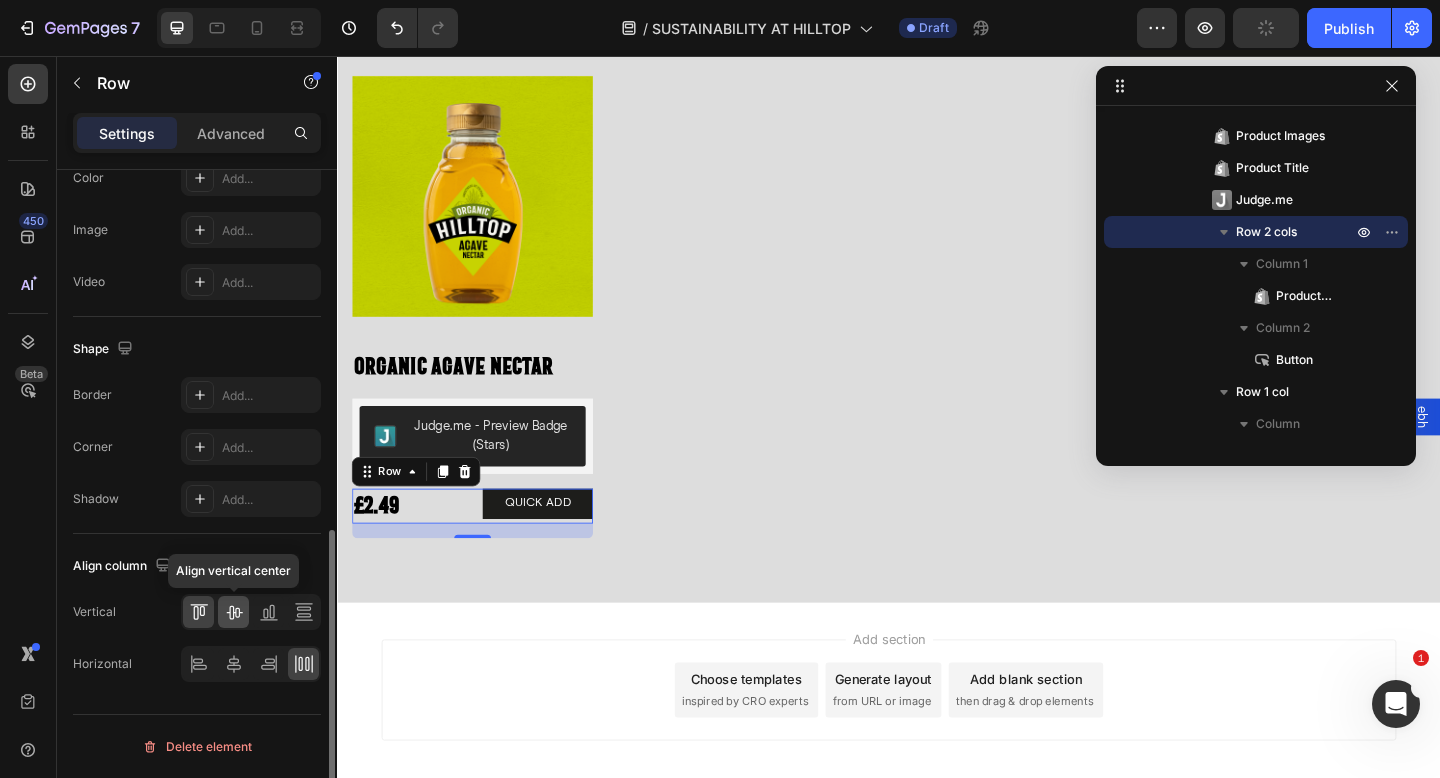 click 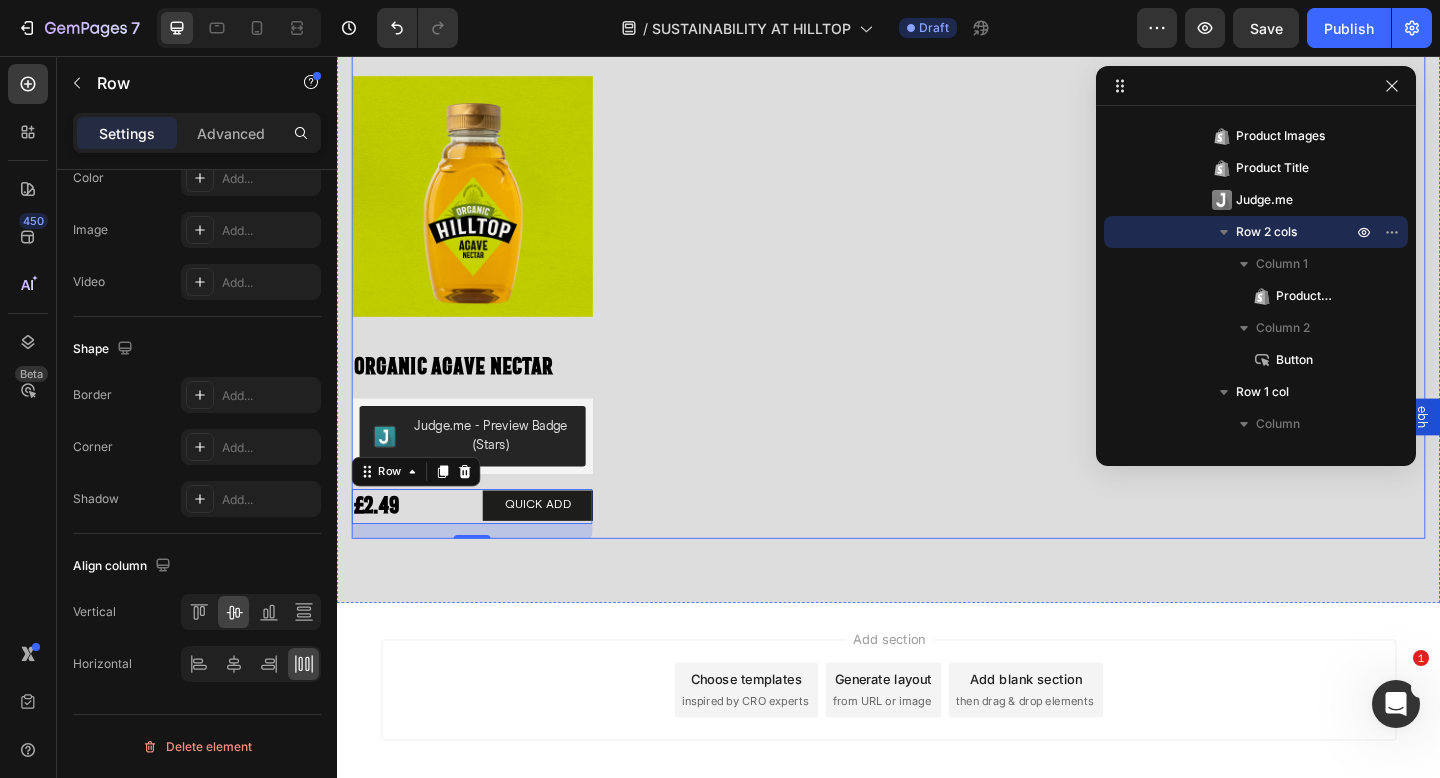 click on "Product Images Organic Agave Nectar Product Title Judge.me - Preview Badge (Stars) Judge.me £2.49 Product Price Product Price QUICK ADD Button Row   16
Icon Hilltop Product Vendor Organic Agave Nectar Product Title £2.49 Product Price Product Price No compare price Product Price Row Size: Squeezy - 330g Squeezy - 330g Squeezy - 330g Squeezy - 330g Squeezy - 680g Squeezy - 680g Squeezy - 680g Product Variants & Swatches
1
Product Quantity Add To cart Product Cart Button Row View full details Product View More Row Row Product List" at bounding box center [937, 320] 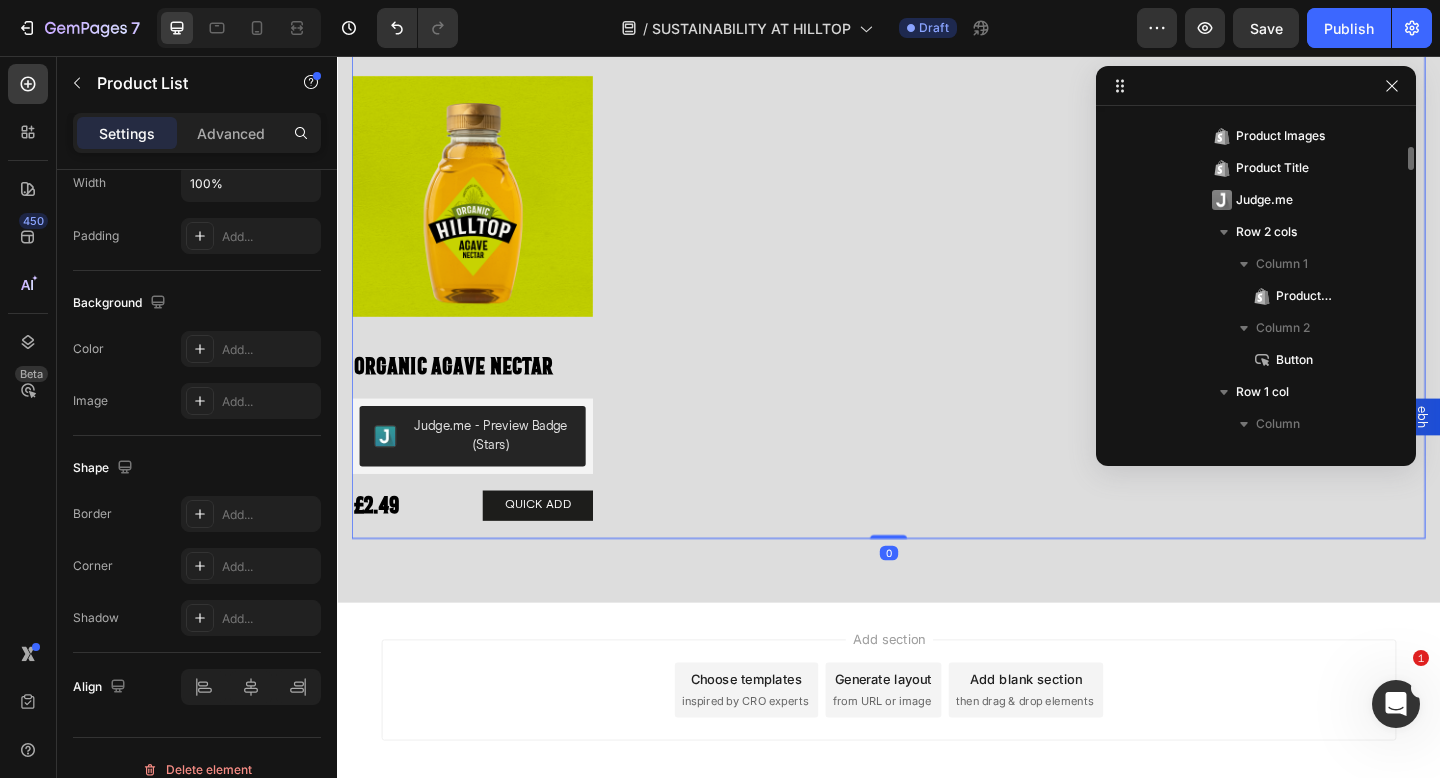 scroll, scrollTop: 3642, scrollLeft: 0, axis: vertical 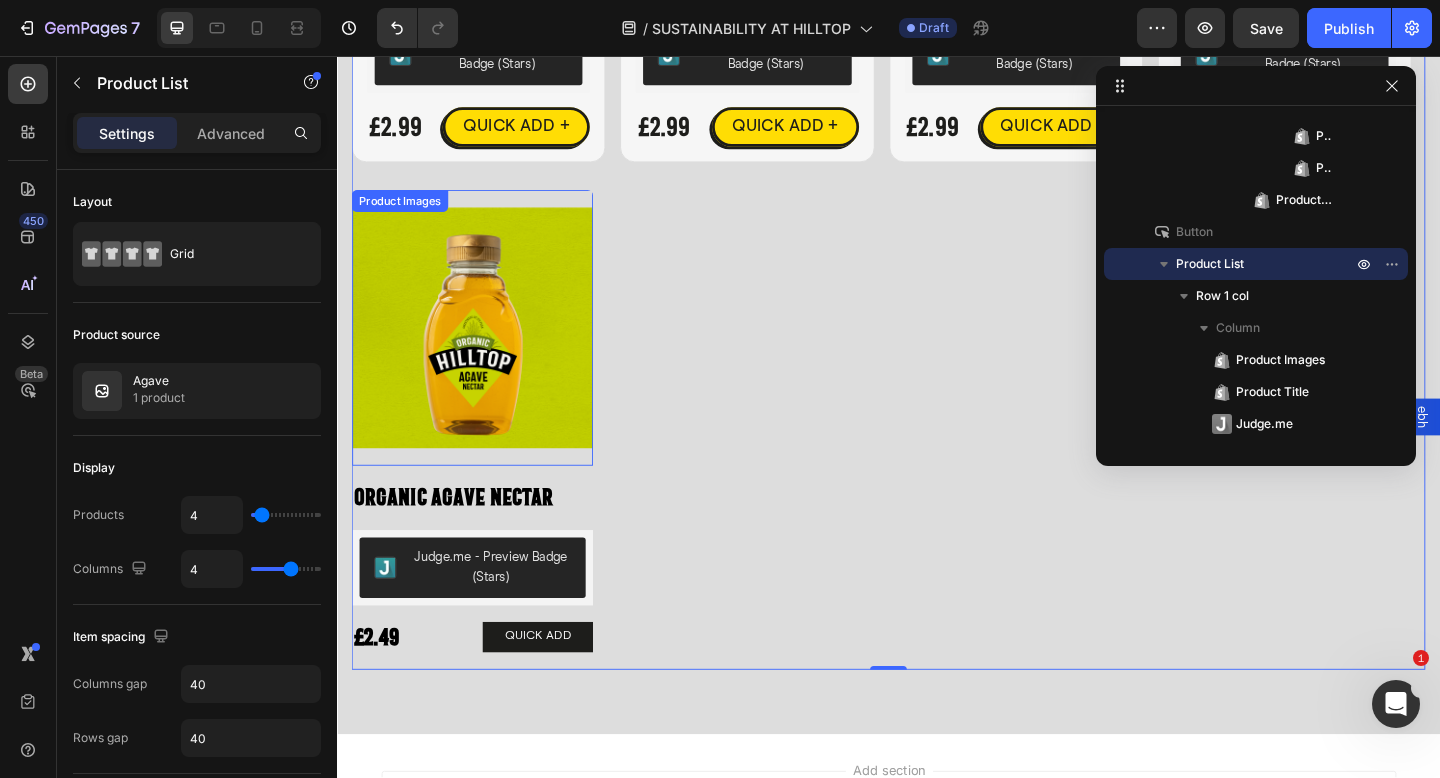 click at bounding box center (484, 352) 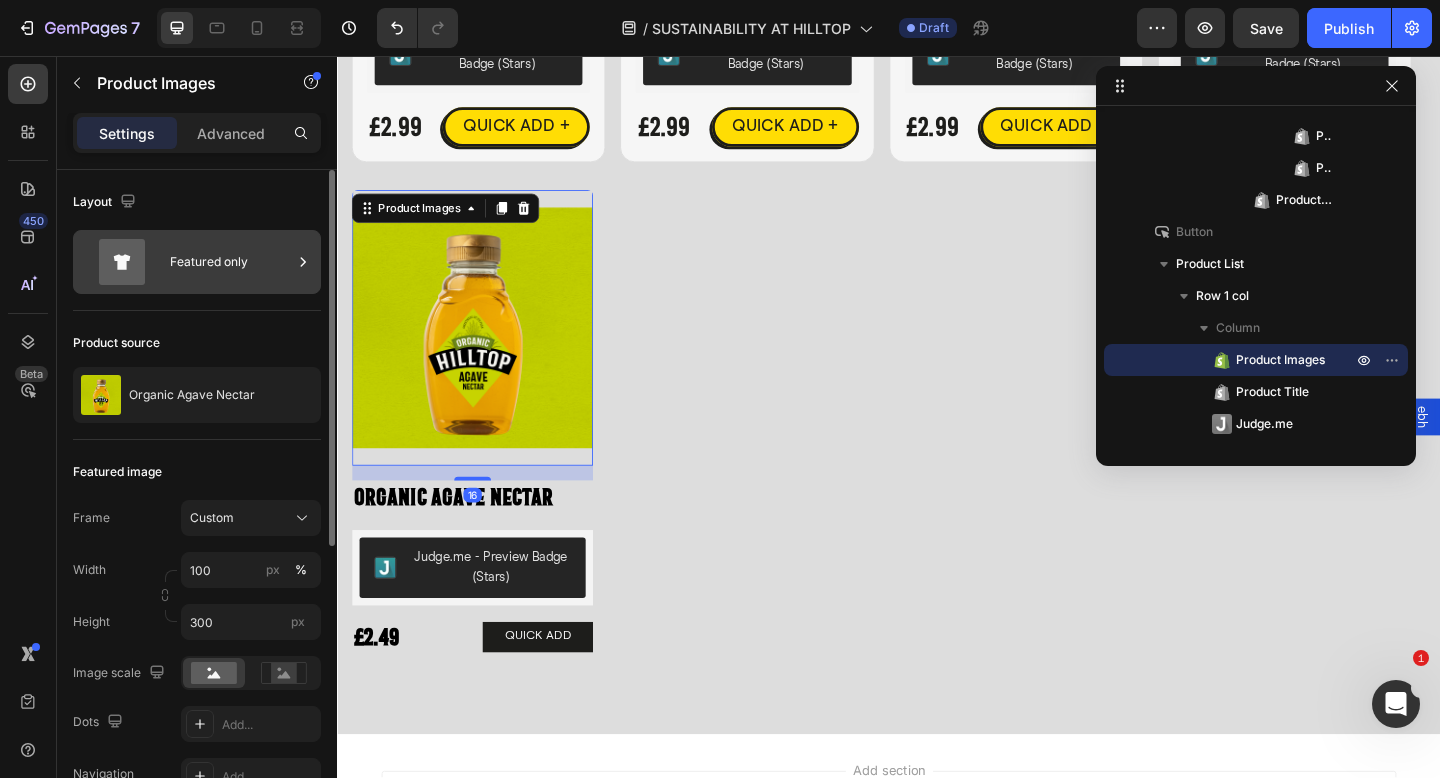 click on "Featured only" at bounding box center [231, 262] 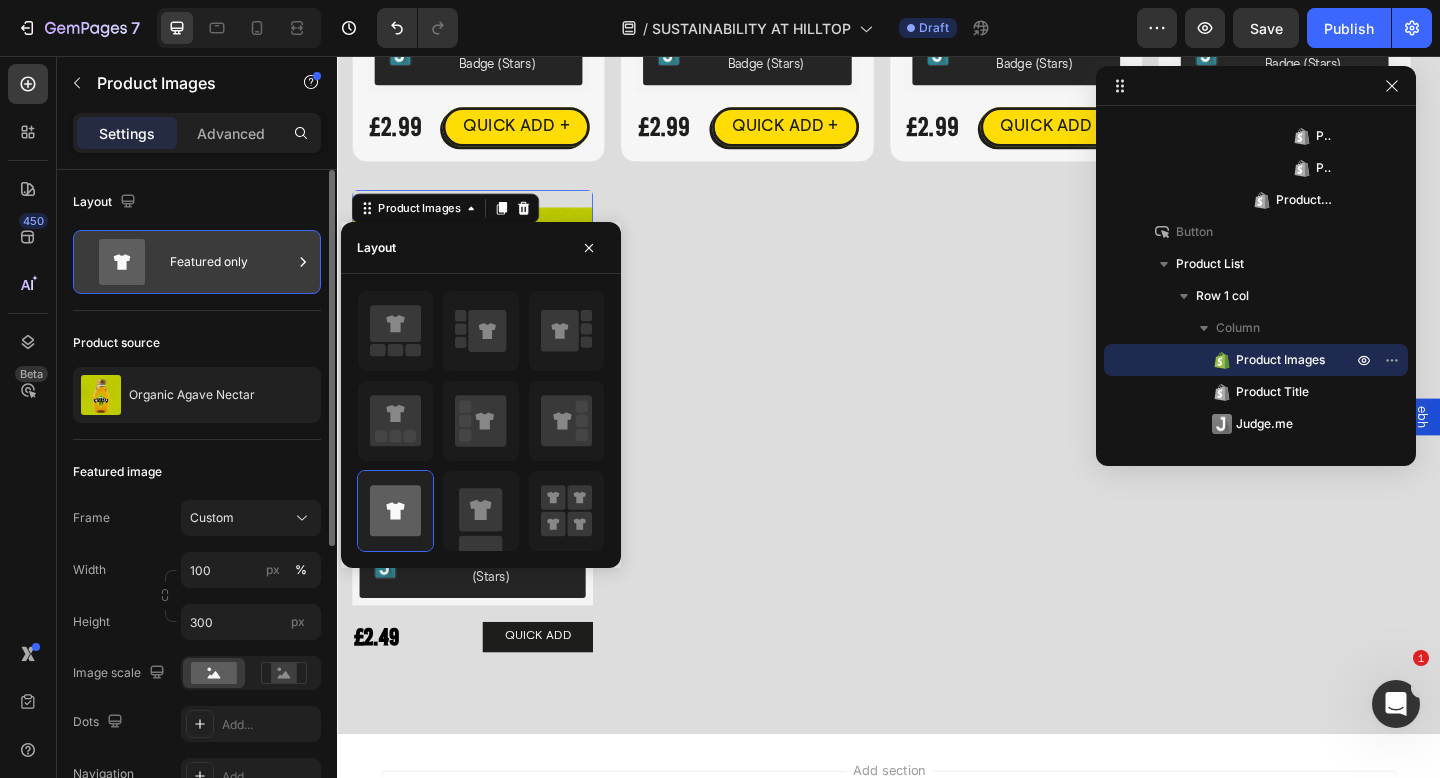 click on "Featured only" at bounding box center [231, 262] 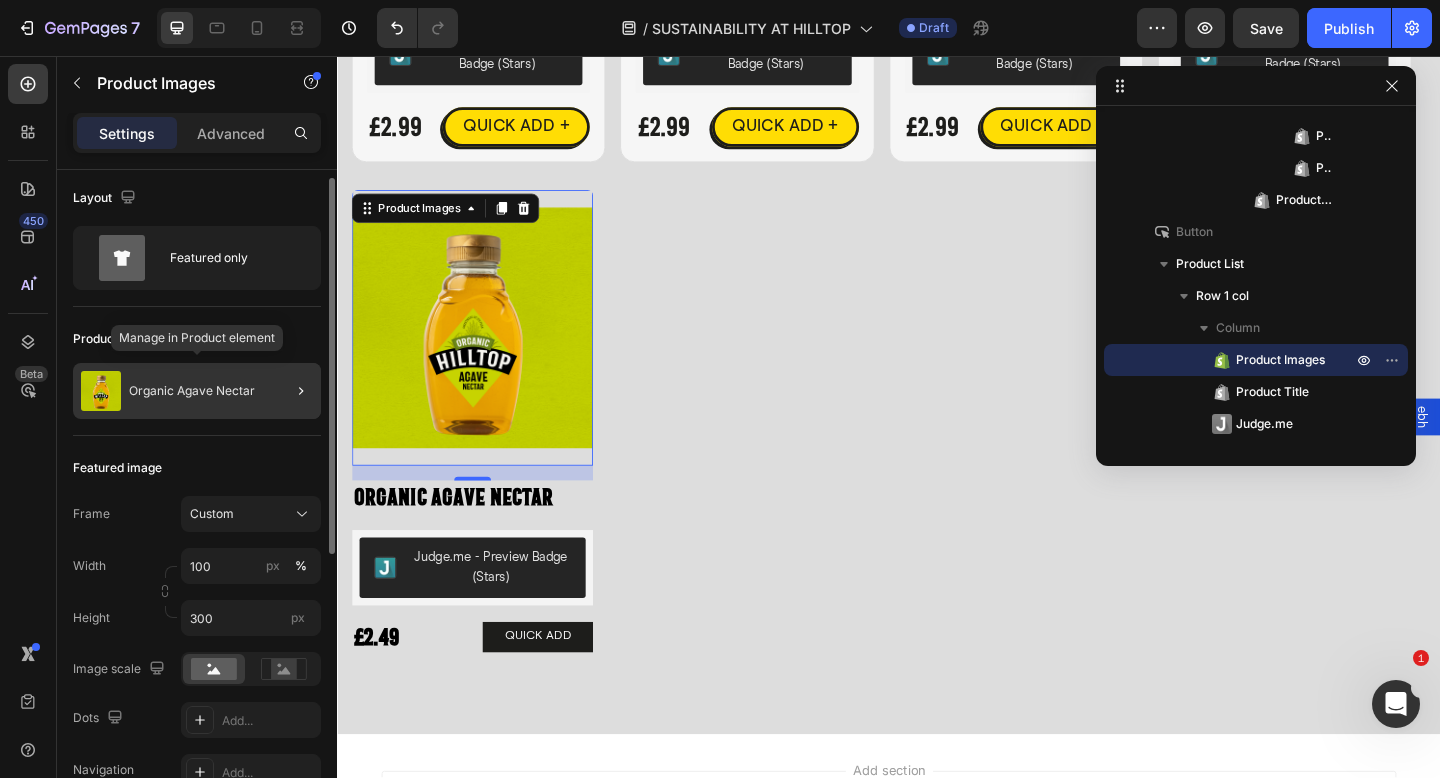 scroll, scrollTop: 8, scrollLeft: 0, axis: vertical 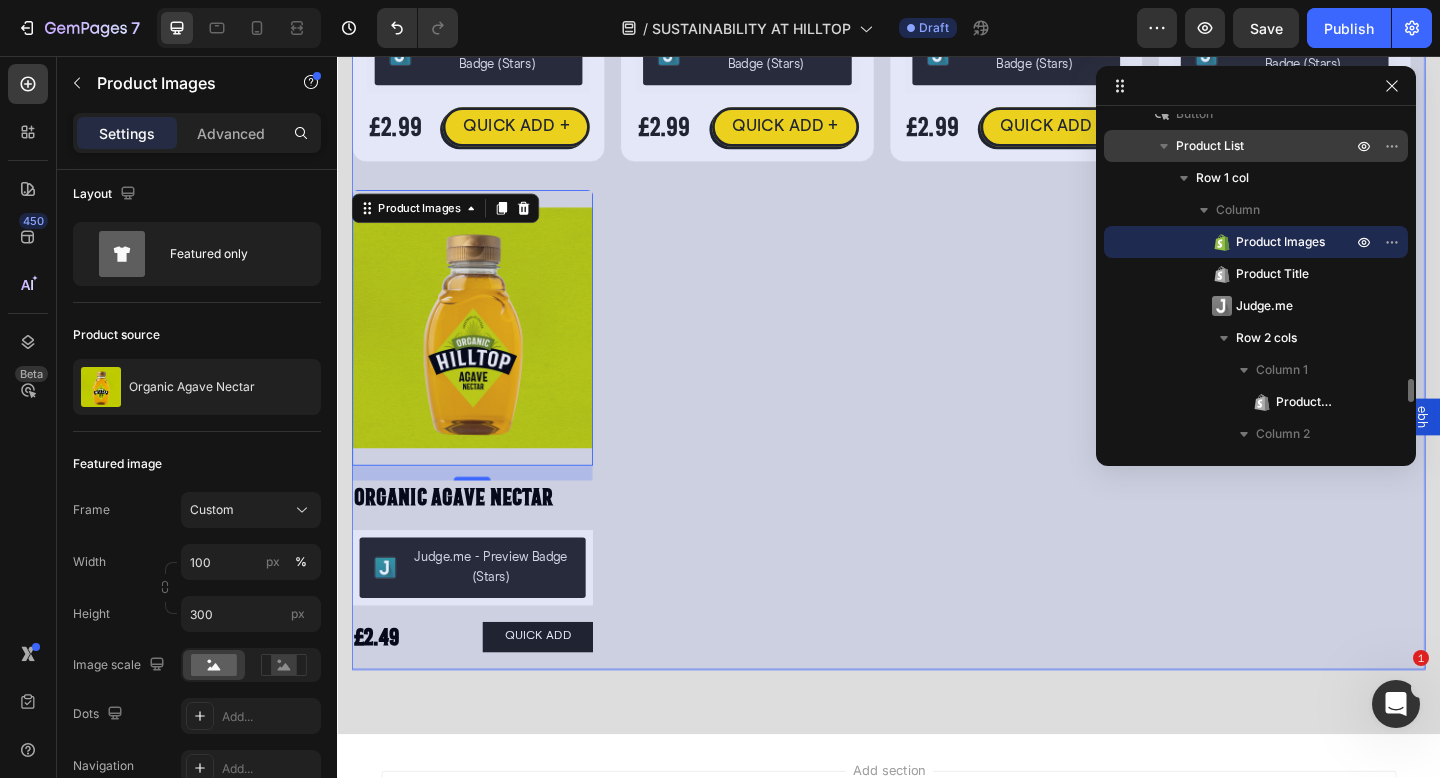 click on "Product List" at bounding box center (1210, 146) 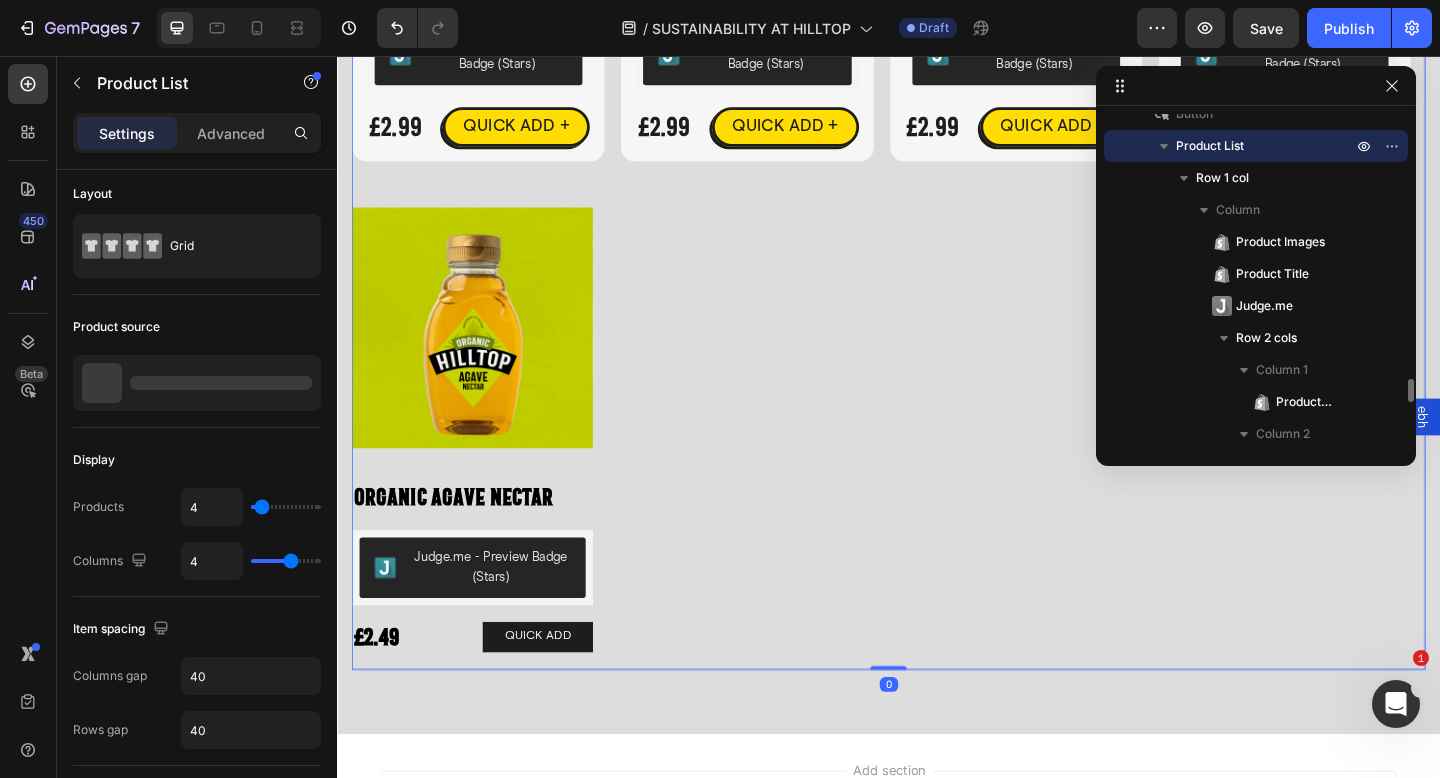 scroll, scrollTop: 0, scrollLeft: 0, axis: both 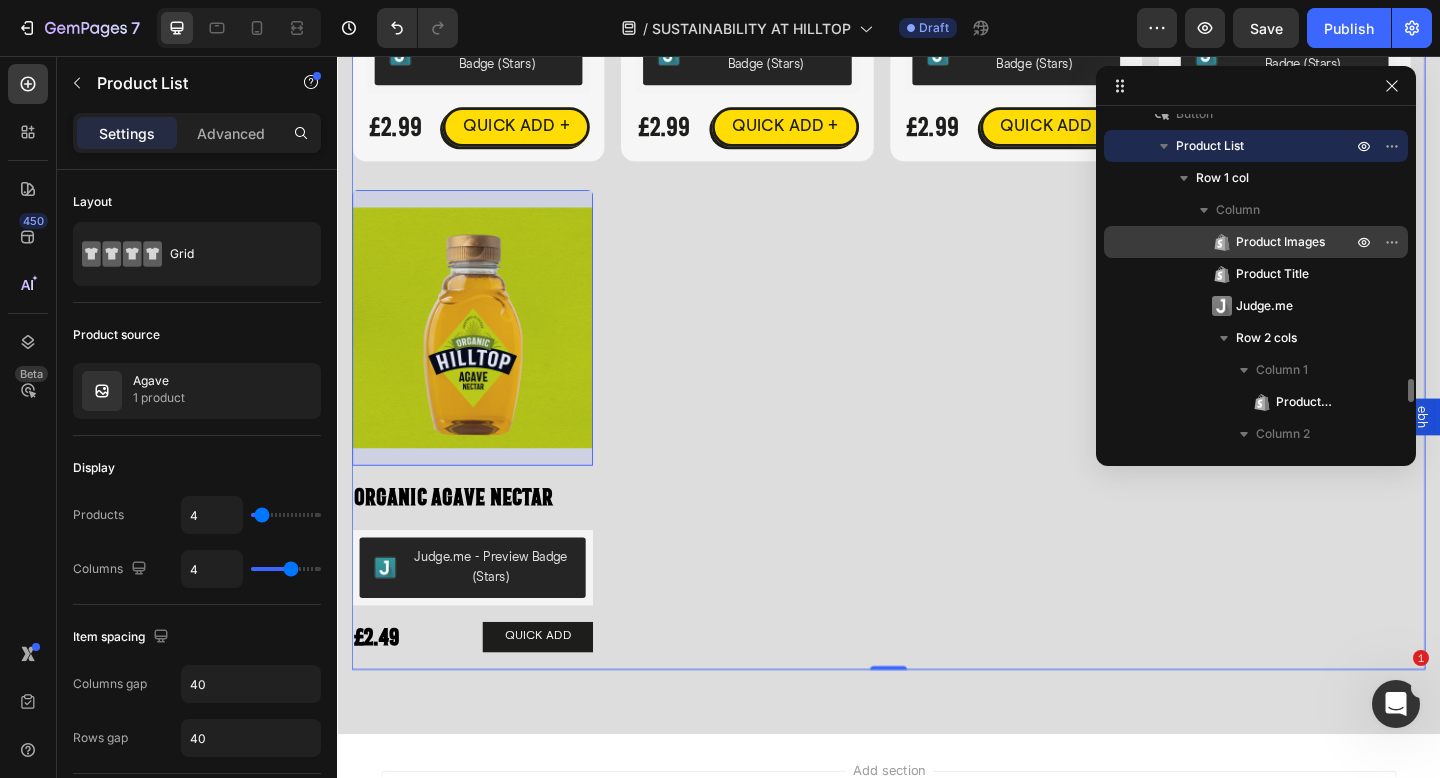 click on "Product Images" at bounding box center (1256, 242) 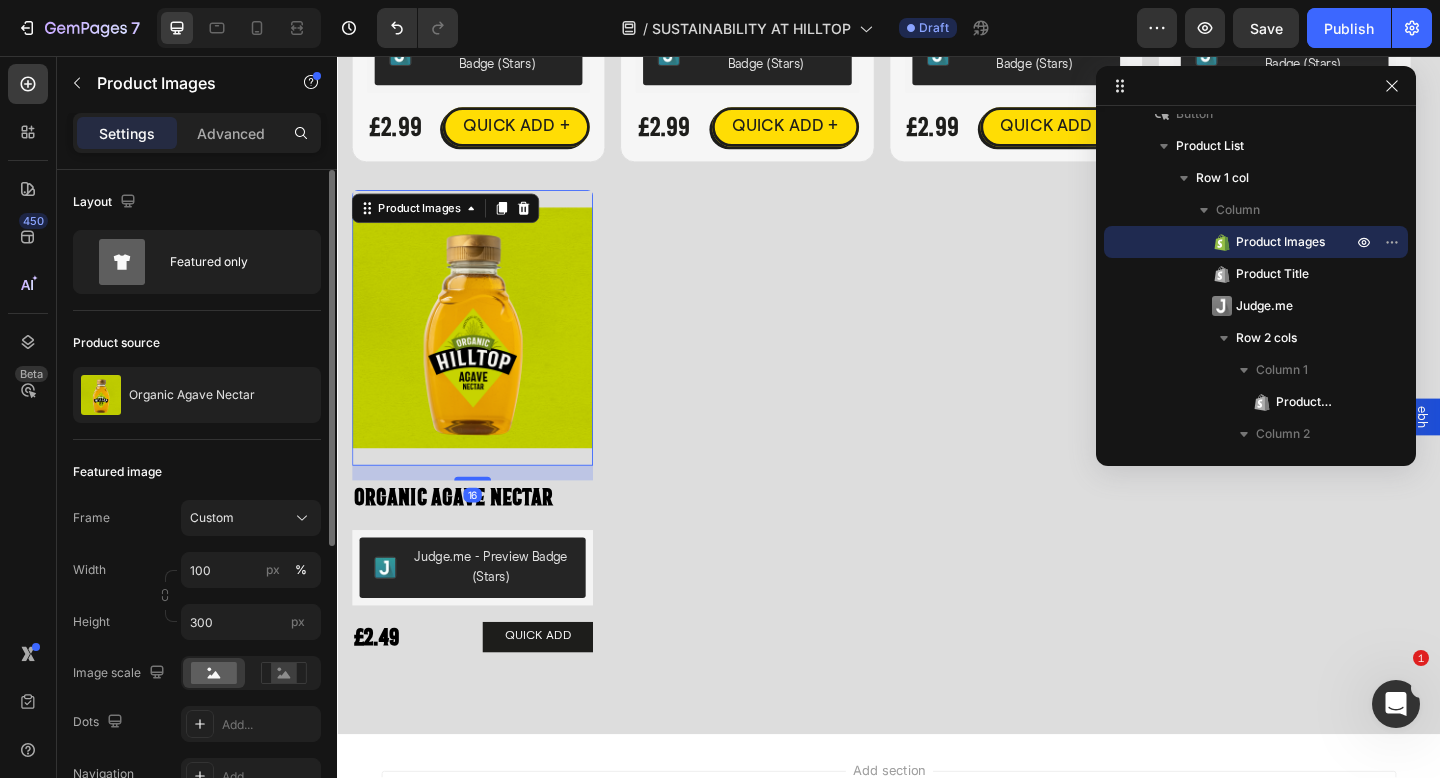 scroll, scrollTop: 4, scrollLeft: 0, axis: vertical 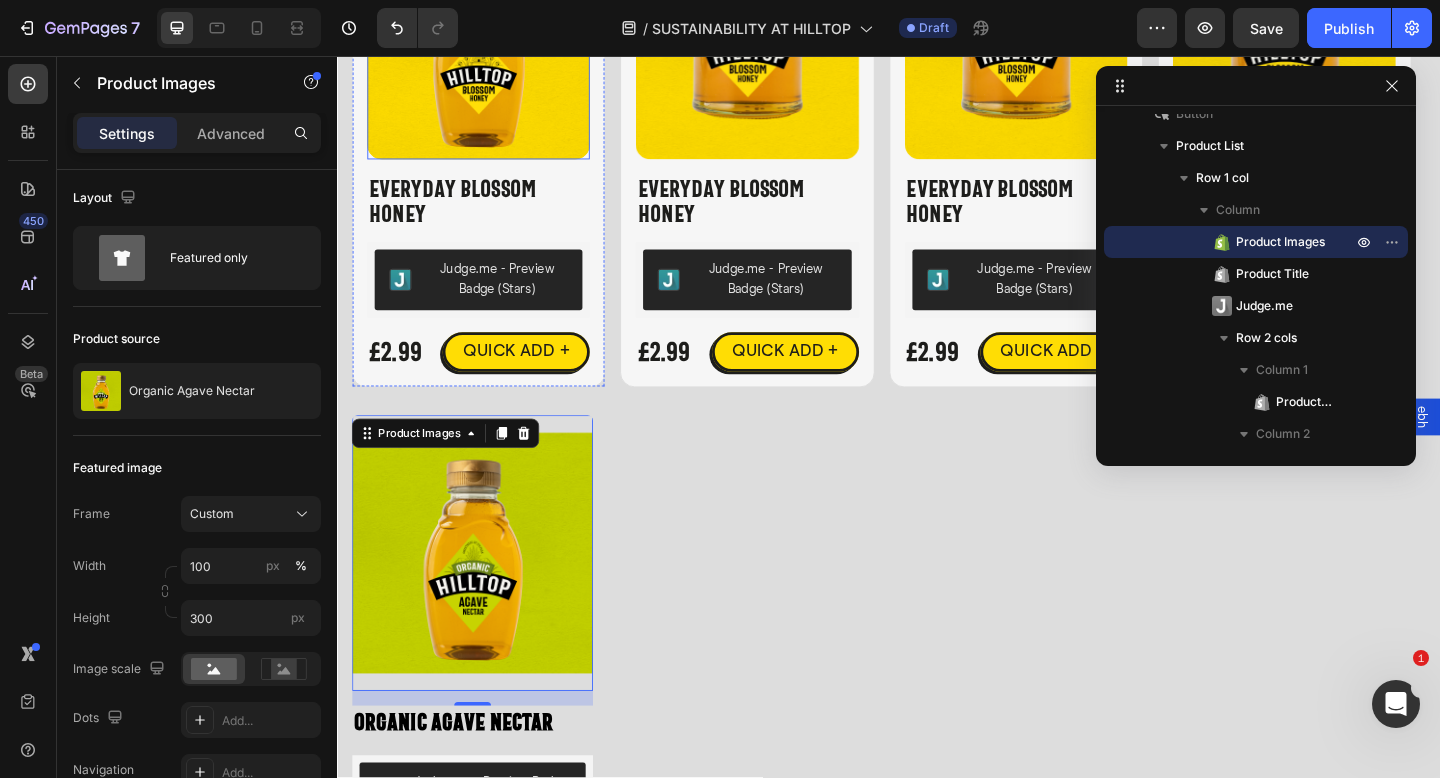 click at bounding box center [491, 47] 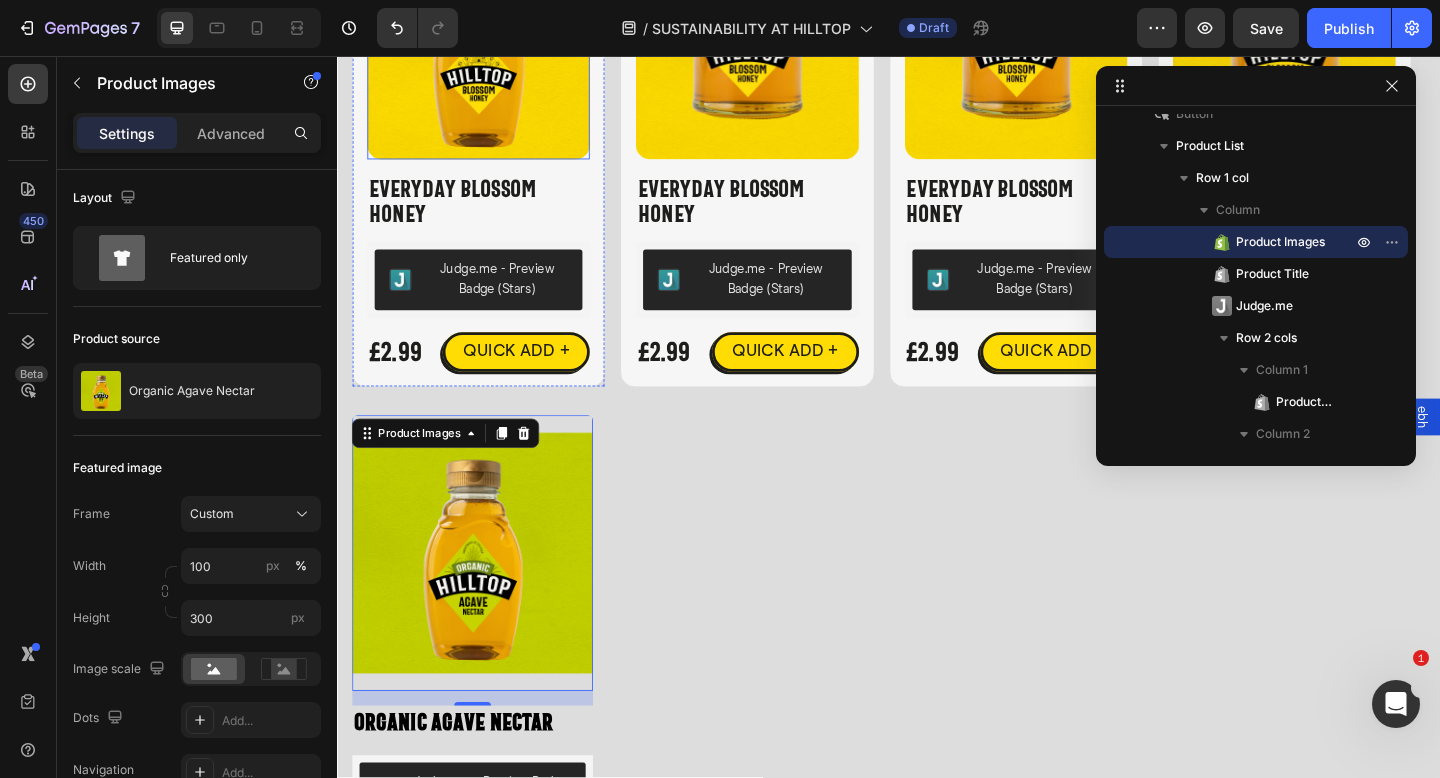 click at bounding box center [491, 47] 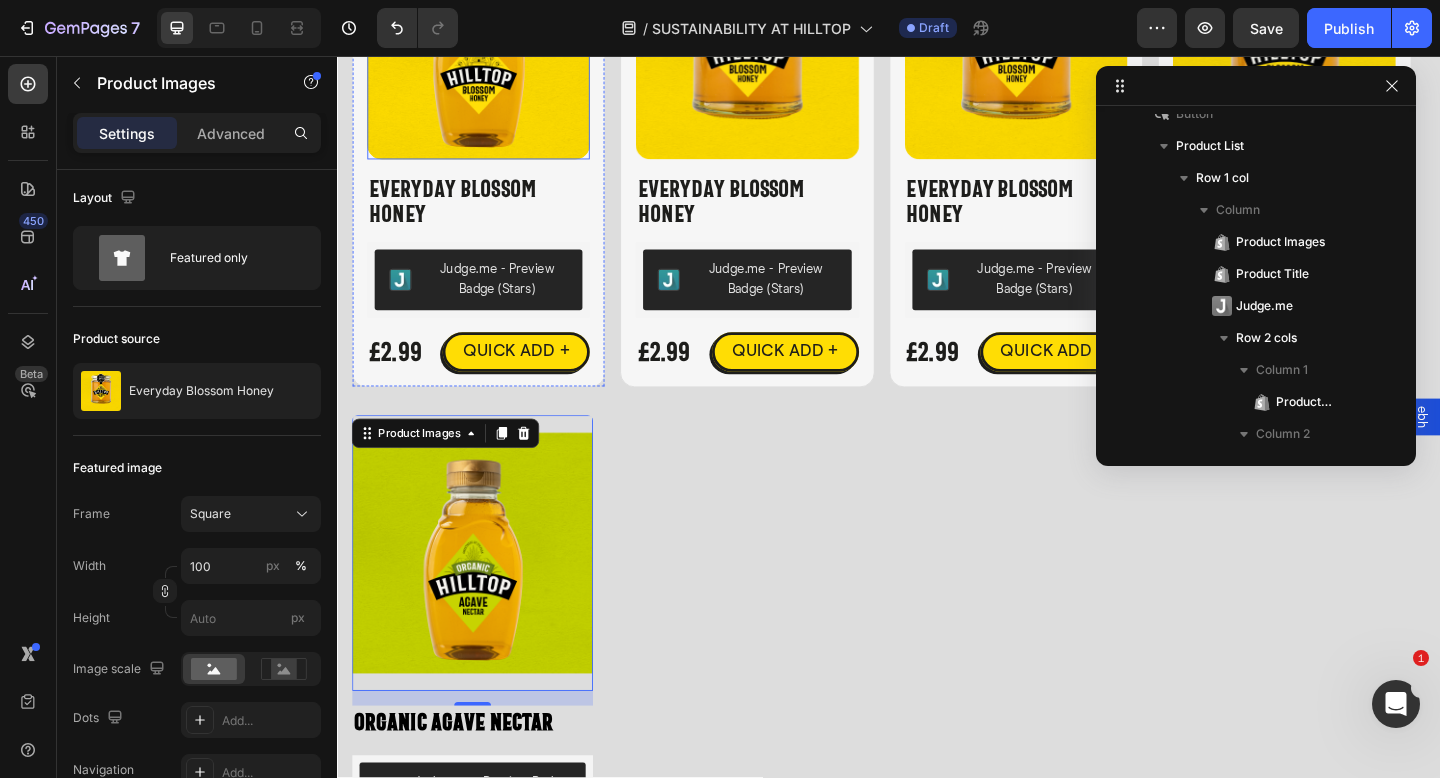 scroll, scrollTop: 602, scrollLeft: 0, axis: vertical 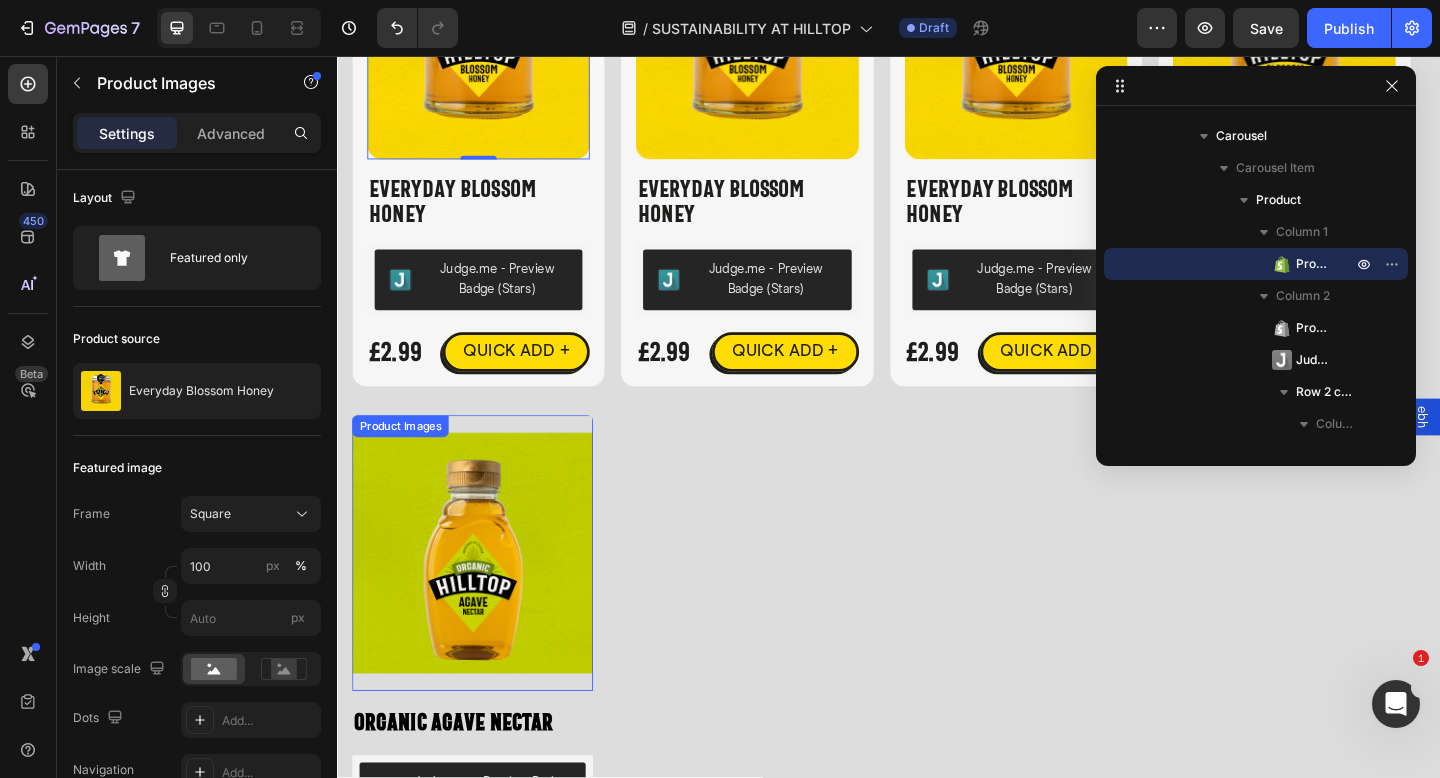 click at bounding box center [484, 597] 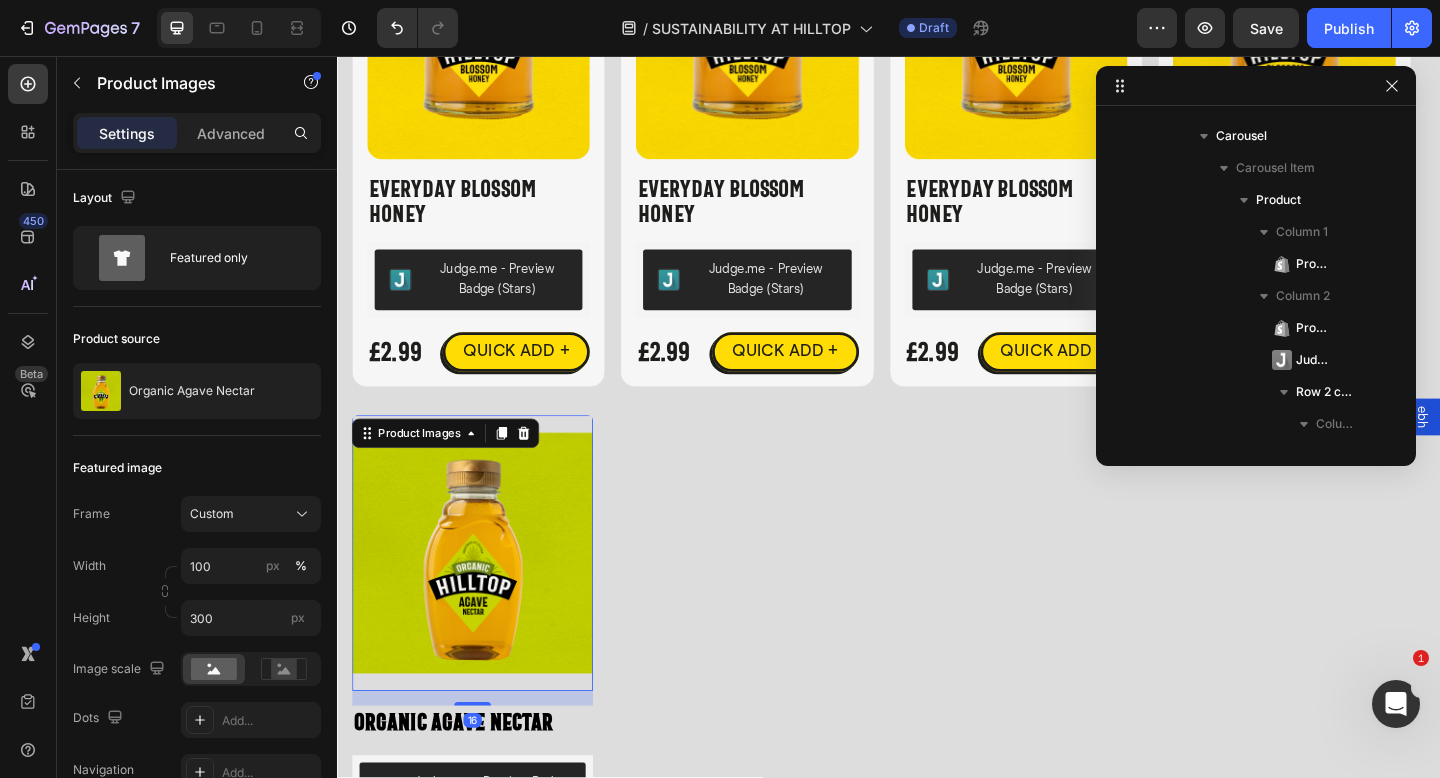 scroll, scrollTop: 3738, scrollLeft: 0, axis: vertical 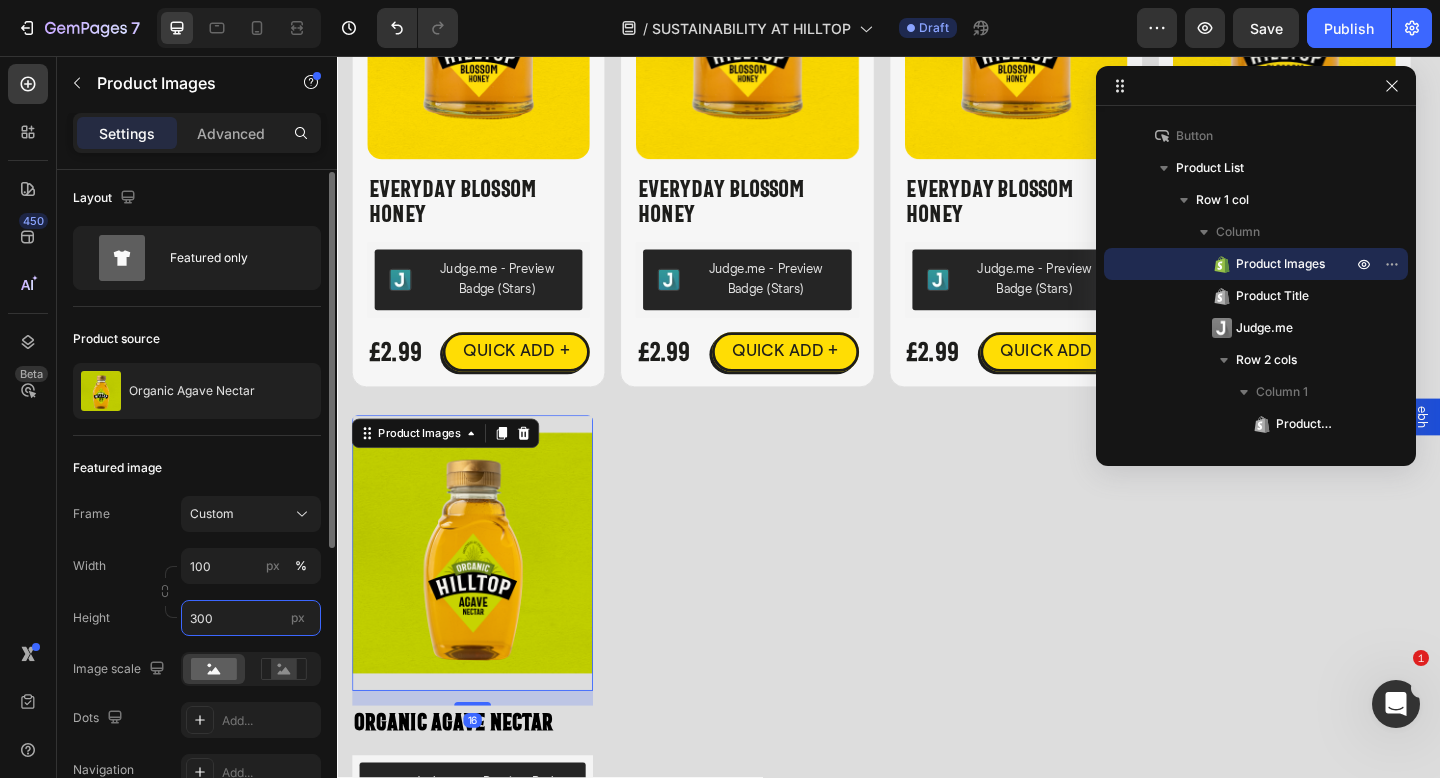 click on "300" at bounding box center [251, 618] 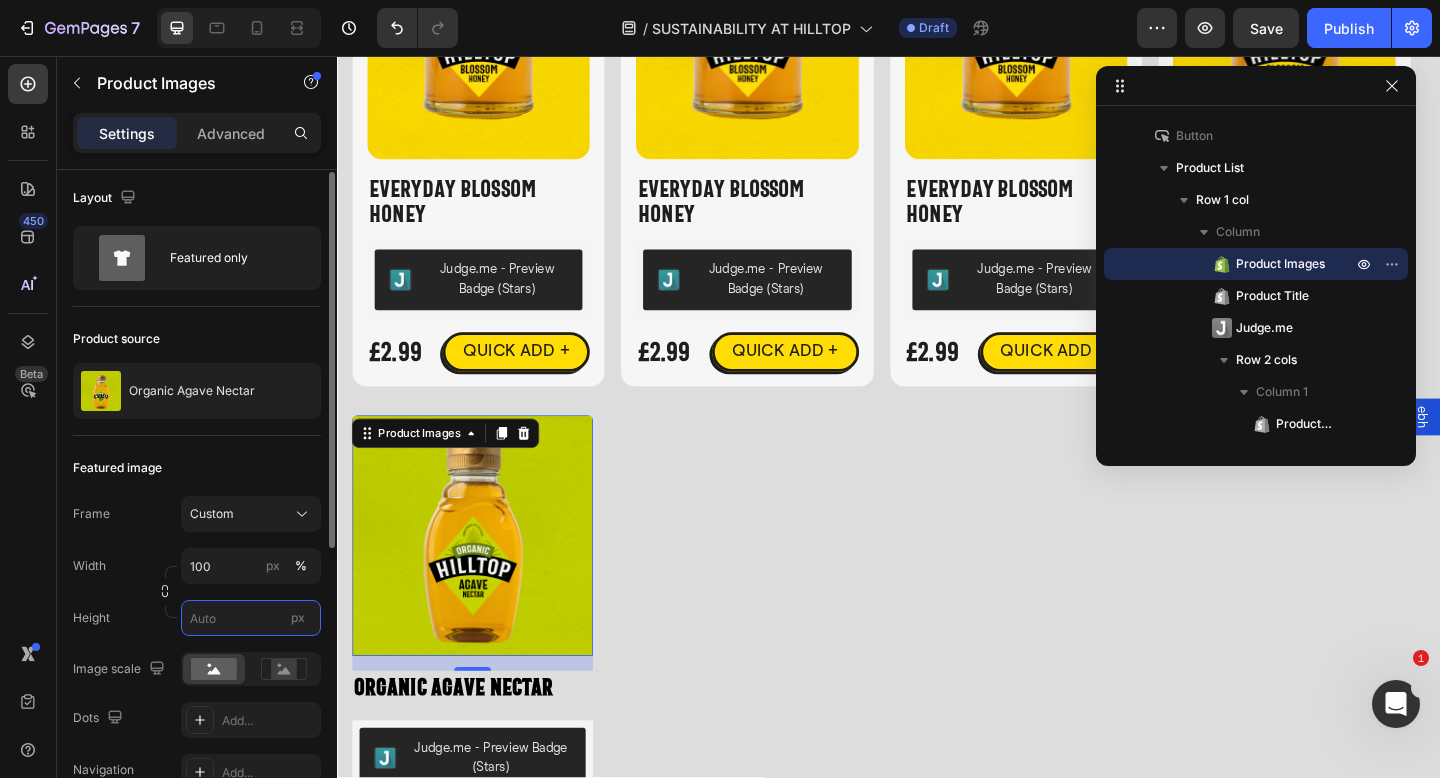 type 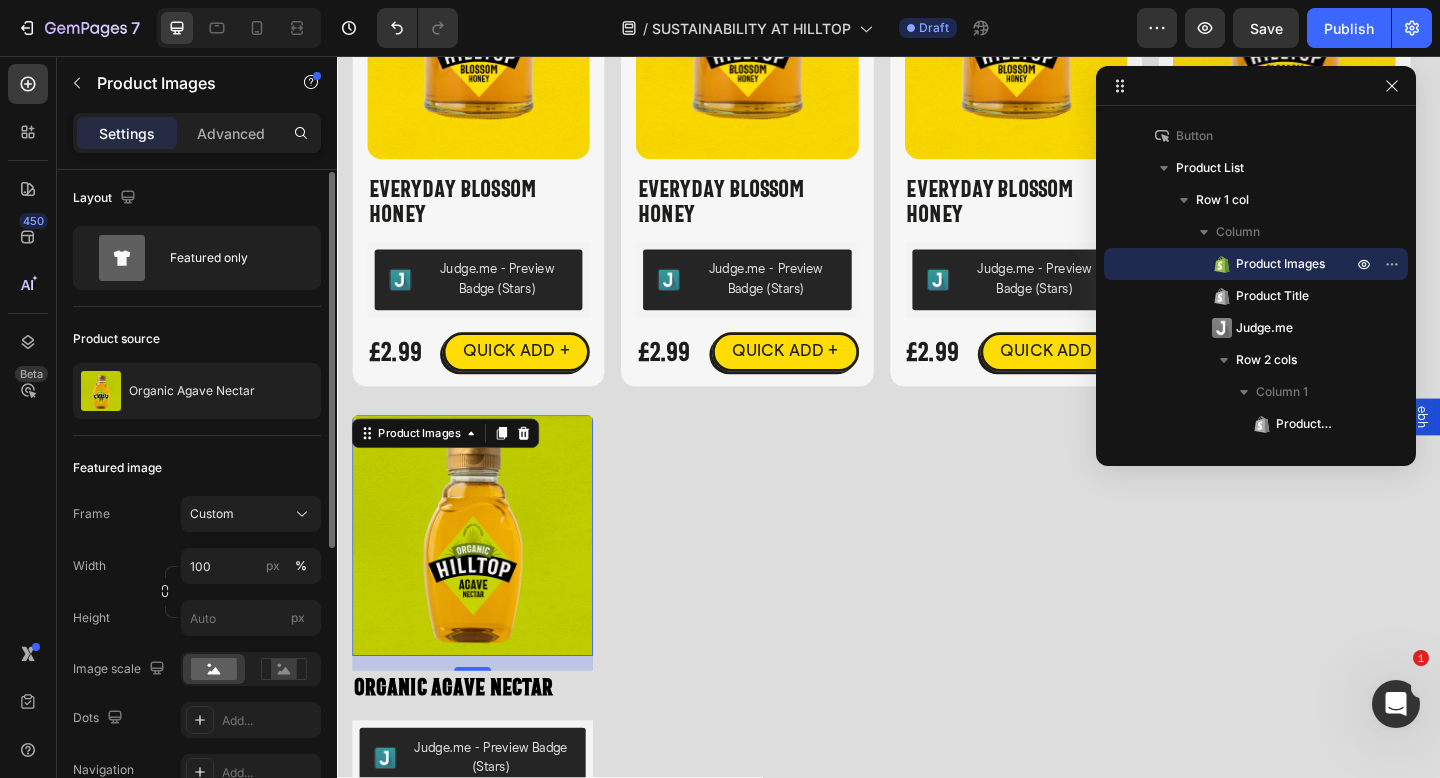 click on "Height px" at bounding box center [197, 618] 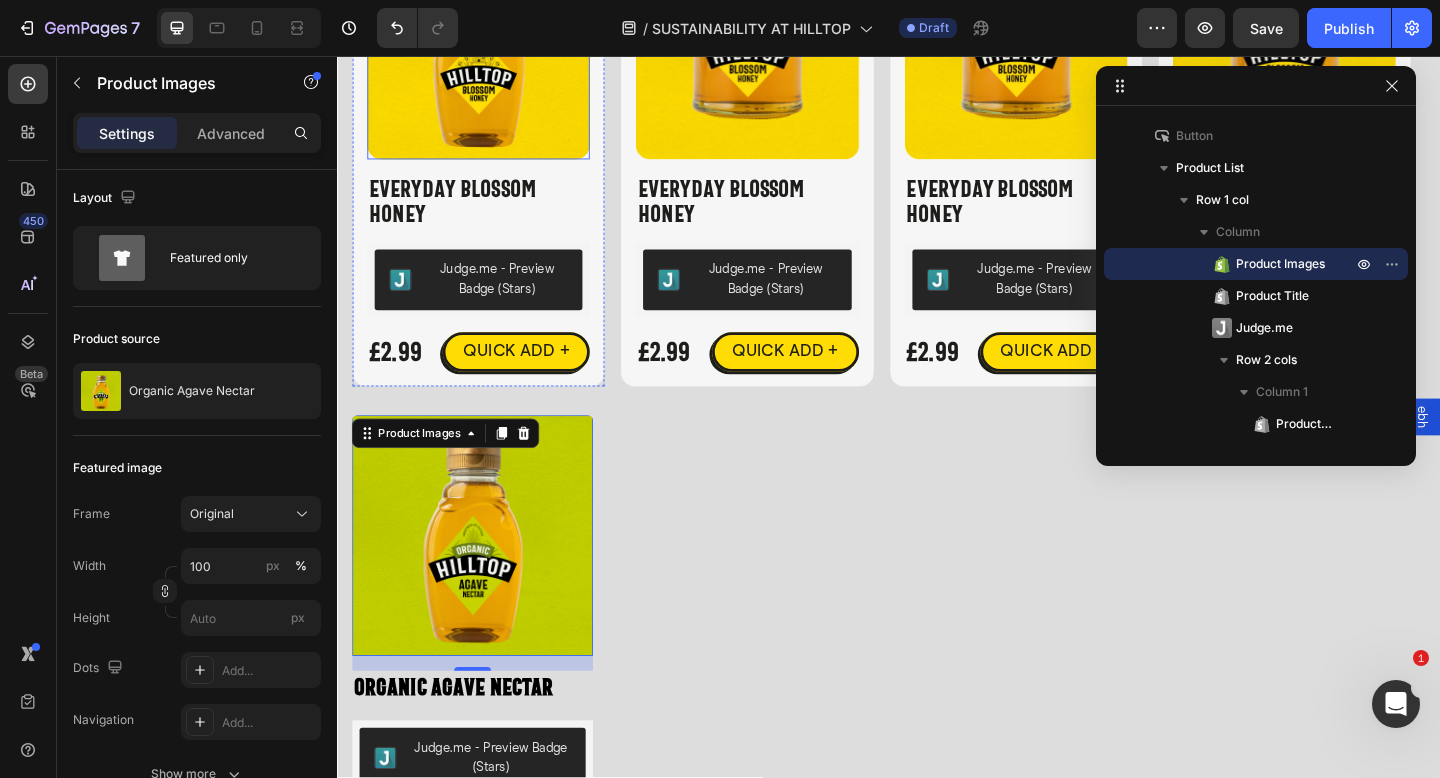 click at bounding box center [491, 47] 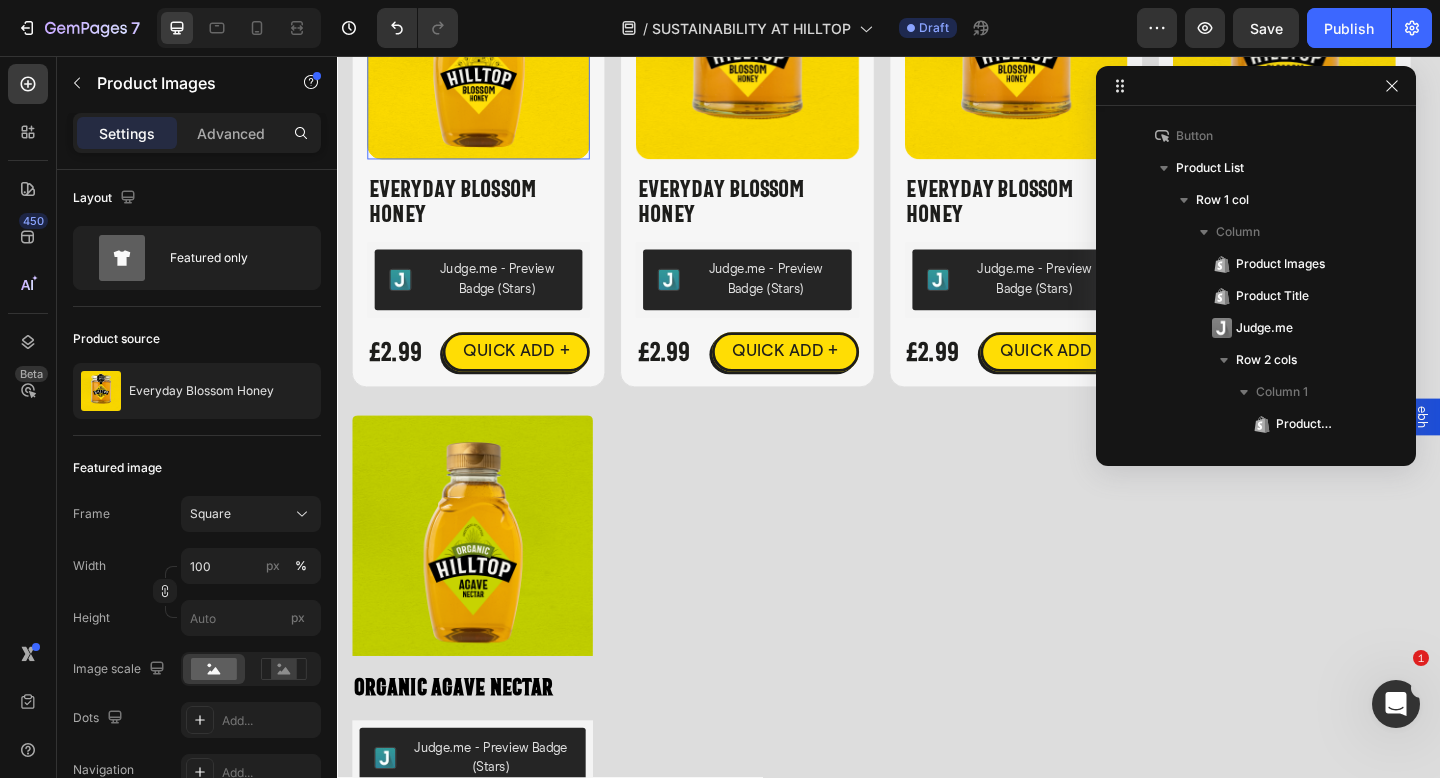 scroll, scrollTop: 602, scrollLeft: 0, axis: vertical 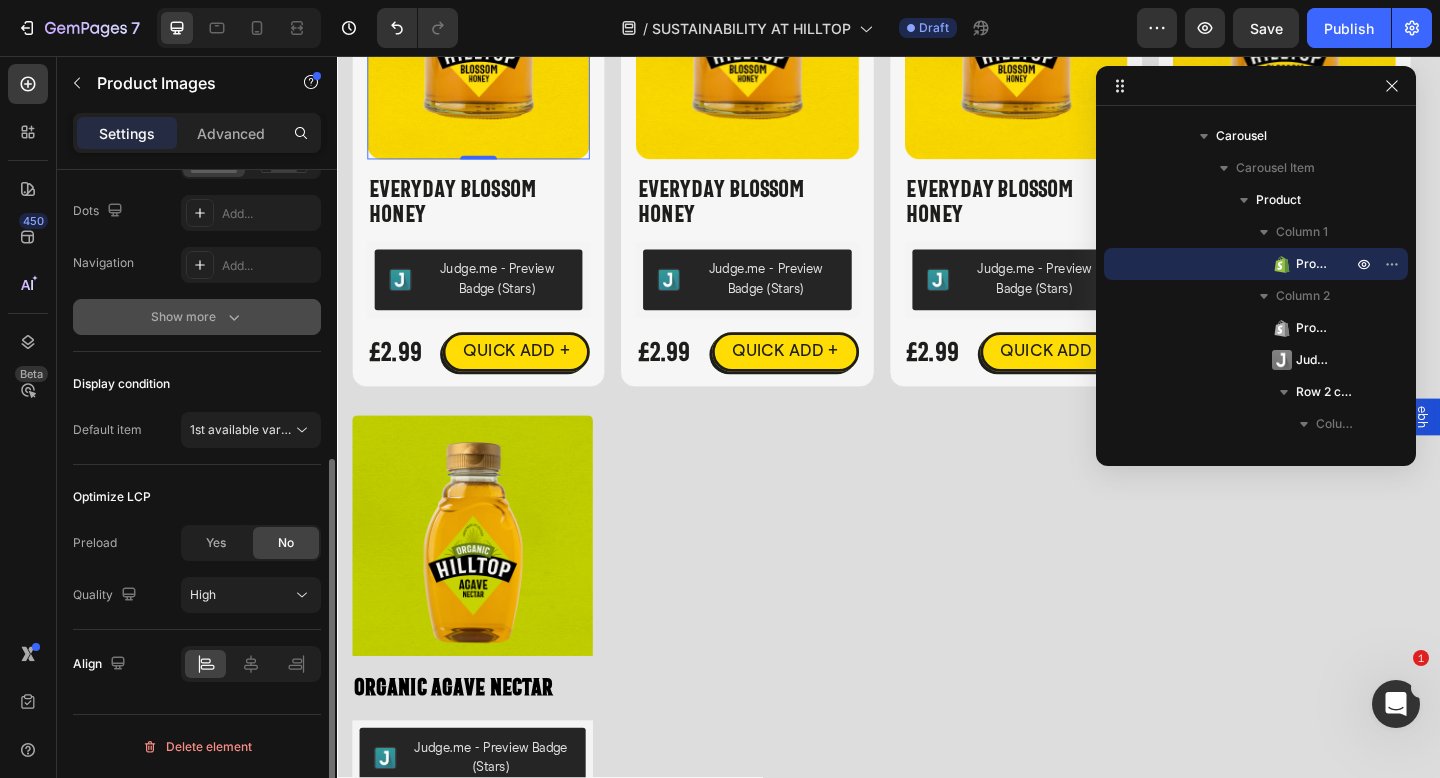 click on "Show more" at bounding box center [197, 317] 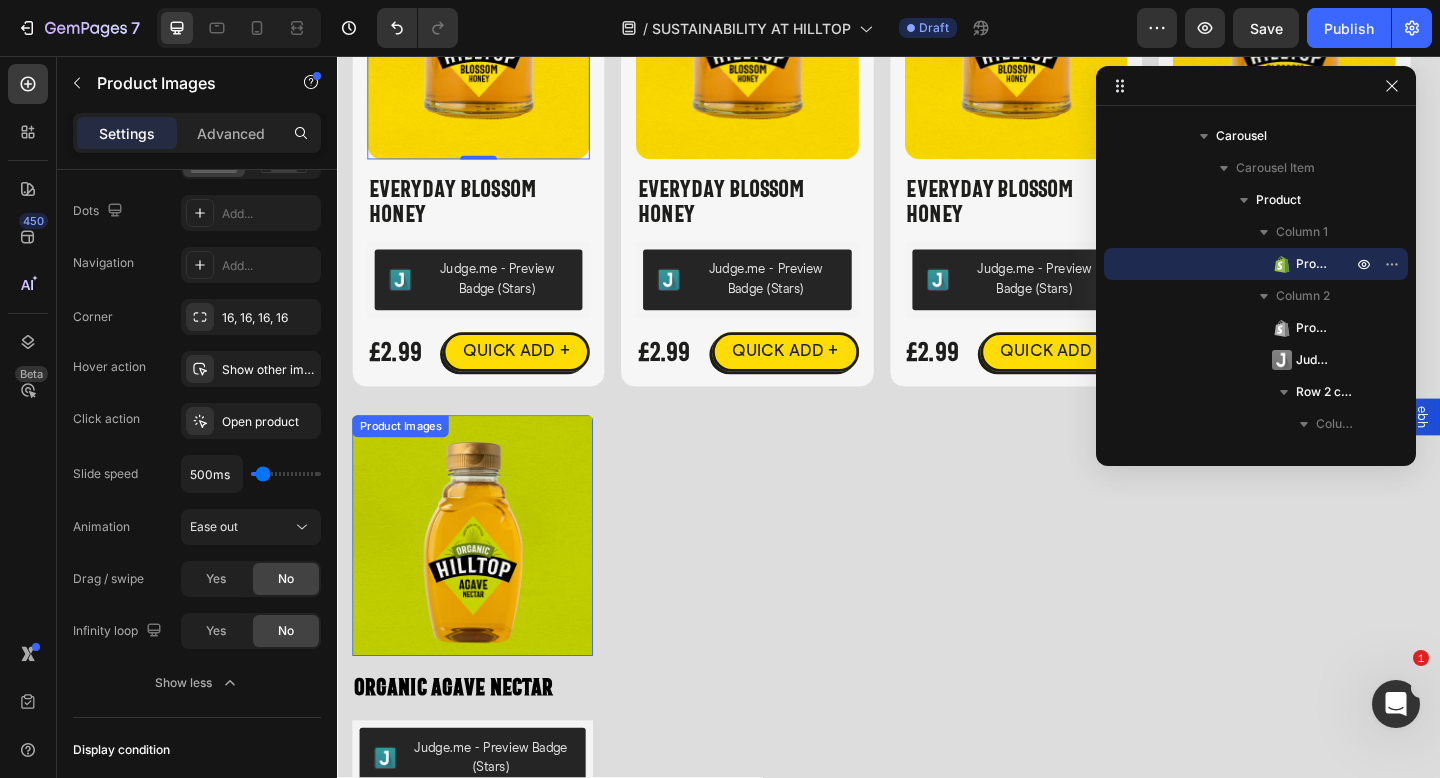 click at bounding box center [484, 578] 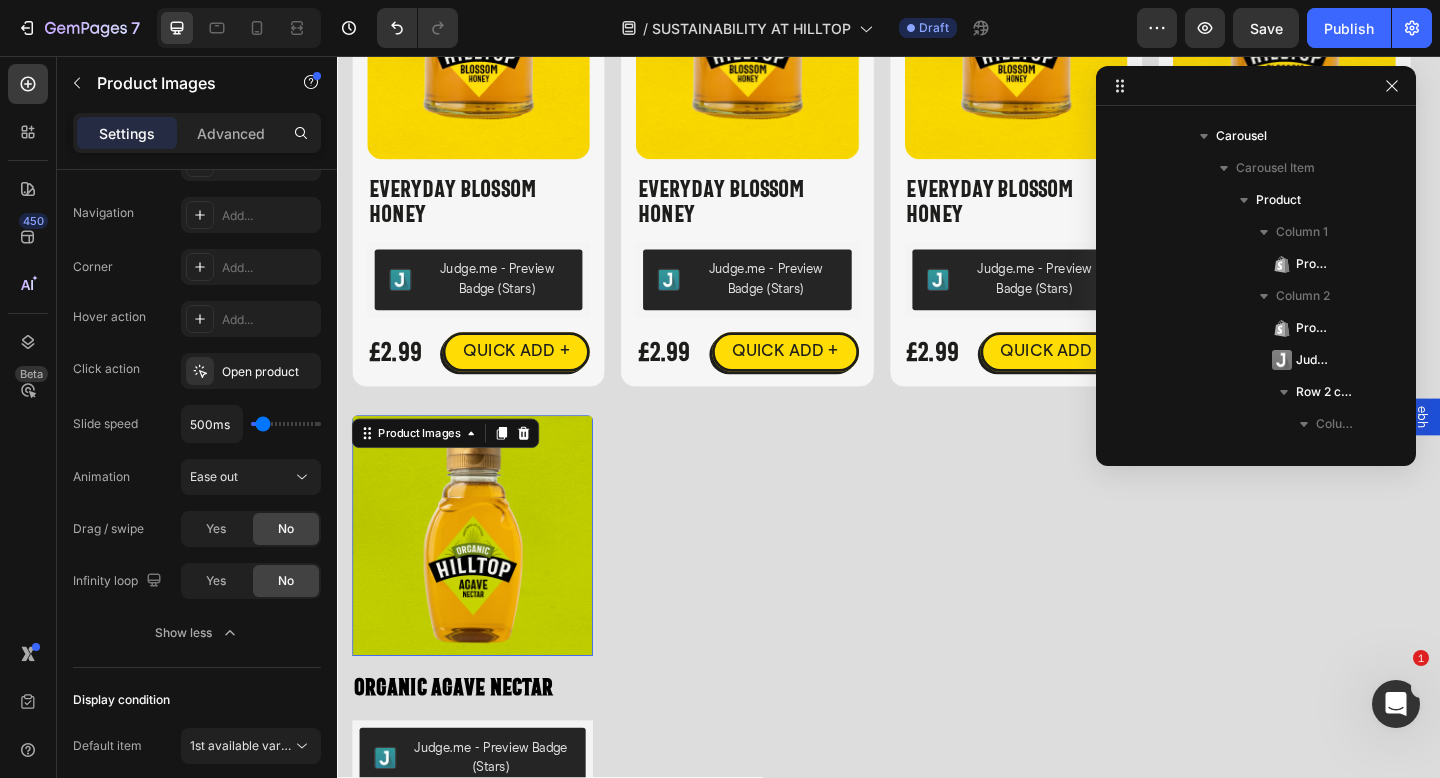 scroll, scrollTop: 3738, scrollLeft: 0, axis: vertical 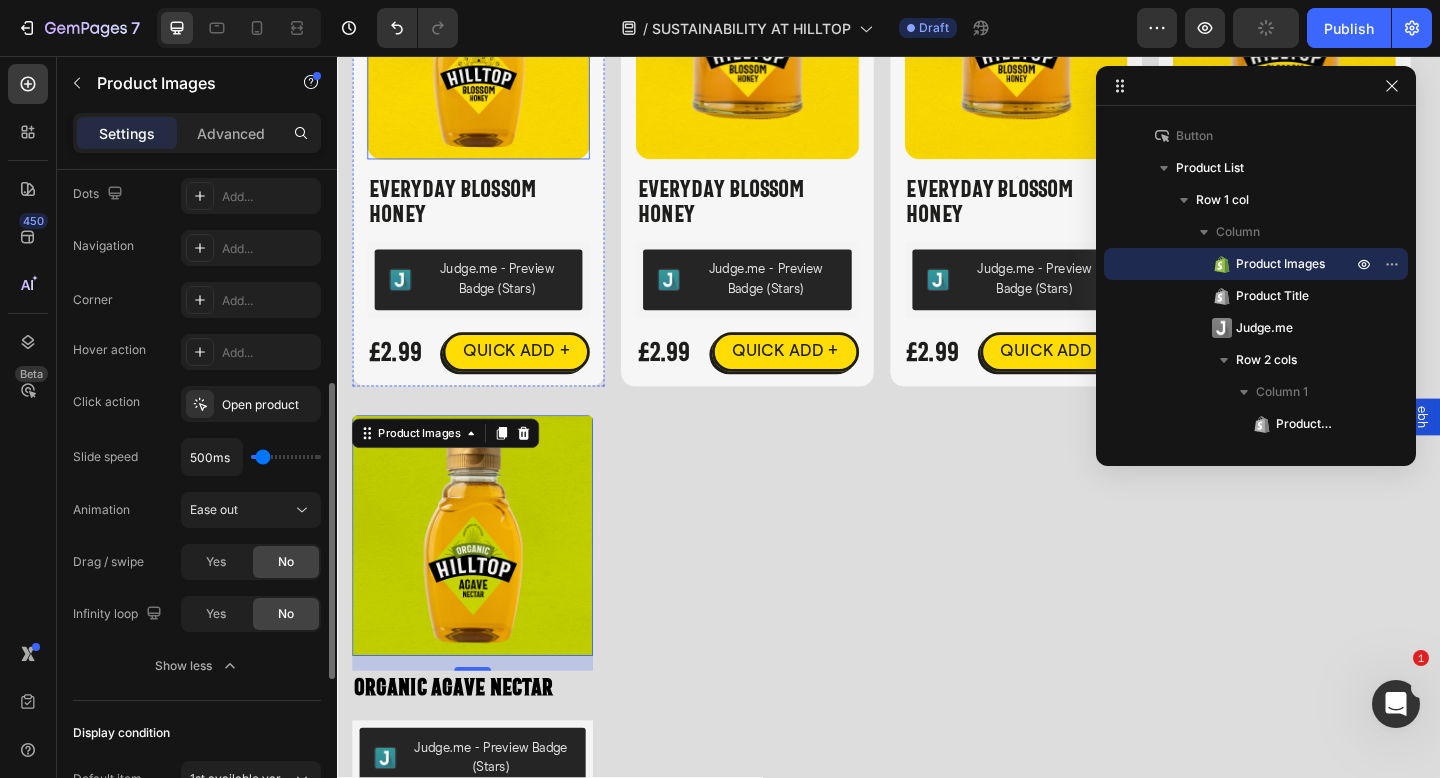 click at bounding box center (491, 47) 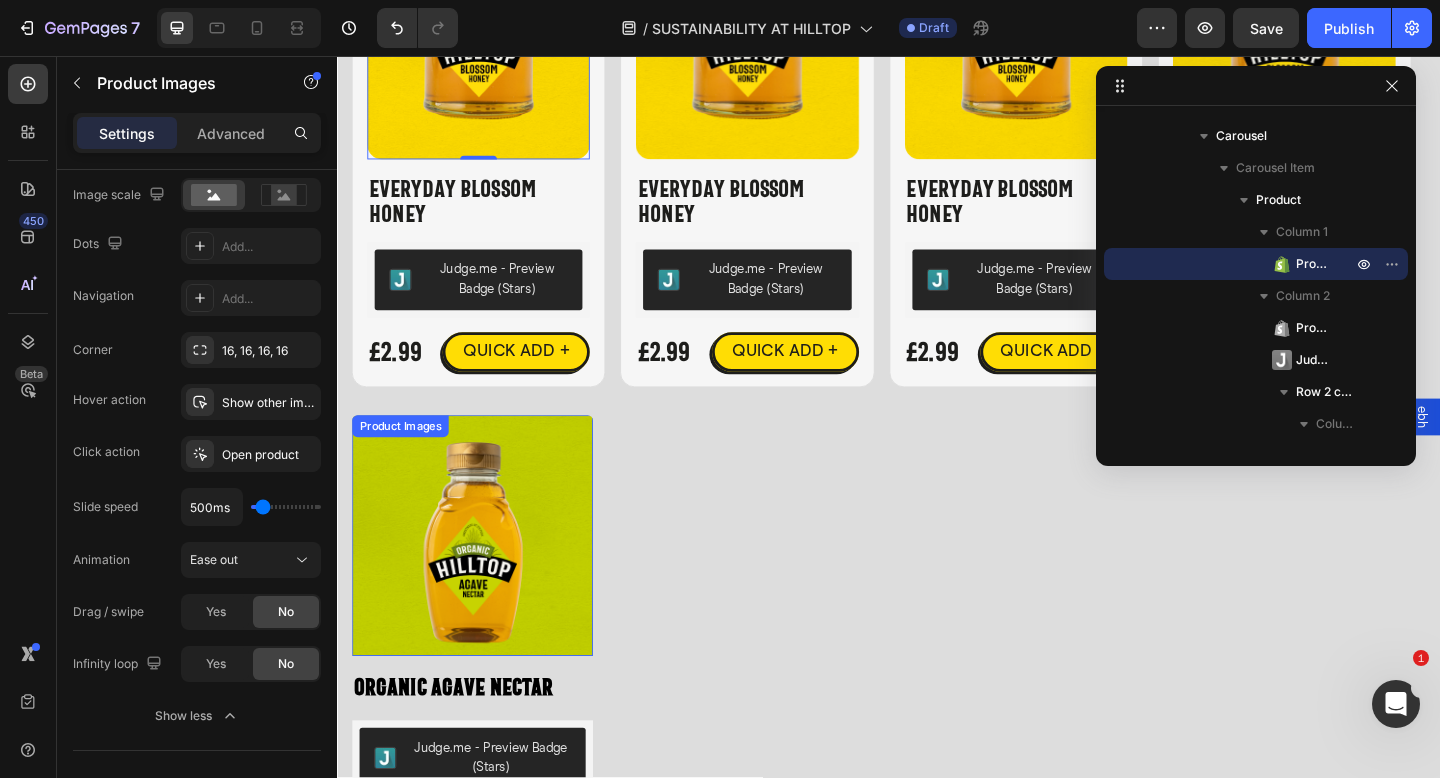 click at bounding box center [484, 578] 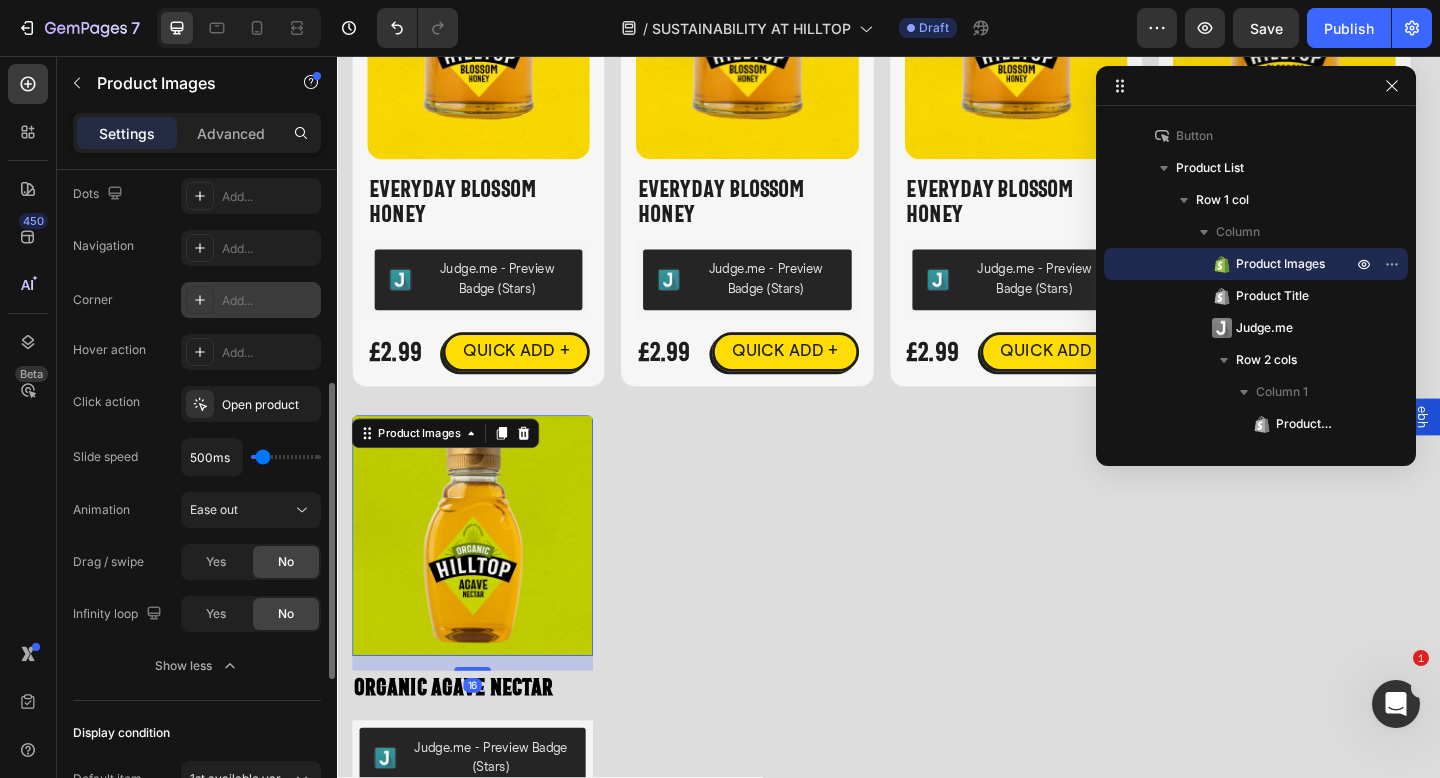 click on "Add..." at bounding box center [251, 300] 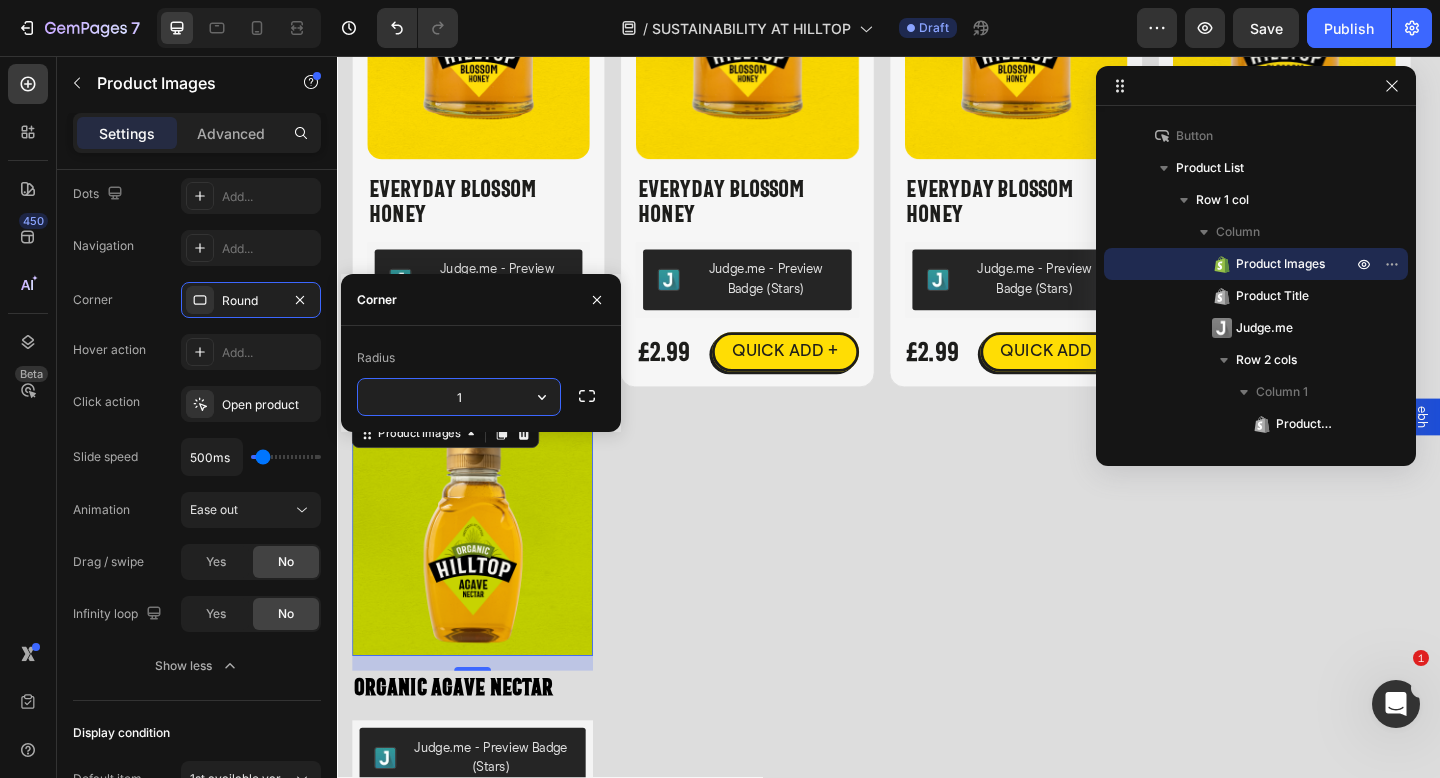 type on "16" 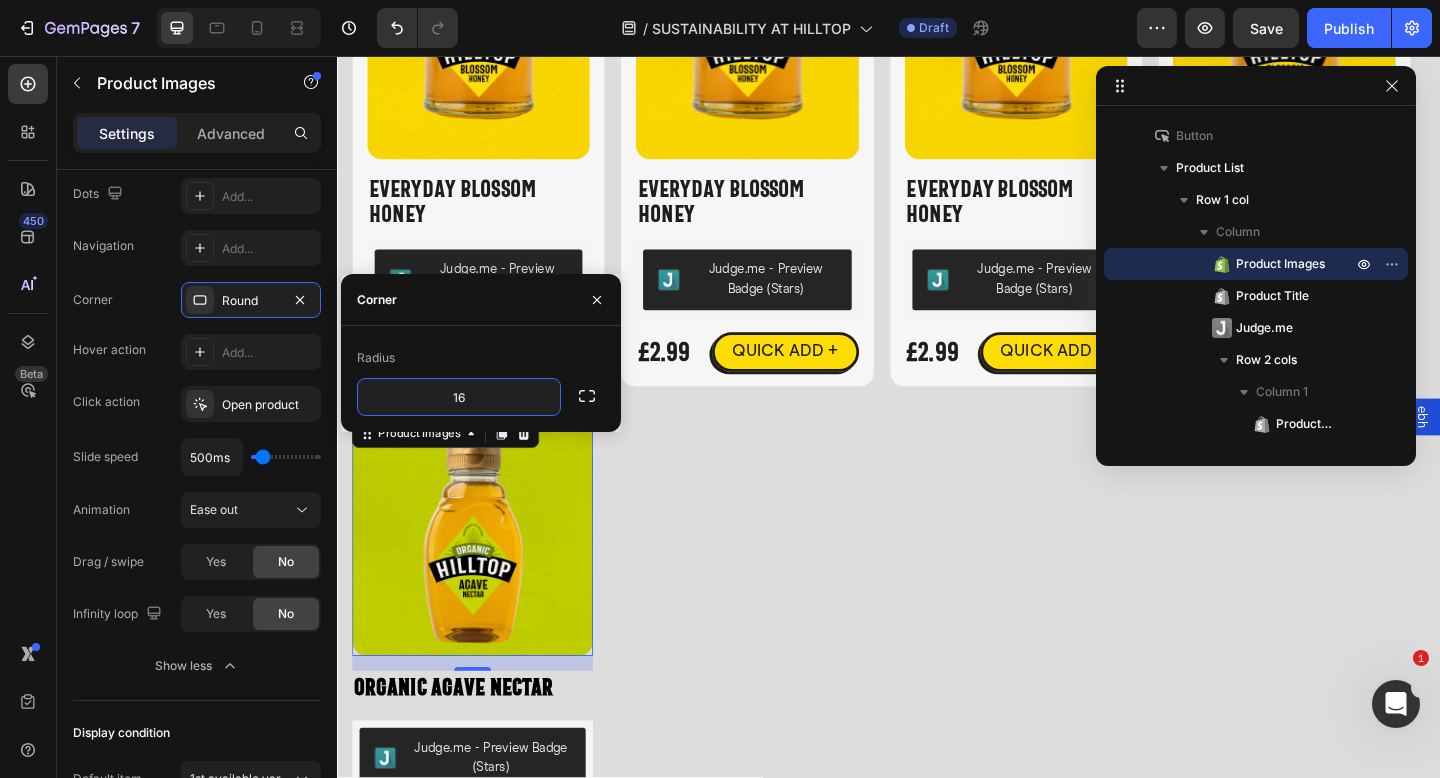 click on "450 Beta" at bounding box center [28, 349] 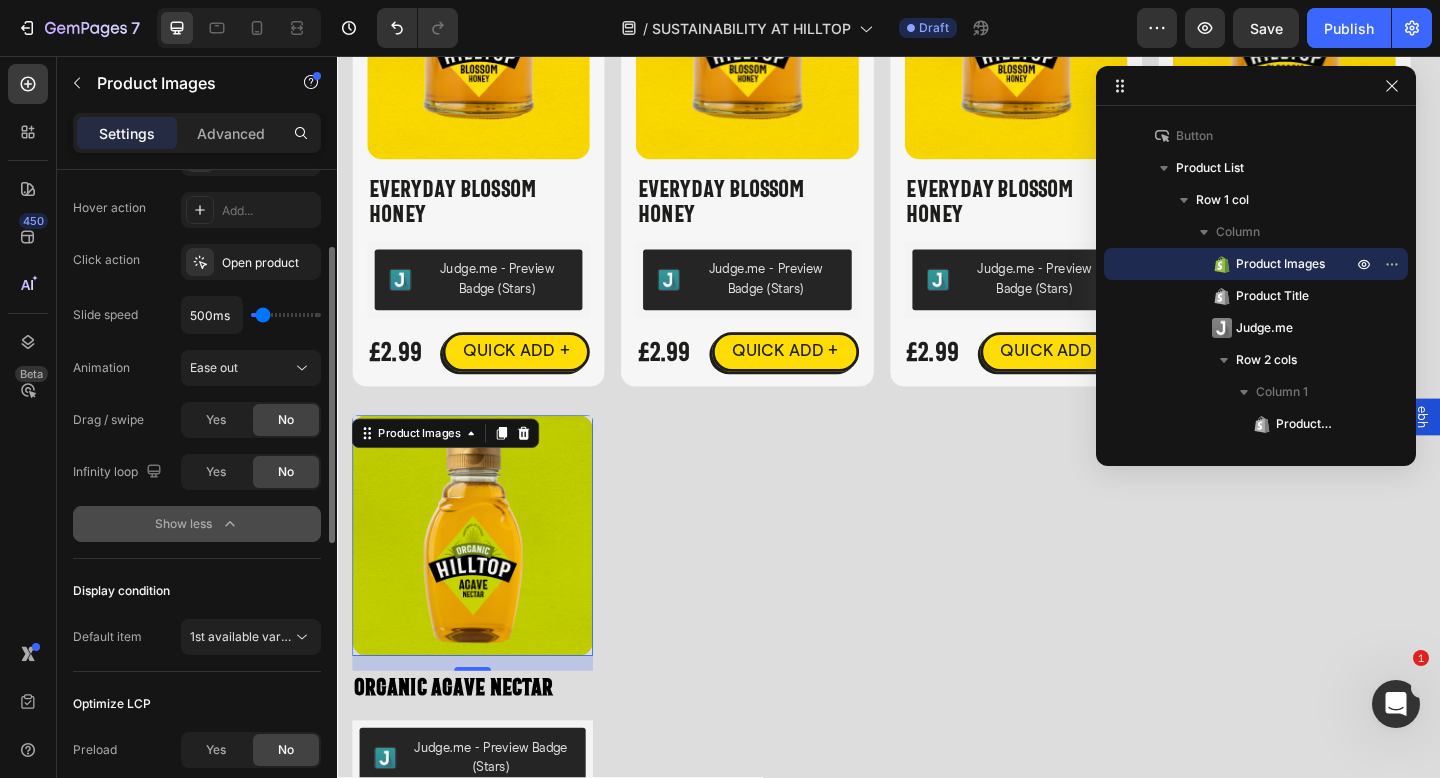 scroll, scrollTop: 774, scrollLeft: 0, axis: vertical 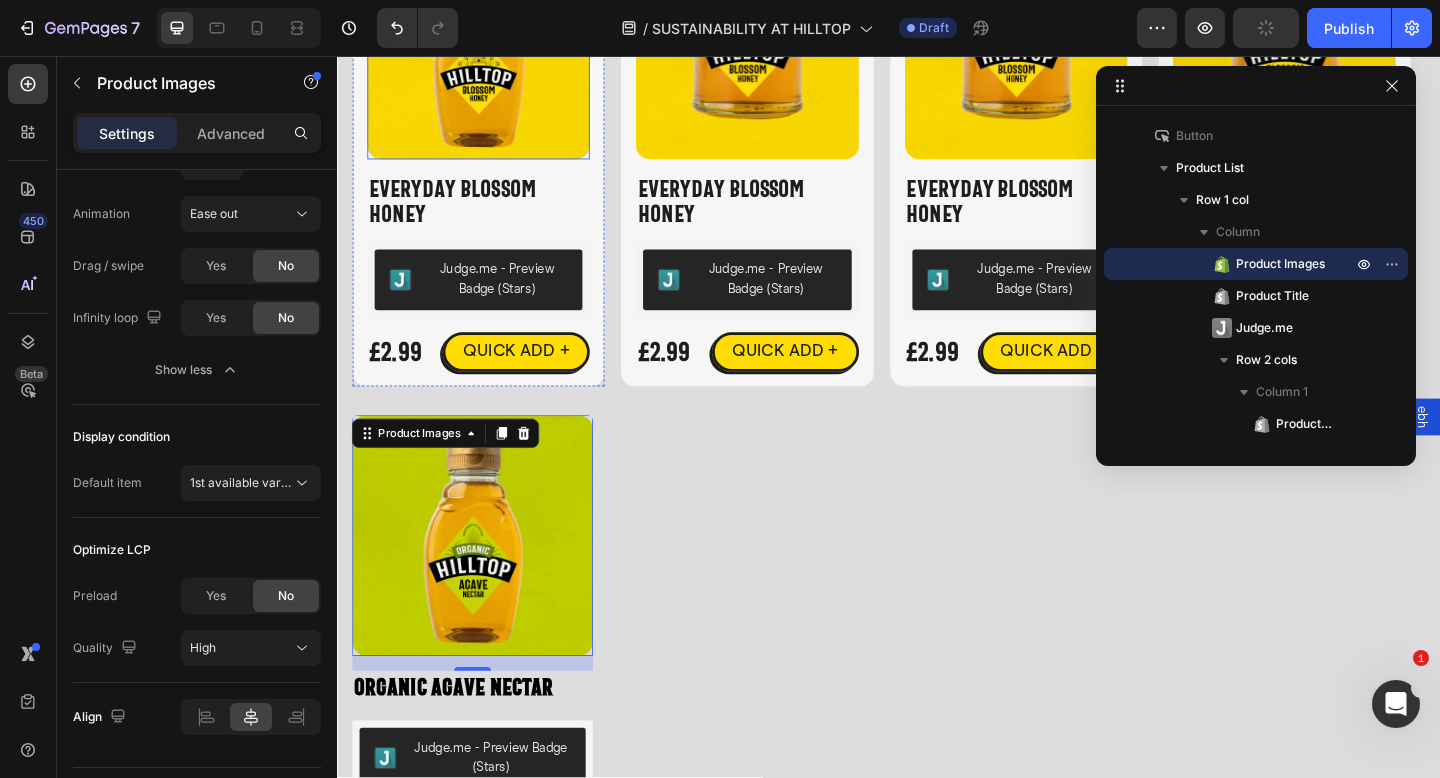 click at bounding box center (491, 47) 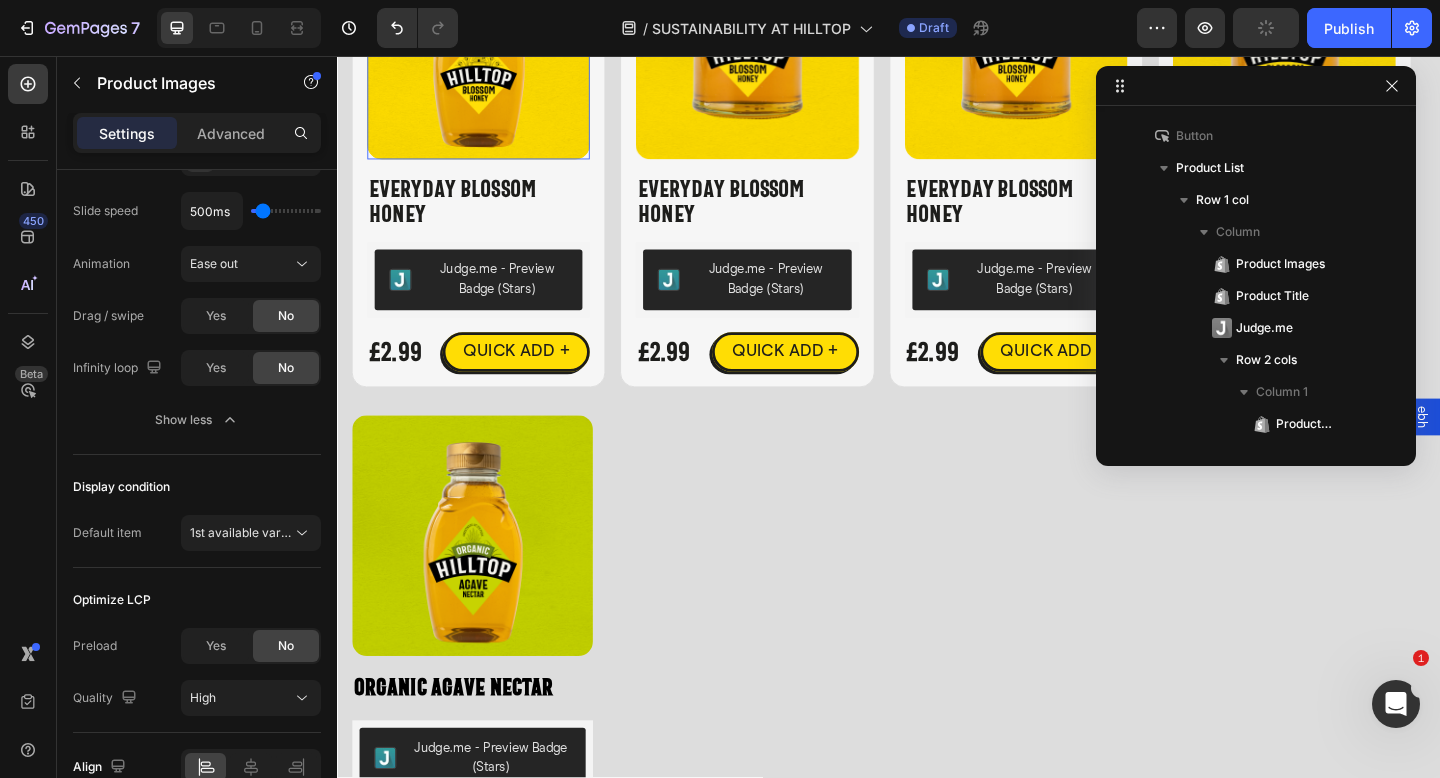 scroll, scrollTop: 774, scrollLeft: 0, axis: vertical 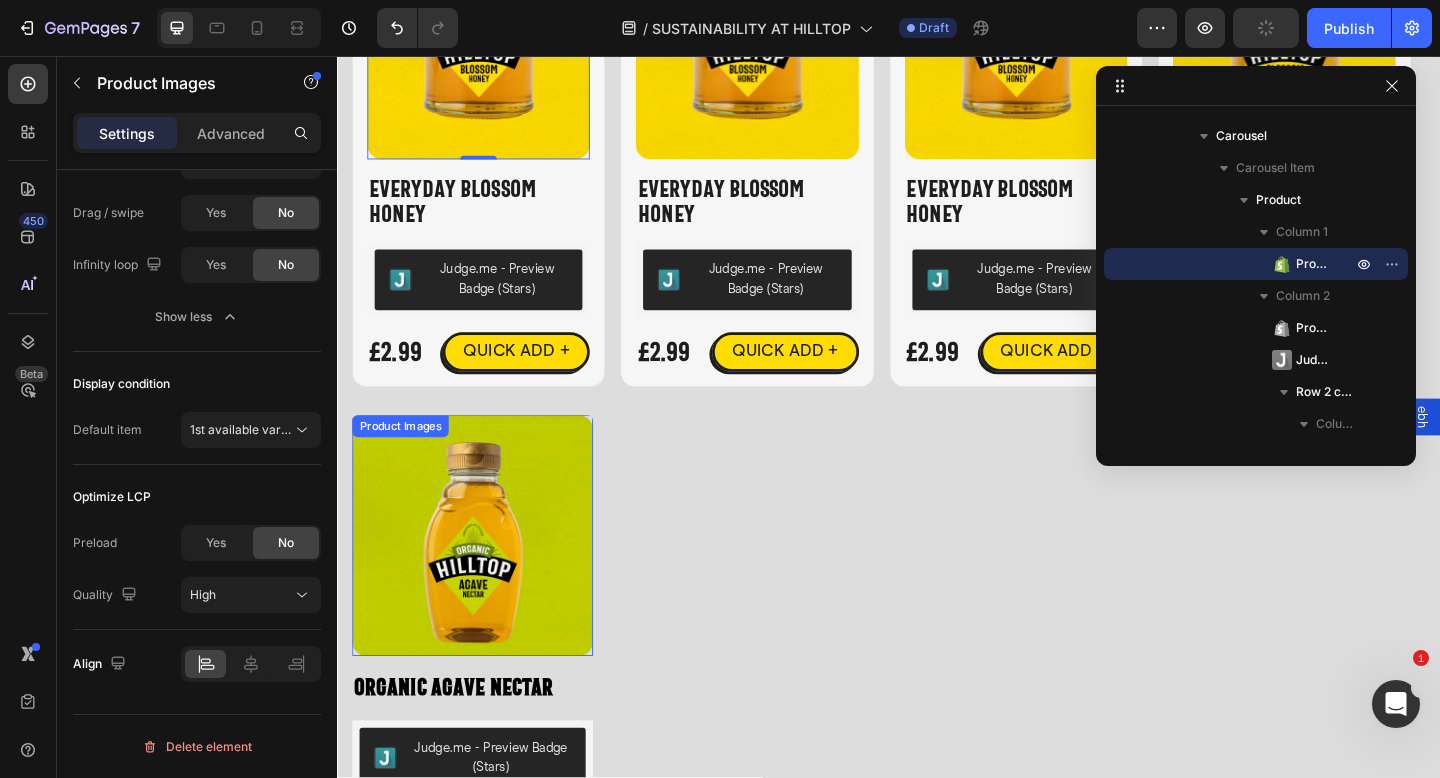 click at bounding box center [484, 578] 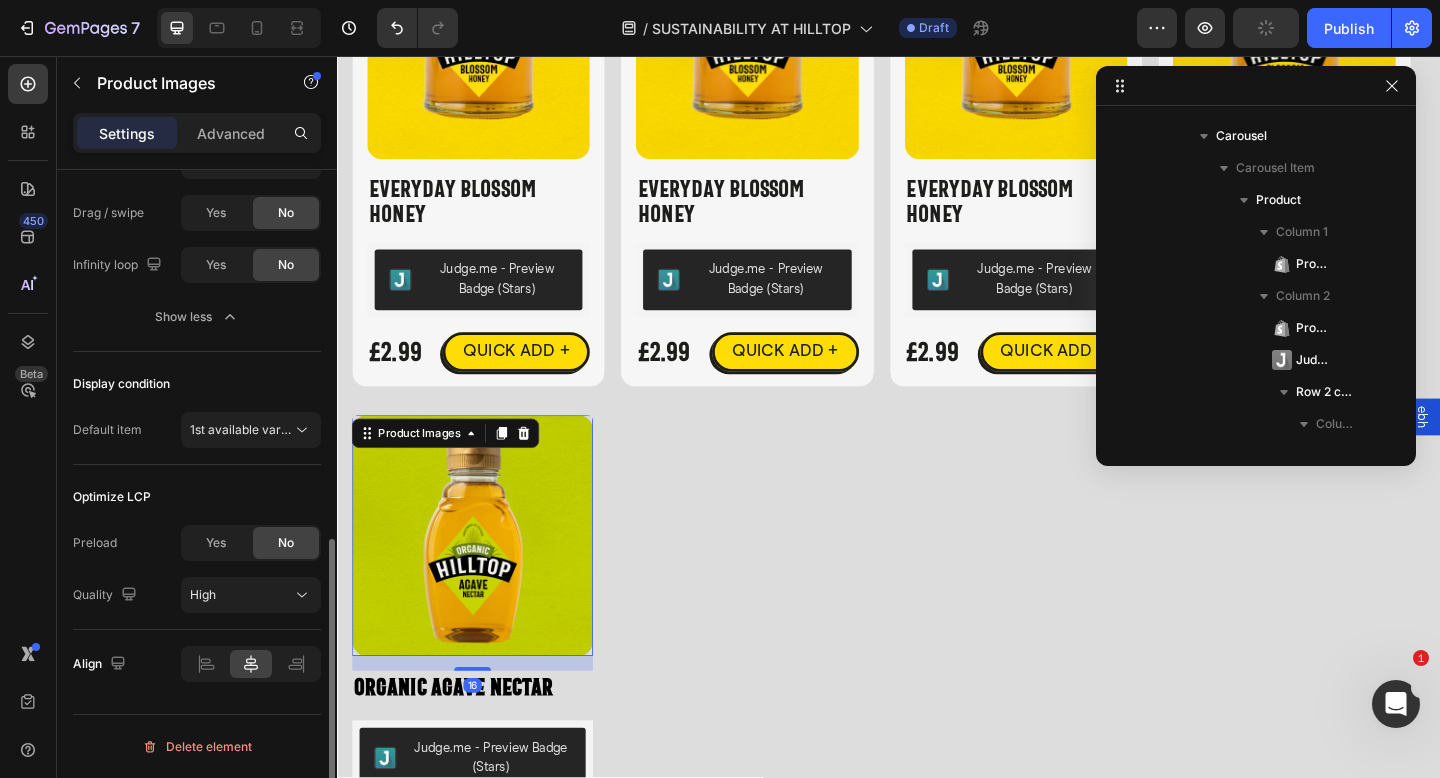 scroll, scrollTop: 3738, scrollLeft: 0, axis: vertical 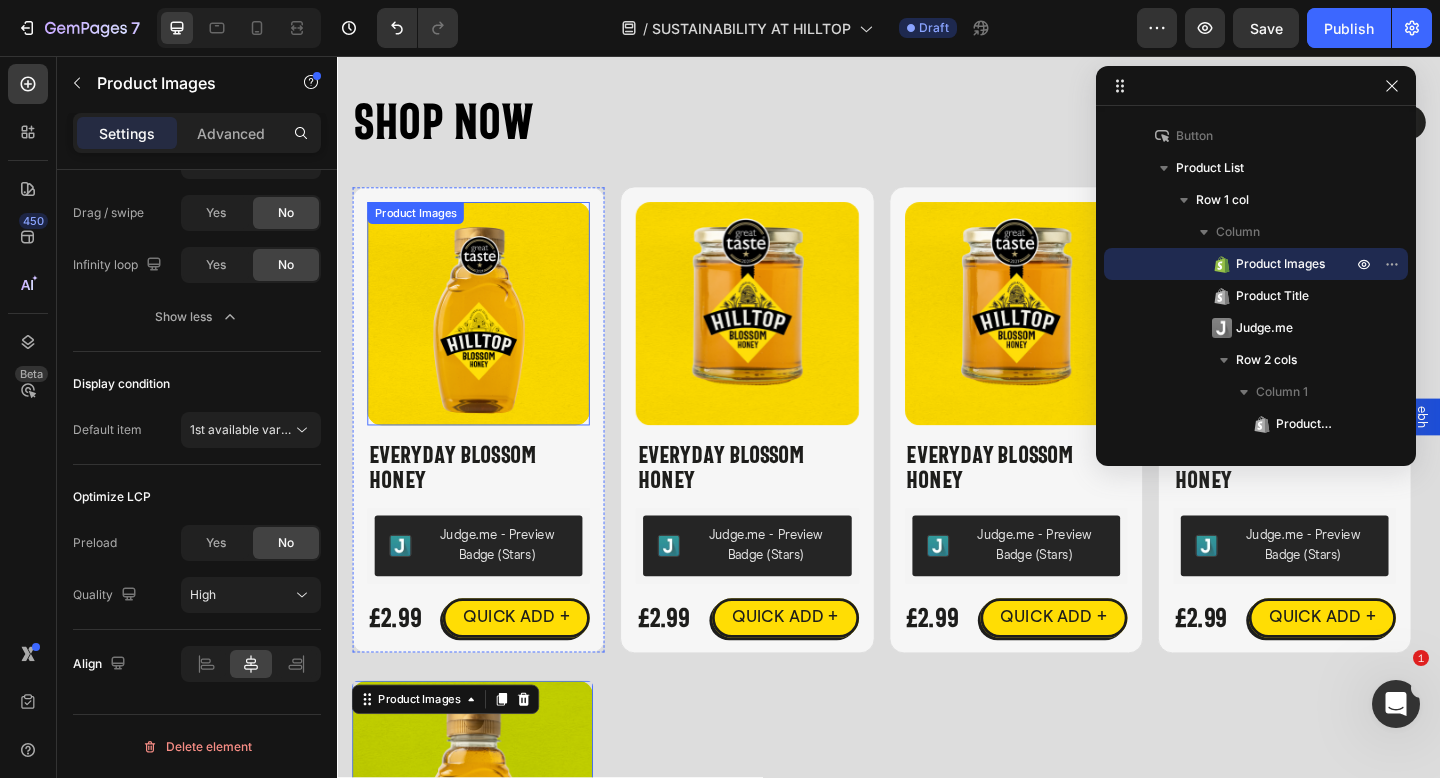 click at bounding box center [491, 336] 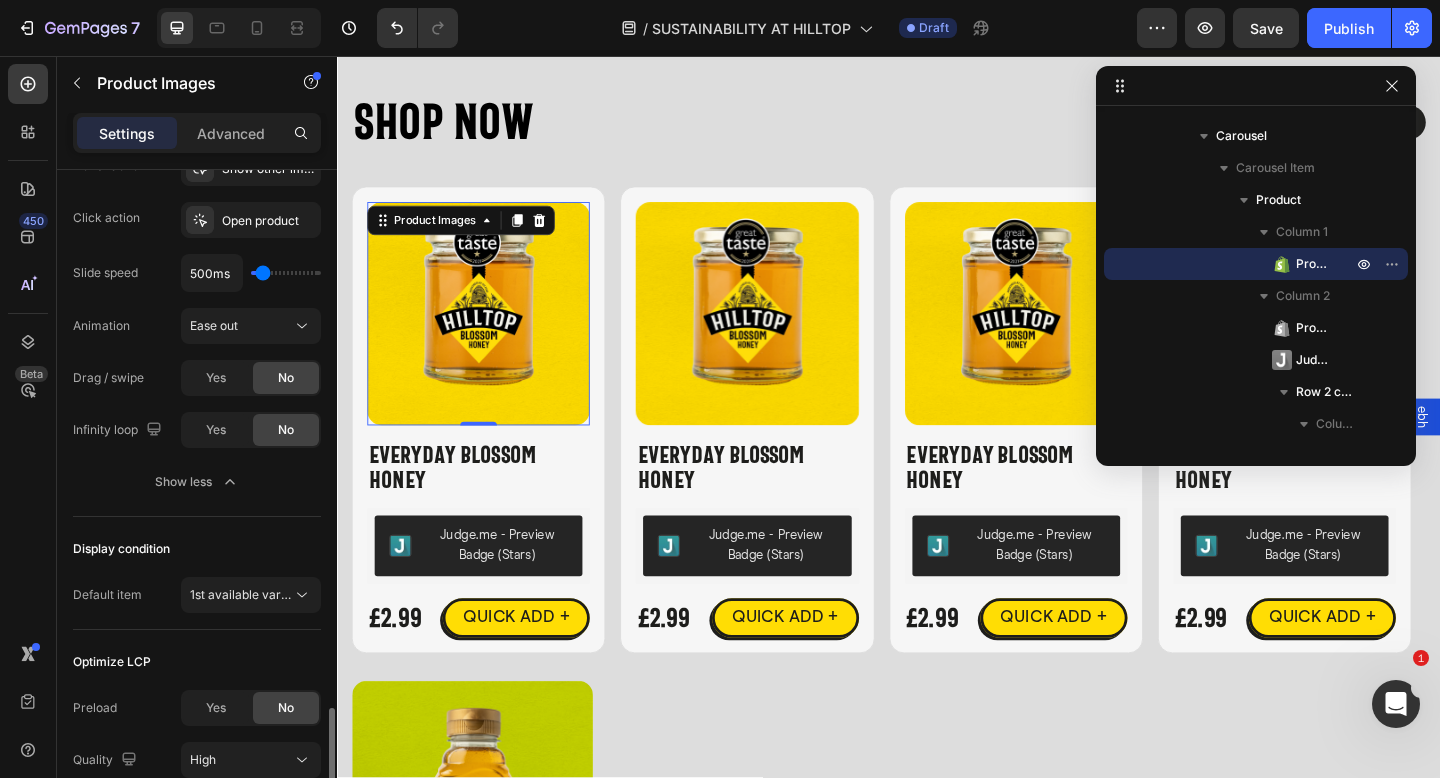 scroll, scrollTop: 367, scrollLeft: 0, axis: vertical 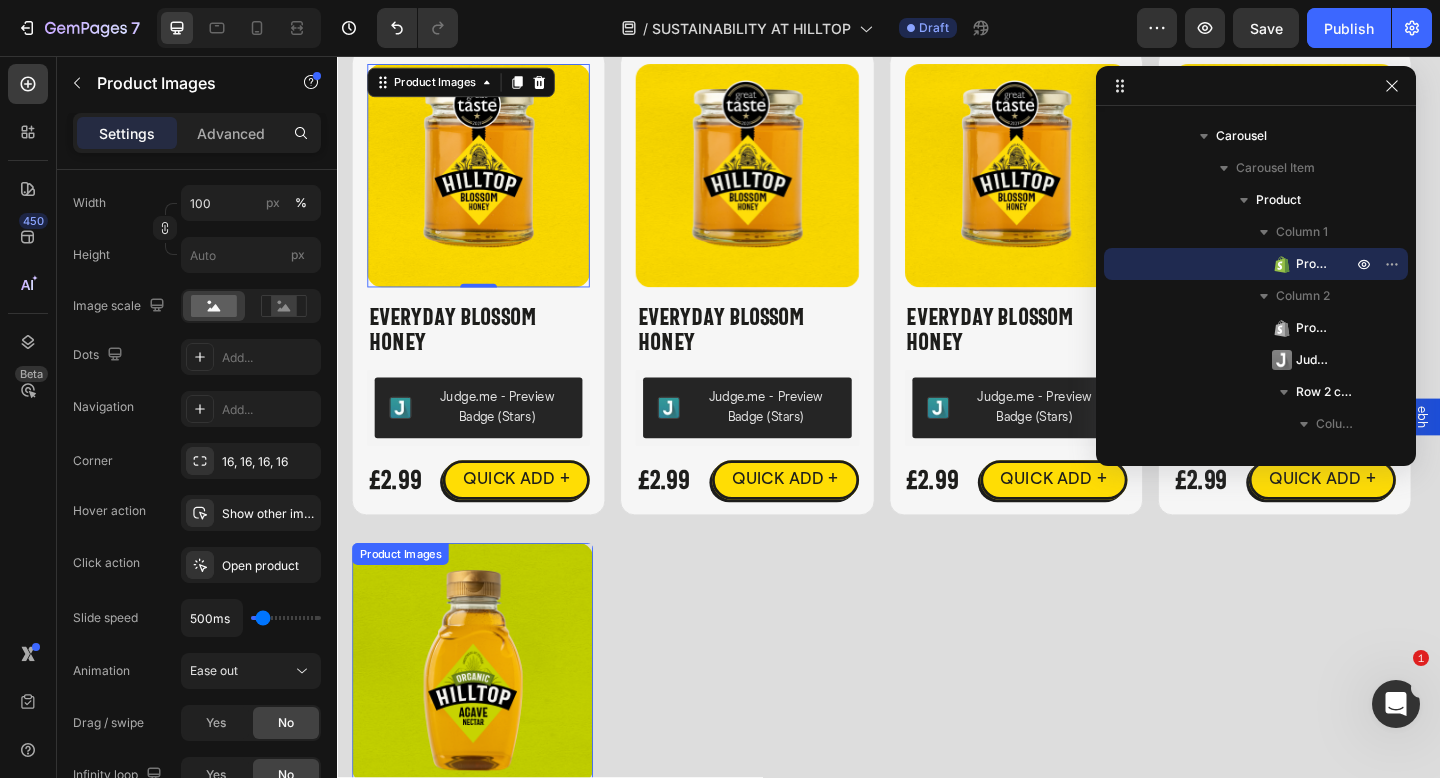click at bounding box center (484, 717) 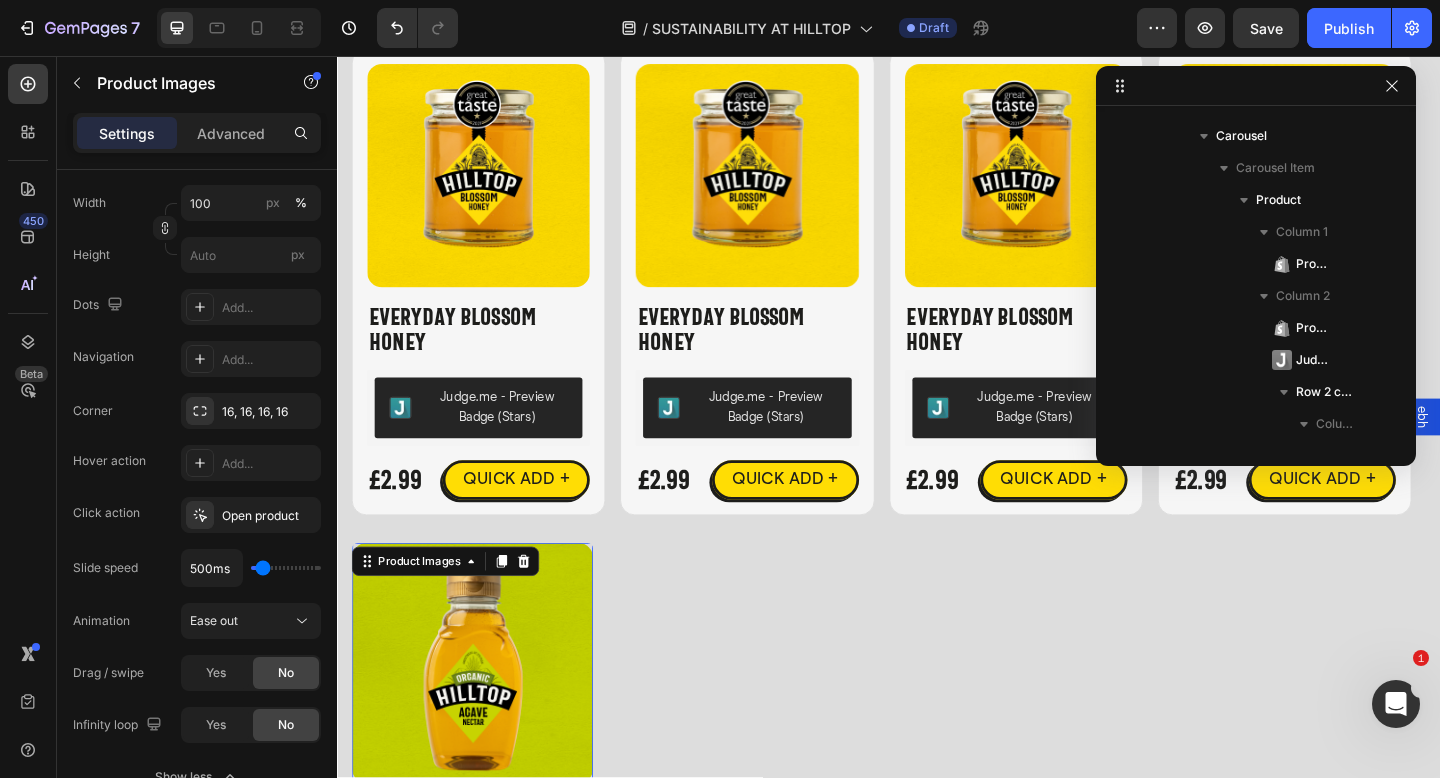 scroll, scrollTop: 3738, scrollLeft: 0, axis: vertical 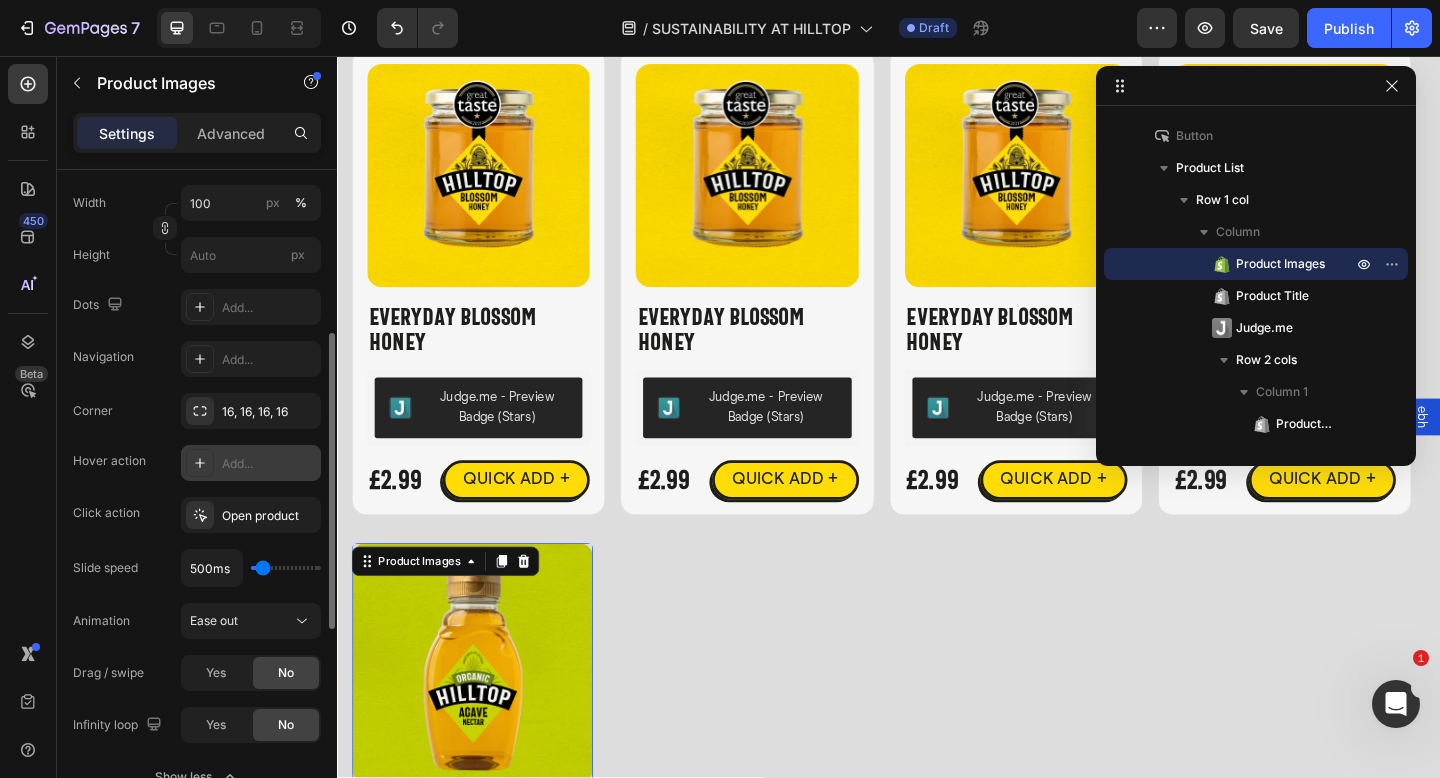 click on "Add..." at bounding box center (269, 464) 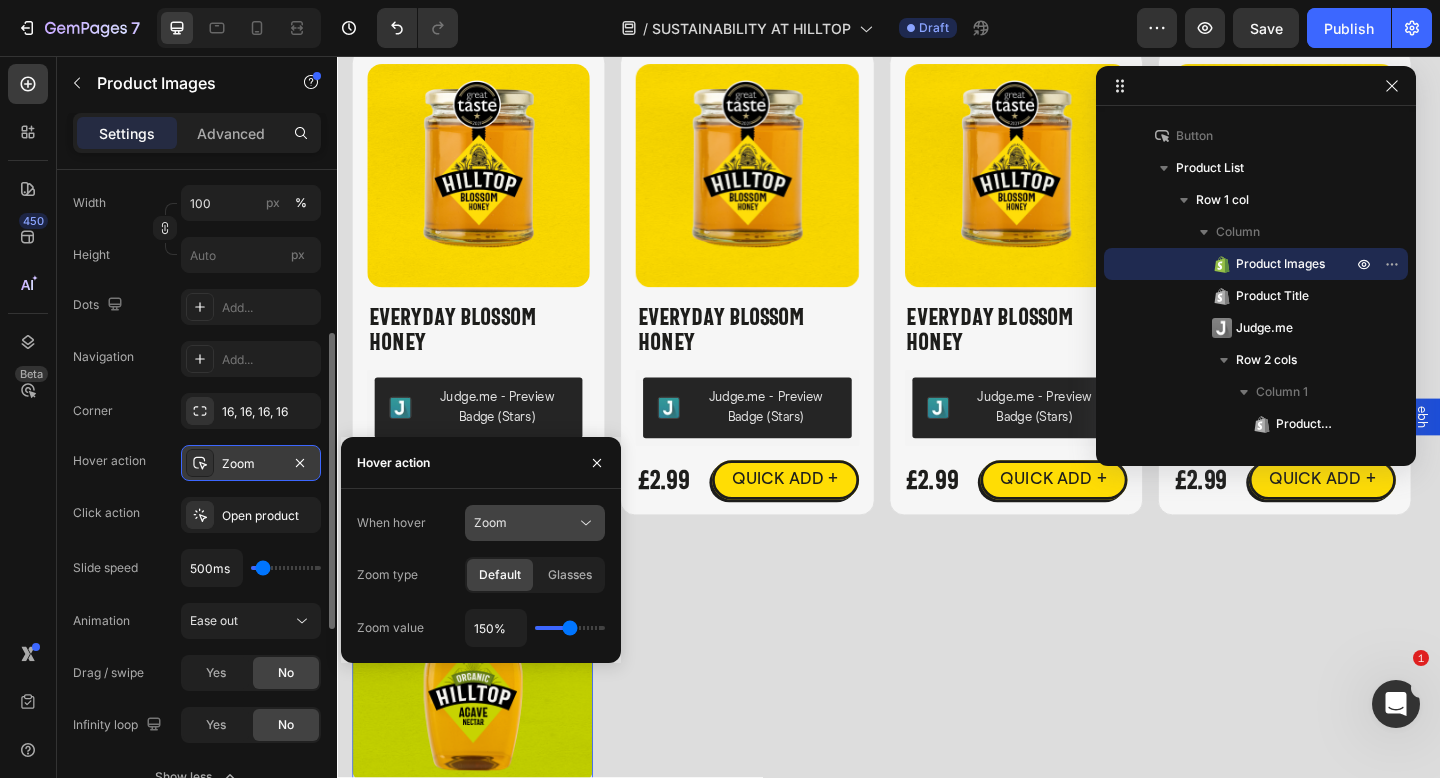 click on "Zoom" at bounding box center (525, 523) 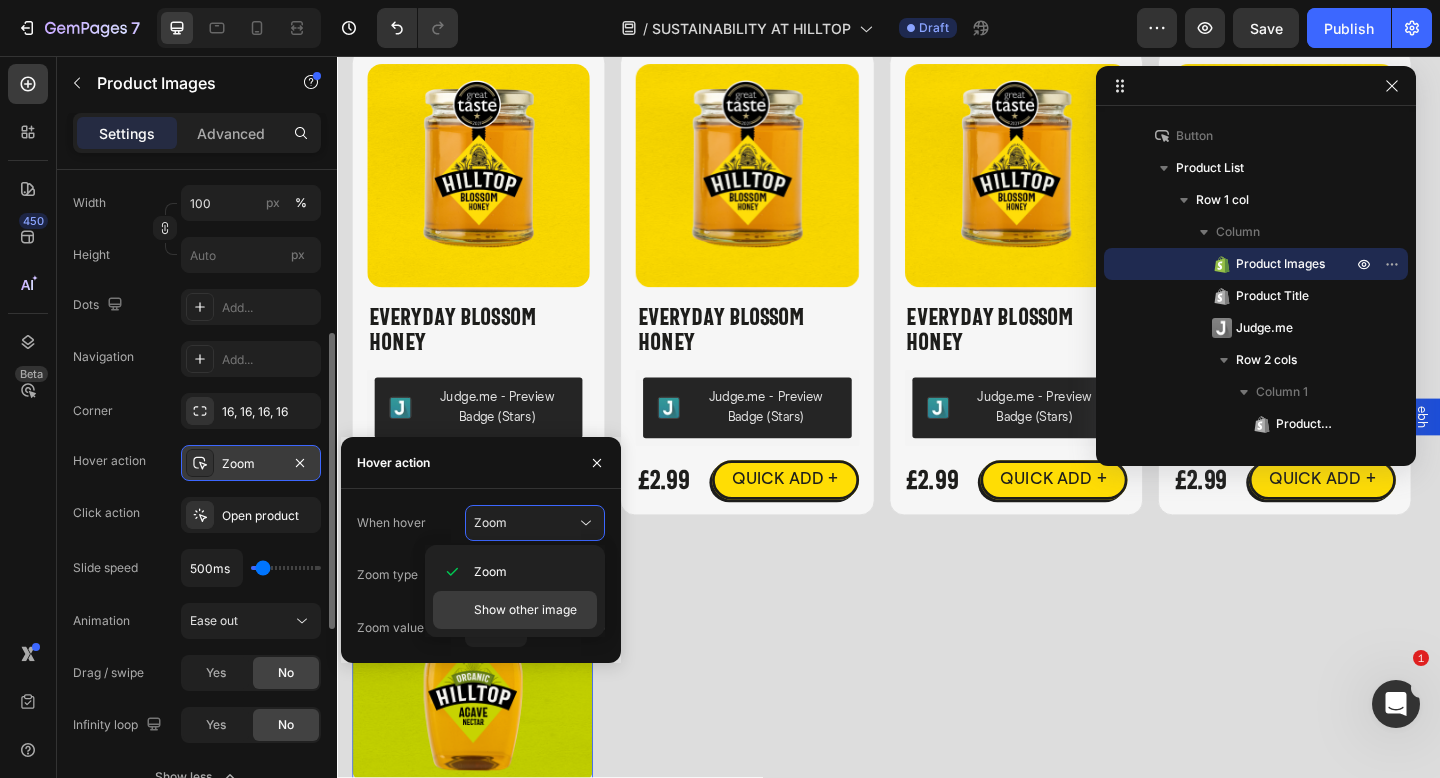 click on "Show other image" at bounding box center [525, 610] 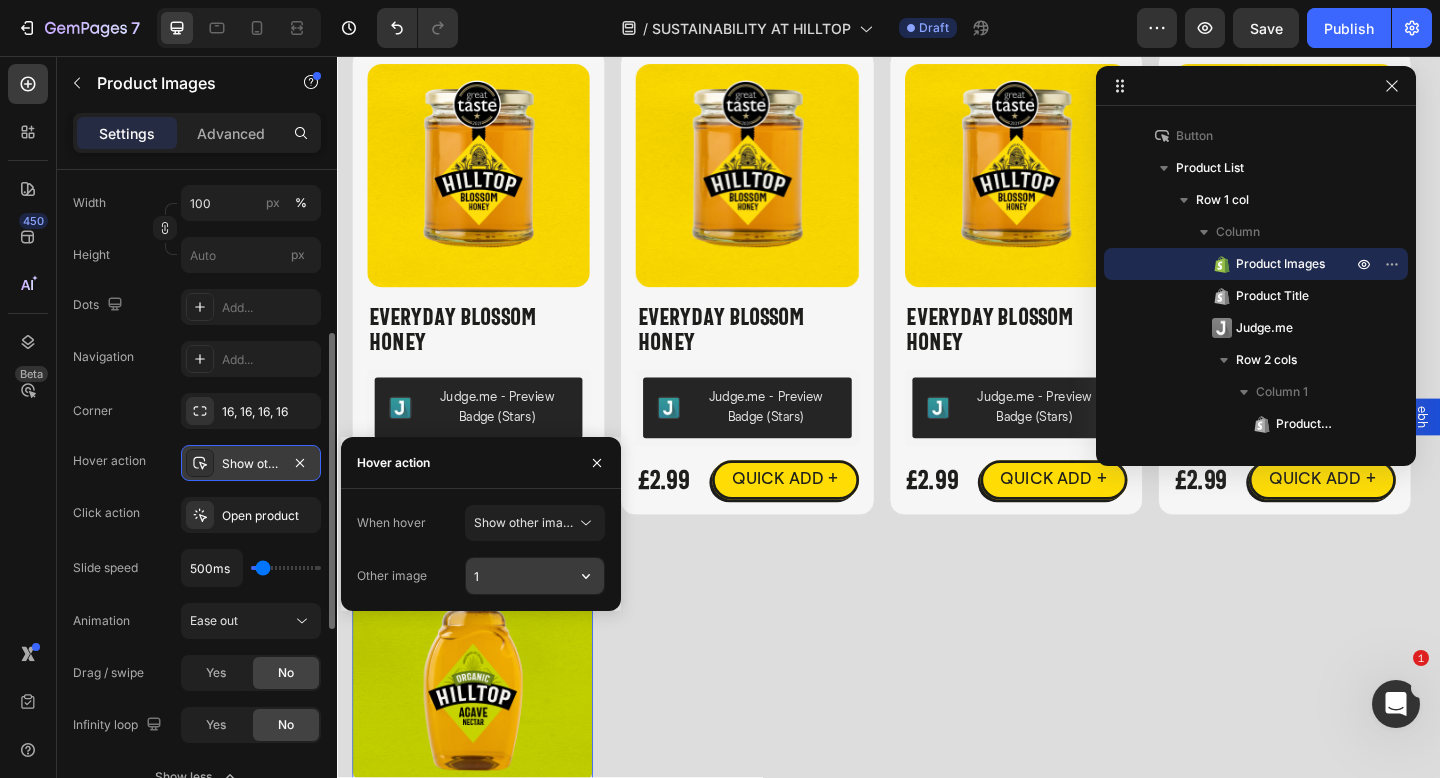 click on "1" at bounding box center [535, 576] 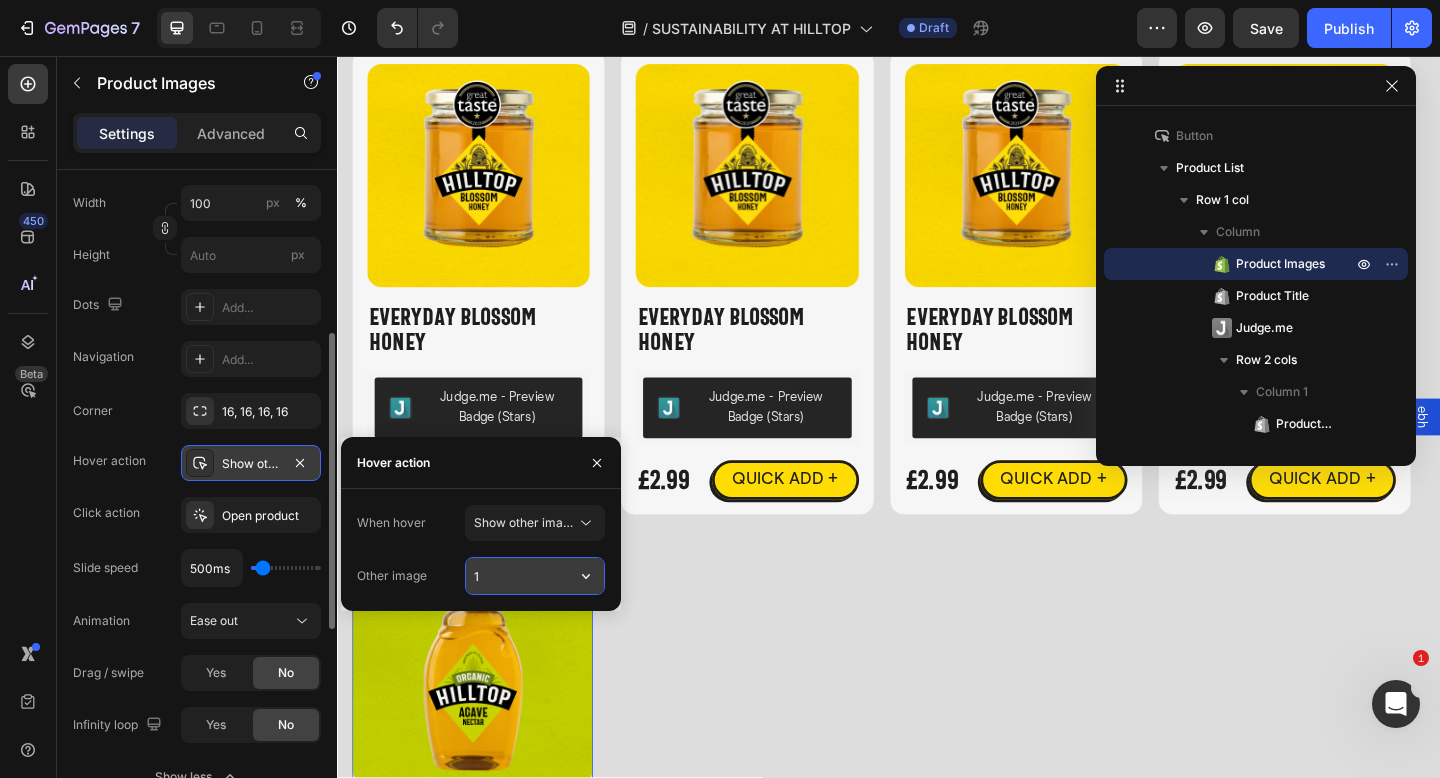 click 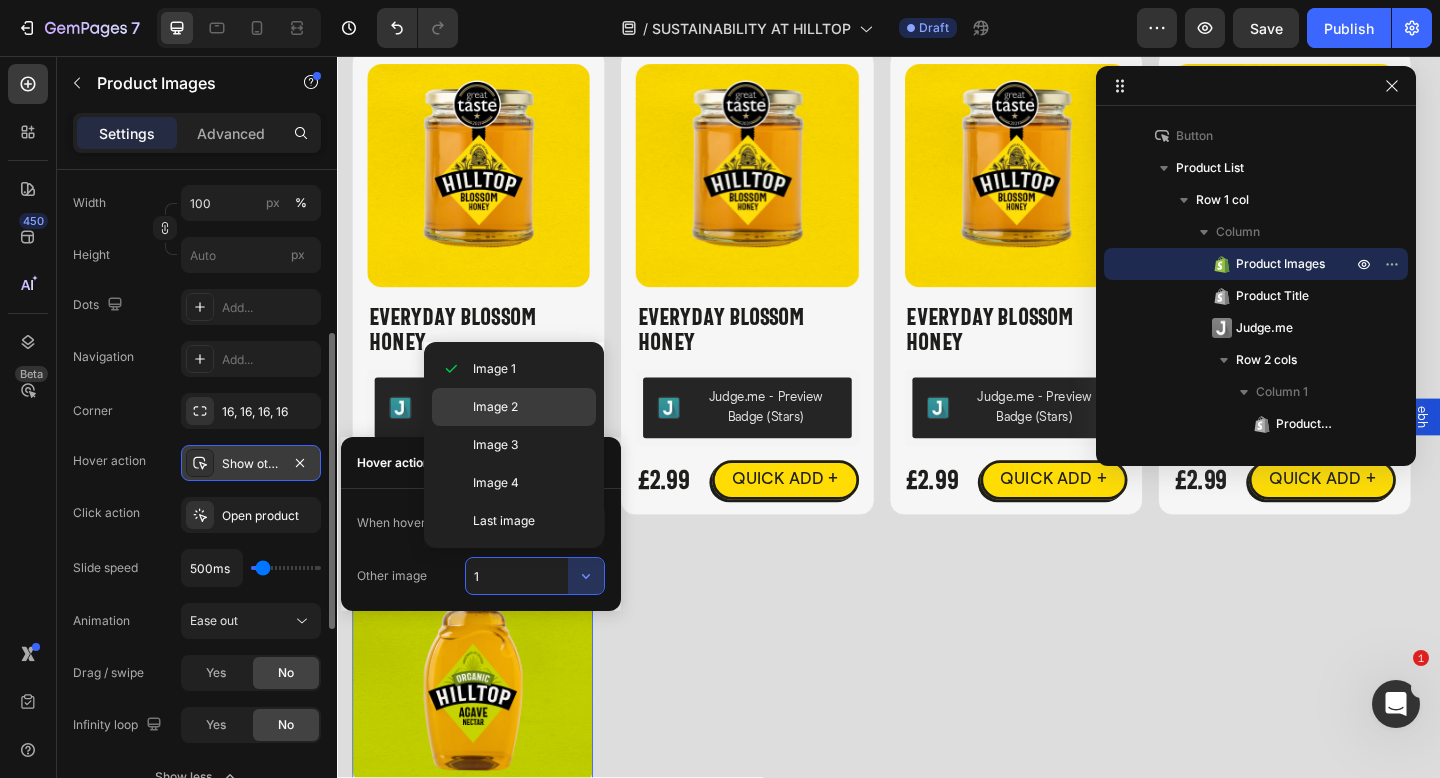 click on "Image 2" 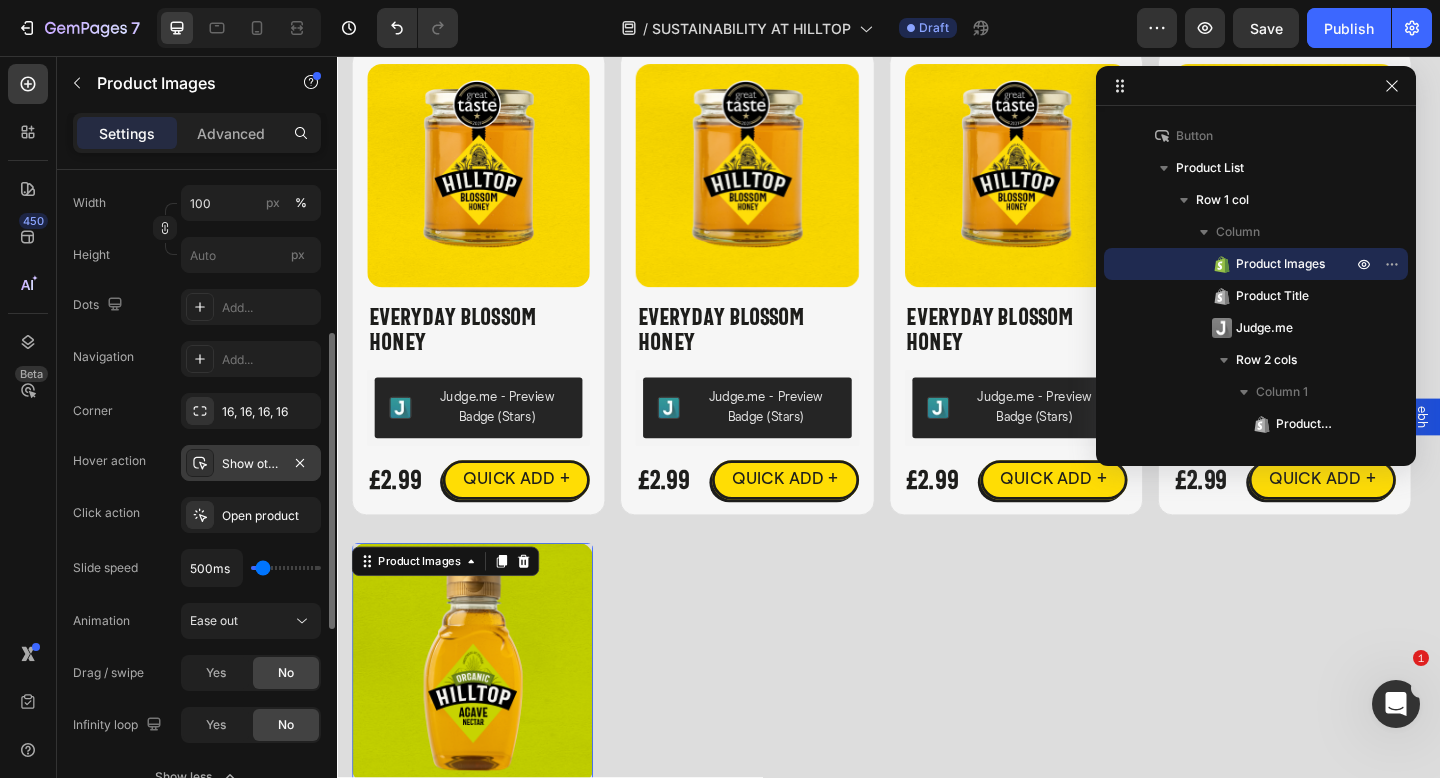 click on "450 Beta" at bounding box center (28, 417) 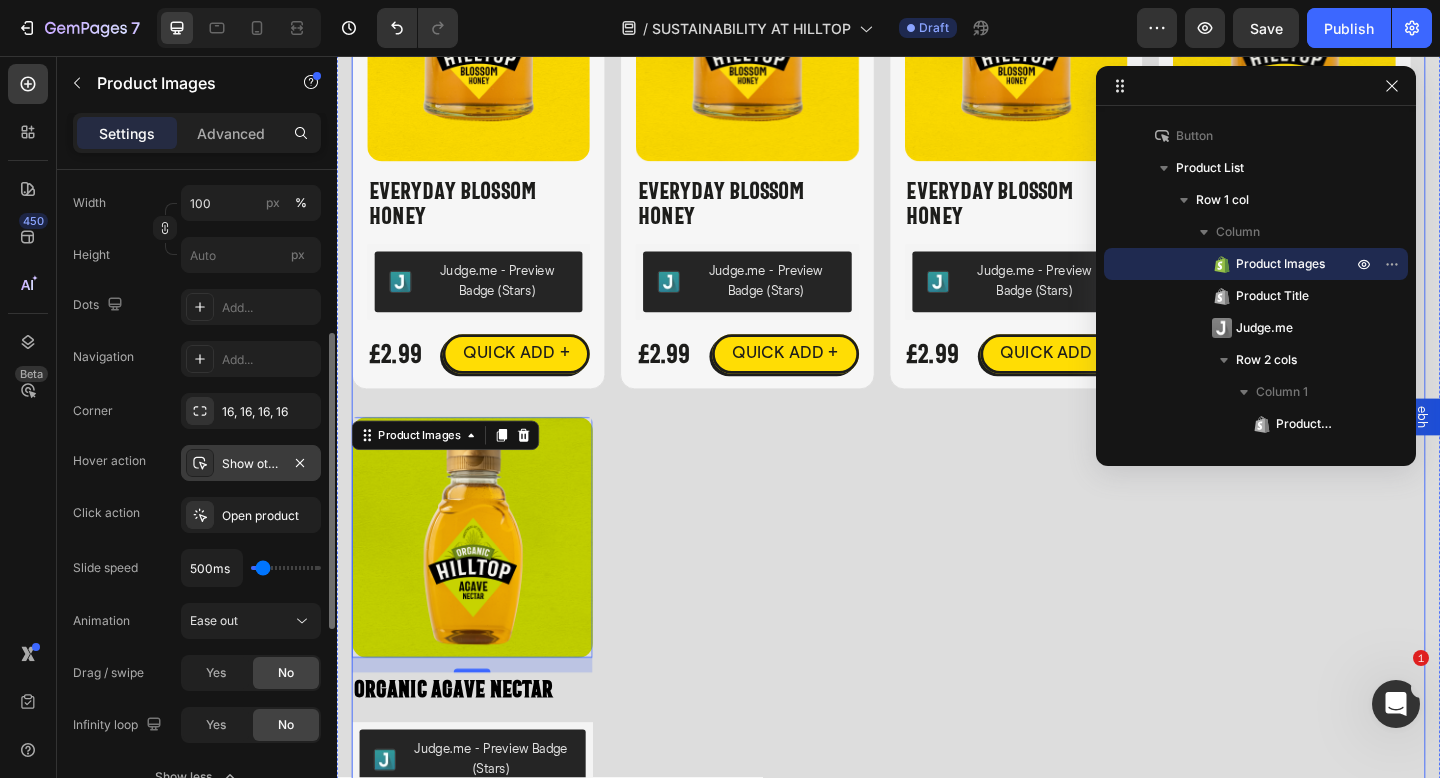 scroll, scrollTop: 4837, scrollLeft: 0, axis: vertical 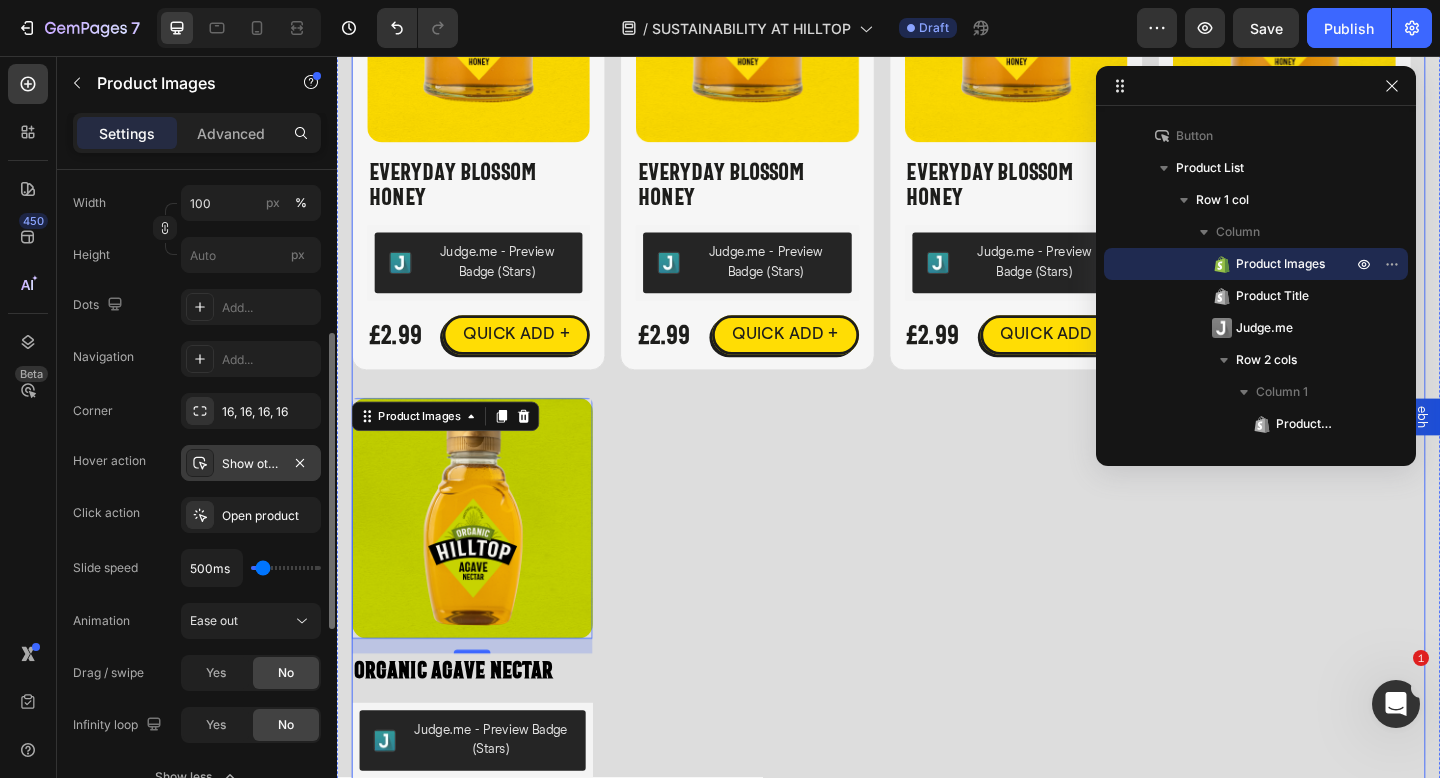 click on "Product Images   16 Organic Agave Nectar Product Title Judge.me - Preview Badge (Stars) Judge.me £2.49 Product Price Product Price QUICK ADD Button Row
Icon Hilltop Product Vendor Organic Agave Nectar Product Title £2.49 Product Price Product Price No compare price Product Price Row Size: Squeezy - 330g Squeezy - 330g Squeezy - 330g Squeezy - 330g Squeezy - 680g Squeezy - 680g Squeezy - 680g Product Variants & Swatches
1
Product Quantity Add To cart Product Cart Button Row View full details Product View More Row Row Product List" at bounding box center (937, 670) 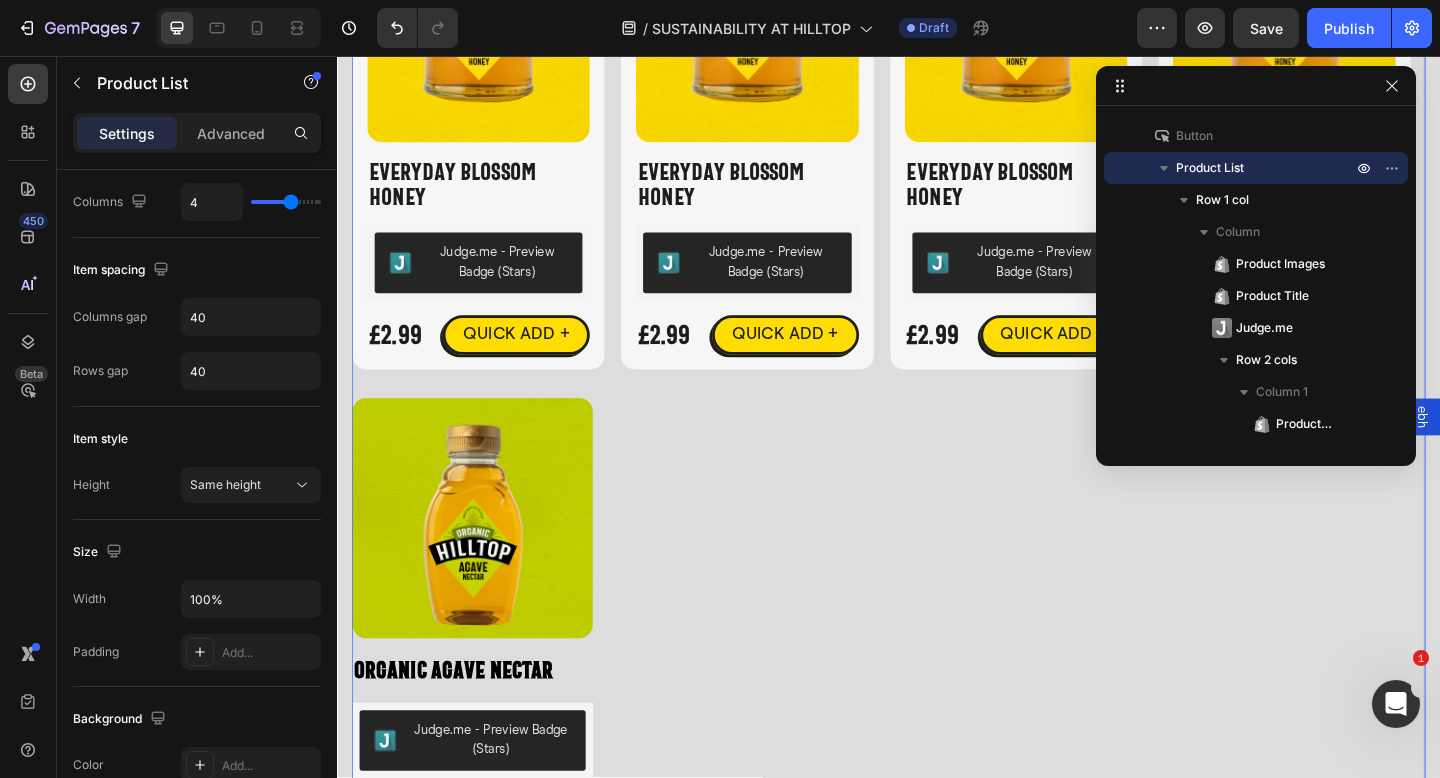scroll, scrollTop: 0, scrollLeft: 0, axis: both 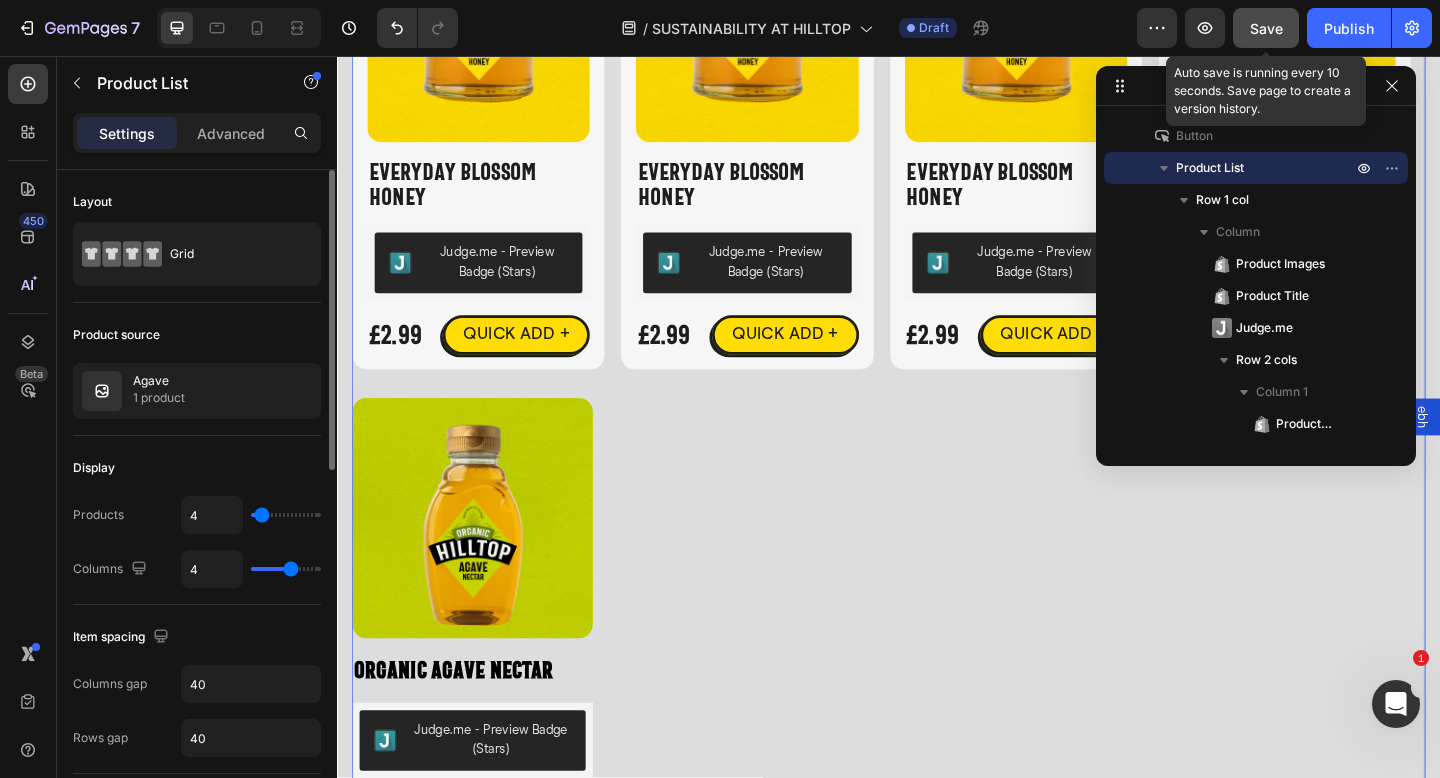 click on "Save" at bounding box center (1266, 28) 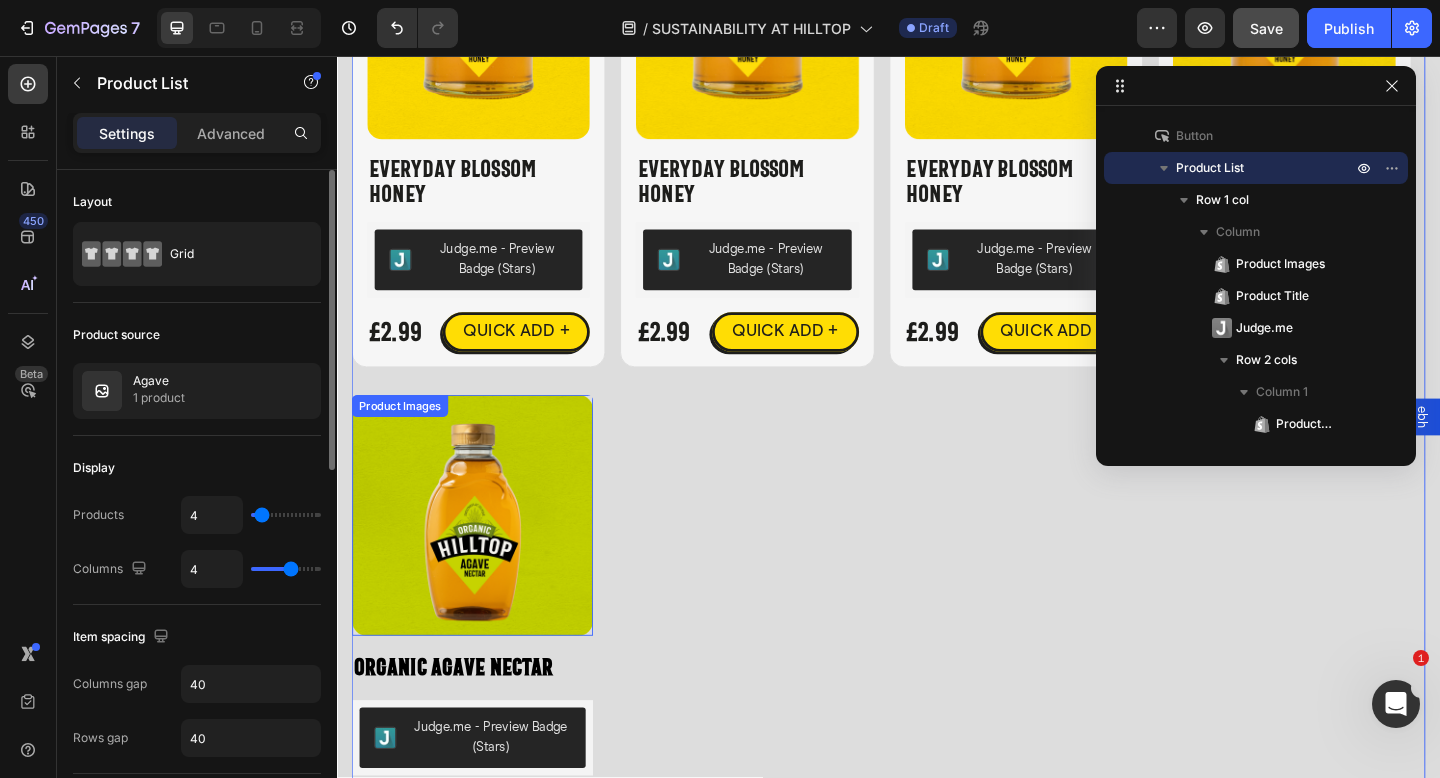 scroll, scrollTop: 4841, scrollLeft: 0, axis: vertical 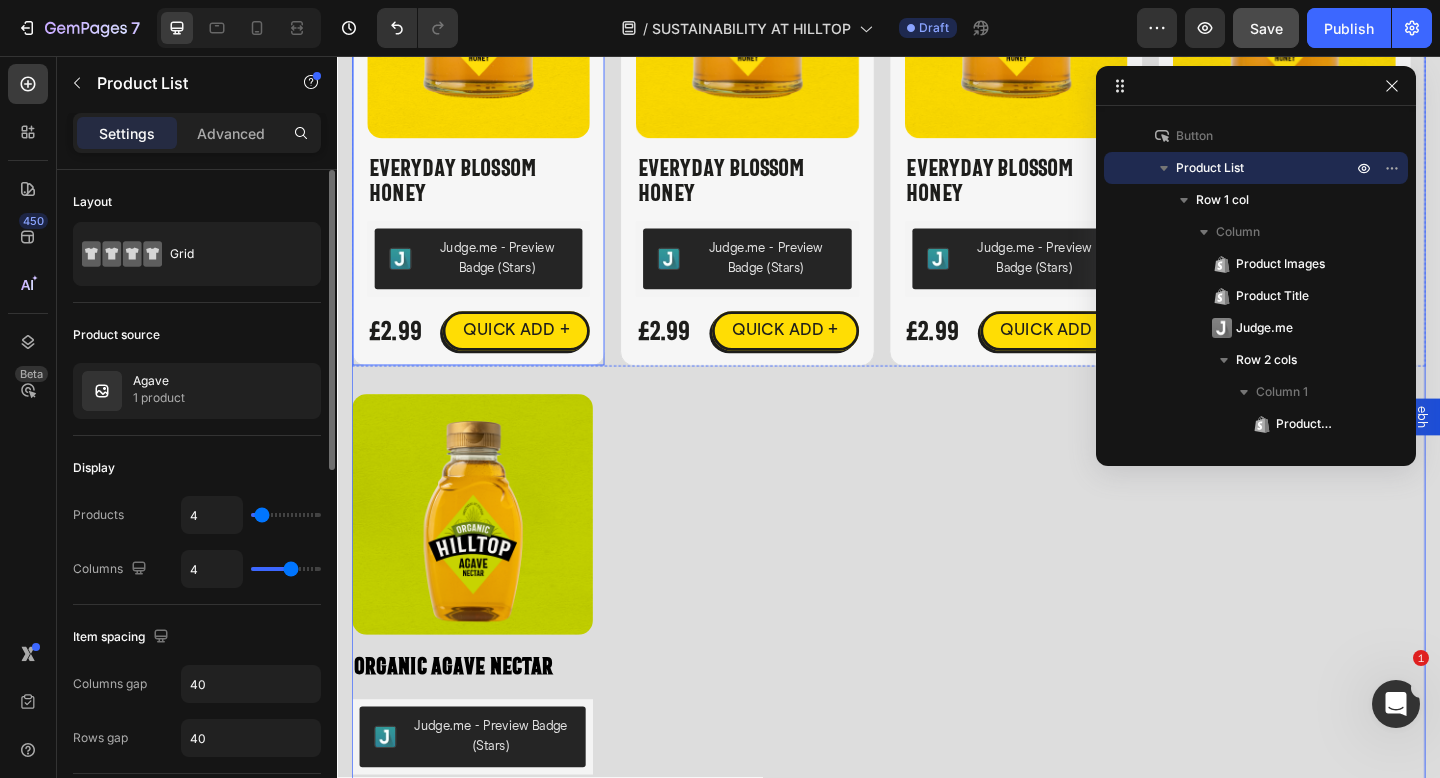click at bounding box center (491, 24) 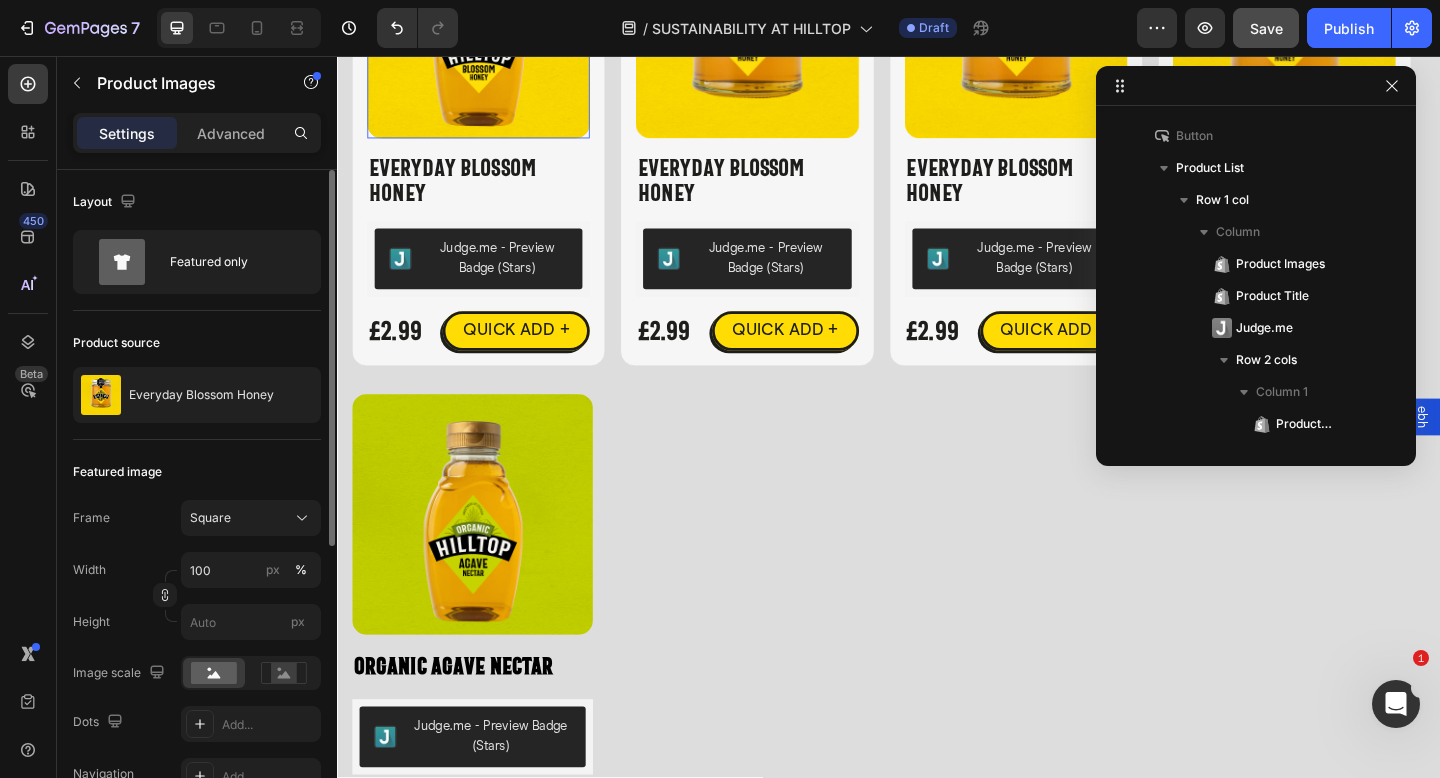scroll, scrollTop: 602, scrollLeft: 0, axis: vertical 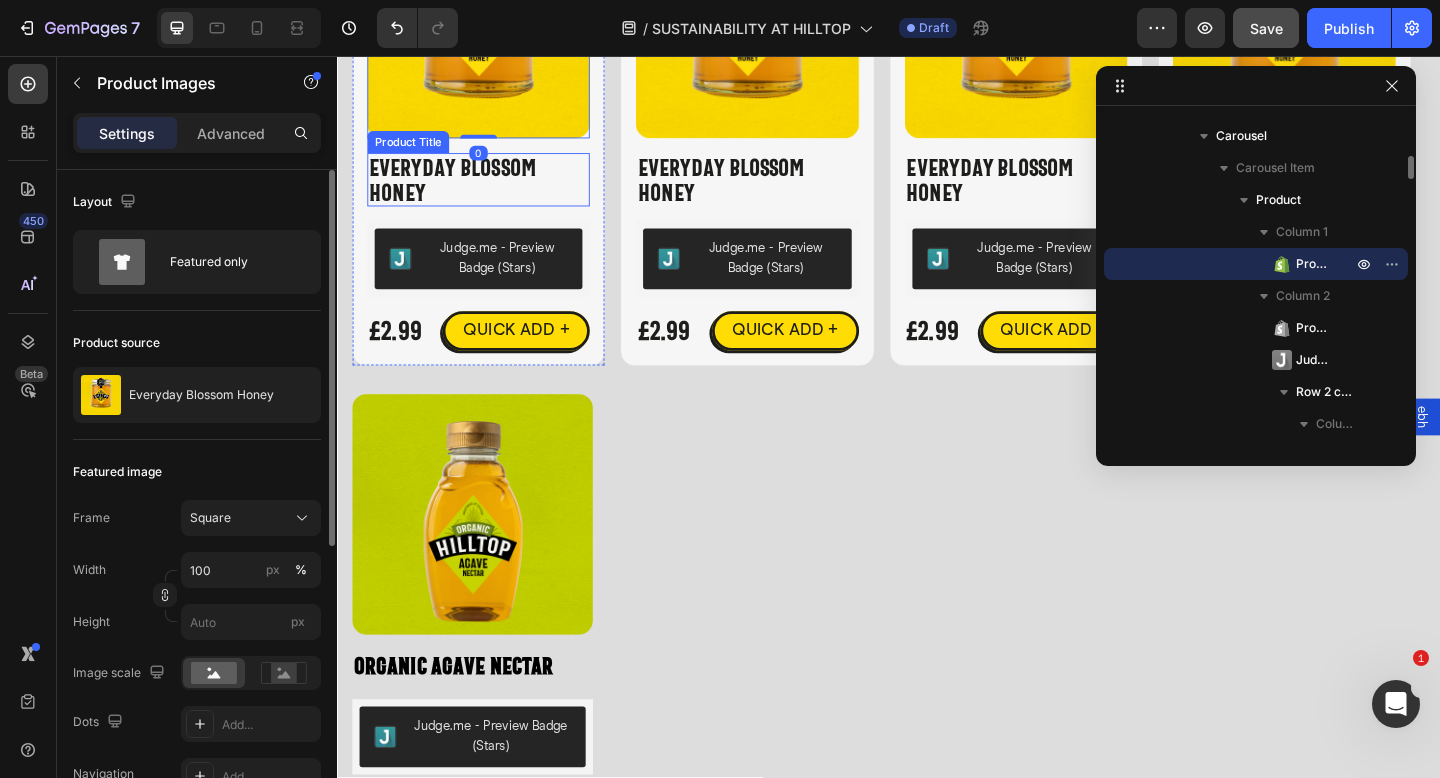 click on "Everyday Blossom Honey" at bounding box center (491, 191) 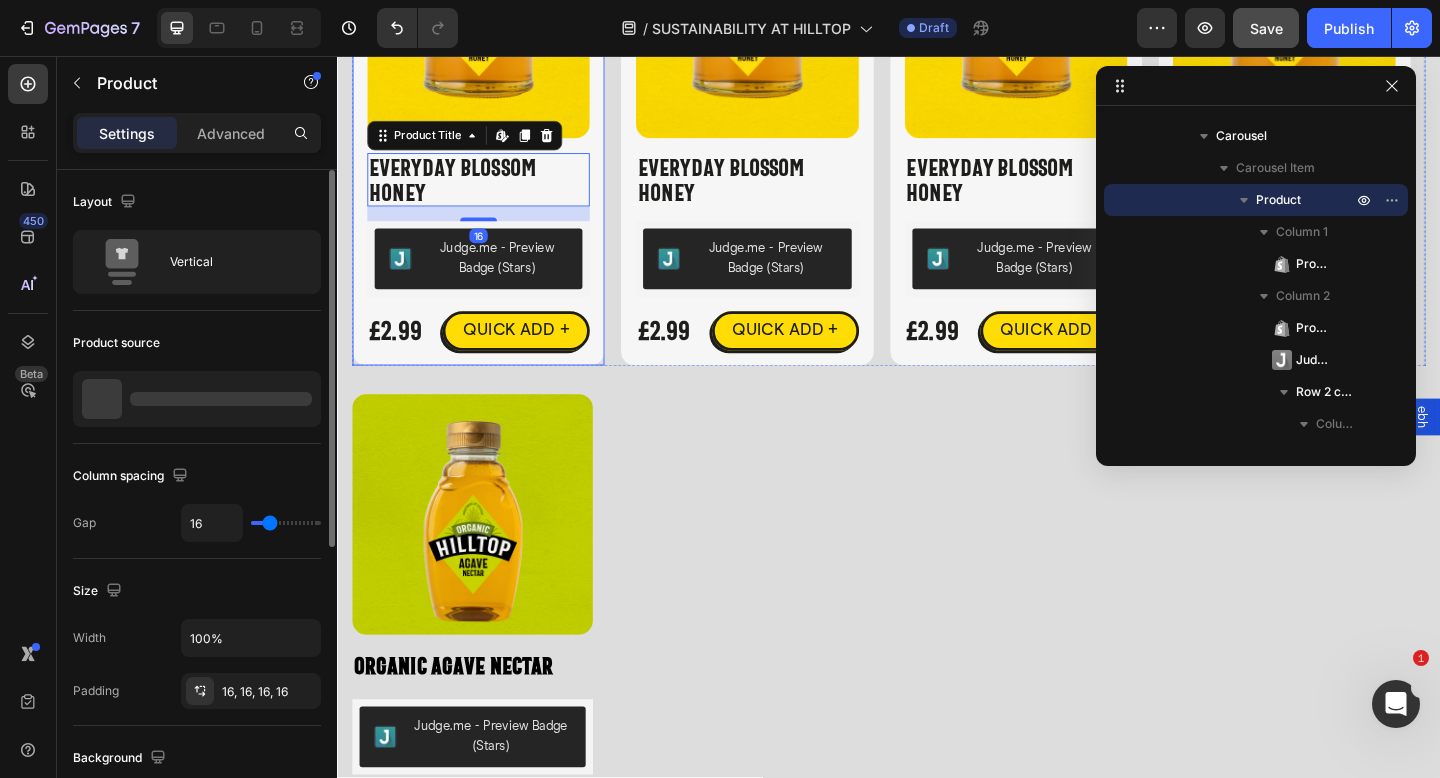 click on "Product Images Everyday Blossom Honey Product Title   Edit content in Shopify 16 Judge.me - Preview Badge (Stars) Judge.me £2.99 Product Price Product Price QUICK ADD + Button Row Product" at bounding box center [491, 140] 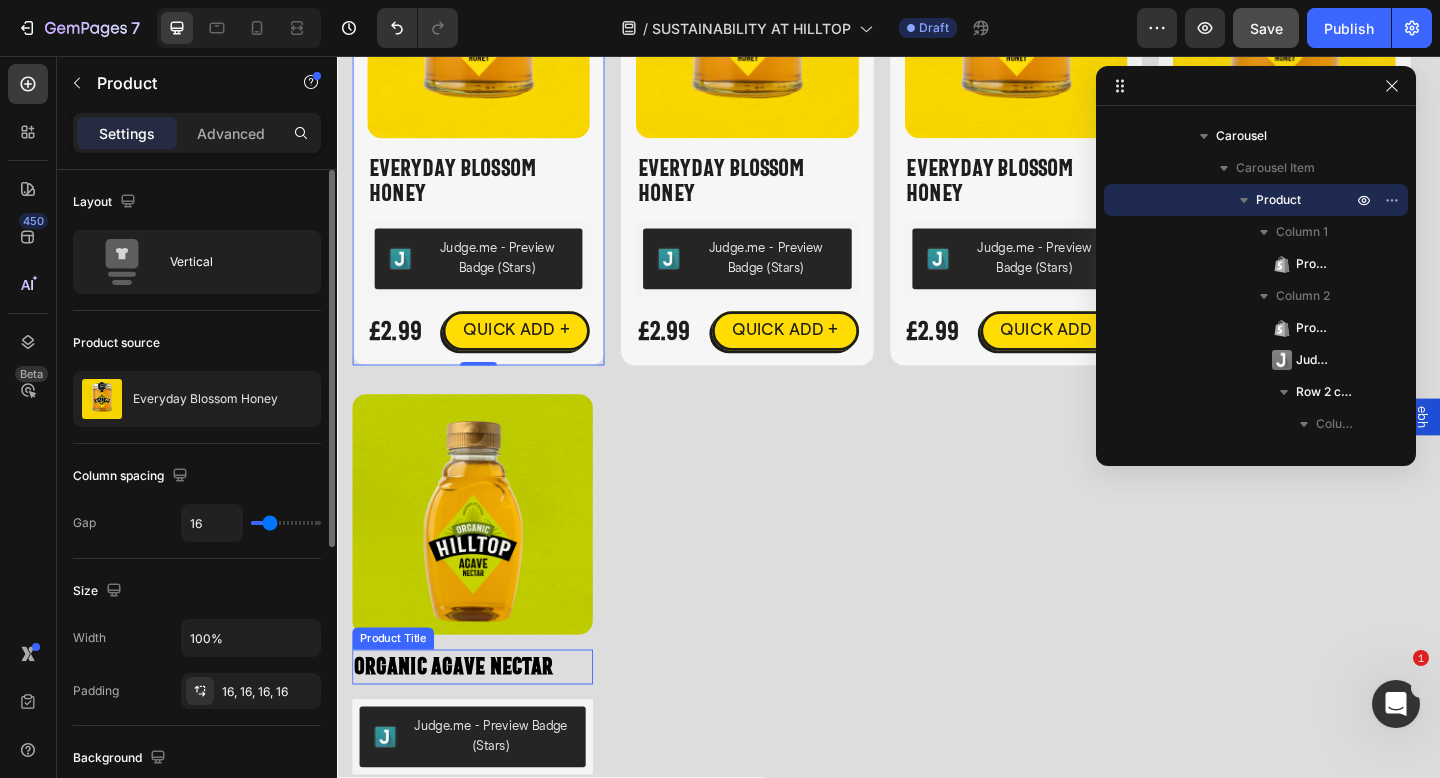 click on "Organic Agave Nectar" at bounding box center (484, 721) 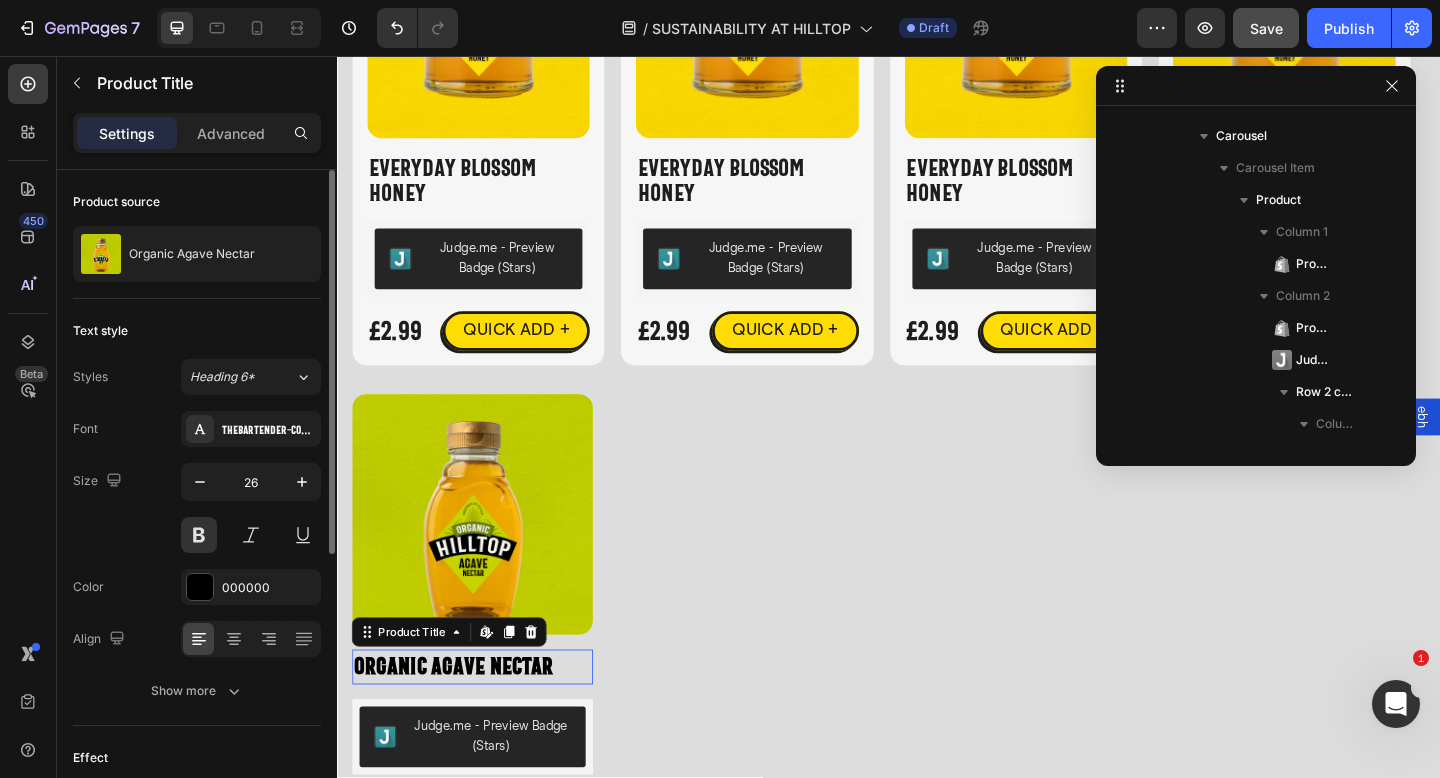 scroll, scrollTop: 3770, scrollLeft: 0, axis: vertical 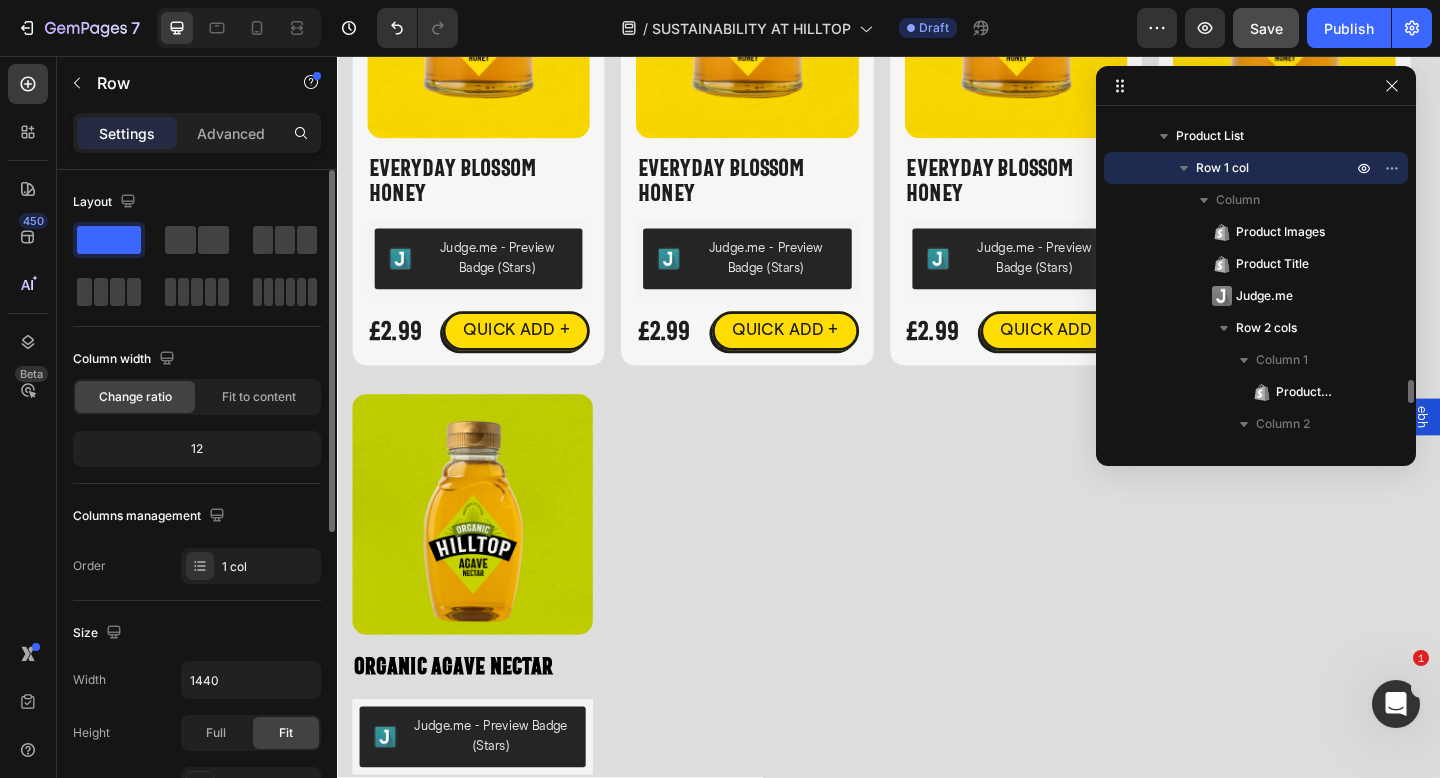 click on "Product Images Organic Agave Nectar Product Title Judge.me - Preview Badge (Stars) Judge.me £2.49 Product Price Product Price QUICK ADD Button Row
Icon Hilltop Product Vendor Organic Agave Nectar Product Title £2.49 Product Price Product Price No compare price Product Price Row Size: Squeezy - 330g Squeezy - 330g Squeezy - 330g Squeezy - 330g Squeezy - 680g Squeezy - 680g Squeezy - 680g Product Variants & Swatches
1
Product Quantity Add To cart Product Cart Button Row View full details Product View More Row Row   0" at bounding box center (484, 666) 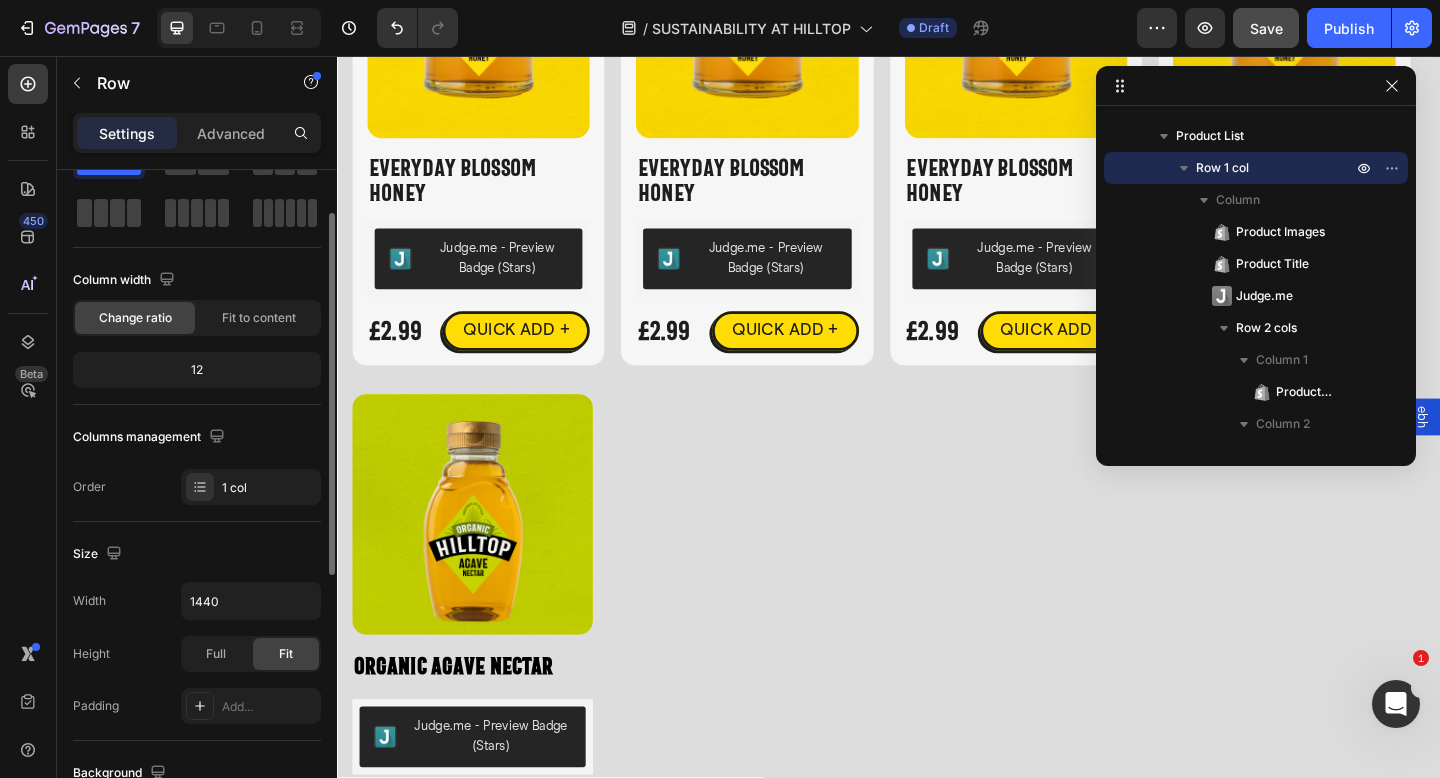 scroll, scrollTop: 125, scrollLeft: 0, axis: vertical 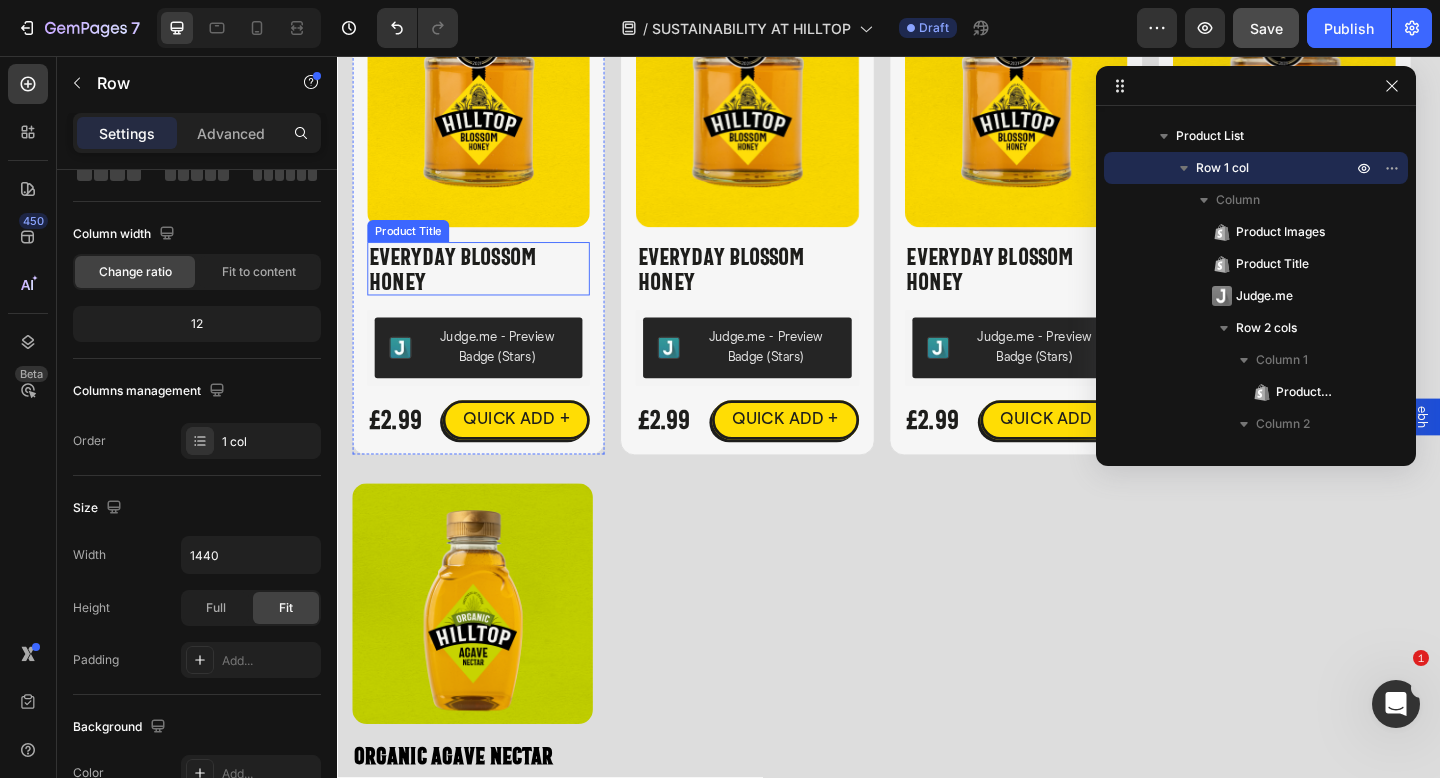 click on "Everyday Blossom Honey" at bounding box center [491, 288] 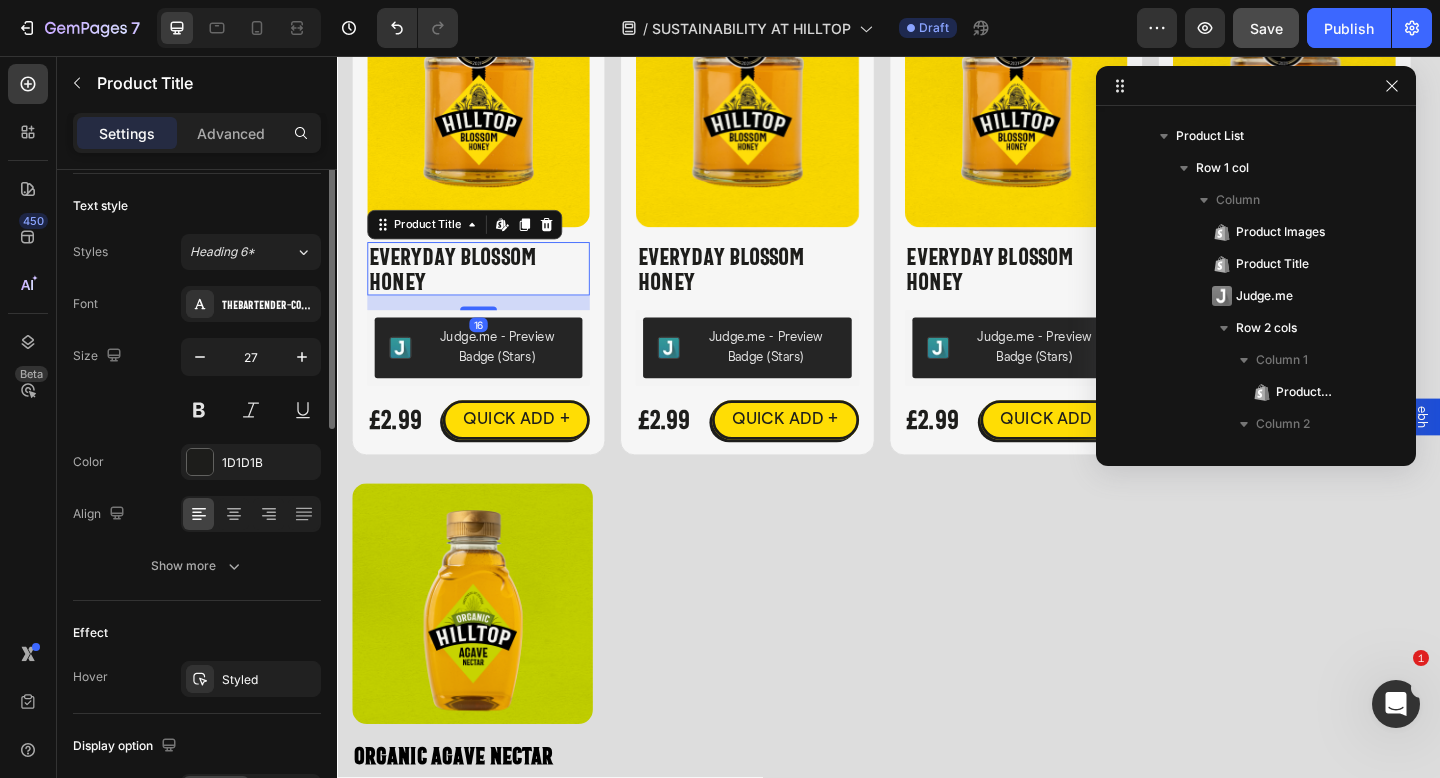 scroll, scrollTop: 666, scrollLeft: 0, axis: vertical 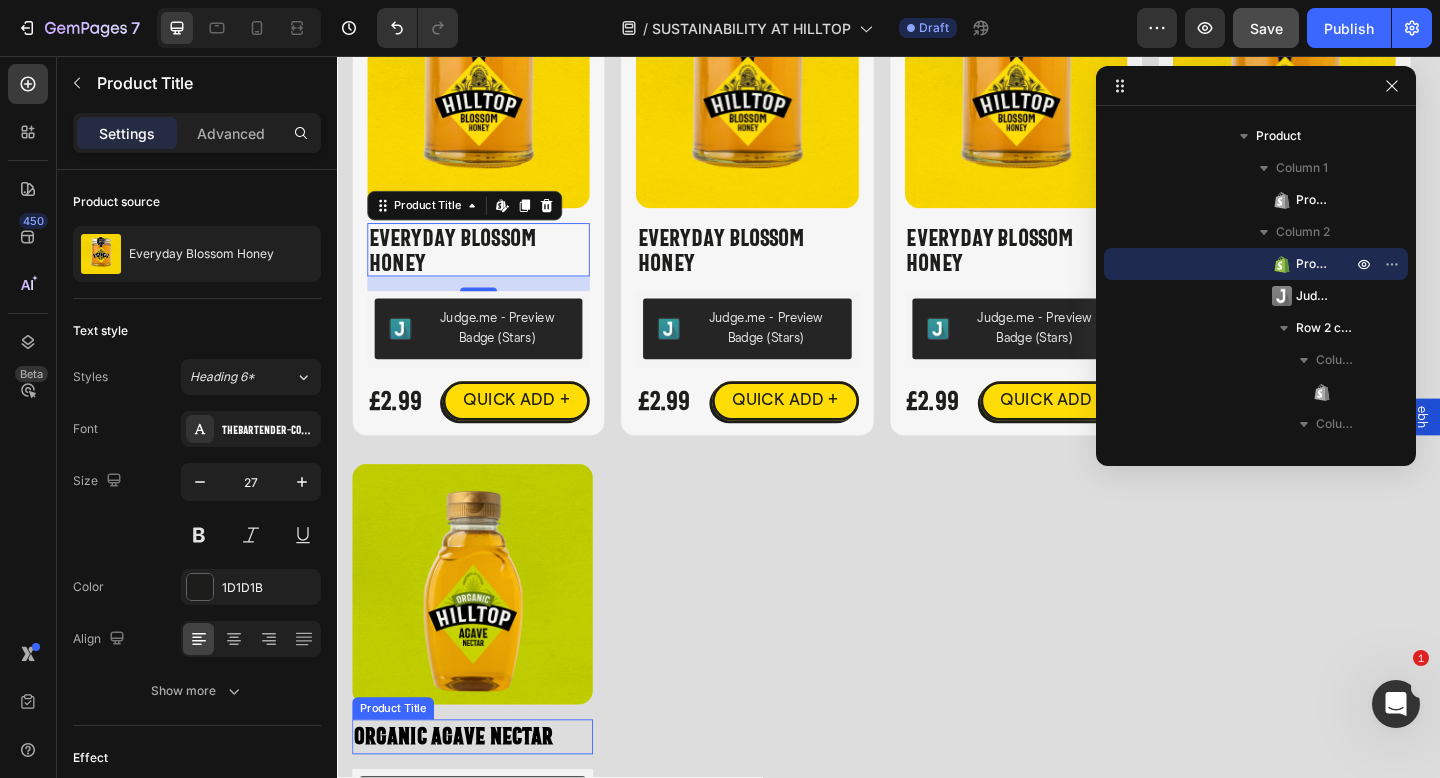 click on "Organic Agave Nectar" at bounding box center [484, 797] 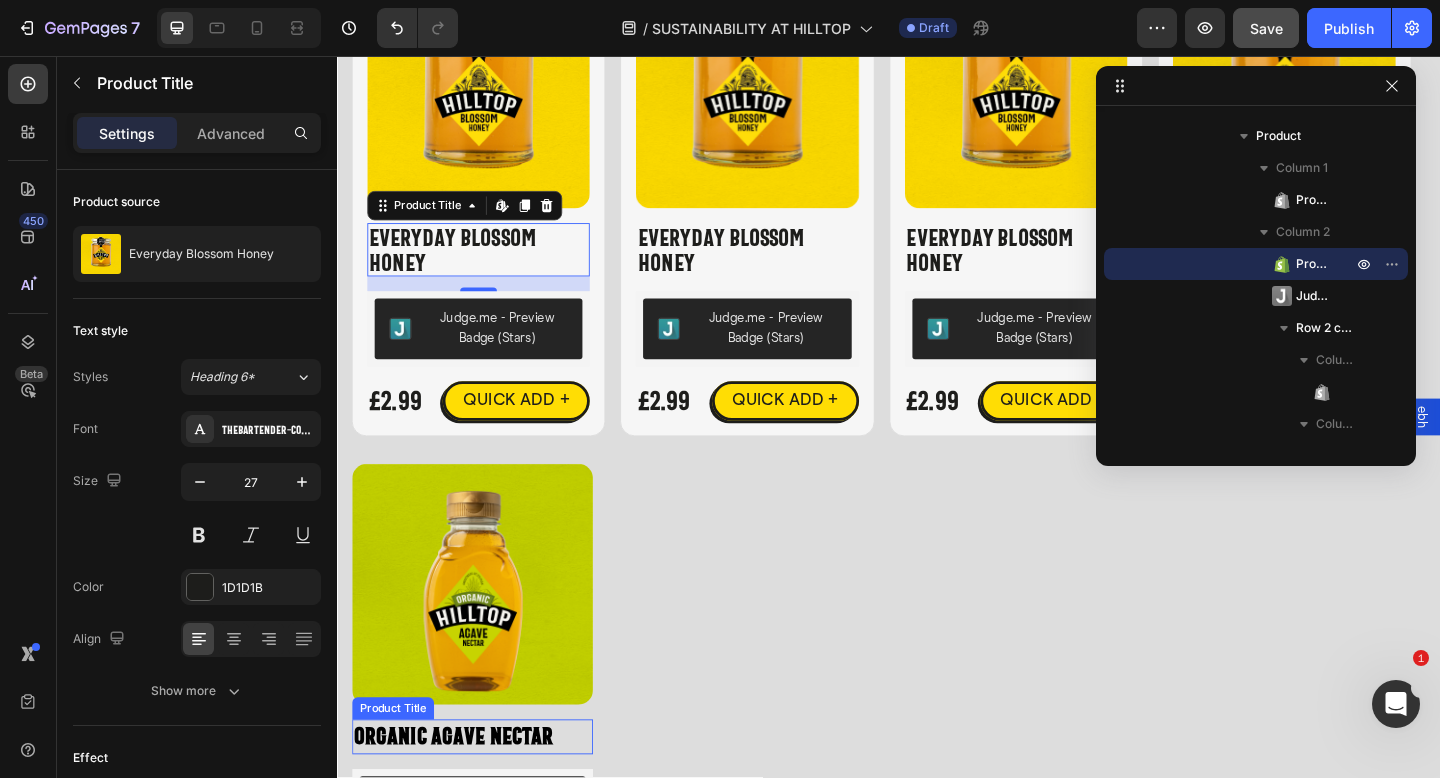 click on "Organic Agave Nectar" at bounding box center (484, 797) 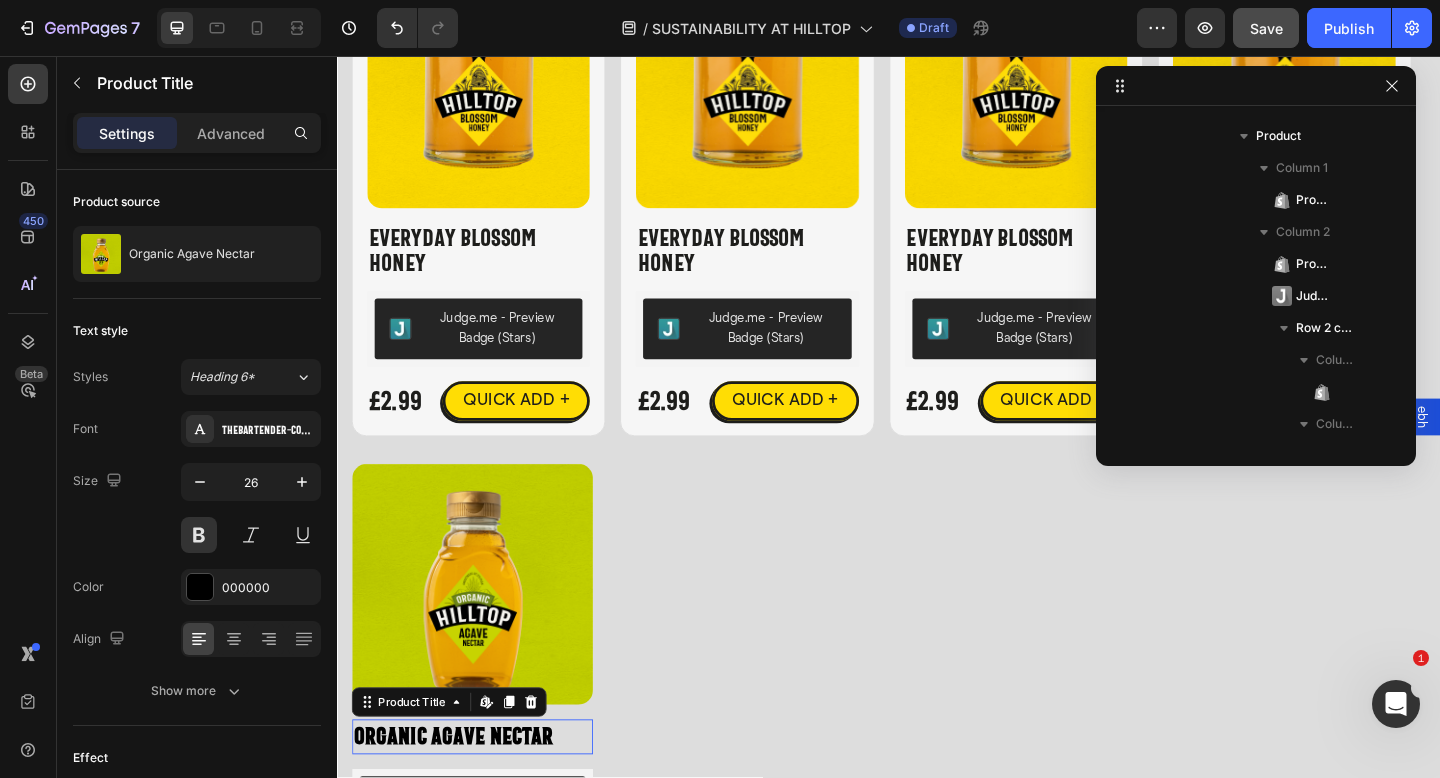 scroll, scrollTop: 3770, scrollLeft: 0, axis: vertical 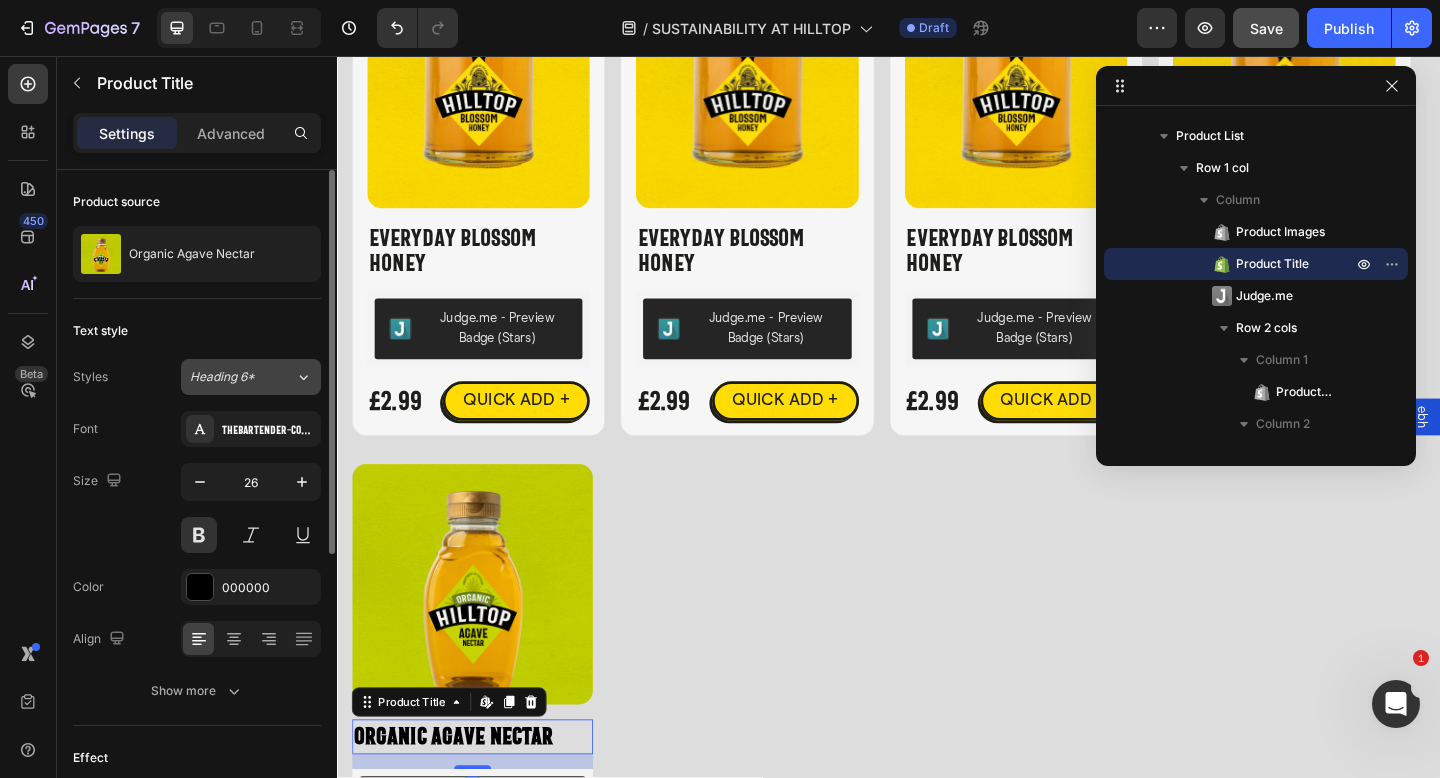 click on "Heading 6*" 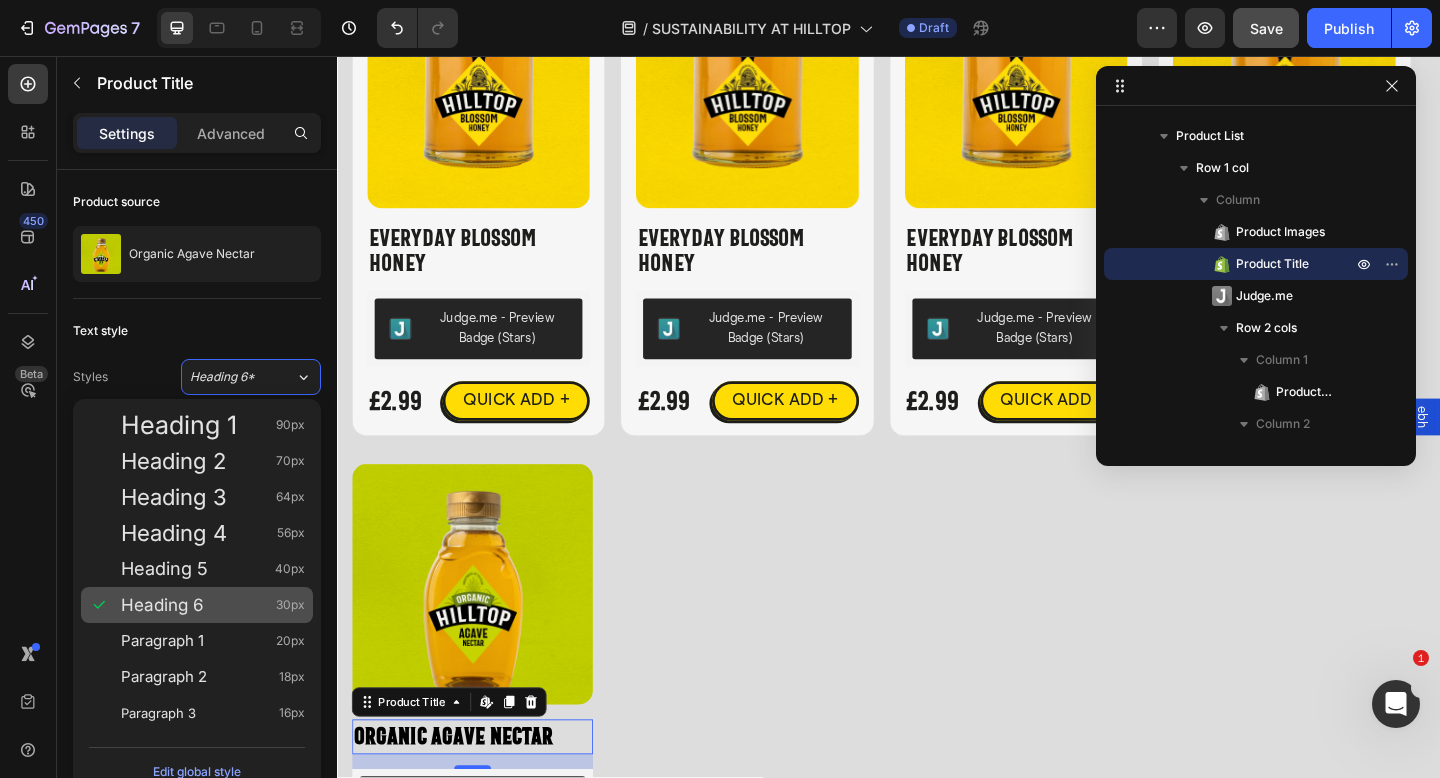 click on "Heading 6 30px" at bounding box center (213, 605) 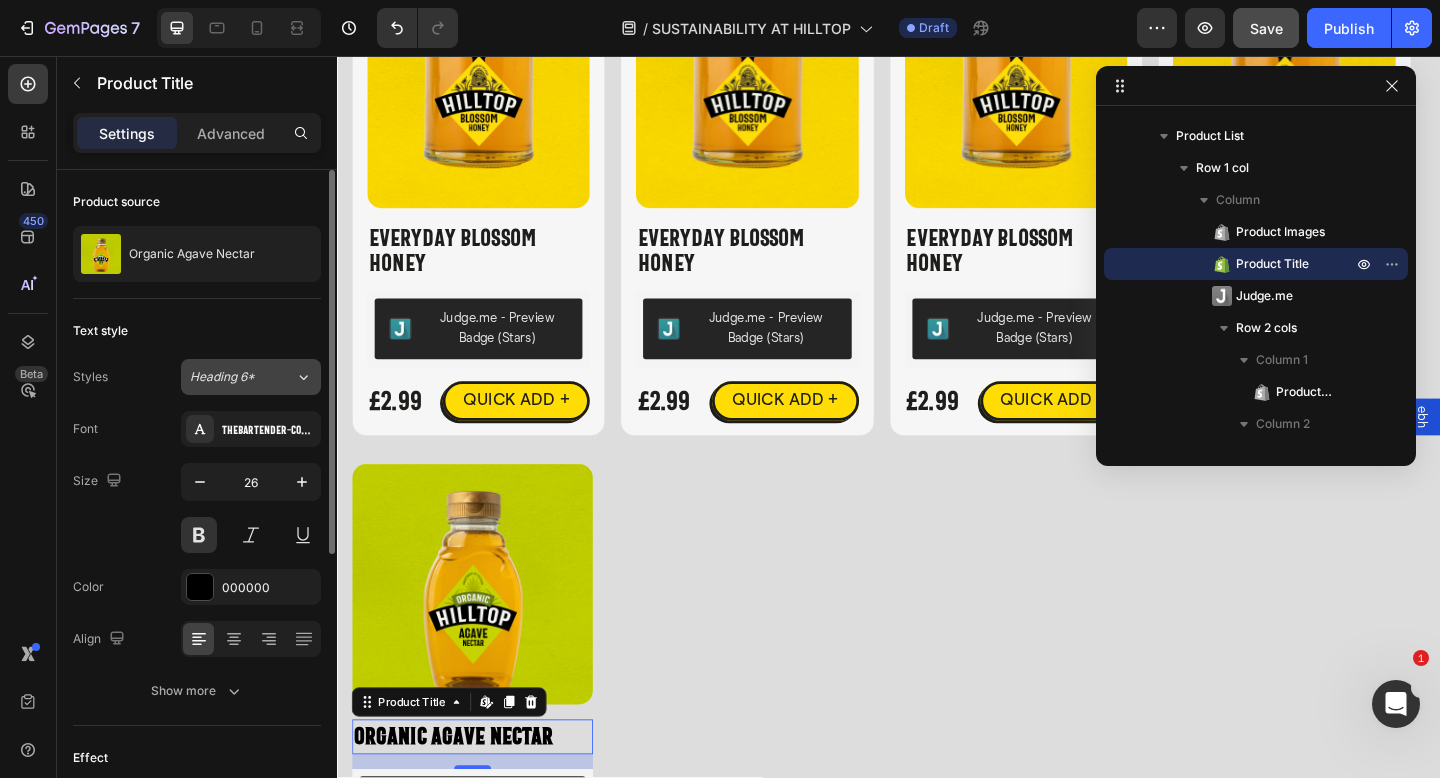 click on "Heading 6*" at bounding box center (242, 377) 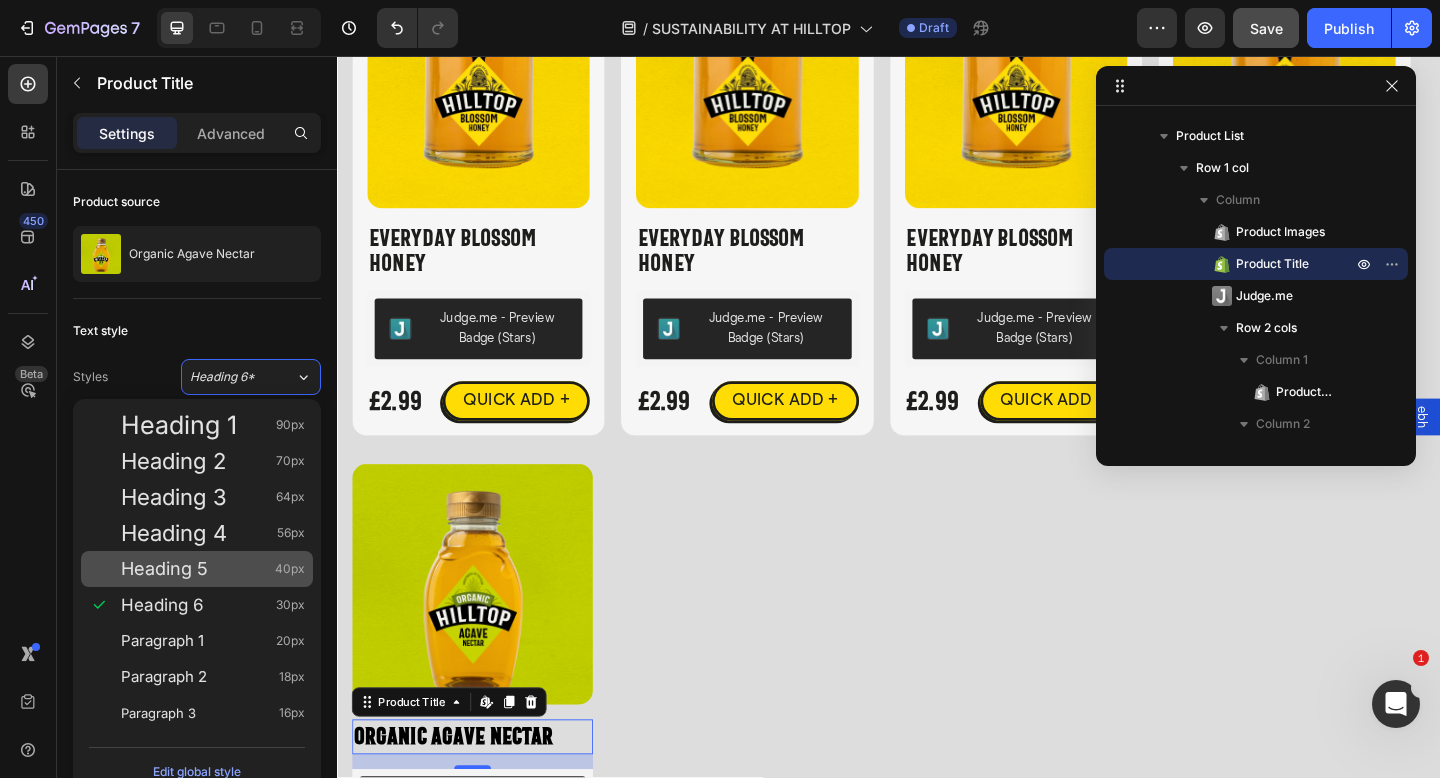 click on "Heading 5 40px" at bounding box center [213, 569] 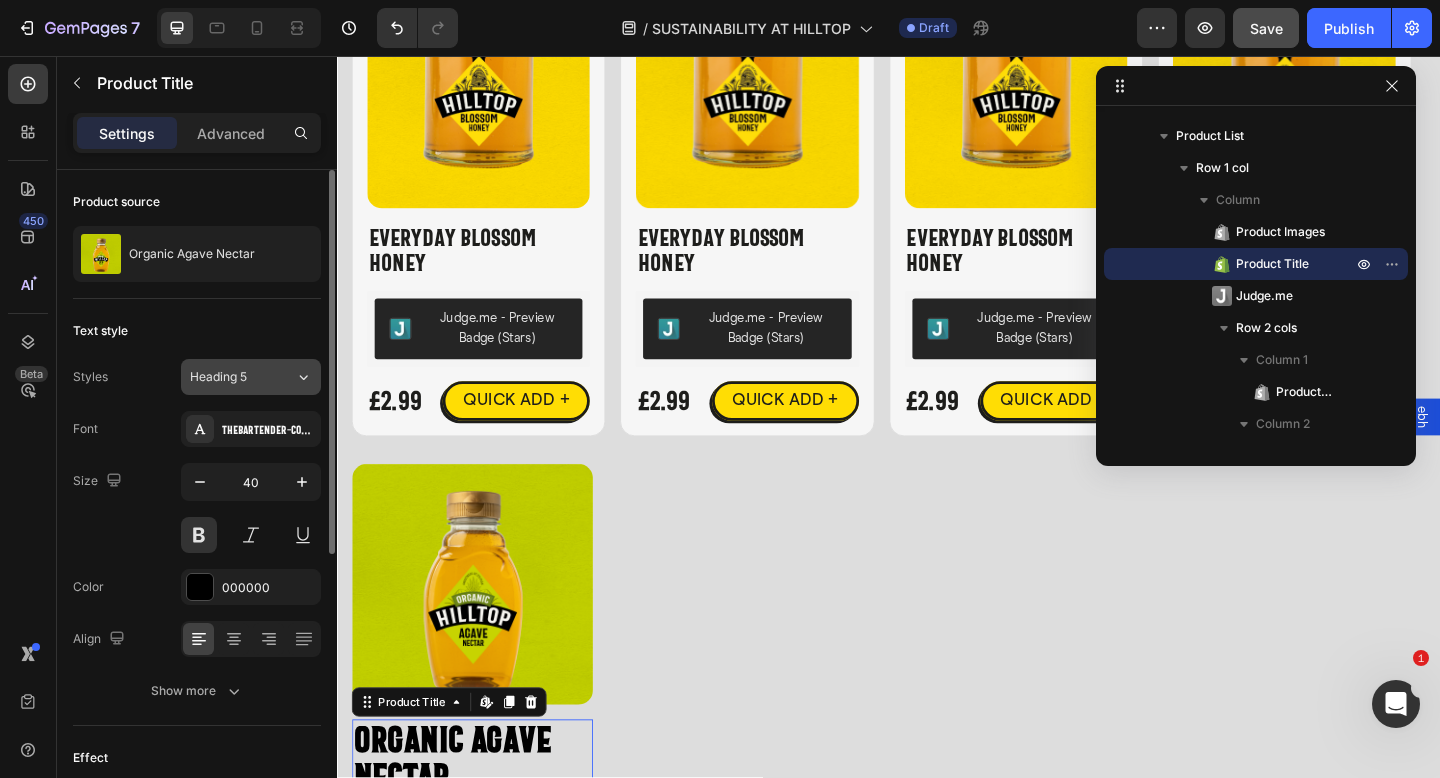 click on "Heading 5" at bounding box center (230, 377) 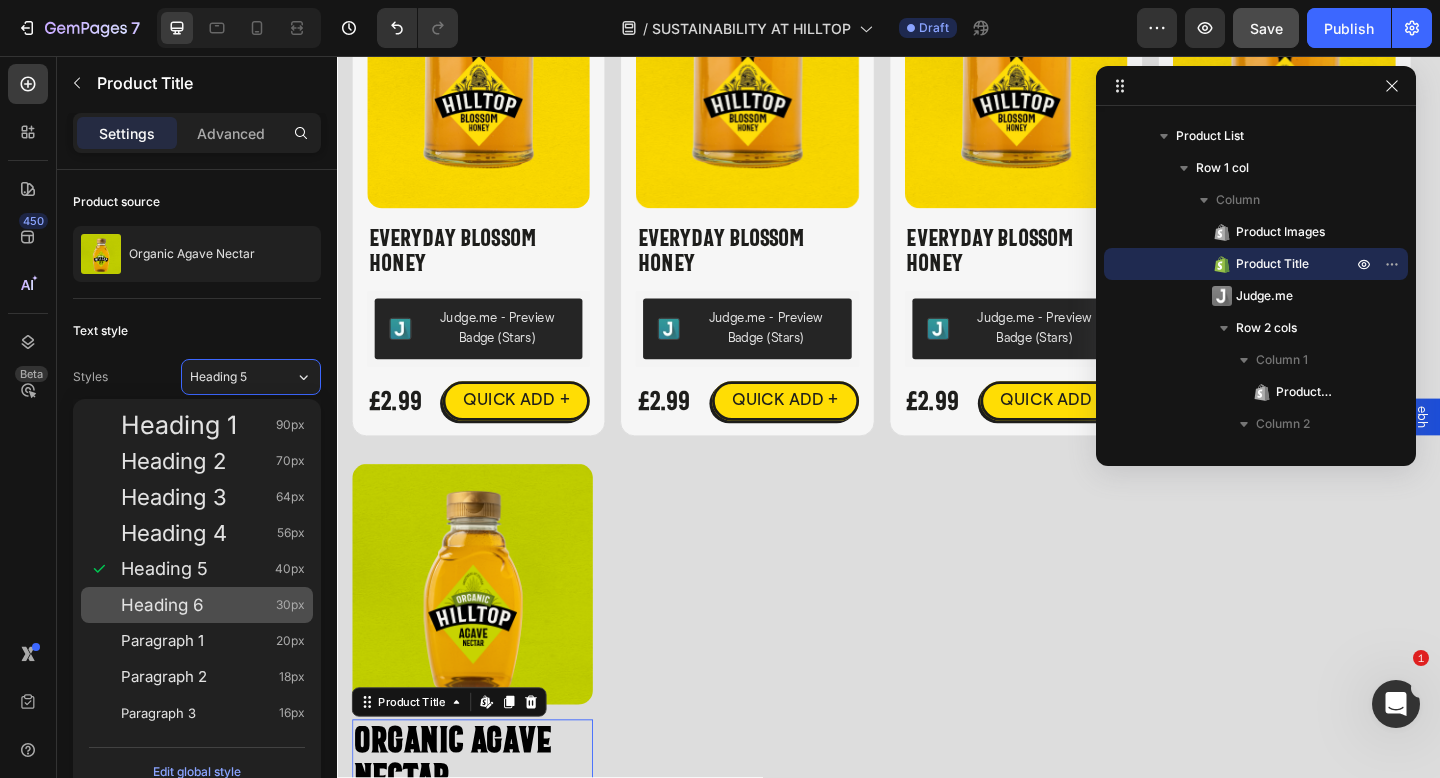 click on "Heading 6 30px" at bounding box center [213, 605] 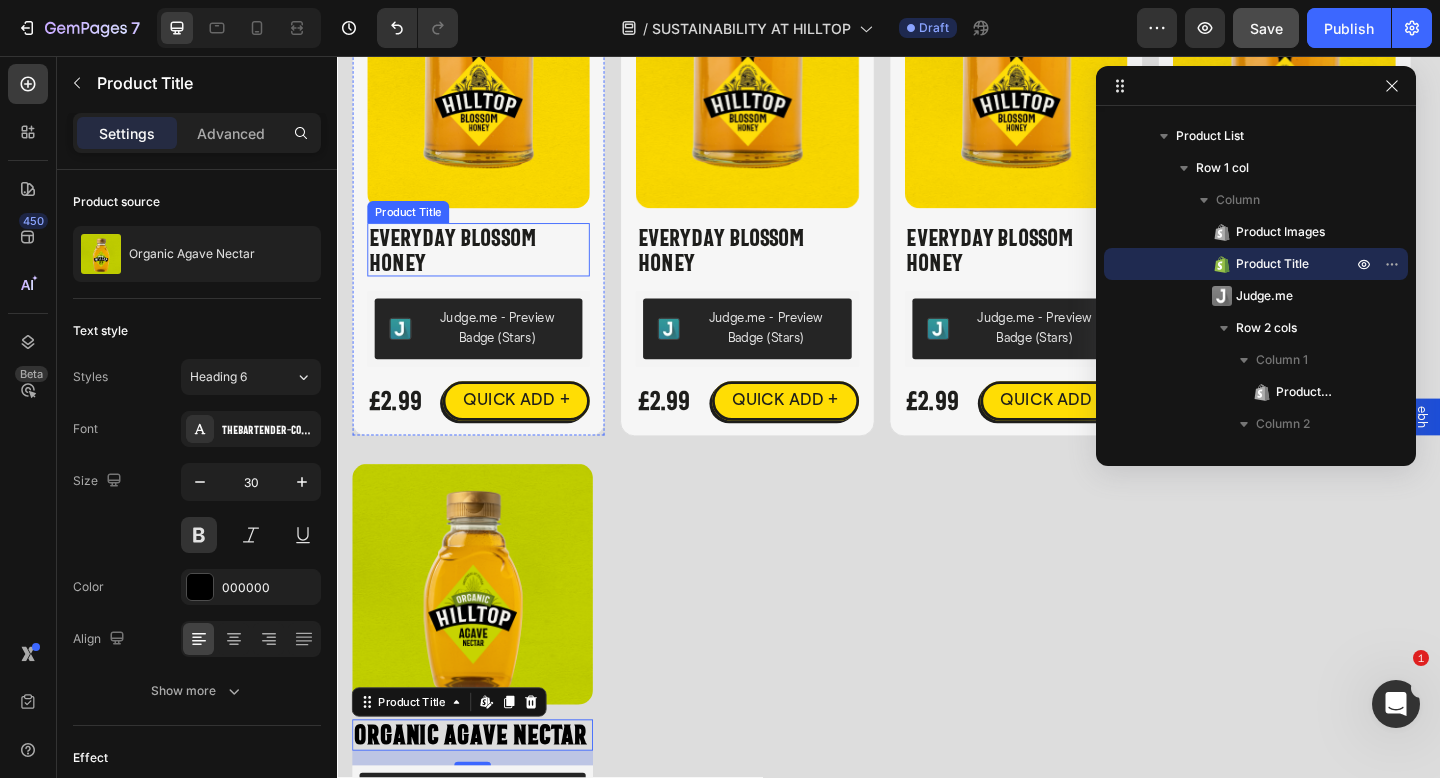 click on "Everyday Blossom Honey" at bounding box center (491, 267) 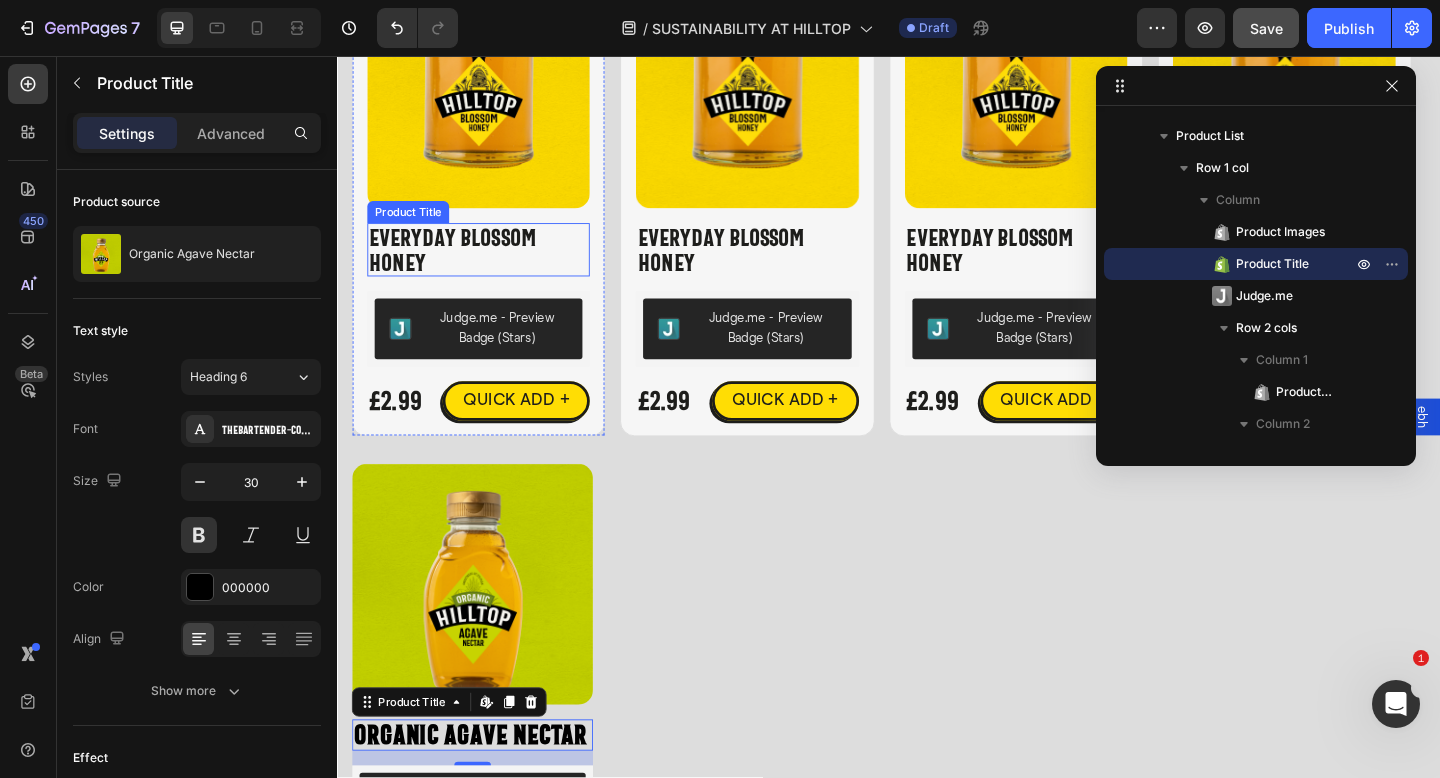 click on "Everyday Blossom Honey" at bounding box center (491, 267) 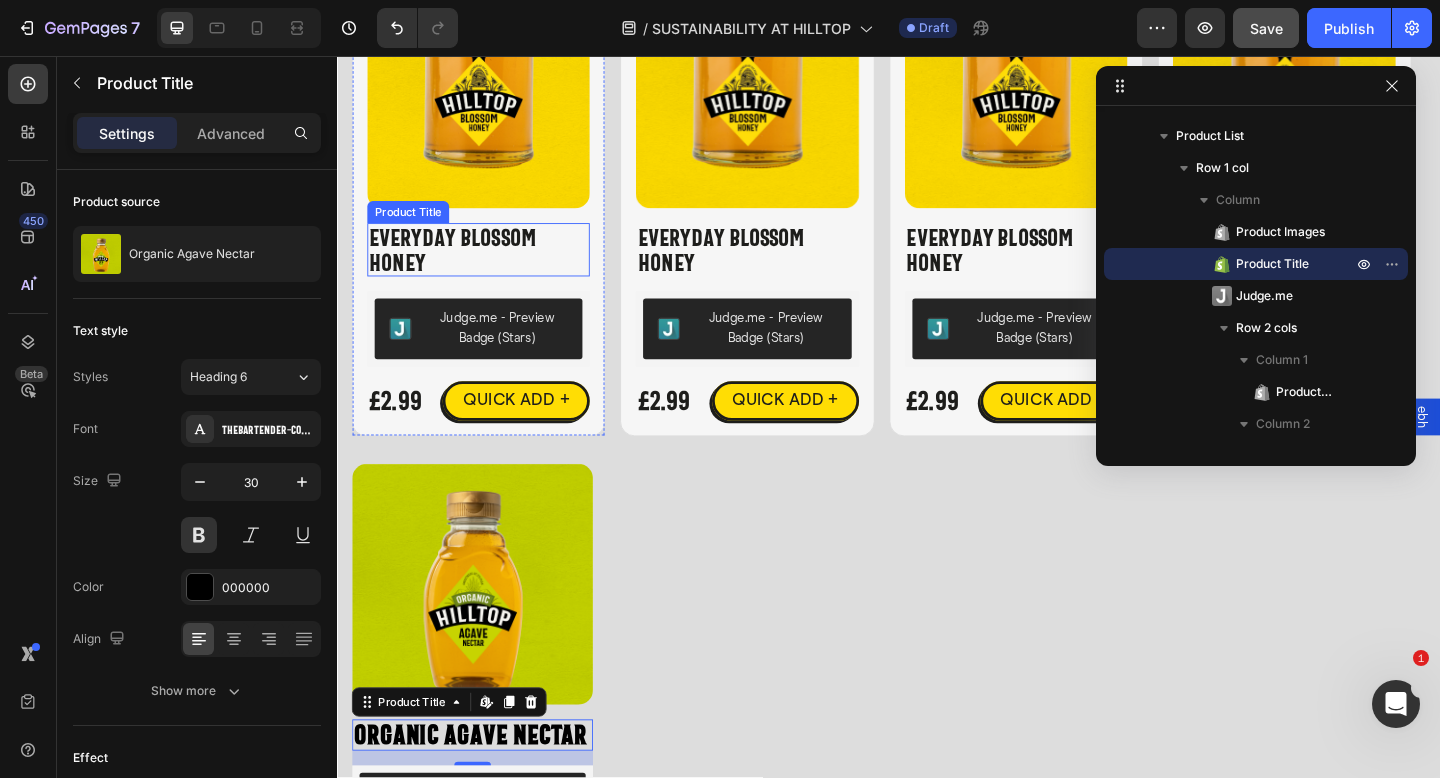 scroll, scrollTop: 666, scrollLeft: 0, axis: vertical 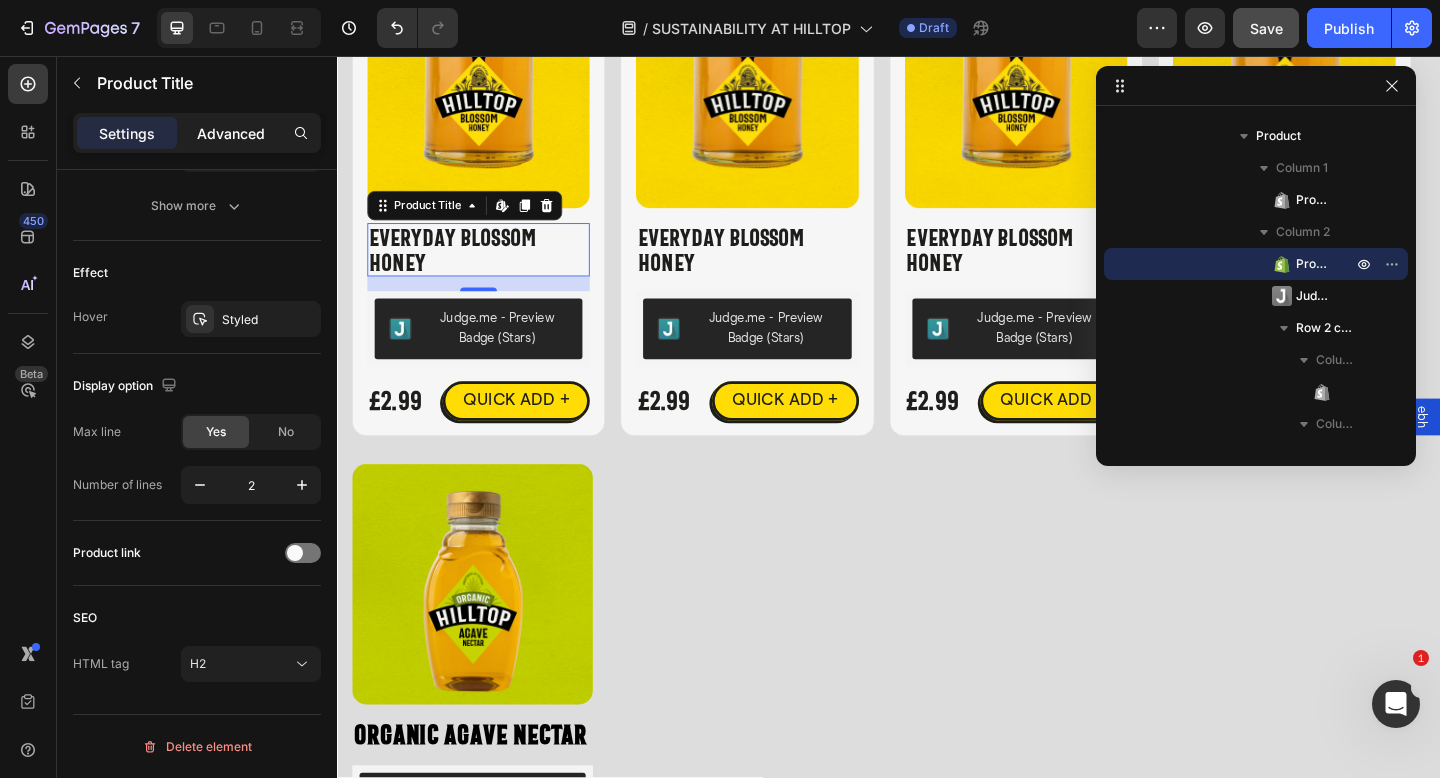 click on "Advanced" at bounding box center (231, 133) 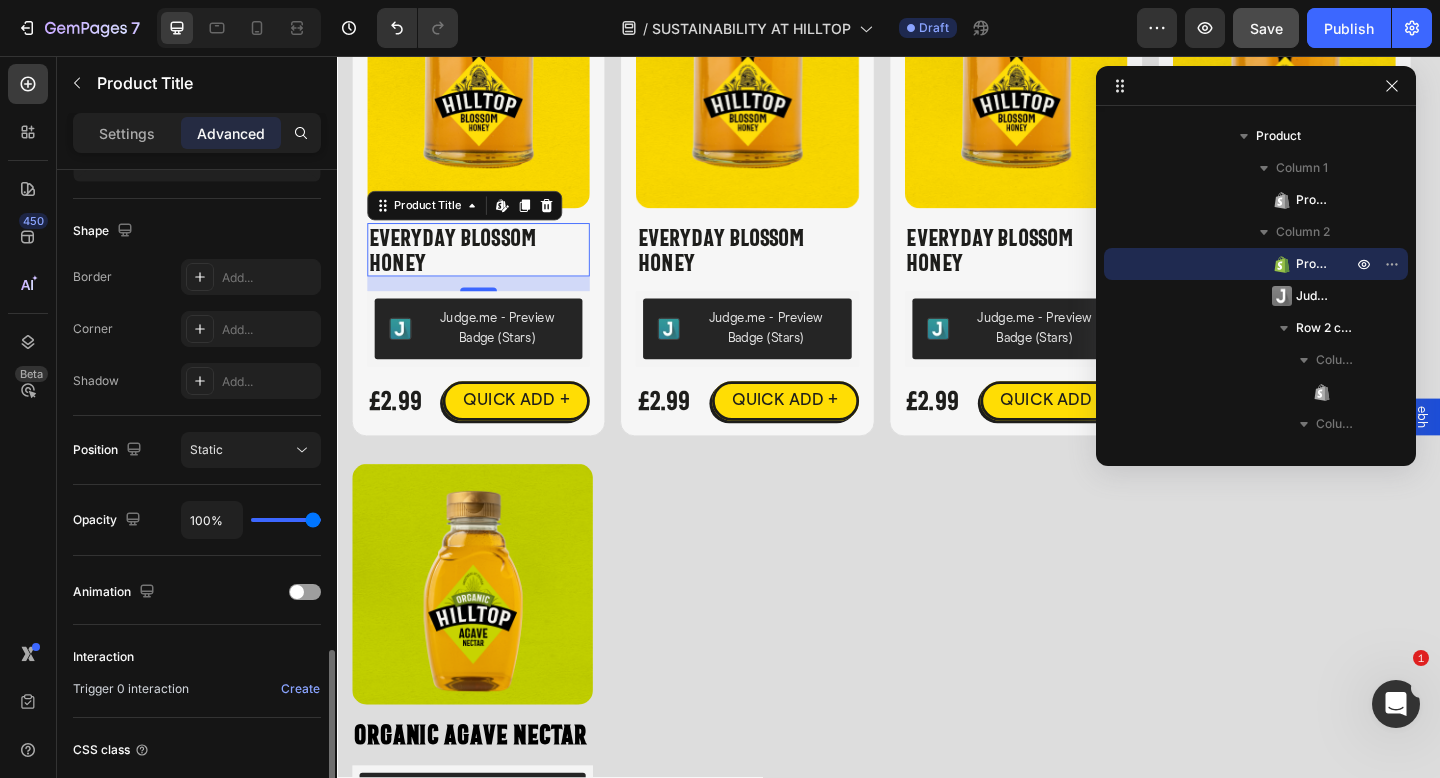 scroll, scrollTop: 639, scrollLeft: 0, axis: vertical 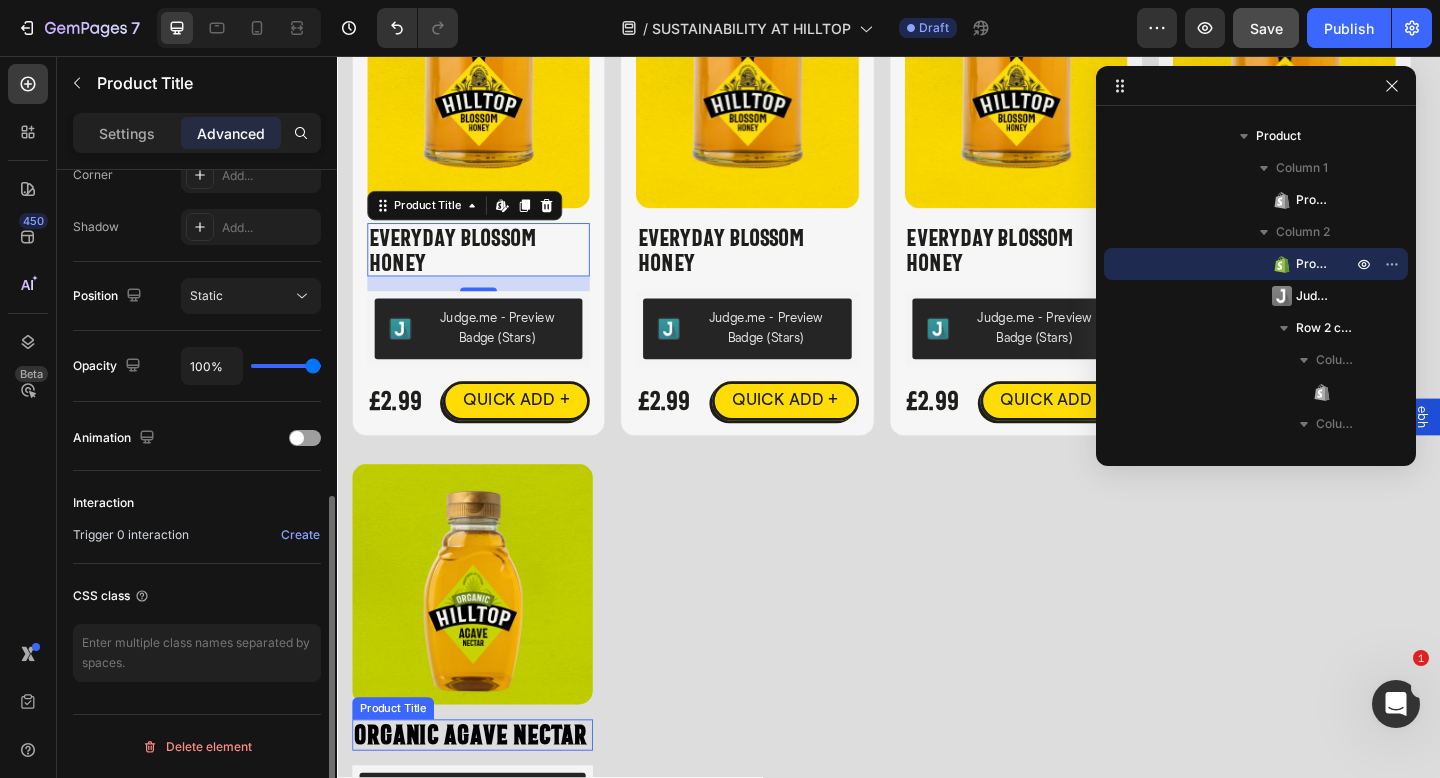 click on "Organic Agave Nectar" at bounding box center [484, 795] 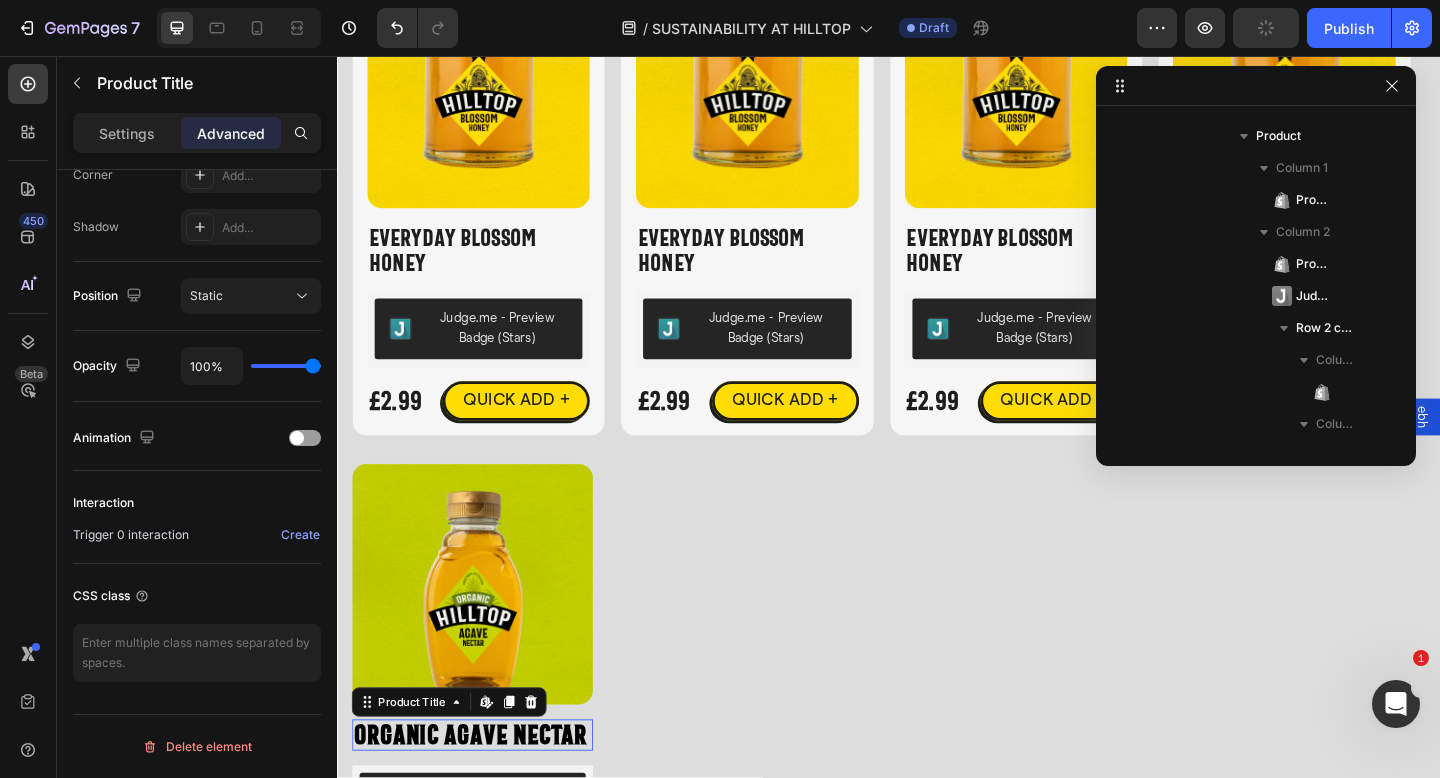 scroll, scrollTop: 3770, scrollLeft: 0, axis: vertical 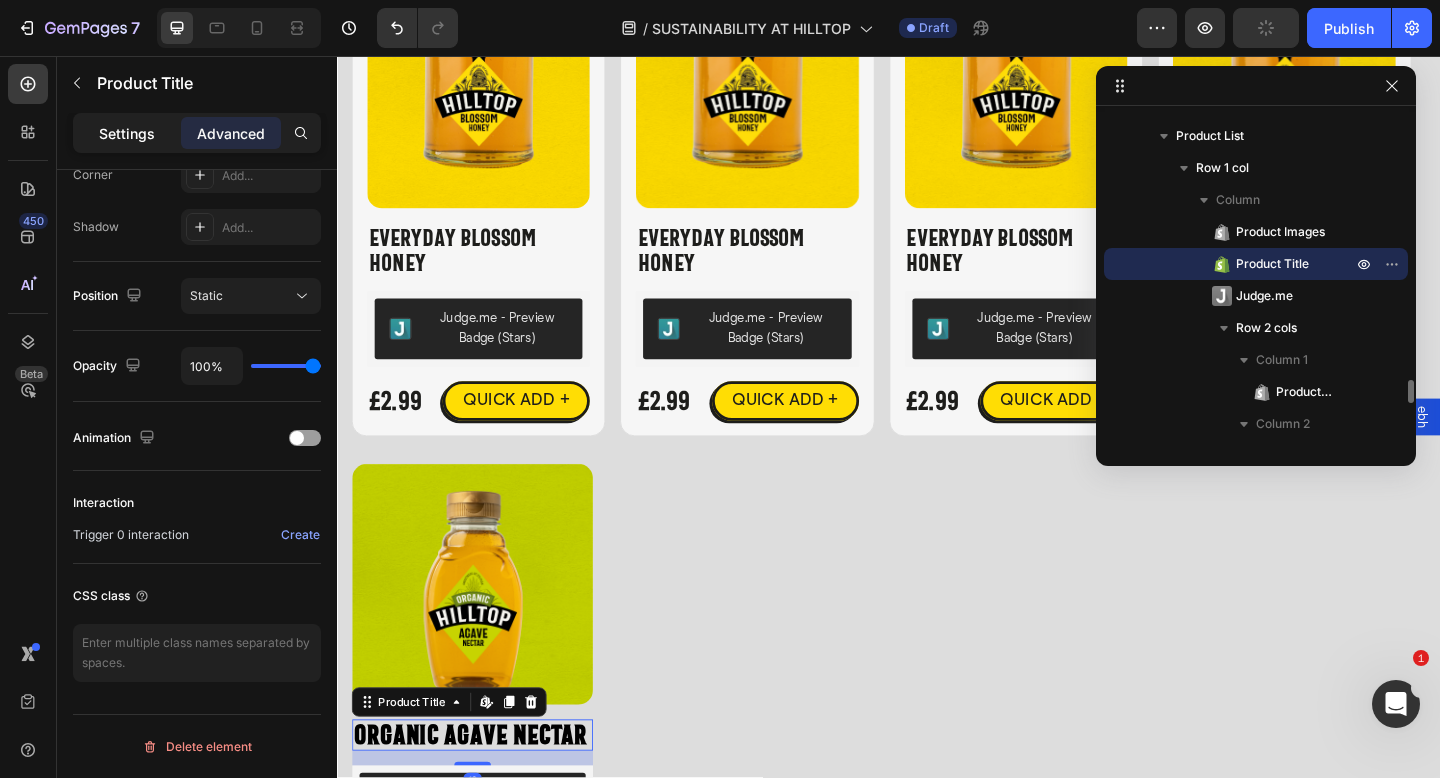 click on "Settings" 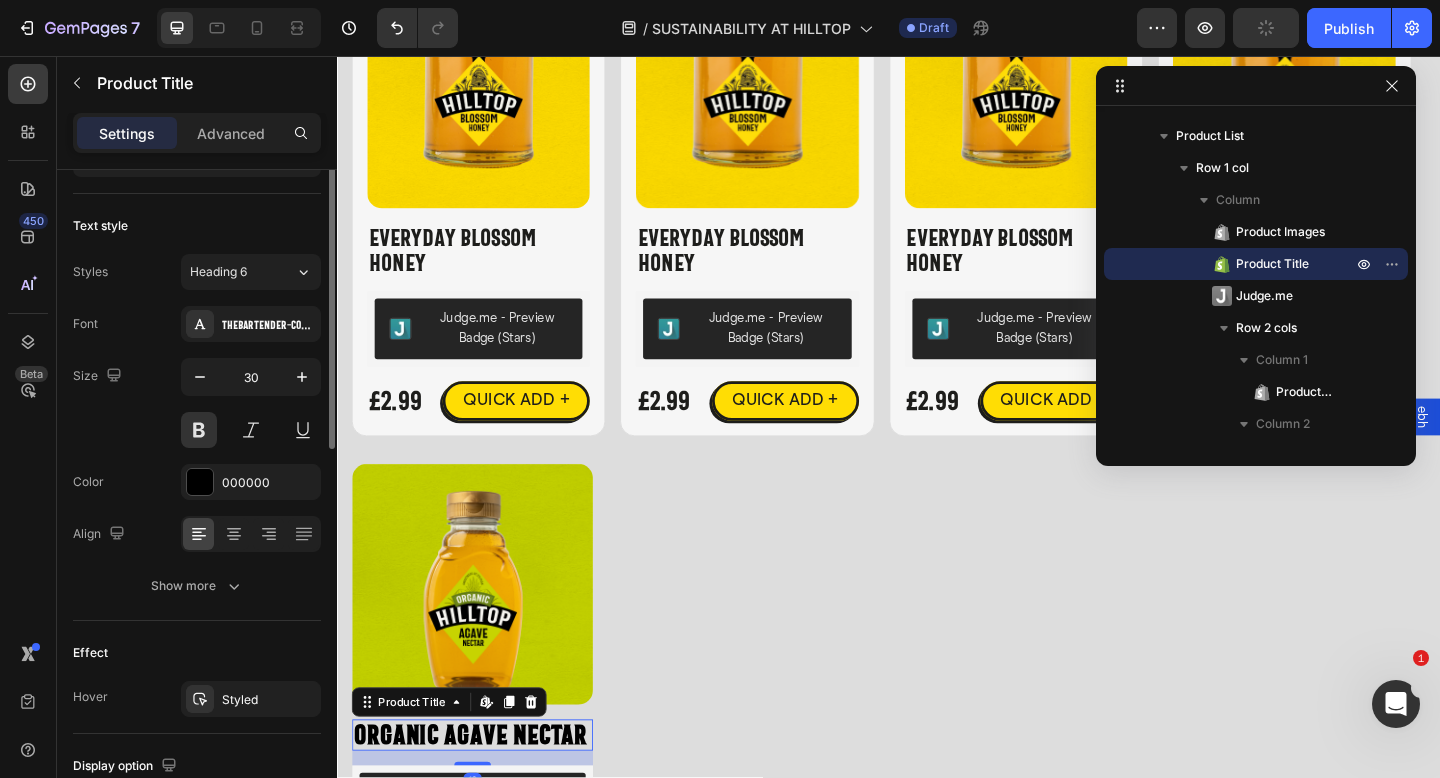 scroll, scrollTop: 0, scrollLeft: 0, axis: both 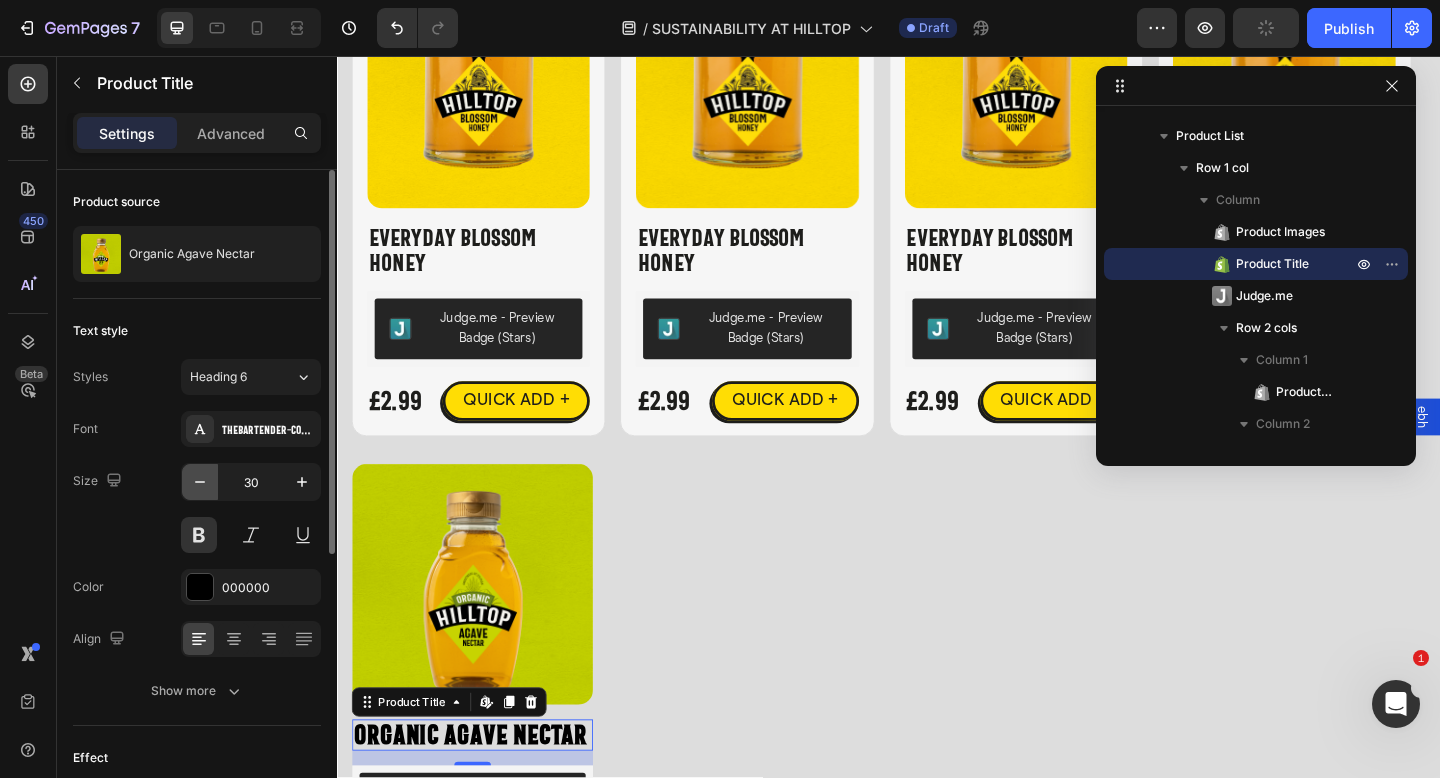click at bounding box center (200, 482) 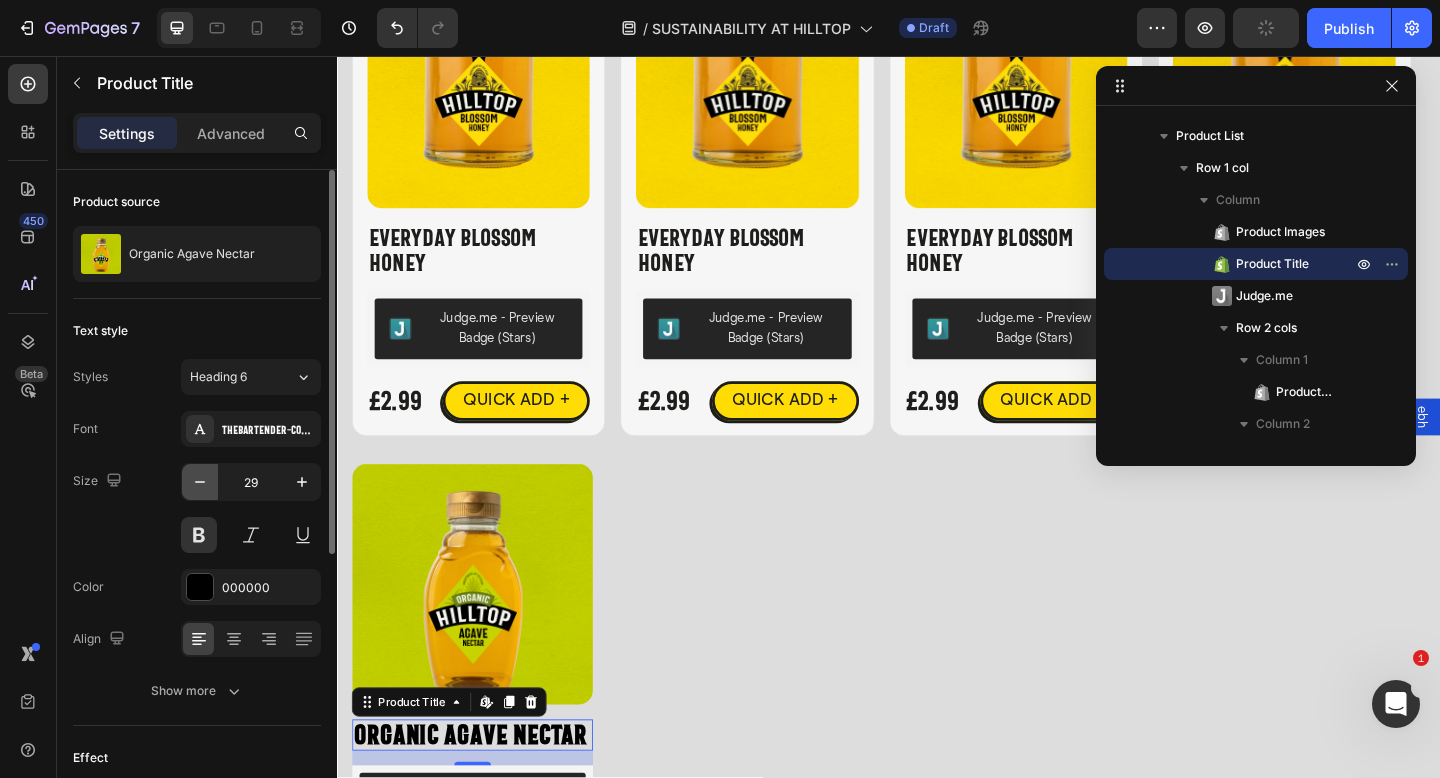 click at bounding box center (200, 482) 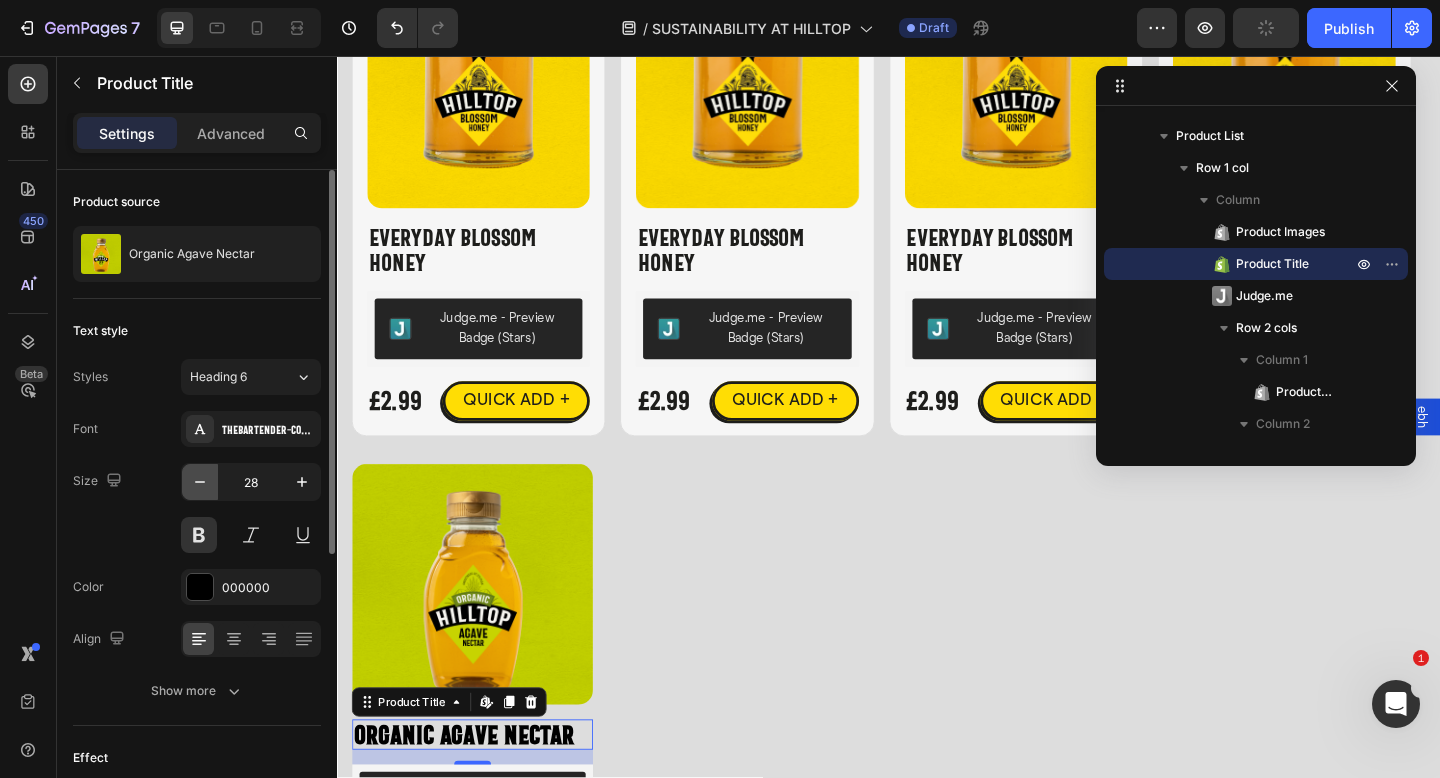 click at bounding box center (200, 482) 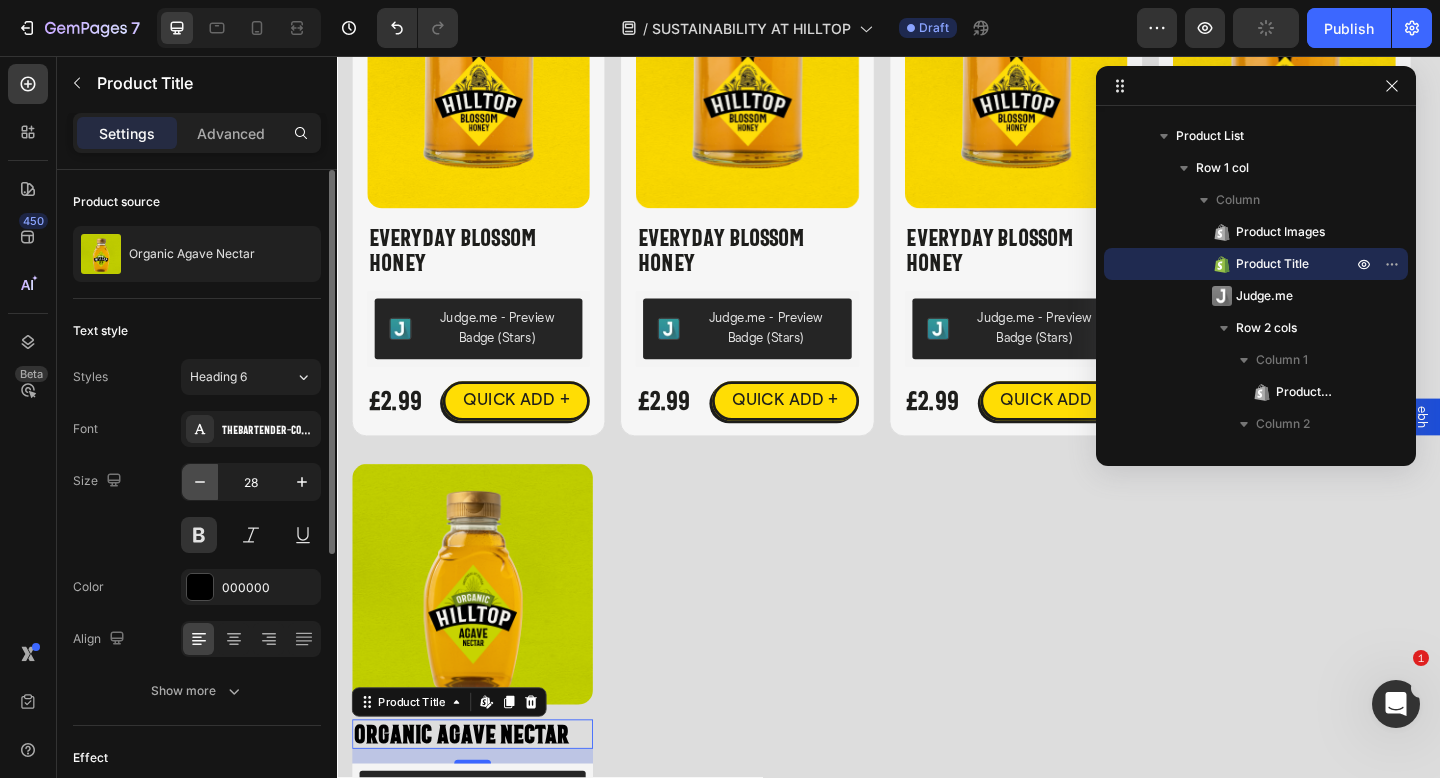 type on "27" 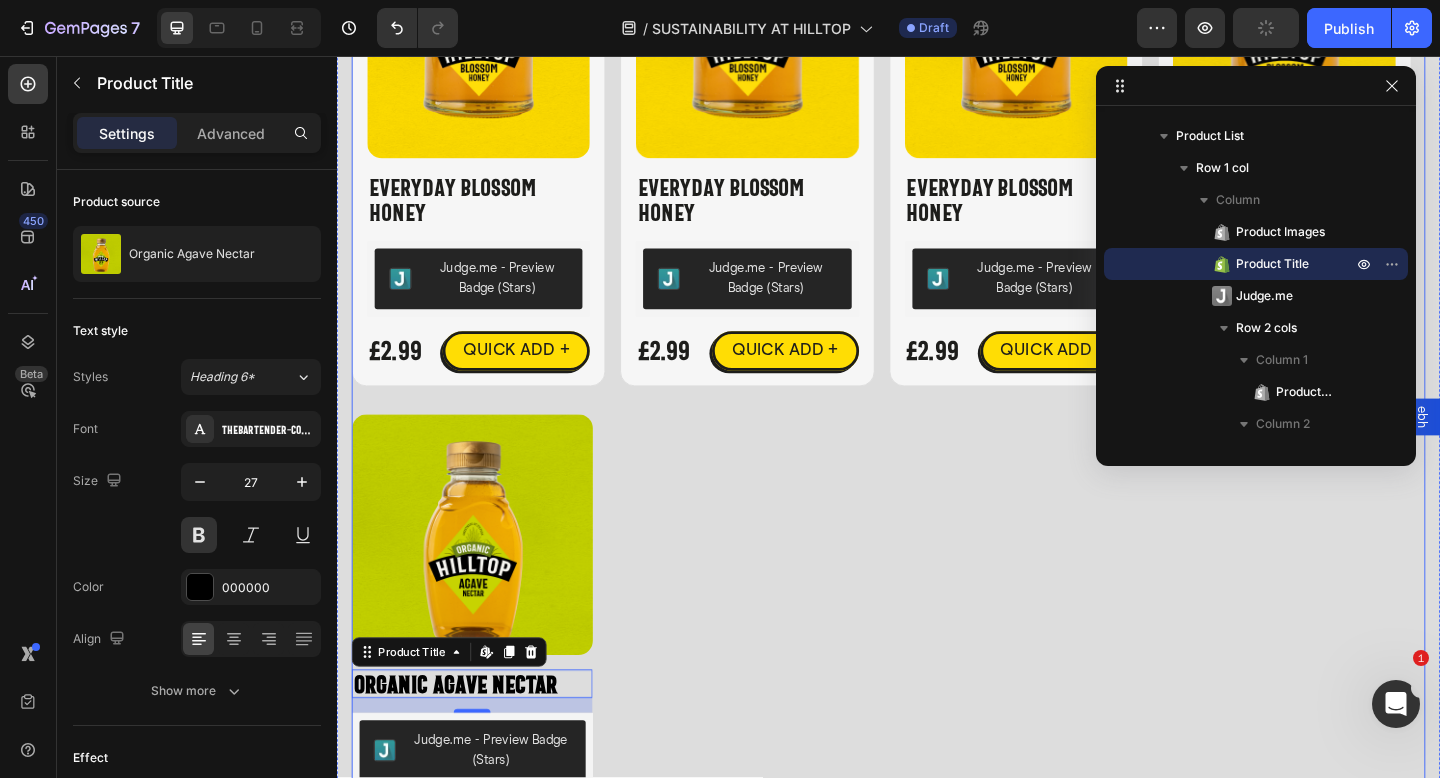 scroll, scrollTop: 4907, scrollLeft: 0, axis: vertical 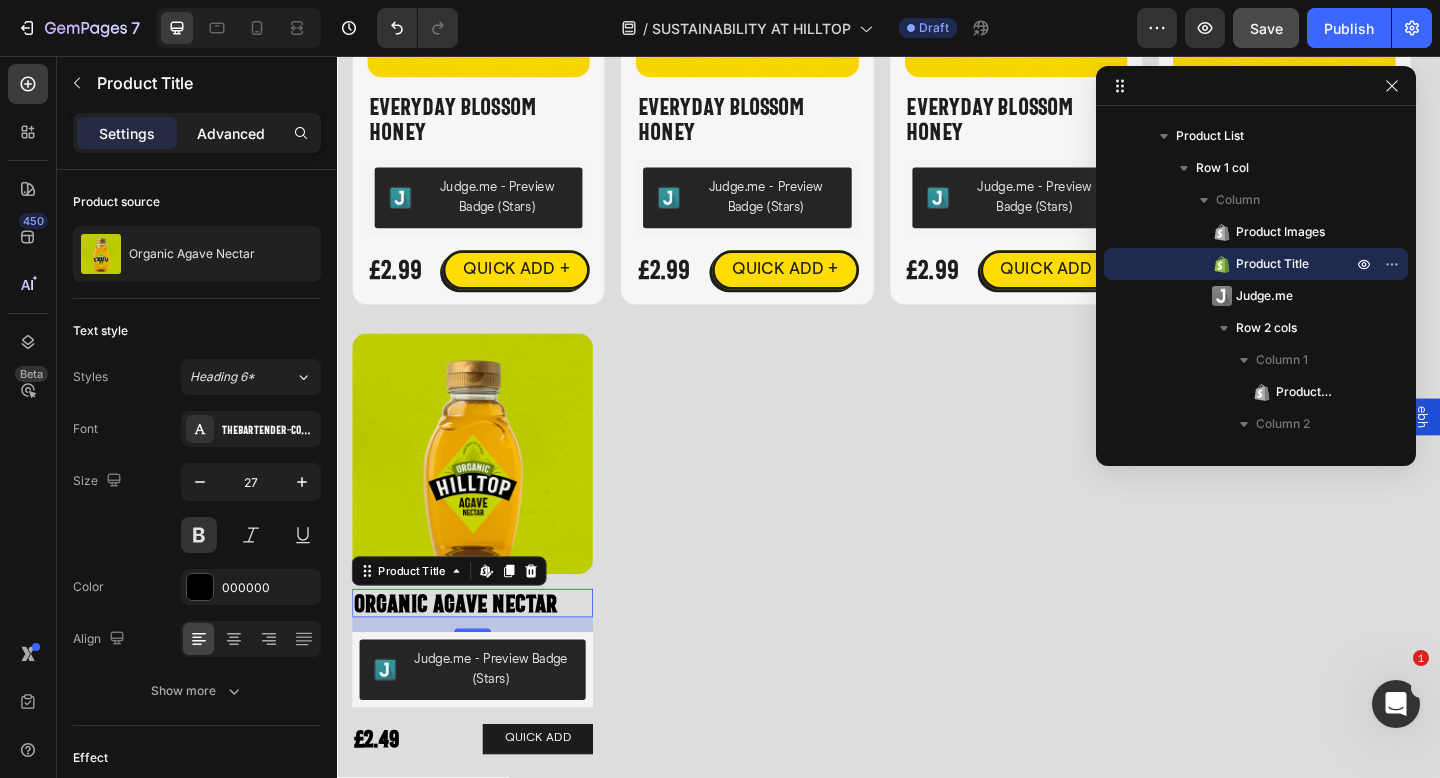 click on "Advanced" 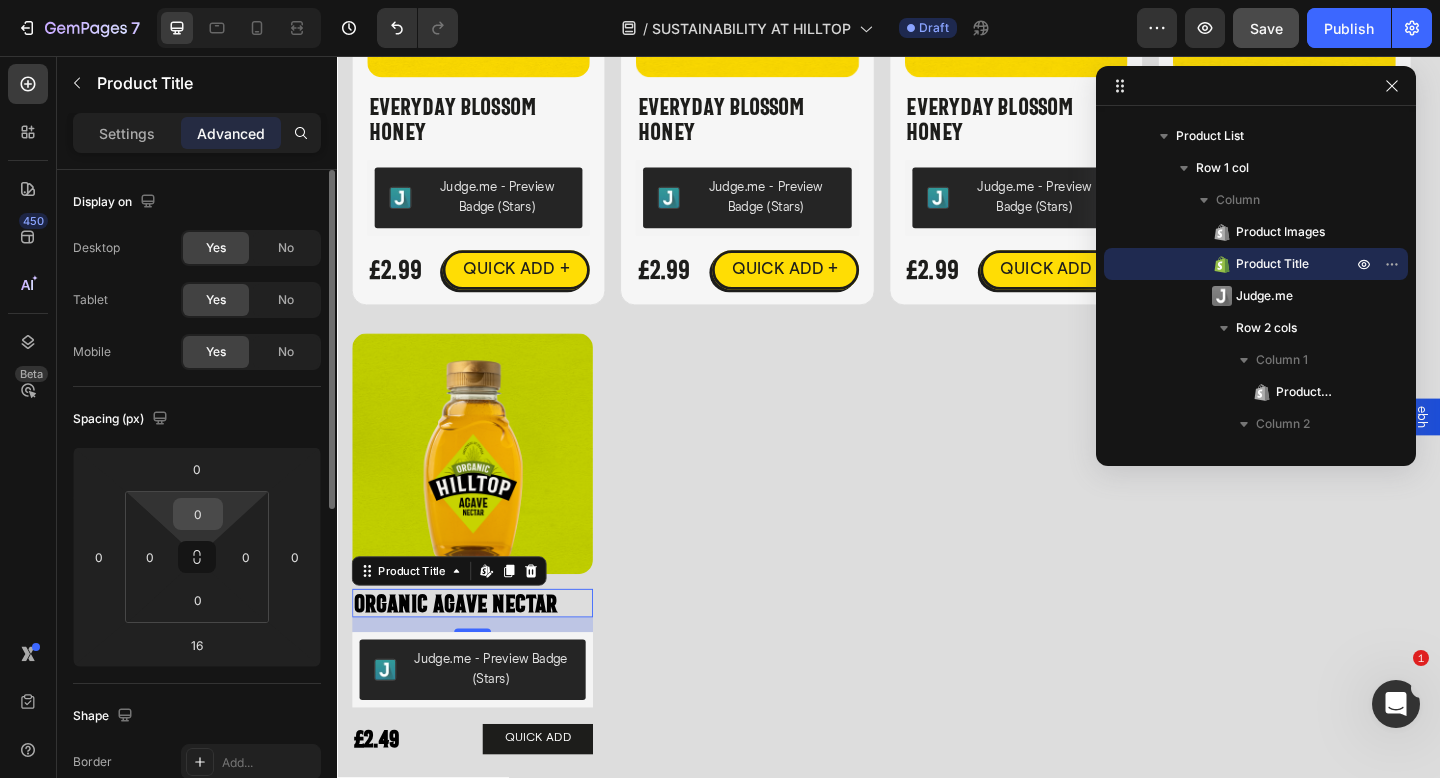 scroll, scrollTop: 4, scrollLeft: 0, axis: vertical 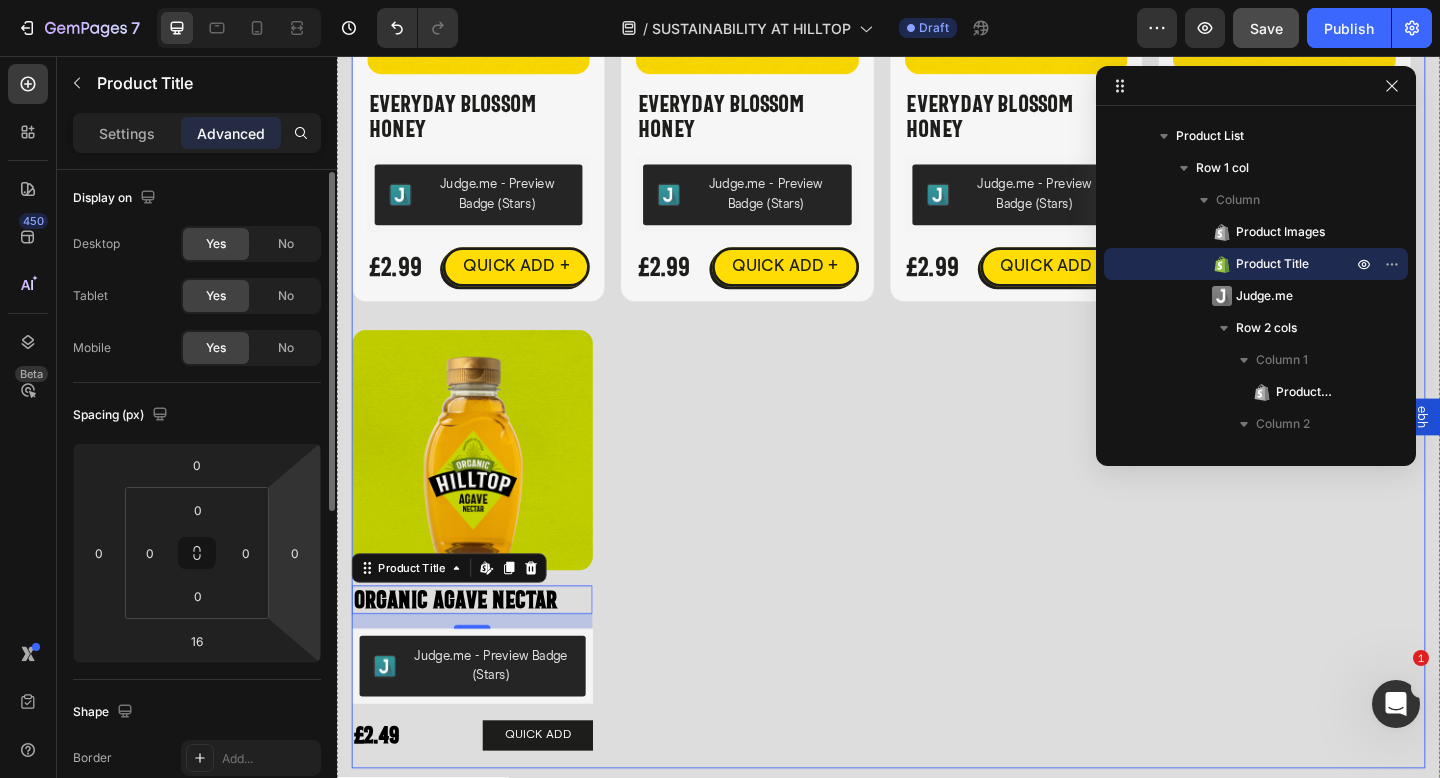 click on "Product Images Organic Agave Nectar Product Title   Edit content in Shopify 16 Judge.me - Preview Badge (Stars) Judge.me £2.49 Product Price Product Price QUICK ADD Button Row
Icon Hilltop Product Vendor Organic Agave Nectar Product Title £2.49 Product Price Product Price No compare price Product Price Row Size: Squeezy - 330g Squeezy - 330g Squeezy - 330g Squeezy - 330g Squeezy - 680g Squeezy - 680g Squeezy - 680g Product Variants & Swatches
1
Product Quantity Add To cart Product Cart Button Row View full details Product View More Row Row Product List" at bounding box center (937, 592) 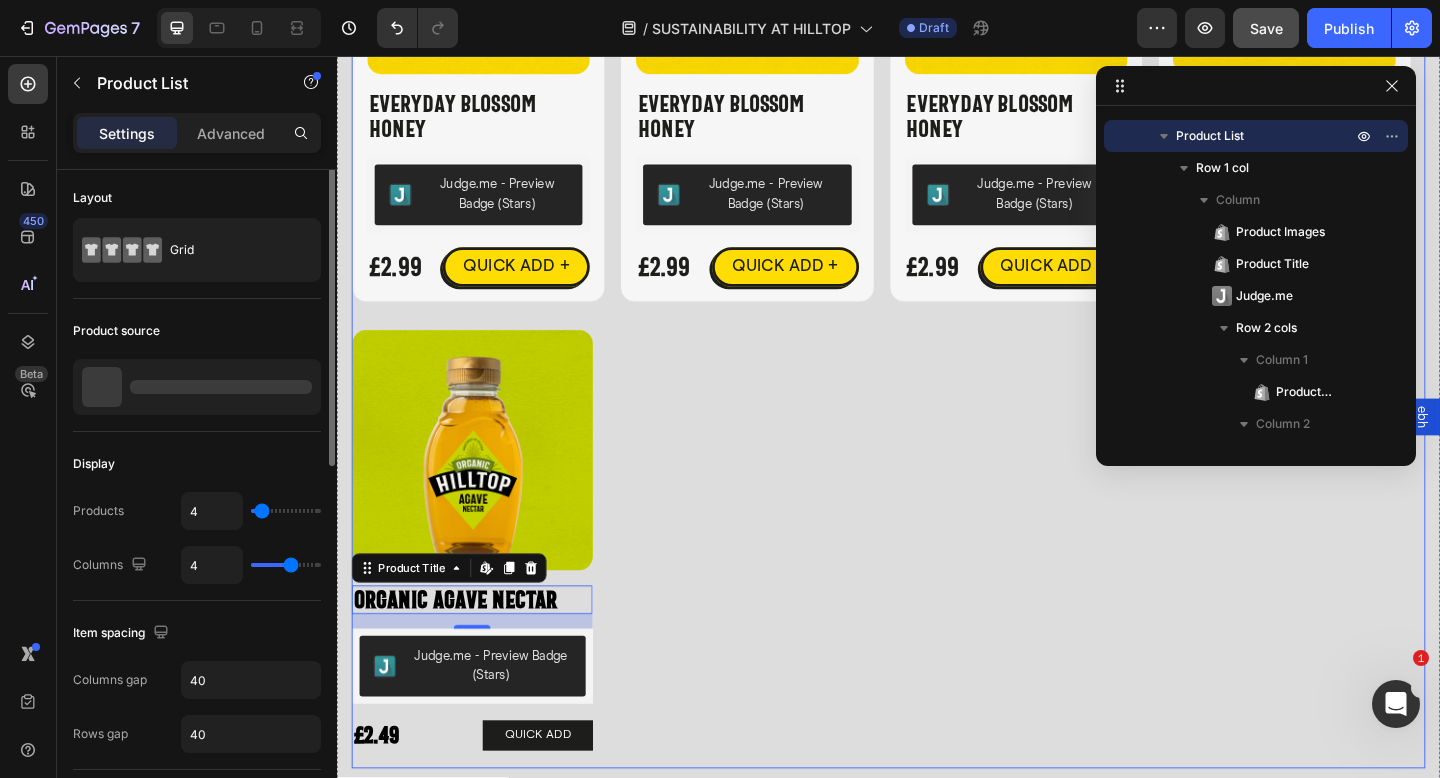 scroll, scrollTop: 0, scrollLeft: 0, axis: both 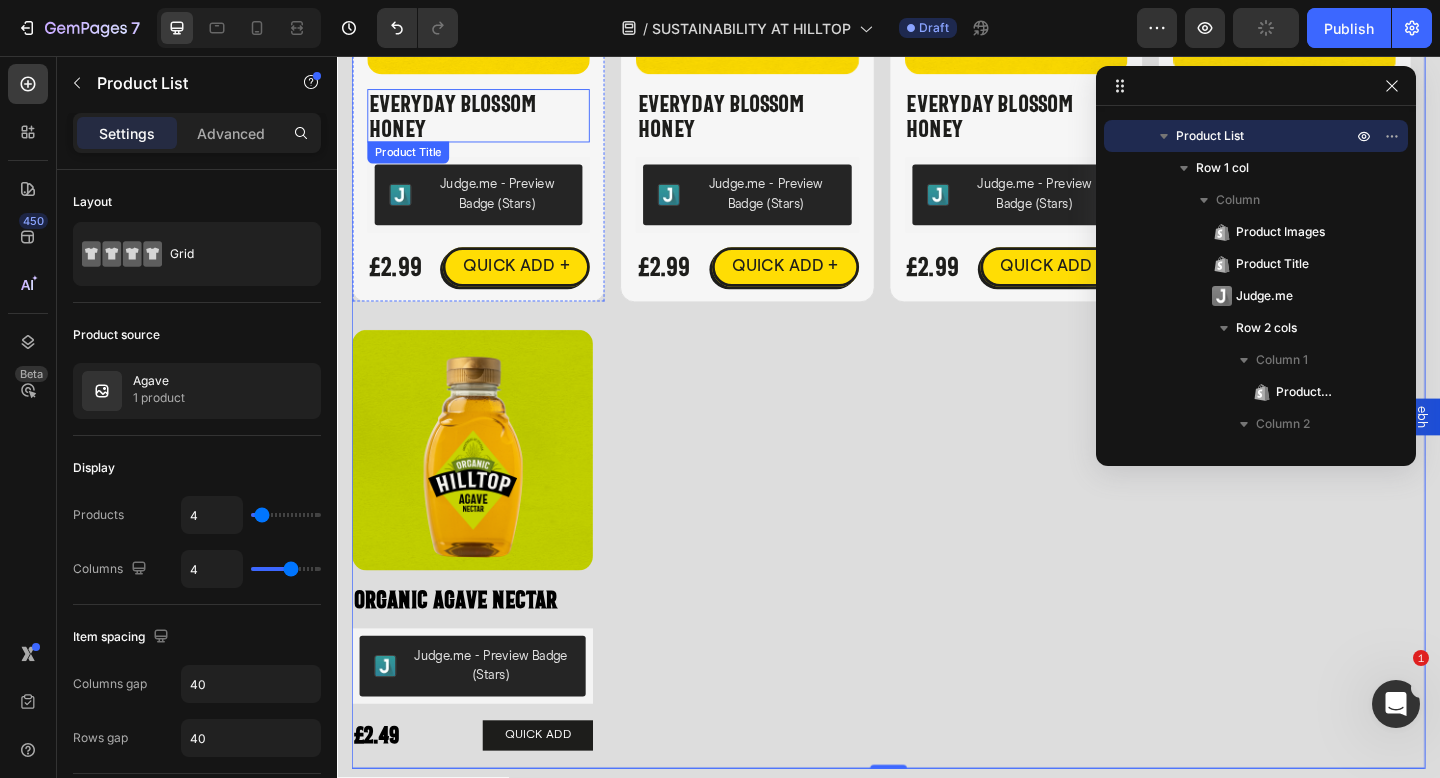 click on "Everyday Blossom Honey" at bounding box center (491, 121) 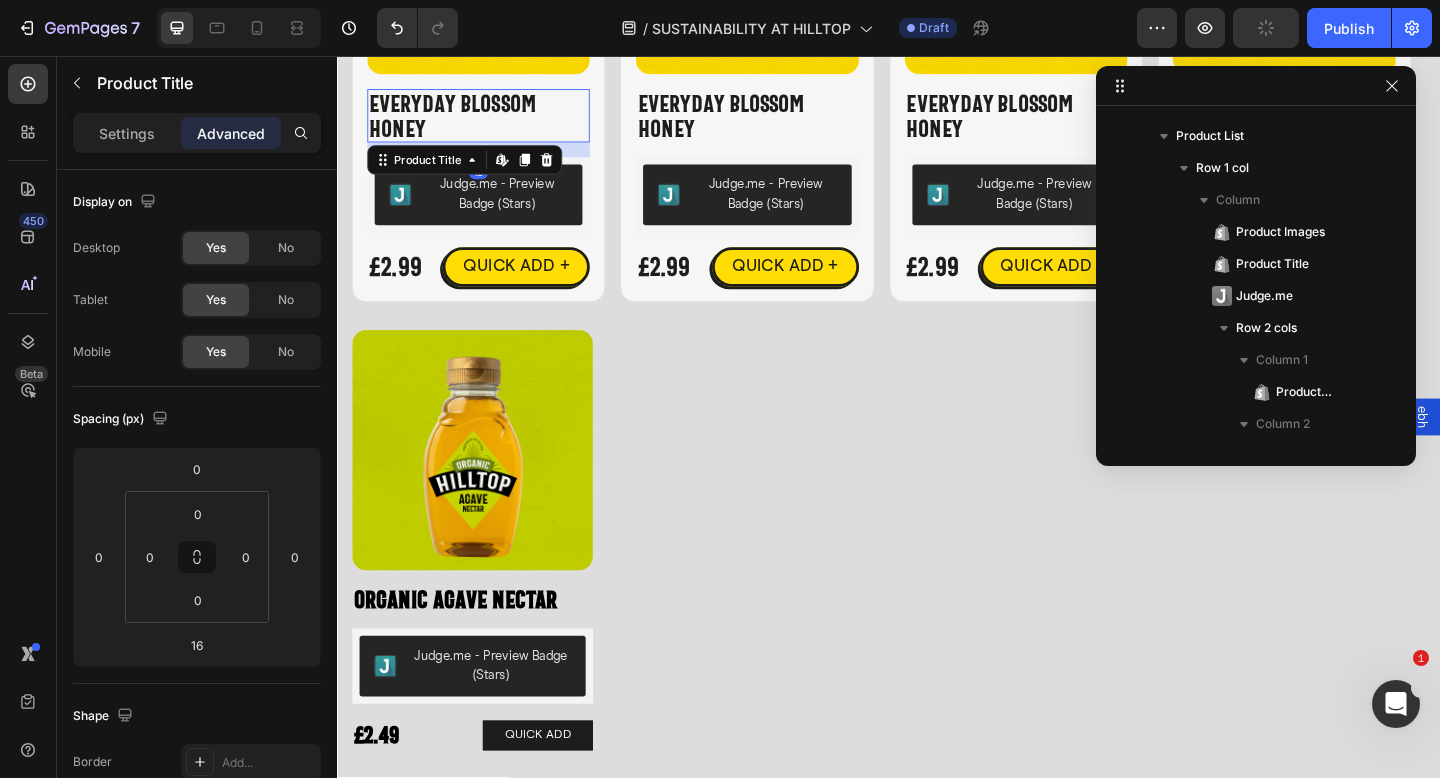 scroll, scrollTop: 666, scrollLeft: 0, axis: vertical 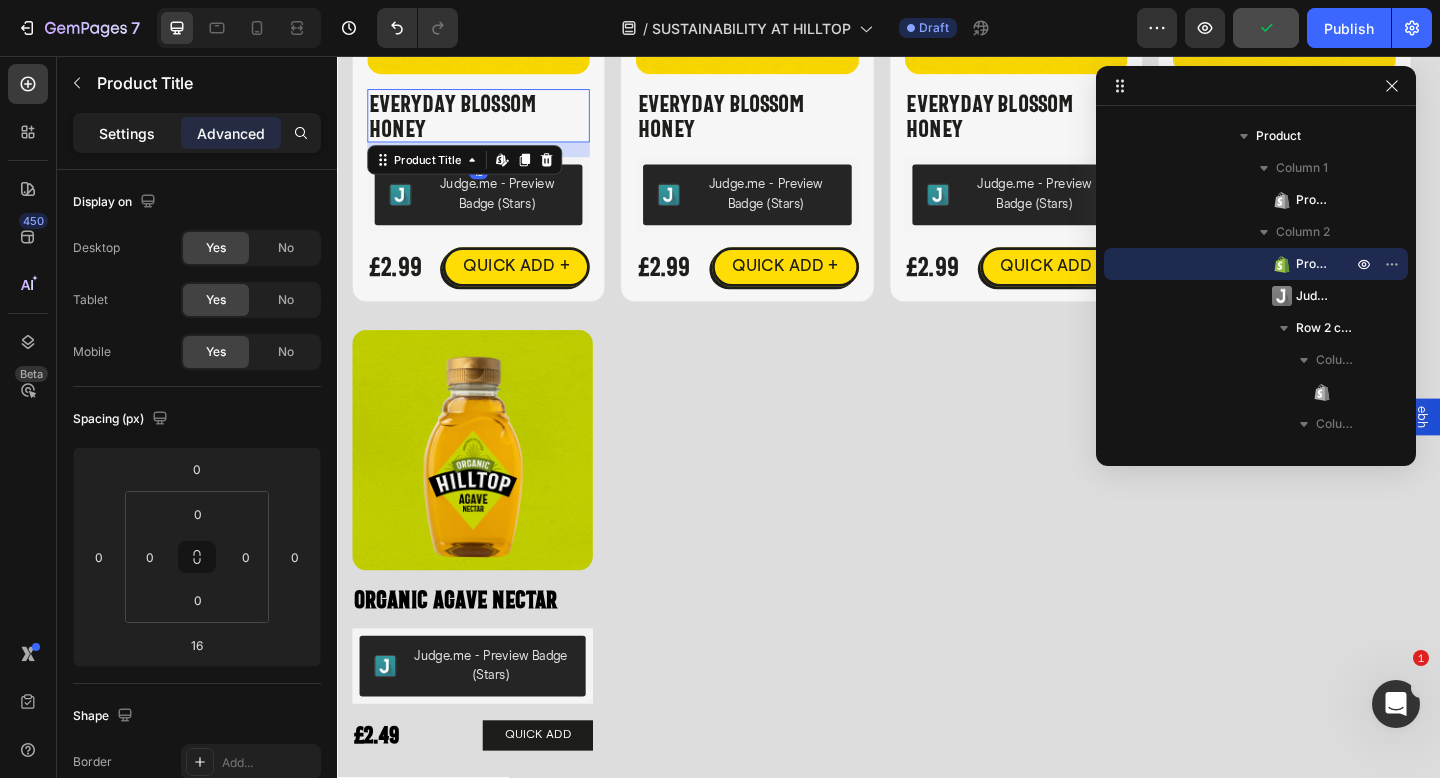 click on "Settings" at bounding box center (127, 133) 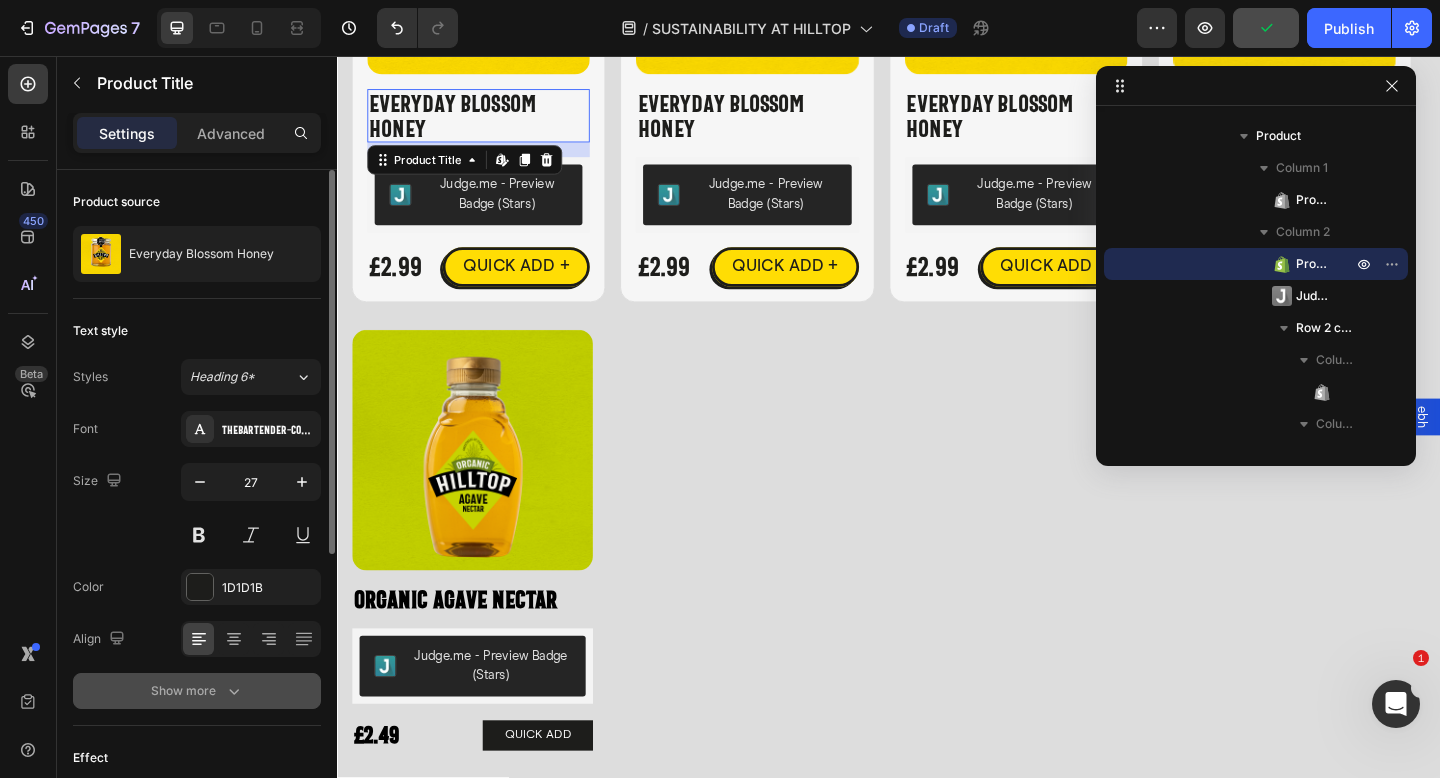 click on "Show more" at bounding box center (197, 691) 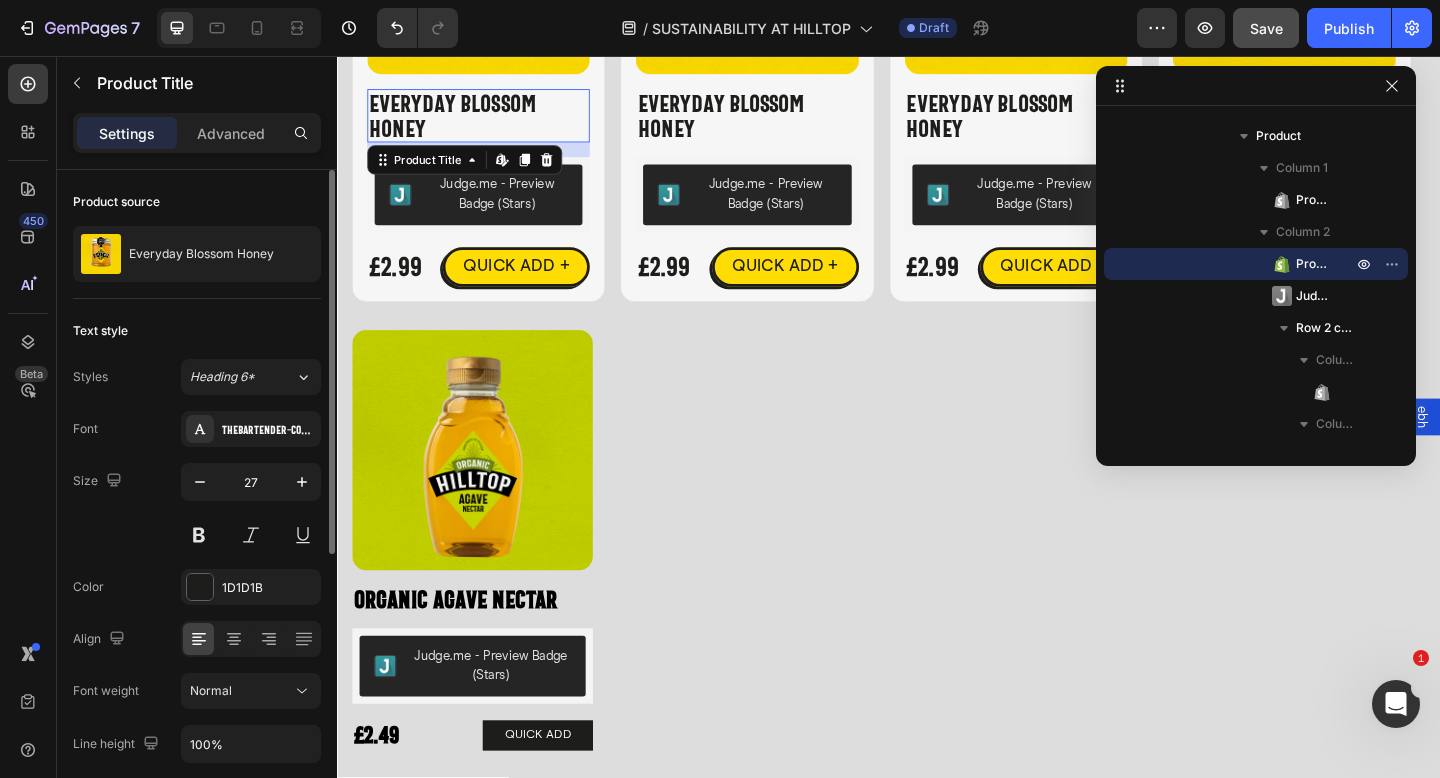 click on "Normal" 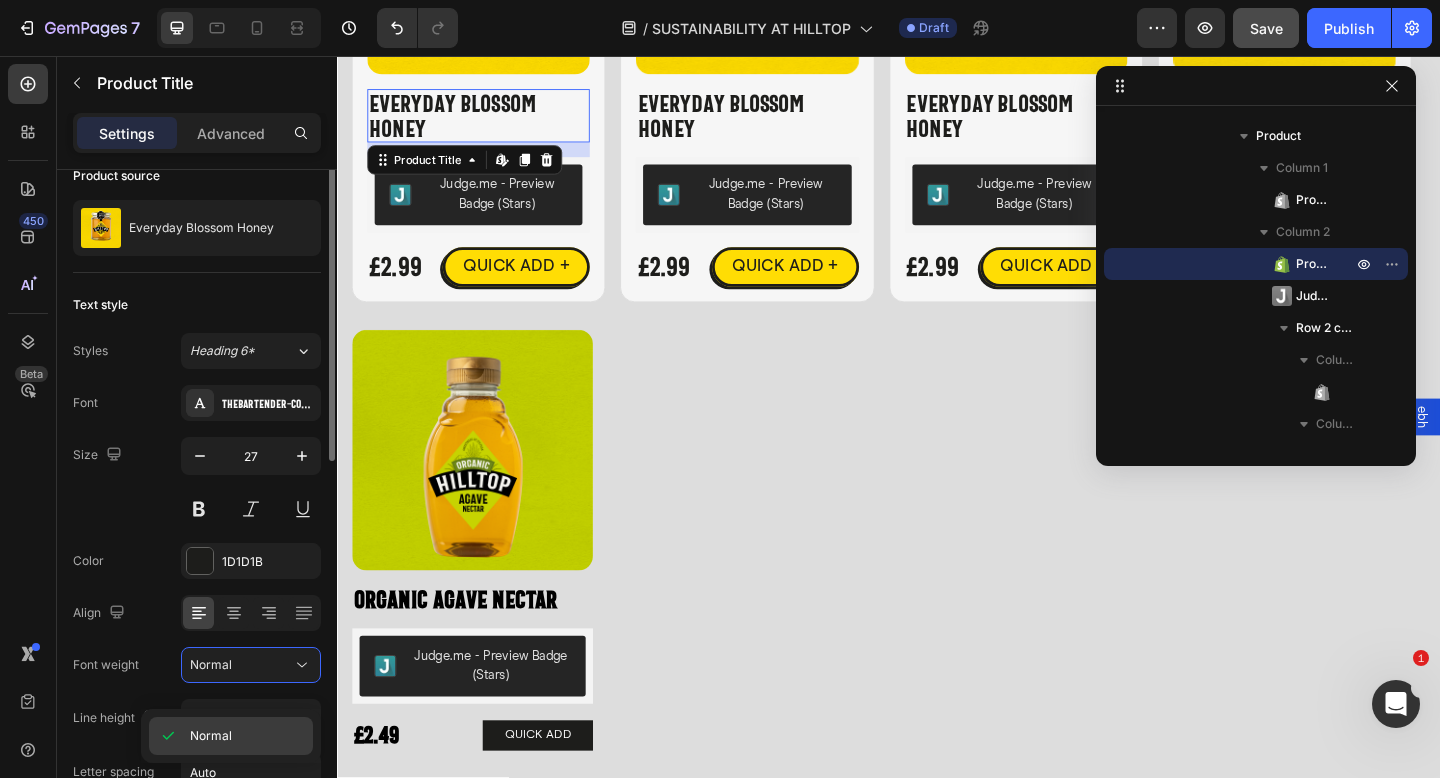 scroll, scrollTop: 102, scrollLeft: 0, axis: vertical 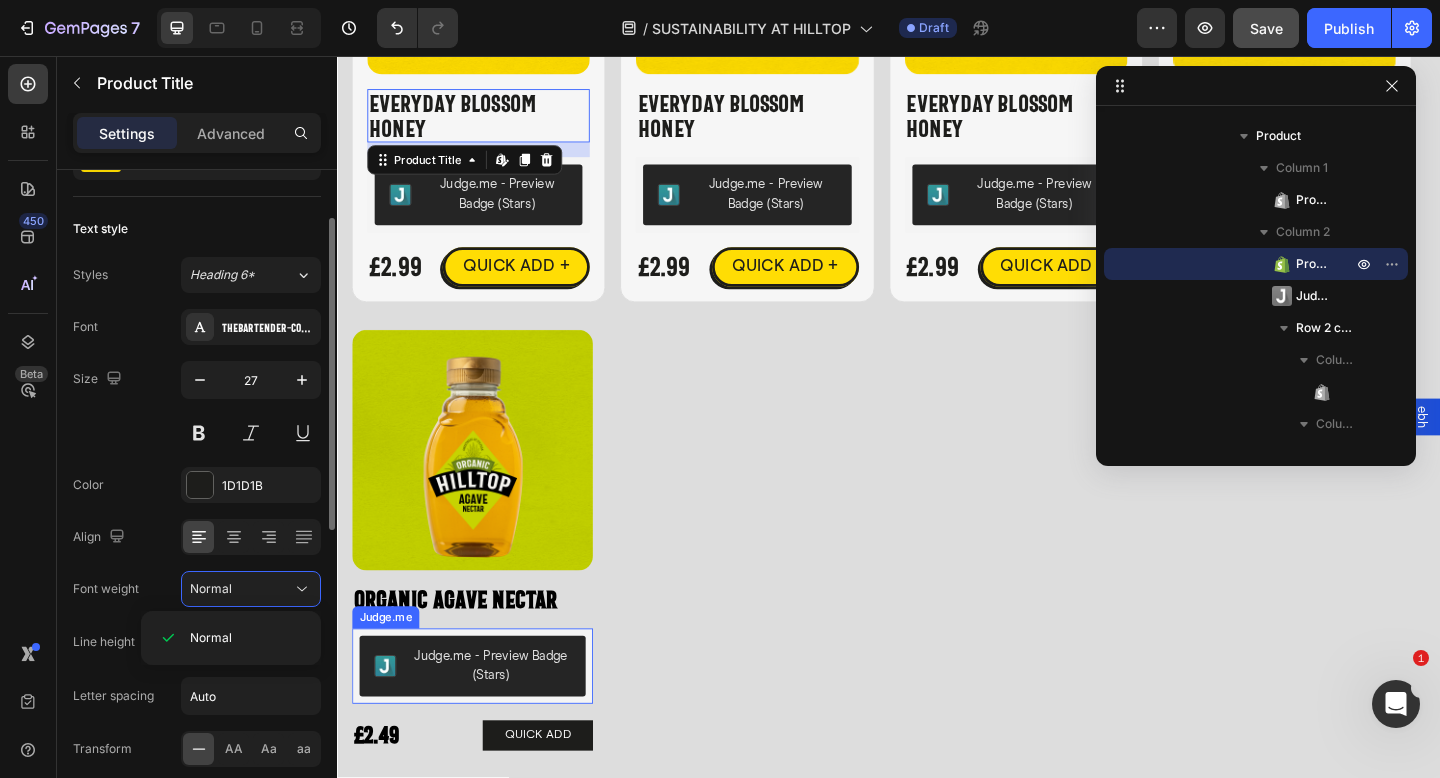 click on "Organic Agave Nectar" at bounding box center [484, 647] 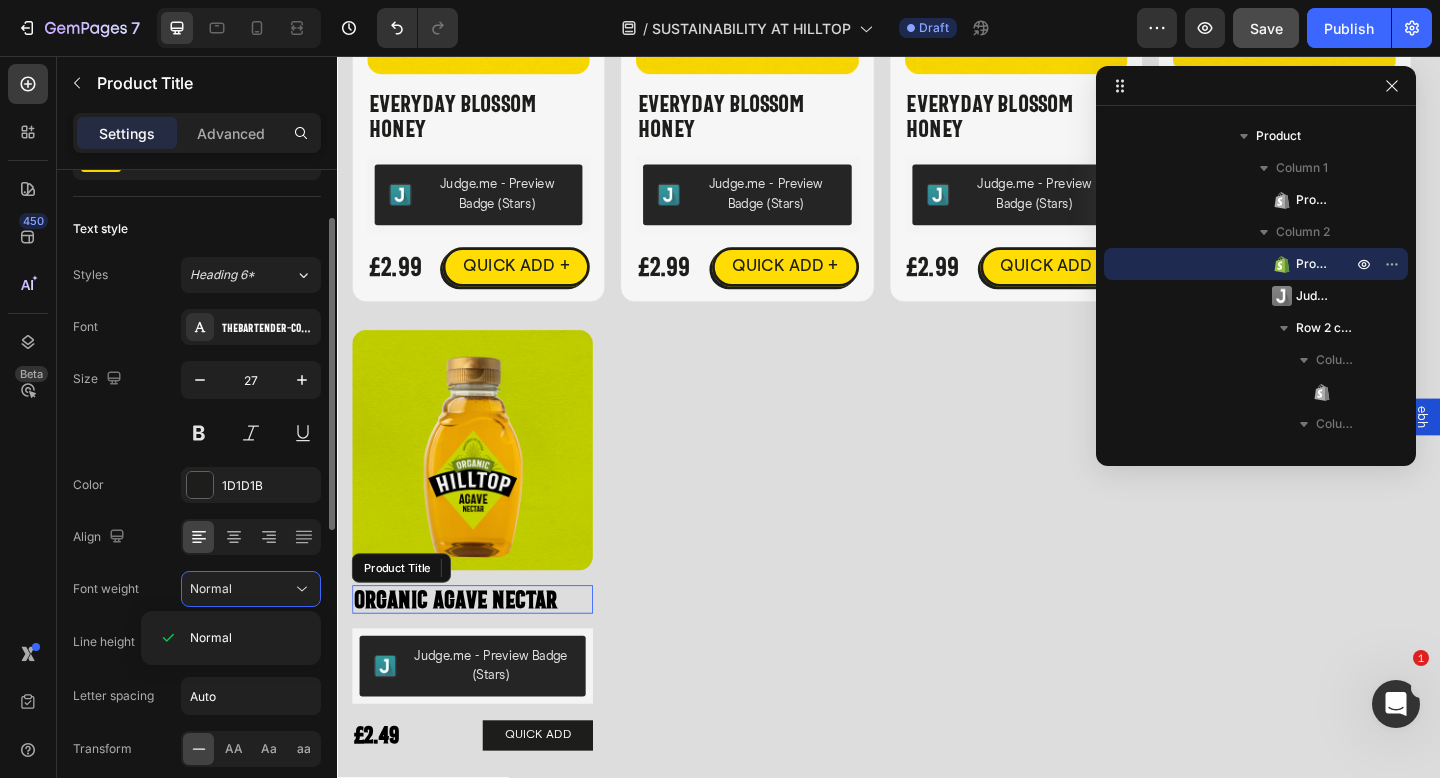 scroll, scrollTop: 3770, scrollLeft: 0, axis: vertical 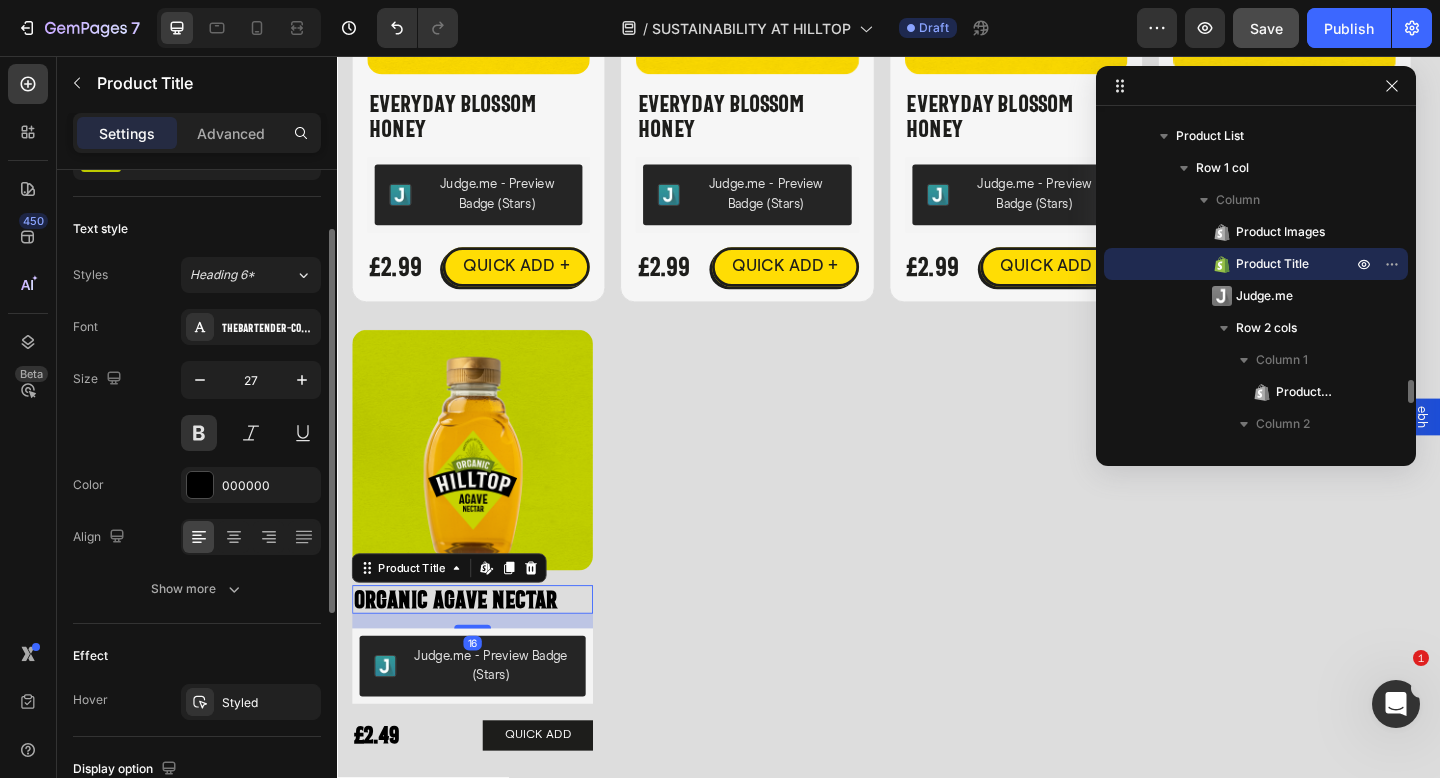 click on "Text style Styles Heading 6* Font TheBartender-CondSerif Size 27 Color 000000 Align Show more" 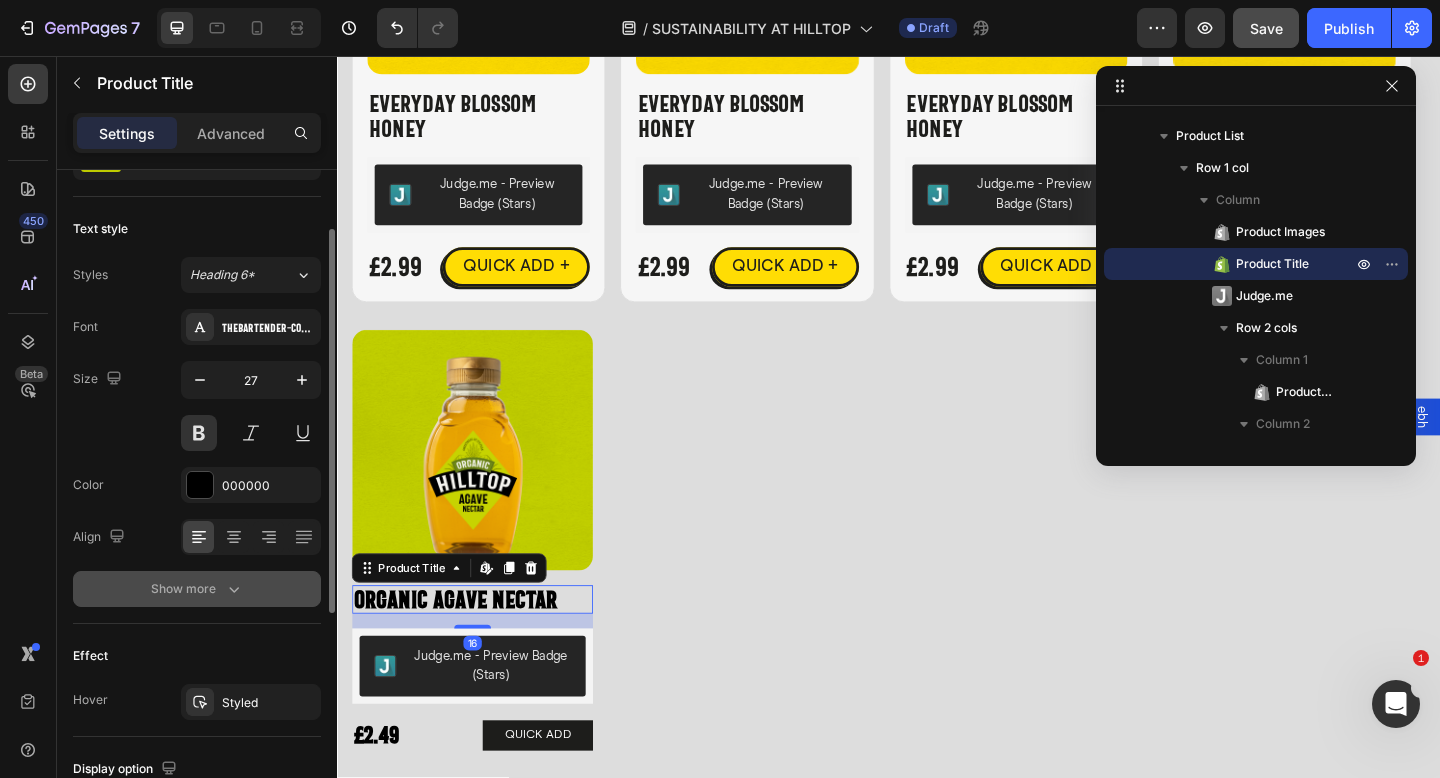 click on "Show more" at bounding box center [197, 589] 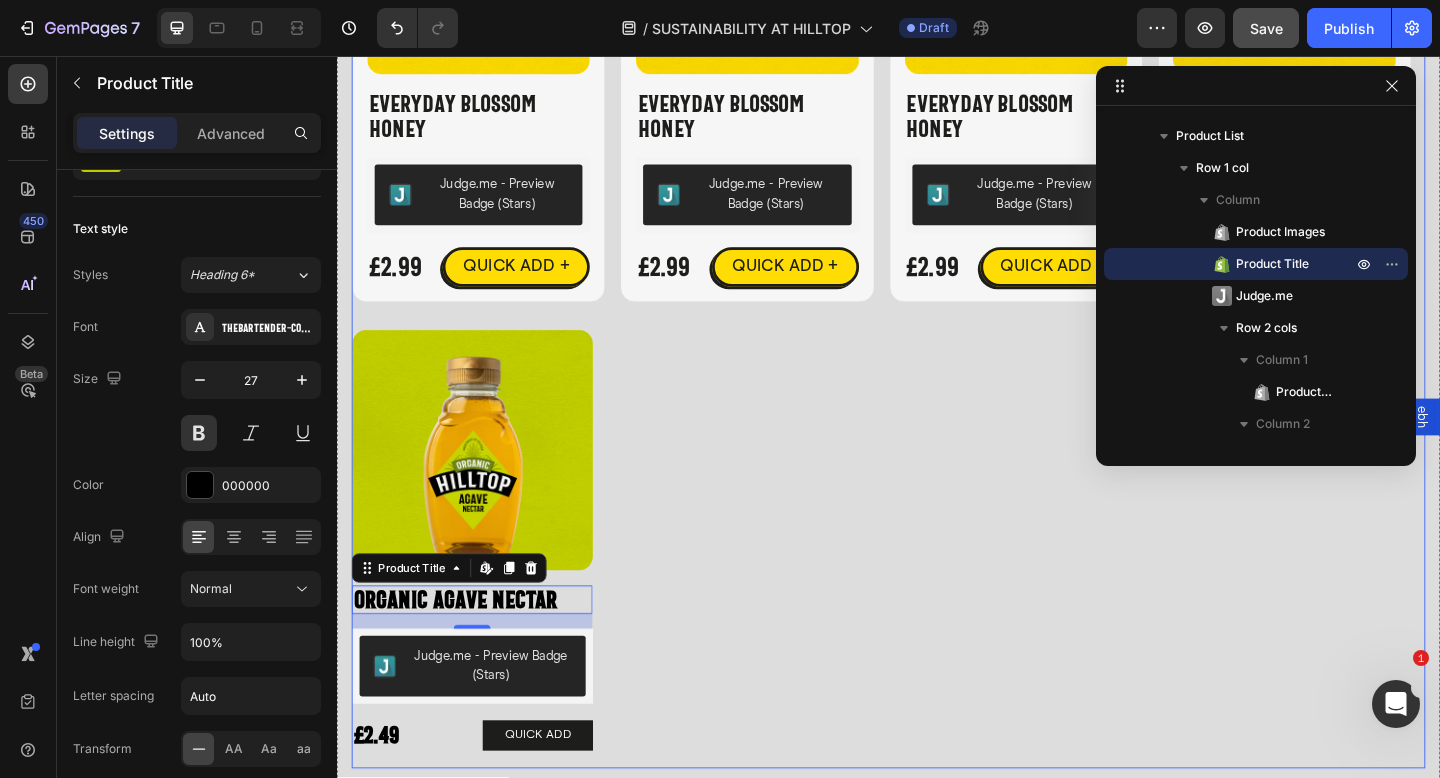 click on "Product Images Organic Agave Nectar Product Title   Edit content in Shopify 16 Judge.me - Preview Badge (Stars) Judge.me £2.49 Product Price Product Price QUICK ADD Button Row
Icon Hilltop Product Vendor Organic Agave Nectar Product Title £2.49 Product Price Product Price No compare price Product Price Row Size: Squeezy - 330g Squeezy - 330g Squeezy - 330g Squeezy - 330g Squeezy - 680g Squeezy - 680g Squeezy - 680g Product Variants & Swatches
1
Product Quantity Add To cart Product Cart Button Row View full details Product View More Row Row Product List" at bounding box center (937, 592) 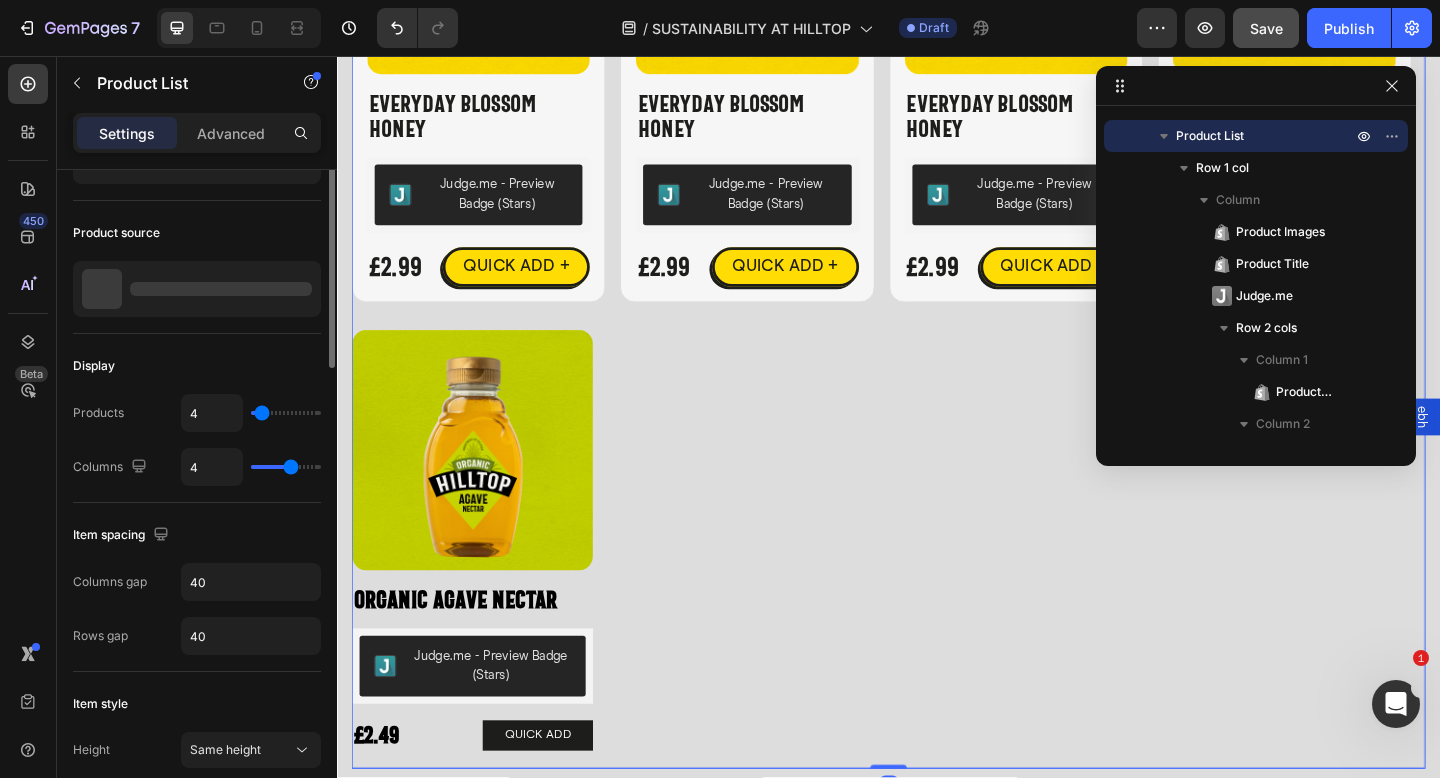 scroll, scrollTop: 0, scrollLeft: 0, axis: both 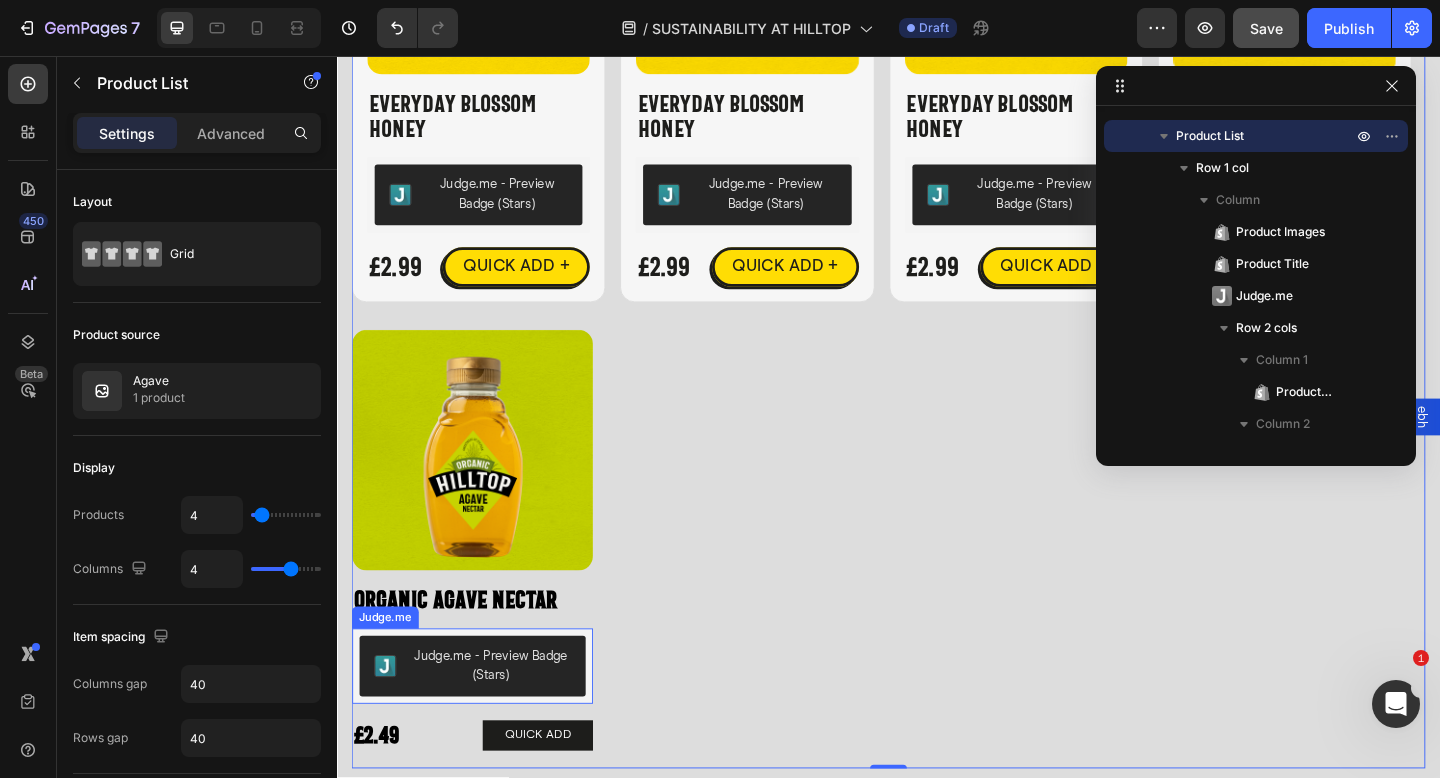 click on "Judge.me - Preview Badge (Stars)" at bounding box center (504, 720) 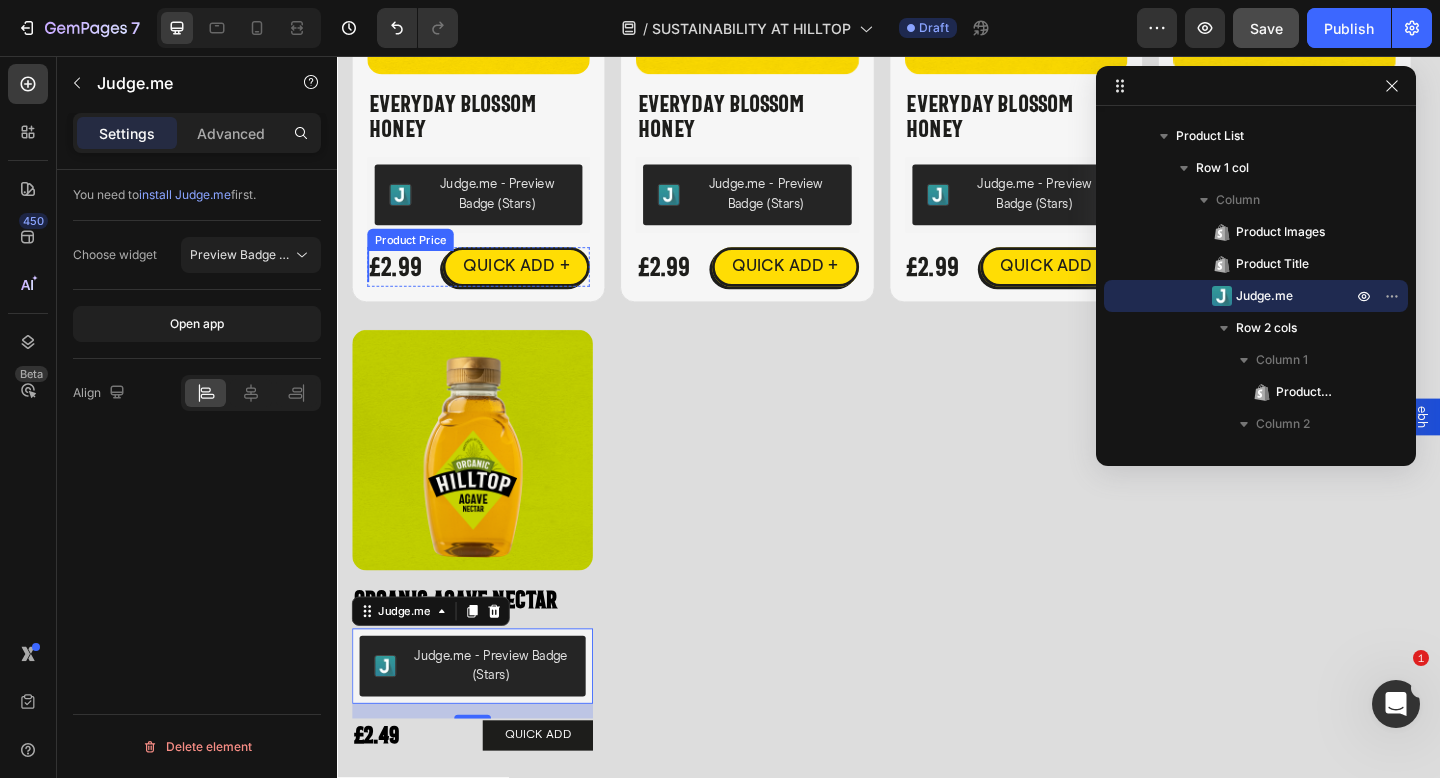 click on "£2.99" at bounding box center [400, 285] 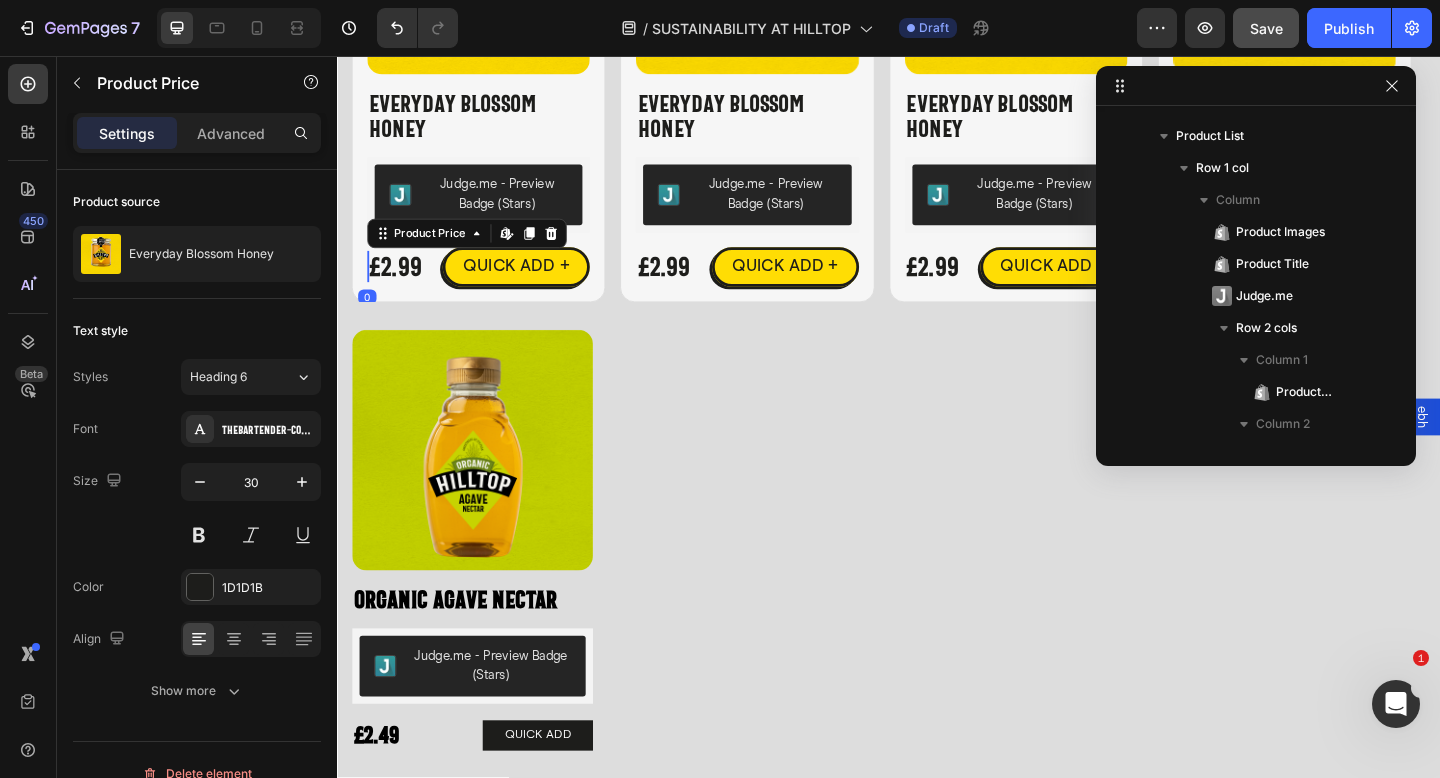 scroll, scrollTop: 794, scrollLeft: 0, axis: vertical 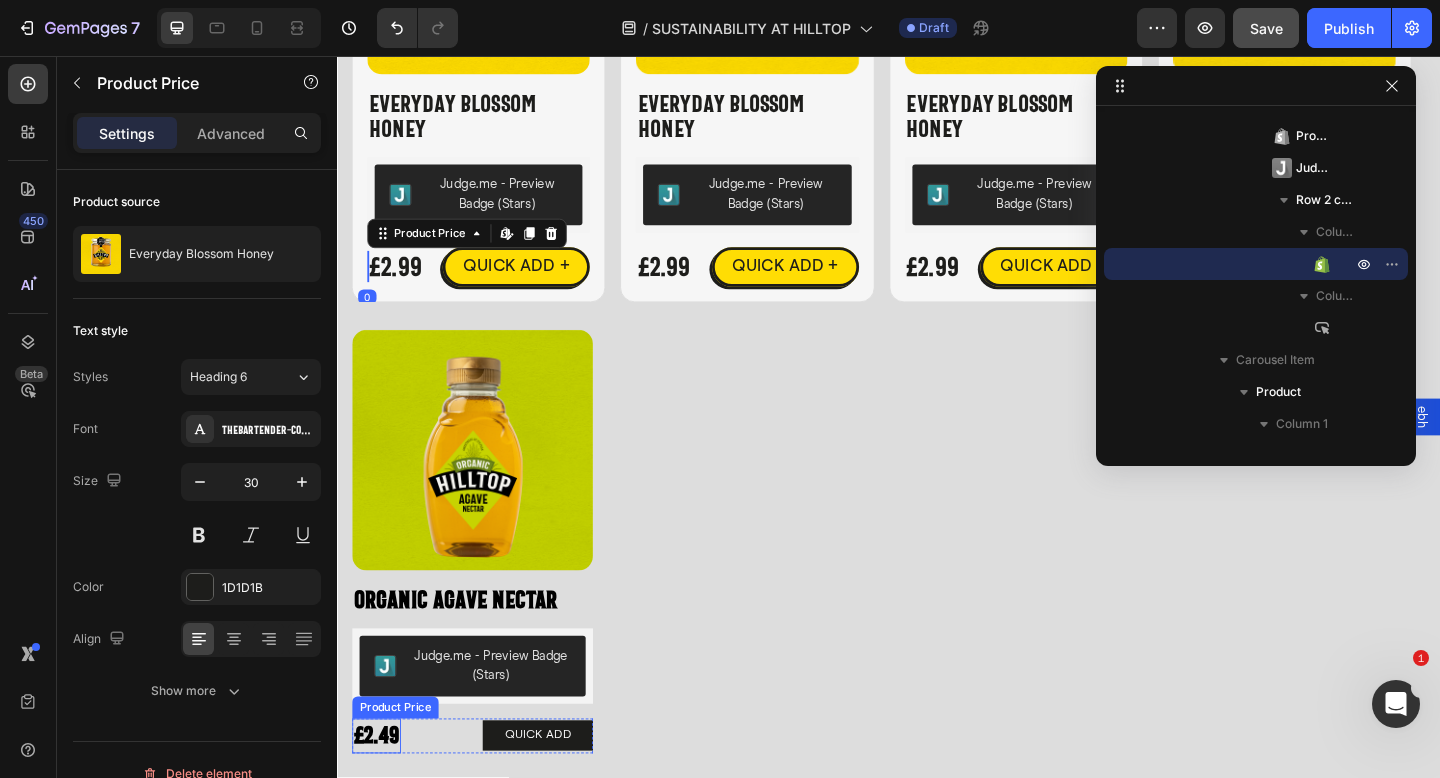 click on "£2.49" at bounding box center (379, 796) 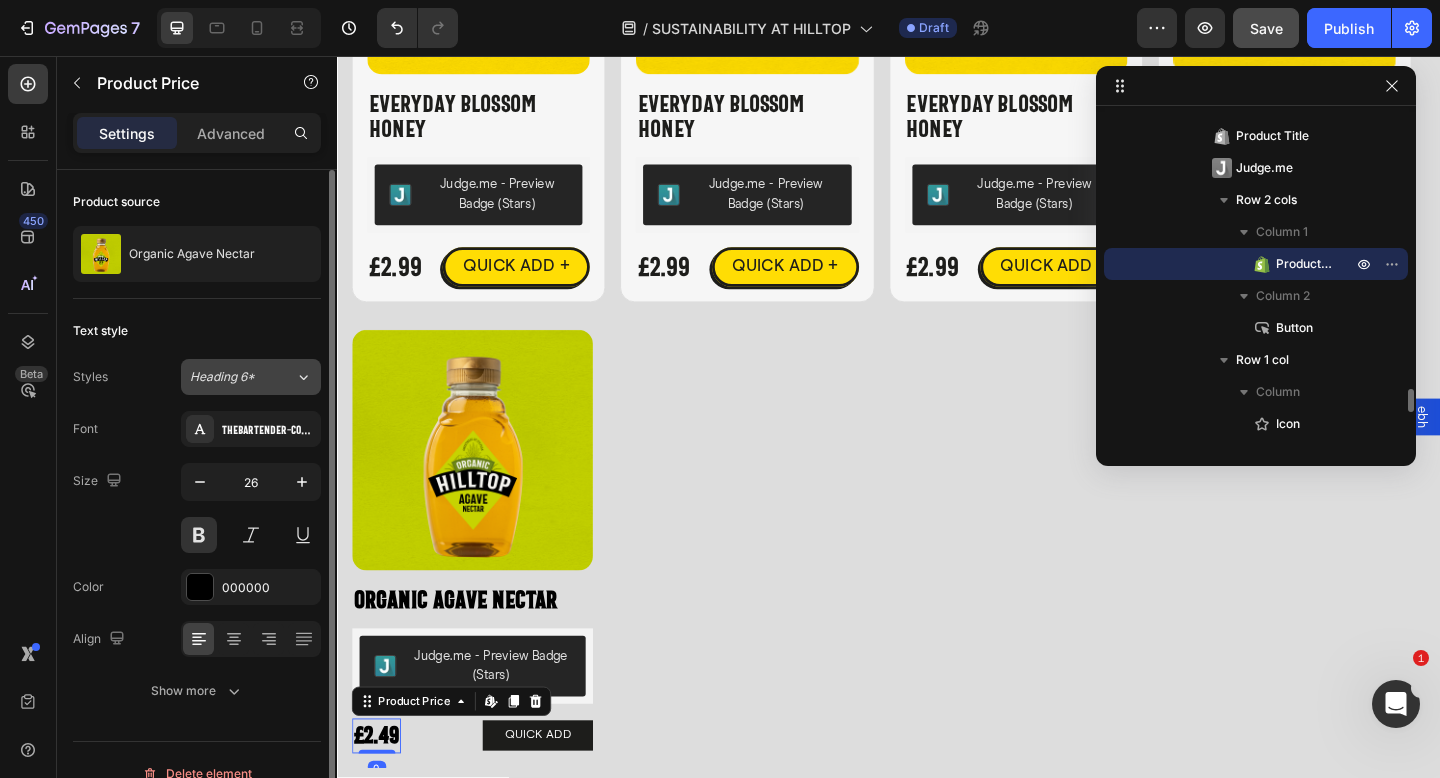 click on "Heading 6*" 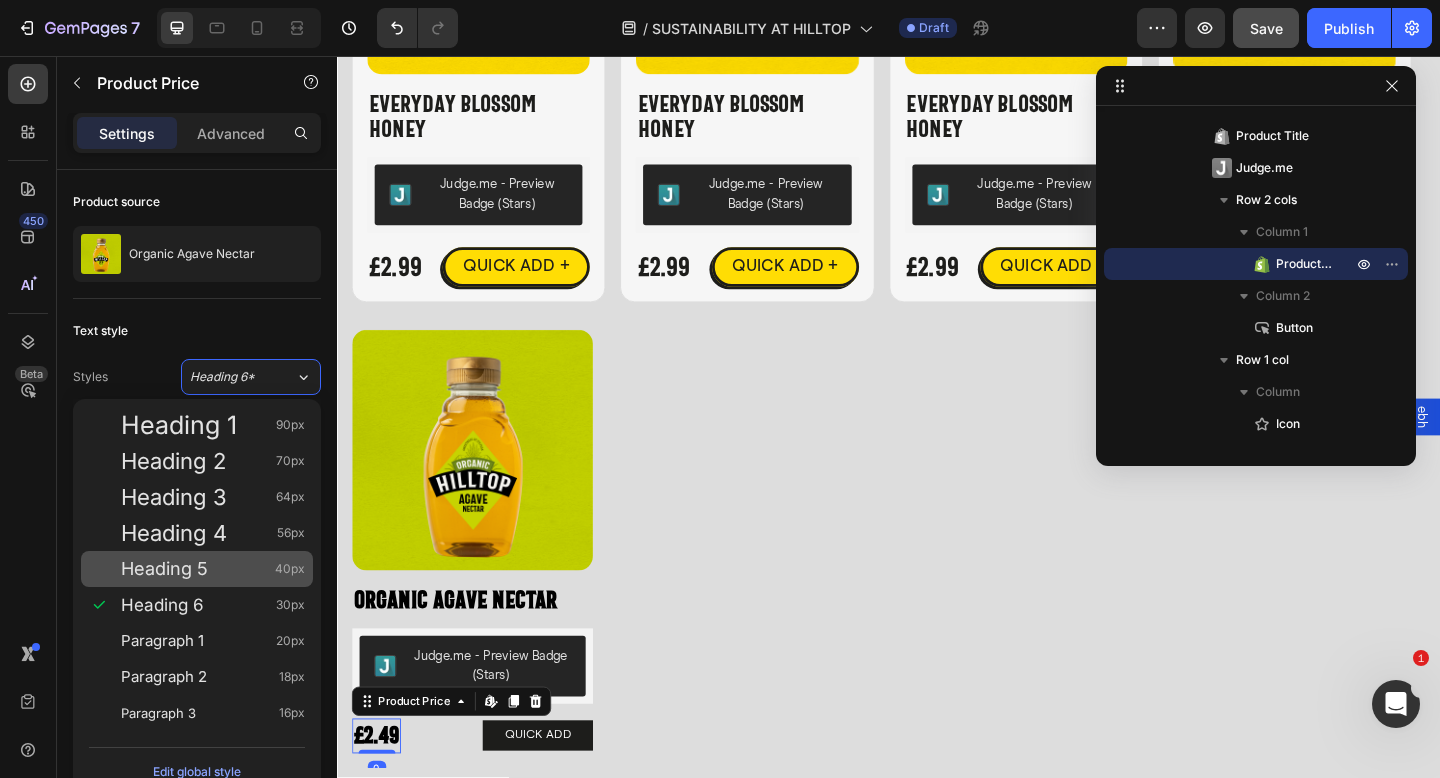 click on "Heading 5 40px" at bounding box center (197, 569) 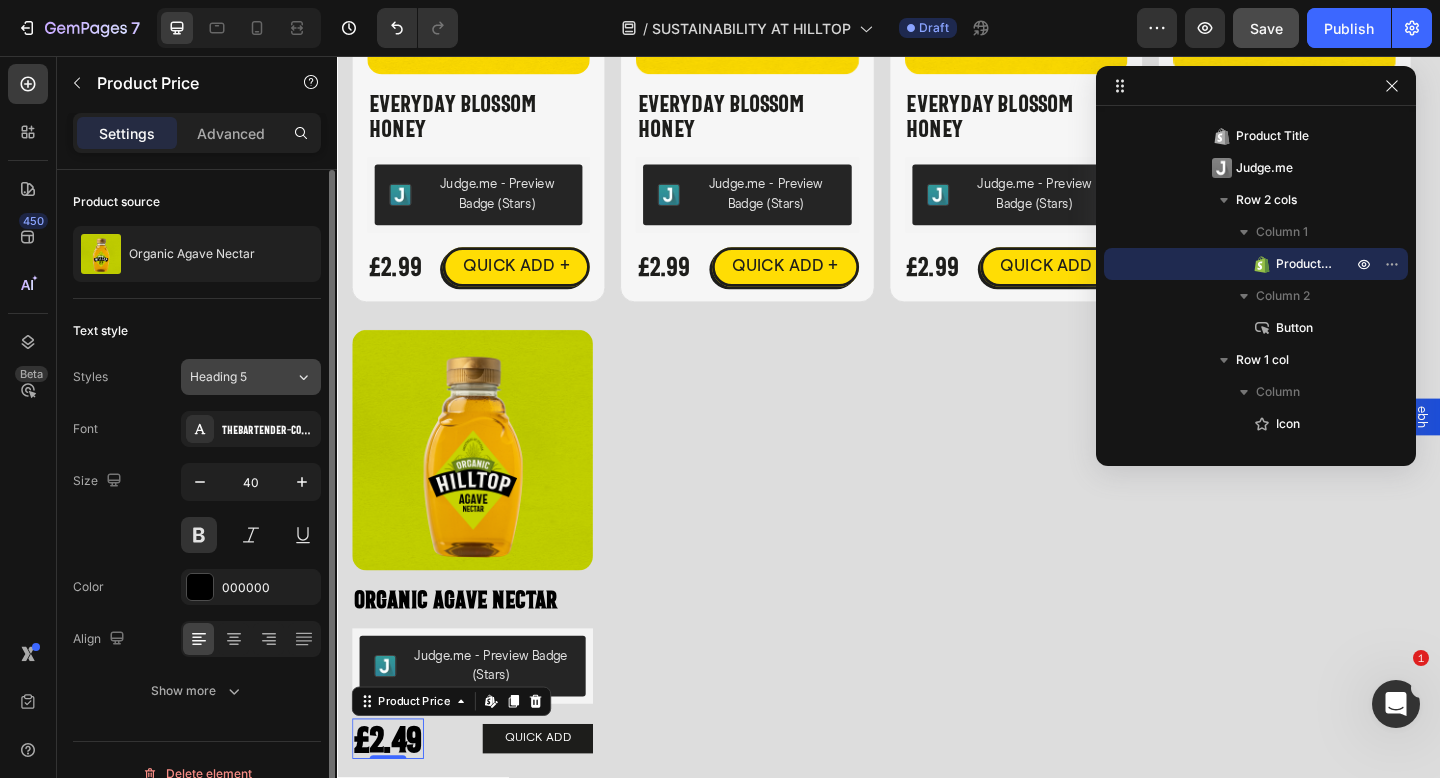 click on "Heading 5" 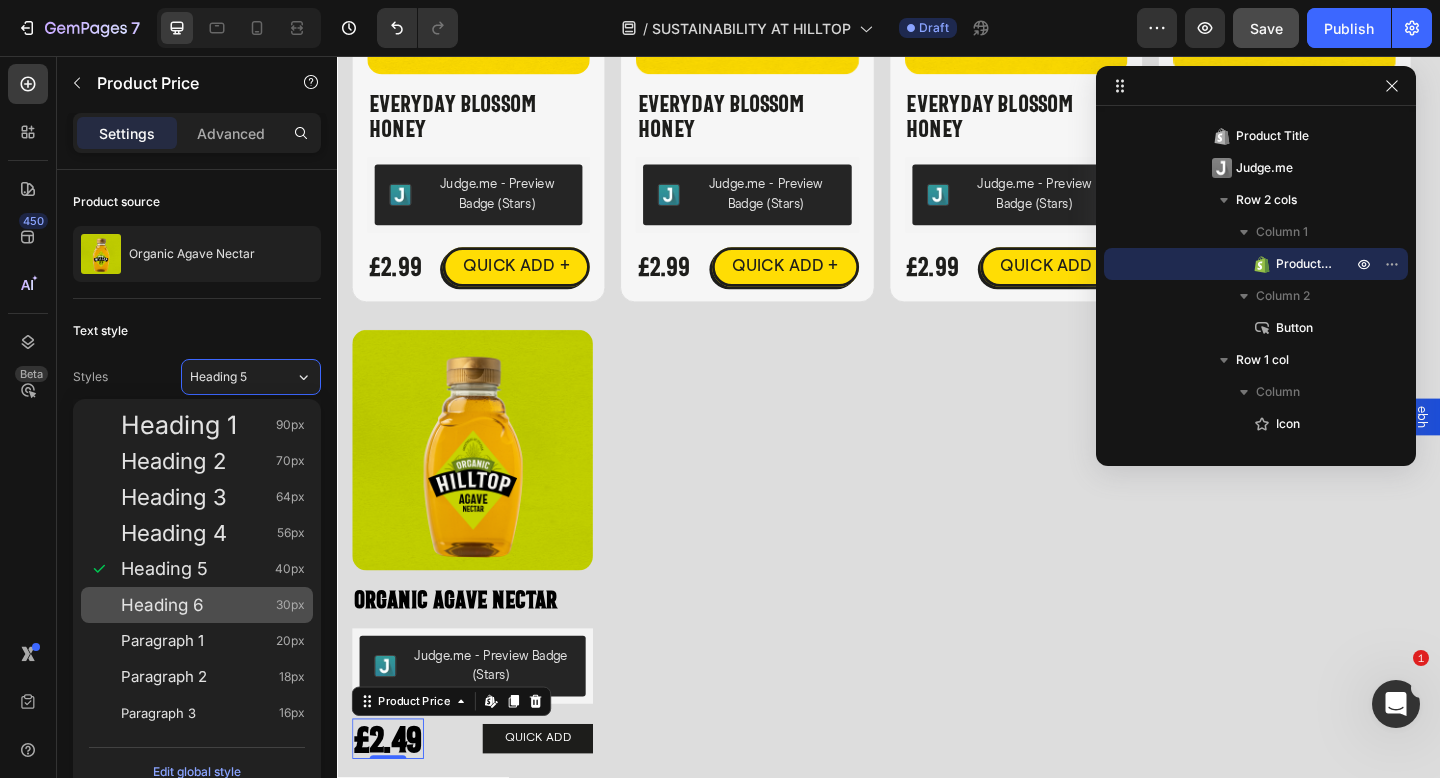 click on "Heading 6 30px" at bounding box center [213, 605] 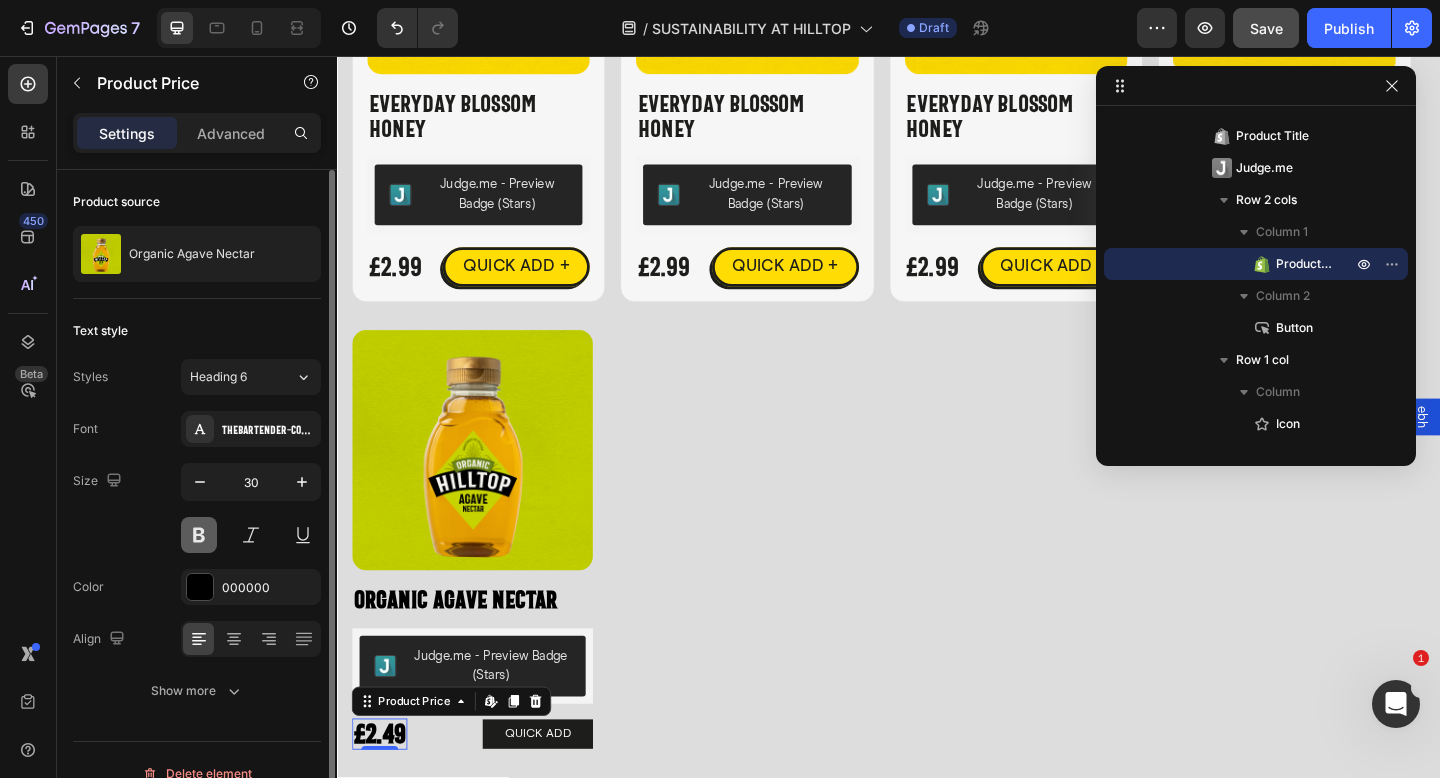 click at bounding box center [199, 535] 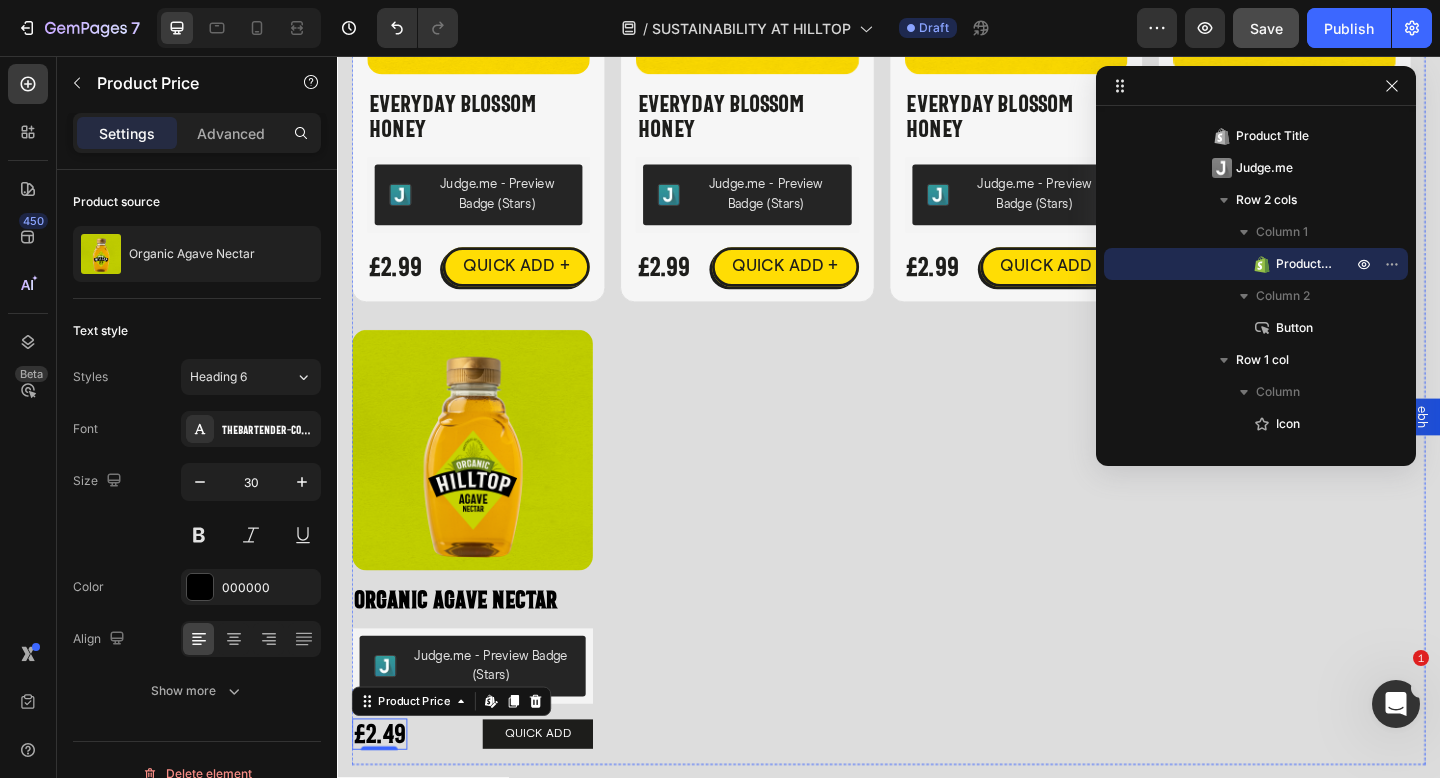 click on "Organic Agave Nectar" at bounding box center [484, 647] 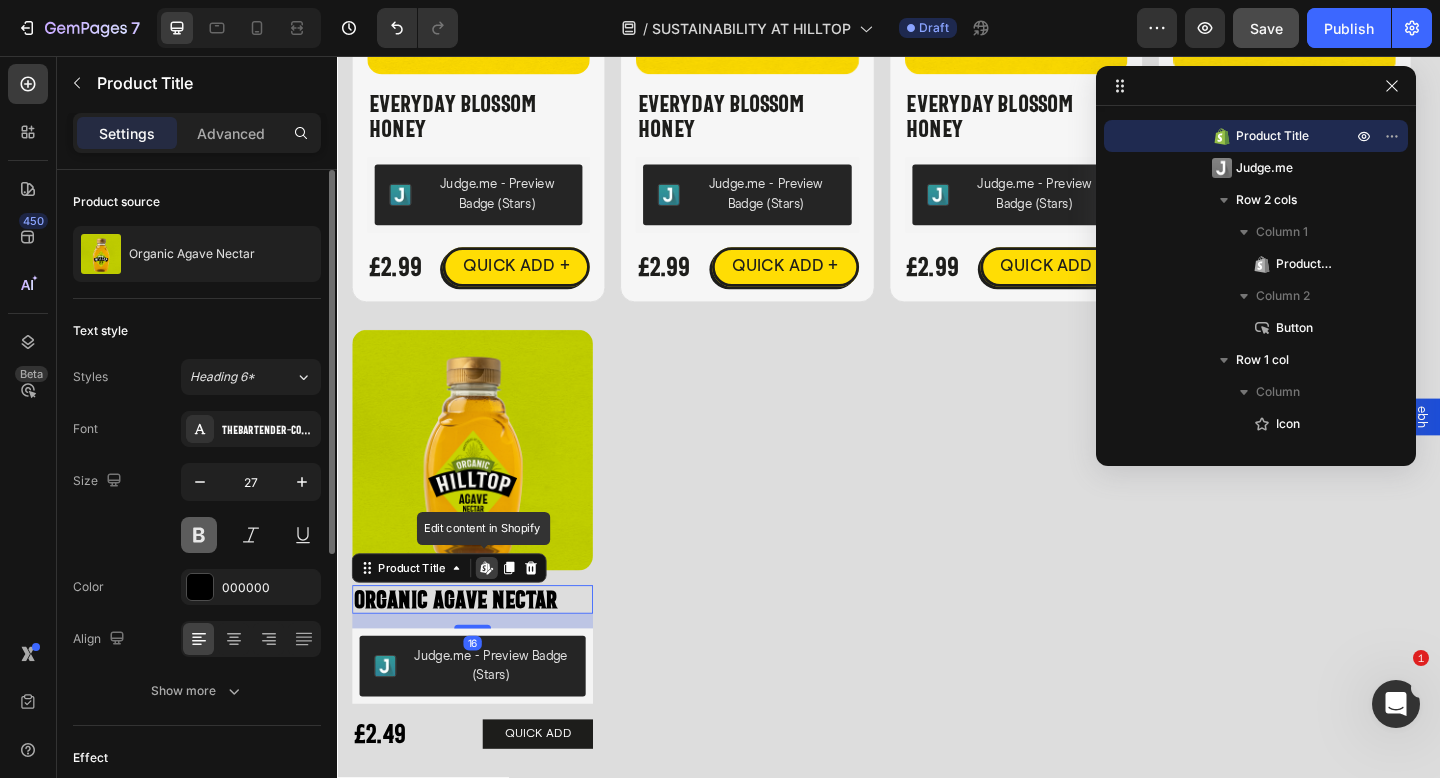 click at bounding box center [199, 535] 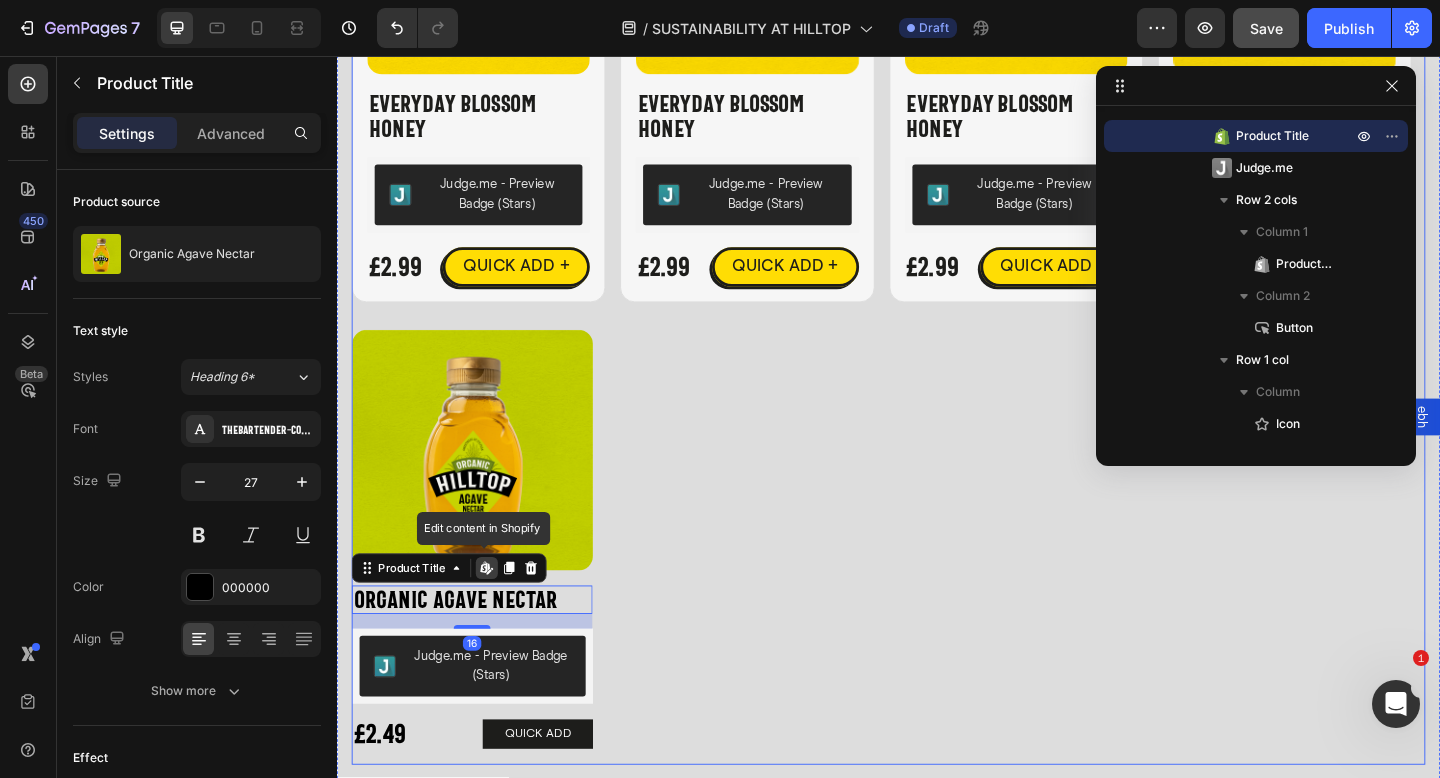 click on "Product Images Organic Agave Nectar Product Title   Edit content in Shopify 16 Judge.me - Preview Badge (Stars) Judge.me £2.49 Product Price Product Price QUICK ADD Button Row
Icon Hilltop Product Vendor Organic Agave Nectar Product Title £2.49 Product Price Product Price No compare price Product Price Row Size: Squeezy - 330g Squeezy - 330g Squeezy - 330g Squeezy - 330g Squeezy - 680g Squeezy - 680g Squeezy - 680g Product Variants & Swatches
1
Product Quantity Add To cart Product Cart Button Row View full details Product View More Row Row Product List" at bounding box center [937, 590] 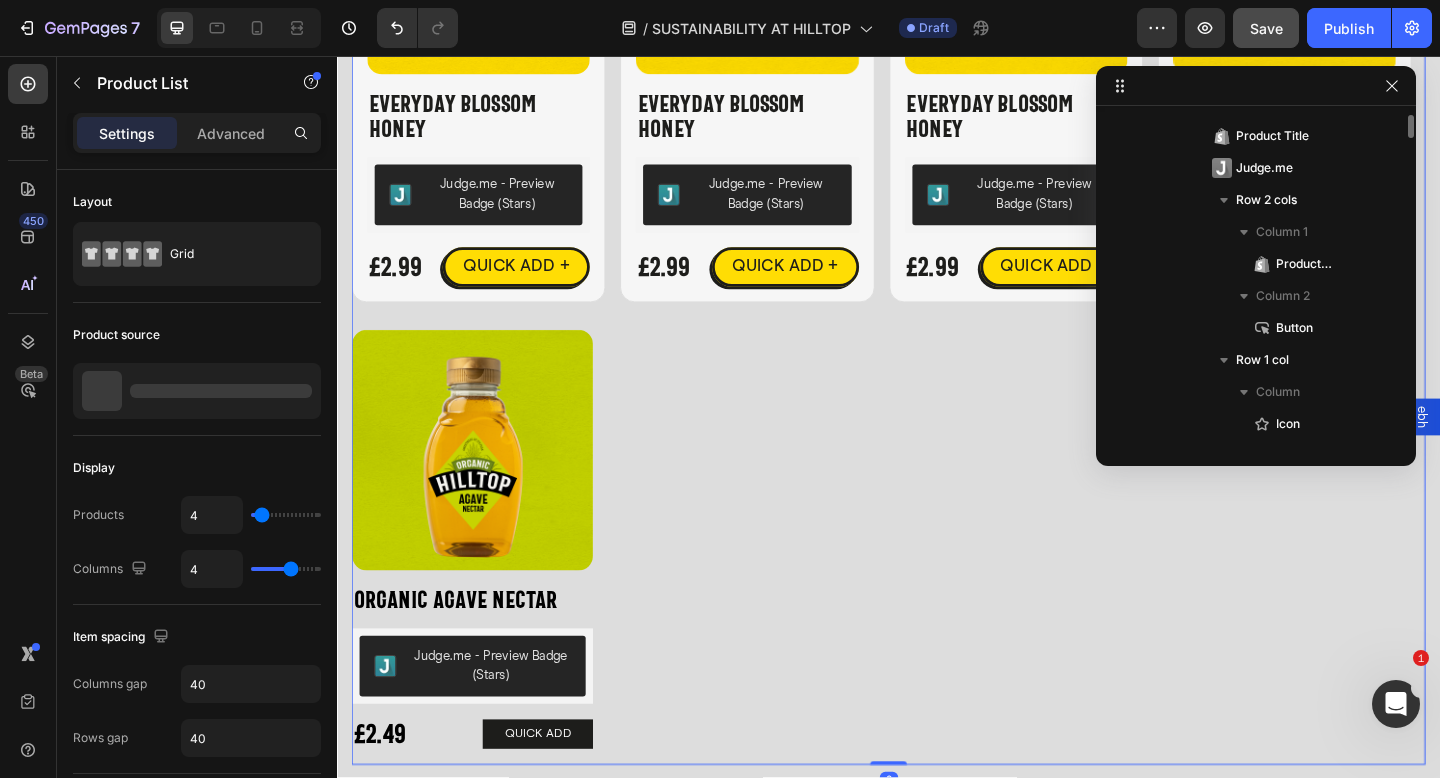 scroll, scrollTop: 3642, scrollLeft: 0, axis: vertical 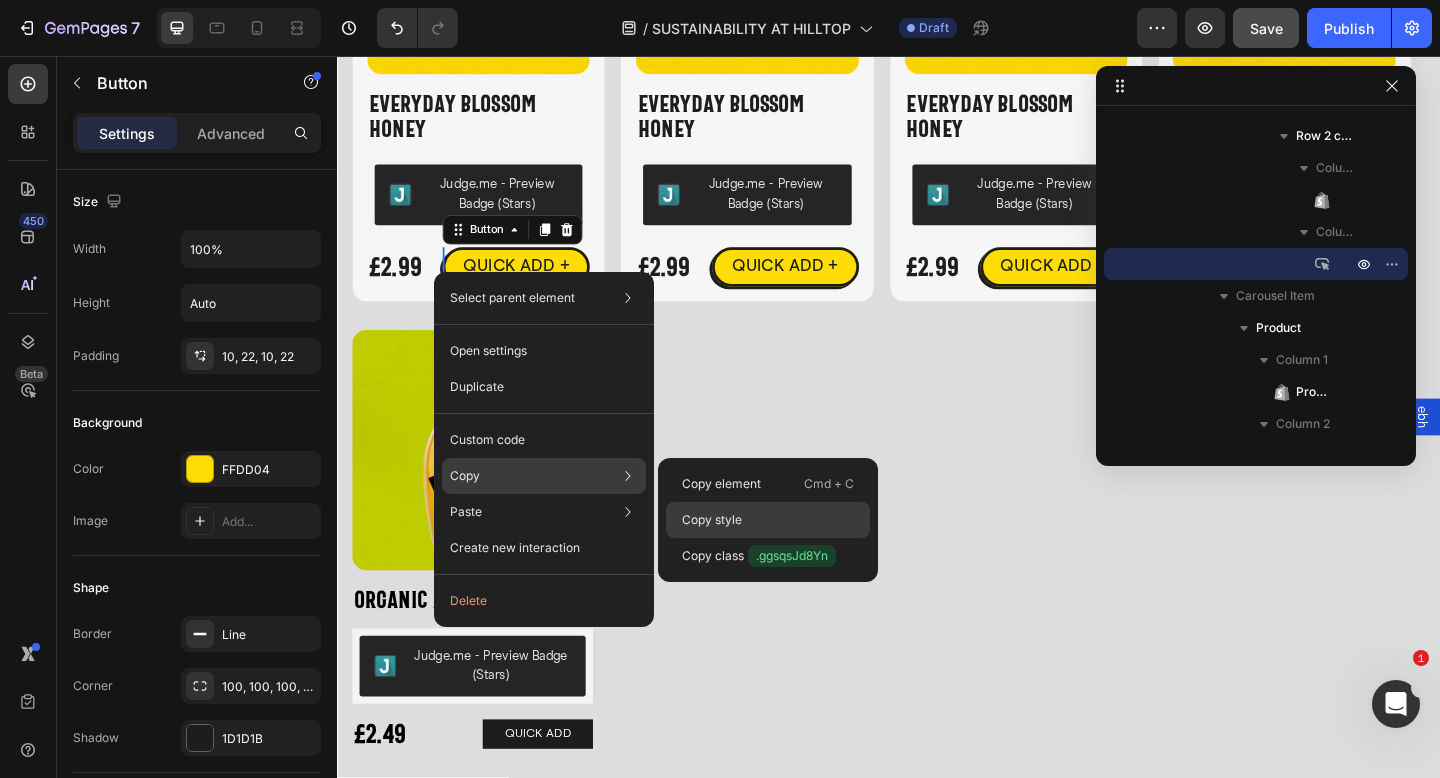 click on "Copy style" at bounding box center [712, 520] 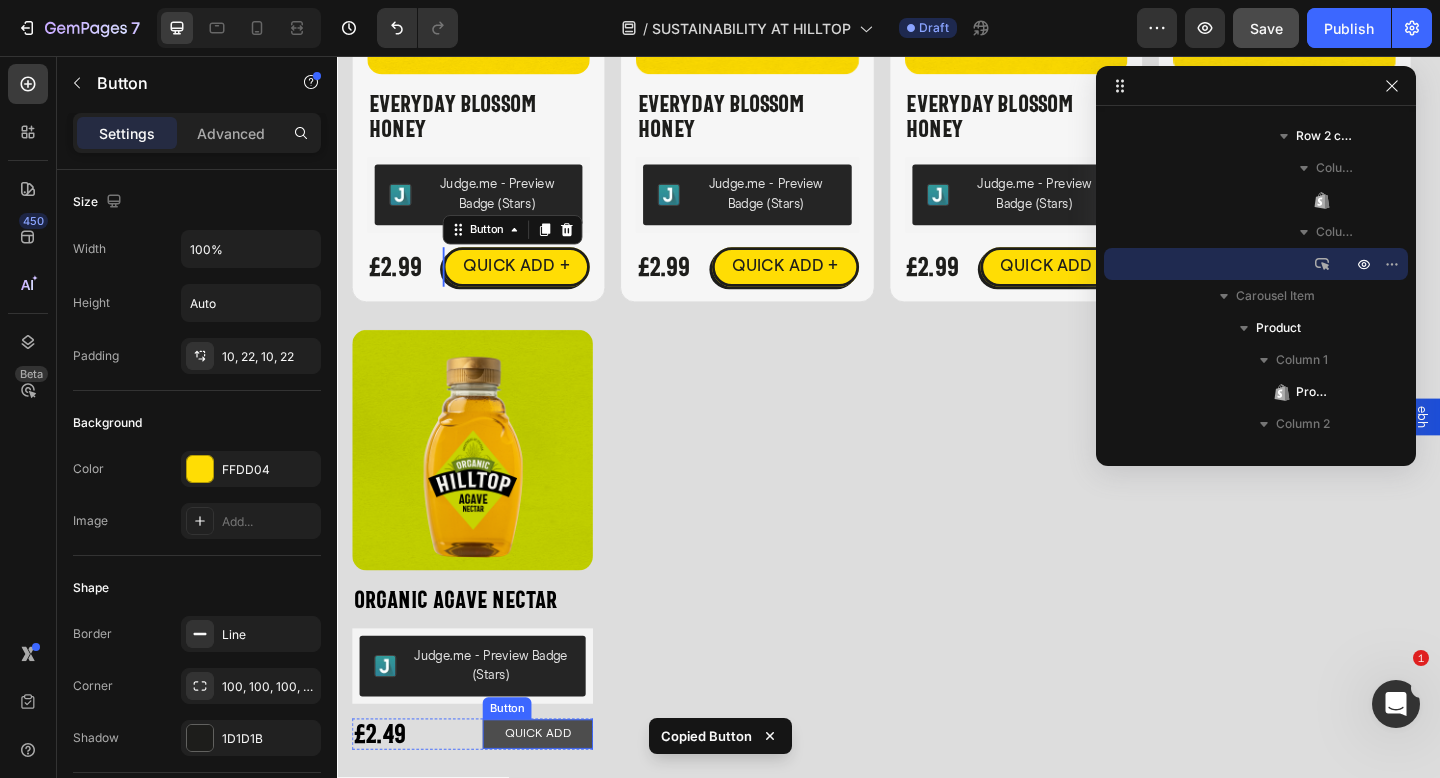 click on "QUICK ADD" at bounding box center (555, 794) 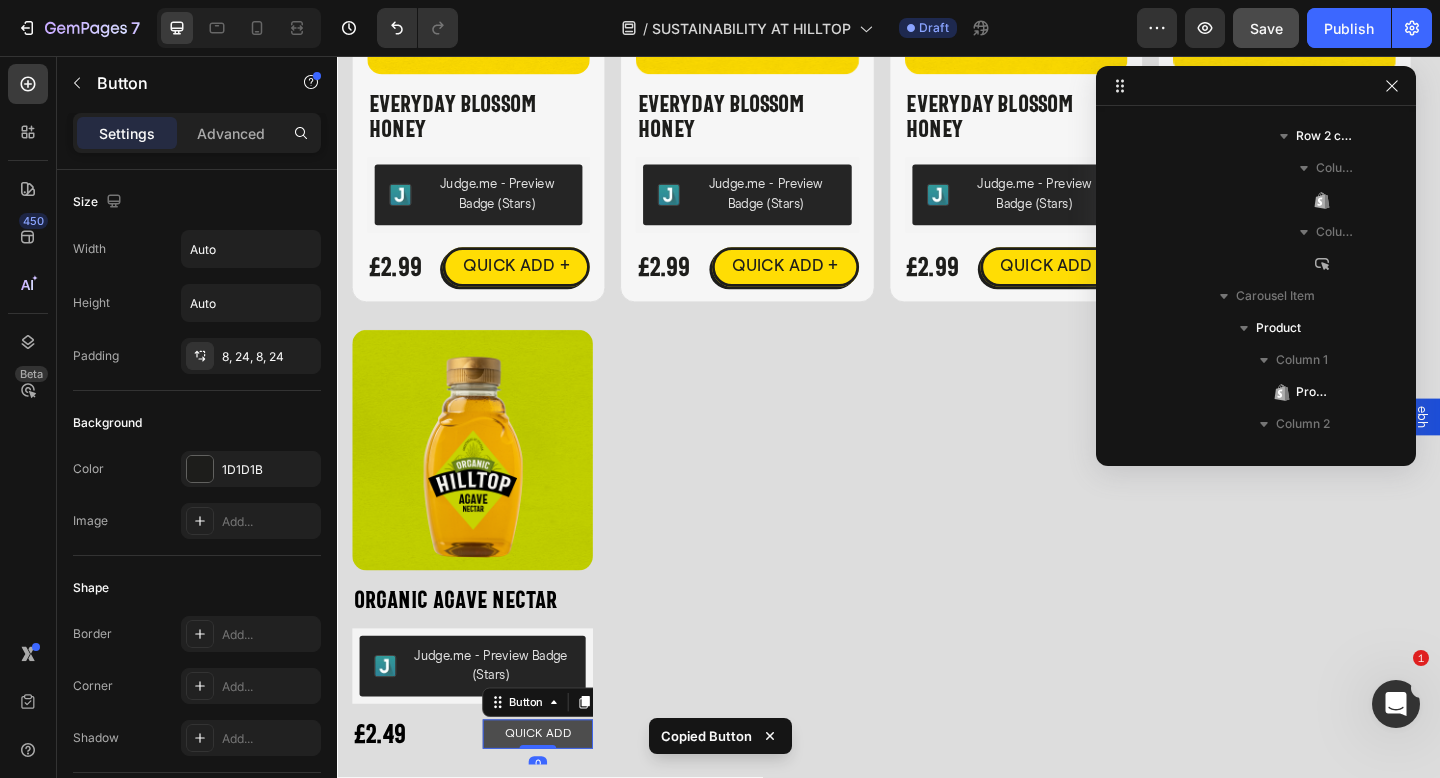 scroll, scrollTop: 3962, scrollLeft: 0, axis: vertical 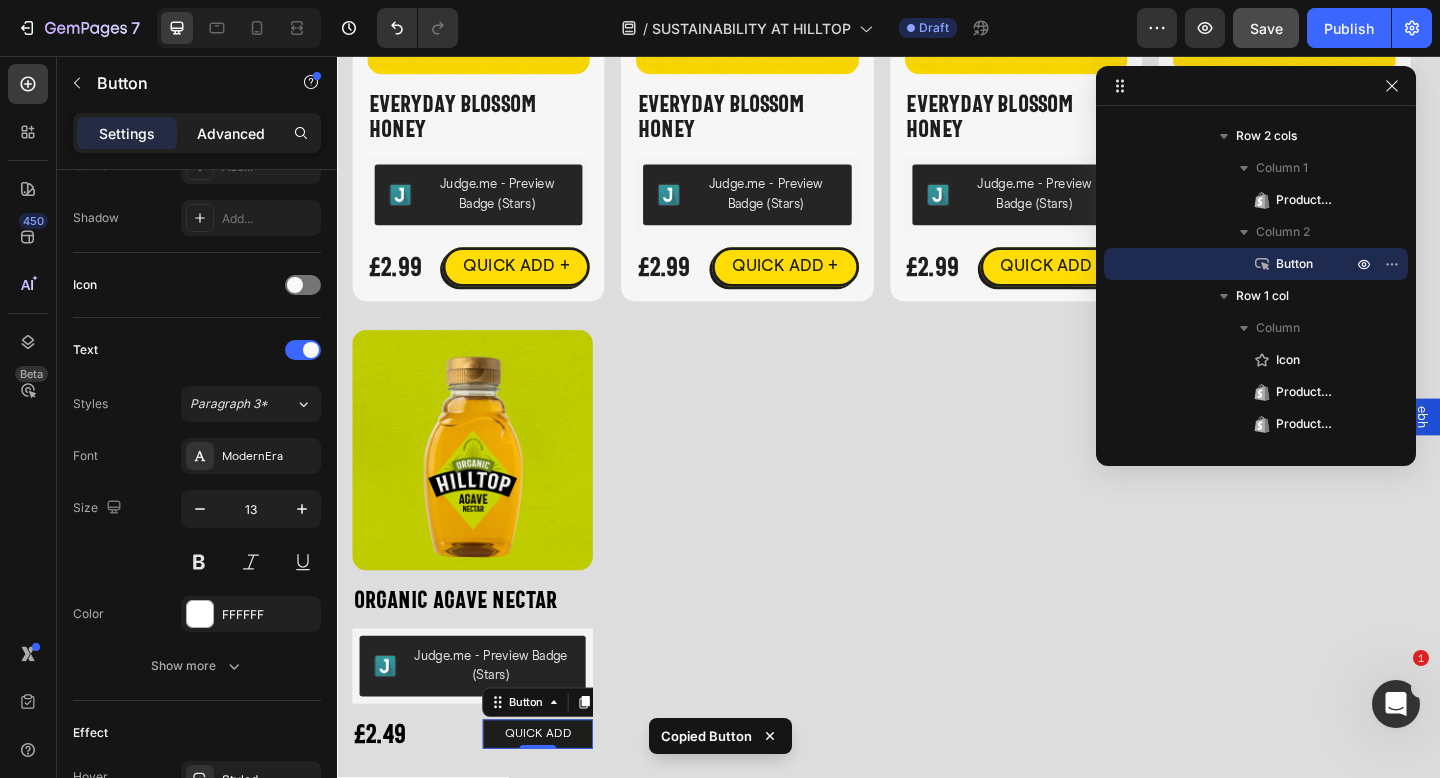 click on "Advanced" at bounding box center [231, 133] 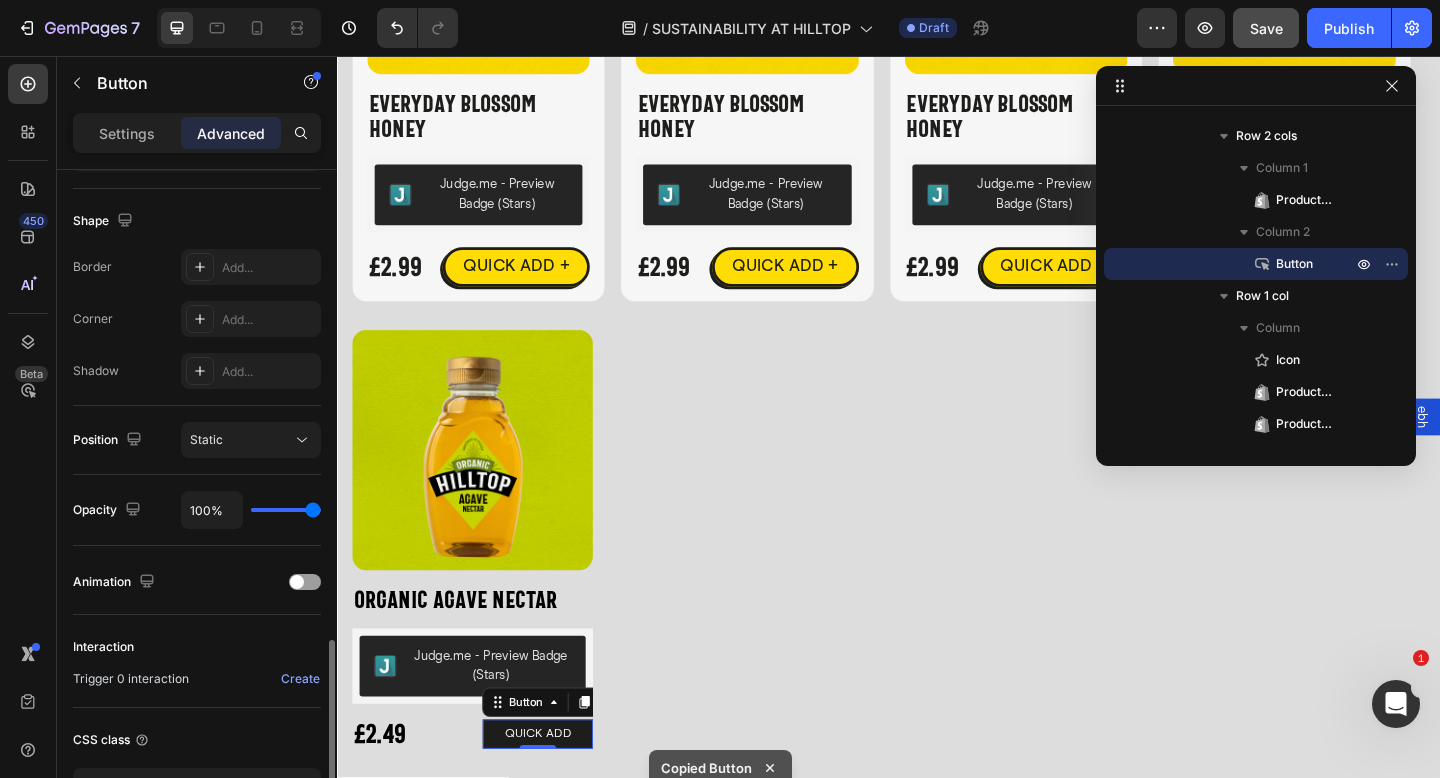 scroll, scrollTop: 639, scrollLeft: 0, axis: vertical 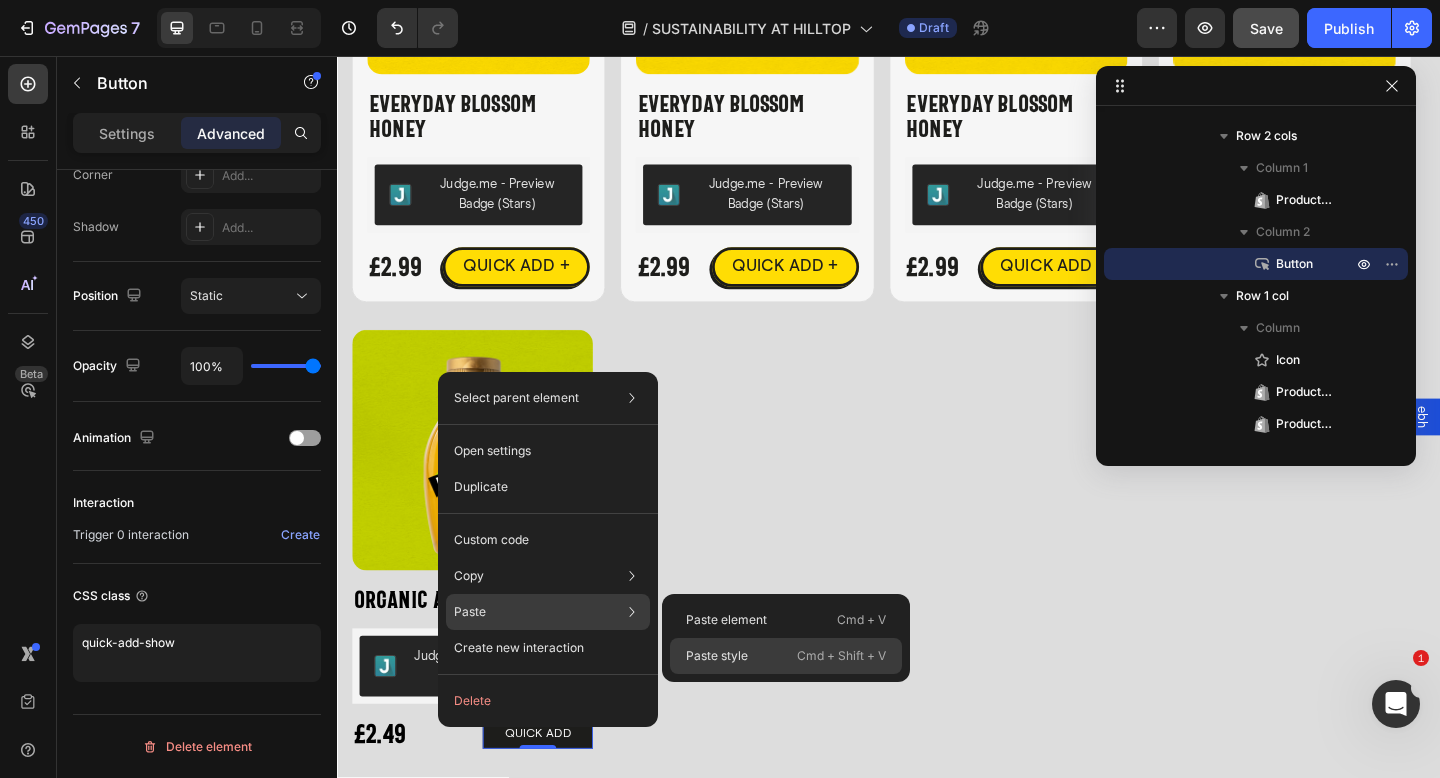 click on "Paste style  Cmd + Shift + V" 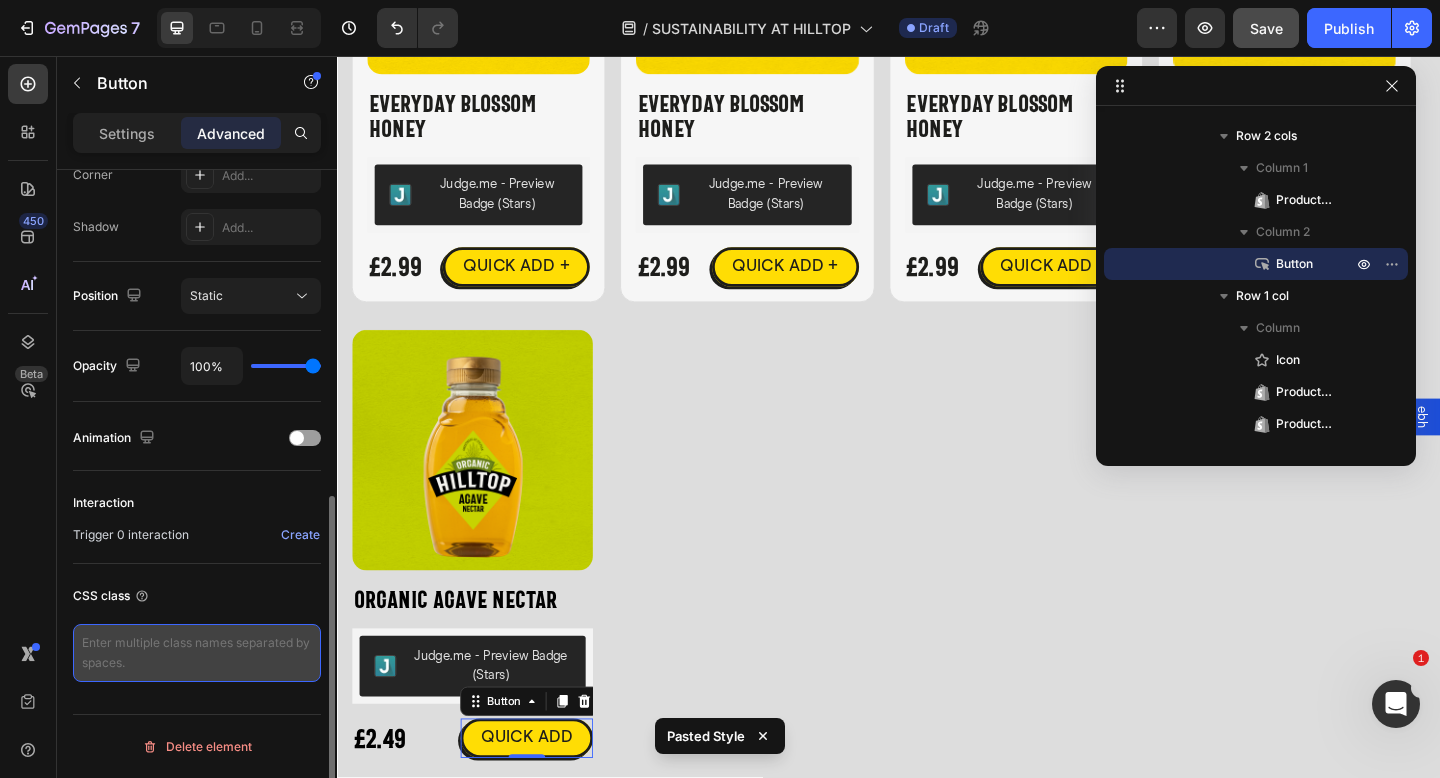 click at bounding box center [197, 653] 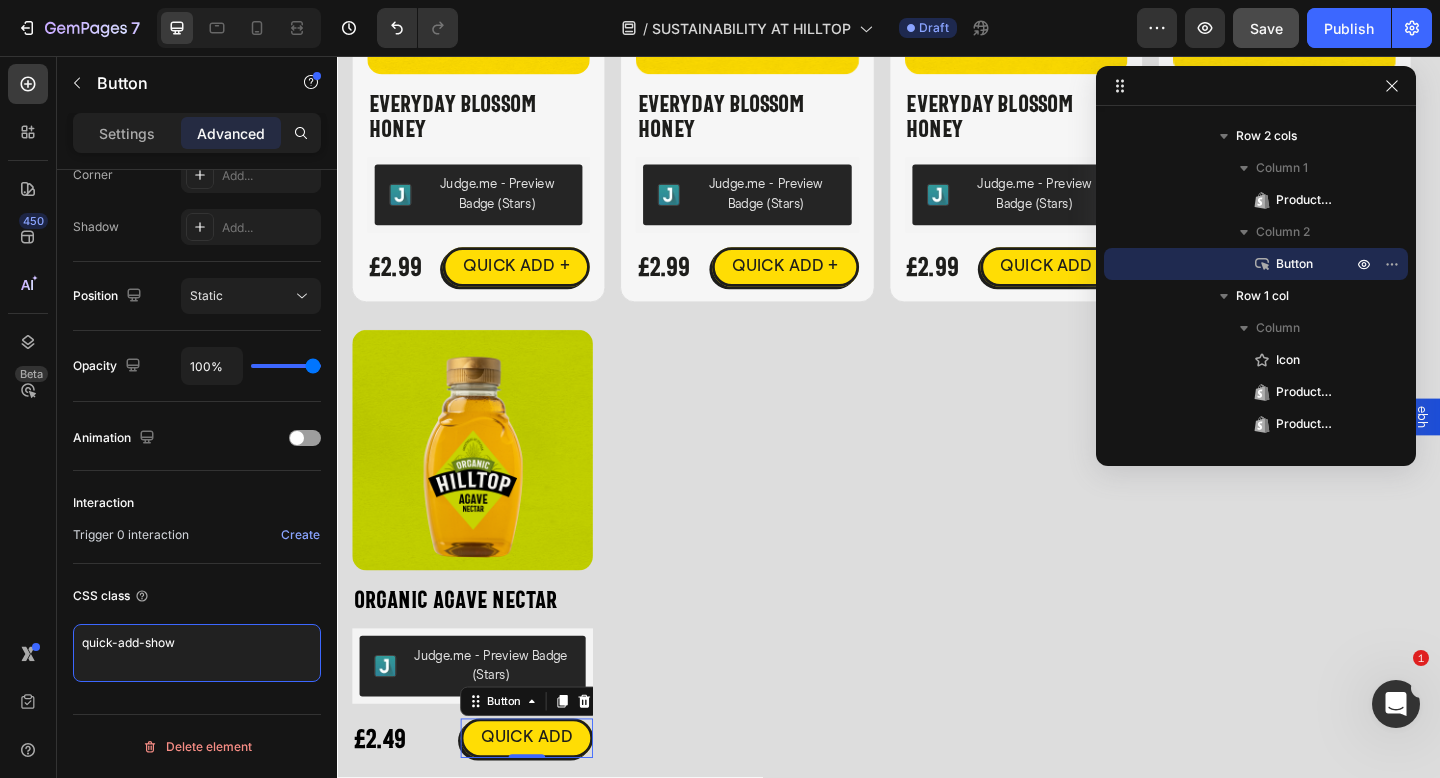 type on "quick-add-show" 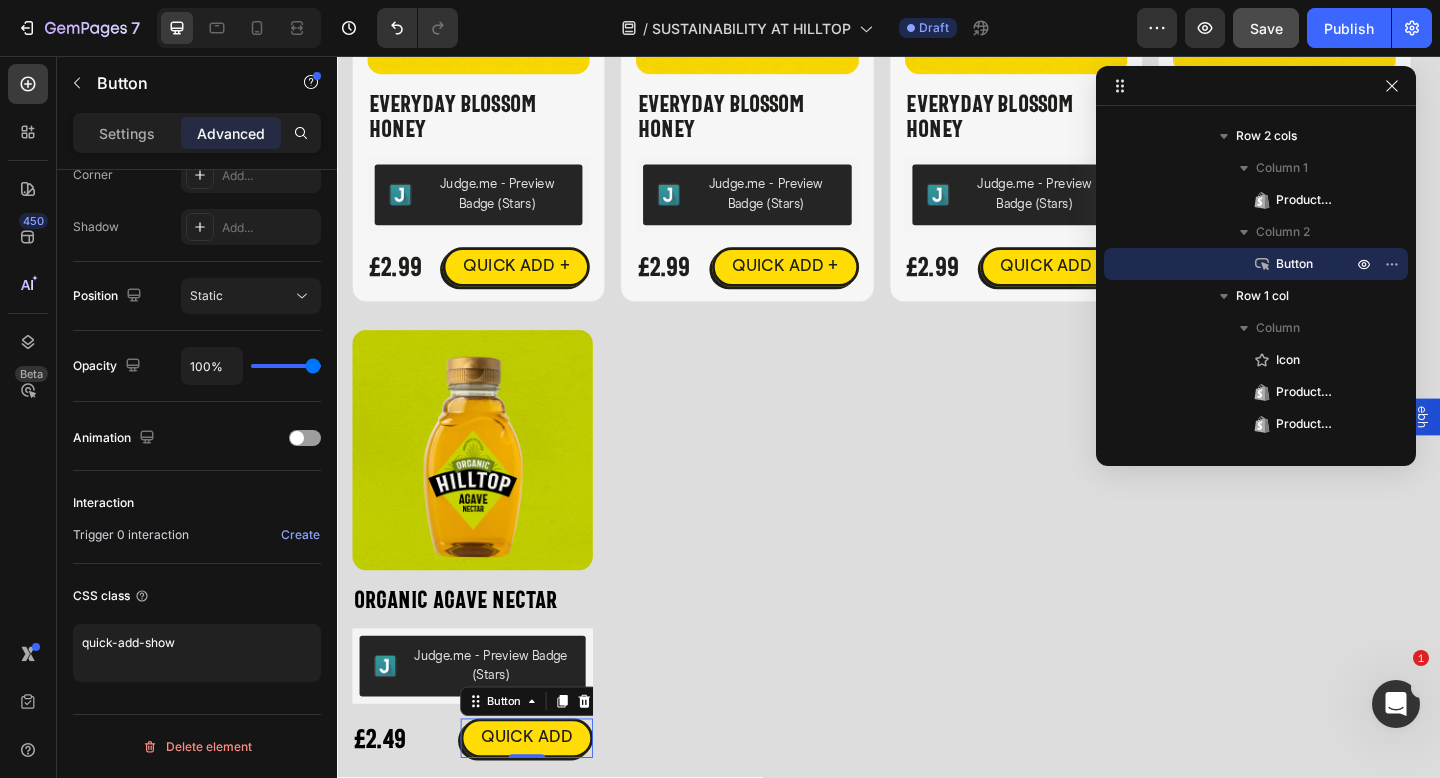 click on "450 Beta" at bounding box center [28, 417] 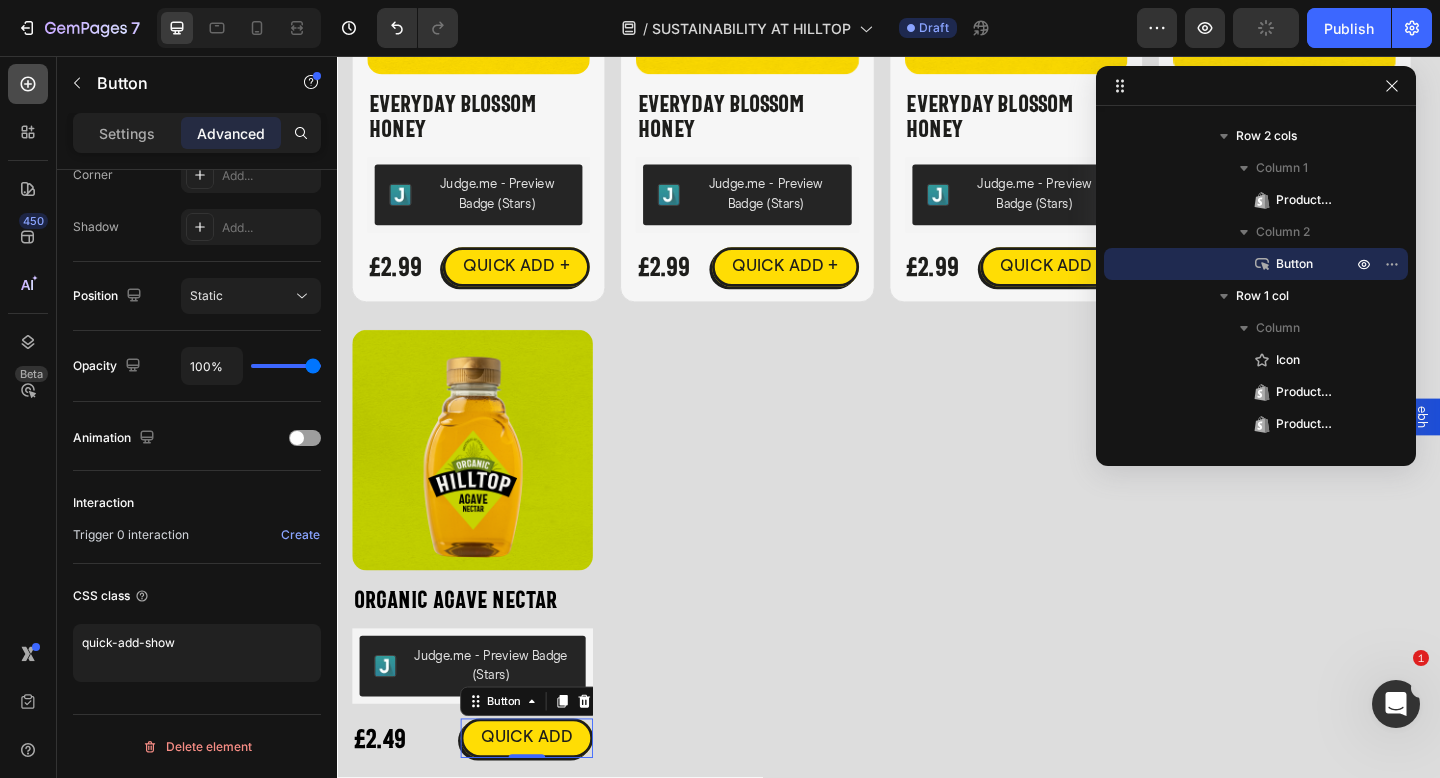 click 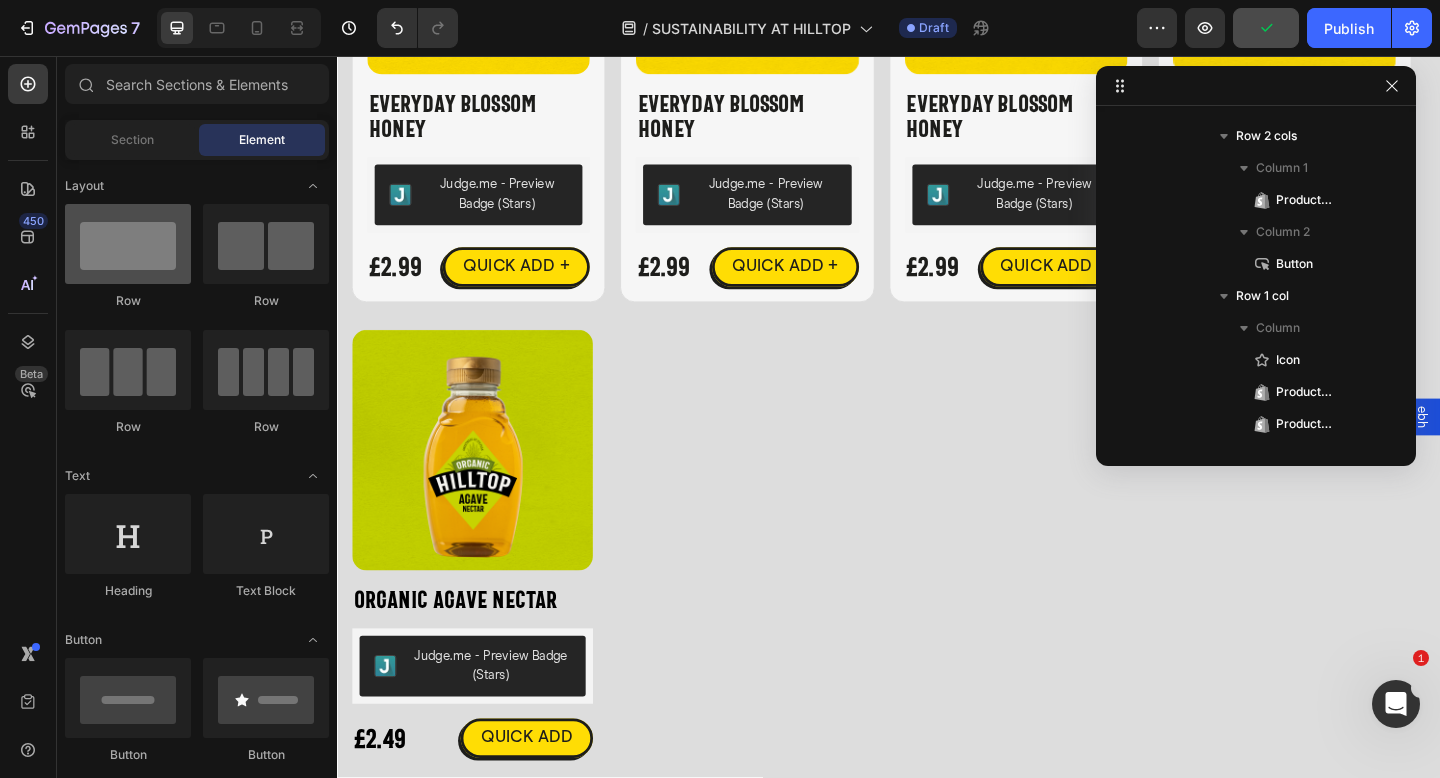 click at bounding box center (128, 244) 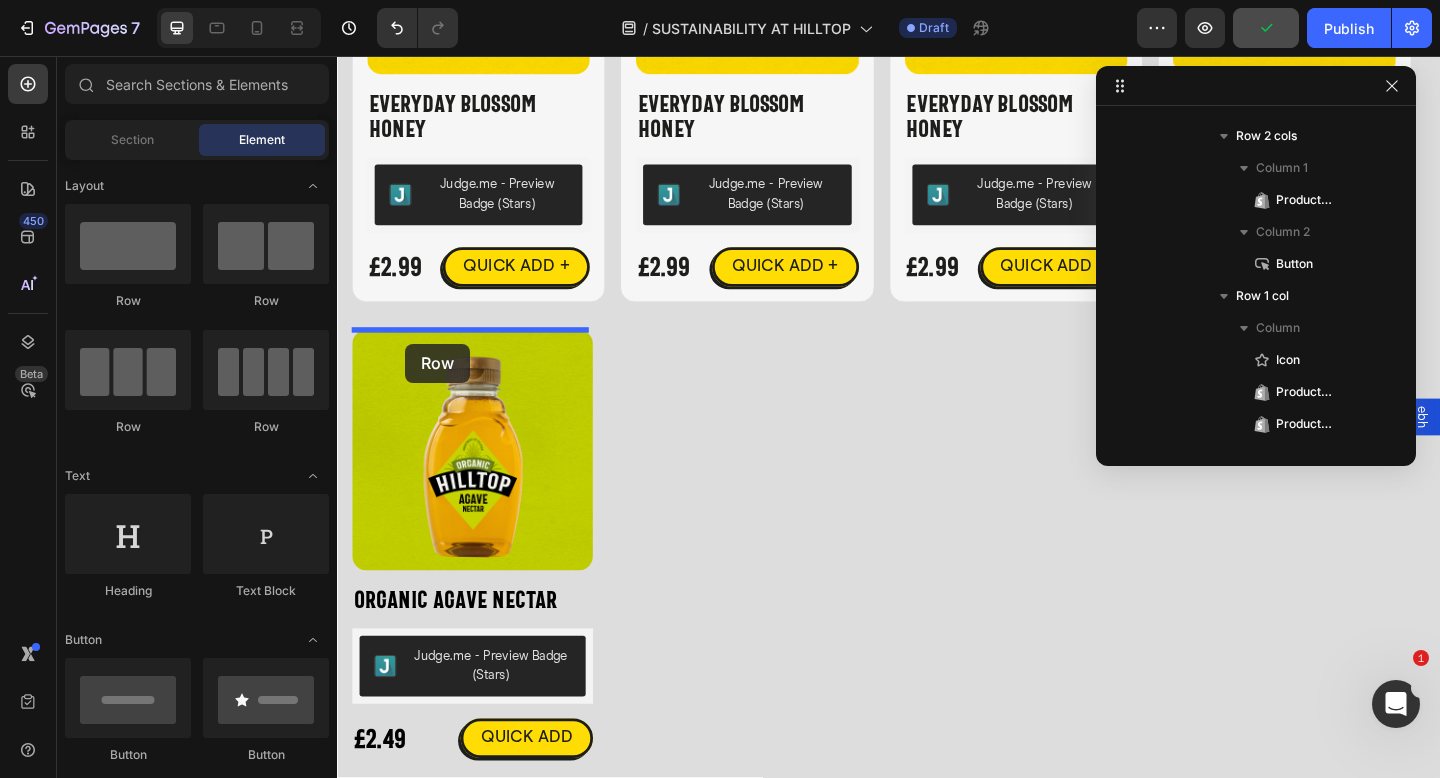 drag, startPoint x: 471, startPoint y: 328, endPoint x: 411, endPoint y: 369, distance: 72.67049 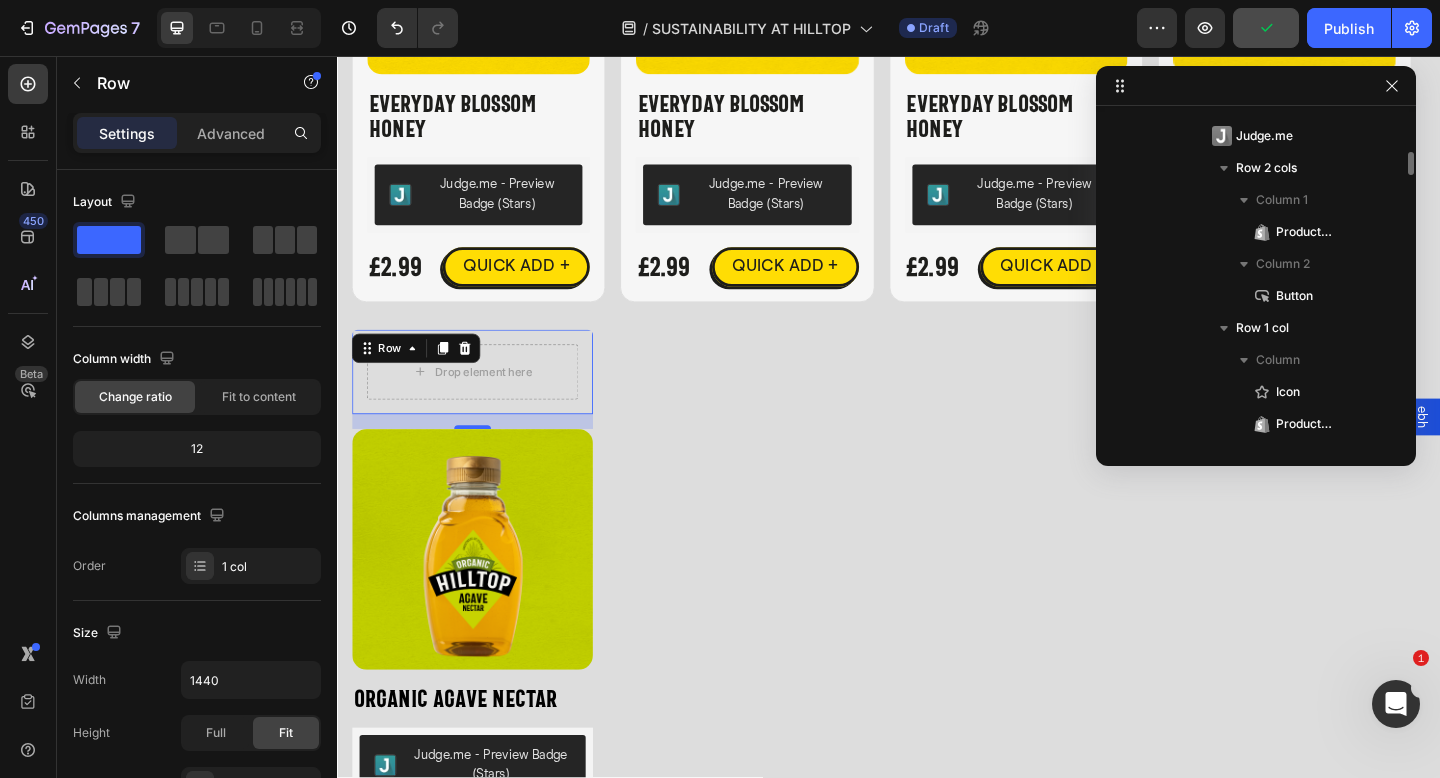 scroll, scrollTop: 3738, scrollLeft: 0, axis: vertical 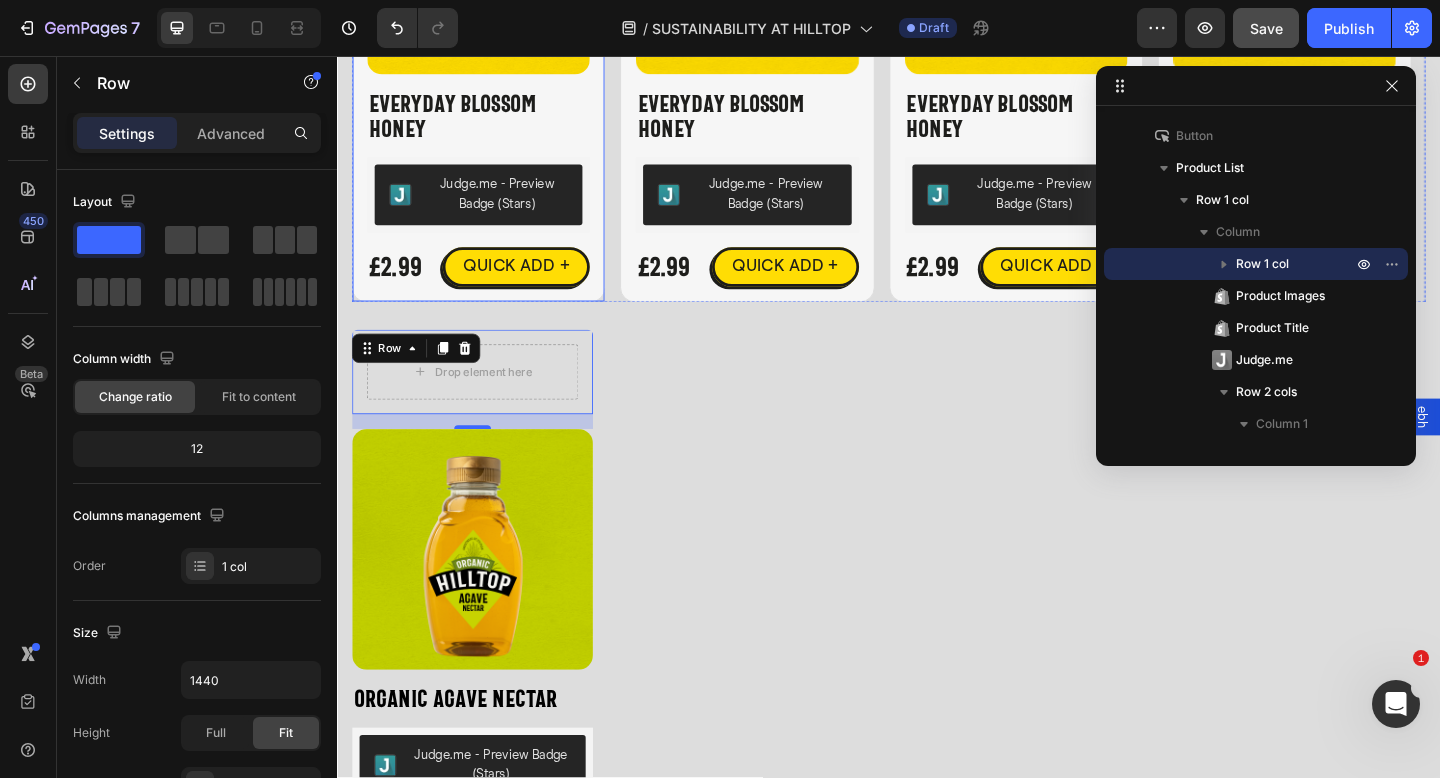 click on "Product Images Everyday Blossom Honey Product Title Judge.me - Preview Badge (Stars) Judge.me £2.99 Product Price Product Price QUICK ADD + Button Row Product" at bounding box center (491, 70) 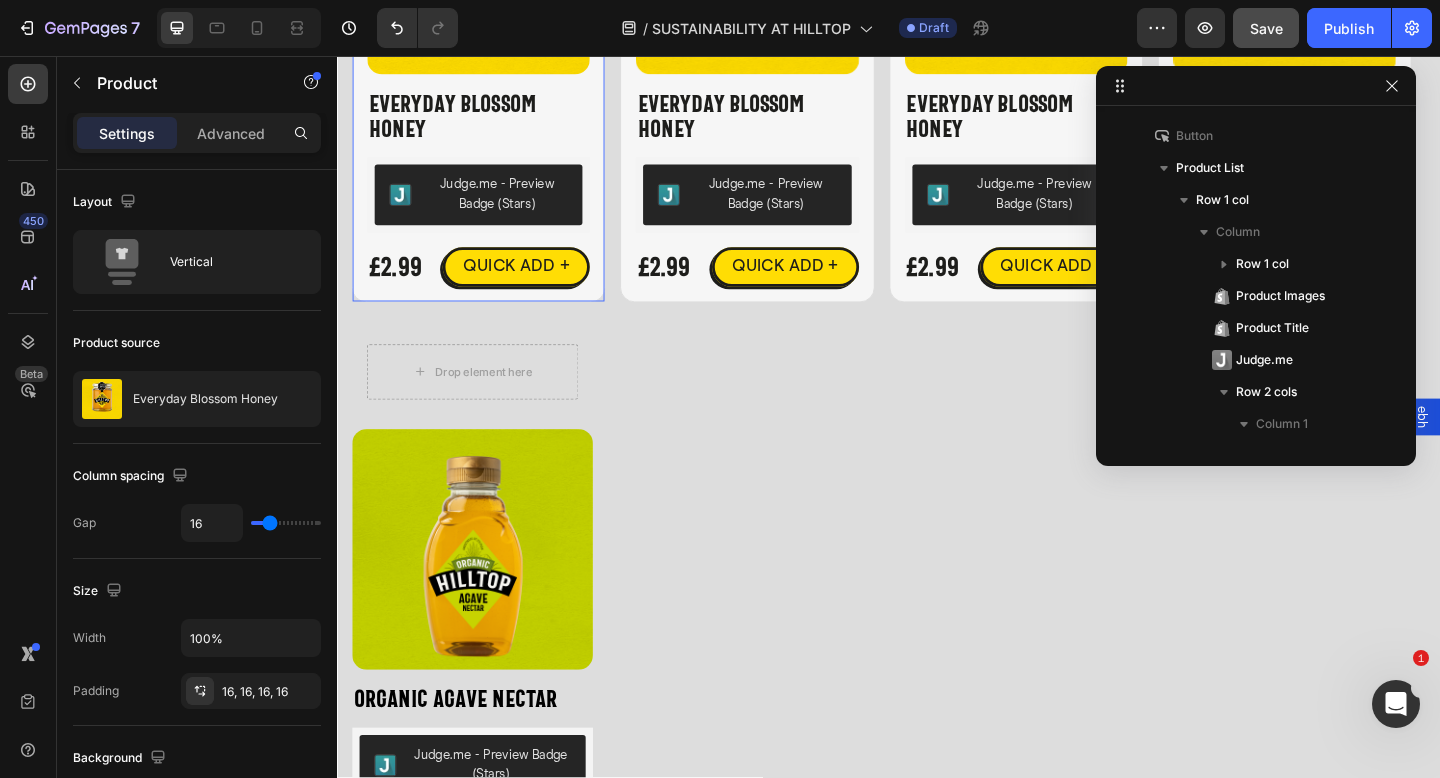 scroll, scrollTop: 538, scrollLeft: 0, axis: vertical 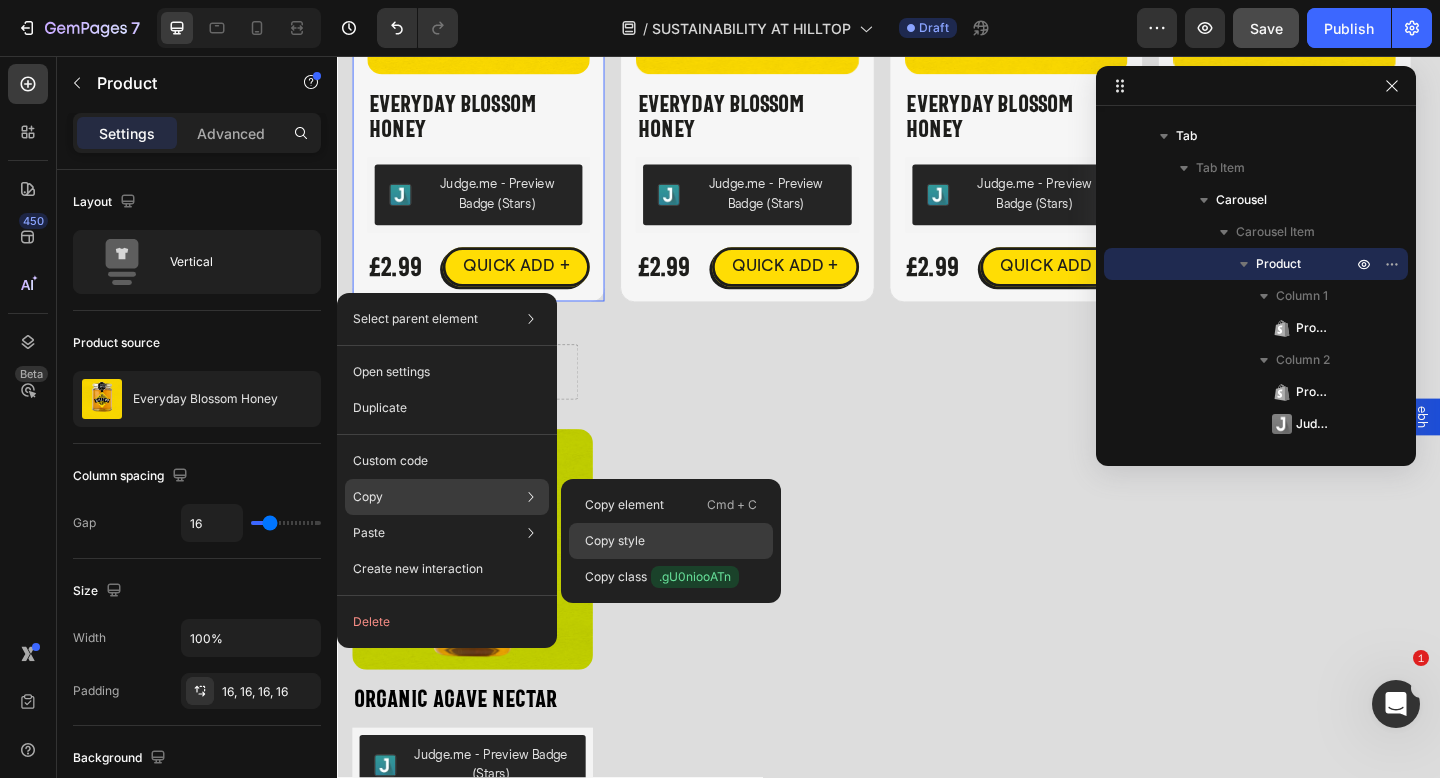 click on "Copy style" 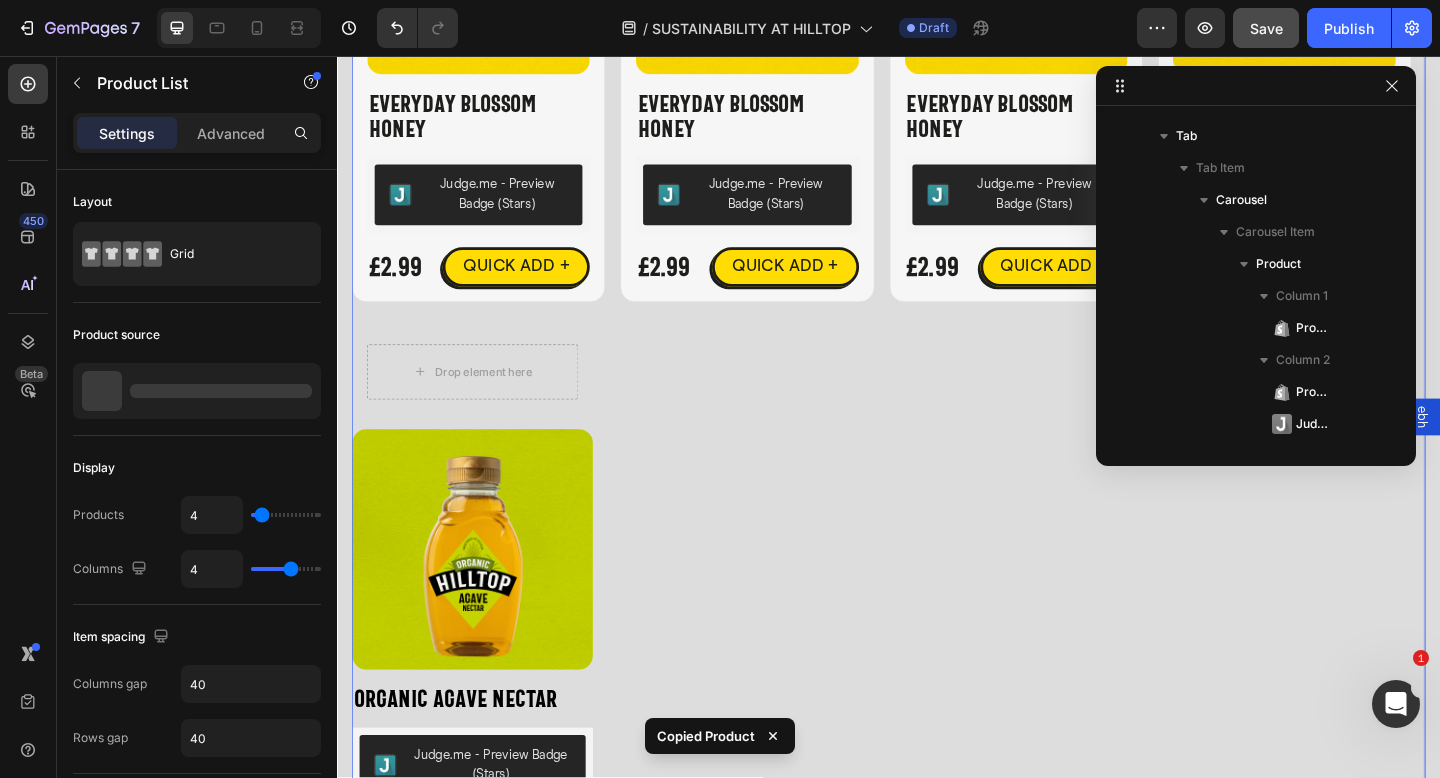 scroll, scrollTop: 3642, scrollLeft: 0, axis: vertical 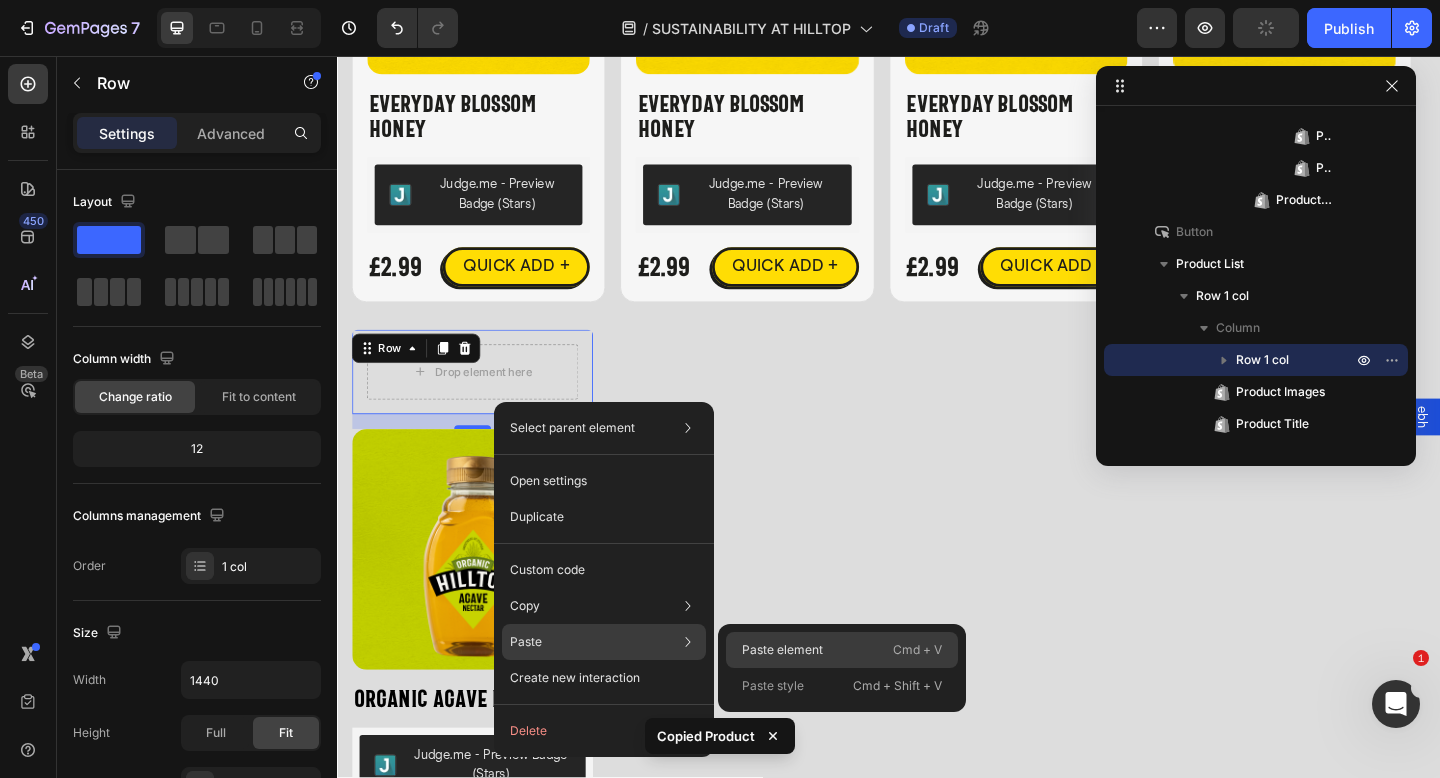 click on "Paste element" at bounding box center [782, 650] 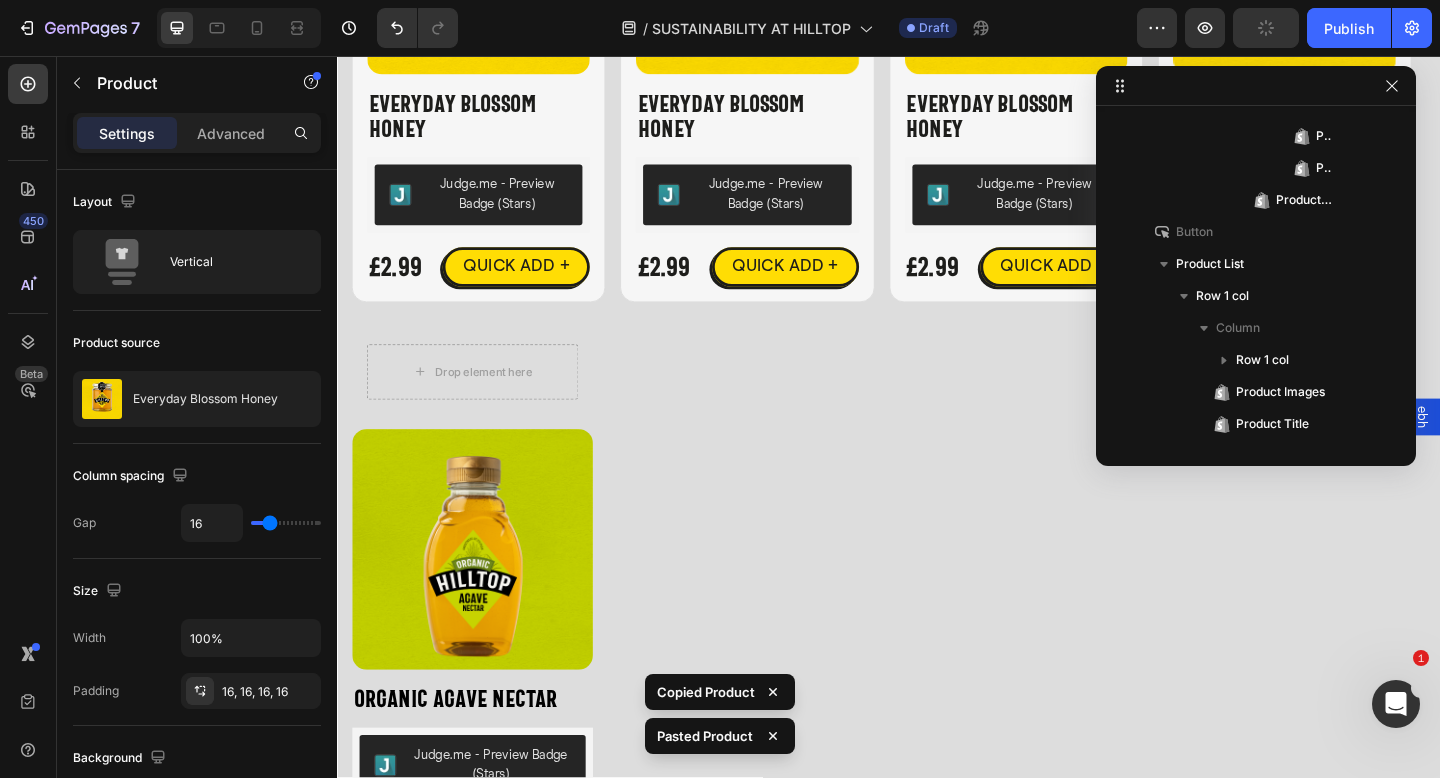scroll, scrollTop: 4406, scrollLeft: 0, axis: vertical 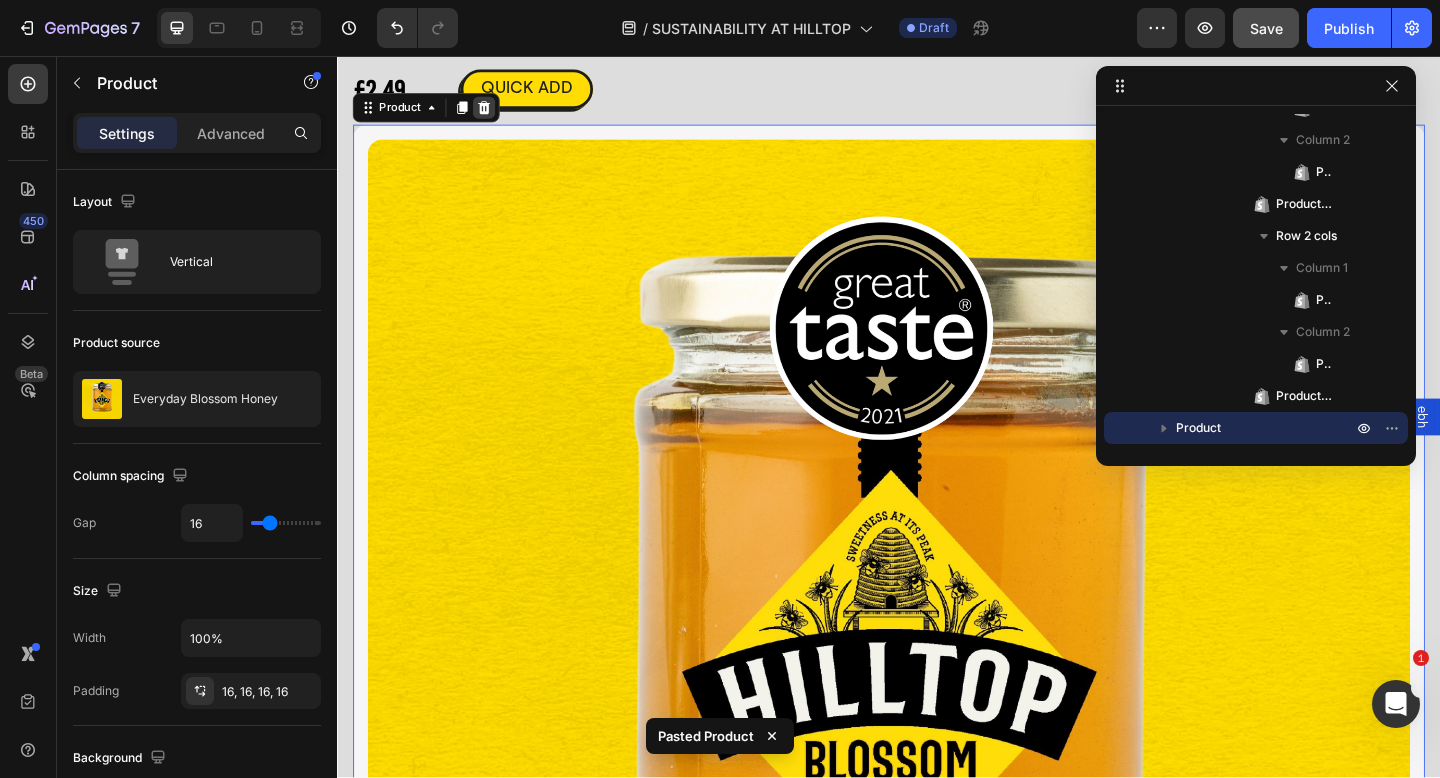 click 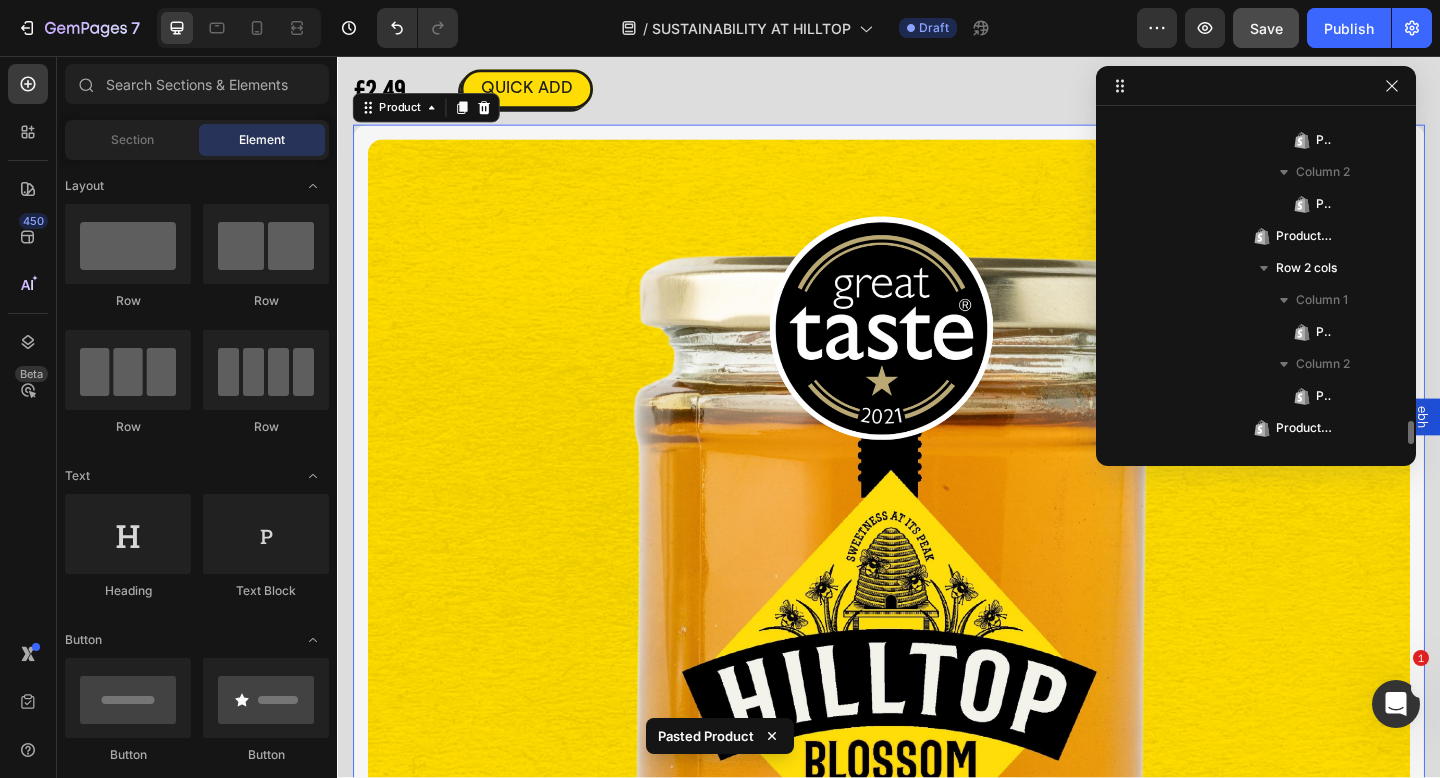 scroll, scrollTop: 5368, scrollLeft: 0, axis: vertical 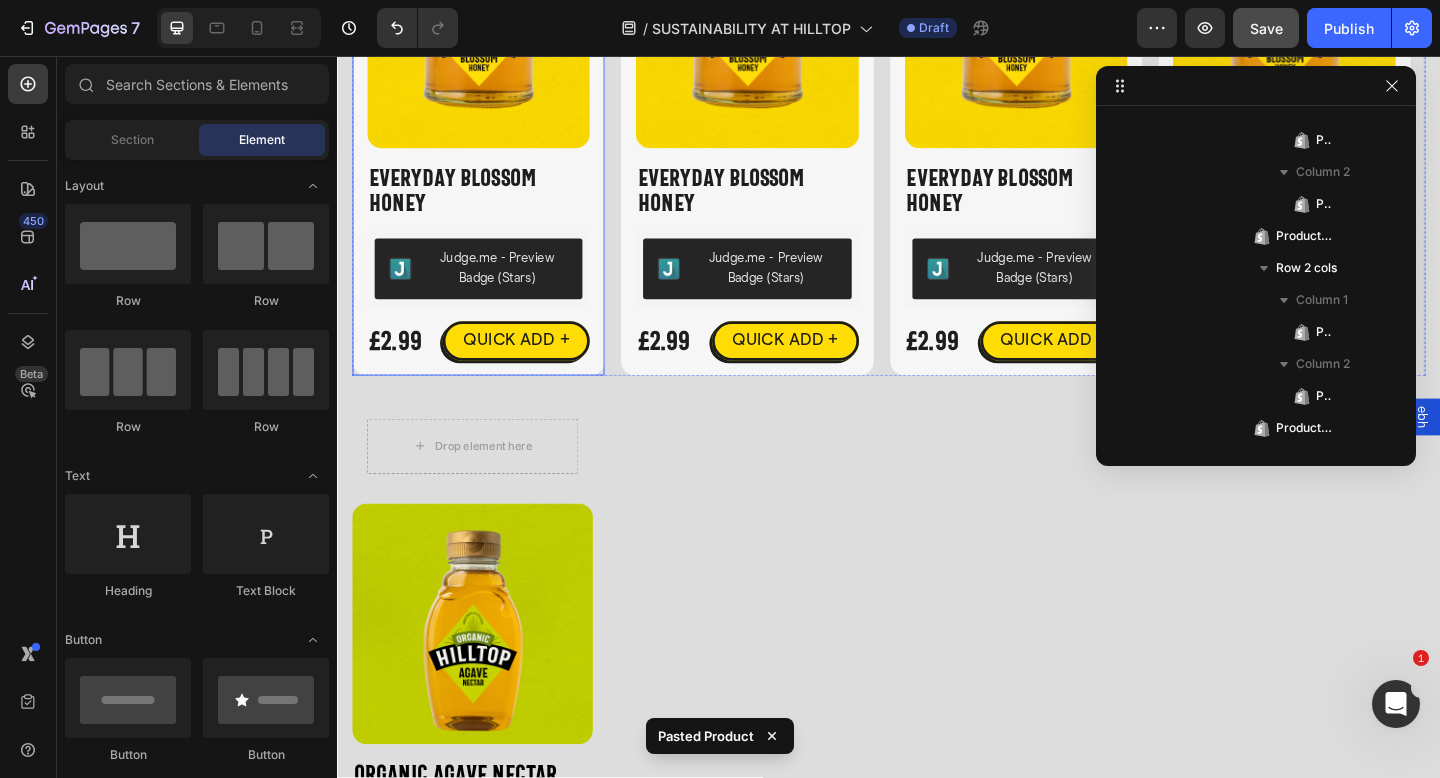 click on "Product Images Everyday Blossom Honey Product Title Judge.me - Preview Badge (Stars) Judge.me £2.99 Product Price Product Price QUICK ADD + Button Row Product" at bounding box center (491, 151) 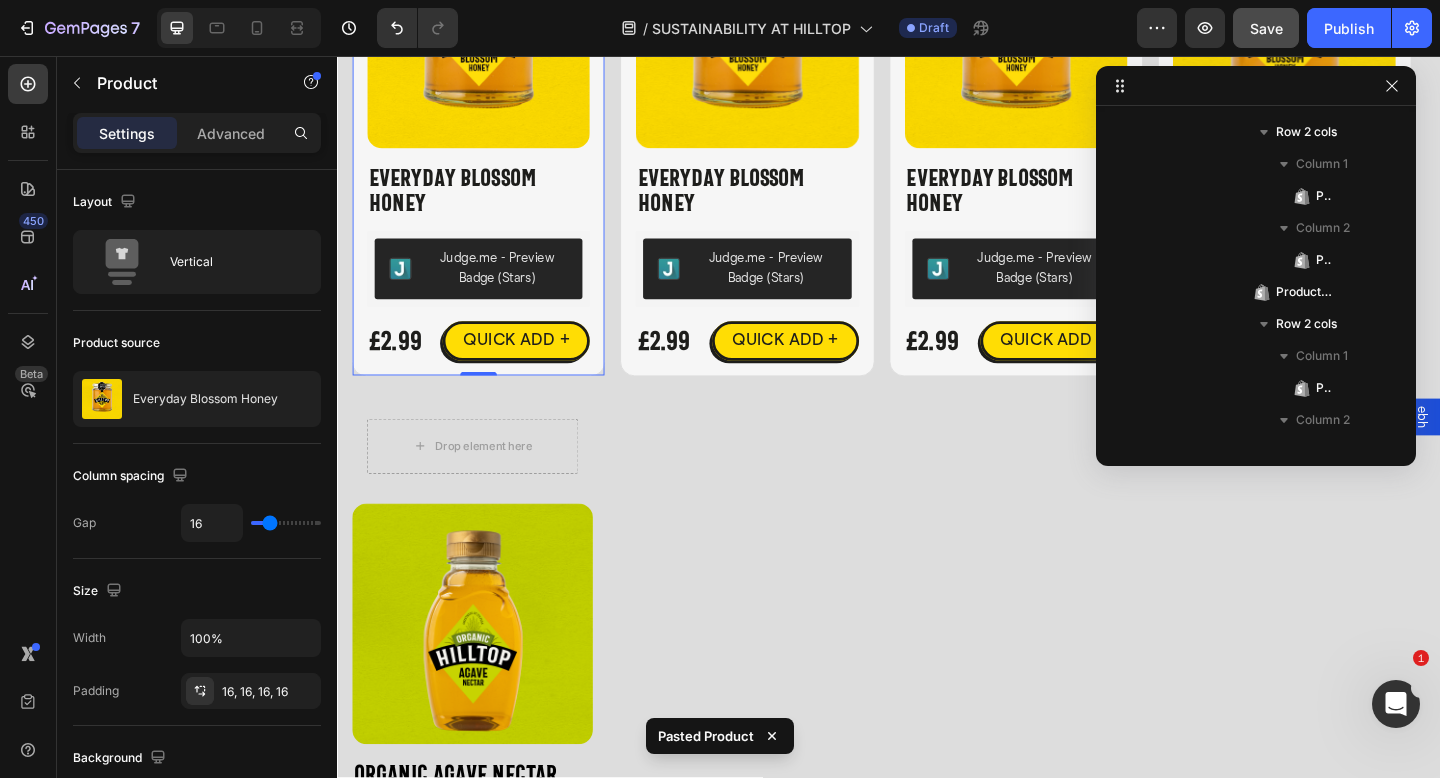 scroll, scrollTop: 538, scrollLeft: 0, axis: vertical 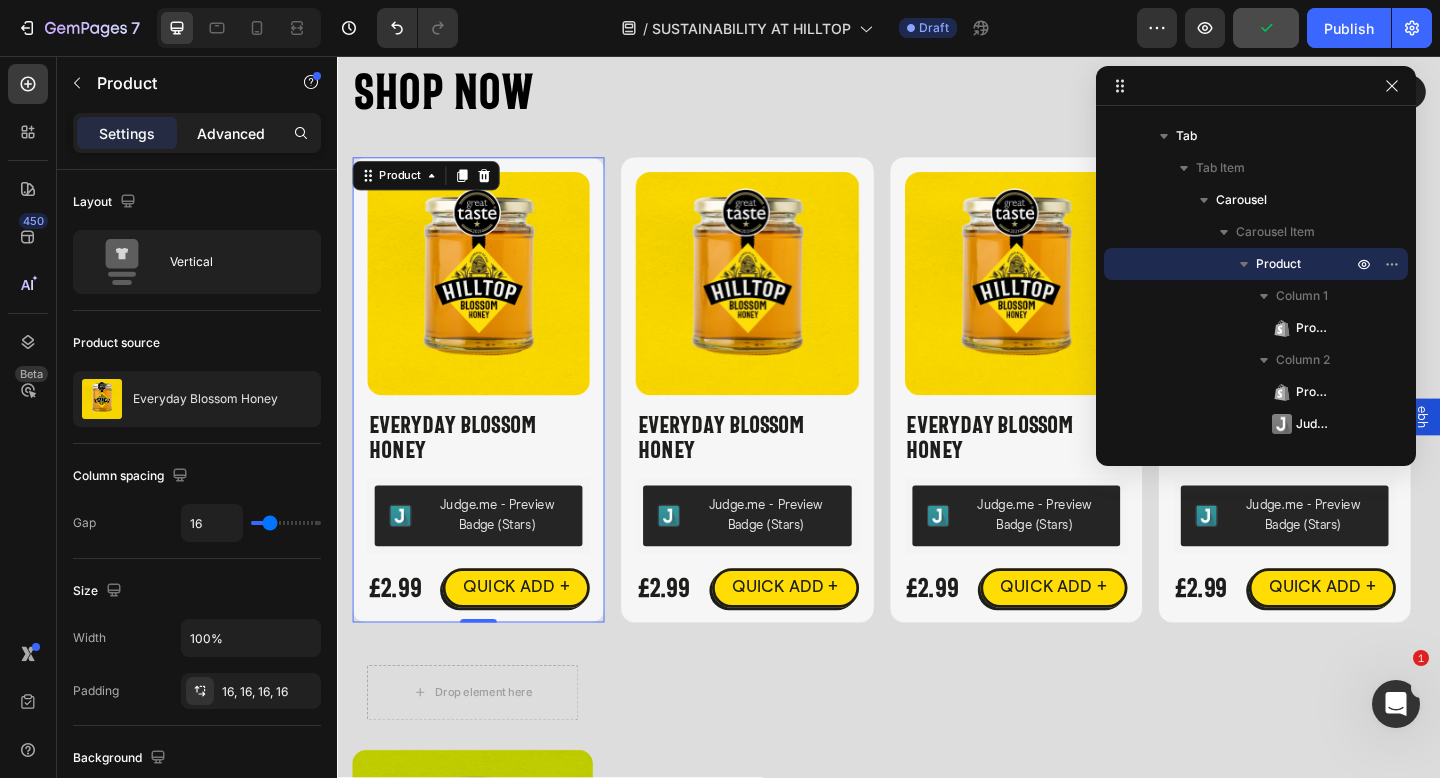 click on "Advanced" at bounding box center (231, 133) 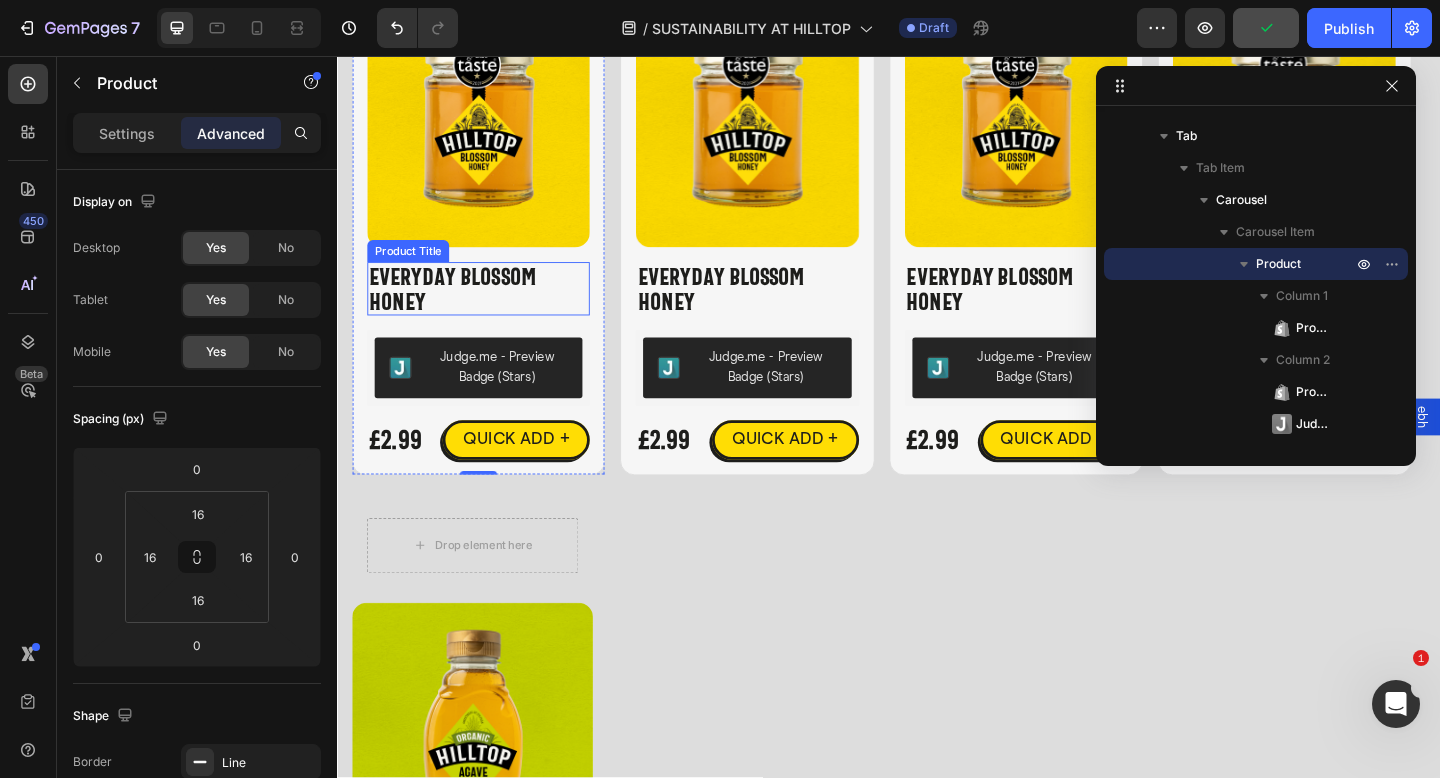 scroll, scrollTop: 4918, scrollLeft: 0, axis: vertical 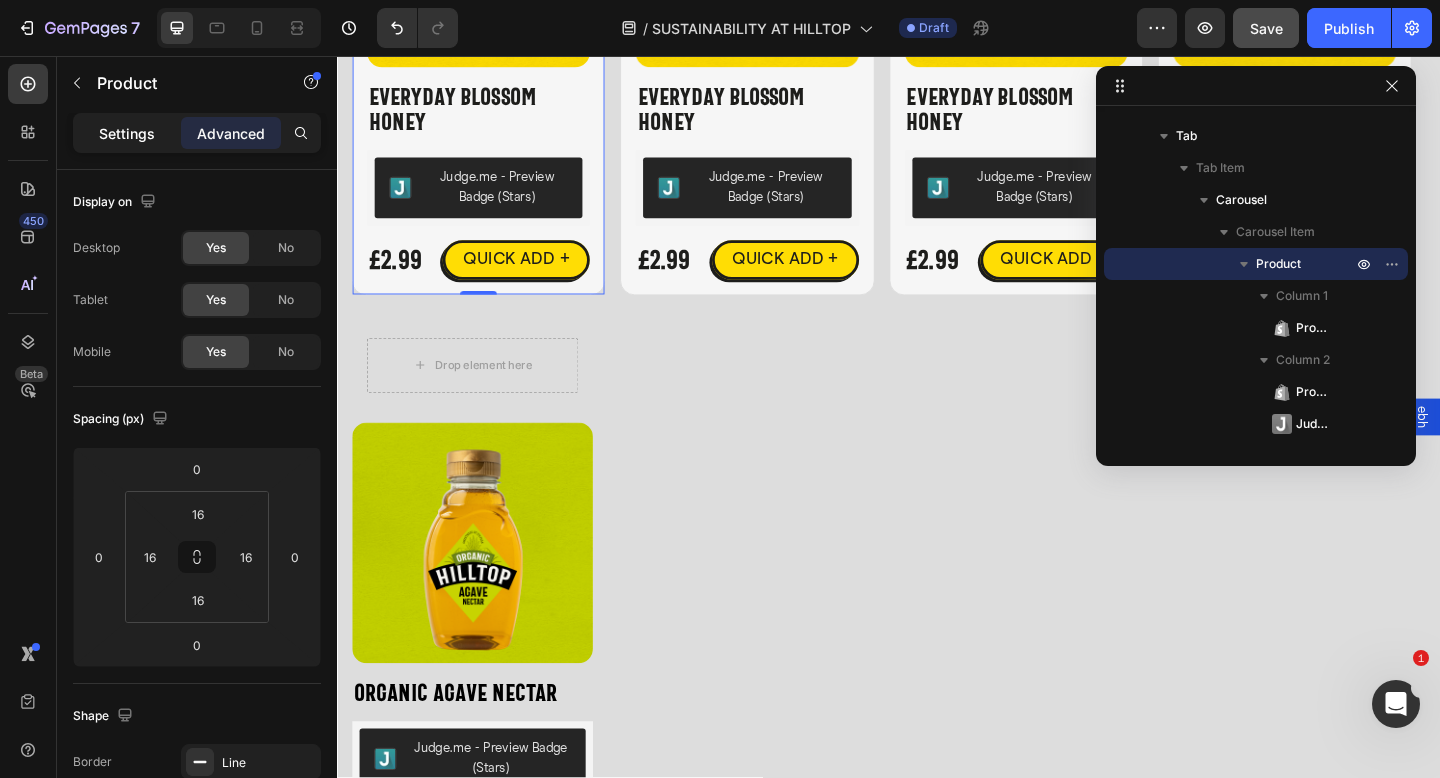 click on "Settings" at bounding box center [127, 133] 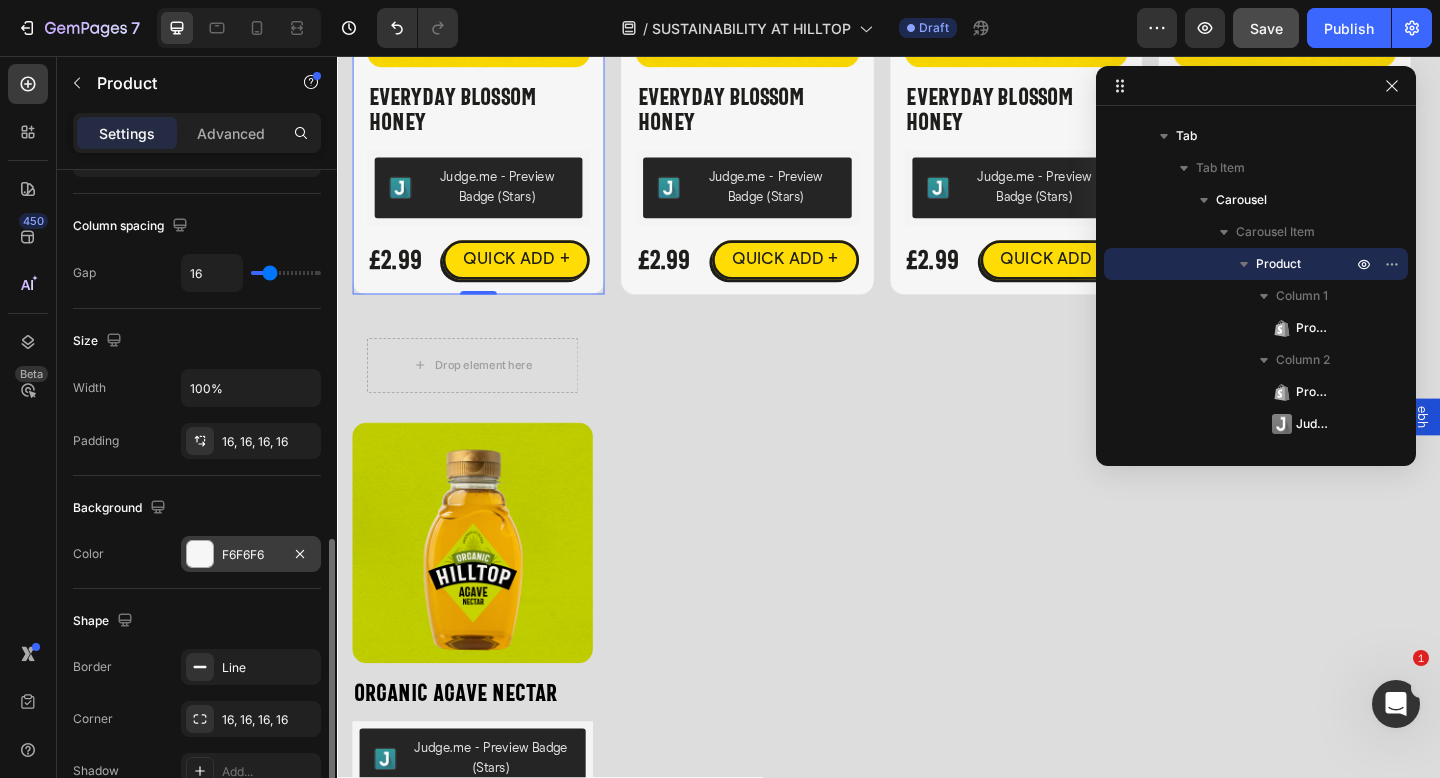 scroll, scrollTop: 403, scrollLeft: 0, axis: vertical 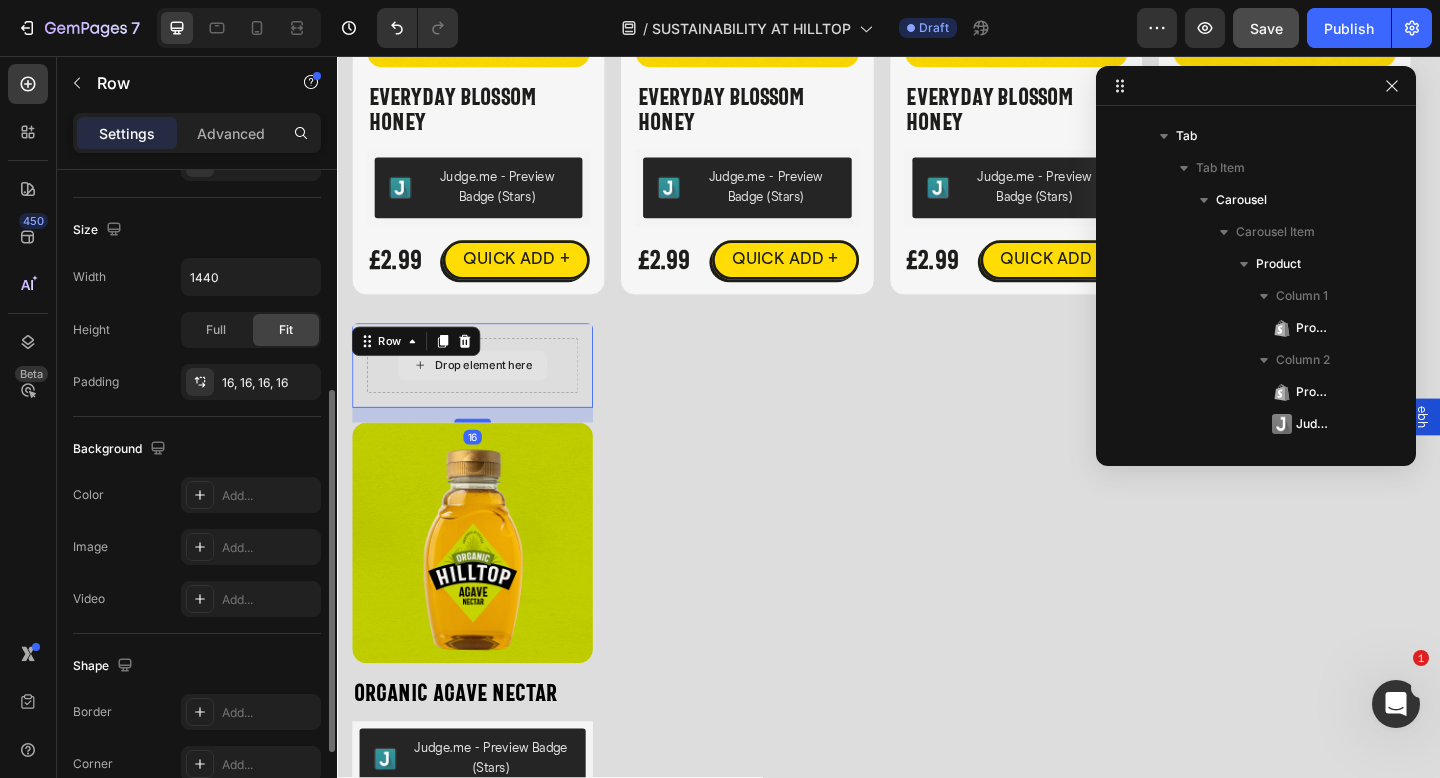 click on "Drop element here" at bounding box center [484, 393] 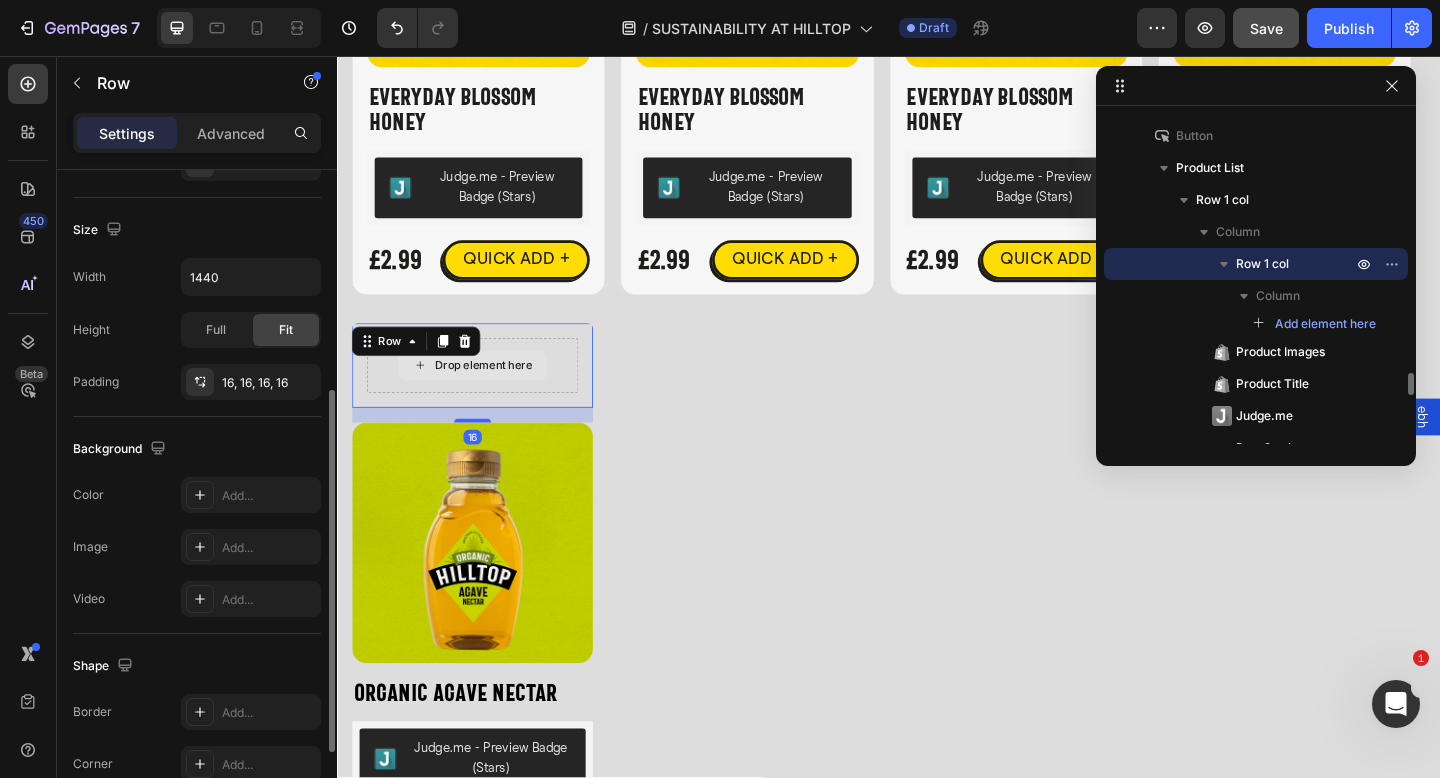 scroll, scrollTop: 0, scrollLeft: 0, axis: both 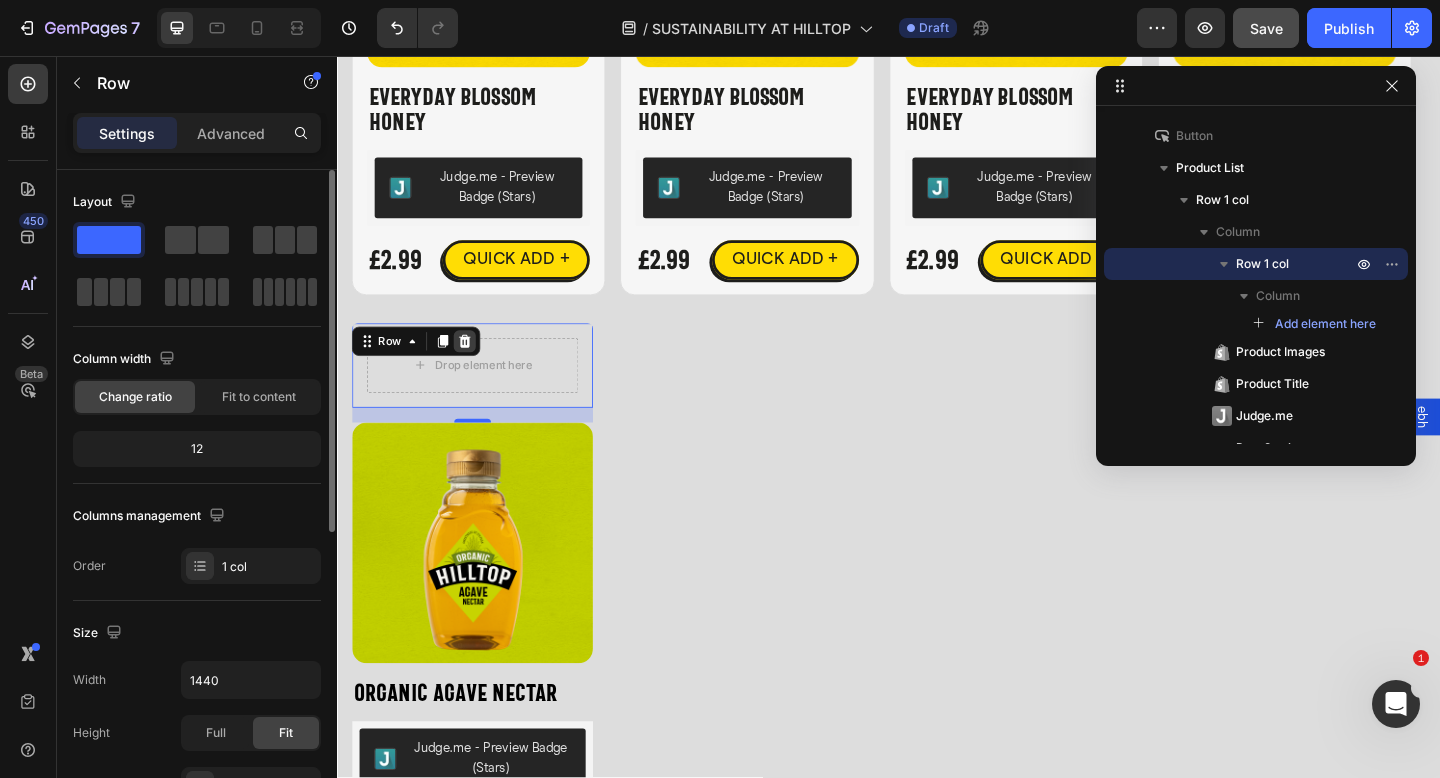 click 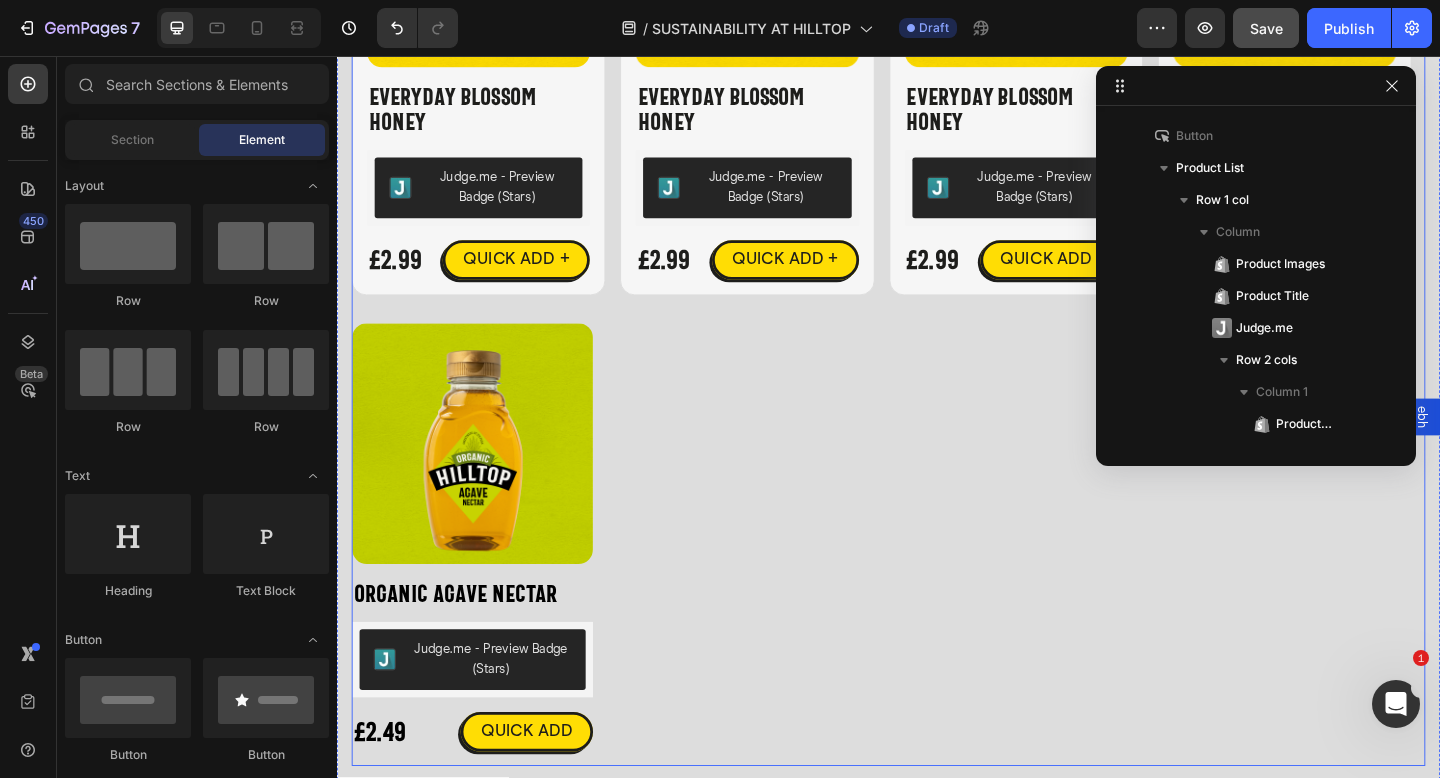 click on "Product Images Organic Agave Nectar Product Title Judge.me - Preview Badge (Stars) Judge.me £2.49 Product Price Product Price QUICK ADD Button Row
Icon Hilltop Product Vendor Organic Agave Nectar Product Title £2.49 Product Price Product Price No compare price Product Price Row Size: Squeezy - 330g Squeezy - 330g Squeezy - 330g Squeezy - 330g Squeezy - 680g Squeezy - 680g Squeezy - 680g Product Variants & Swatches
1
Product Quantity Add To cart Product Cart Button Row View full details Product View More Row Row Product List" at bounding box center (937, 588) 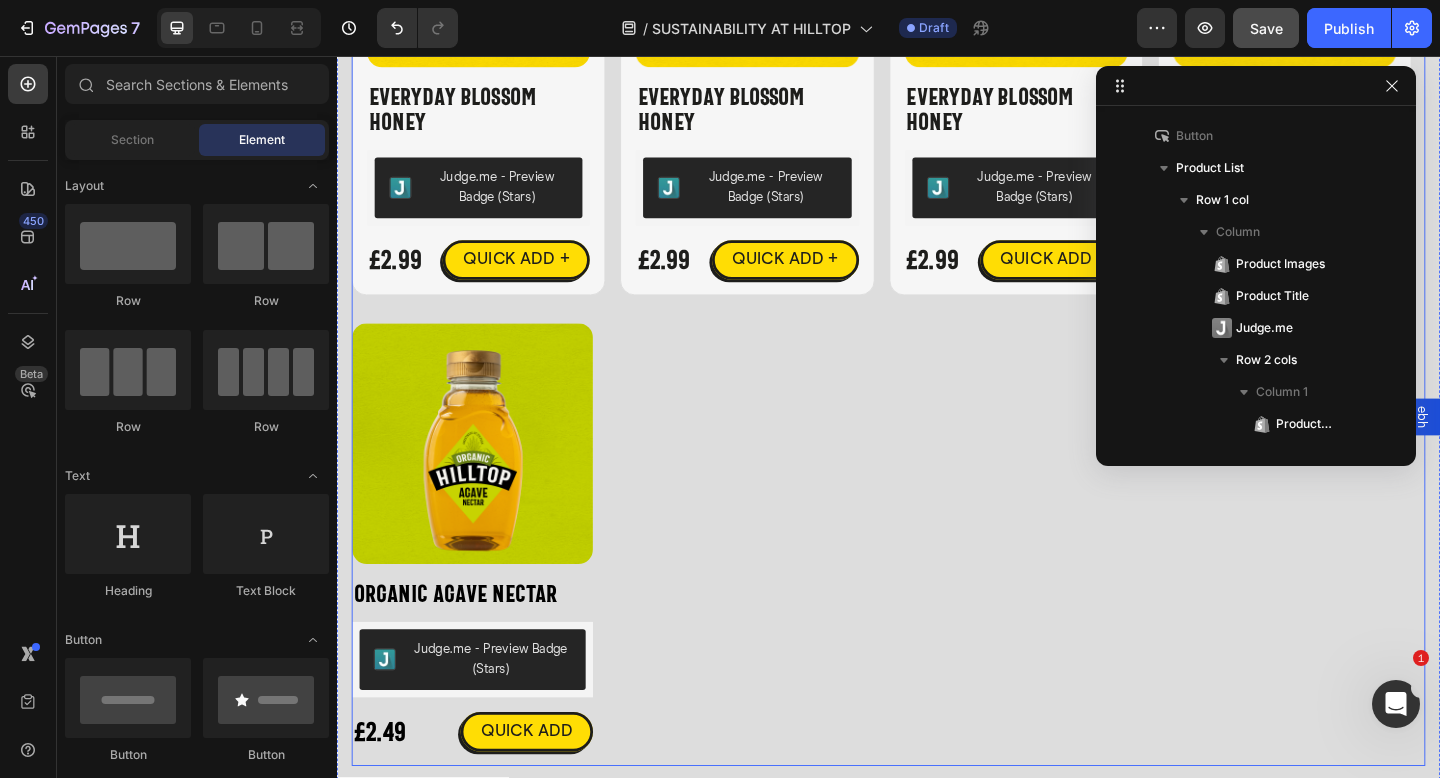 click on "Product Images Organic Agave Nectar Product Title Judge.me - Preview Badge (Stars) Judge.me £2.49 Product Price Product Price QUICK ADD Button Row
Icon Hilltop Product Vendor Organic Agave Nectar Product Title £2.49 Product Price Product Price No compare price Product Price Row Size: Squeezy - 330g Squeezy - 330g Squeezy - 330g Squeezy - 330g Squeezy - 680g Squeezy - 680g Squeezy - 680g Product Variants & Swatches
1
Product Quantity Add To cart Product Cart Button Row View full details Product View More Row Row Product List" at bounding box center [937, 588] 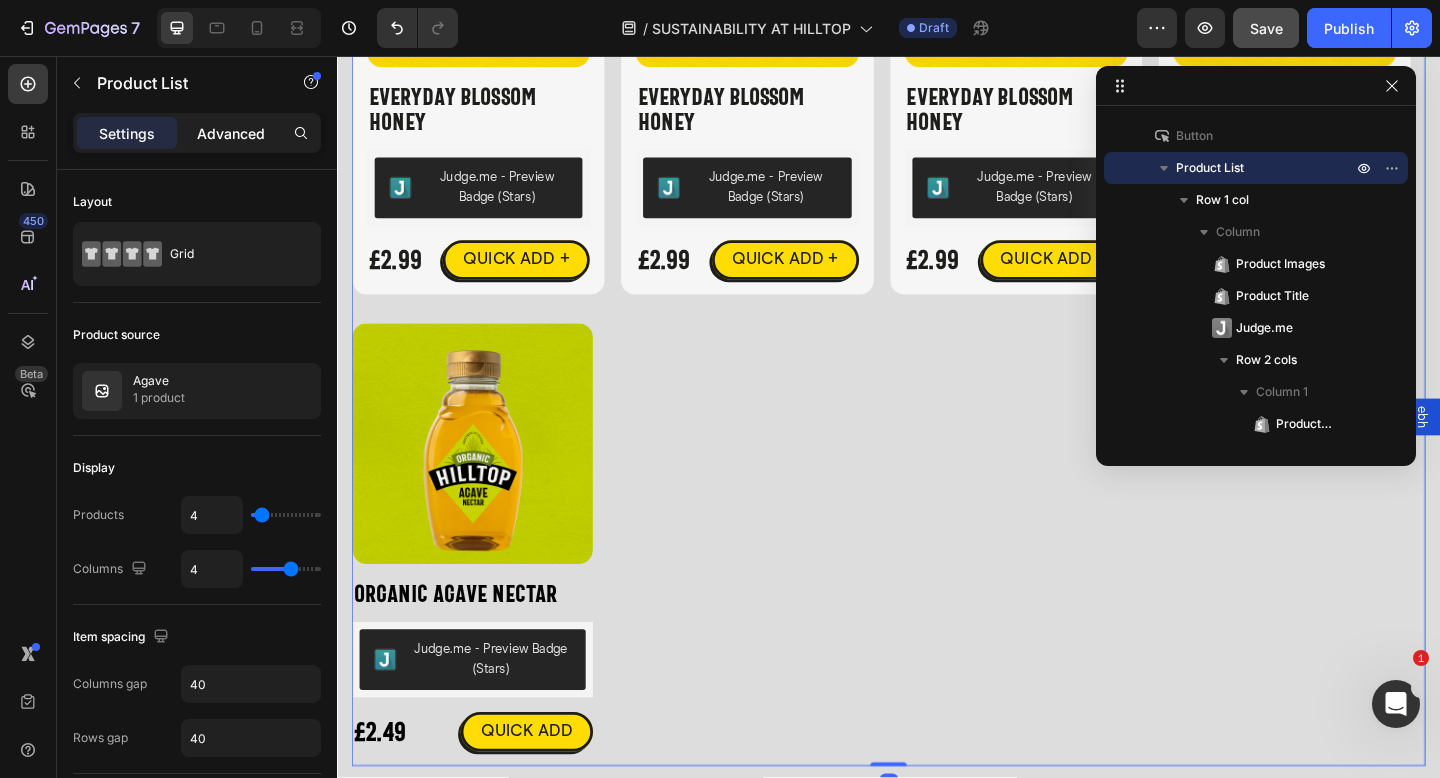 click on "Advanced" at bounding box center (231, 133) 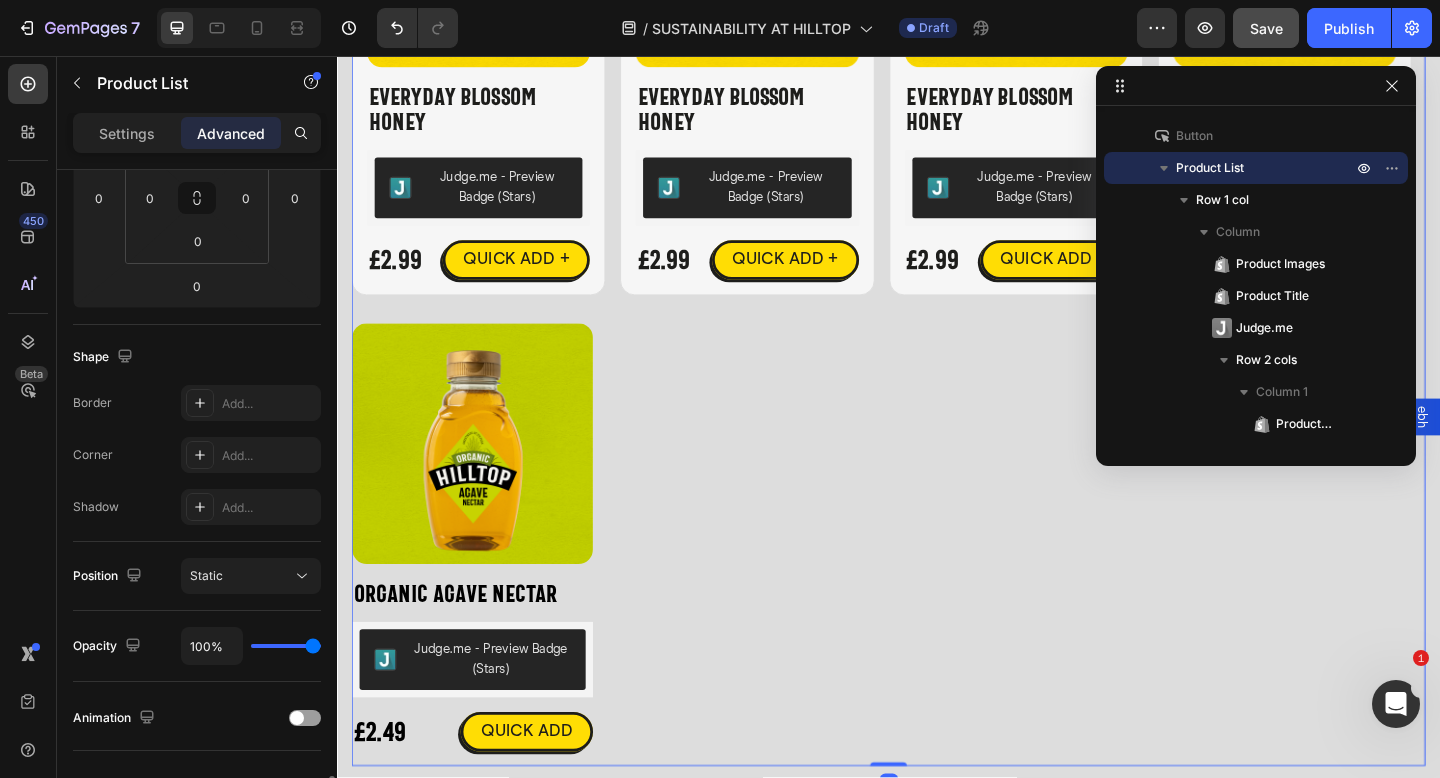 scroll, scrollTop: 639, scrollLeft: 0, axis: vertical 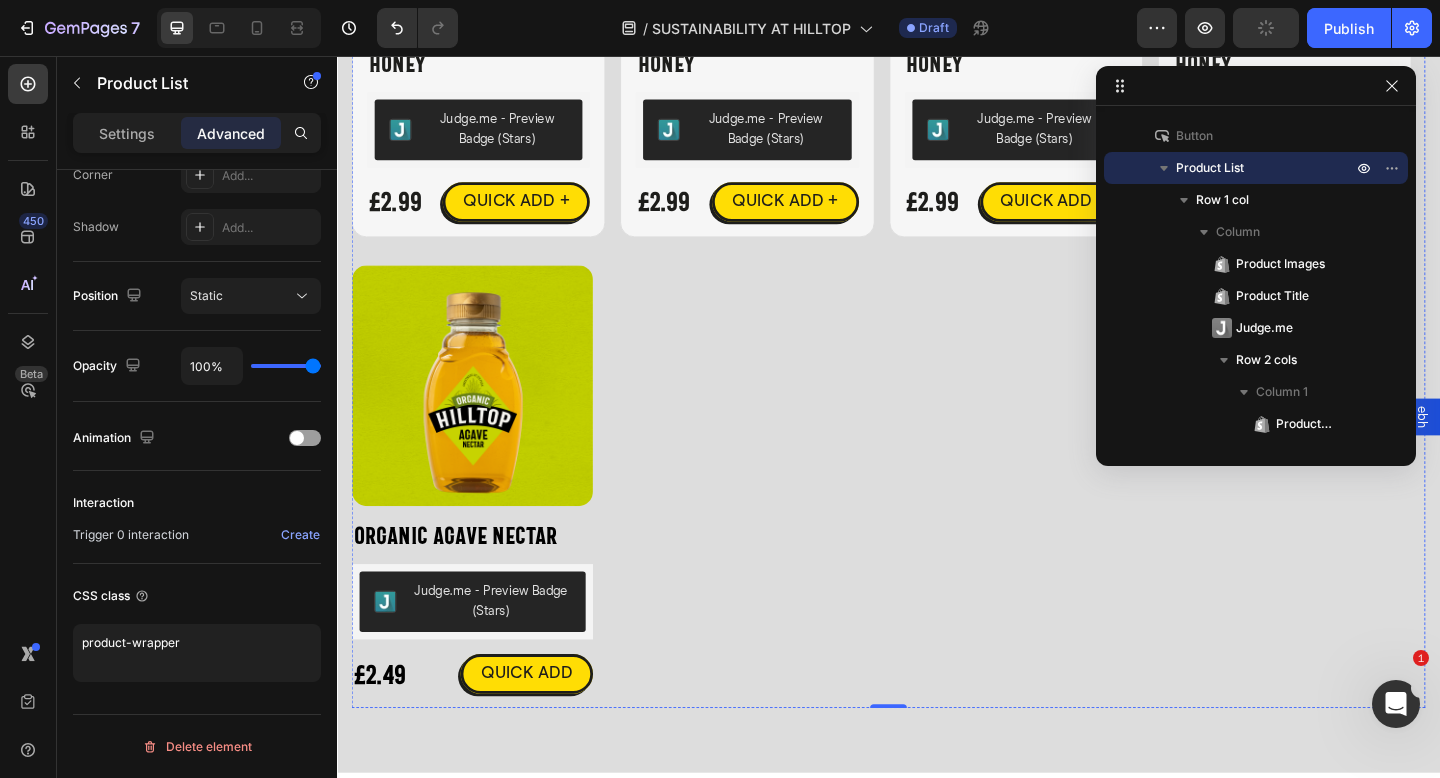 click on "Product Images Organic Agave Nectar Product Title Judge.me - Preview Badge (Stars) Judge.me £2.49 Product Price Product Price QUICK ADD Button Row
Icon Hilltop Product Vendor Organic Agave Nectar Product Title £2.49 Product Price Product Price No compare price Product Price Row Size: Squeezy - 330g Squeezy - 330g Squeezy - 330g Squeezy - 330g Squeezy - 680g Squeezy - 680g Squeezy - 680g Product Variants & Swatches
1
Product Quantity Add To cart Product Cart Button Row View full details Product View More Row Row" at bounding box center [484, 525] 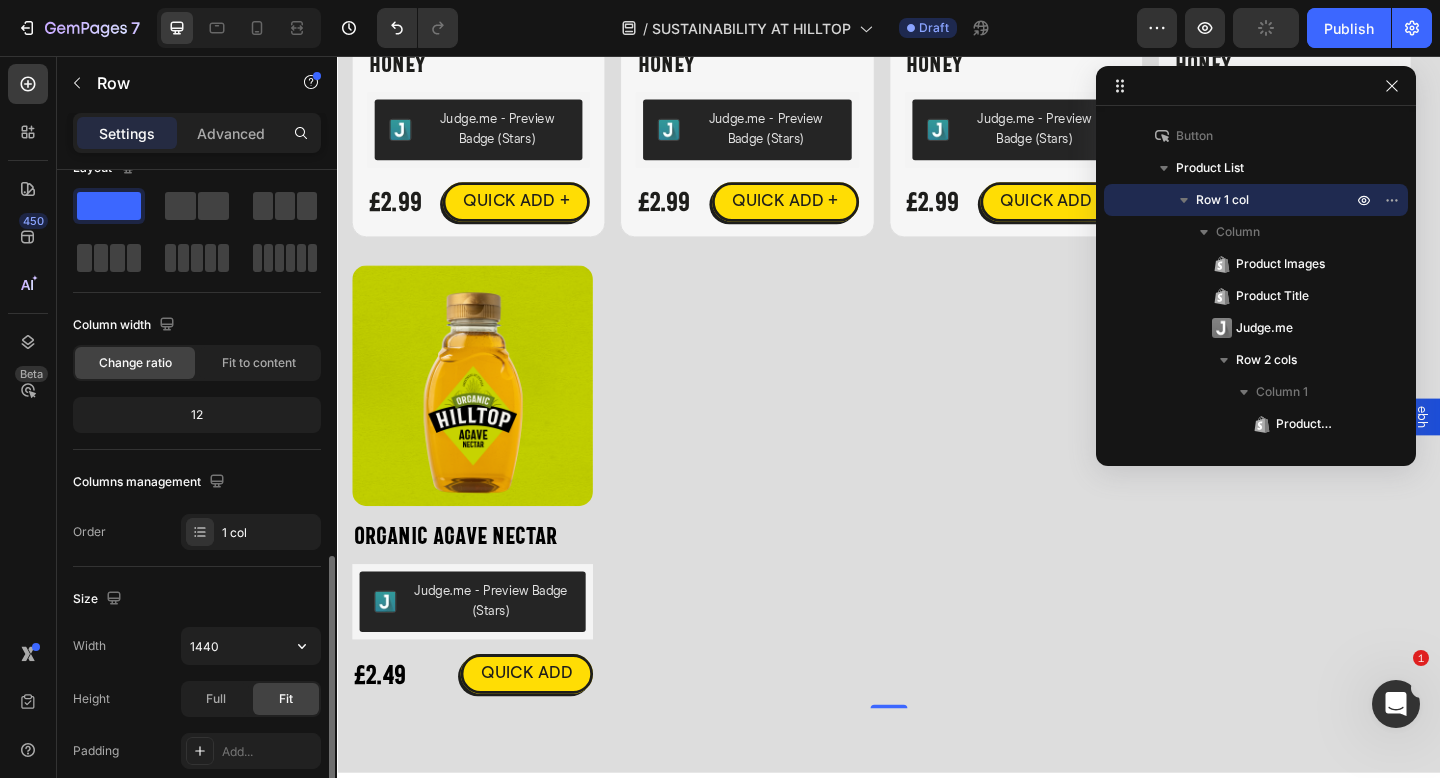 scroll, scrollTop: 272, scrollLeft: 0, axis: vertical 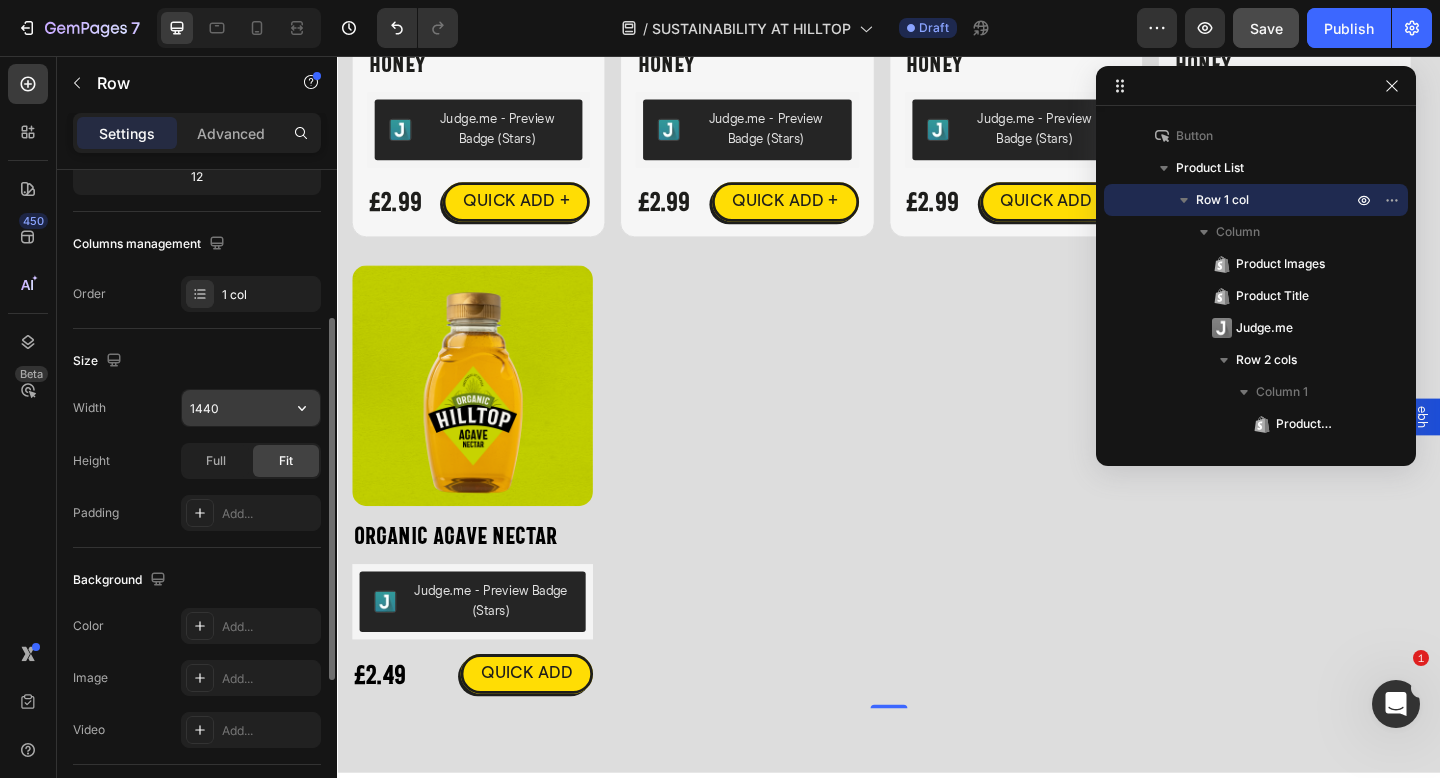 click 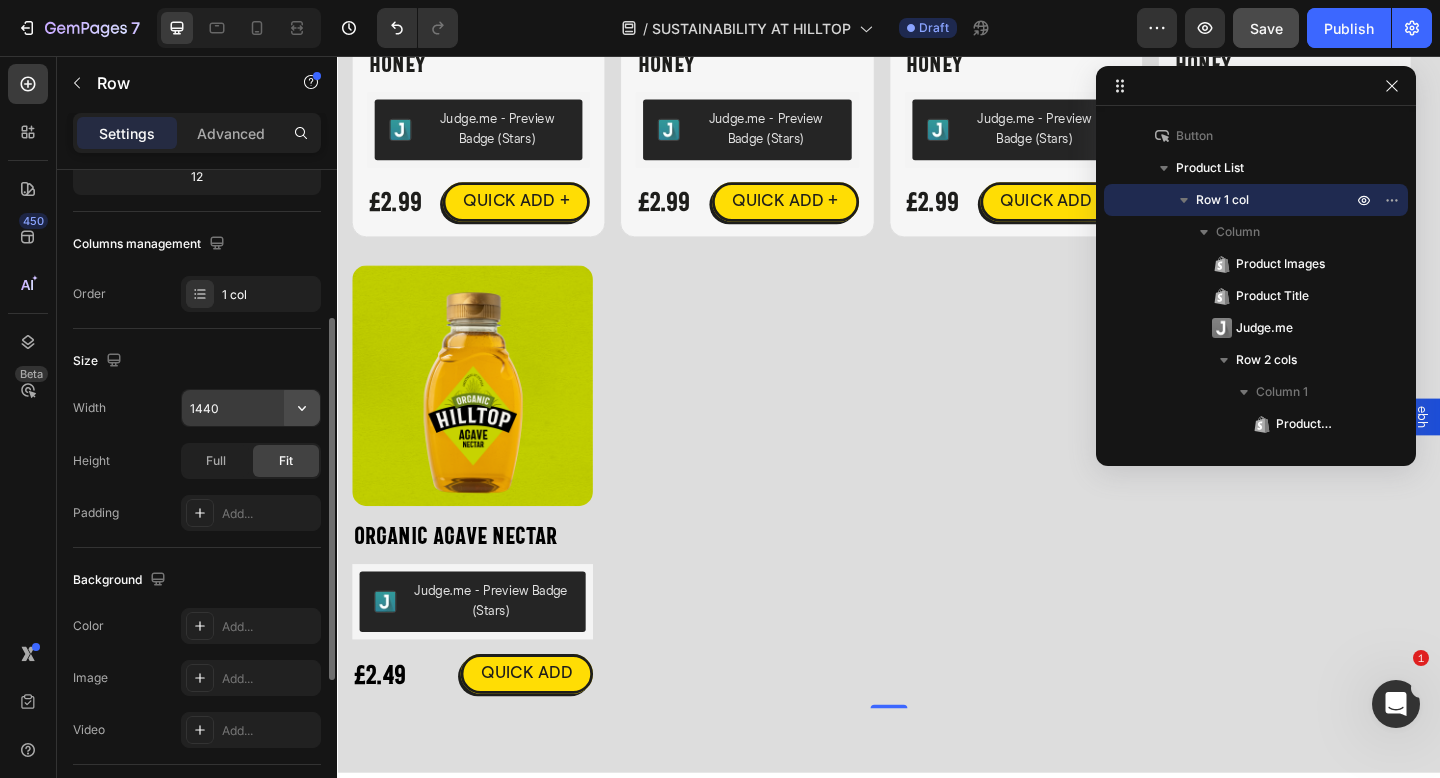 click 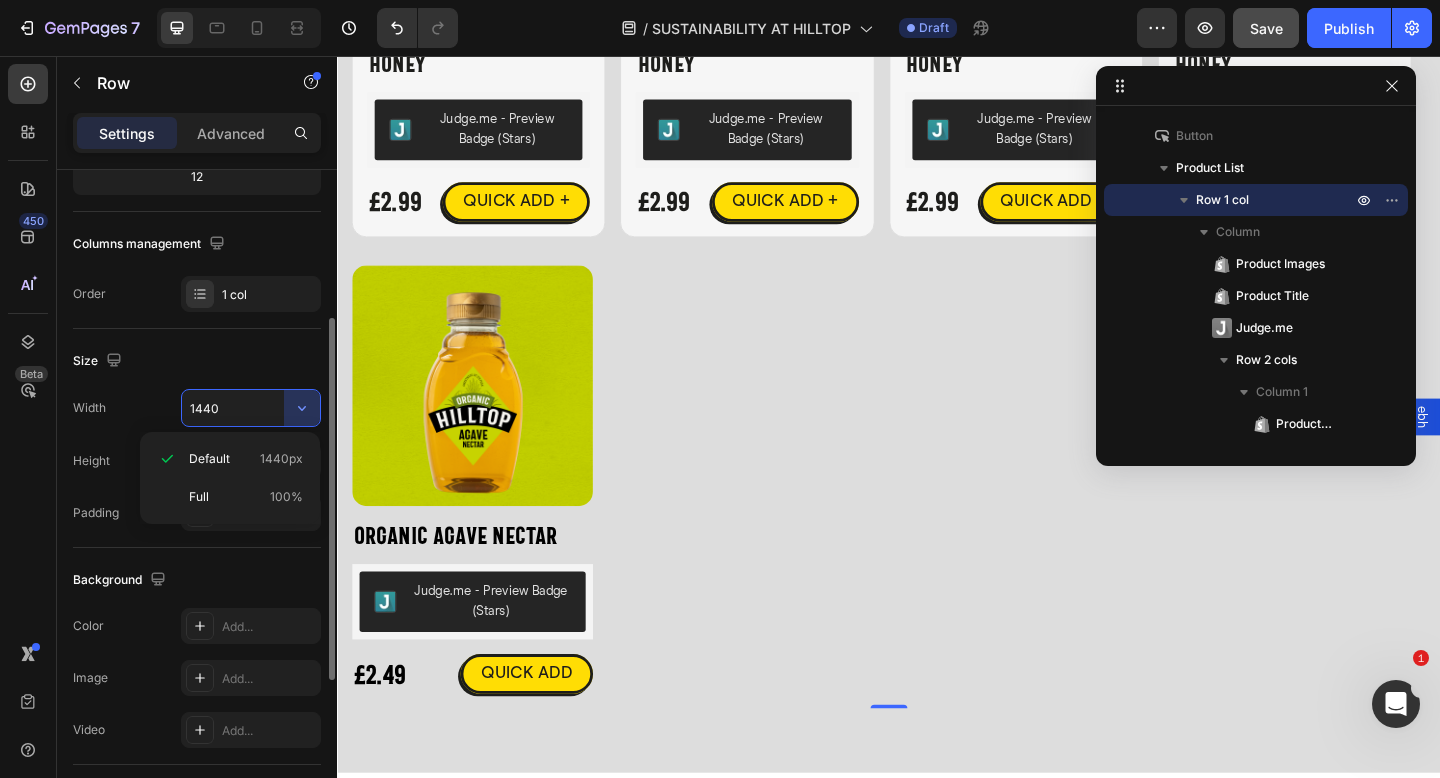 drag, startPoint x: 242, startPoint y: 495, endPoint x: 219, endPoint y: 371, distance: 126.11503 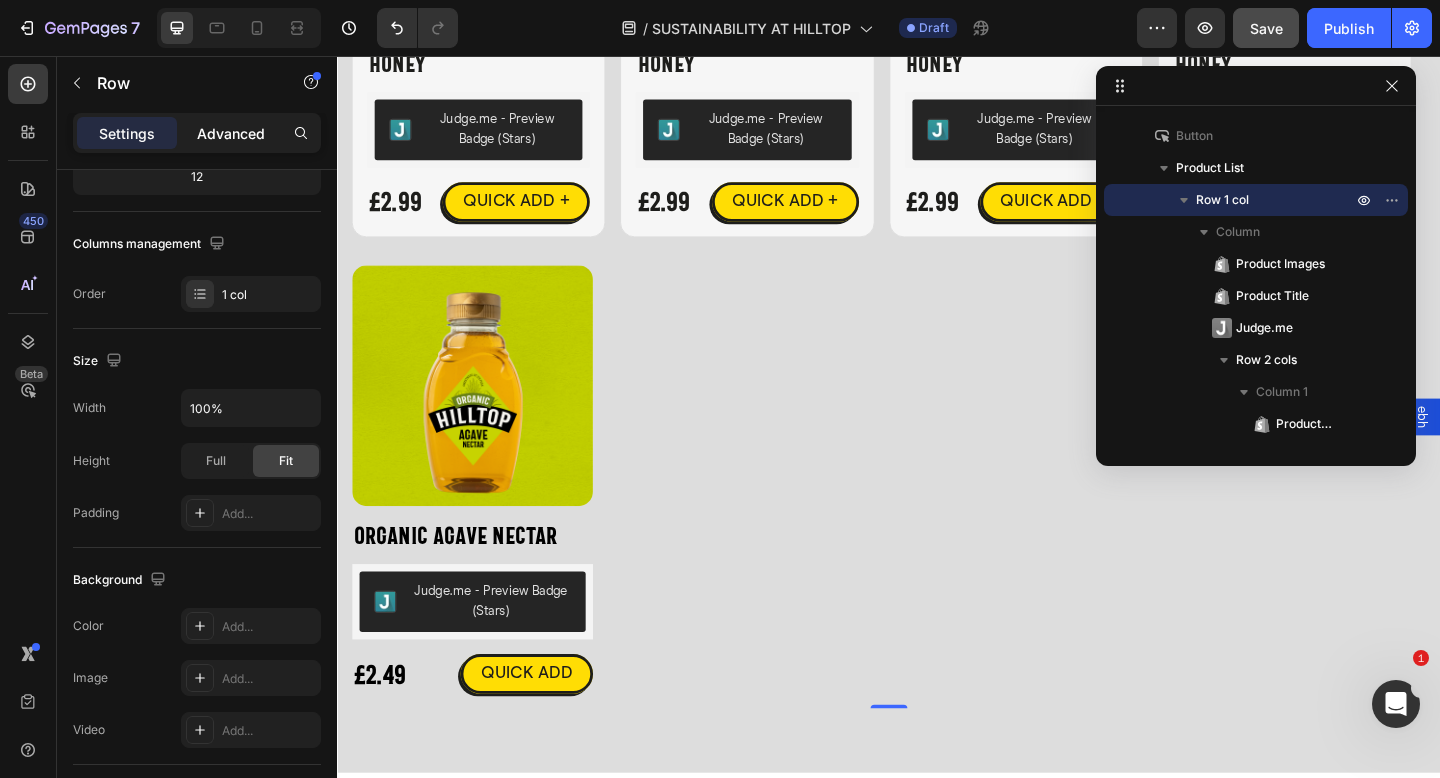 click on "Advanced" at bounding box center [231, 133] 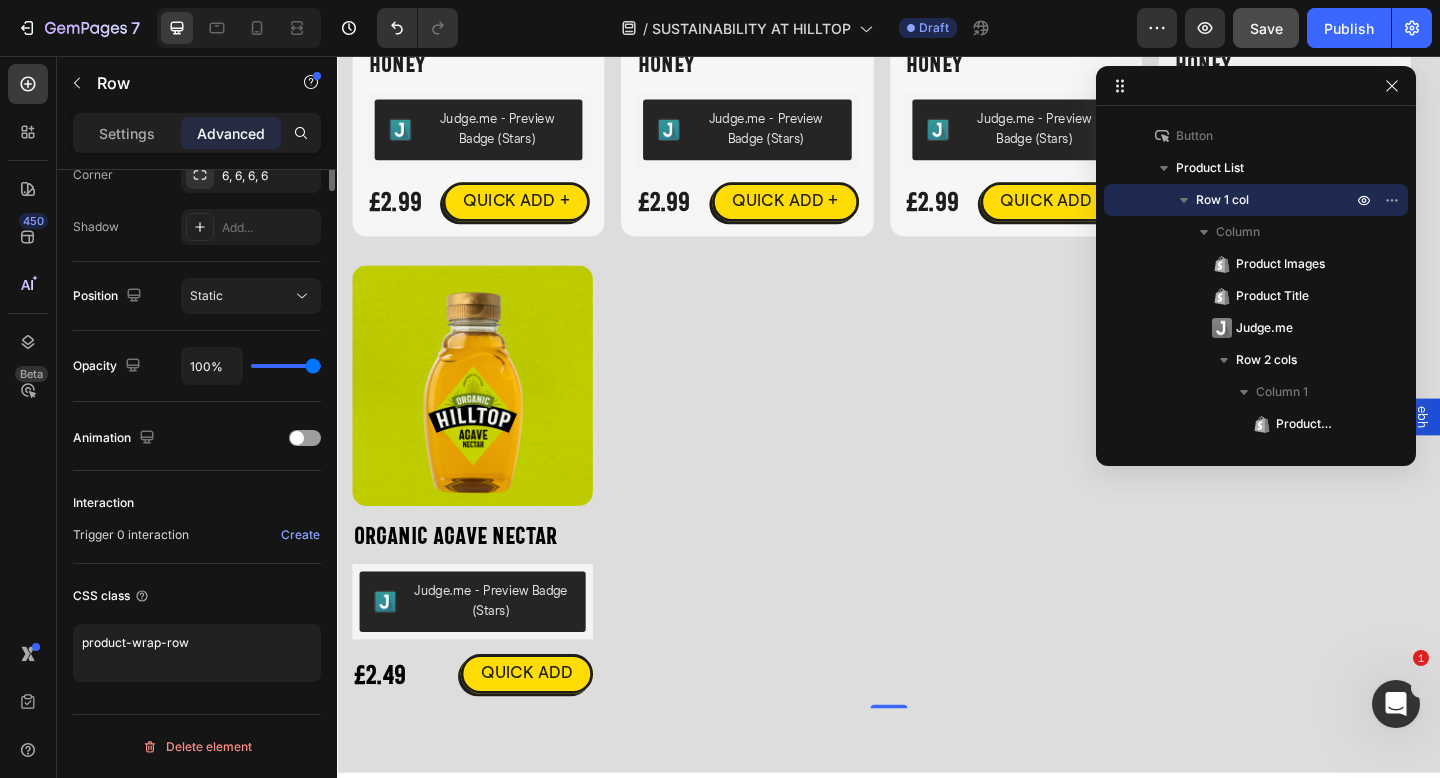 scroll, scrollTop: 213, scrollLeft: 0, axis: vertical 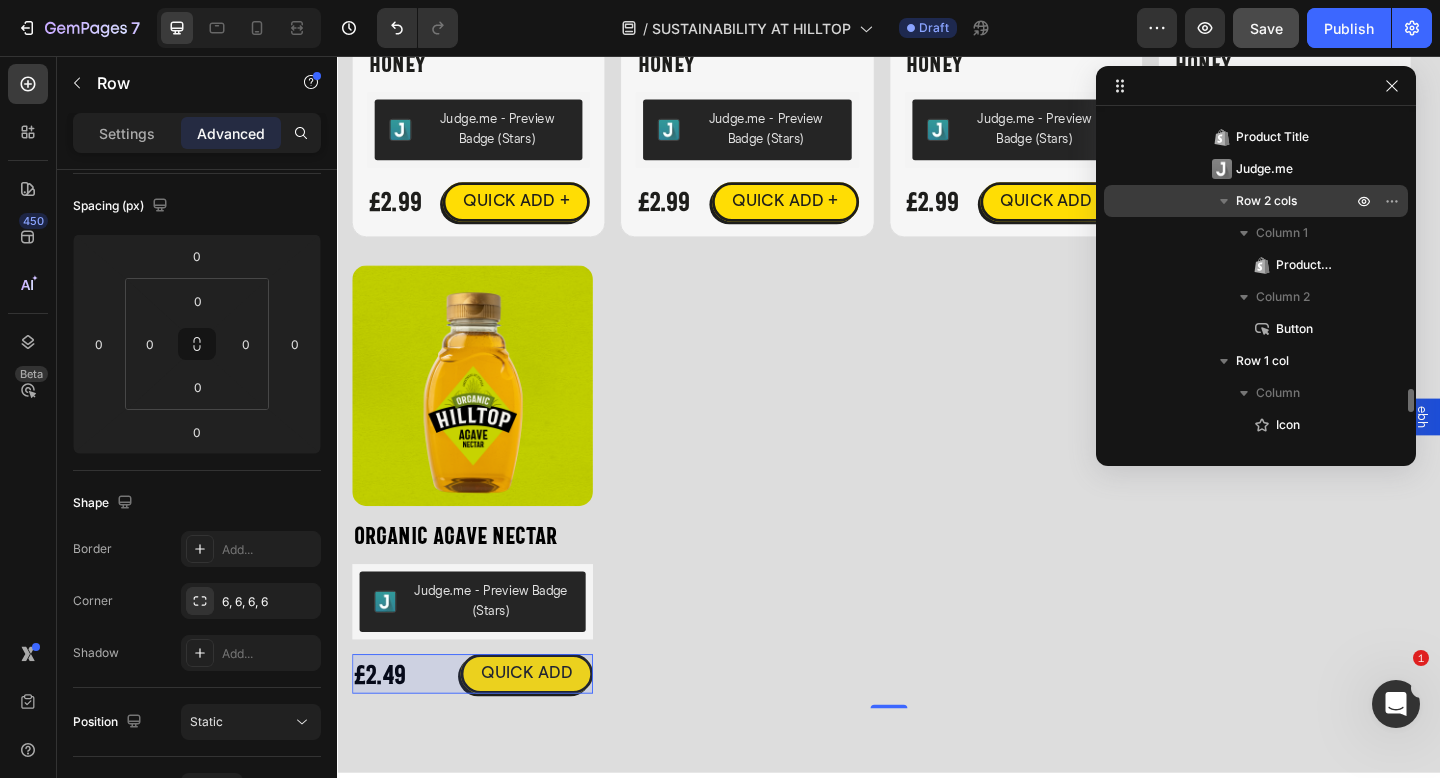 click 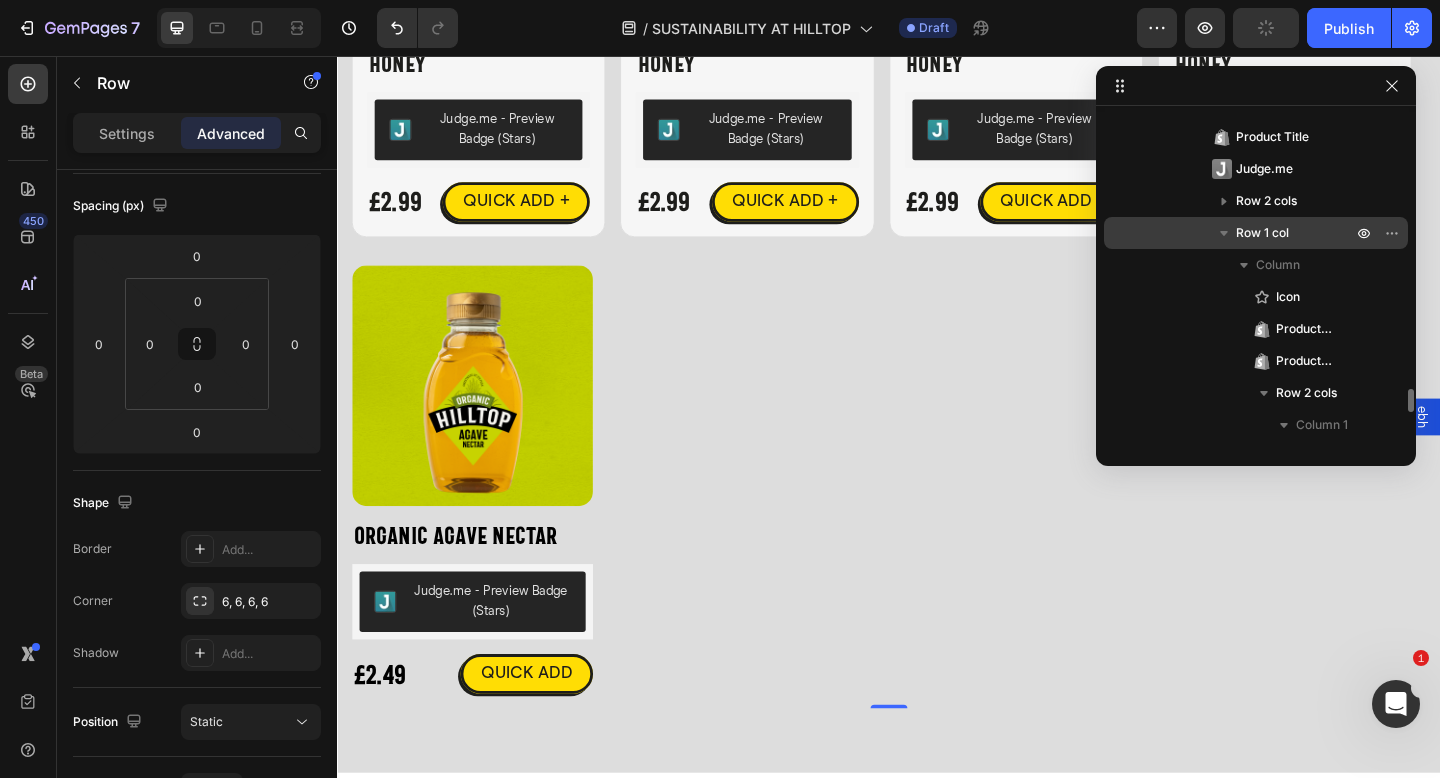 click 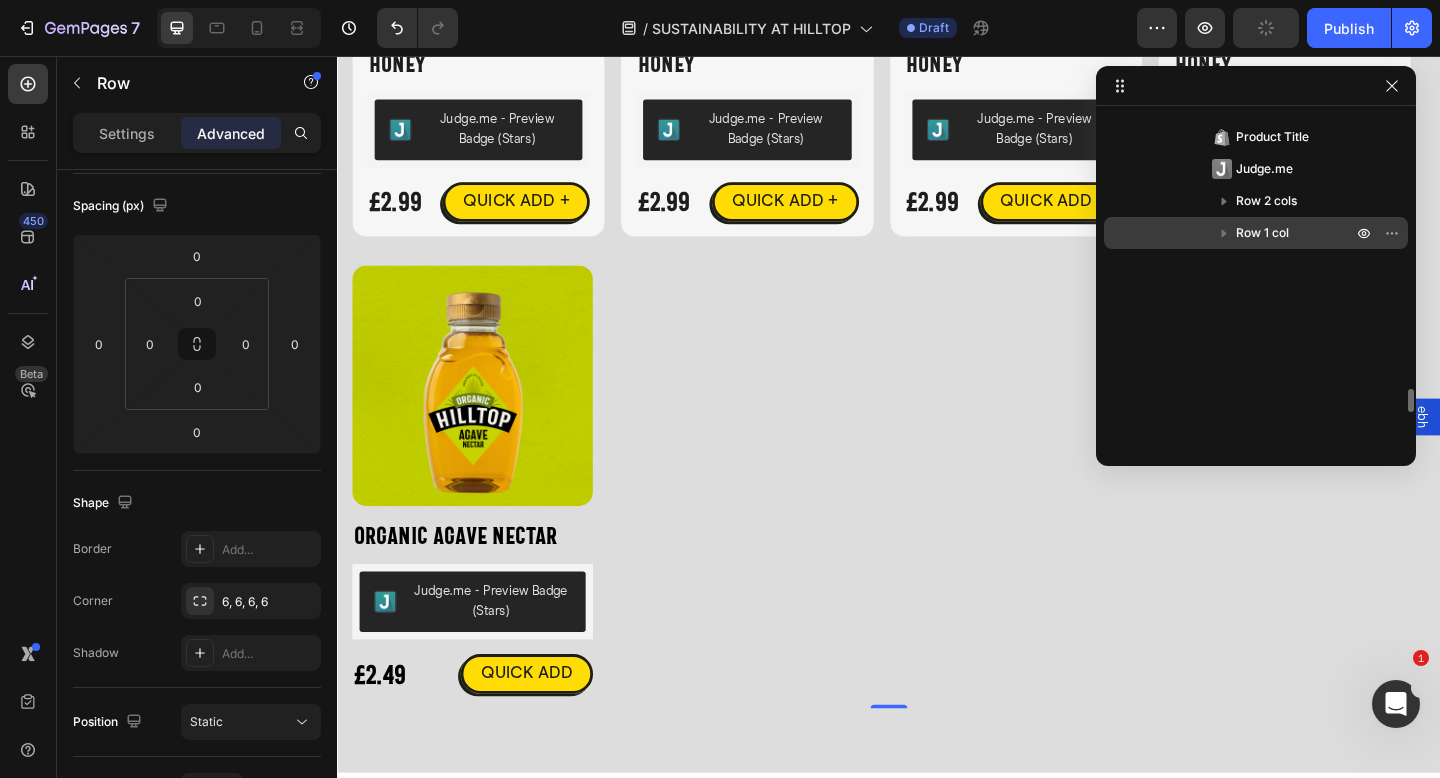 click on "Row 1 col" at bounding box center [1262, 233] 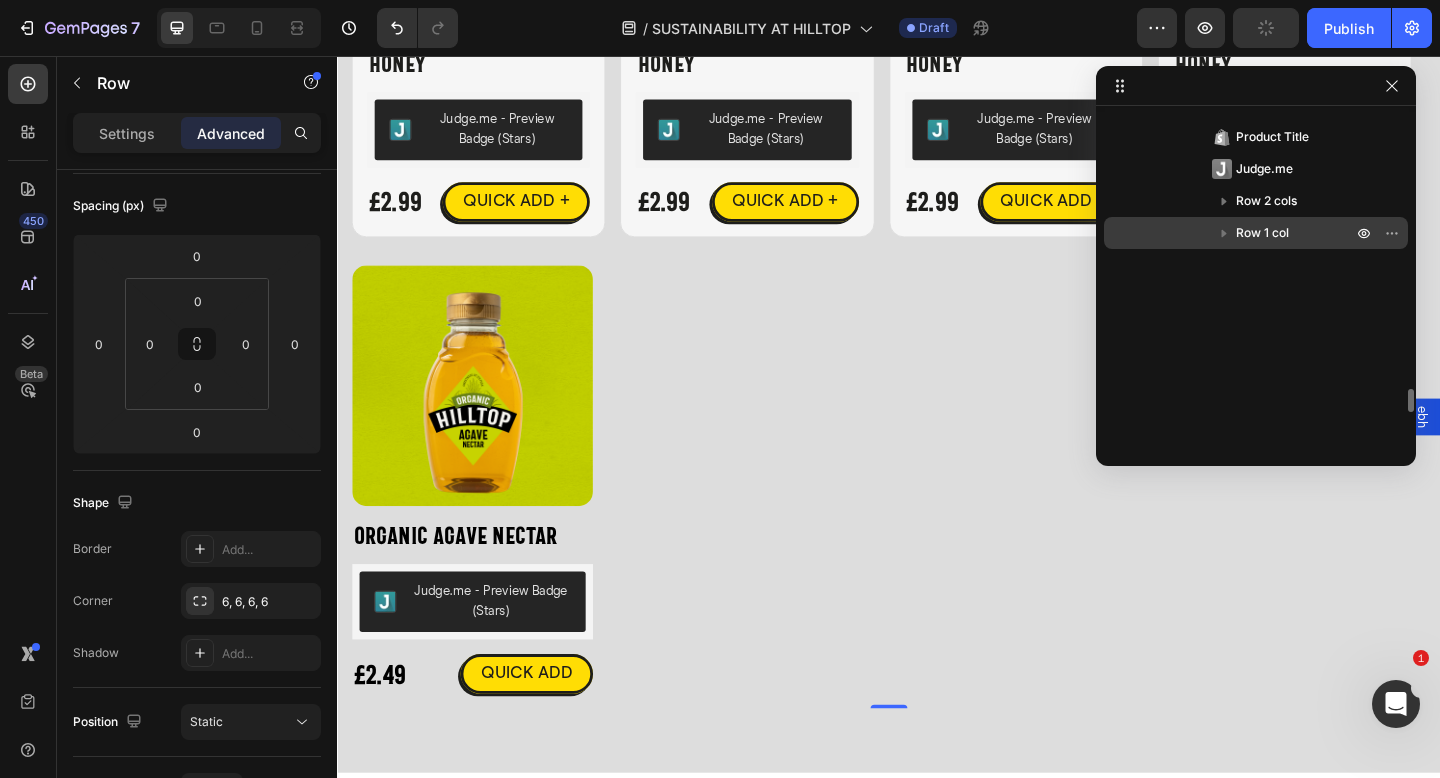 click on "Row 1 col" at bounding box center (1262, 233) 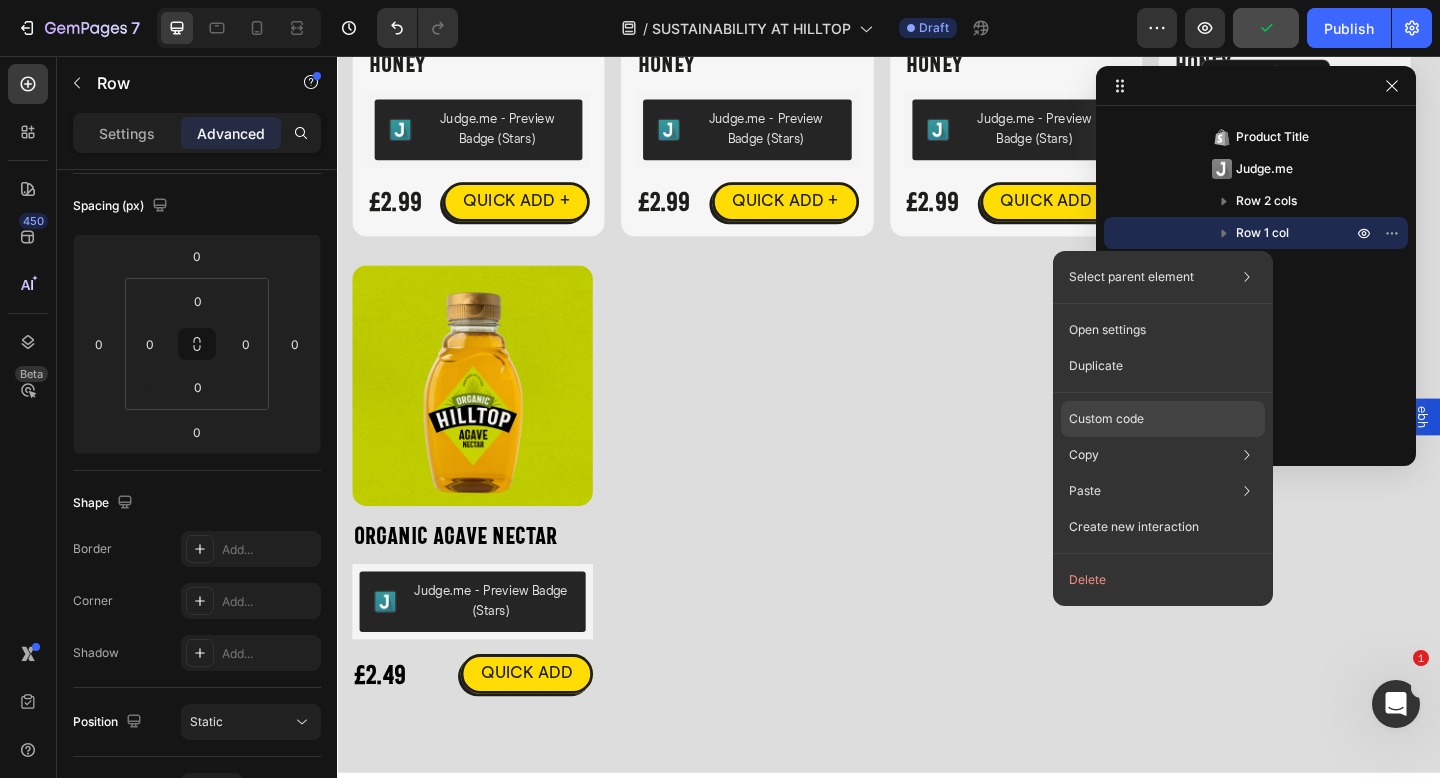 click on "Custom code" 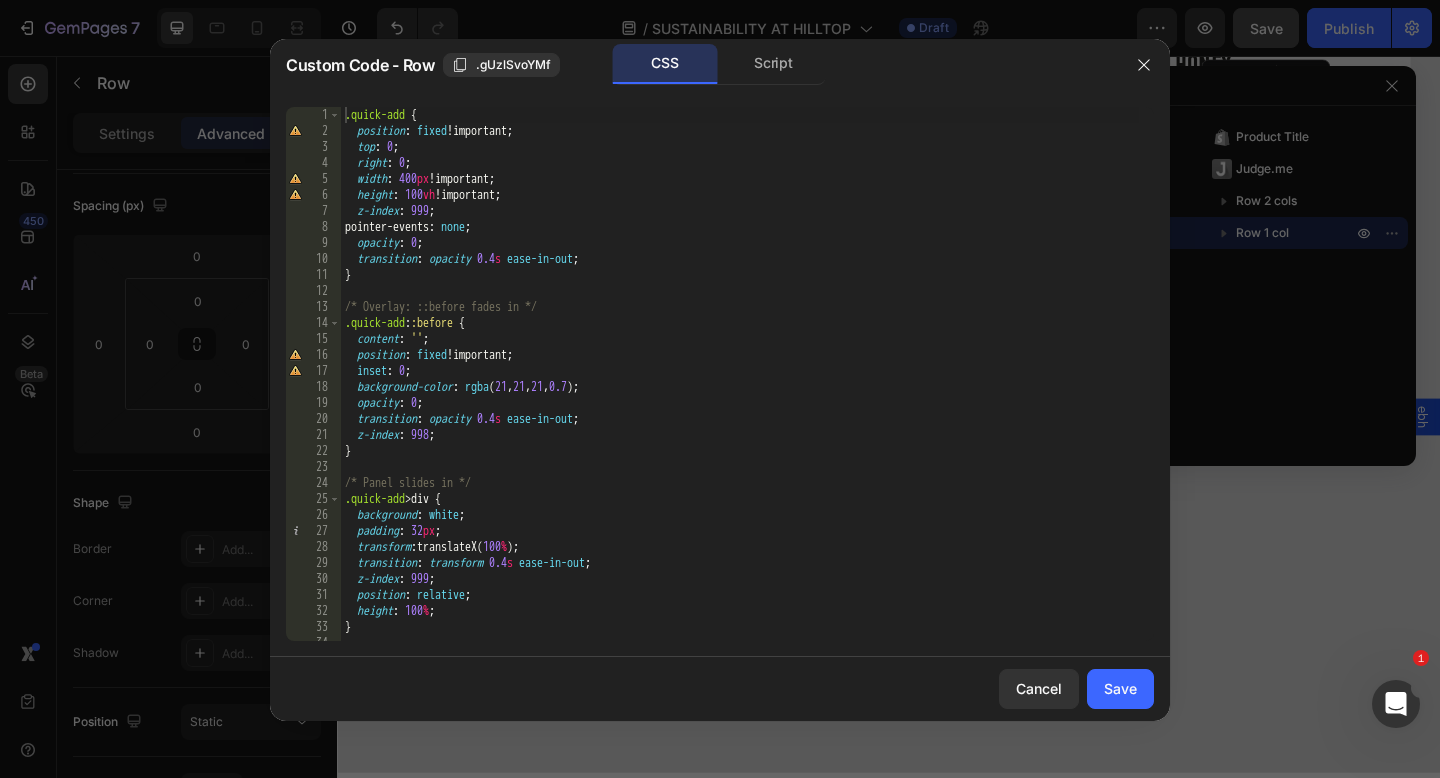 click on ".quick-add   {    position :   fixed  !important ;    top :   0 ;    right :   0 ;    width :   400 px  !important ;    height :   100 vh  !important ;    z-index :   999 ;   pointer-events :   none ;    opacity :   0 ;    transition :   opacity   0.4 s   ease-in-out ; } /* Overlay: ::before fades in */ .quick-add : :before   {    content :   ' ' ;    position :   fixed  !important ;    inset :   0 ;    background-color :   rgba ( 21 ,  21 ,  21 ,  0.7 ) ;    opacity :   0 ;    transition :   opacity   0.4 s   ease-in-out ;    z-index :   998 ; } /* Panel slides in */ .quick-add  >  div   {    background :   white ;    padding :   32 px ;    transform :  translateX( 100 % ) ;    transition :   transform   0.4 s   ease-in-out ;    z-index :   999 ;    position :   relative ;    height :   100 % ; } /* Active state to animate everything */" at bounding box center [740, 390] 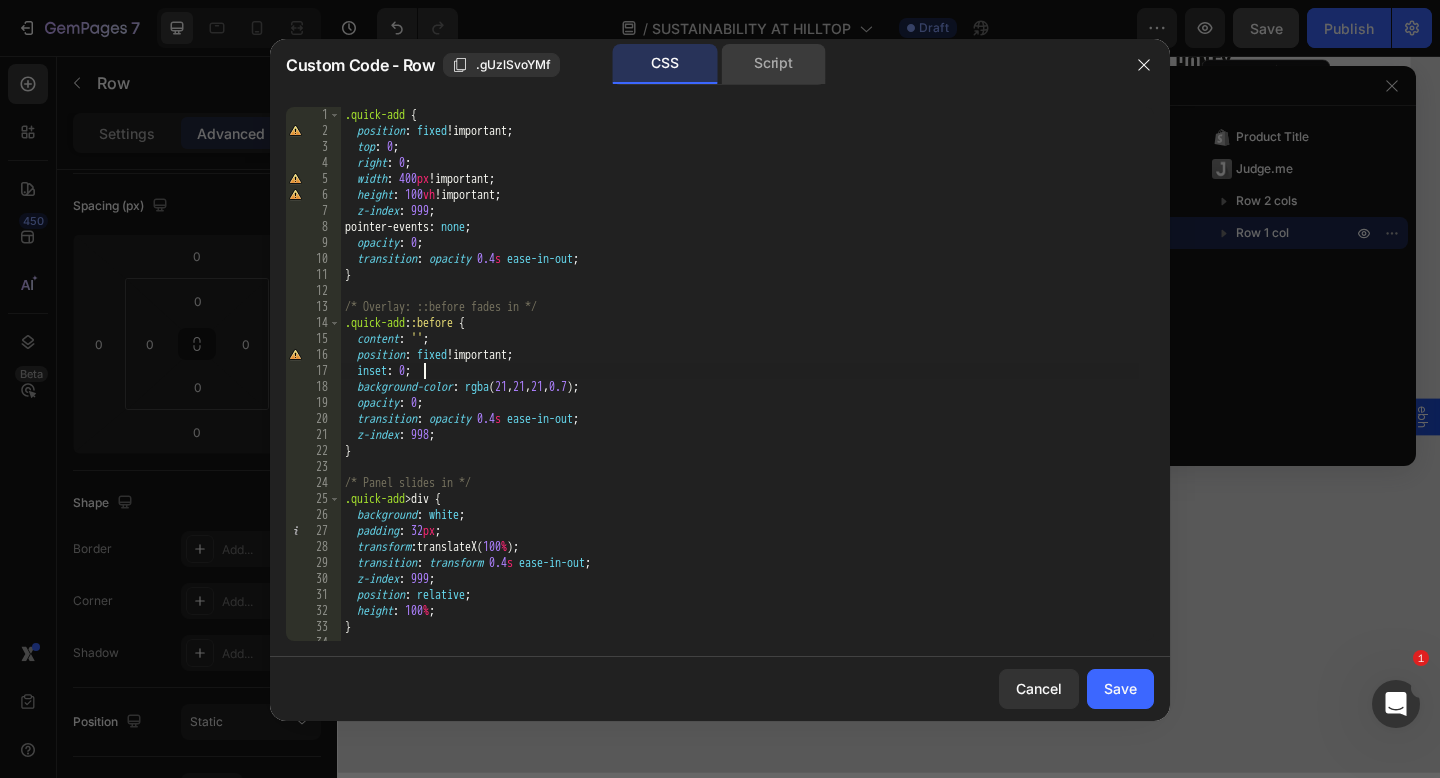 click on "Script" 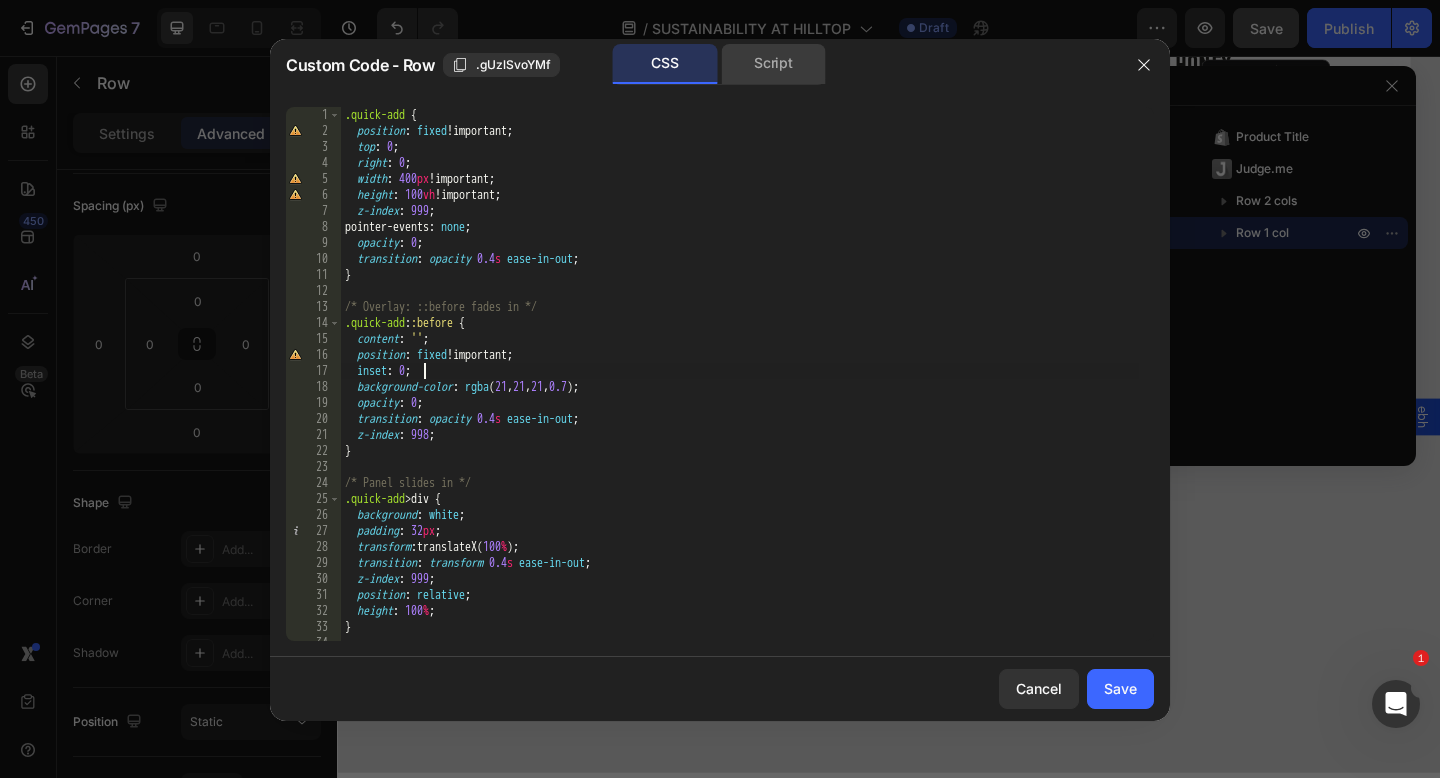 click on "Script" 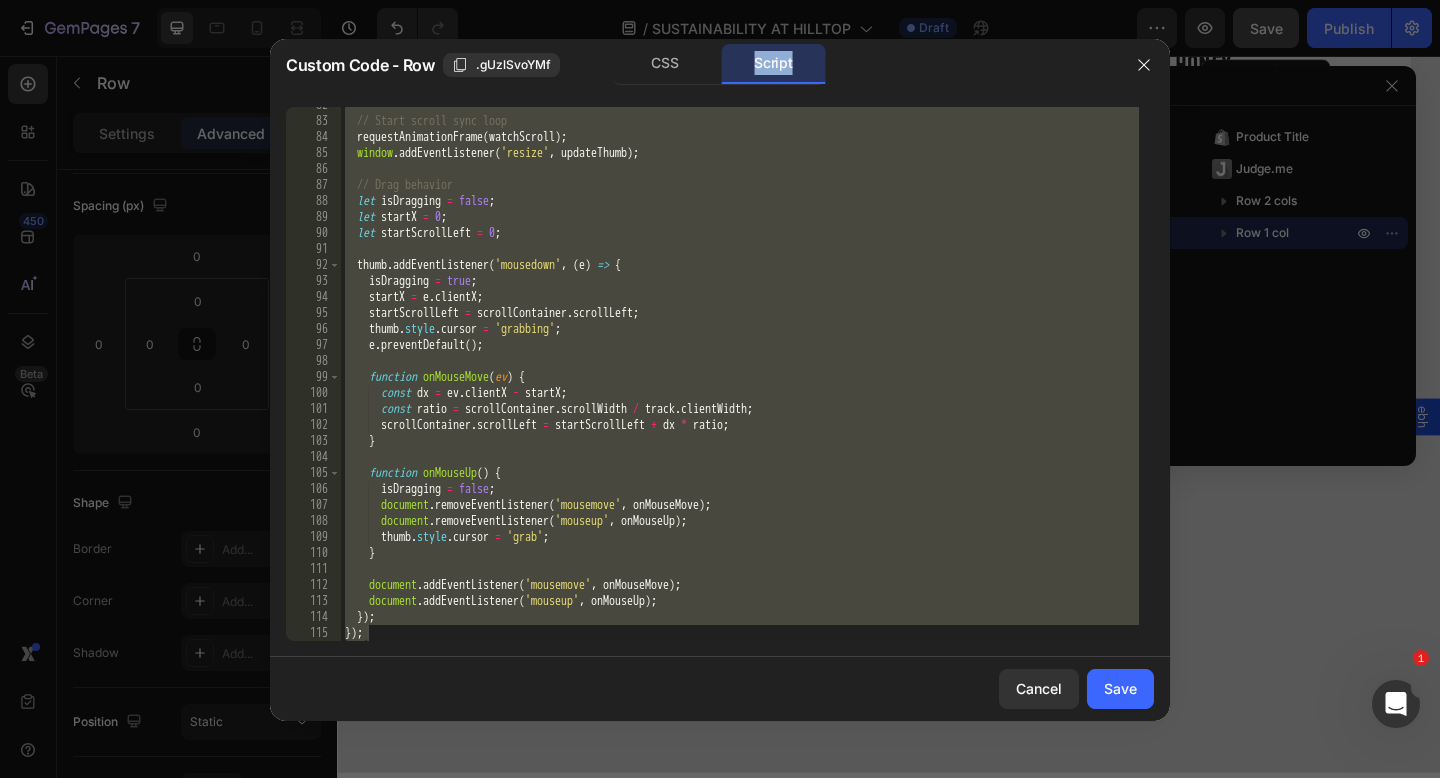 scroll, scrollTop: 1322, scrollLeft: 0, axis: vertical 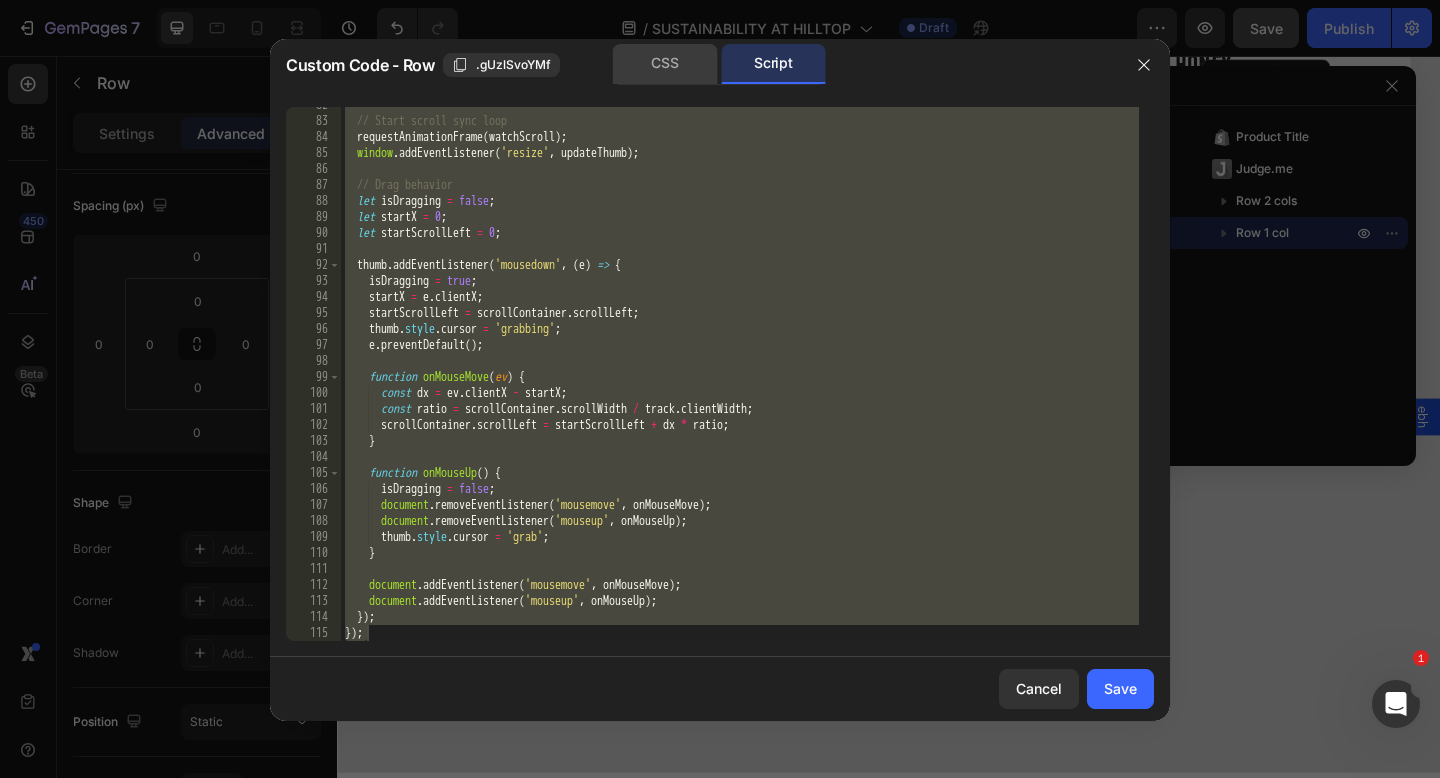 click on "CSS" 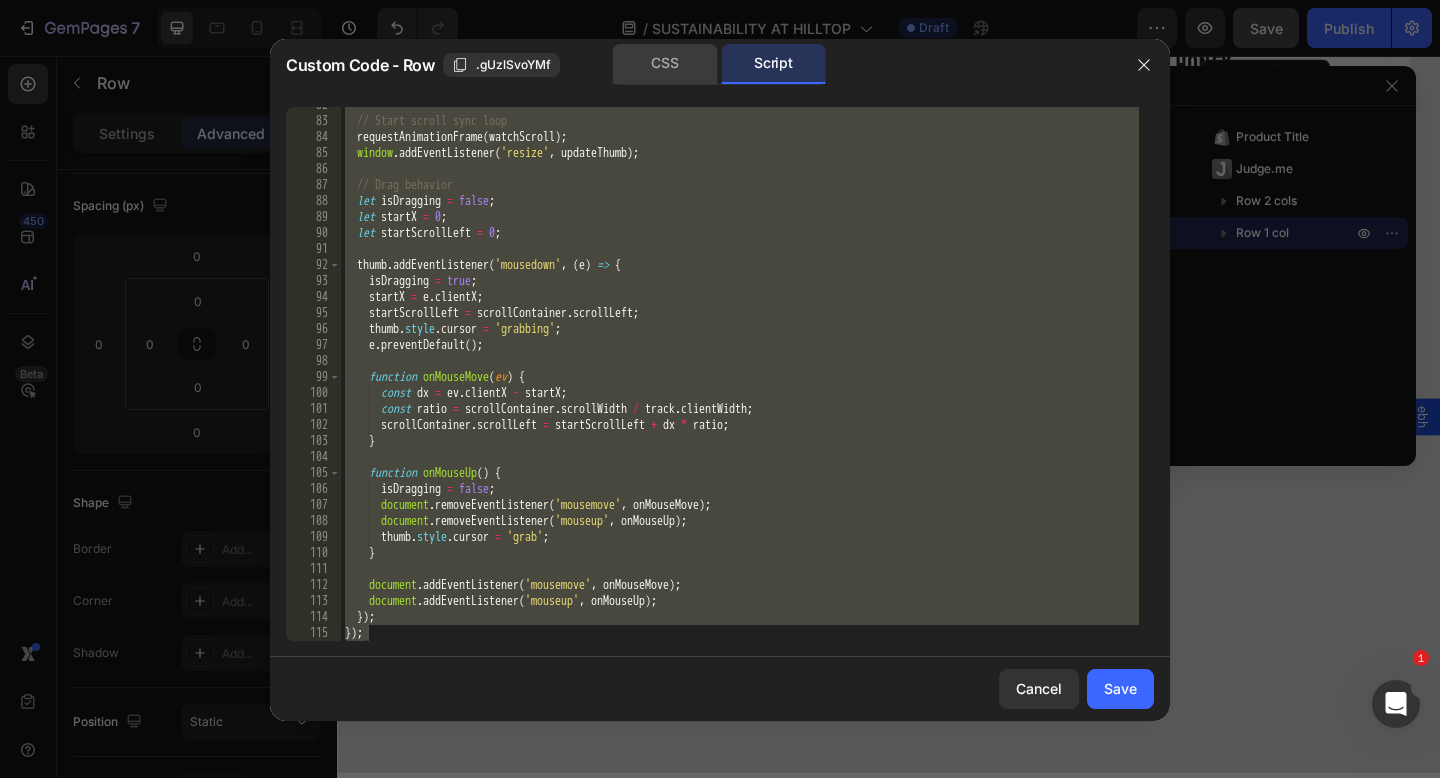 scroll, scrollTop: 1306, scrollLeft: 0, axis: vertical 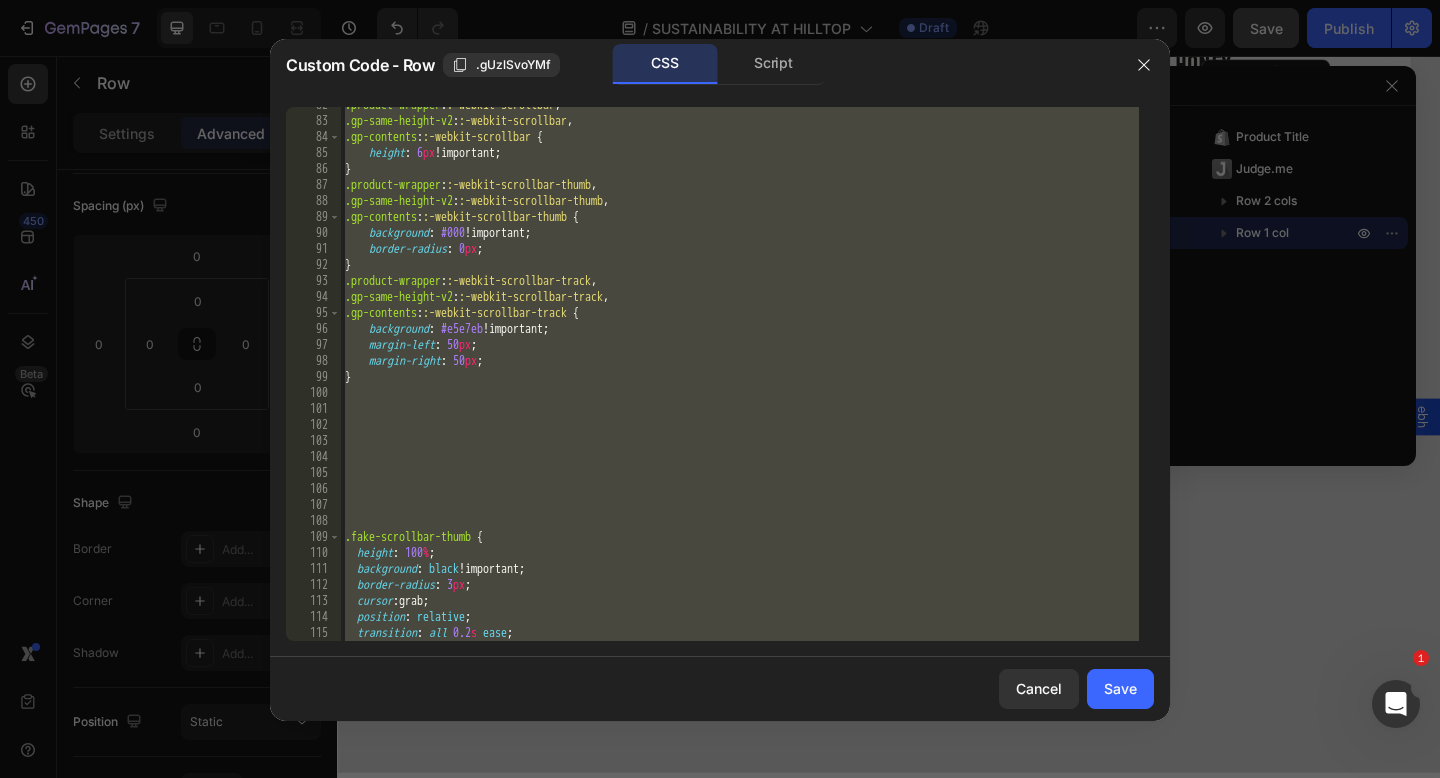 click on ".product-wrapper : :-webkit-scrollbar , .gp-same-height-v2 : :-webkit-scrollbar , .gp-contents : :-webkit-scrollbar   {      height :   6 px  !important ; } .product-wrapper : :-webkit-scrollbar-thumb , .gp-same-height-v2 : :-webkit-scrollbar-thumb , .gp-contents : :-webkit-scrollbar-thumb   {      background :   #000  !important ;      border-radius :   0 px ; } .product-wrapper : :-webkit-scrollbar-track , .gp-same-height-v2 : :-webkit-scrollbar-track , .gp-contents : :-webkit-scrollbar-track   {      background :   #e5e7eb  !important ;      margin-left :   50 px ;      margin-right :   50 px ; } .fake-scrollbar-thumb   {    height :   100 % ;    background :   black  !important ;    border-radius :   3 px ;    cursor :  grab ;    position :   relative ;    transition :   all   0.2 s   ease ; }" at bounding box center [740, 380] 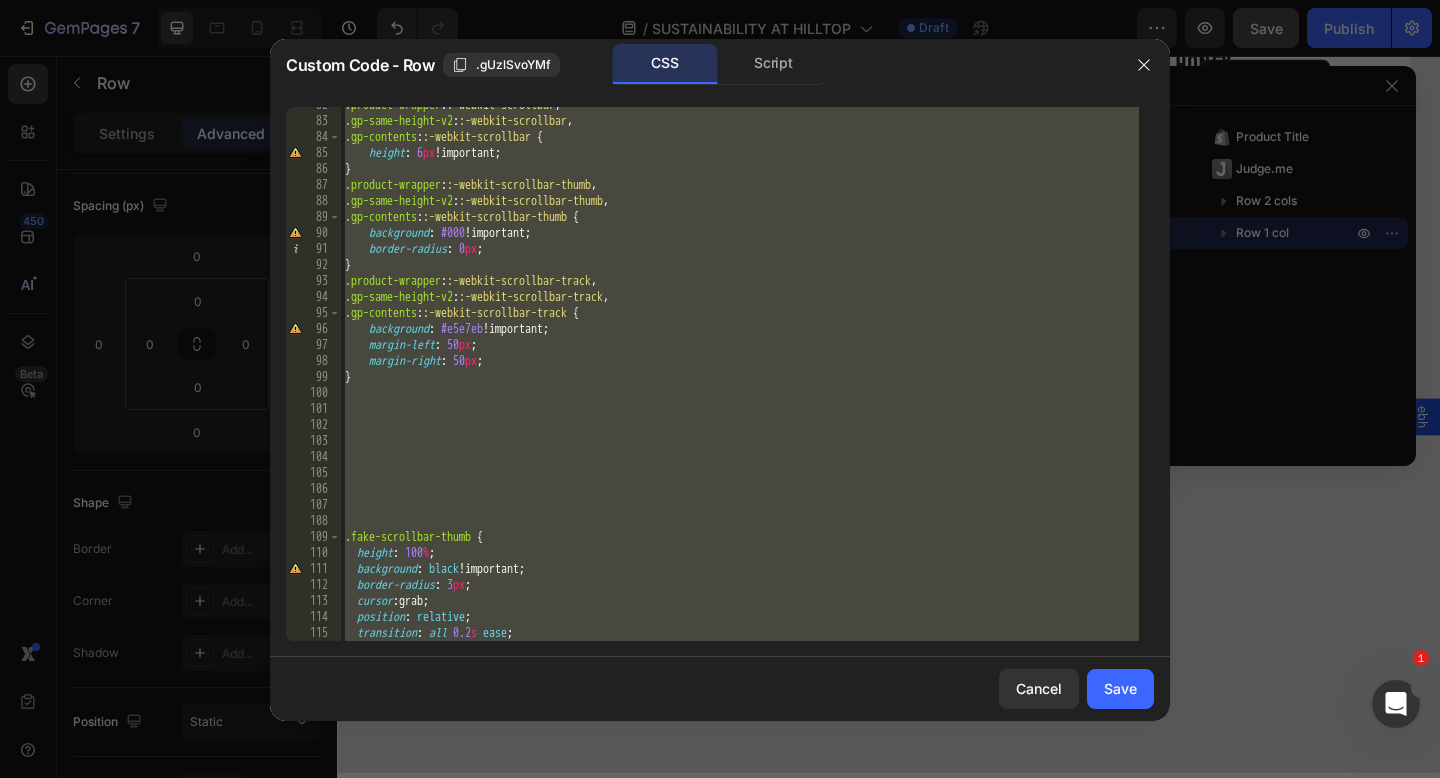 type on "/*}*/" 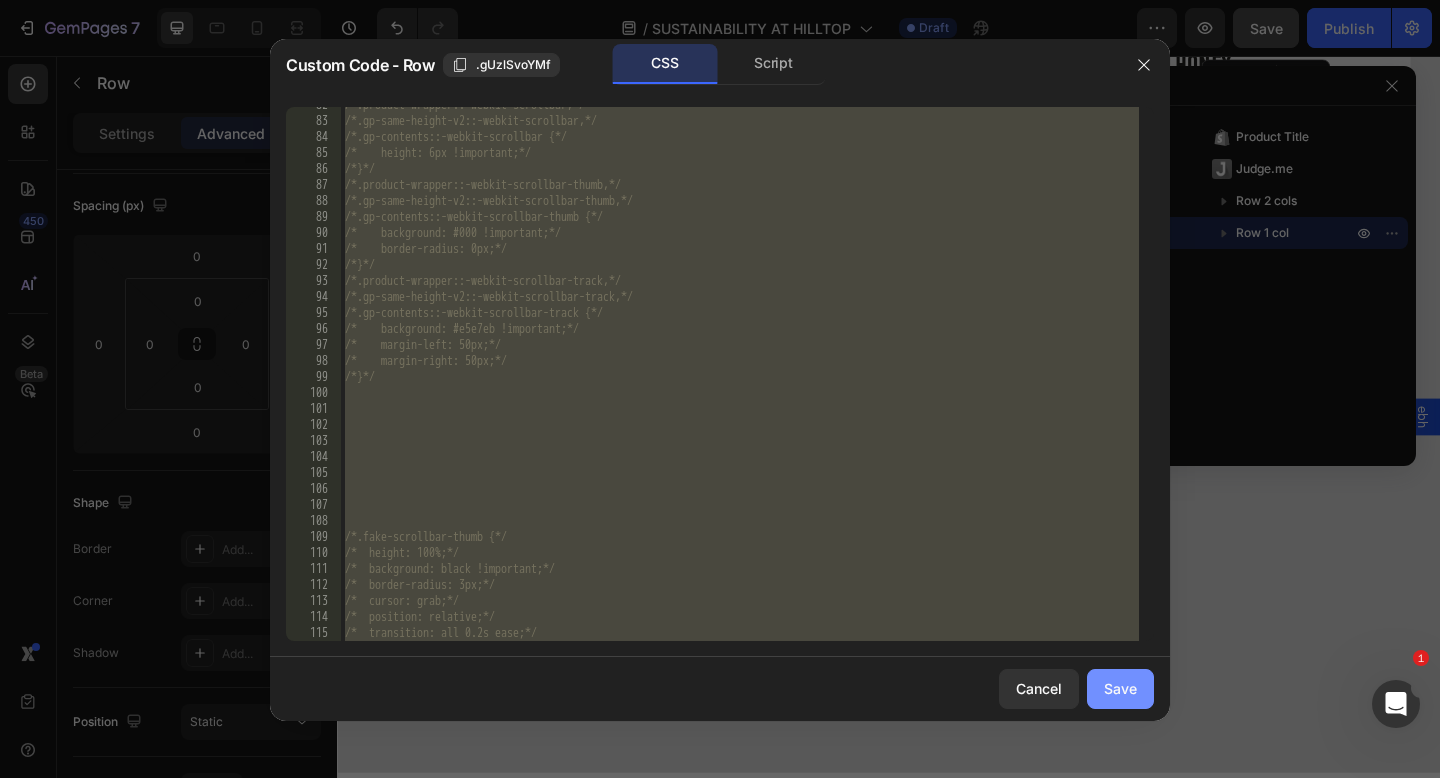 click on "Save" at bounding box center [1120, 688] 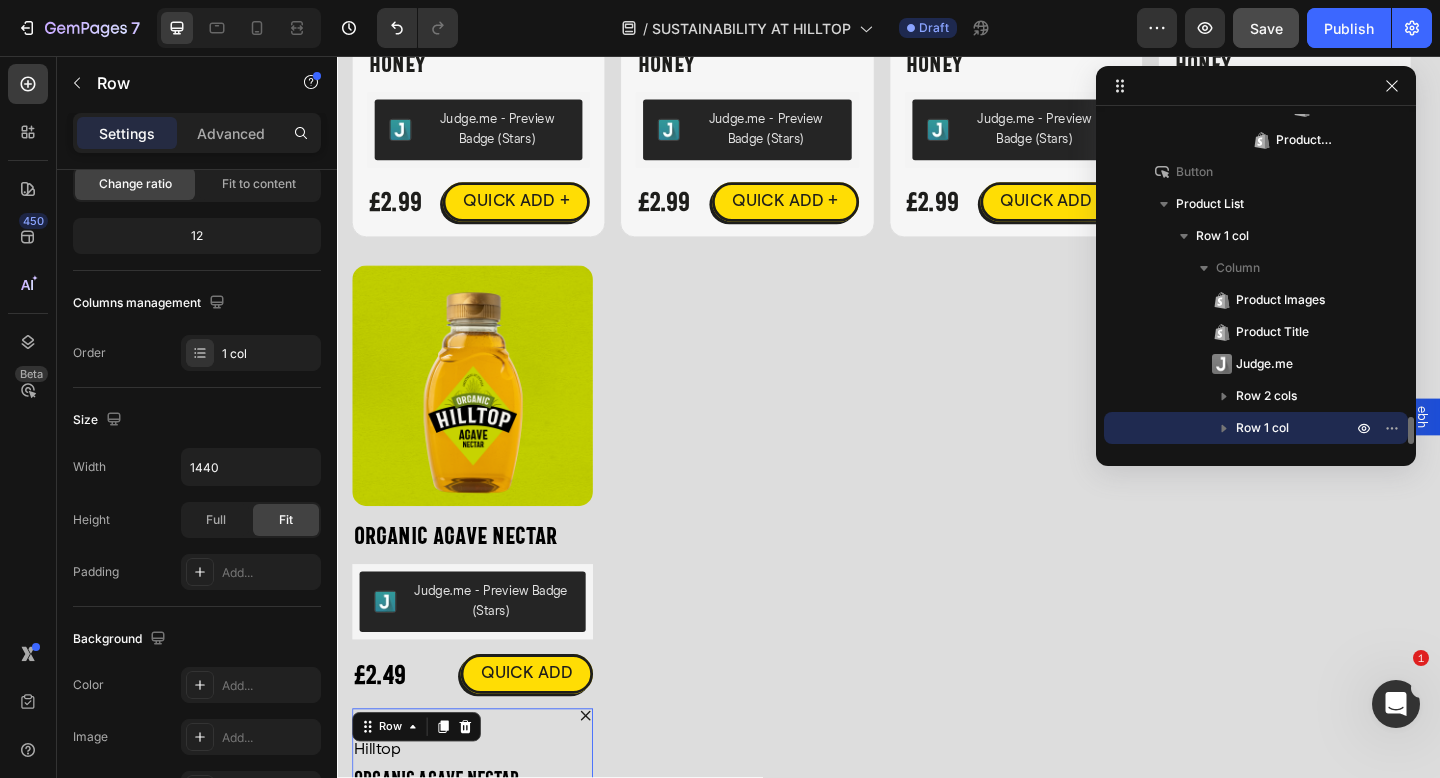 scroll, scrollTop: 3702, scrollLeft: 0, axis: vertical 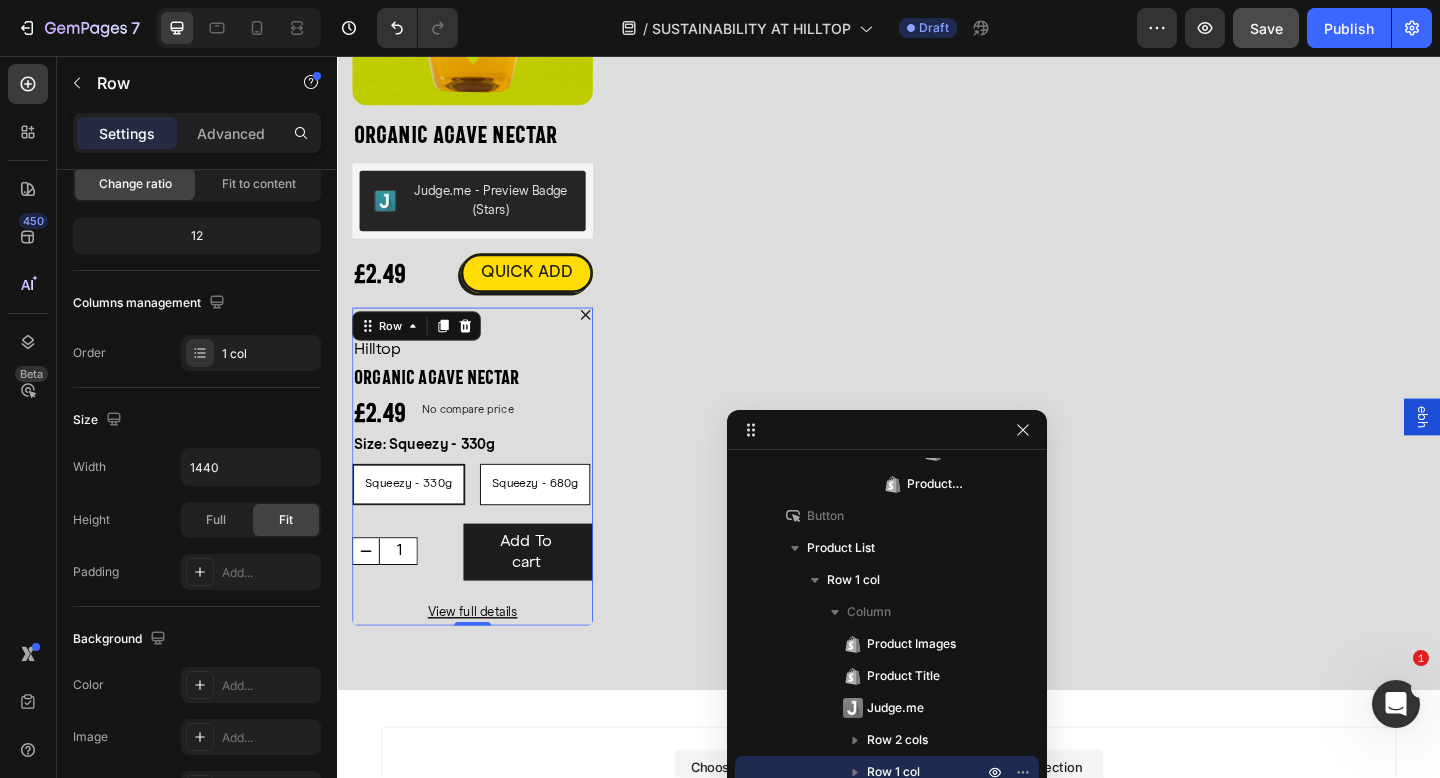 drag, startPoint x: 1208, startPoint y: 93, endPoint x: 831, endPoint y: 428, distance: 504.3352 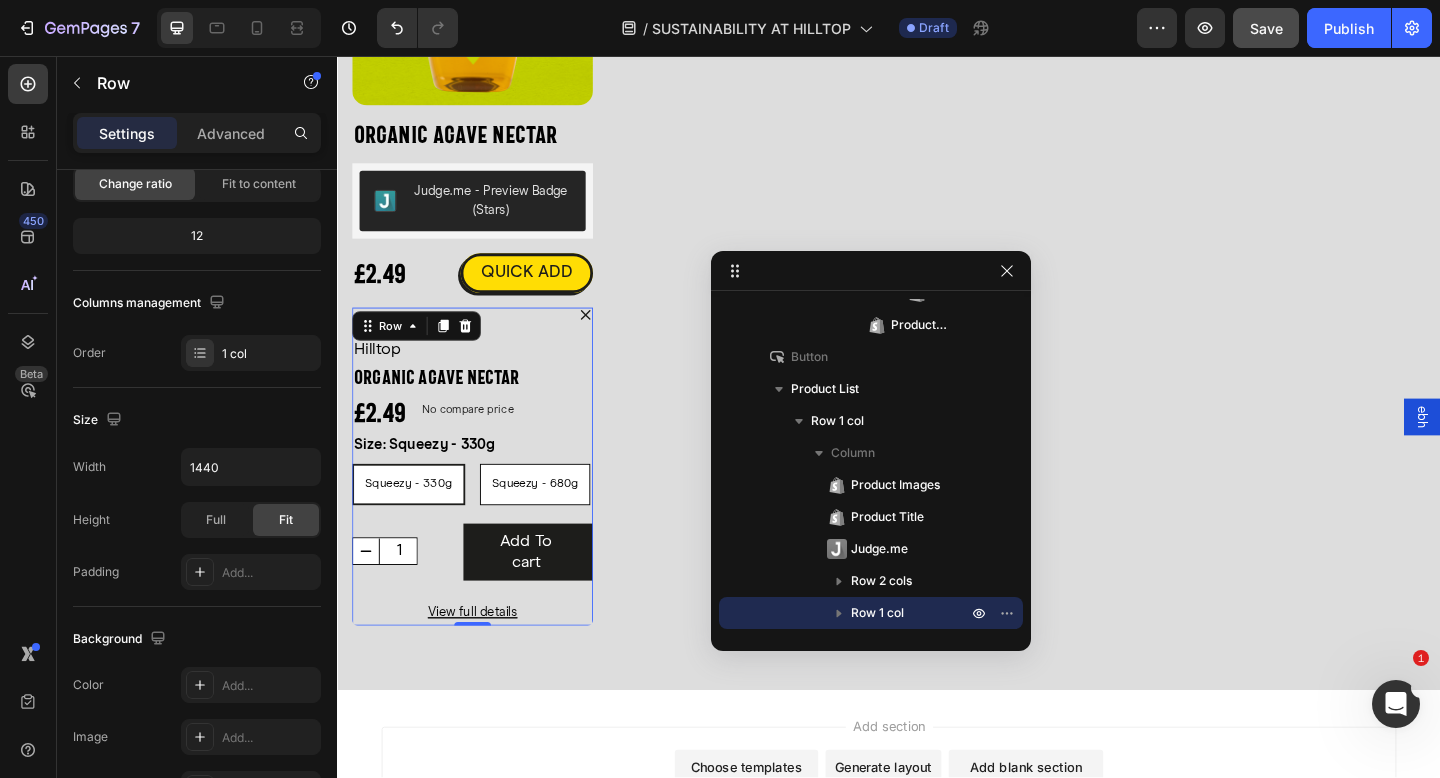 drag, startPoint x: 882, startPoint y: 409, endPoint x: 873, endPoint y: 258, distance: 151.26797 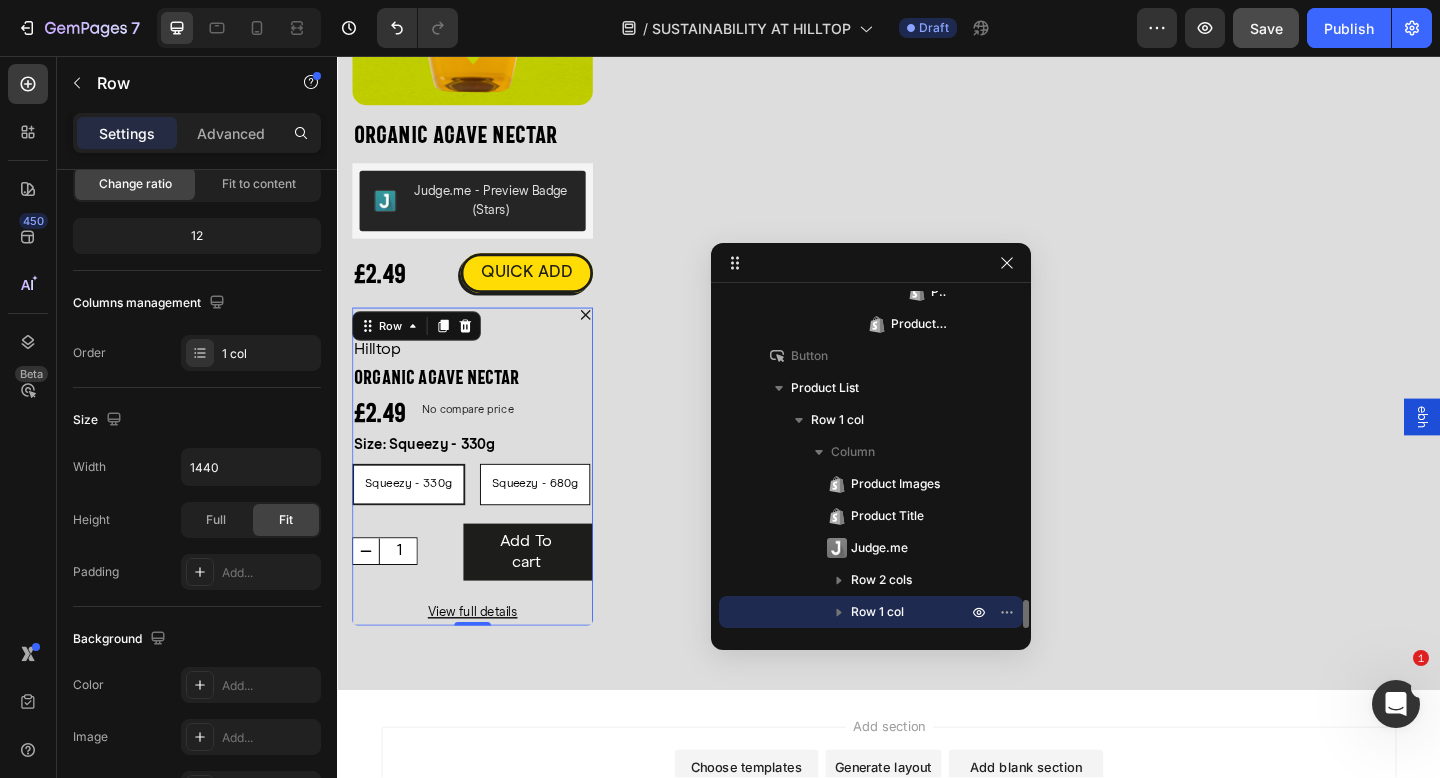 scroll, scrollTop: 3695, scrollLeft: 0, axis: vertical 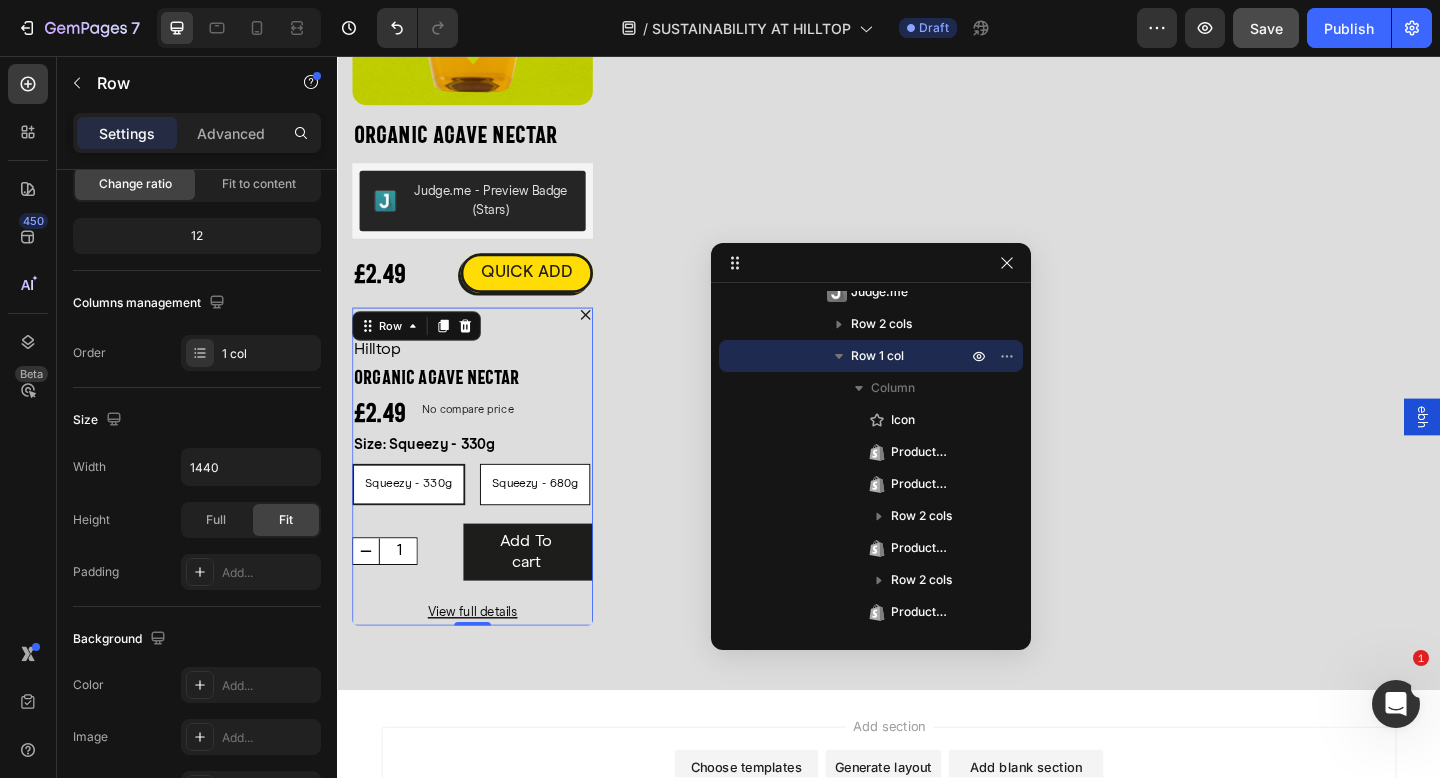 click on "ebh" at bounding box center [1517, 449] 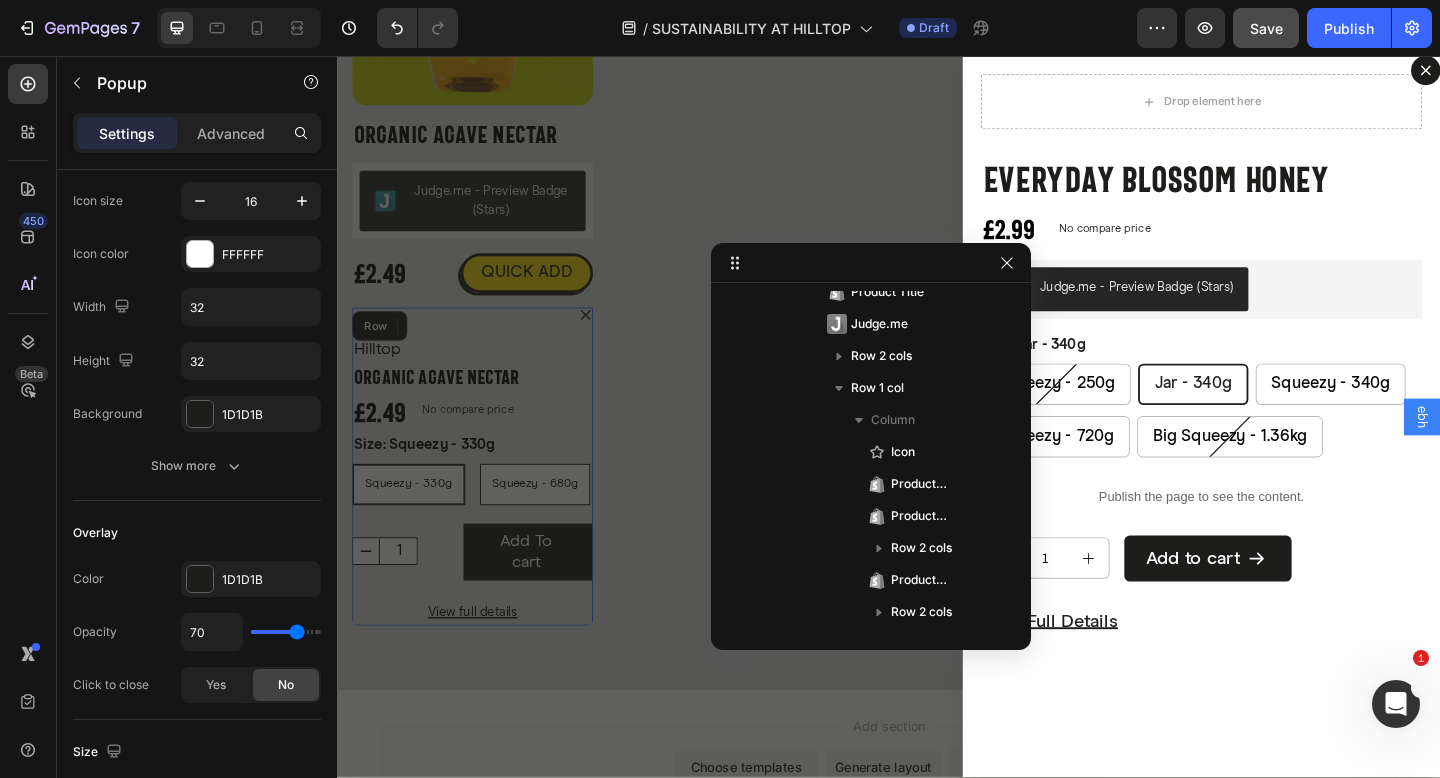 scroll, scrollTop: 0, scrollLeft: 0, axis: both 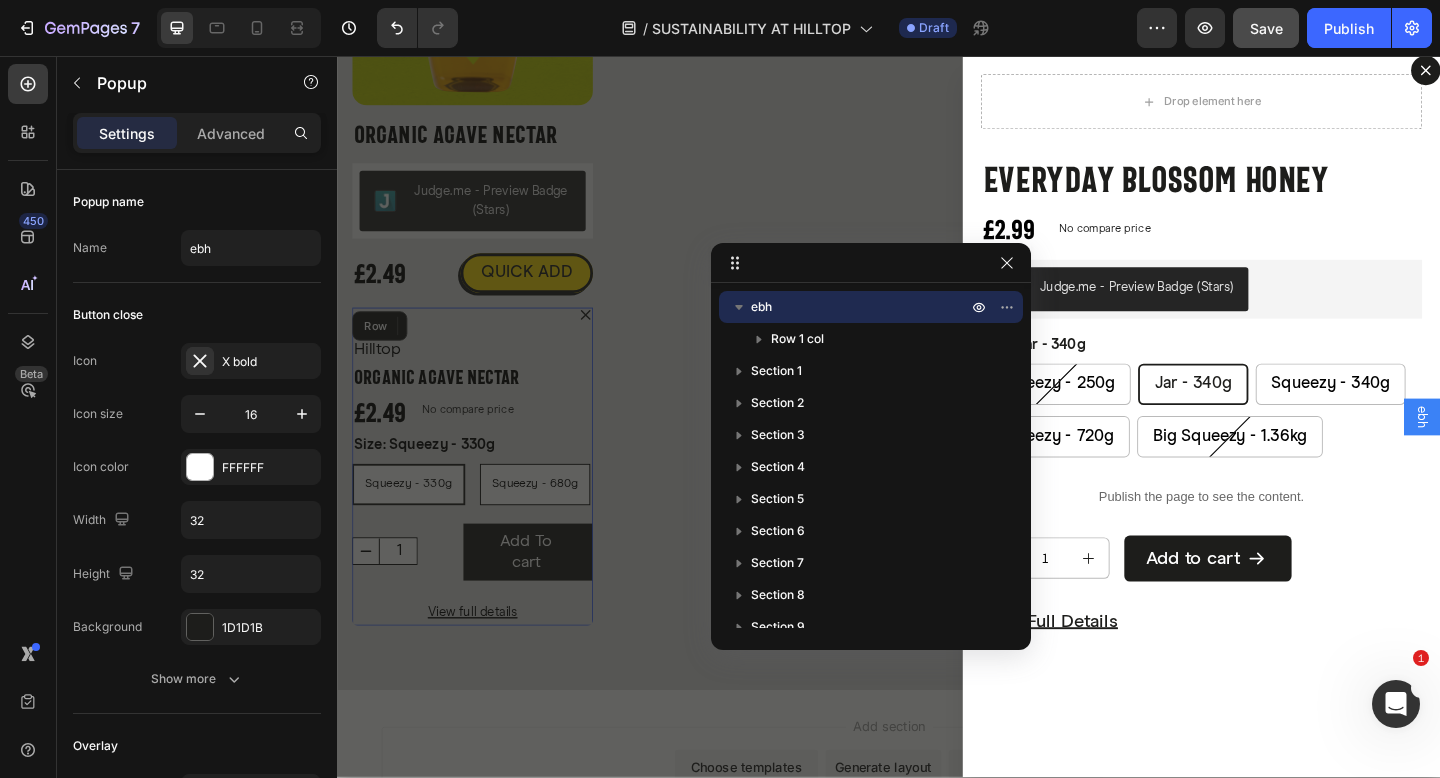 click at bounding box center [937, 448] 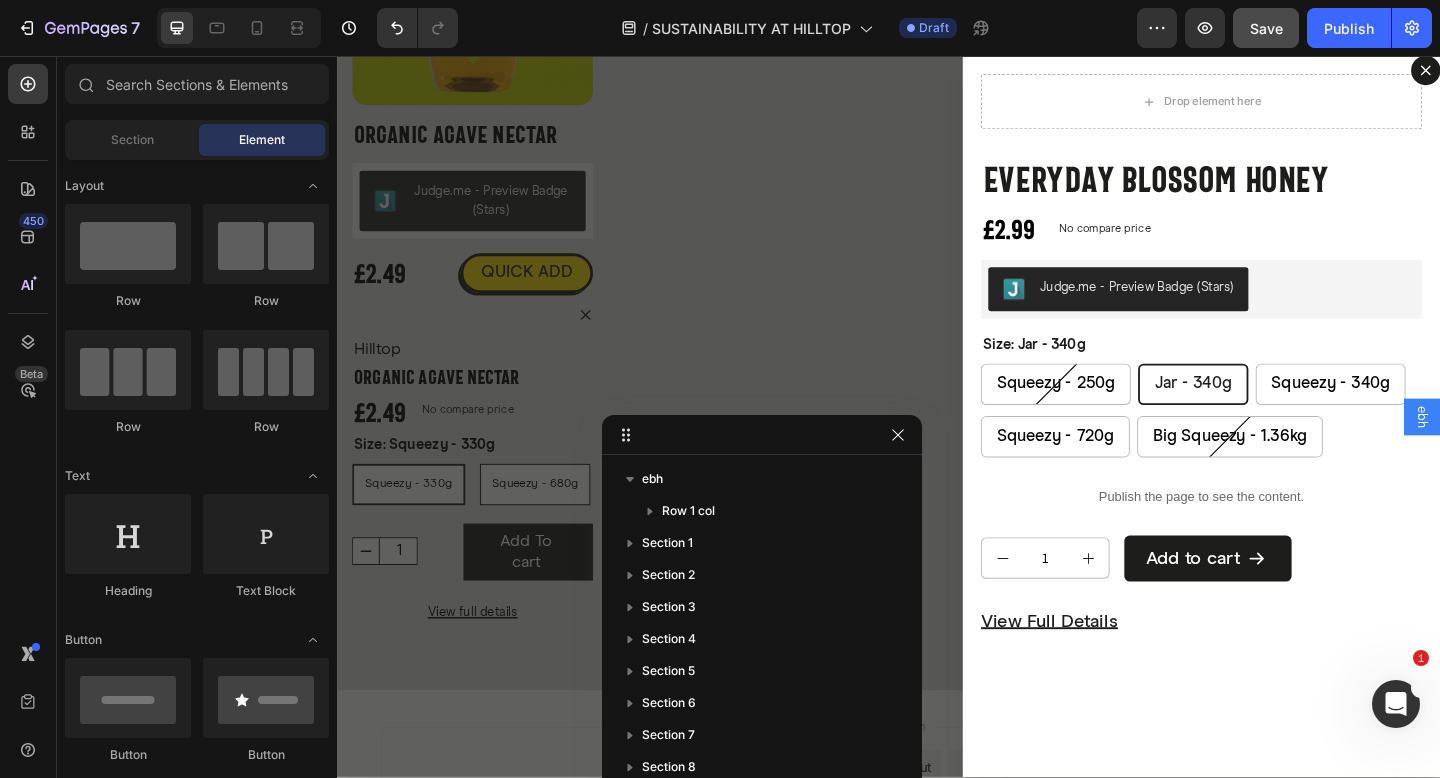 drag, startPoint x: 913, startPoint y: 284, endPoint x: 802, endPoint y: 459, distance: 207.23416 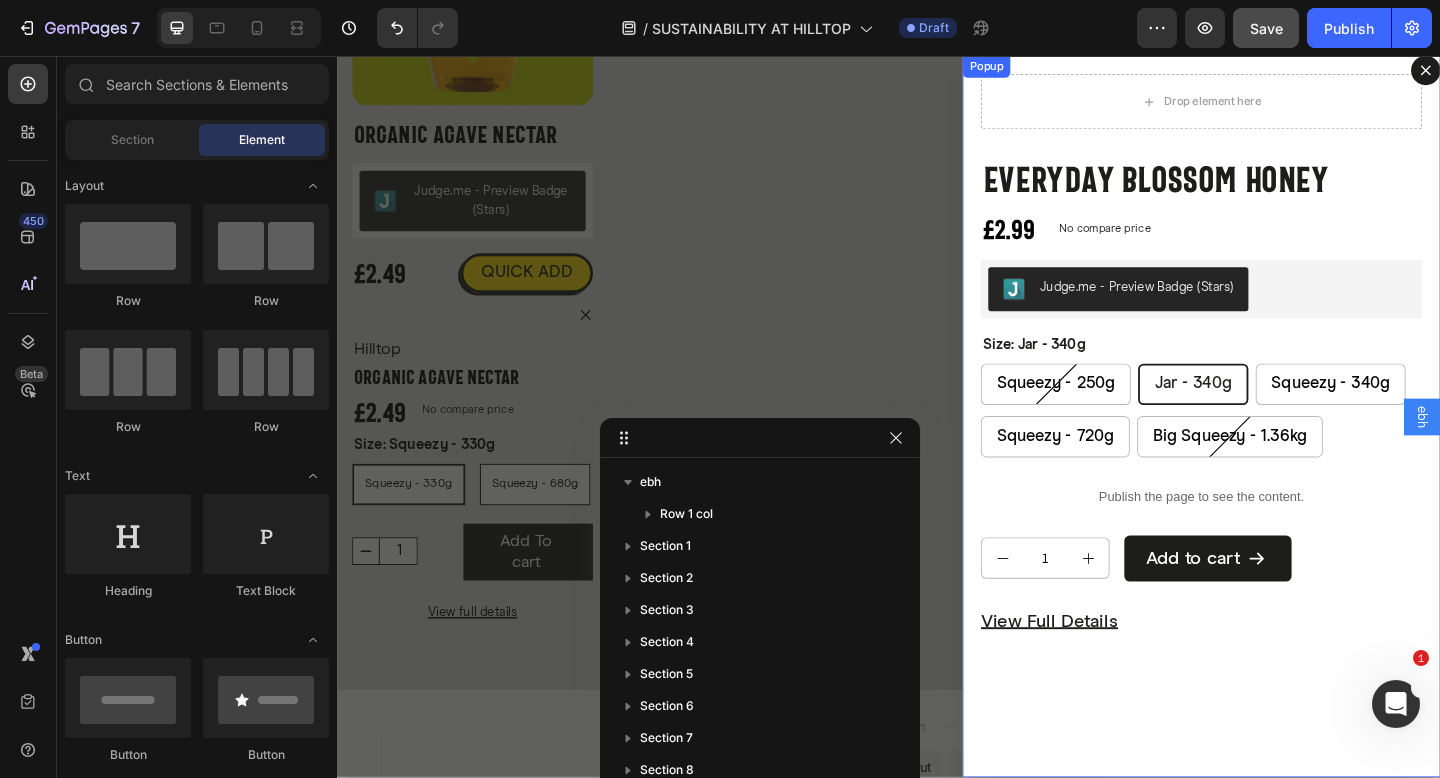 click 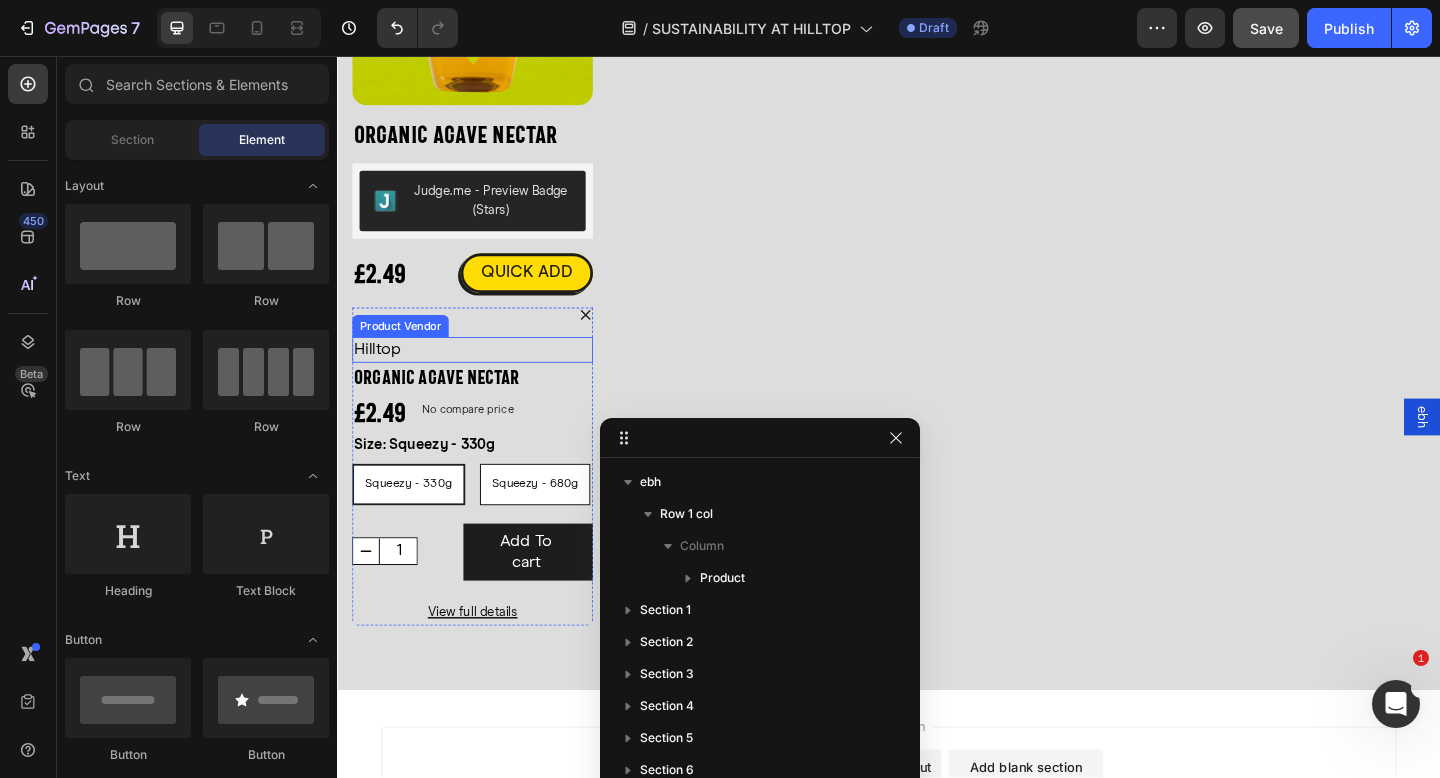 click on "Hilltop" at bounding box center [484, 375] 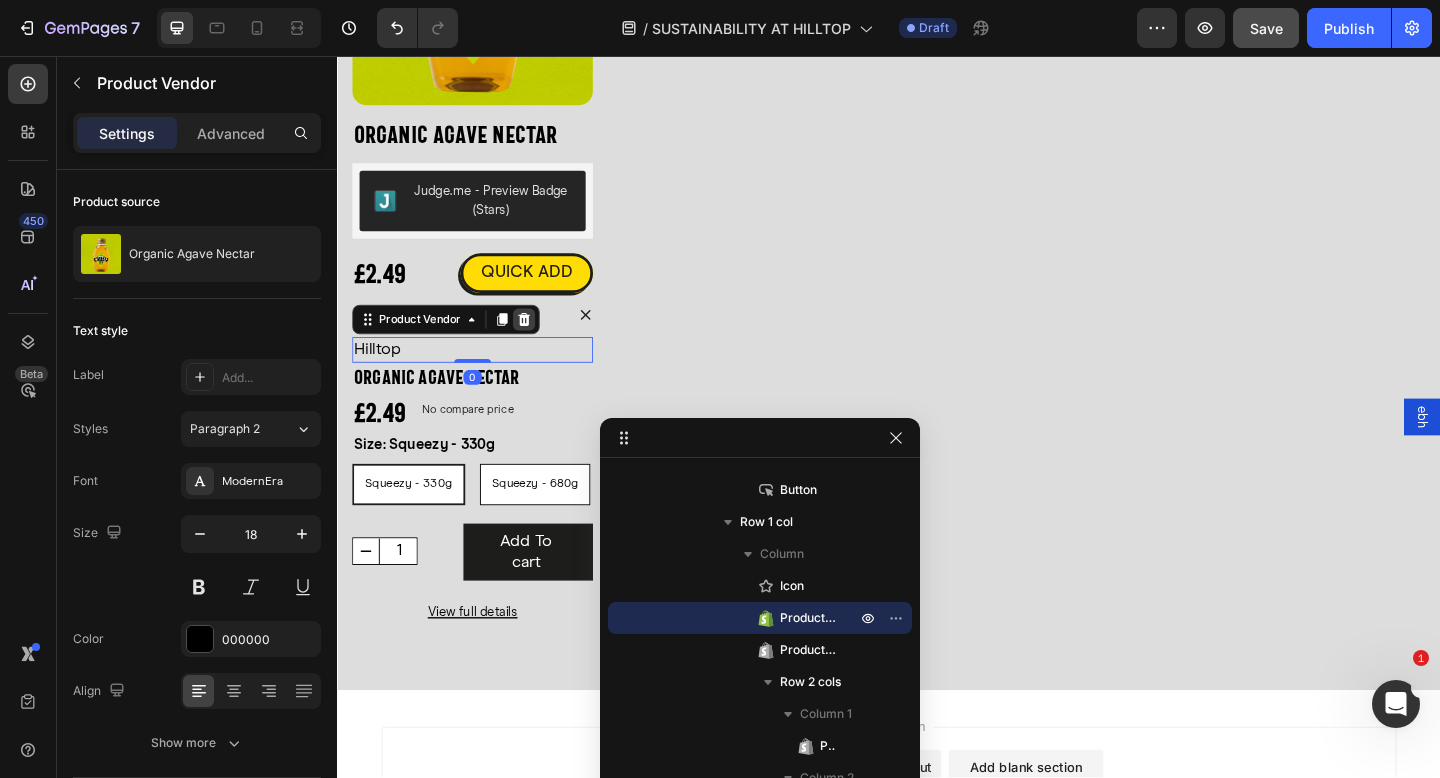 click 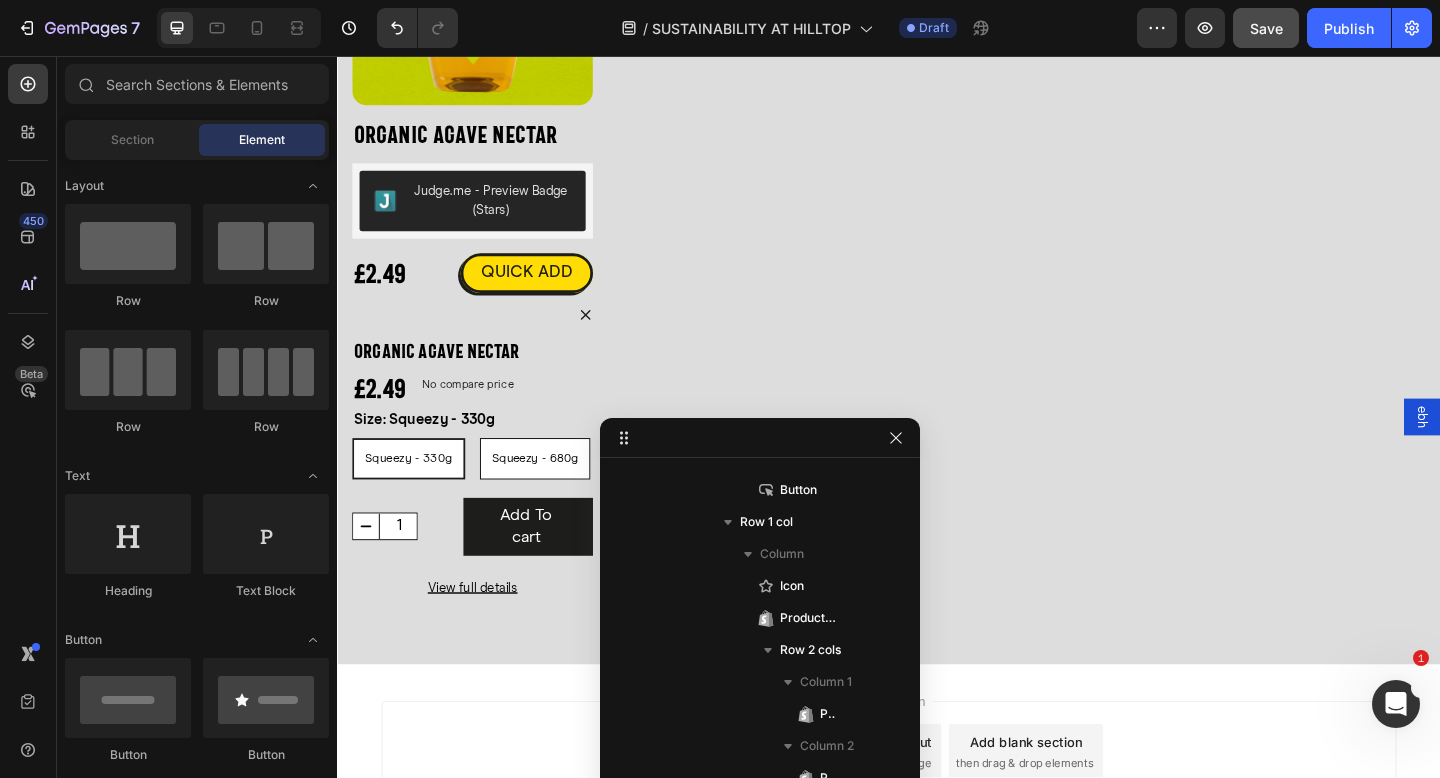 click on "ebh" at bounding box center (1517, 449) 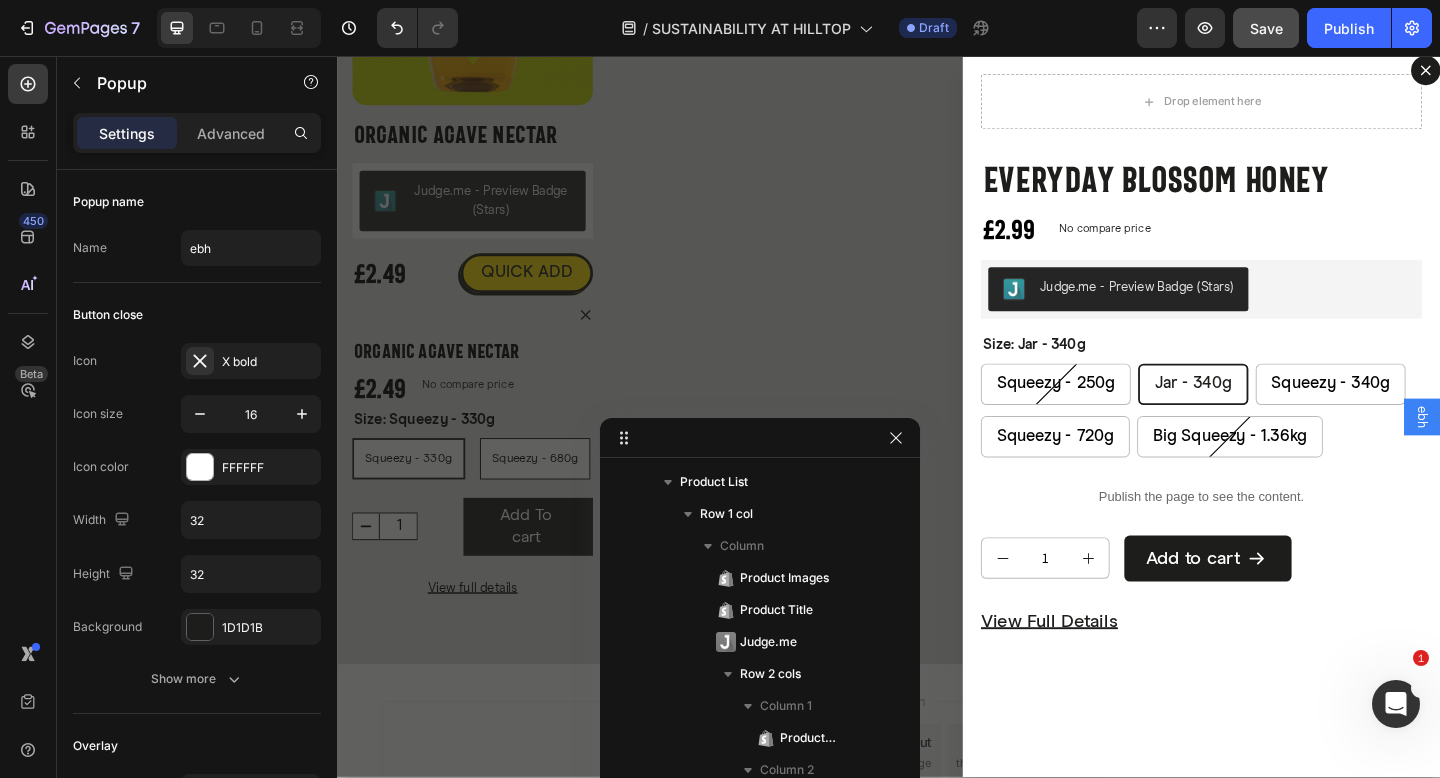 scroll, scrollTop: 0, scrollLeft: 0, axis: both 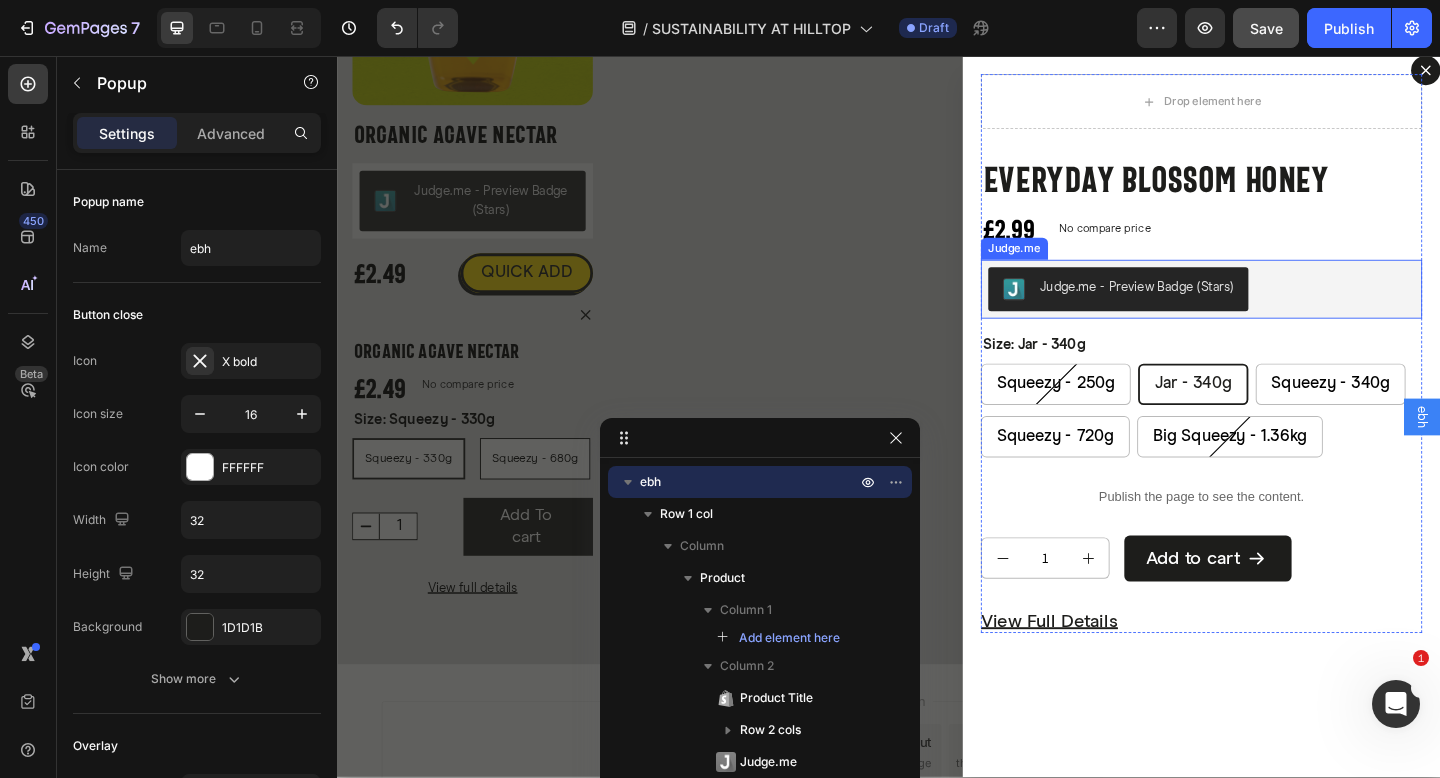 click on "Judge.me - Preview Badge (Stars)" at bounding box center [1277, 310] 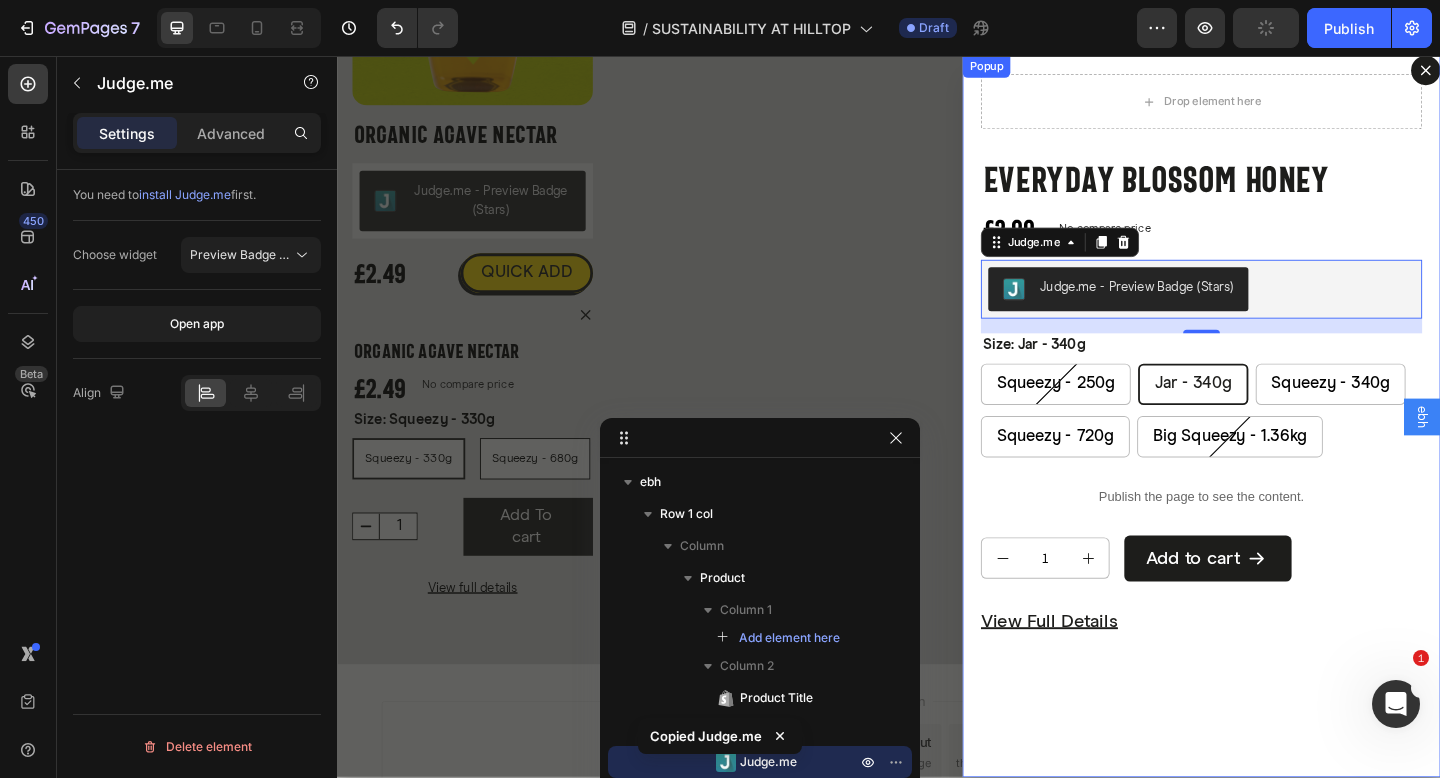 click 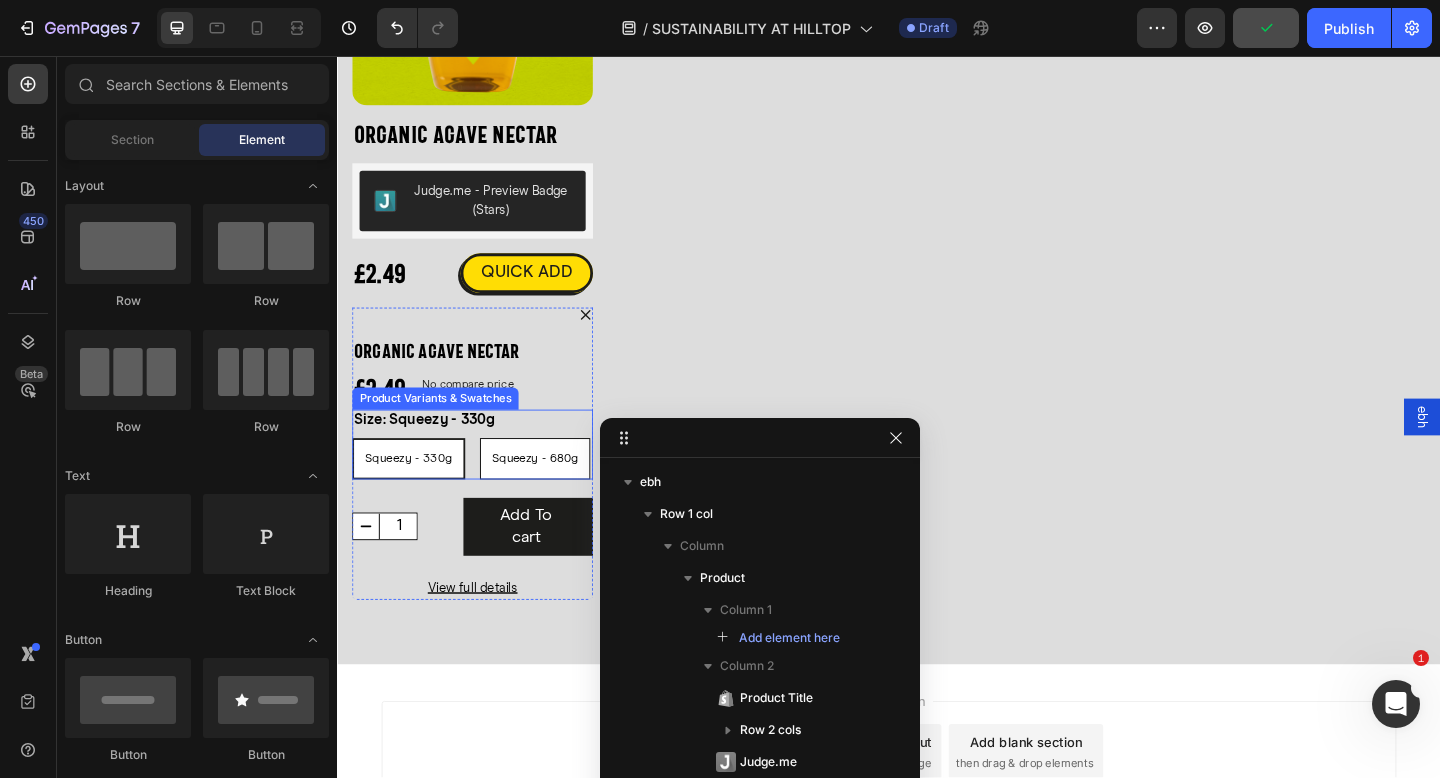 click on "Size: Squeezy - 330g Squeezy - 330g Squeezy - 330g Squeezy - 330g Squeezy - 680g Squeezy - 680g Squeezy - 680g" at bounding box center (484, 479) 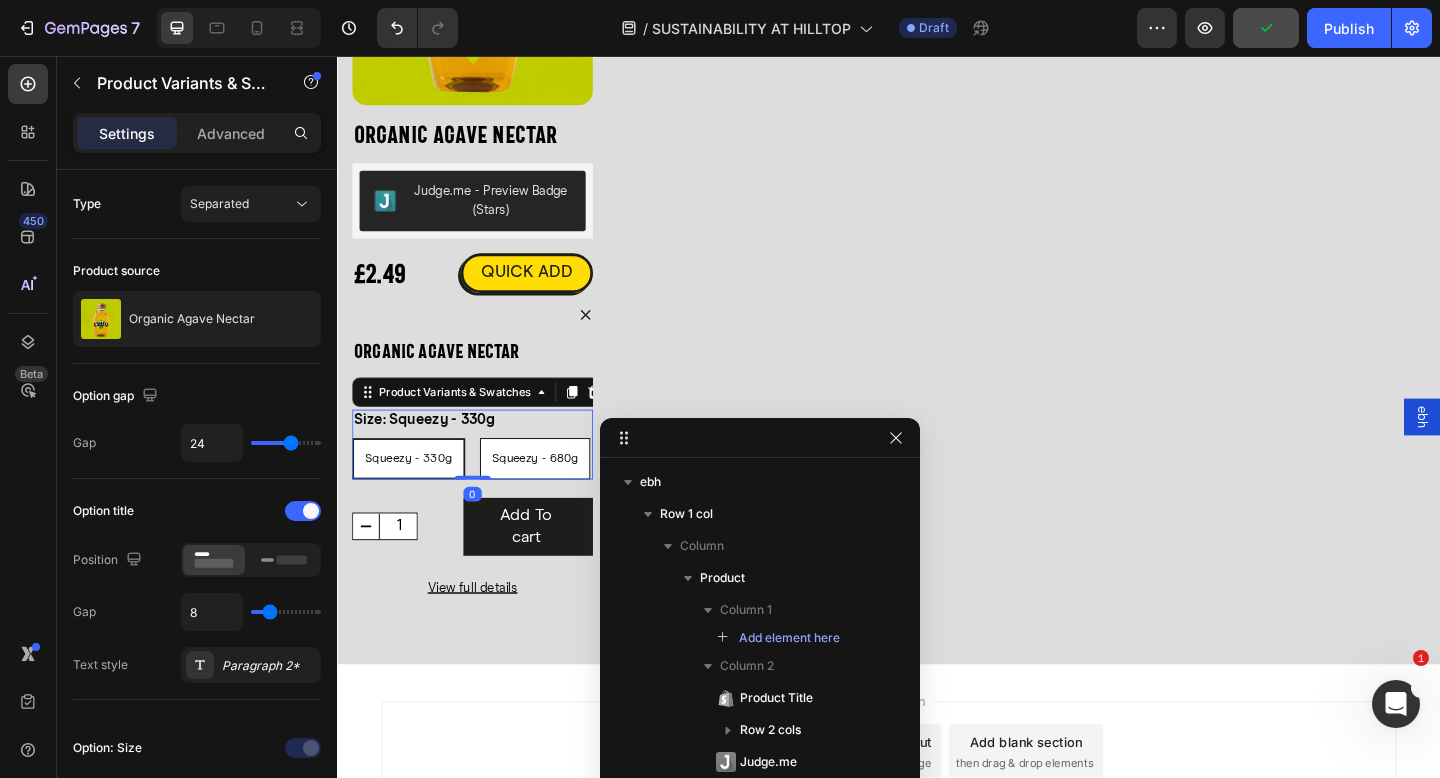 scroll, scrollTop: 4688, scrollLeft: 0, axis: vertical 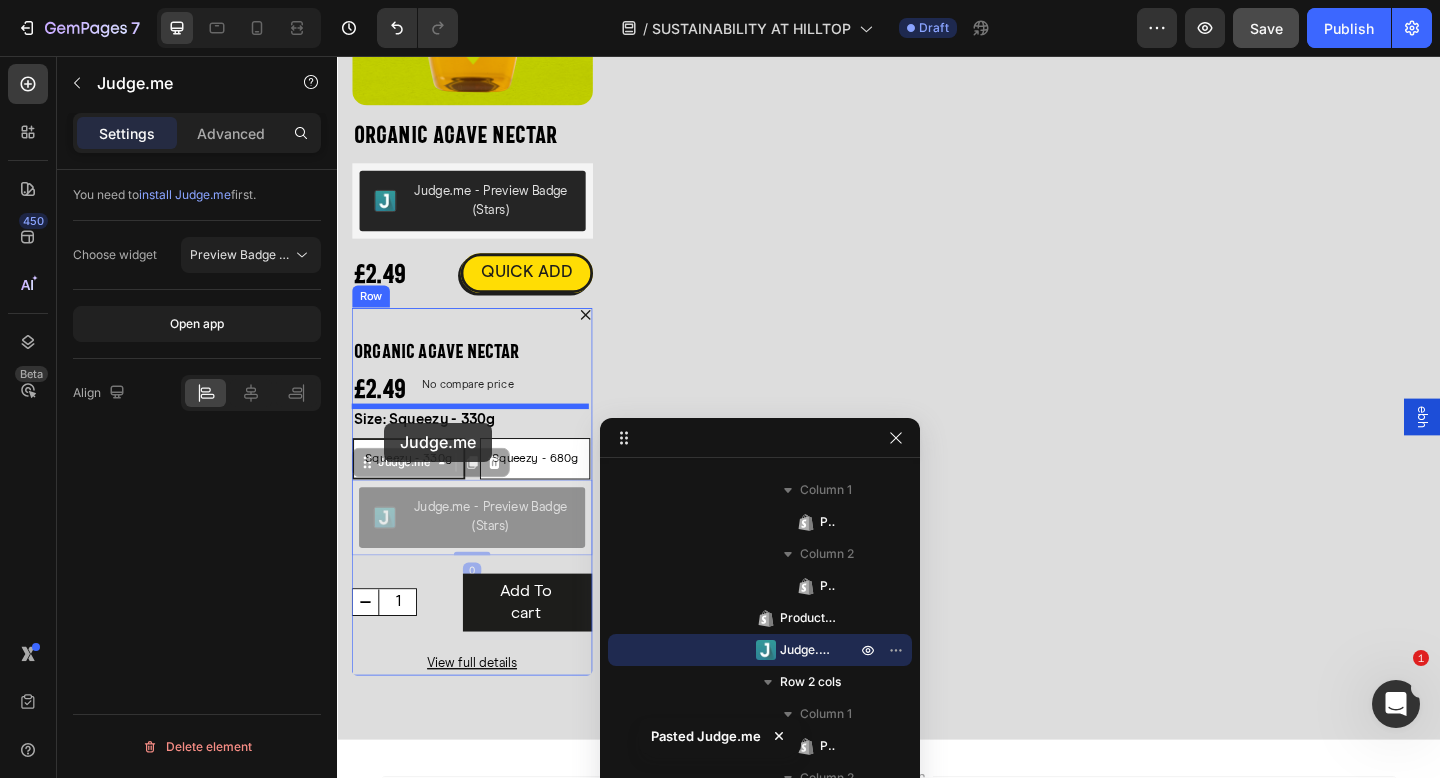 drag, startPoint x: 373, startPoint y: 494, endPoint x: 388, endPoint y: 455, distance: 41.785164 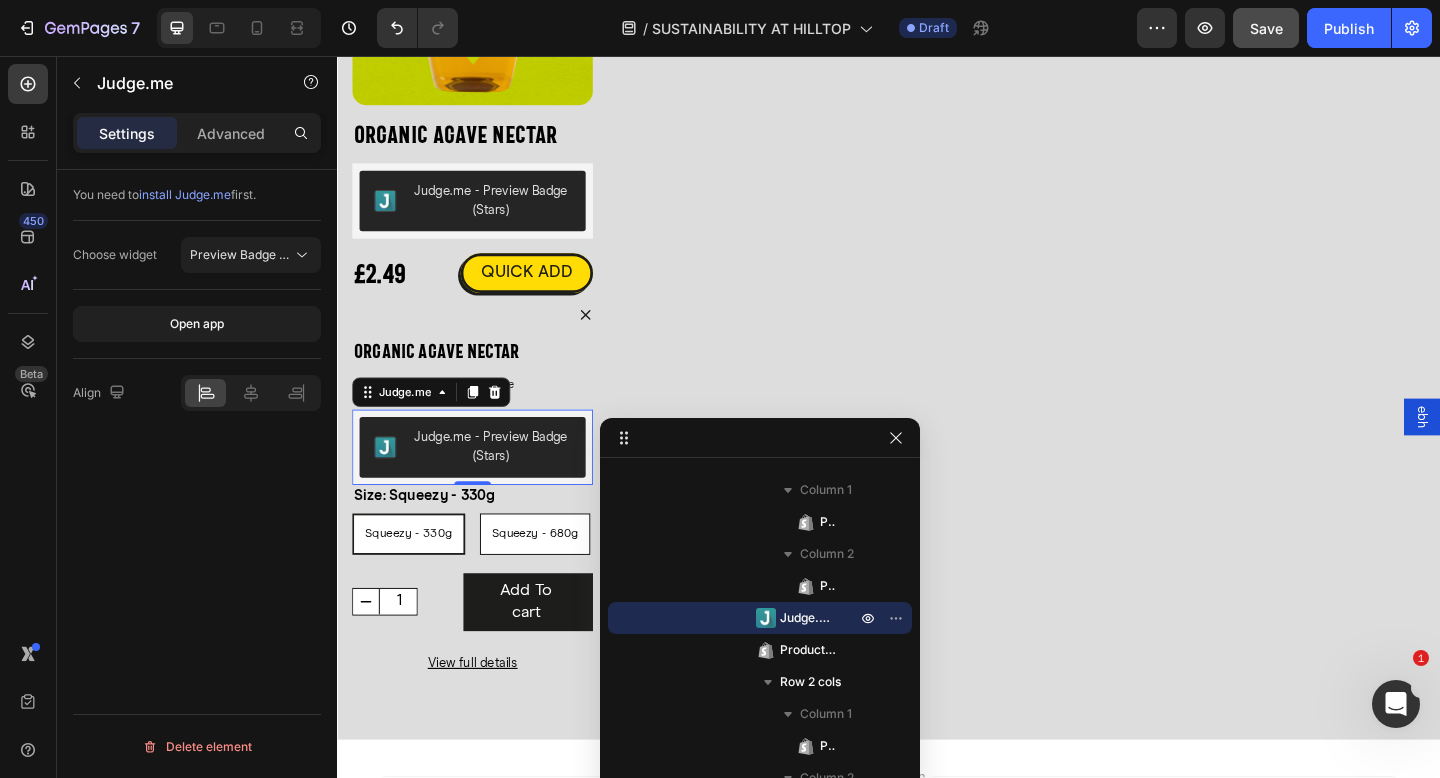 click on "ebh" at bounding box center [1517, 449] 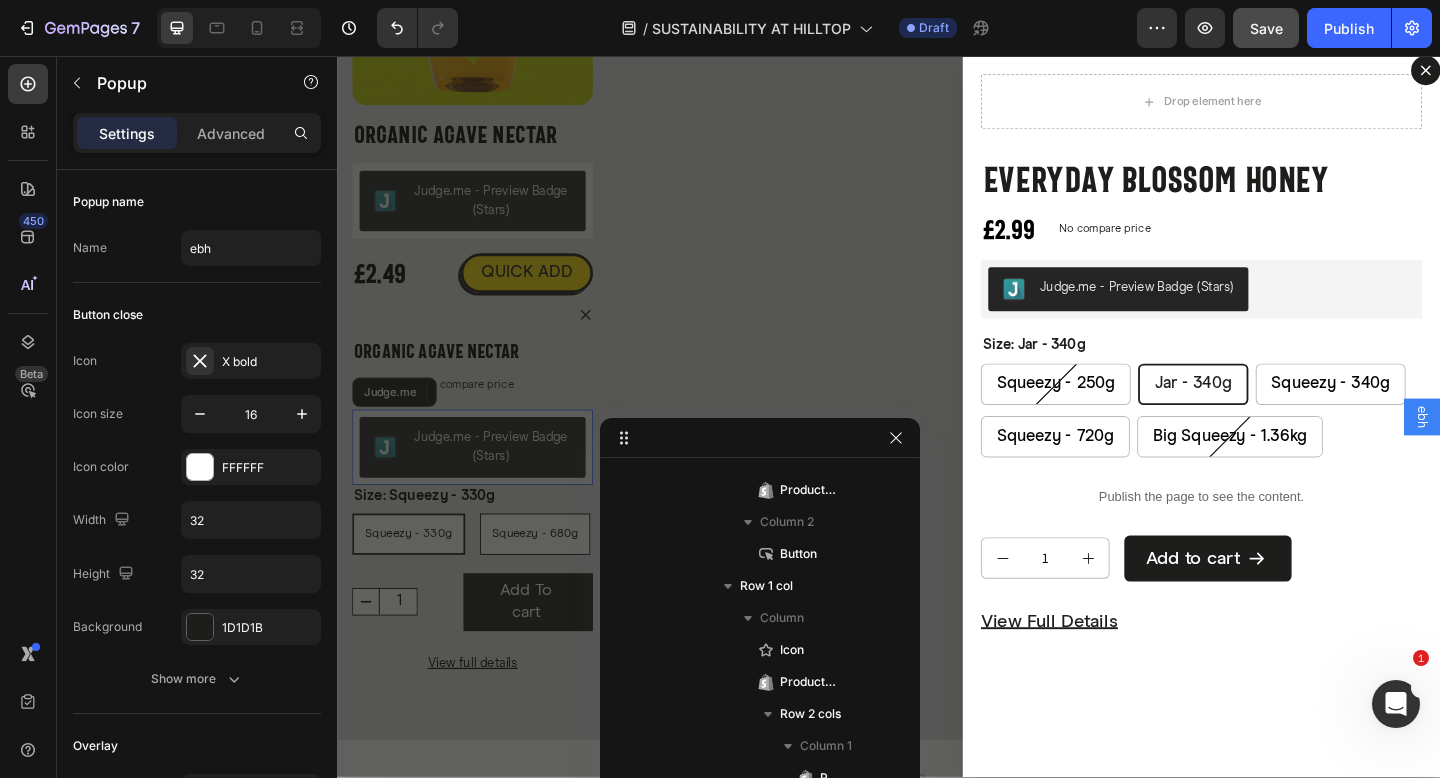 scroll, scrollTop: 0, scrollLeft: 0, axis: both 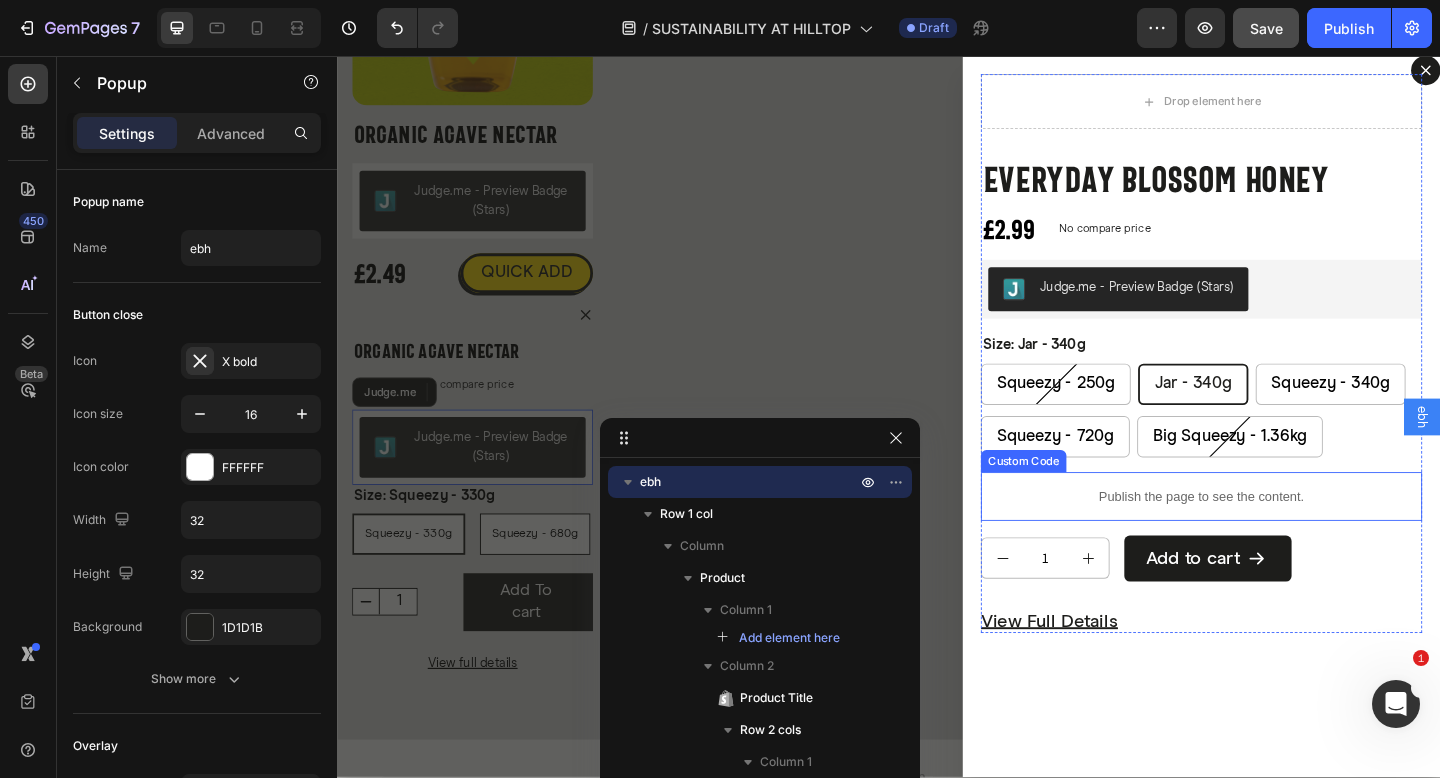 click on "Publish the page to see the content." at bounding box center (1277, 535) 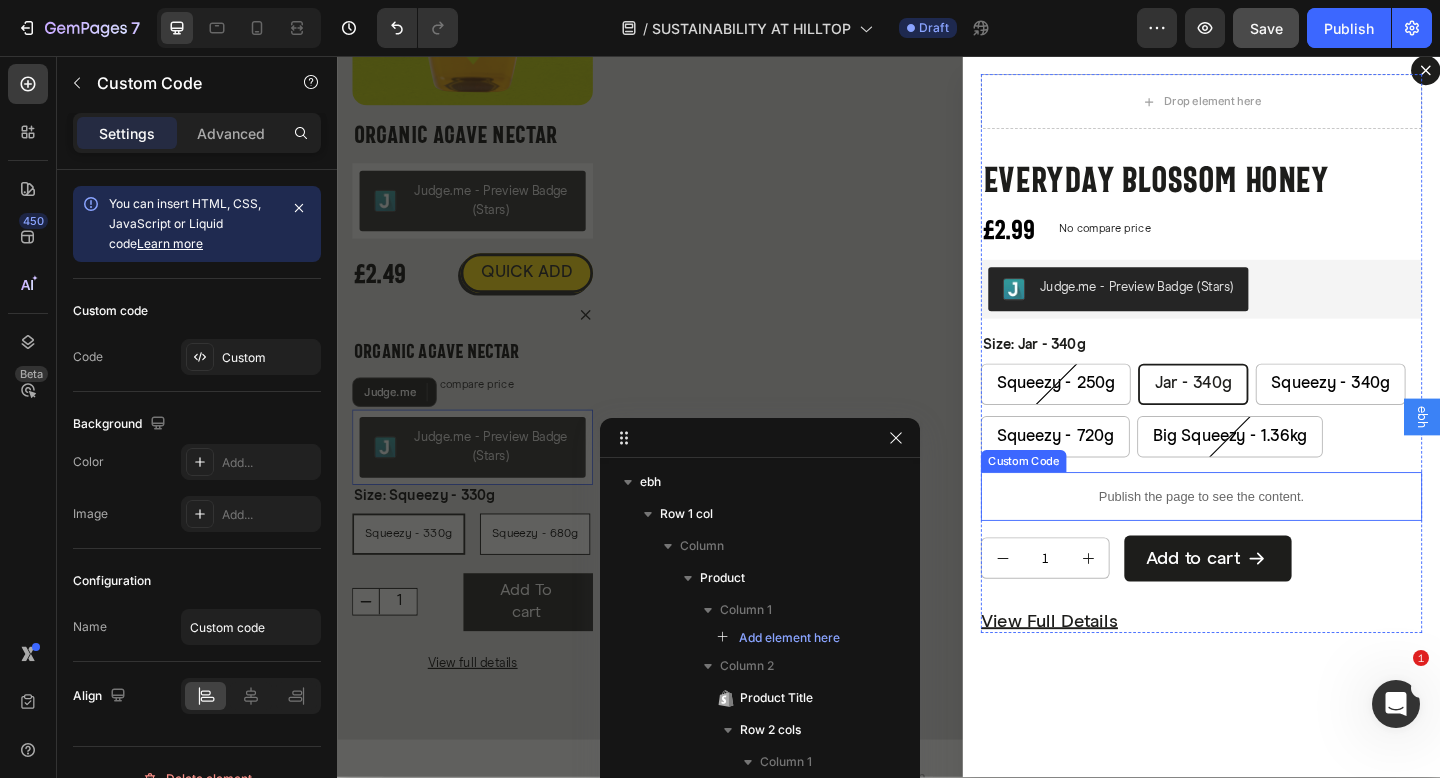 click on "Publish the page to see the content." at bounding box center [1277, 535] 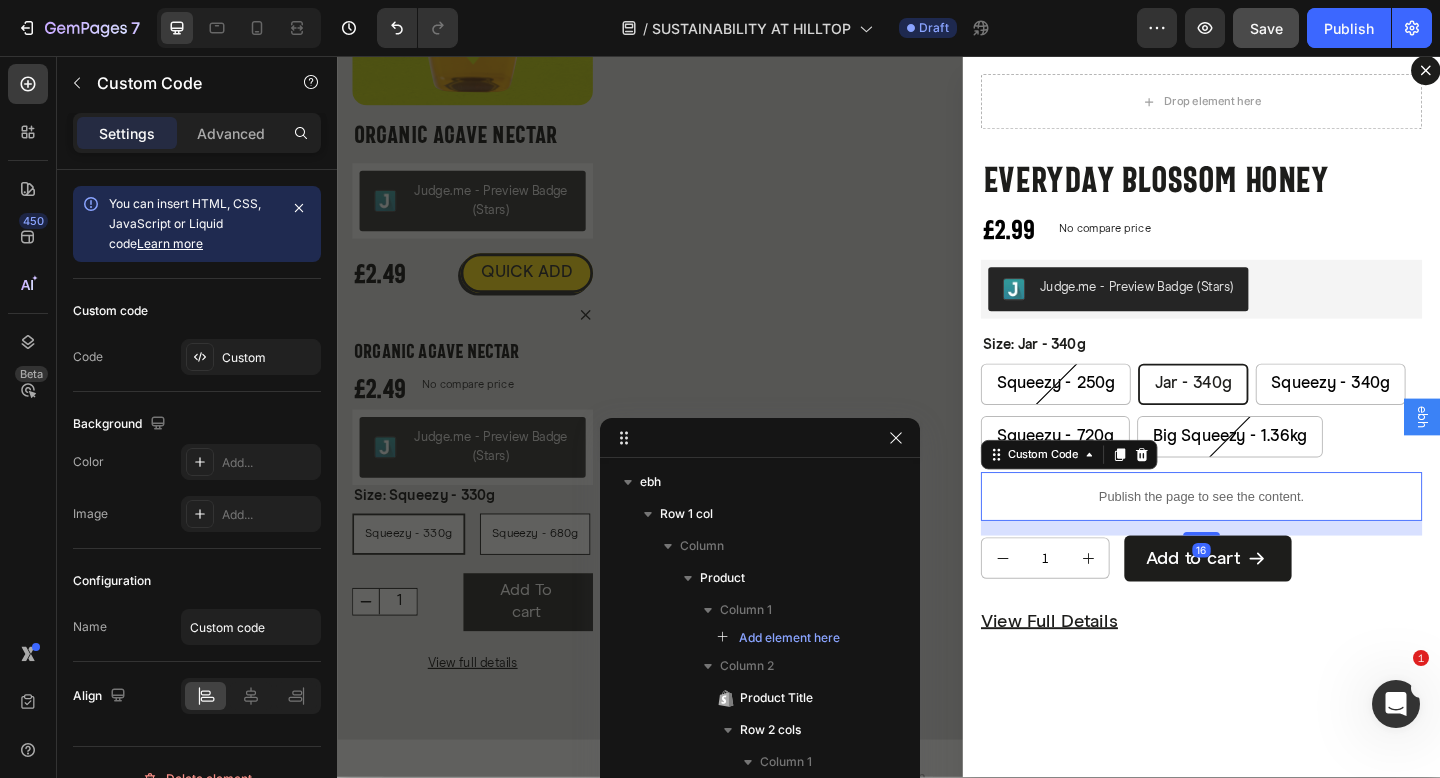scroll, scrollTop: 336, scrollLeft: 0, axis: vertical 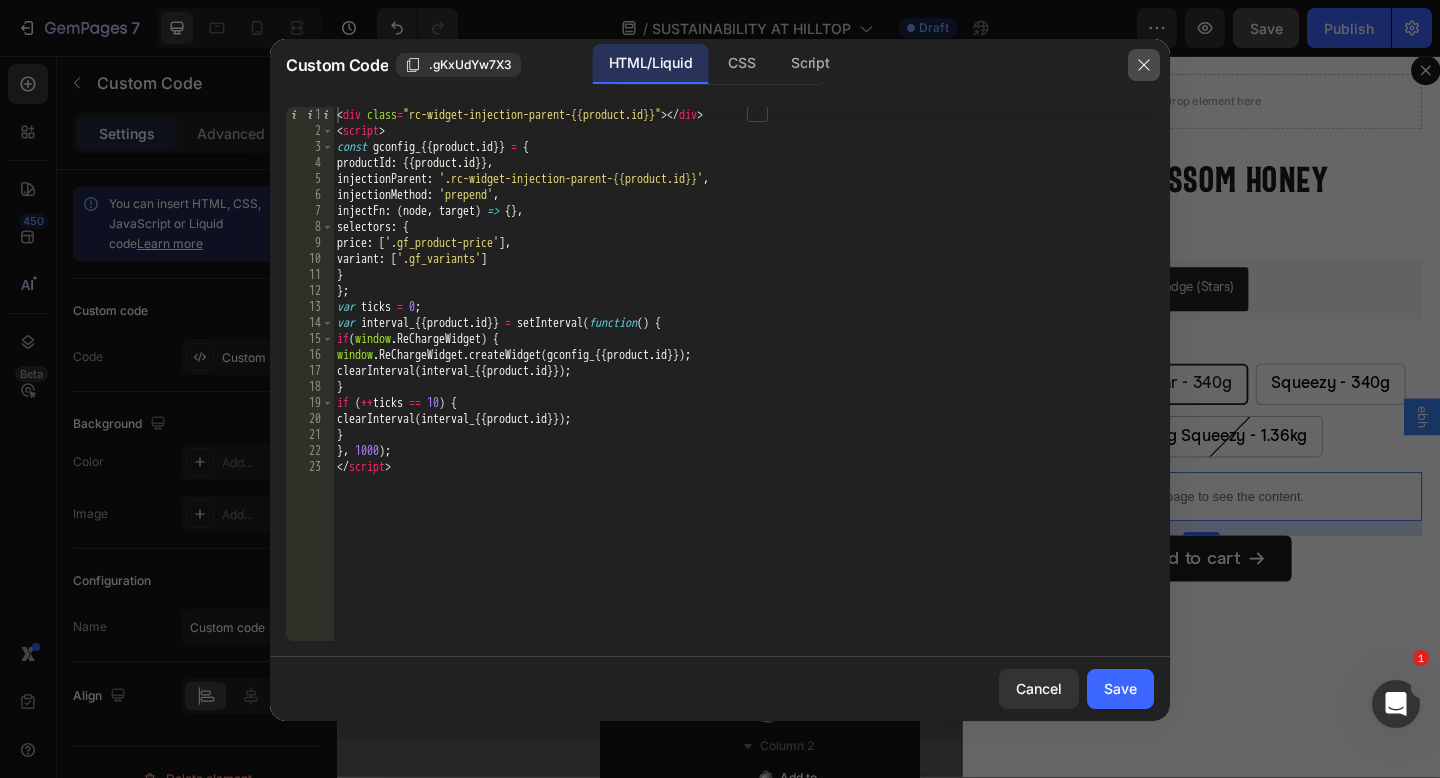 click 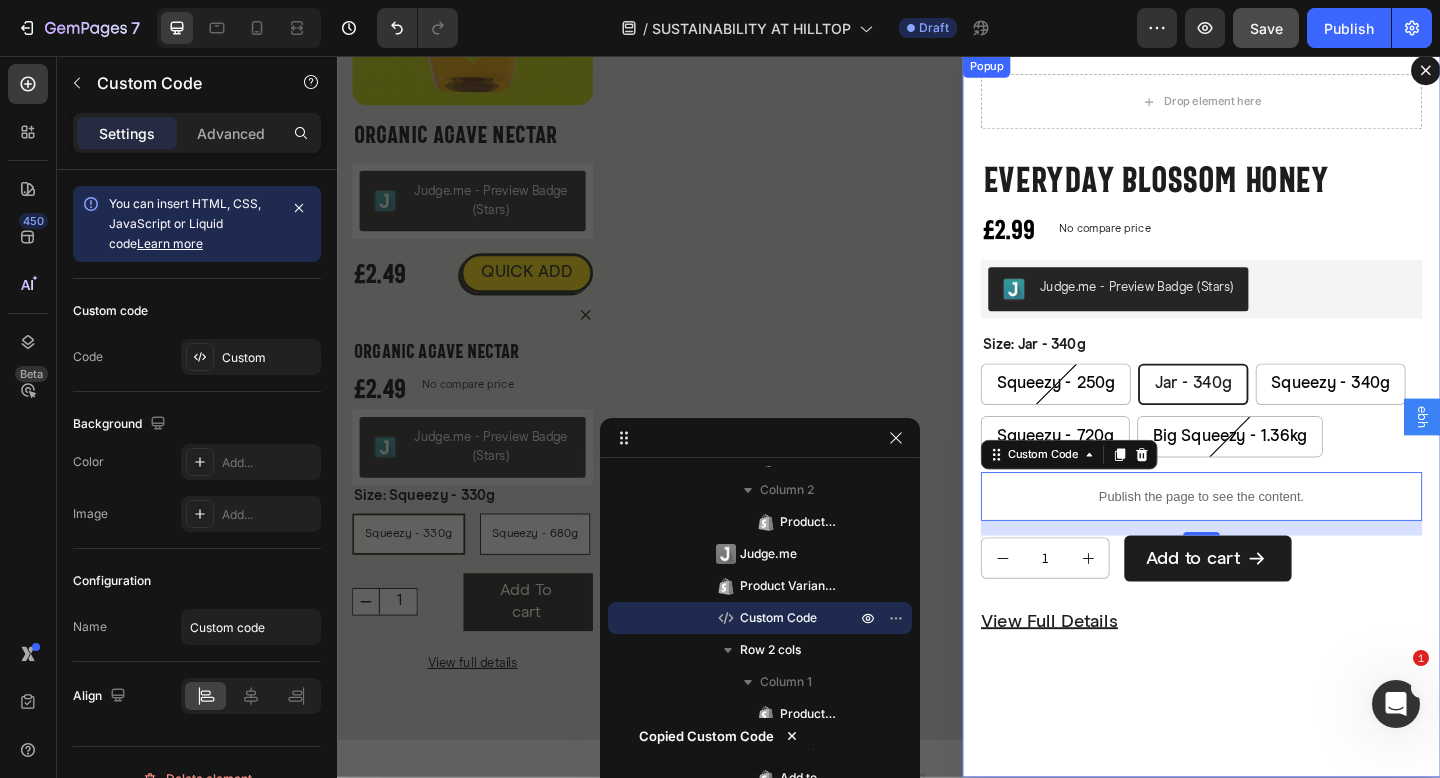 click 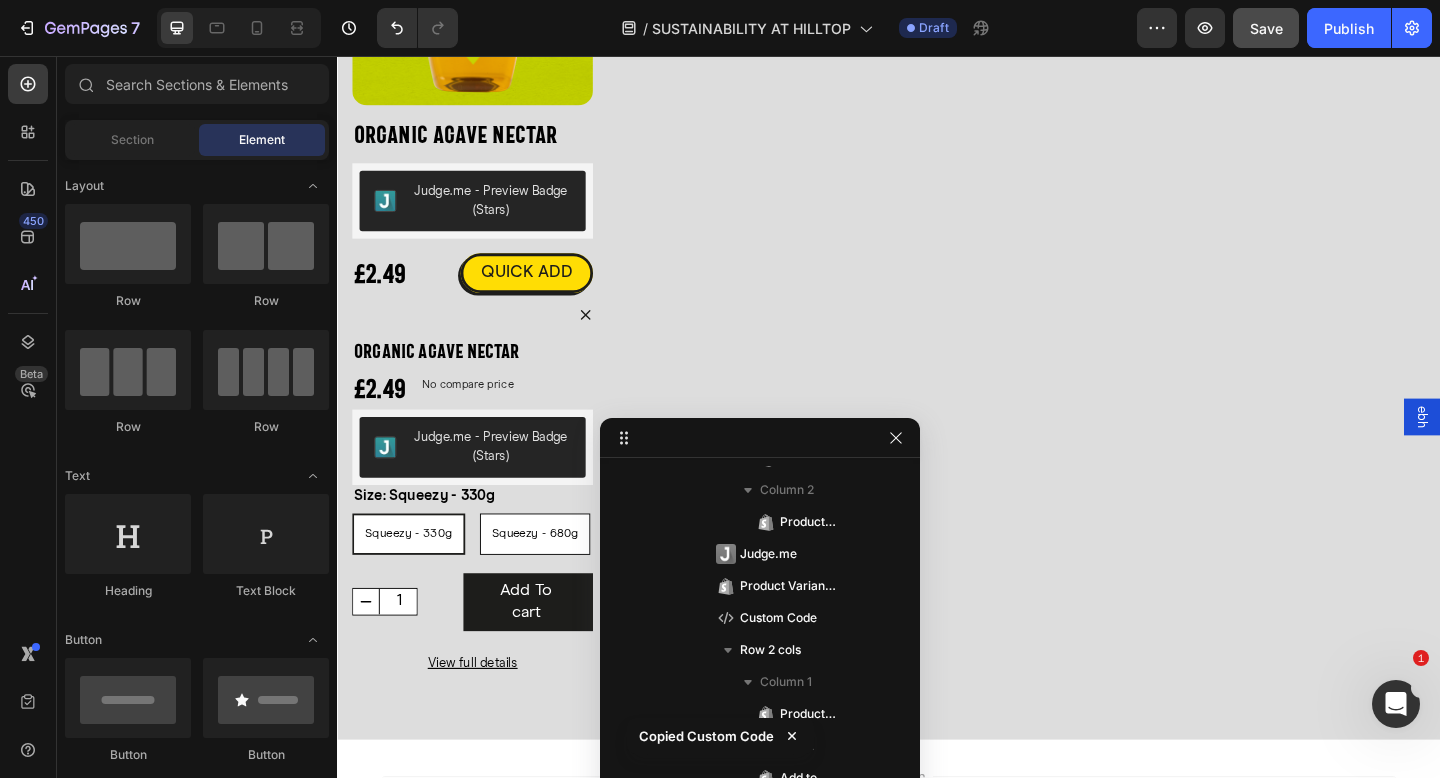 scroll, scrollTop: 4304, scrollLeft: 0, axis: vertical 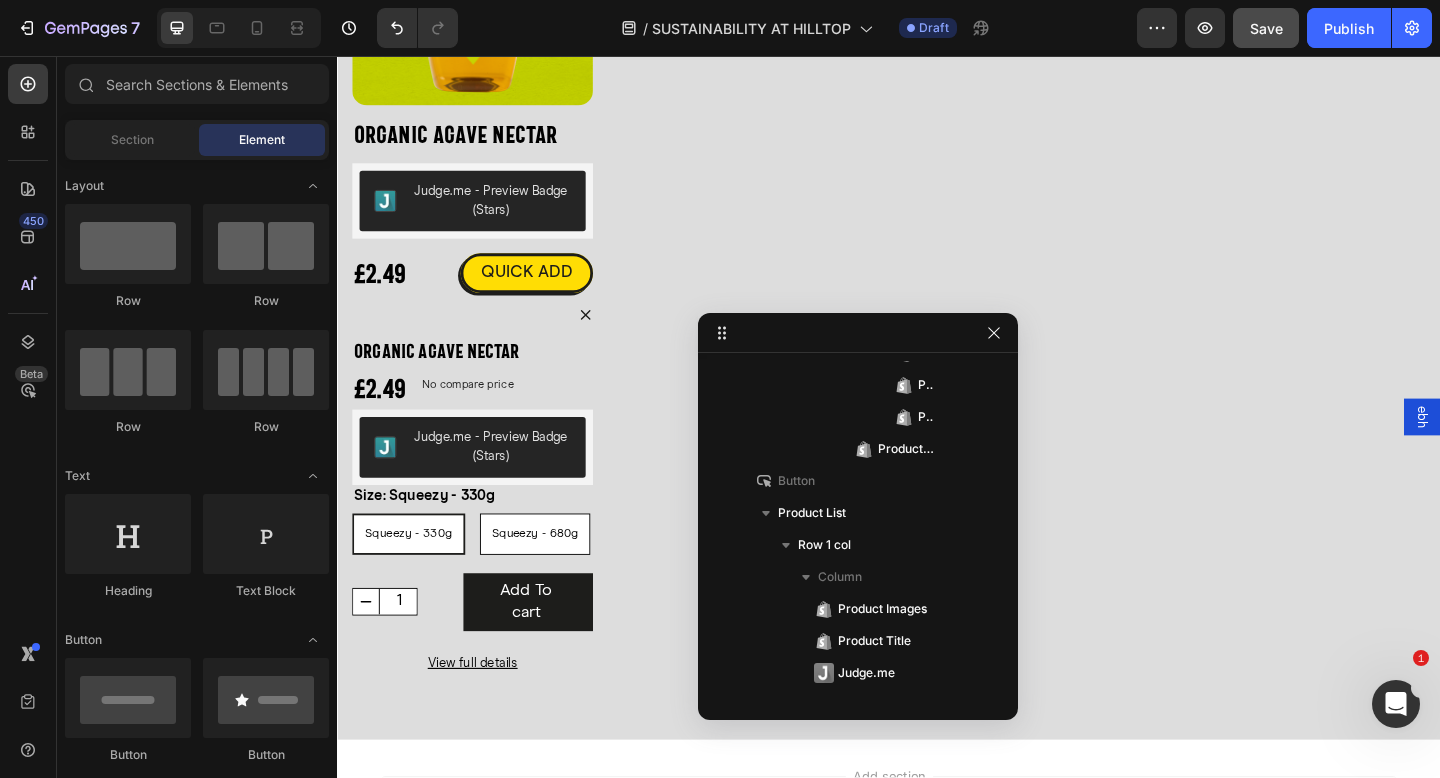 drag, startPoint x: 762, startPoint y: 431, endPoint x: 894, endPoint y: 285, distance: 196.8248 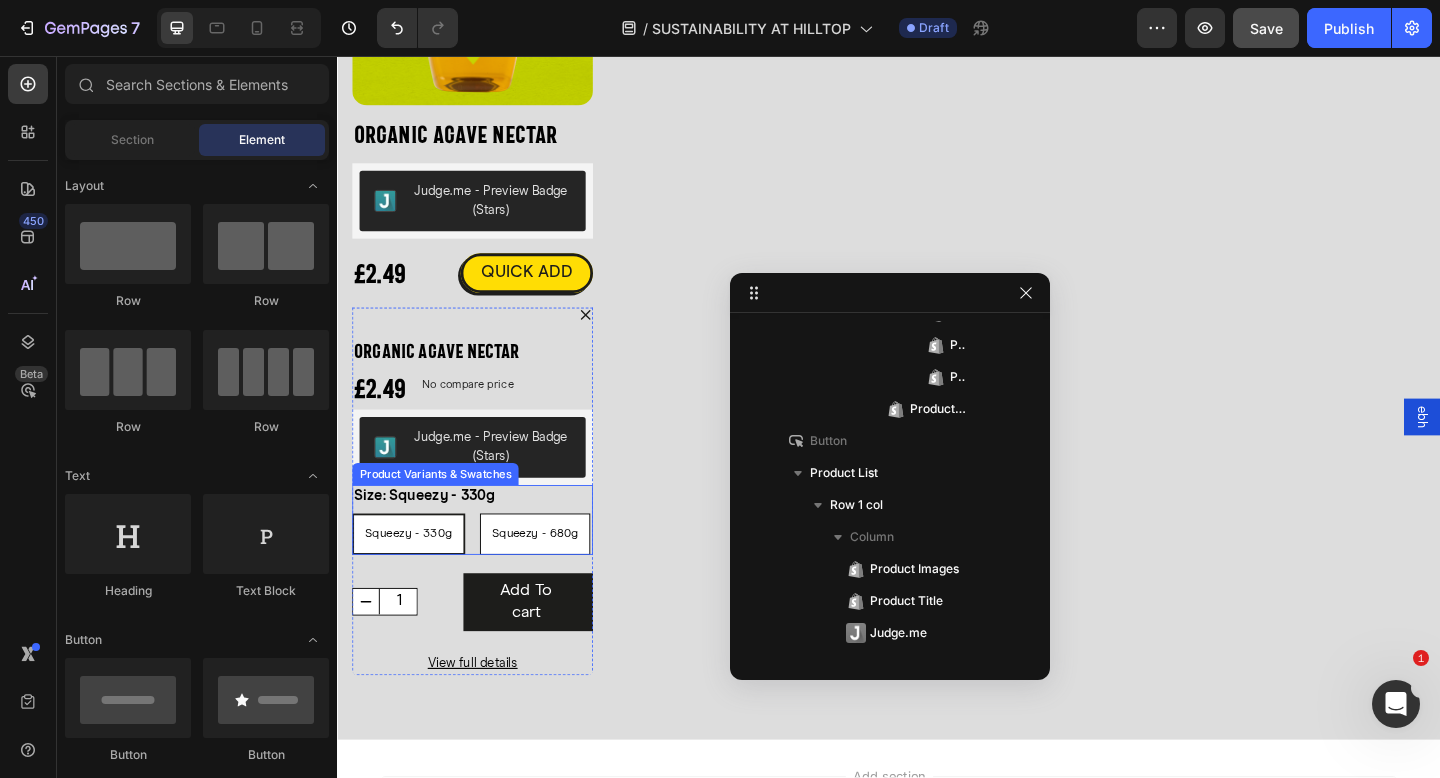 click on "Squeezy - 330g Squeezy - 330g Squeezy - 330g Squeezy - 680g Squeezy - 680g Squeezy - 680g" at bounding box center [484, 576] 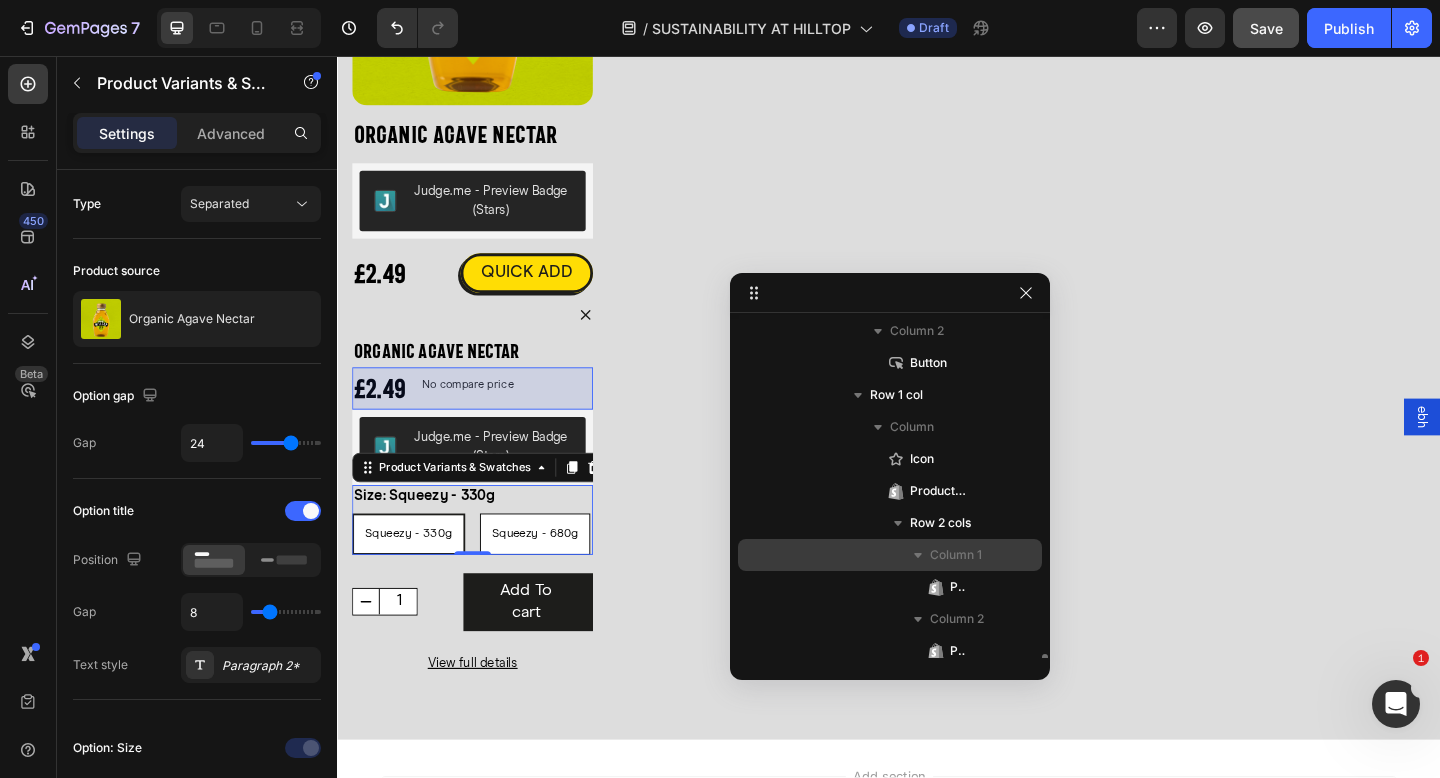 scroll, scrollTop: 4999, scrollLeft: 0, axis: vertical 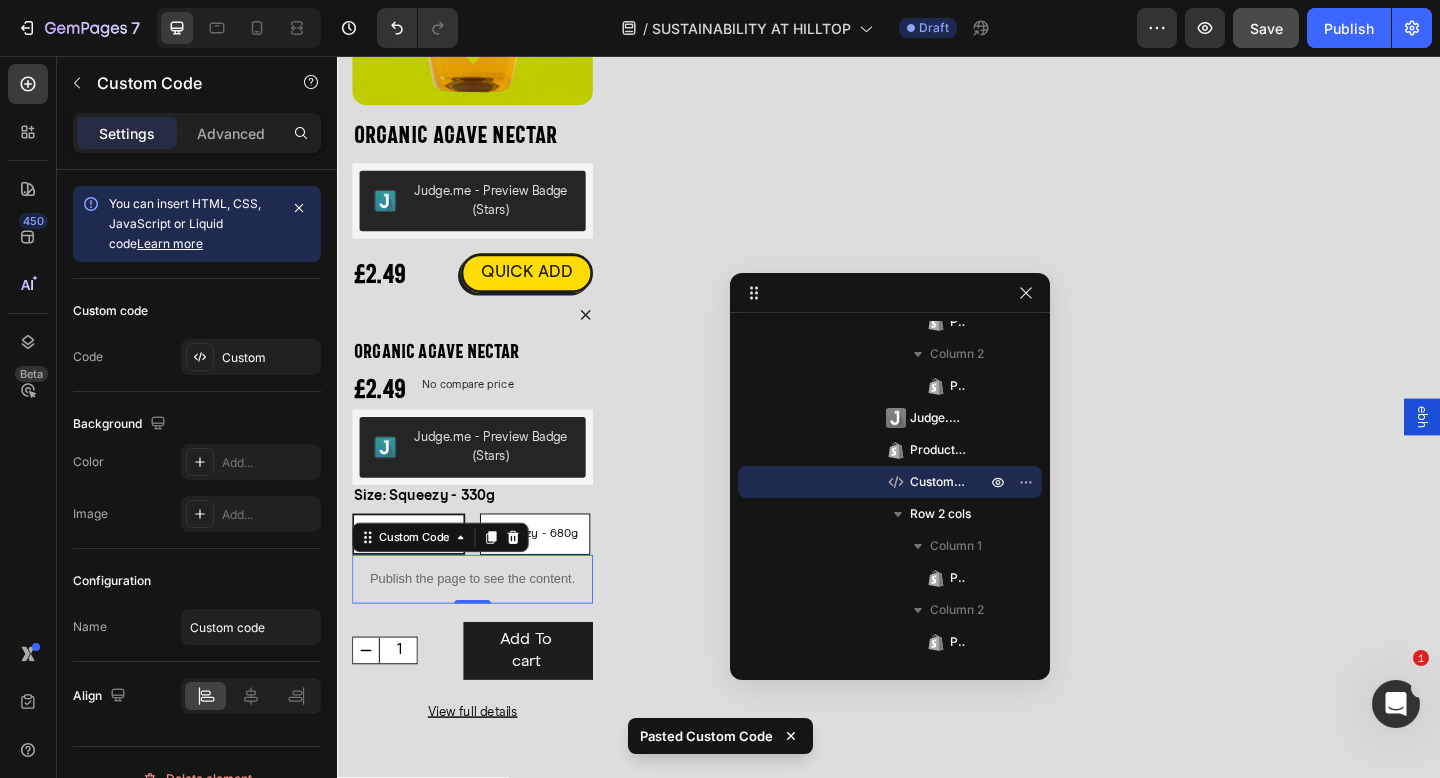click on "ebh" at bounding box center (1517, 449) 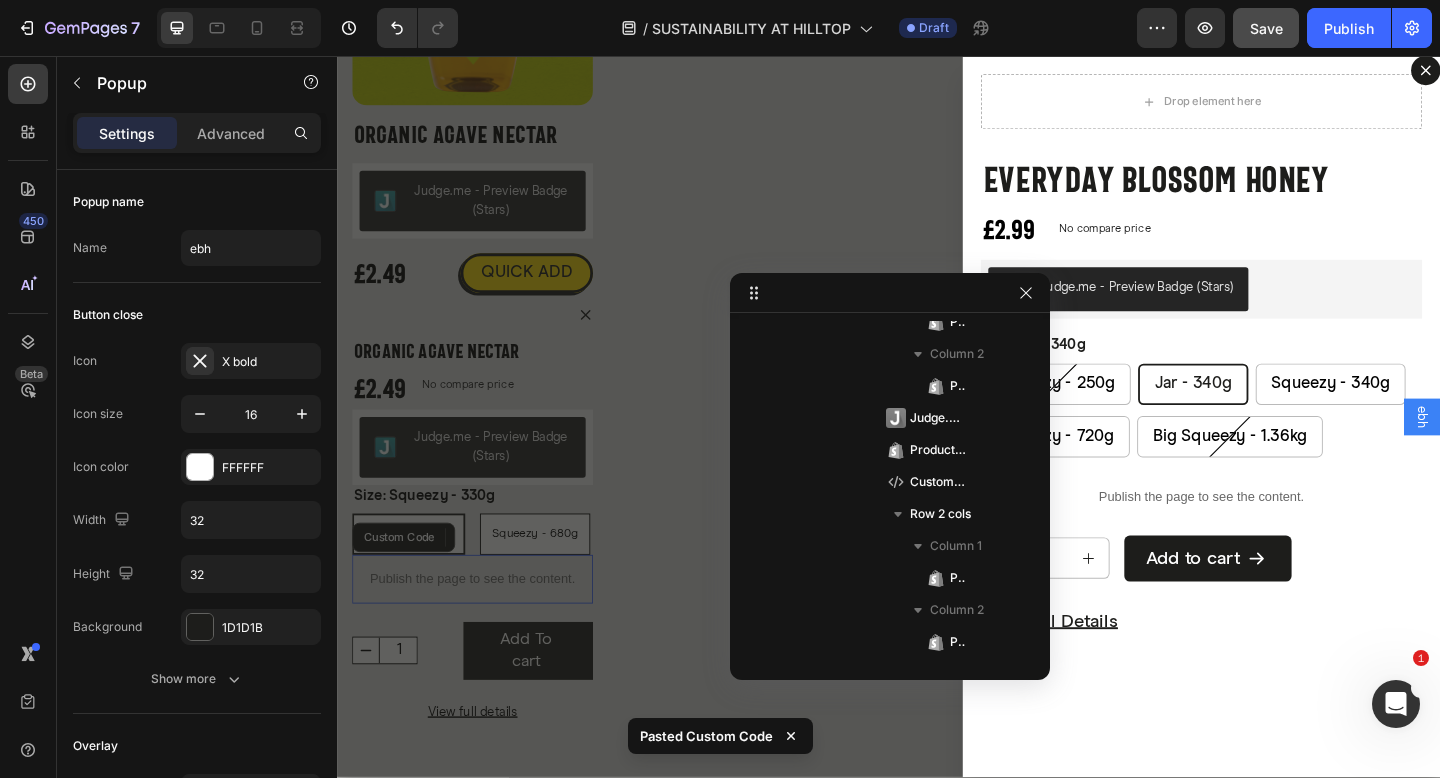 scroll, scrollTop: 0, scrollLeft: 0, axis: both 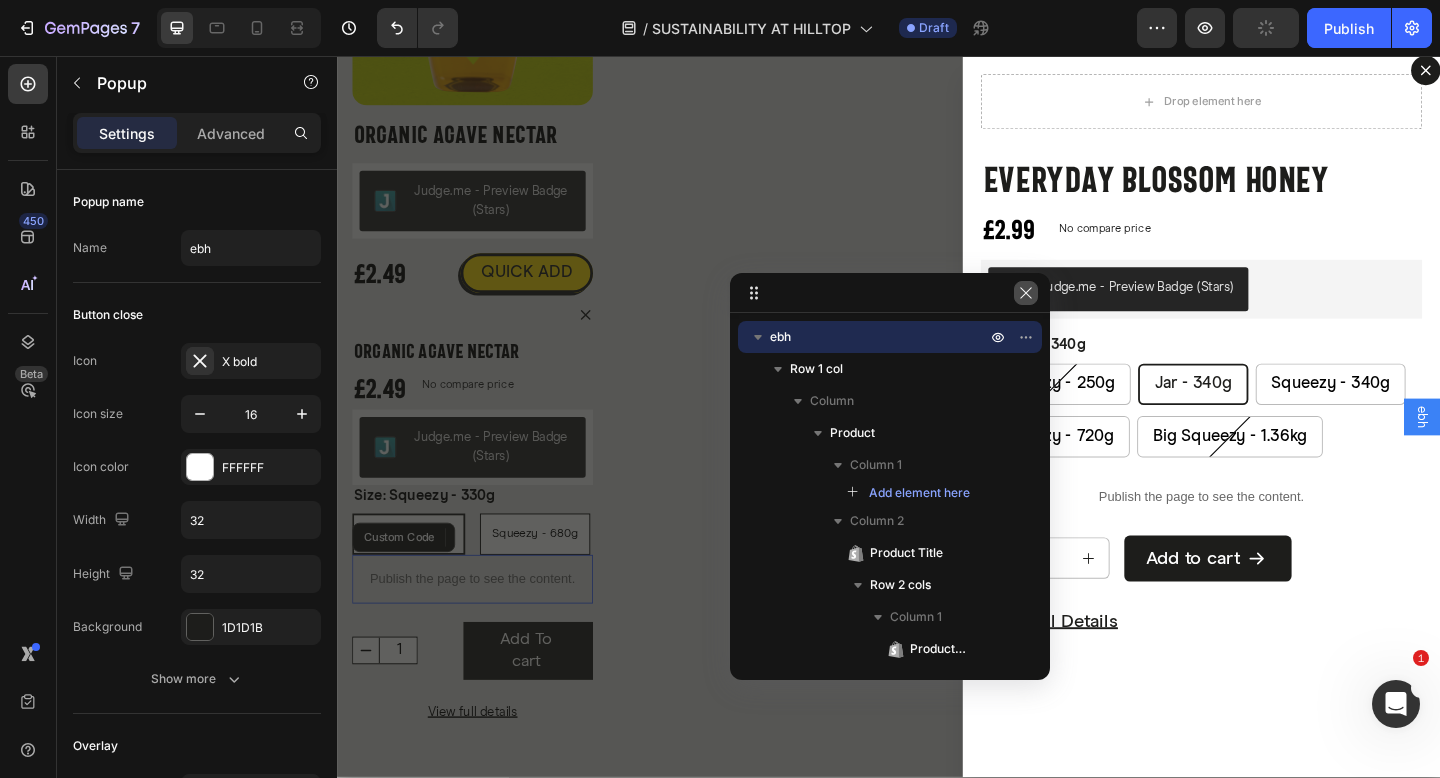 click 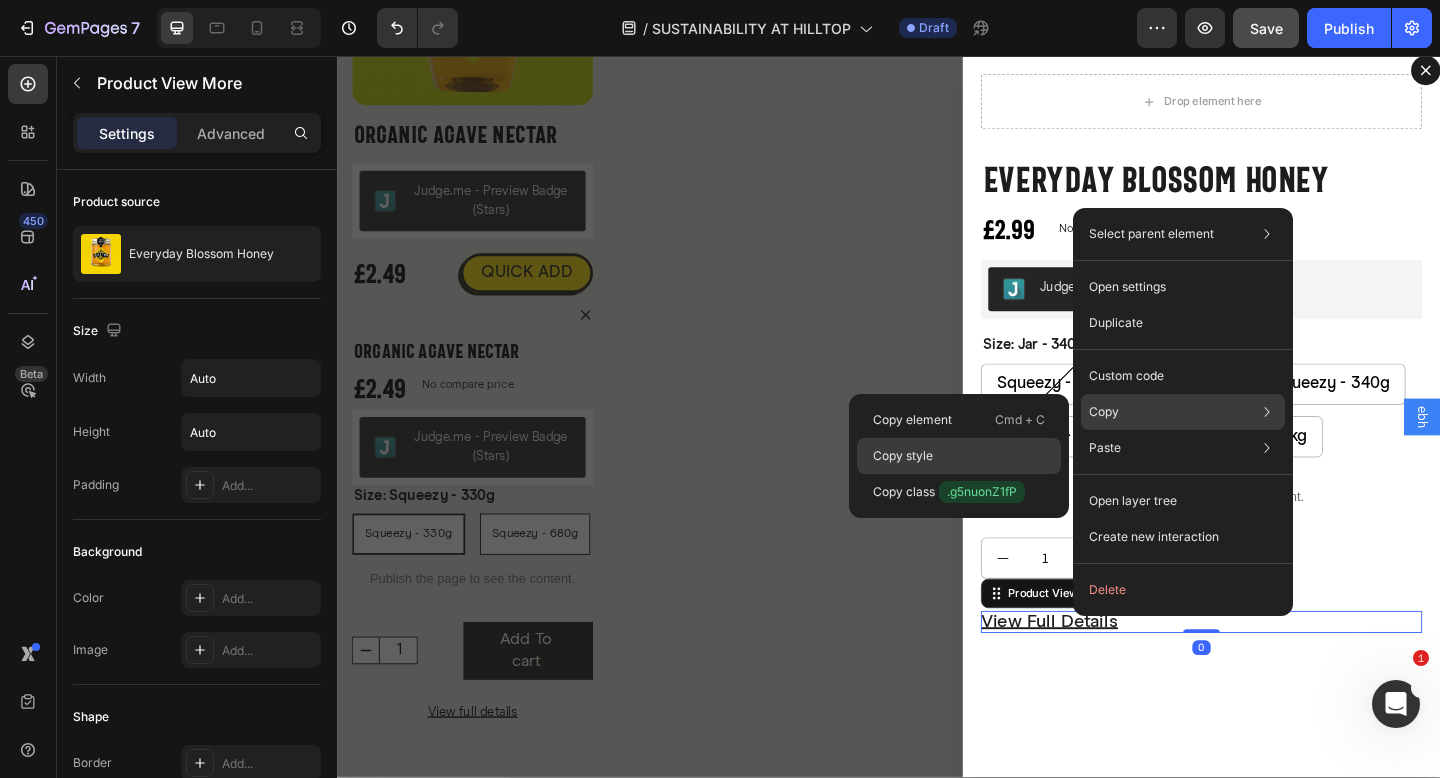 click on "Copy style" at bounding box center (903, 456) 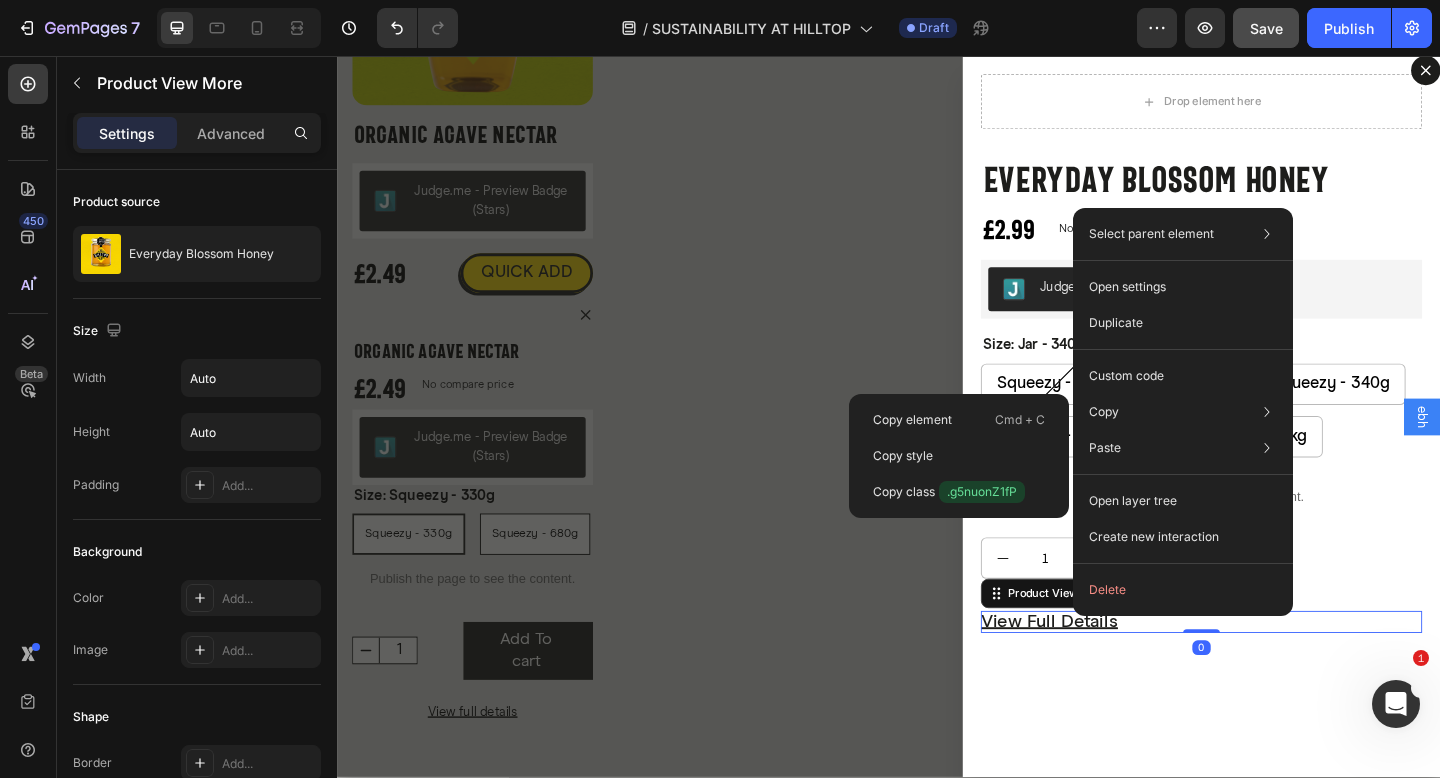 click at bounding box center [937, 448] 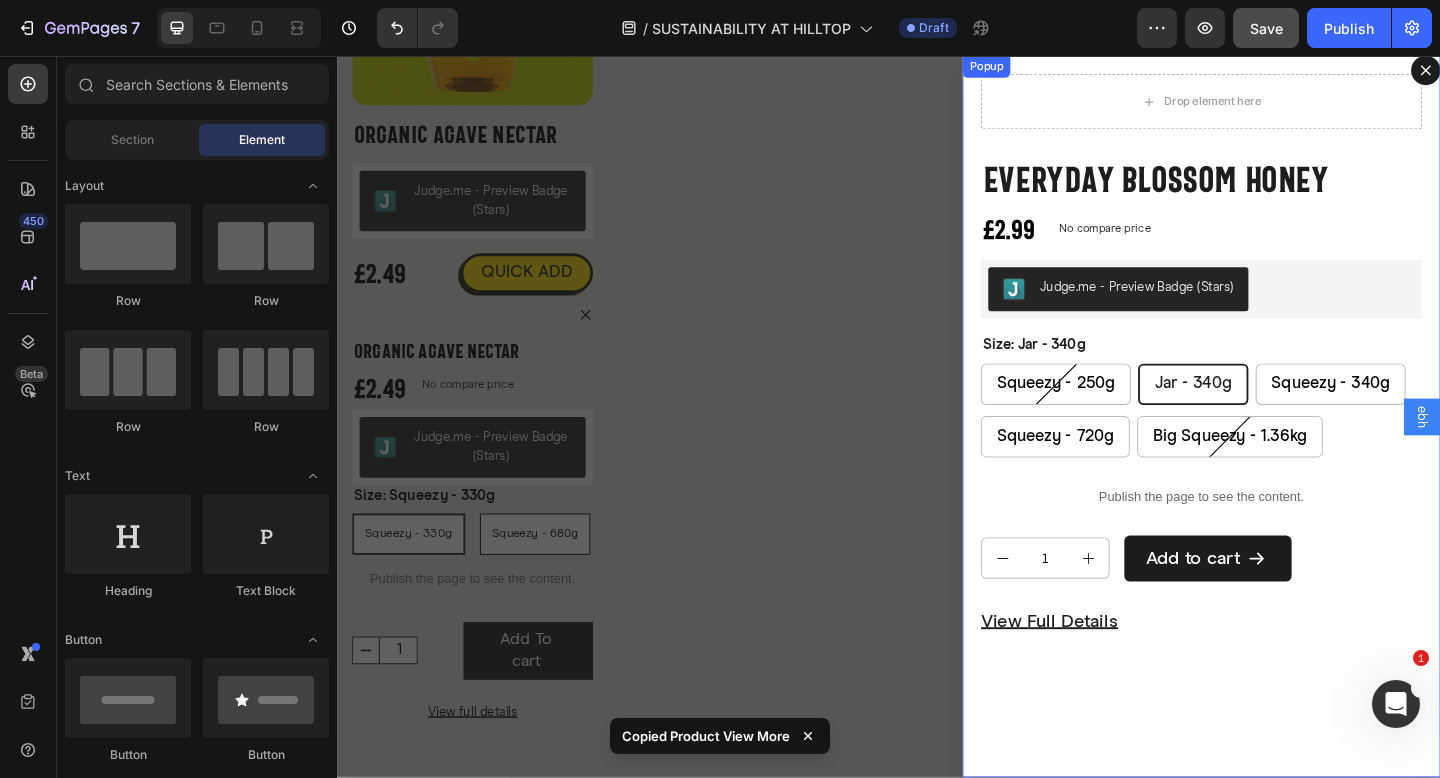 click at bounding box center (1521, 72) 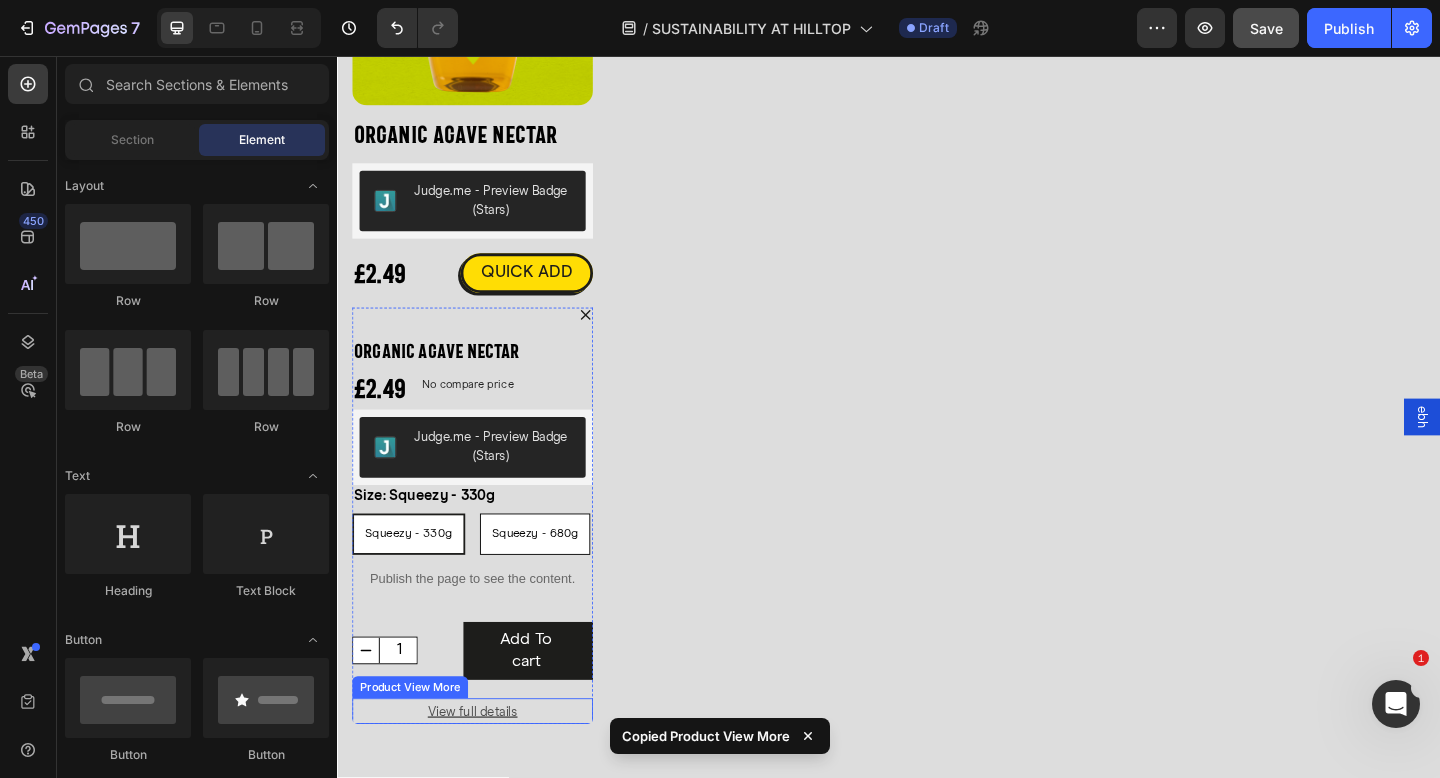 click on "View full details" at bounding box center (484, 769) 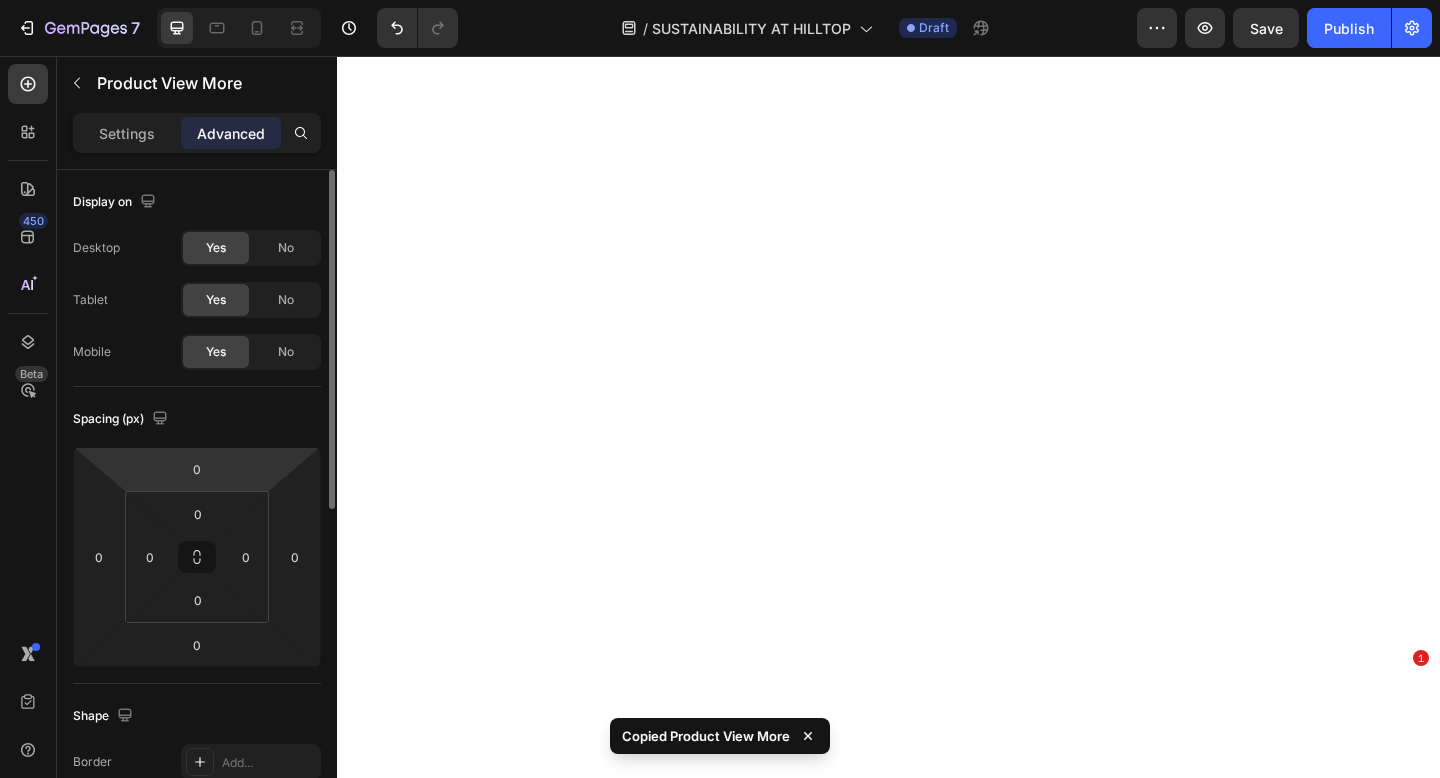 scroll, scrollTop: 0, scrollLeft: 0, axis: both 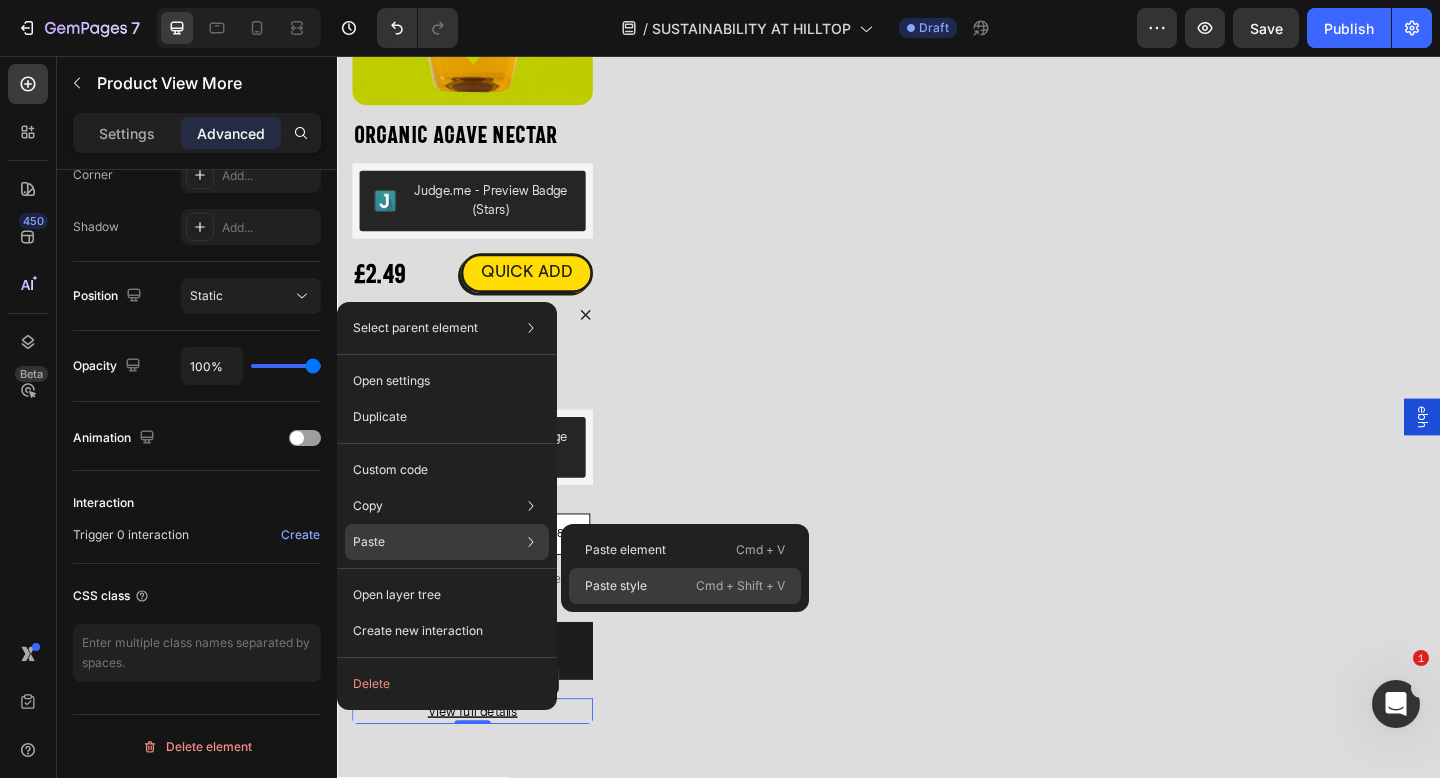 click on "Paste style  Cmd + Shift + V" 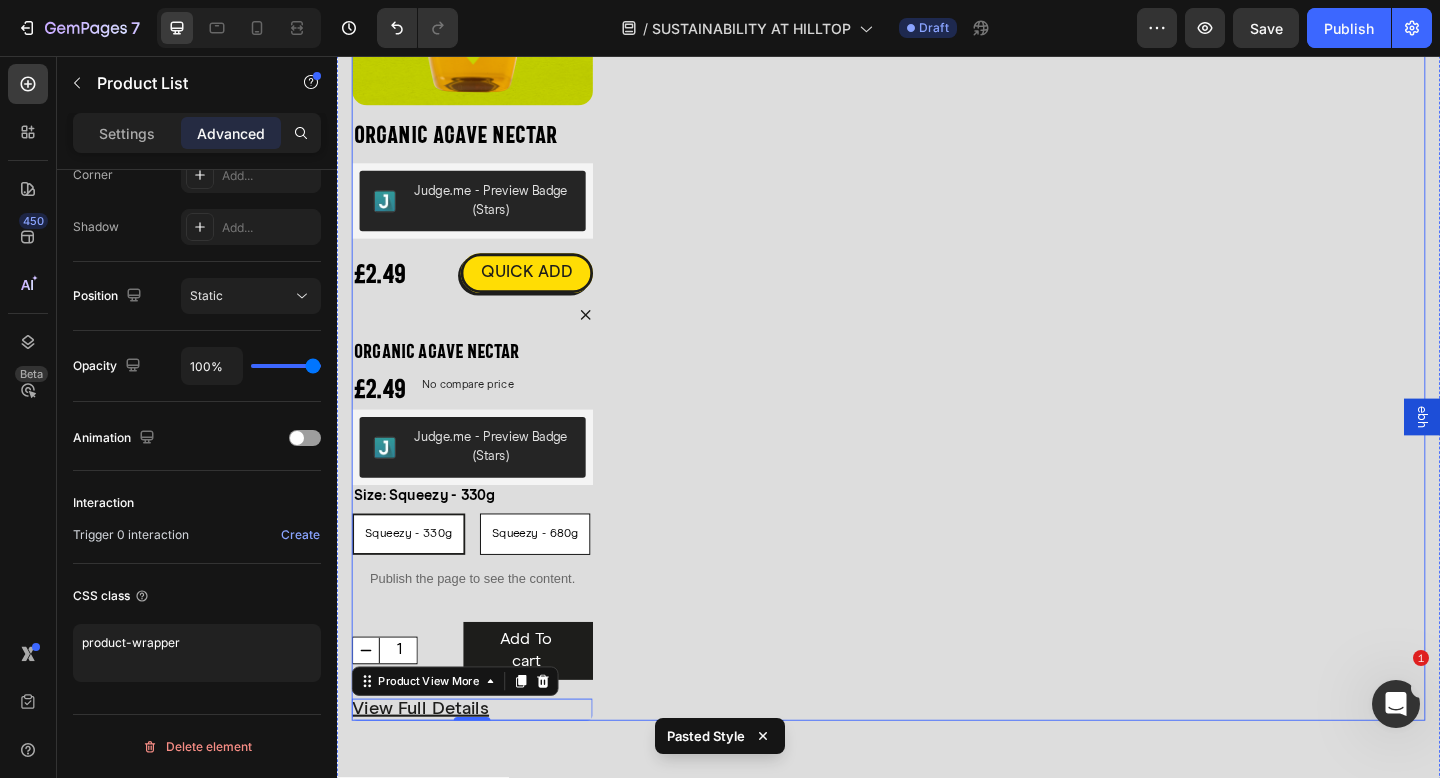 click on "Product Images Organic Agave Nectar Product Title Judge.me - Preview Badge (Stars) Judge.me £2.49 Product Price Product Price QUICK ADD Button Row
Icon Organic Agave Nectar Product Title £2.49 Product Price Product Price No compare price Product Price Row Judge.me - Preview Badge (Stars) Judge.me Size: Squeezy - 330g Squeezy - 330g Squeezy - 330g Squeezy - 330g Squeezy - 680g Squeezy - 680g Squeezy - 680g Product Variants & Swatches
Publish the page to see the content.
Custom Code
1
Product Quantity Add To cart Product Cart Button Row View full details Product View More   0 Row Row Product List" at bounding box center (937, 313) 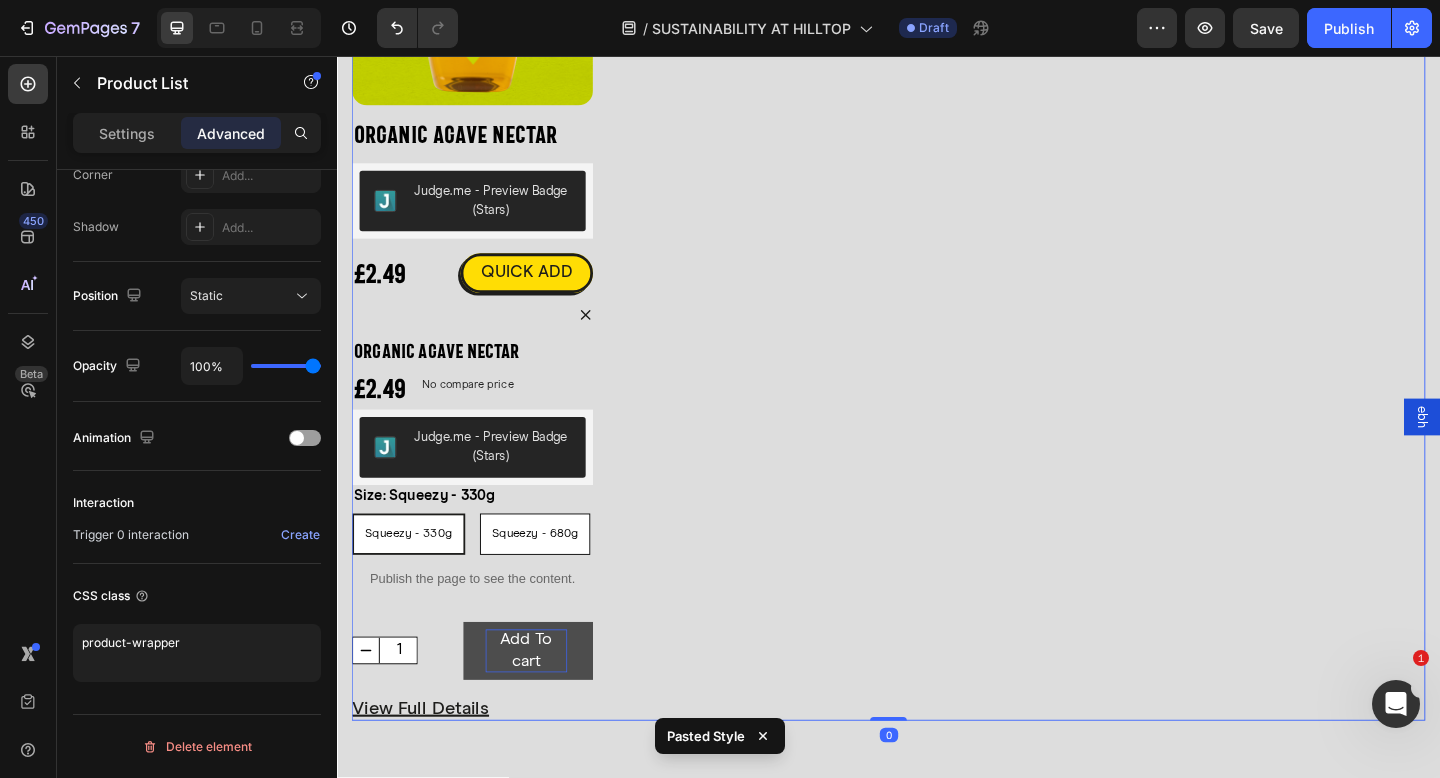 scroll, scrollTop: 0, scrollLeft: 0, axis: both 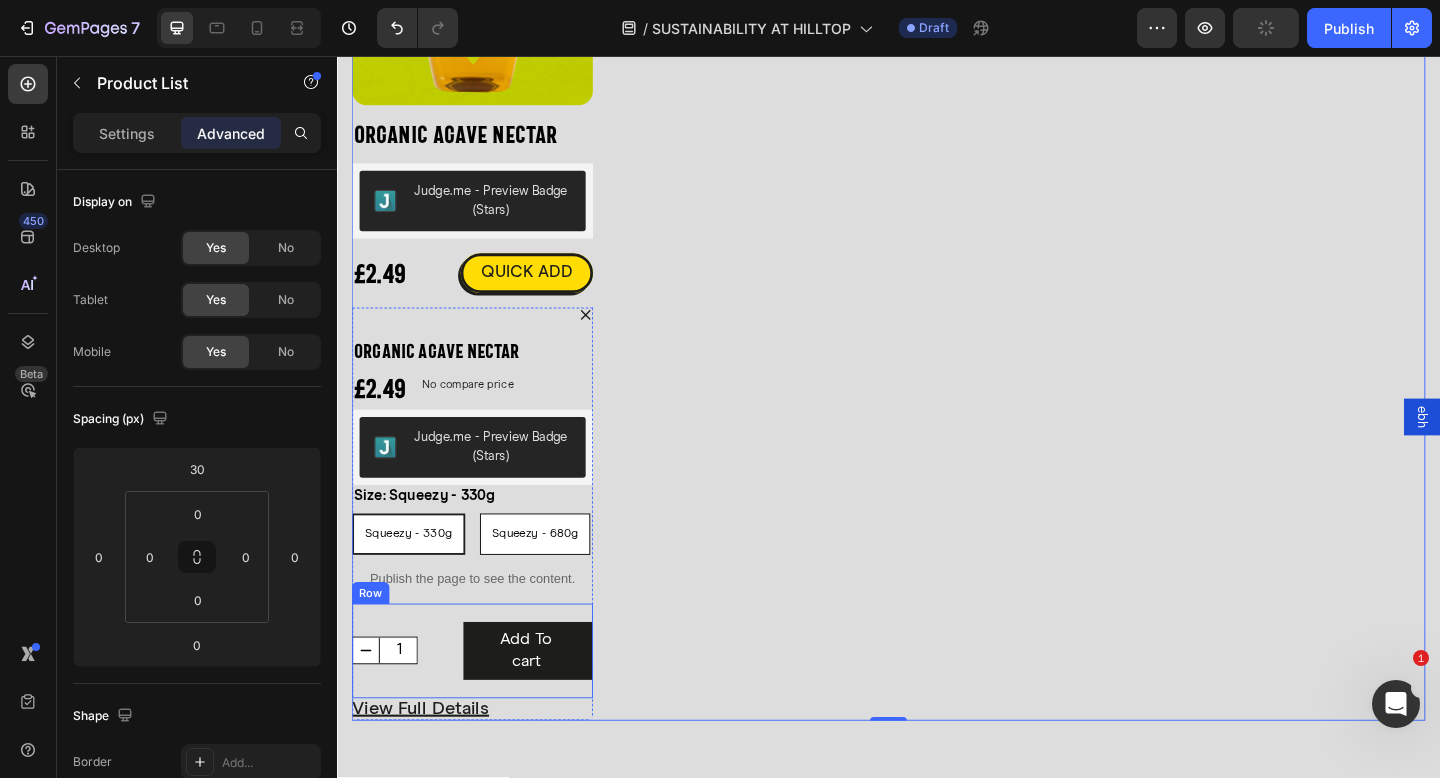 click on "1
Product Quantity Add To cart Product Cart Button Row" at bounding box center (484, 703) 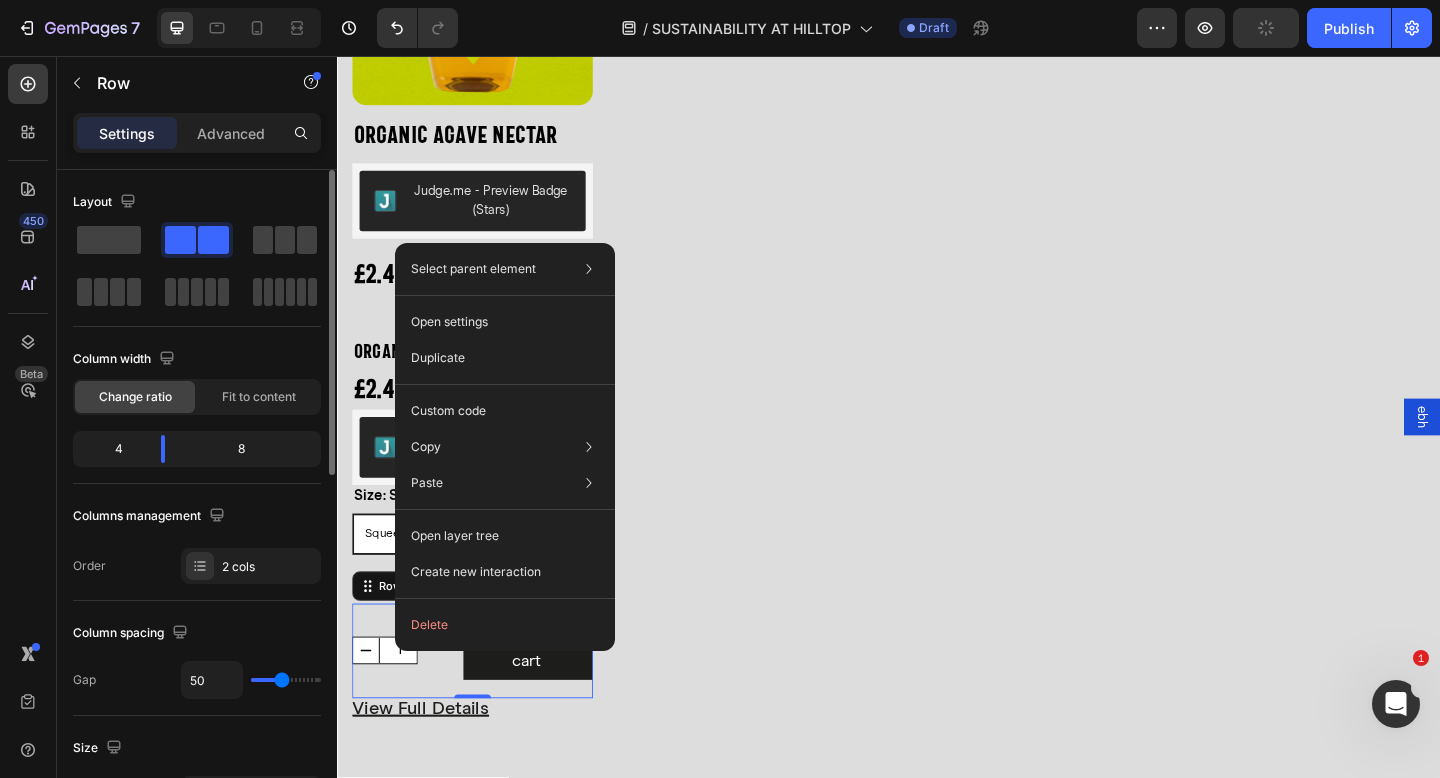 click on "Column spacing" at bounding box center [197, 633] 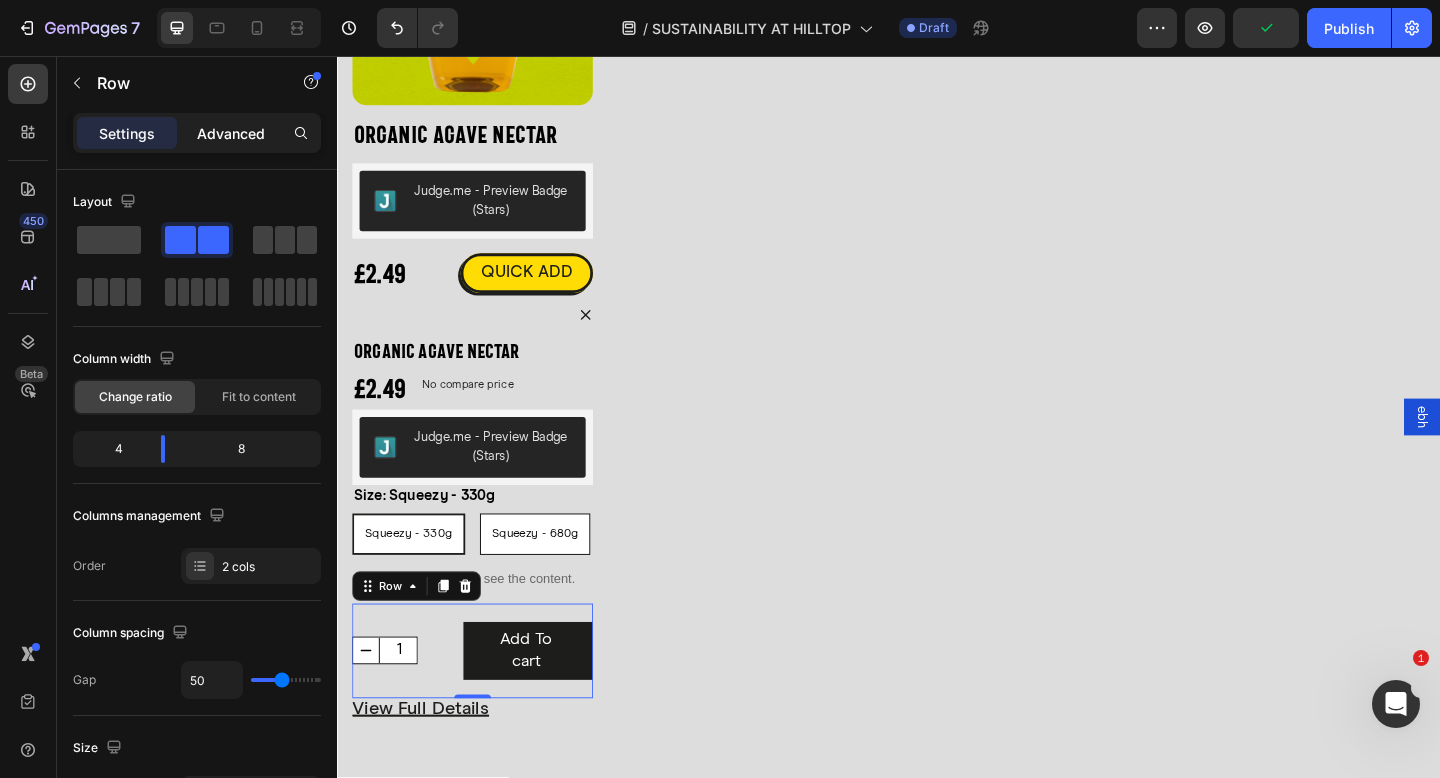 click on "Advanced" at bounding box center (231, 133) 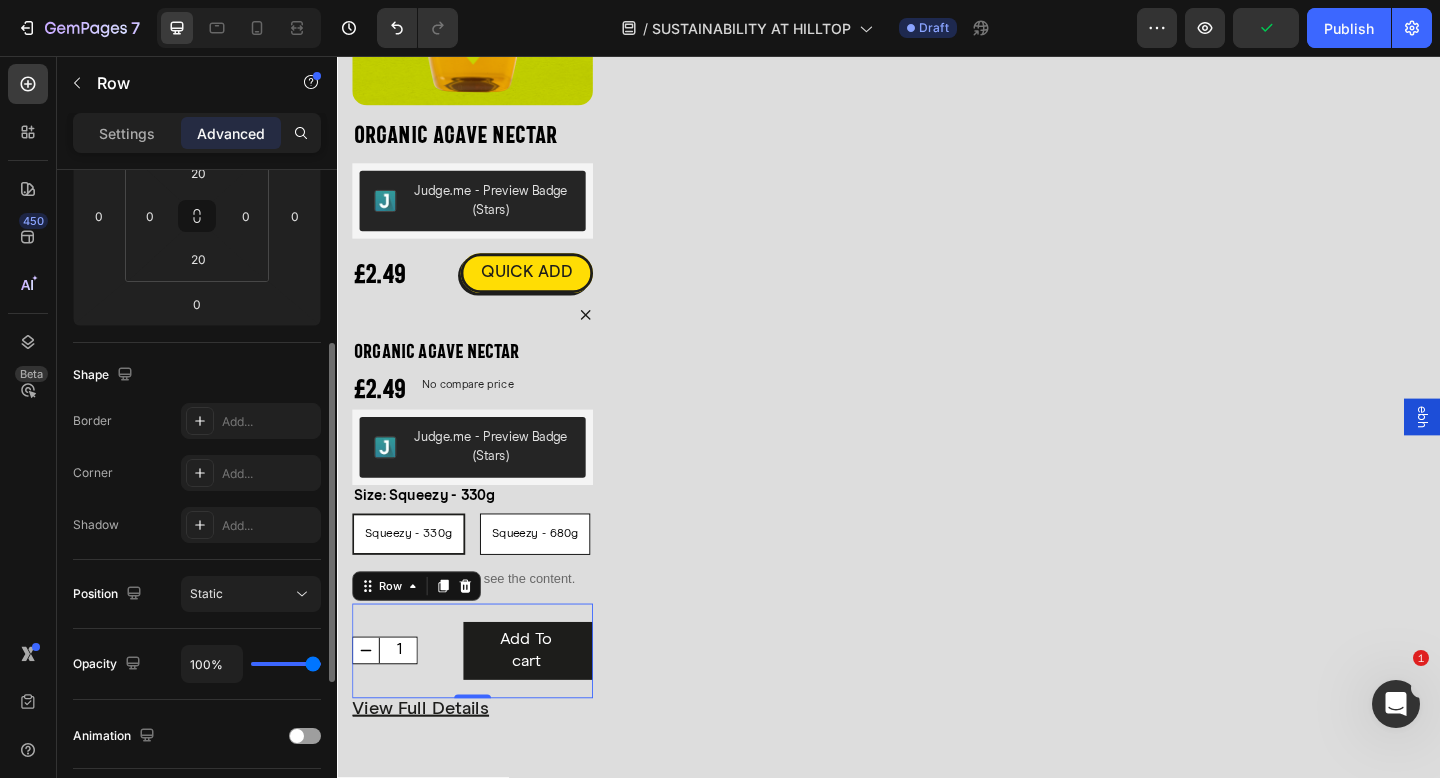 scroll, scrollTop: 639, scrollLeft: 0, axis: vertical 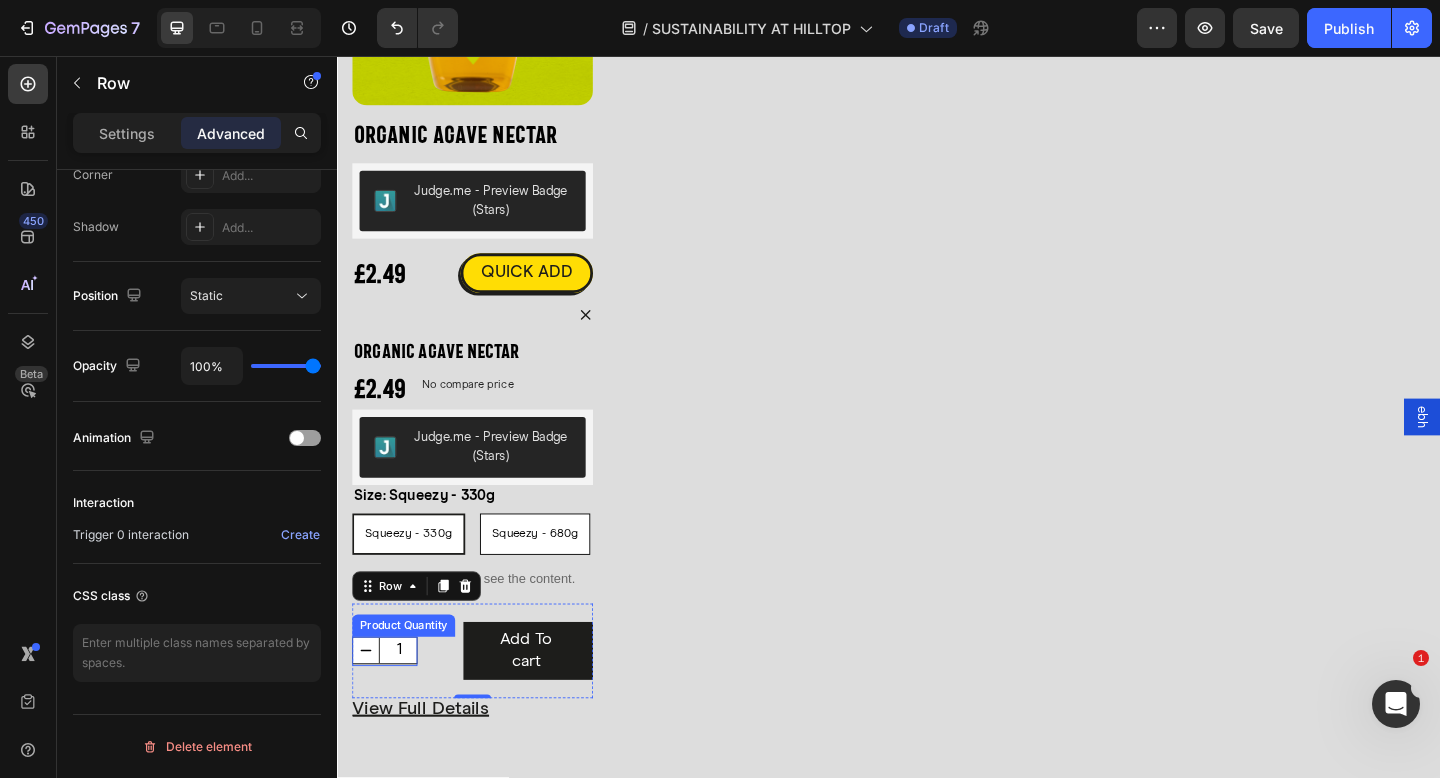 click on "1" at bounding box center (404, 703) 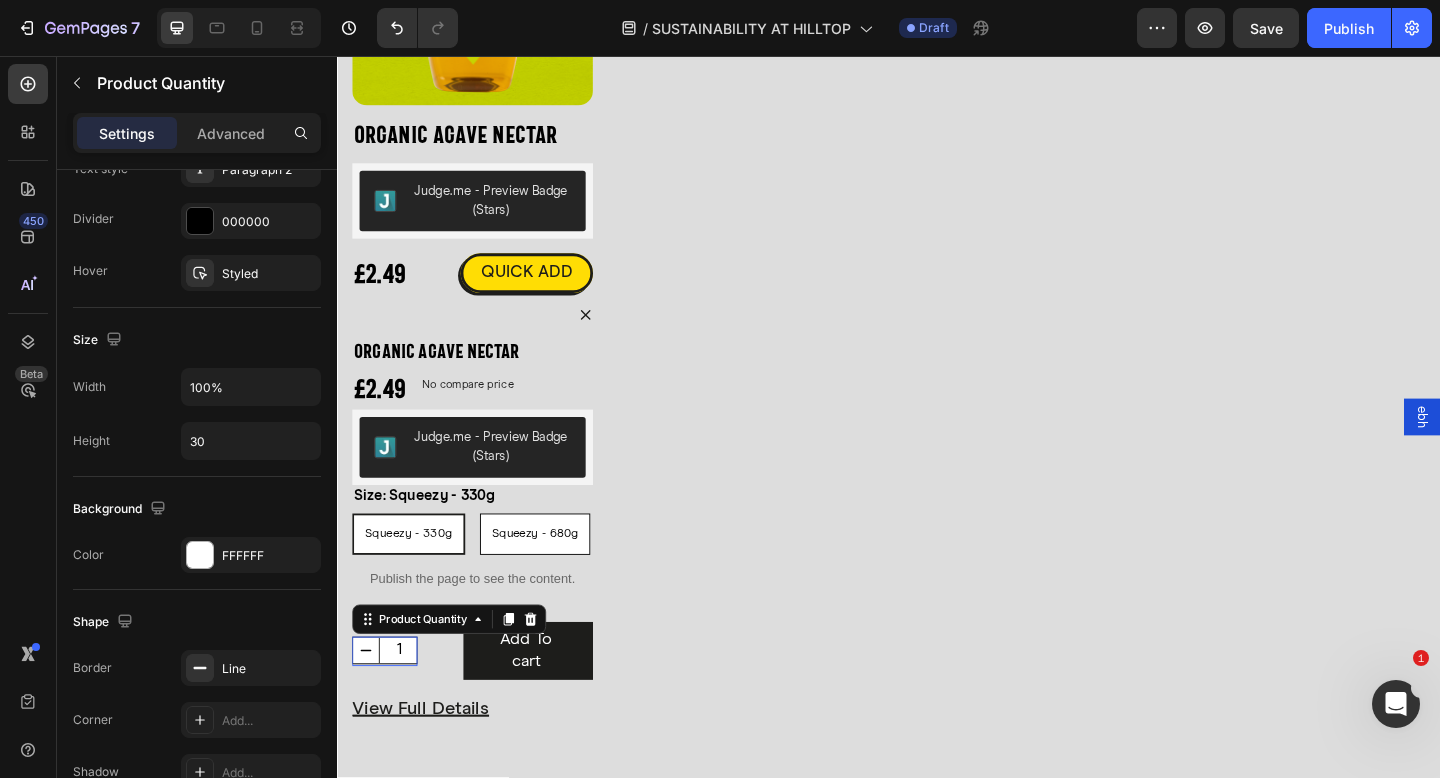 scroll, scrollTop: 0, scrollLeft: 0, axis: both 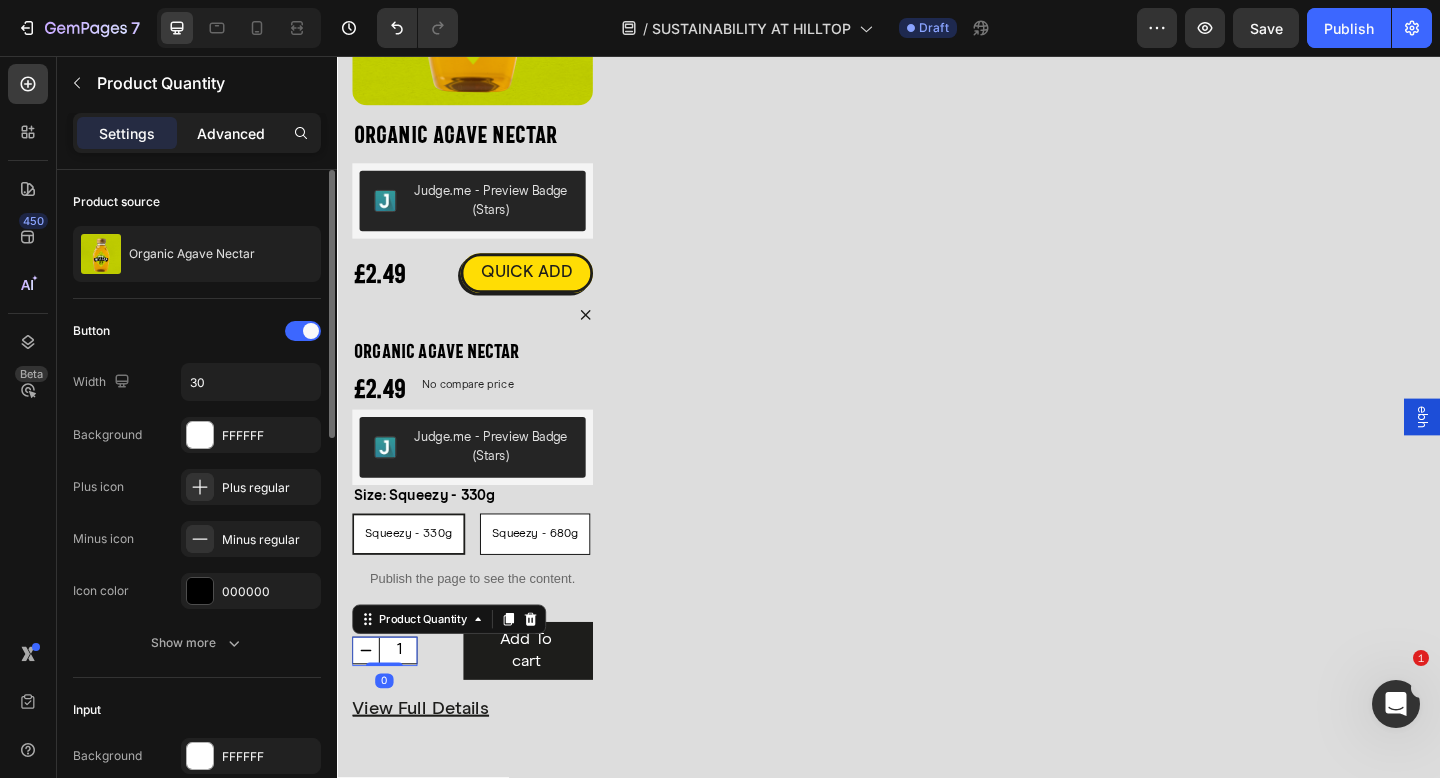 click on "Advanced" at bounding box center [231, 133] 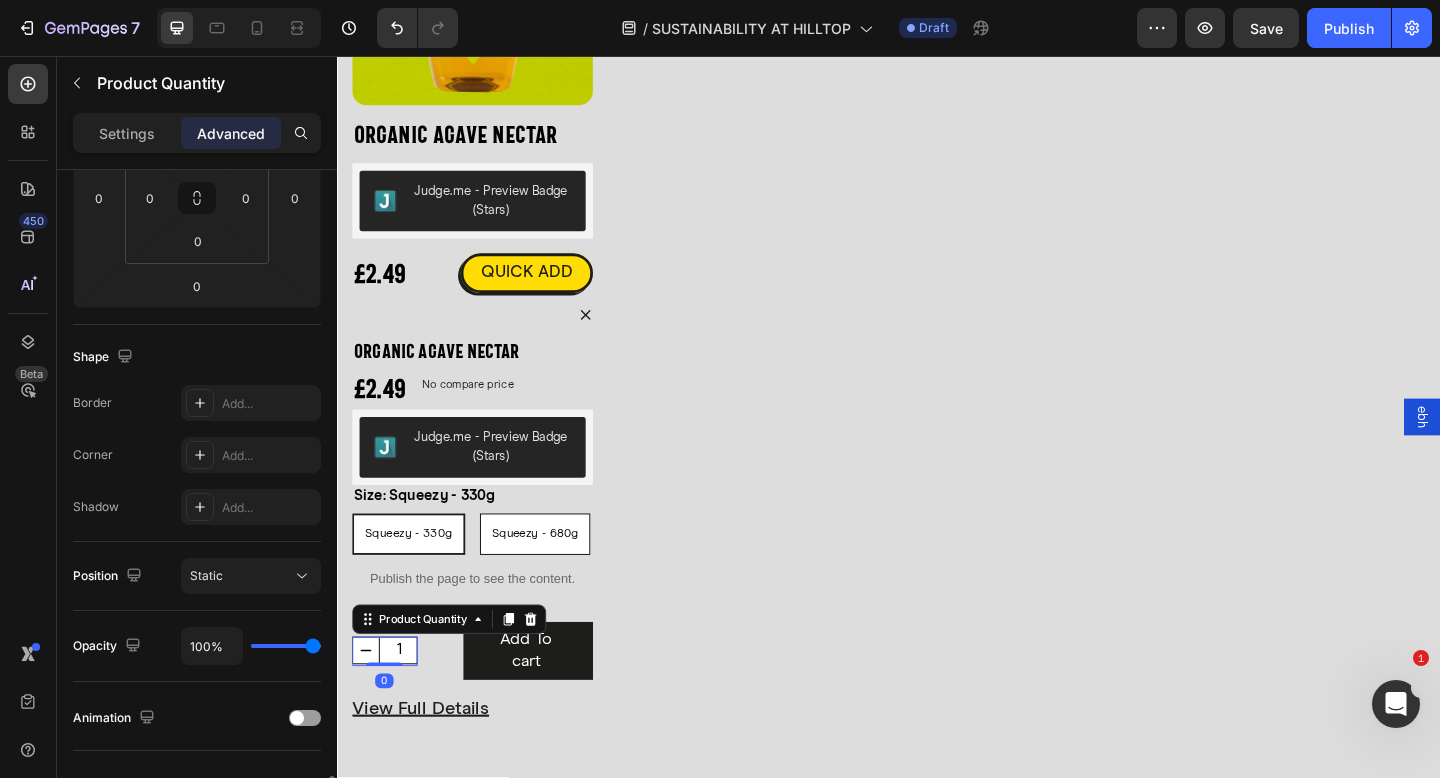scroll, scrollTop: 639, scrollLeft: 0, axis: vertical 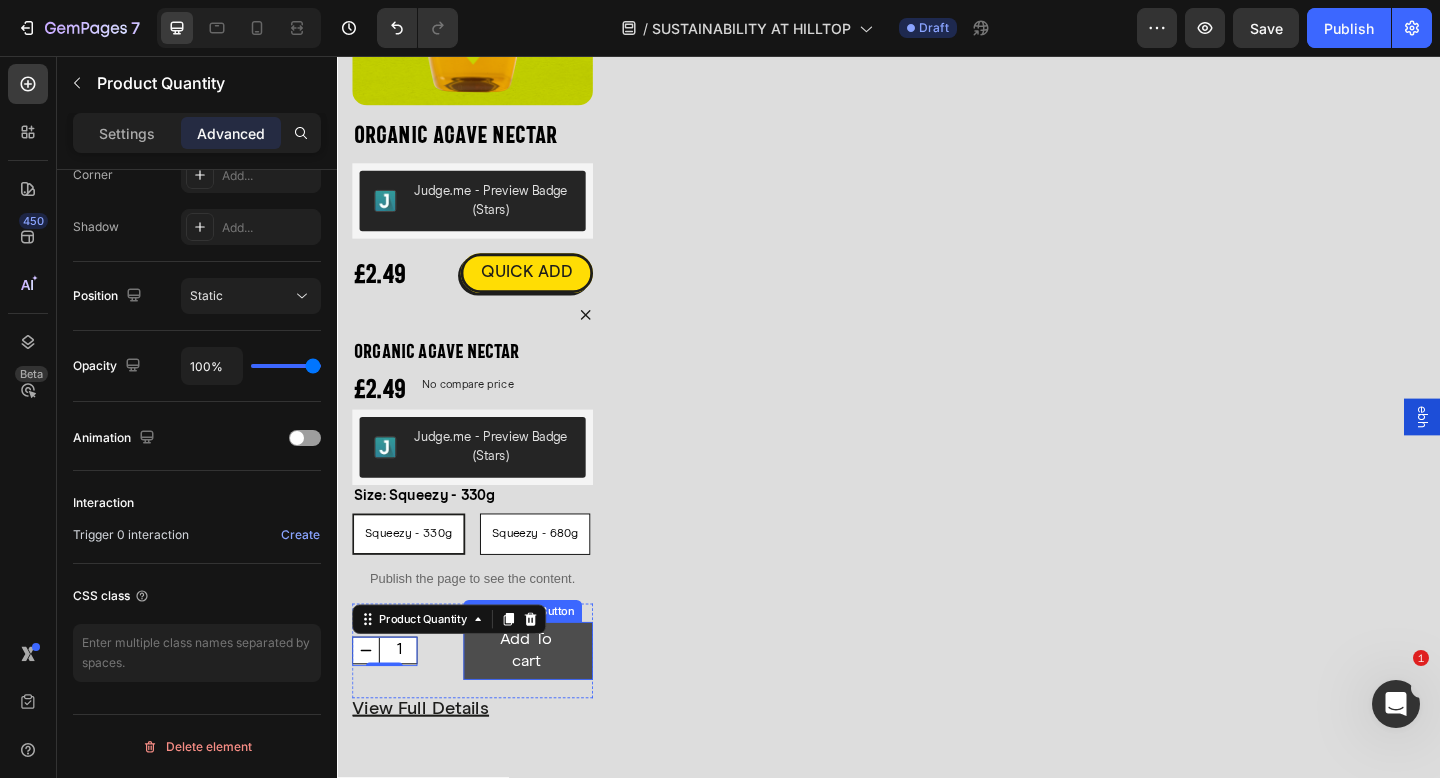 click on "Add To cart" at bounding box center (544, 703) 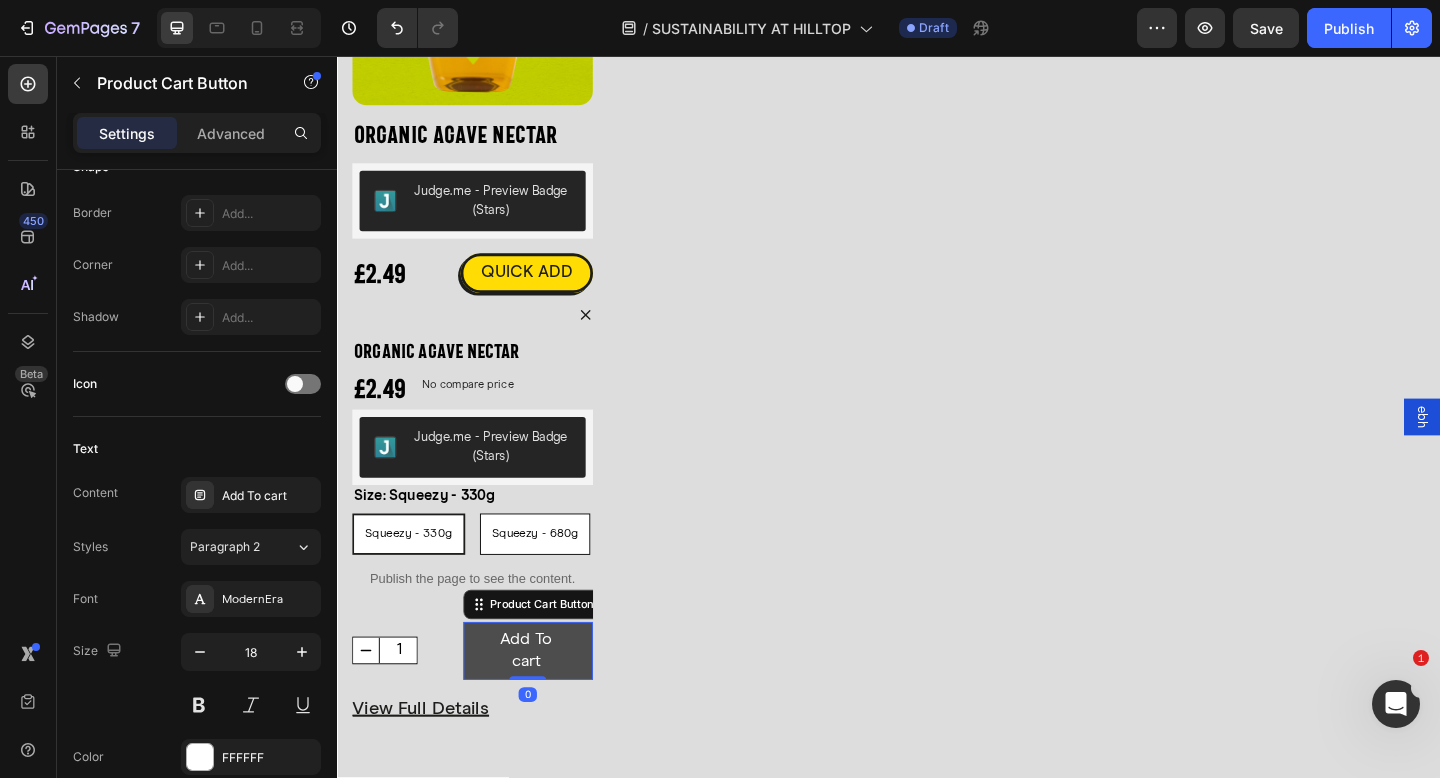scroll, scrollTop: 0, scrollLeft: 0, axis: both 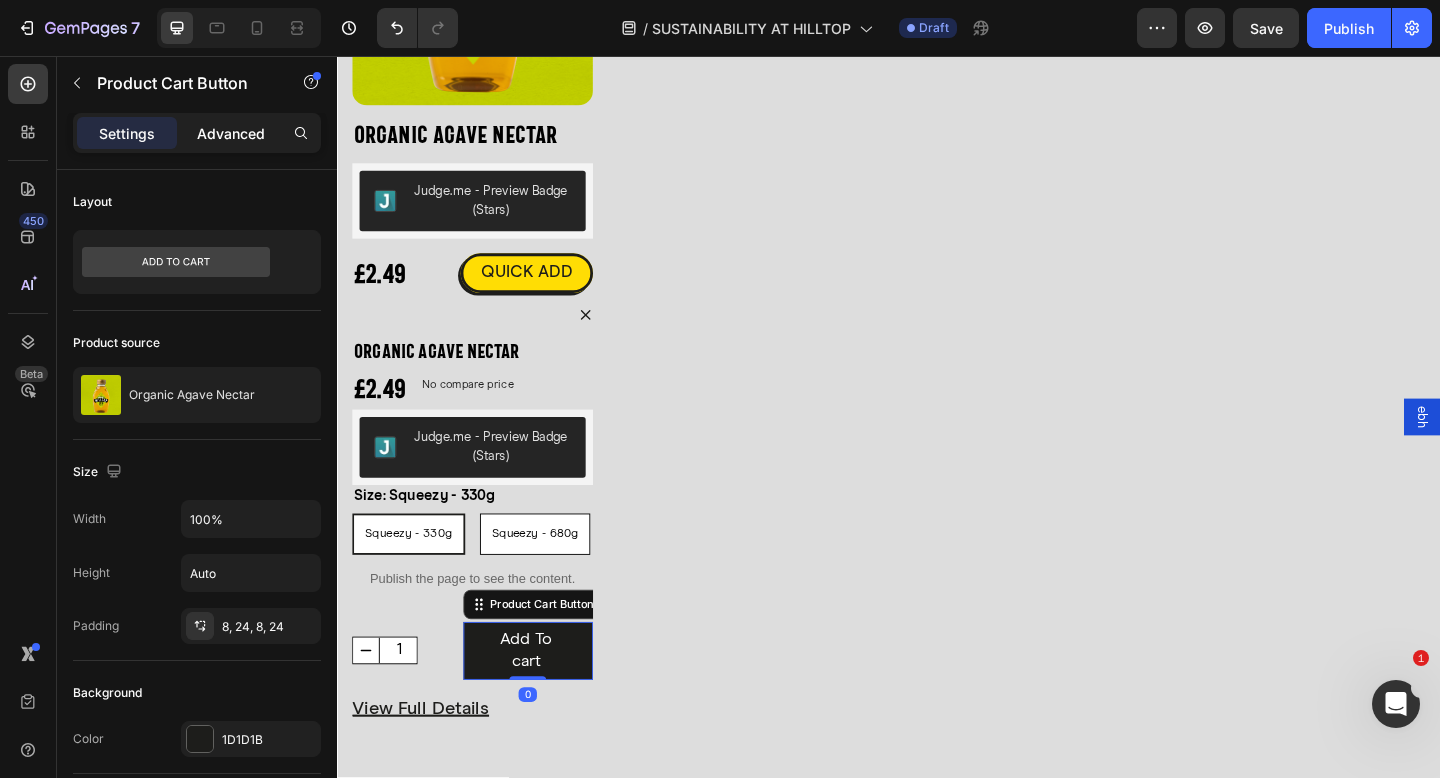 click on "Advanced" at bounding box center [231, 133] 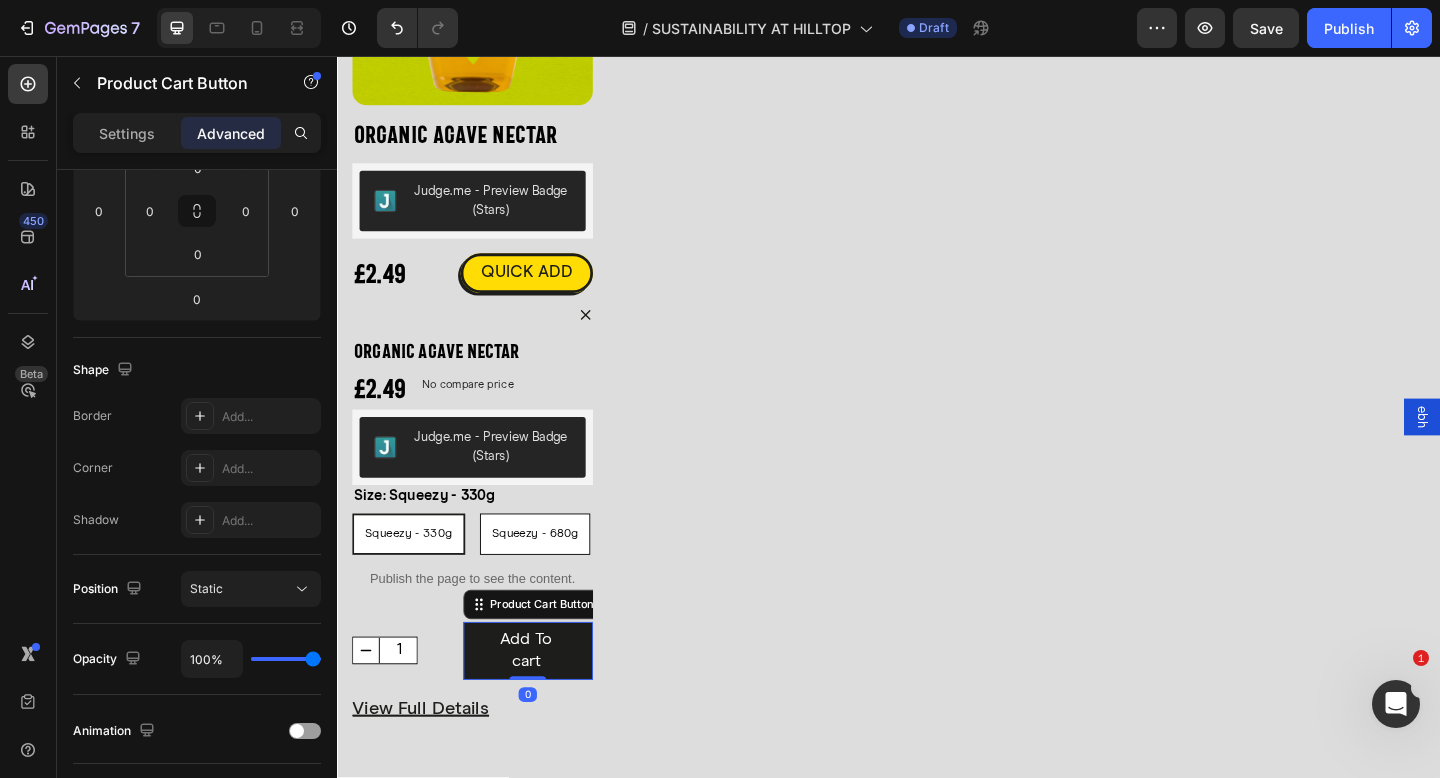 scroll, scrollTop: 639, scrollLeft: 0, axis: vertical 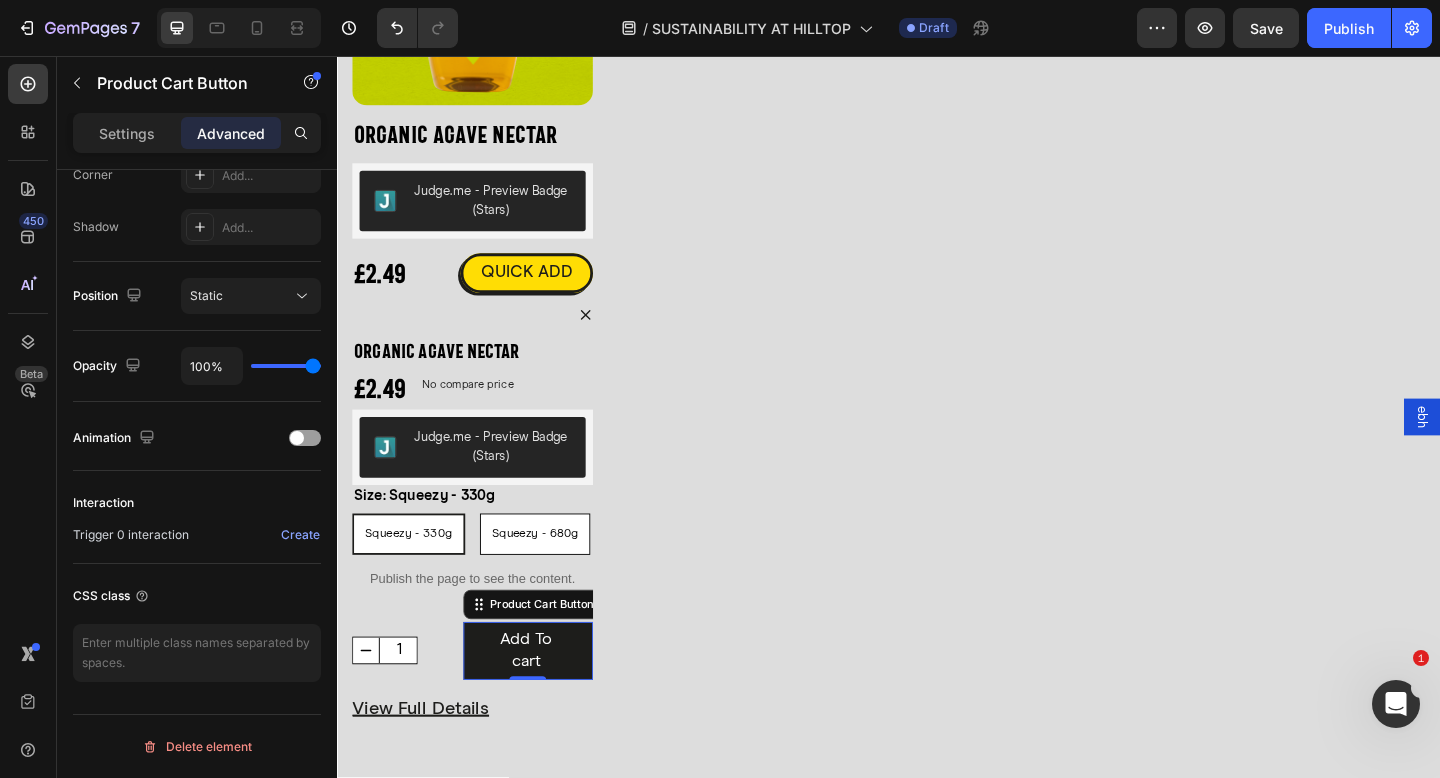 click on "ebh" at bounding box center (1517, 449) 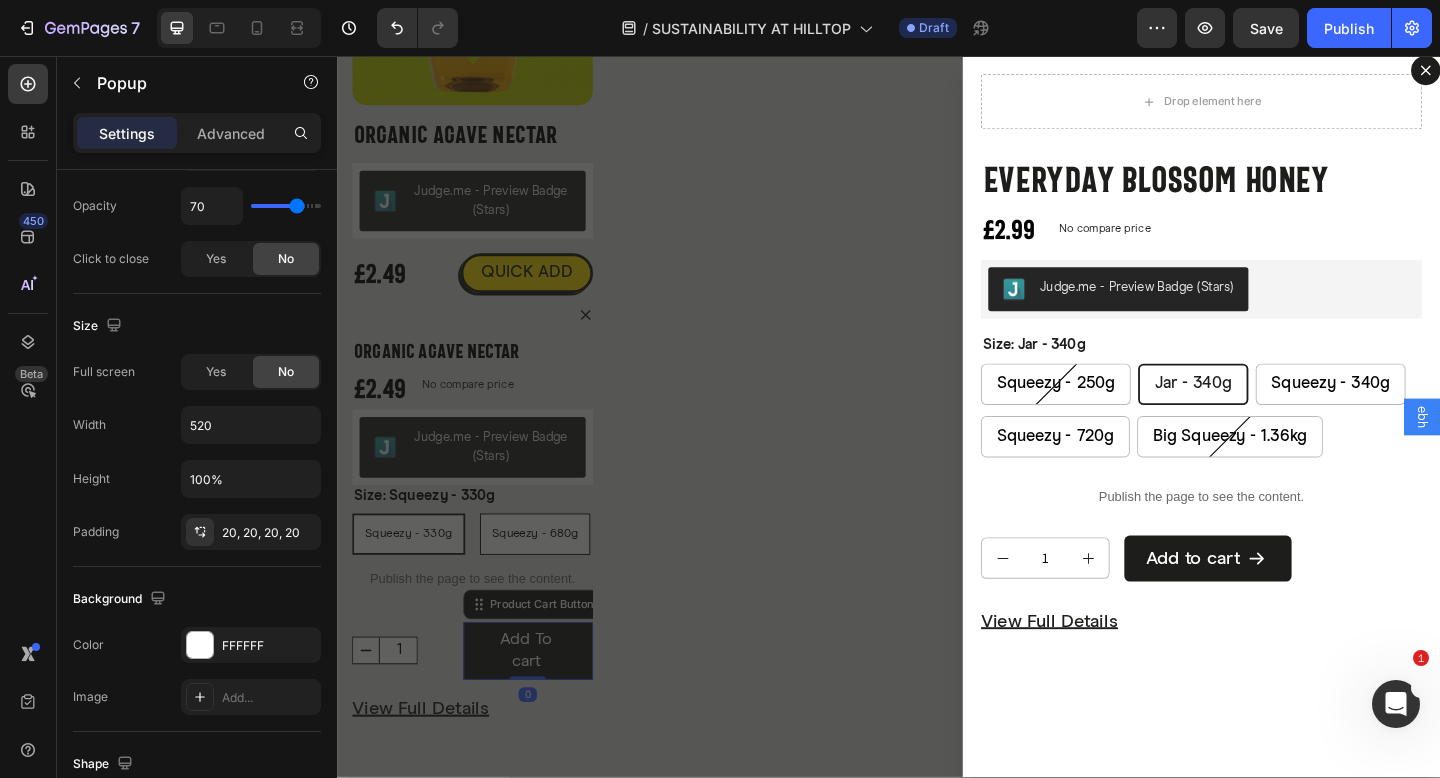 scroll, scrollTop: 0, scrollLeft: 0, axis: both 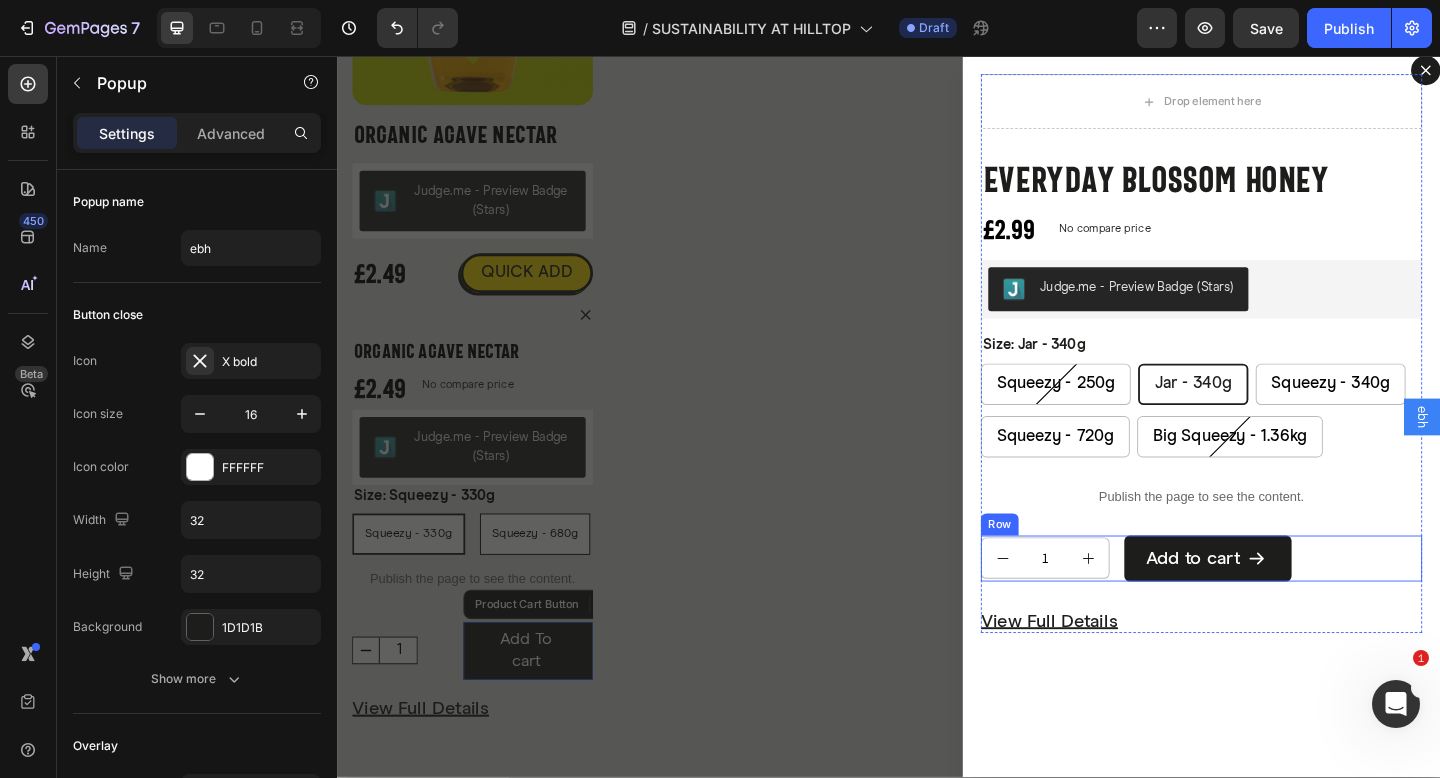 click on "1
Product Quantity
Add to cart Add to Cart Row" at bounding box center [1277, 603] 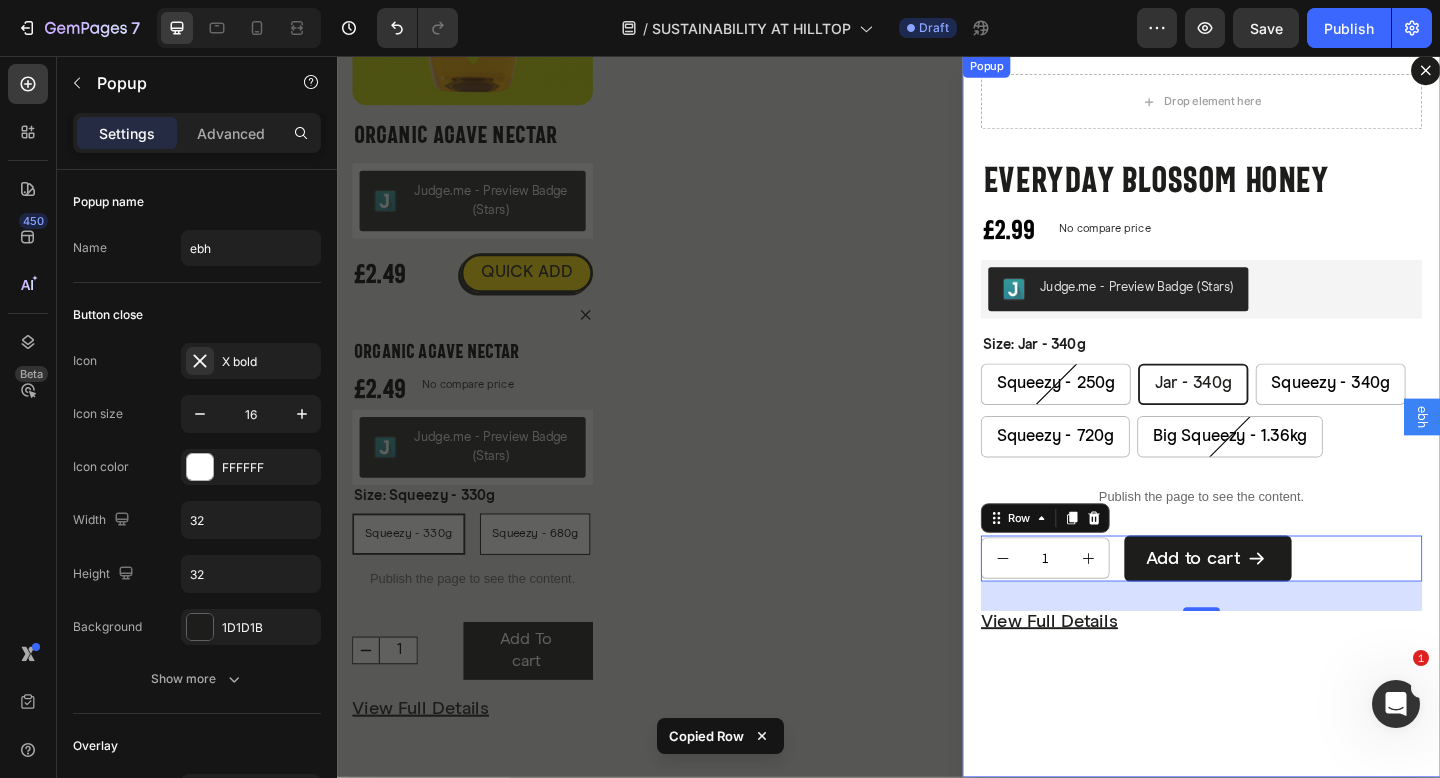 click 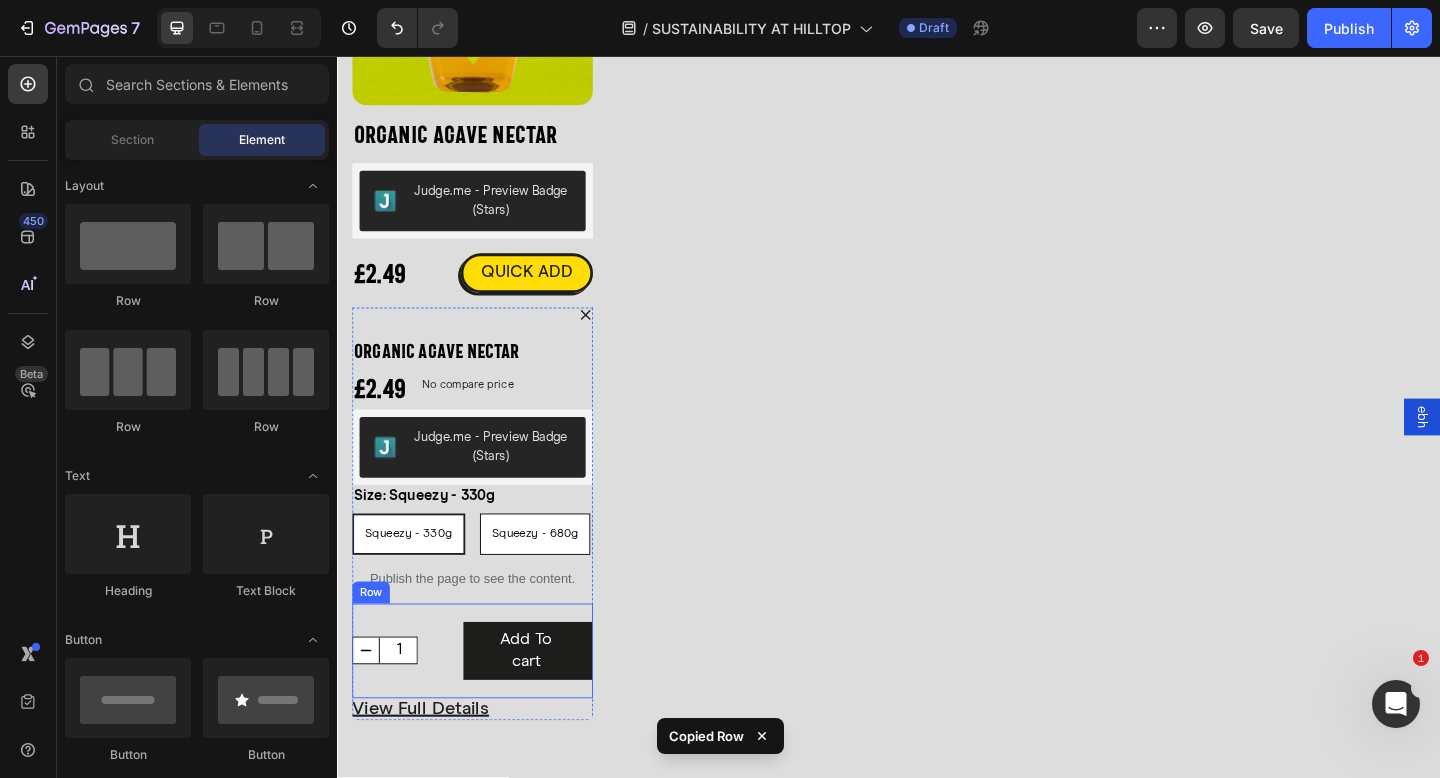 click on "1
Product Quantity Add To cart Product Cart Button Row" at bounding box center [484, 703] 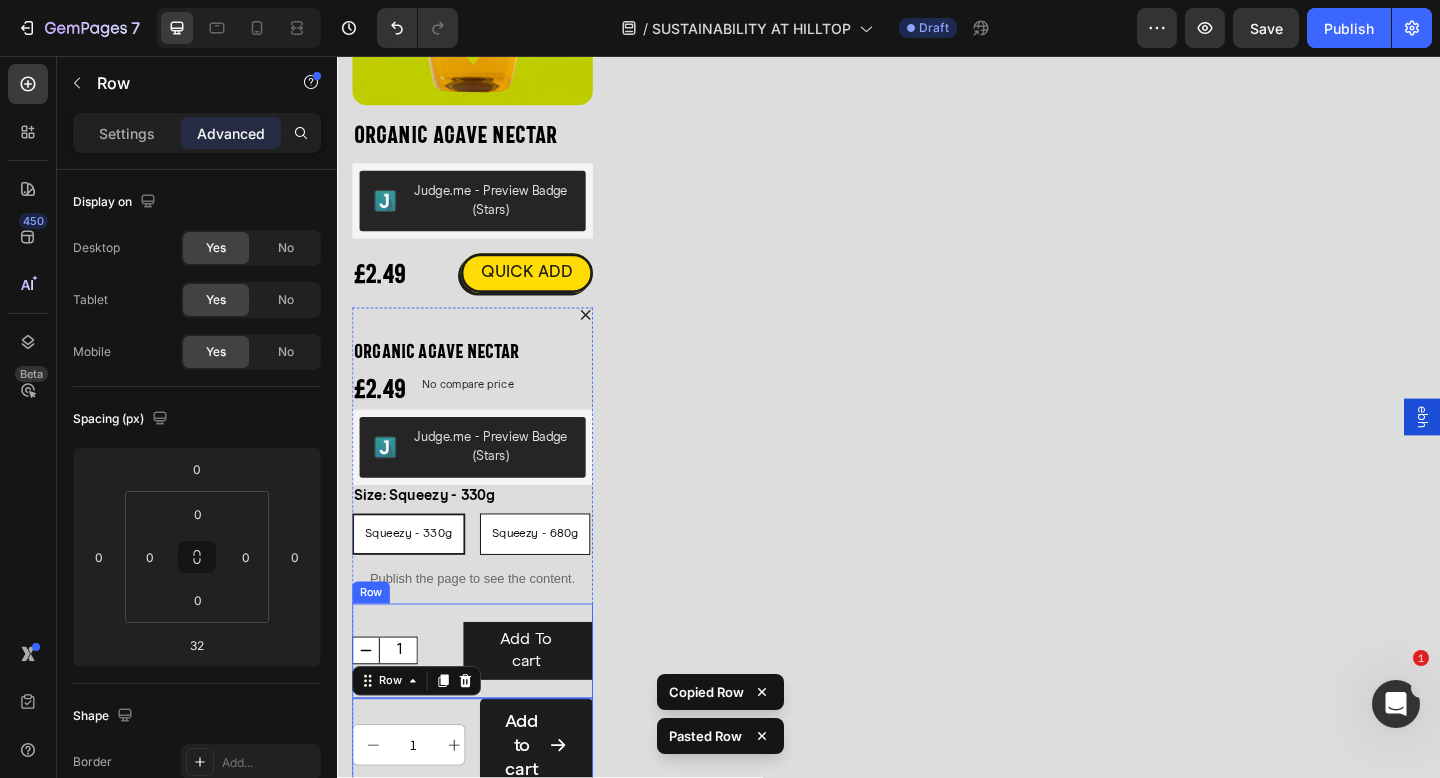 click on "1
Product Quantity Add To cart Product Cart Button Row" at bounding box center [484, 703] 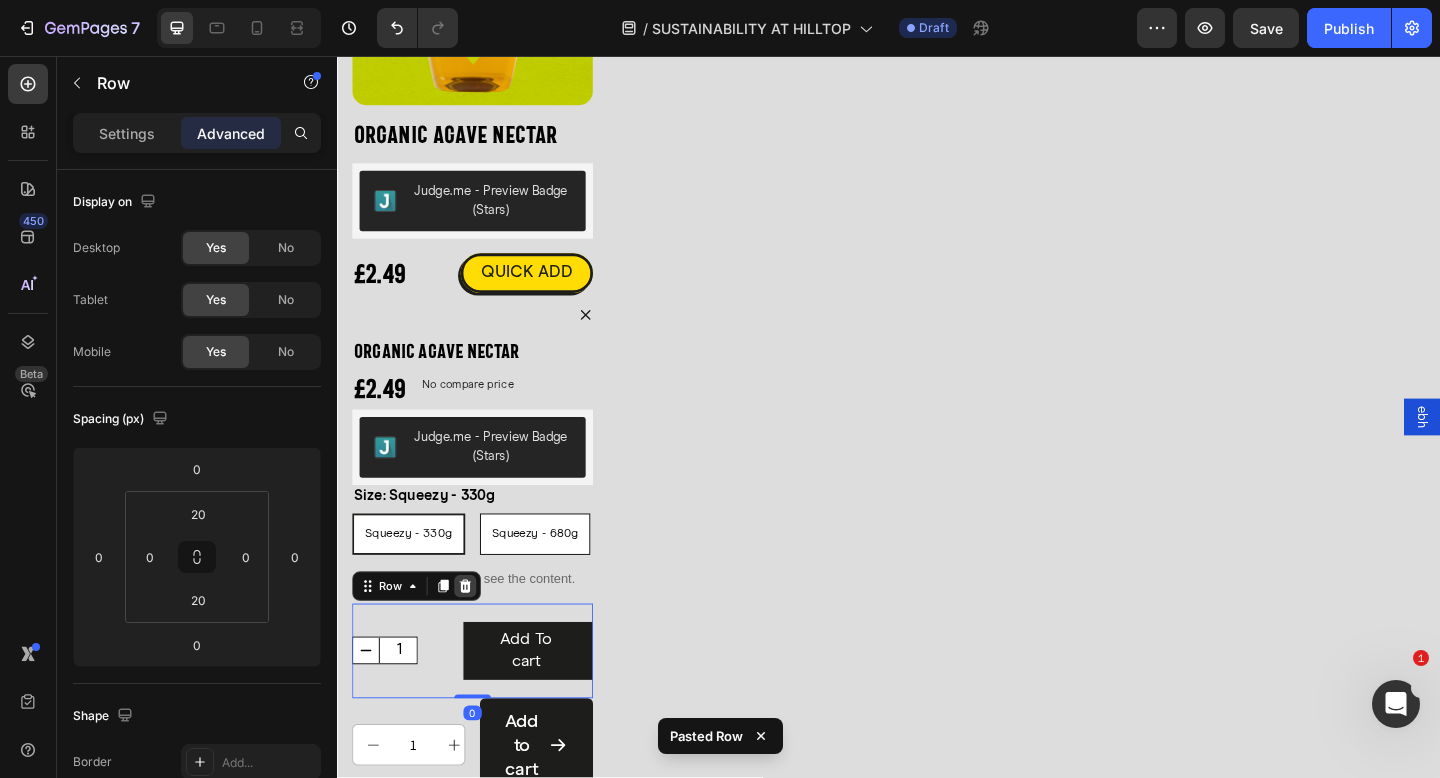 click 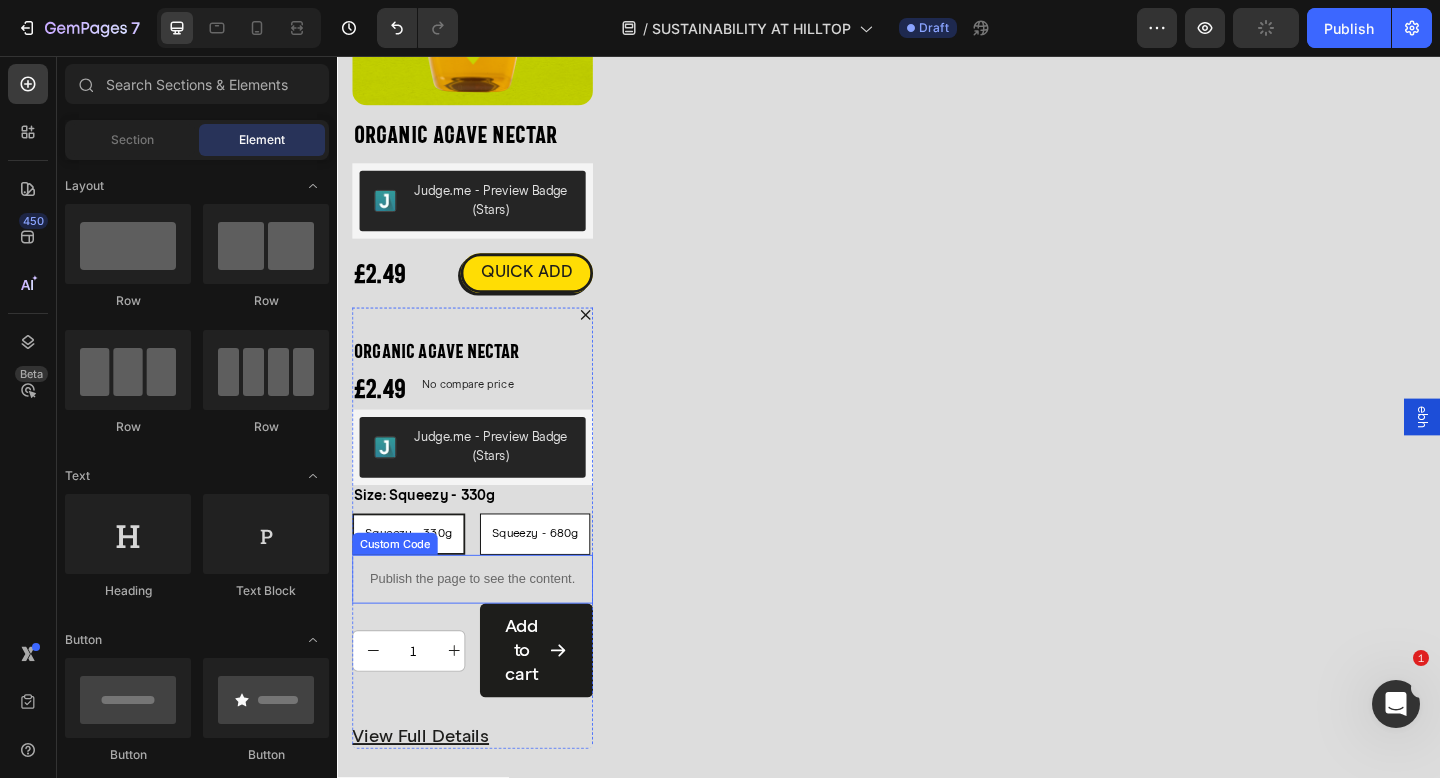 click on "Publish the page to see the content." at bounding box center [484, 625] 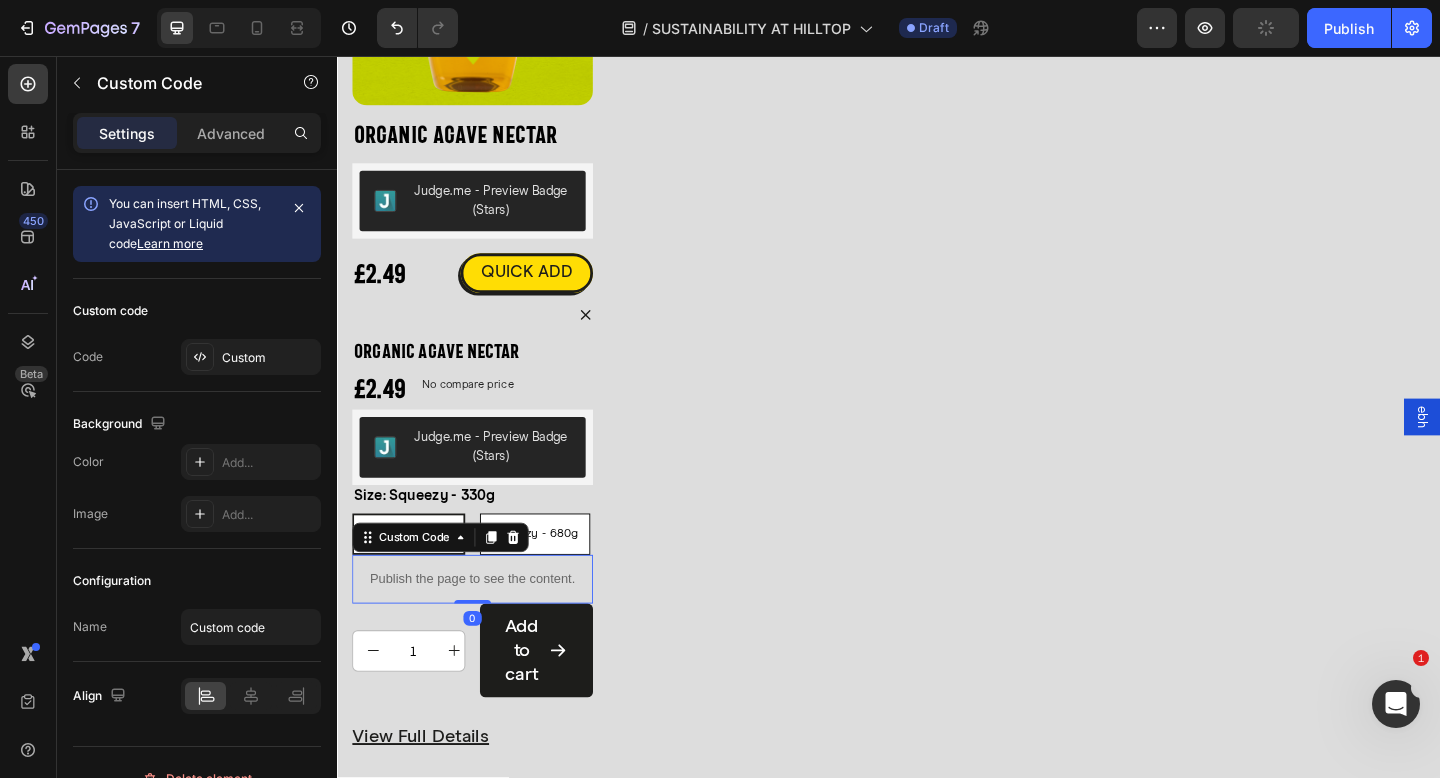 click on "Settings Advanced" at bounding box center [197, 133] 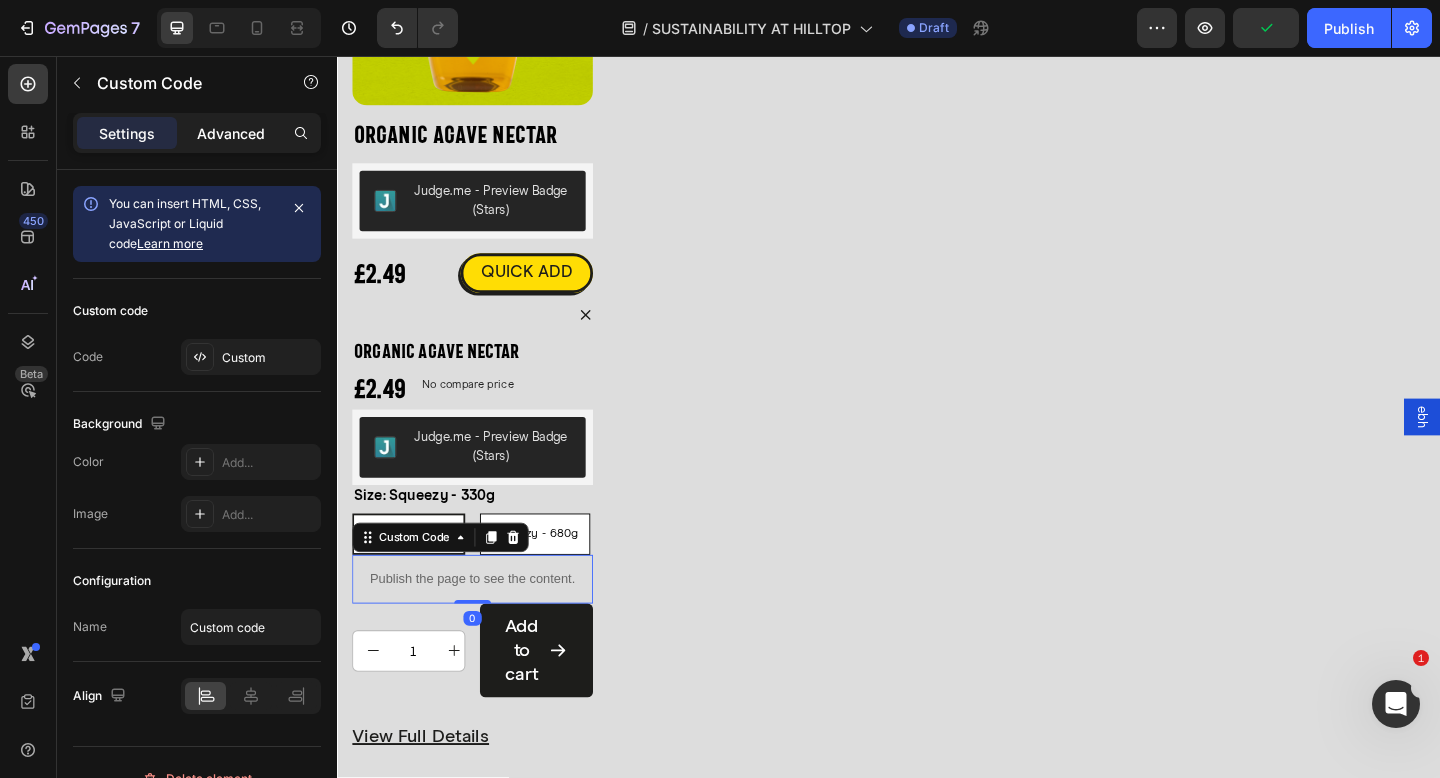 click on "Advanced" at bounding box center [231, 133] 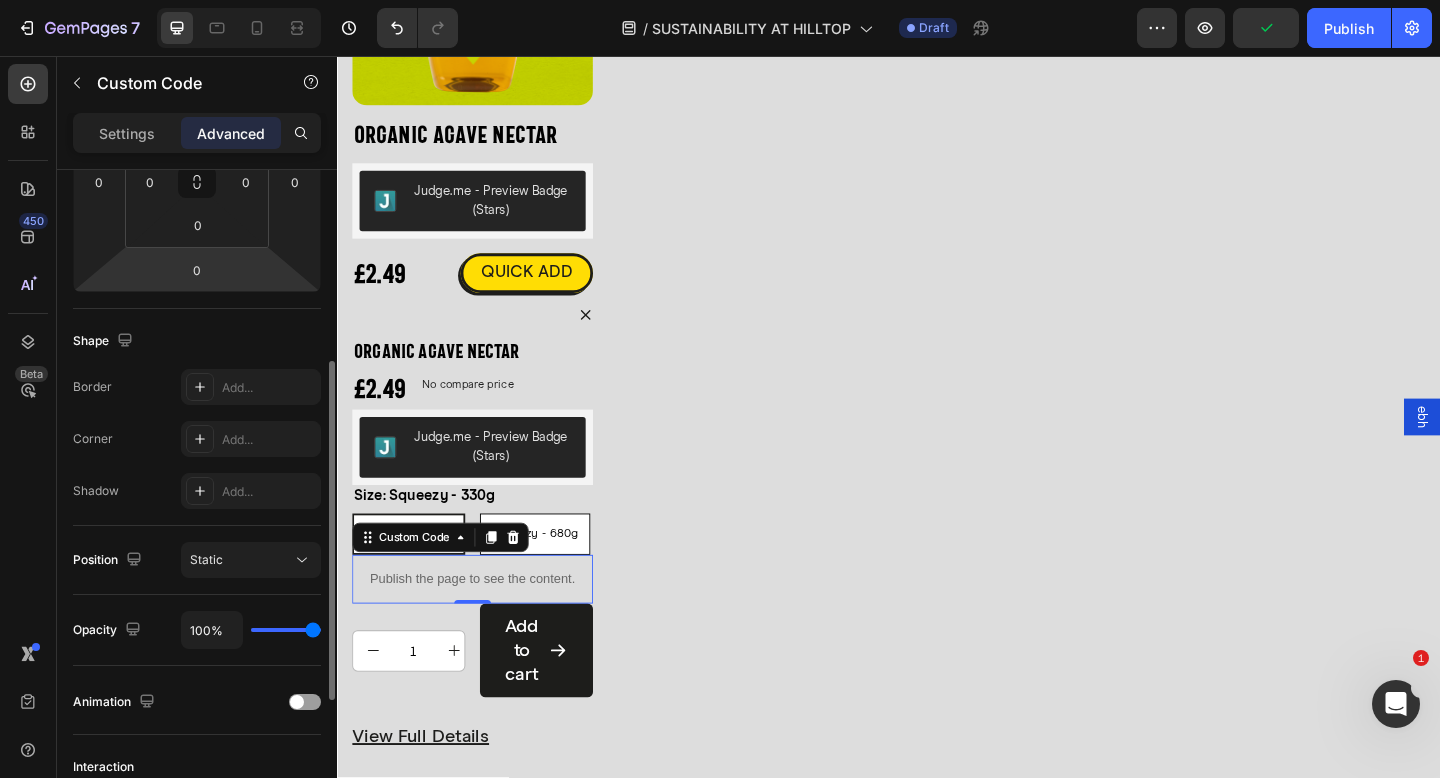 scroll, scrollTop: 617, scrollLeft: 0, axis: vertical 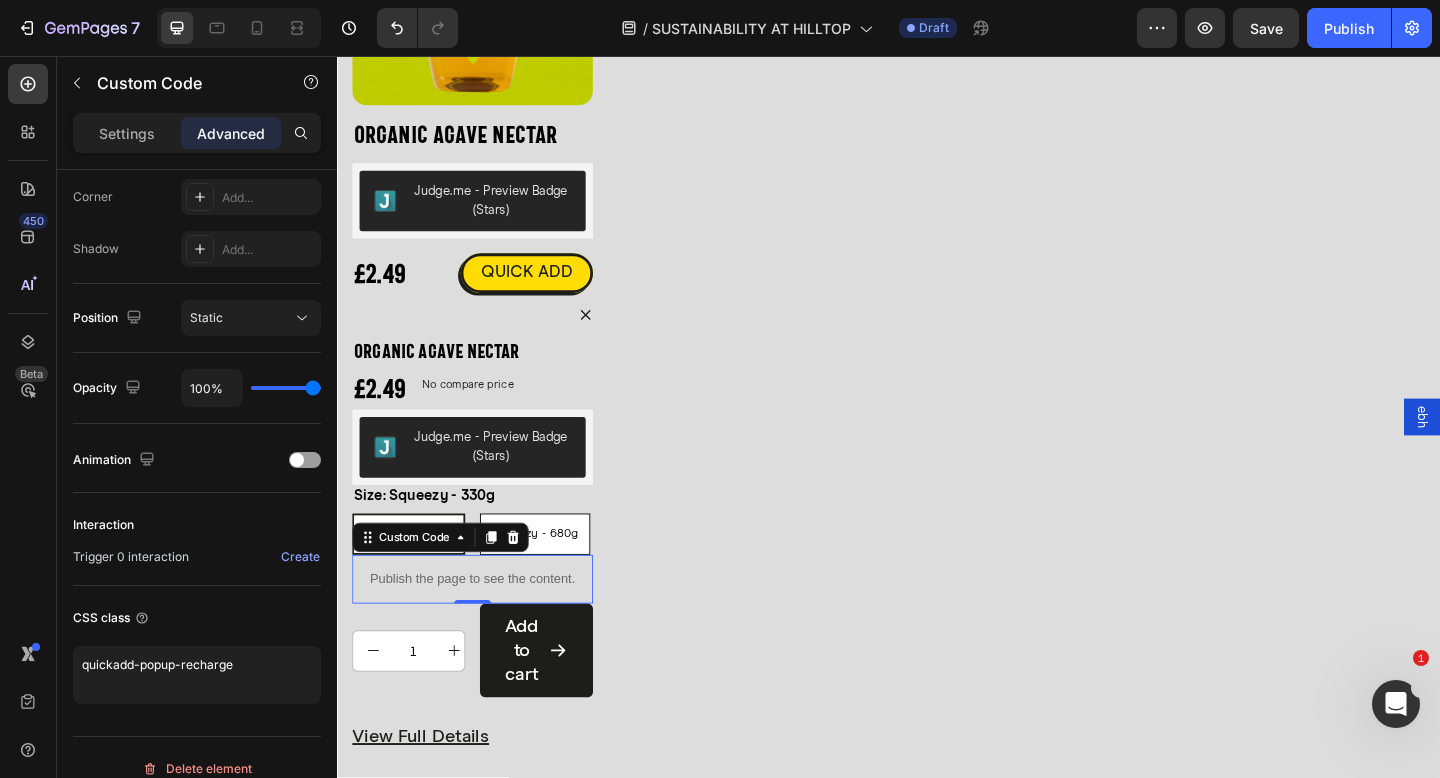 click on "ebh" at bounding box center [1517, 449] 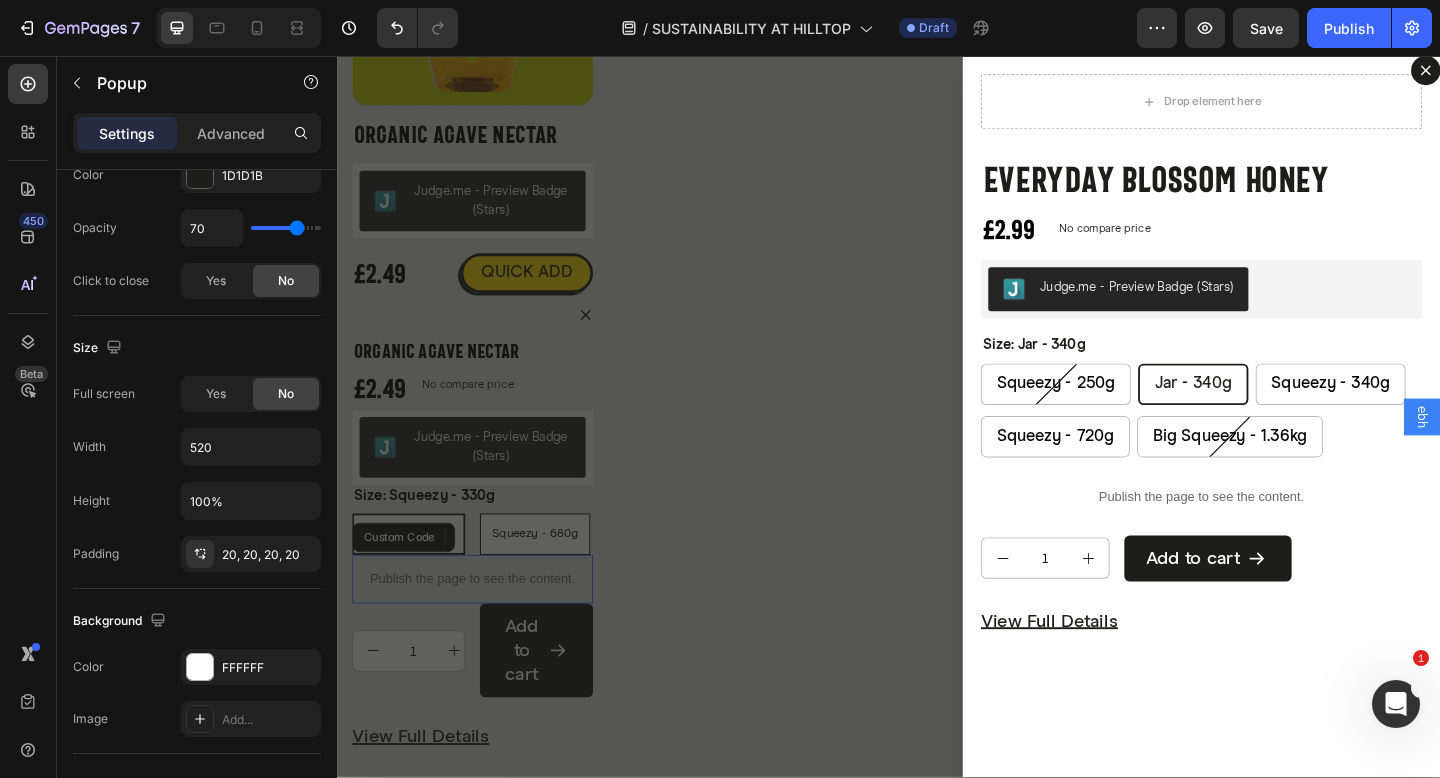 scroll, scrollTop: 0, scrollLeft: 0, axis: both 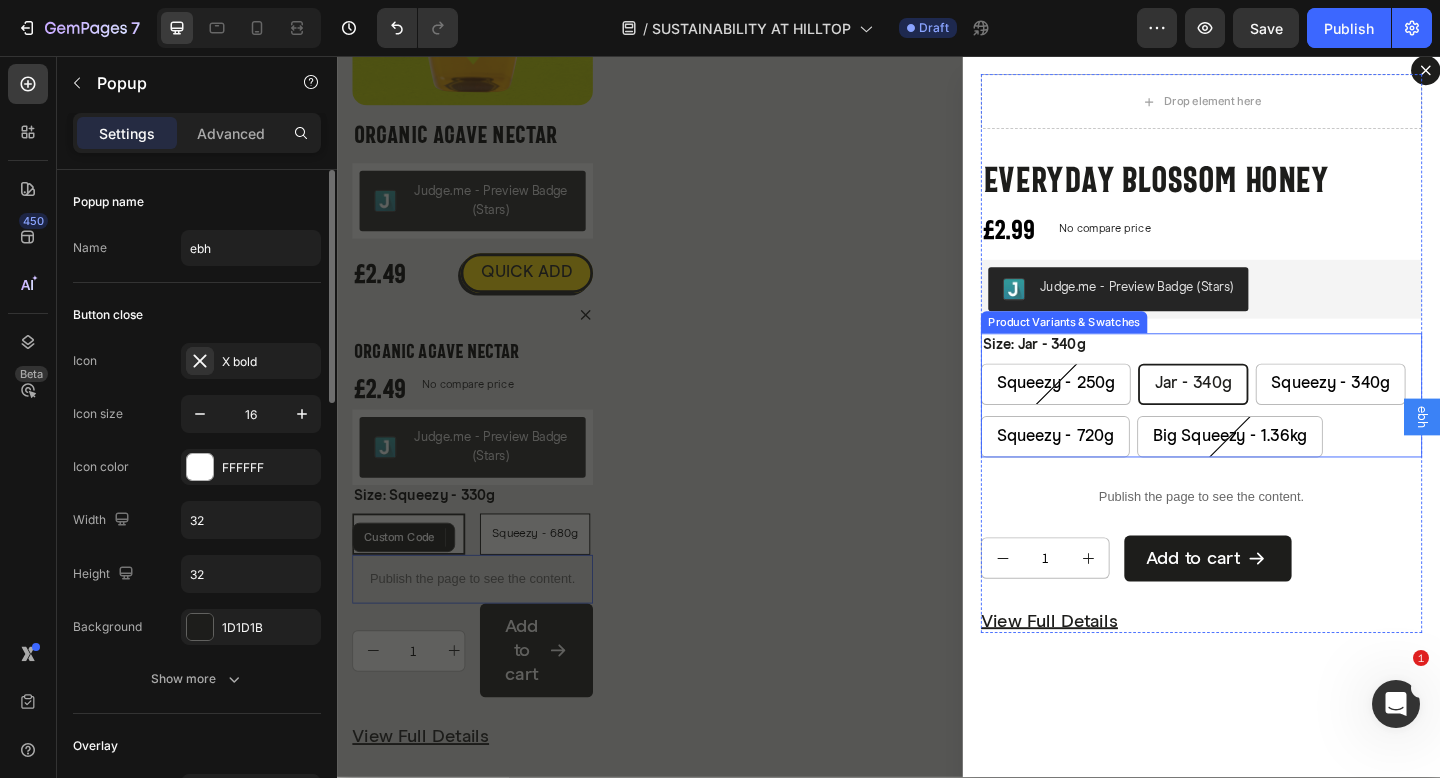 click on "Squeezy - 250g Squeezy - 250g Squeezy - 250g Jar - 340g Jar - 340g Jar - 340g Squeezy - 340g Squeezy - 340g Squeezy - 340g Squeezy - 720g Squeezy - 720g Squeezy - 720g Big Squeezy - 1.36kg Big Squeezy - 1.36kg Big Squeezy - 1.36kg" at bounding box center (1277, 442) 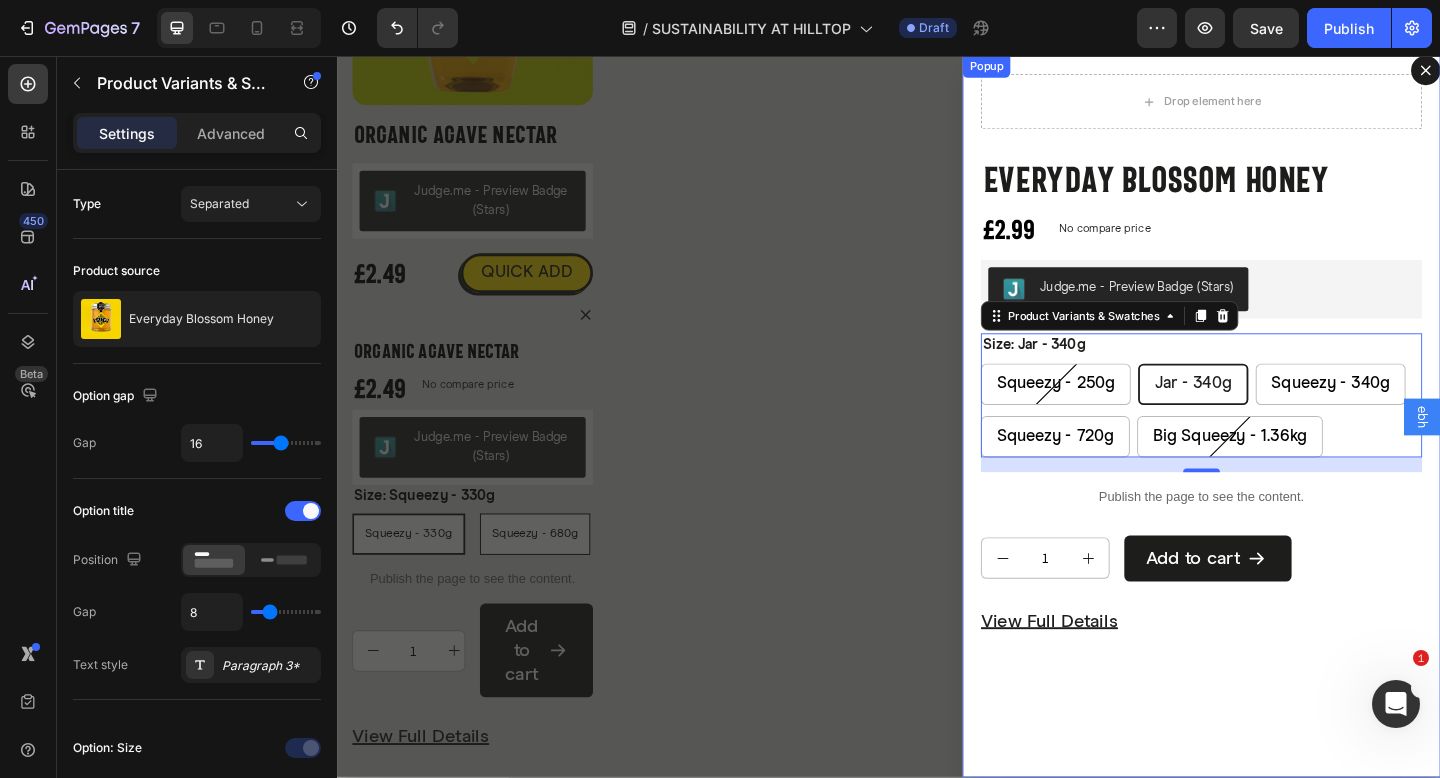 click 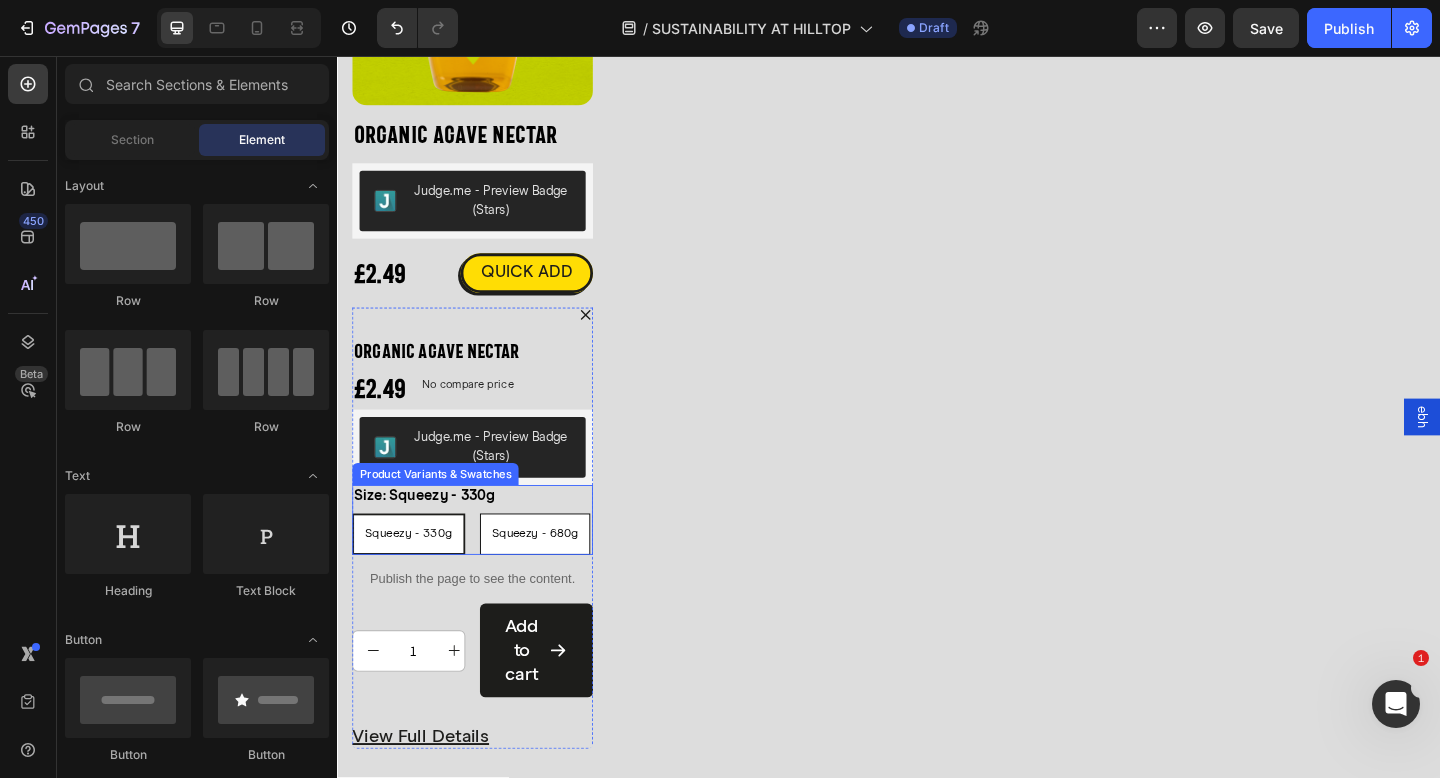 click on "Size: Squeezy - 330g Squeezy - 330g Squeezy - 330g Squeezy - 330g Squeezy - 680g Squeezy - 680g Squeezy - 680g" at bounding box center [484, 561] 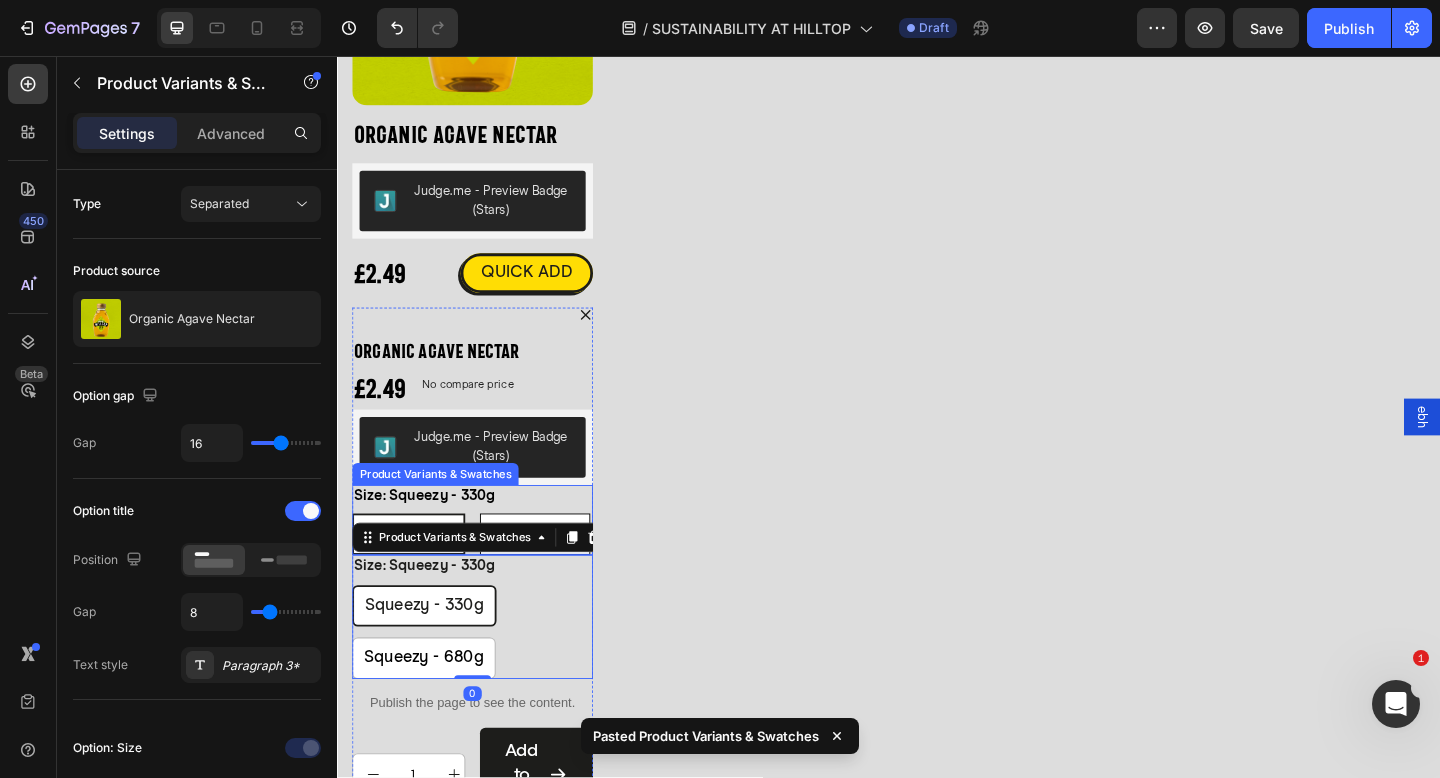 click on "Size: Squeezy - 330g Squeezy - 330g Squeezy - 330g Squeezy - 330g Squeezy - 680g Squeezy - 680g Squeezy - 680g" at bounding box center (484, 561) 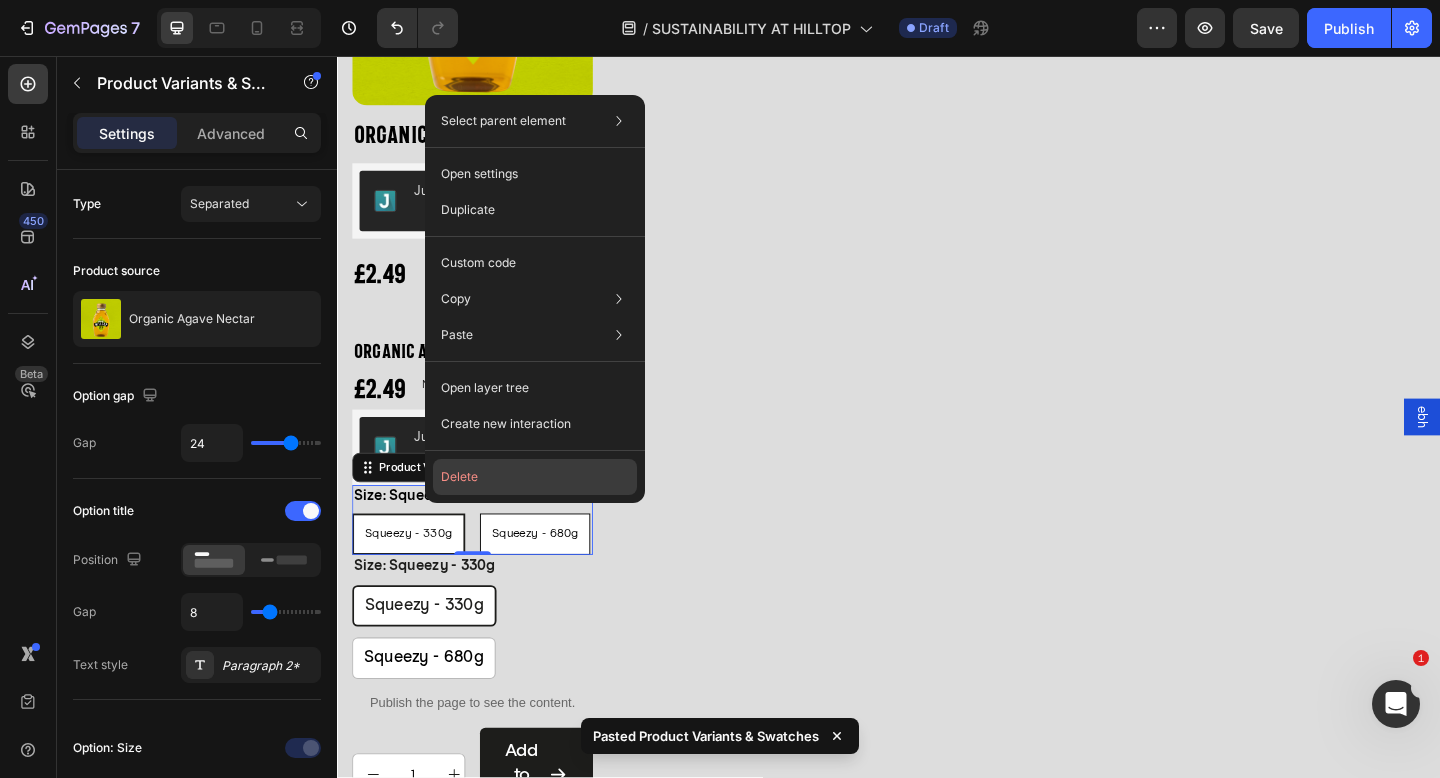 drag, startPoint x: 521, startPoint y: 466, endPoint x: 200, endPoint y: 447, distance: 321.56183 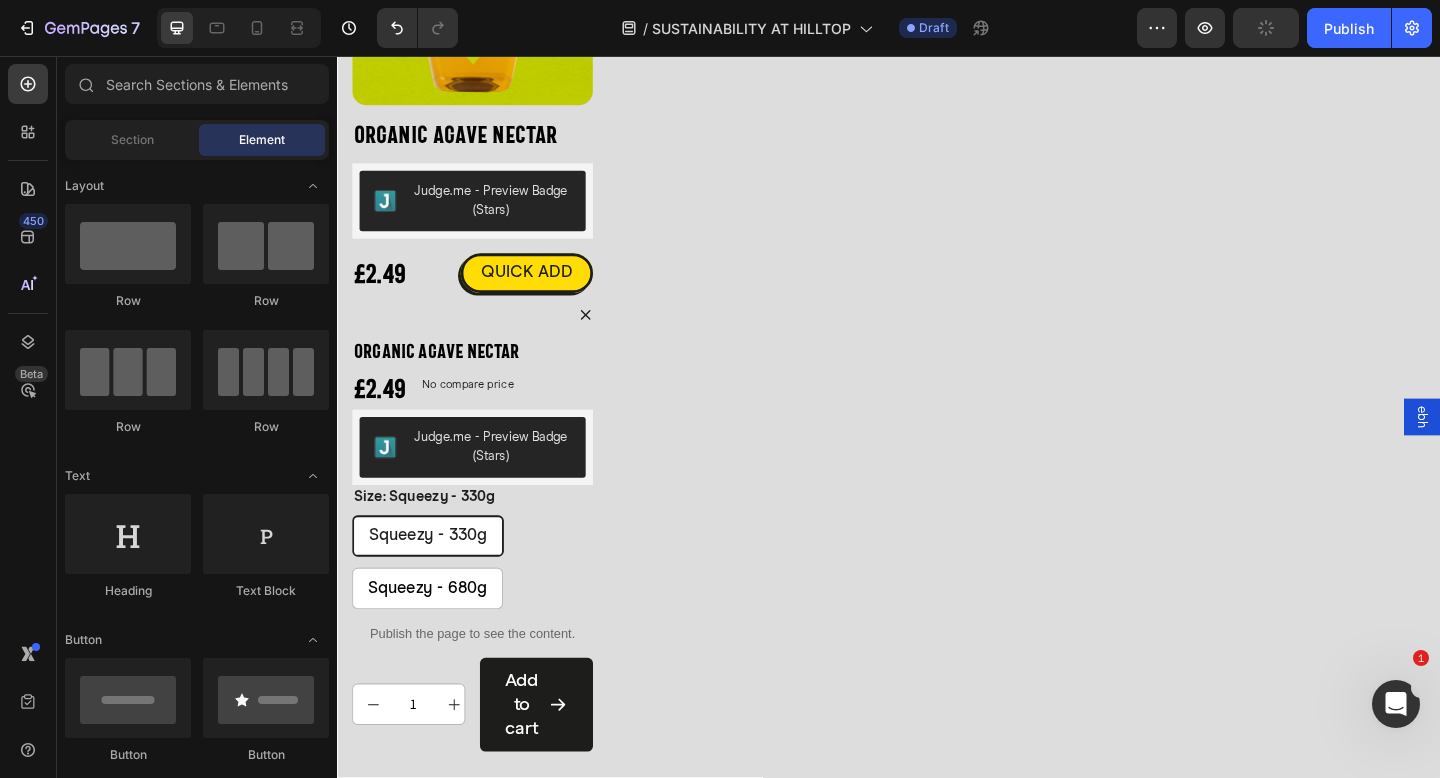 click on "ebh" at bounding box center (1517, 449) 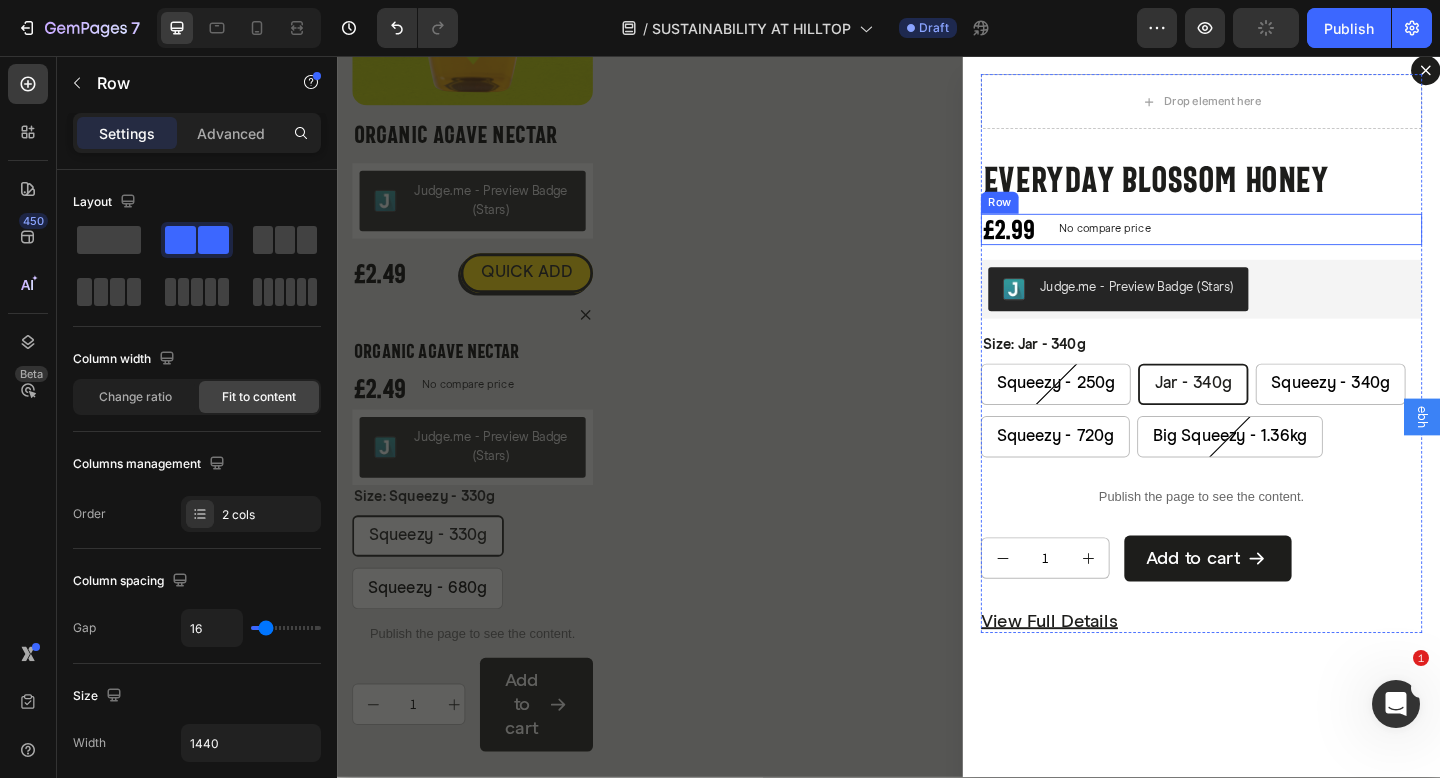 click on "£2.99 Product Price Product Price No compare price Product Price Row" at bounding box center (1277, 245) 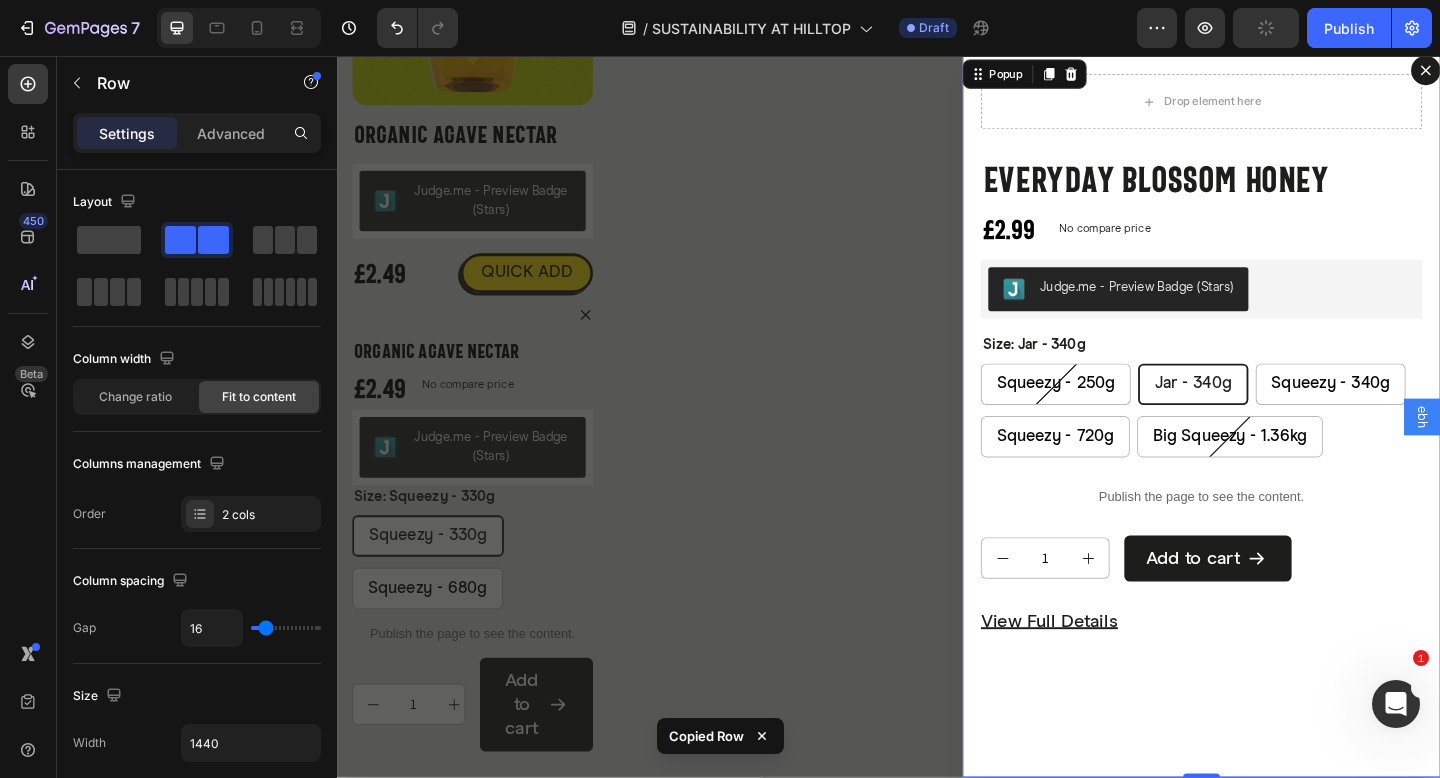 click 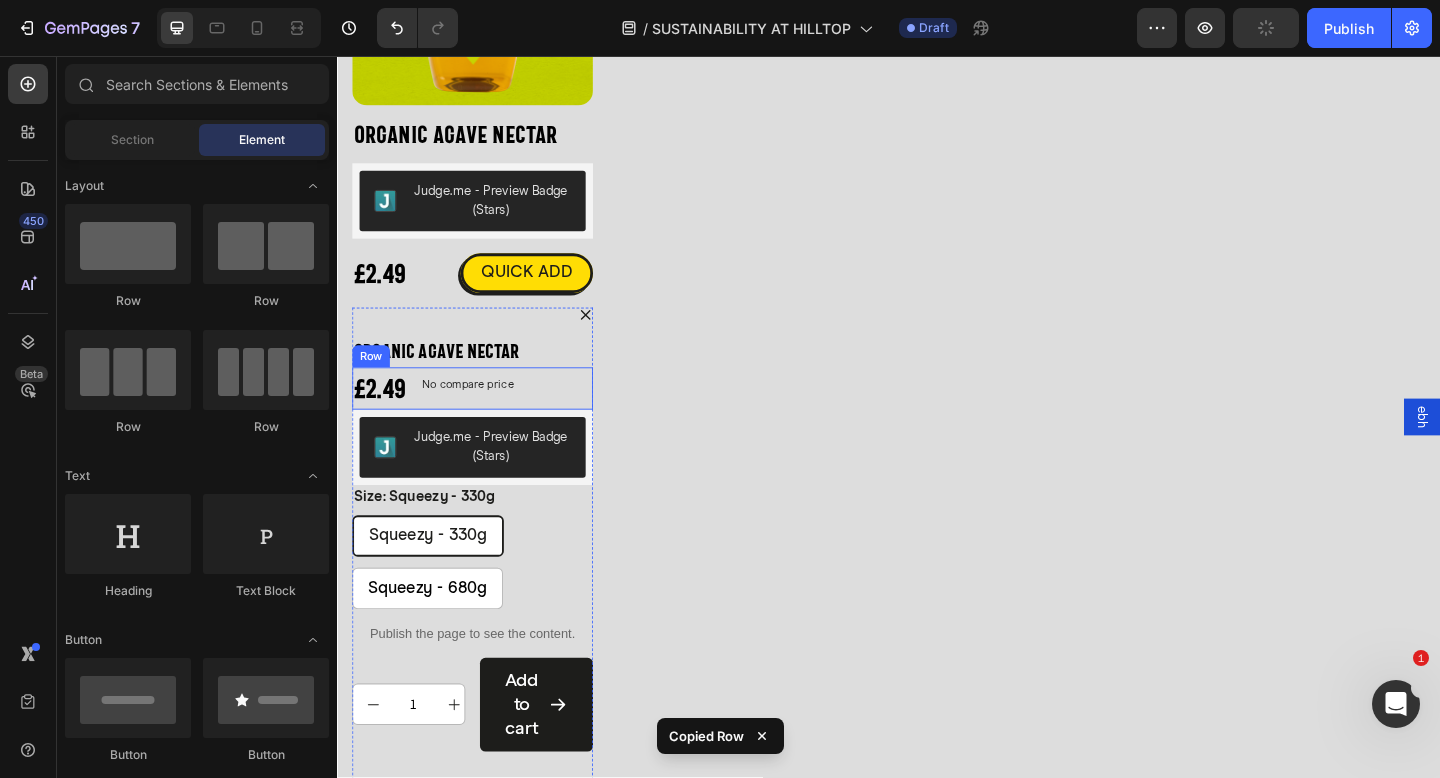 click on "£2.49 Product Price Product Price No compare price Product Price Row" at bounding box center (484, 418) 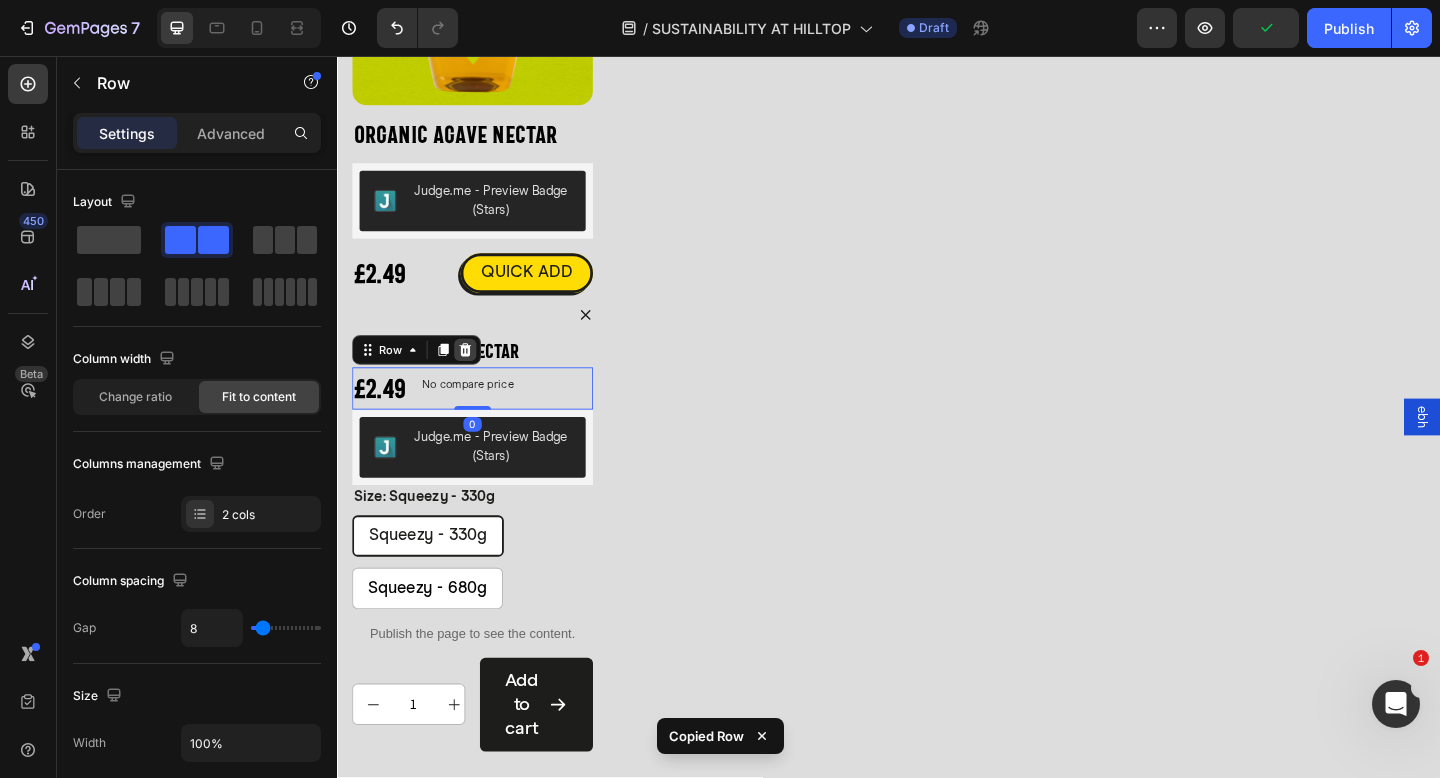 click 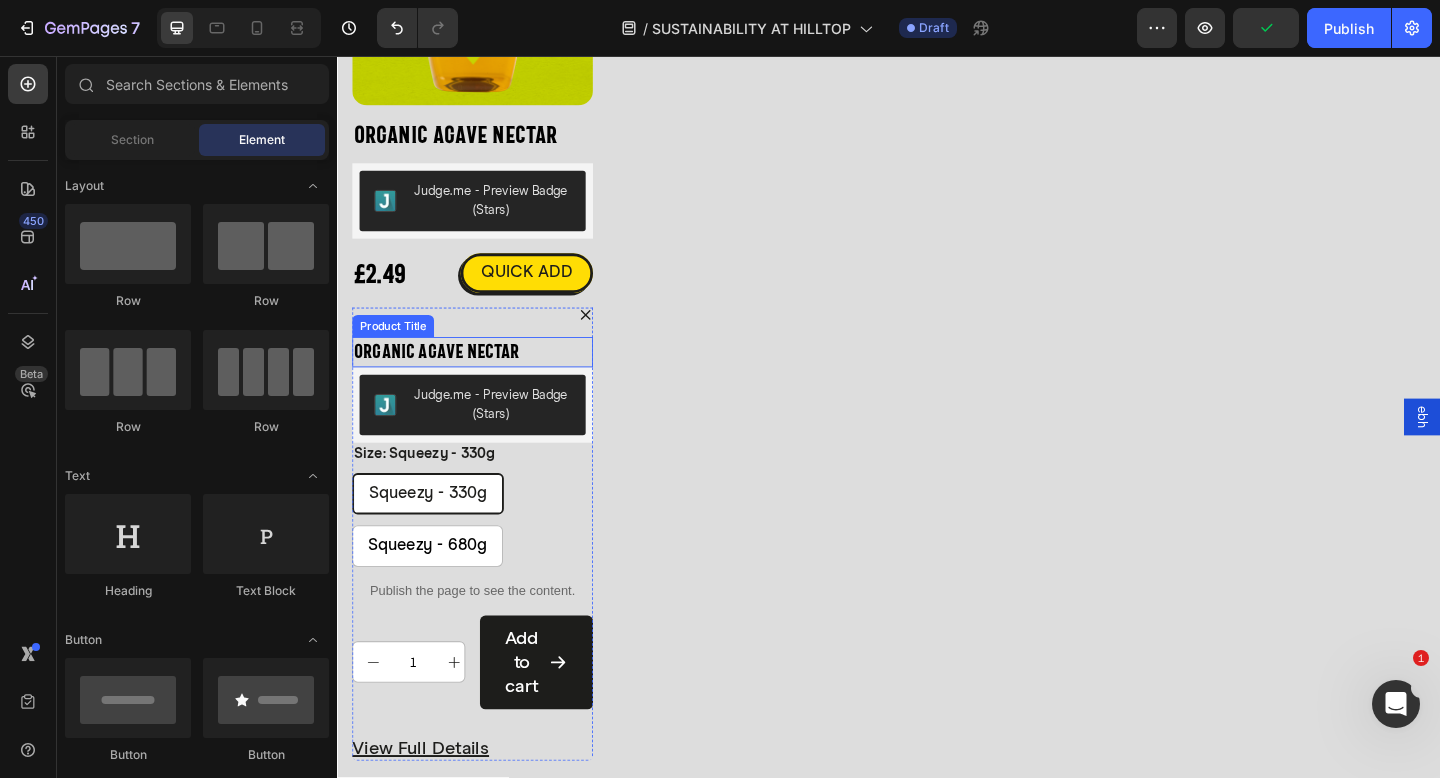 click on "Organic Agave Nectar" at bounding box center (484, 378) 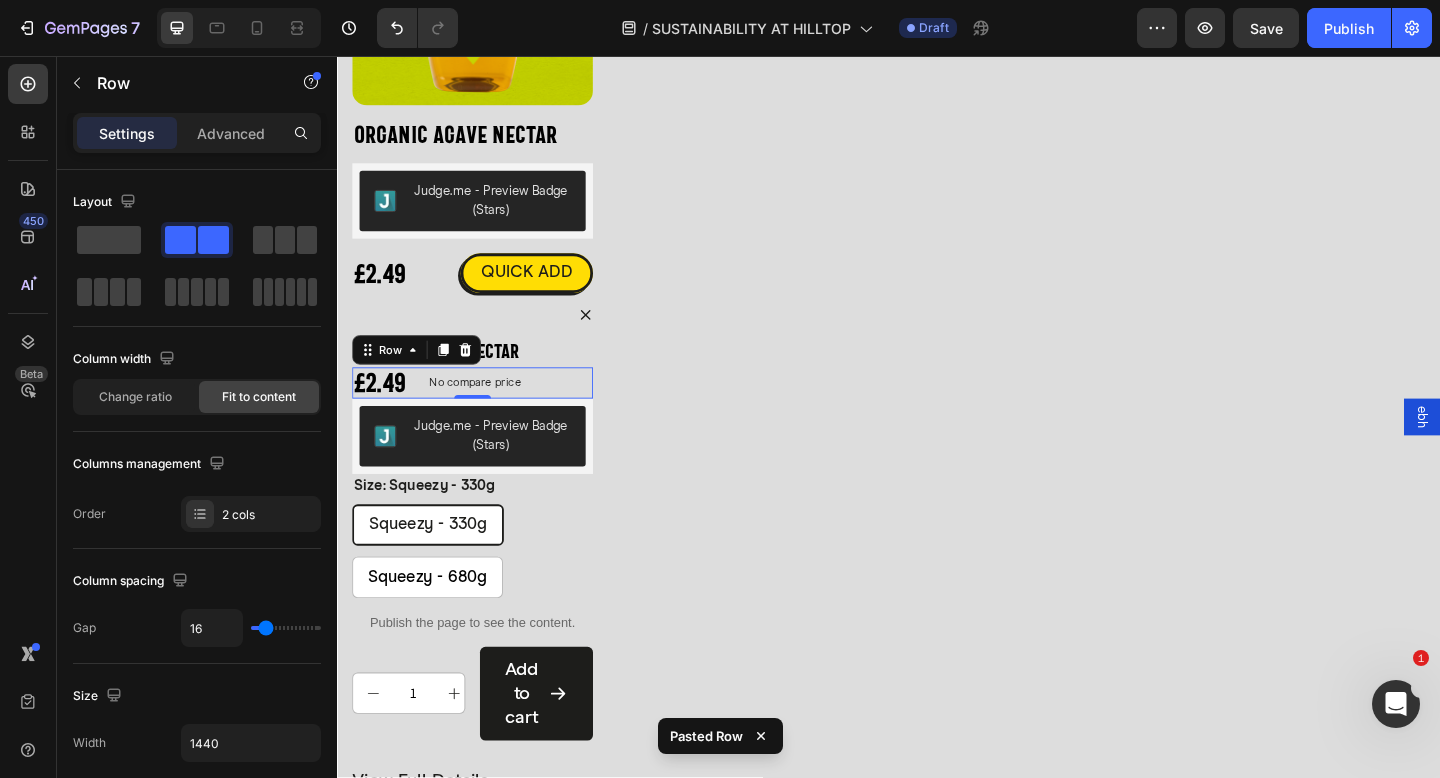 click on "ebh" at bounding box center [1517, 449] 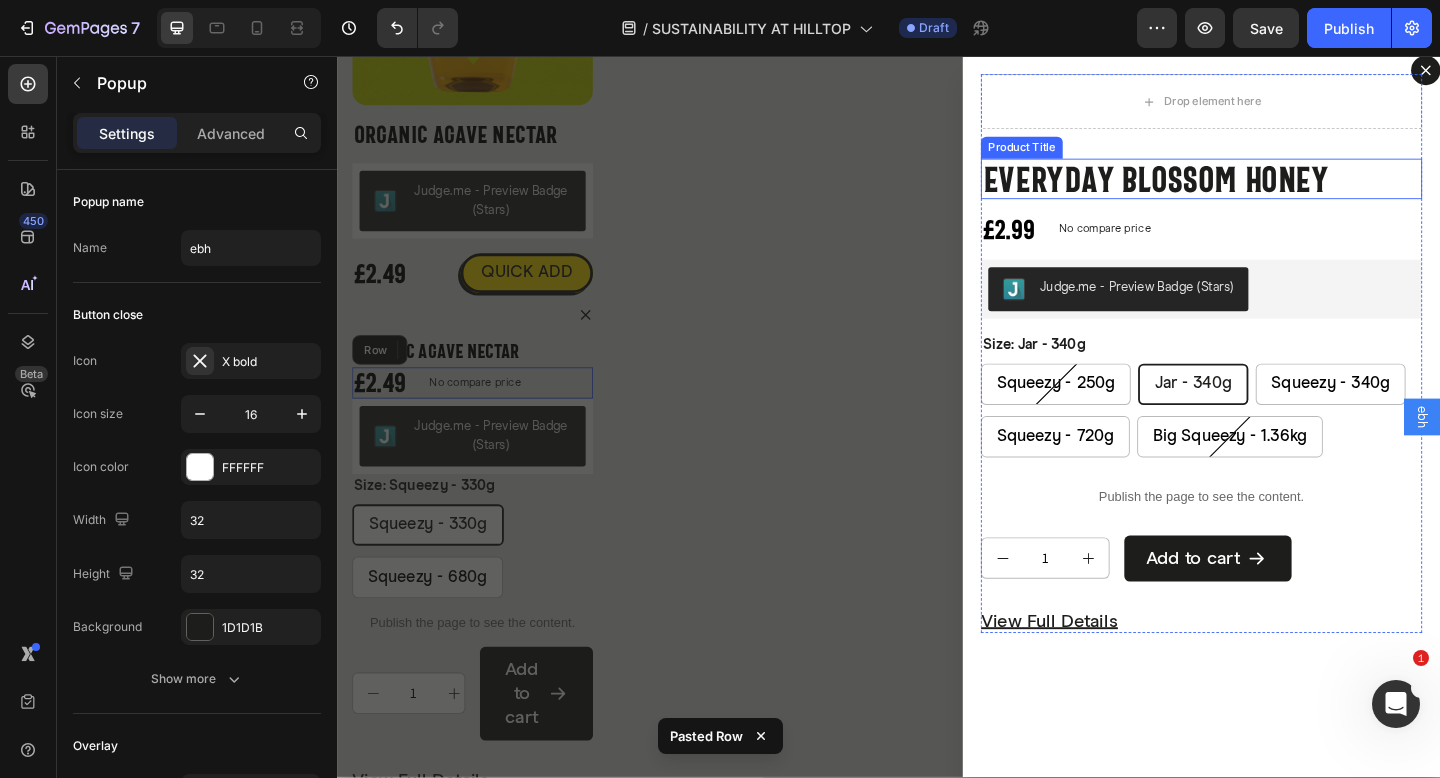click on "Everyday Blossom Honey" at bounding box center (1277, 190) 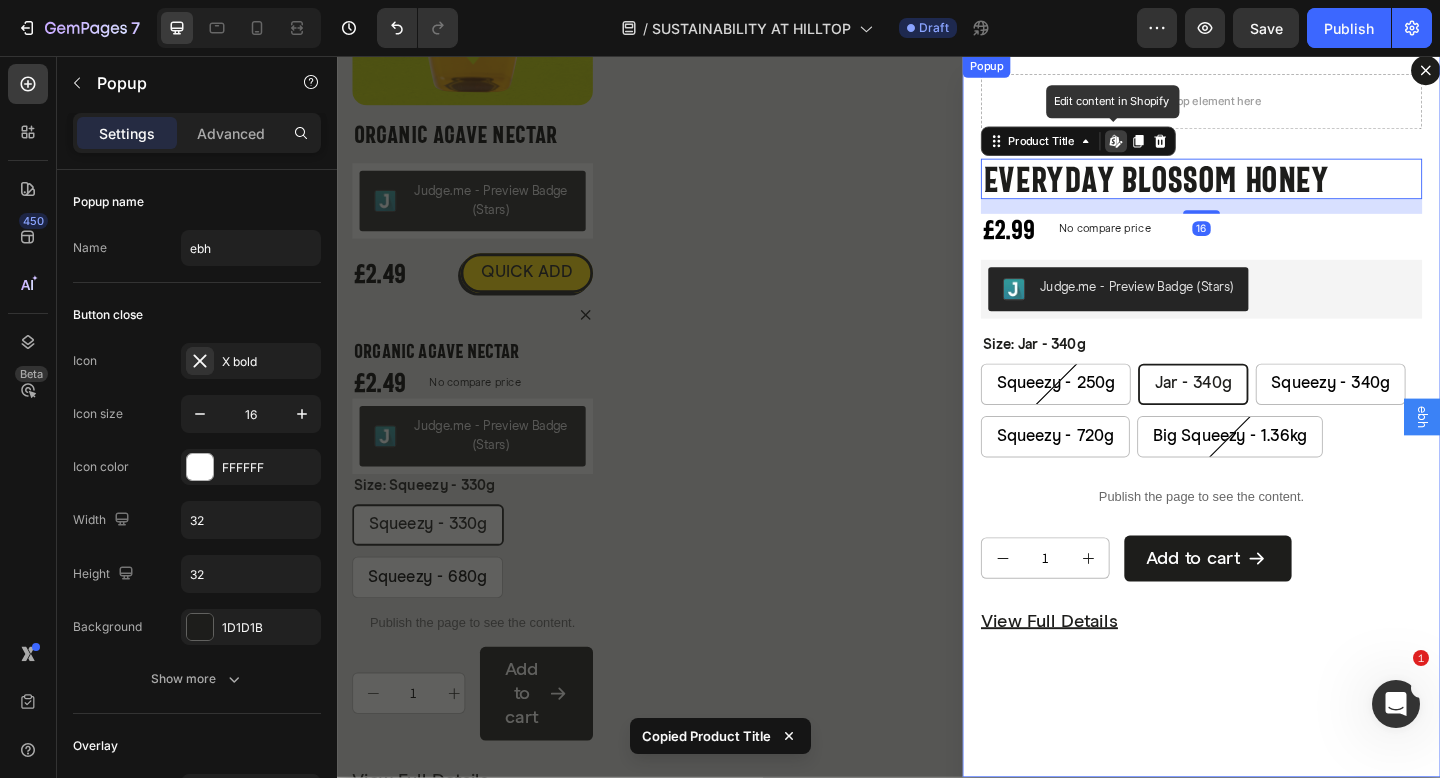 click at bounding box center [1521, 72] 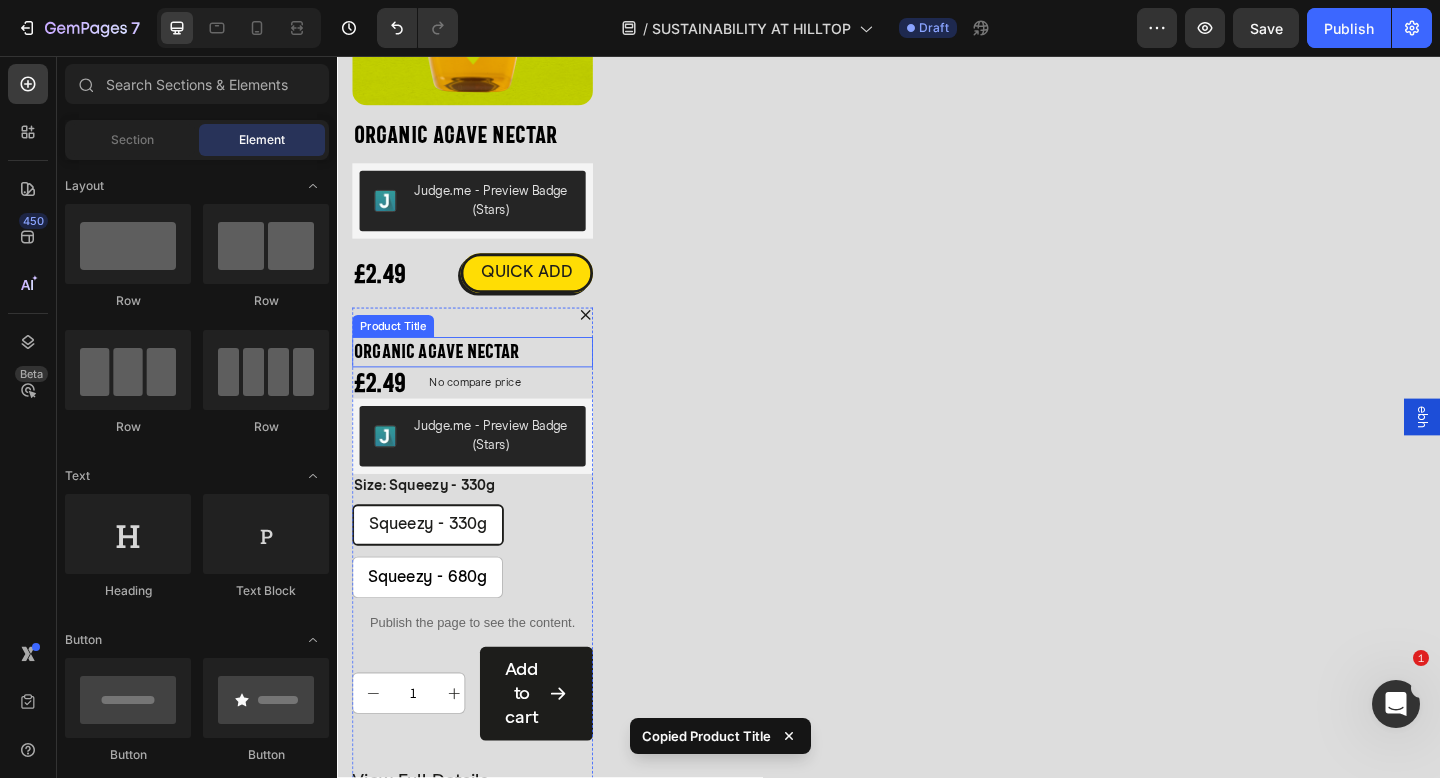 click on "Organic Agave Nectar" at bounding box center (484, 378) 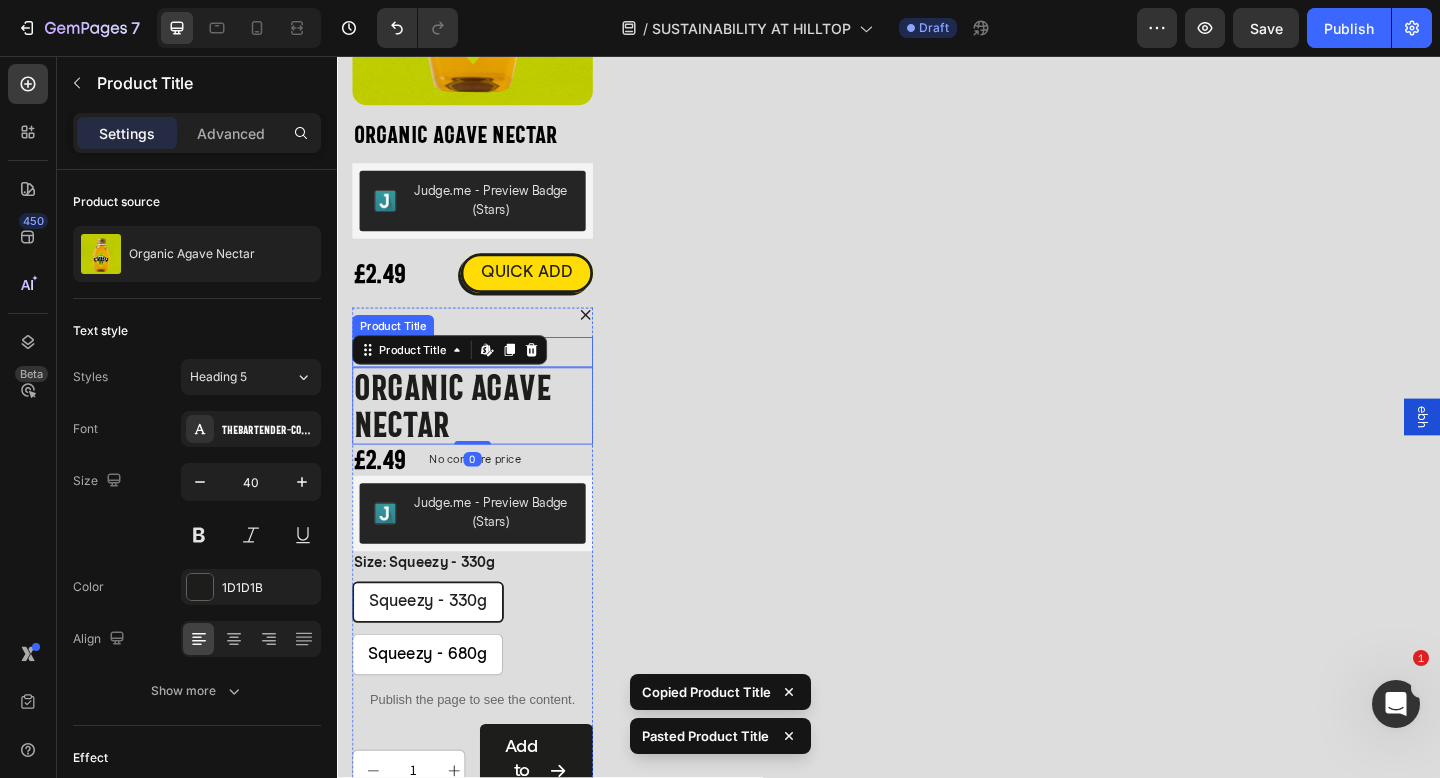click on "Organic Agave Nectar" at bounding box center [484, 378] 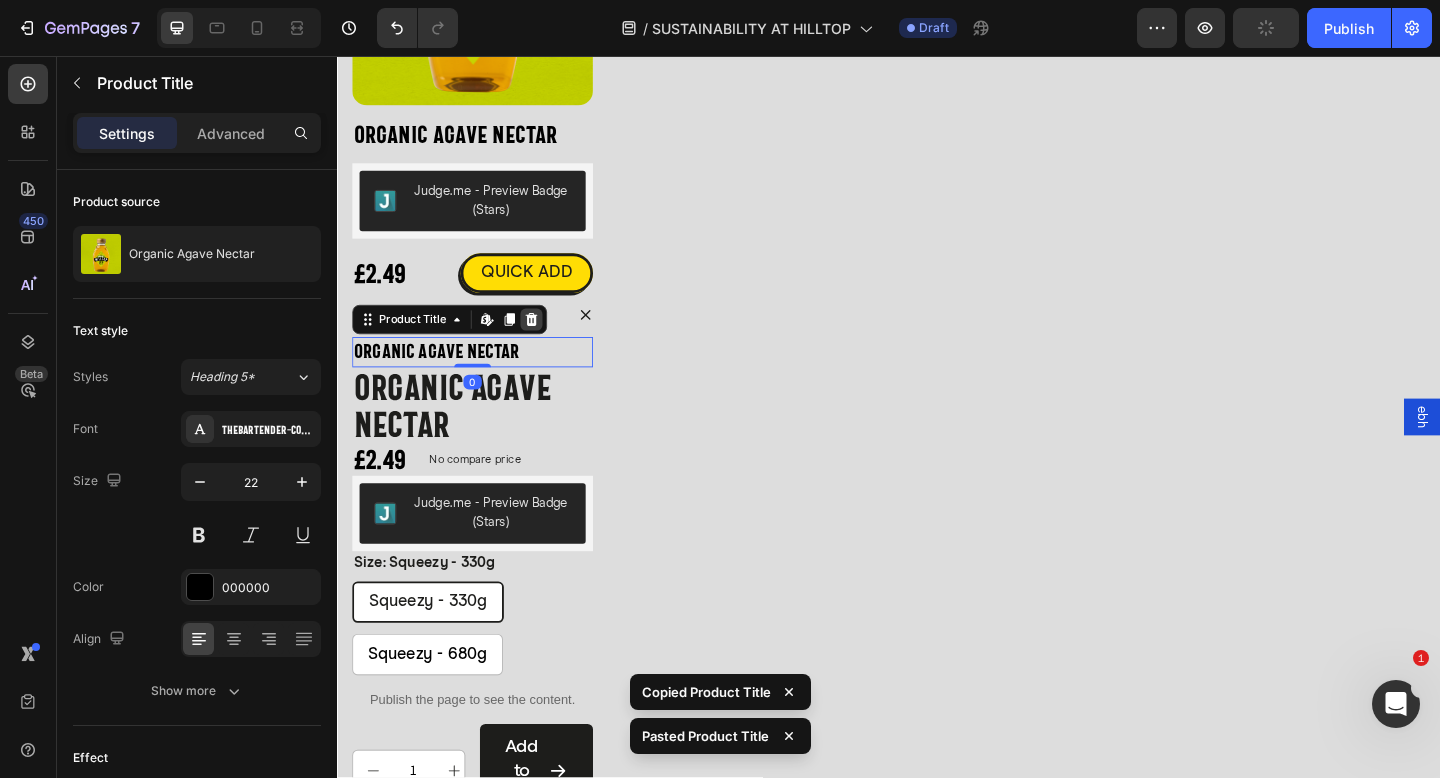 click 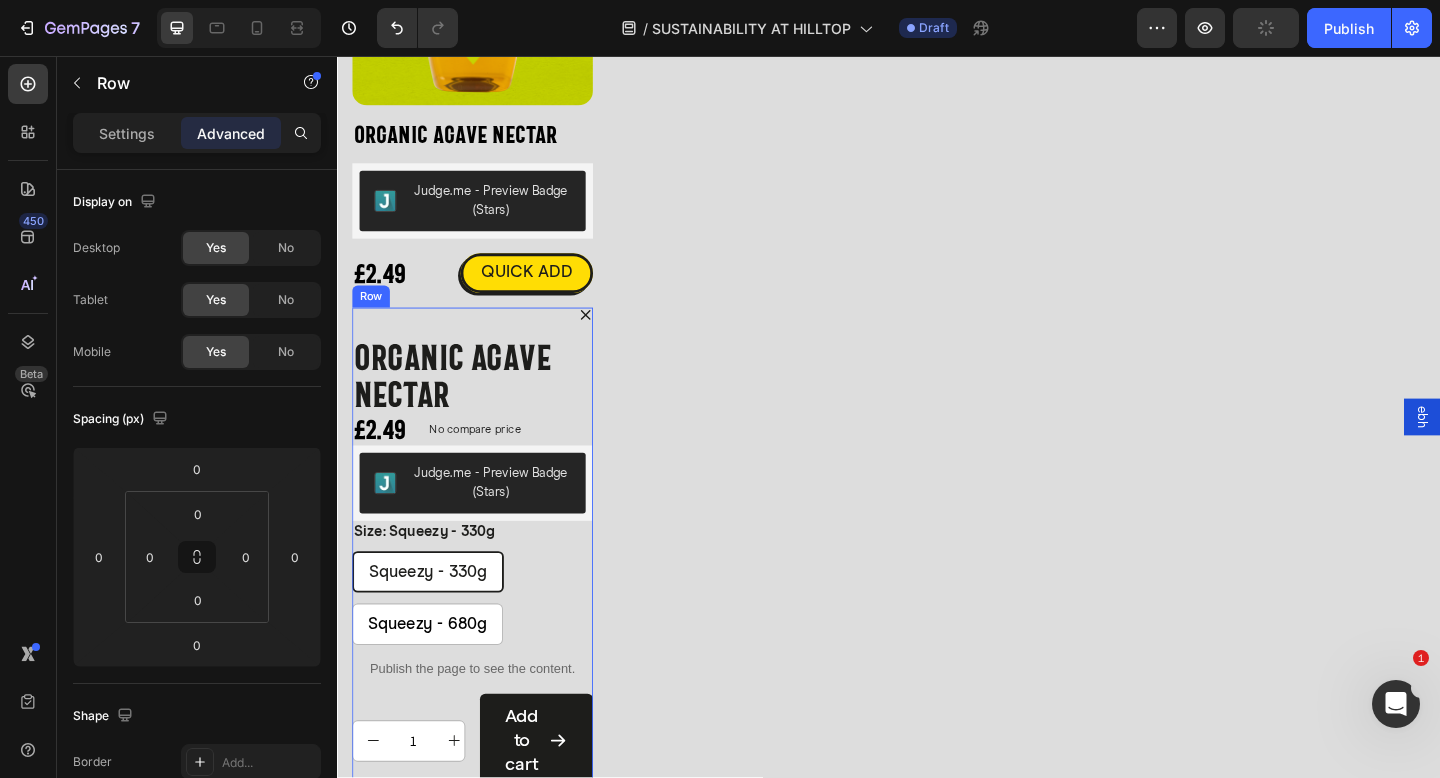 click on "Icon Organic Agave Nectar Product Title £2.49 Product Price Product Price No compare price Product Price Row Judge.me - Preview Badge (Stars) Judge.me Size: Squeezy - 330g Squeezy - 330g Squeezy - 330g Squeezy - 330g Squeezy - 680g Squeezy - 680g Squeezy - 680g Product Variants & Swatches
Publish the page to see the content.
Custom Code
1
Product Quantity
Add to cart Add to Cart Row View full details Product View More" at bounding box center [484, 619] 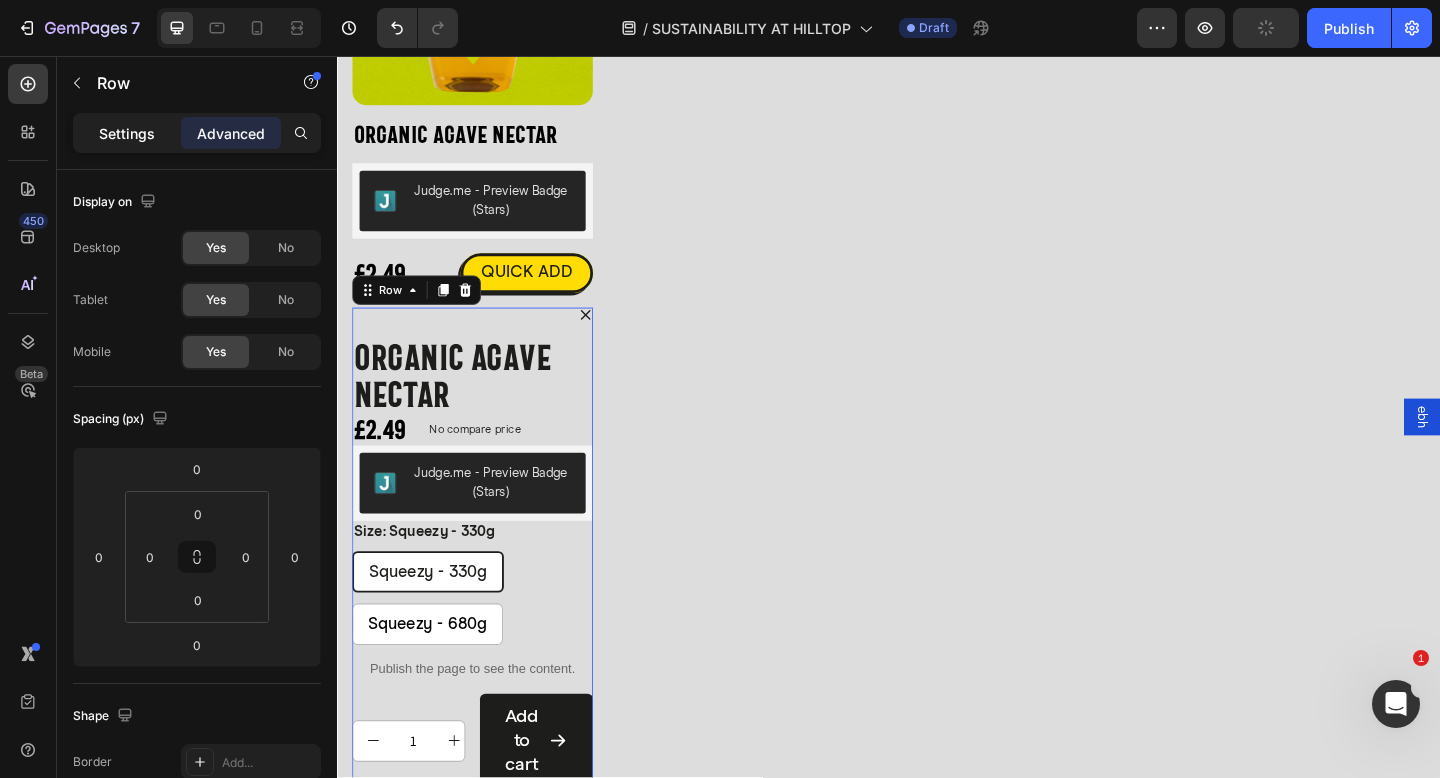 click on "Settings" at bounding box center (127, 133) 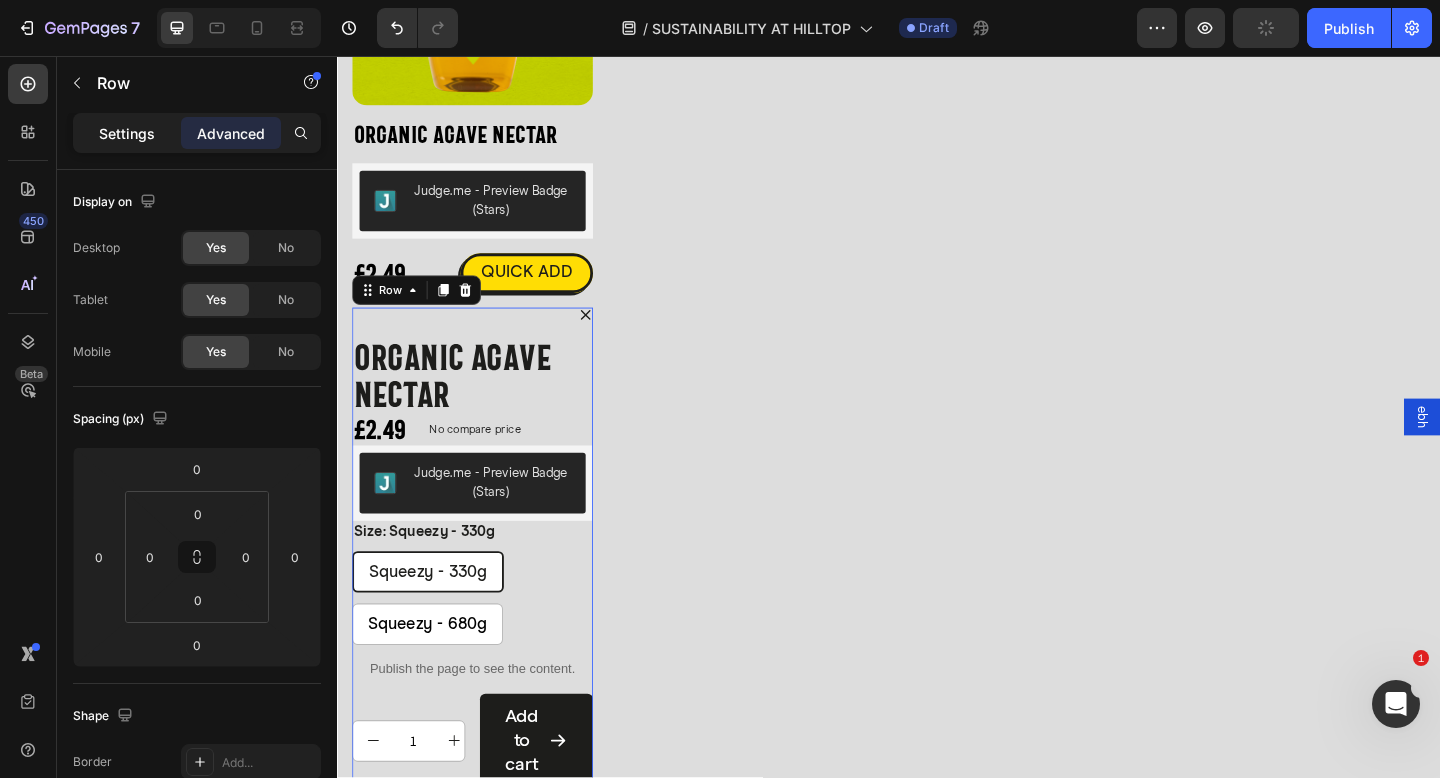 click on "Settings" at bounding box center (127, 133) 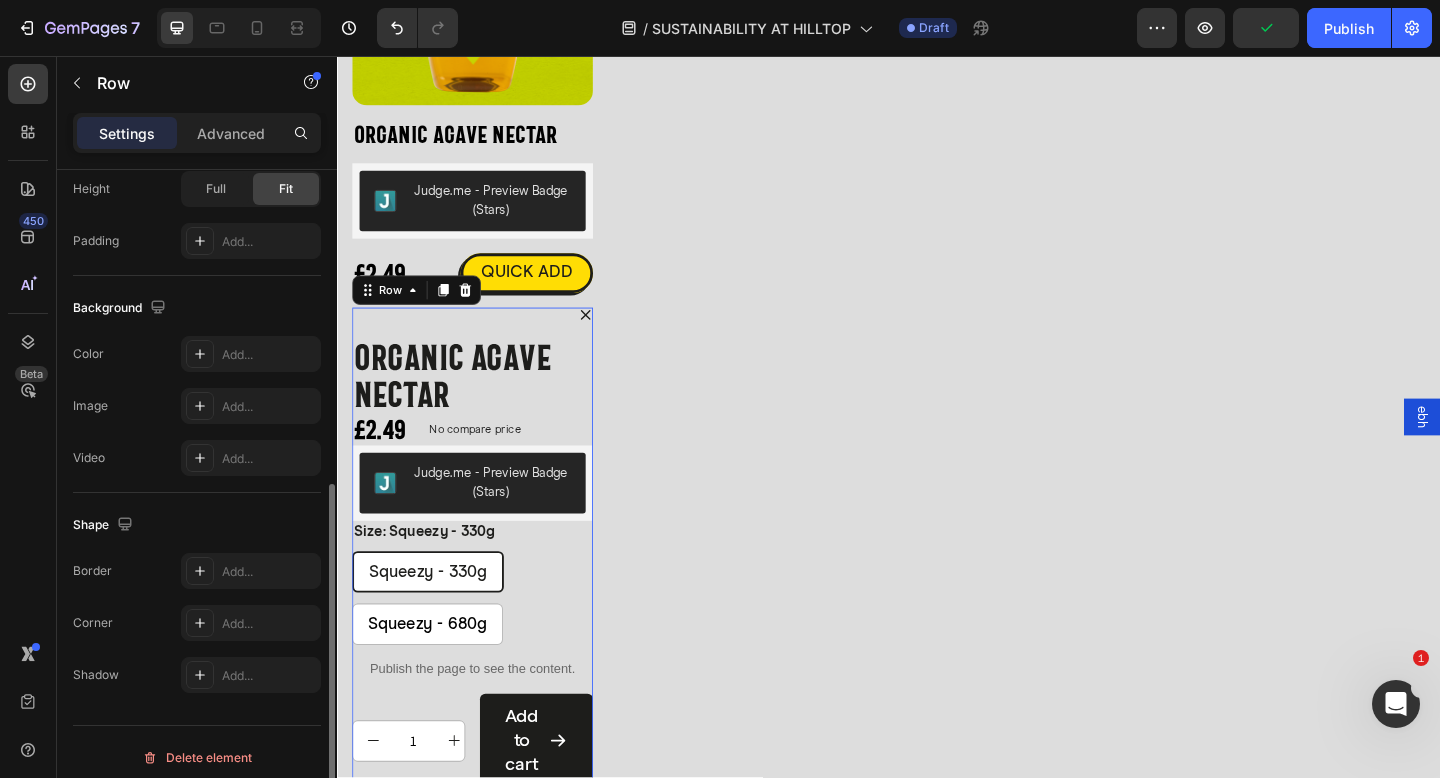 scroll, scrollTop: 555, scrollLeft: 0, axis: vertical 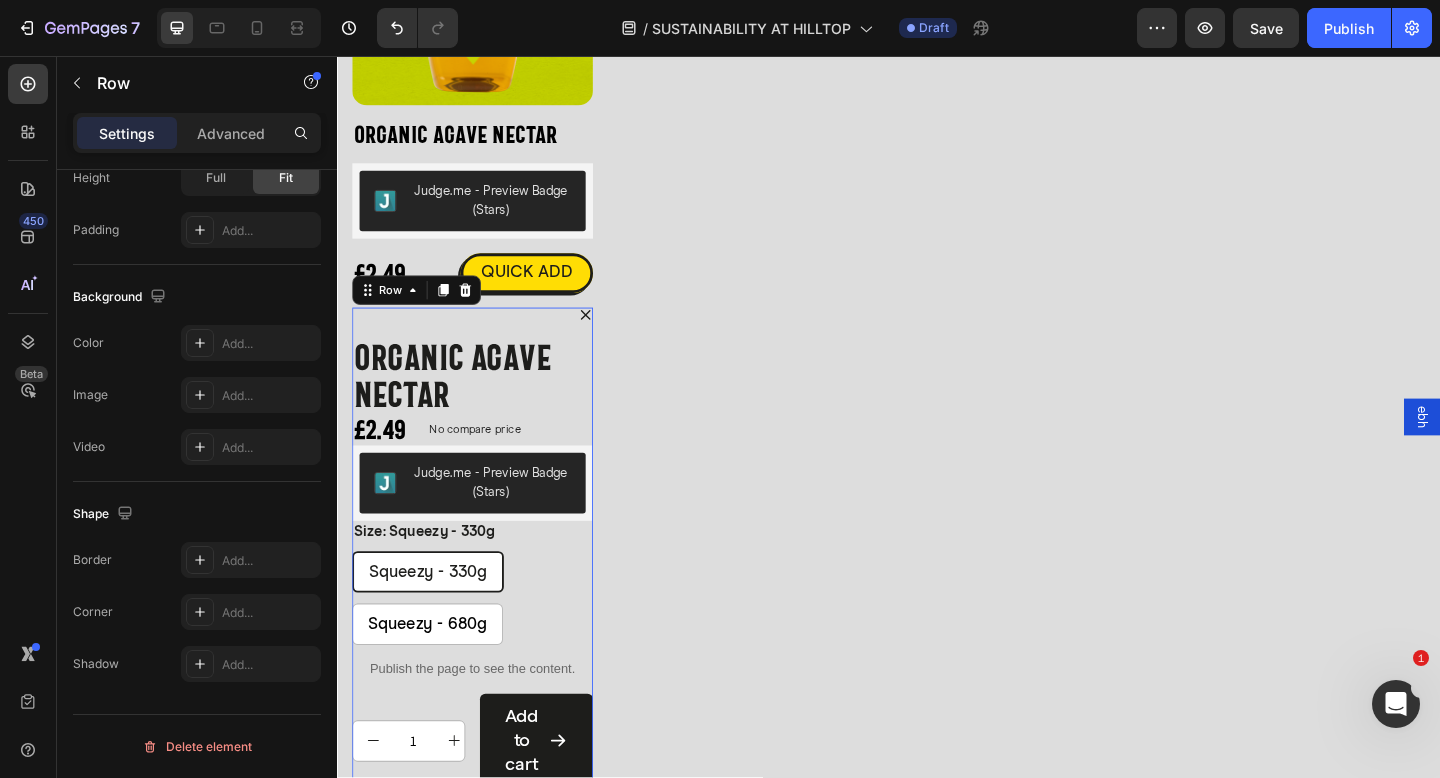 click on "ebh" at bounding box center (1517, 449) 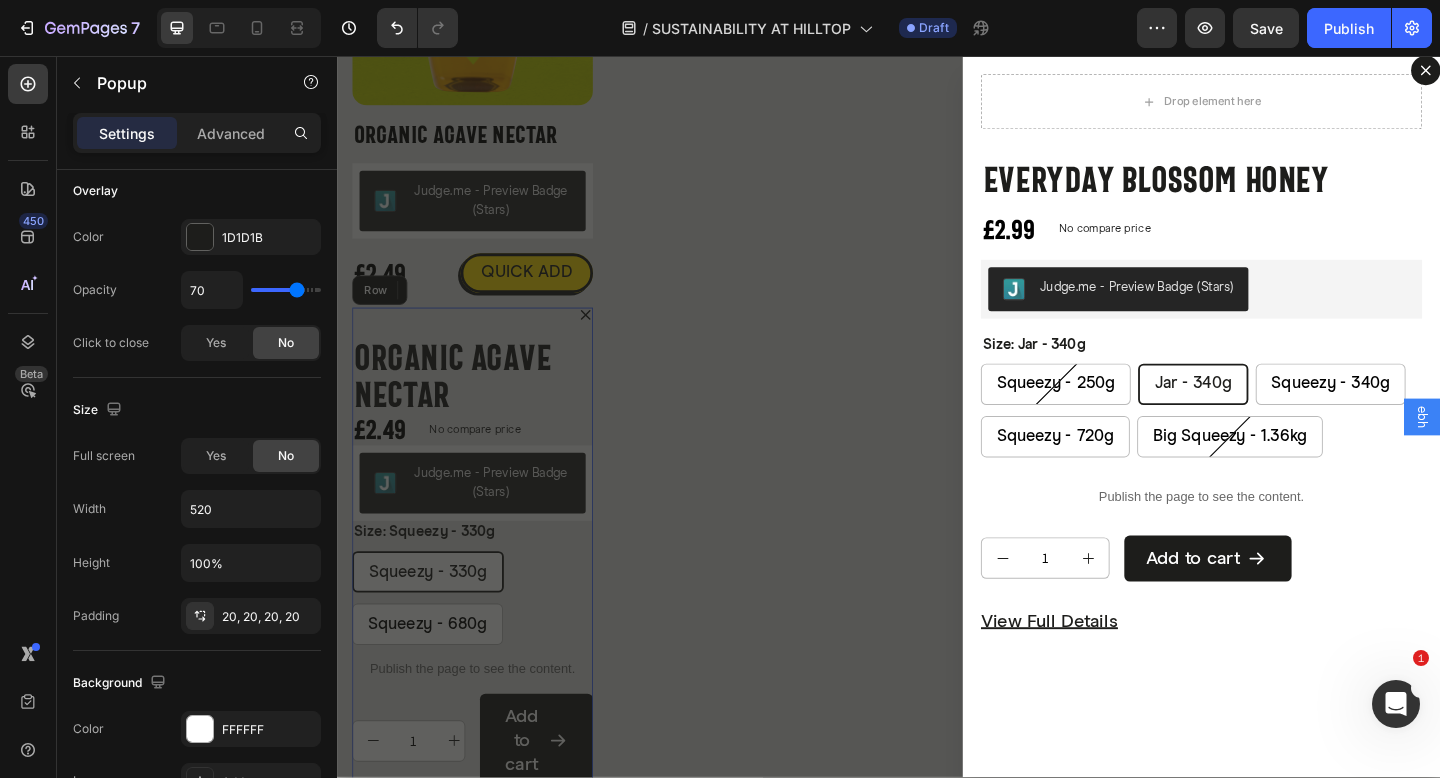 scroll, scrollTop: 0, scrollLeft: 0, axis: both 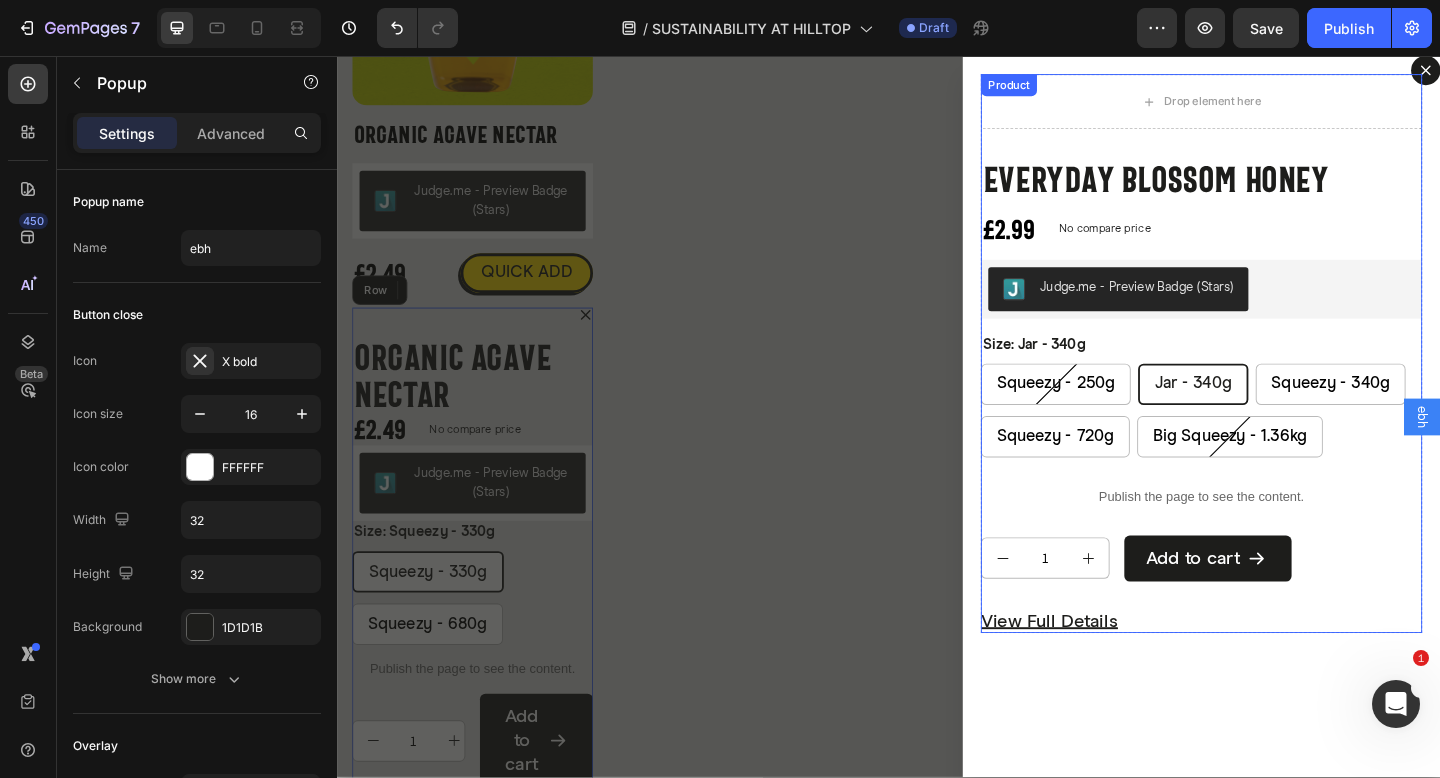 click on "Everyday Blossom Honey Product Title £2.99 Product Price Product Price No compare price Product Price Row Judge.me - Preview Badge (Stars) Judge.me Size: Jar - 340g Squeezy - 250g Squeezy - 250g Squeezy - 250g Jar - 340g Jar - 340g Jar - 340g Squeezy - 340g Squeezy - 340g Squeezy - 340g Squeezy - 720g Squeezy - 720g Squeezy - 720g Big Squeezy - 1.36kg Big Squeezy - 1.36kg Big Squeezy - 1.36kg Product Variants & Swatches
Publish the page to see the content.
Custom Code
1
Product Quantity
Add to cart Add to Cart Row View full details Product View More" at bounding box center (1277, 426) 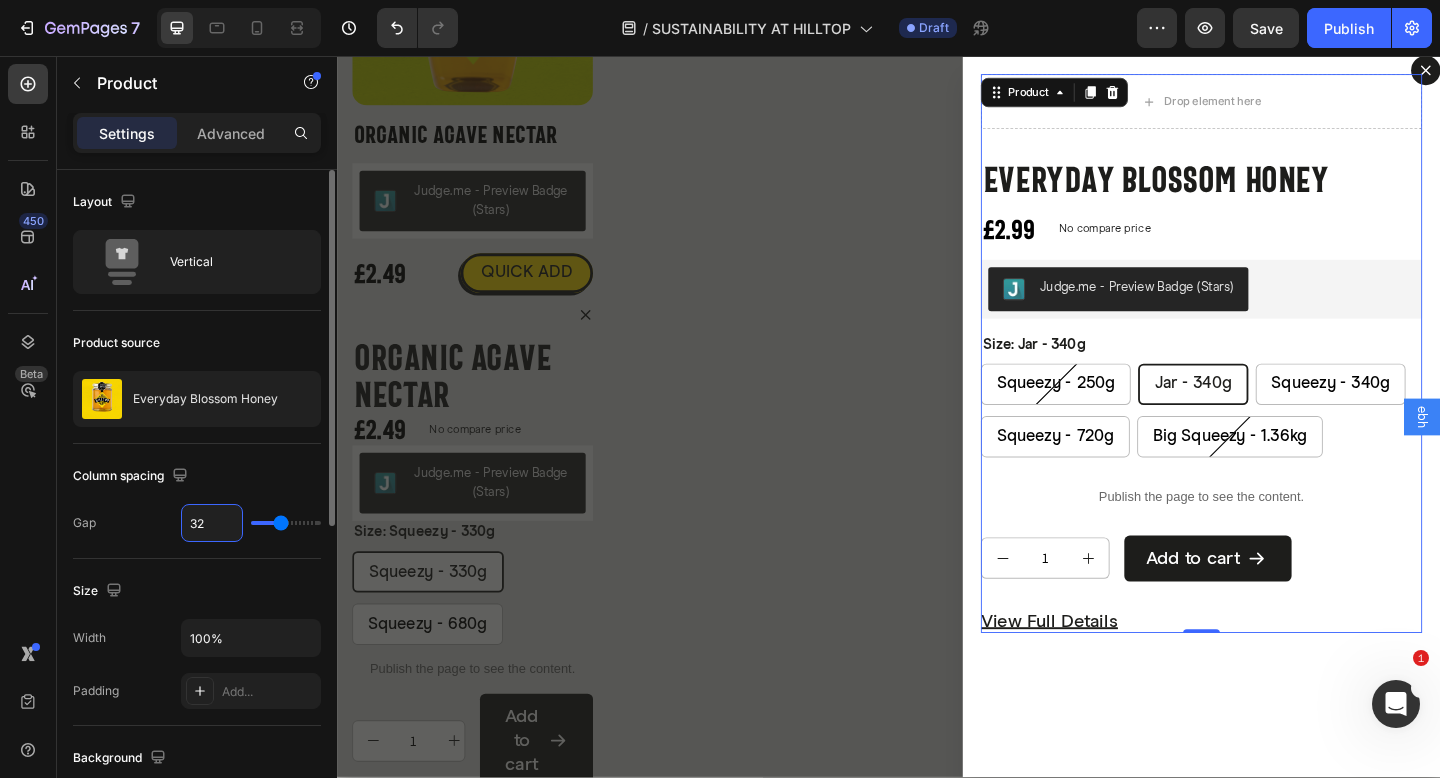 click on "32" at bounding box center (212, 523) 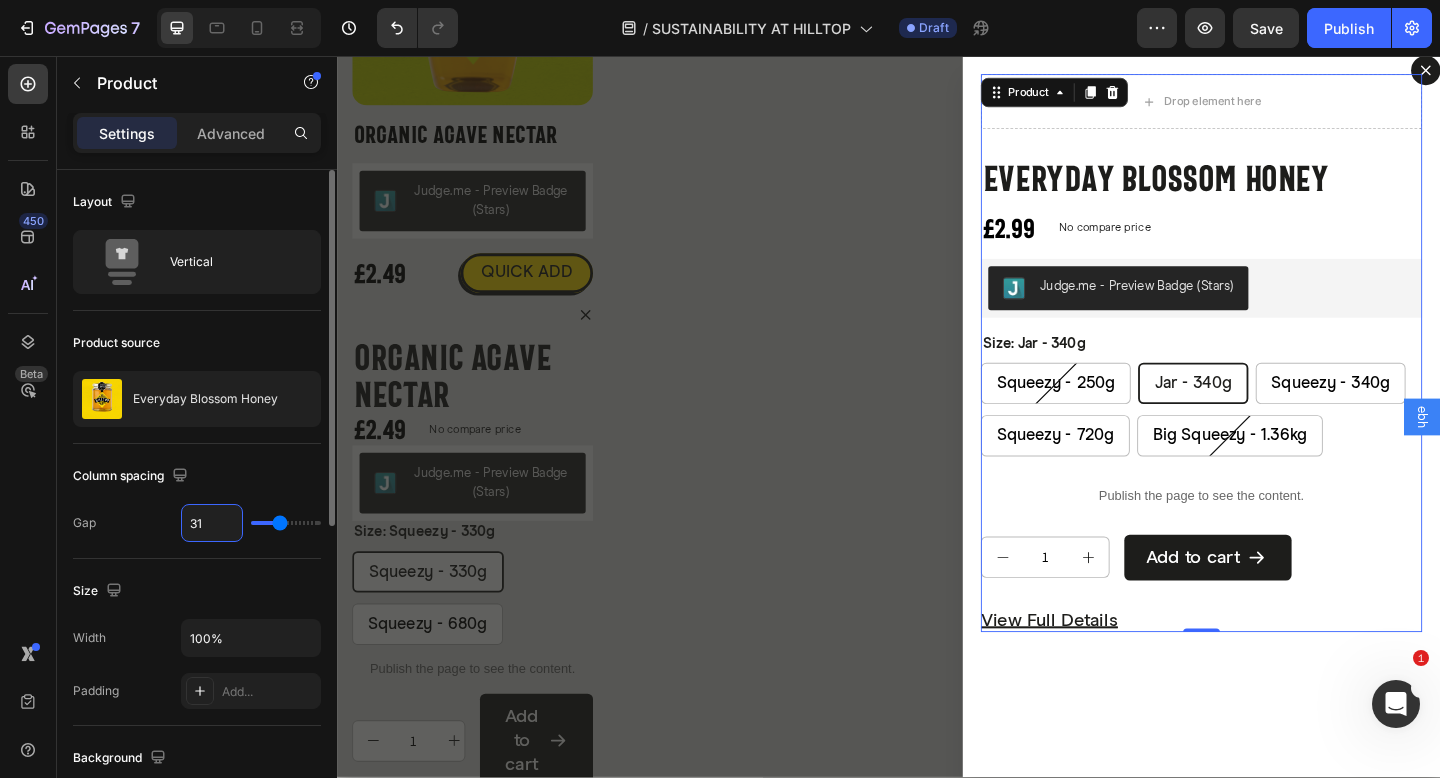 type on "30" 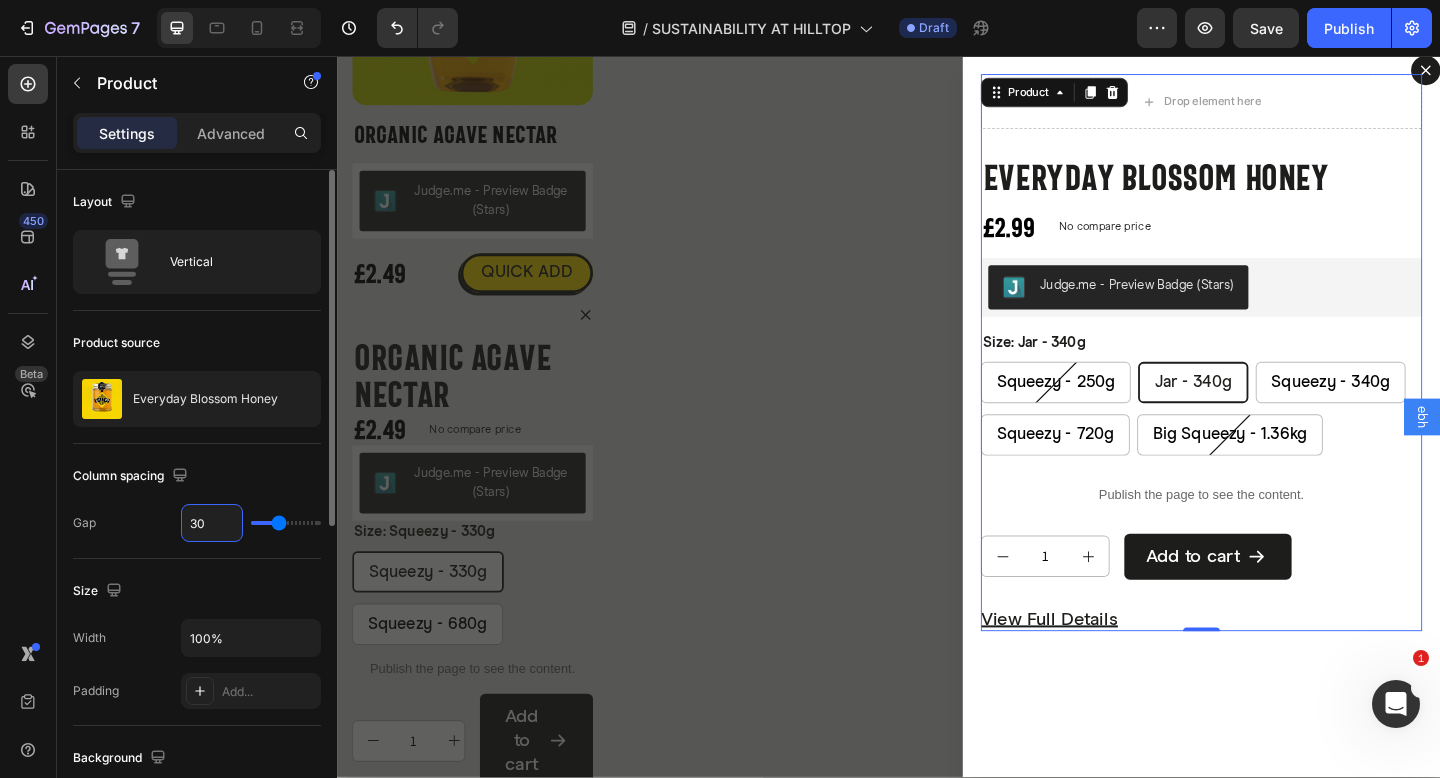 drag, startPoint x: 208, startPoint y: 529, endPoint x: 169, endPoint y: 519, distance: 40.261642 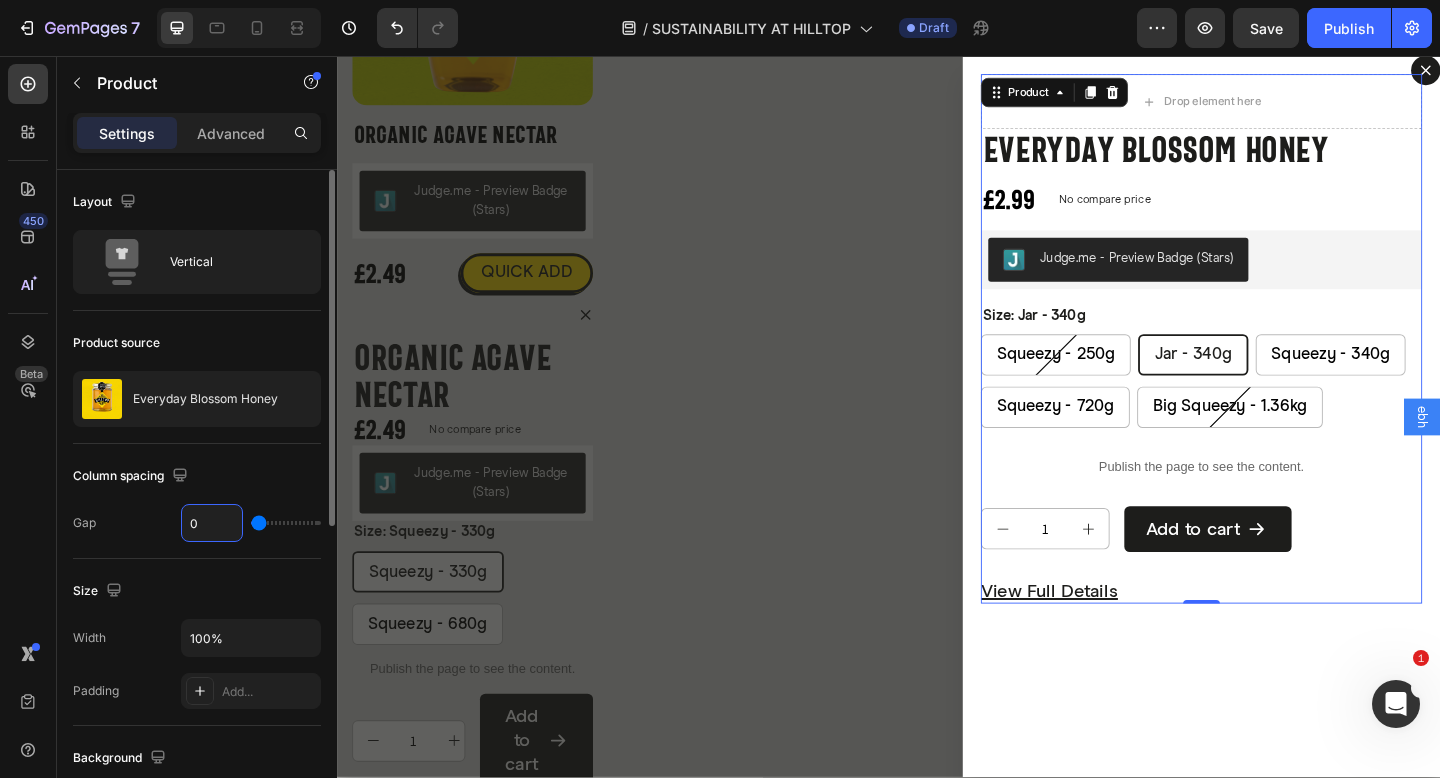 type on "0" 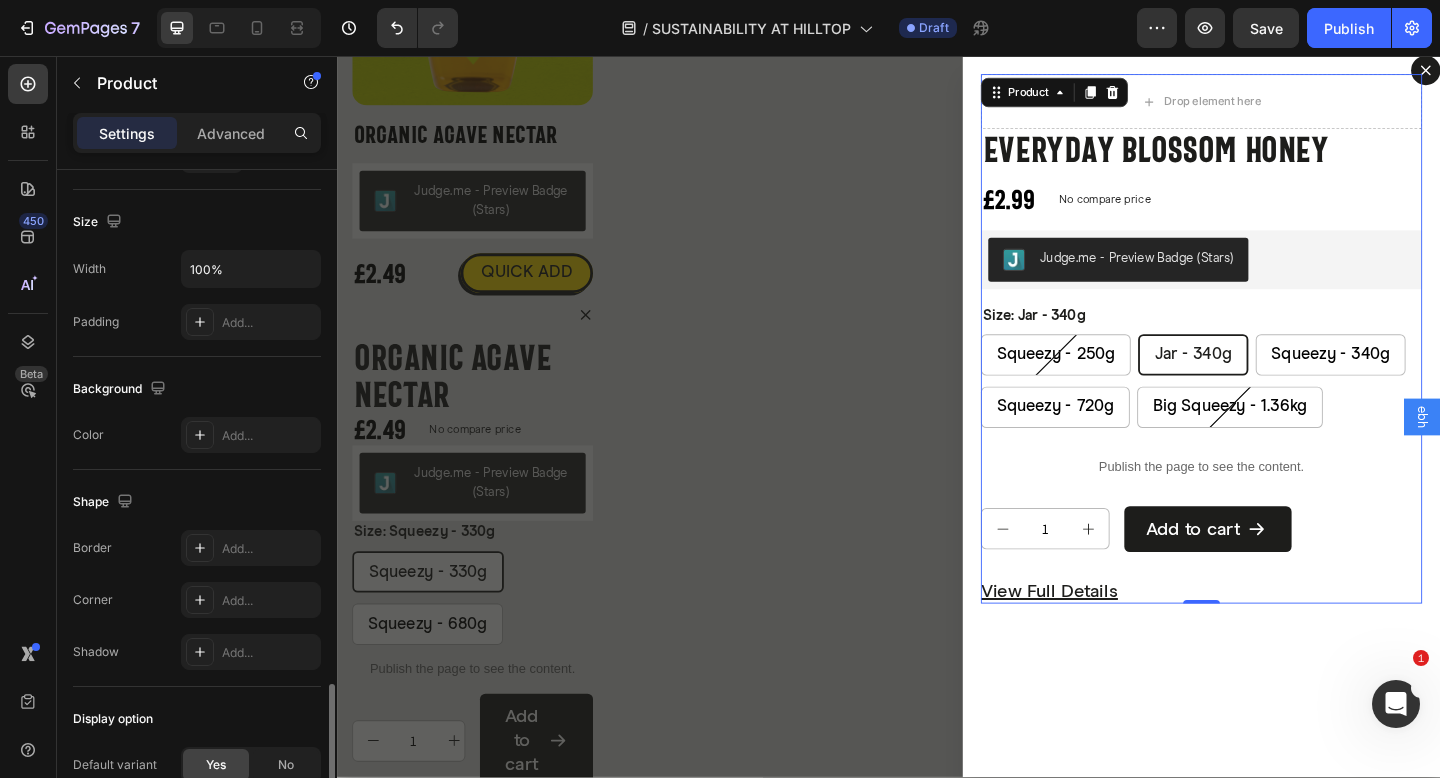 scroll, scrollTop: 574, scrollLeft: 0, axis: vertical 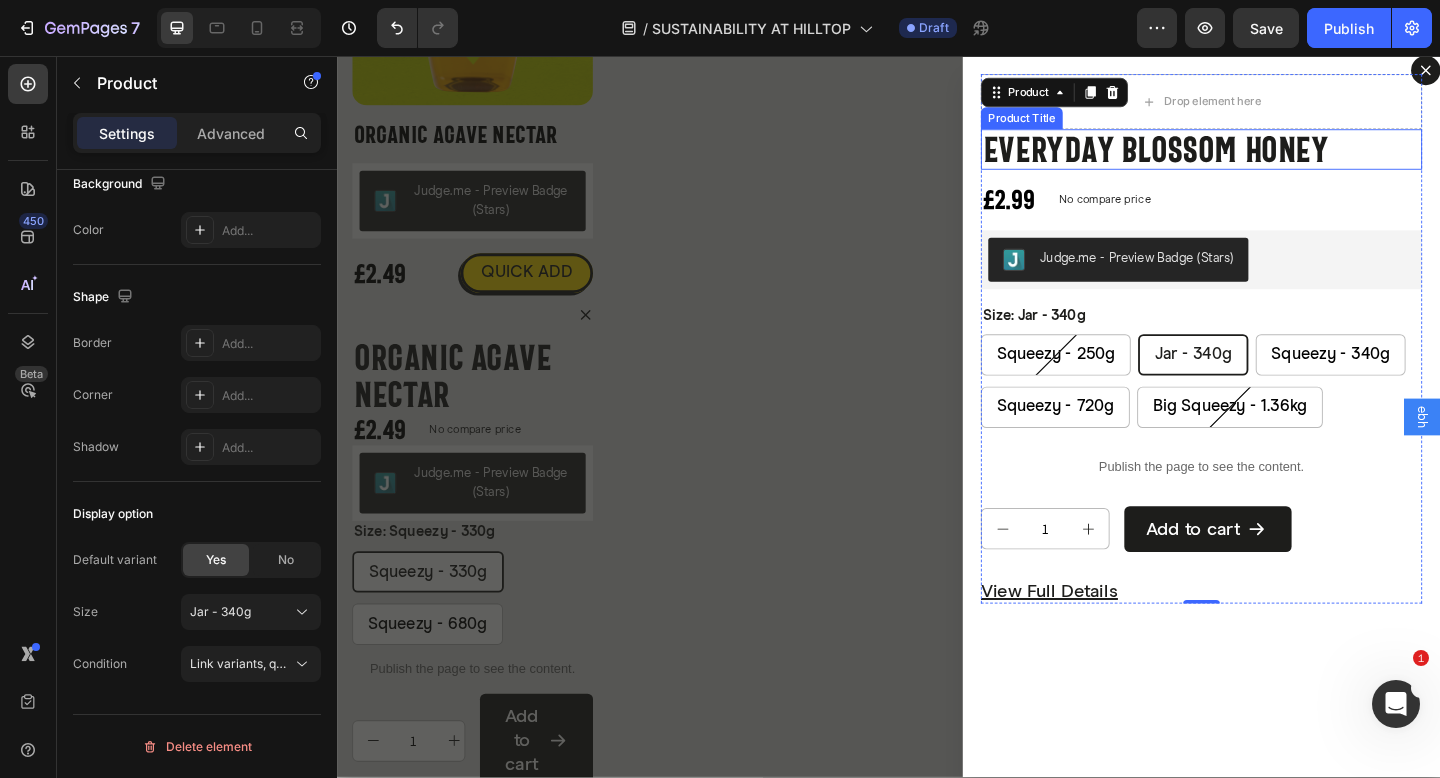 click on "Everyday Blossom Honey" at bounding box center (1277, 158) 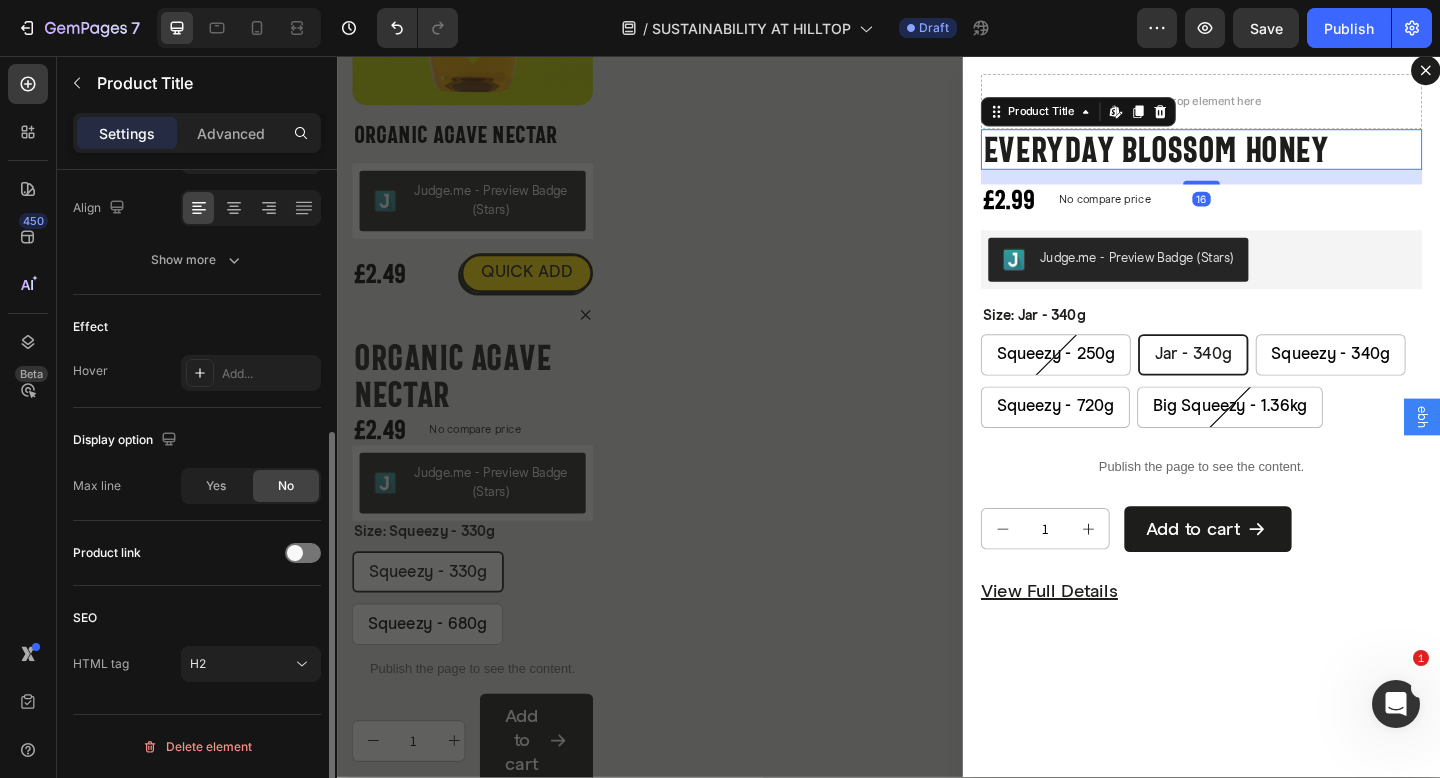 scroll, scrollTop: 0, scrollLeft: 0, axis: both 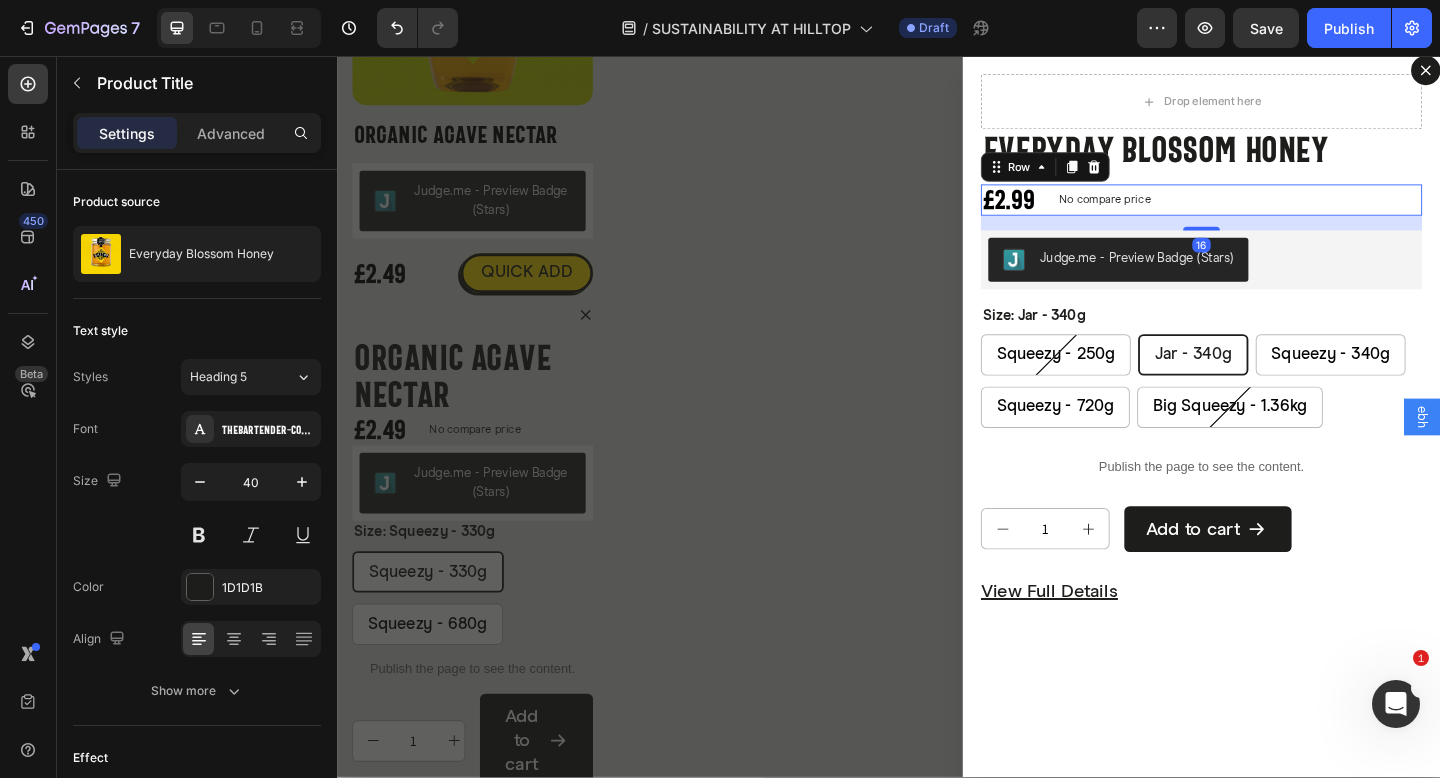 click on "£2.99 Product Price Product Price No compare price Product Price Row   16" at bounding box center [1277, 213] 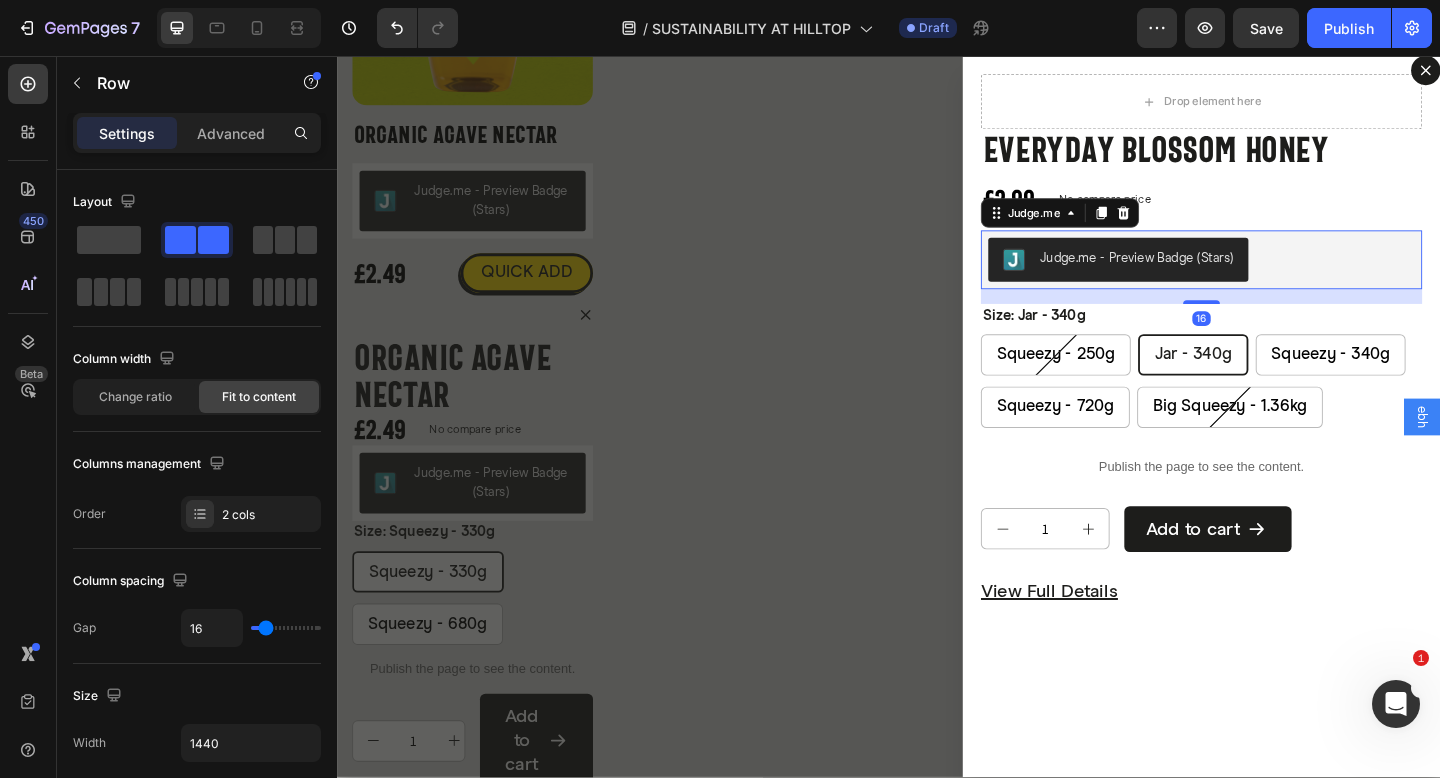 click on "Judge.me - Preview Badge (Stars)" at bounding box center [1277, 278] 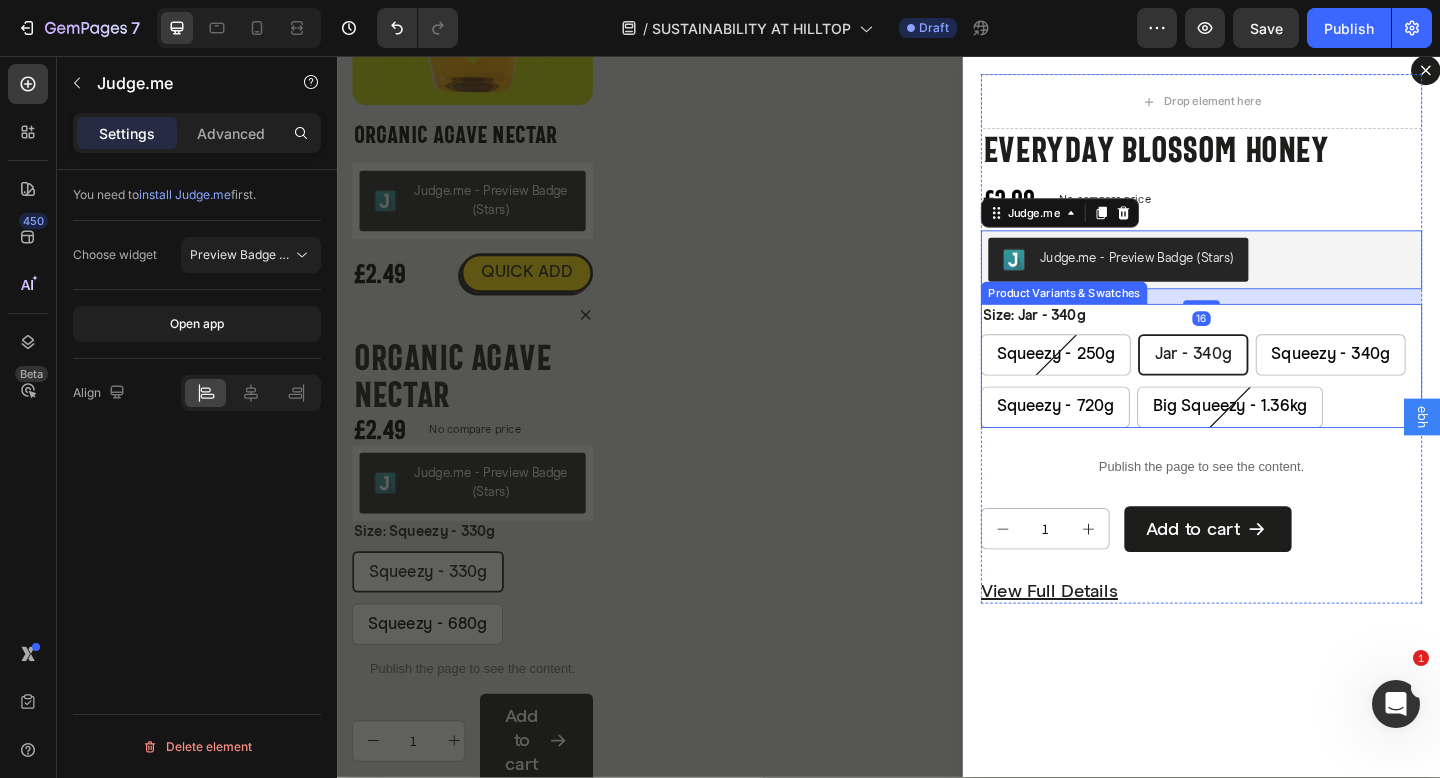 click on "Size: Jar - 340g Squeezy - 250g Squeezy - 250g Squeezy - 250g Jar - 340g Jar - 340g Jar - 340g Squeezy - 340g Squeezy - 340g Squeezy - 340g Squeezy - 720g Squeezy - 720g Squeezy - 720g Big Squeezy - 1.36kg Big Squeezy - 1.36kg Big Squeezy - 1.36kg" at bounding box center (1277, 393) 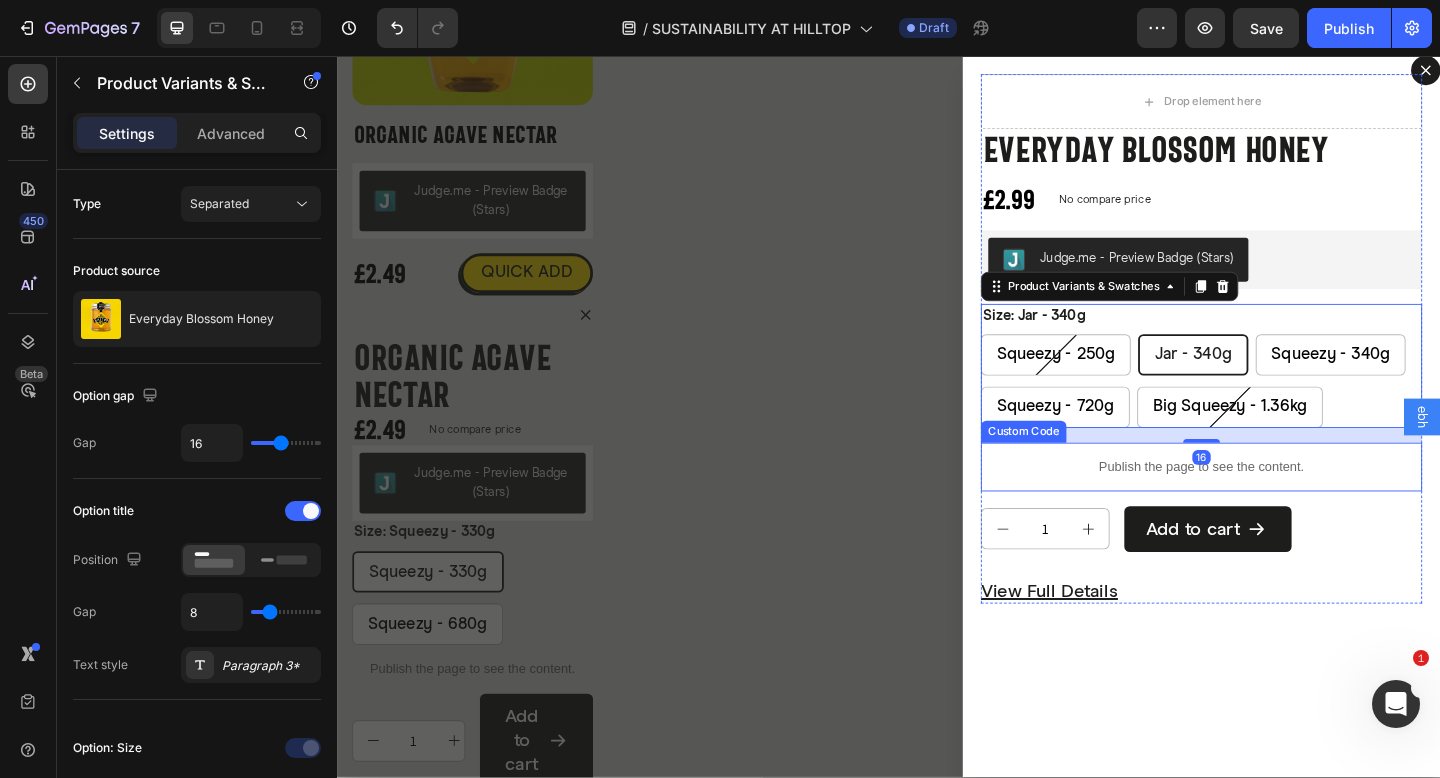 click on "Publish the page to see the content." at bounding box center (1277, 503) 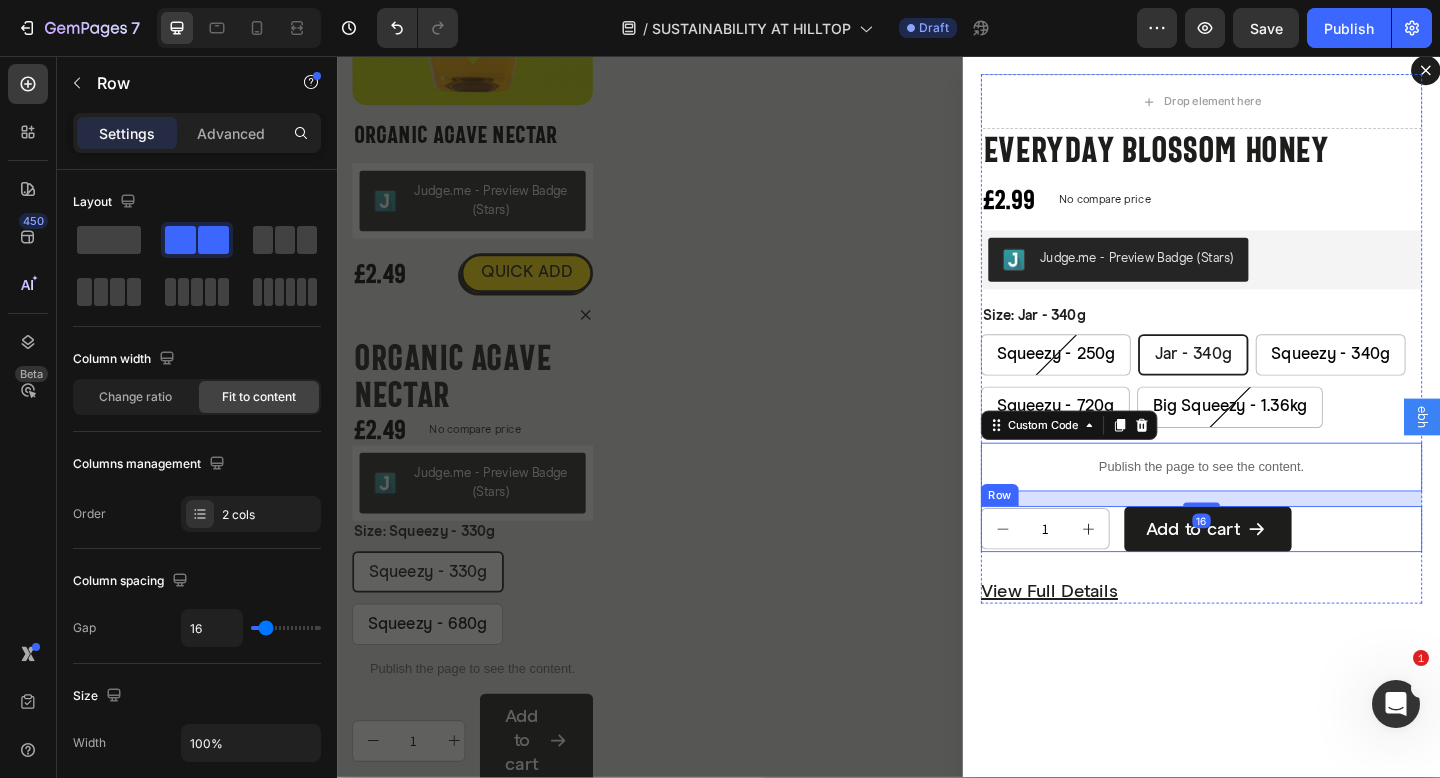 click on "1
Product Quantity
Add to cart Add to Cart Row" at bounding box center (1277, 571) 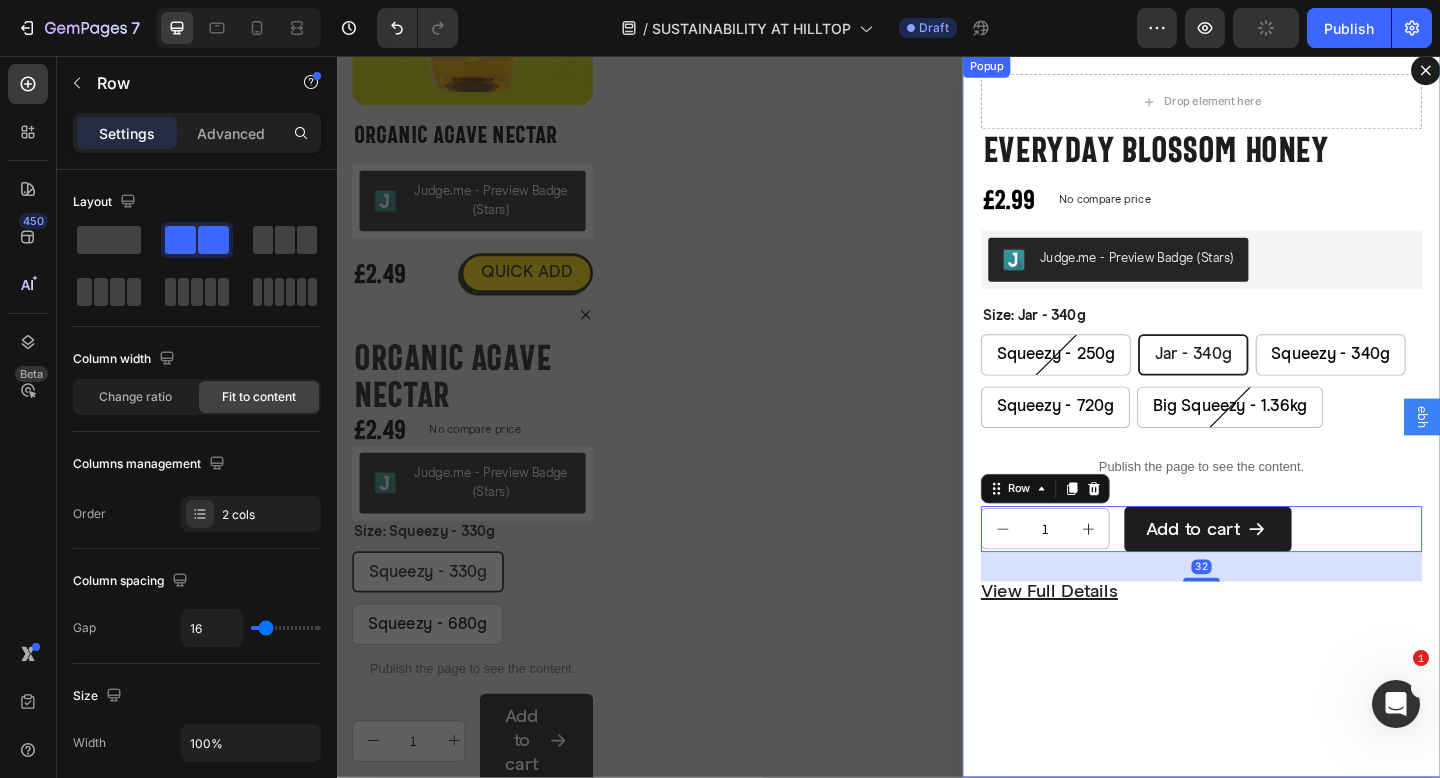 click on "Drop element here Everyday Blossom Honey Product Title £2.99 Product Price Product Price No compare price Product Price Row Judge.me - Preview Badge (Stars) Judge.me Size: Jar - 340g Squeezy - 250g Squeezy - 250g Squeezy - 250g Jar - 340g Jar - 340g Jar - 340g Squeezy - 340g Squeezy - 340g Squeezy - 340g Squeezy - 720g Squeezy - 720g Squeezy - 720g Big Squeezy - 1.36kg Big Squeezy - 1.36kg Big Squeezy - 1.36kg Product Variants & Swatches
Publish the page to see the content.
Custom Code
1
Product Quantity
Add to cart Add to Cart Row   32 View full details Product View More Product Row" at bounding box center [1277, 448] 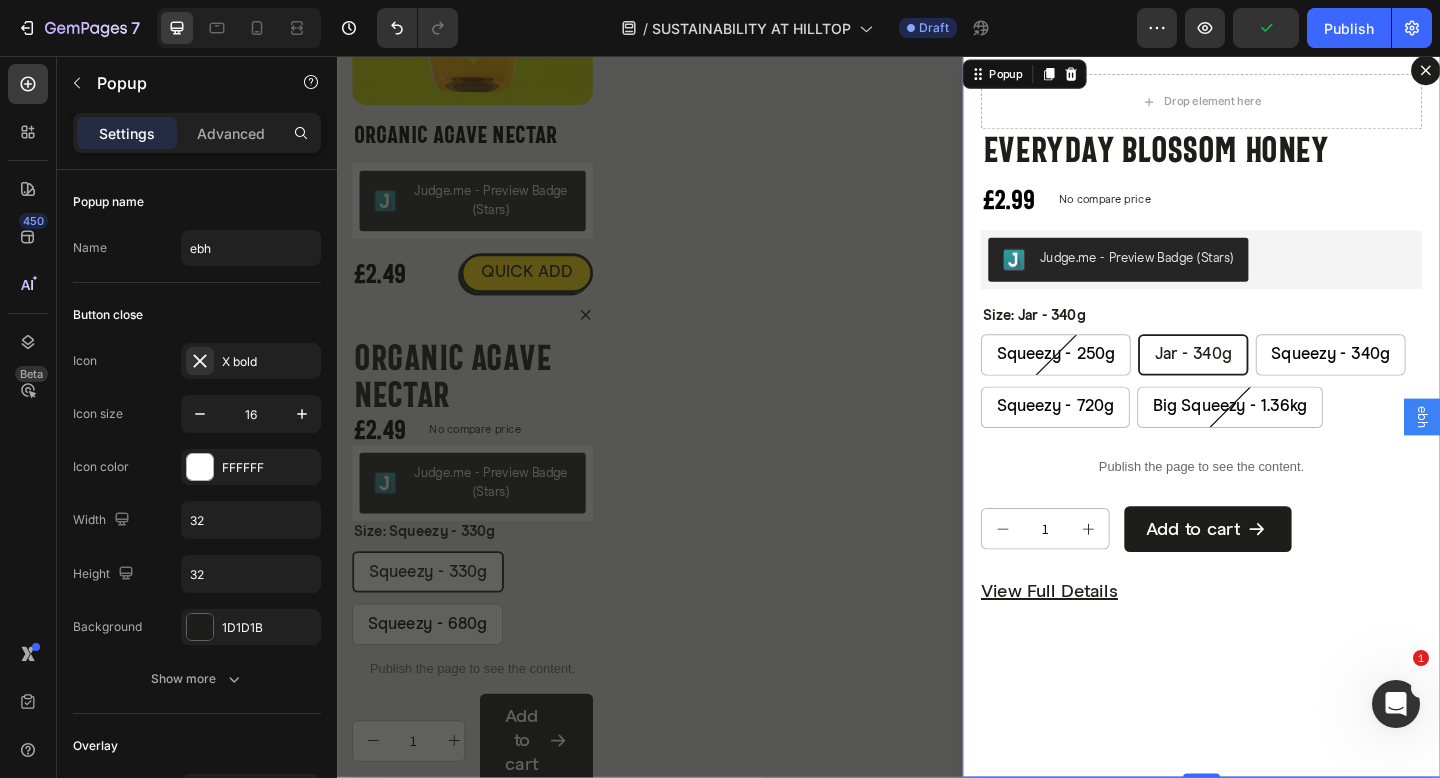 click 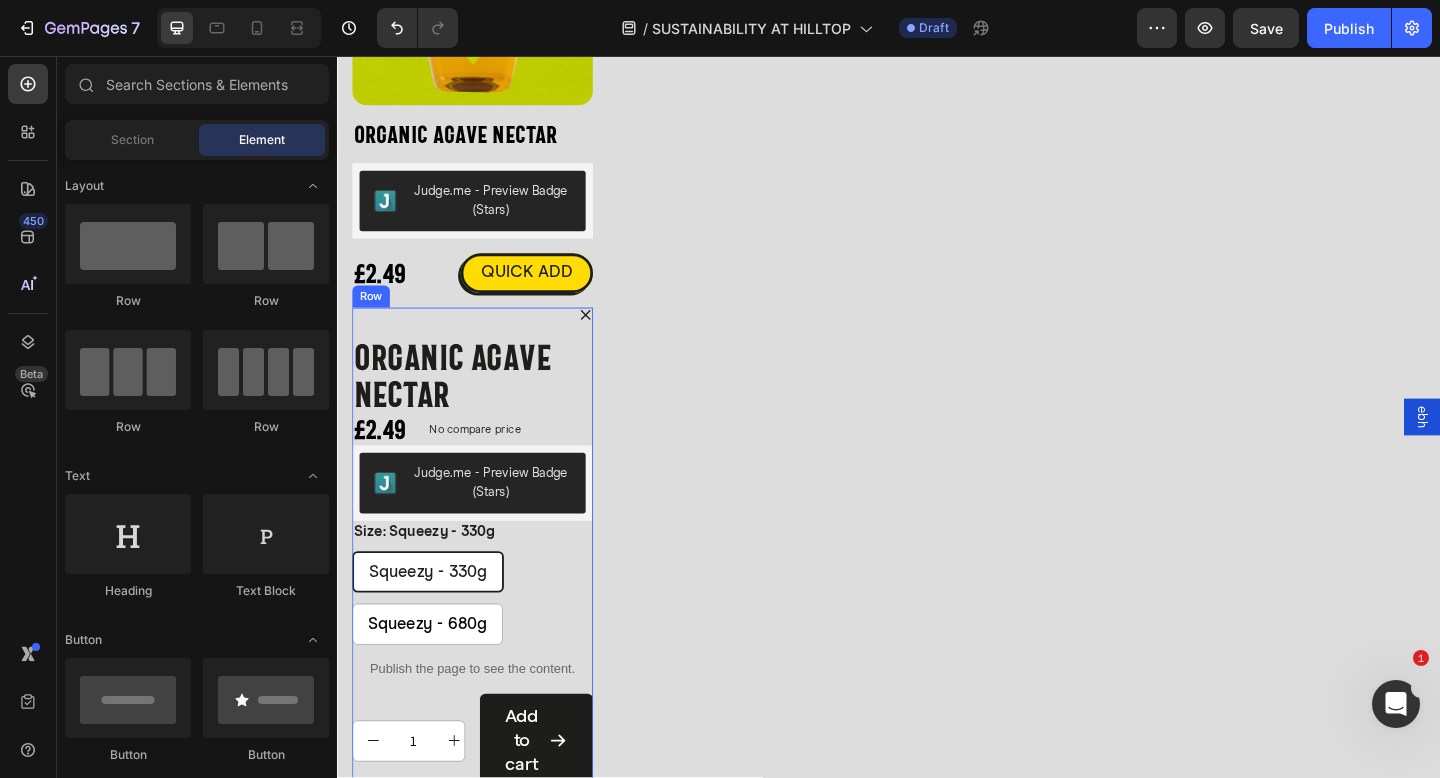 click on "Icon Organic Agave Nectar Product Title £2.49 Product Price Product Price No compare price Product Price Row Judge.me - Preview Badge (Stars) Judge.me Size: Squeezy - 330g Squeezy - 330g Squeezy - 330g Squeezy - 330g Squeezy - 680g Squeezy - 680g Squeezy - 680g Product Variants & Swatches
Publish the page to see the content.
Custom Code
1
Product Quantity
Add to cart Add to Cart Row View full details Product View More" at bounding box center [484, 619] 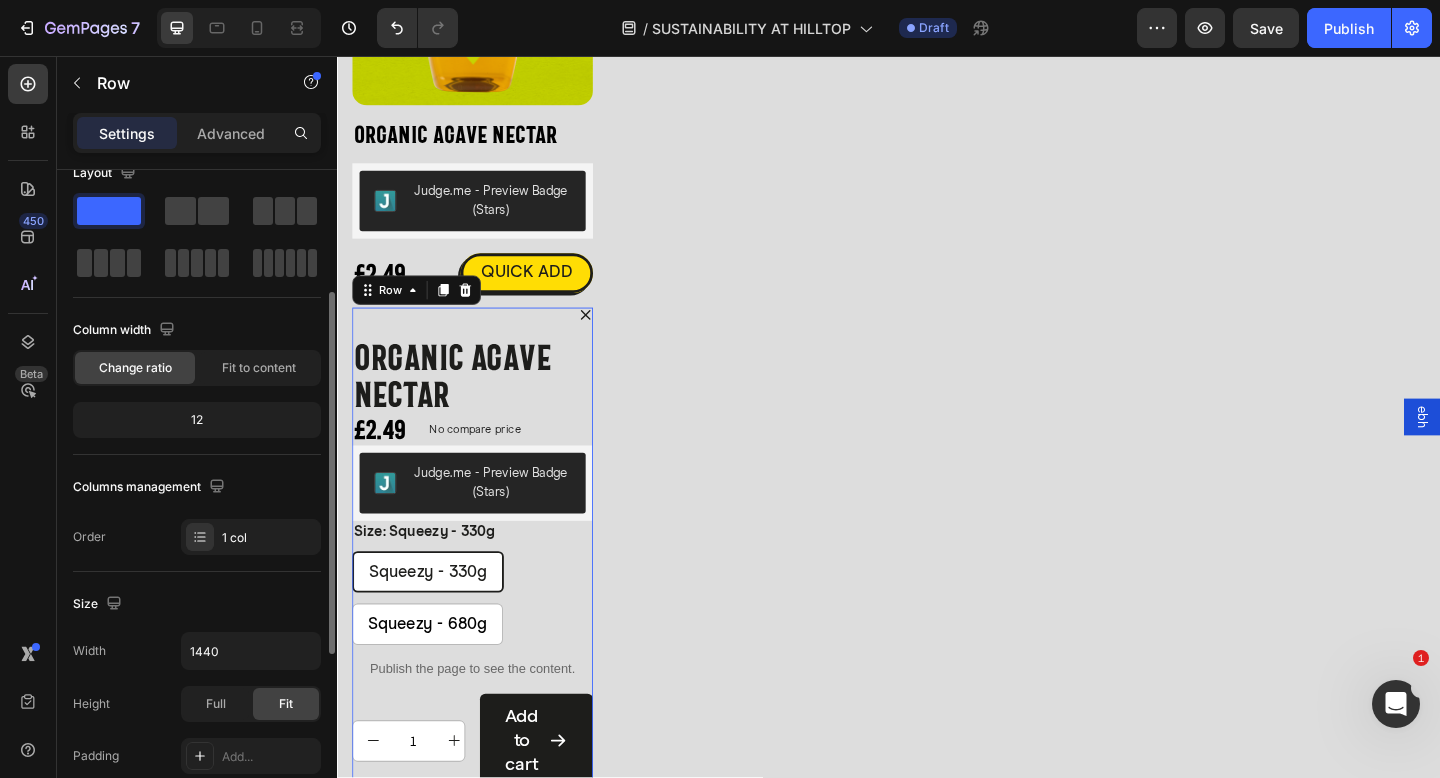 scroll, scrollTop: 98, scrollLeft: 0, axis: vertical 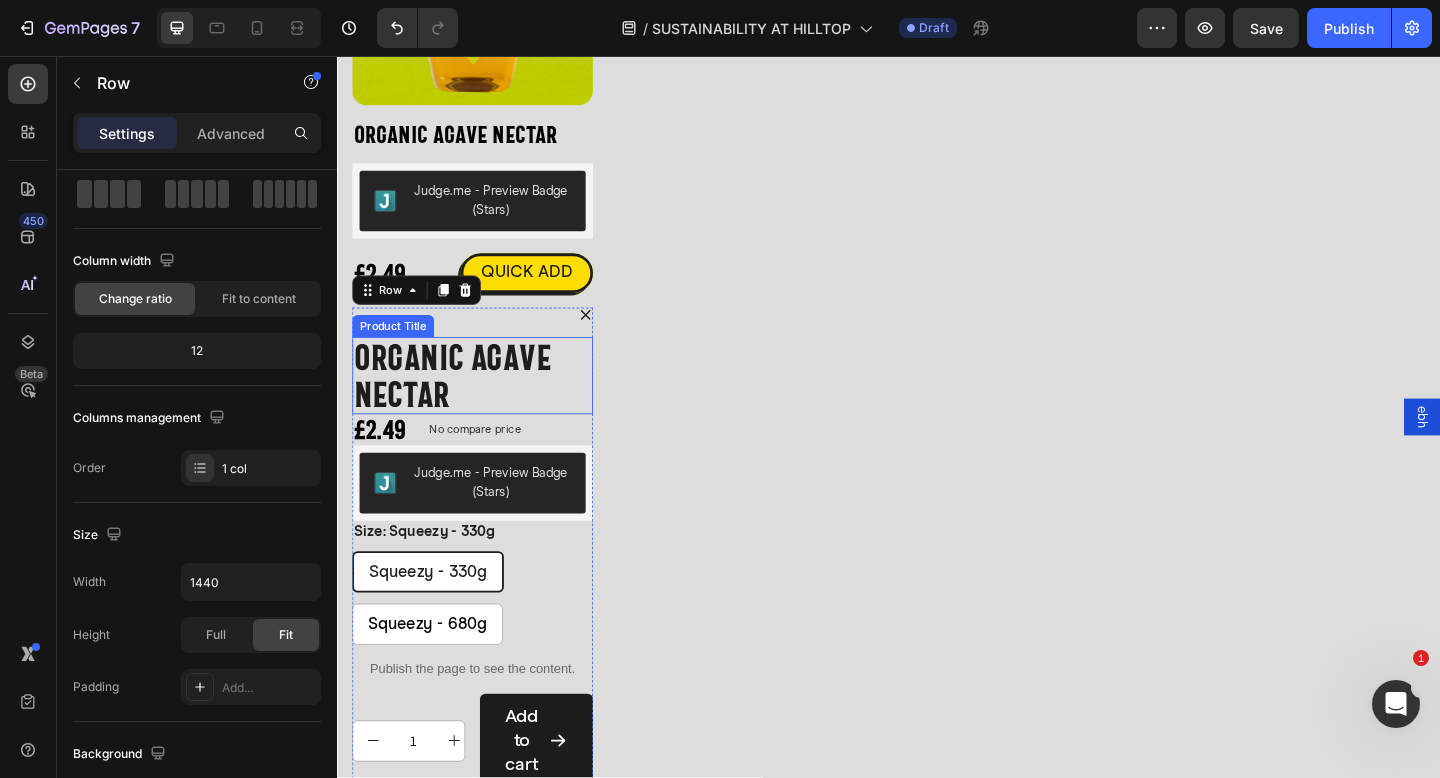 click on "Organic Agave Nectar" at bounding box center [484, 404] 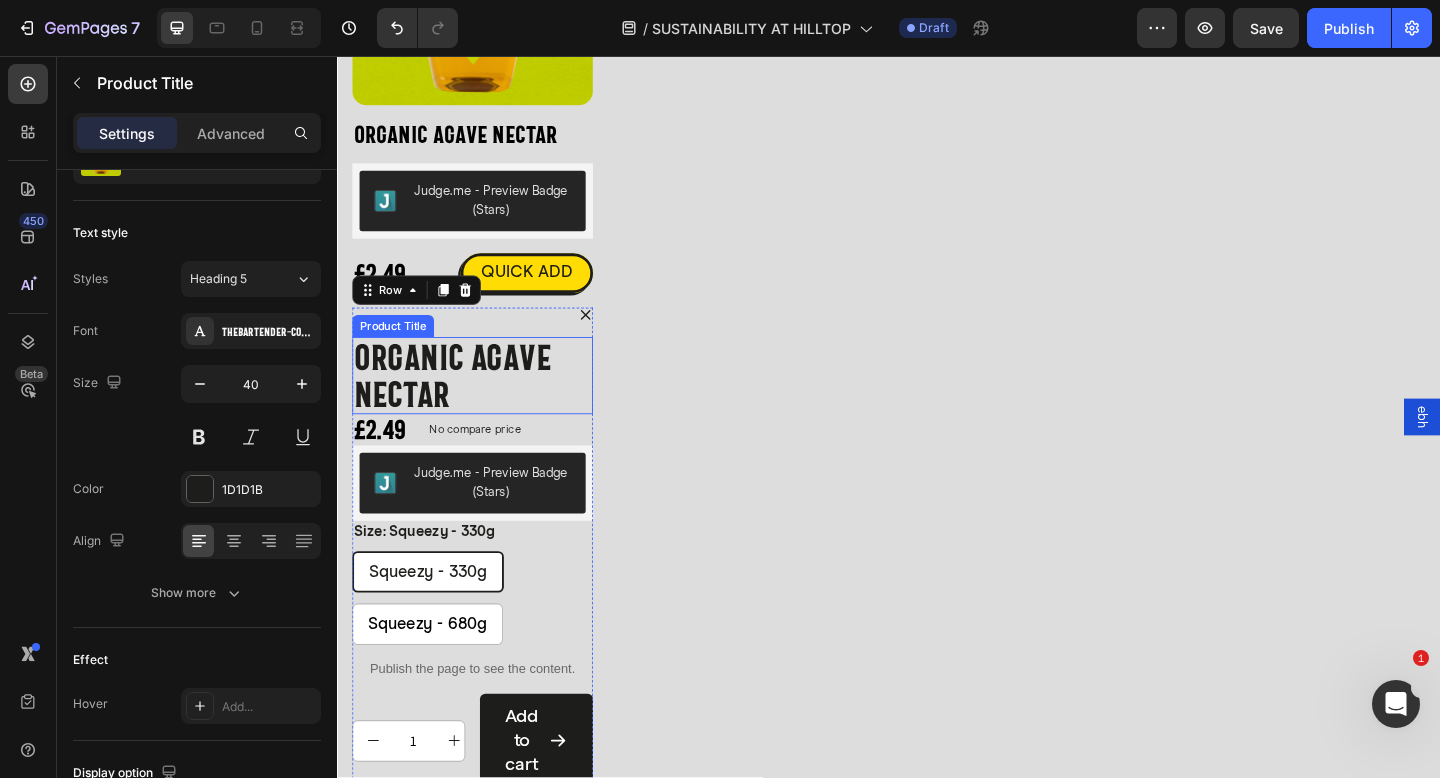 click on "Organic Agave Nectar" at bounding box center [484, 404] 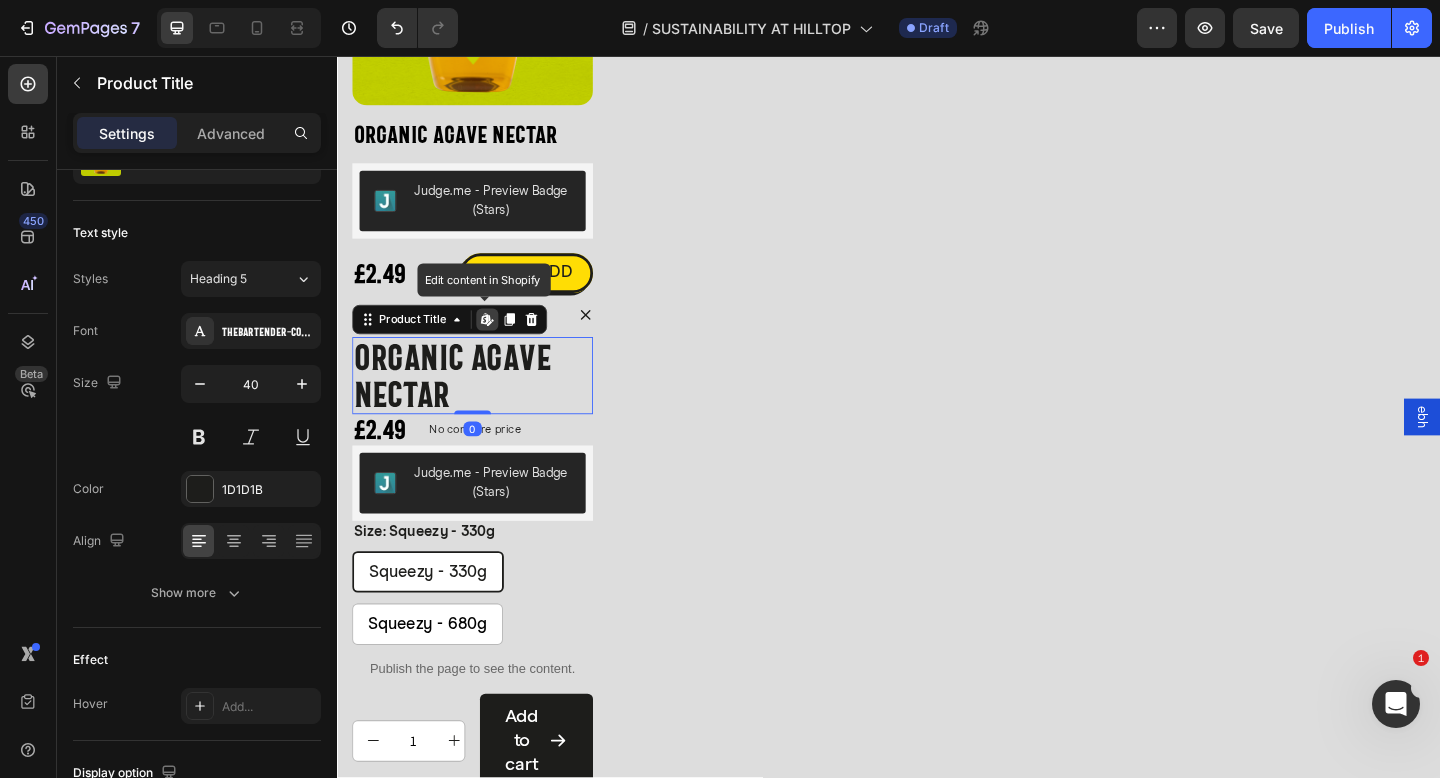 scroll, scrollTop: 0, scrollLeft: 0, axis: both 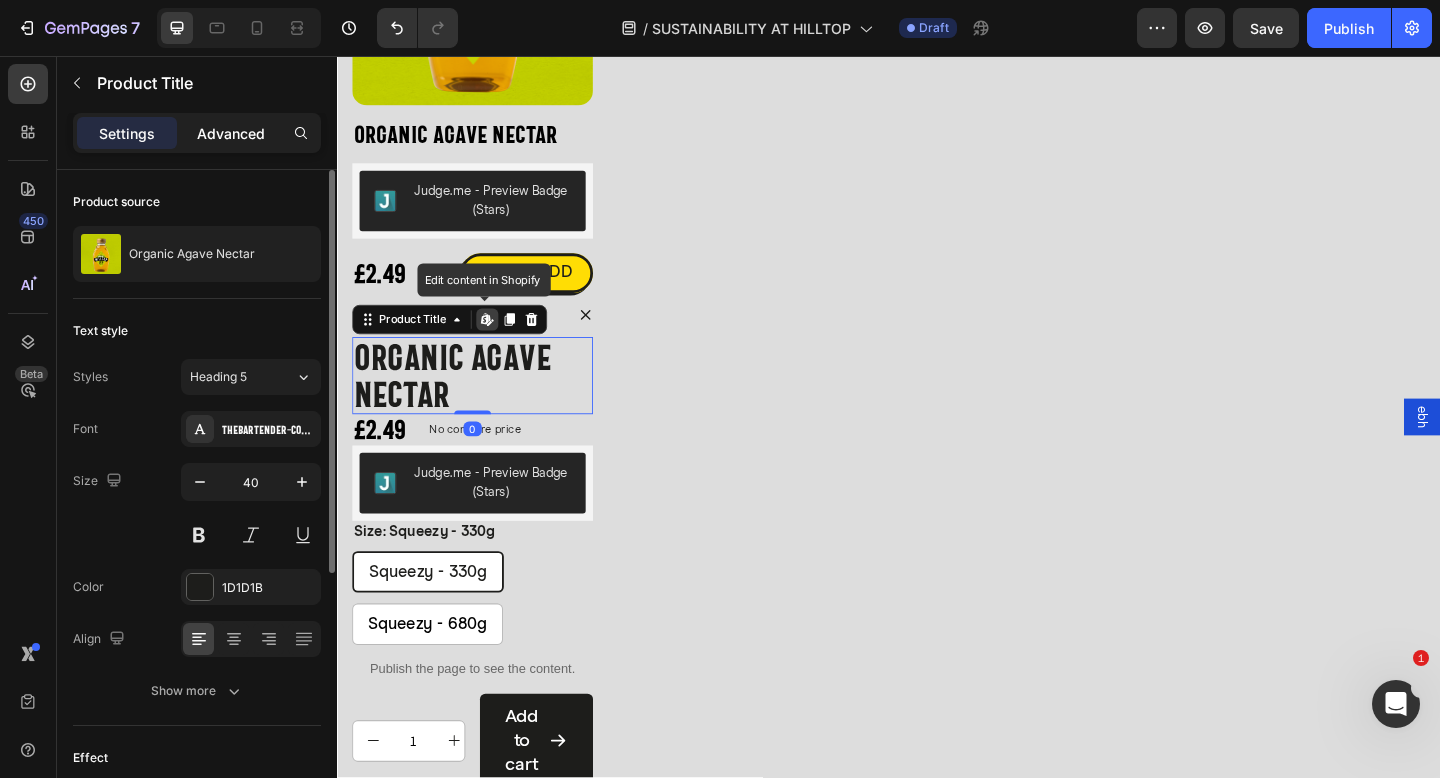 click on "Advanced" at bounding box center [231, 133] 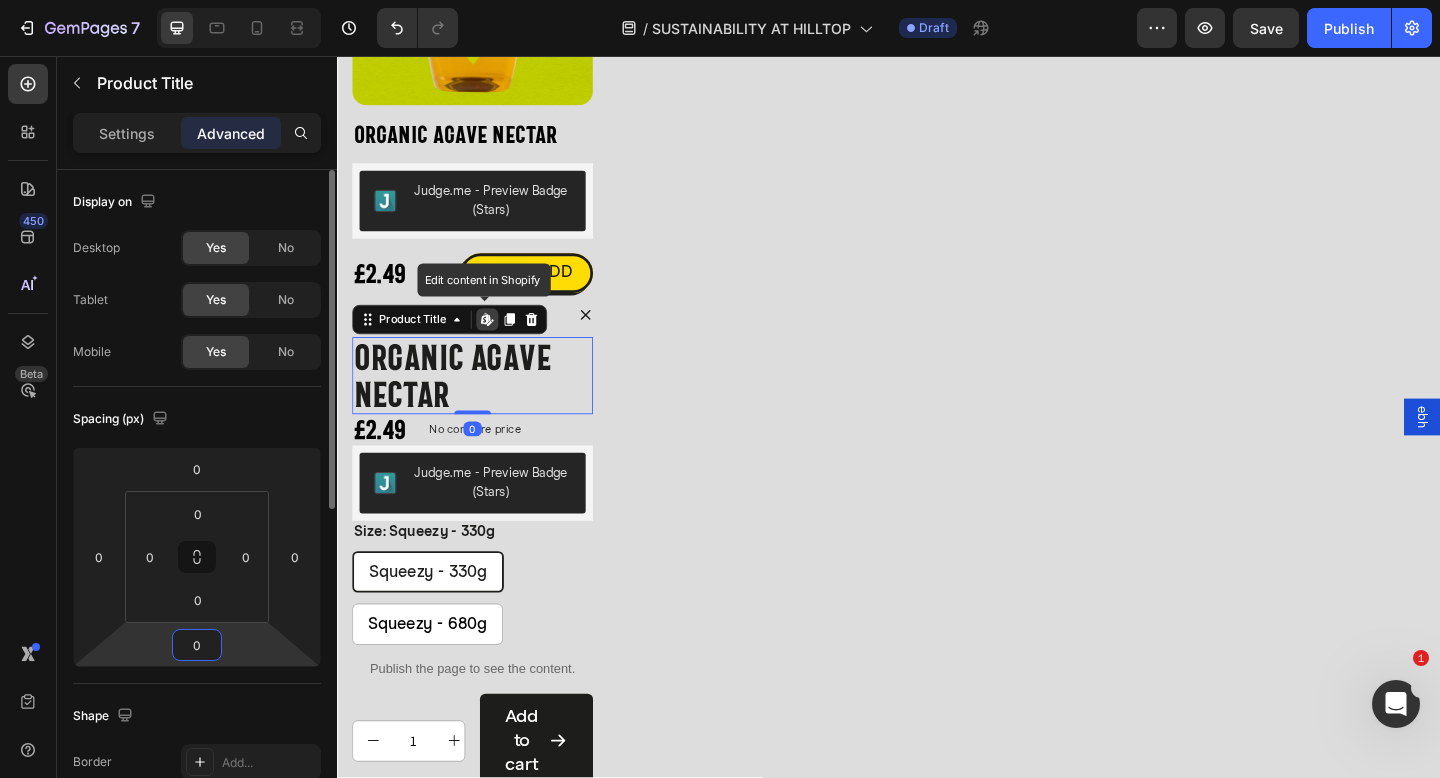click on "0" at bounding box center [197, 645] 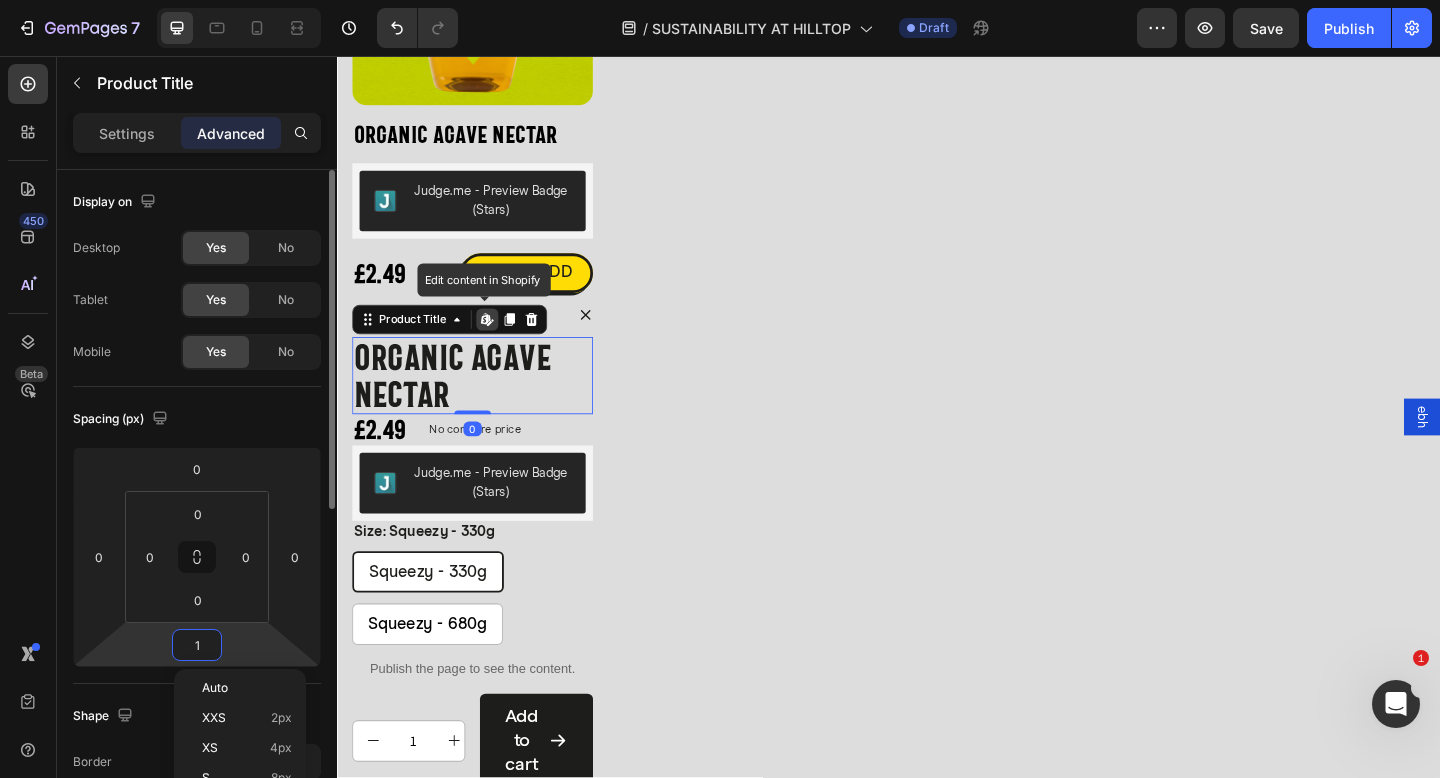 type on "16" 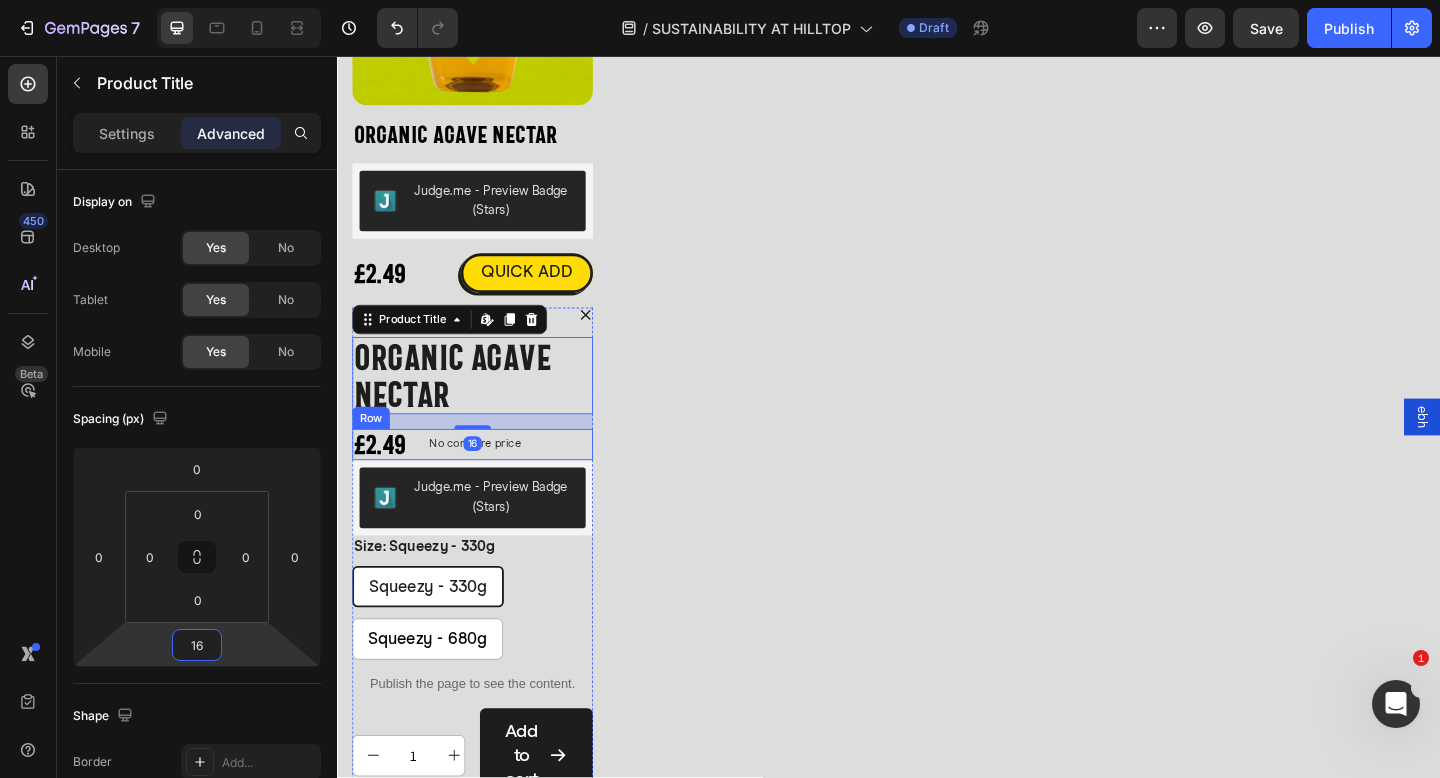 click on "£2.49 Product Price Product Price No compare price Product Price Row" at bounding box center [484, 479] 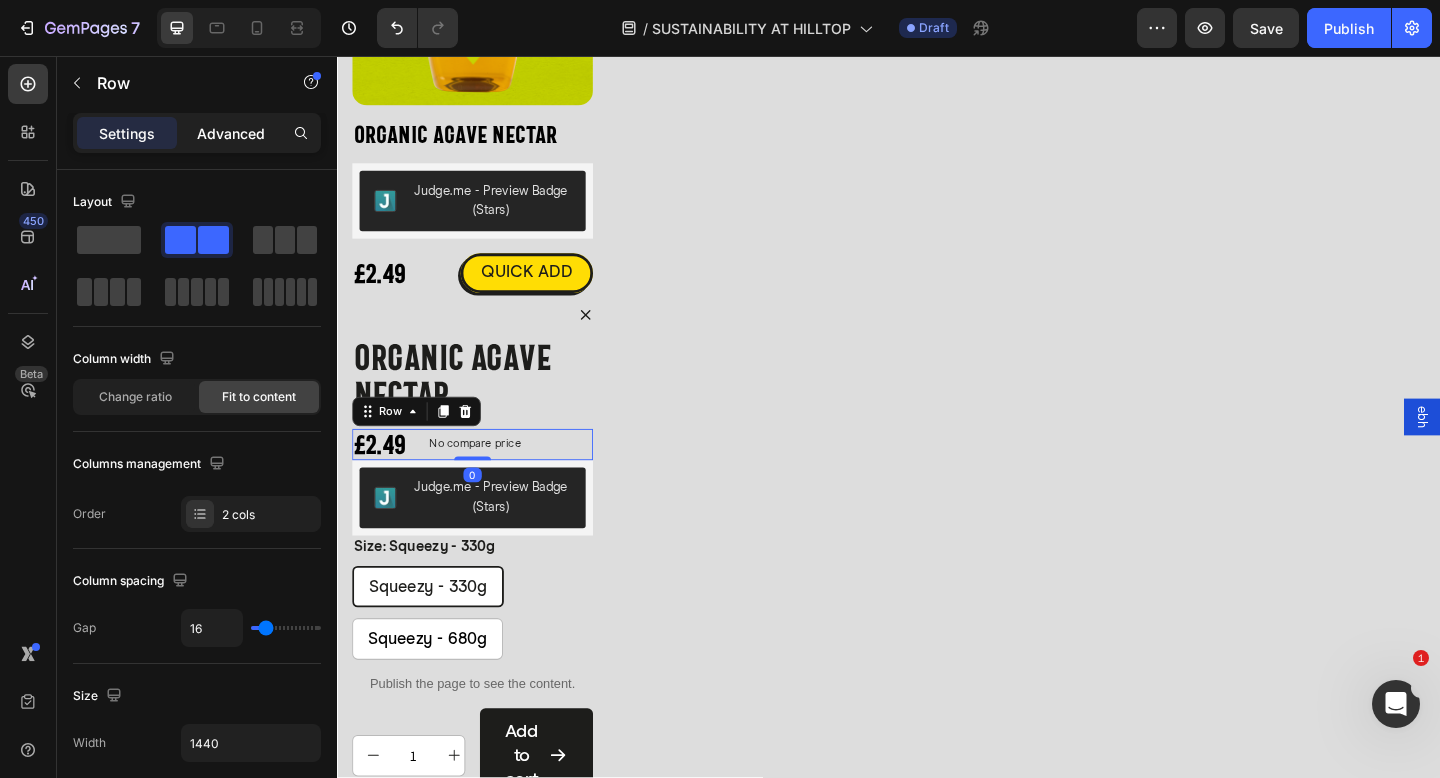 click on "Advanced" at bounding box center (231, 133) 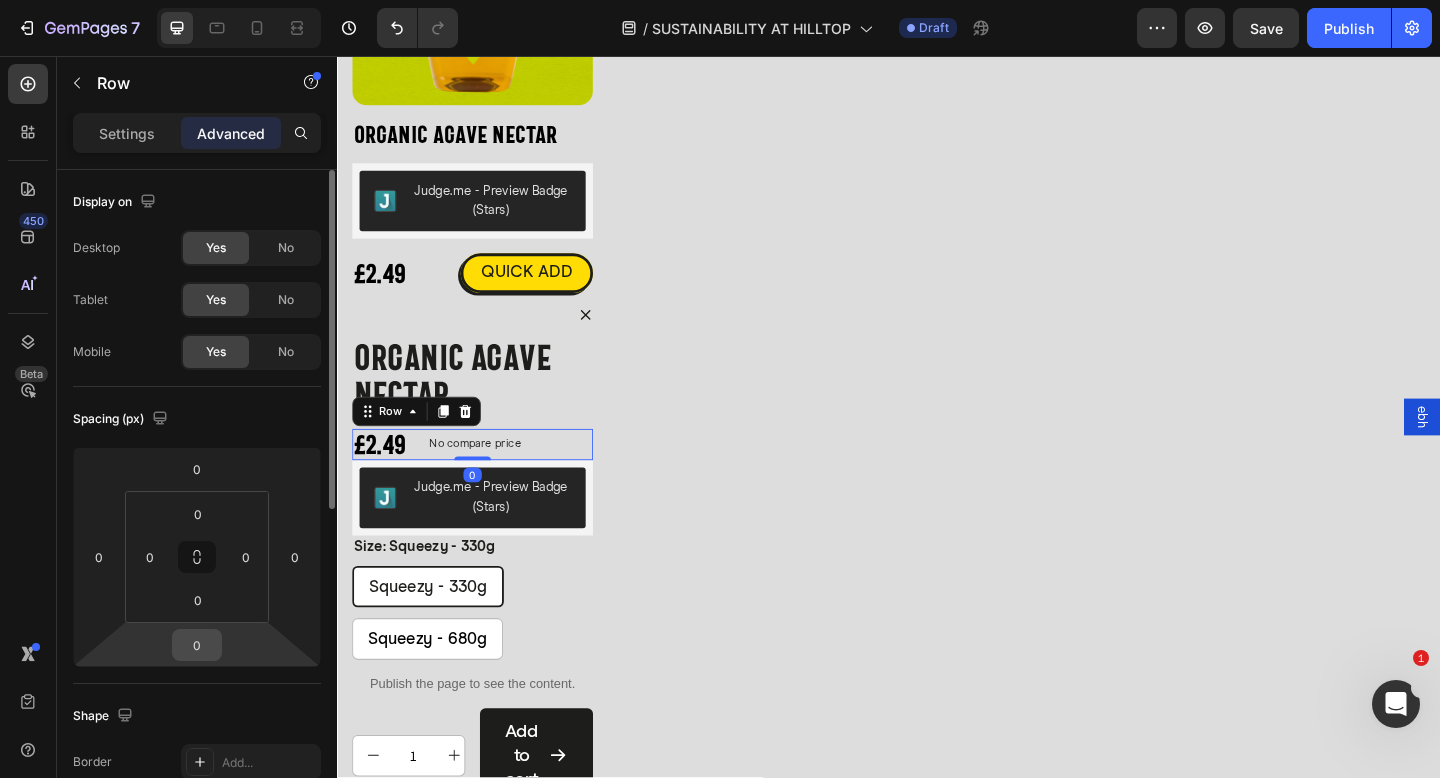click on "0" at bounding box center (197, 645) 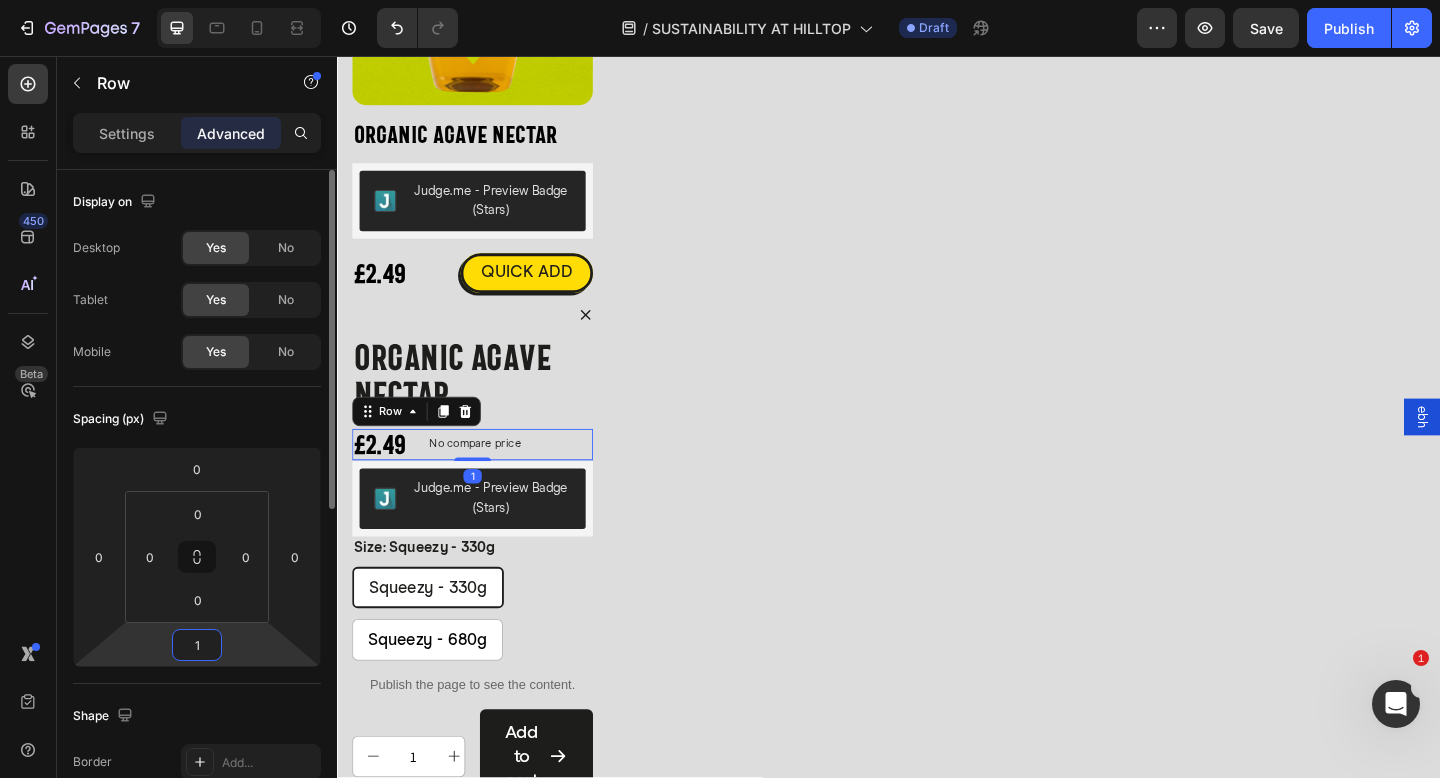 type on "16" 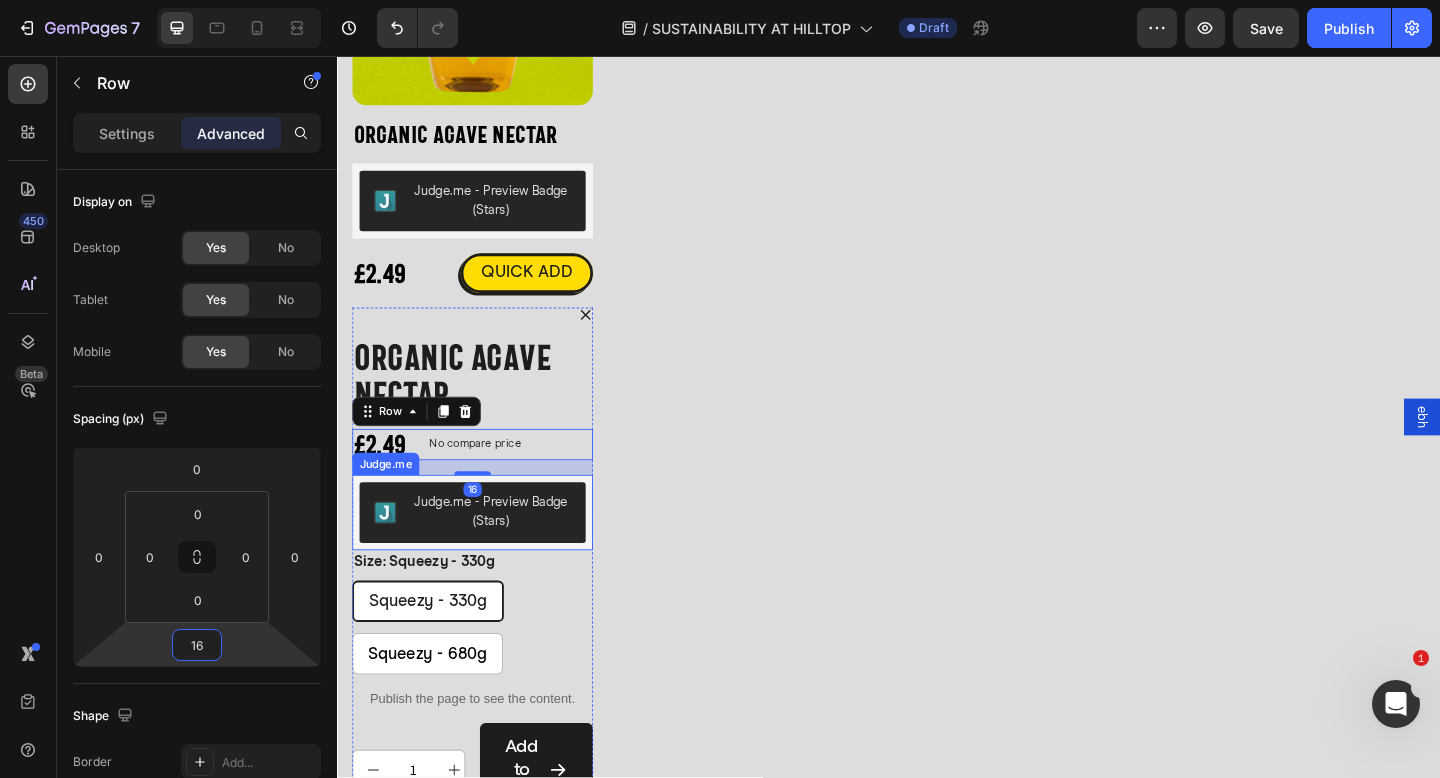 click on "Judge.me - Preview Badge (Stars)" at bounding box center (484, 553) 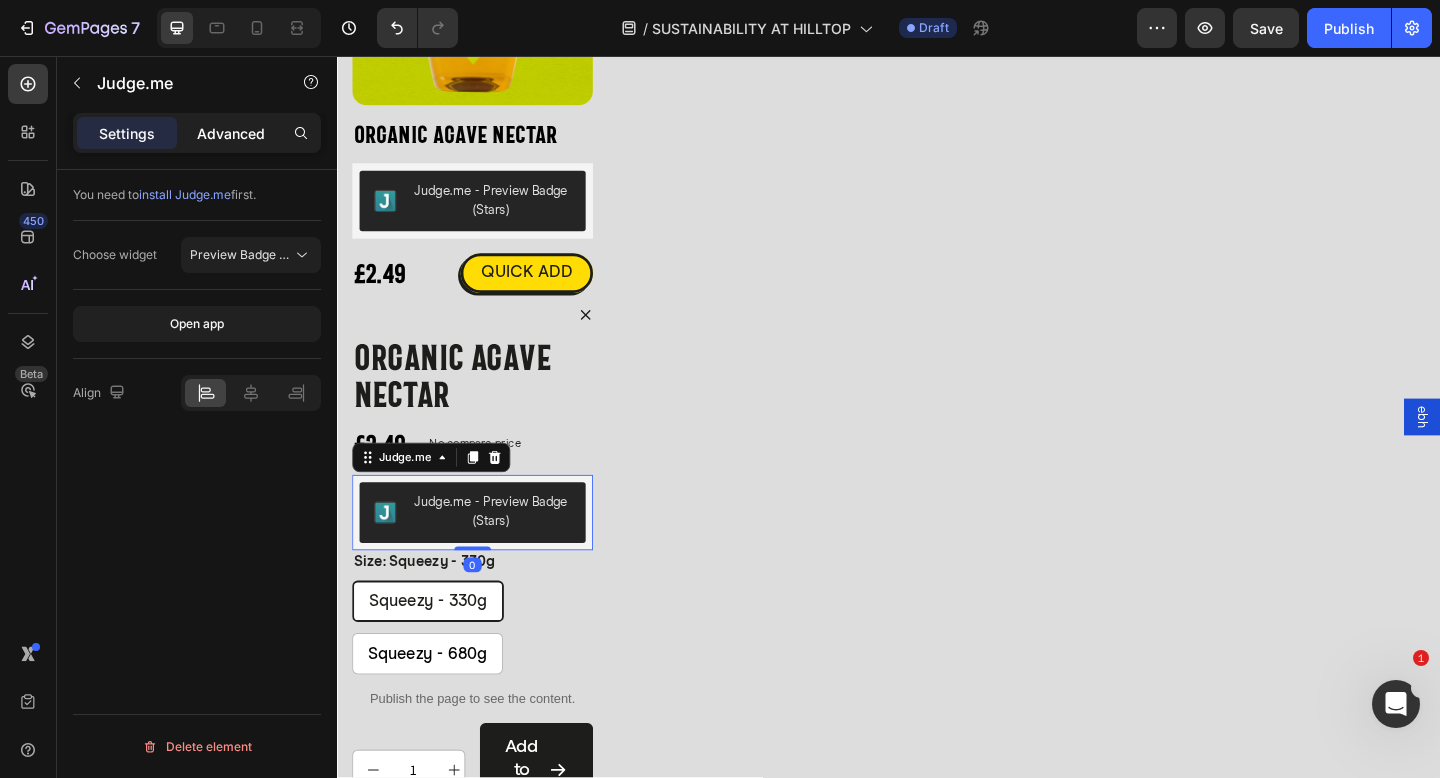 click on "Advanced" 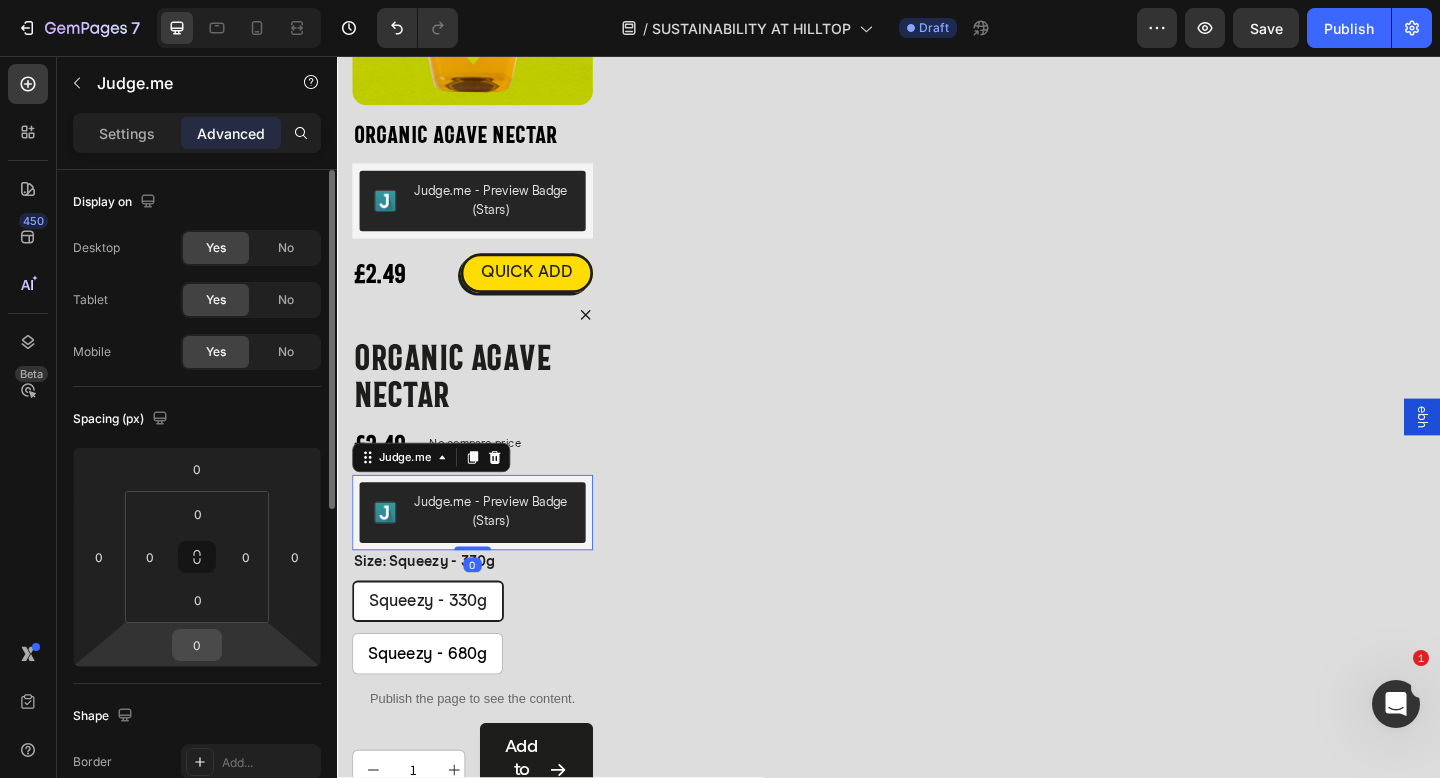 click on "0" at bounding box center [197, 645] 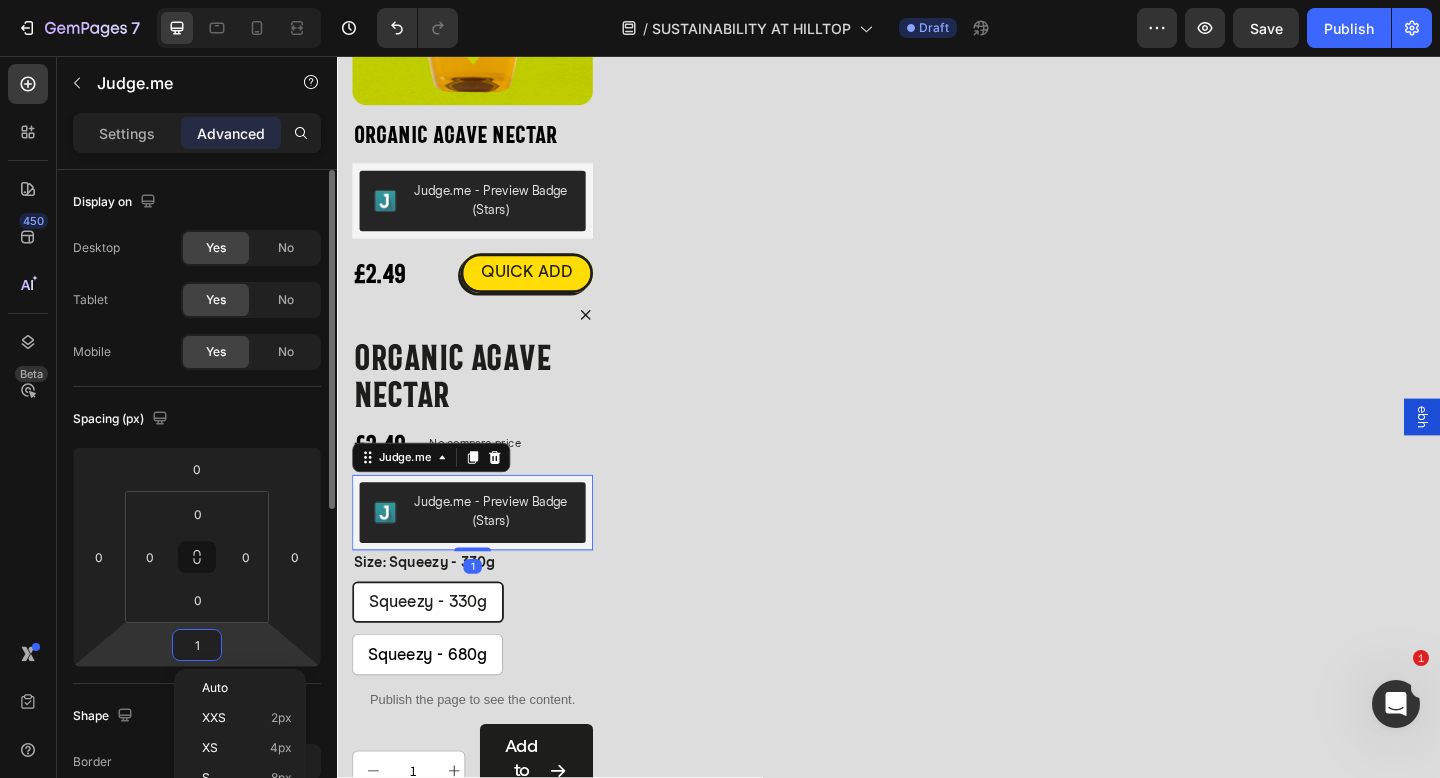type on "16" 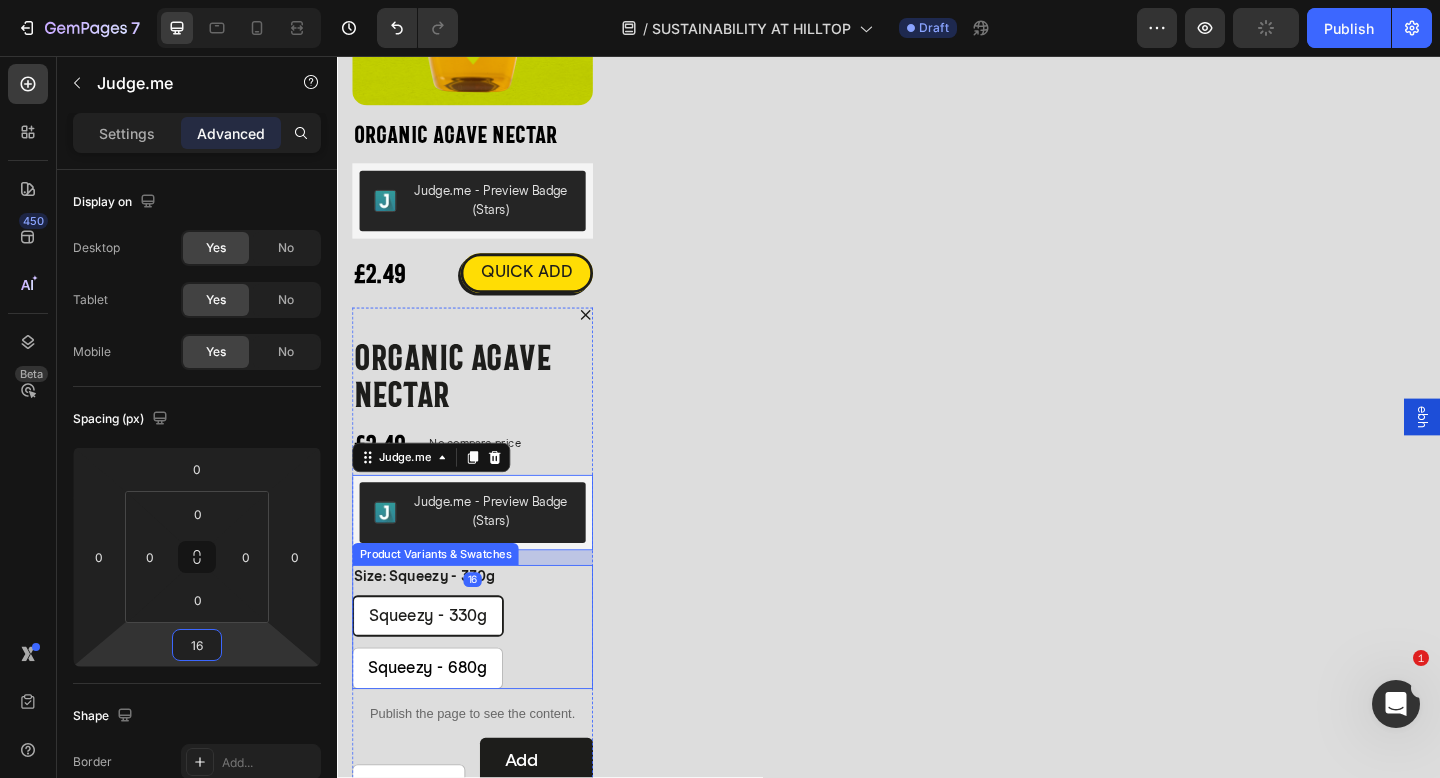 click on "Size: Squeezy - 330g Squeezy - 330g Squeezy - 330g Squeezy - 330g Squeezy - 680g Squeezy - 680g Squeezy - 680g" at bounding box center (484, 677) 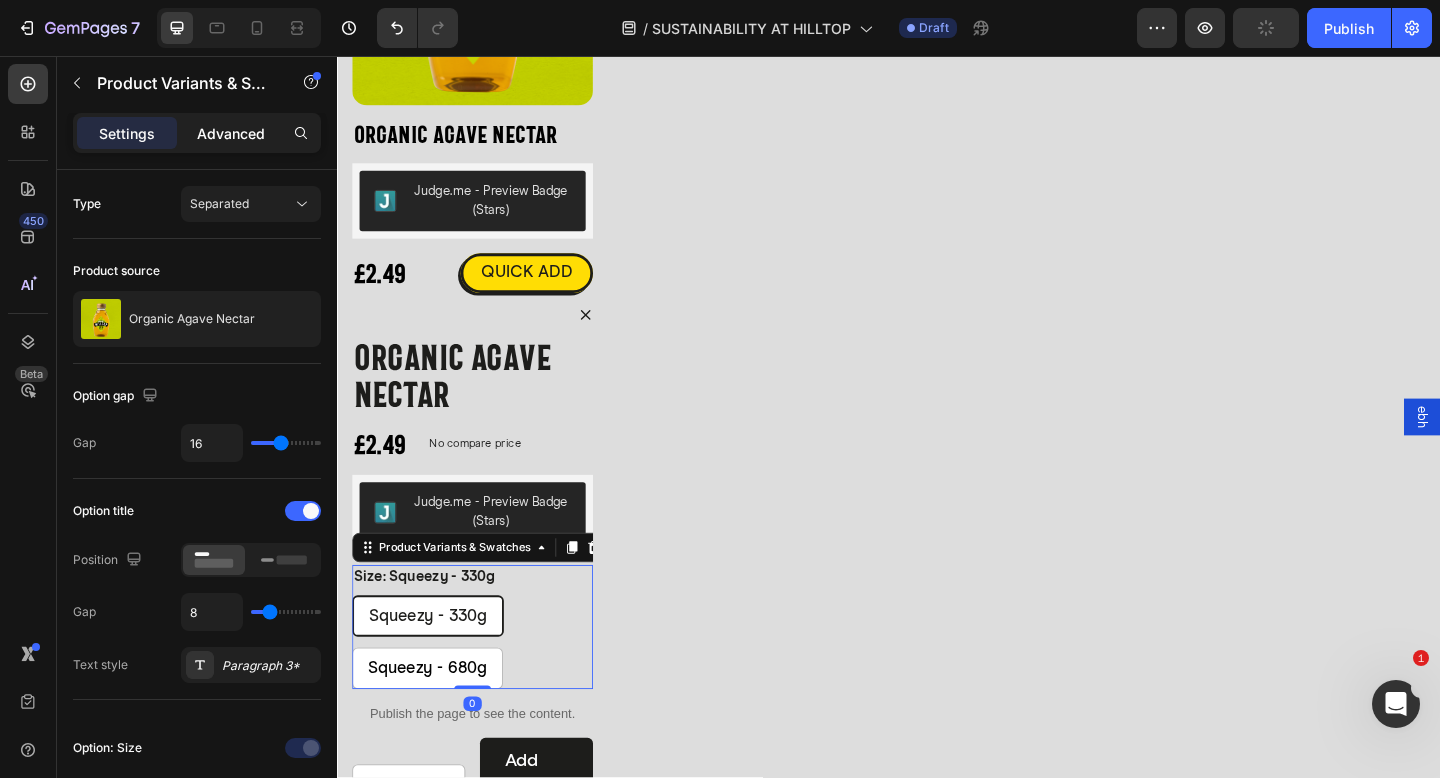 click on "Advanced" at bounding box center [231, 133] 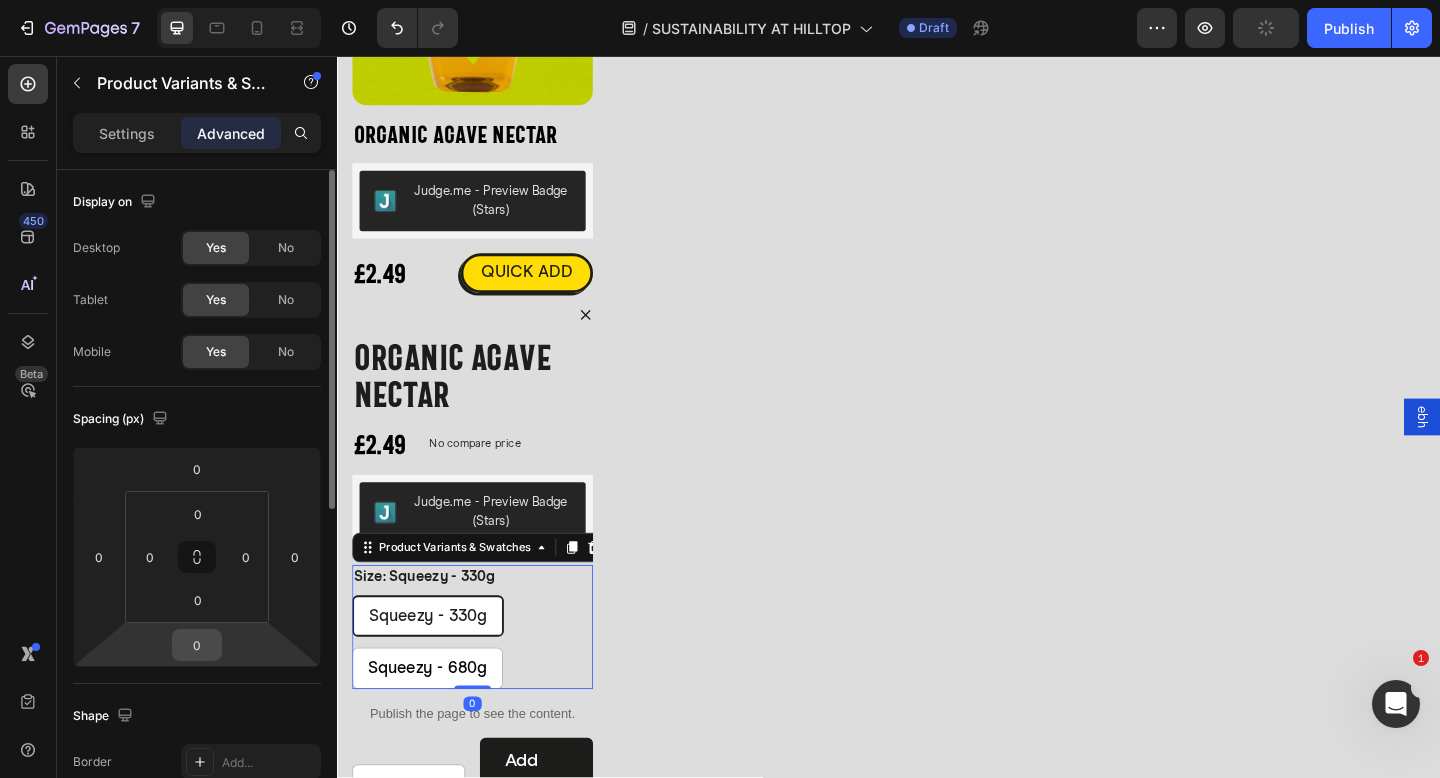 click on "0" at bounding box center [197, 645] 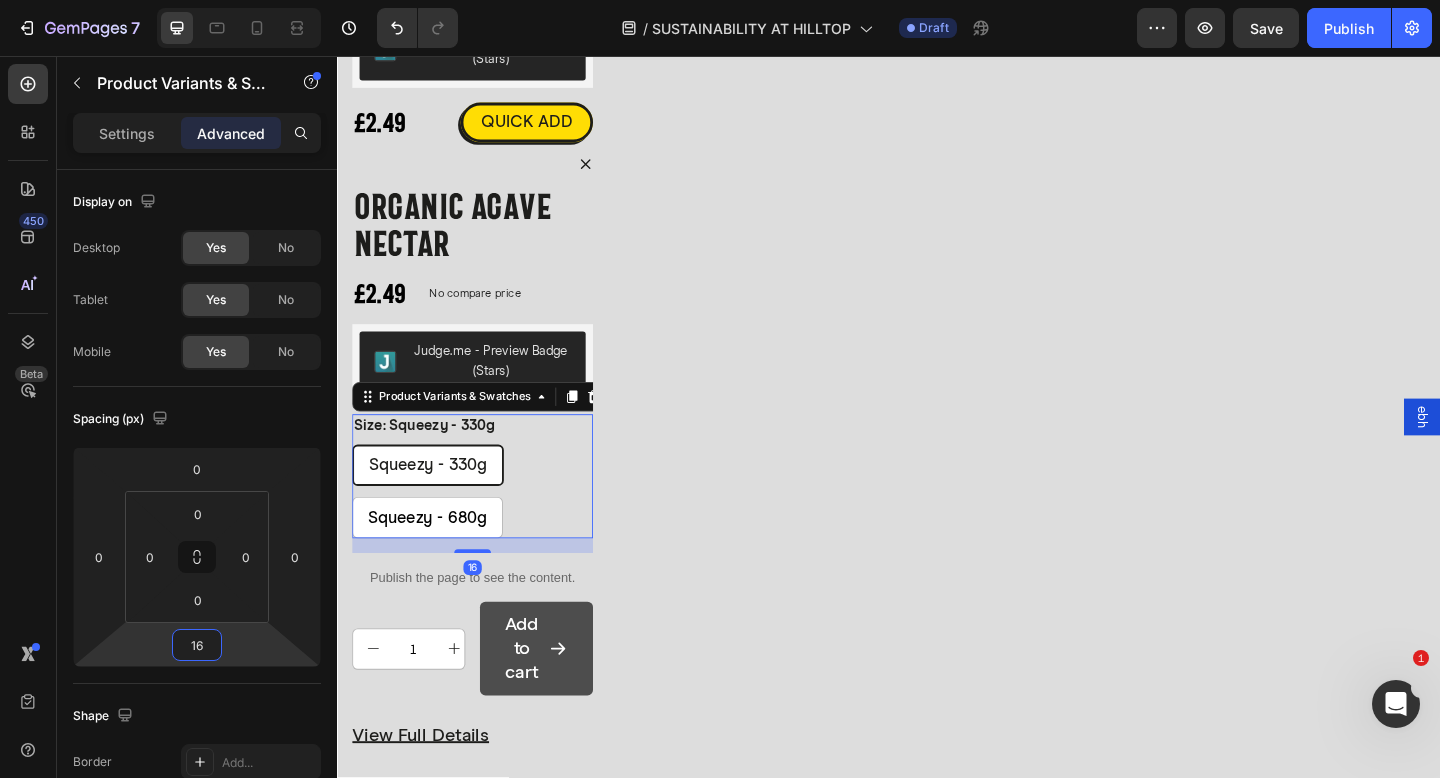 scroll, scrollTop: 5631, scrollLeft: 0, axis: vertical 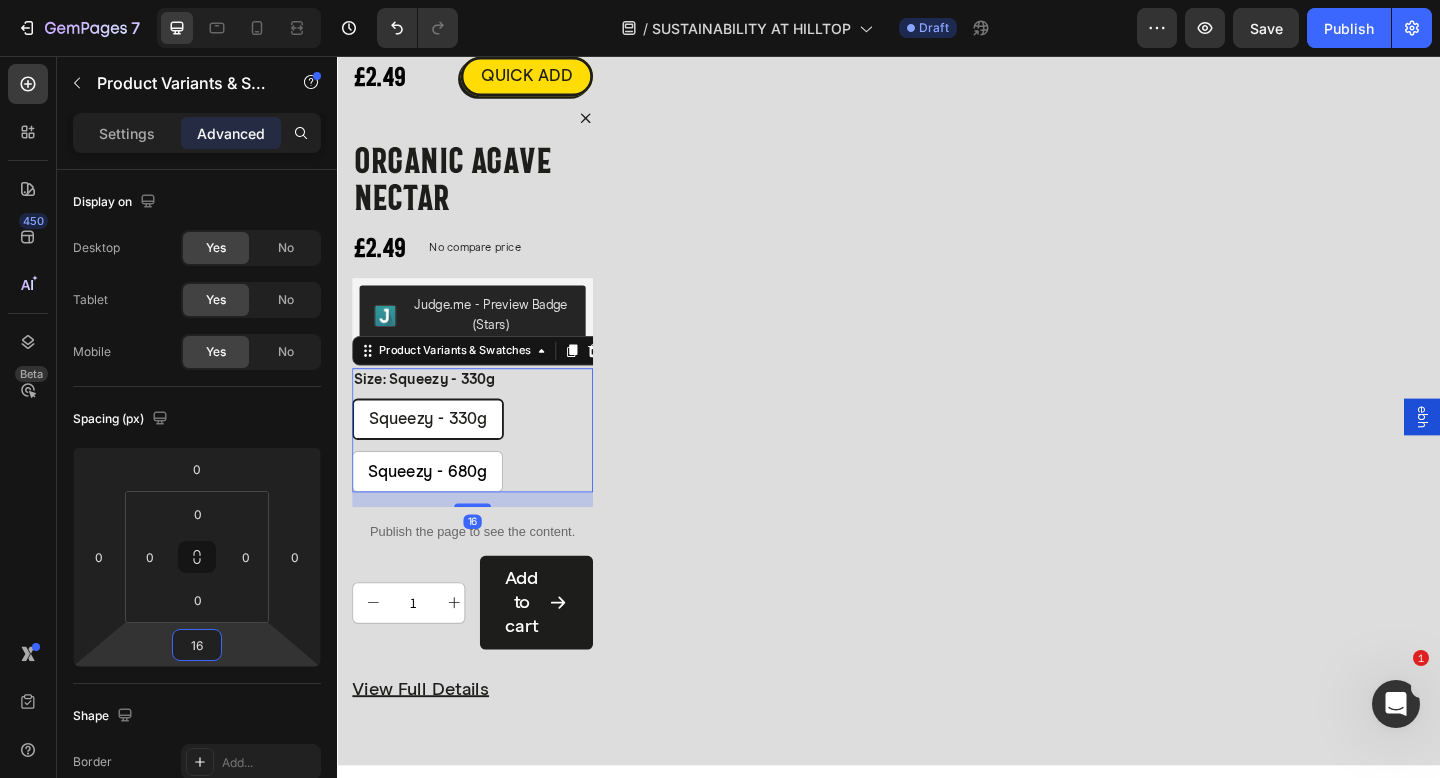 type on "16" 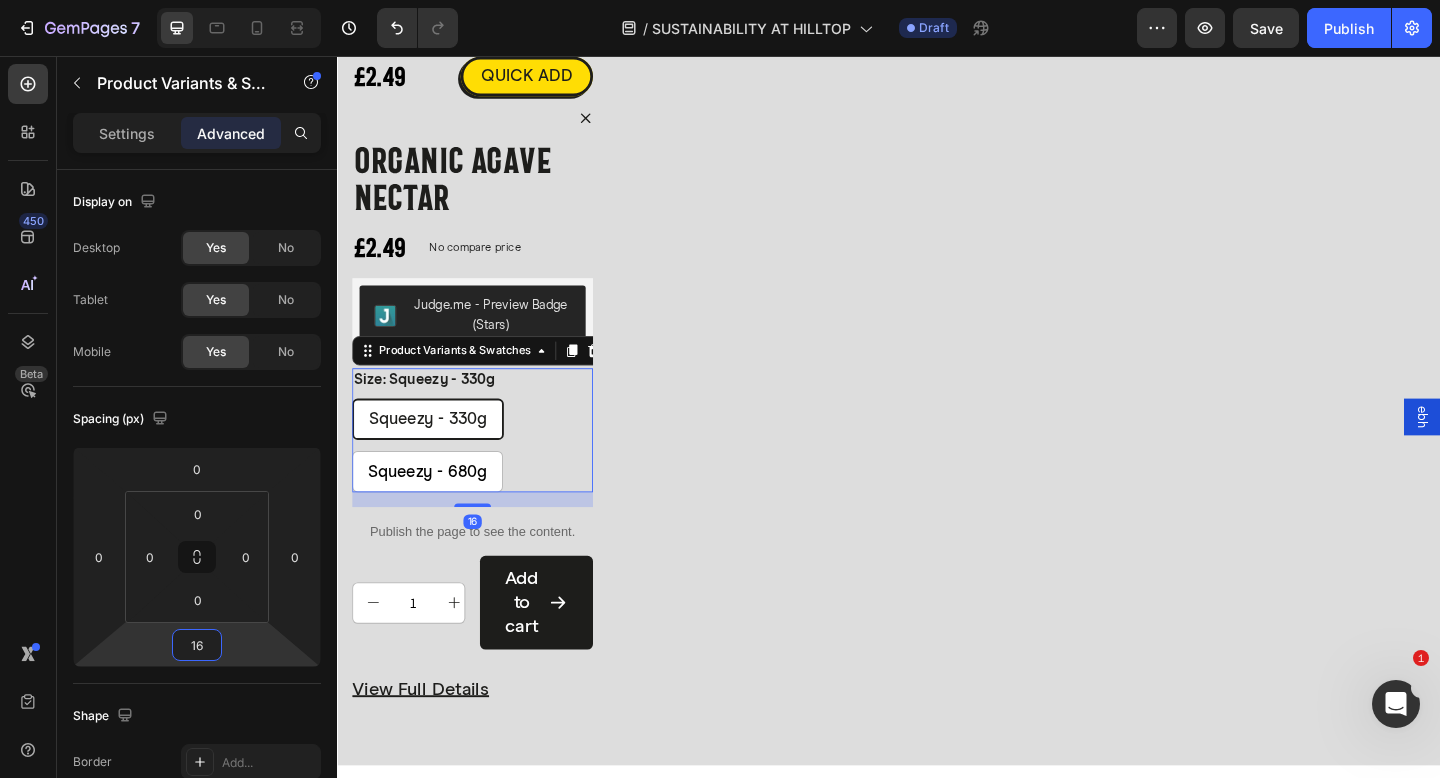 click on "16" at bounding box center [484, 563] 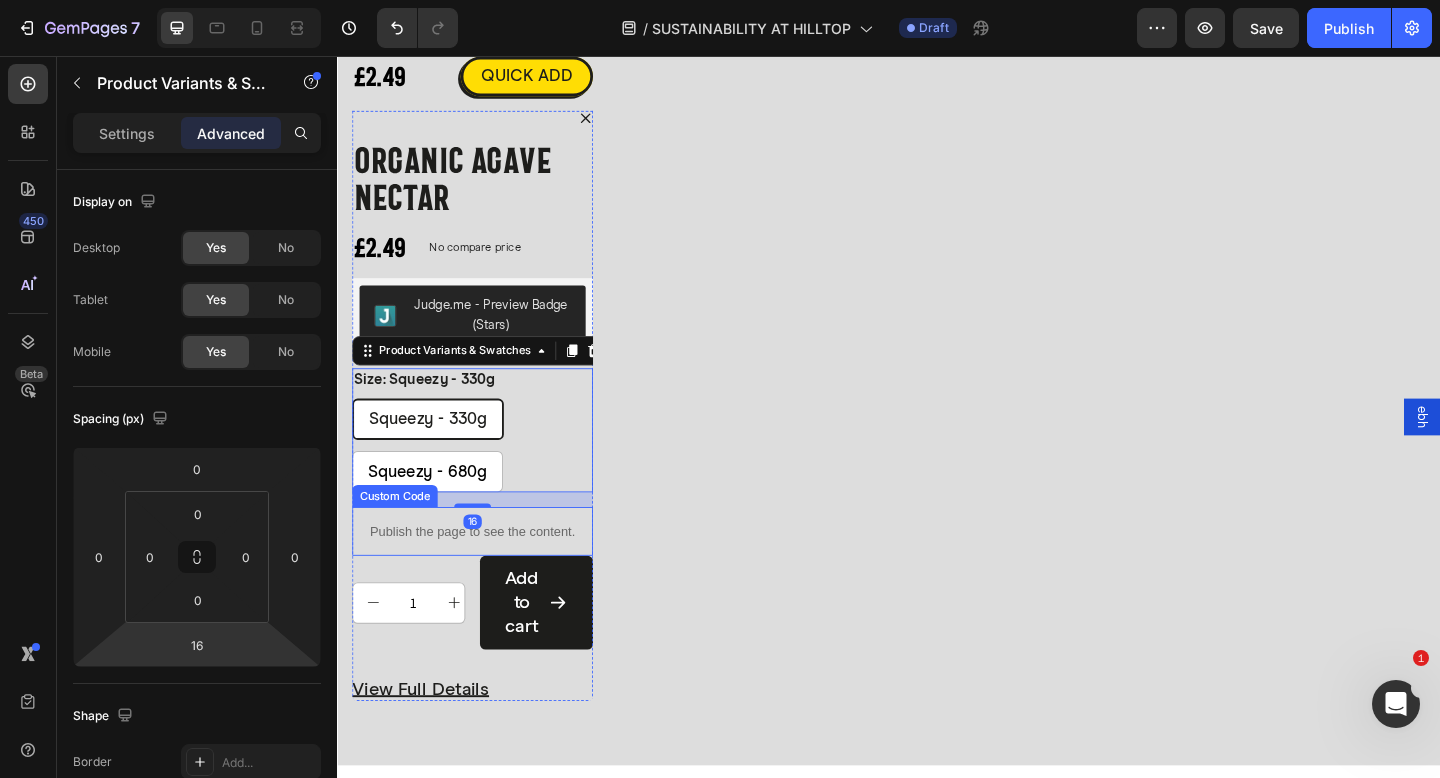 click on "Publish the page to see the content." at bounding box center (484, 573) 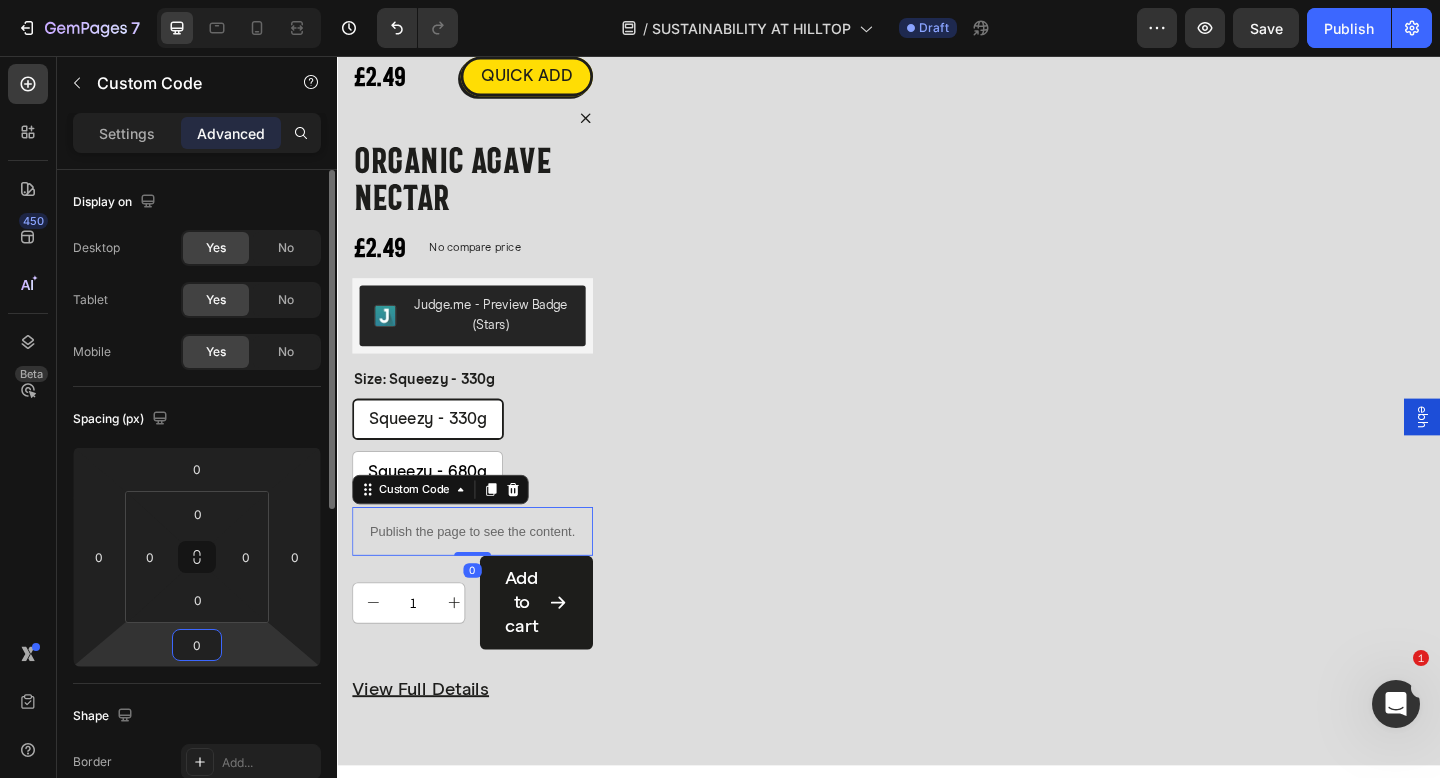click on "0" at bounding box center [197, 645] 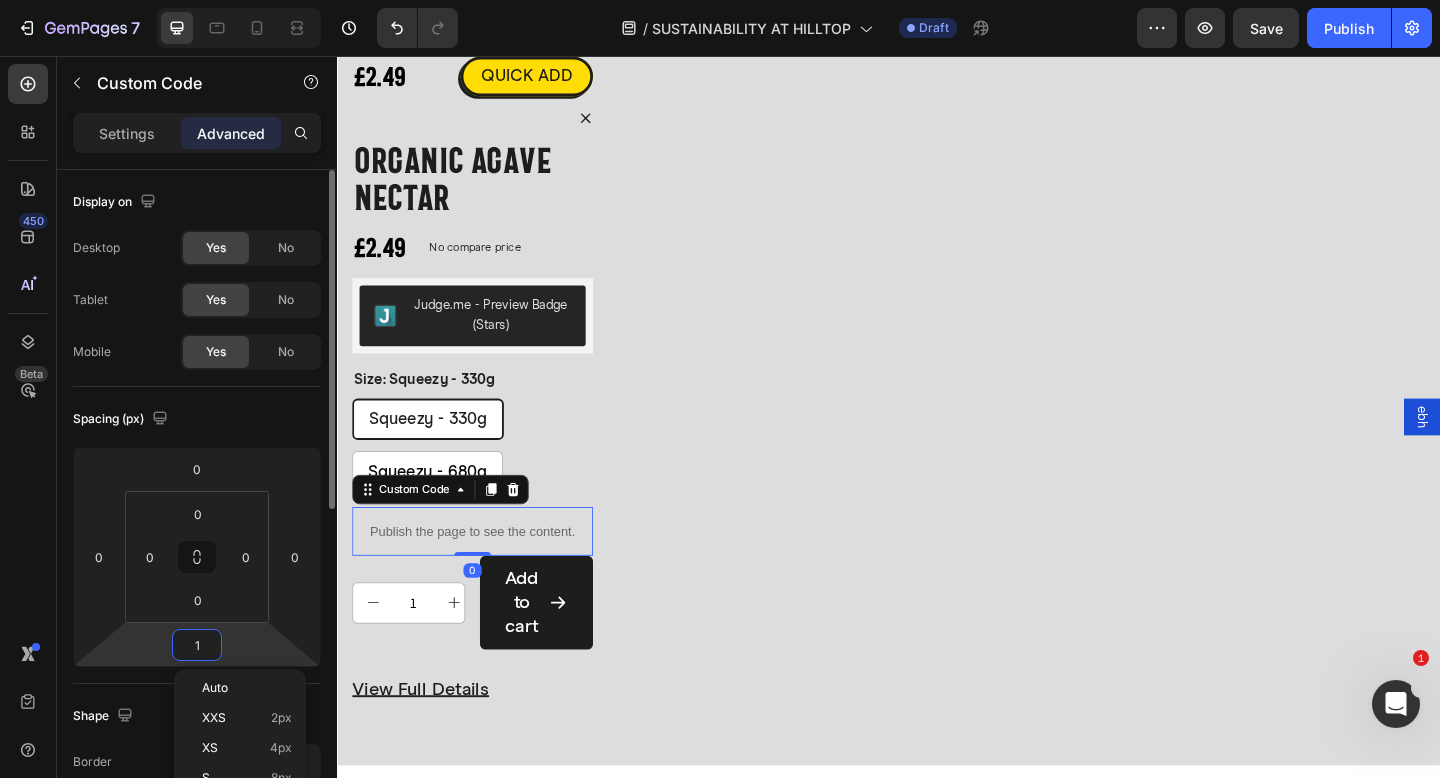 type on "16" 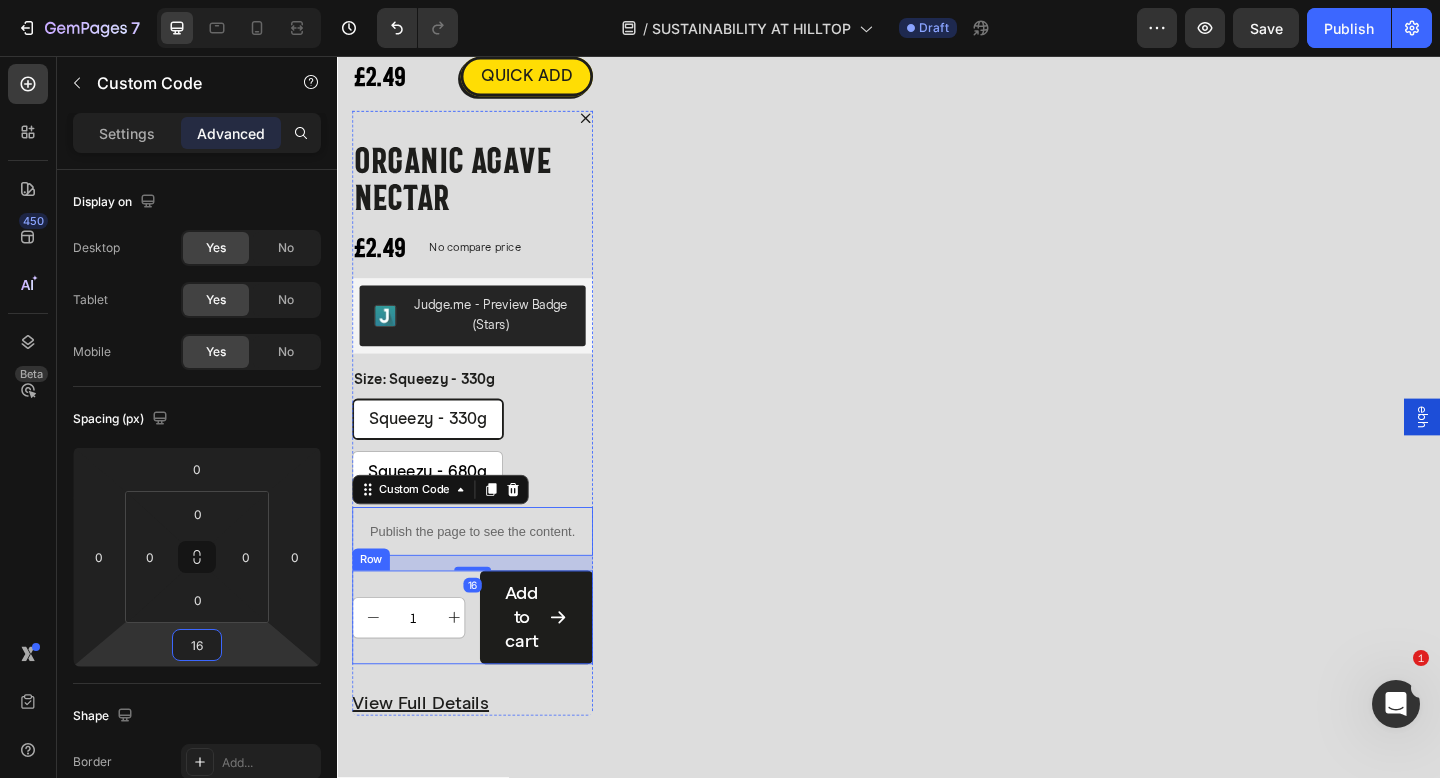 click on "1
Product Quantity" at bounding box center (414, 667) 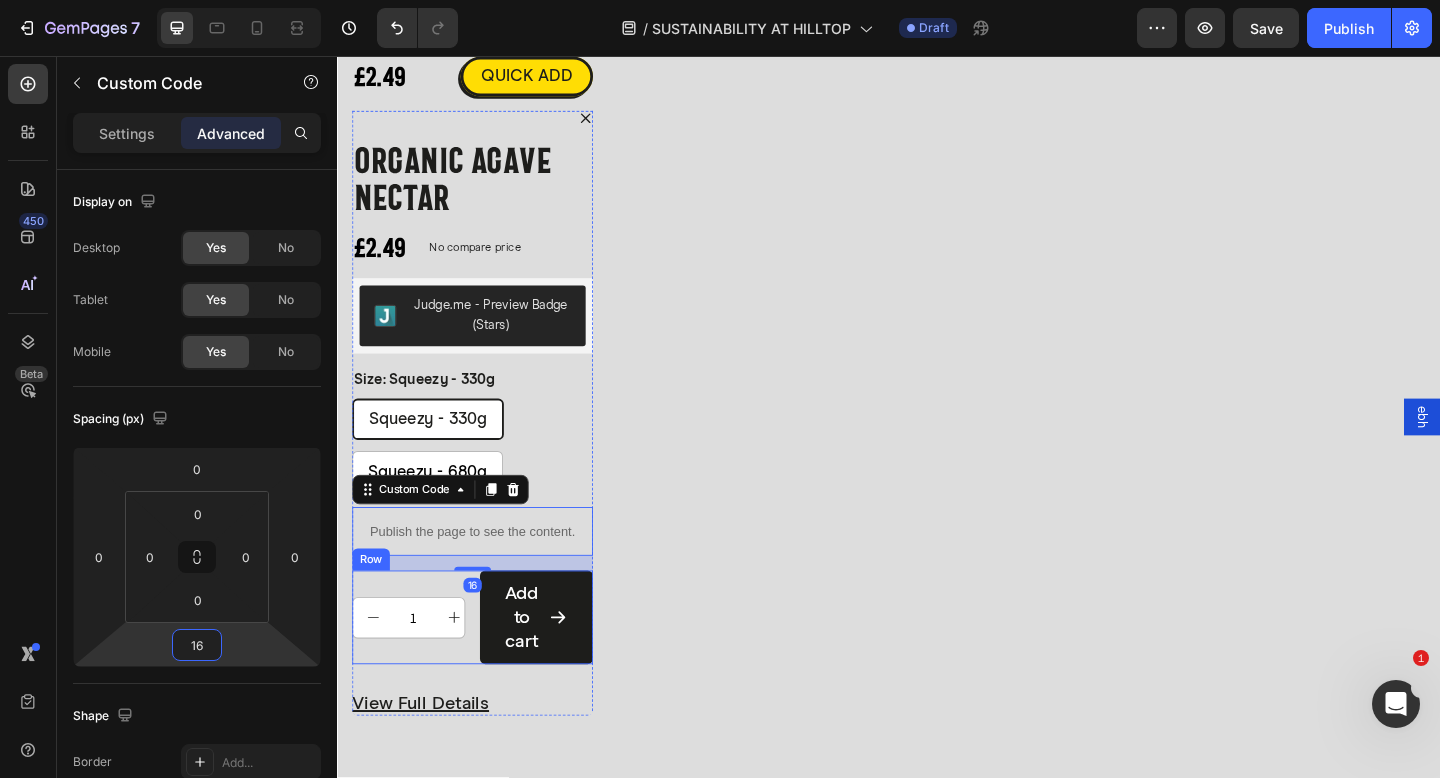 click on "1
Product Quantity" at bounding box center [414, 667] 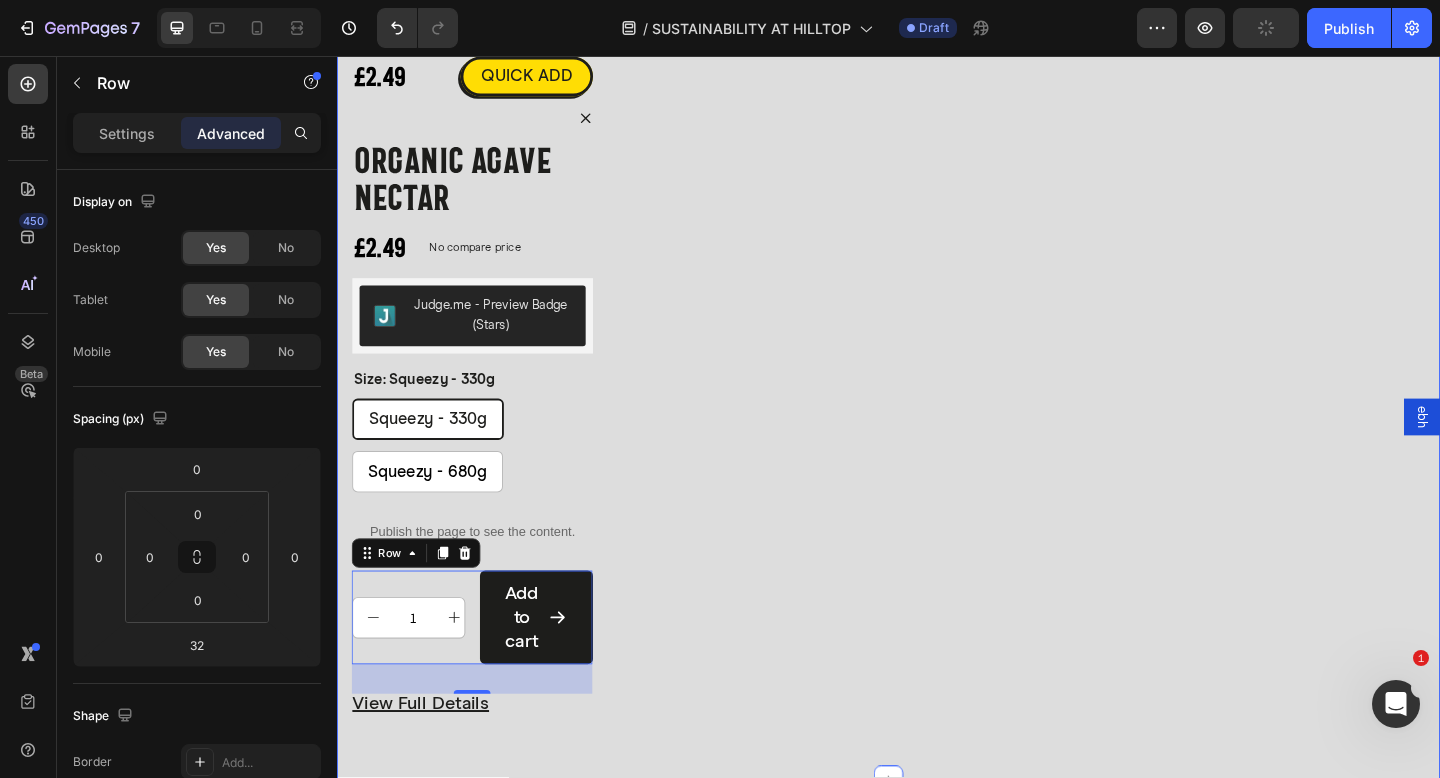 click on "Shop Now Heading
View All Button Row Best Sellers Blossom Honey Manuka Honey Product Images Everyday Blossom Honey Product Title Judge.me - Preview Badge (Stars) Judge.me £2.99 Product Price Product Price QUICK ADD + Button Row Product Product Images Everyday Blossom Honey Product Title Judge.me - Preview Badge (Stars) Judge.me £2.99 Product Price Product Price QUICK ADD + Button Row Product Product Images Everyday Blossom Honey Product Title Judge.me - Preview Badge (Stars) Judge.me £2.99 Product Price Product Price QUICK ADD + Button Row Product Product Images Everyday Blossom Honey Product Title Judge.me - Preview Badge (Stars) Judge.me £2.99 Product Price Product Price QUICK ADD + Button Row Product Product Images Everyday Blossom Honey Product Title Judge.me - Preview Badge (Stars) Judge.me £2.99 Product Price Product Price QUICK ADD + Button Row Product Product Images Everyday Blossom Honey Product Title Judge.me - Preview Badge (Stars) Judge.me £2.99 Product Price Product Price" at bounding box center [937, -115] 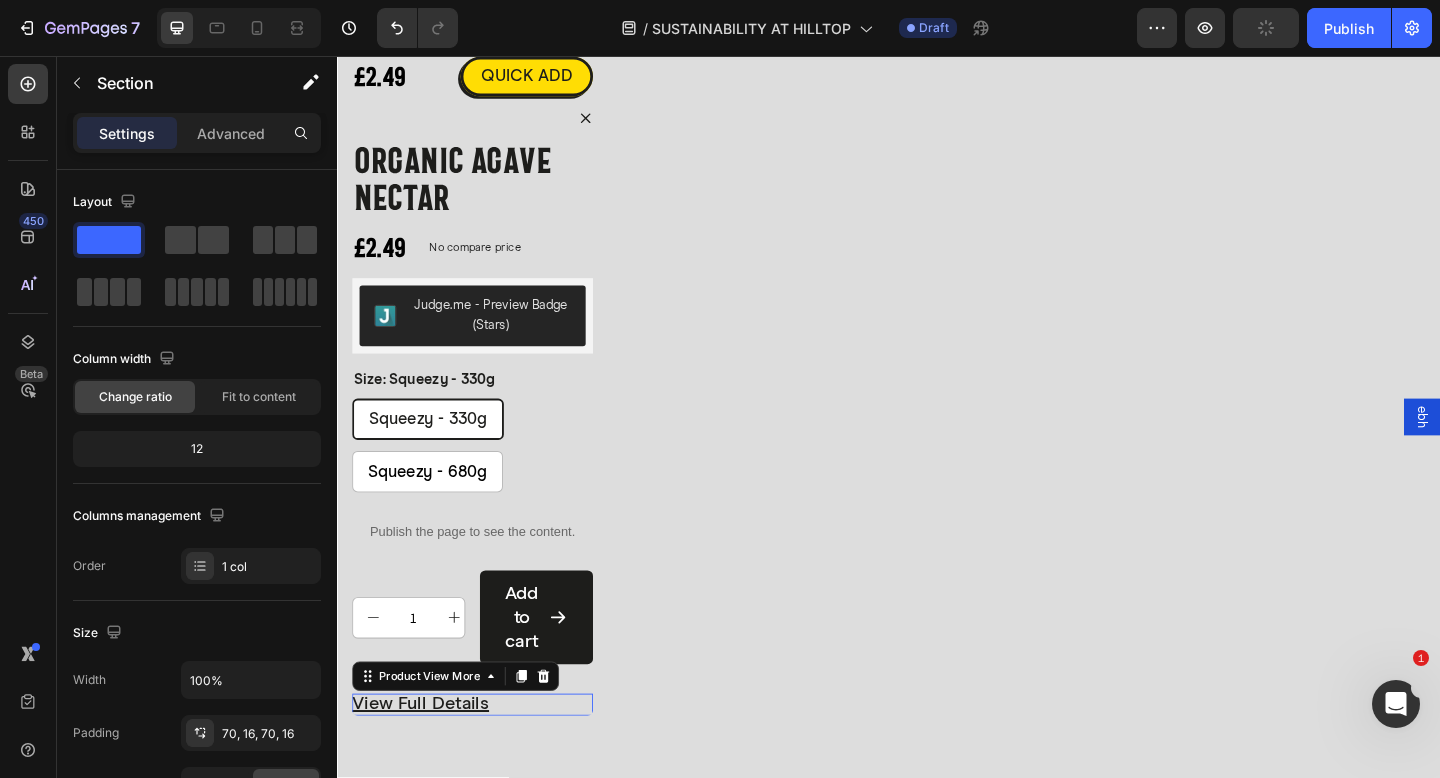 click on "View full details" at bounding box center [484, 762] 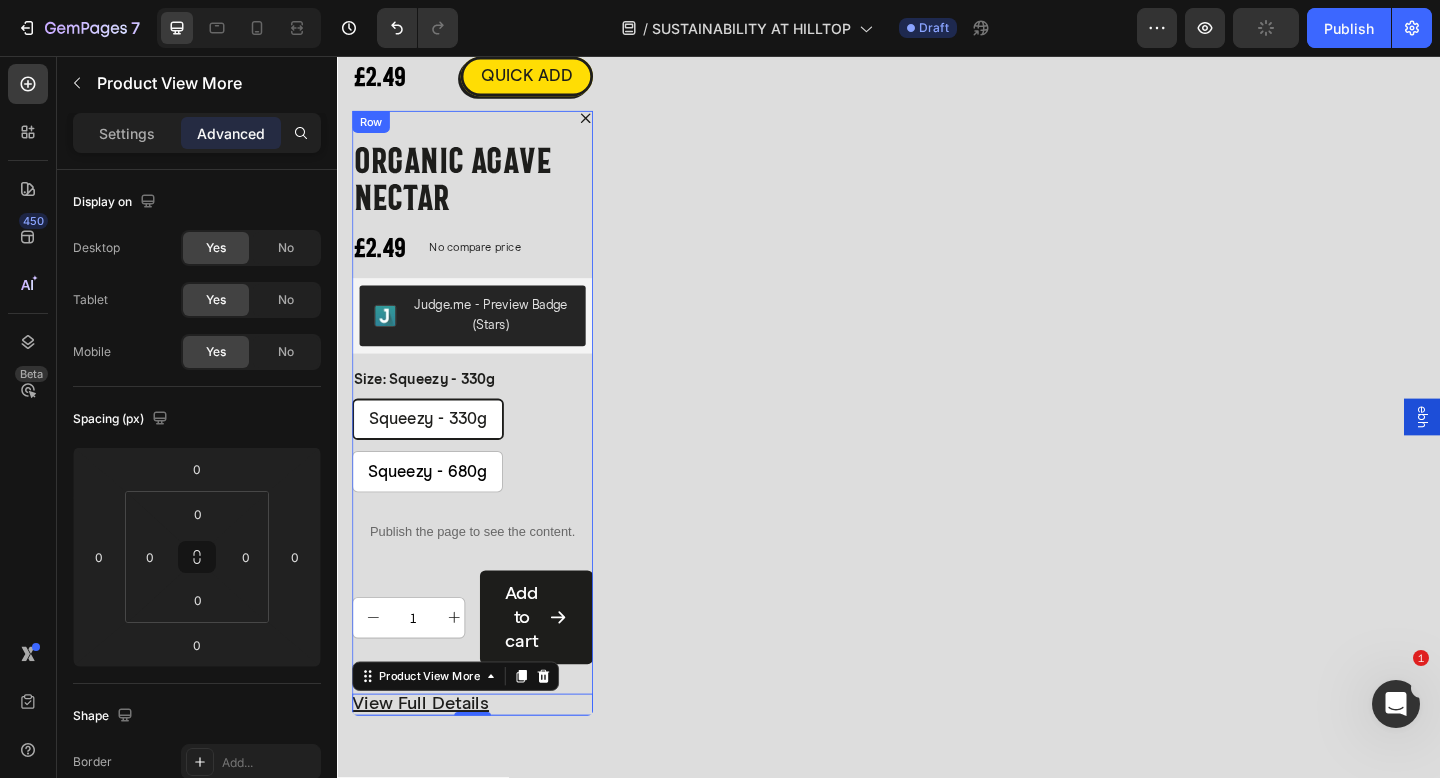 click on "Icon Organic Agave Nectar Product Title £2.49 Product Price Product Price No compare price Product Price Row Judge.me - Preview Badge (Stars) Judge.me Size: Squeezy - 330g Squeezy - 330g Squeezy - 330g Squeezy - 330g Squeezy - 680g Squeezy - 680g Squeezy - 680g Product Variants & Swatches
Publish the page to see the content.
Custom Code
1
Product Quantity
Add to cart Add to Cart Row View full details Product View More   0" at bounding box center (484, 445) 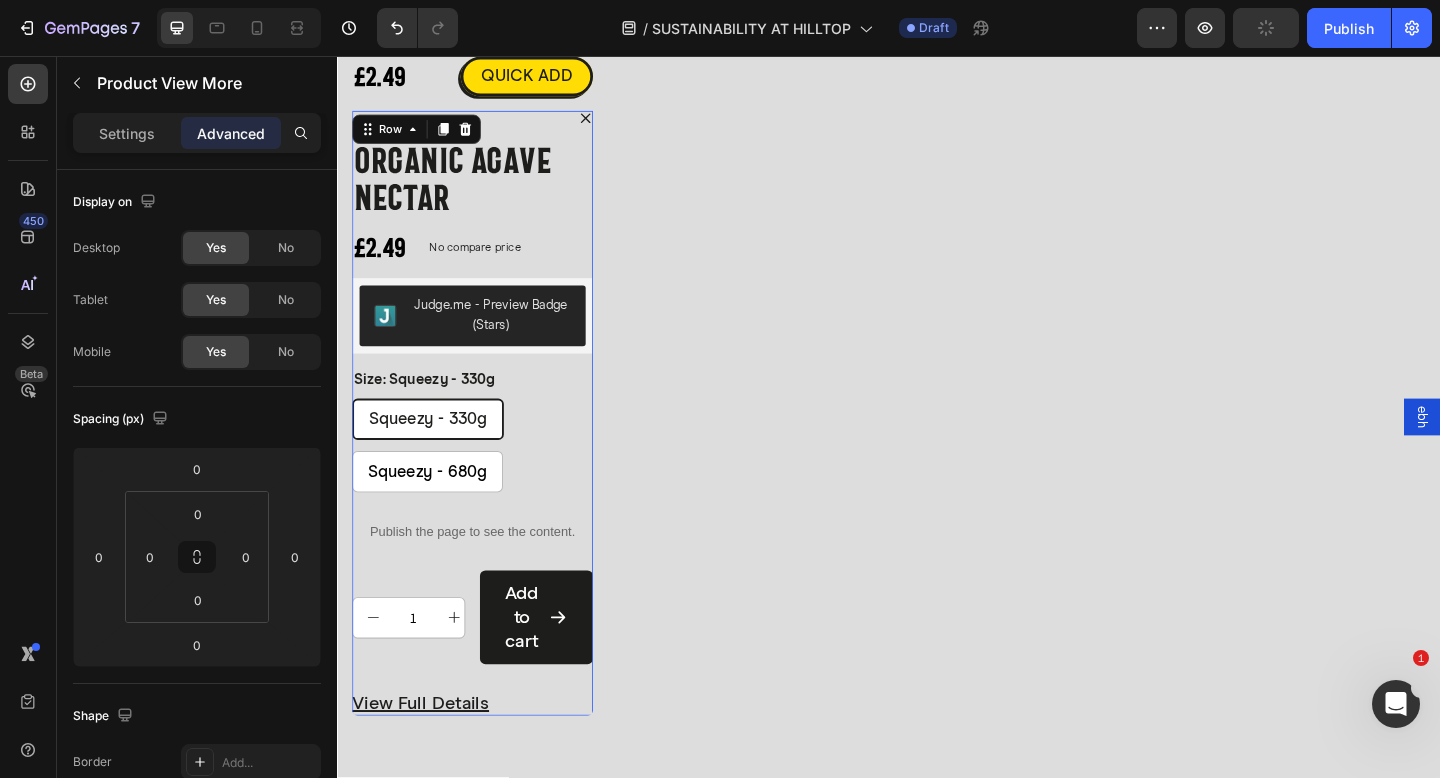 click on "Icon Organic Agave Nectar Product Title £2.49 Product Price Product Price No compare price Product Price Row Judge.me - Preview Badge (Stars) Judge.me Size: Squeezy - 330g Squeezy - 330g Squeezy - 330g Squeezy - 330g Squeezy - 680g Squeezy - 680g Squeezy - 680g Product Variants & Swatches
Publish the page to see the content.
Custom Code
1
Product Quantity
Add to cart Add to Cart Row View full details Product View More" at bounding box center (484, 445) 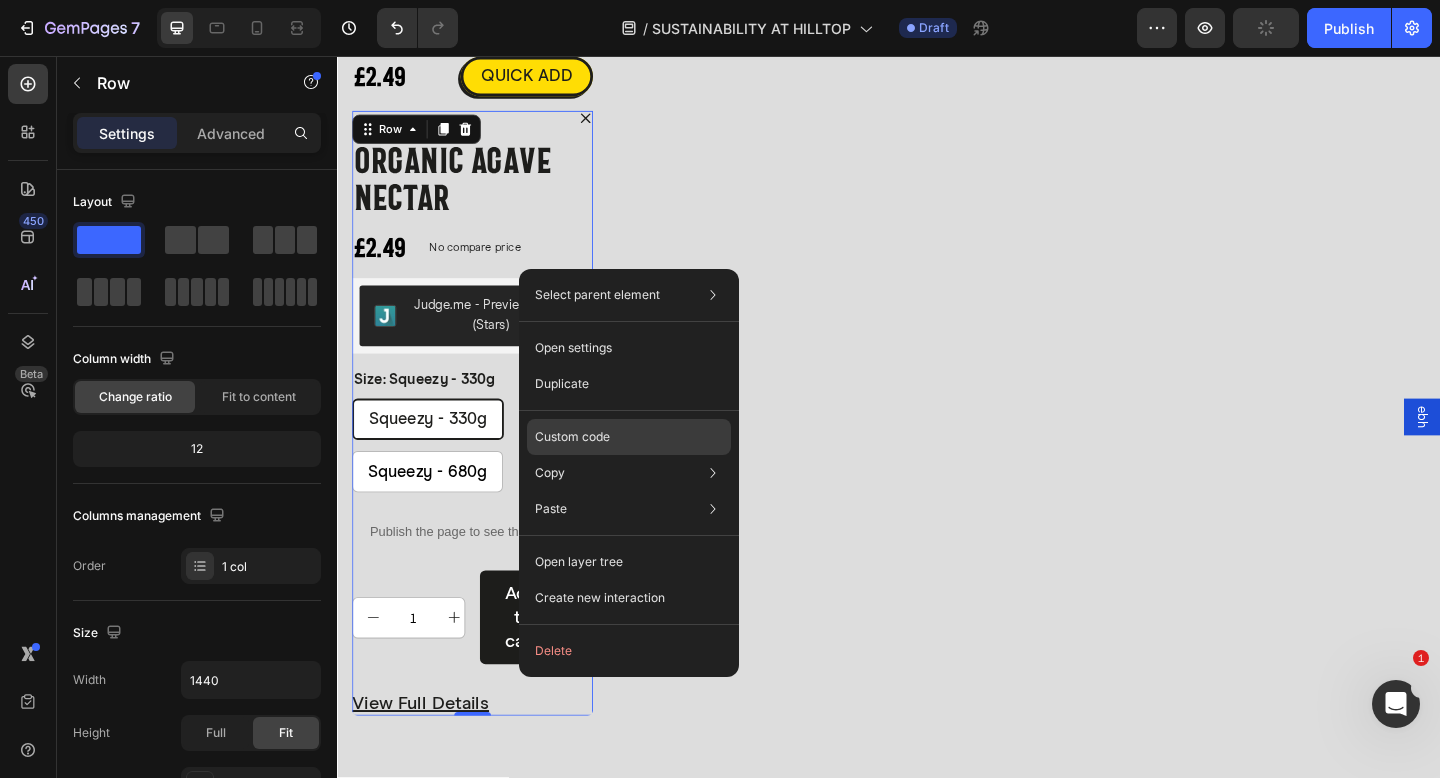 click on "Custom code" 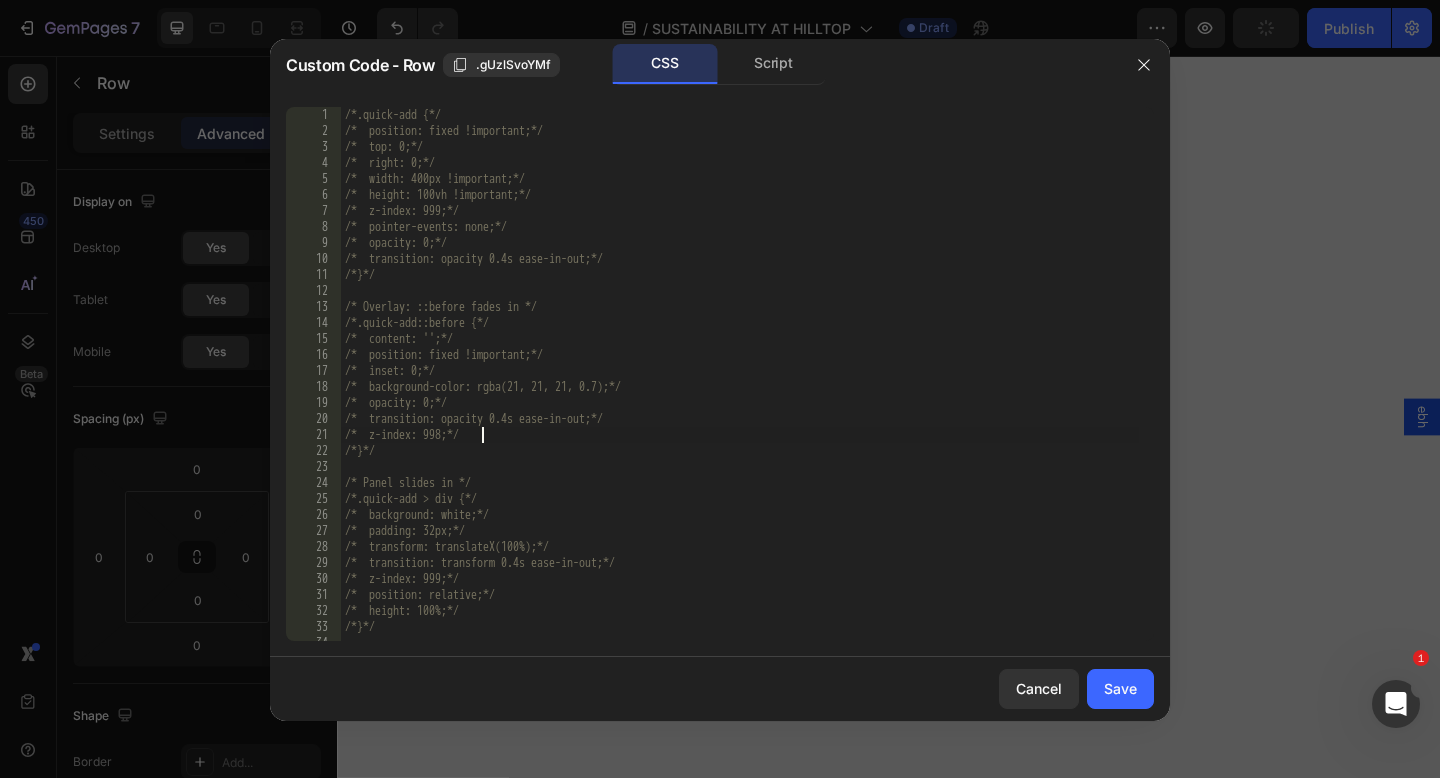 click on "/*.quick-add {*/ /*  position: fixed !important;*/ /*  top: 0;*/ /*  right: 0;*/ /*  width: 400px !important;*/ /*  height: 100vh !important;*/ /*  z-index: 999;*/ /*  pointer-events: none;*/ /*  opacity: 0;*/ /*  transition: opacity 0.4s ease-in-out;*/ /*}*/ /* Overlay: ::before fades in */ /*.quick-add::before {*/ /*  content: '';*/ /*  position: fixed !important;*/ /*  inset: 0;*/ /*  background-color: rgba(21, 21, 21, 0.7);*/ /*  opacity: 0;*/ /*  transition: opacity 0.4s ease-in-out;*/ /*  z-index: 998;*/ /*}*/ /* Panel slides in */ /*.quick-add > div {*/ /*  background: white;*/ /*  padding: 32px;*/ /*  transform: translateX(100%);*/ /*  transition: transform 0.4s ease-in-out;*/ /*  z-index: 999;*/ /*  position: relative;*/ /*  height: 100%;*/ /*}*/ /* Active state to animate everything */" at bounding box center [740, 390] 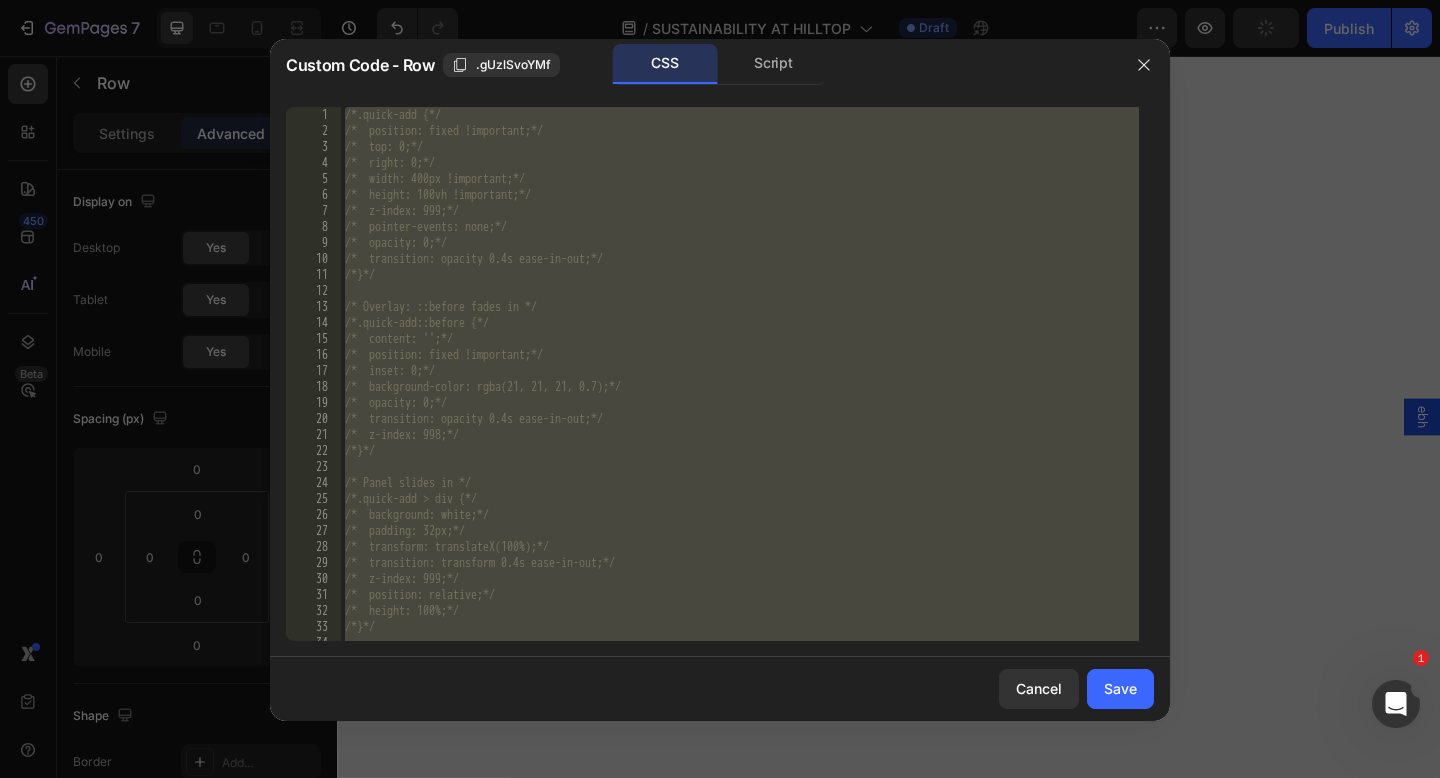 type on "}" 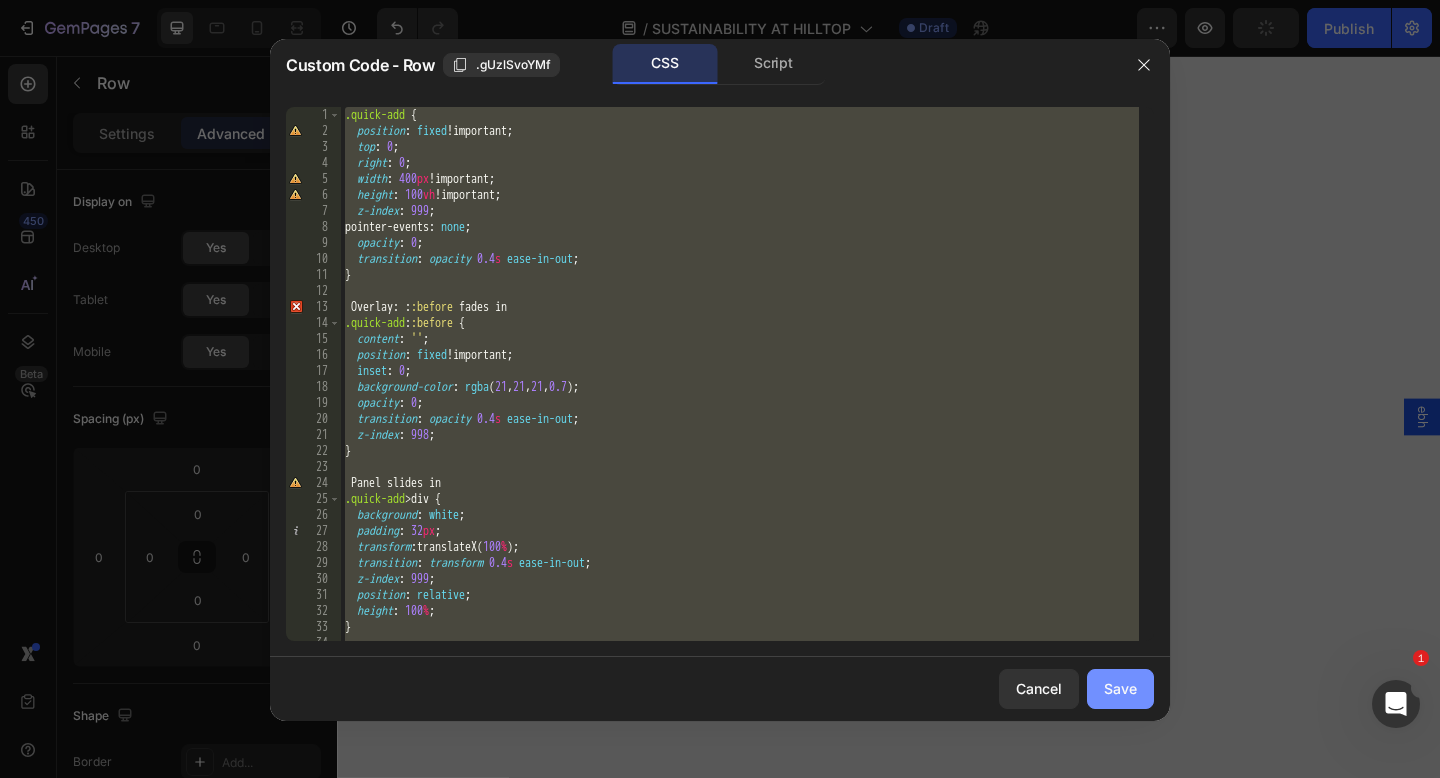 click on "Save" at bounding box center (1120, 688) 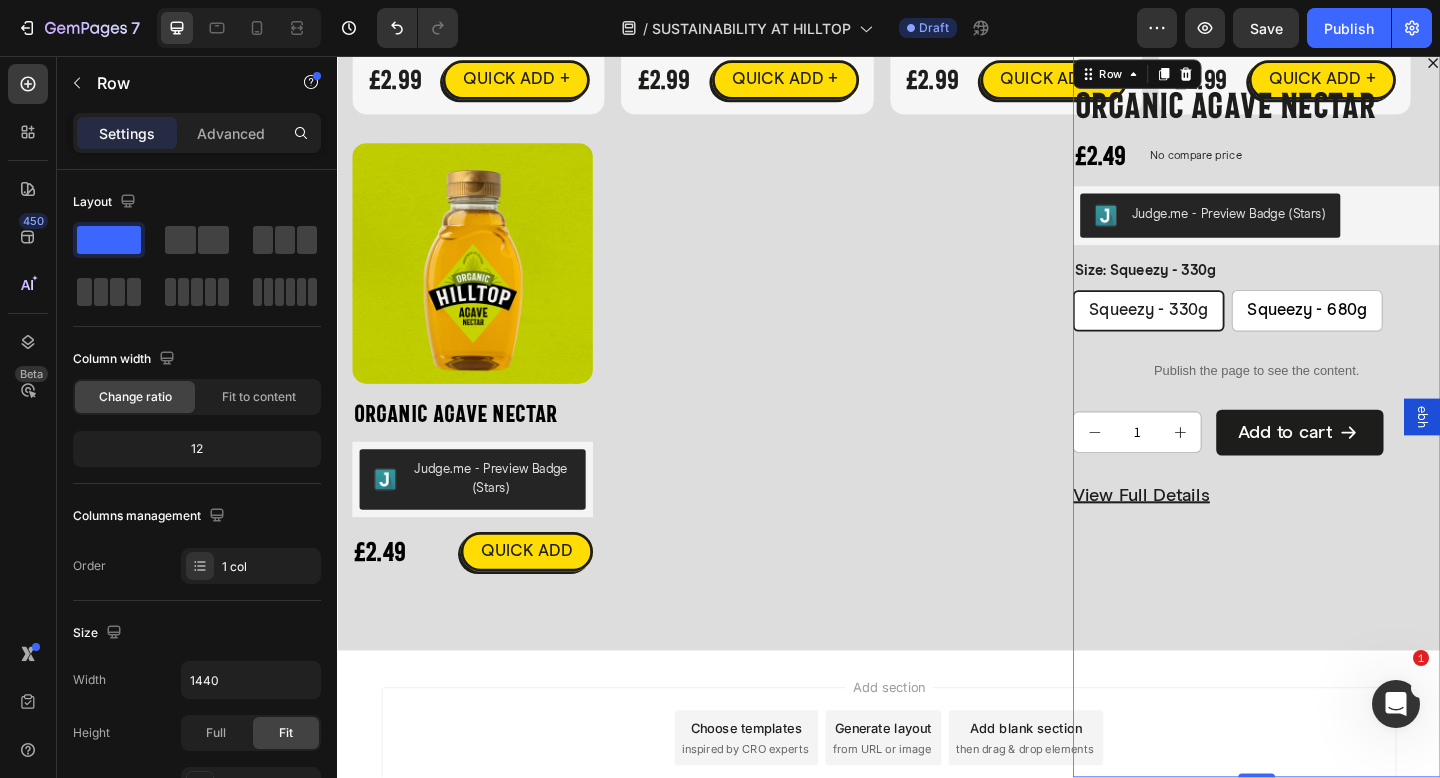 scroll, scrollTop: 5116, scrollLeft: 0, axis: vertical 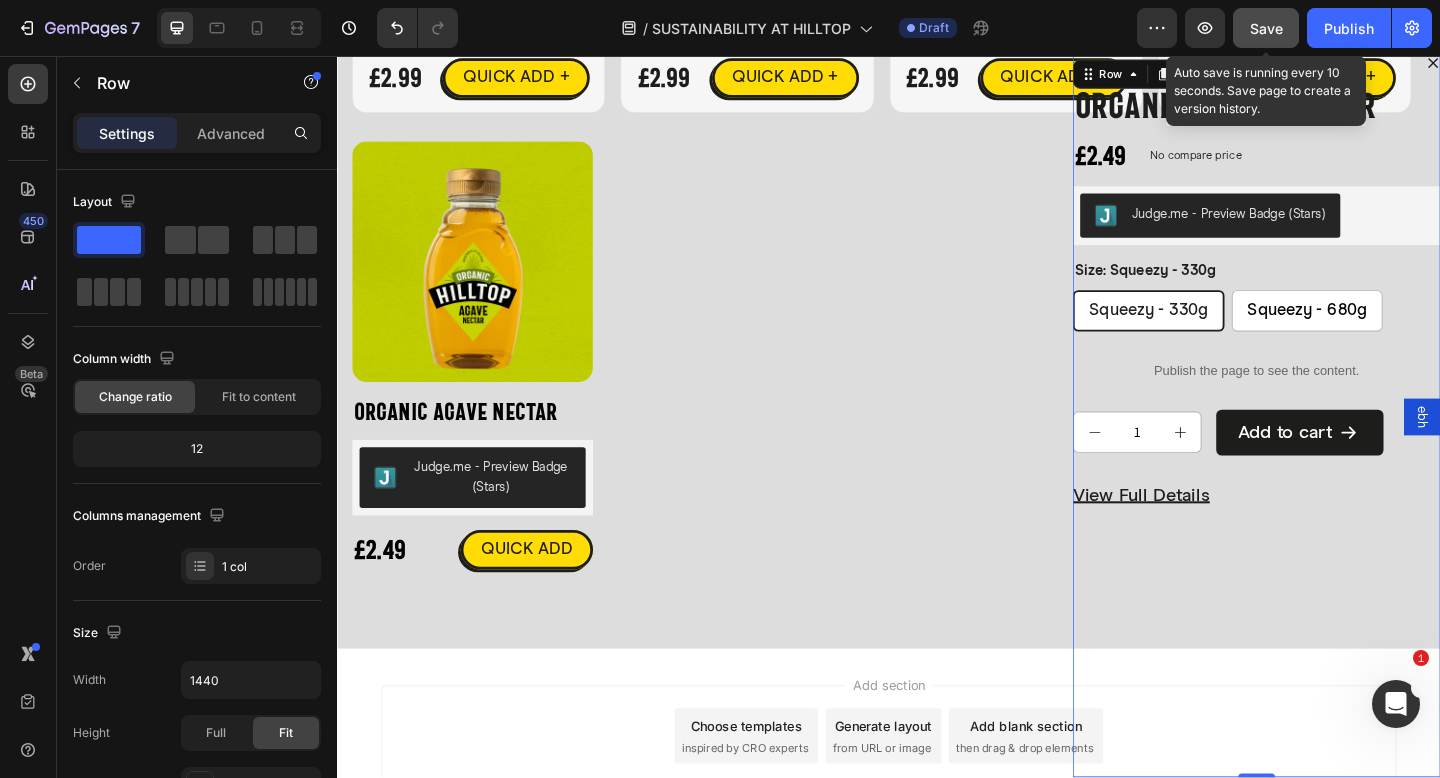 click on "Save" at bounding box center [1266, 28] 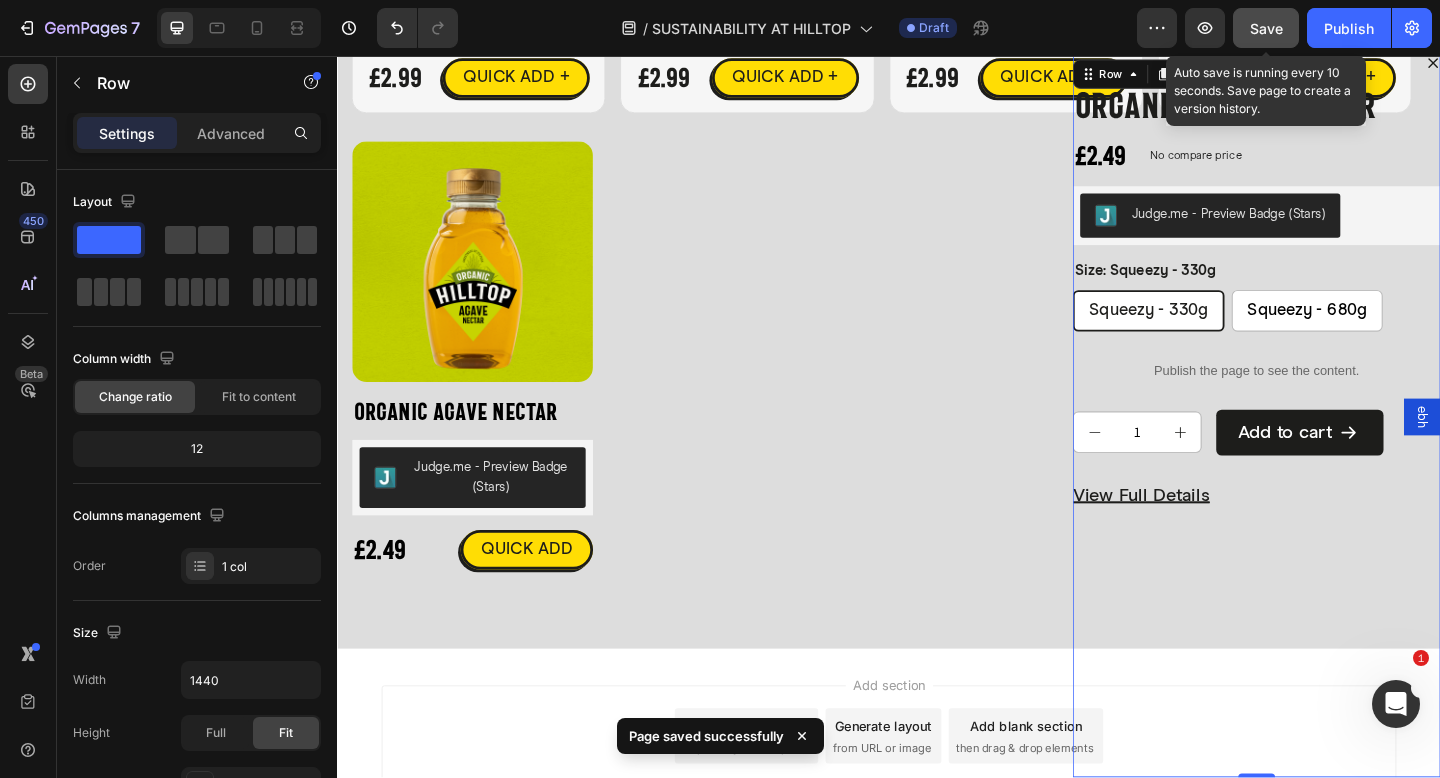 click on "Save" 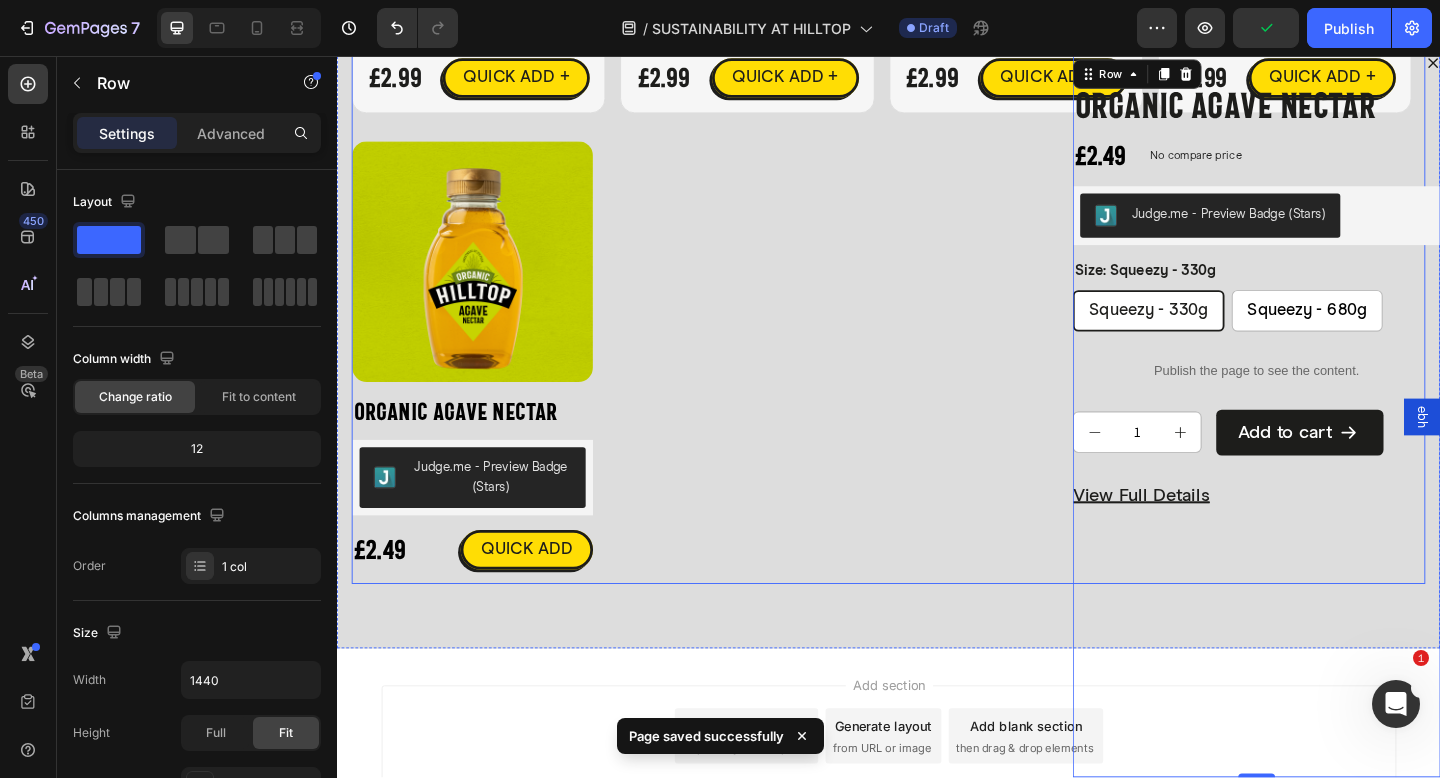 click on "Product Images Organic Agave Nectar Product Title Judge.me - Preview Badge (Stars) Judge.me £2.49 Product Price Product Price QUICK ADD Button Row
Icon Organic Agave Nectar Product Title £2.49 Product Price Product Price No compare price Product Price Row Judge.me - Preview Badge (Stars) Judge.me Size: Squeezy - 330g Squeezy - 330g Squeezy - 330g Squeezy - 330g Squeezy - 680g Squeezy - 680g Squeezy - 680g Product Variants & Swatches
Publish the page to see the content.
Custom Code
1
Product Quantity
Add to cart Add to Cart Row View full details Product View More Row   0 Row Product List" at bounding box center [937, 390] 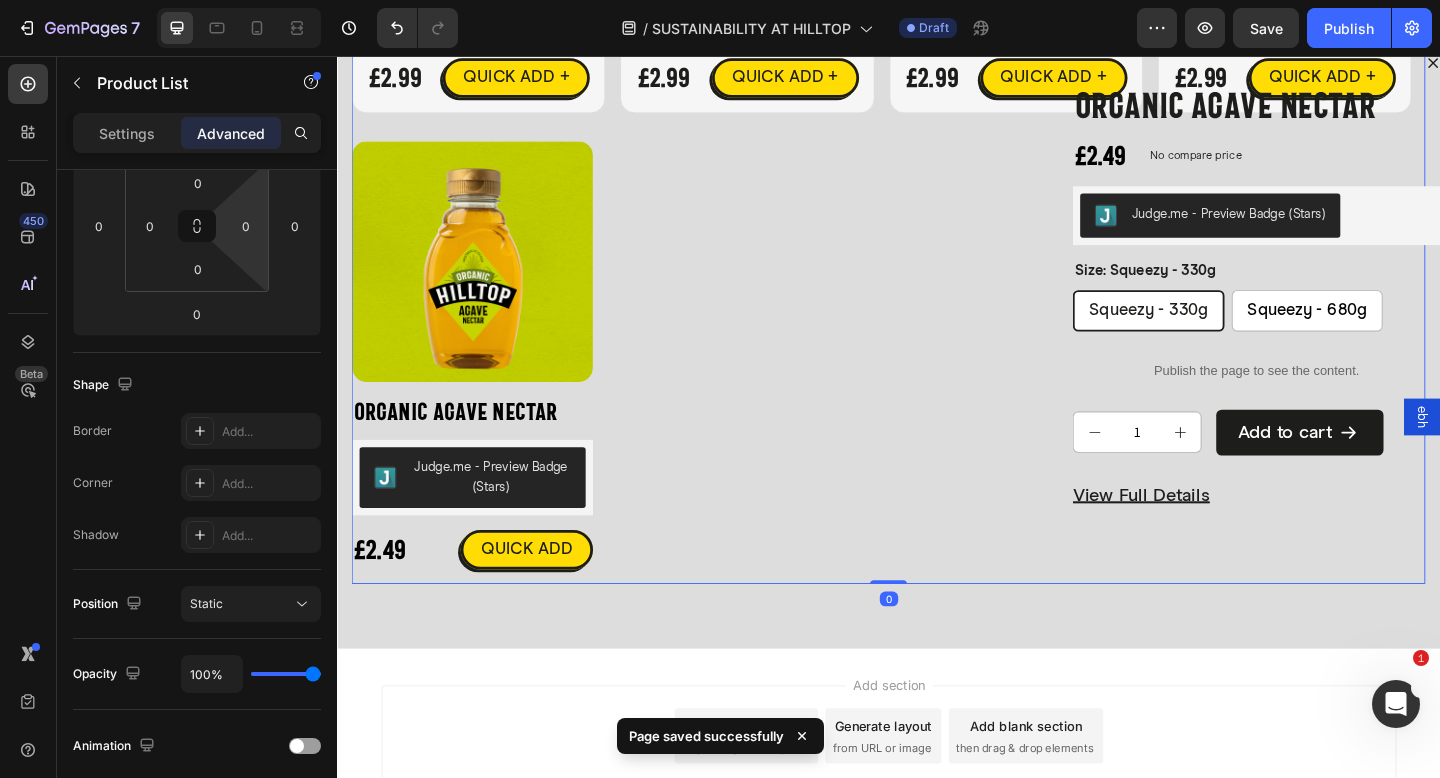 scroll, scrollTop: 639, scrollLeft: 0, axis: vertical 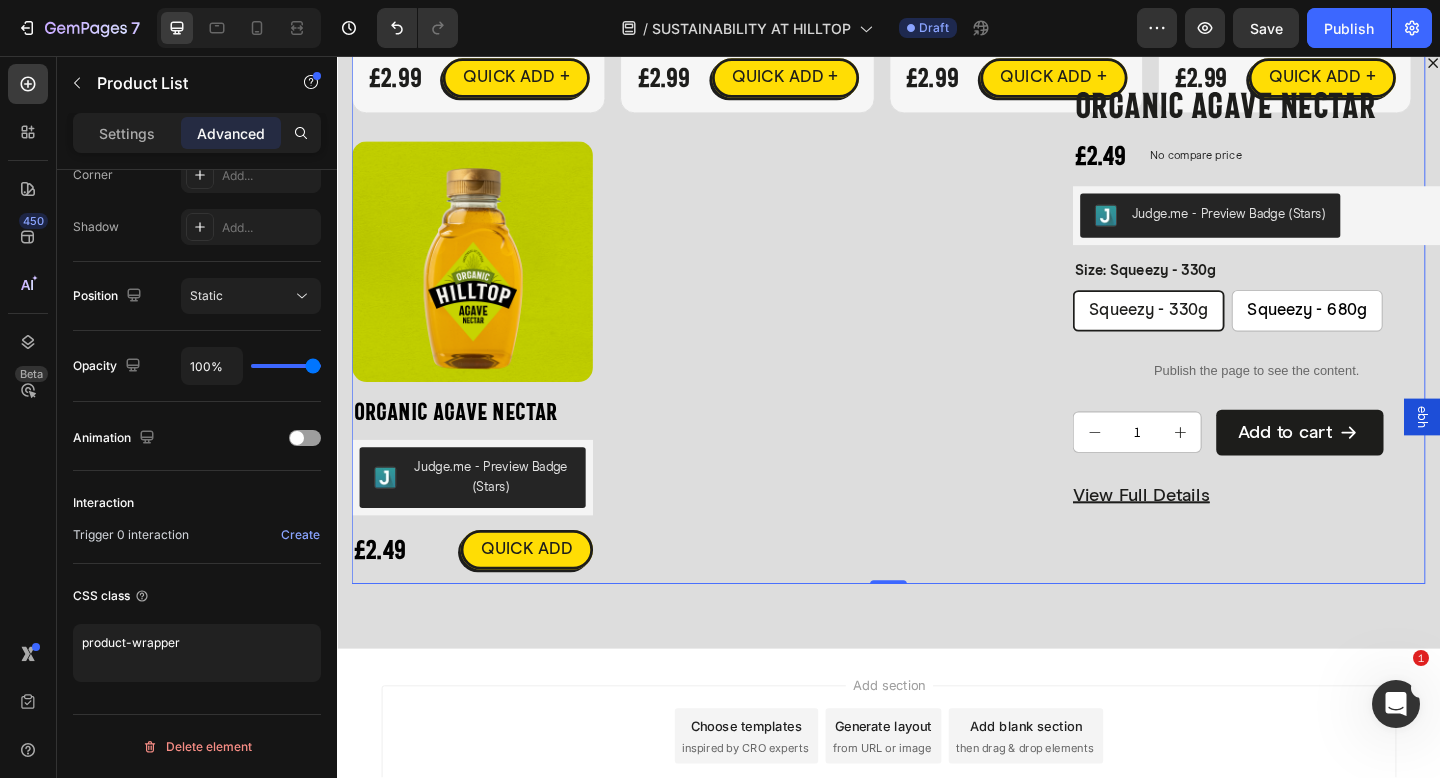 click on "Product Images Organic Agave Nectar Product Title Judge.me - Preview Badge (Stars) Judge.me £2.49 Product Price Product Price QUICK ADD Button Row
Icon Organic Agave Nectar Product Title £2.49 Product Price Product Price No compare price Product Price Row Judge.me - Preview Badge (Stars) Judge.me Size: Squeezy - 330g Squeezy - 330g Squeezy - 330g Squeezy - 330g Squeezy - 680g Squeezy - 680g Squeezy - 680g Product Variants & Swatches
Publish the page to see the content.
Custom Code
1
Product Quantity
Add to cart Add to Cart Row View full details Product View More Row Row Product List   0" at bounding box center (937, 390) 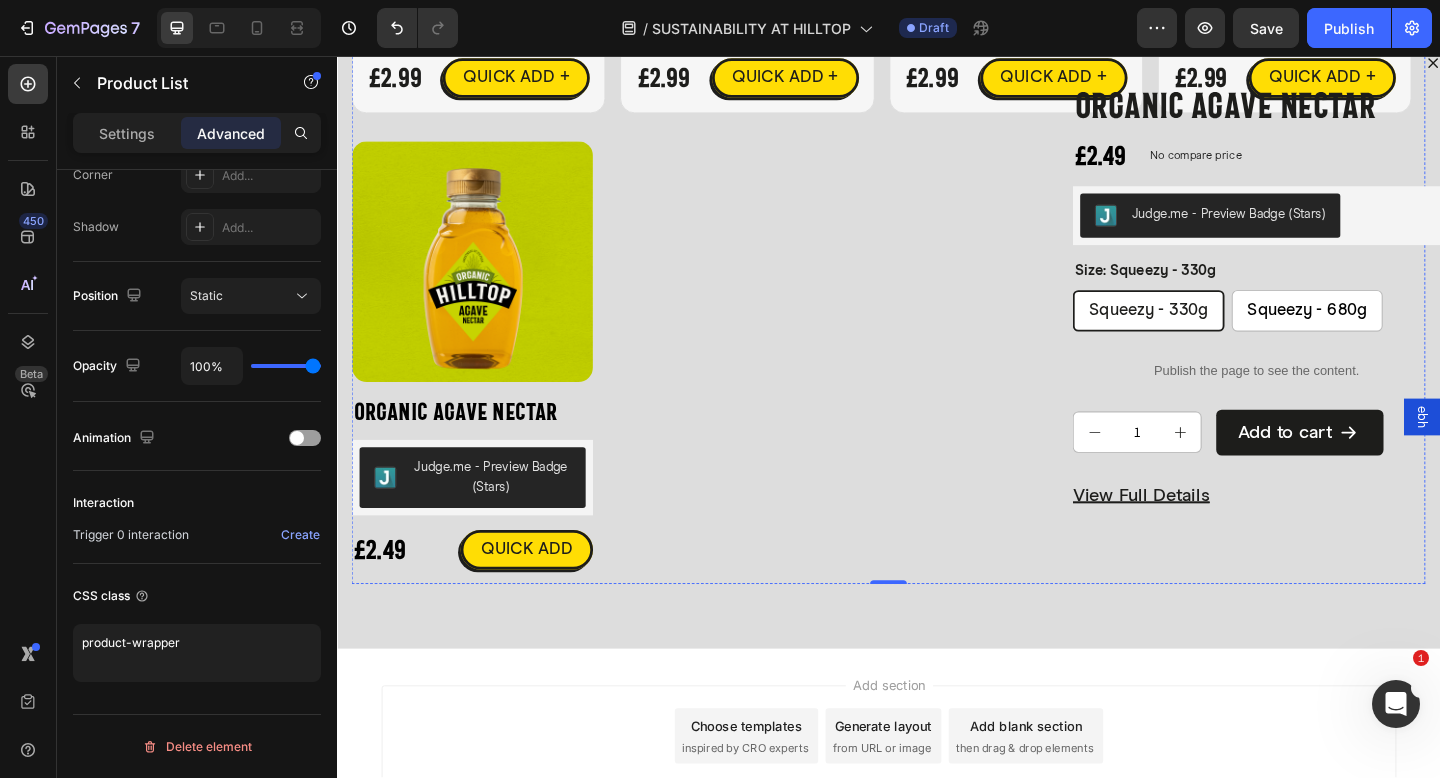 click on "Product Images Organic Agave Nectar Product Title Judge.me - Preview Badge (Stars) Judge.me £2.49 Product Price Product Price QUICK ADD Button Row
Icon Organic Agave Nectar Product Title £2.49 Product Price Product Price No compare price Product Price Row Judge.me - Preview Badge (Stars) Judge.me Size: Squeezy - 330g Squeezy - 330g Squeezy - 330g Squeezy - 330g Squeezy - 680g Squeezy - 680g Squeezy - 680g Product Variants & Swatches
Publish the page to see the content.
Custom Code
1
Product Quantity
Add to cart Add to Cart Row View full details Product View More Row Row" at bounding box center [484, 390] 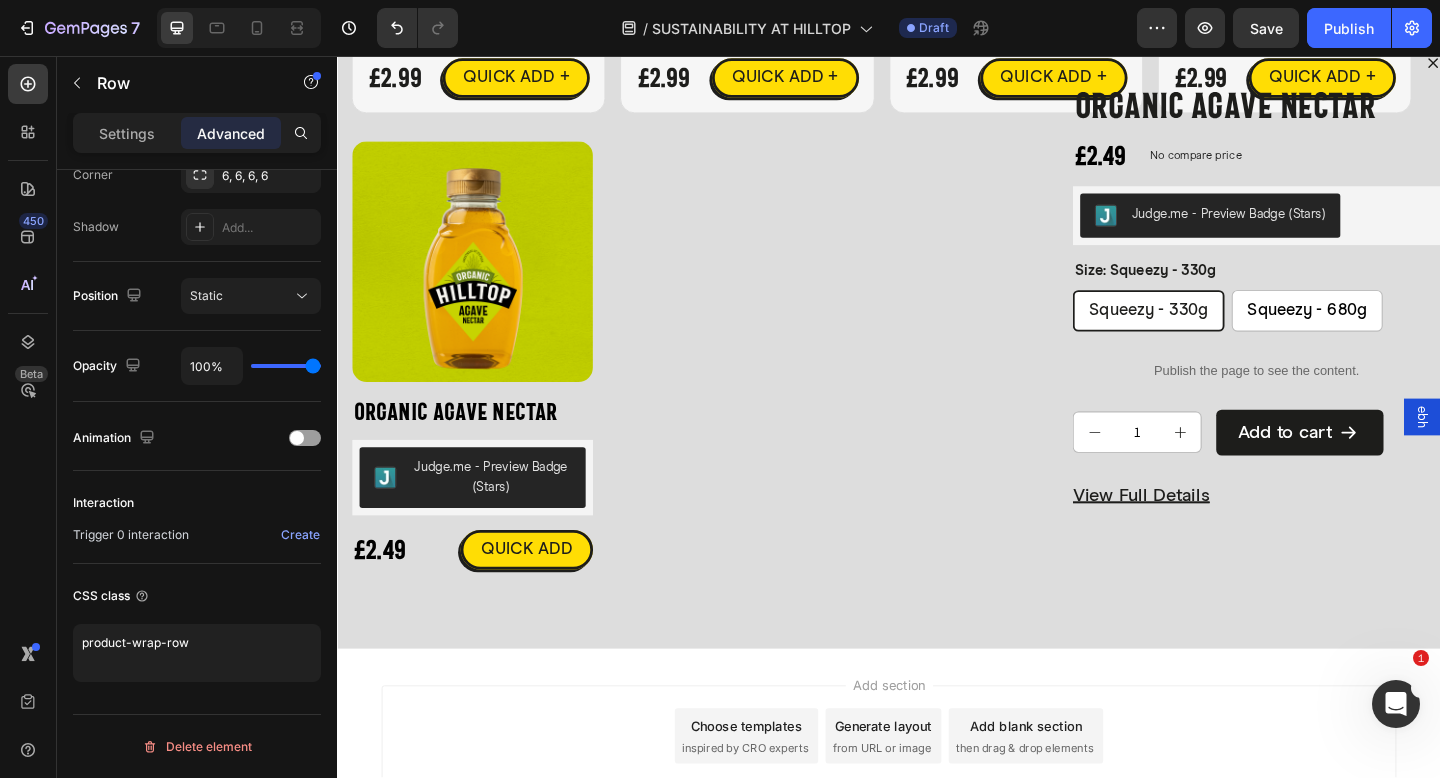 scroll, scrollTop: 0, scrollLeft: 0, axis: both 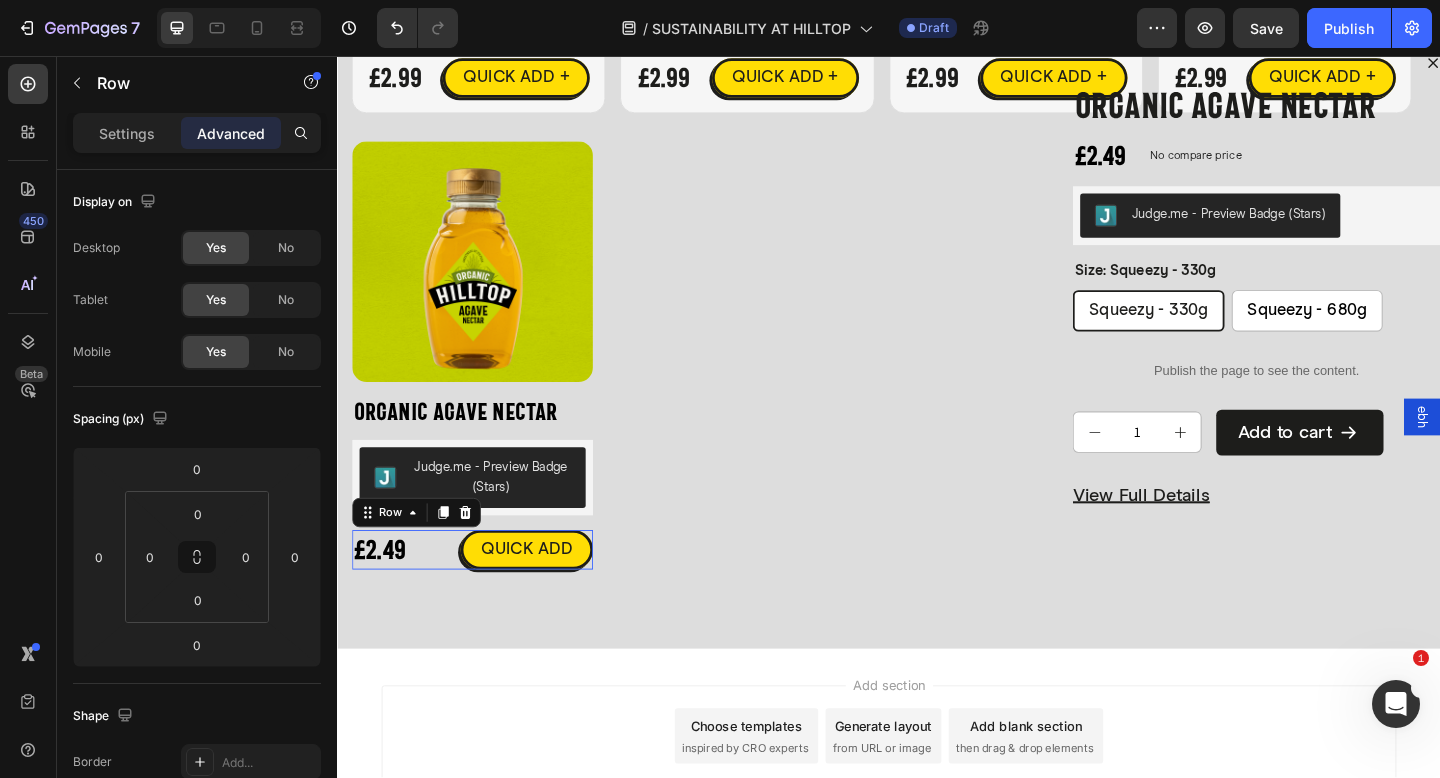 click on "£2.49 Product Price Product Price QUICK ADD Button Row   0" at bounding box center [484, 593] 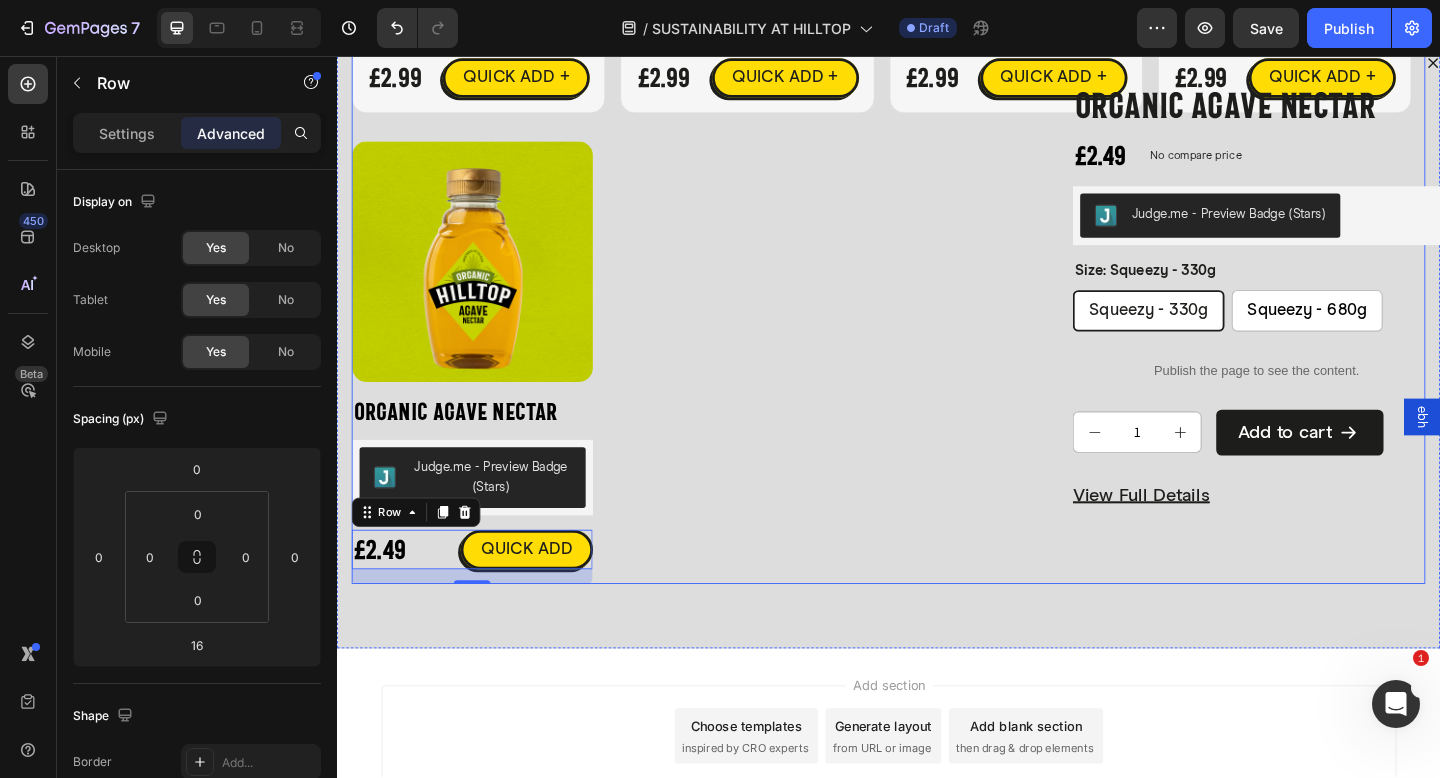 click on "Product Images Organic Agave Nectar Product Title Judge.me - Preview Badge (Stars) Judge.me £2.49 Product Price Product Price QUICK ADD Button Row   16
Icon Organic Agave Nectar Product Title £2.49 Product Price Product Price No compare price Product Price Row Judge.me - Preview Badge (Stars) Judge.me Size: Squeezy - 330g Squeezy - 330g Squeezy - 330g Squeezy - 330g Squeezy - 680g Squeezy - 680g Squeezy - 680g Product Variants & Swatches
Publish the page to see the content.
Custom Code
1
Product Quantity
Add to cart Add to Cart Row View full details Product View More Row Row Product List" at bounding box center (937, 390) 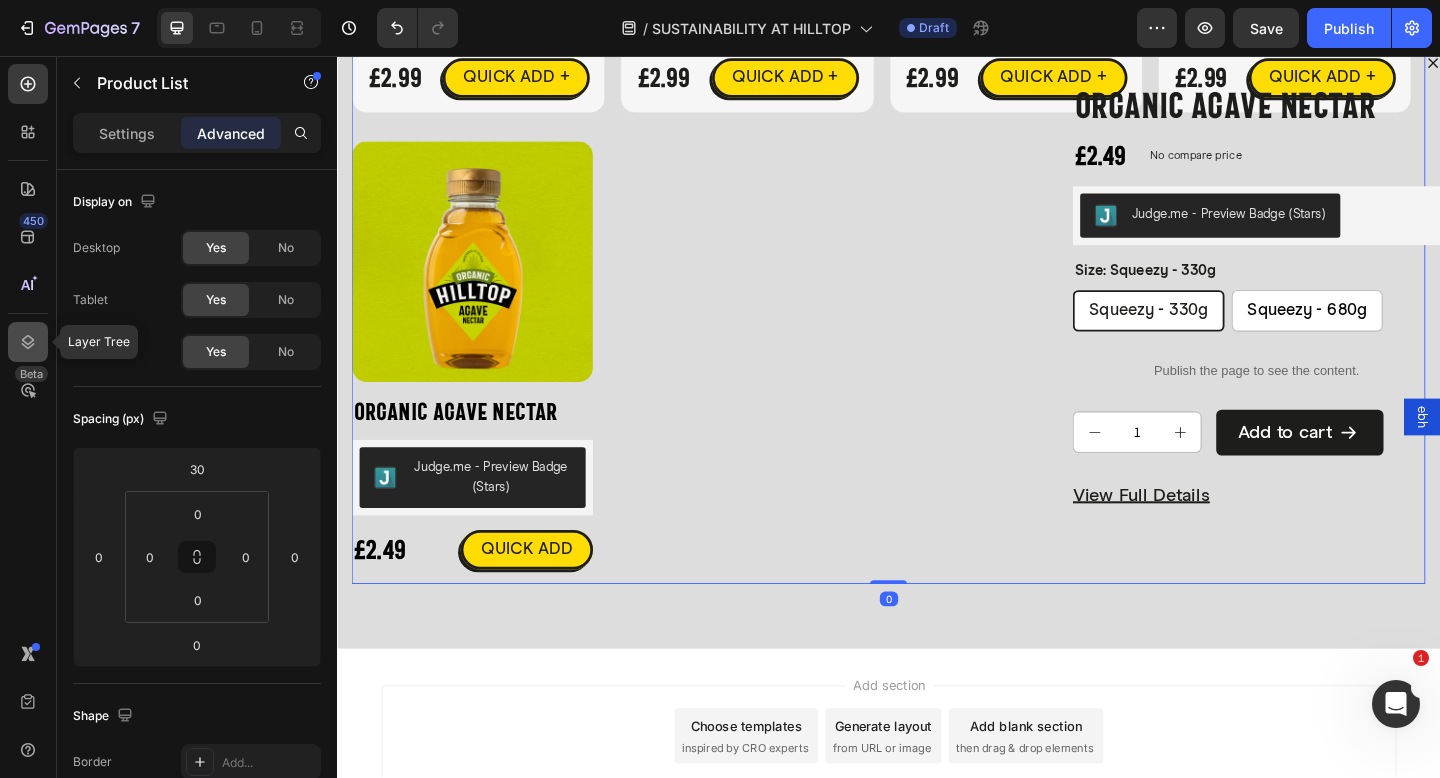 click 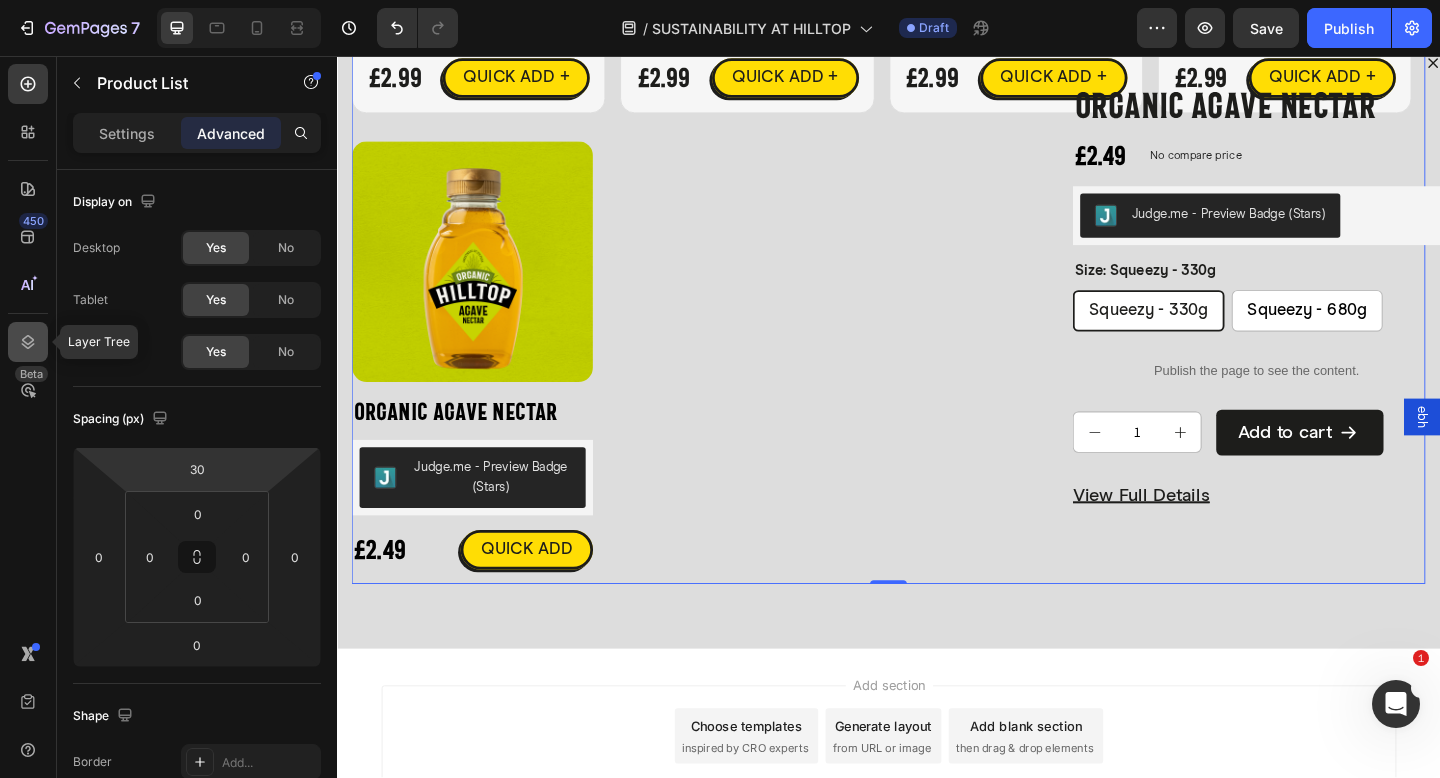 click 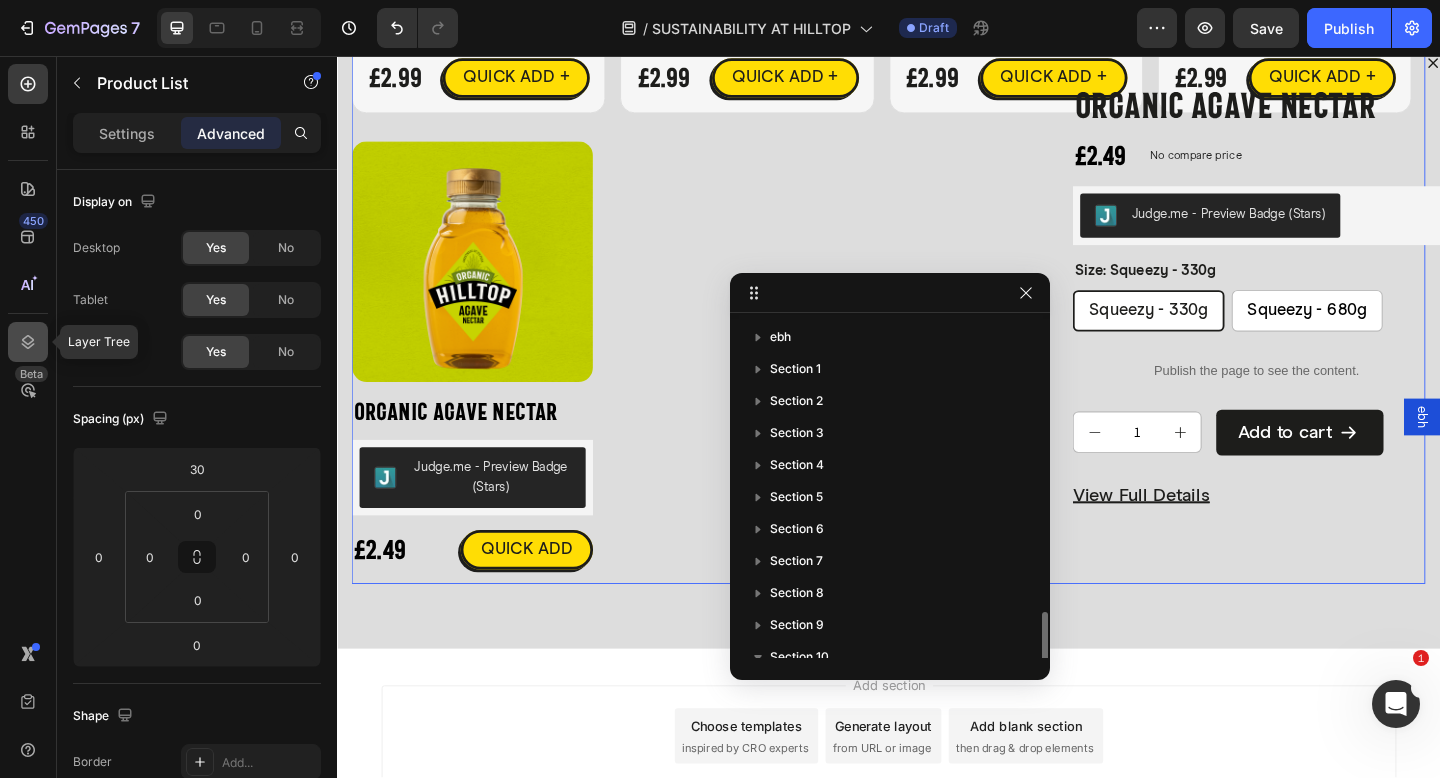 scroll, scrollTop: 175, scrollLeft: 0, axis: vertical 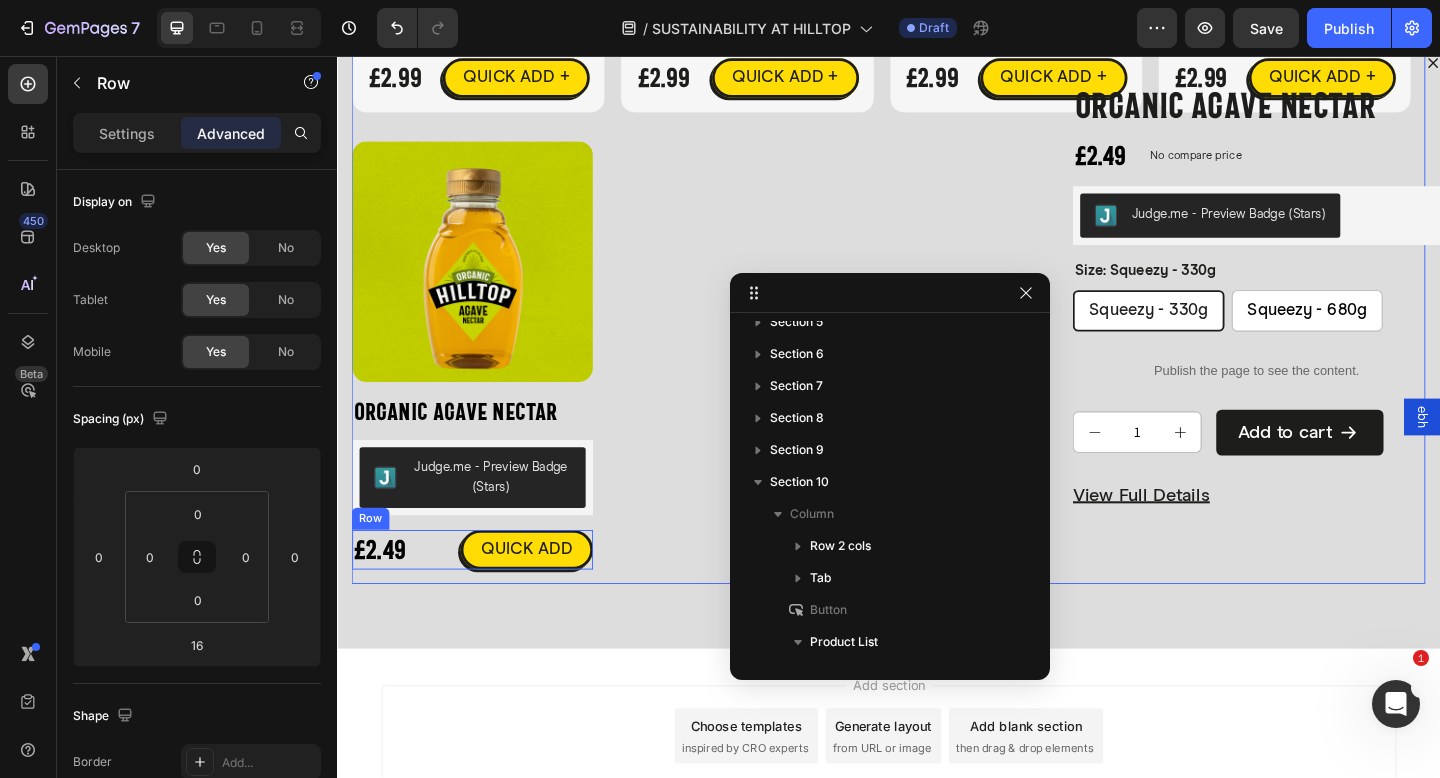 click on "£2.49 Product Price Product Price QUICK ADD Button Row" at bounding box center (484, 593) 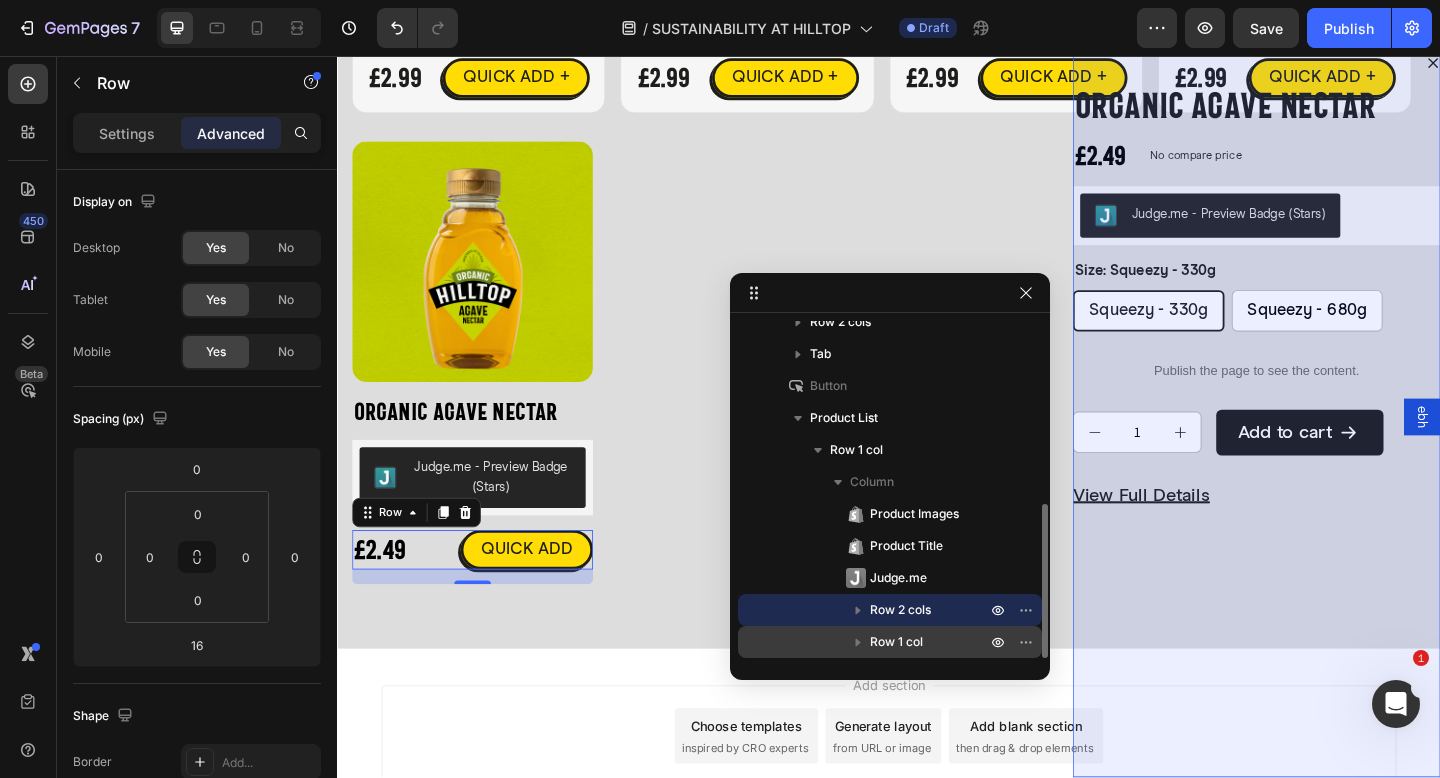 click on "Row 1 col" at bounding box center (930, 642) 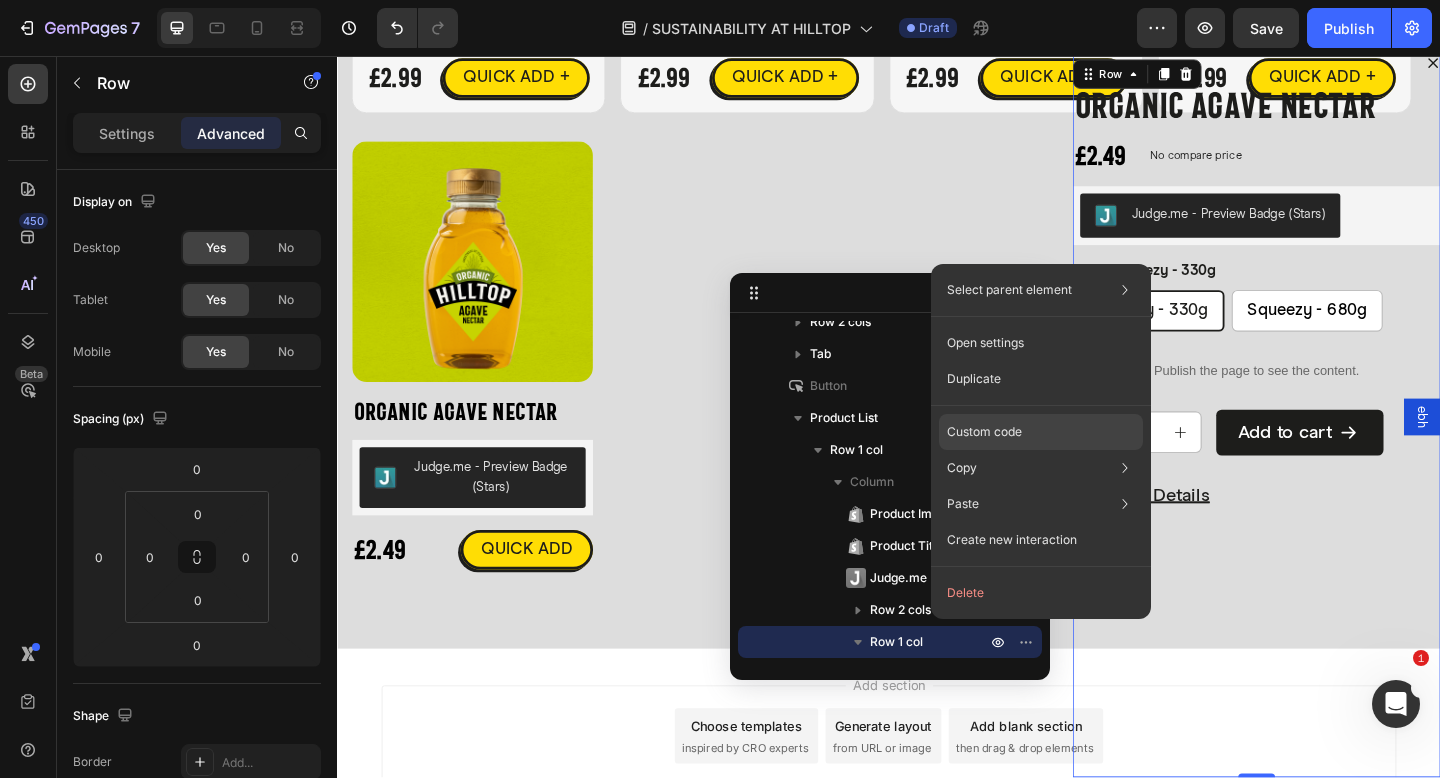 click on "Custom code" 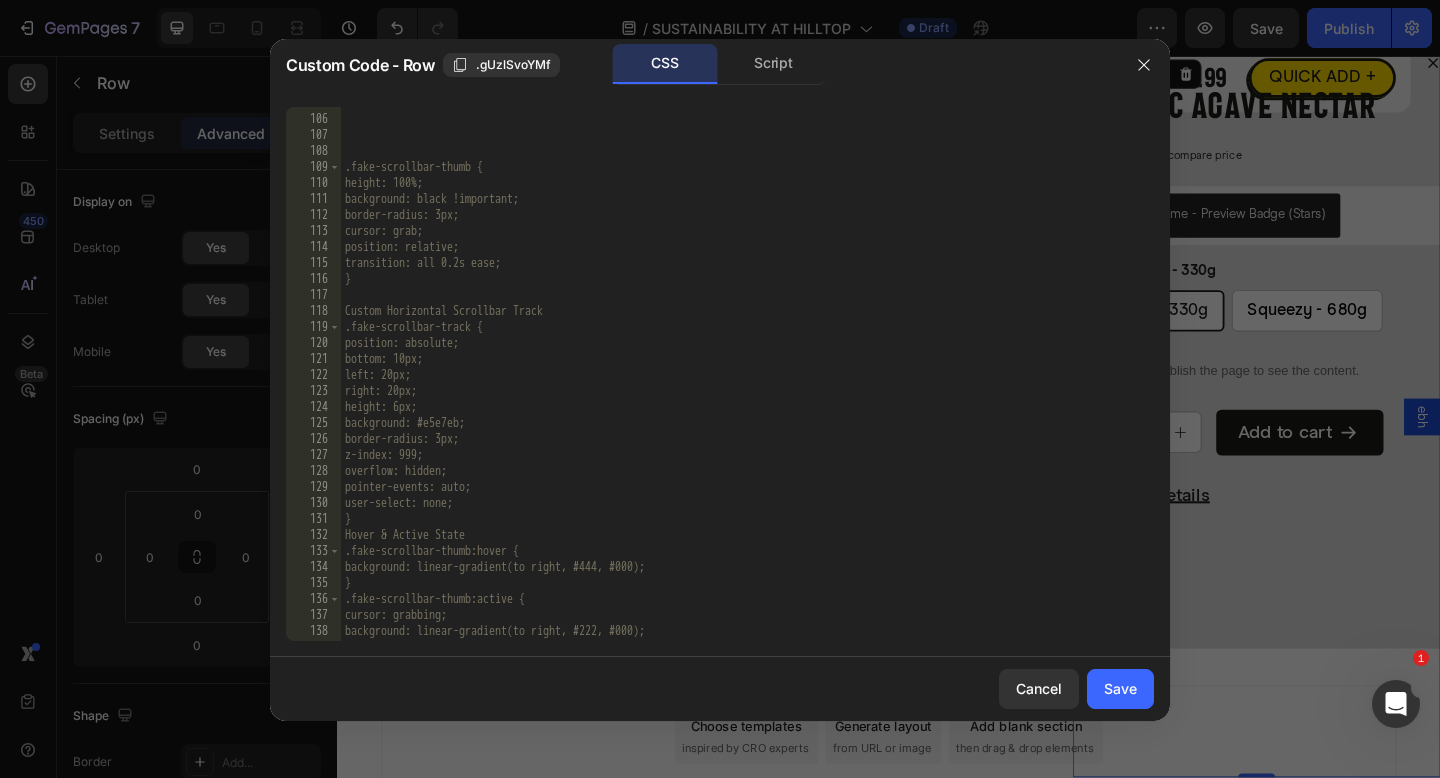 scroll, scrollTop: 1722, scrollLeft: 0, axis: vertical 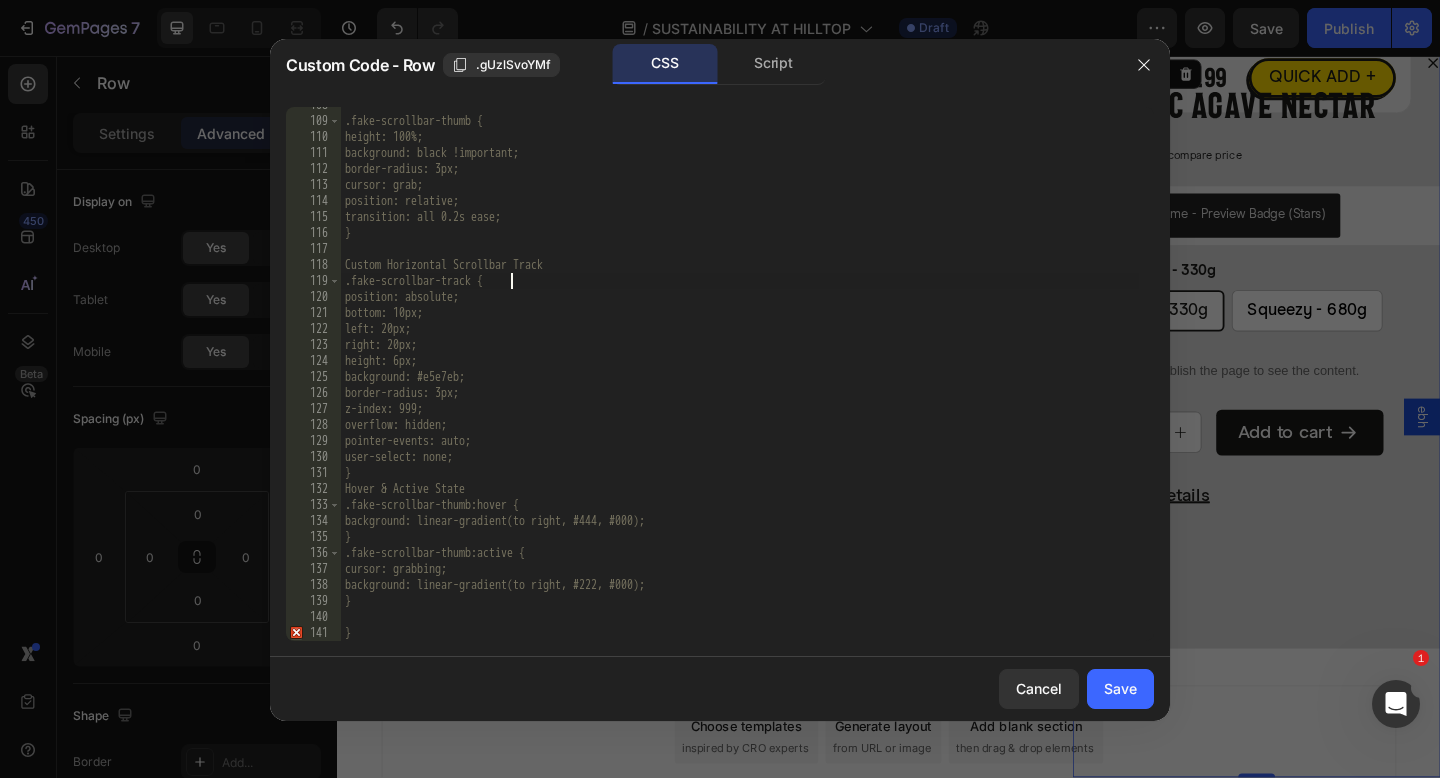 click on ".fake-scrollbar-thumb {   height: 100%;   background: black !important;   border-radius: 3px;   cursor: grab;   position: relative;   transition: all 0.2s ease; }  Custom Horizontal Scrollbar Track  .fake-scrollbar-track {   position: absolute;   bottom: 10px;   left: 20px;   right: 20px;   height: 6px;   background: #e5e7eb;   border-radius: 3px;   z-index: 999;   overflow: hidden;   pointer-events: auto;   user-select: none; }  Hover & Active State  .fake-scrollbar-thumb:hover {   background: linear-gradient(to right, #444, #000); } .fake-scrollbar-thumb:active {   cursor: grabbing;   background: linear-gradient(to right, #222, #000); } }" at bounding box center (740, 380) 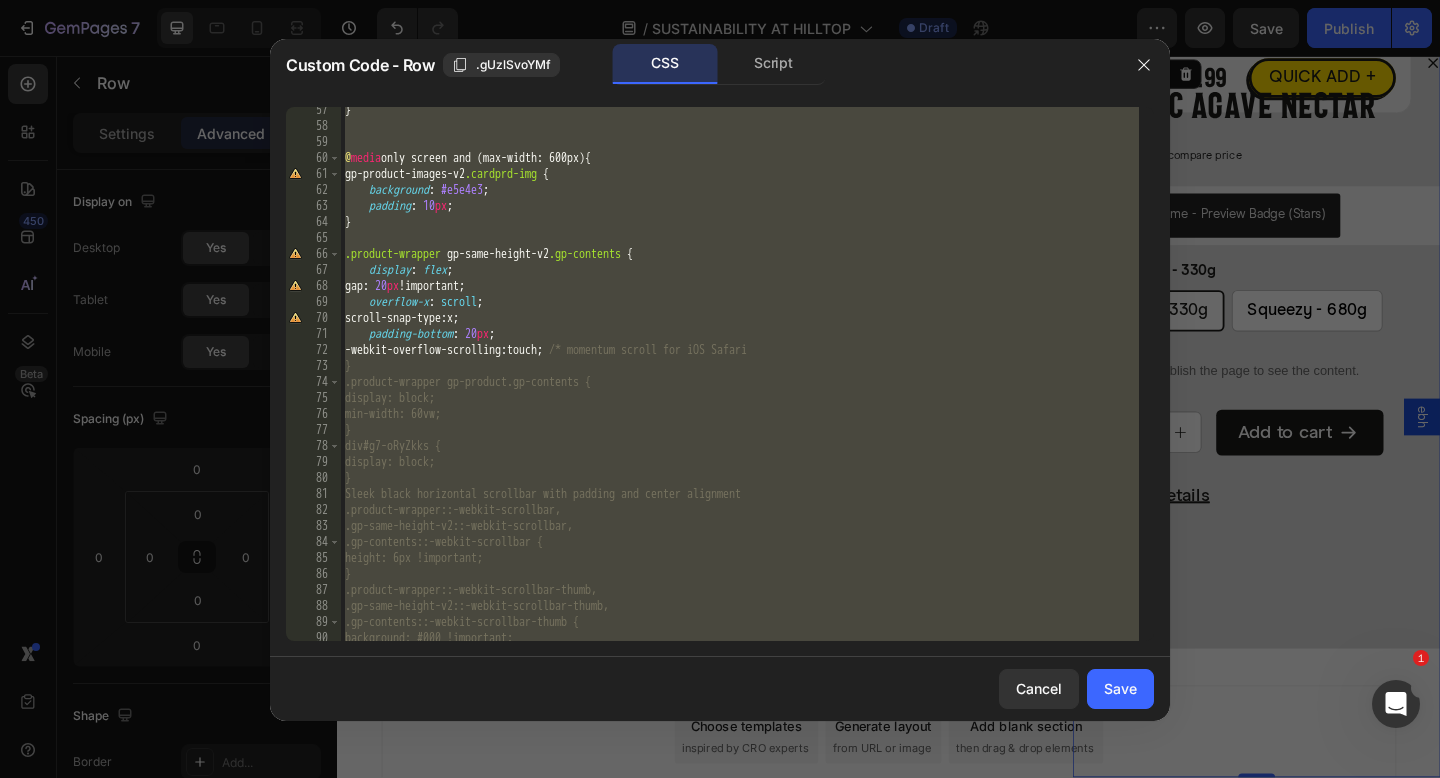scroll, scrollTop: 900, scrollLeft: 0, axis: vertical 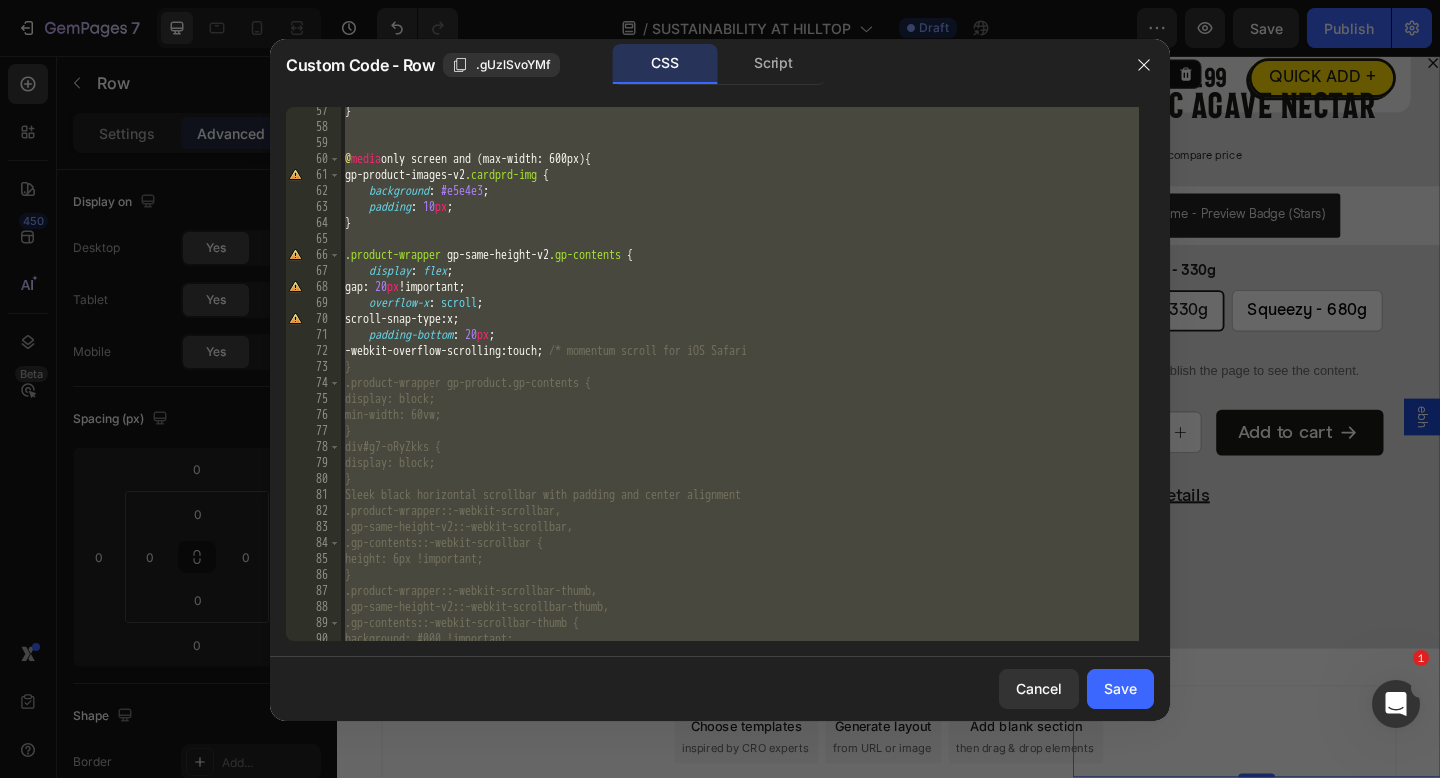 click on "} @ media  only screen and (max-width: 600px)  { gp-product-images-v2 .cardprd-img   {      background :   #e5e4e3 ;      padding :   10 px ; }           .product-wrapper   gp-same-height-v2 .gp-contents   {      display :   flex ;     gap :   20 px  !important ;      overflow-x :   scroll ;     scroll-snap-type :  x ;      padding-bottom :   20 px ;     -webkit-overflow-scrolling :  touch ;   /* momentum scroll for iOS Safari  } .product-wrapper gp-product.gp-contents {     display: block;     min-width: 60vw; } div#g7-oRyZkks {     display: block; }  Sleek black horizontal scrollbar with padding and center alignment  .product-wrapper::-webkit-scrollbar, .gp-same-height-v2::-webkit-scrollbar, .gp-contents::-webkit-scrollbar {     height: 6px !important; } .product-wrapper::-webkit-scrollbar-thumb, .gp-same-height-v2::-webkit-scrollbar-thumb, .gp-contents::-webkit-scrollbar-thumb {     background: #000 !important;     border-radius: 0px;" at bounding box center [740, 374] 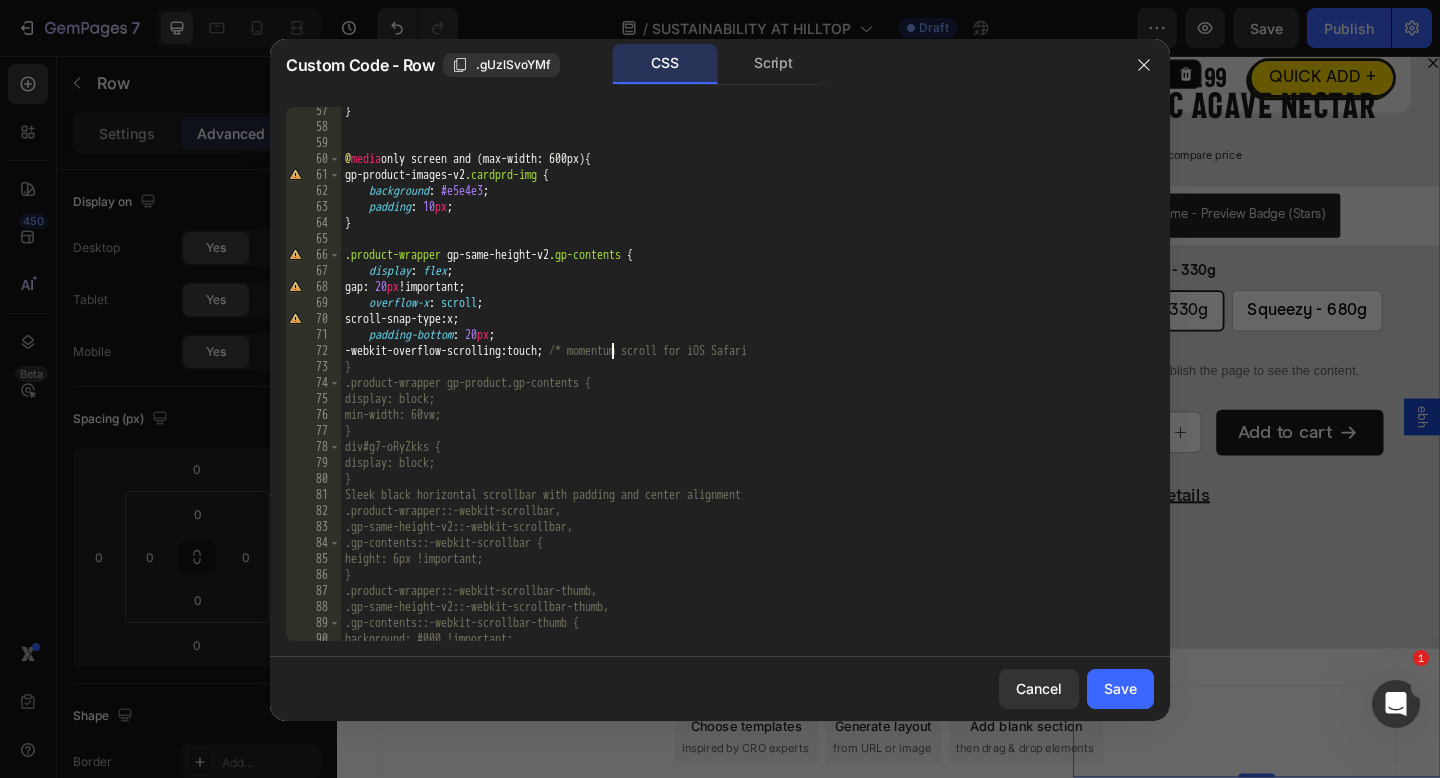 click on "} @ media  only screen and (max-width: 600px)  { gp-product-images-v2 .cardprd-img   {      background :   #e5e4e3 ;      padding :   10 px ; }           .product-wrapper   gp-same-height-v2 .gp-contents   {      display :   flex ;     gap :   20 px  !important ;      overflow-x :   scroll ;     scroll-snap-type :  x ;      padding-bottom :   20 px ;     -webkit-overflow-scrolling :  touch ;   /* momentum scroll for iOS Safari  } .product-wrapper gp-product.gp-contents {     display: block;     min-width: 60vw; } div#g7-oRyZkks {     display: block; }  Sleek black horizontal scrollbar with padding and center alignment  .product-wrapper::-webkit-scrollbar, .gp-same-height-v2::-webkit-scrollbar, .gp-contents::-webkit-scrollbar {     height: 6px !important; } .product-wrapper::-webkit-scrollbar-thumb, .gp-same-height-v2::-webkit-scrollbar-thumb, .gp-contents::-webkit-scrollbar-thumb {     background: #000 !important;     border-radius: 0px;" at bounding box center [740, 386] 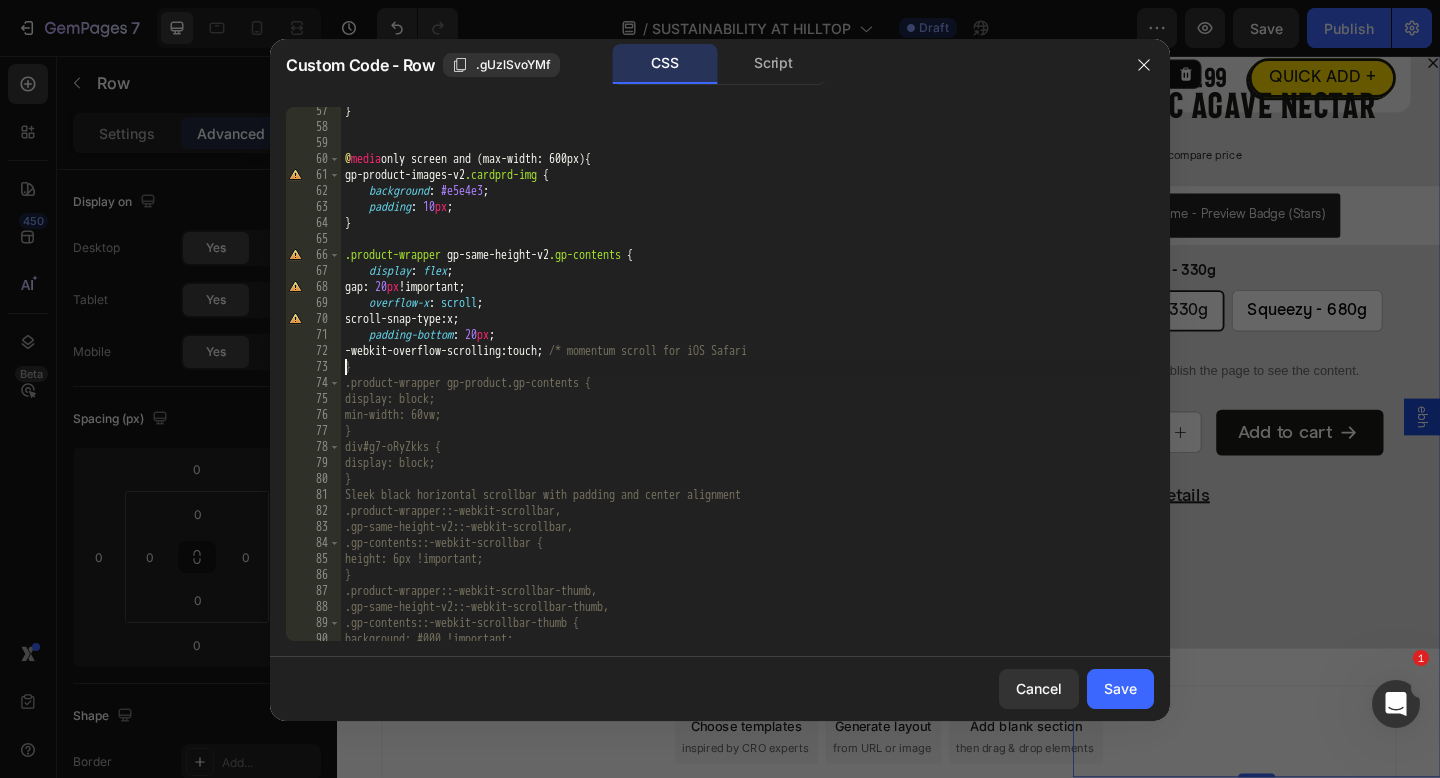 scroll, scrollTop: 1722, scrollLeft: 0, axis: vertical 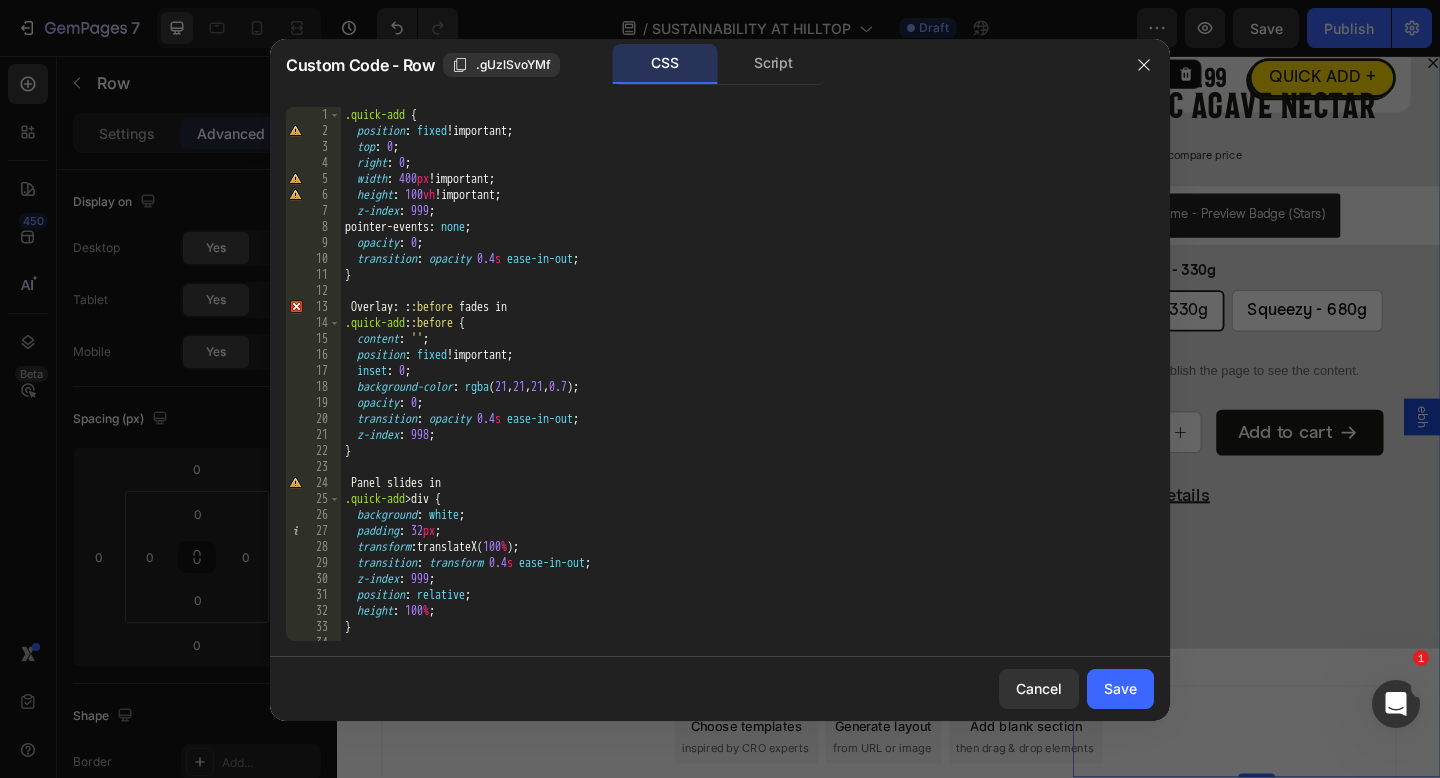 click on ".quick-add   {    position :   fixed  !important ;    top :   0 ;    right :   0 ;    width :   400 px  !important ;    height :   100 vh  !important ;    z-index :   999 ;   pointer-events :   none ;    opacity :   0 ;    transition :   opacity   0.4 s   ease-in-out ; }   Overlay : : :before   fades   in   .quick-add : :before   {    content :   ' ' ;    position :   fixed  !important ;    inset :   0 ;    background-color :   rgba ( 21 ,  21 ,  21 ,  0.7 ) ;    opacity :   0 ;    transition :   opacity   0.4 s   ease-in-out ;    z-index :   998 ; }   Panel   slides   in   .quick-add  >  div   {    background :   white ;    padding :   32 px ;    transform :  translateX( 100 % ) ;    transition :   transform   0.4 s   ease-in-out ;    z-index :   999 ;    position :   relative ;    height :   100 % ; }   Active   state   to   animate   everything" at bounding box center (740, 390) 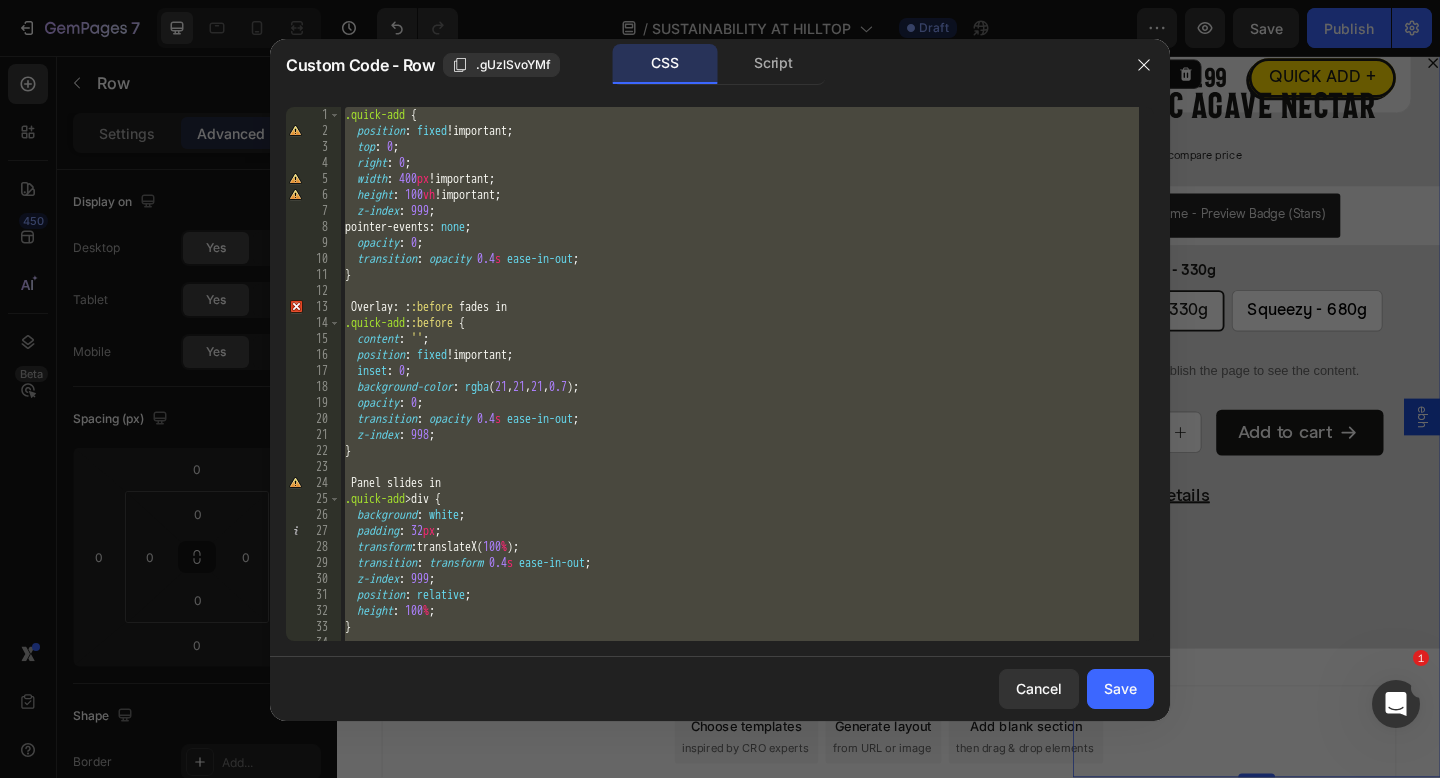 paste 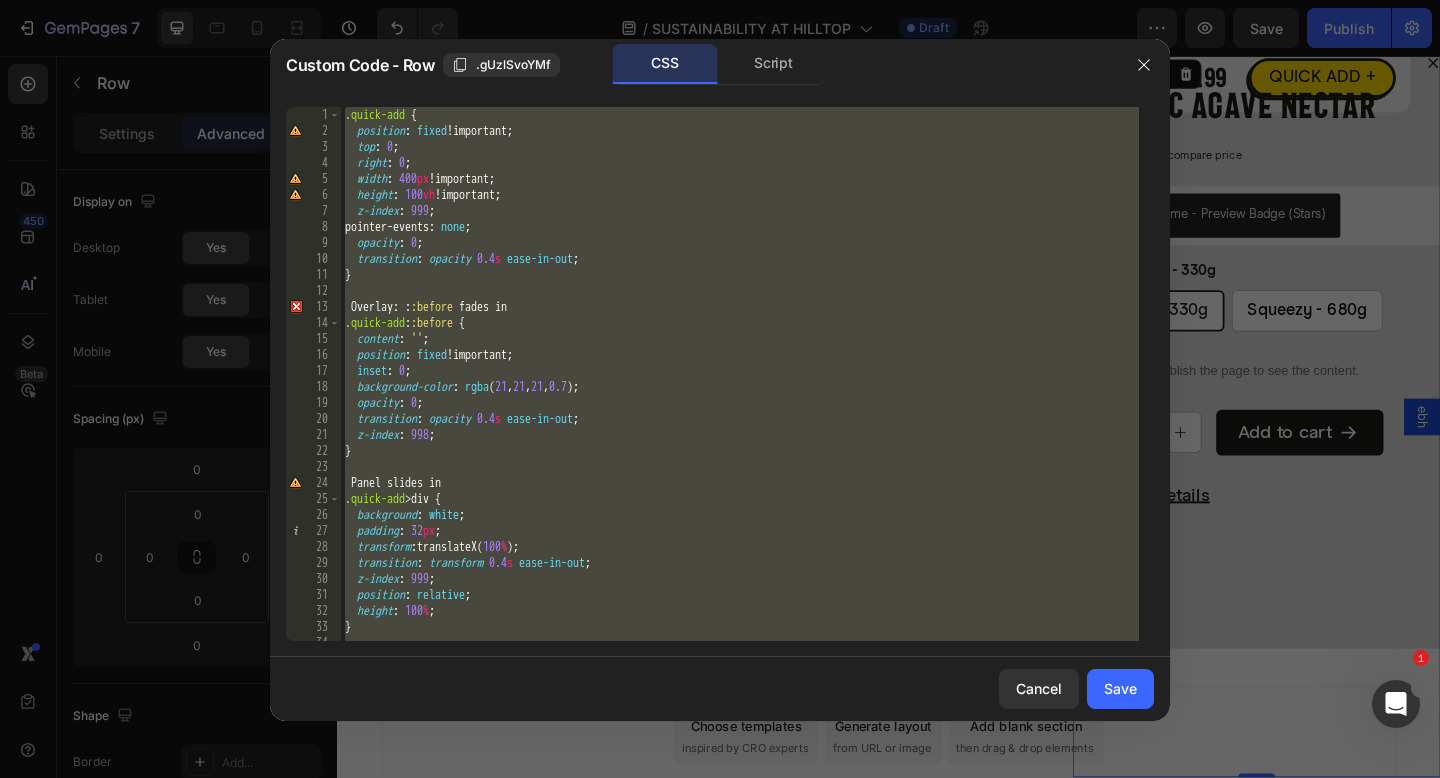 type on "}" 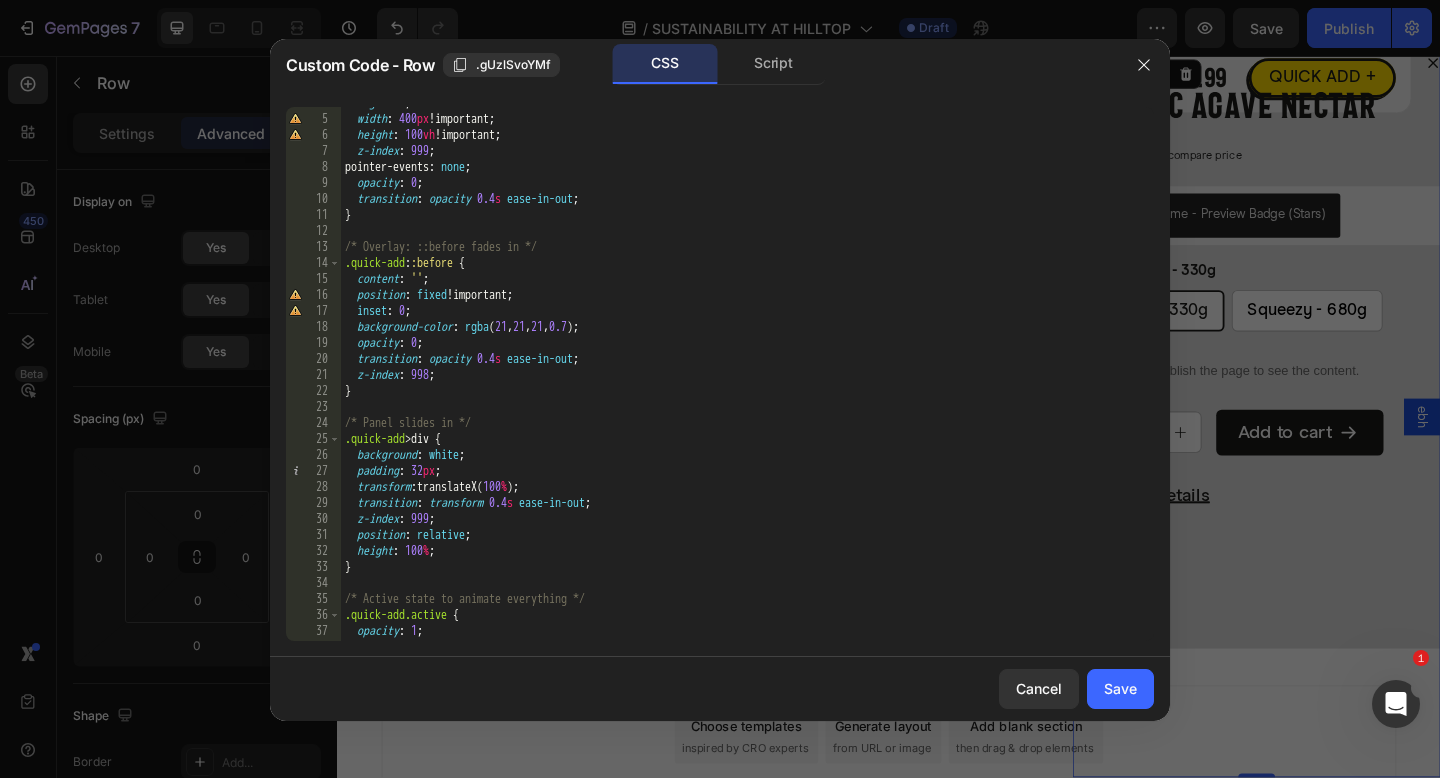 scroll, scrollTop: 0, scrollLeft: 0, axis: both 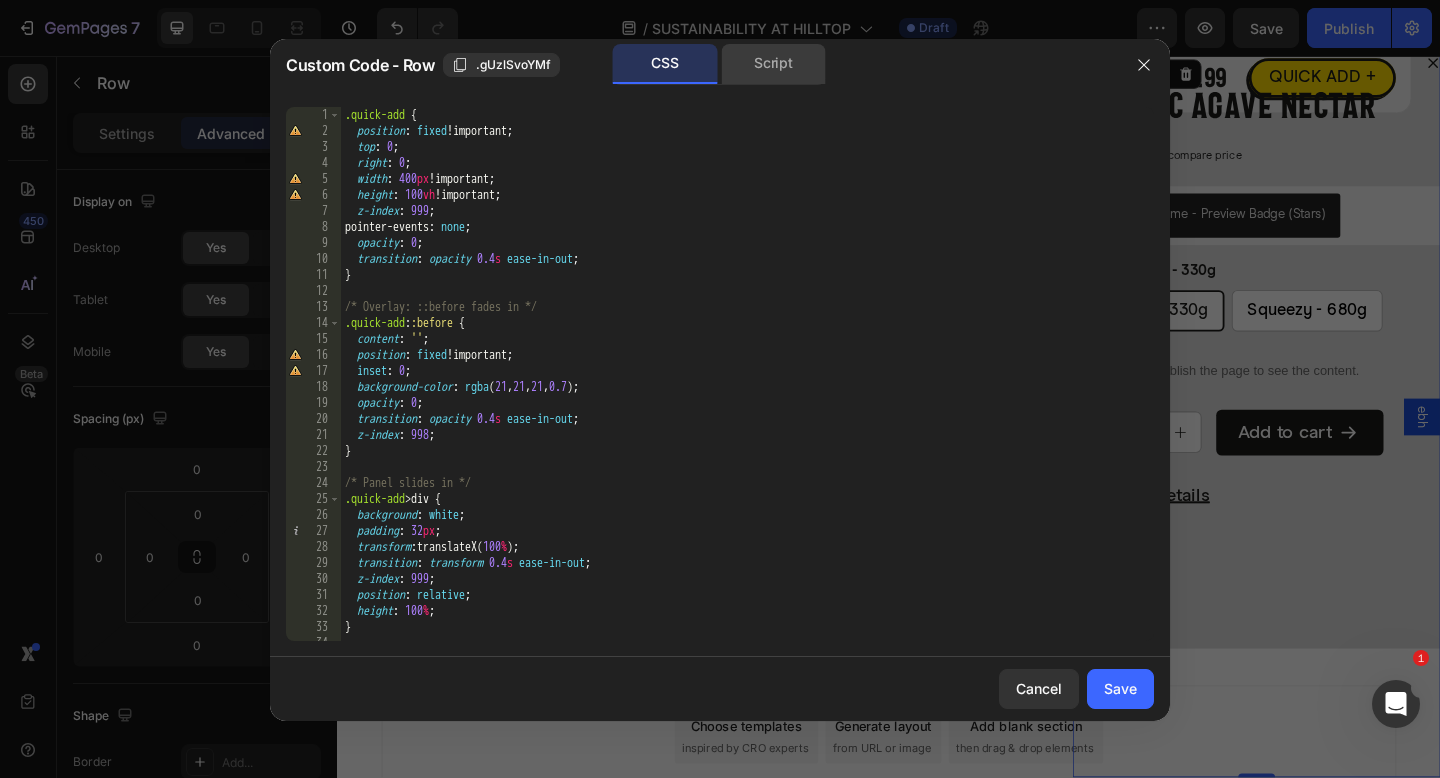 click on "Script" 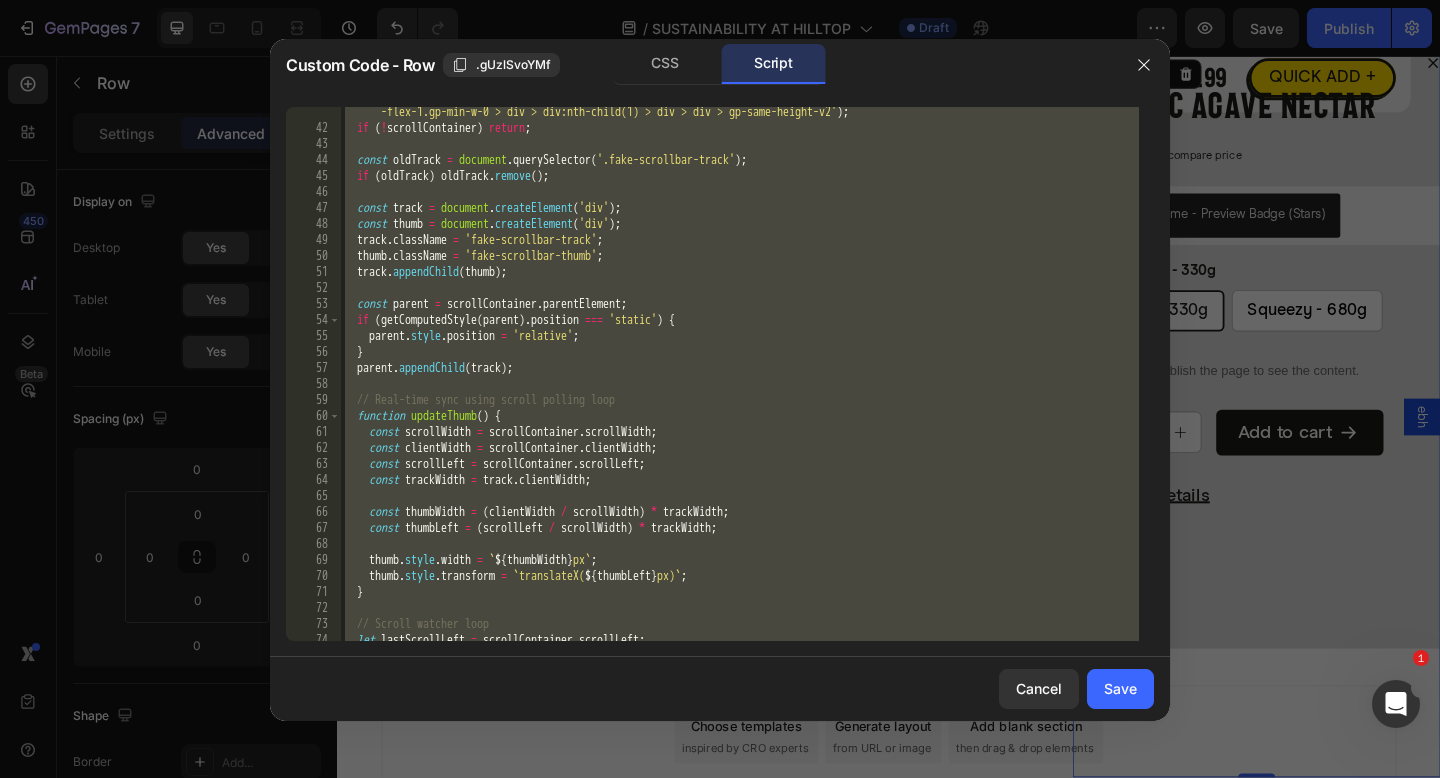 scroll, scrollTop: 1322, scrollLeft: 0, axis: vertical 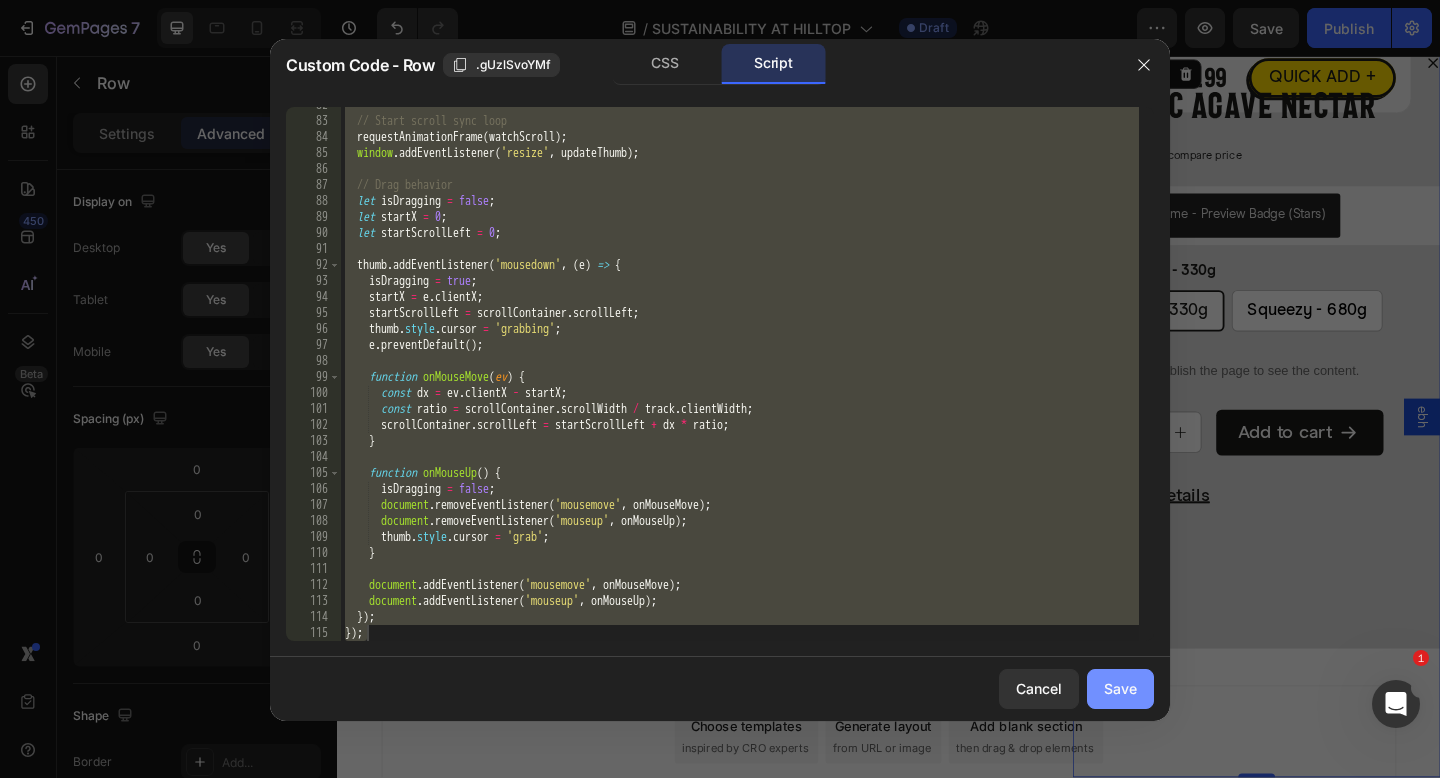 click on "Save" 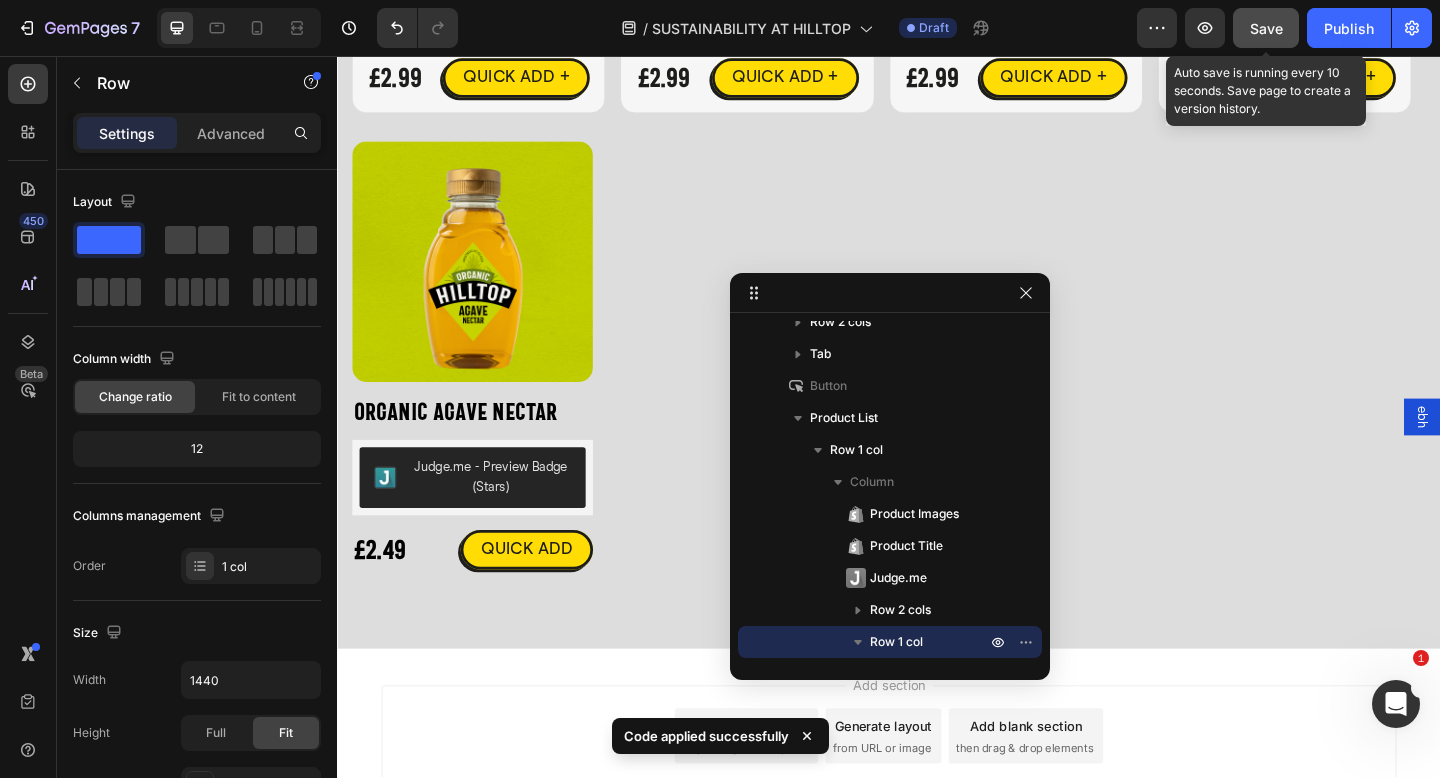 click on "Save" at bounding box center (1266, 28) 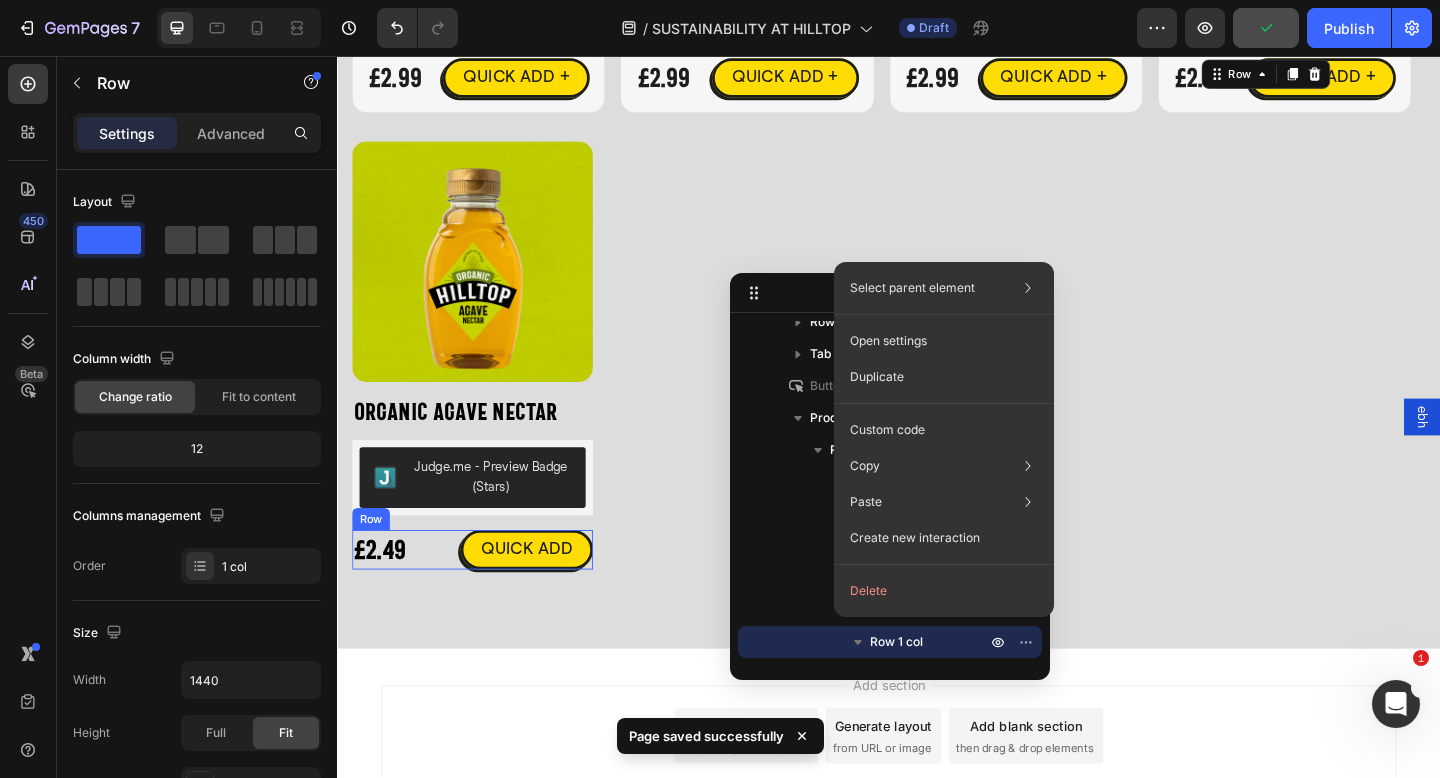 click on "£2.49 Product Price Product Price QUICK ADD Button Row" at bounding box center (484, 593) 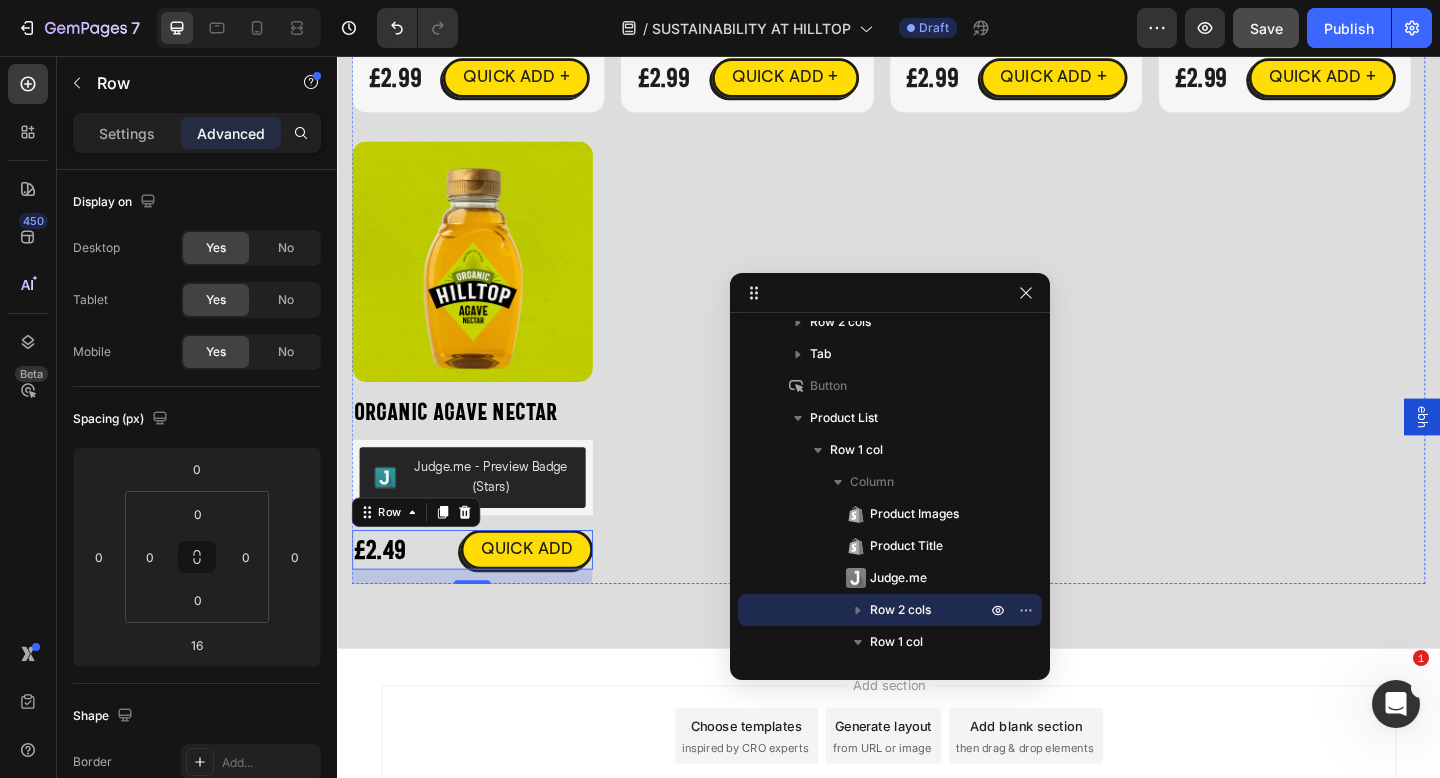 click on "Product Images Organic Agave Nectar Product Title Judge.me - Preview Badge (Stars) Judge.me £2.49 Product Price Product Price QUICK ADD Button Row   16
Icon Organic Agave Nectar Product Title £2.49 Product Price Product Price No compare price Product Price Row Judge.me - Preview Badge (Stars) Judge.me Size: Squeezy - 330g Squeezy - 330g Squeezy - 330g Squeezy - 330g Squeezy - 680g Squeezy - 680g Squeezy - 680g Product Variants & Swatches
Publish the page to see the content.
Custom Code
1
Product Quantity
Add to cart Add to Cart Row View full details Product View More Row Row" at bounding box center (484, 390) 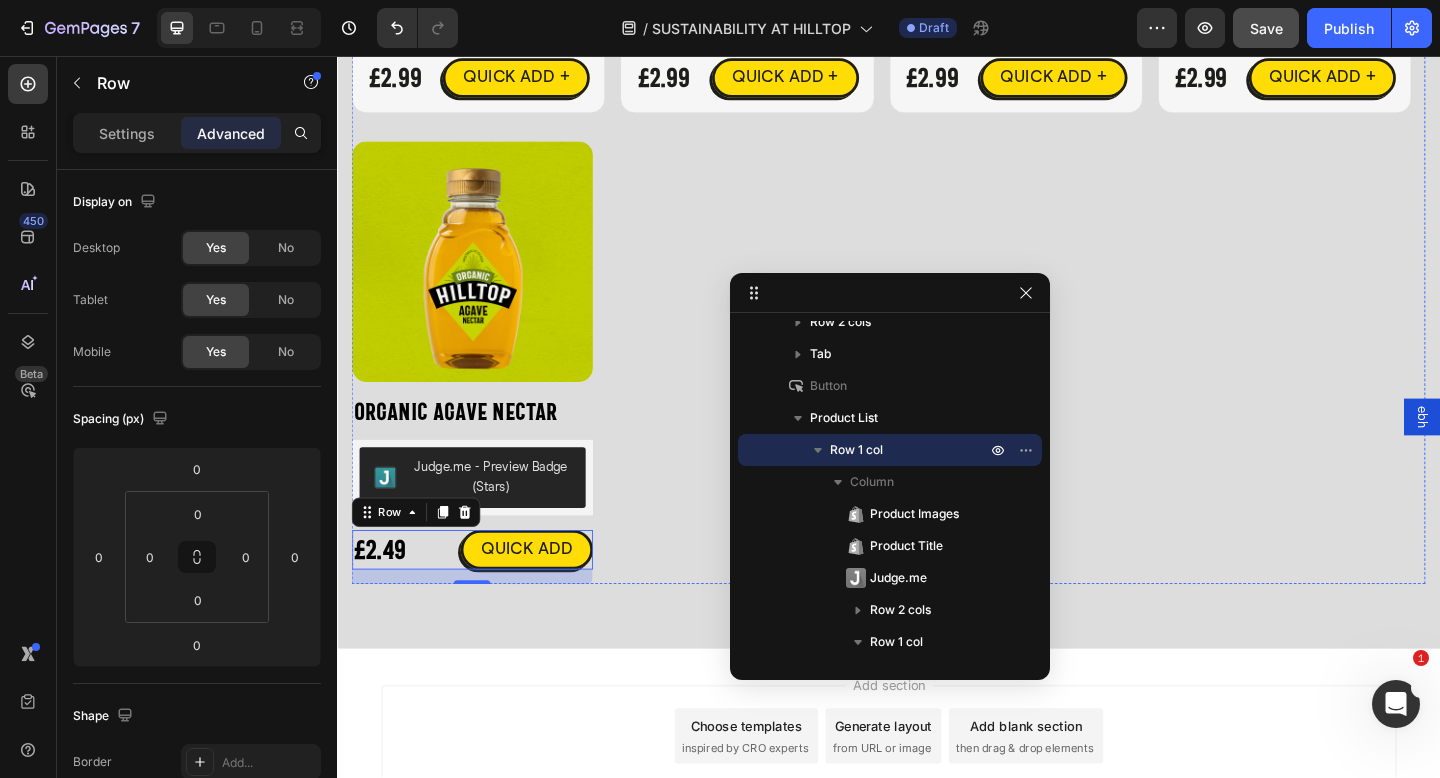 click on "Product Images Organic Agave Nectar Product Title Judge.me - Preview Badge (Stars) Judge.me £2.49 Product Price Product Price QUICK ADD Button Row   16
Icon Organic Agave Nectar Product Title £2.49 Product Price Product Price No compare price Product Price Row Judge.me - Preview Badge (Stars) Judge.me Size: Squeezy - 330g Squeezy - 330g Squeezy - 330g Squeezy - 330g Squeezy - 680g Squeezy - 680g Squeezy - 680g Product Variants & Swatches
Publish the page to see the content.
Custom Code
1
Product Quantity
Add to cart Add to Cart Row View full details Product View More Row Row" at bounding box center [484, 390] 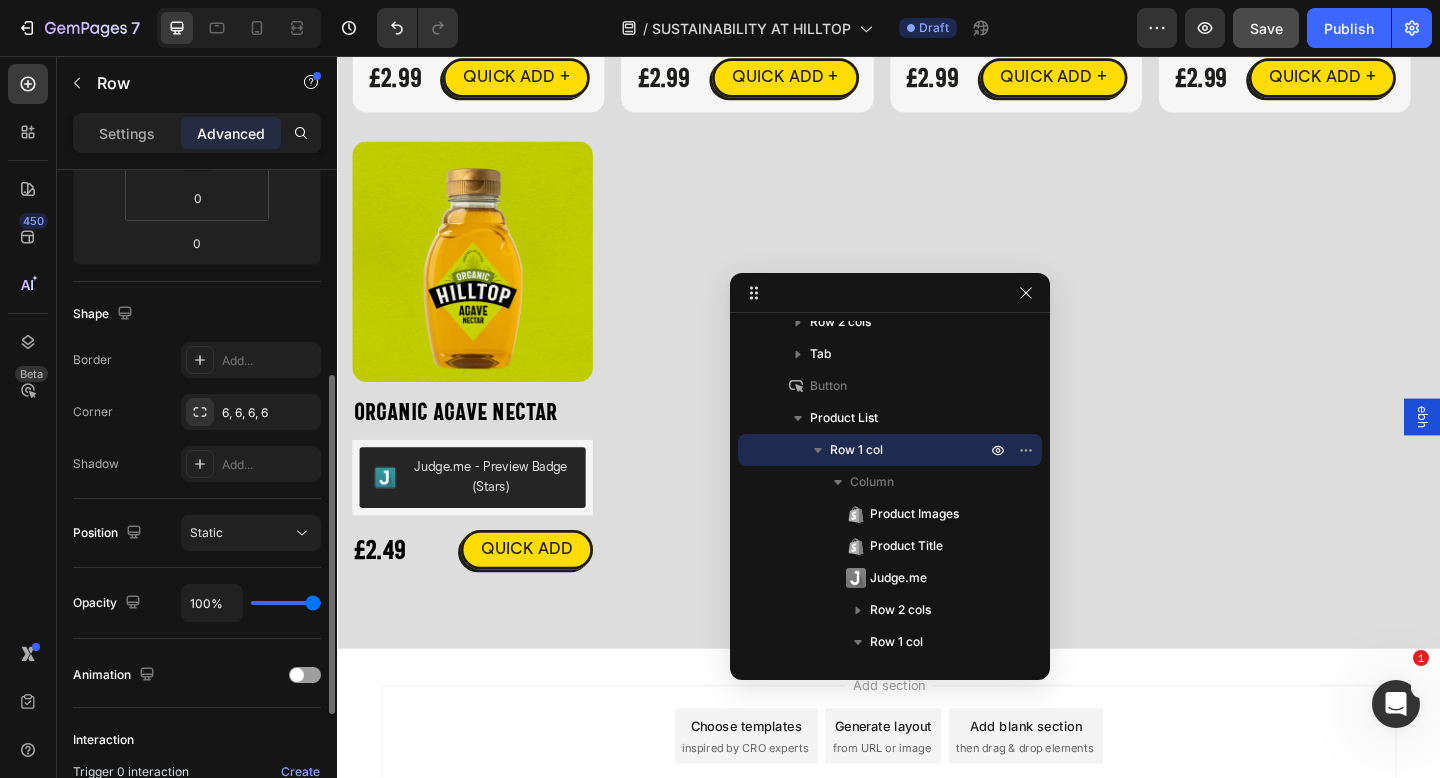 scroll, scrollTop: 639, scrollLeft: 0, axis: vertical 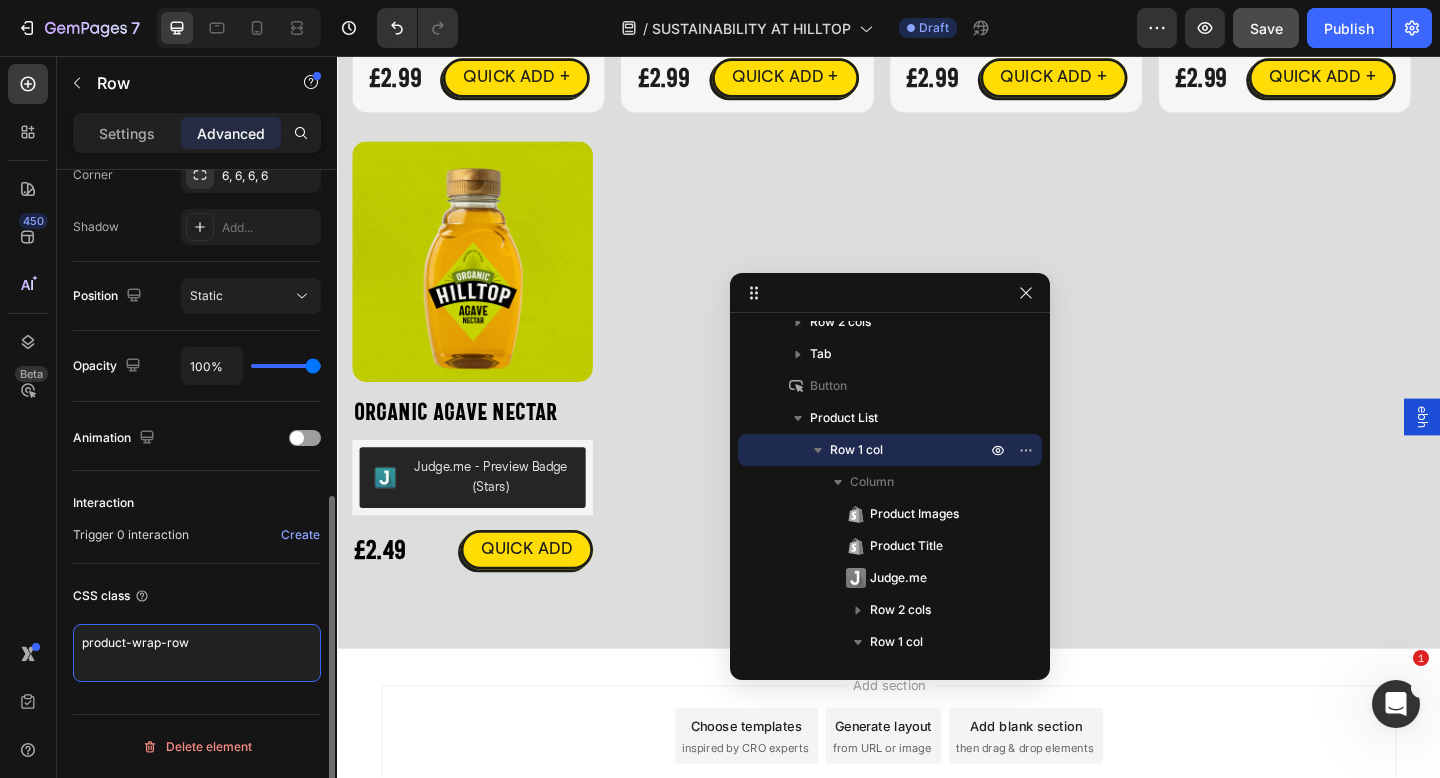 click on "product-wrap-row" at bounding box center [197, 653] 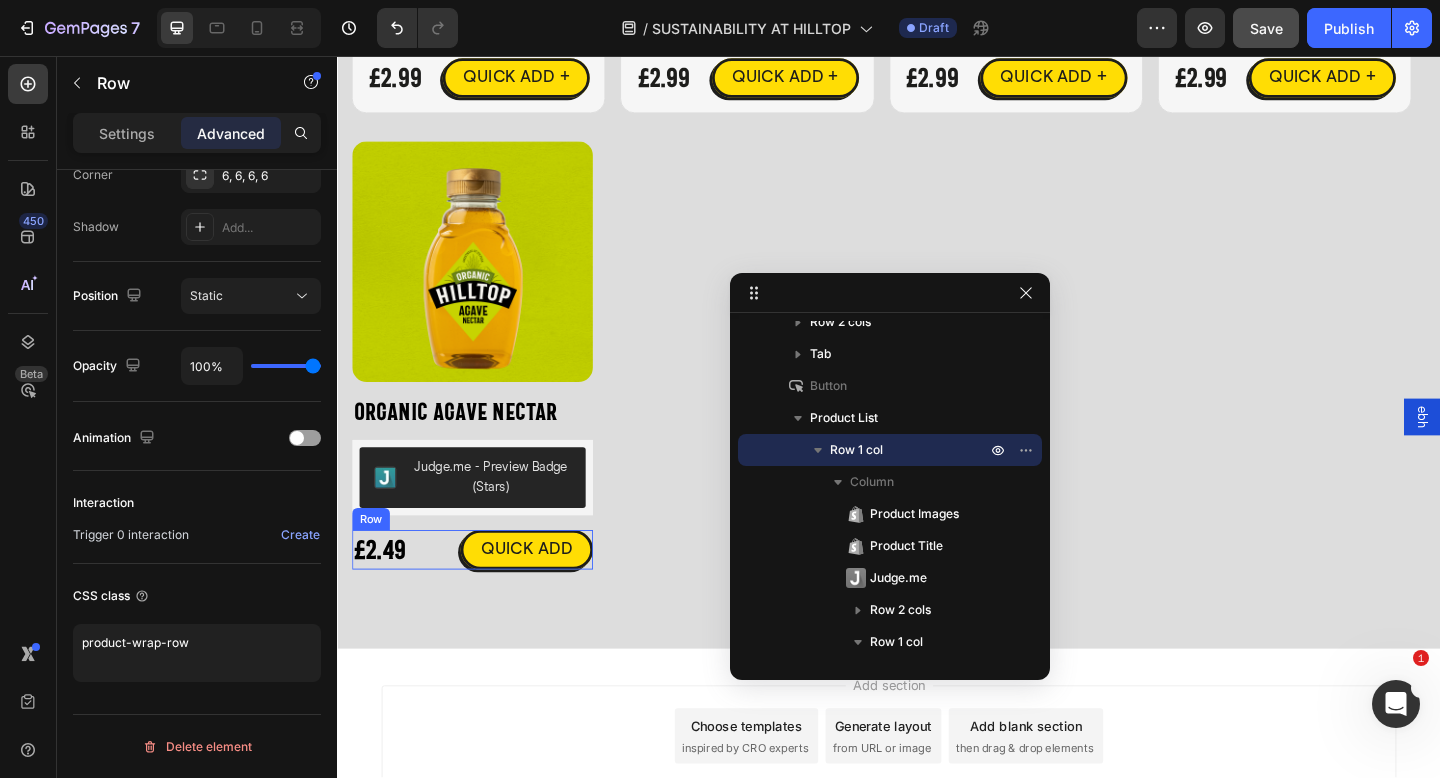 click on "£2.49 Product Price Product Price QUICK ADD Button Row" at bounding box center (484, 593) 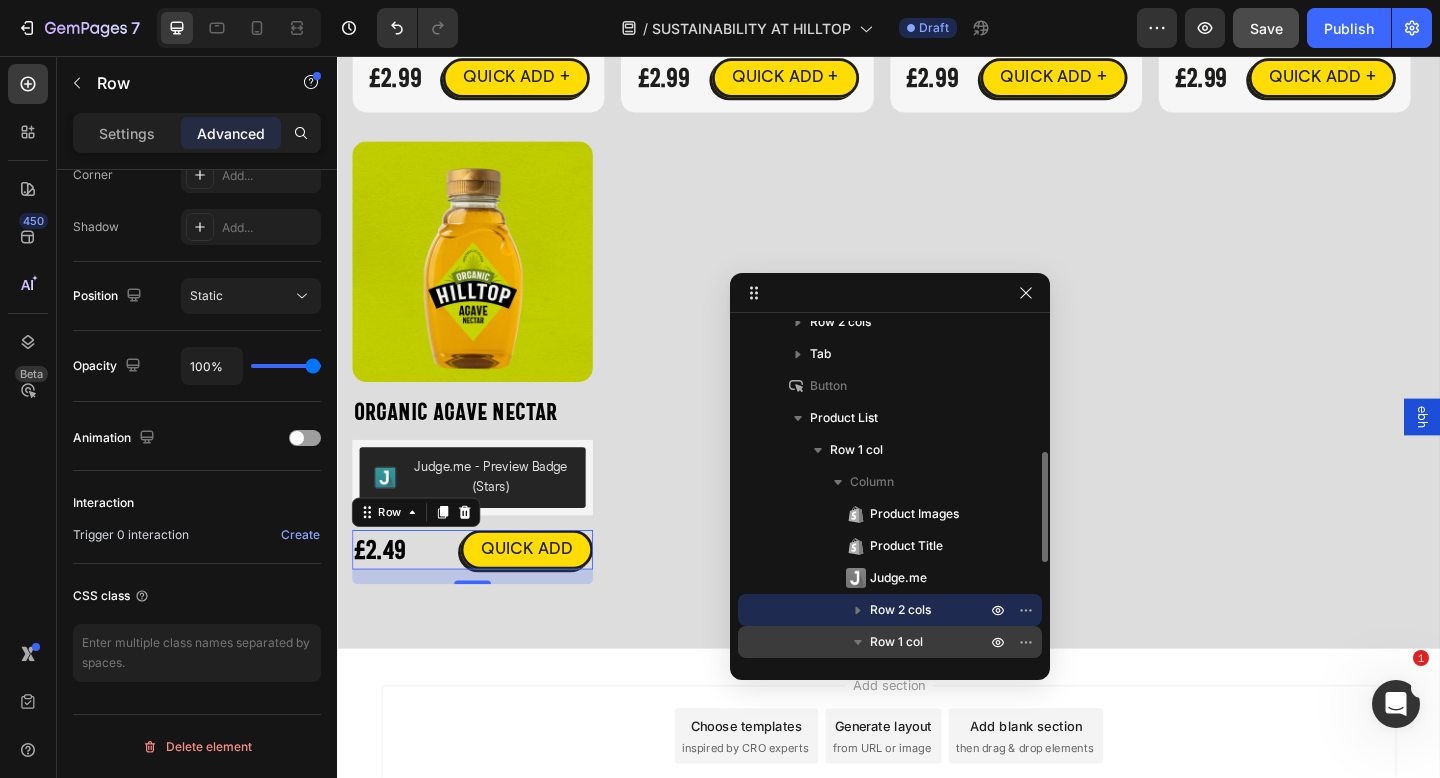 click on "Row 1 col" at bounding box center (890, 642) 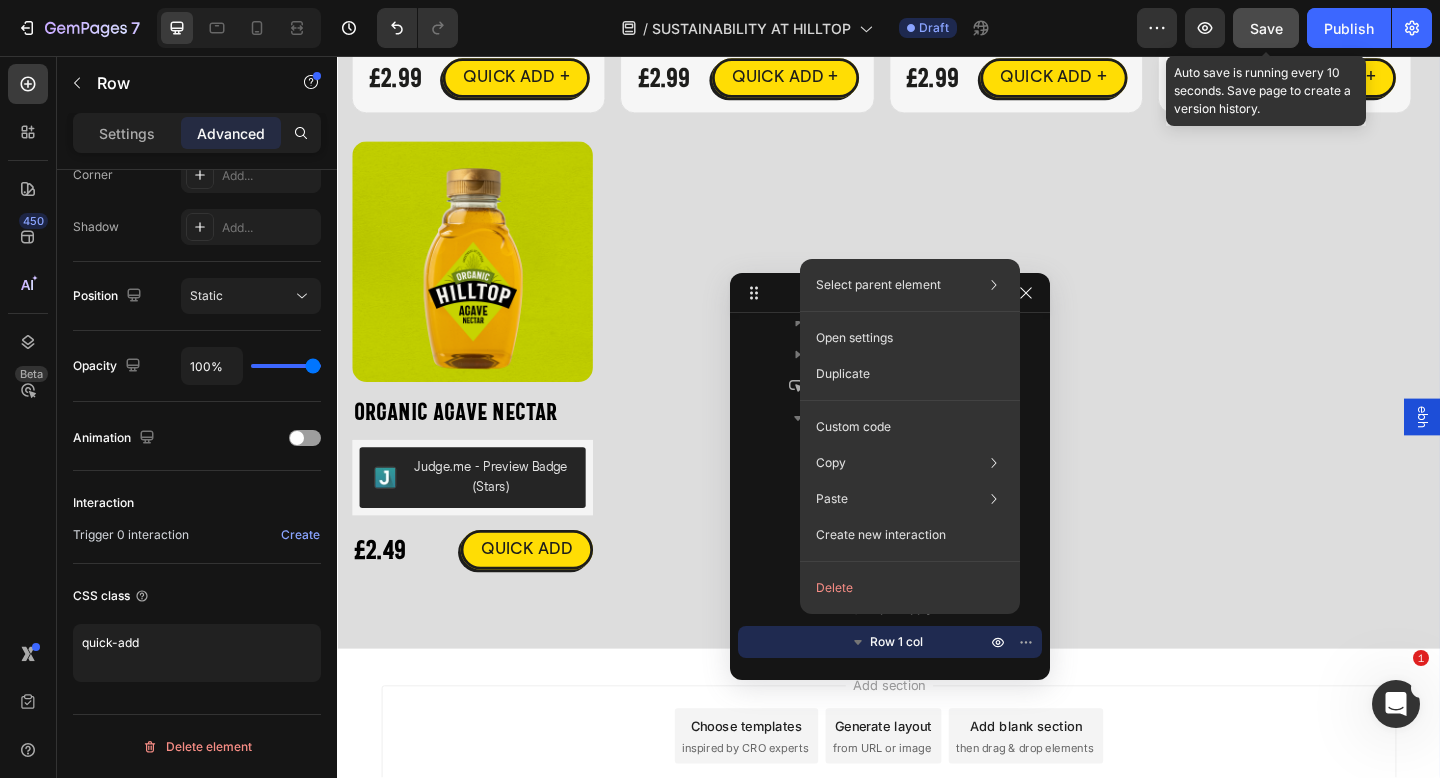 click on "Save" at bounding box center [1266, 28] 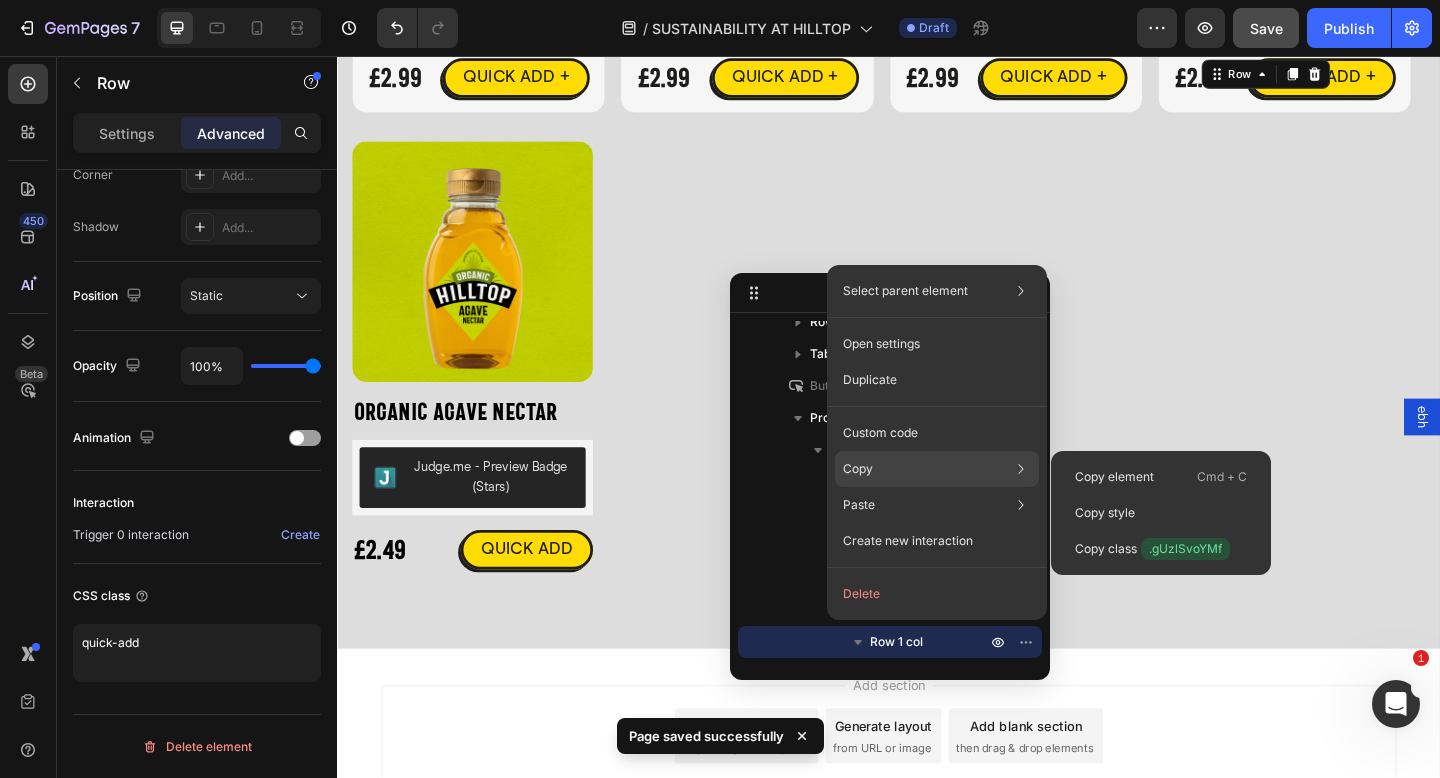 click on "Copy" at bounding box center [858, 469] 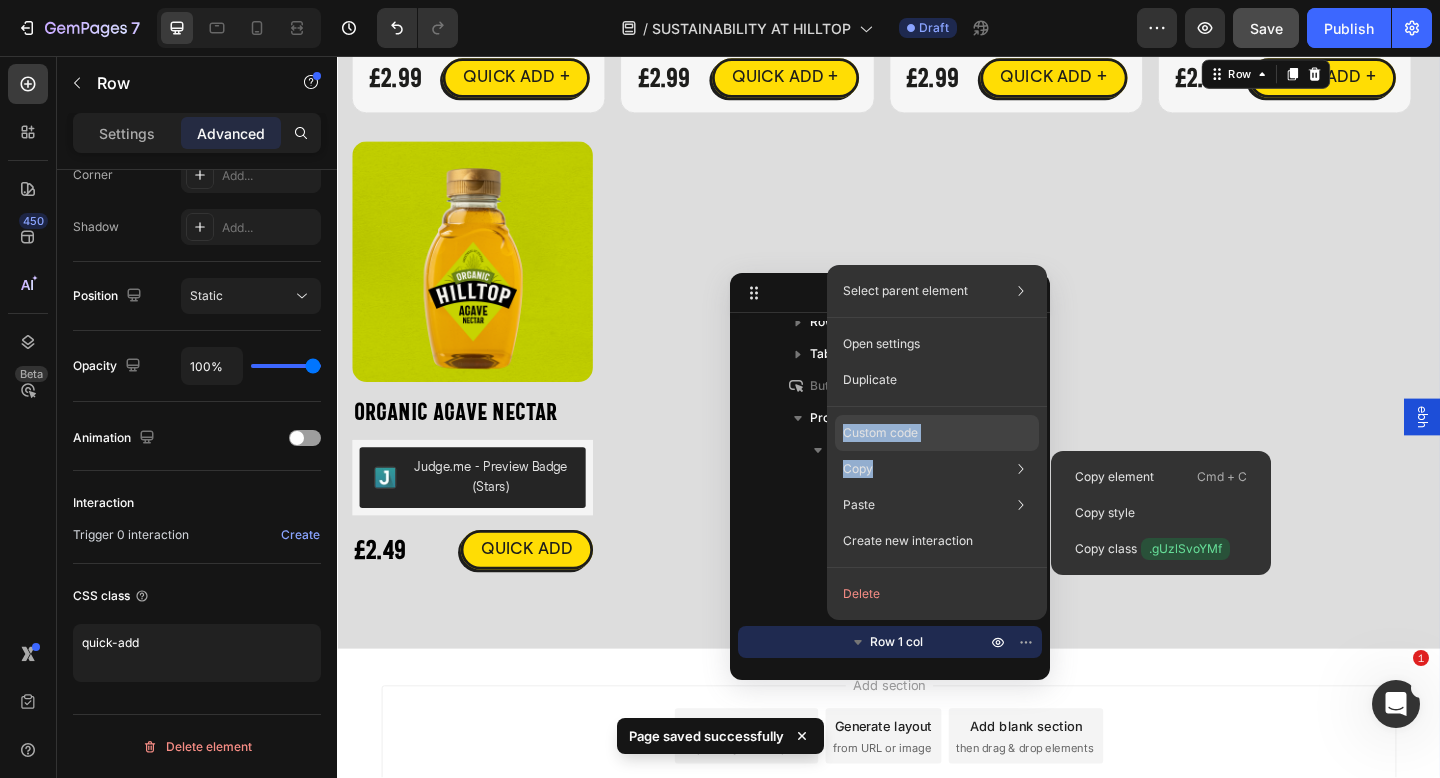 drag, startPoint x: 855, startPoint y: 467, endPoint x: 864, endPoint y: 436, distance: 32.280025 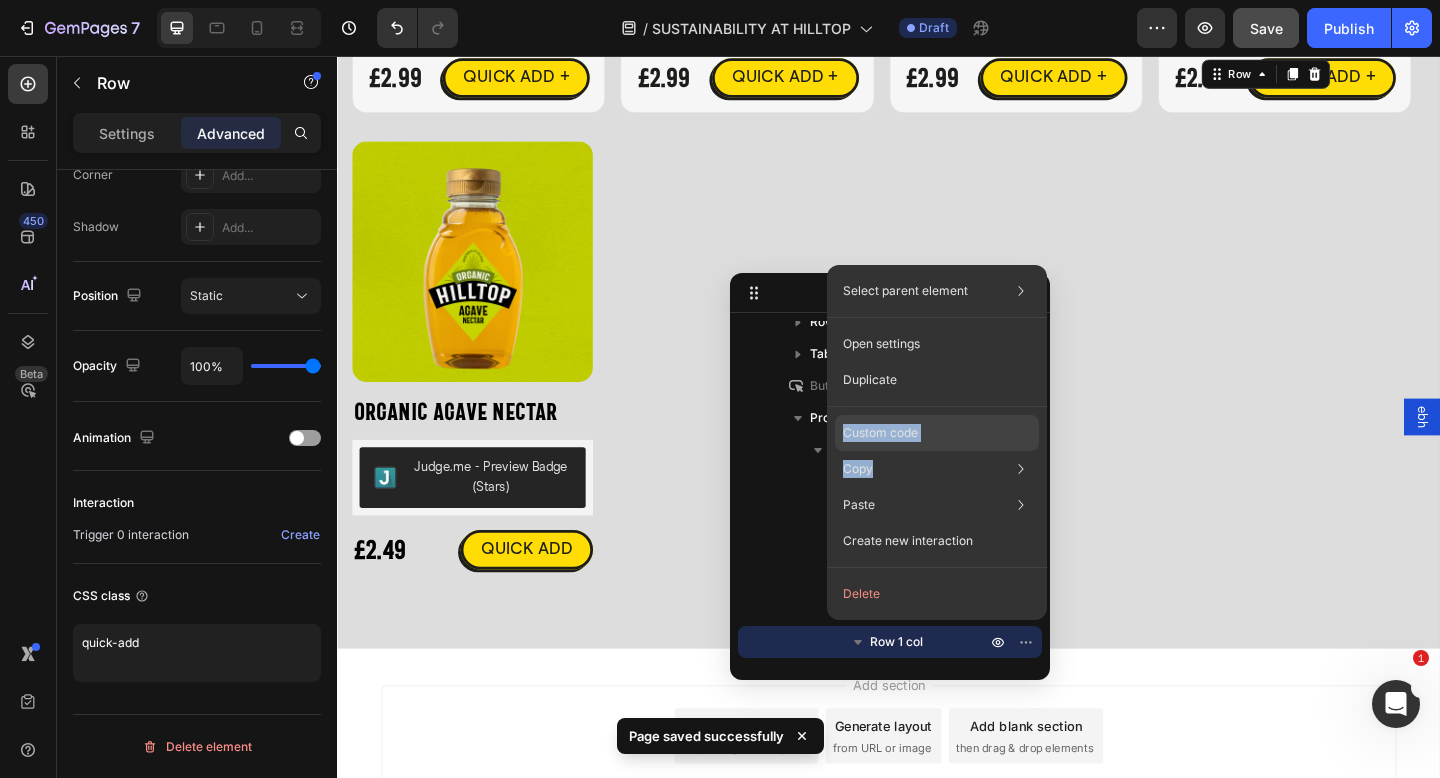 click on "Custom code" at bounding box center [880, 433] 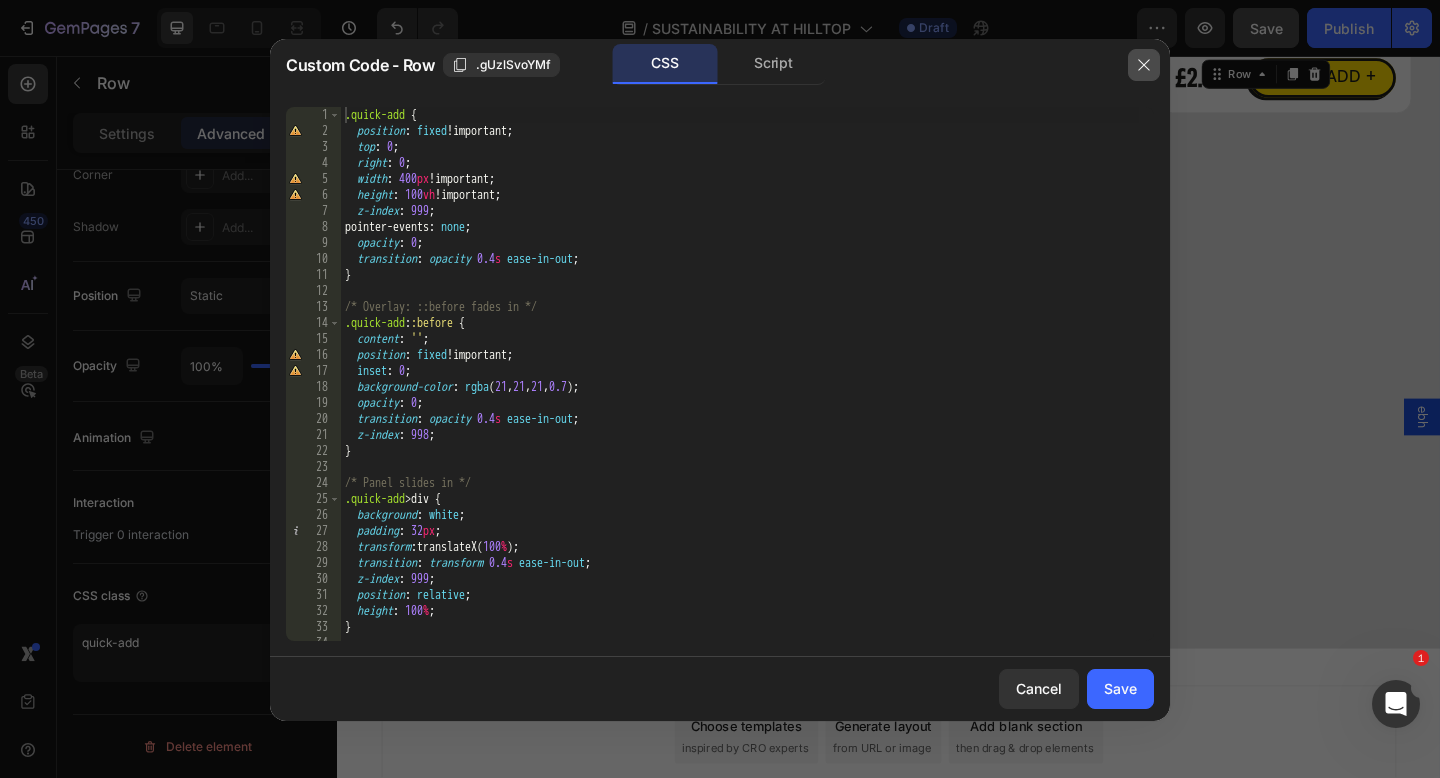 click 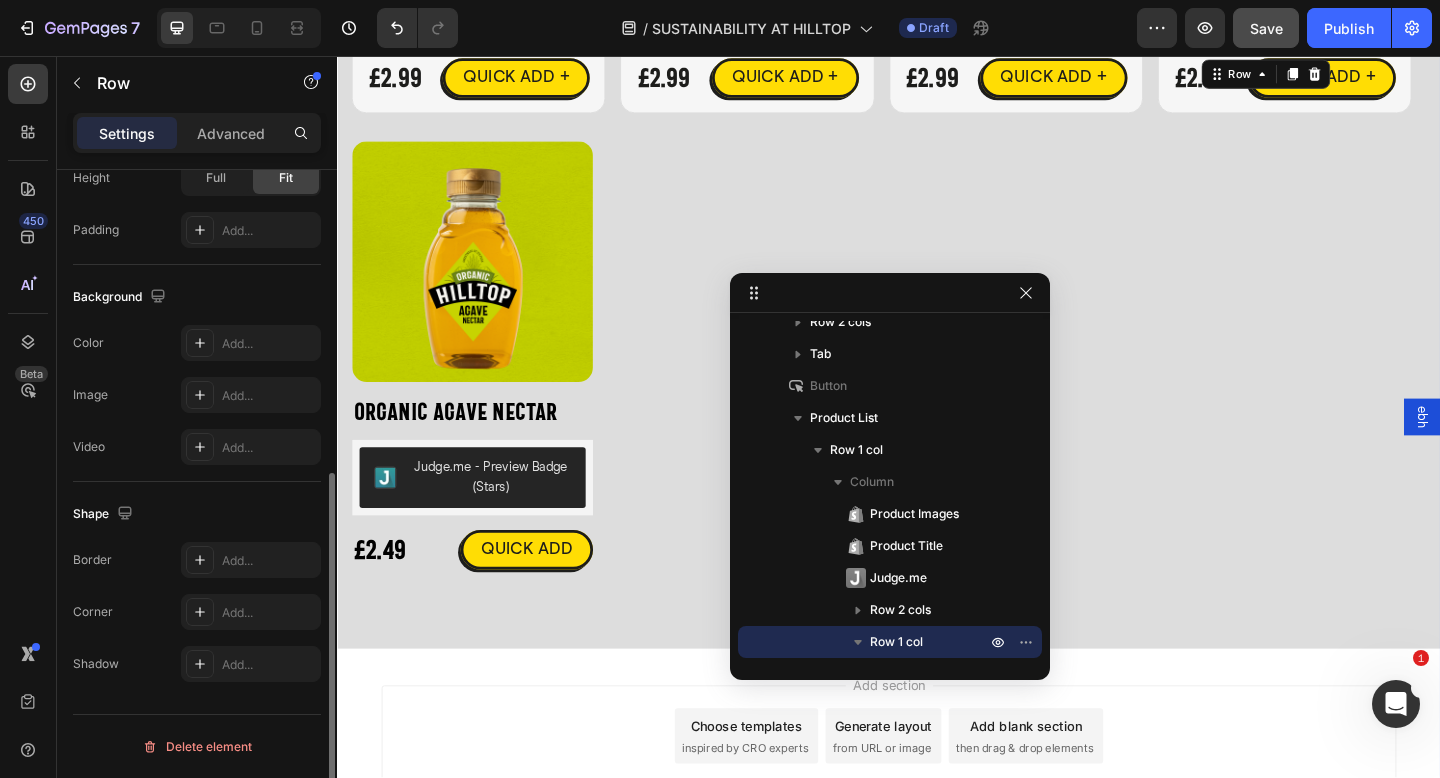 scroll, scrollTop: 555, scrollLeft: 0, axis: vertical 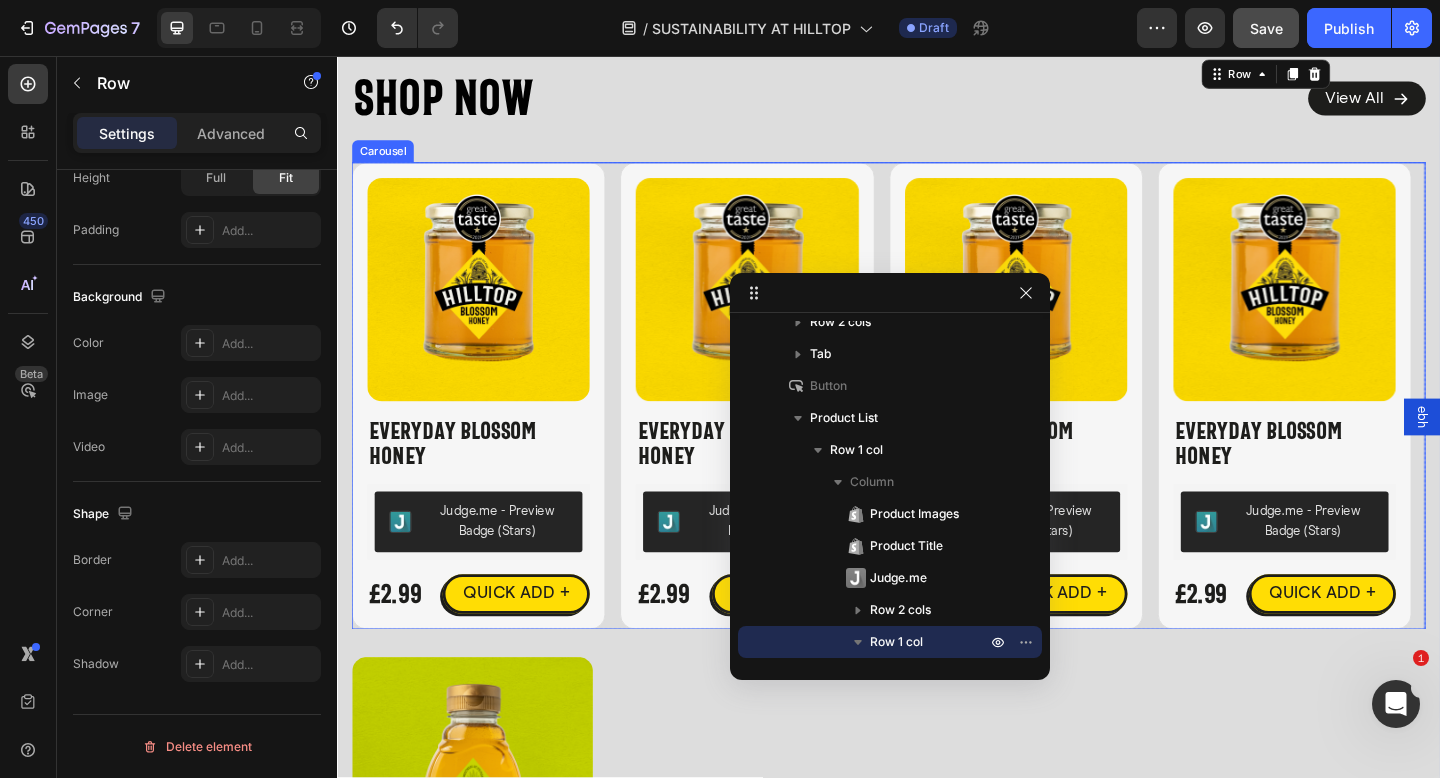 click on "Product Images Everyday Blossom Honey Product Title Judge.me - Preview Badge (Stars) Judge.me £2.99 Product Price Product Price QUICK ADD + Button Row Product Product Images Everyday Blossom Honey Product Title Judge.me - Preview Badge (Stars) Judge.me £2.99 Product Price Product Price QUICK ADD + Button Row Product Product Images Everyday Blossom Honey Product Title Judge.me - Preview Badge (Stars) Judge.me £2.99 Product Price Product Price QUICK ADD + Button Row Product Product Images Everyday Blossom Honey Product Title Judge.me - Preview Badge (Stars) Judge.me £2.99 Product Price Product Price QUICK ADD + Button Row Product Product Images Everyday Blossom Honey Product Title Judge.me - Preview Badge (Stars) Judge.me £2.99 Product Price Product Price QUICK ADD + Button Row Product Product Images Everyday Blossom Honey Product Title Judge.me - Preview Badge (Stars) Judge.me £2.99 Product Price Product Price QUICK ADD + Button Row Product" at bounding box center [937, 426] 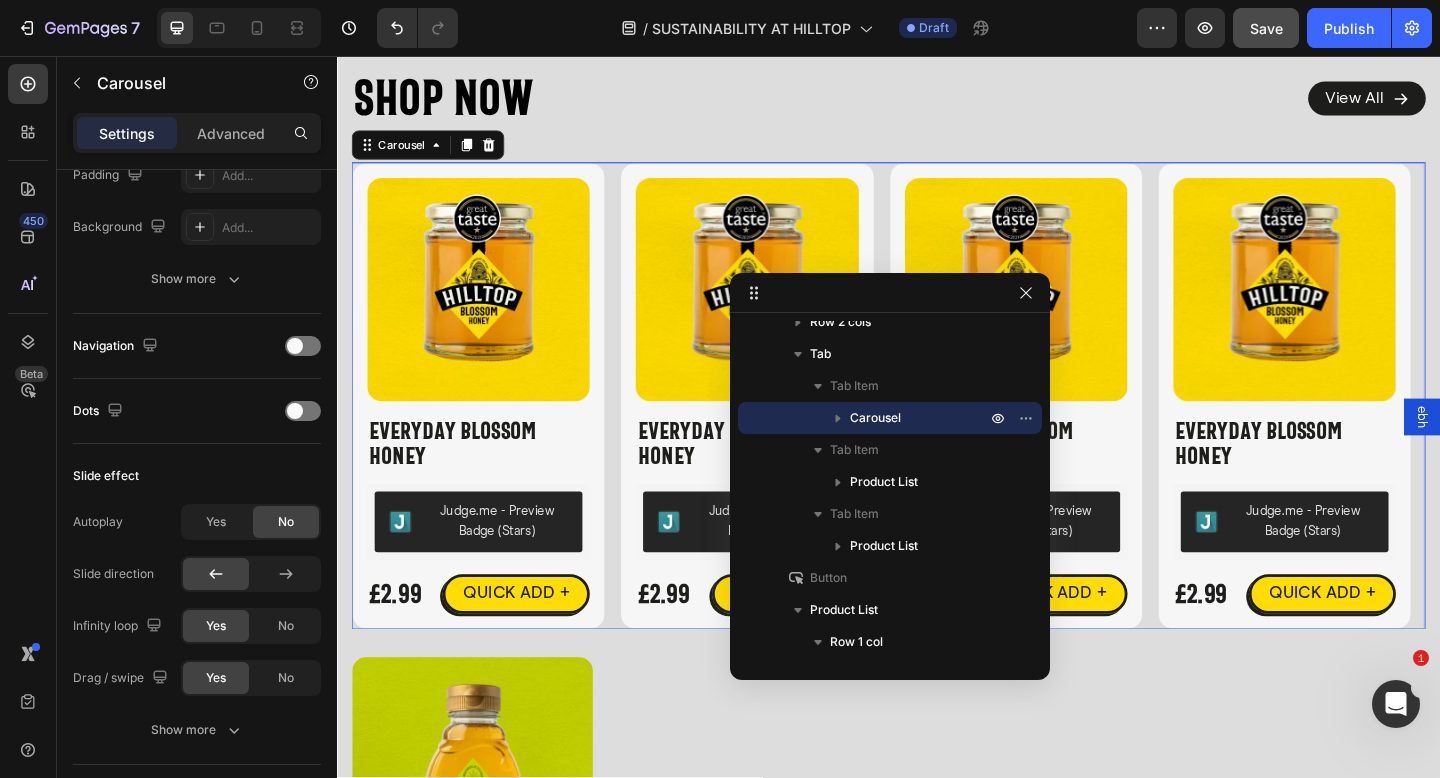 scroll, scrollTop: 0, scrollLeft: 0, axis: both 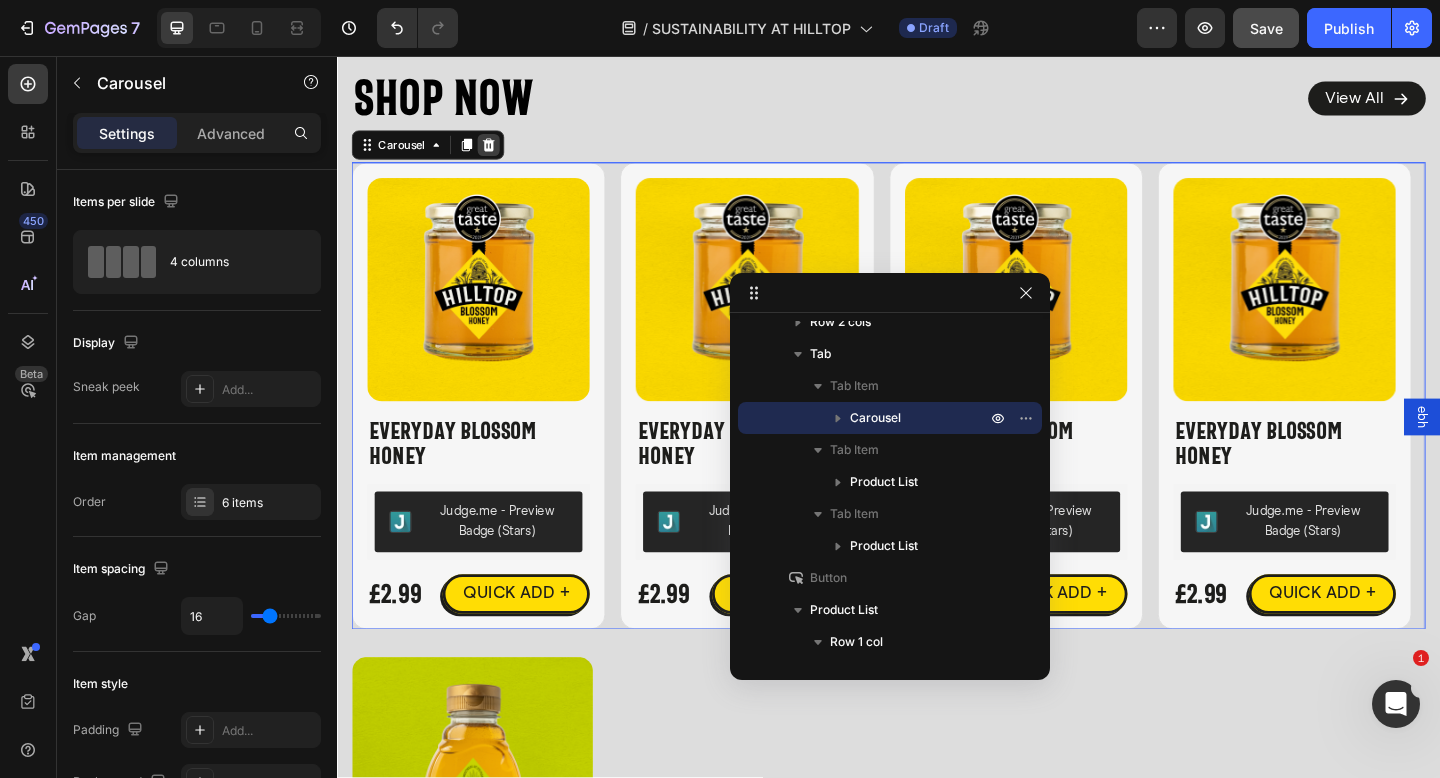 click 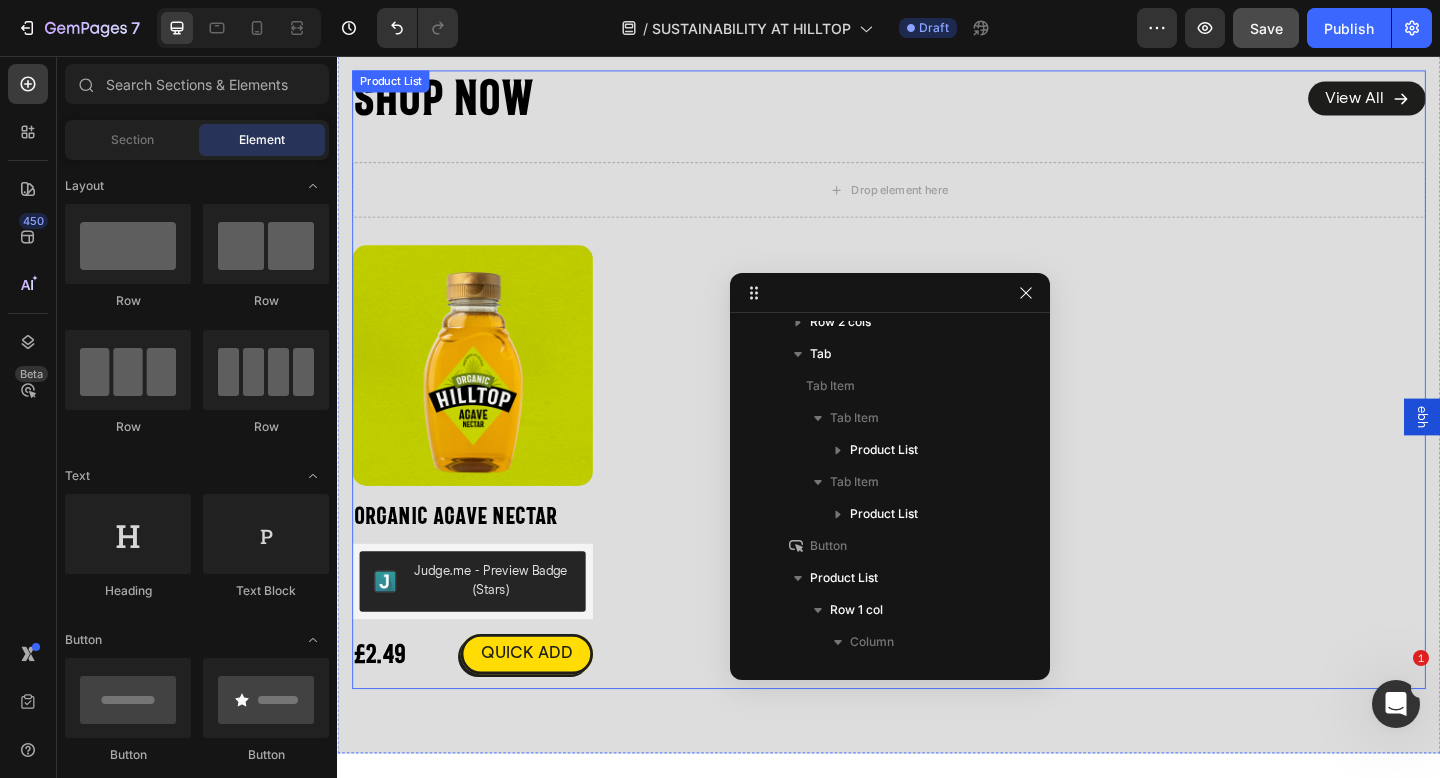 click on "Product Images Organic Agave Nectar Product Title Judge.me - Preview Badge (Stars) Judge.me £2.49 Product Price Product Price QUICK ADD Button Row
Icon Organic Agave Nectar Product Title £2.49 Product Price Product Price No compare price Product Price Row Judge.me - Preview Badge (Stars) Judge.me Size: Squeezy - 330g Squeezy - 330g Squeezy - 330g Squeezy - 330g Squeezy - 680g Squeezy - 680g Squeezy - 680g Product Variants & Swatches
Publish the page to see the content.
Custom Code
1
Product Quantity
Add to cart Add to Cart Row View full details Product View More Row Row Product List" at bounding box center (937, 503) 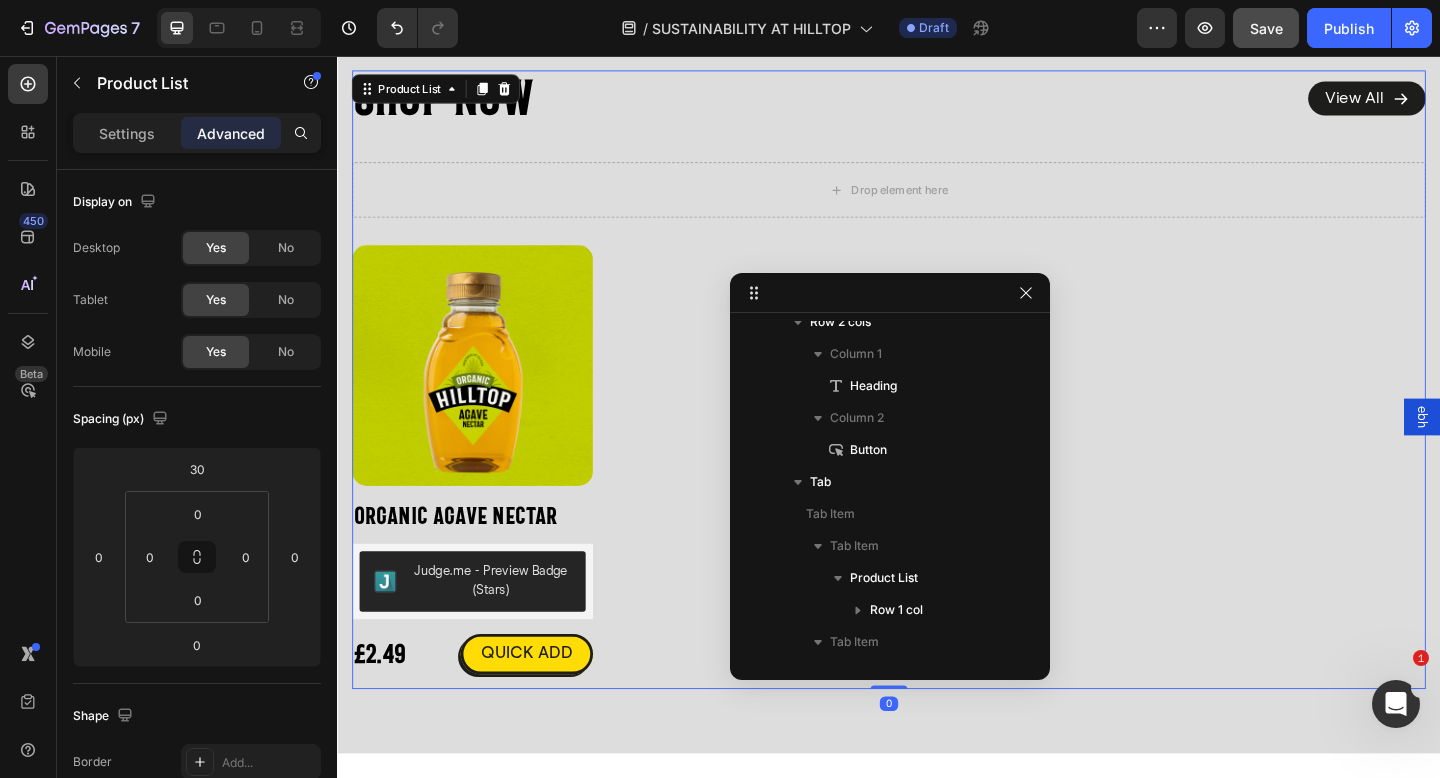 scroll, scrollTop: 696, scrollLeft: 0, axis: vertical 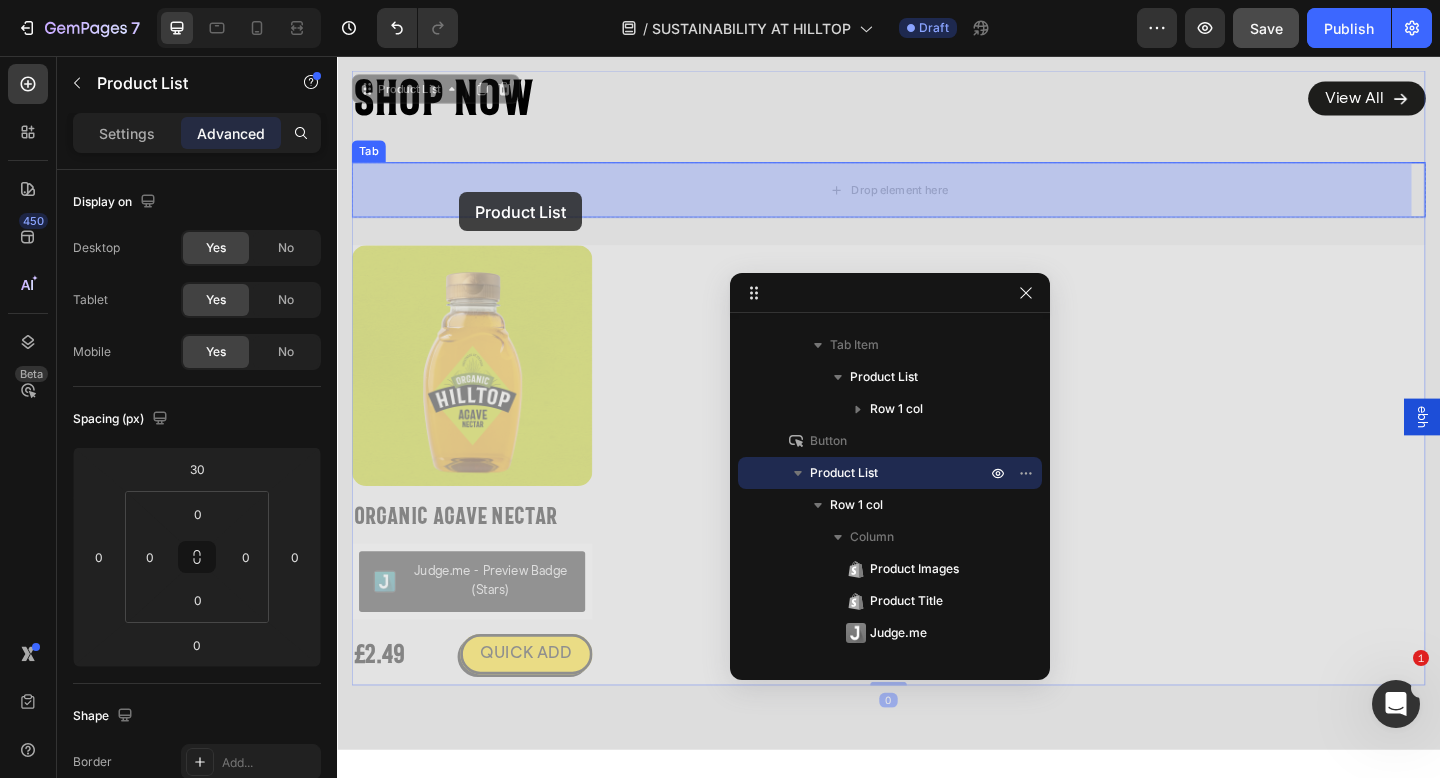 drag, startPoint x: 367, startPoint y: 96, endPoint x: 470, endPoint y: 204, distance: 149.24141 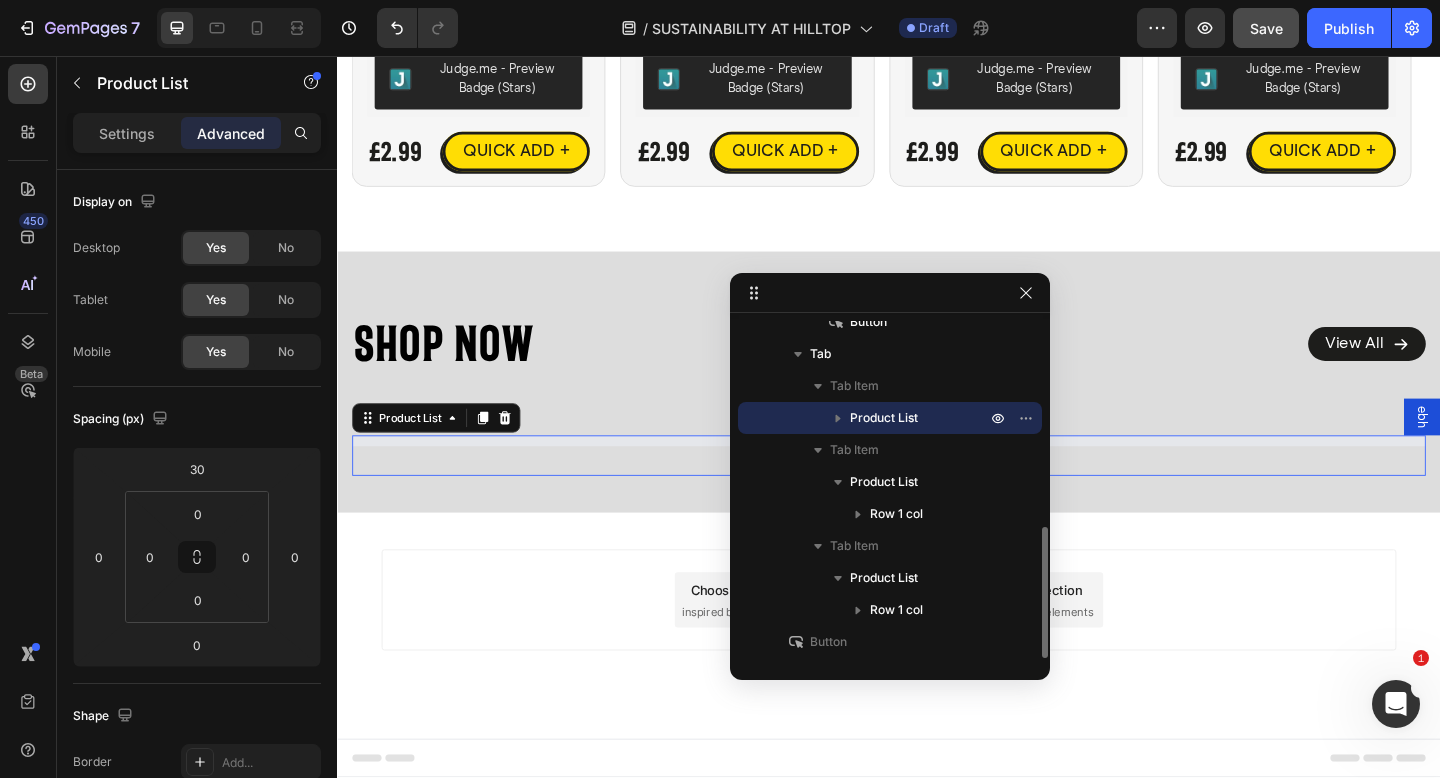 scroll, scrollTop: 4288, scrollLeft: 0, axis: vertical 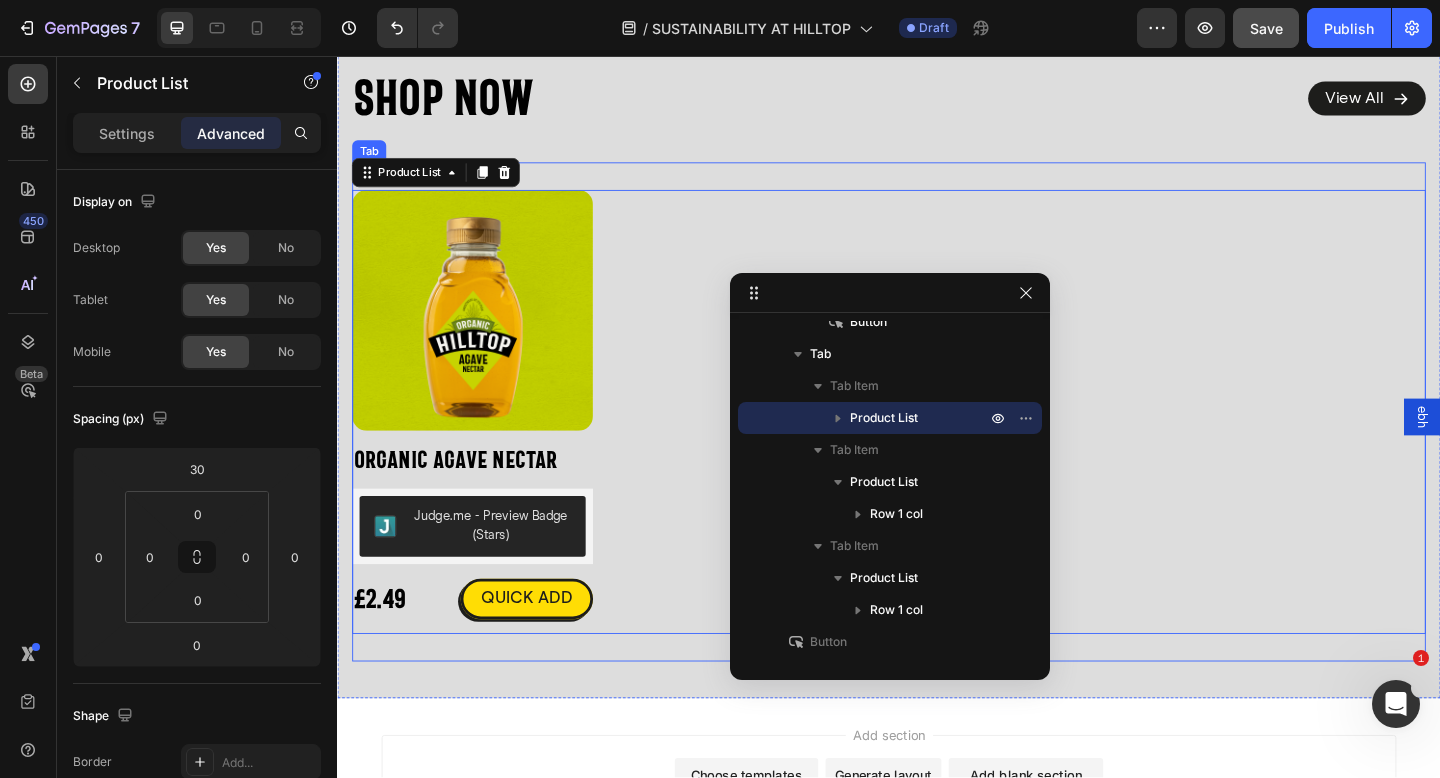 click on "Product Images Organic Agave Nectar Product Title Judge.me - Preview Badge (Stars) Judge.me £2.49 Product Price Product Price QUICK ADD Button Row
Icon Organic Agave Nectar Product Title £2.49 Product Price Product Price No compare price Product Price Row Judge.me - Preview Badge (Stars) Judge.me Size: Squeezy - 330g Squeezy - 330g Squeezy - 330g Squeezy - 330g Squeezy - 680g Squeezy - 680g Squeezy - 680g Product Variants & Swatches
Publish the page to see the content.
Custom Code
1
Product Quantity
Add to cart Add to Cart Row View full details Product View More Row Row Product List Product List   0 Product Images                Title Line Hilltoppers Sweet & Salty Honey Product Title Setup options like colors, sizes with product variant.       Add new variant   or   sync data Product Variants & Swatches £3.00 Product Price Product Price Row Add To Cart Product Cart Button Row" at bounding box center (937, 428) 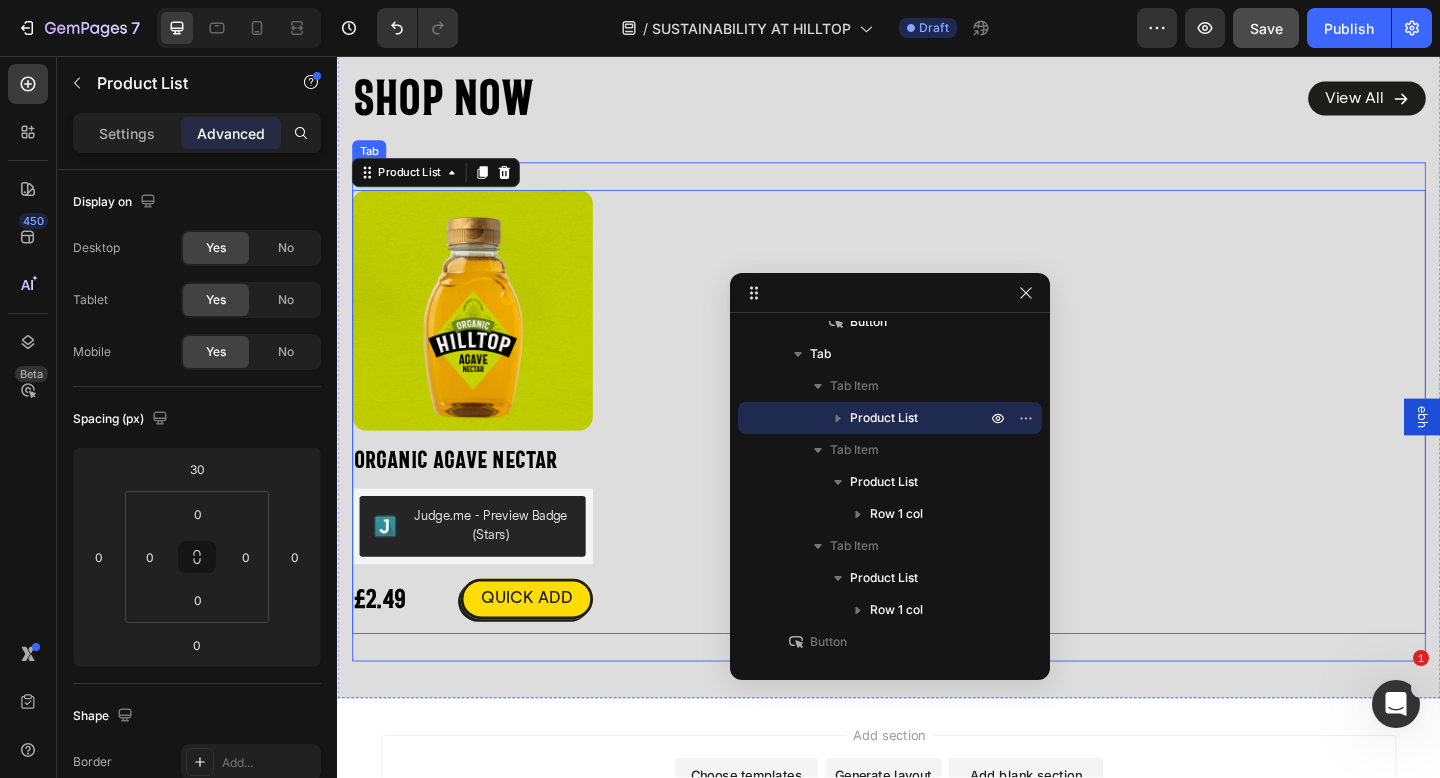 click on "Product Images Organic Agave Nectar Product Title Judge.me - Preview Badge (Stars) Judge.me £2.49 Product Price Product Price QUICK ADD Button Row
Icon Organic Agave Nectar Product Title £2.49 Product Price Product Price No compare price Product Price Row Judge.me - Preview Badge (Stars) Judge.me Size: Squeezy - 330g Squeezy - 330g Squeezy - 330g Squeezy - 330g Squeezy - 680g Squeezy - 680g Squeezy - 680g Product Variants & Swatches
Publish the page to see the content.
Custom Code
1
Product Quantity
Add to cart Add to Cart Row View full details Product View More Row Row Product List Product List   0 Product Images                Title Line Hilltoppers Sweet & Salty Honey Product Title Setup options like colors, sizes with product variant.       Add new variant   or   sync data Product Variants & Swatches £3.00 Product Price Product Price Row Add To Cart Product Cart Button Row" at bounding box center [937, 428] 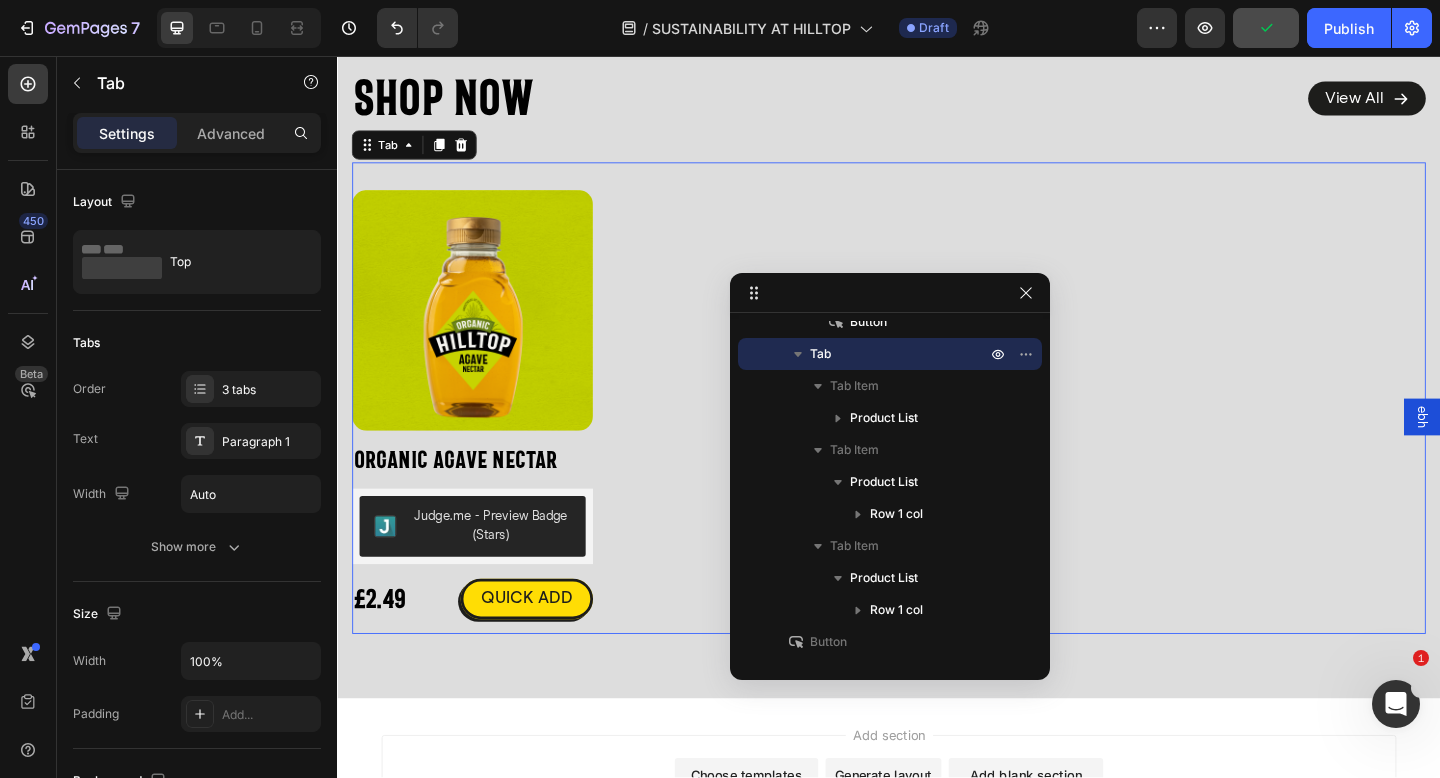click on "Settings Advanced" at bounding box center (197, 133) 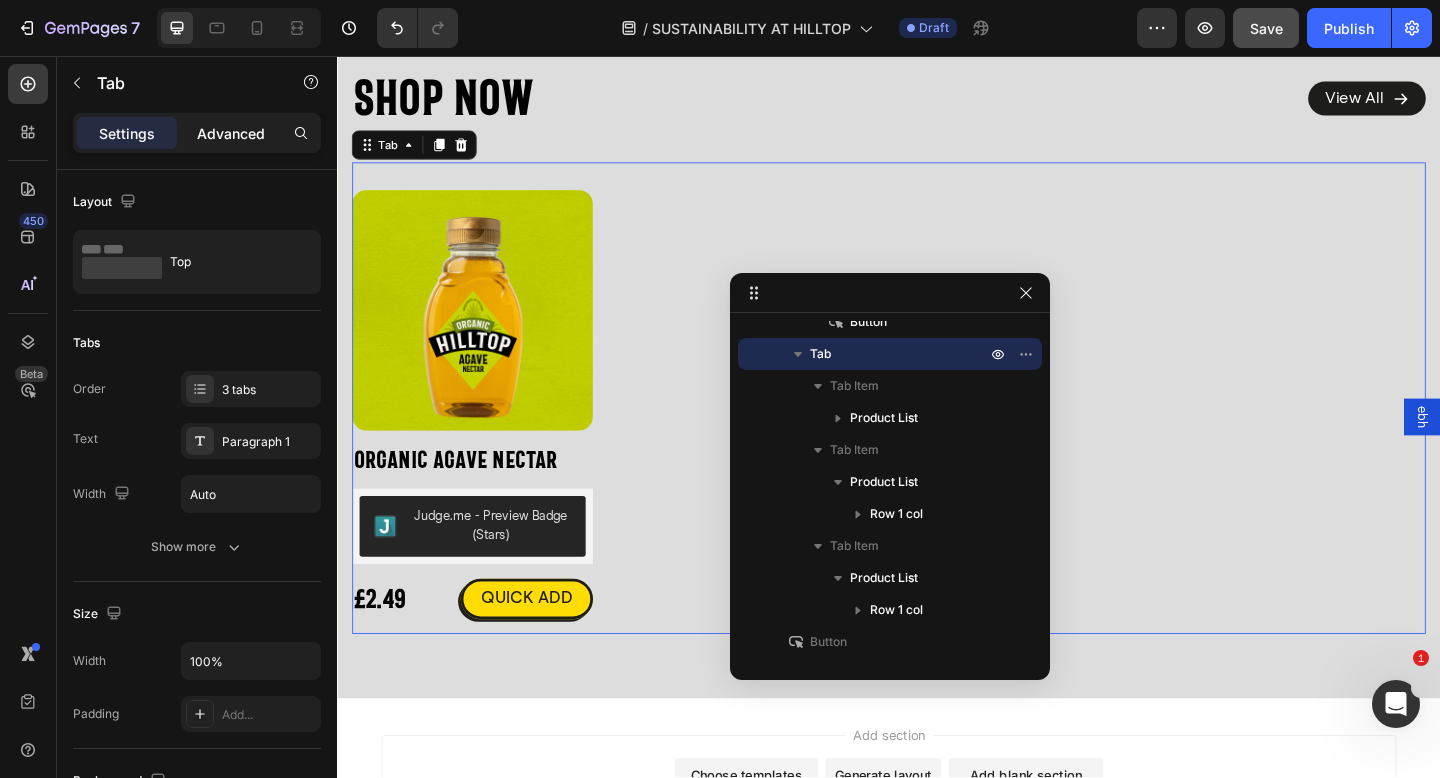 click on "Advanced" at bounding box center (231, 133) 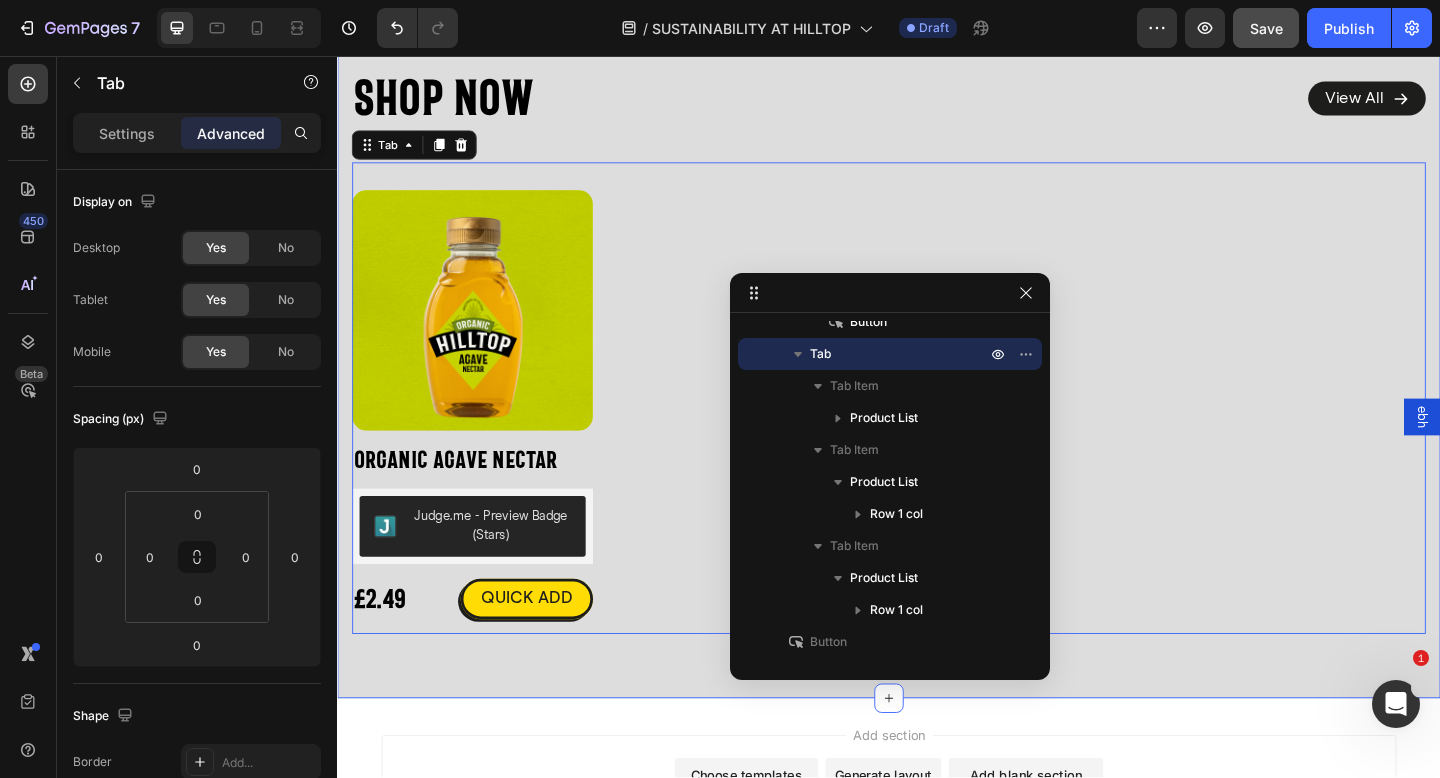click on "Shop Now Heading
View All Button Row Best Sellers Blossom Honey Manuka Honey Product Images Organic Agave Nectar Product Title Judge.me - Preview Badge (Stars) Judge.me £2.49 Product Price Product Price QUICK ADD Button Row
Icon Organic Agave Nectar Product Title £2.49 Product Price Product Price No compare price Product Price Row Judge.me - Preview Badge (Stars) Judge.me Size: Squeezy - 330g Squeezy - 330g Squeezy - 330g Squeezy - 330g Squeezy - 680g Squeezy - 680g Squeezy - 680g Product Variants & Swatches
Publish the page to see the content.
Custom Code
1
Product Quantity
Add to cart Add to Cart Row View full details Product View More Row Row Product List Product List Product Images                Title Line Hilltoppers Sweet & Salty Honey Product Title Setup options like colors, sizes with product variant.       Add new variant   or   sync data £3.00 Row Row" at bounding box center (937, 378) 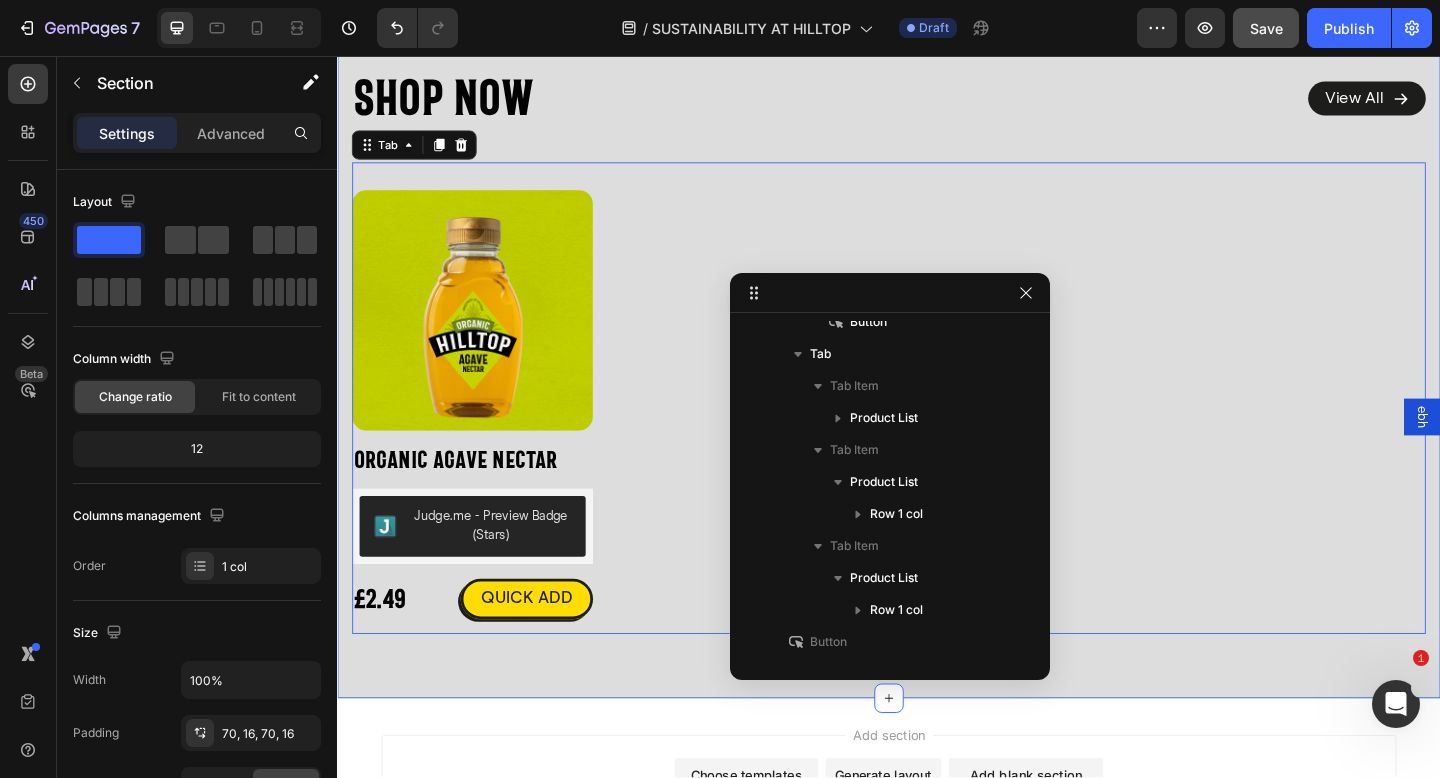scroll, scrollTop: 184, scrollLeft: 0, axis: vertical 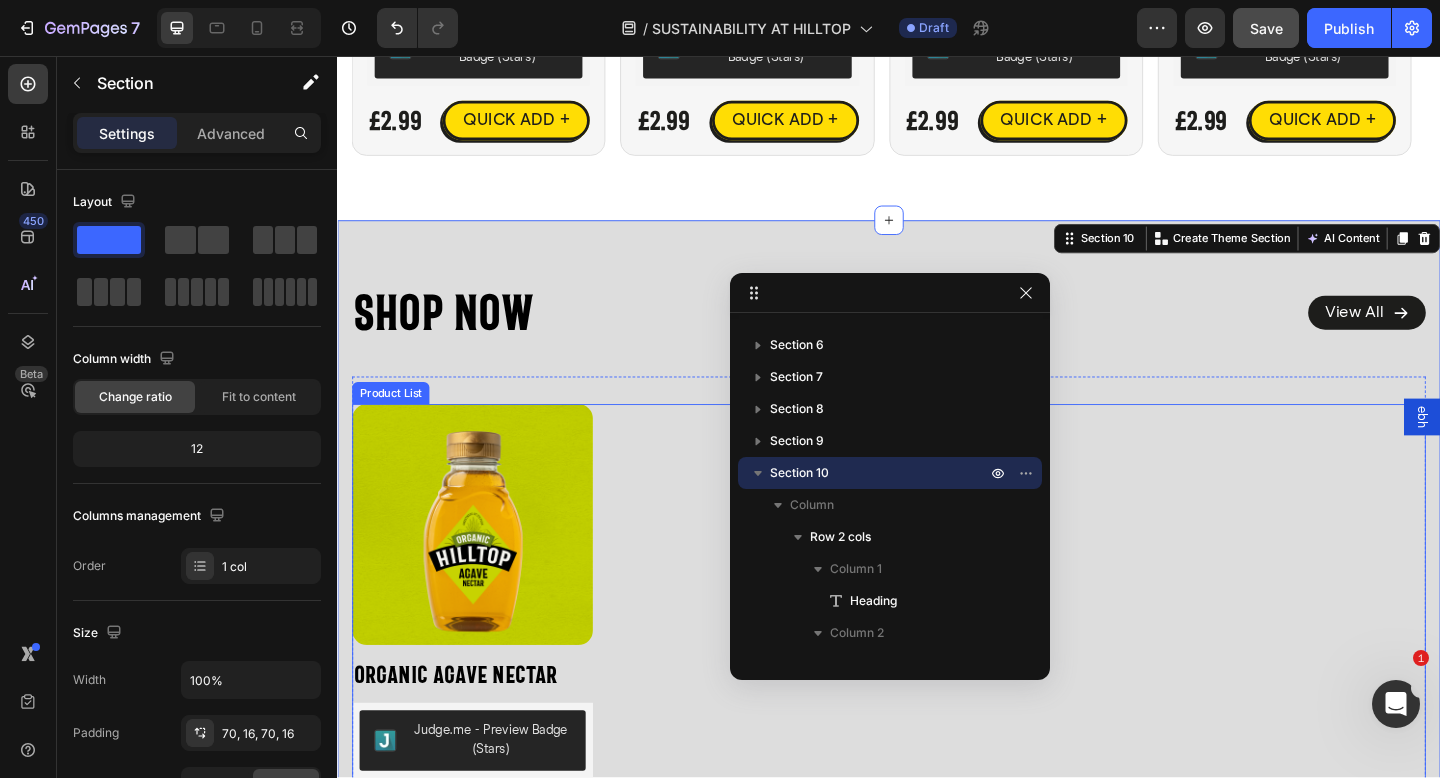 click on "Product Images Organic Agave Nectar Product Title Judge.me - Preview Badge (Stars) Judge.me £2.49 Product Price Product Price QUICK ADD Button Row
Icon Organic Agave Nectar Product Title £2.49 Product Price Product Price No compare price Product Price Row Judge.me - Preview Badge (Stars) Judge.me Size: Squeezy - 330g Squeezy - 330g Squeezy - 330g Squeezy - 330g Squeezy - 680g Squeezy - 680g Squeezy - 680g Product Variants & Swatches
Publish the page to see the content.
Custom Code
1
Product Quantity
Add to cart Add to Cart Row View full details Product View More Row Row Product List" at bounding box center [937, 676] 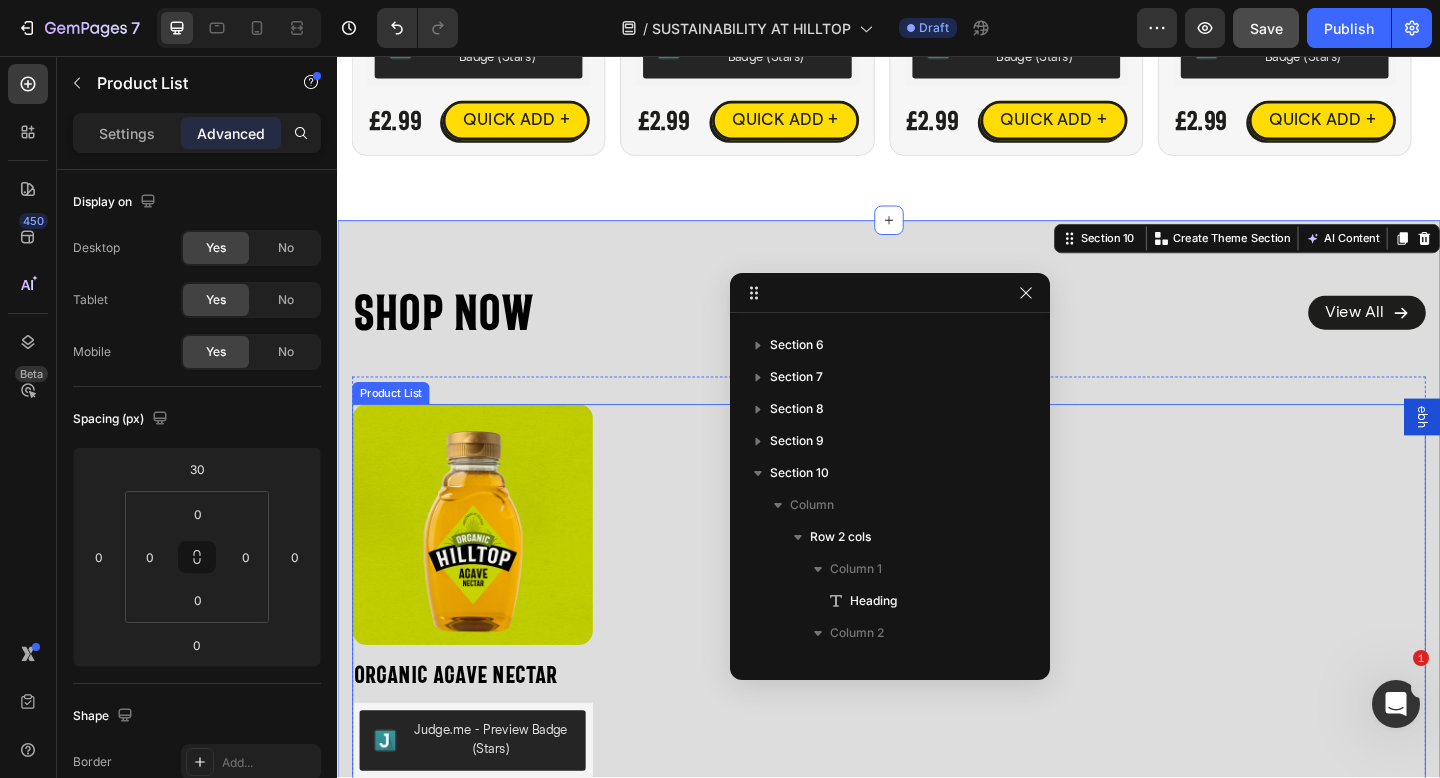 scroll, scrollTop: 472, scrollLeft: 0, axis: vertical 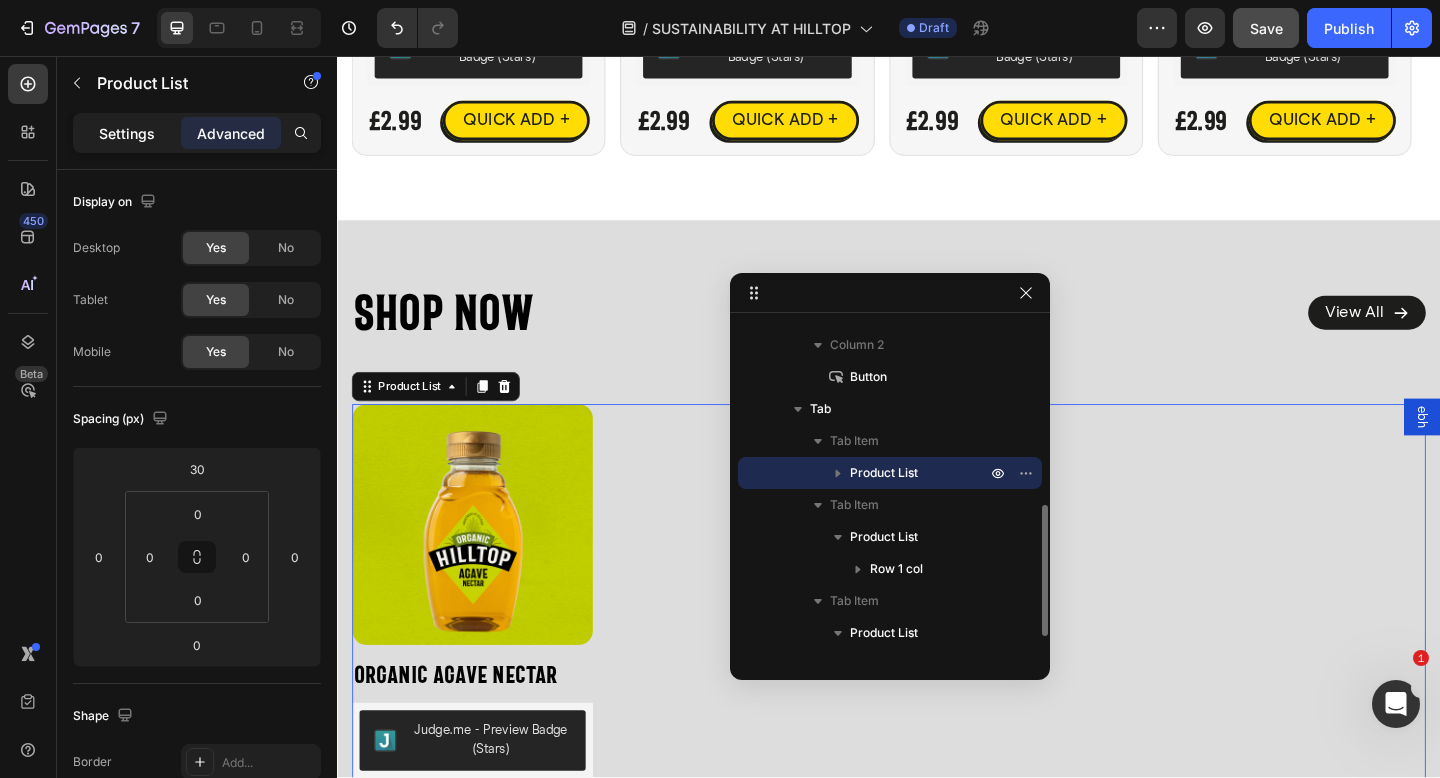 click on "Settings" at bounding box center [127, 133] 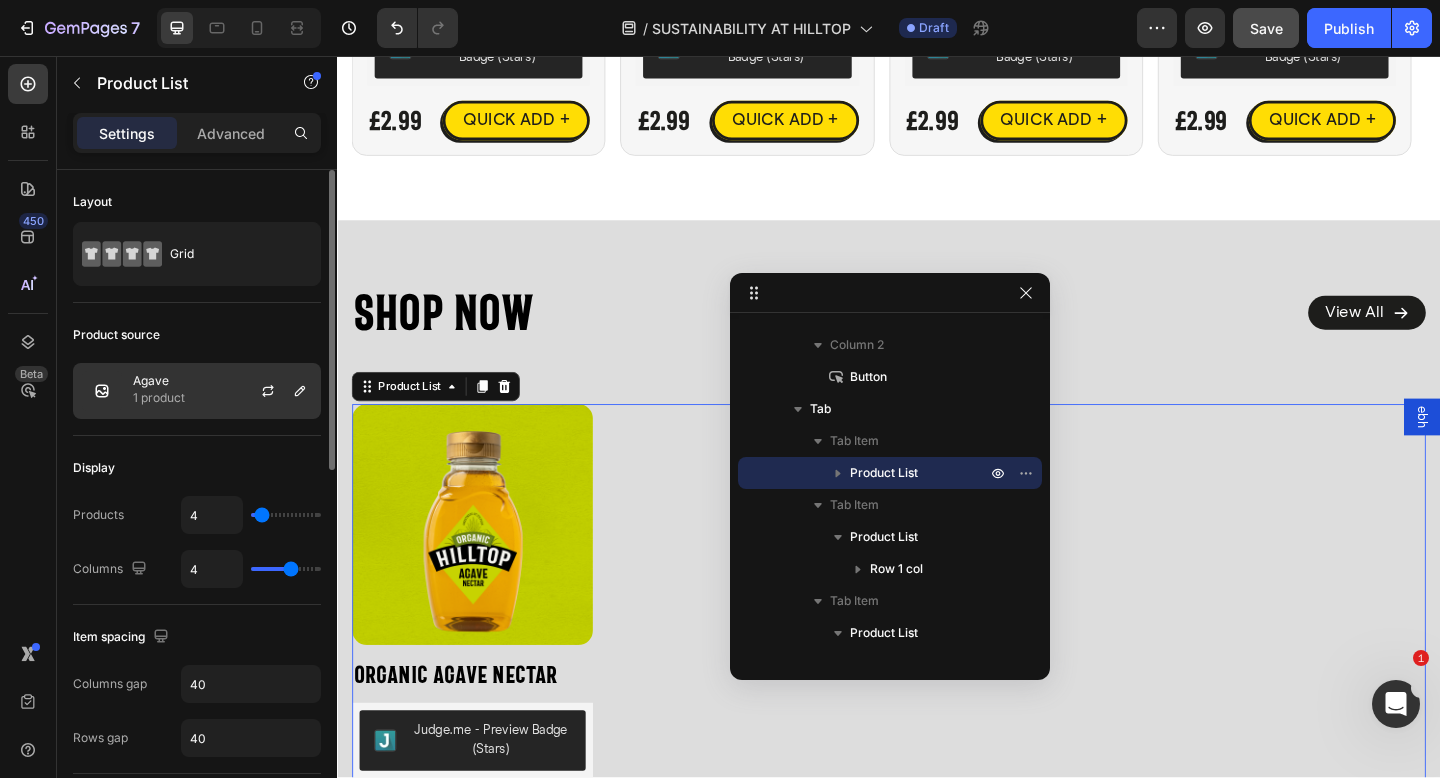 click on "Agave 1 product" at bounding box center (197, 391) 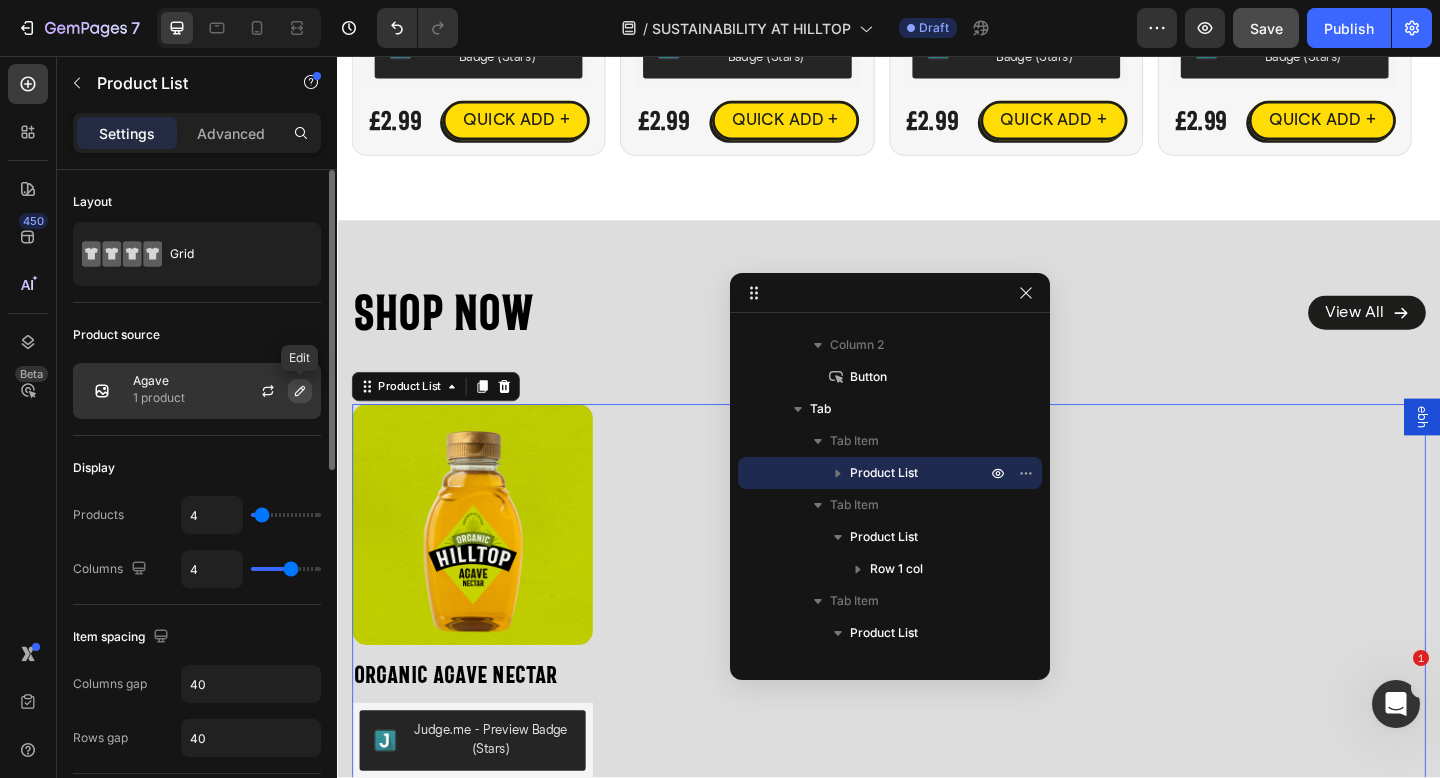 click 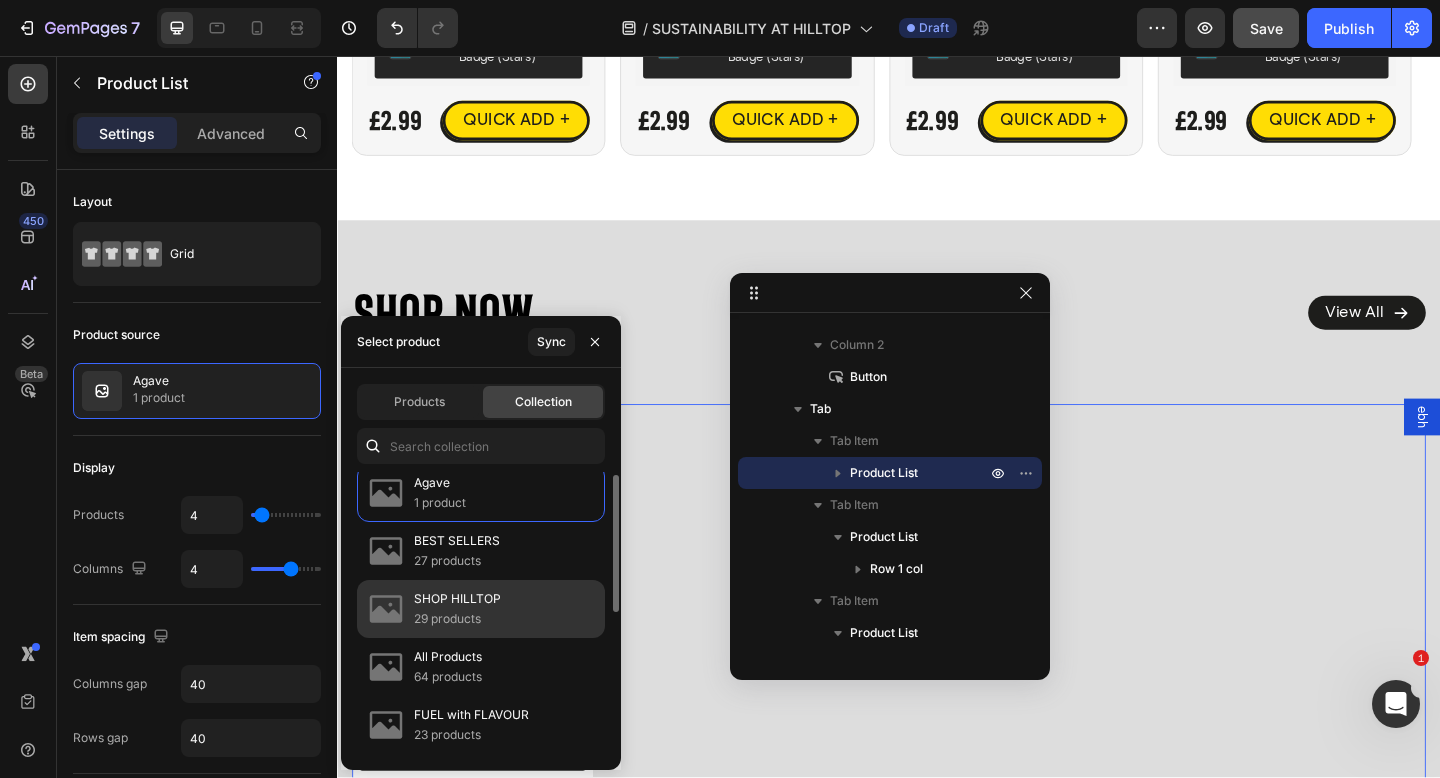scroll, scrollTop: 137, scrollLeft: 0, axis: vertical 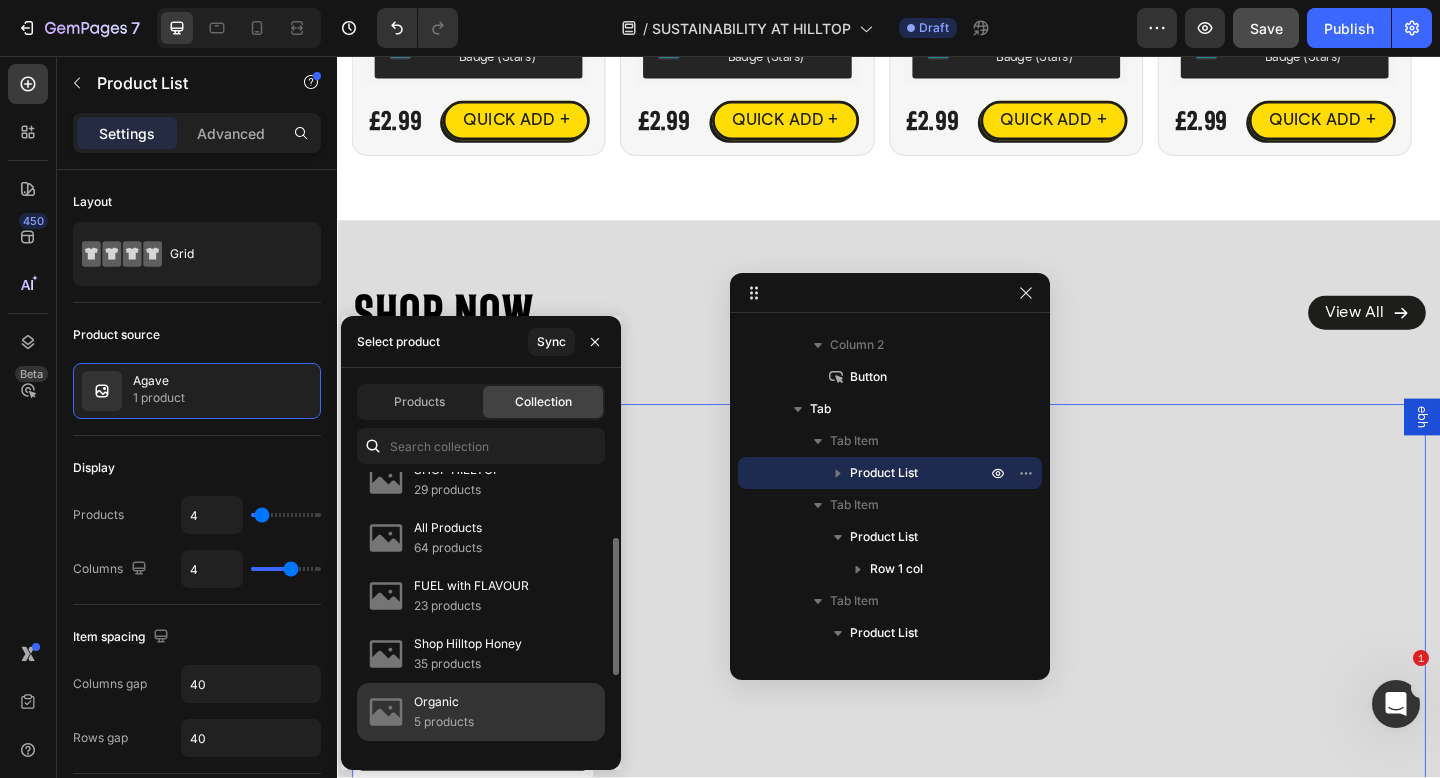 click on "Organic 5 products" 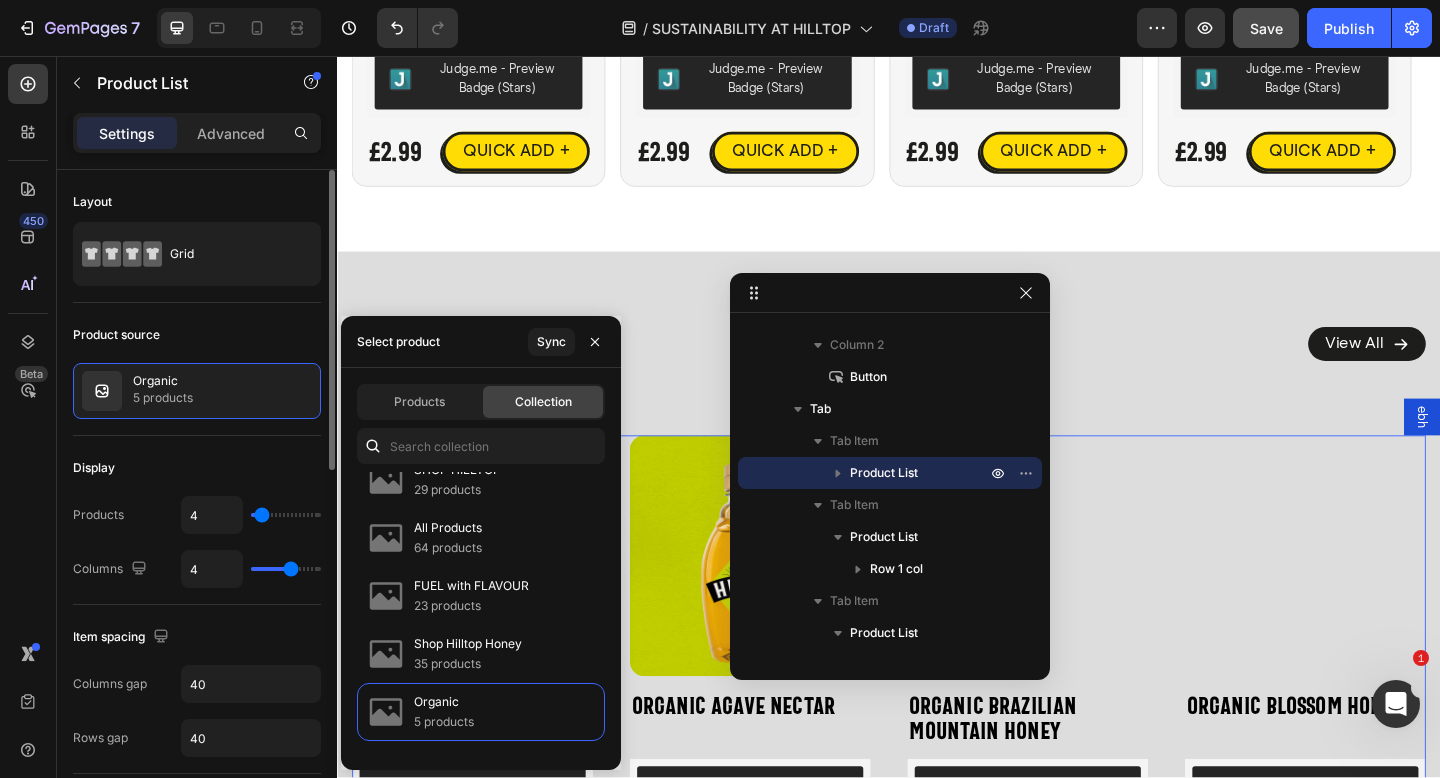 scroll, scrollTop: 4322, scrollLeft: 0, axis: vertical 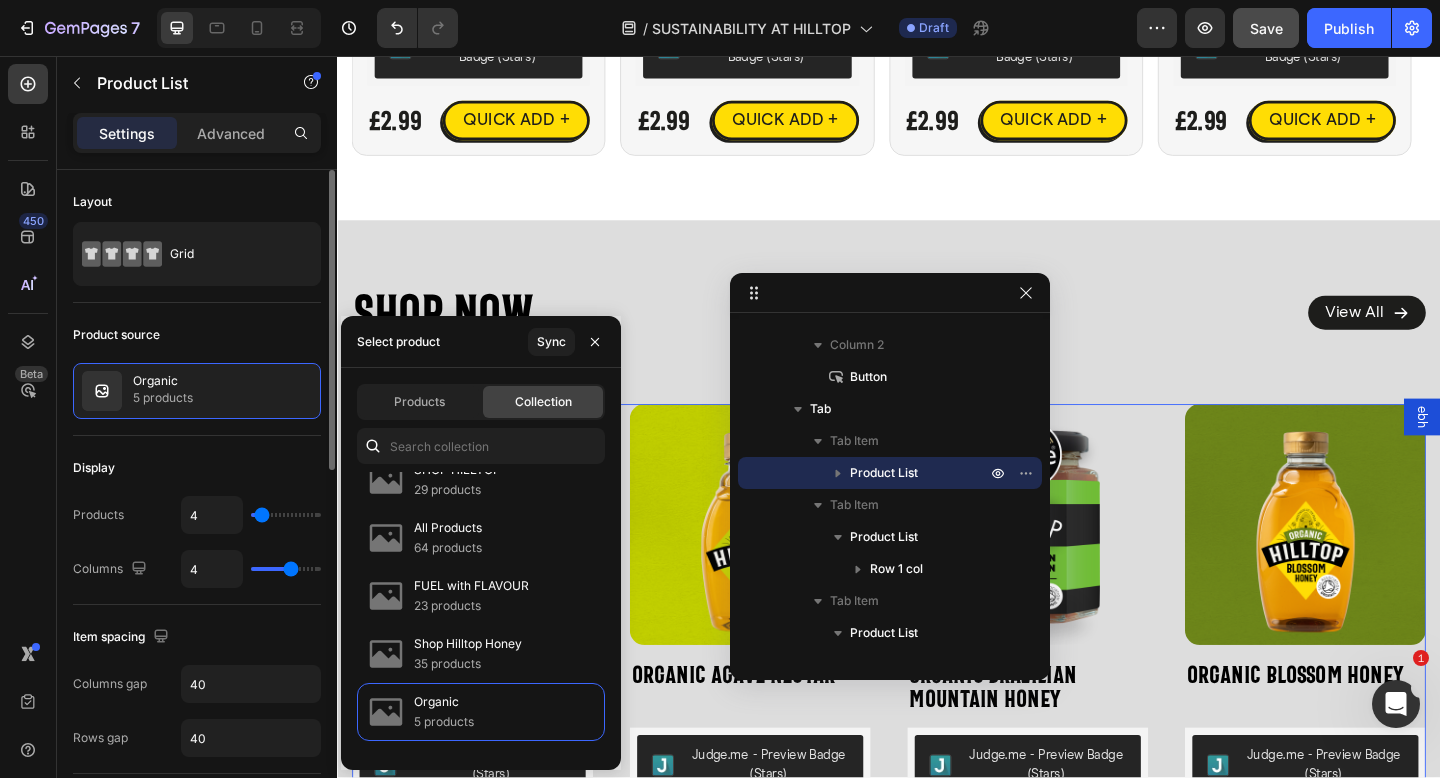 click on "Product source Organic 5 products" 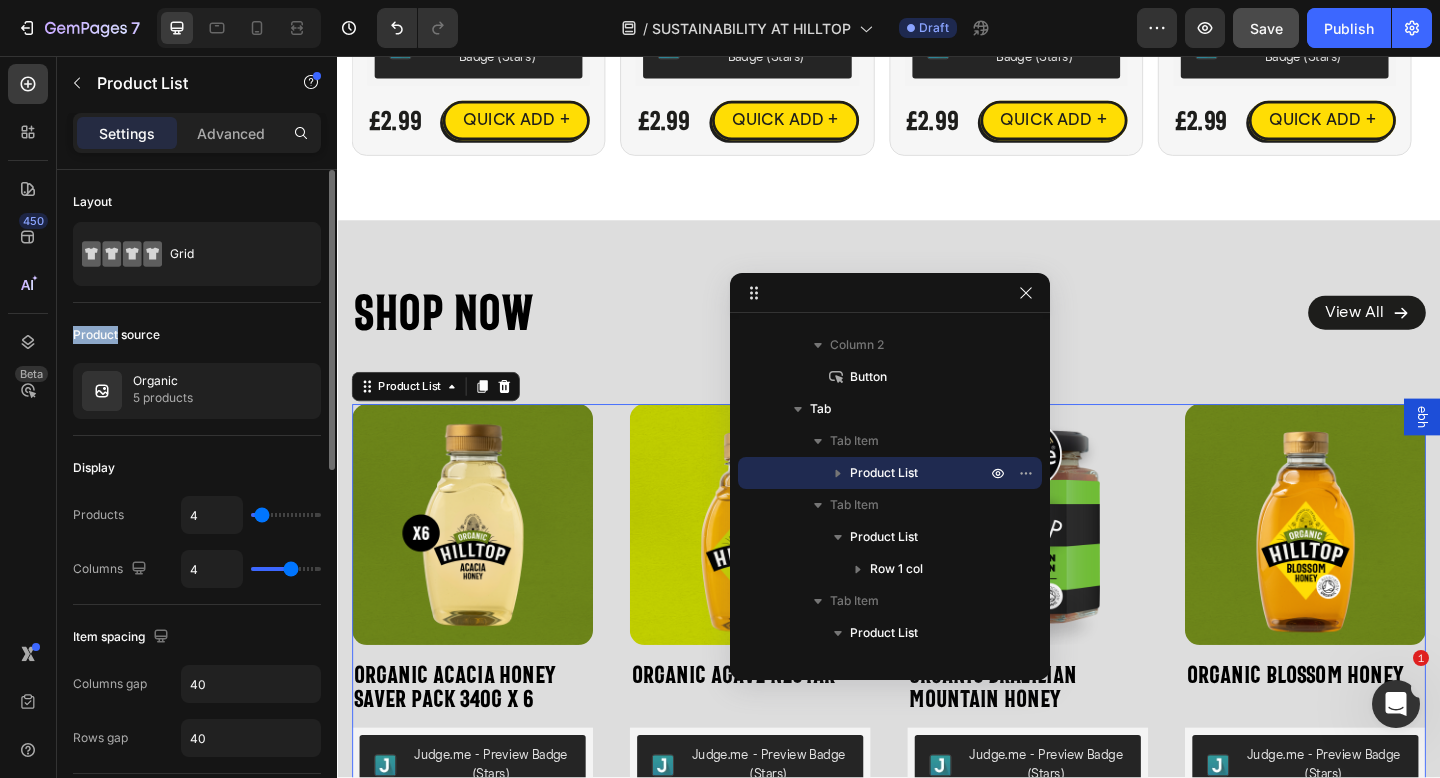 click on "Product source Organic 5 products" 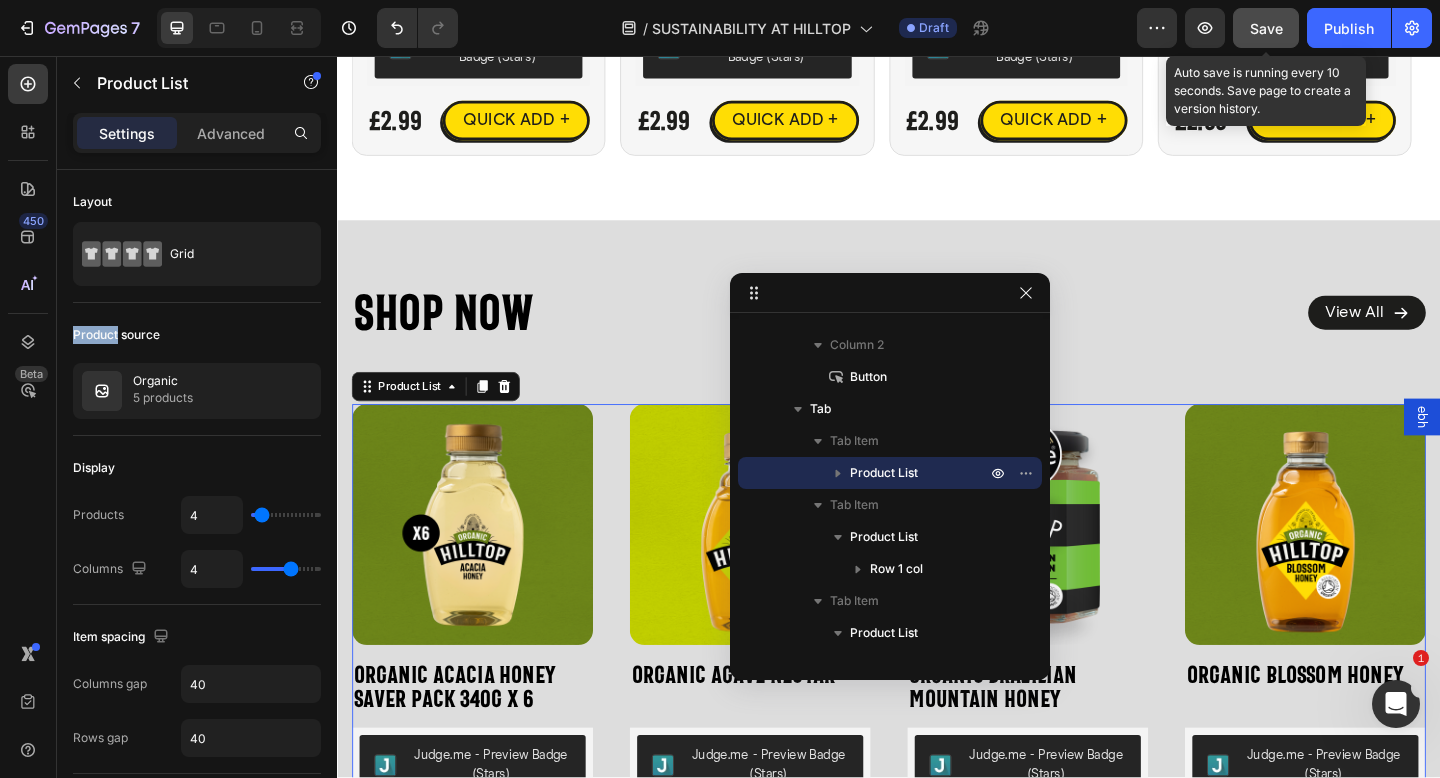 click on "Save" at bounding box center (1266, 28) 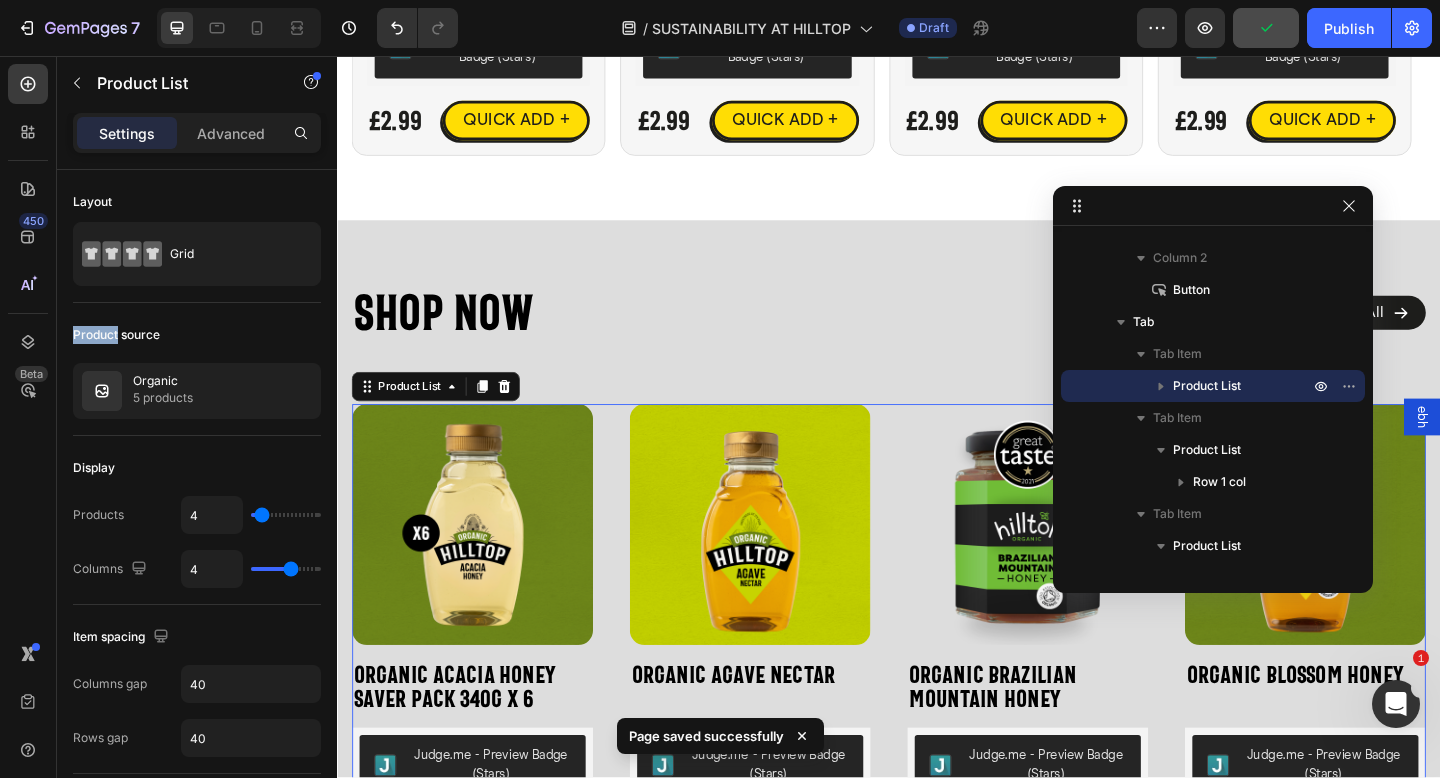 drag, startPoint x: 920, startPoint y: 294, endPoint x: 1247, endPoint y: 206, distance: 338.63403 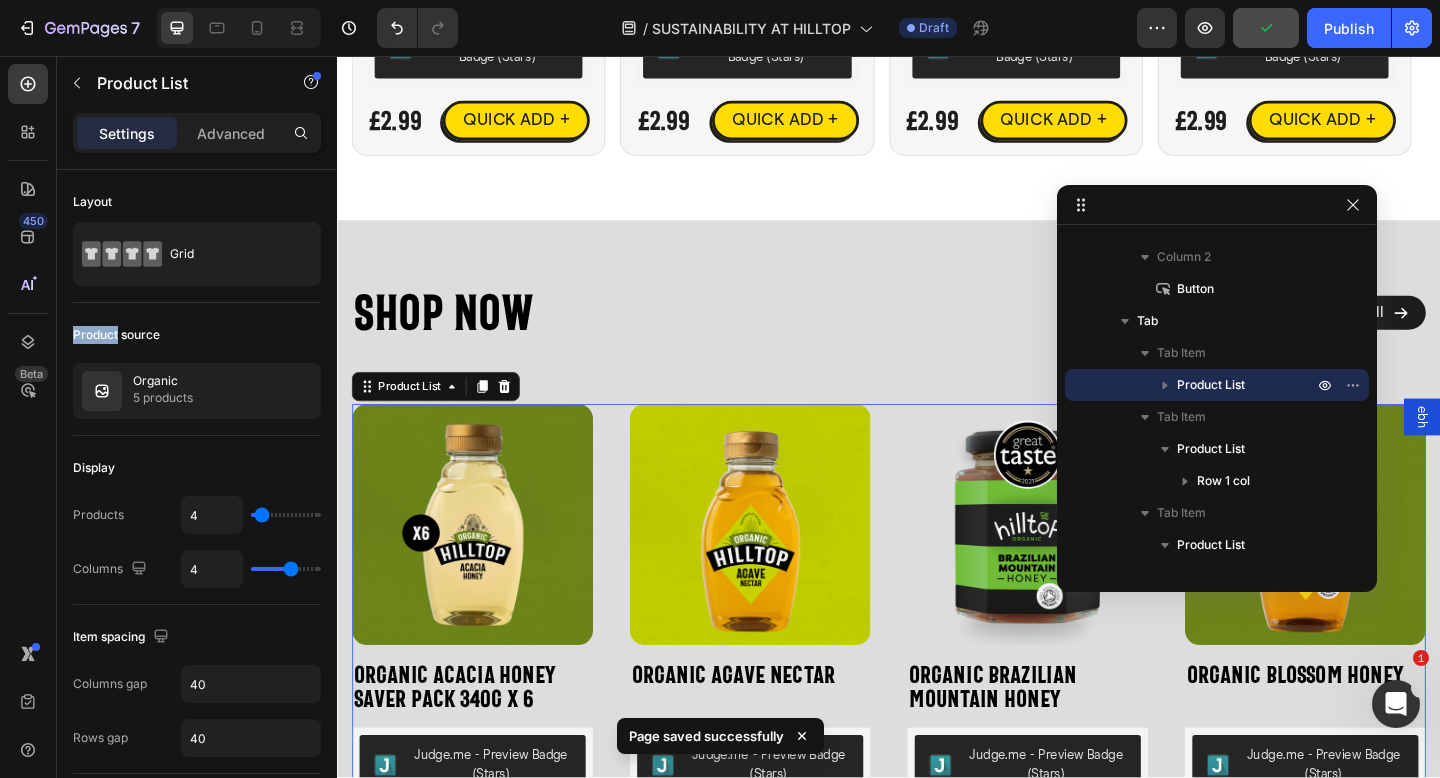 click 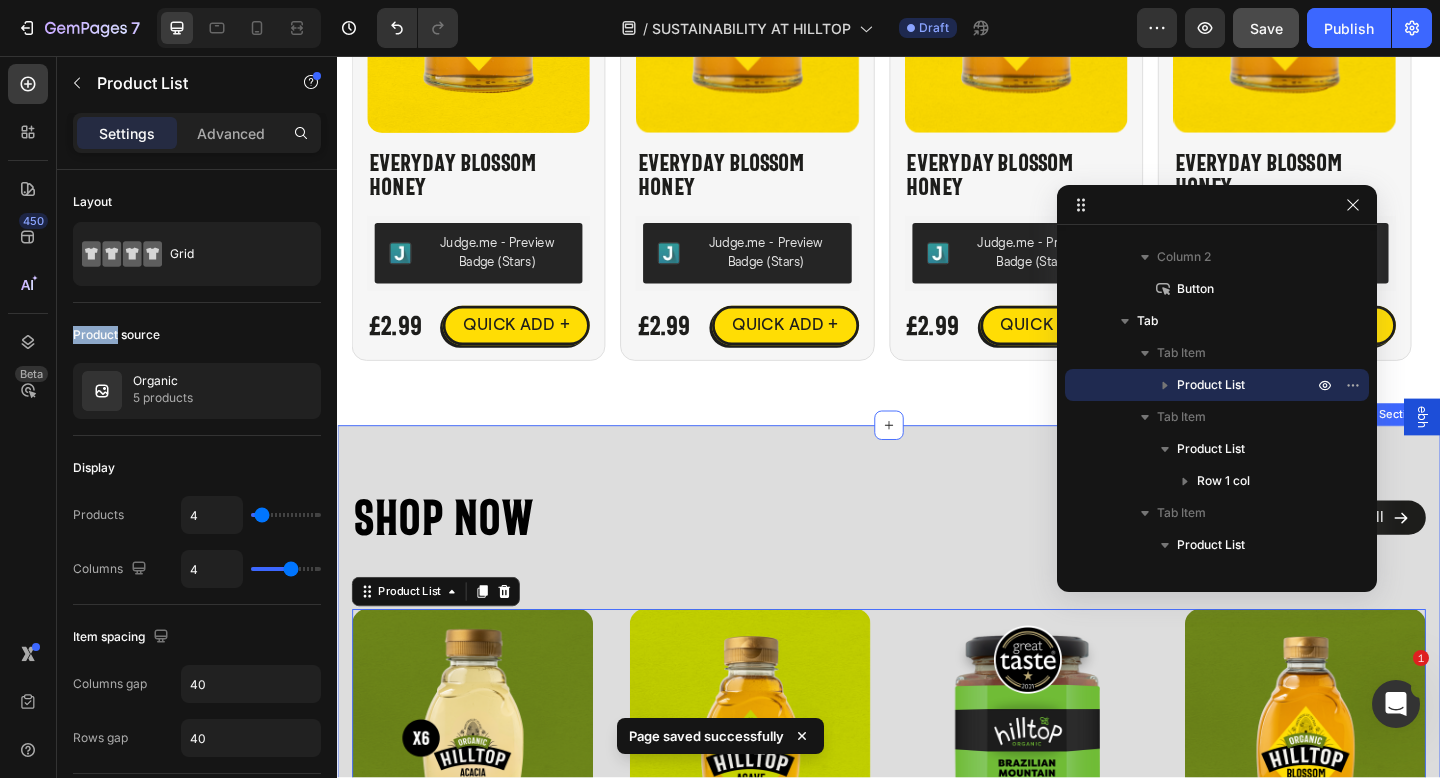 scroll, scrollTop: 4081, scrollLeft: 0, axis: vertical 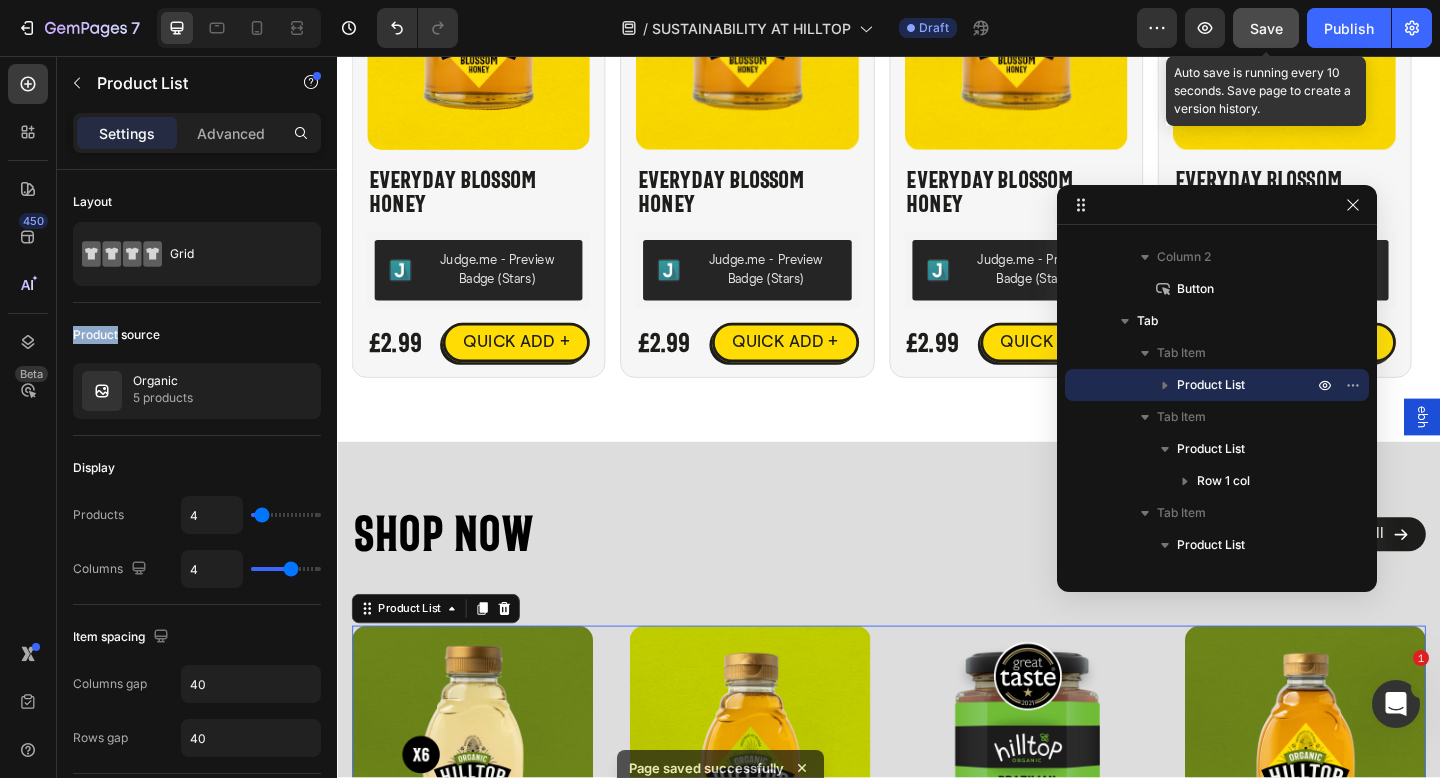 click on "Save" at bounding box center [1266, 28] 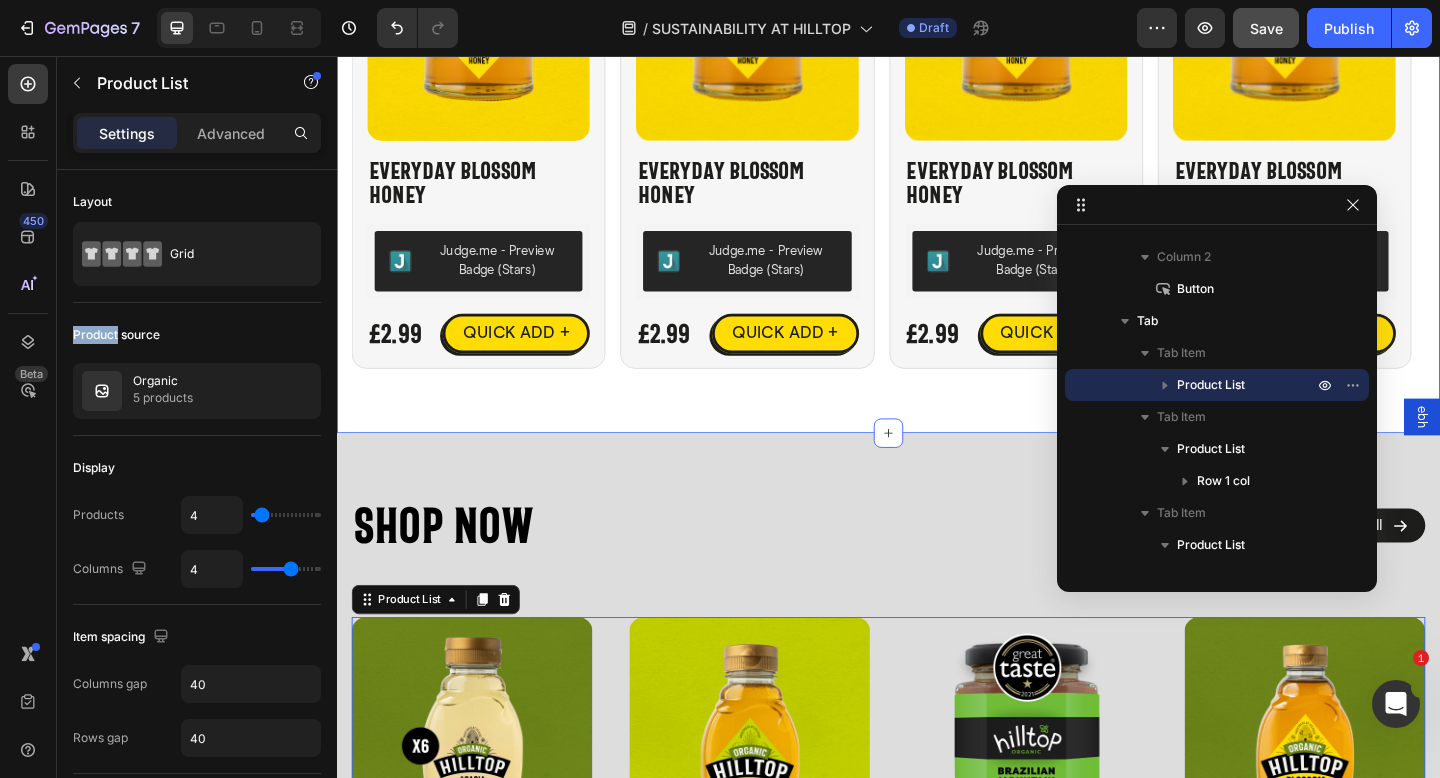 scroll, scrollTop: 4431, scrollLeft: 0, axis: vertical 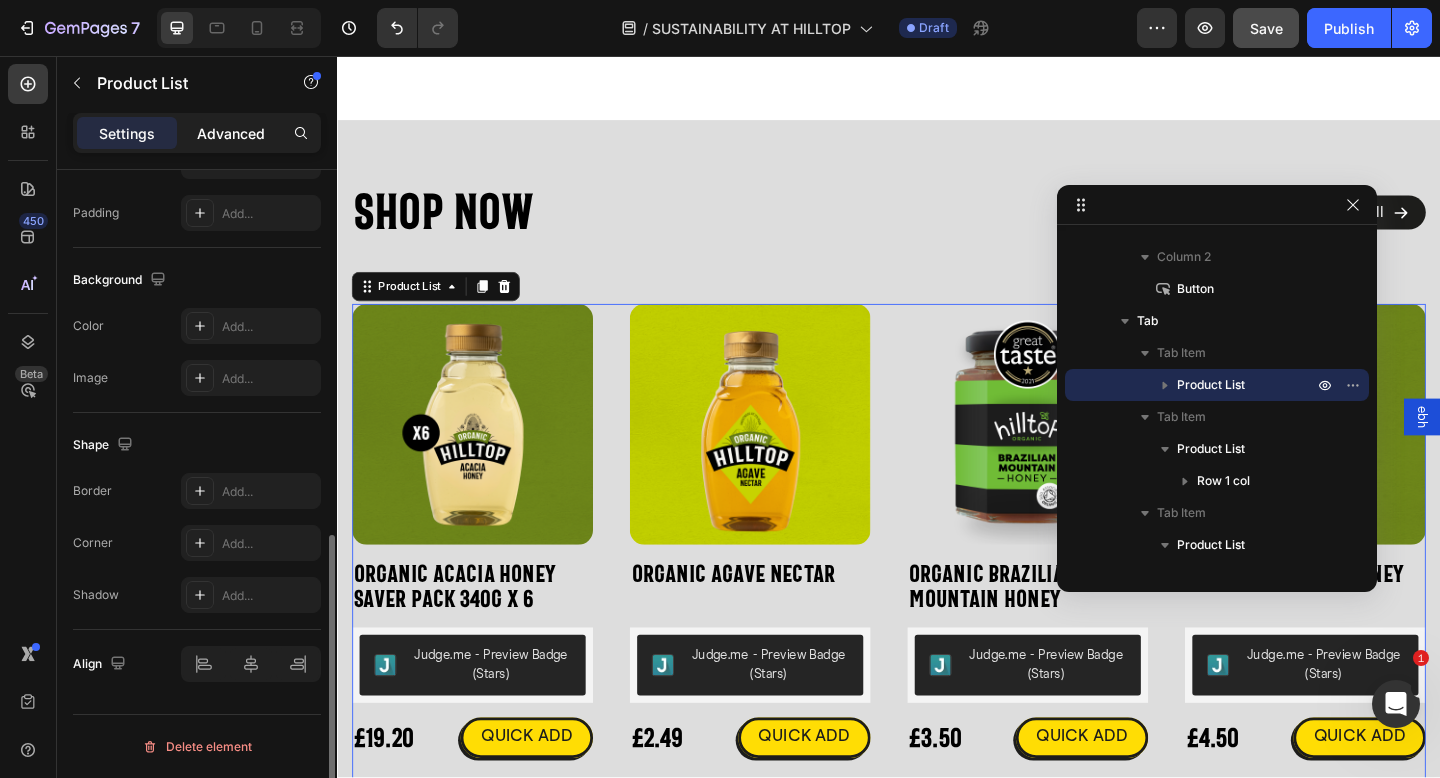 click on "Advanced" at bounding box center (231, 133) 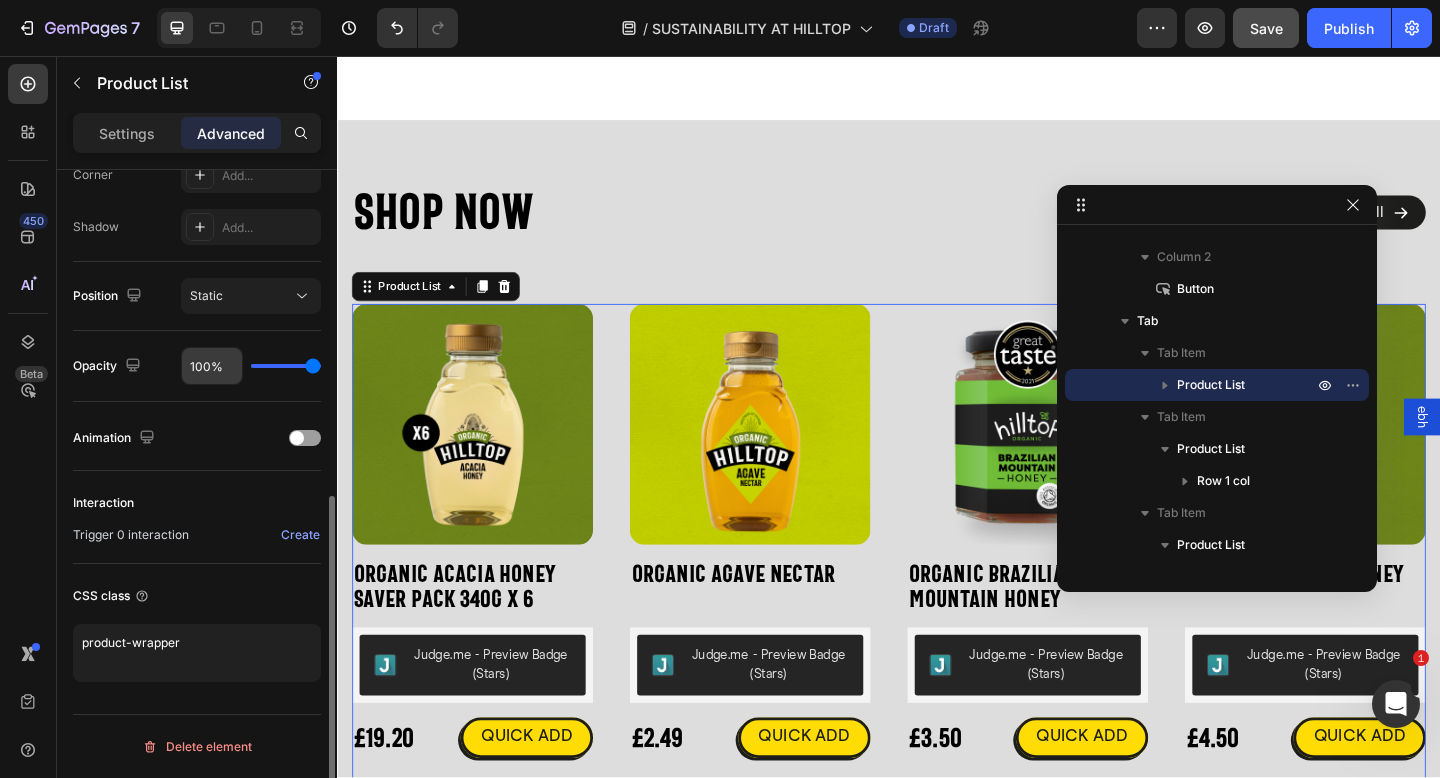 scroll, scrollTop: 639, scrollLeft: 0, axis: vertical 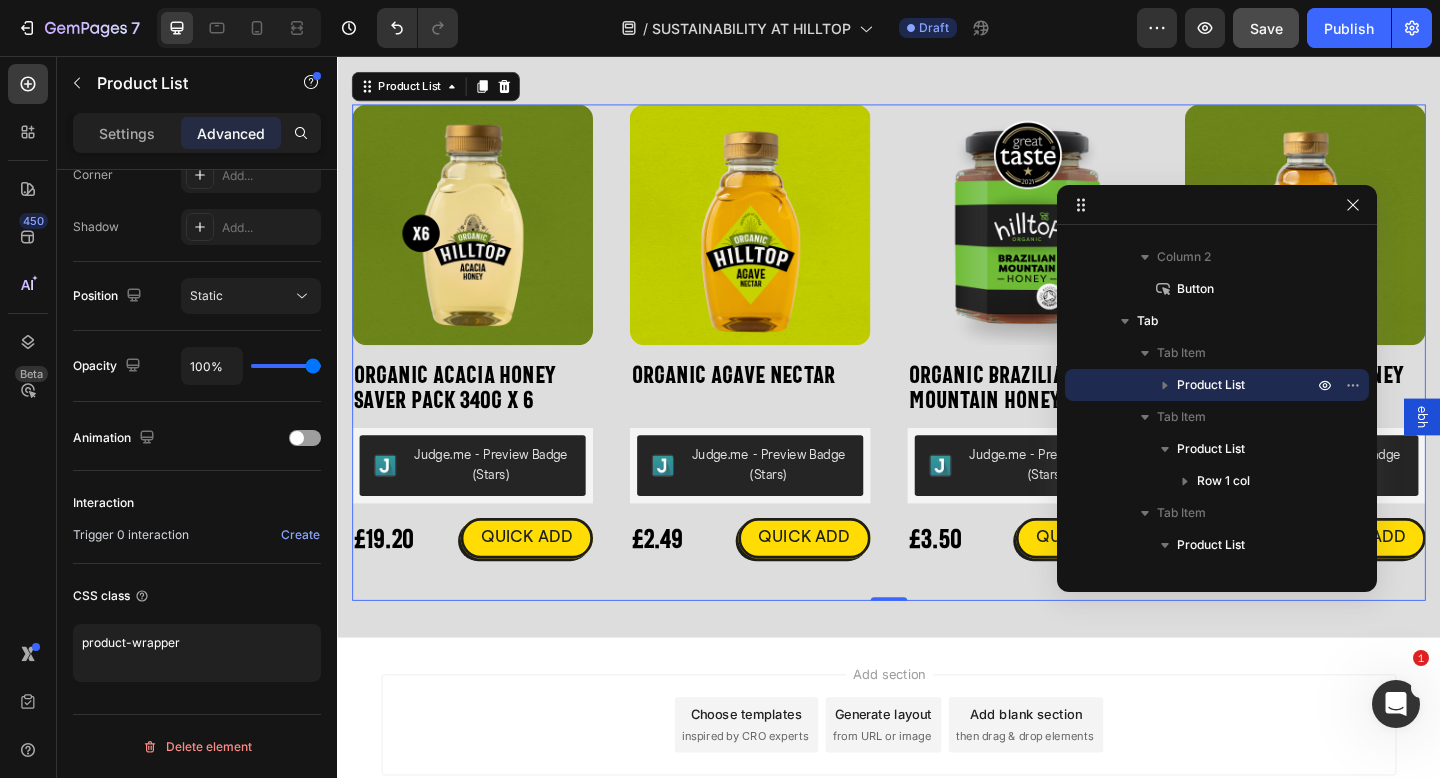 click on "Product Images Organic Acacia Honey Saver Pack 340g x 6 Product Title Judge.me - Preview Badge (Stars) Judge.me £19.20 Product Price Product Price QUICK ADD Button Row
Icon Organic Acacia Honey Saver Pack 340g x 6 Product Title £19.20 Product Price Product Price £27.00 Product Price Product Price Row Judge.me - Preview Badge (Stars) Judge.me Size: 340g 340g 340g 340g Product Variants & Swatches
Publish the page to see the content.
Custom Code
1
Product Quantity
Add to cart Add to Cart Row View full details Product View More Row Row Product List Product Images Organic Agave Nectar Product Title Judge.me - Preview Badge (Stars) Judge.me £2.49 Product Price Product Price QUICK ADD Button Row
Icon Organic Agave Nectar Product Title £2.49 Product Price Product Price No compare price Product Price Row Judge.me - Preview Badge (Stars) Judge.me Size: Squeezy - 330g 1 1" at bounding box center (937, 363) 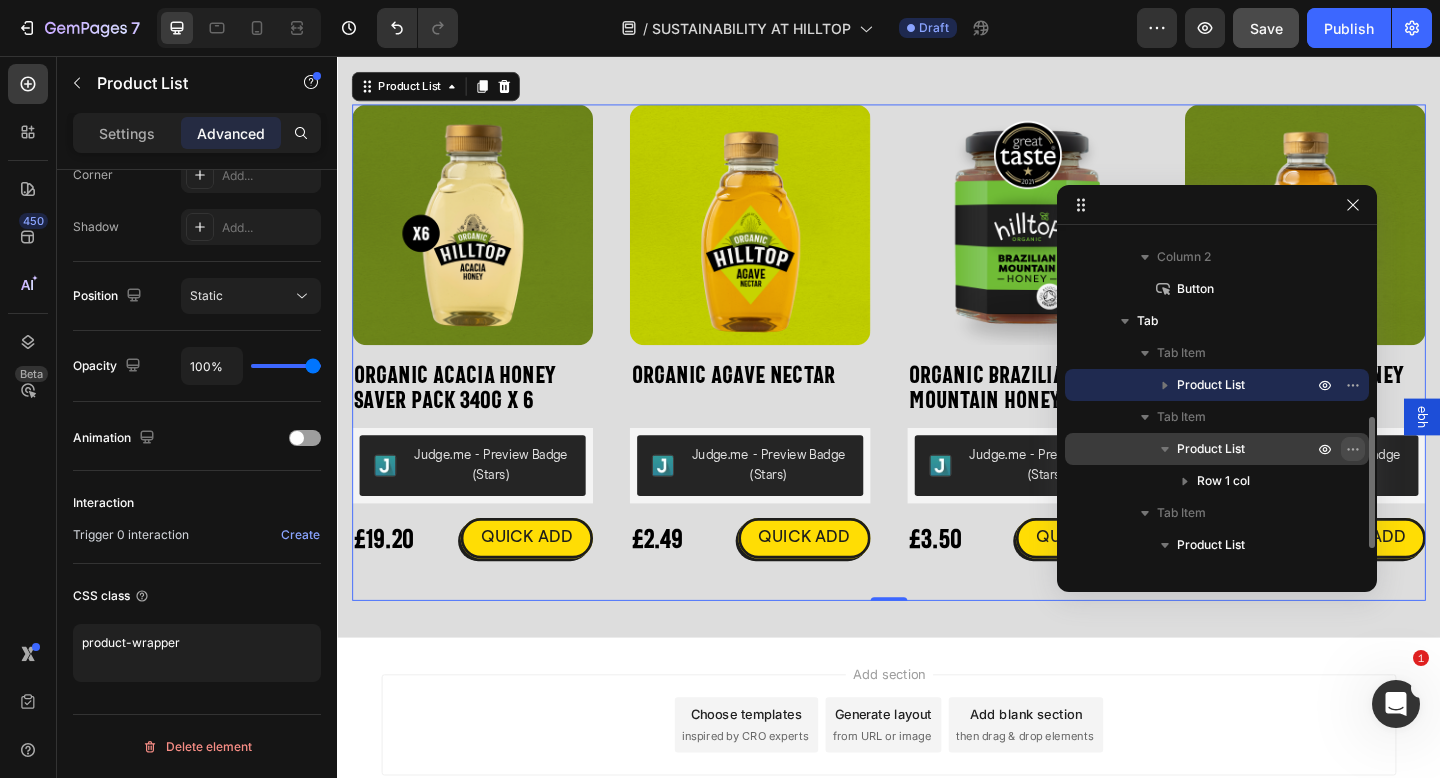 click 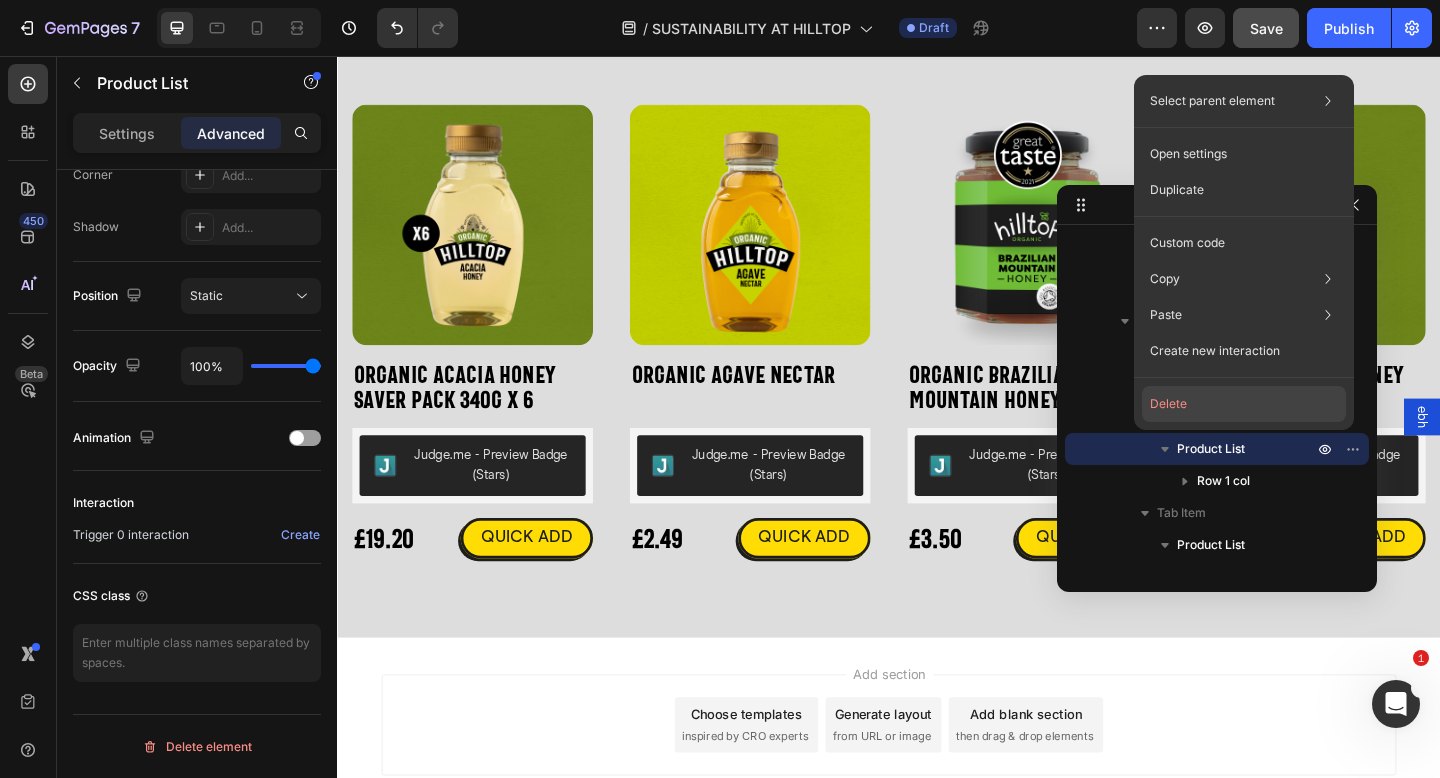 click on "Delete" 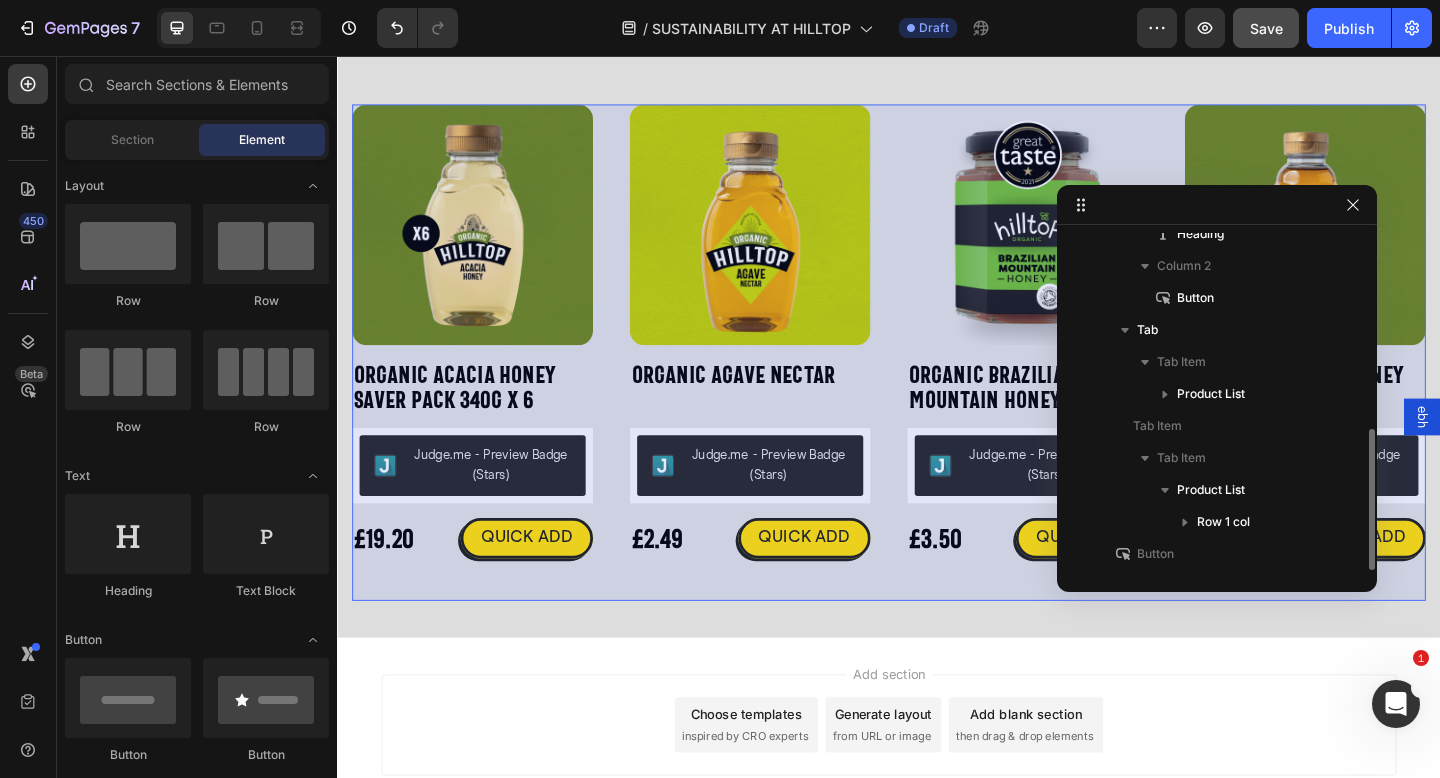 scroll, scrollTop: 463, scrollLeft: 0, axis: vertical 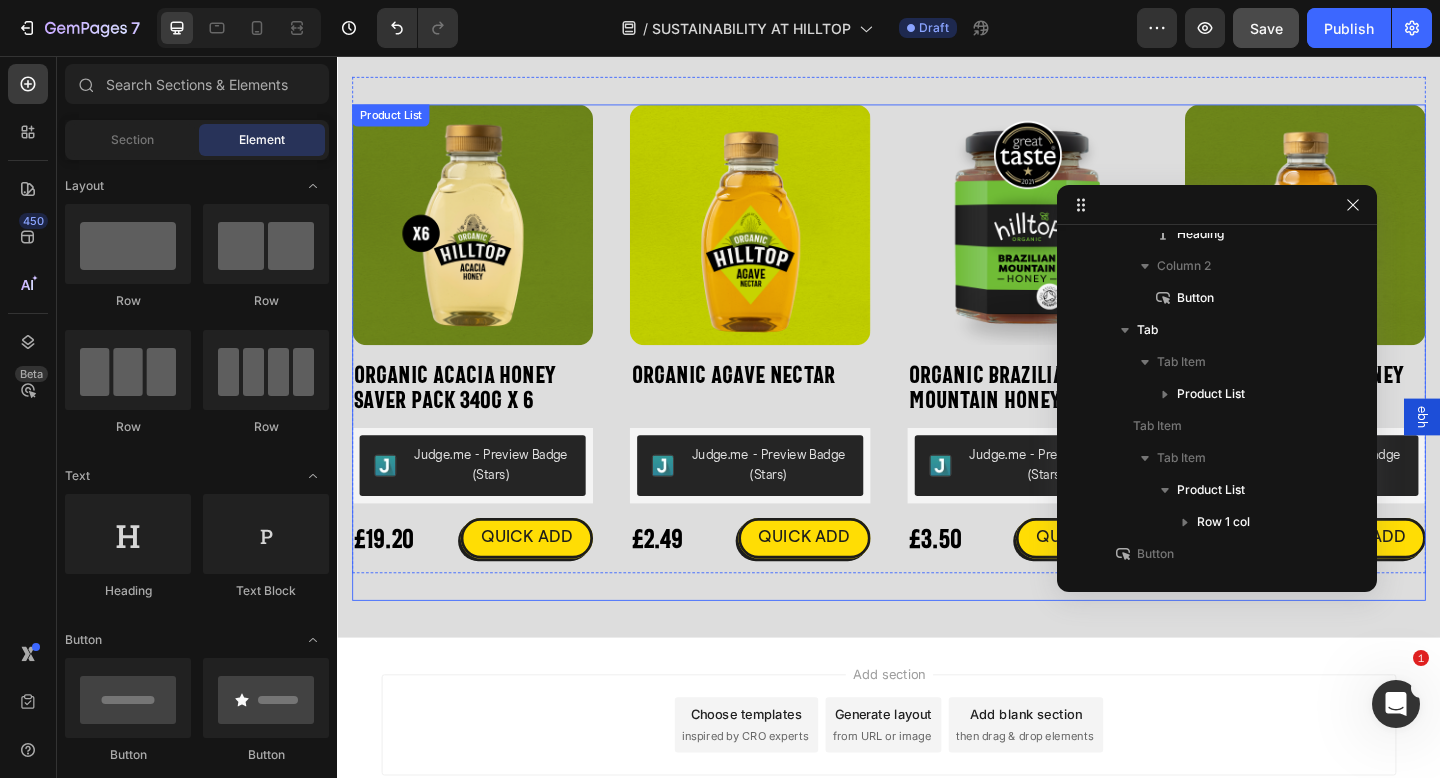 click on "Product Images Organic Acacia Honey Saver Pack 340g x 6 Product Title Judge.me - Preview Badge (Stars) Judge.me £19.20 Product Price Product Price QUICK ADD Button Row
Icon Organic Acacia Honey Saver Pack 340g x 6 Product Title £19.20 Product Price Product Price £27.00 Product Price Product Price Row Judge.me - Preview Badge (Stars) Judge.me Size: 340g 340g 340g 340g Product Variants & Swatches
Publish the page to see the content.
Custom Code
1
Product Quantity
Add to cart Add to Cart Row View full details Product View More Row Row Product List Product Images Organic Agave Nectar Product Title Judge.me - Preview Badge (Stars) Judge.me £2.49 Product Price Product Price QUICK ADD Button Row
Icon Organic Agave Nectar Product Title £2.49 Product Price Product Price No compare price Product Price Row Judge.me - Preview Badge (Stars) Judge.me Size: Squeezy - 330g 1 1" at bounding box center (937, 363) 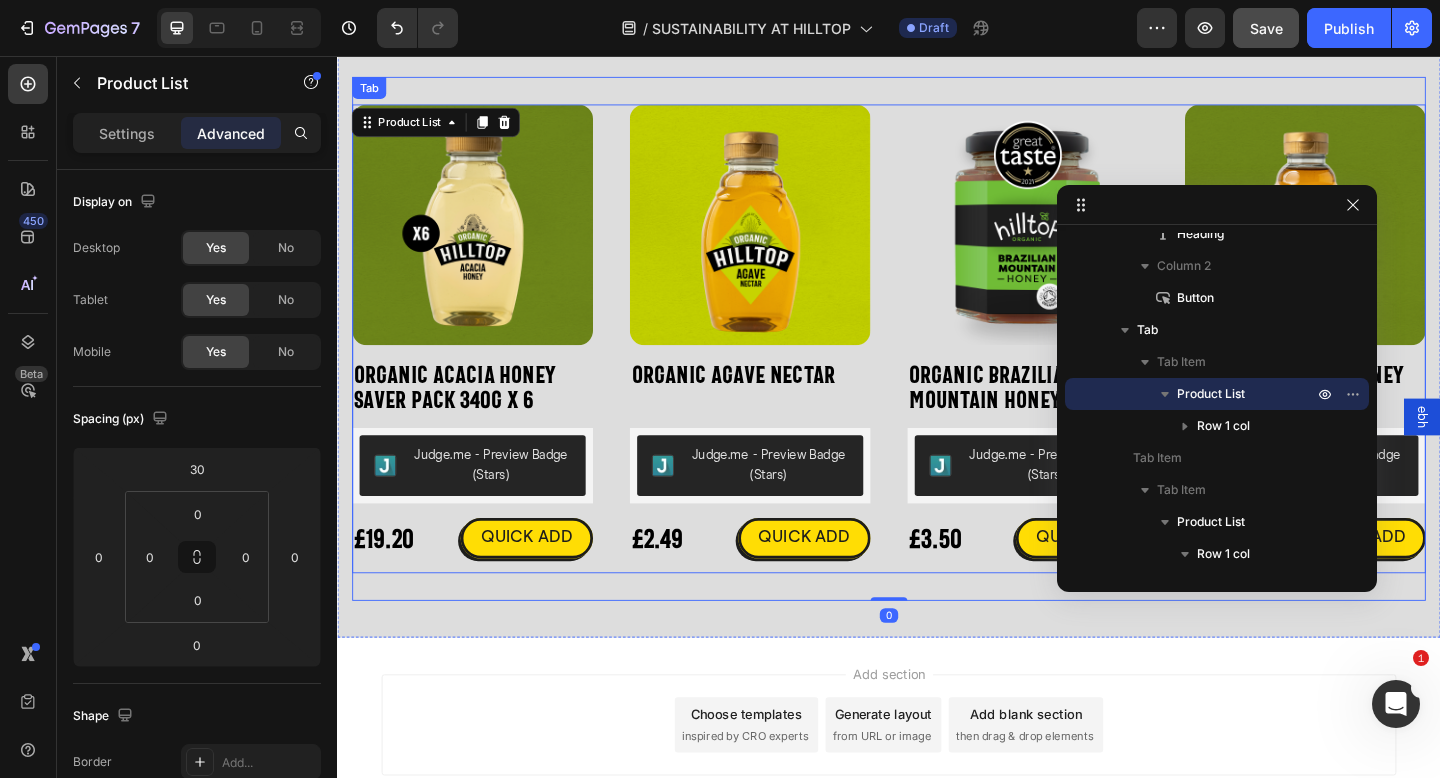 click on "Product Images Organic Acacia Honey Saver Pack 340g x 6 Product Title Judge.me - Preview Badge (Stars) Judge.me £19.20 Product Price Product Price QUICK ADD Button Row
Icon Organic Acacia Honey Saver Pack 340g x 6 Product Title £19.20 Product Price Product Price £27.00 Product Price Product Price Row Judge.me - Preview Badge (Stars) Judge.me Size: 340g 340g 340g 340g Product Variants & Swatches
Publish the page to see the content.
Custom Code
1
Product Quantity
Add to cart Add to Cart Row View full details Product View More Row Row Product List   0 Product Images Organic Agave Nectar Product Title Judge.me - Preview Badge (Stars) Judge.me £2.49 Product Price Product Price QUICK ADD Button Row
Icon Organic Agave Nectar Product Title £2.49 Product Price Product Price No compare price Product Price Row Judge.me - Preview Badge (Stars) Judge.me Size: Squeezy - 330g" at bounding box center [937, 348] 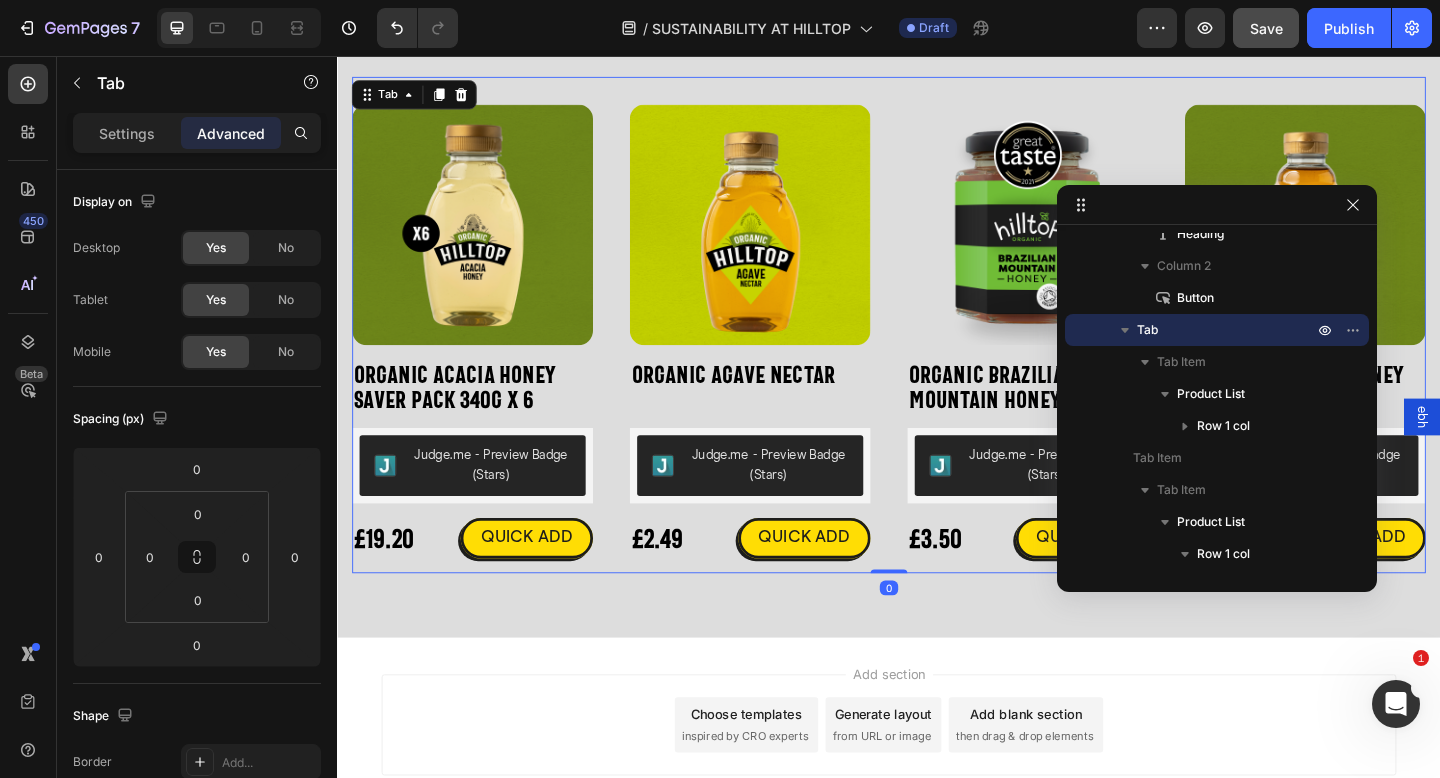 click on "Settings Advanced" at bounding box center (197, 133) 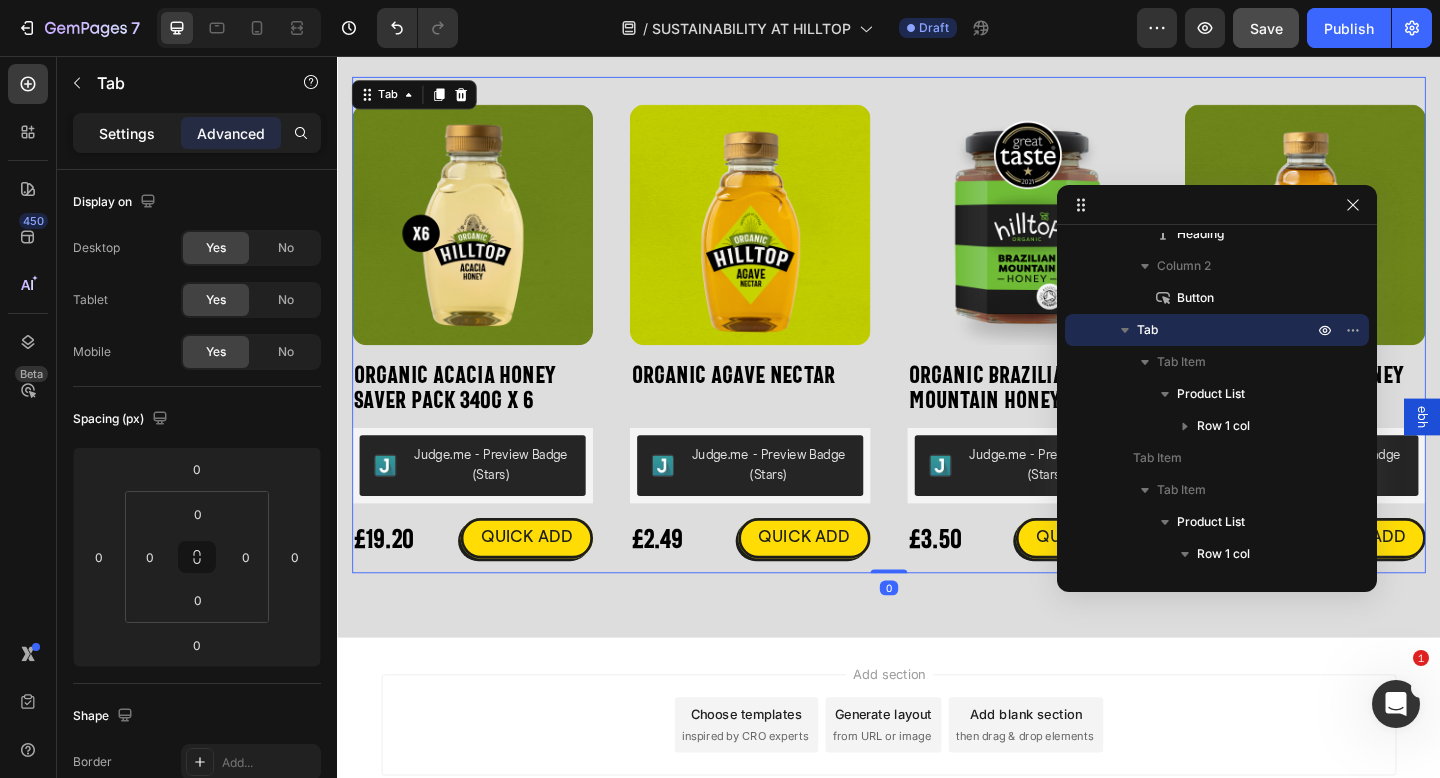 click on "Settings" at bounding box center (127, 133) 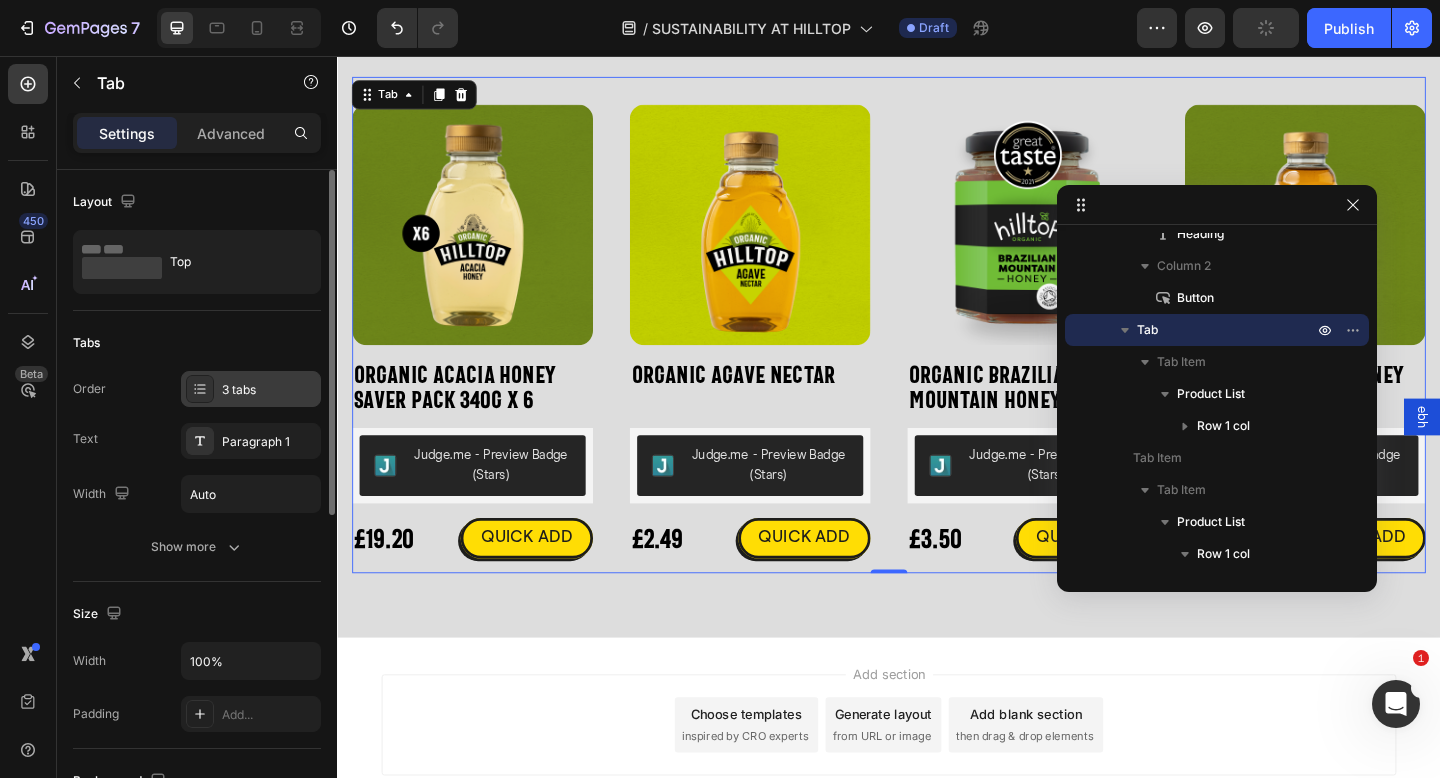 click on "3 tabs" at bounding box center [269, 390] 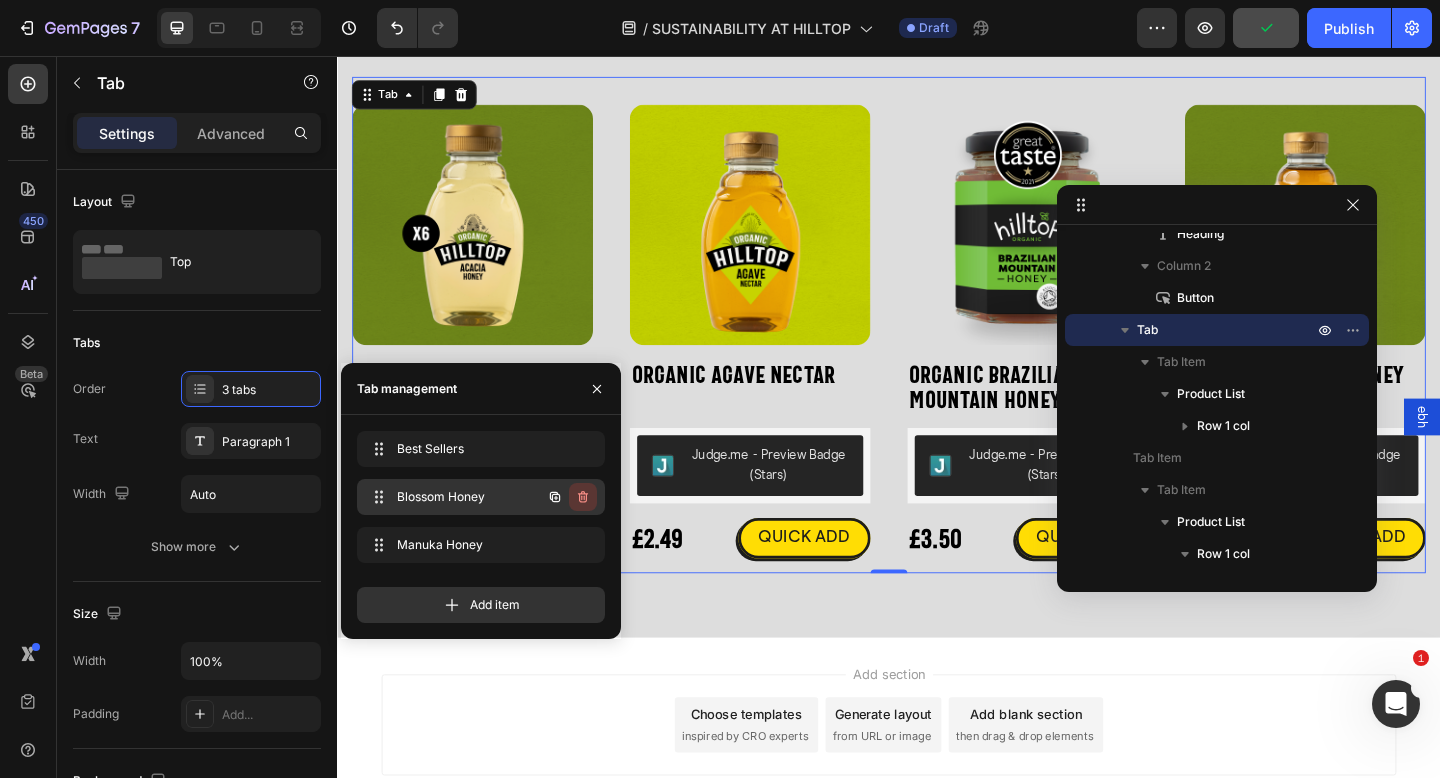 click 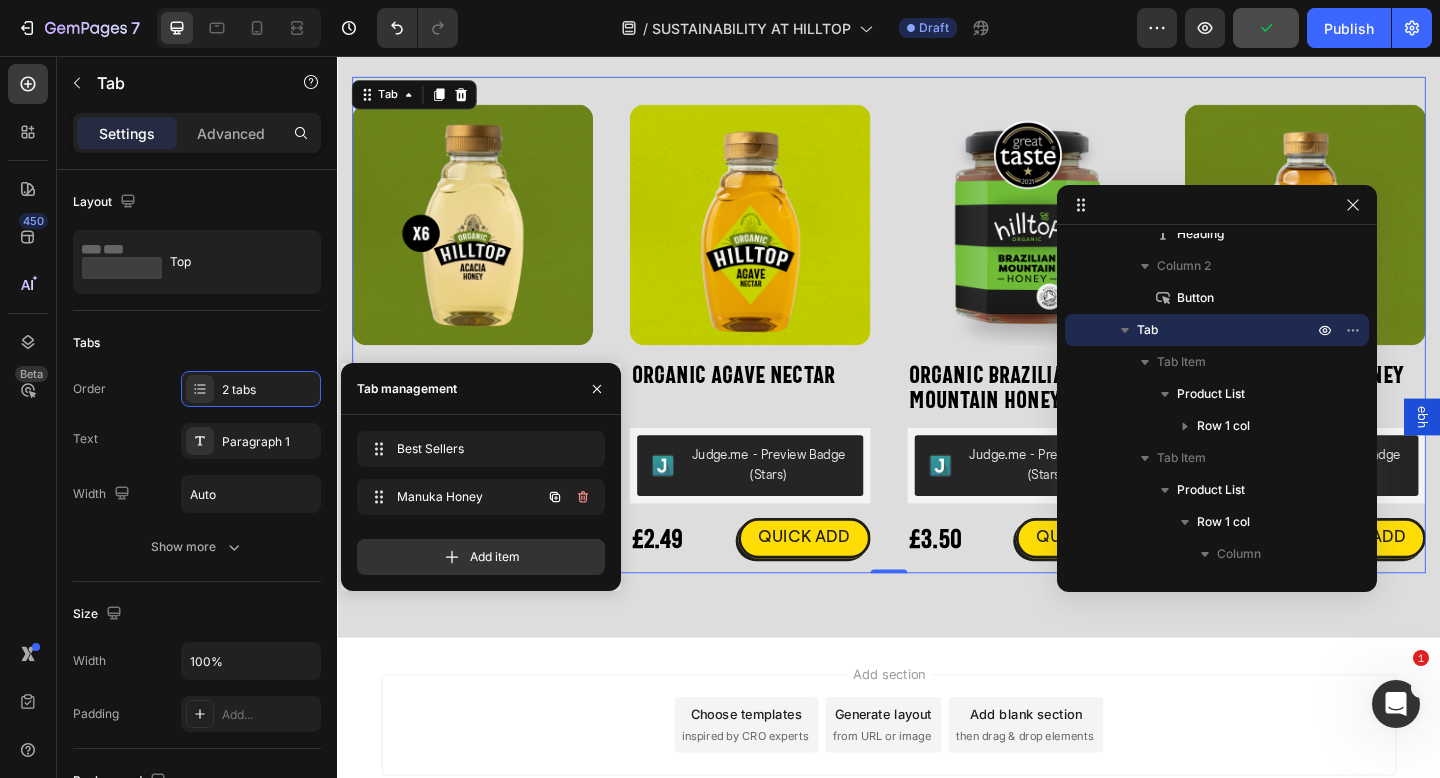 click 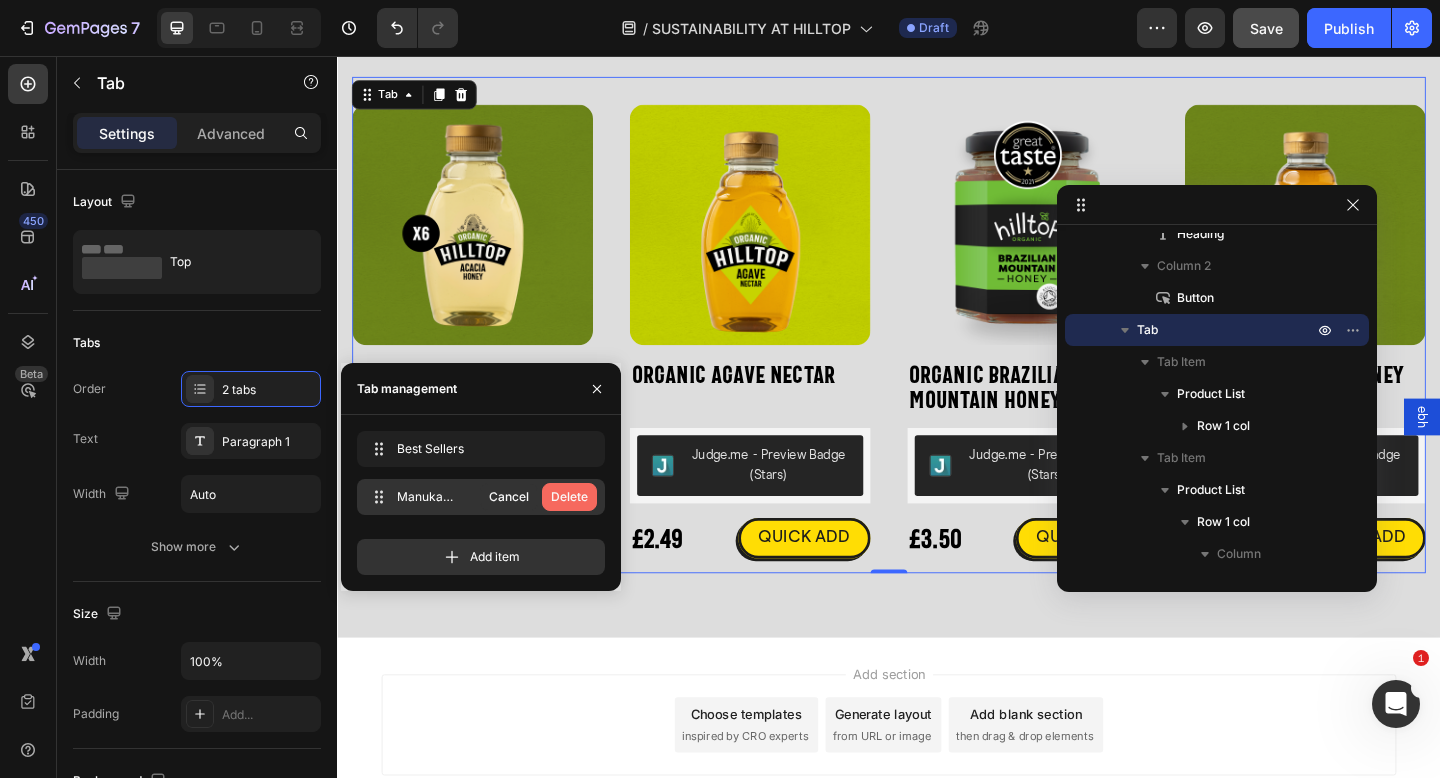 click on "Delete" at bounding box center (569, 497) 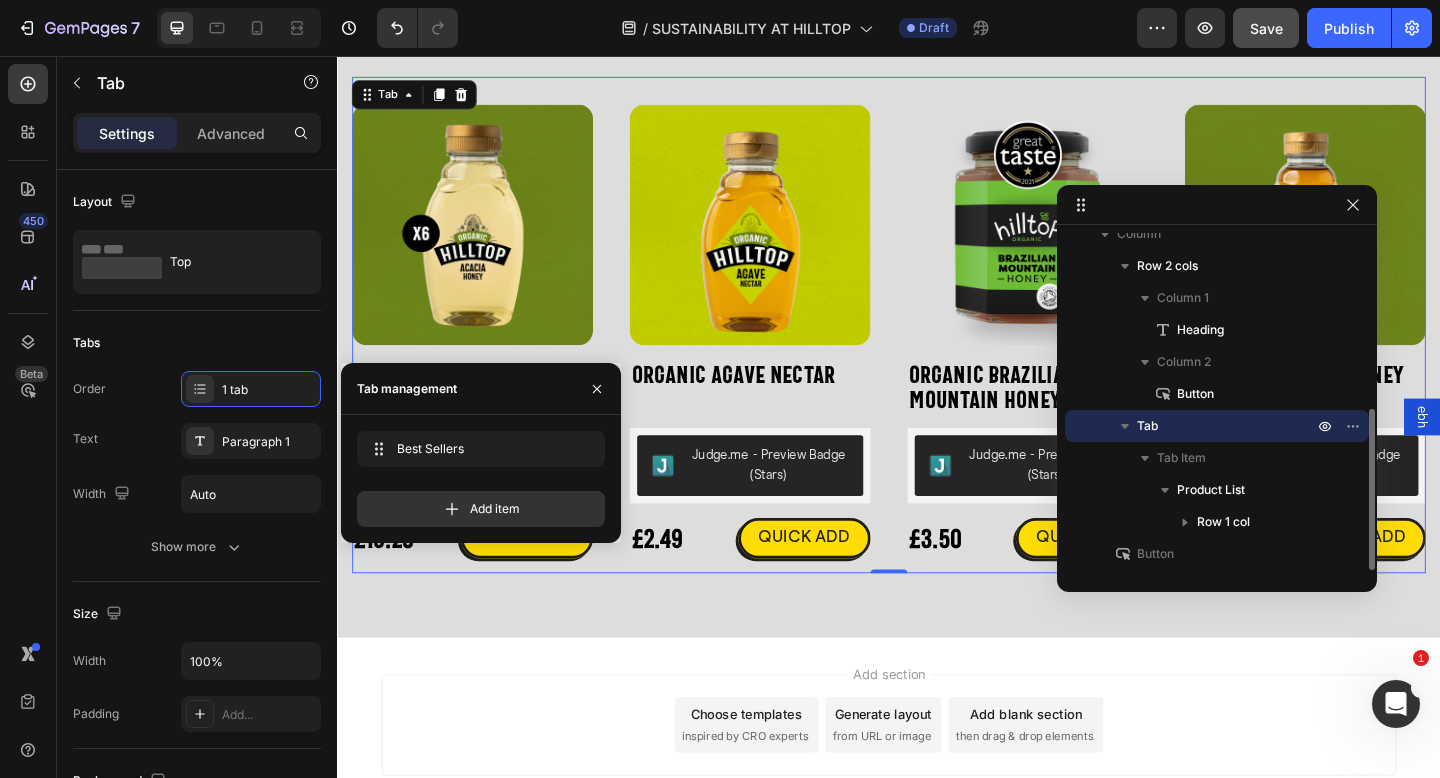 scroll, scrollTop: 367, scrollLeft: 0, axis: vertical 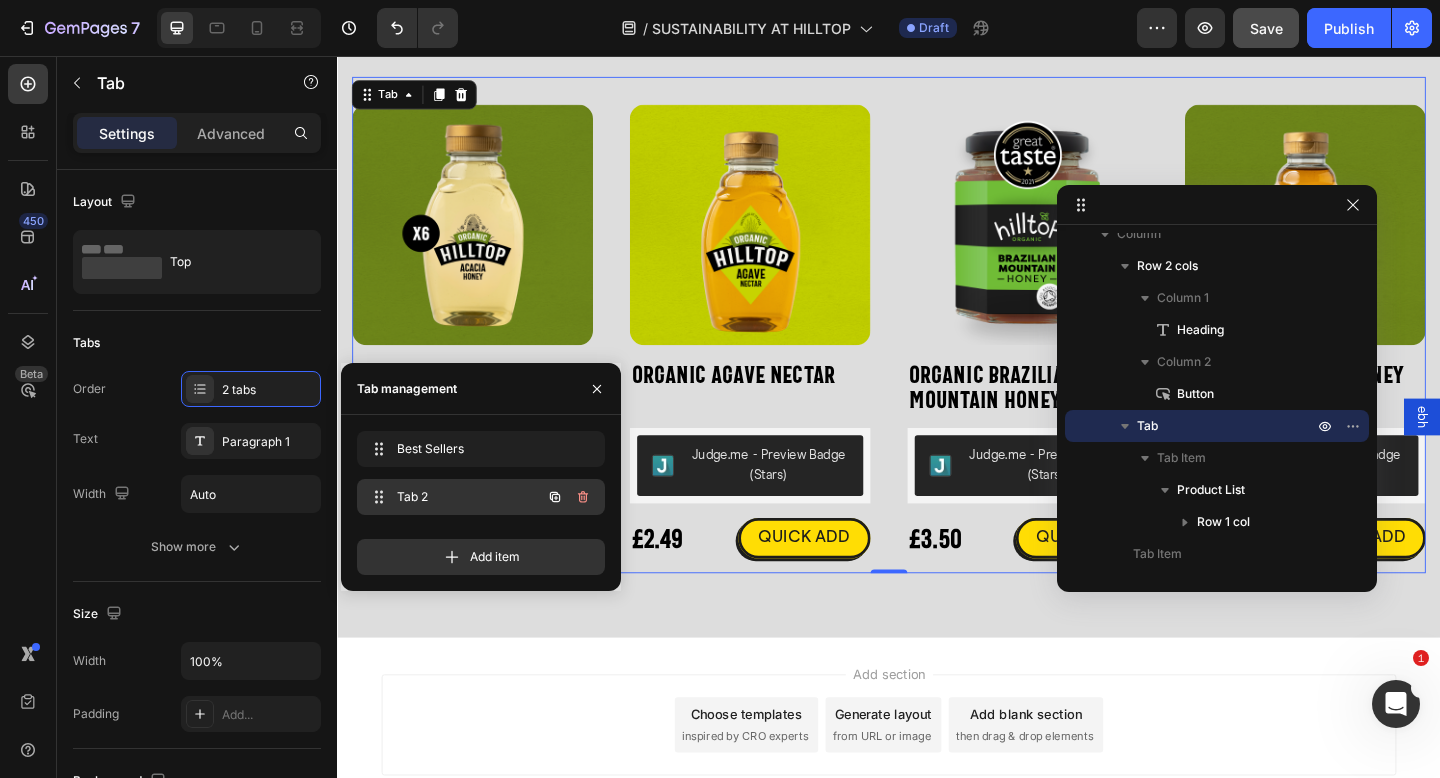 click 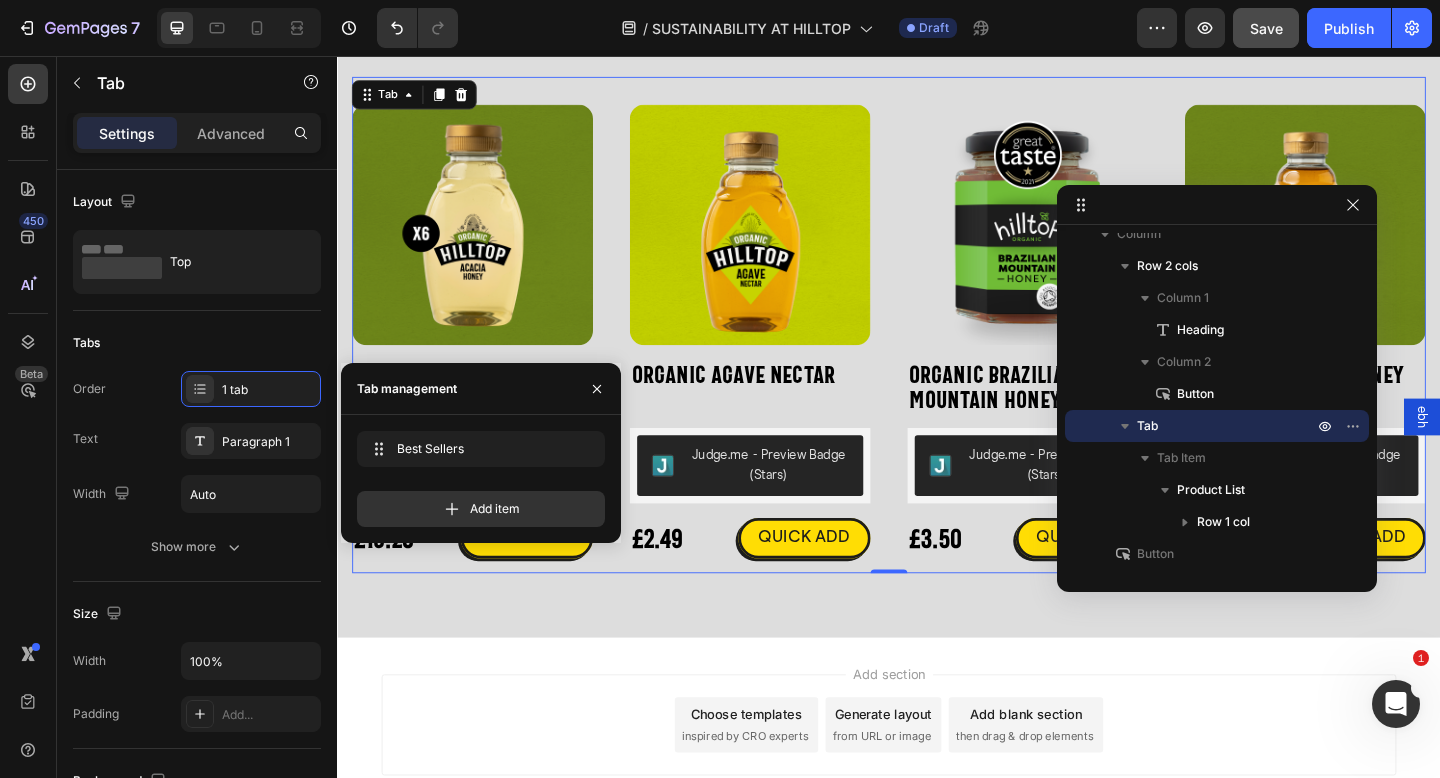 click on "Product Images Organic Acacia Honey Saver Pack 340g x 6 Product Title Judge.me - Preview Badge (Stars) Judge.me £19.20 Product Price Product Price QUICK ADD Button Row
Icon Organic Acacia Honey Saver Pack 340g x 6 Product Title £19.20 Product Price Product Price £27.00 Product Price Product Price Row Judge.me - Preview Badge (Stars) Judge.me Size: 340g 340g 340g 340g Product Variants & Swatches
Publish the page to see the content.
Custom Code
1
Product Quantity
Add to cart Add to Cart Row View full details Product View More Row Row Product List Product Images Organic Agave Nectar Product Title Judge.me - Preview Badge (Stars) Judge.me £2.49 Product Price Product Price QUICK ADD Button Row
Icon Organic Agave Nectar Product Title £2.49 Product Price Product Price No compare price Product Price Row Judge.me - Preview Badge (Stars) Judge.me Size: Squeezy - 330g 1 1" at bounding box center [937, 378] 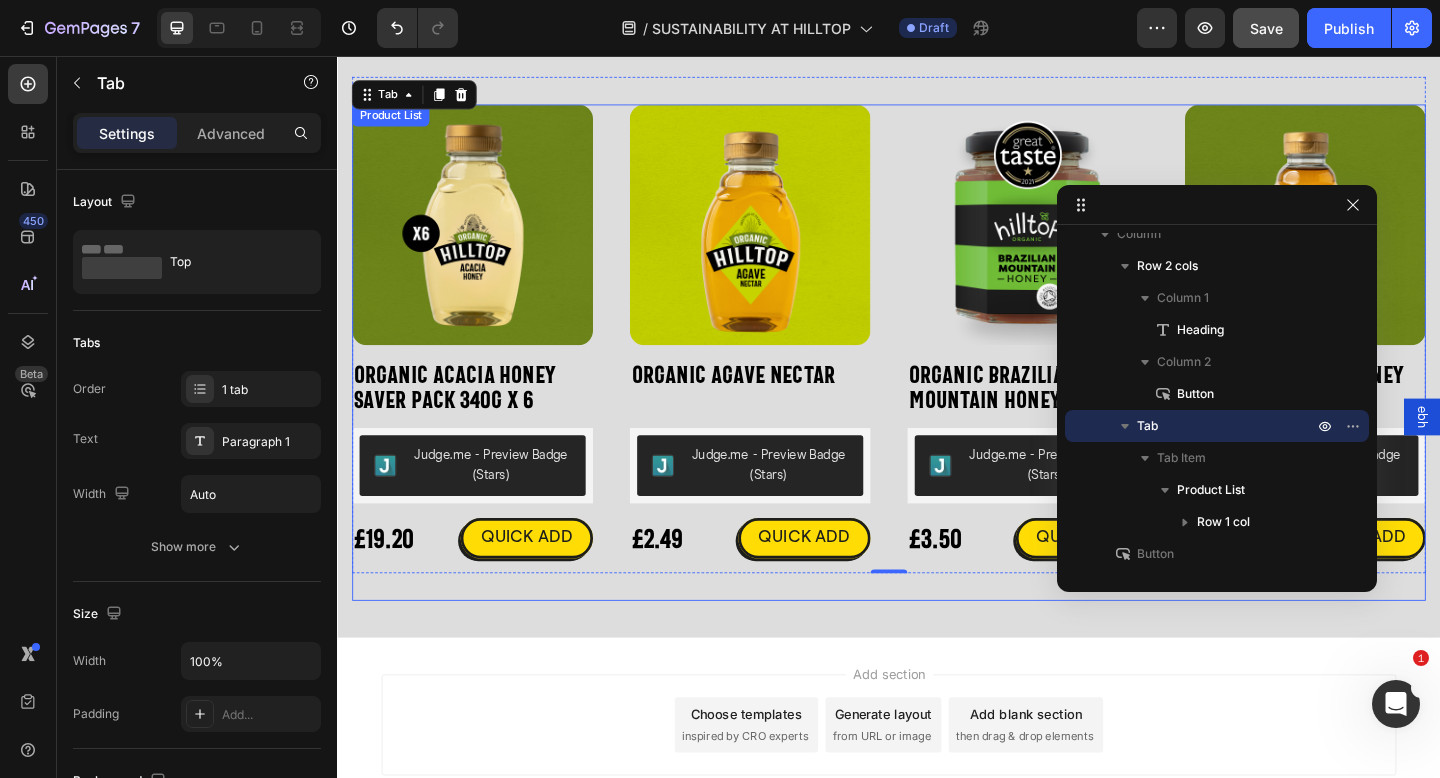 click on "Product Images Organic Acacia Honey Saver Pack 340g x 6 Product Title Judge.me - Preview Badge (Stars) Judge.me £19.20 Product Price Product Price QUICK ADD Button Row
Icon Organic Acacia Honey Saver Pack 340g x 6 Product Title £19.20 Product Price Product Price £27.00 Product Price Product Price Row Judge.me - Preview Badge (Stars) Judge.me Size: 340g 340g 340g 340g Product Variants & Swatches
Publish the page to see the content.
Custom Code
1
Product Quantity
Add to cart Add to Cart Row View full details Product View More Row Row Product List Product Images Organic Agave Nectar Product Title Judge.me - Preview Badge (Stars) Judge.me £2.49 Product Price Product Price QUICK ADD Button Row
Icon Organic Agave Nectar Product Title £2.49 Product Price Product Price No compare price Product Price Row Judge.me - Preview Badge (Stars) Judge.me Size: Squeezy - 330g 1 1" at bounding box center (937, 363) 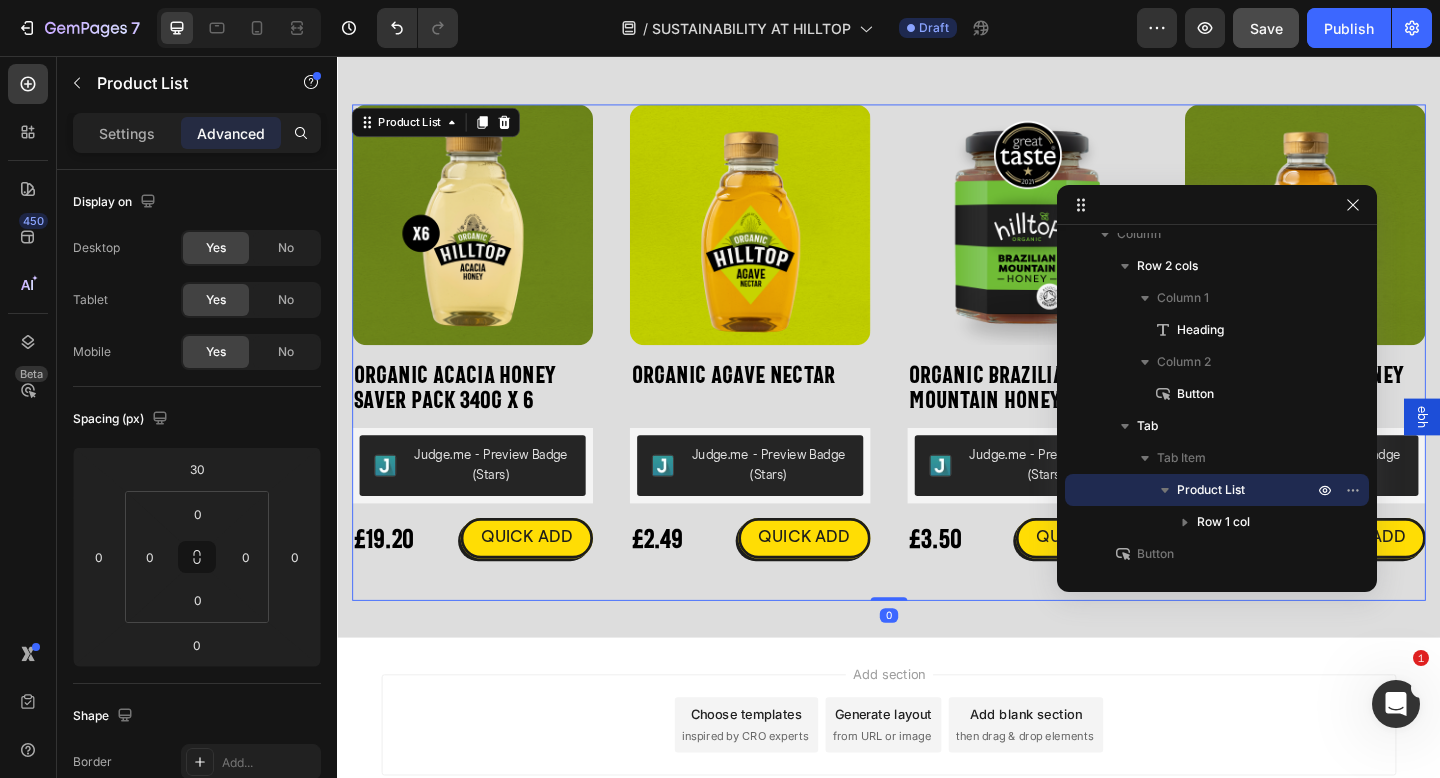 click on "Product Images Organic Acacia Honey Saver Pack 340g x 6 Product Title Judge.me - Preview Badge (Stars) Judge.me £19.20 Product Price Product Price QUICK ADD Button Row
Icon Organic Acacia Honey Saver Pack 340g x 6 Product Title £19.20 Product Price Product Price £27.00 Product Price Product Price Row Judge.me - Preview Badge (Stars) Judge.me Size: 340g 340g 340g 340g Product Variants & Swatches
Publish the page to see the content.
Custom Code
1
Product Quantity
Add to cart Add to Cart Row View full details Product View More Row Row Product List   0 Product Images Organic Agave Nectar Product Title Judge.me - Preview Badge (Stars) Judge.me £2.49 Product Price Product Price QUICK ADD Button Row
Icon Organic Agave Nectar Product Title £2.49 Product Price Product Price No compare price Product Price Row Judge.me - Preview Badge (Stars) Judge.me Size: Squeezy - 330g" at bounding box center [937, 363] 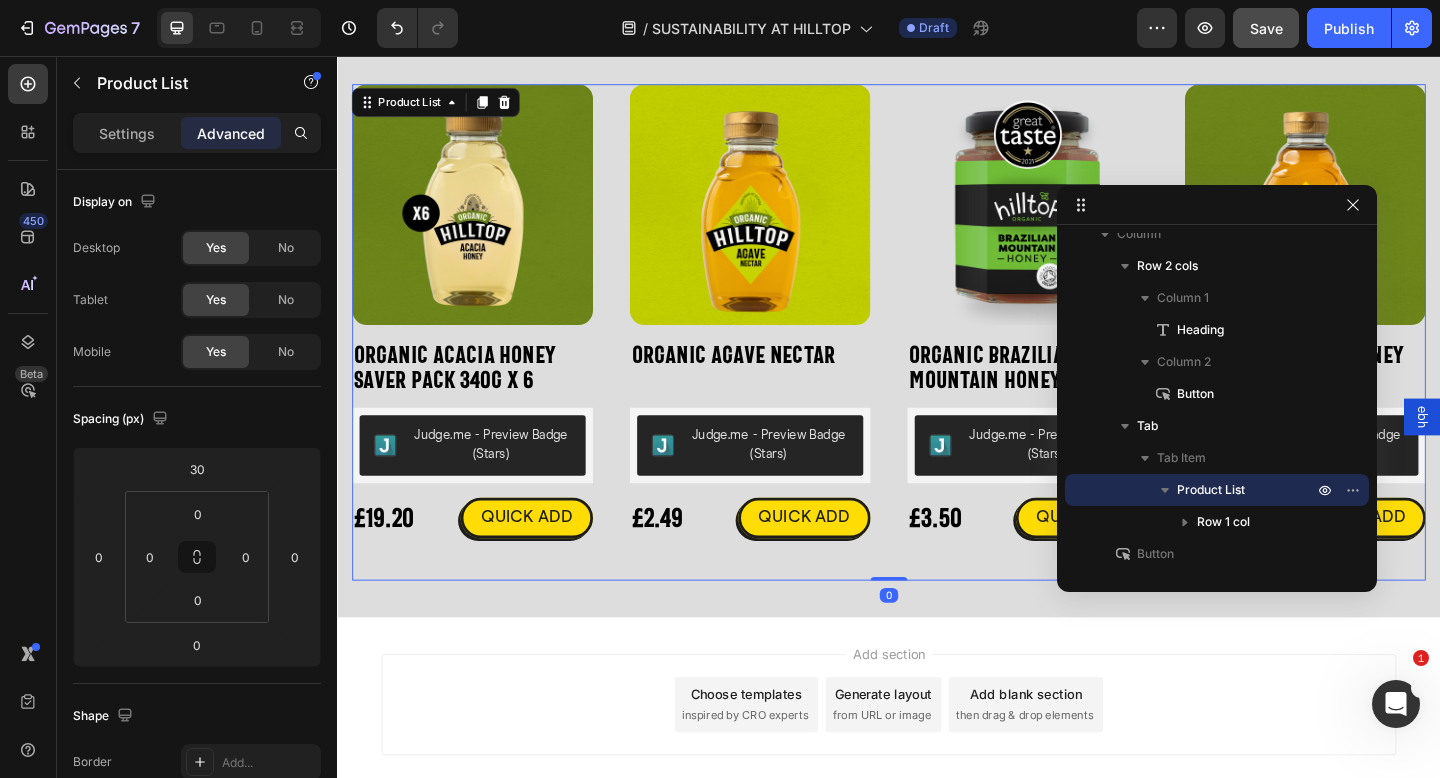 scroll, scrollTop: 4674, scrollLeft: 0, axis: vertical 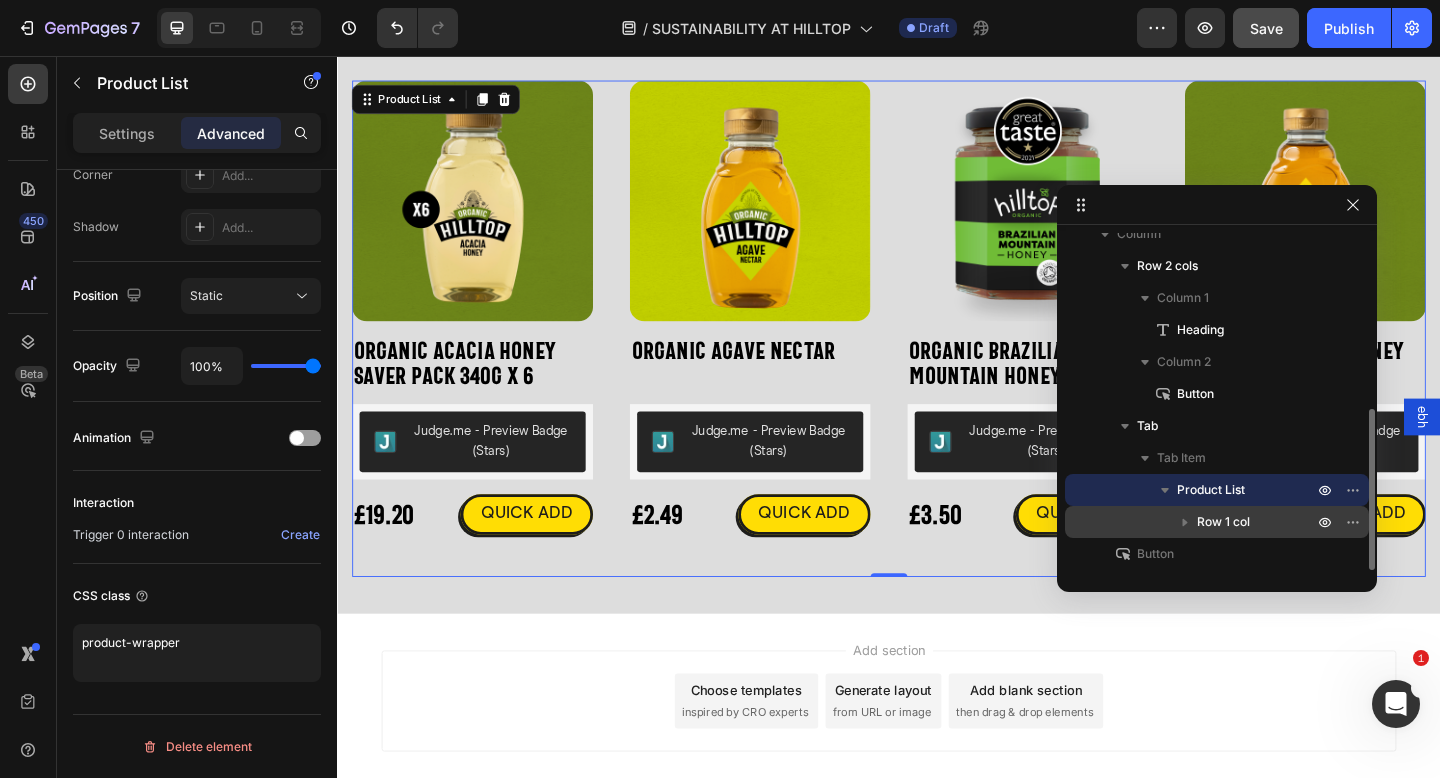 click on "Row 1 col" at bounding box center [1223, 522] 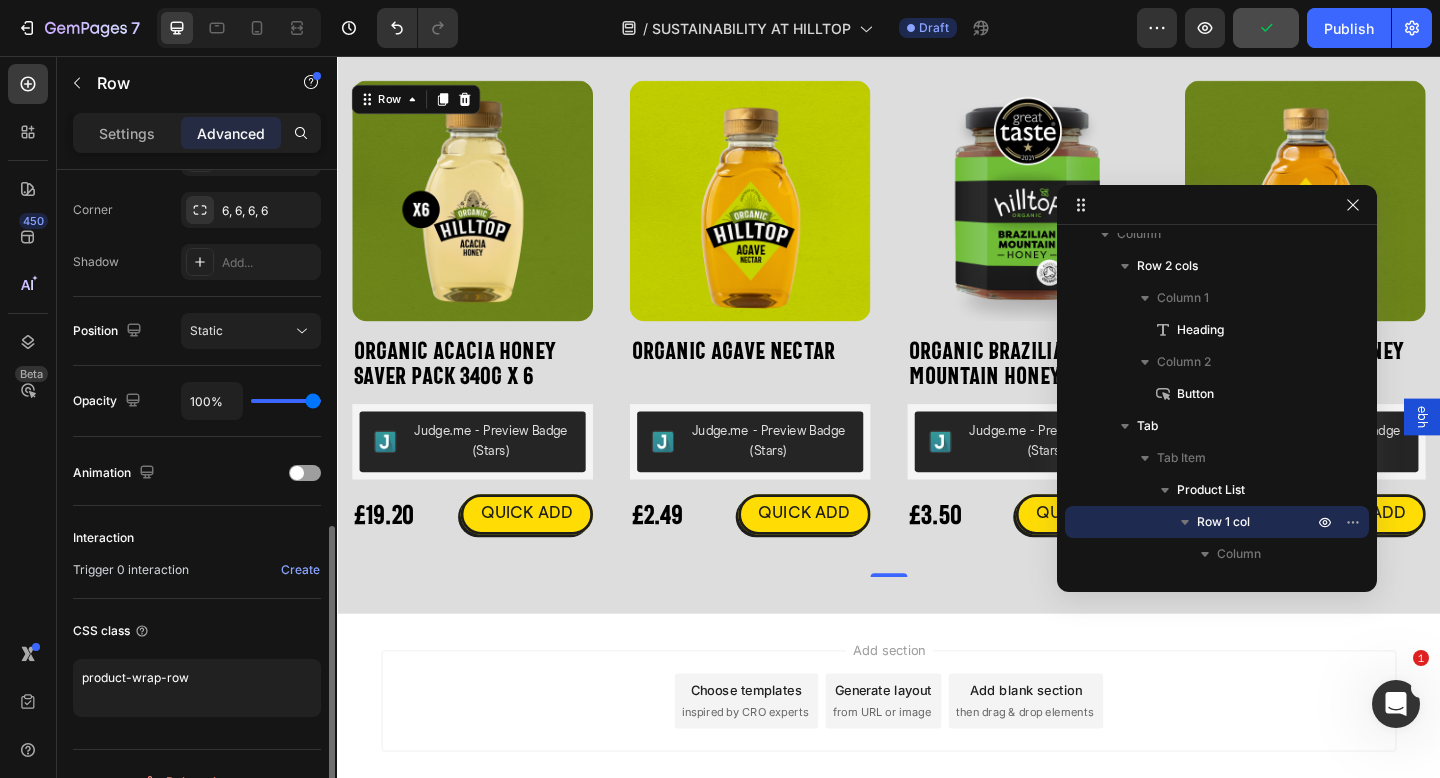 scroll, scrollTop: 639, scrollLeft: 0, axis: vertical 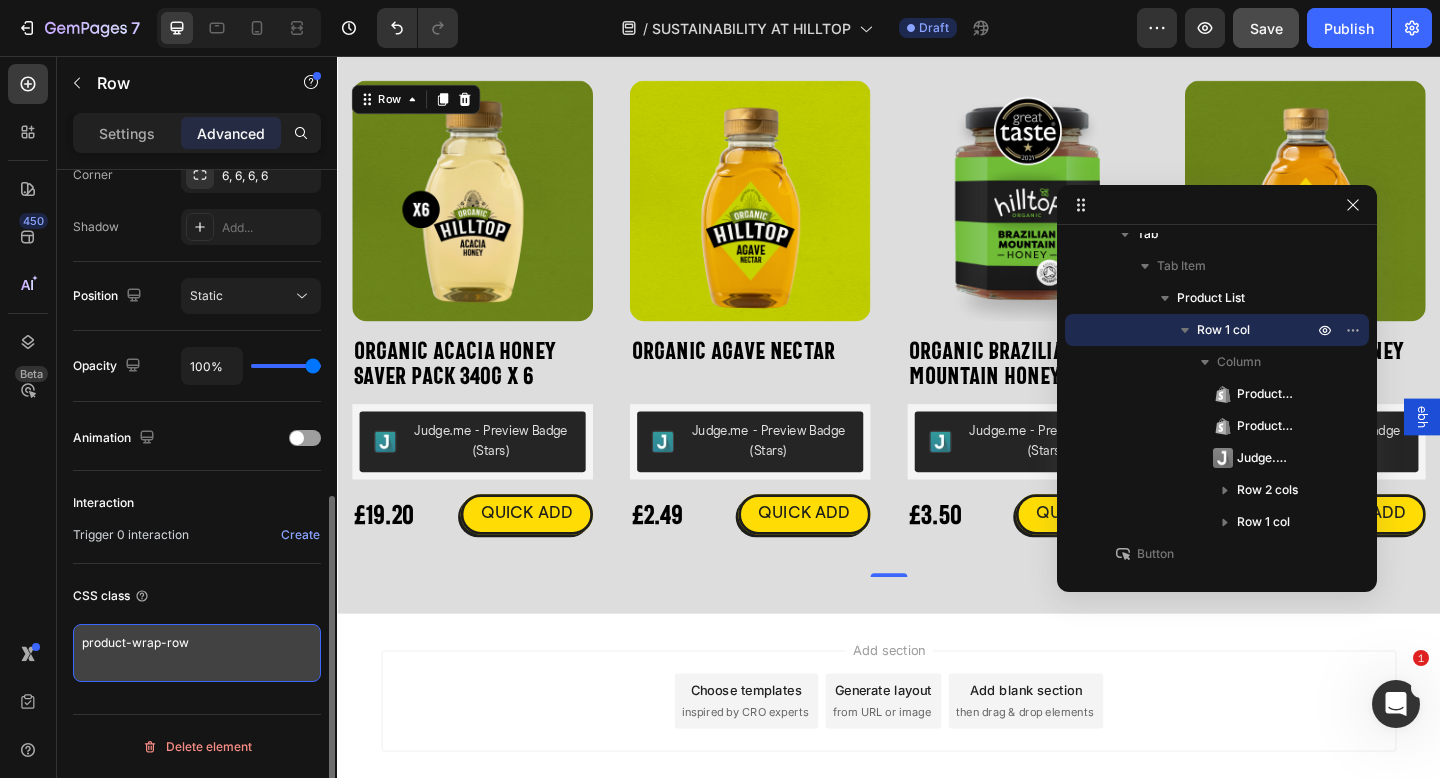 click on "product-wrap-row" at bounding box center [197, 653] 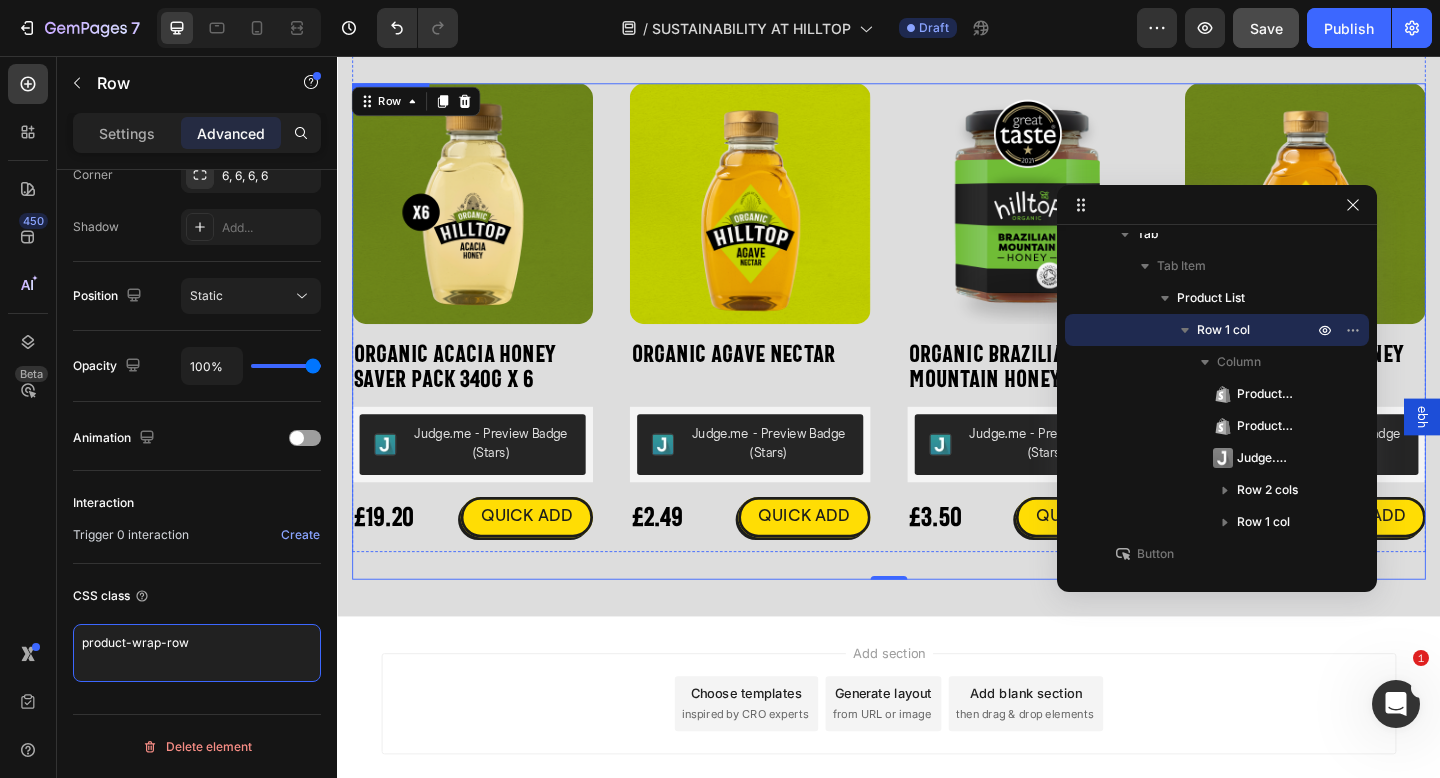 scroll, scrollTop: 4670, scrollLeft: 0, axis: vertical 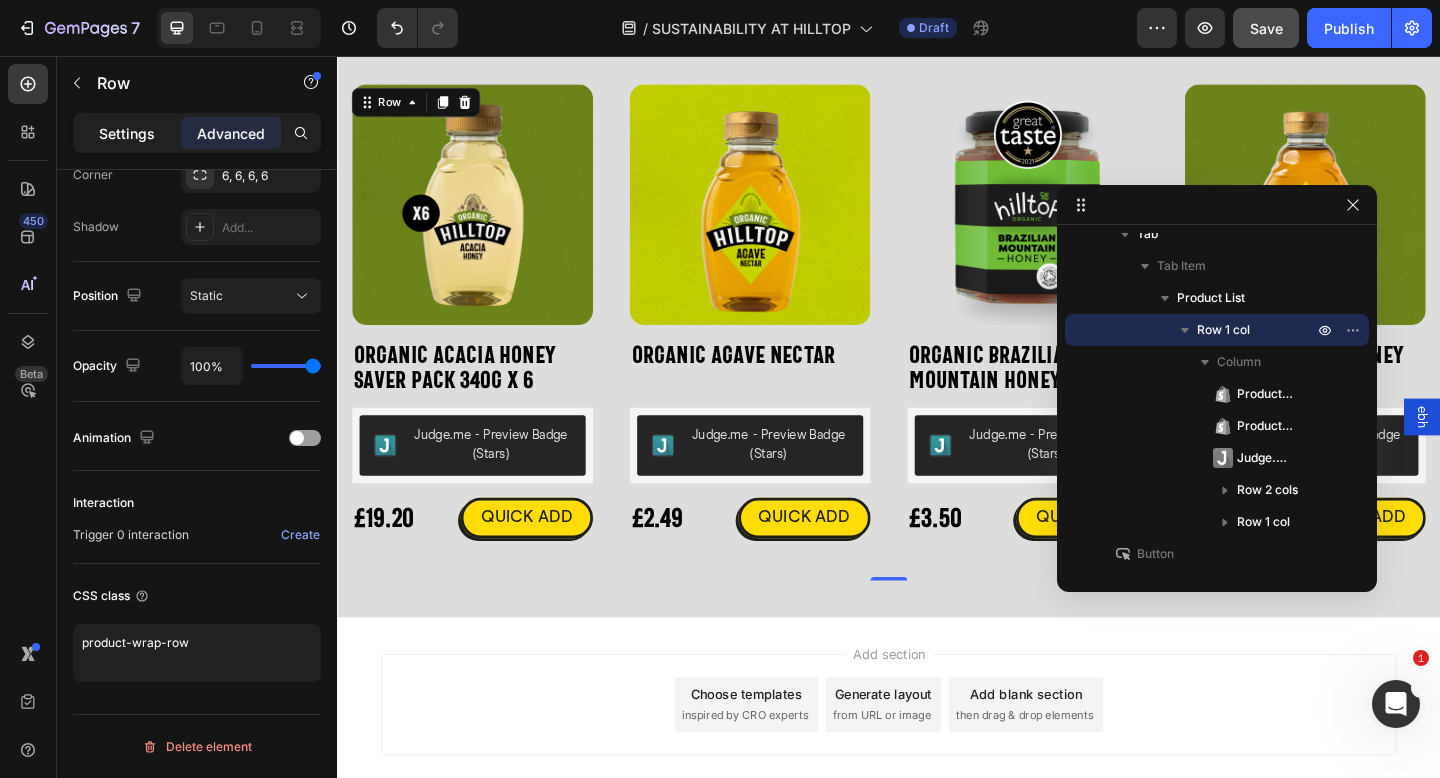 click on "Settings" at bounding box center [127, 133] 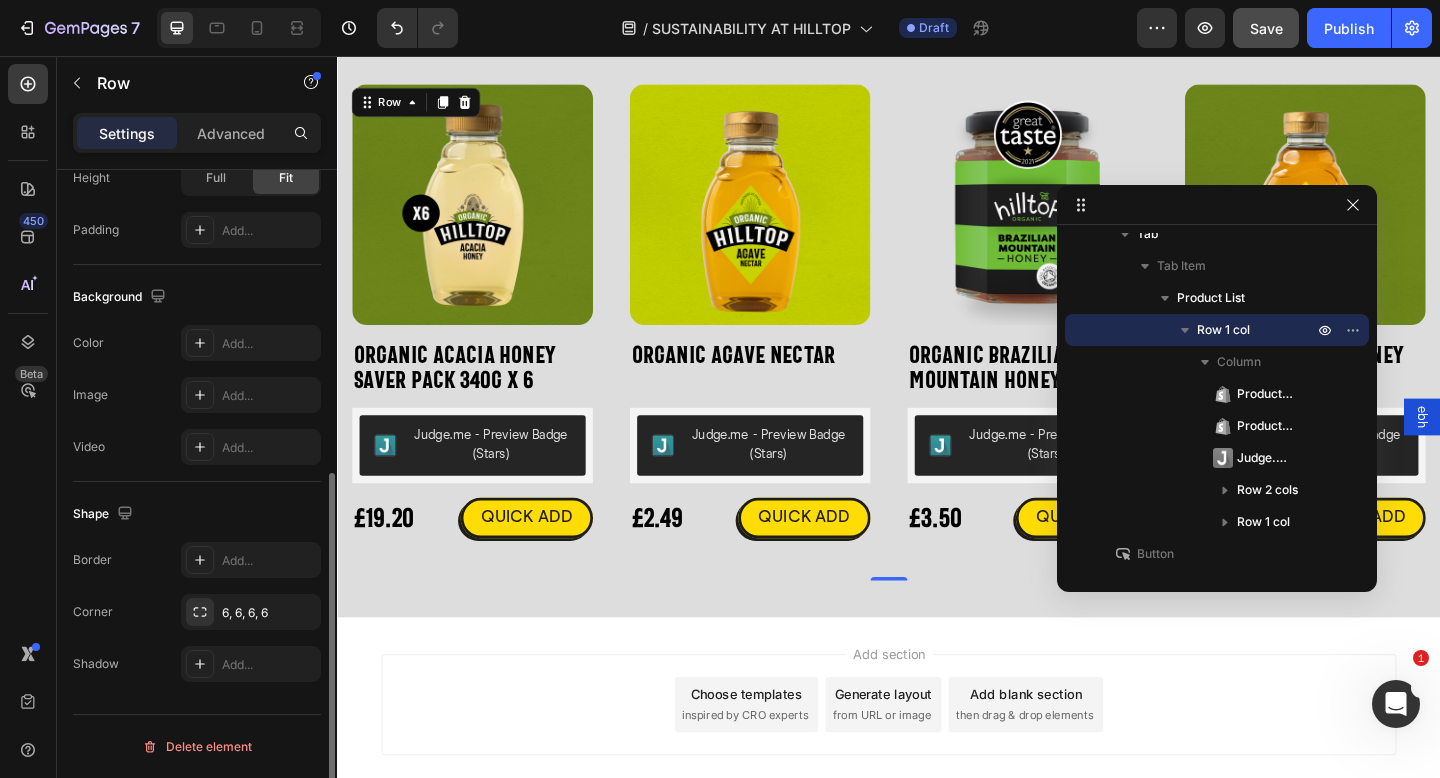 scroll, scrollTop: 555, scrollLeft: 0, axis: vertical 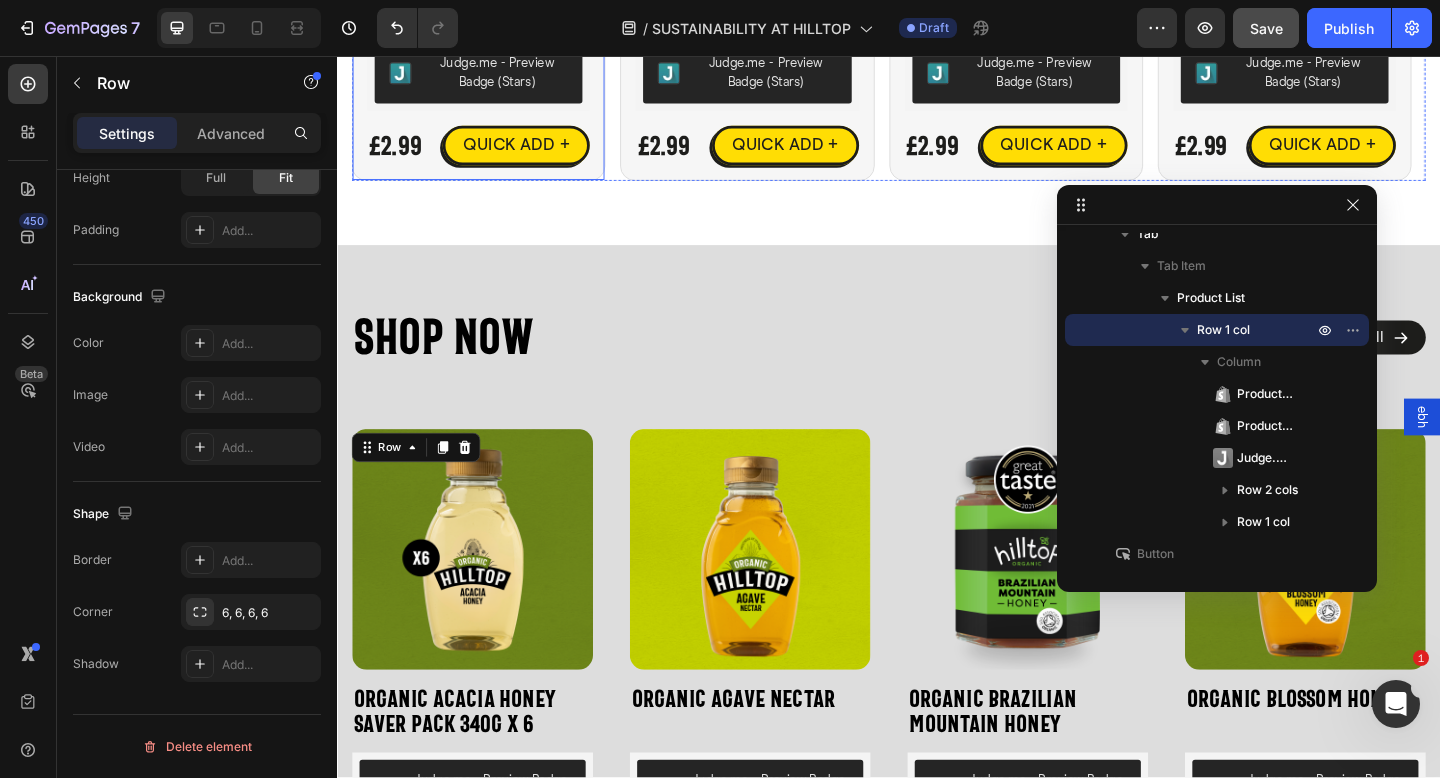 click on "Product Images Everyday Blossom Honey Product Title Judge.me - Preview Badge (Stars) Judge.me £2.99 Product Price Product Price QUICK ADD + Button Row Product" at bounding box center [491, -61] 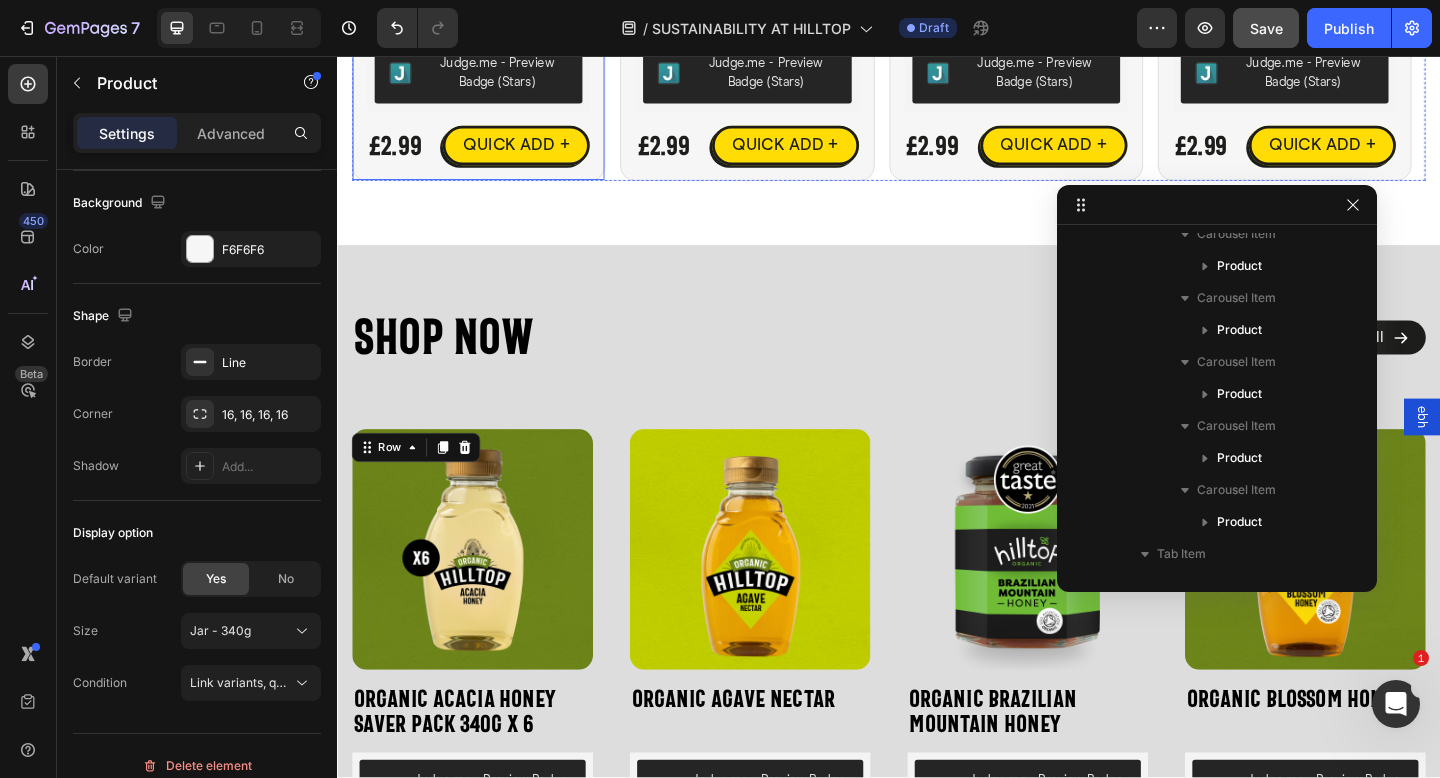 scroll, scrollTop: 376, scrollLeft: 0, axis: vertical 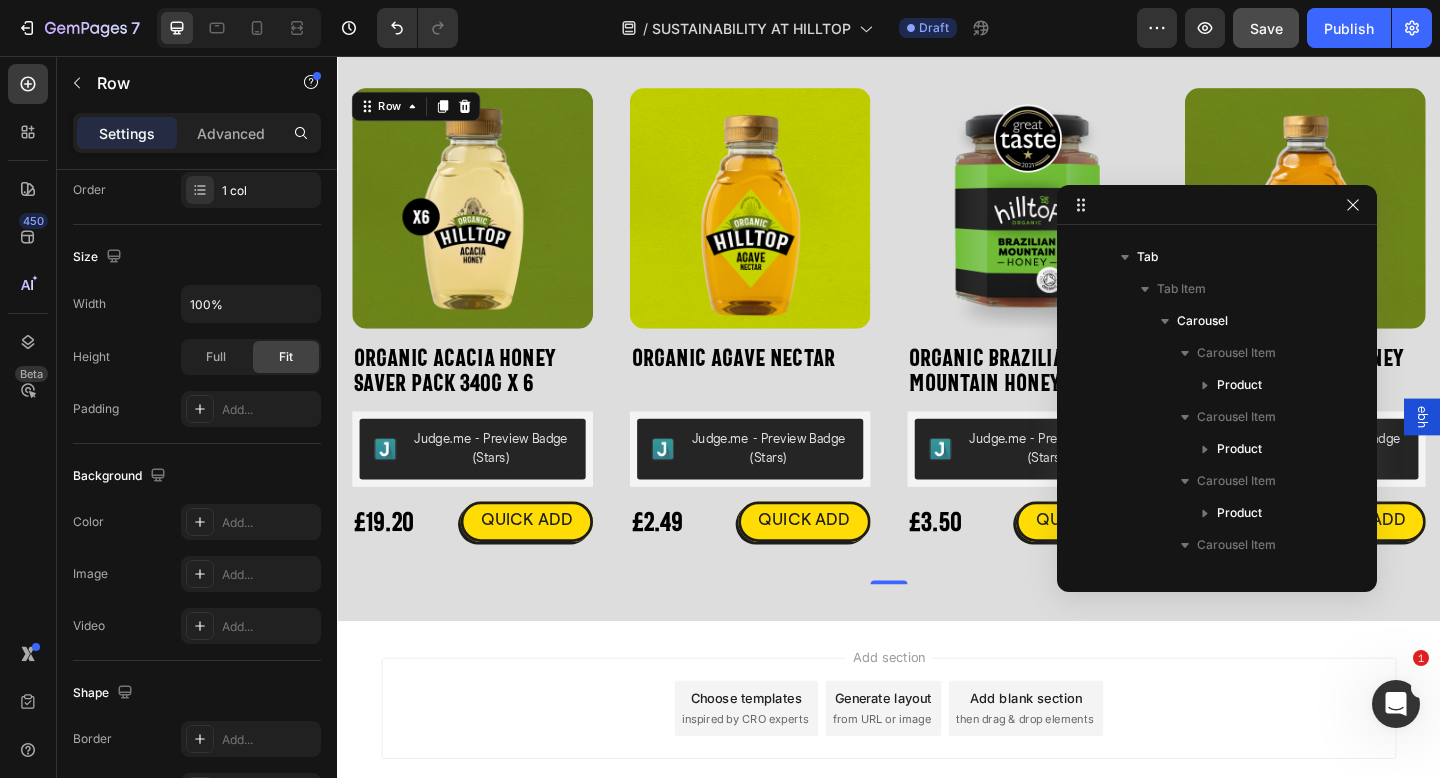 click on "Product Images Organic Acacia Honey Saver Pack 340g x 6 Product Title Judge.me - Preview Badge (Stars) Judge.me £19.20 Product Price Product Price QUICK ADD Button Row
Icon Organic Acacia Honey Saver Pack 340g x 6 Product Title £19.20 Product Price Product Price £27.00 Product Price Product Price Row Judge.me - Preview Badge (Stars) Judge.me Size: 340g 340g 340g 340g Product Variants & Swatches
Publish the page to see the content.
Custom Code
1
Product Quantity
Add to cart Add to Cart Row View full details Product View More Row Row   0" at bounding box center [484, 345] 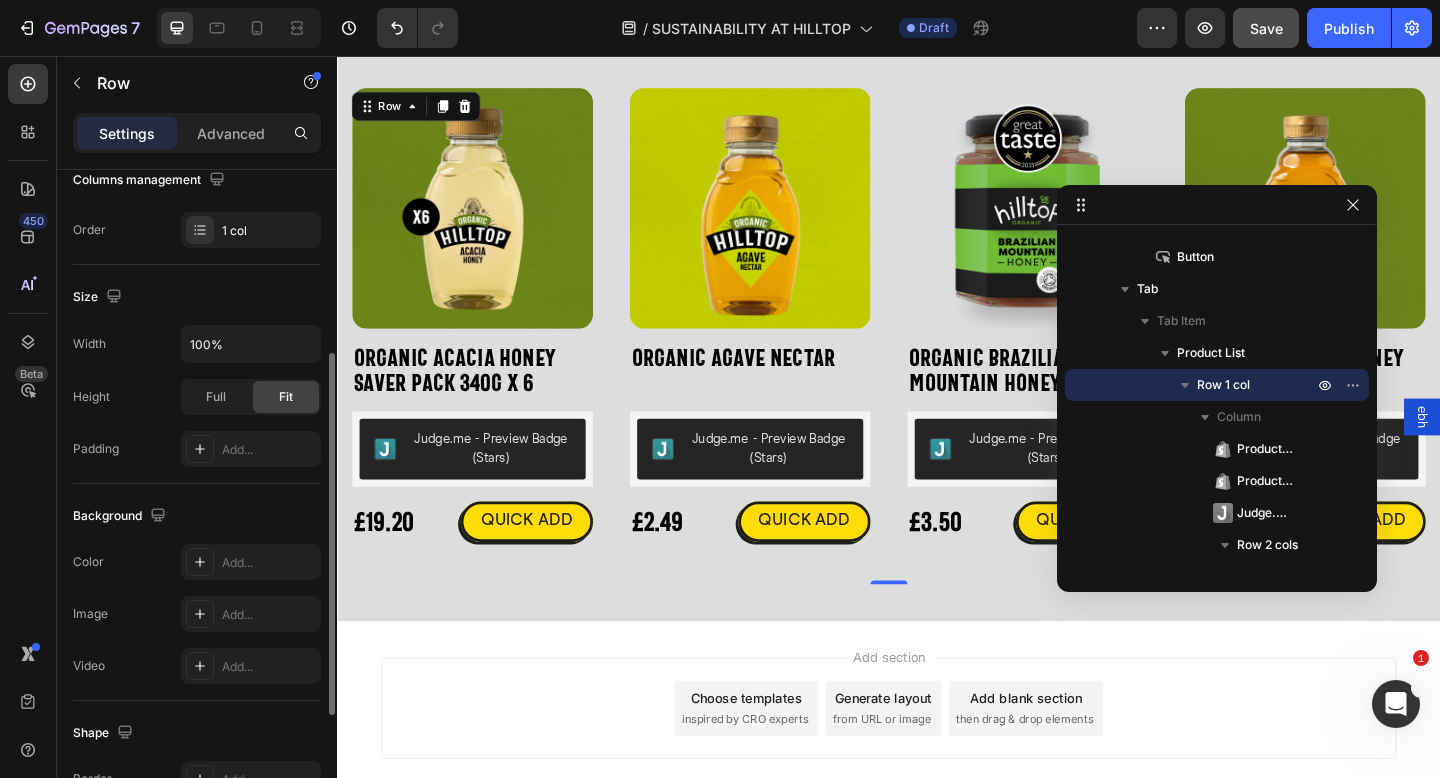 scroll, scrollTop: 555, scrollLeft: 0, axis: vertical 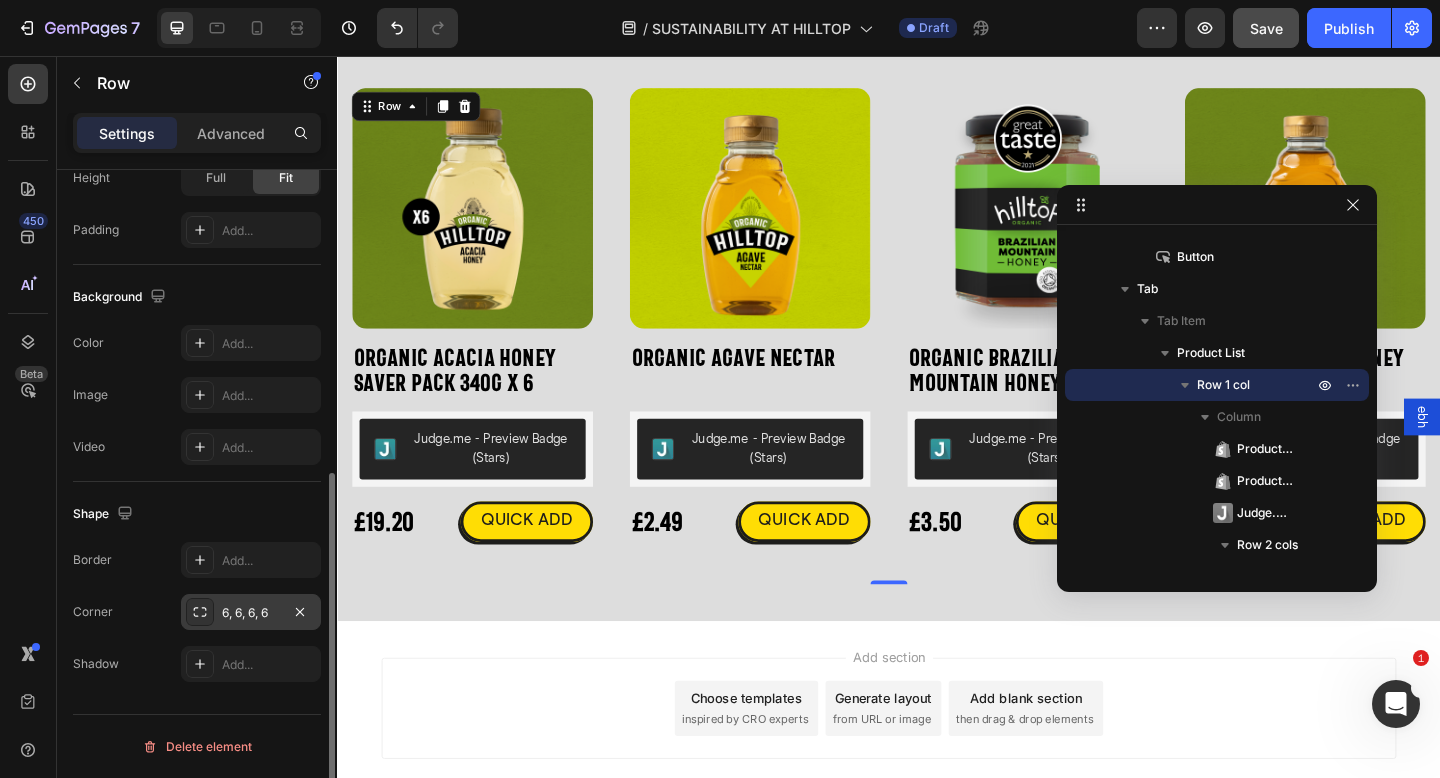 click on "6, 6, 6, 6" at bounding box center [251, 613] 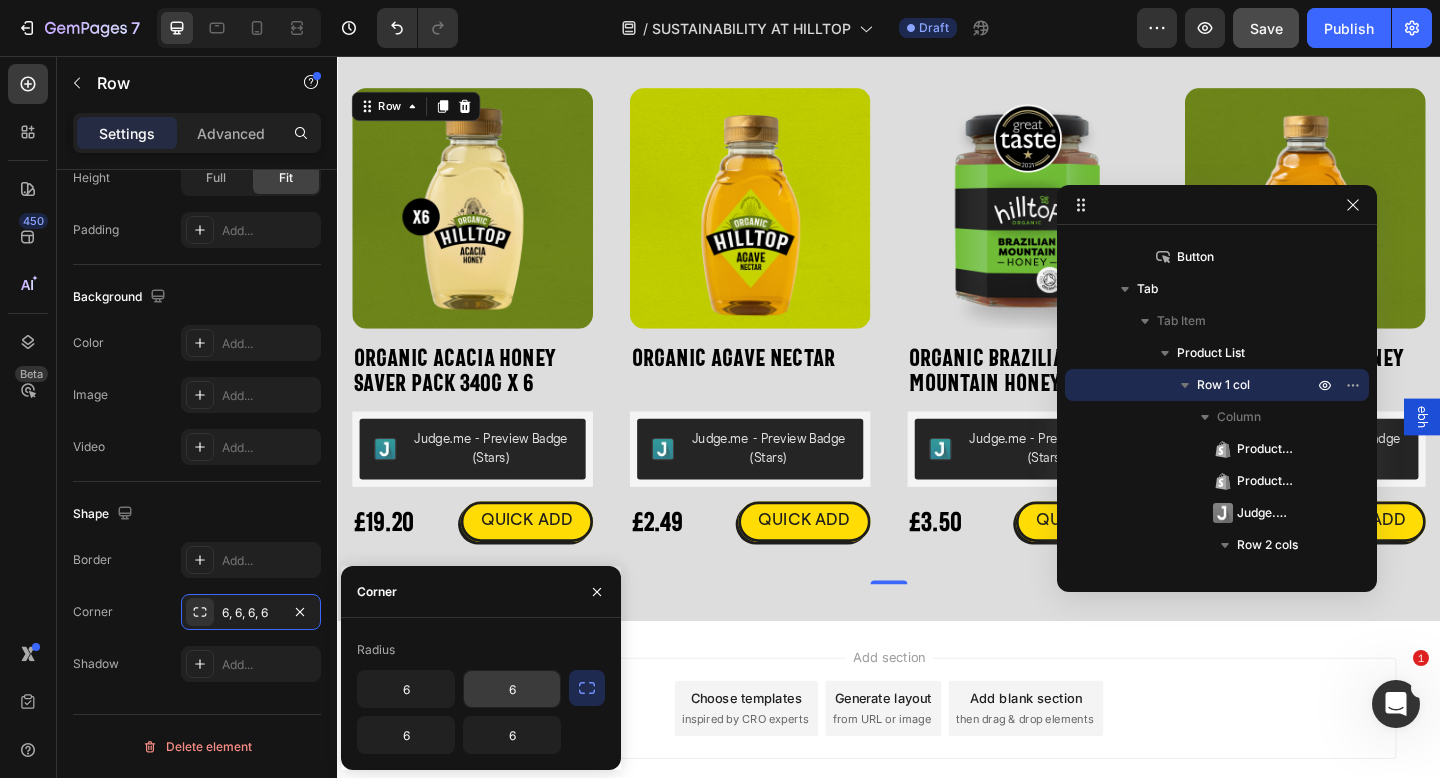 click on "6" at bounding box center (512, 689) 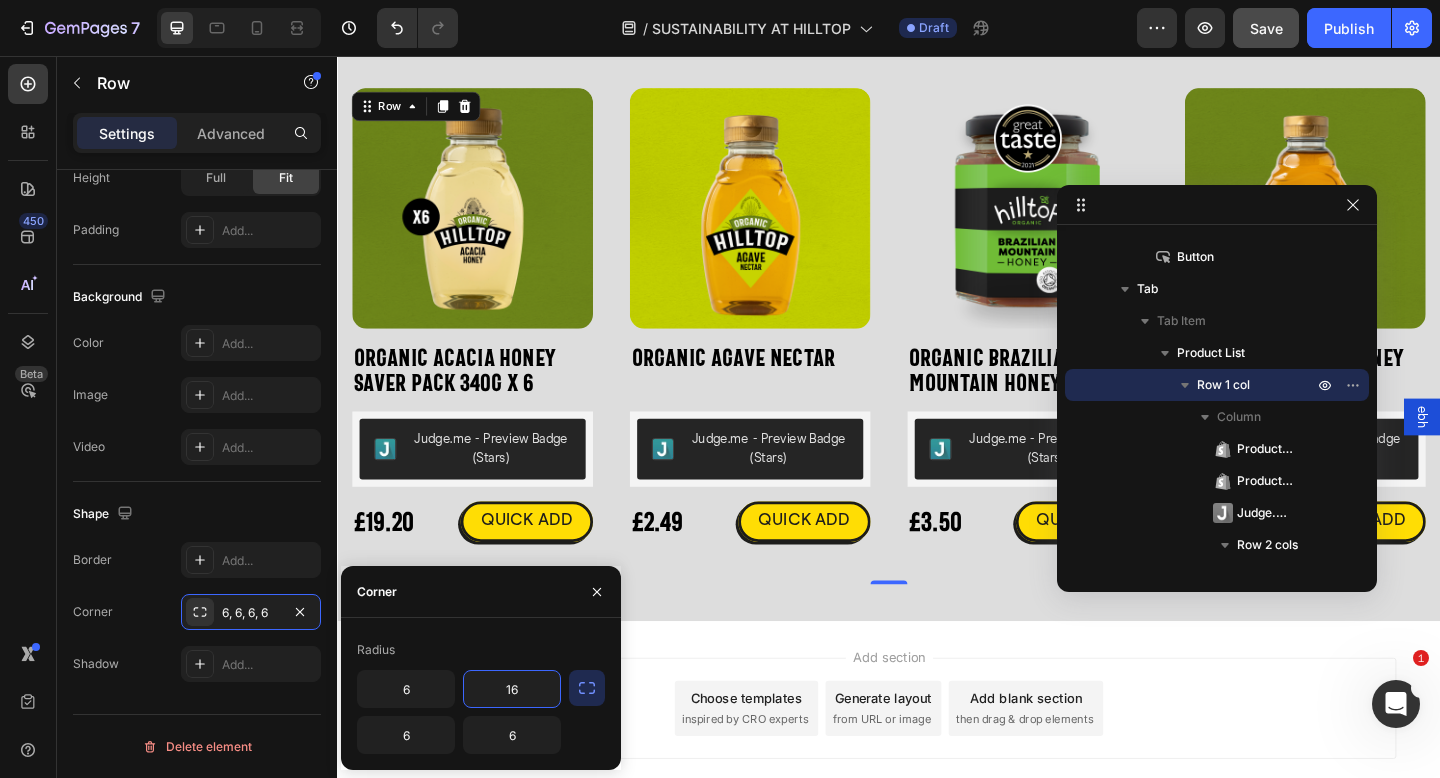 type on "16" 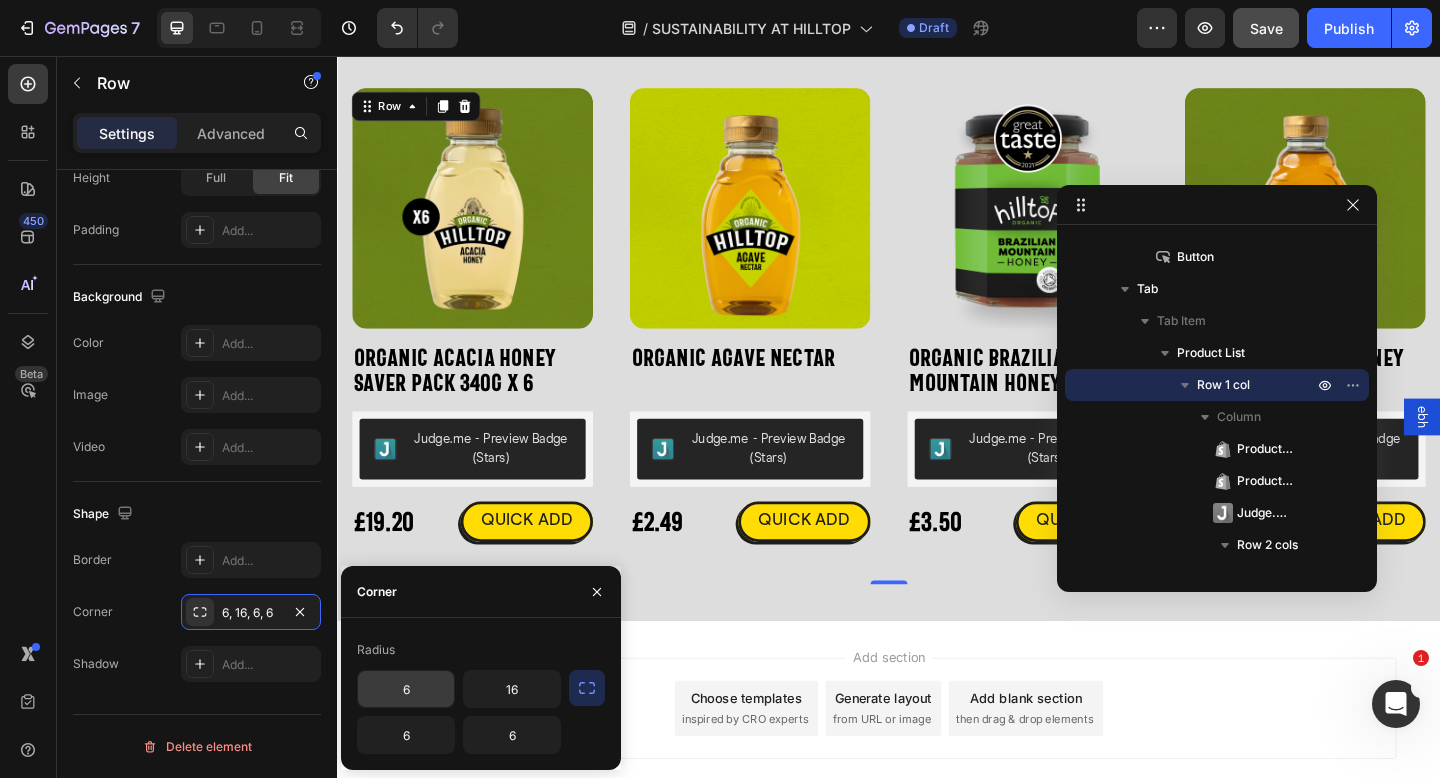 click on "6" at bounding box center [406, 689] 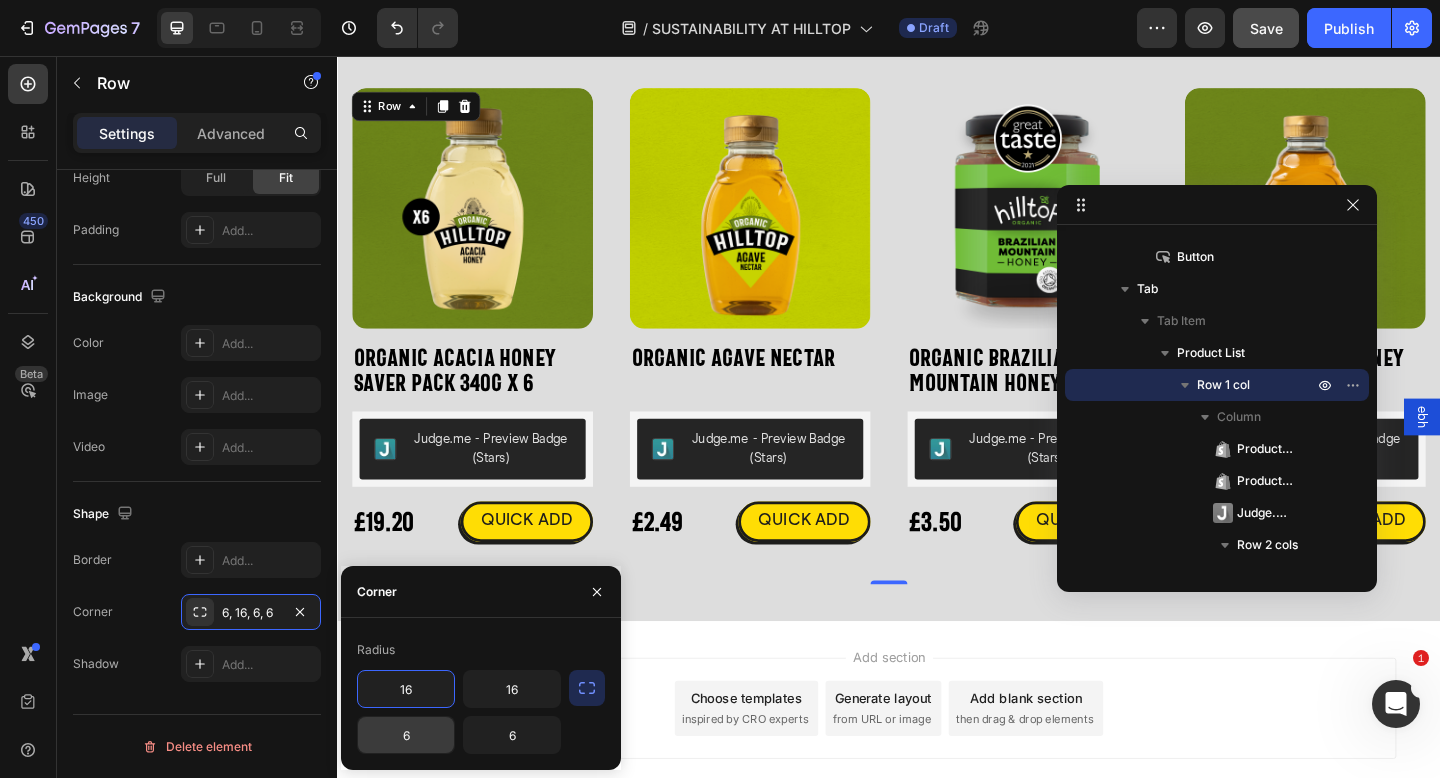 type on "16" 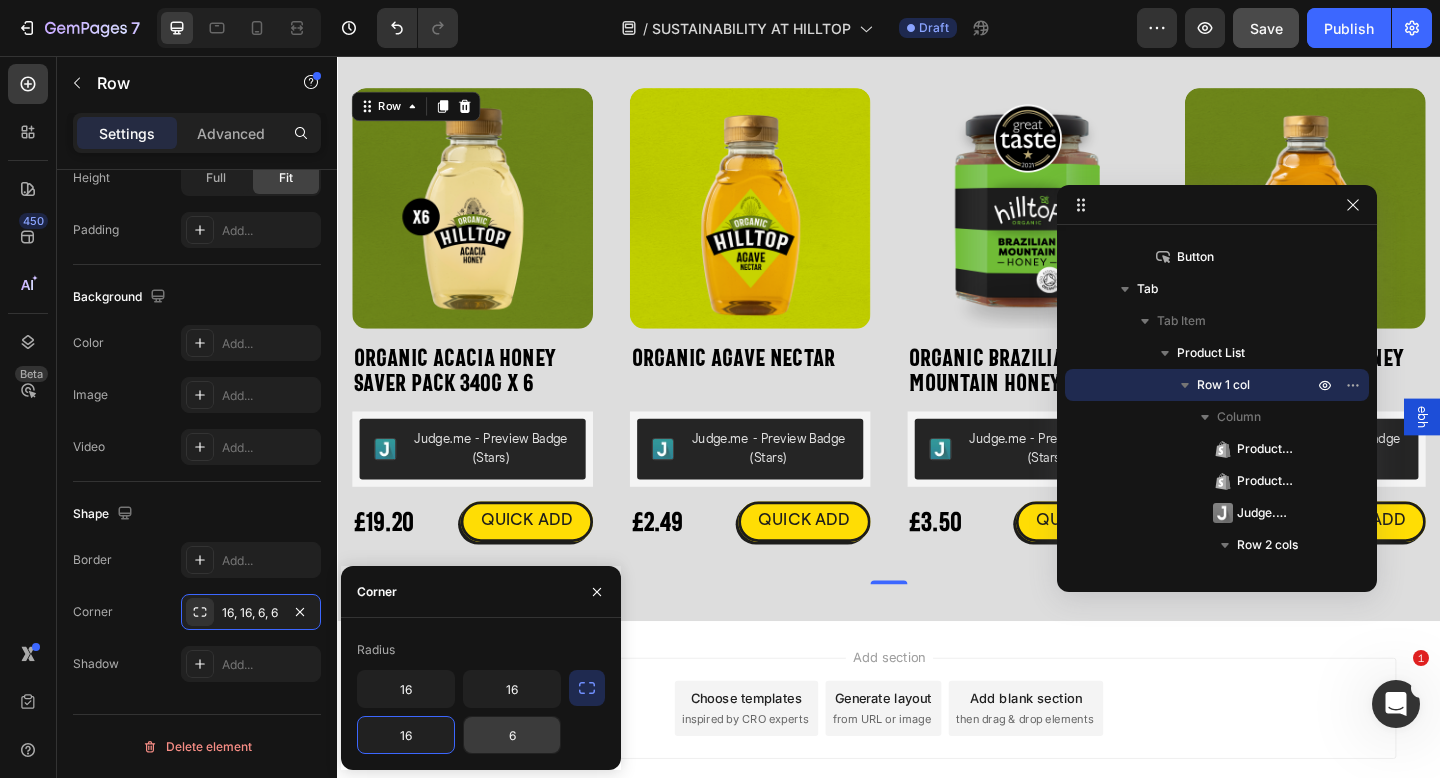 type on "16" 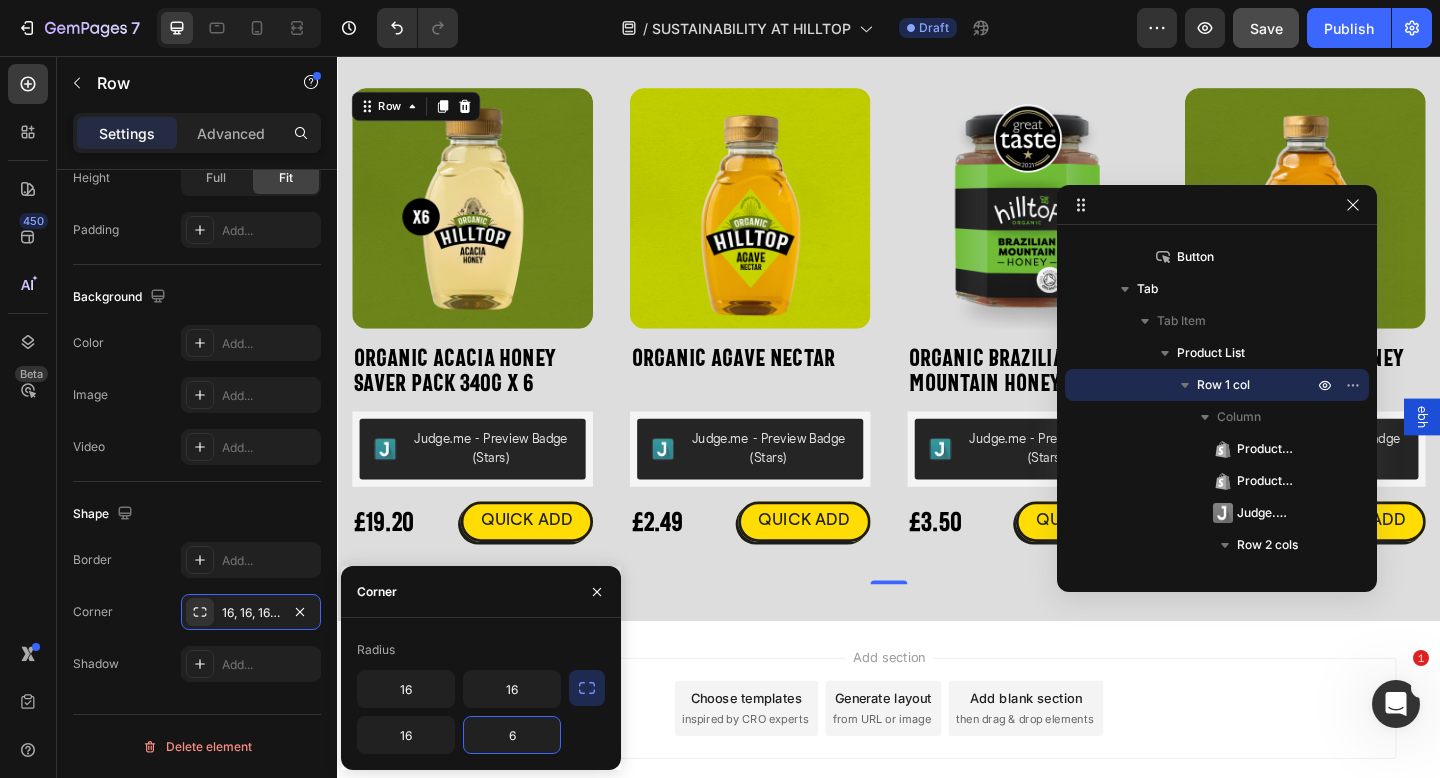 click on "6" at bounding box center [512, 735] 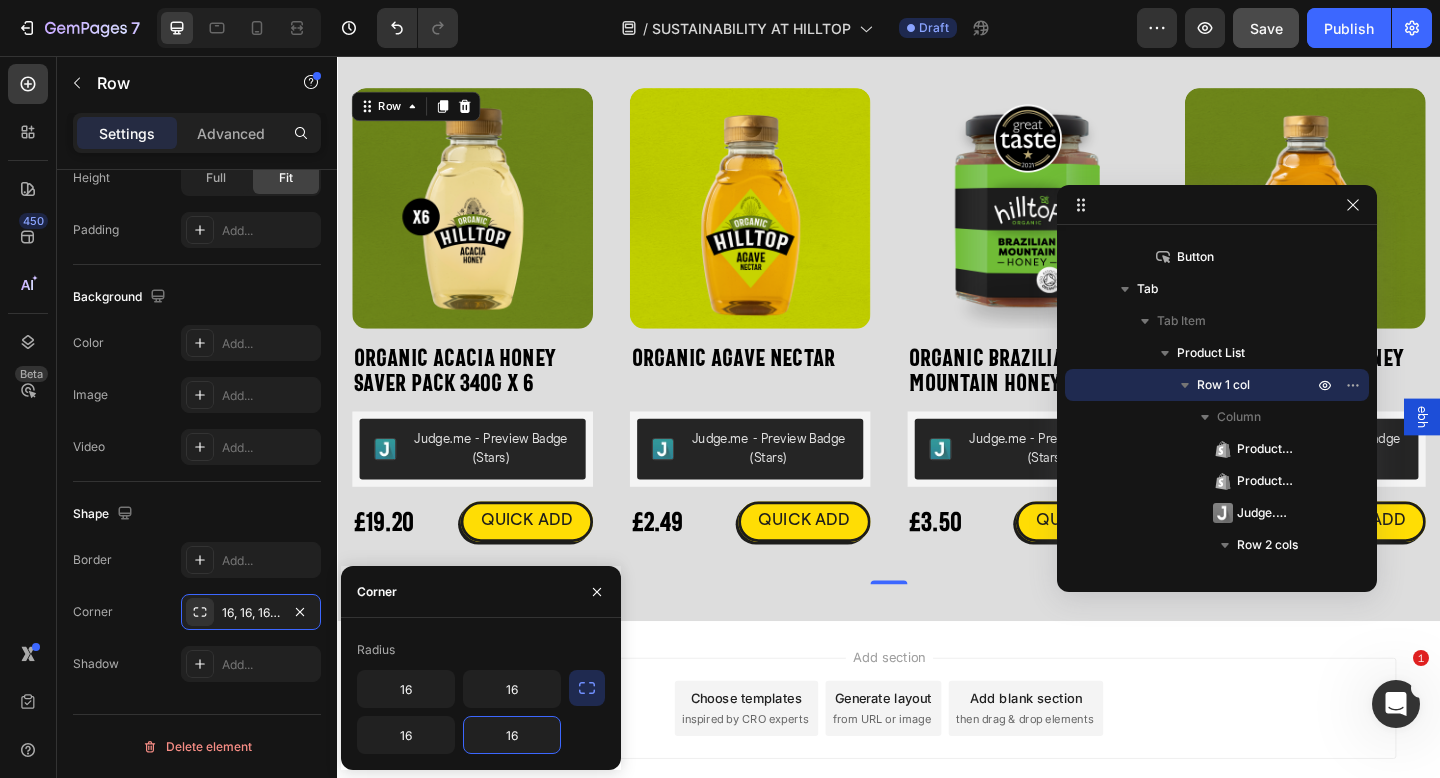 type on "16" 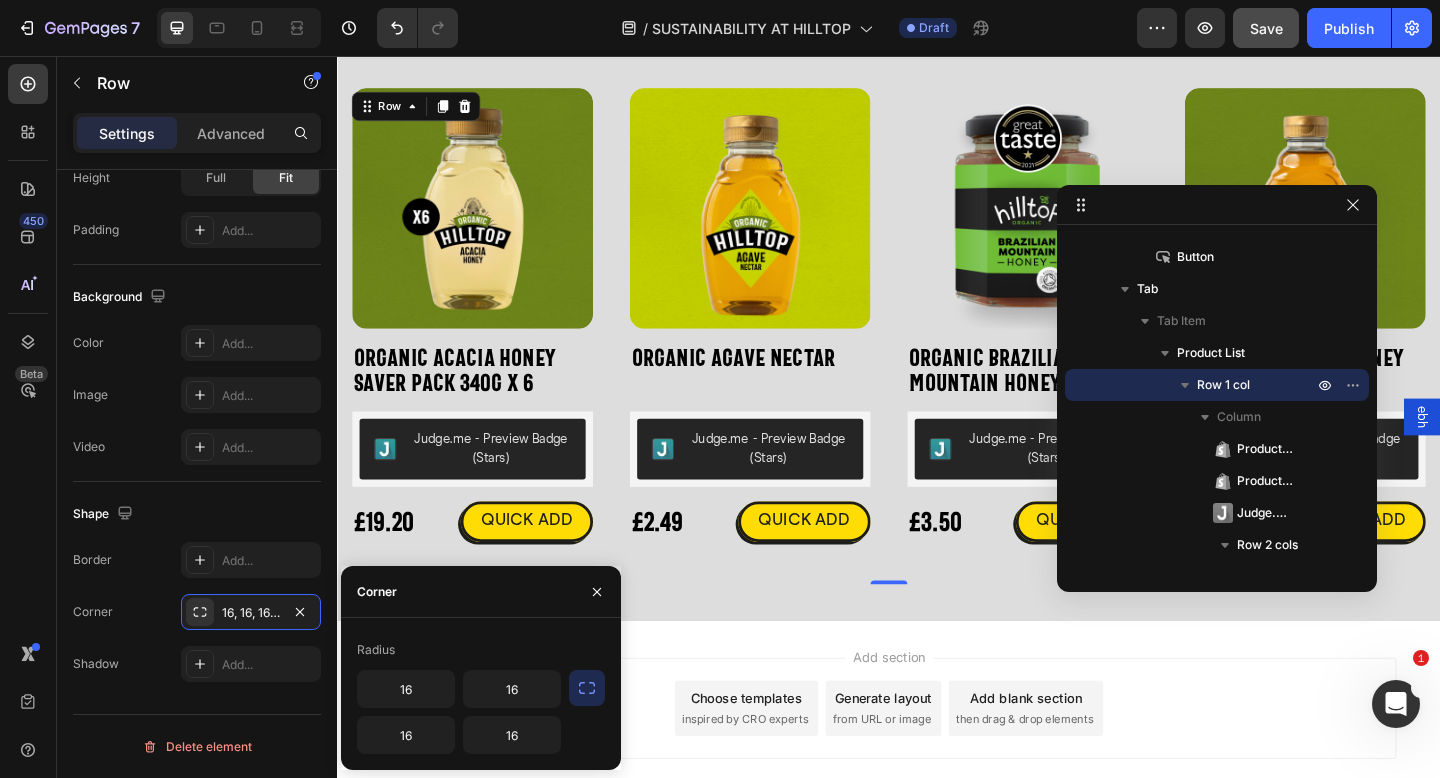 click on "Corner" at bounding box center (481, 592) 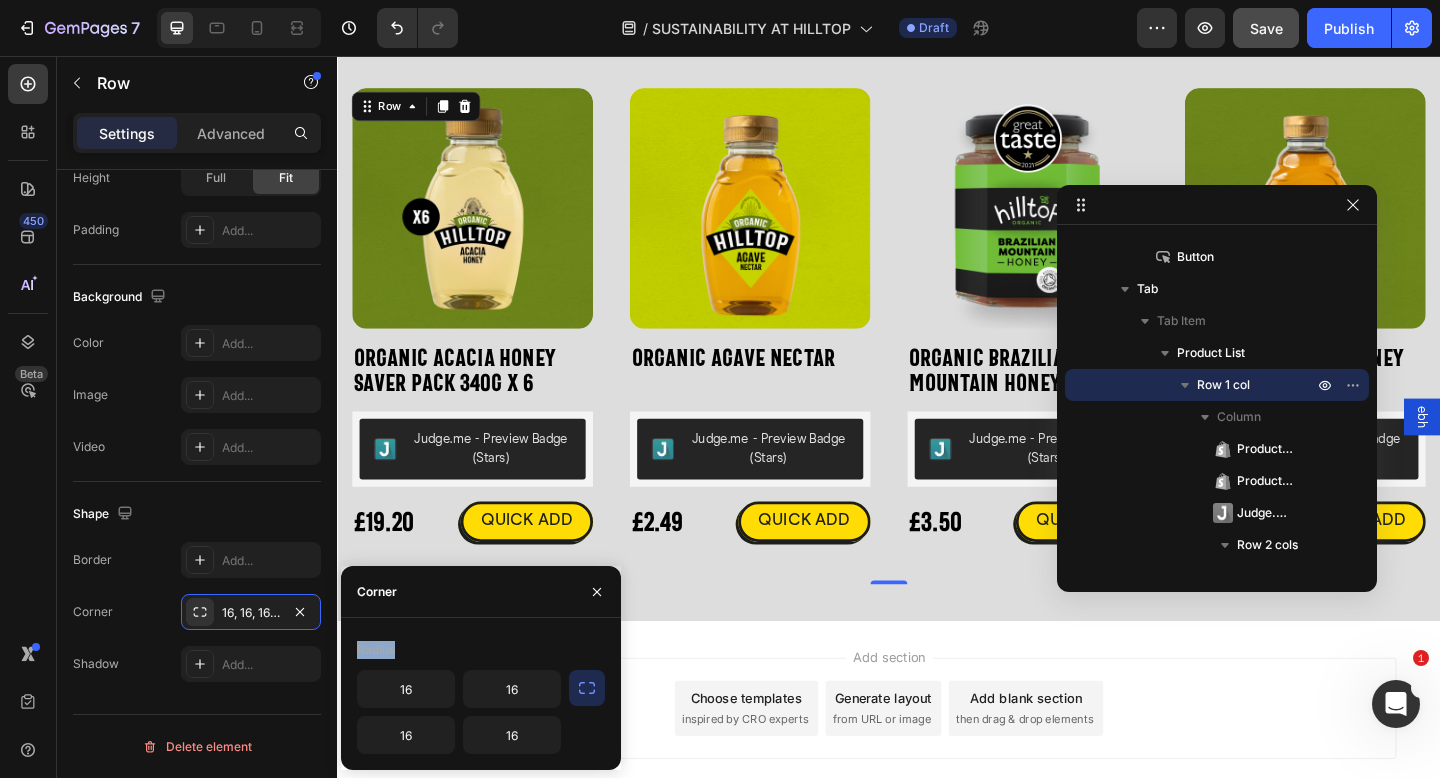 click on "Radius" at bounding box center (481, 650) 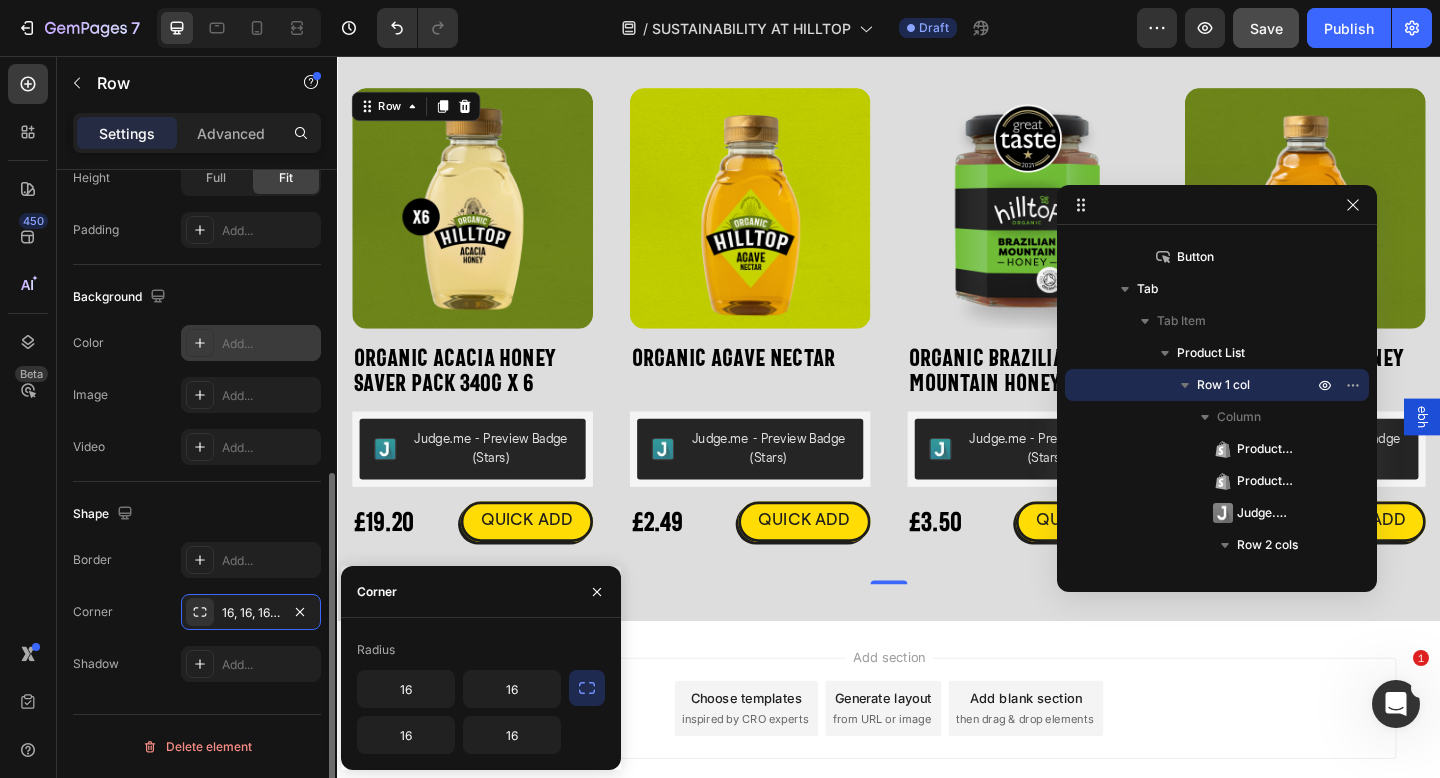 click on "Add..." at bounding box center [269, 344] 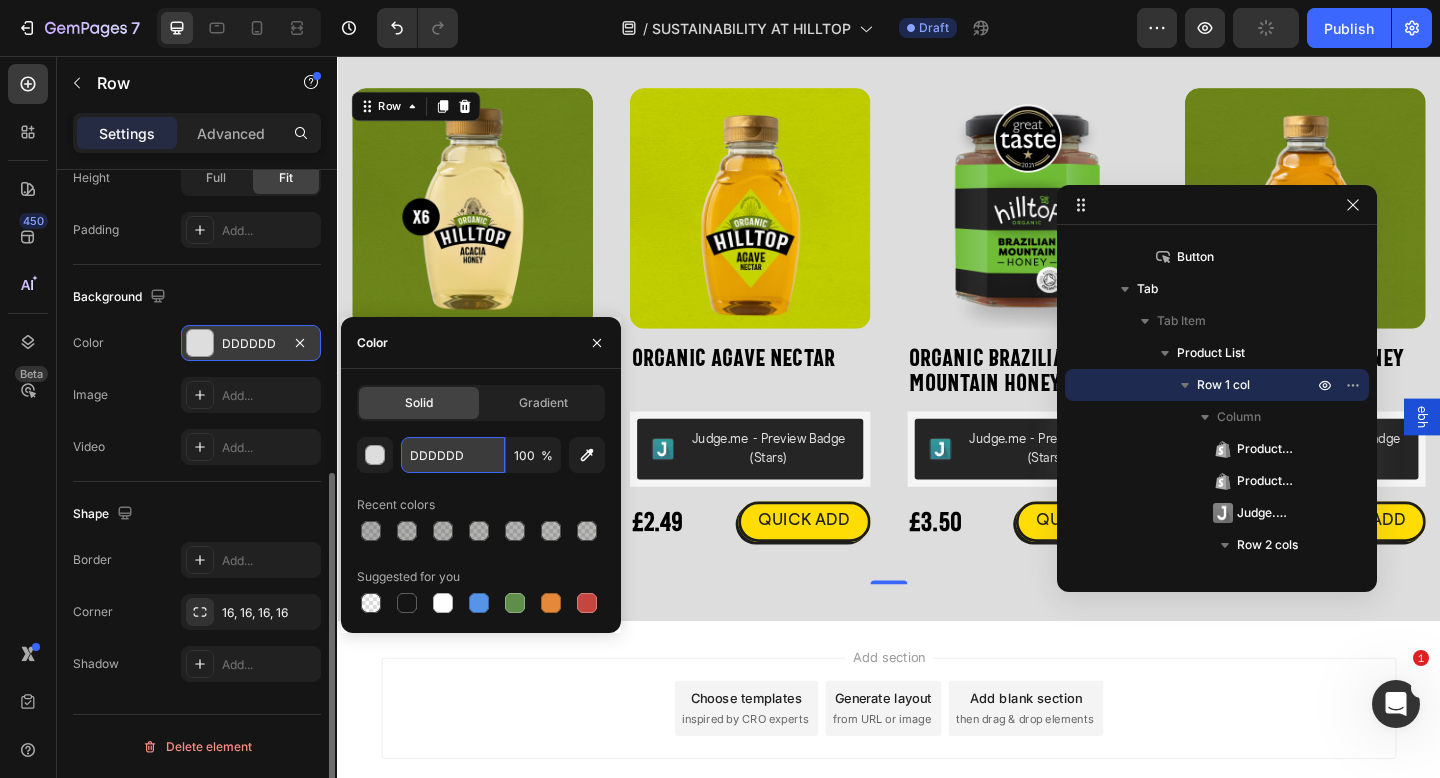 click on "DDDDDD" at bounding box center (453, 455) 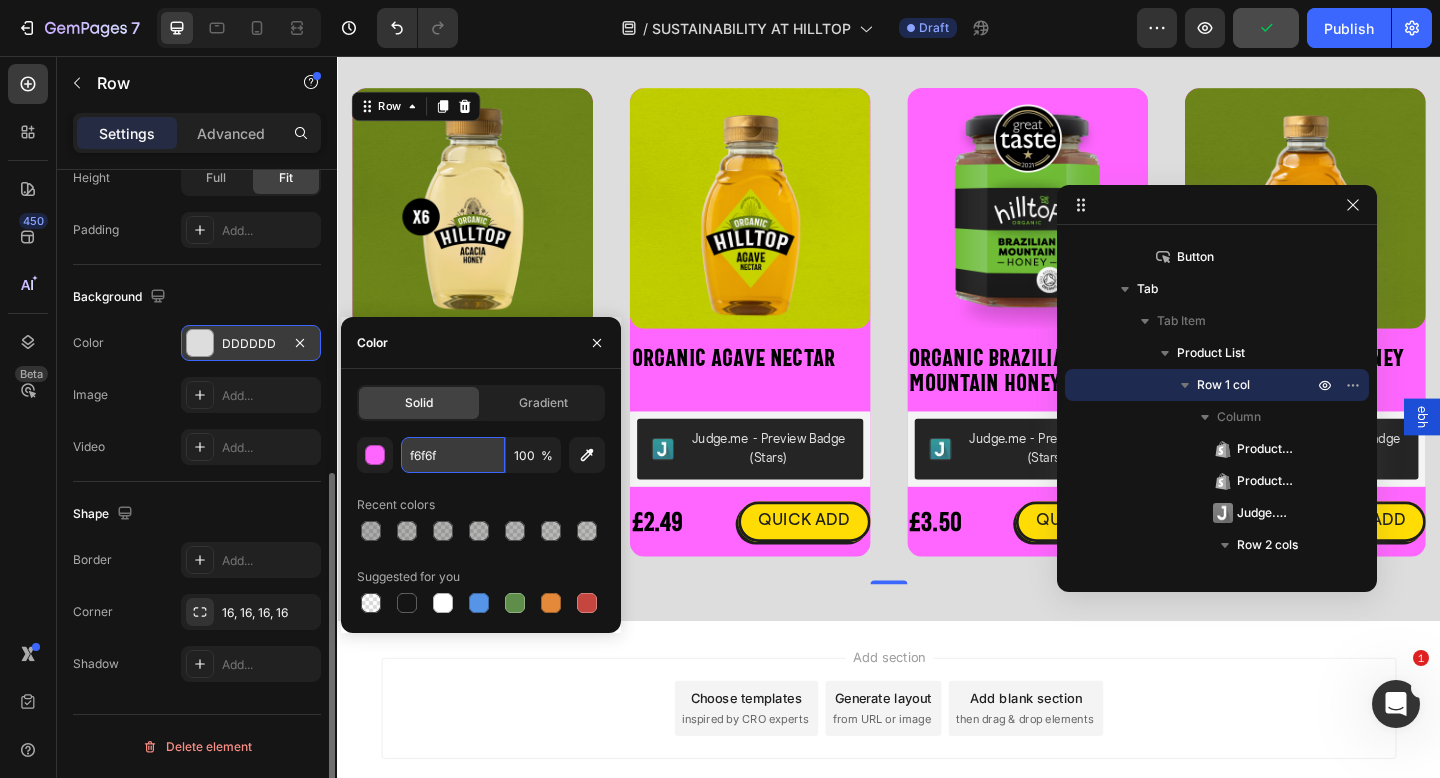 type on "f6f6f6" 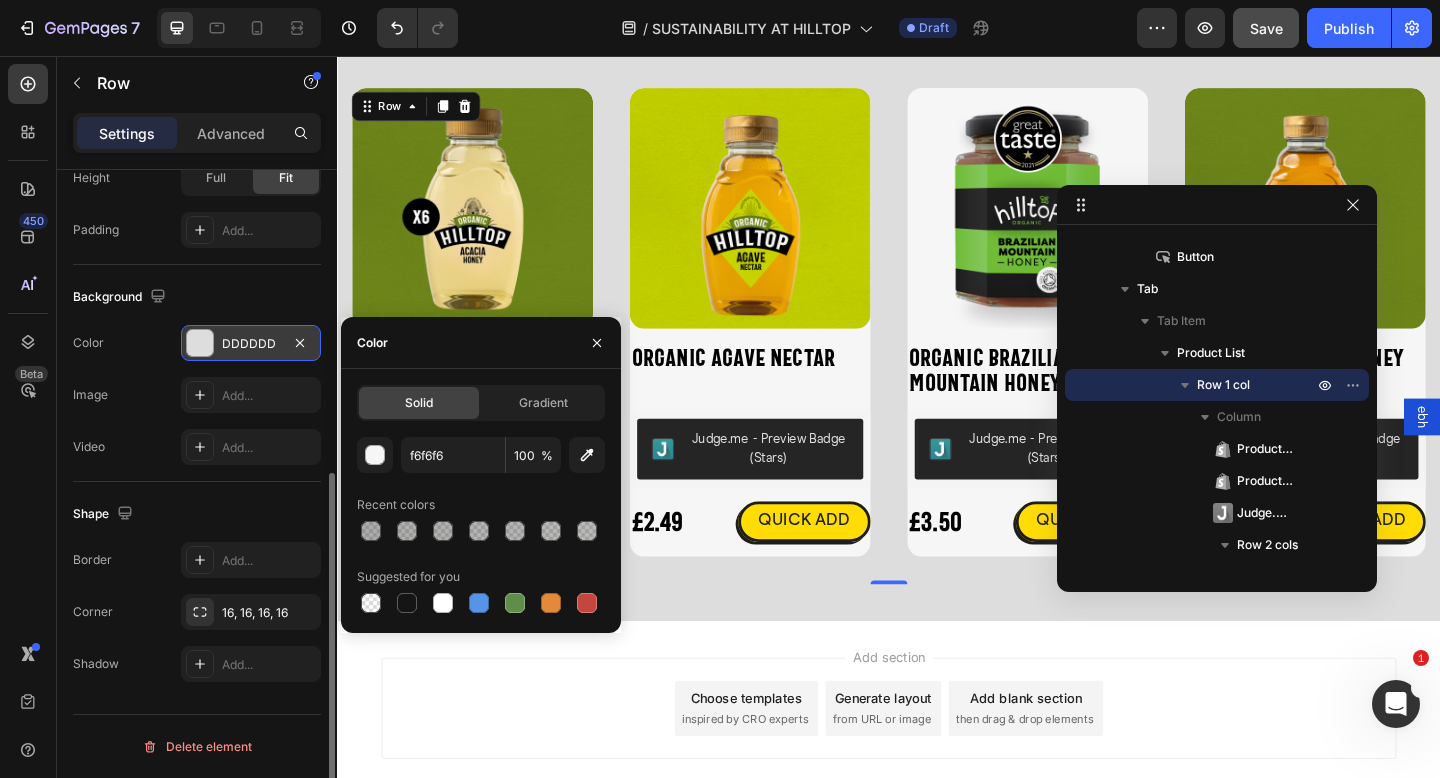 click on "Shape" at bounding box center (105, 514) 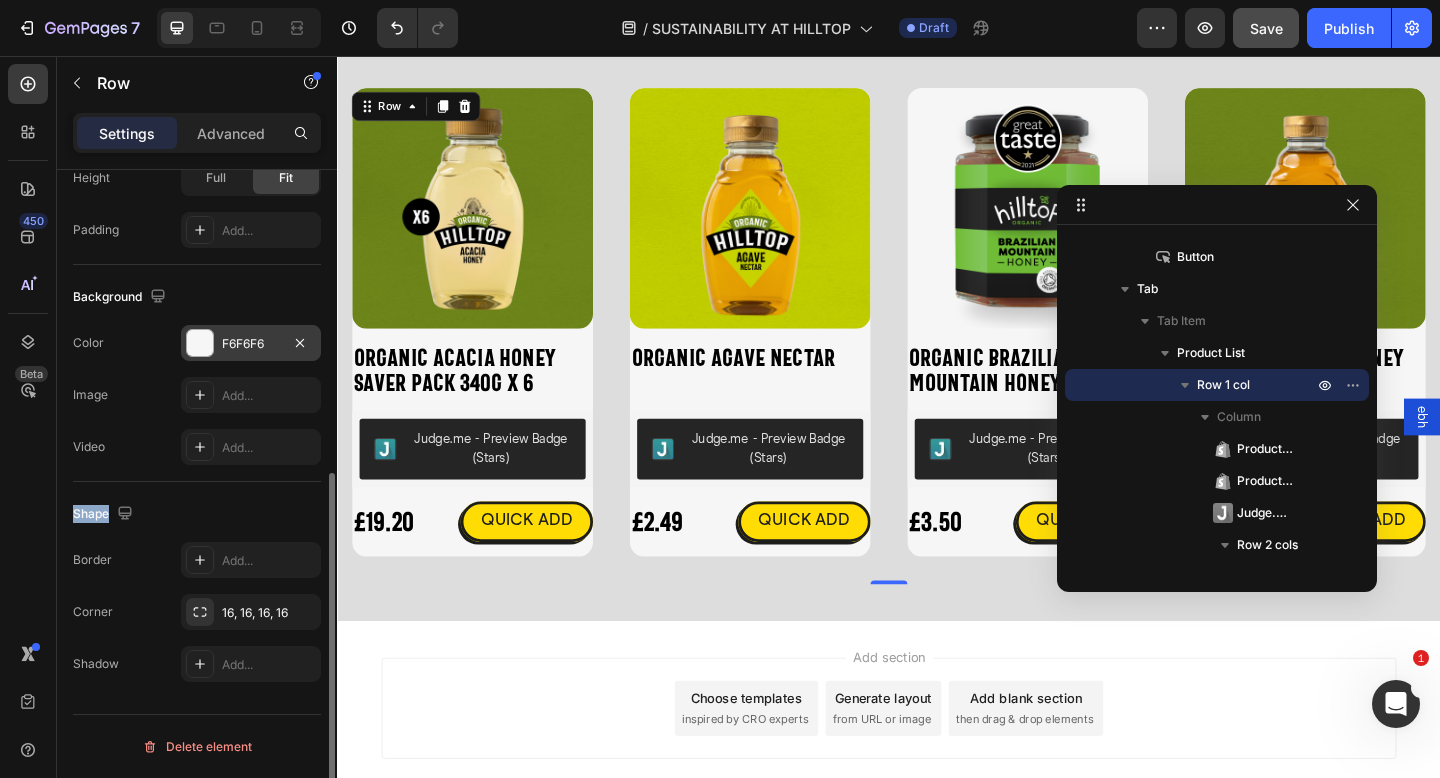 click on "Shape" at bounding box center [197, 514] 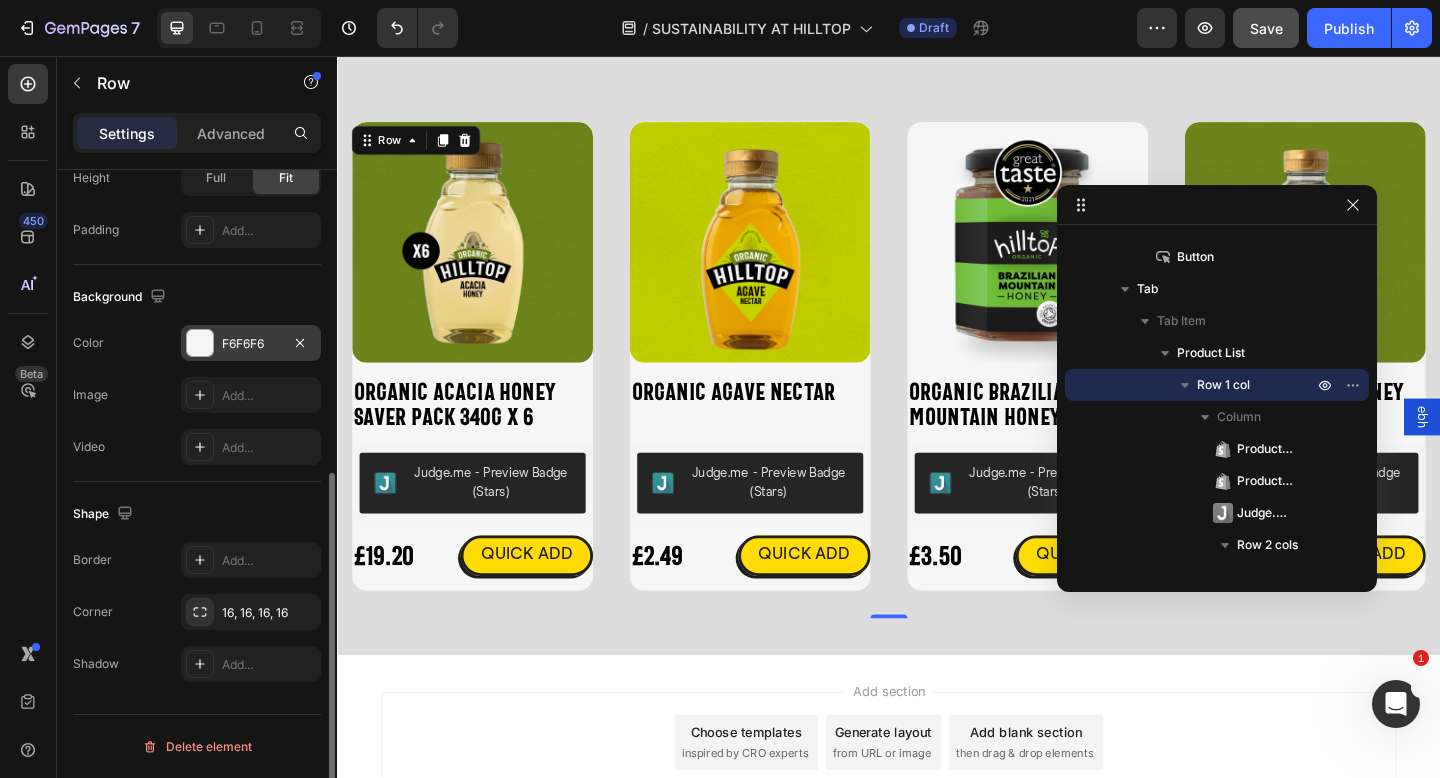 scroll, scrollTop: 4626, scrollLeft: 0, axis: vertical 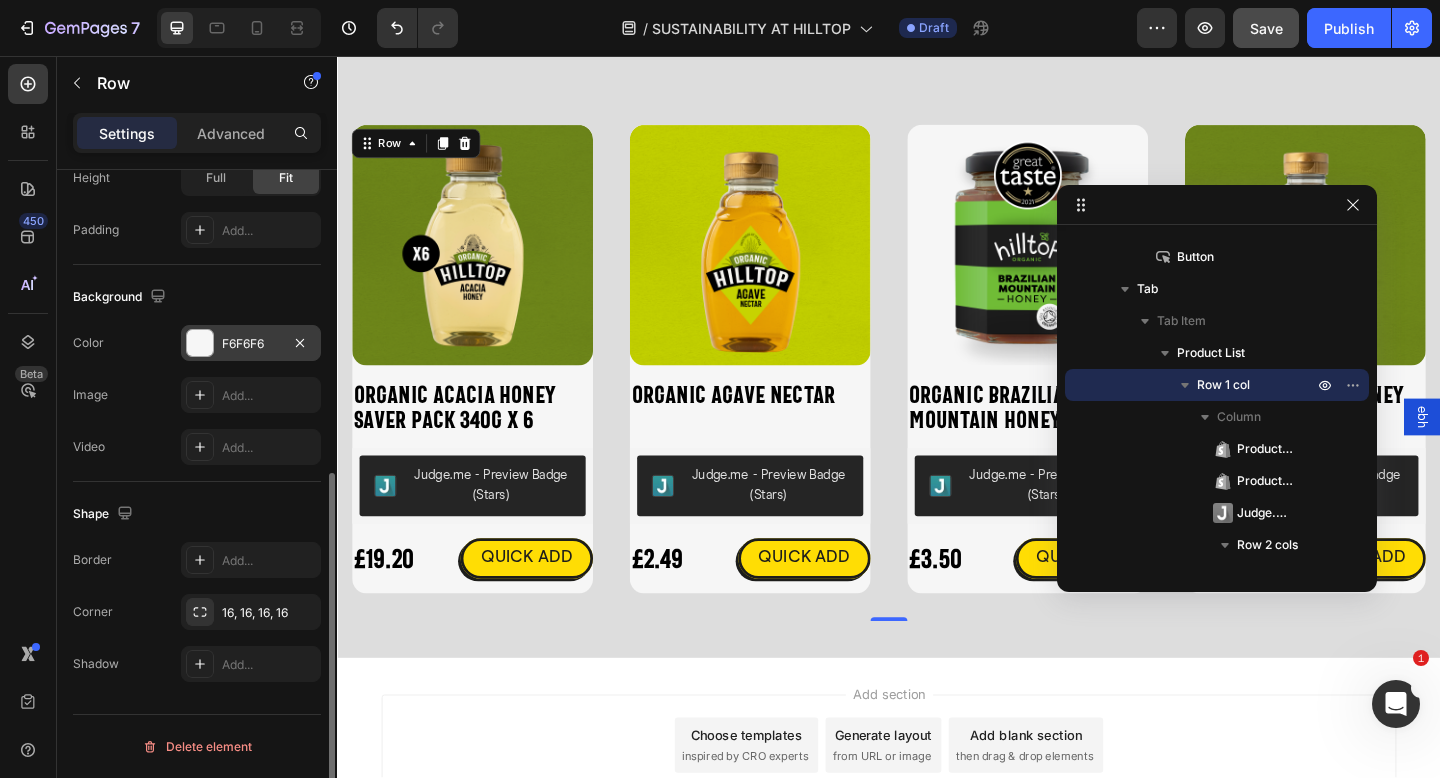 click on "Shape" at bounding box center [197, 514] 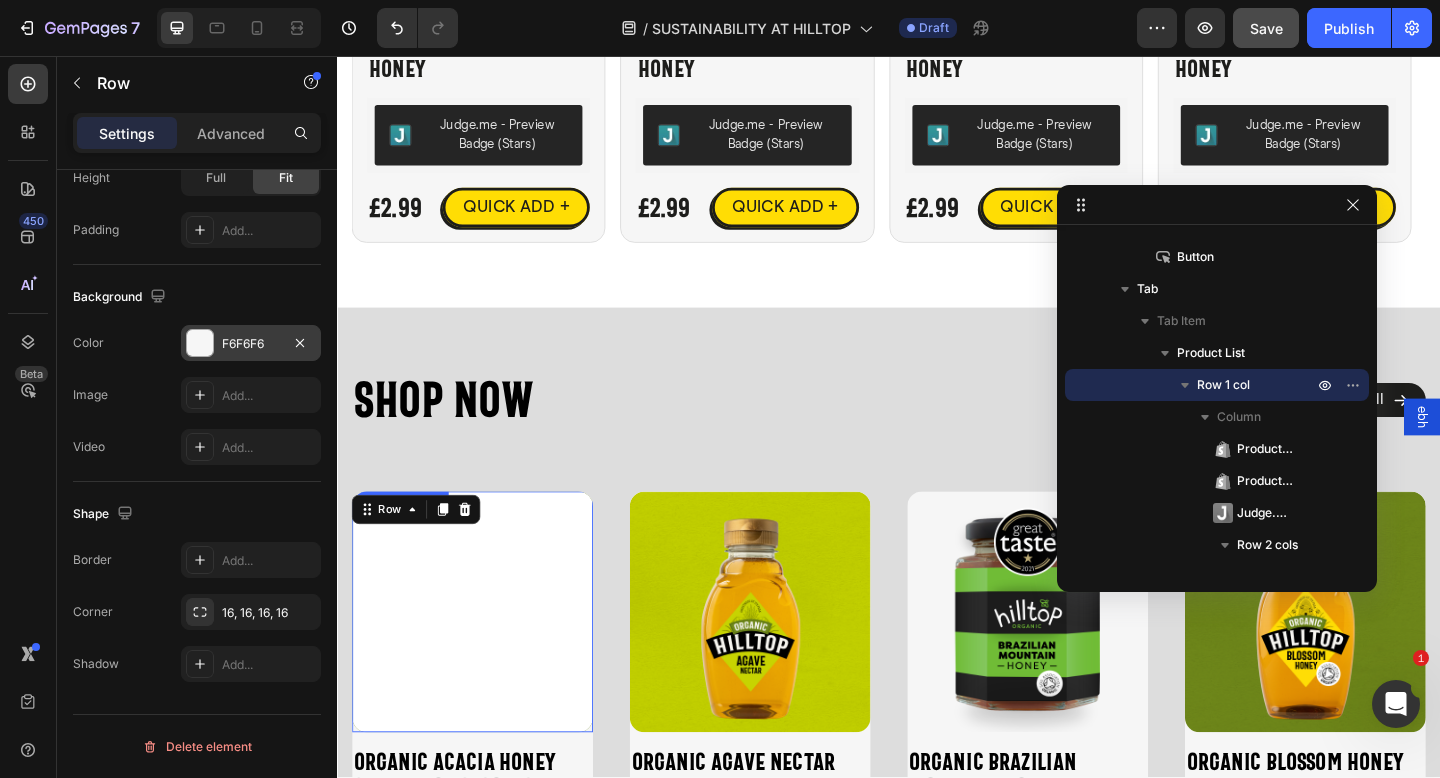 scroll, scrollTop: 4116, scrollLeft: 0, axis: vertical 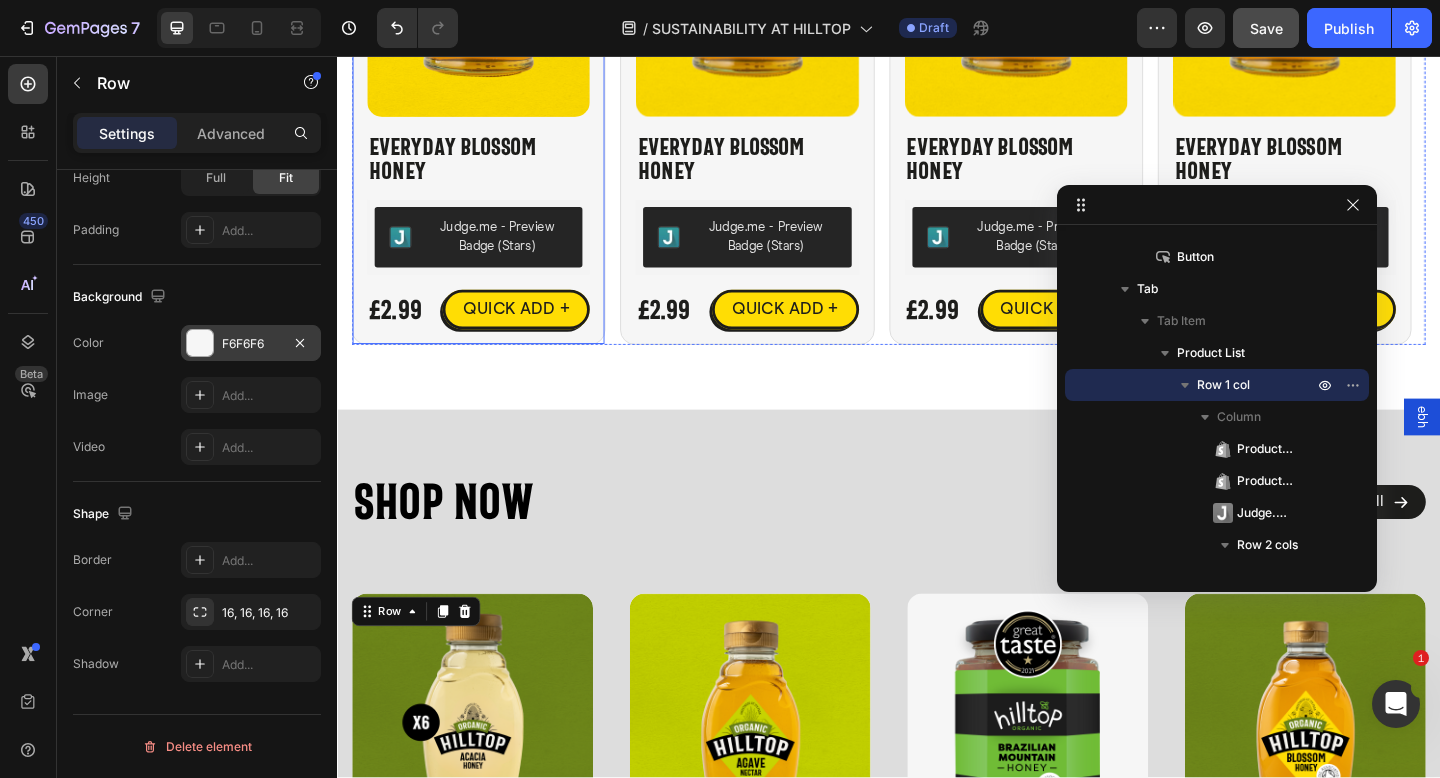 click on "Product Images Everyday Blossom Honey Product Title Judge.me - Preview Badge (Stars) Judge.me £2.99 Product Price Product Price QUICK ADD + Button Row Product" at bounding box center [491, 118] 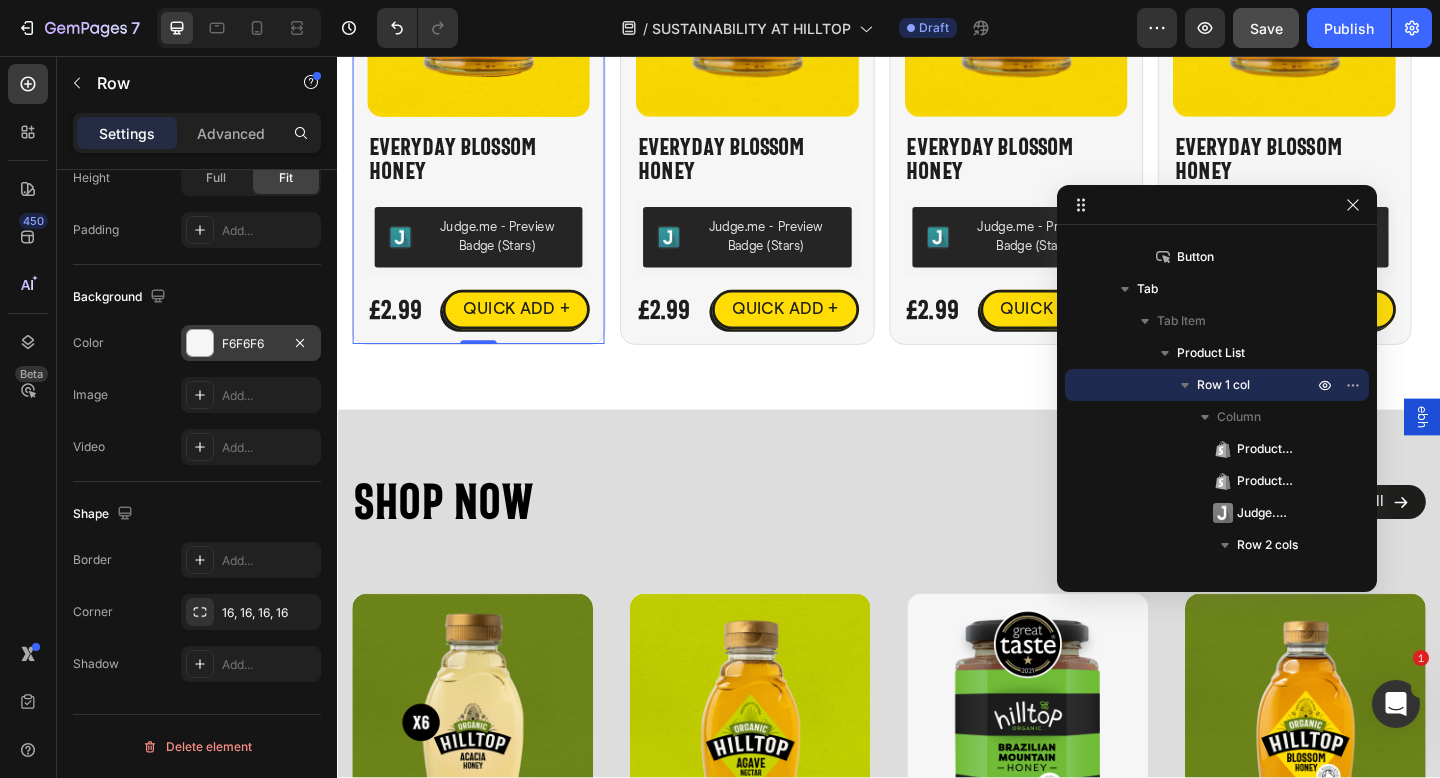 scroll, scrollTop: 504, scrollLeft: 0, axis: vertical 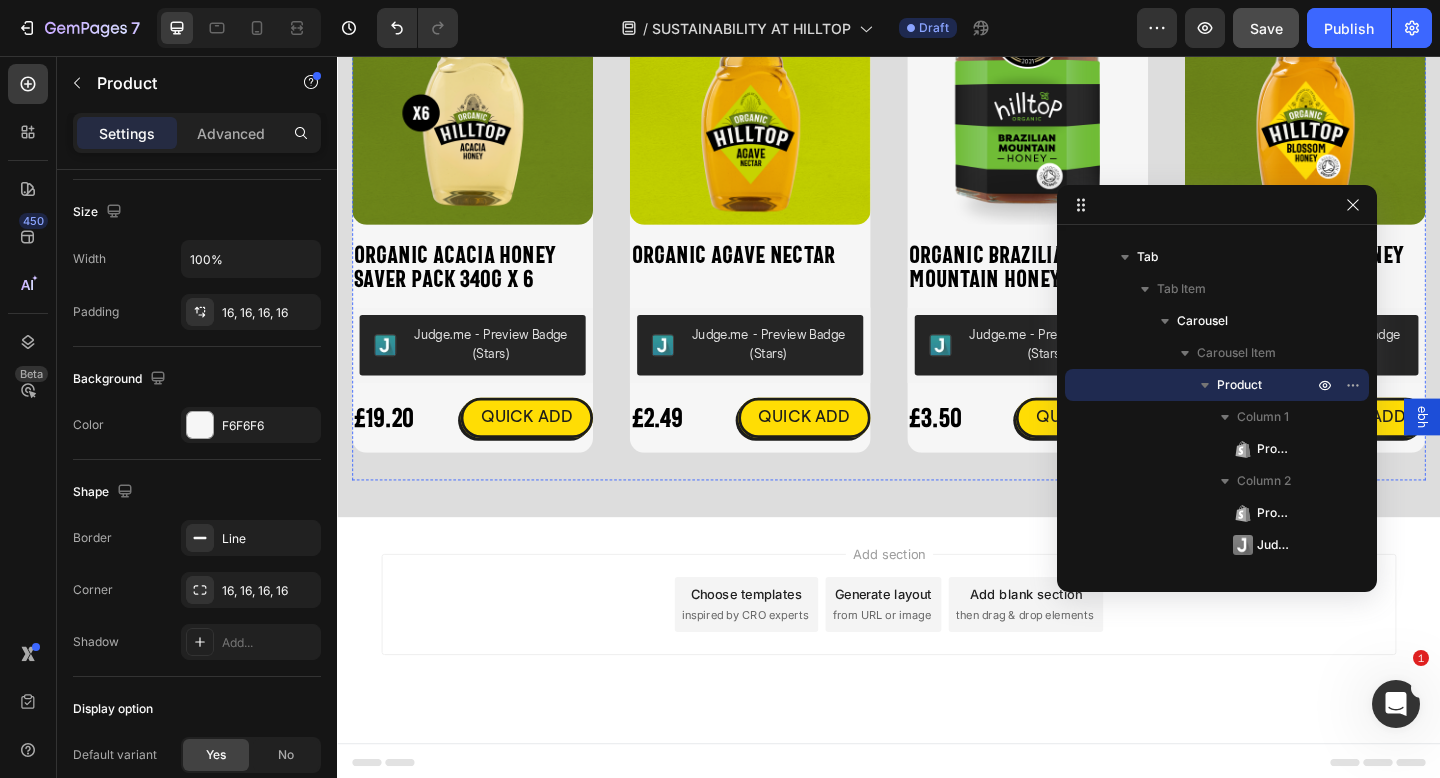 click on "Product Images Organic Acacia Honey Saver Pack 340g x 6 Product Title Judge.me - Preview Badge (Stars) Judge.me £19.20 Product Price Product Price QUICK ADD Button Row
Icon Organic Acacia Honey Saver Pack 340g x 6 Product Title £19.20 Product Price Product Price £27.00 Product Price Product Price Row Judge.me - Preview Badge (Stars) Judge.me Size: 340g 340g 340g 340g Product Variants & Swatches
Publish the page to see the content.
Custom Code
1
Product Quantity
Add to cart Add to Cart Row View full details Product View More Row Row" at bounding box center (484, 232) 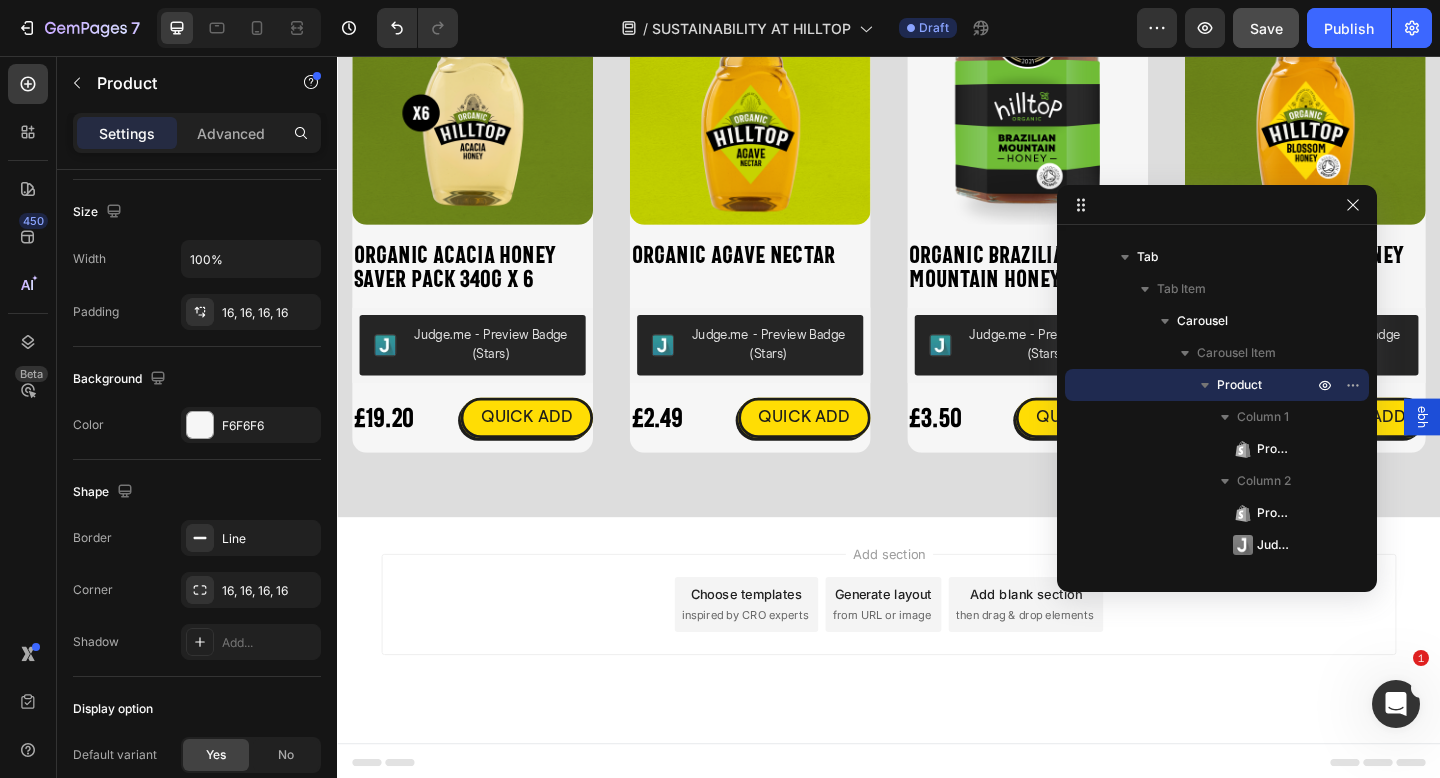 scroll, scrollTop: 2552, scrollLeft: 0, axis: vertical 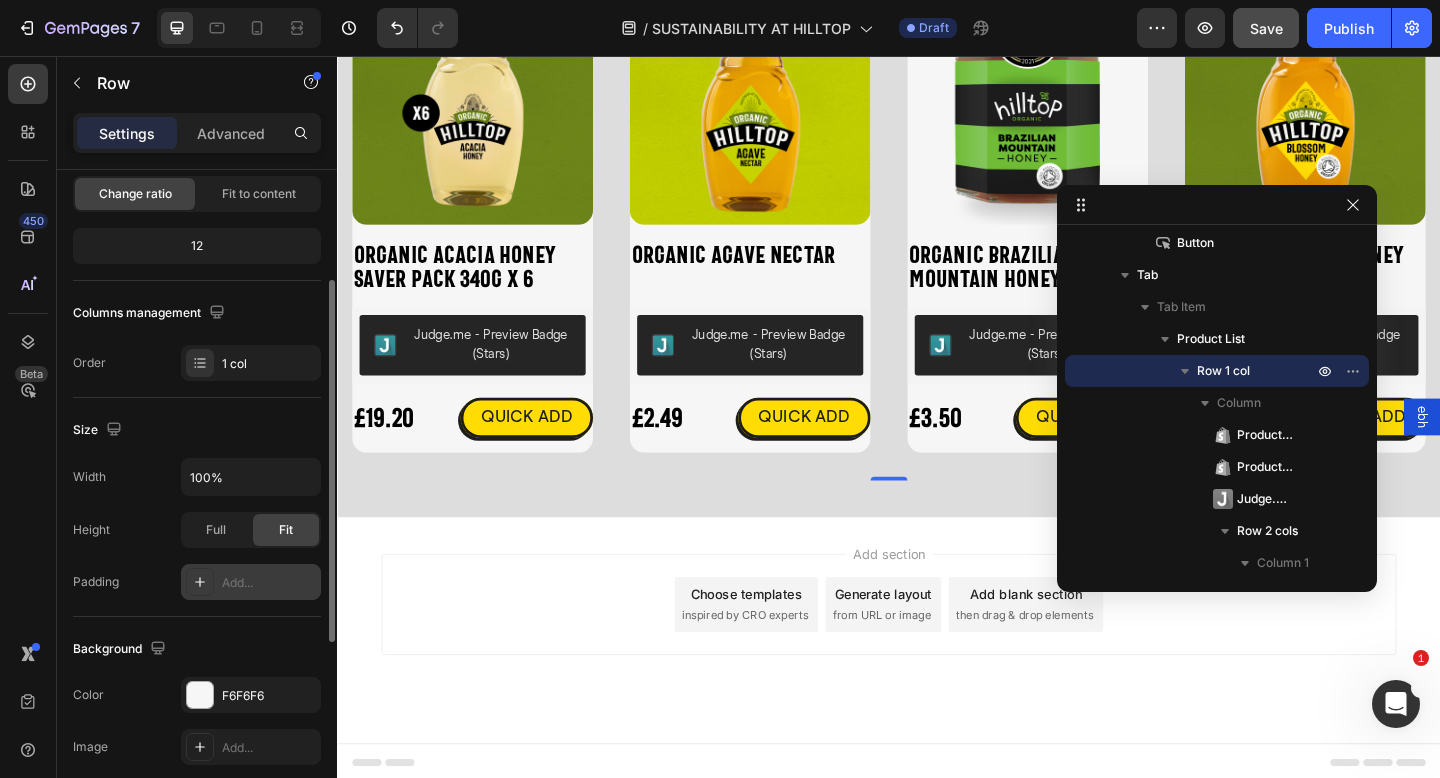 click on "Add..." at bounding box center [269, 583] 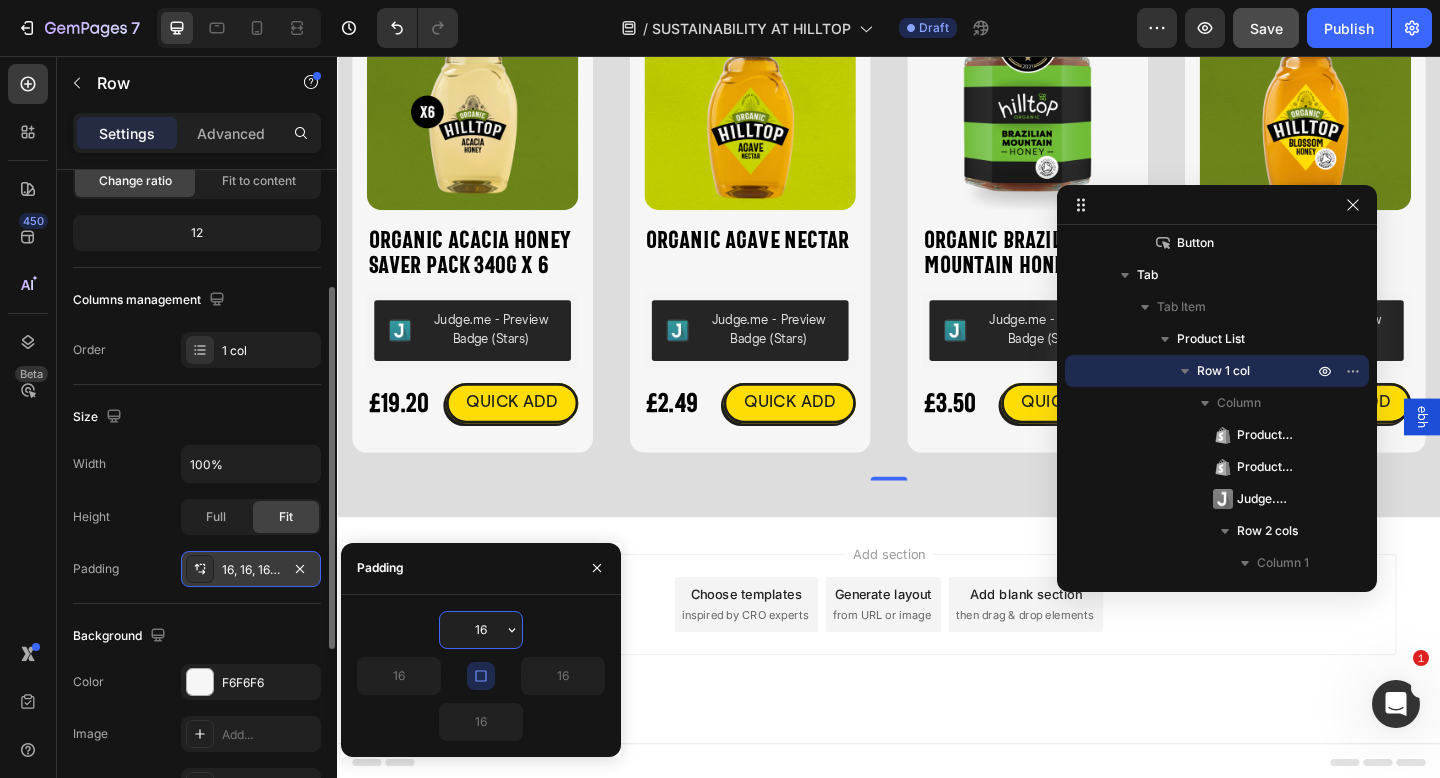 scroll, scrollTop: 555, scrollLeft: 0, axis: vertical 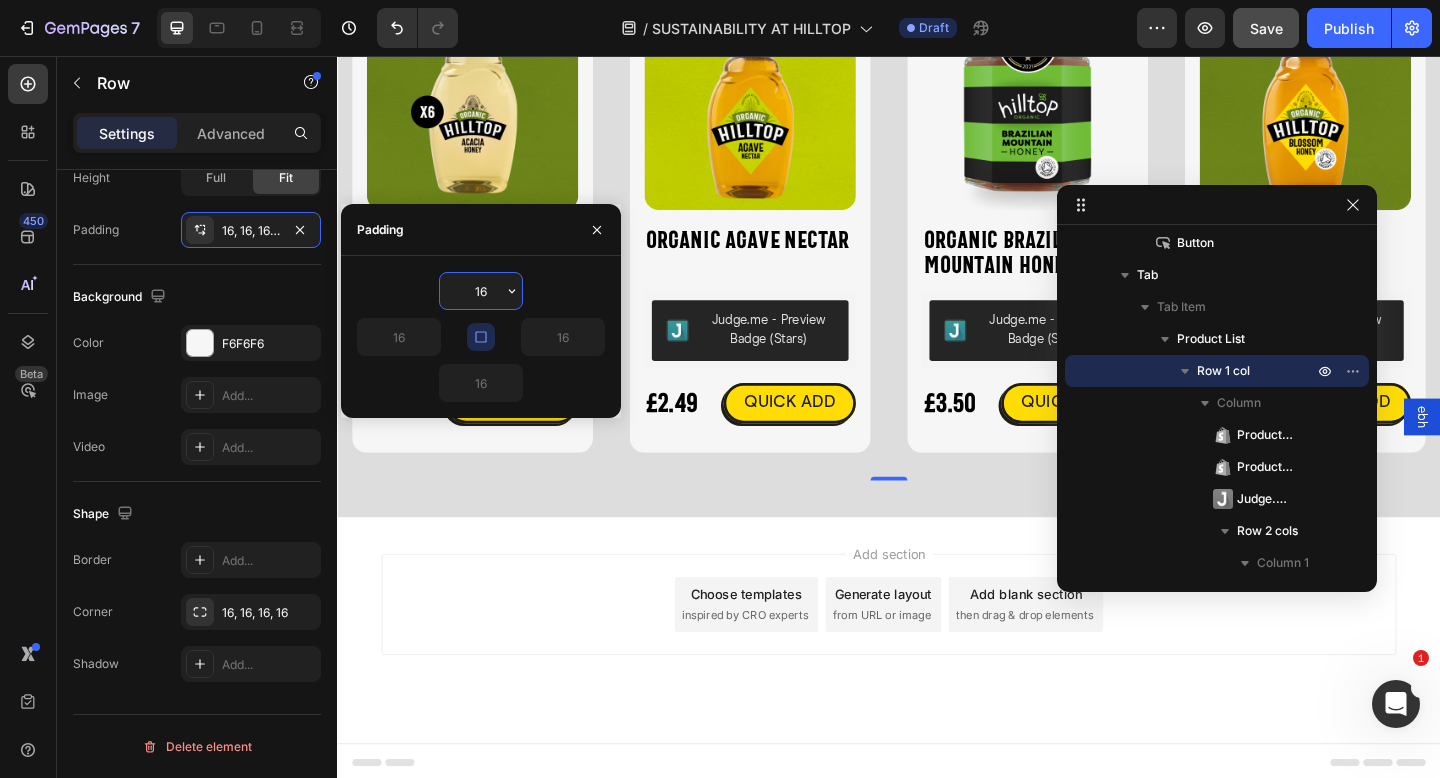 click on "Background" at bounding box center [197, 297] 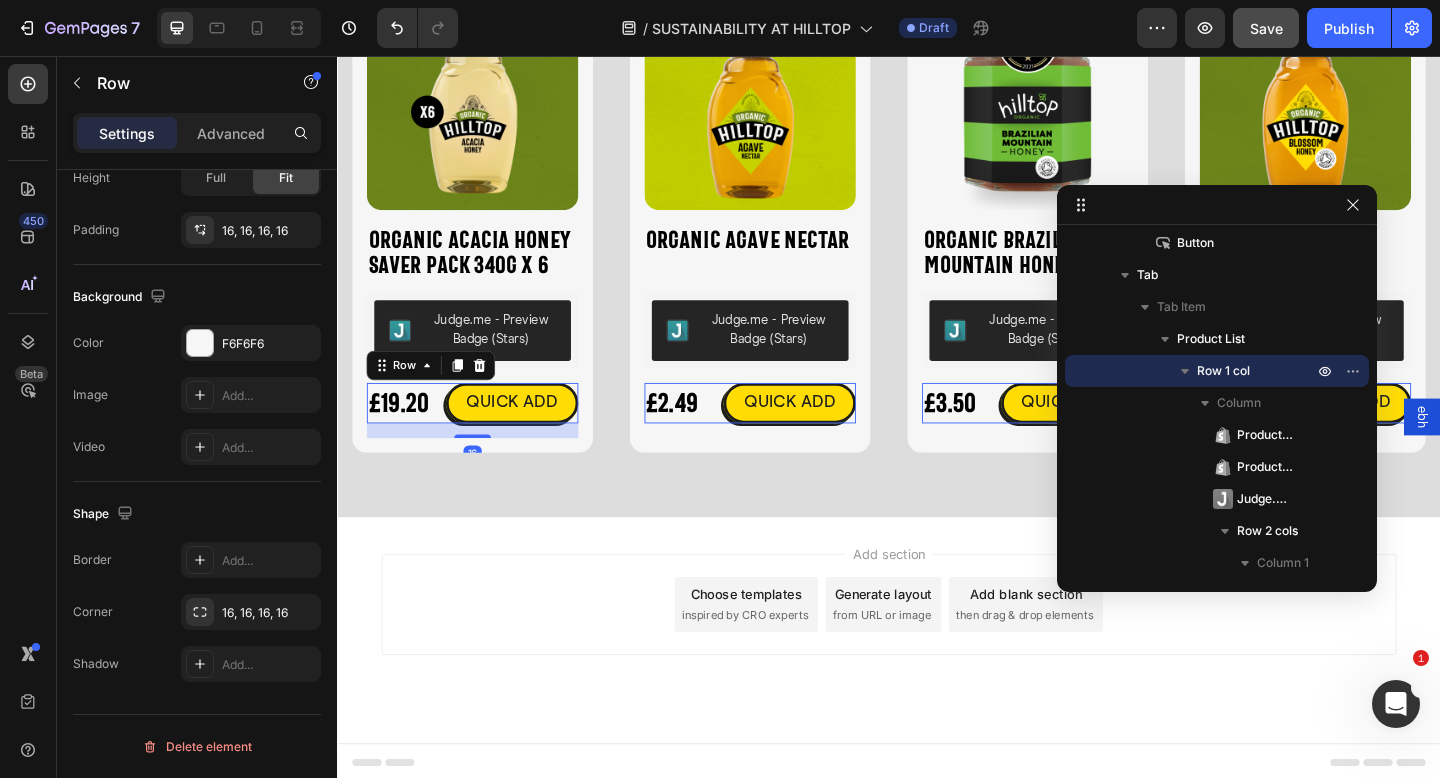 click on "£19.20 Product Price Product Price QUICK ADD Button Row   16" at bounding box center [484, 433] 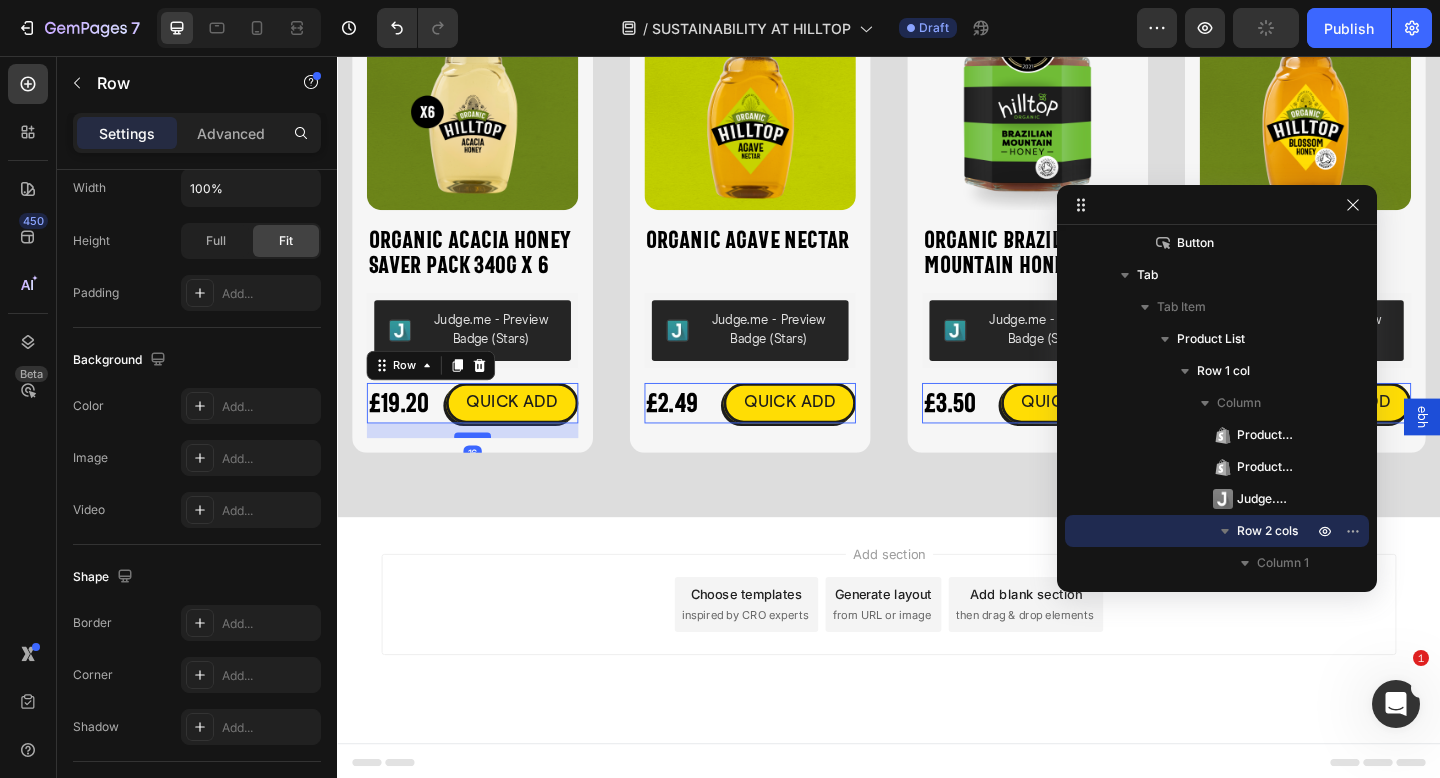 click at bounding box center (484, 469) 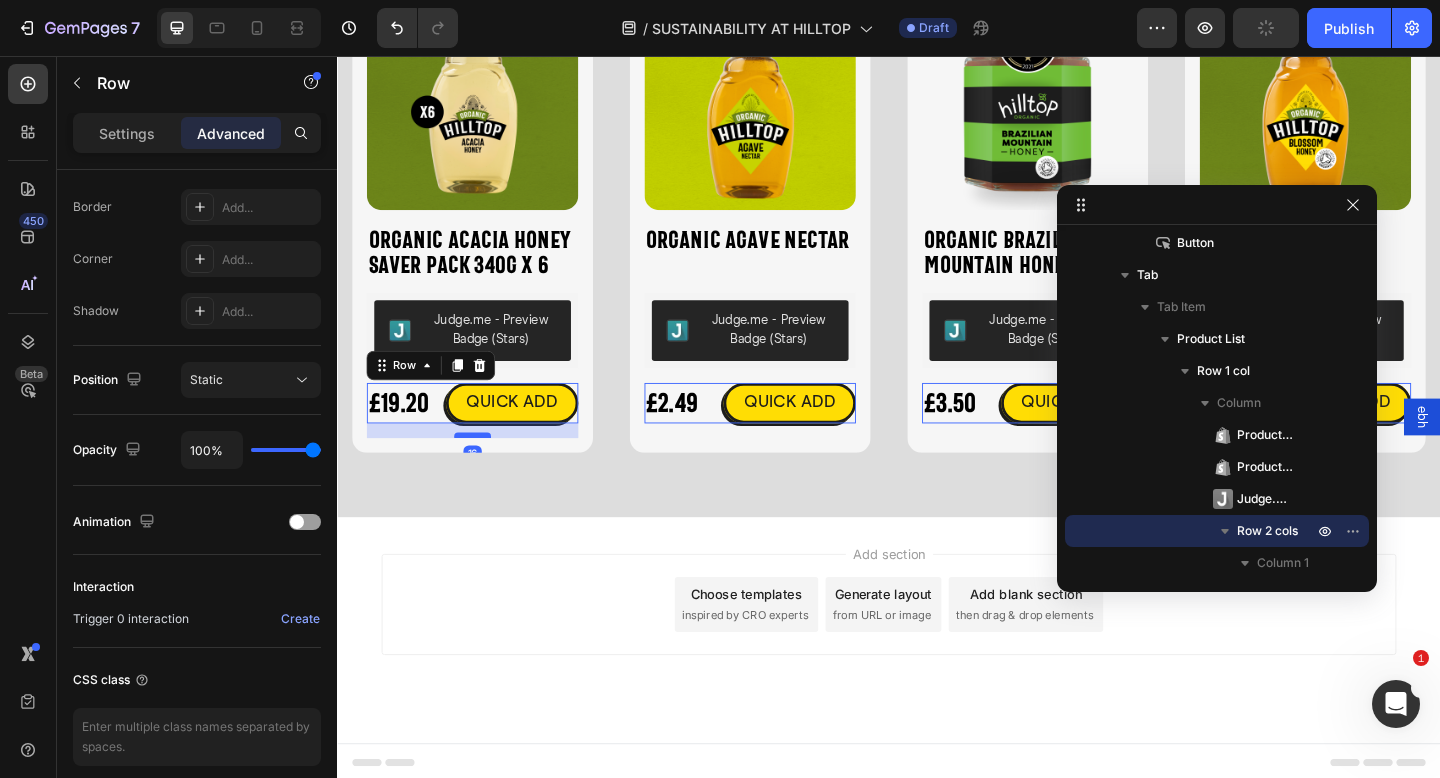 click on "16" at bounding box center [484, 456] 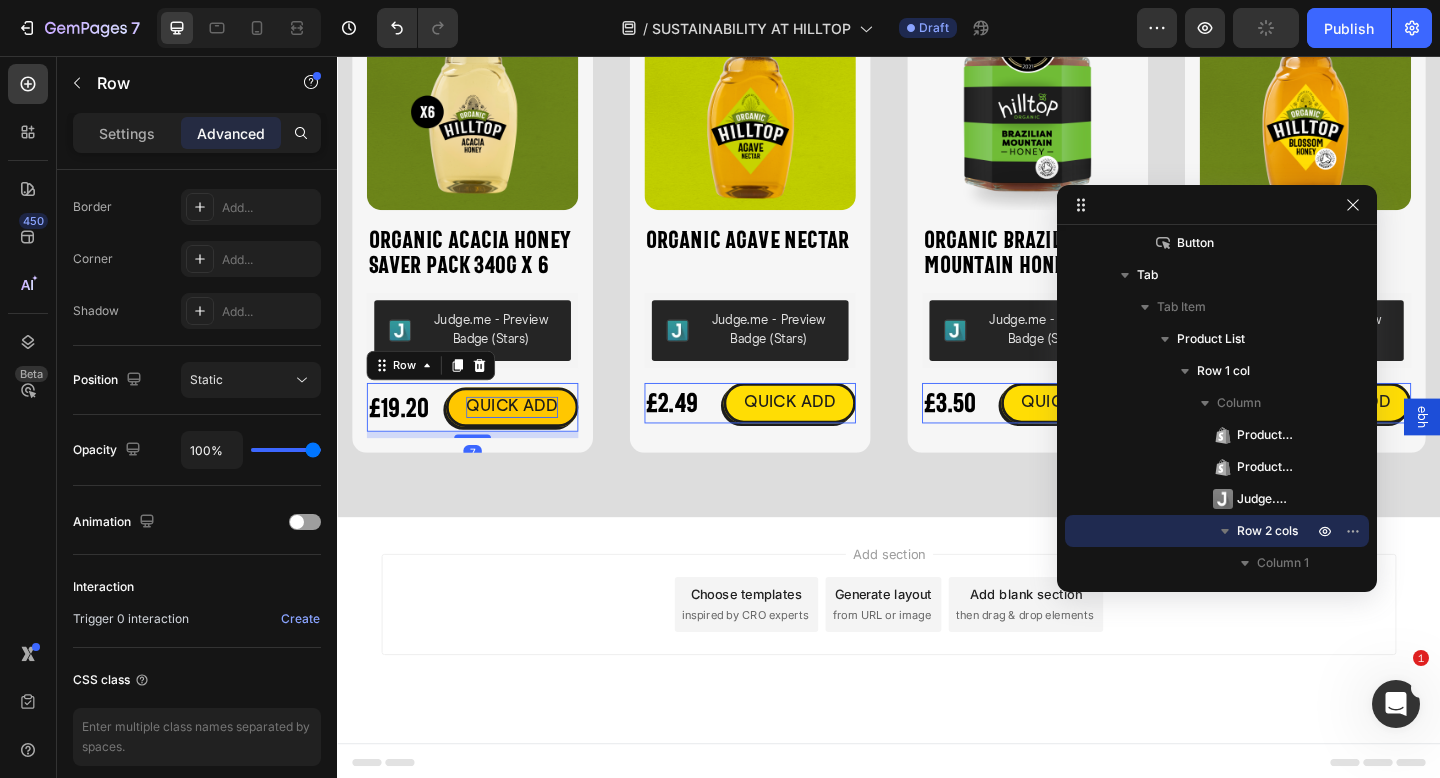 click on "£19.20 Product Price Product Price QUICK ADD Button Row   7" at bounding box center (484, 438) 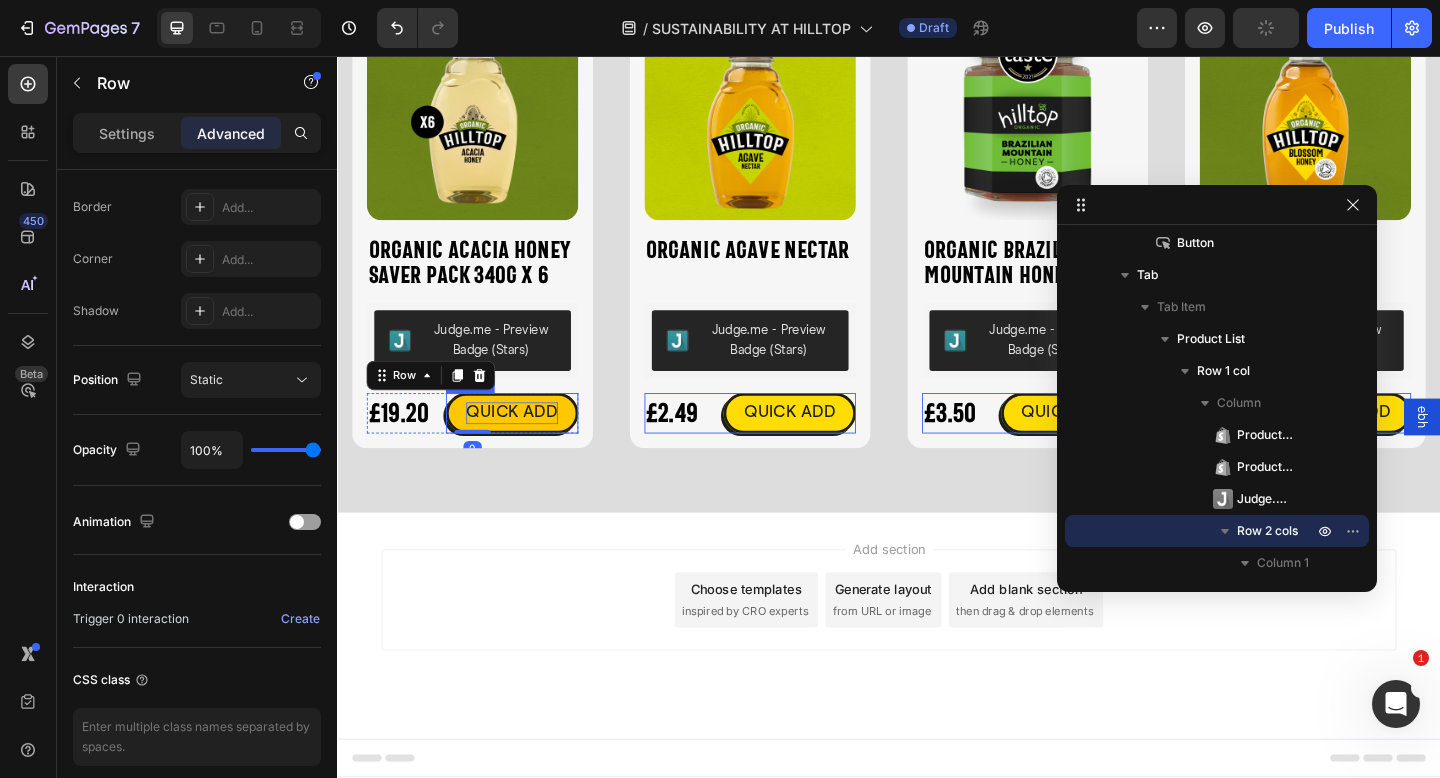 click on "QUICK ADD" at bounding box center (527, 444) 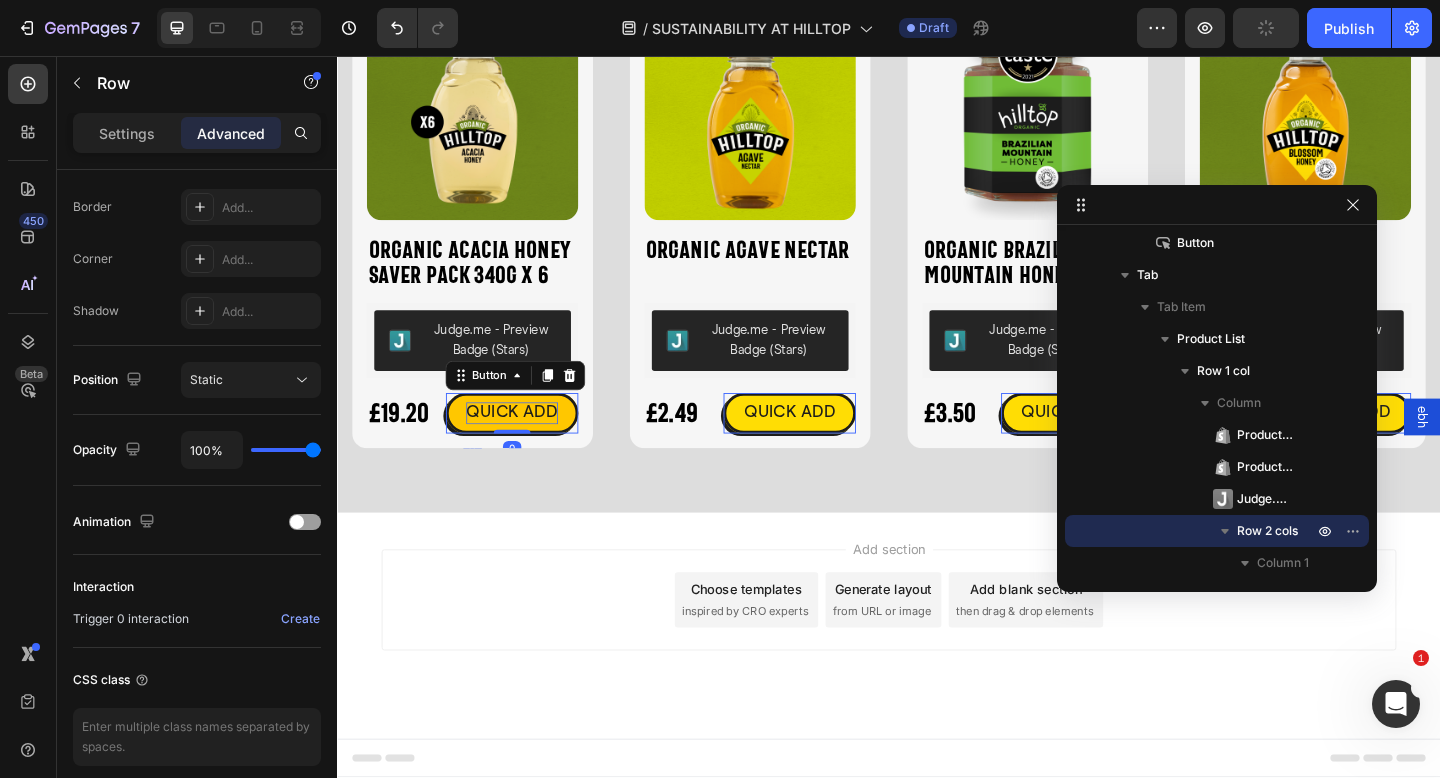 scroll, scrollTop: 2840, scrollLeft: 0, axis: vertical 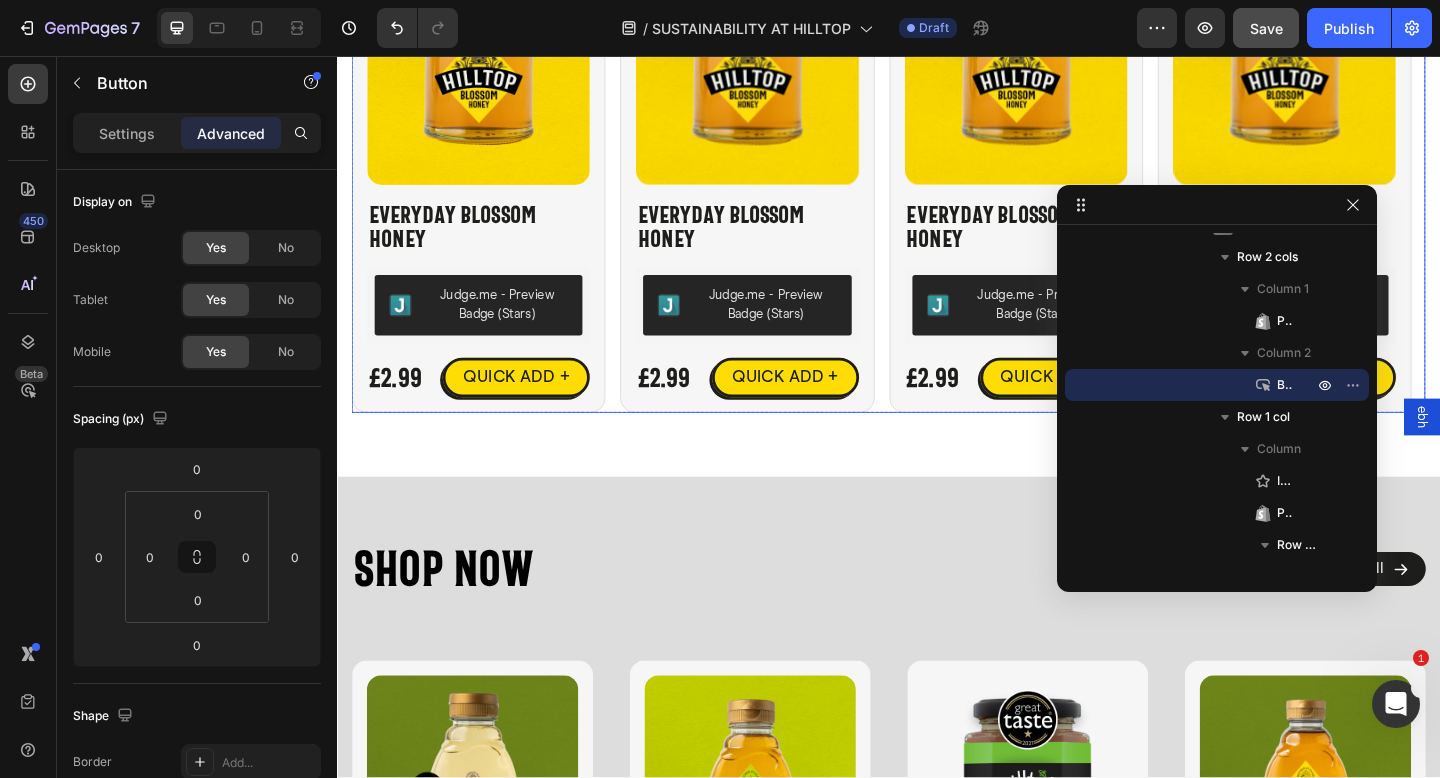 click on "Product Images Everyday Blossom Honey Product Title Judge.me - Preview Badge (Stars) Judge.me £2.99 Product Price Product Price QUICK ADD + Button Row Product Product Images Everyday Blossom Honey Product Title Judge.me - Preview Badge (Stars) Judge.me £2.99 Product Price Product Price QUICK ADD + Button Row Product Product Images Everyday Blossom Honey Product Title Judge.me - Preview Badge (Stars) Judge.me £2.99 Product Price Product Price QUICK ADD + Button Row Product Product Images Everyday Blossom Honey Product Title Judge.me - Preview Badge (Stars) Judge.me £2.99 Product Price Product Price QUICK ADD + Button Row Product Product Images Everyday Blossom Honey Product Title Judge.me - Preview Badge (Stars) Judge.me £2.99 Product Price Product Price QUICK ADD + Button Row Product Product Images Everyday Blossom Honey Product Title Judge.me - Preview Badge (Stars) Judge.me £2.99 Product Price Product Price QUICK ADD + Button Row Product" at bounding box center [937, 191] 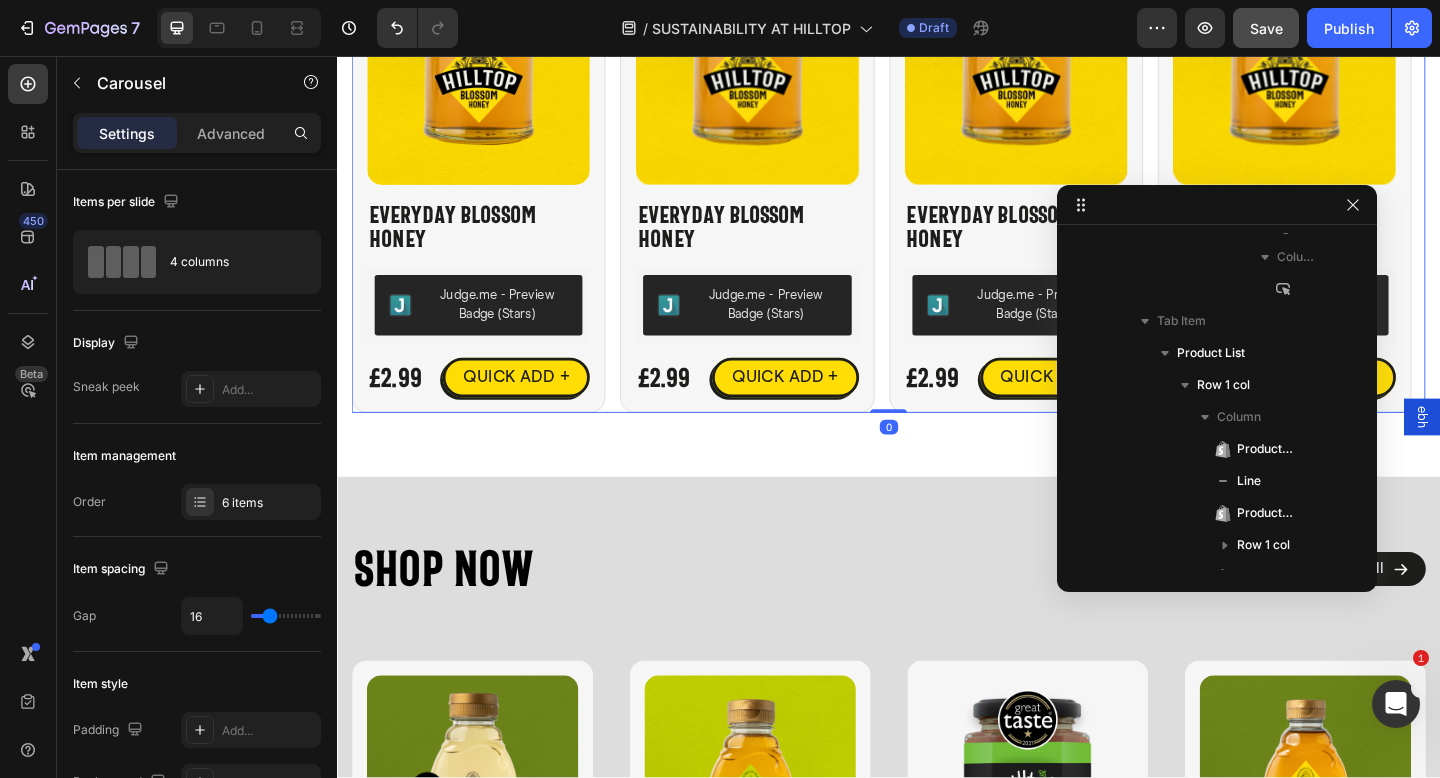 scroll, scrollTop: 440, scrollLeft: 0, axis: vertical 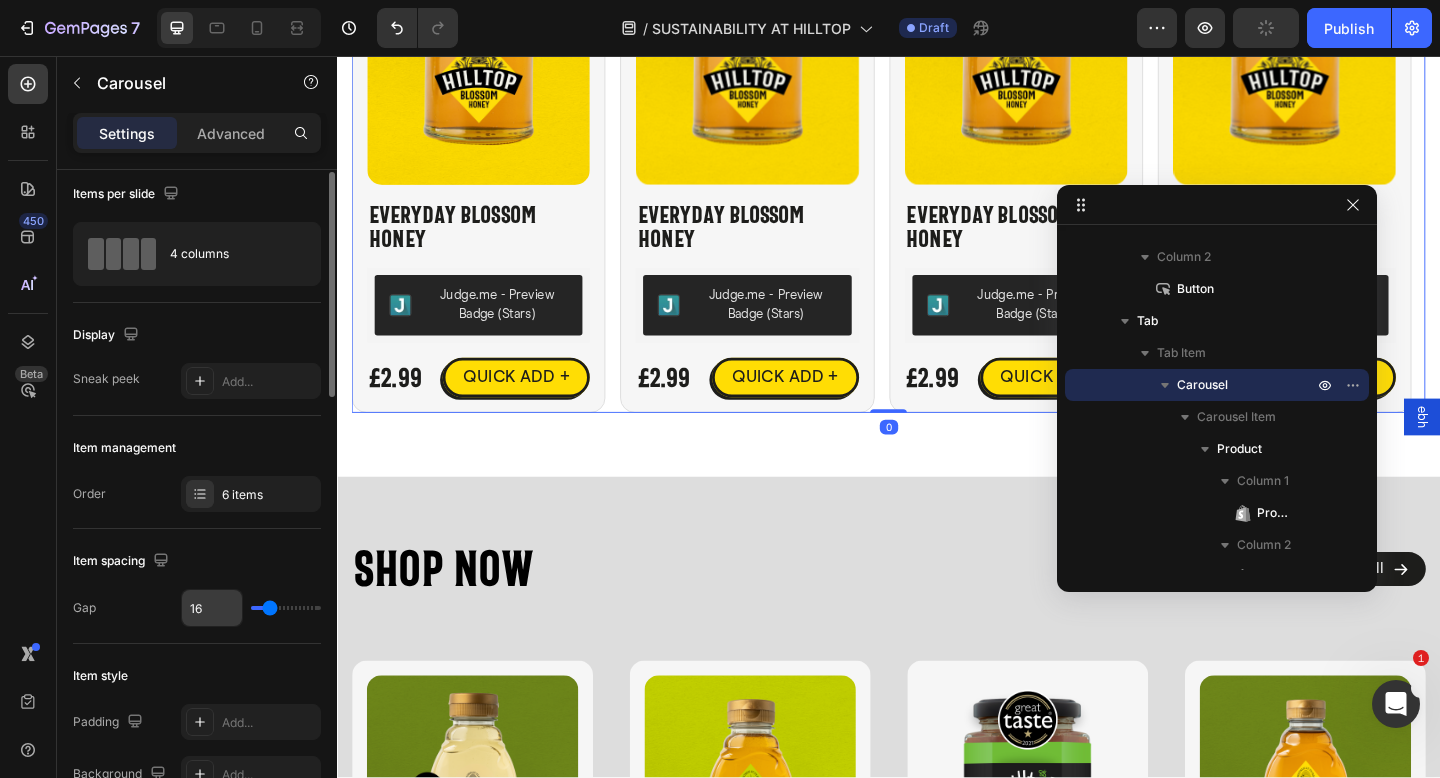 click on "16" at bounding box center [212, 608] 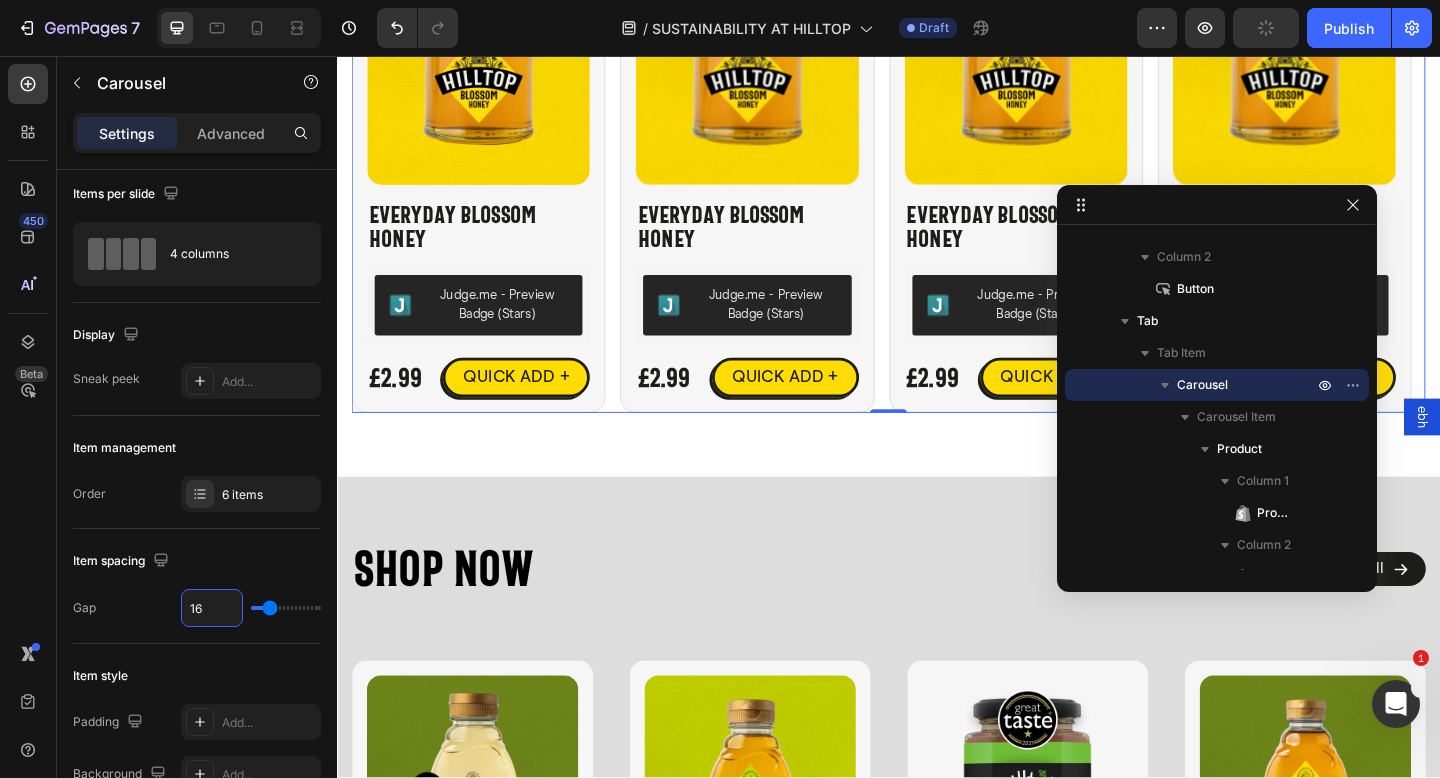 type on "17" 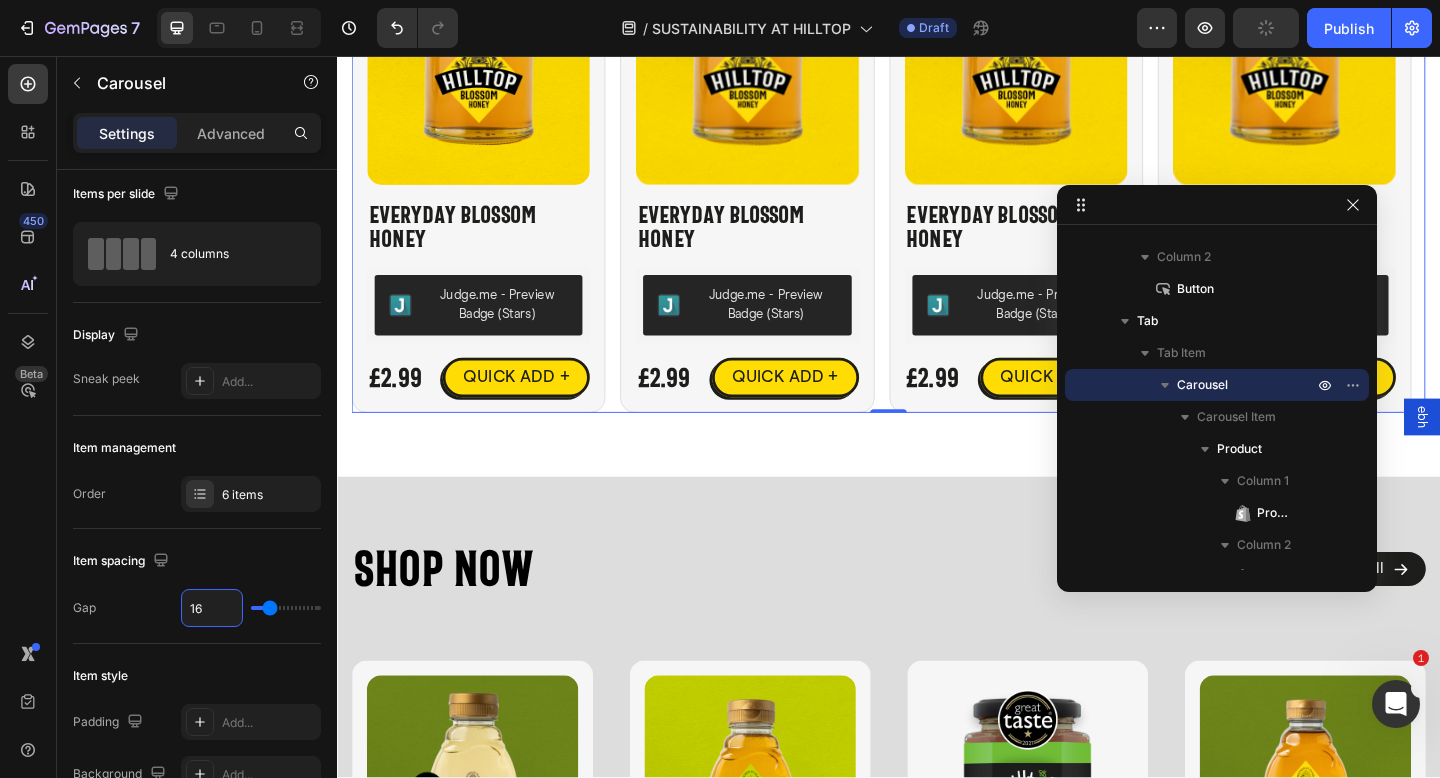 type on "17" 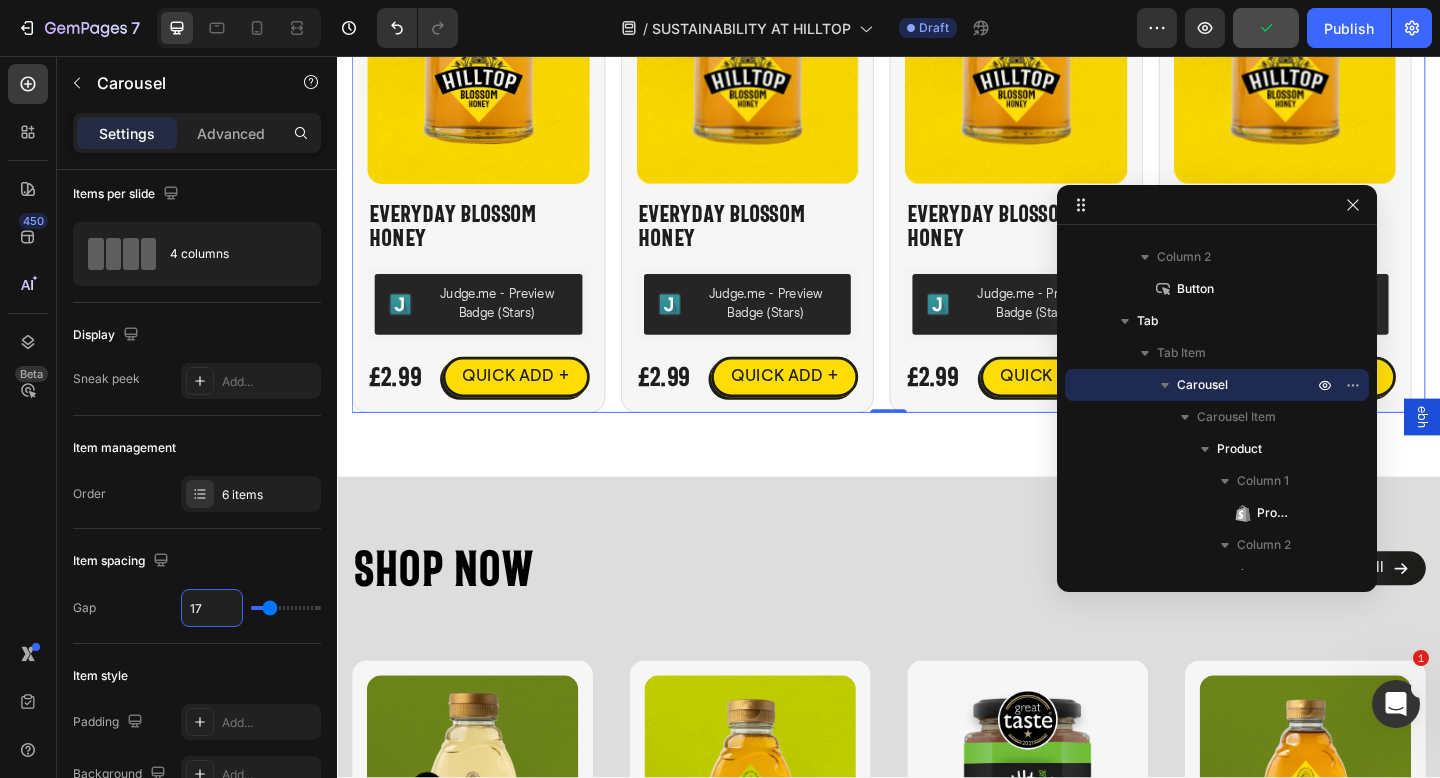 type on "16" 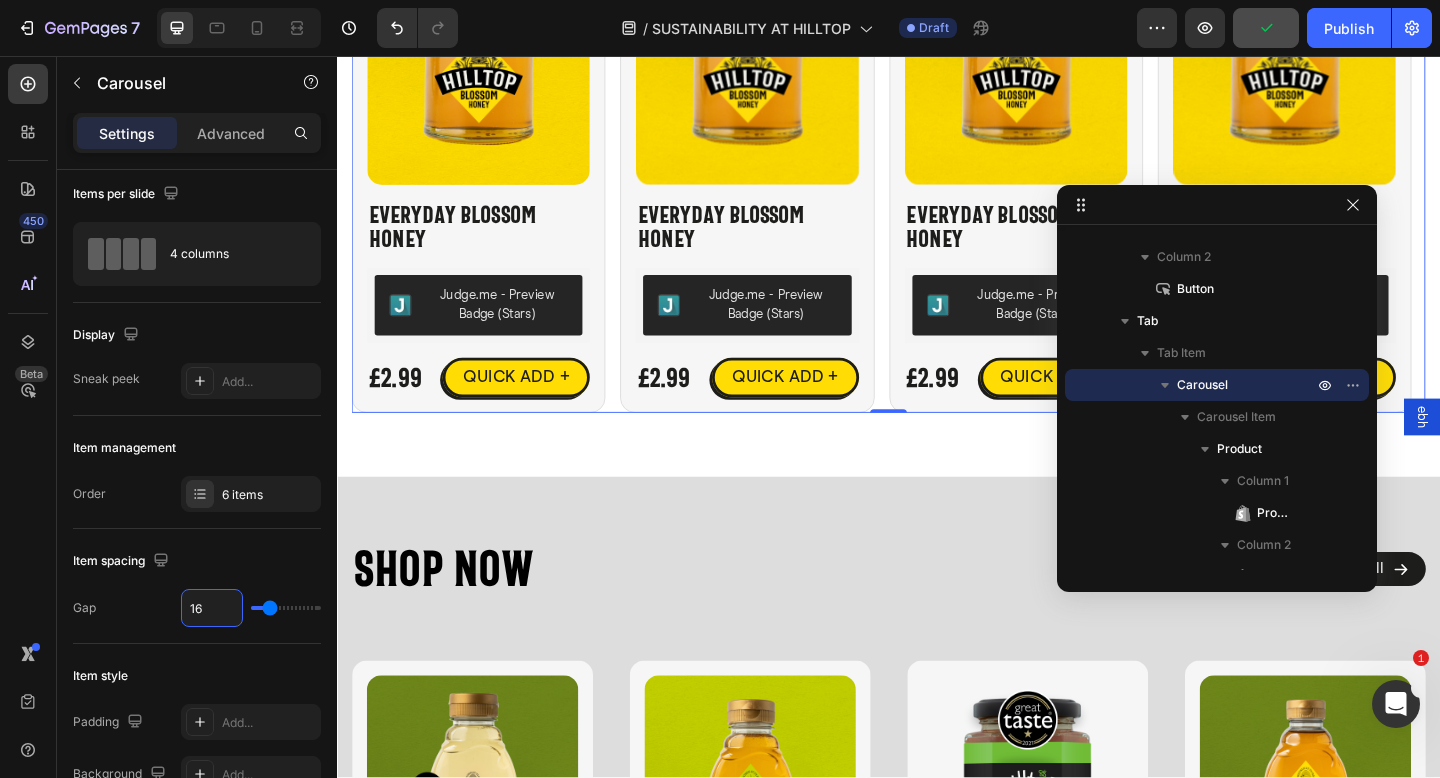 type on "0" 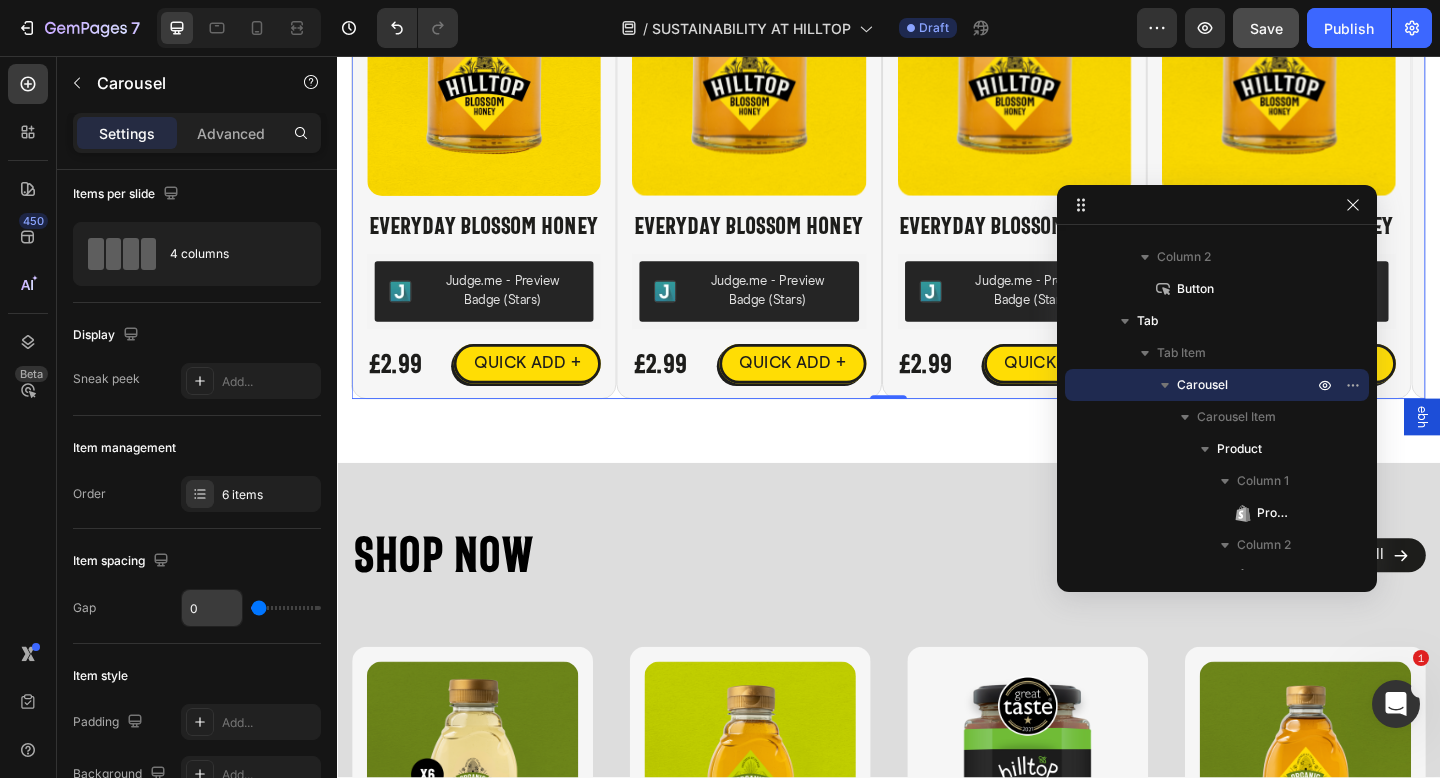 drag, startPoint x: 270, startPoint y: 603, endPoint x: 241, endPoint y: 607, distance: 29.274563 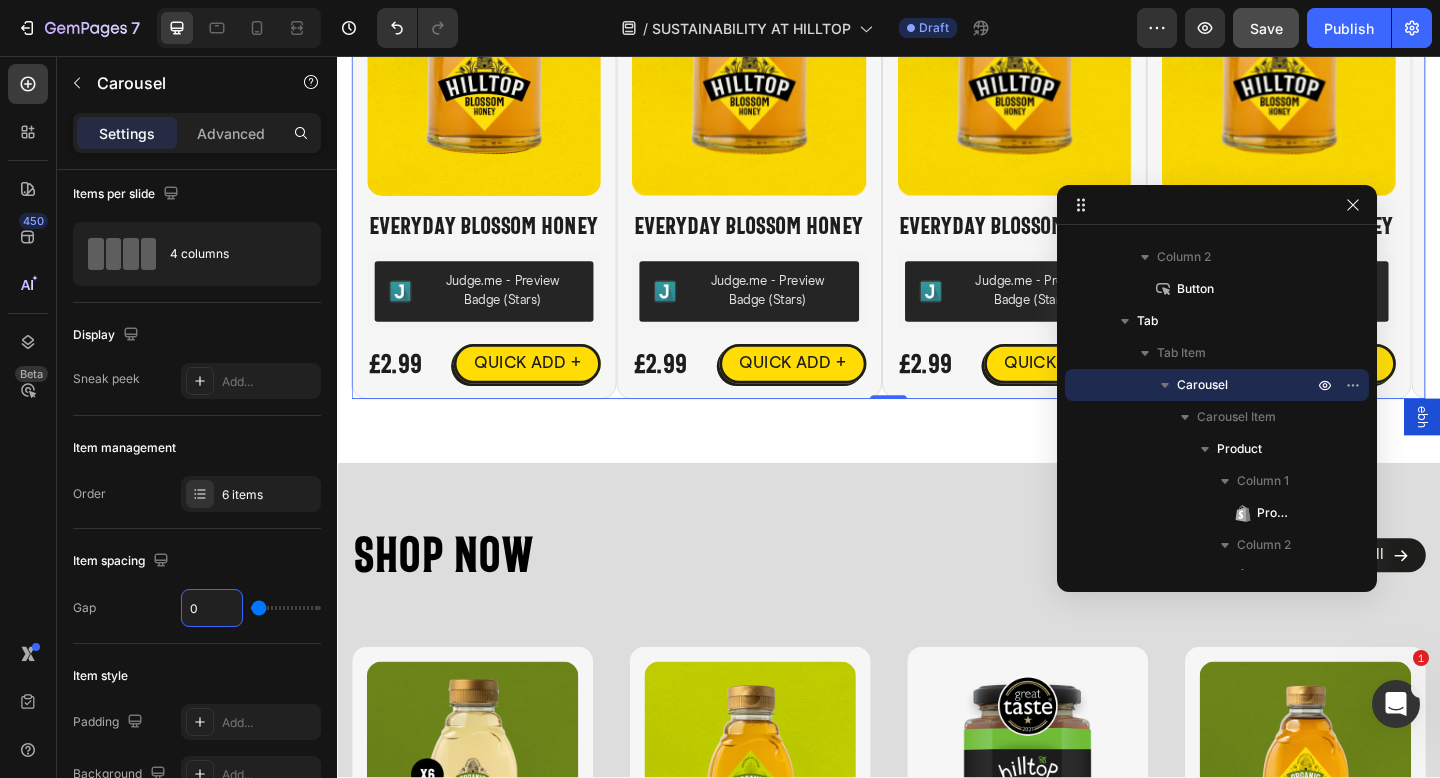 click on "0" at bounding box center (212, 608) 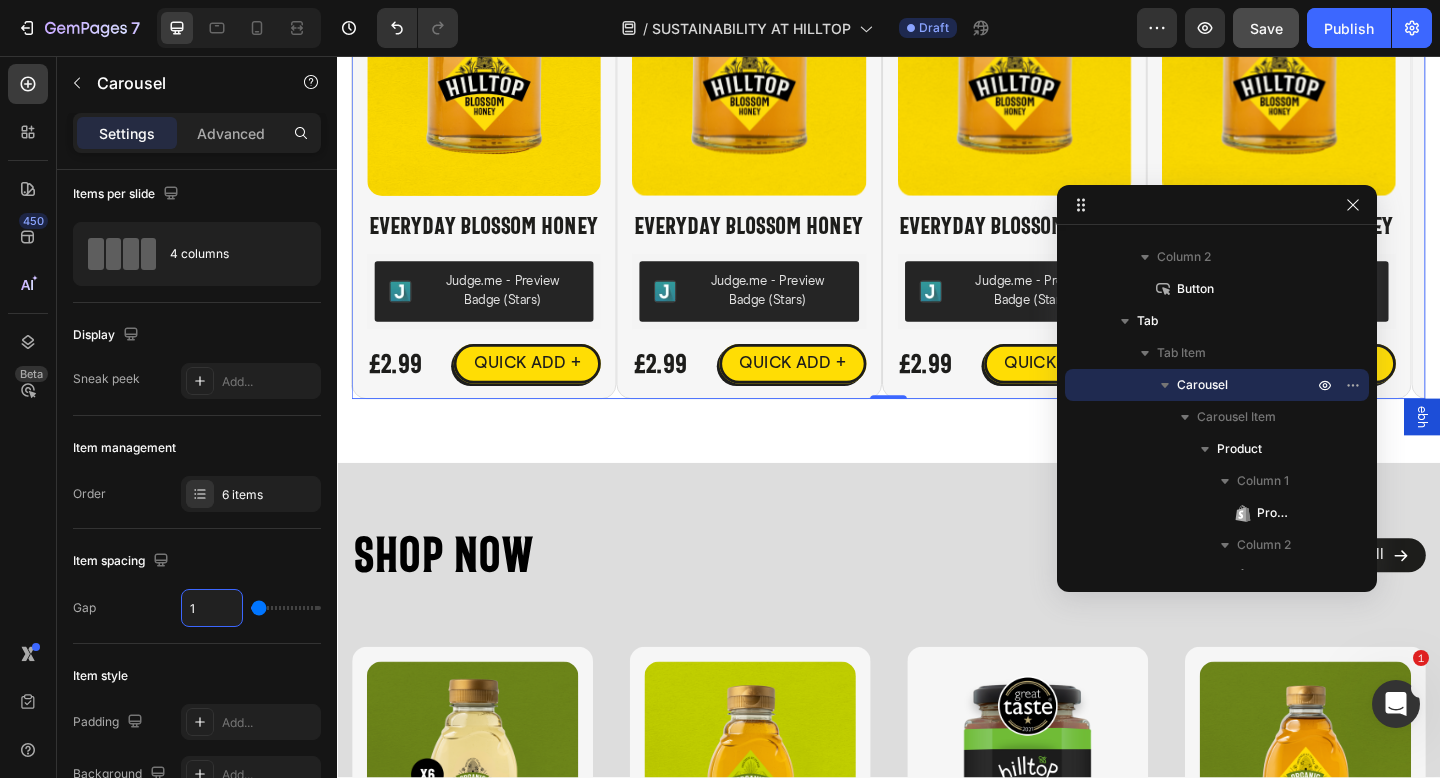 type on "16" 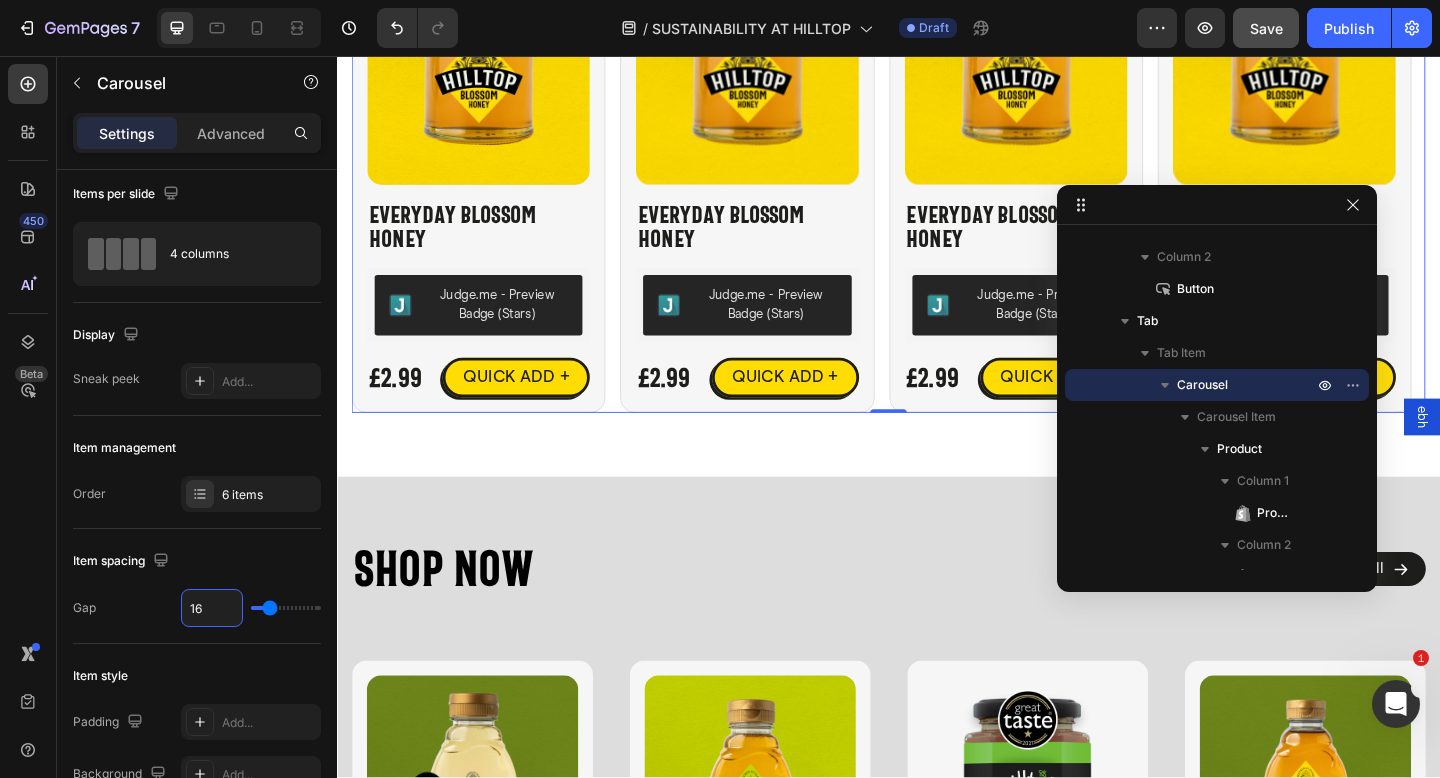 type on "16" 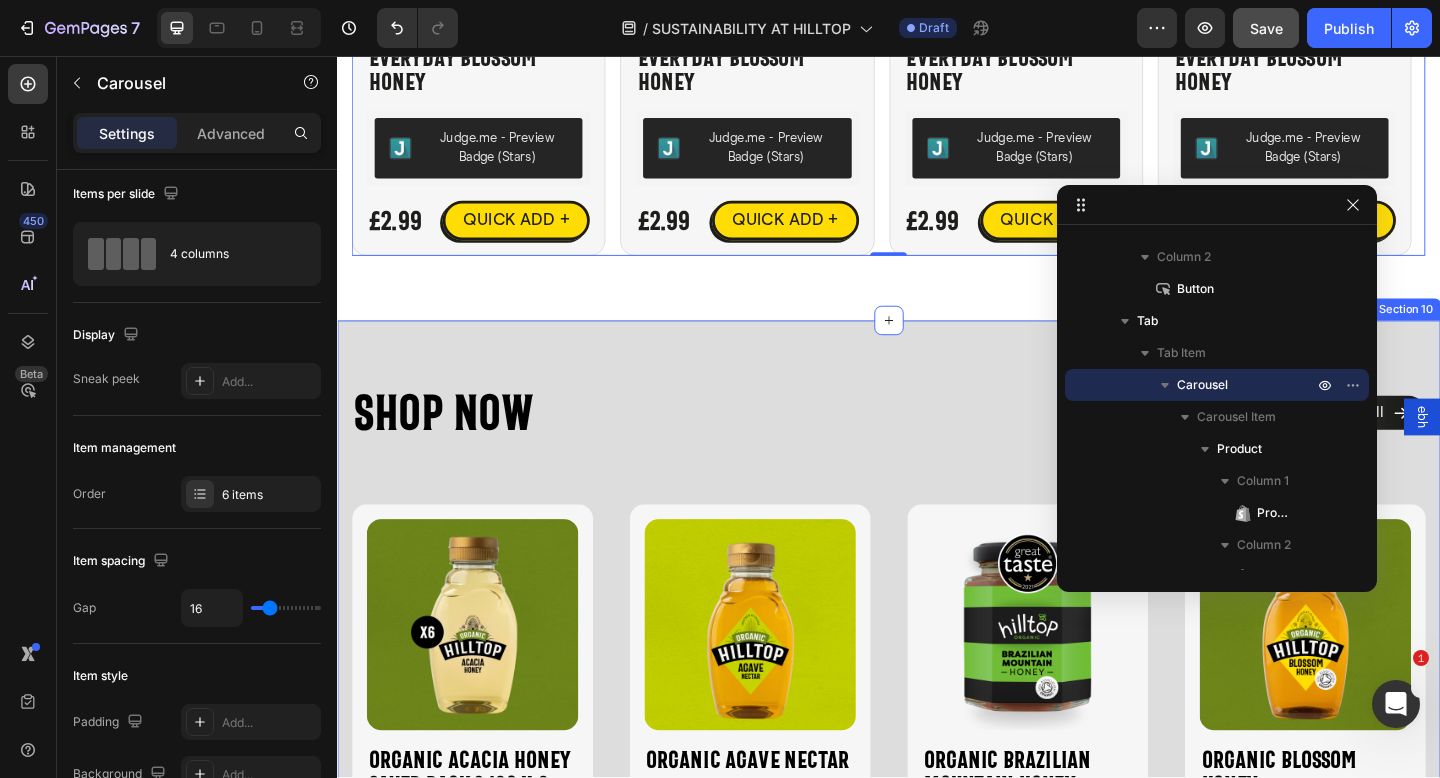 scroll, scrollTop: 4280, scrollLeft: 0, axis: vertical 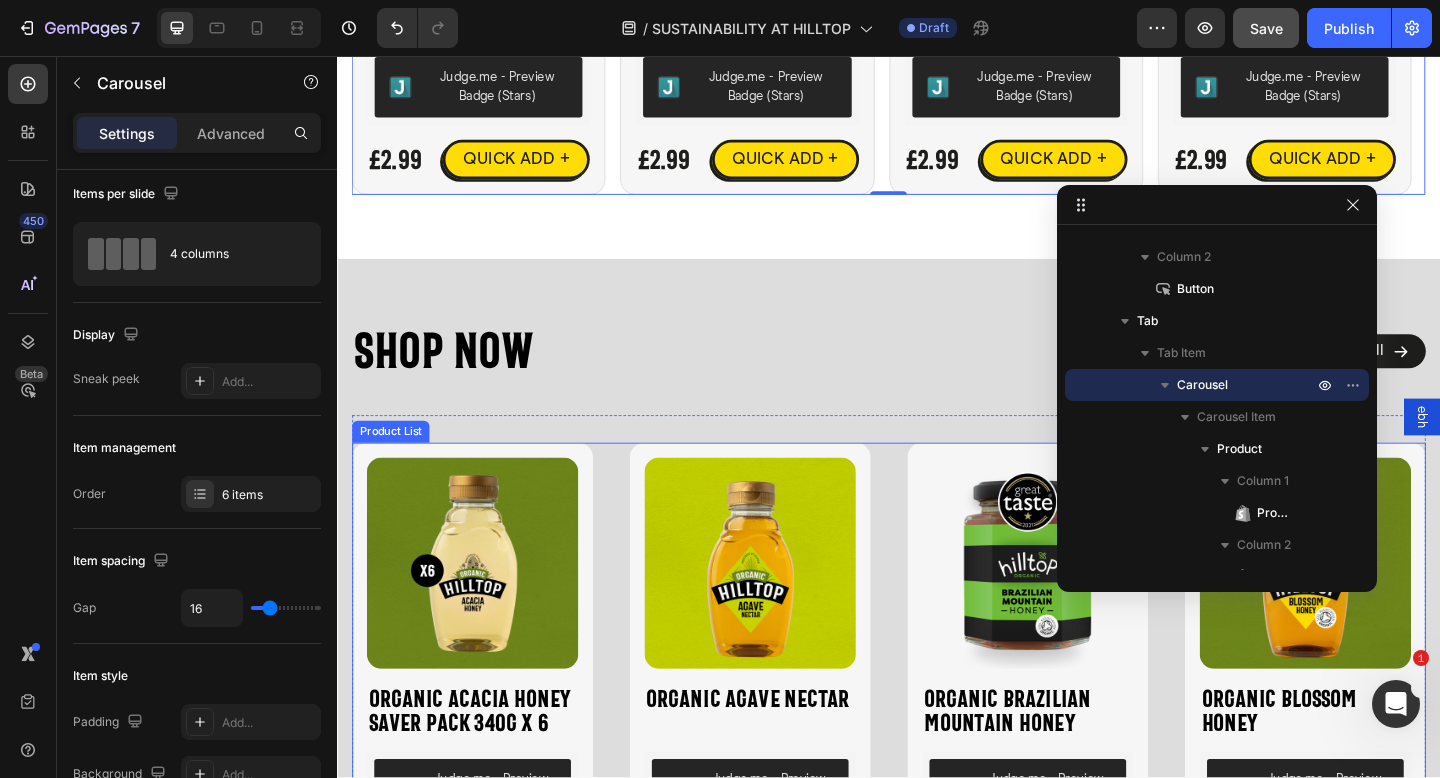 click on "Product Images Organic Acacia Honey Saver Pack 340g x 6 Product Title Judge.me - Preview Badge (Stars) Judge.me £19.20 Product Price Product Price QUICK ADD Button Row
Icon Organic Acacia Honey Saver Pack 340g x 6 Product Title £19.20 Product Price Product Price £27.00 Product Price Product Price Row Judge.me - Preview Badge (Stars) Judge.me Size: 340g 340g 340g 340g Product Variants & Swatches
Publish the page to see the content.
Custom Code
1
Product Quantity
Add to cart Add to Cart Row View full details Product View More Row Row Product List Product Images Organic Agave Nectar Product Title Judge.me - Preview Badge (Stars) Judge.me £2.49 Product Price Product Price QUICK ADD Button Row
Icon Organic Agave Nectar Product Title £2.49 Product Price Product Price No compare price Product Price Row Judge.me - Preview Badge (Stars) Judge.me Size: Squeezy - 330g 1 1" at bounding box center [937, 723] 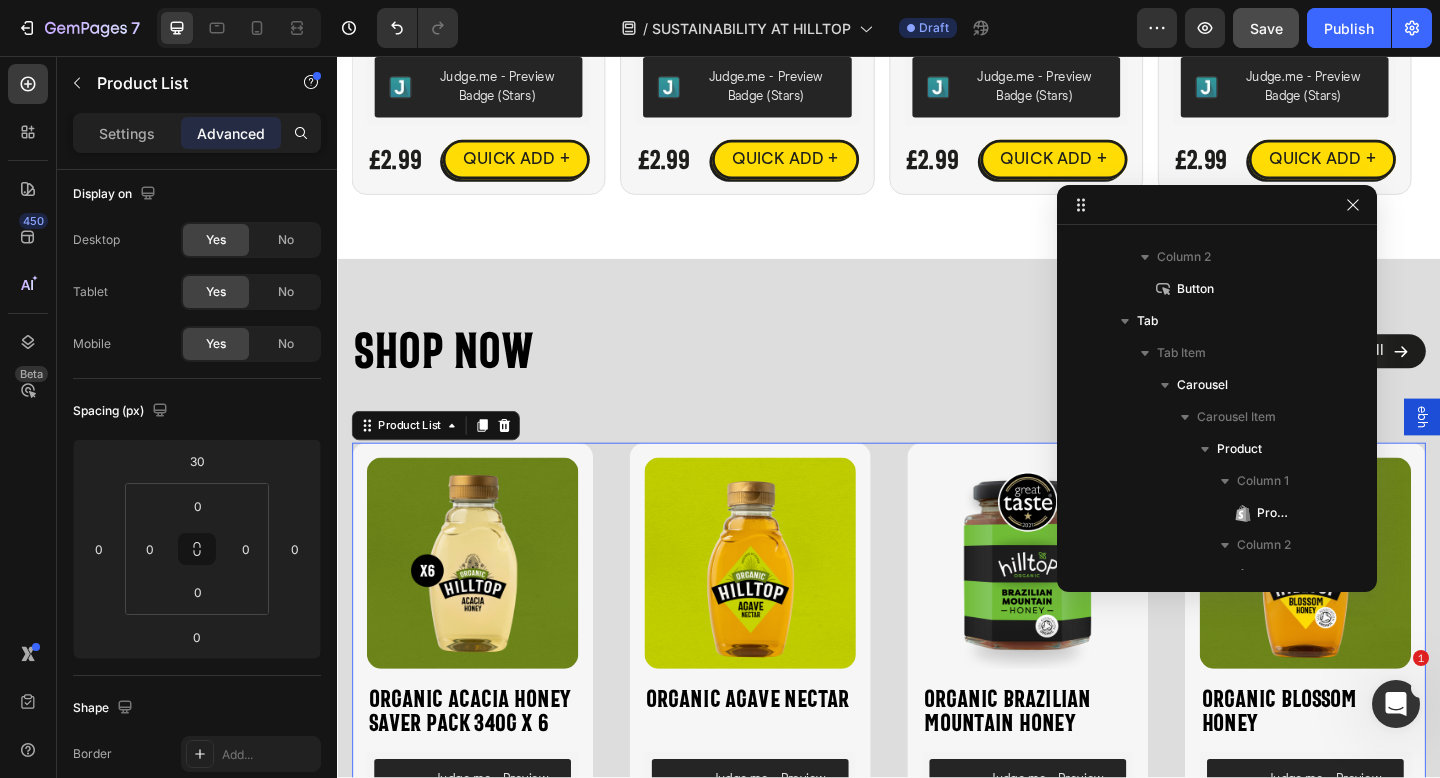 scroll, scrollTop: 3672, scrollLeft: 0, axis: vertical 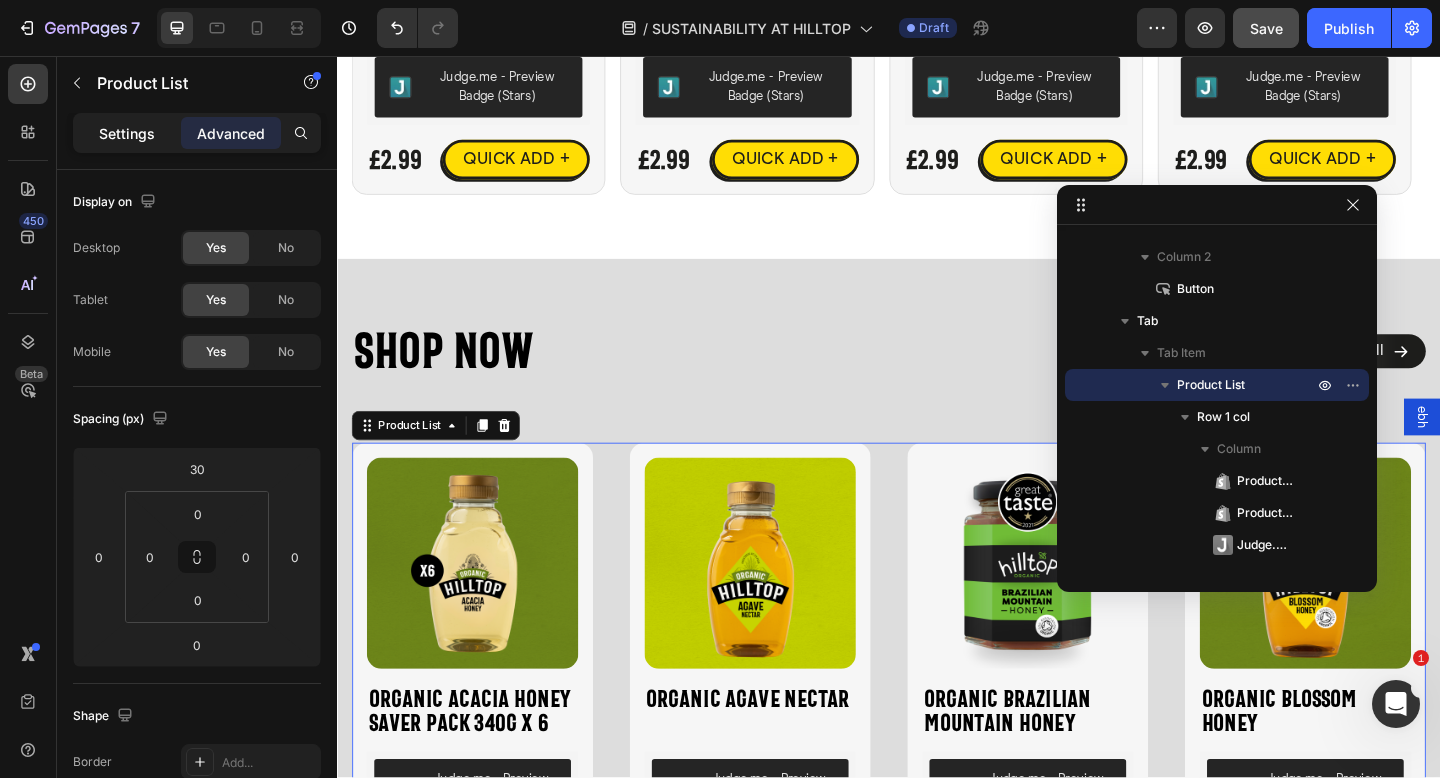click on "Settings" at bounding box center [127, 133] 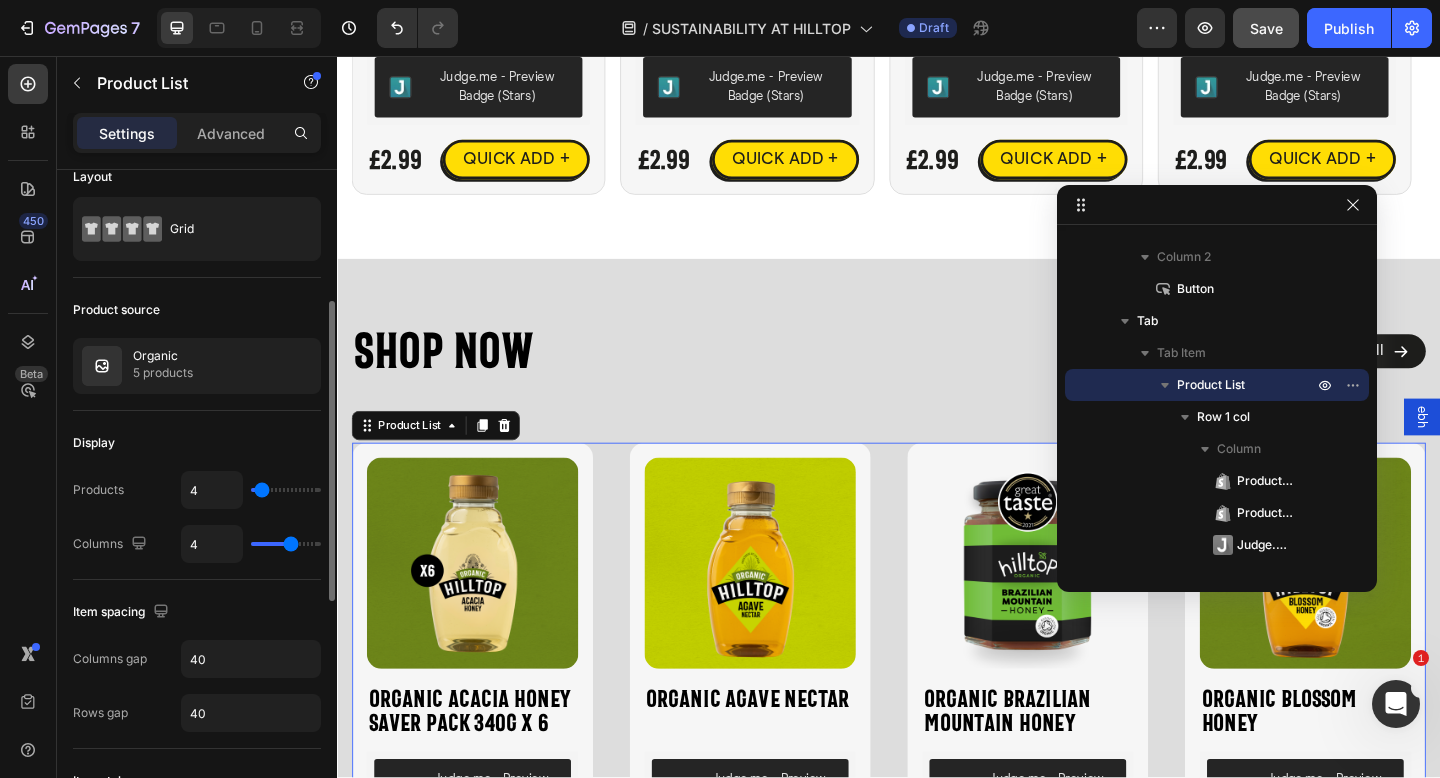 scroll, scrollTop: 108, scrollLeft: 0, axis: vertical 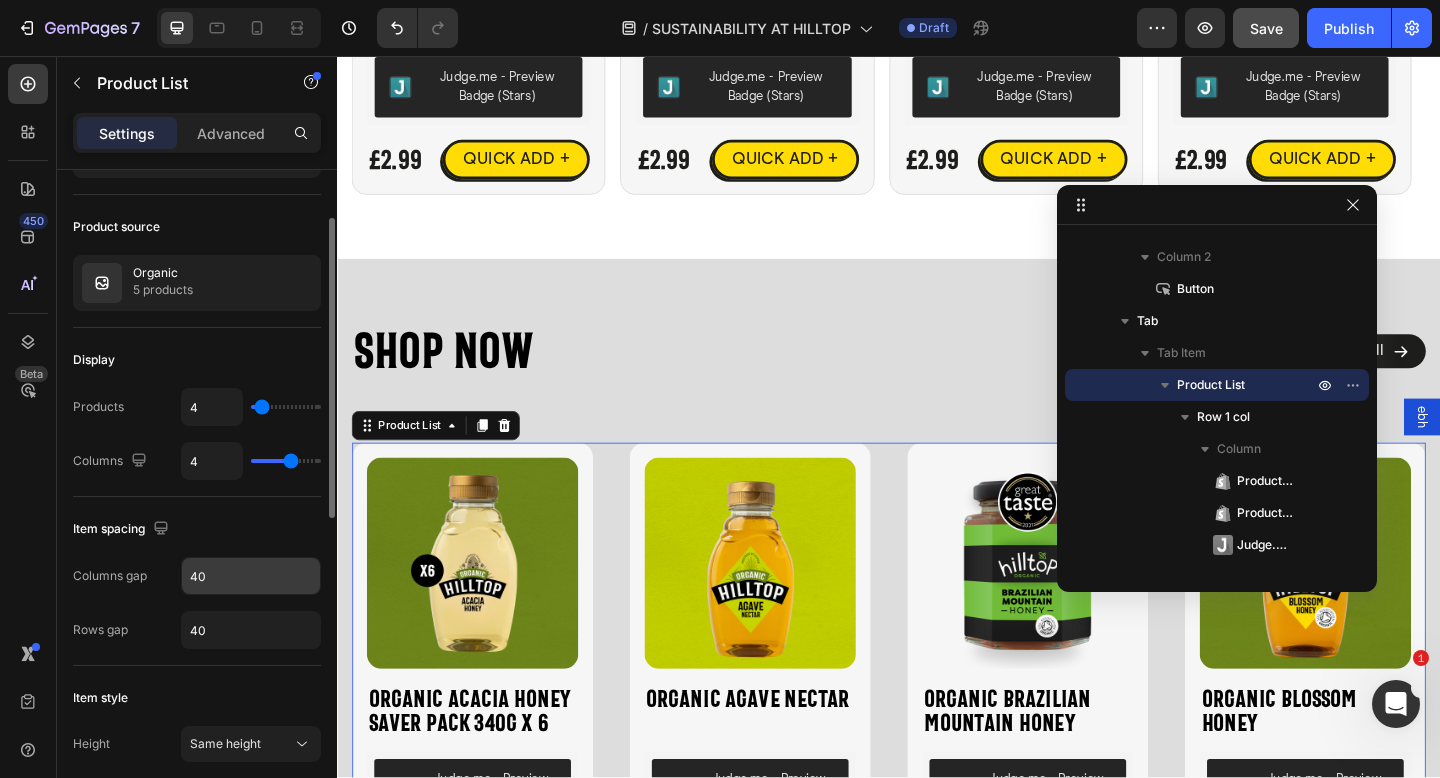click on "40" at bounding box center [251, 576] 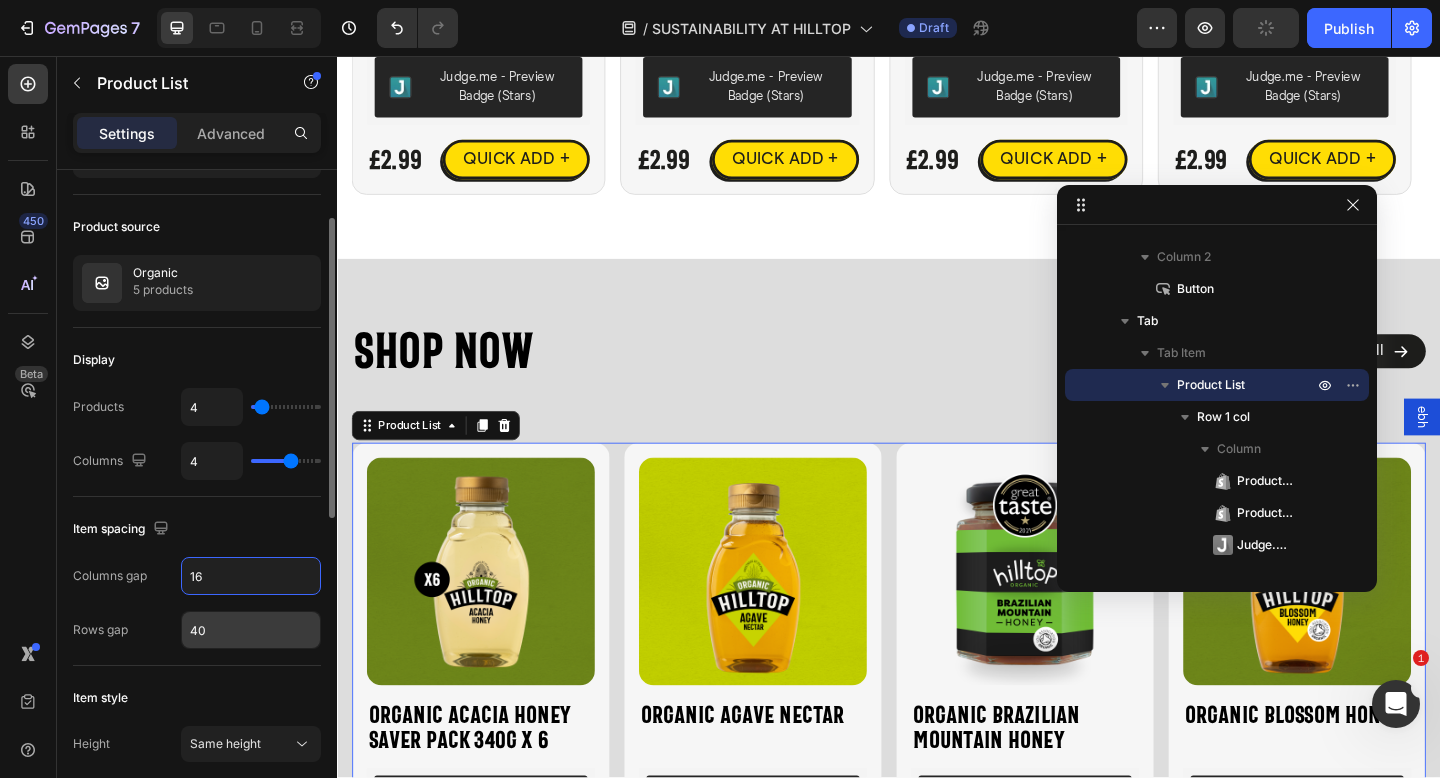 type on "16" 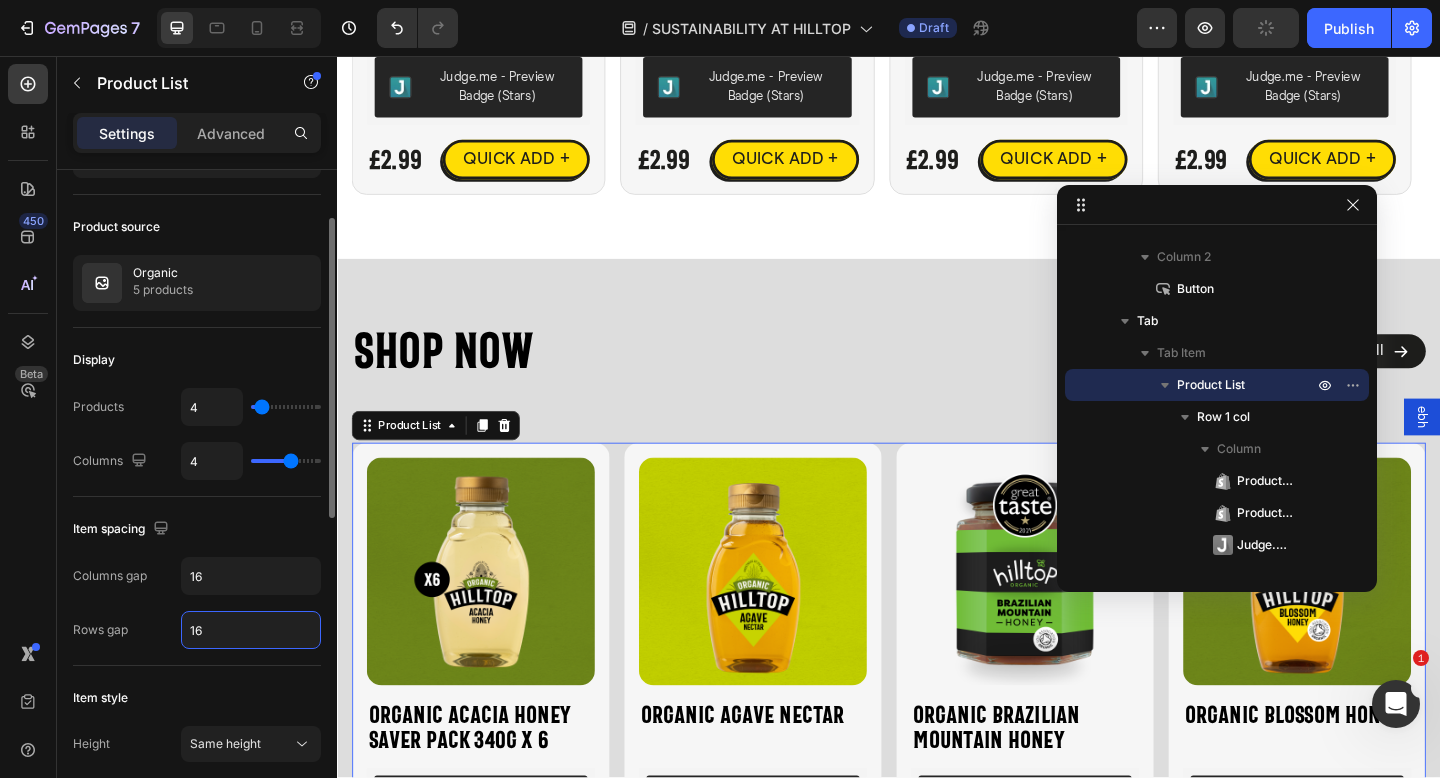 type on "16" 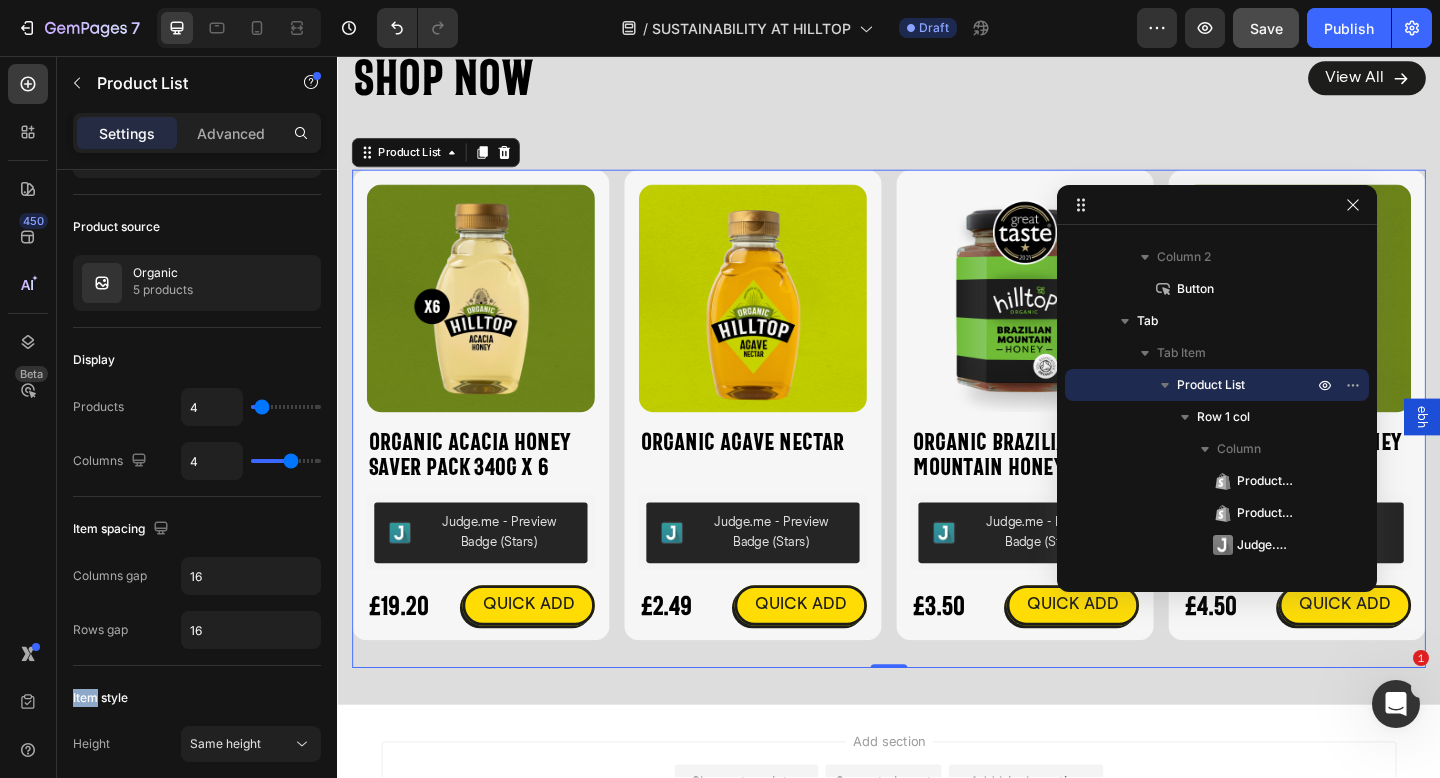 scroll, scrollTop: 4704, scrollLeft: 0, axis: vertical 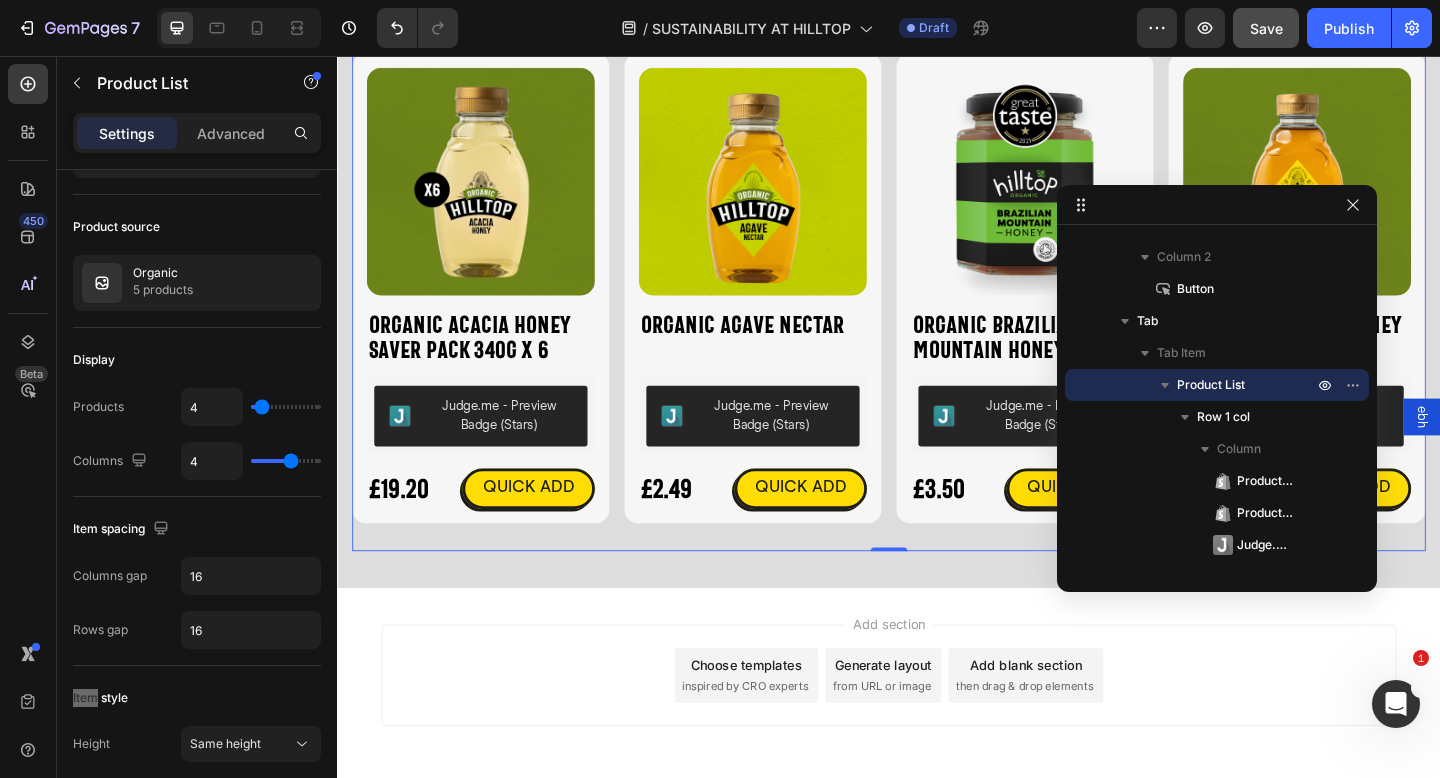 click on "Product Images Organic Acacia Honey Saver Pack 340g x 6 Product Title Judge.me - Preview Badge (Stars) Judge.me £19.20 Product Price Product Price QUICK ADD Button Row
Icon Organic Acacia Honey Saver Pack 340g x 6 Product Title £19.20 Product Price Product Price £27.00 Product Price Product Price Row Judge.me - Preview Badge (Stars) Judge.me Size: 340g 340g 340g 340g Product Variants & Swatches
Publish the page to see the content.
Custom Code
1
Product Quantity
Add to cart Add to Cart Row View full details Product View More Row Row Product List   0 Product Images Organic Agave Nectar Product Title Judge.me - Preview Badge (Stars) Judge.me £2.49 Product Price Product Price QUICK ADD Button Row
Icon Organic Agave Nectar Product Title £2.49 Product Price Product Price No compare price Product Price Row Judge.me - Preview Badge (Stars) Judge.me Size: Squeezy - 330g" at bounding box center [937, 308] 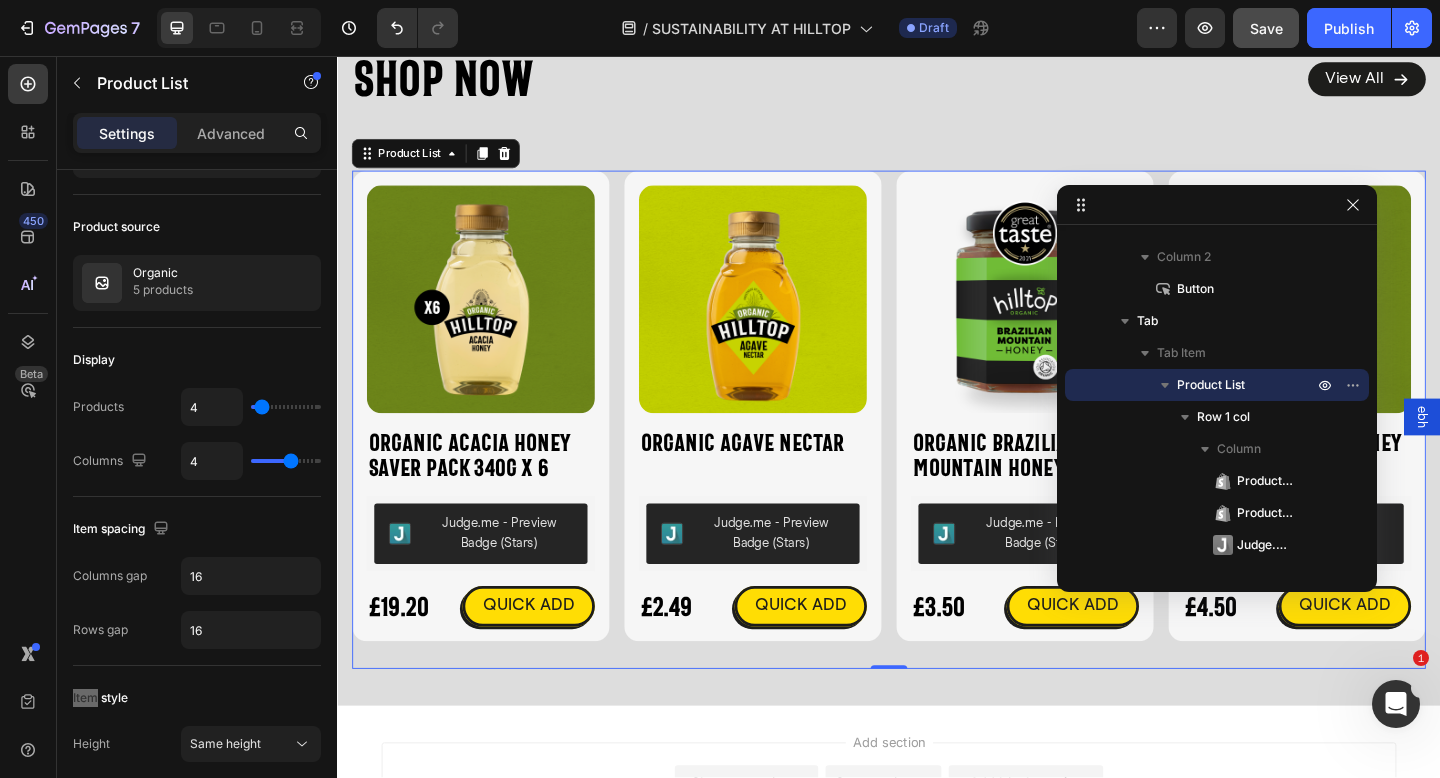 scroll, scrollTop: 4575, scrollLeft: 0, axis: vertical 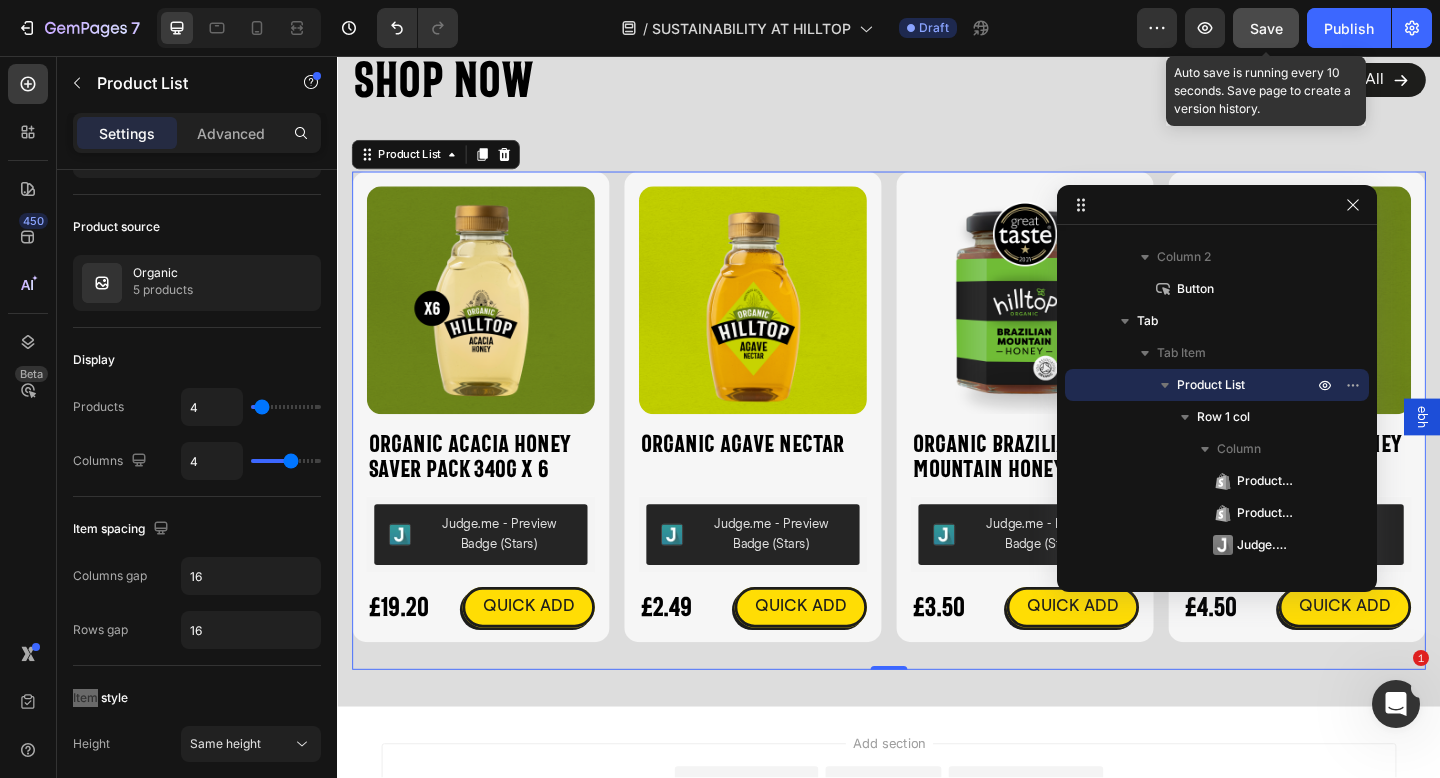 click on "Save" 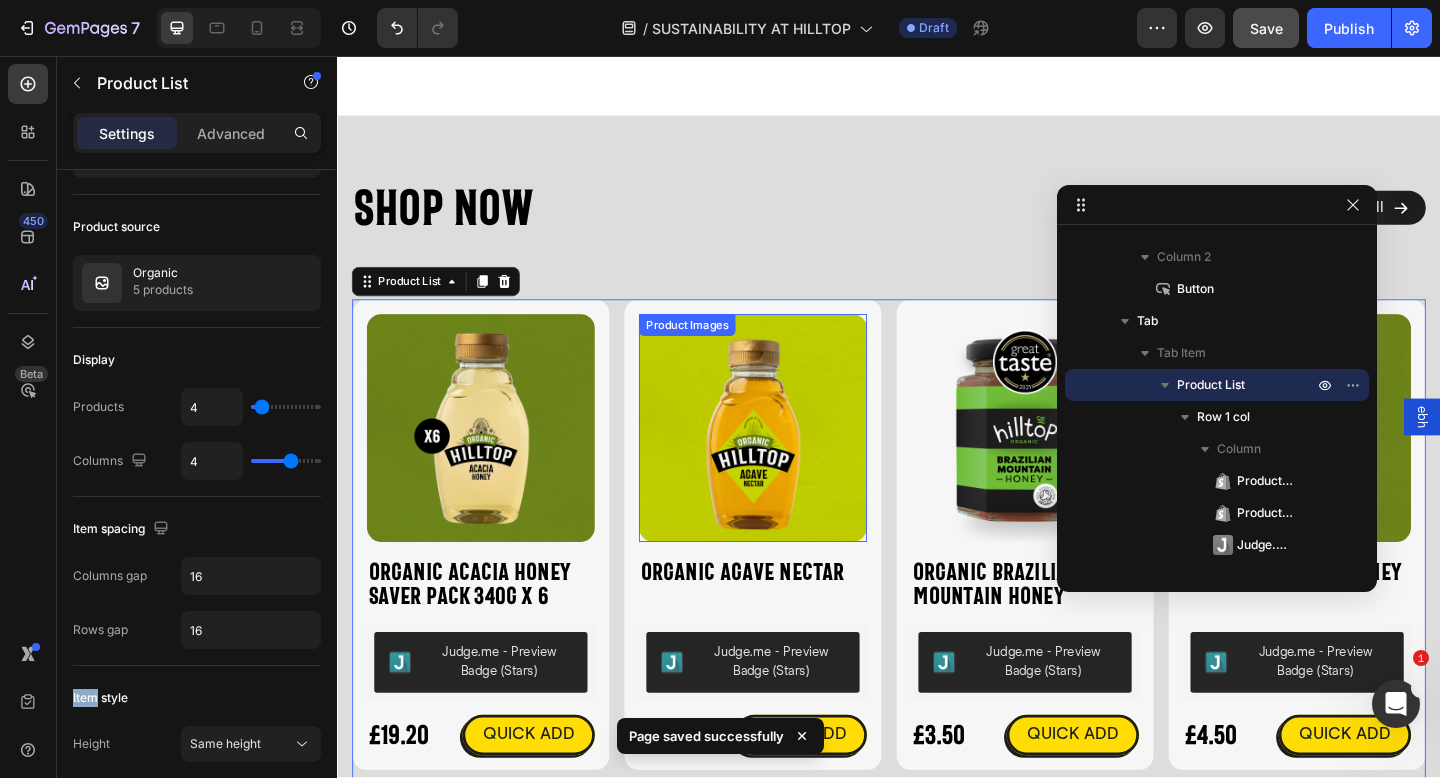 scroll, scrollTop: 3793, scrollLeft: 0, axis: vertical 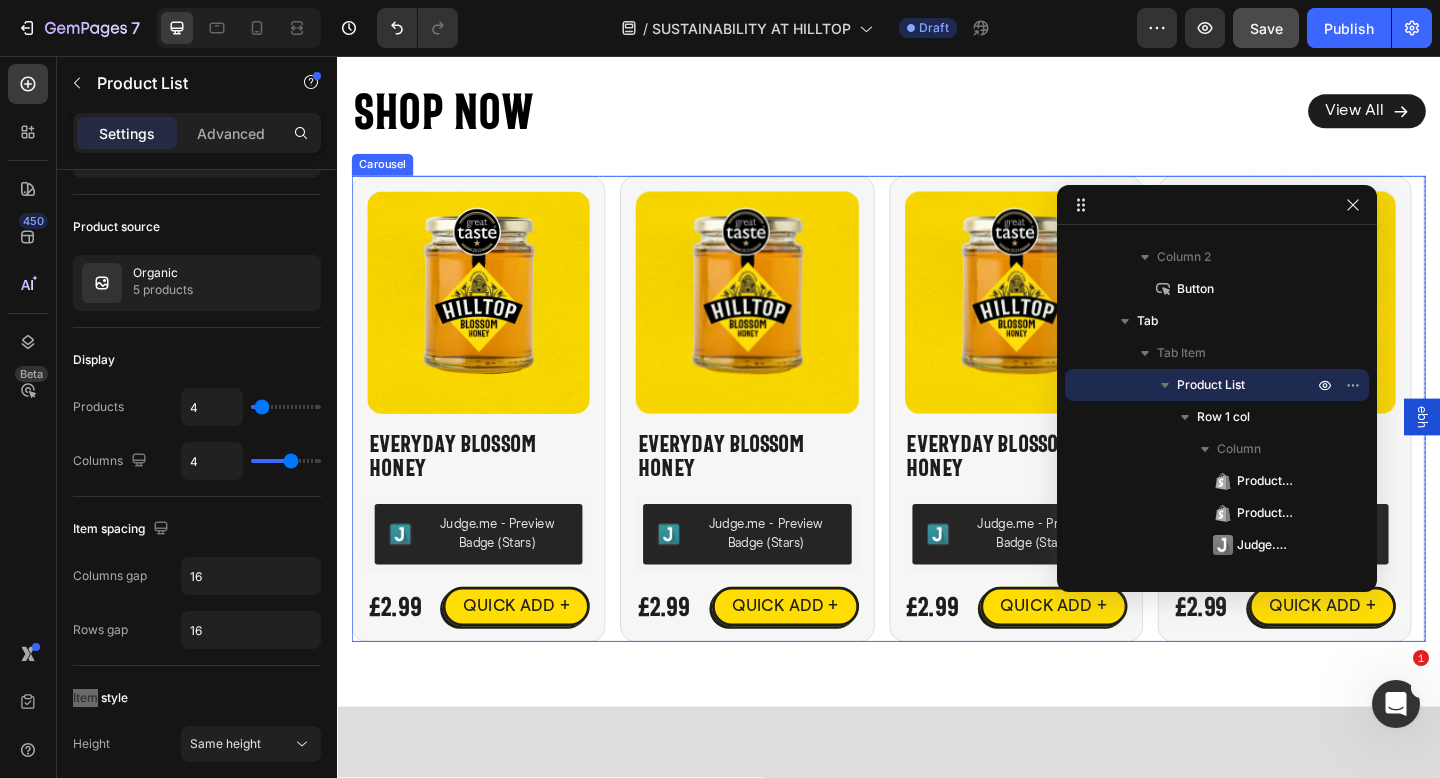 click on "Product Images Everyday Blossom Honey Product Title Judge.me - Preview Badge (Stars) Judge.me £2.99 Product Price Product Price QUICK ADD + Button Row Product Product Images Everyday Blossom Honey Product Title Judge.me - Preview Badge (Stars) Judge.me £2.99 Product Price Product Price QUICK ADD + Button Row Product Product Images Everyday Blossom Honey Product Title Judge.me - Preview Badge (Stars) Judge.me £2.99 Product Price Product Price QUICK ADD + Button Row Product Product Images Everyday Blossom Honey Product Title Judge.me - Preview Badge (Stars) Judge.me £2.99 Product Price Product Price QUICK ADD + Button Row Product Product Images Everyday Blossom Honey Product Title Judge.me - Preview Badge (Stars) Judge.me £2.99 Product Price Product Price QUICK ADD + Button Row Product Product Images Everyday Blossom Honey Product Title Judge.me - Preview Badge (Stars) Judge.me £2.99 Product Price Product Price QUICK ADD + Button Row Product" at bounding box center [937, 441] 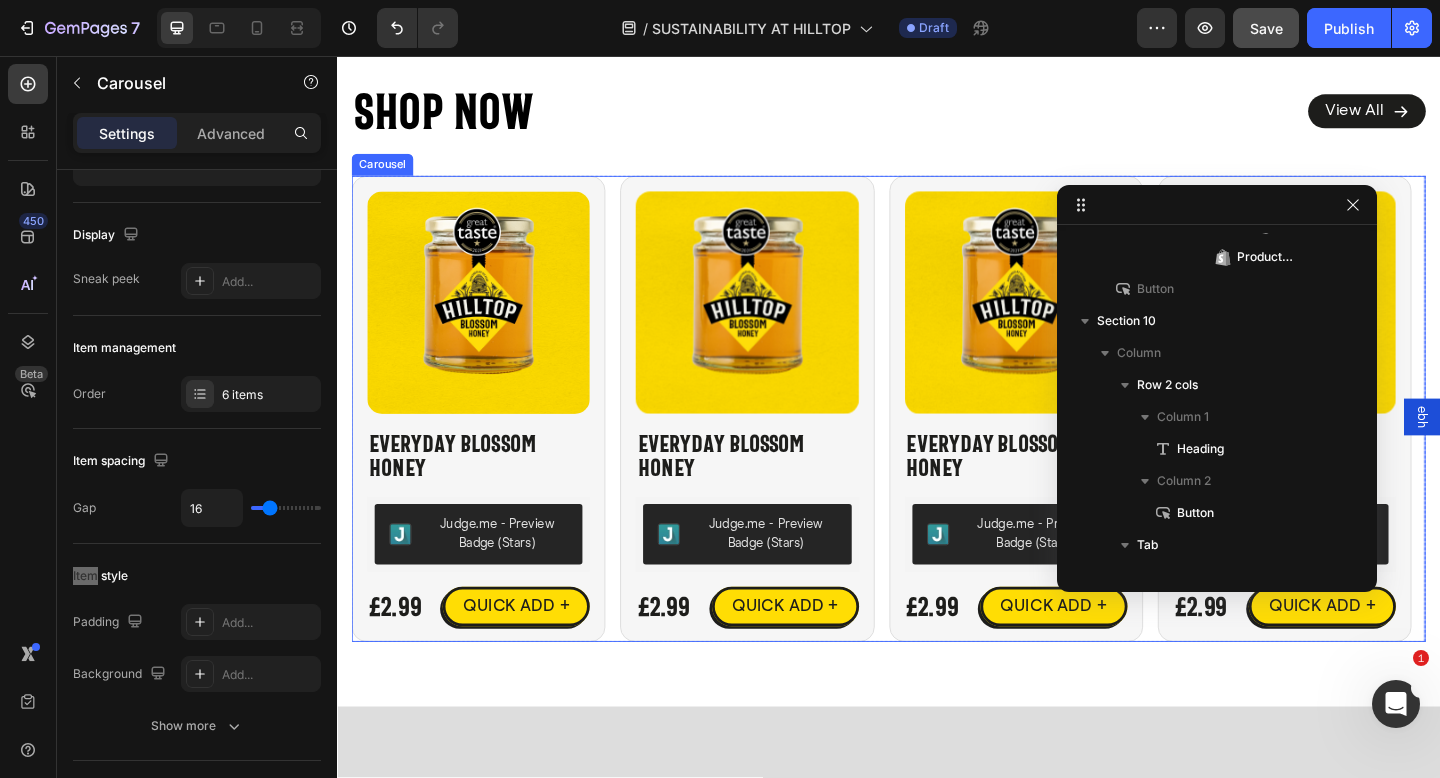 scroll, scrollTop: 440, scrollLeft: 0, axis: vertical 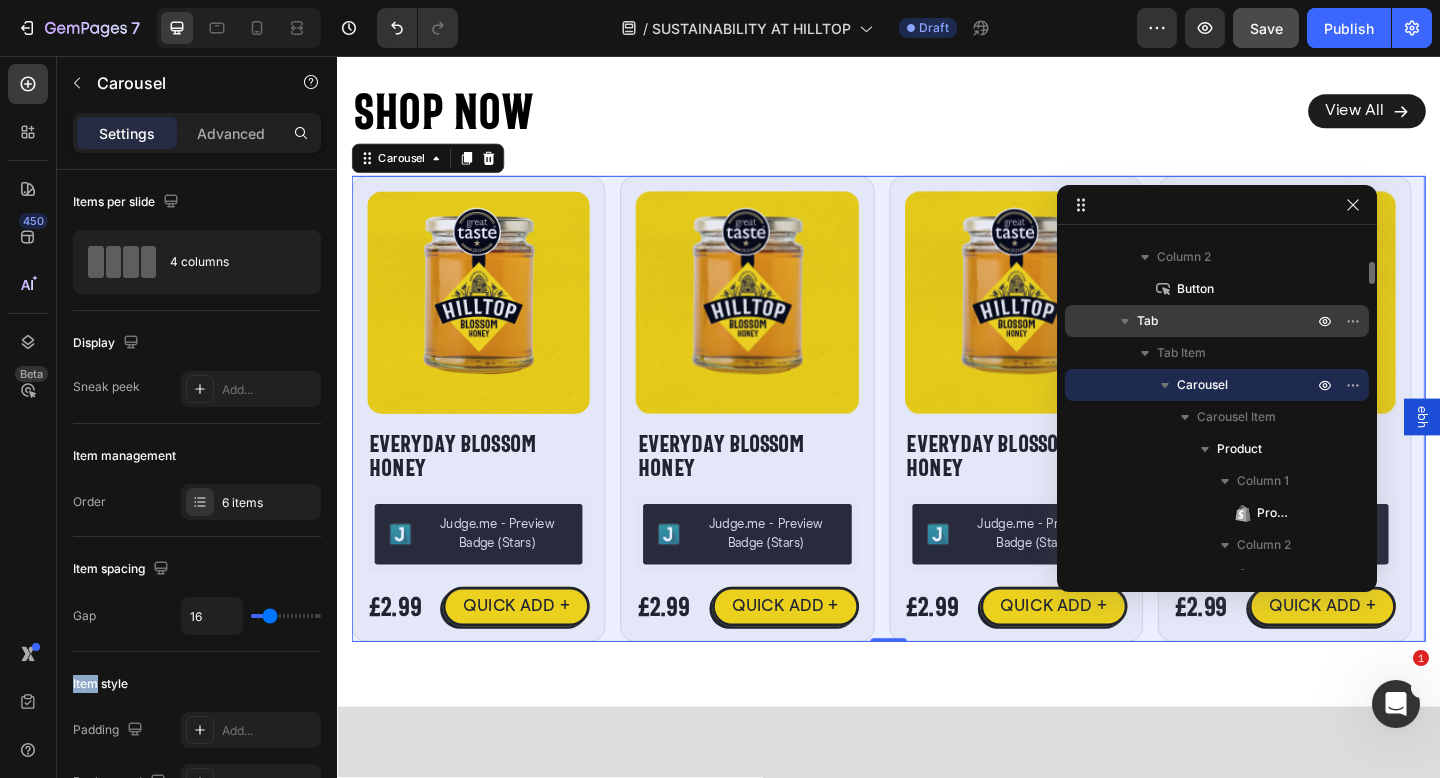 click on "Tab" at bounding box center [1147, 321] 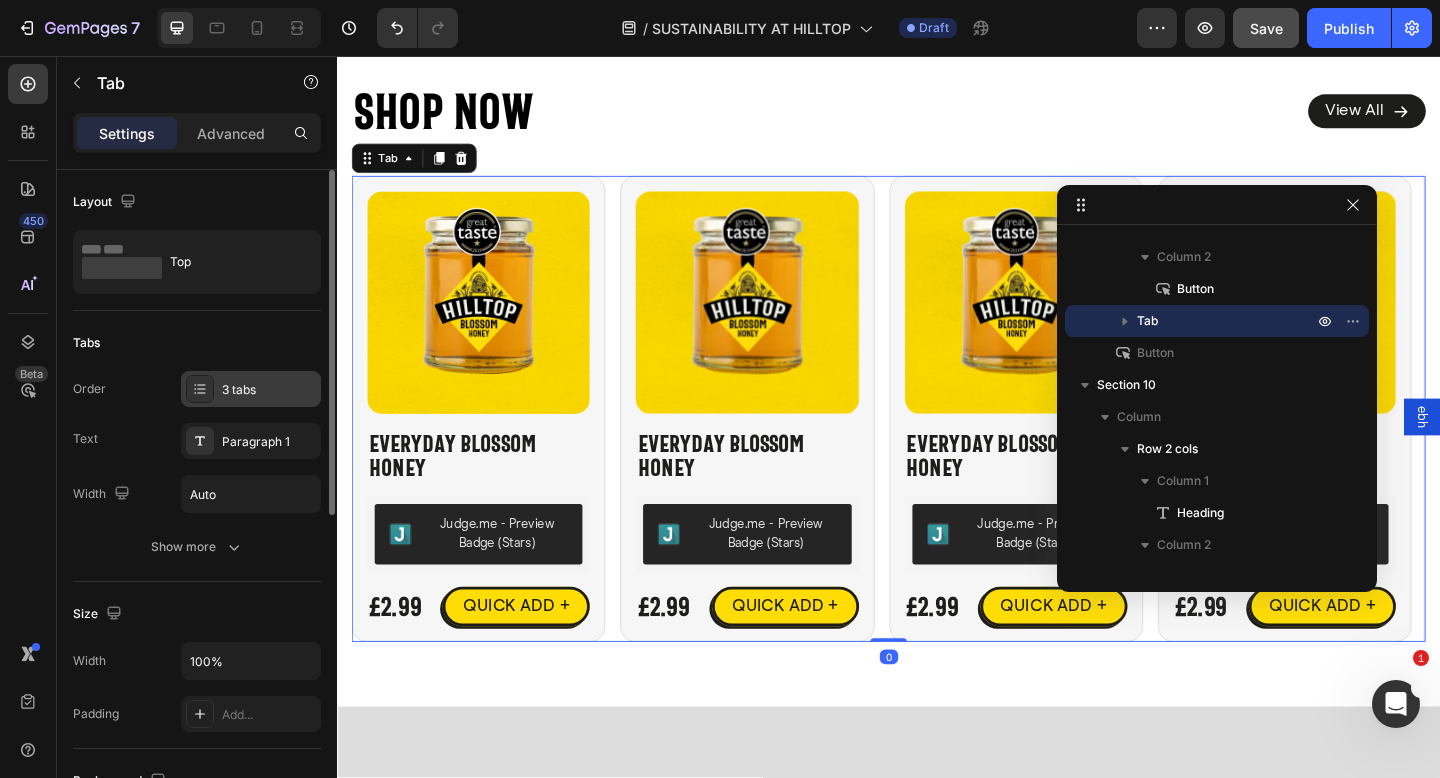 click on "3 tabs" at bounding box center [269, 390] 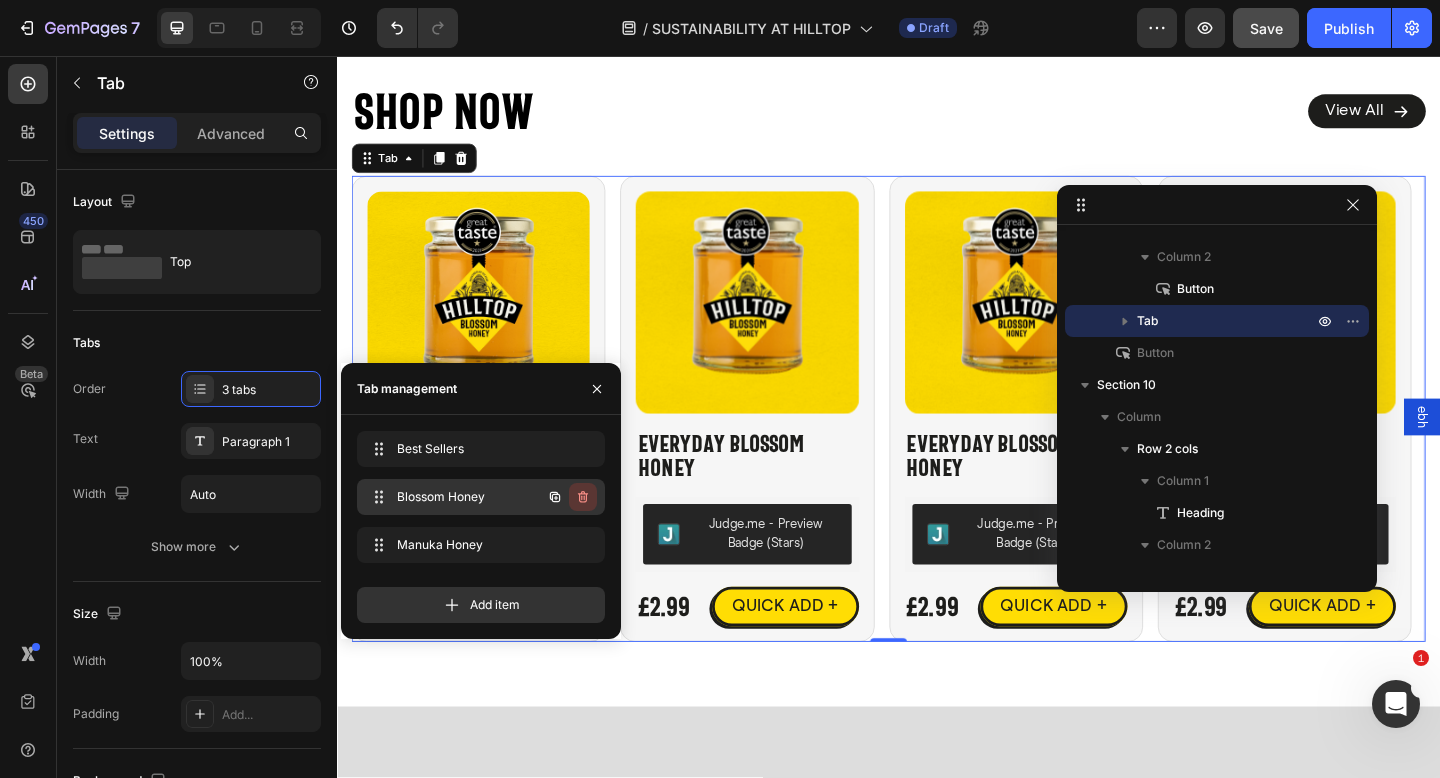 click 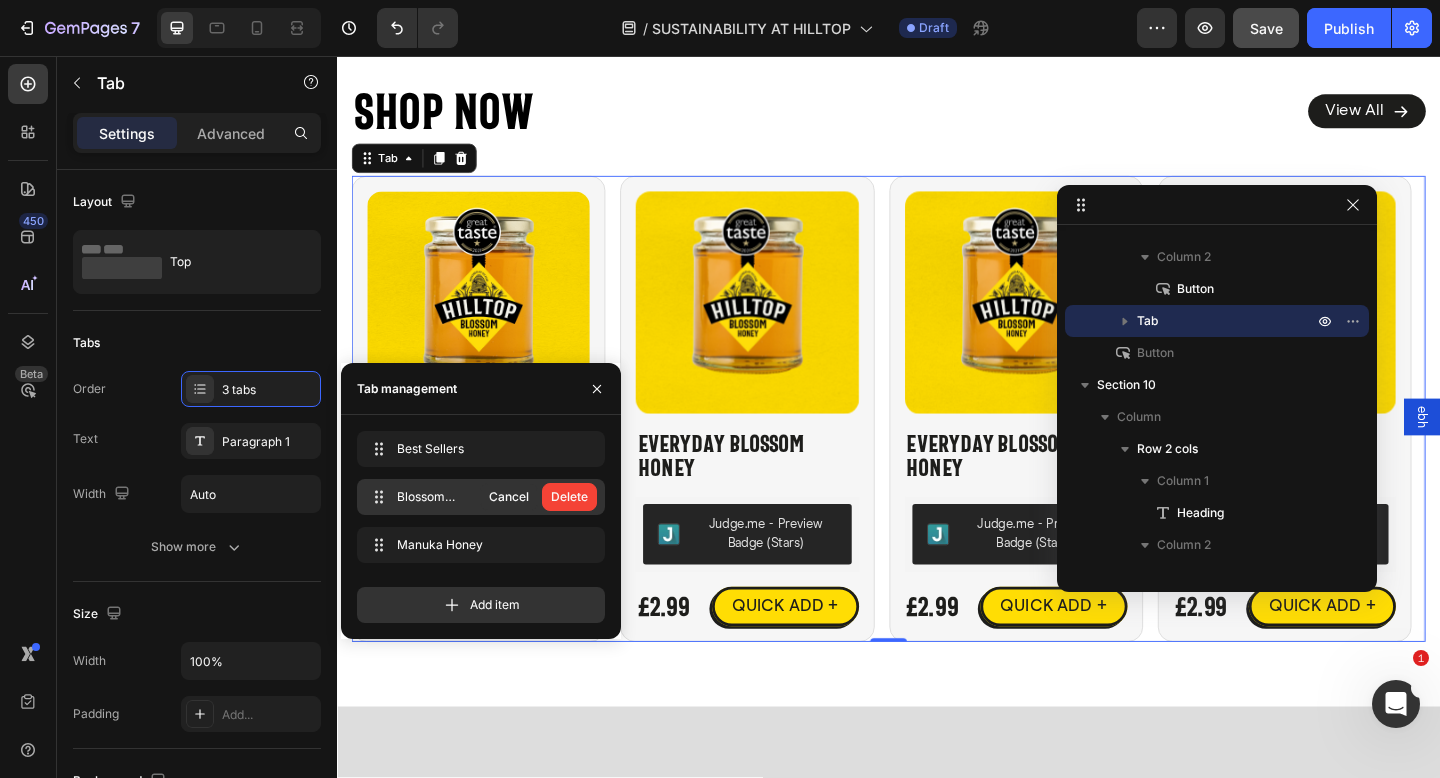 click on "Delete" at bounding box center (569, 497) 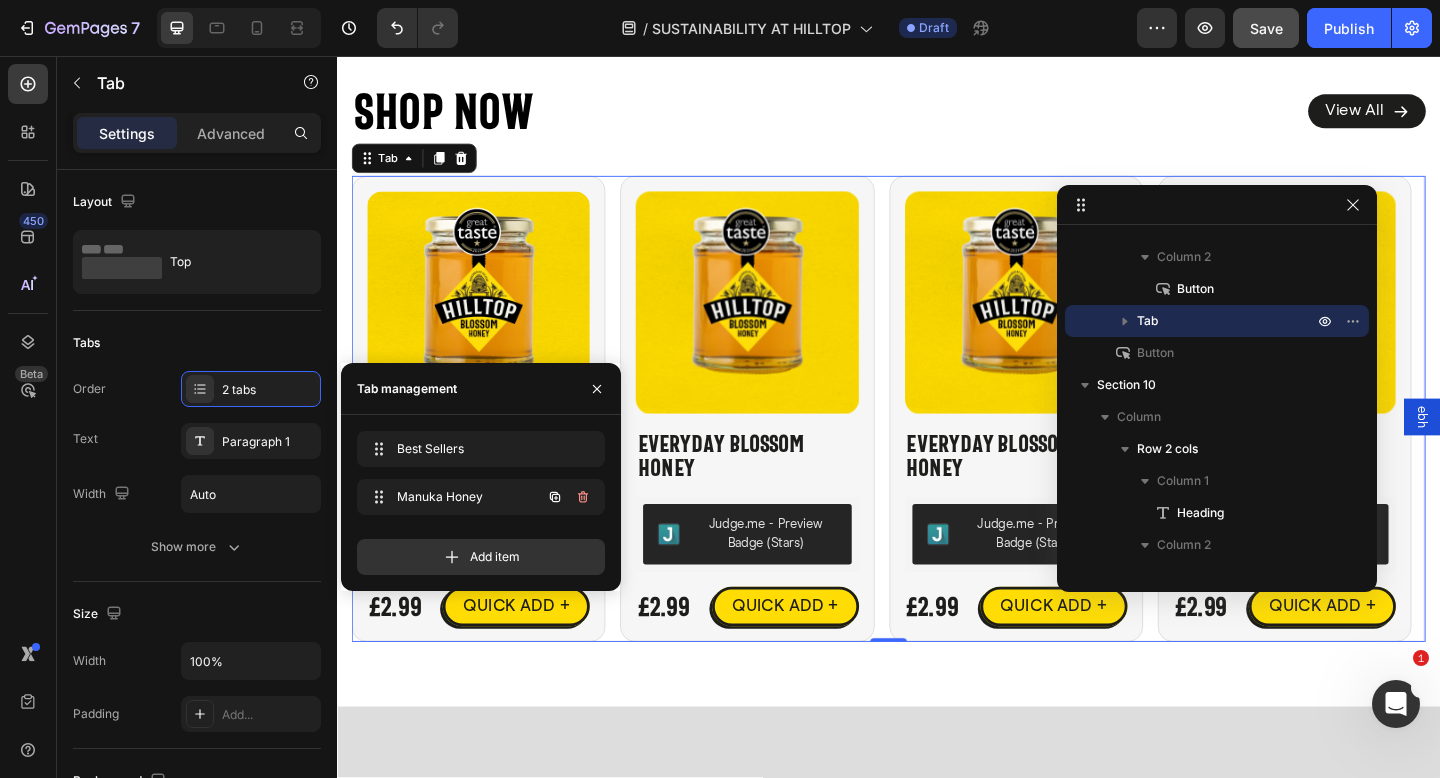 click 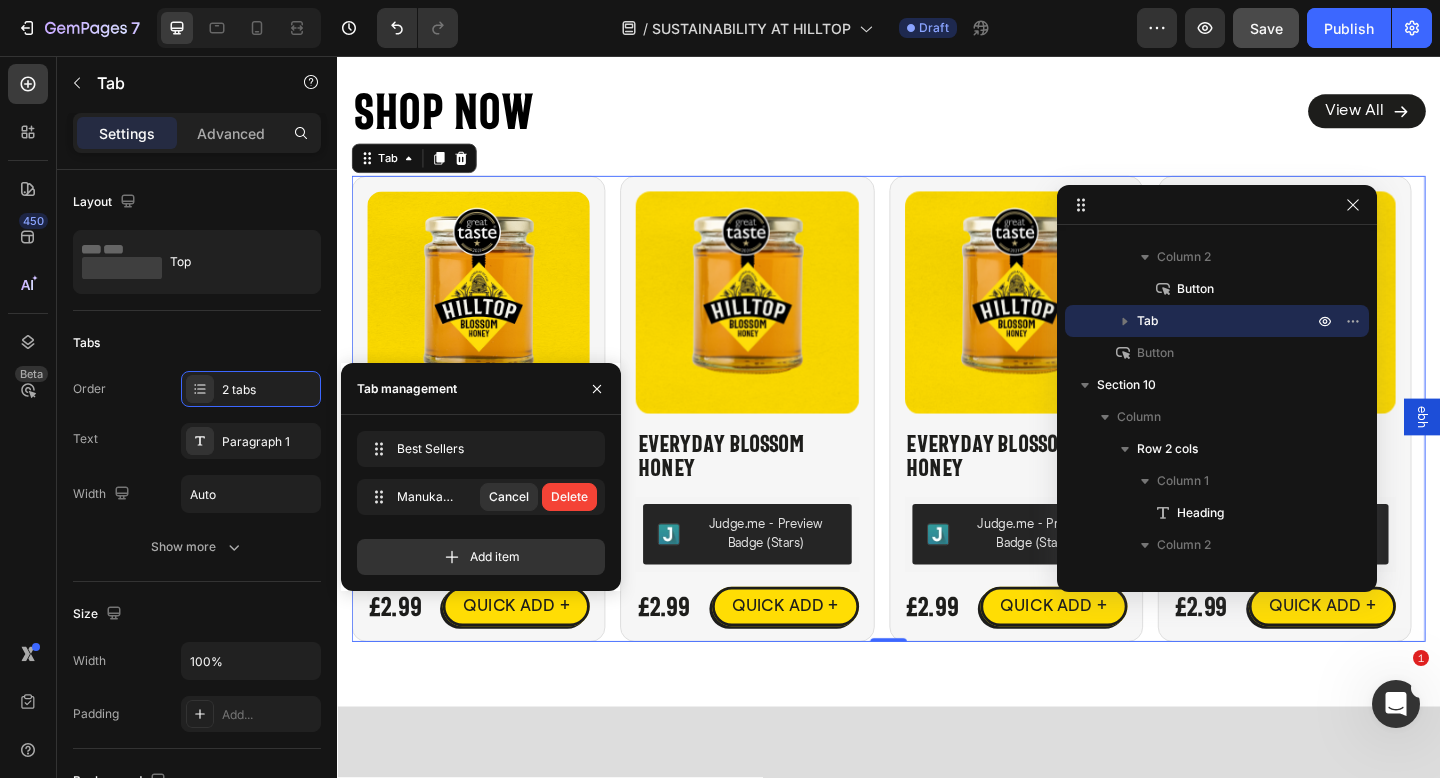 click on "Delete" at bounding box center (569, 497) 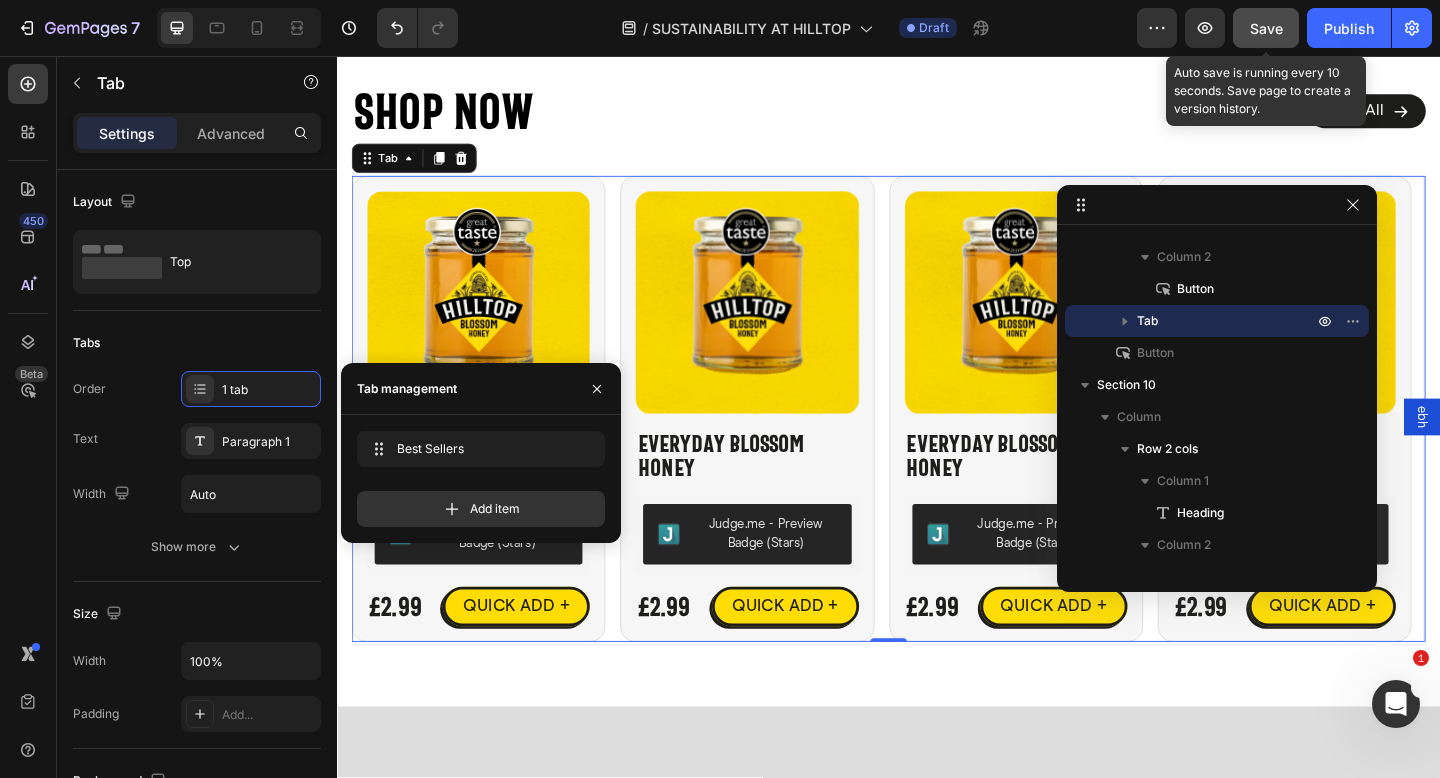 click on "Save" at bounding box center [1266, 28] 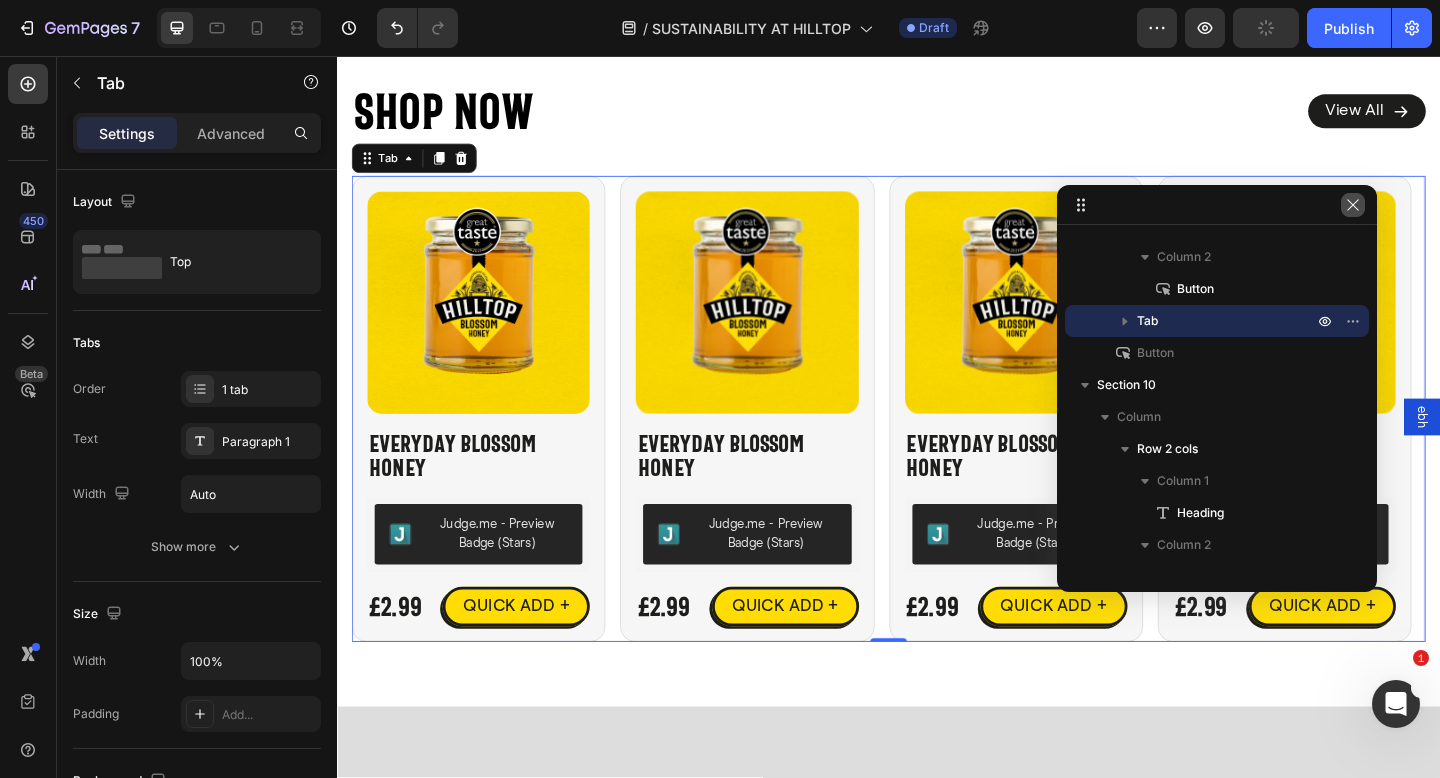 click 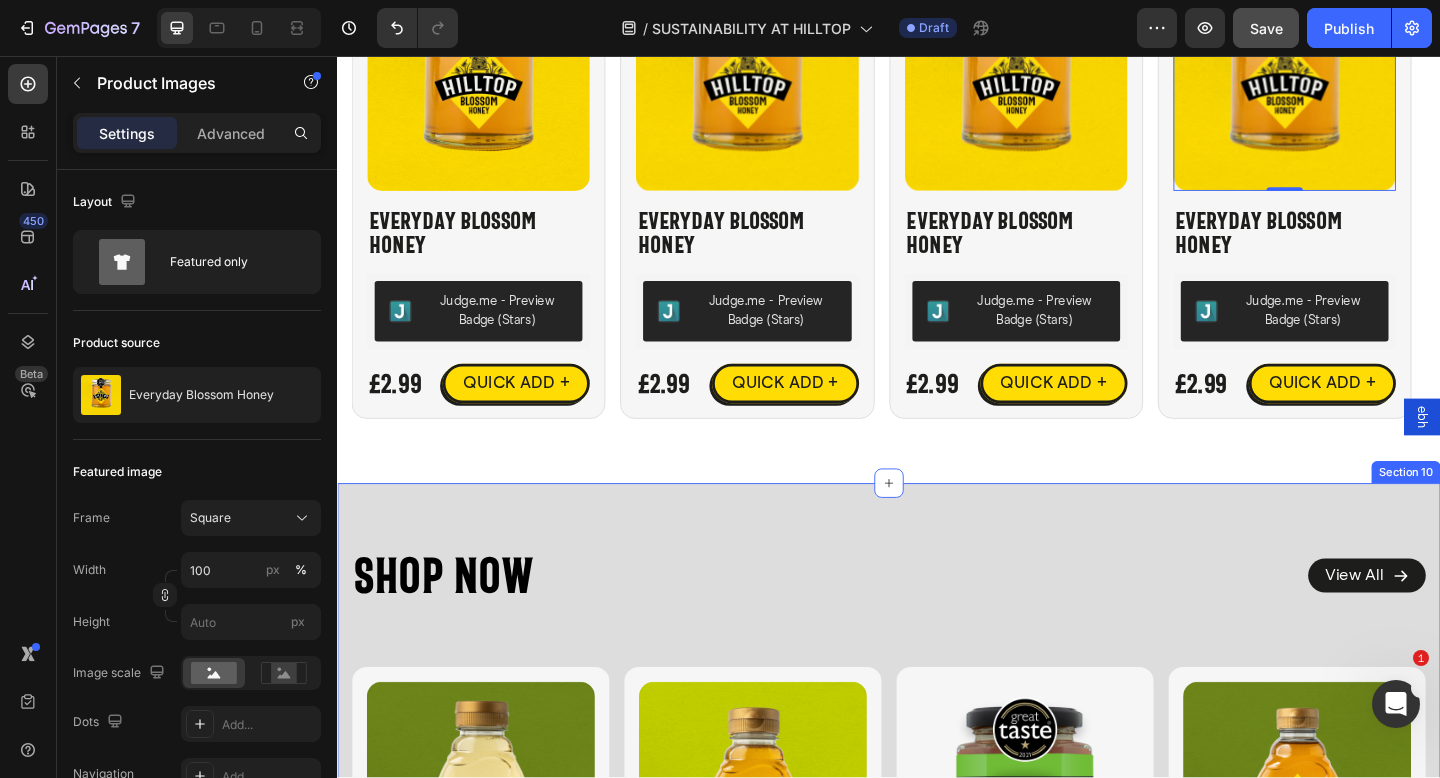 scroll, scrollTop: 4138, scrollLeft: 0, axis: vertical 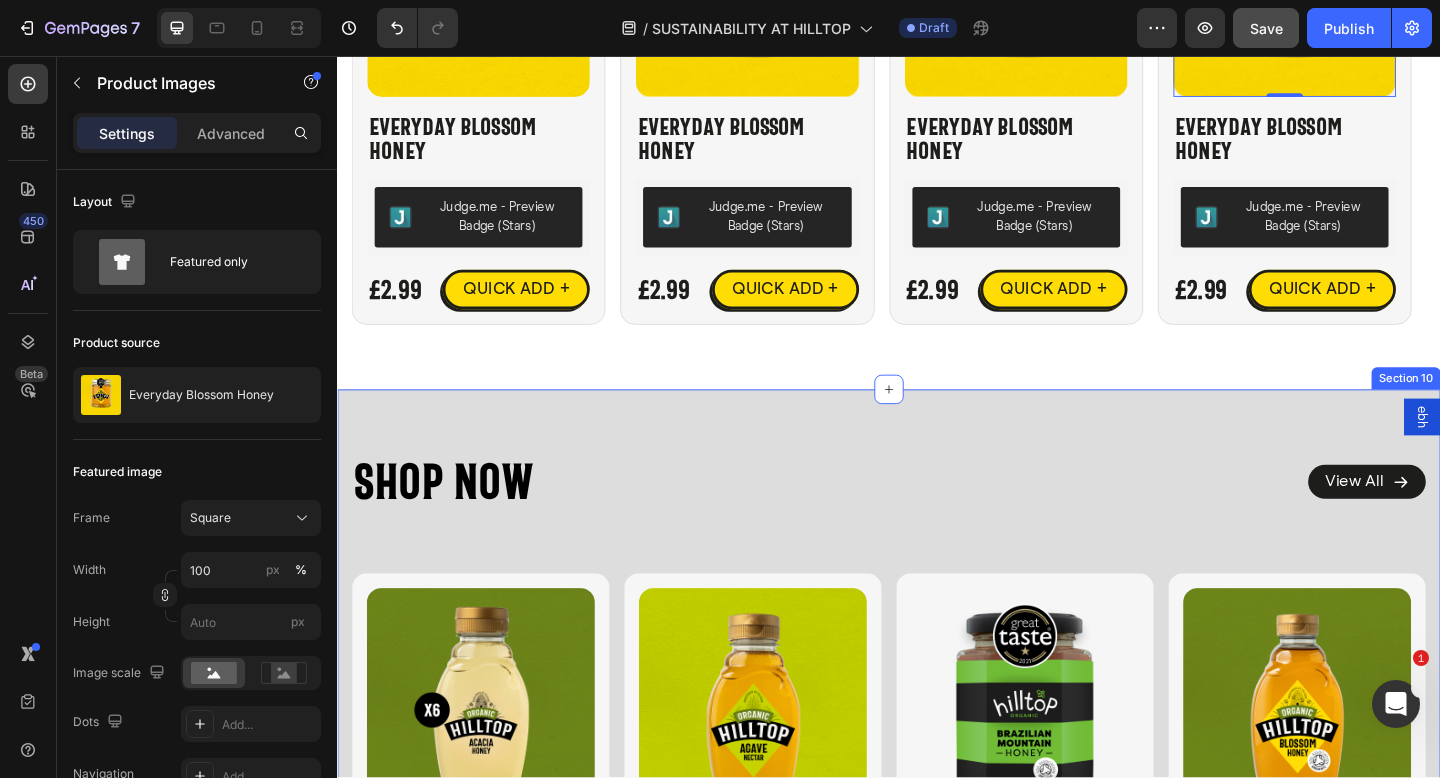 click on "Shop Now Heading
View All Button Row Best Sellers Product Images Organic Acacia Honey Saver Pack 340g x 6 Product Title Judge.me - Preview Badge (Stars) Judge.me £19.20 Product Price Product Price QUICK ADD Button Row
Icon Organic Acacia Honey Saver Pack 340g x 6 Product Title £19.20 Product Price Product Price £27.00 Product Price Product Price Row Judge.me - Preview Badge (Stars) Judge.me Size: 340g 340g 340g 340g Product Variants & Swatches
Publish the page to see the content.
Custom Code
1
Product Quantity
Add to cart Add to Cart Row View full details Product View More Row Row Product List Product Images Organic Agave Nectar Product Title Judge.me - Preview Badge (Stars) Judge.me £2.49 Product Price Product Price QUICK ADD Button Row
Icon Organic Agave Nectar Product Title £2.49 Product Price Product Price No compare price Product Price Row" at bounding box center [937, 809] 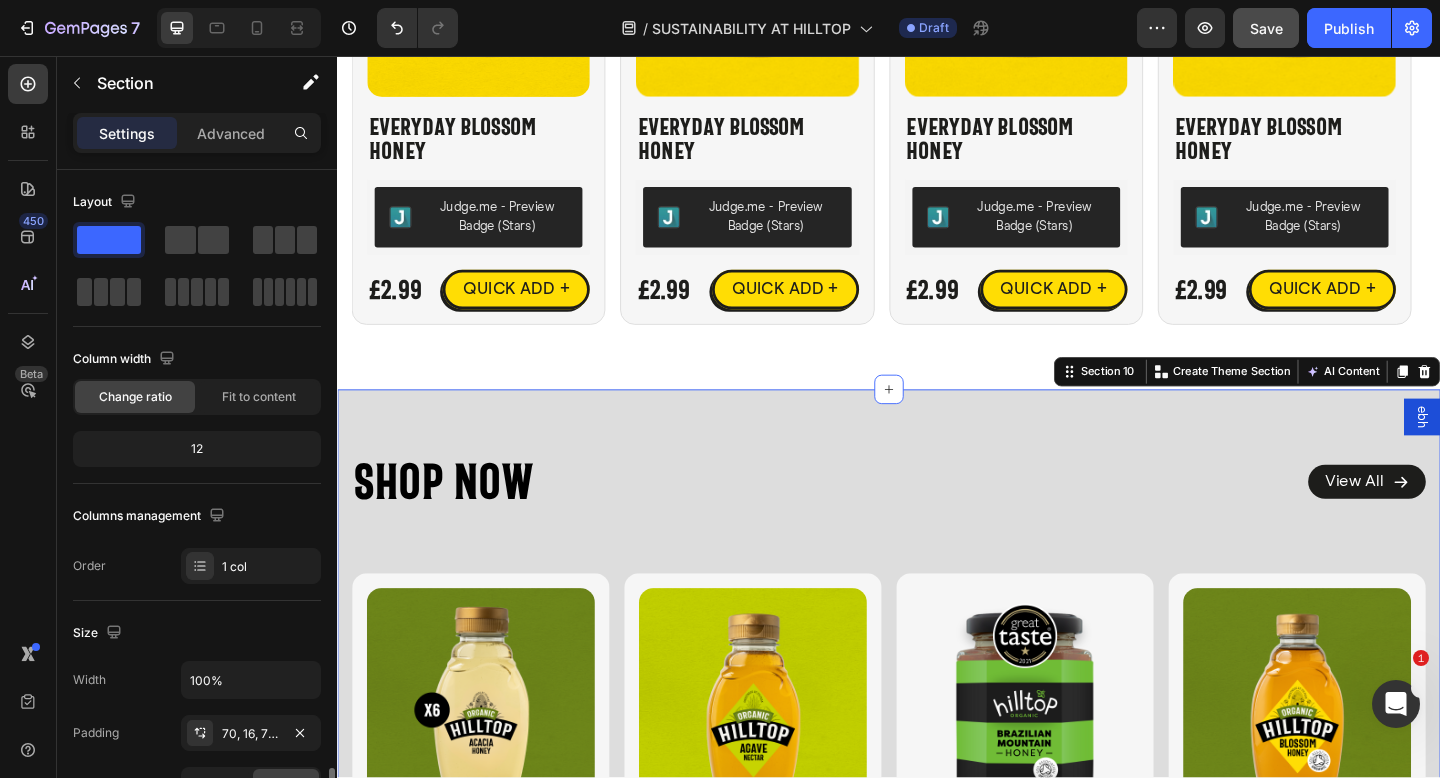 scroll, scrollTop: 555, scrollLeft: 0, axis: vertical 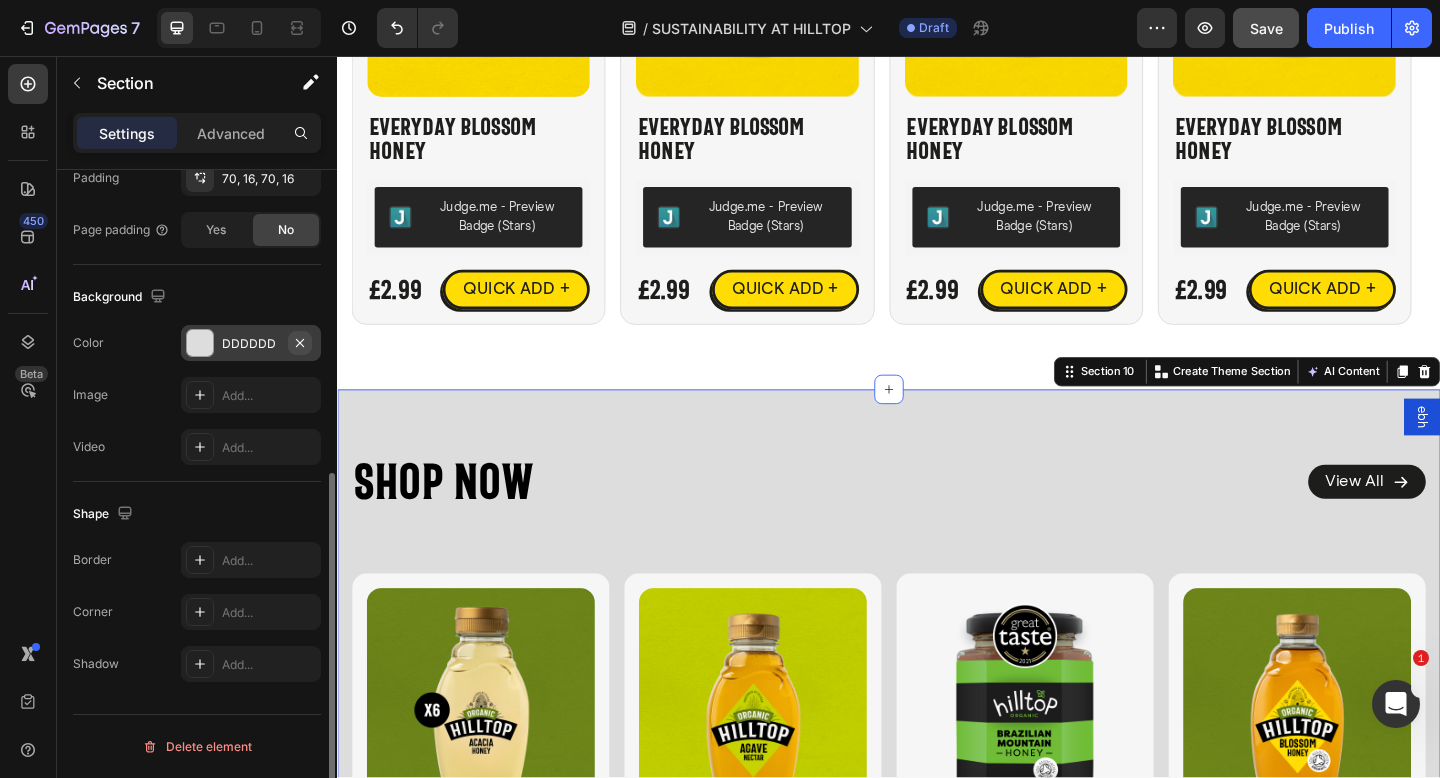 click 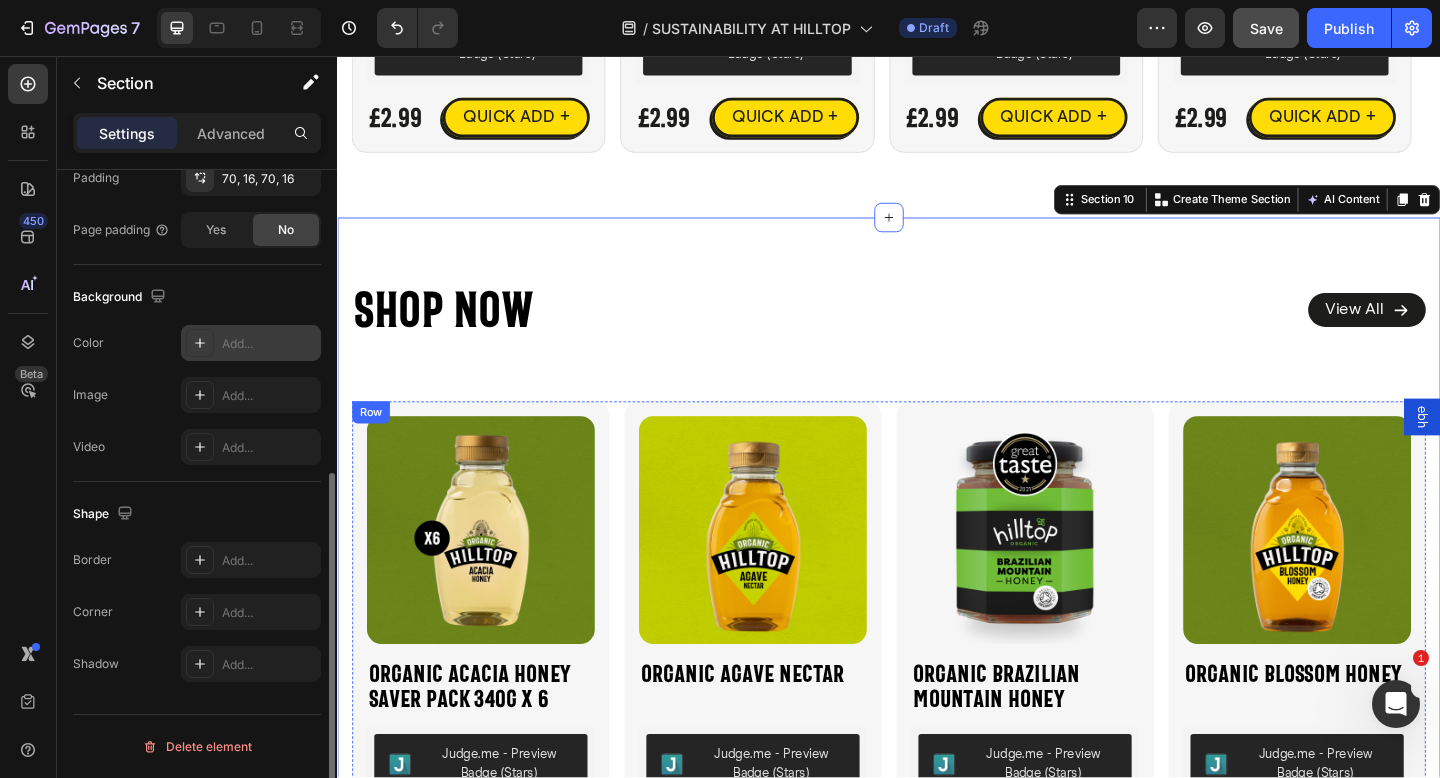 scroll, scrollTop: 4357, scrollLeft: 0, axis: vertical 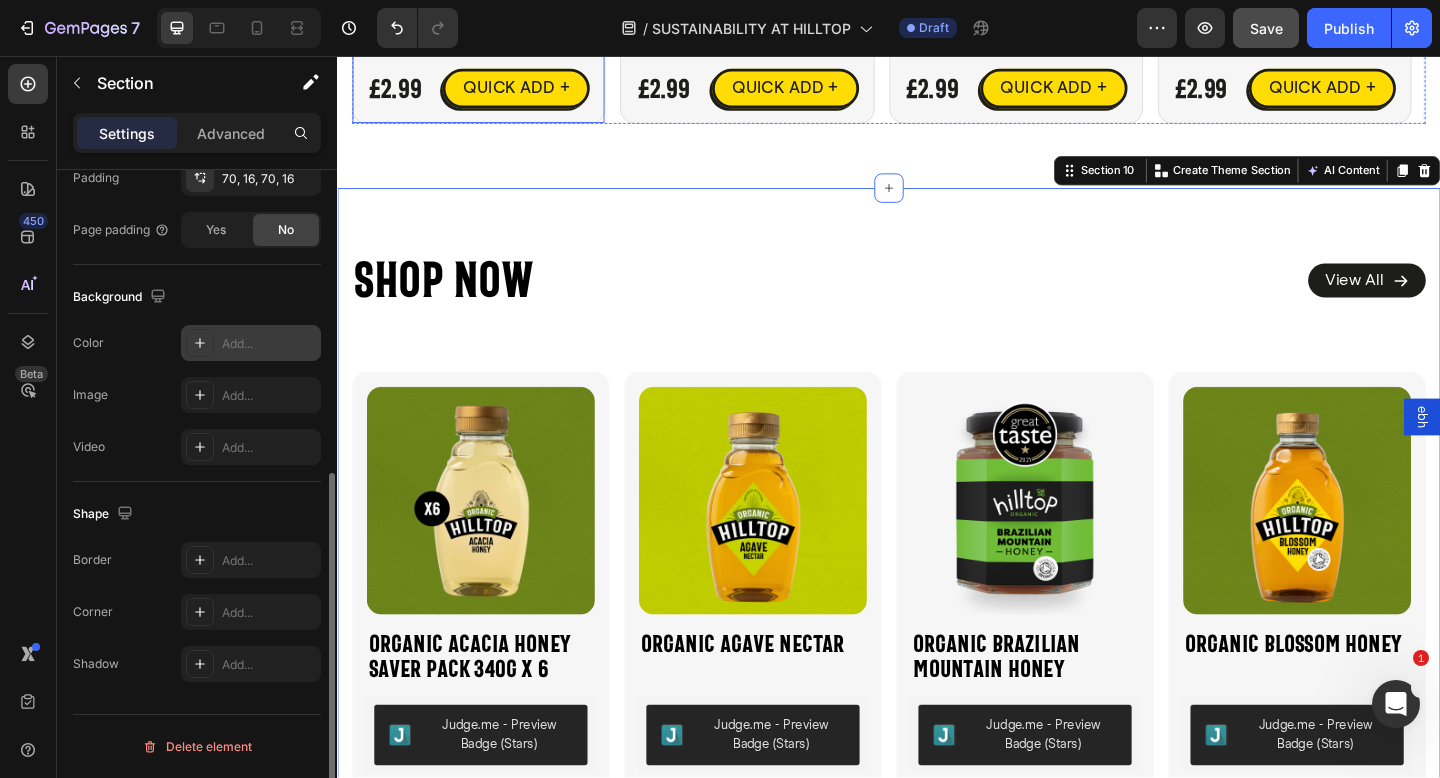 click on "Product Images Everyday Blossom Honey Product Title Judge.me - Preview Badge (Stars) Judge.me £2.99 Product Price Product Price QUICK ADD + Button Row Product" at bounding box center (491, -123) 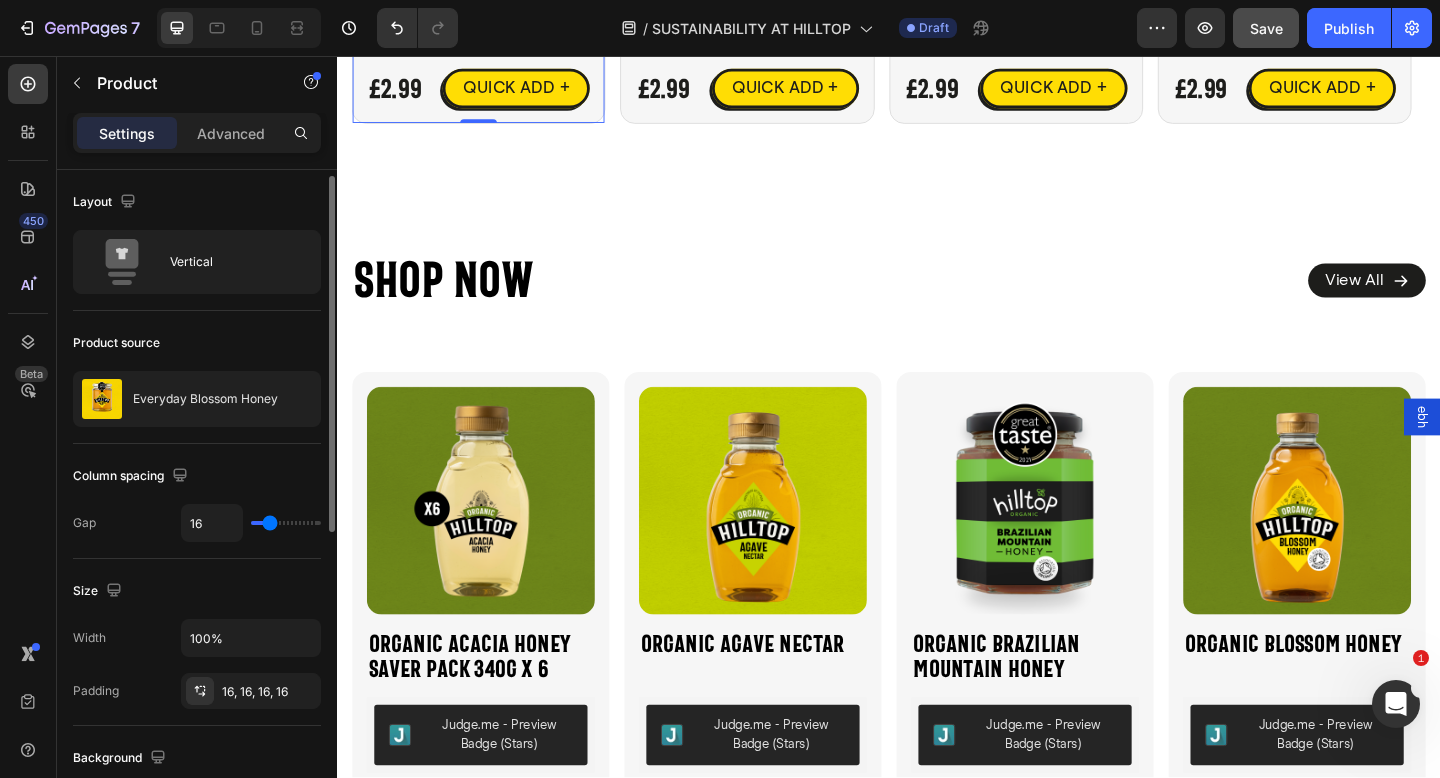 scroll, scrollTop: 502, scrollLeft: 0, axis: vertical 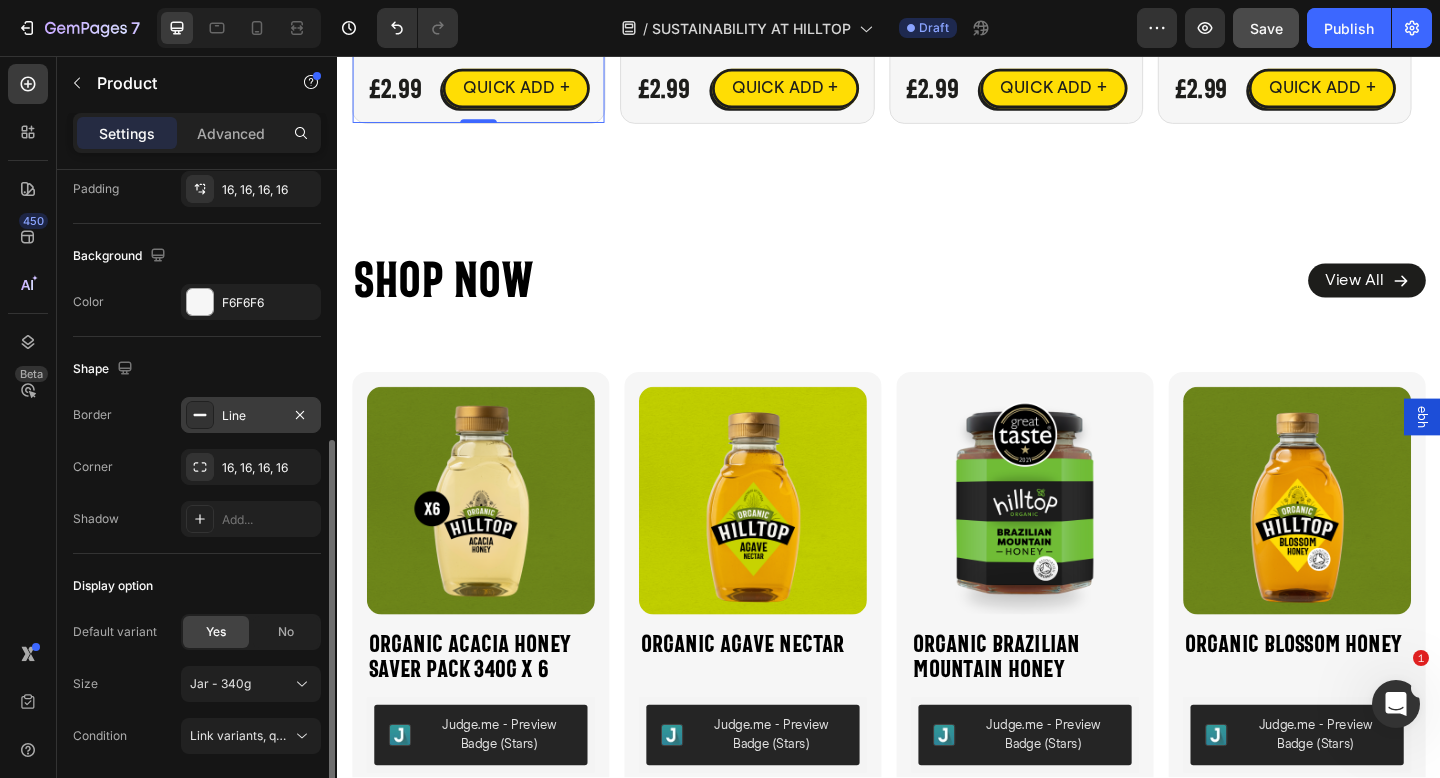 click on "Line" at bounding box center [251, 416] 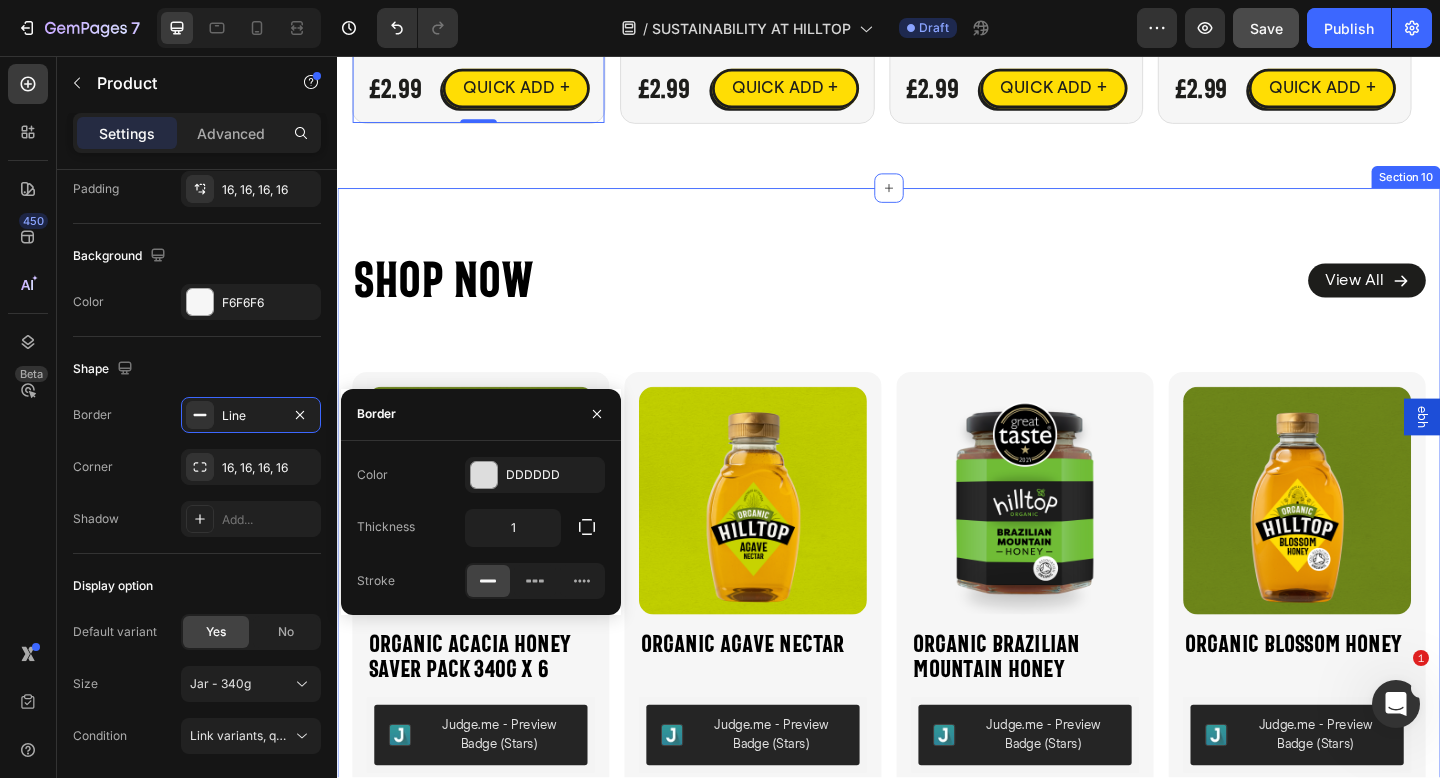 click on "Shop Now Heading
View All Button Row Best Sellers Product Images Organic Acacia Honey Saver Pack 340g x 6 Product Title Judge.me - Preview Badge (Stars) Judge.me £19.20 Product Price Product Price QUICK ADD Button Row
Icon Organic Acacia Honey Saver Pack 340g x 6 Product Title £19.20 Product Price Product Price £27.00 Product Price Product Price Row Judge.me - Preview Badge (Stars) Judge.me Size: 340g 340g 340g 340g Product Variants & Swatches
Publish the page to see the content.
Custom Code
1
Product Quantity
Add to cart Add to Cart Row View full details Product View More Row Row Product List Product Images Organic Agave Nectar Product Title Judge.me - Preview Badge (Stars) Judge.me £2.49 Product Price Product Price QUICK ADD Button Row
Icon Organic Agave Nectar Product Title £2.49 Product Price Product Price No compare price Product Price Row" at bounding box center [937, 590] 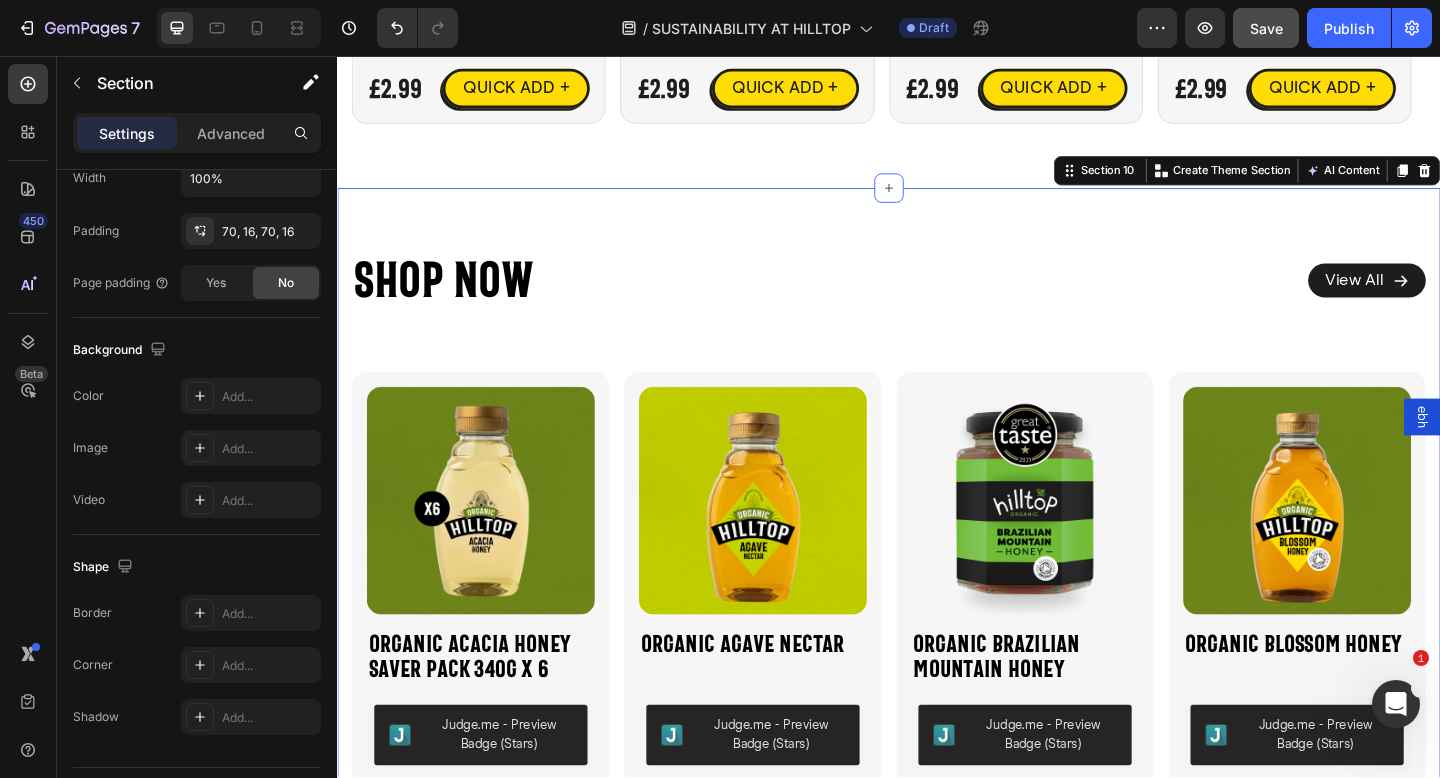 scroll, scrollTop: 0, scrollLeft: 0, axis: both 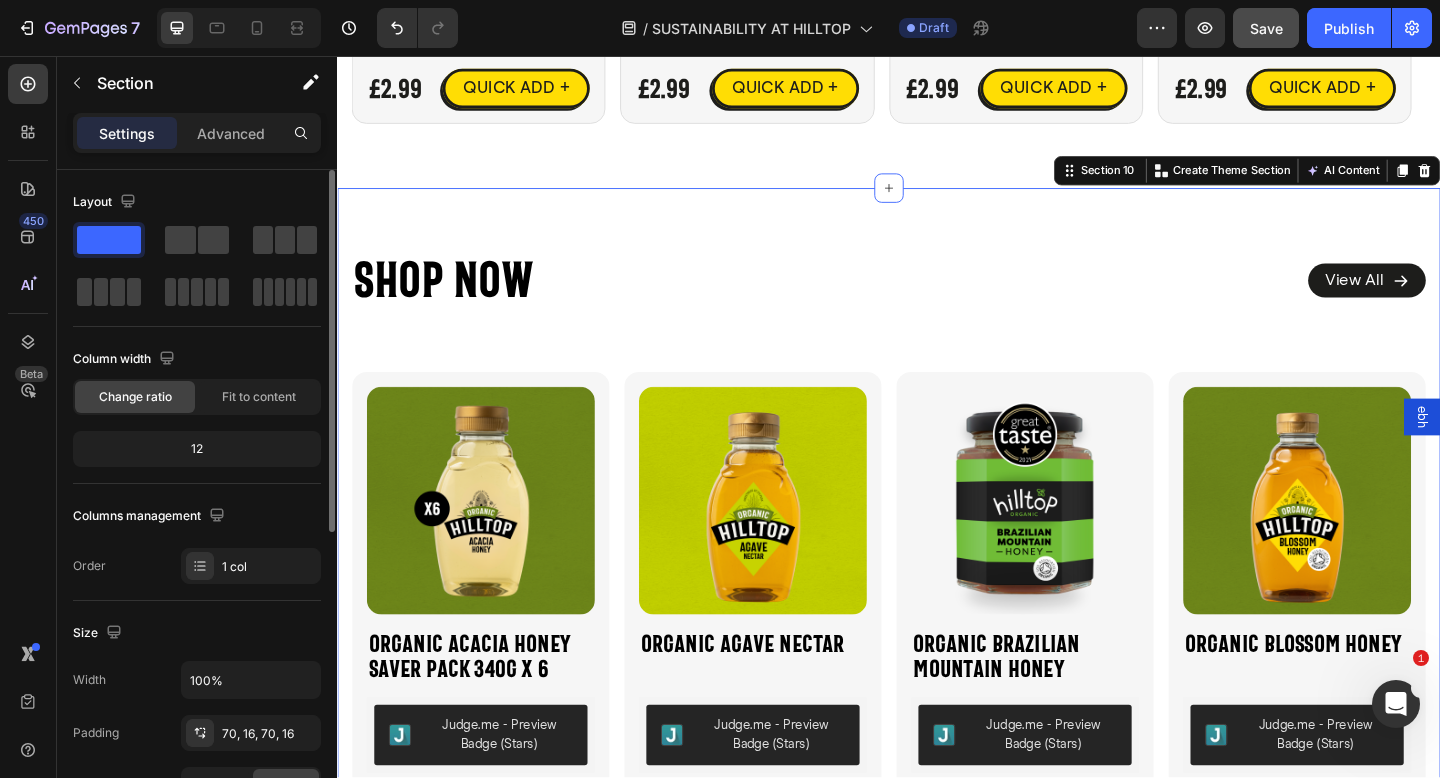 click on "Shop Now Heading
View All Button Row Best Sellers Product Images Organic Acacia Honey Saver Pack 340g x 6 Product Title Judge.me - Preview Badge (Stars) Judge.me £19.20 Product Price Product Price QUICK ADD Button Row
Icon Organic Acacia Honey Saver Pack 340g x 6 Product Title £19.20 Product Price Product Price £27.00 Product Price Product Price Row Judge.me - Preview Badge (Stars) Judge.me Size: 340g 340g 340g 340g Product Variants & Swatches
Publish the page to see the content.
Custom Code
1
Product Quantity
Add to cart Add to Cart Row View full details Product View More Row Row Product List Product Images Organic Agave Nectar Product Title Judge.me - Preview Badge (Stars) Judge.me £2.49 Product Price Product Price QUICK ADD Button Row
Icon Organic Agave Nectar Product Title £2.49 Product Price Product Price No compare price Product Price Row" at bounding box center (937, 590) 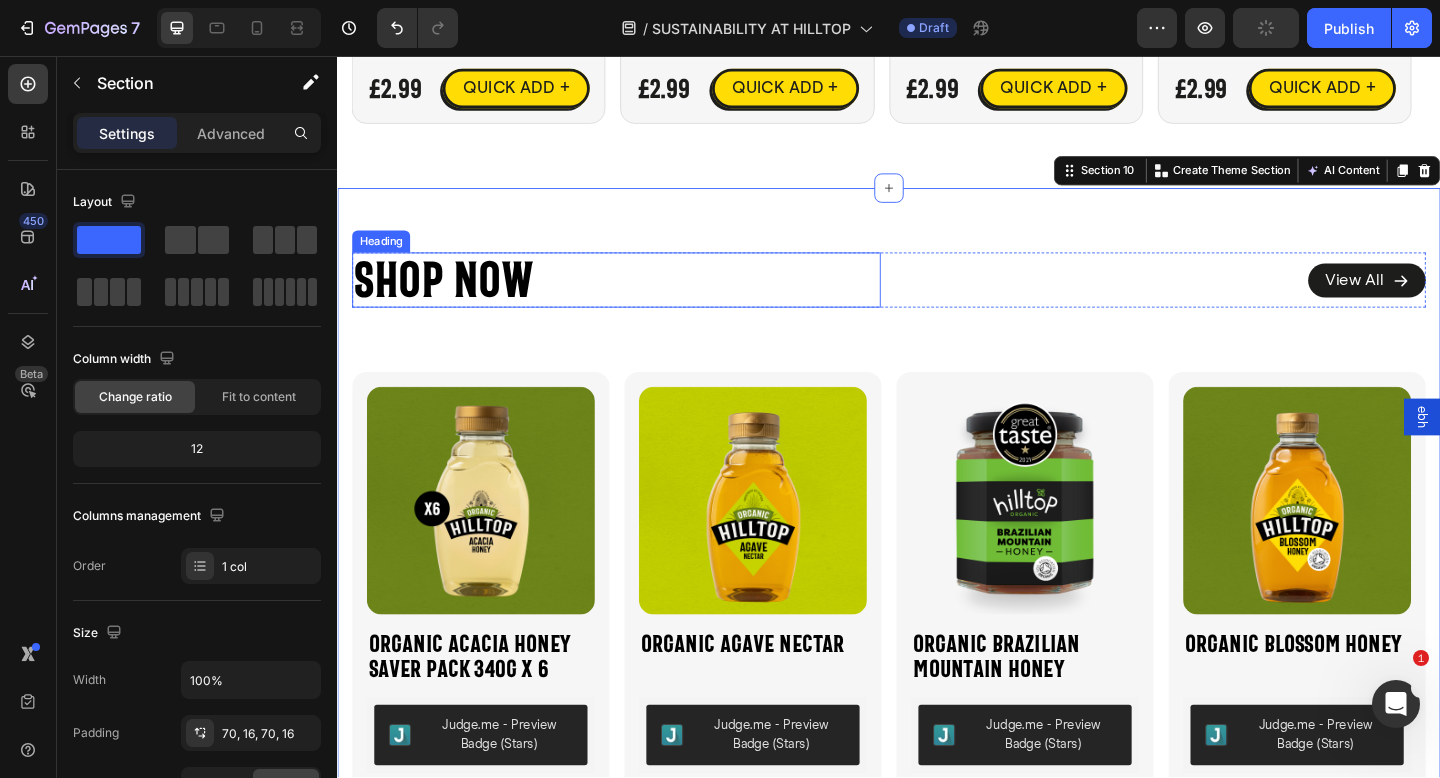 click on "Shop Now" at bounding box center (640, 300) 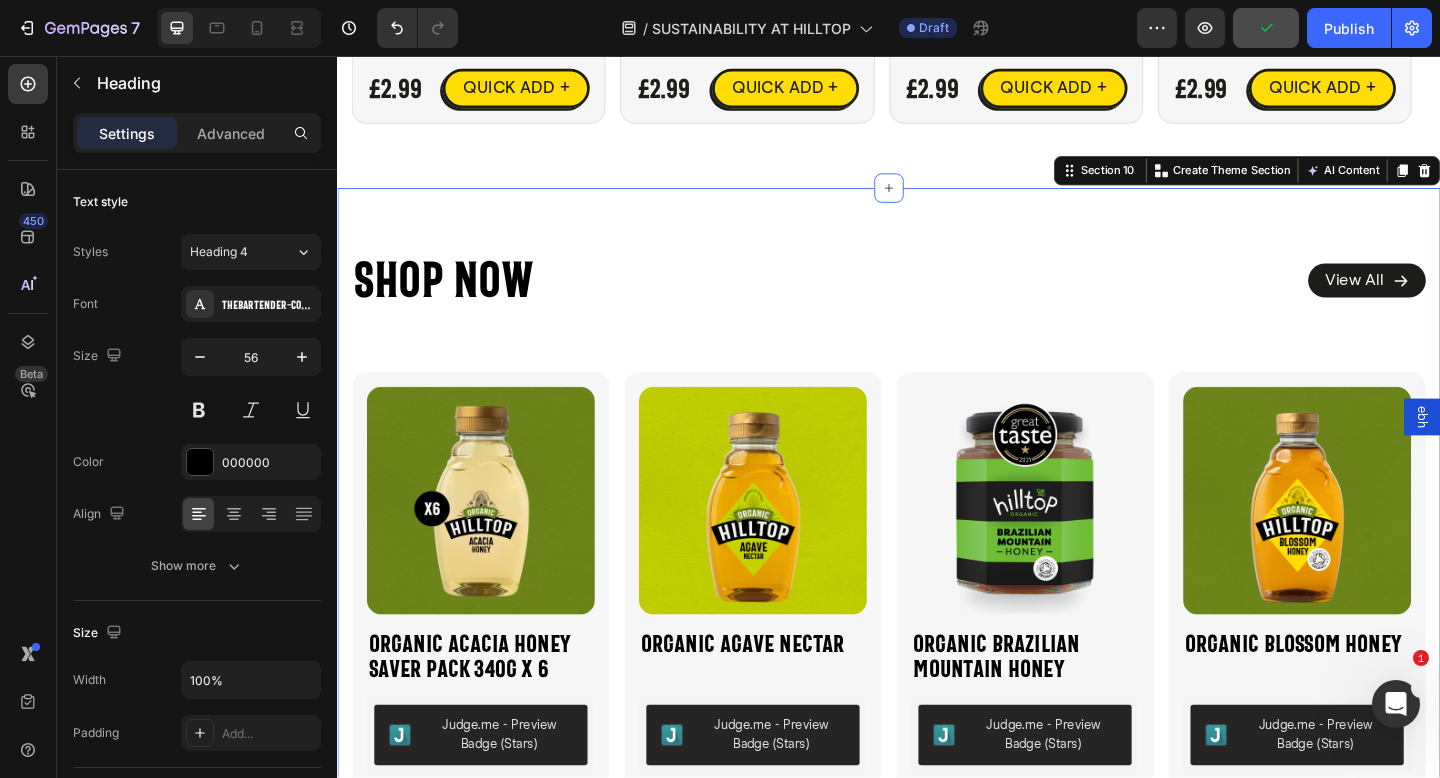 click on "Shop Now Heading
View All Button Row Best Sellers Product Images Organic Acacia Honey Saver Pack 340g x 6 Product Title Judge.me - Preview Badge (Stars) Judge.me £19.20 Product Price Product Price QUICK ADD Button Row
Icon Organic Acacia Honey Saver Pack 340g x 6 Product Title £19.20 Product Price Product Price £27.00 Product Price Product Price Row Judge.me - Preview Badge (Stars) Judge.me Size: 340g 340g 340g 340g Product Variants & Swatches
Publish the page to see the content.
Custom Code
1
Product Quantity
Add to cart Add to Cart Row View full details Product View More Row Row Product List Product Images Organic Agave Nectar Product Title Judge.me - Preview Badge (Stars) Judge.me £2.49 Product Price Product Price QUICK ADD Button Row
Icon Organic Agave Nectar Product Title £2.49 Product Price Product Price No compare price Product Price Row" at bounding box center [937, 590] 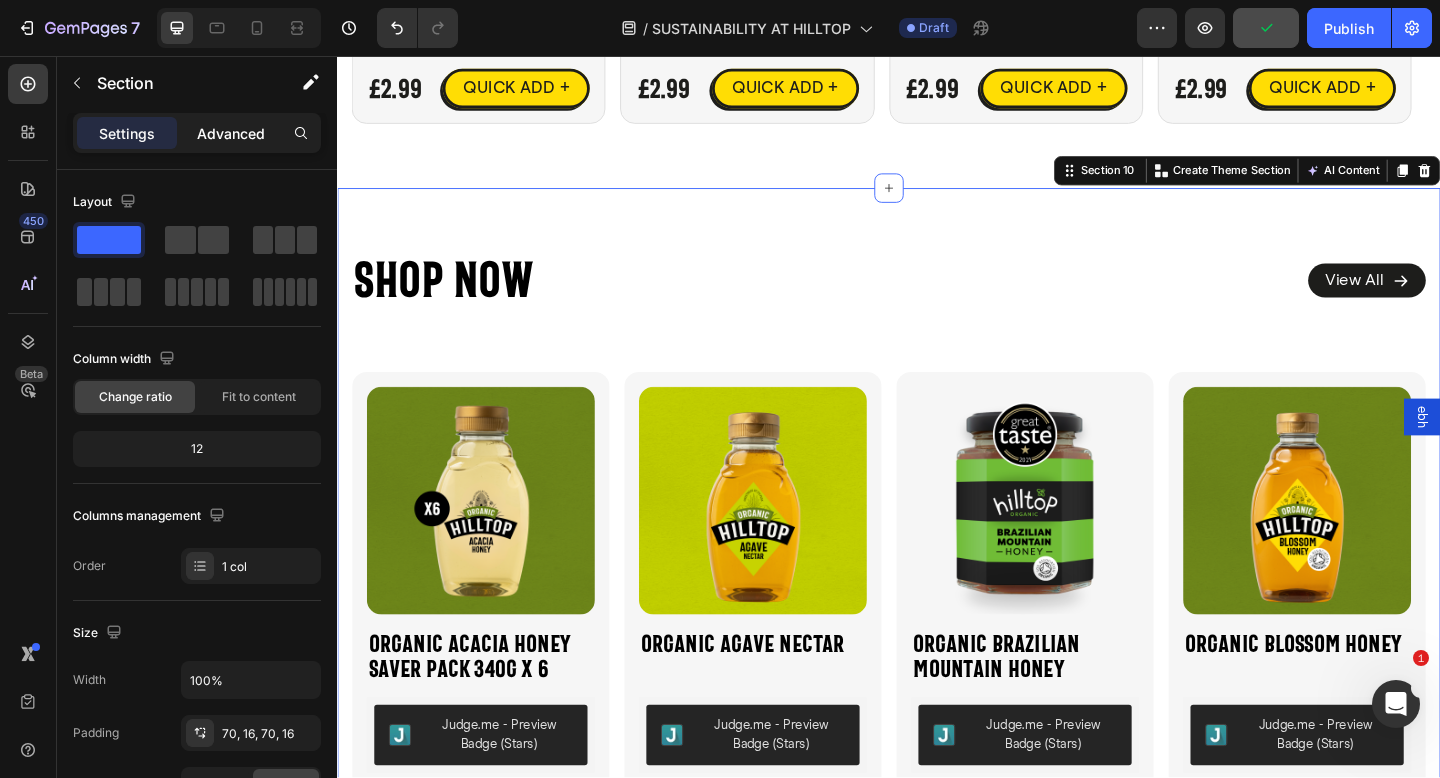 click on "Advanced" 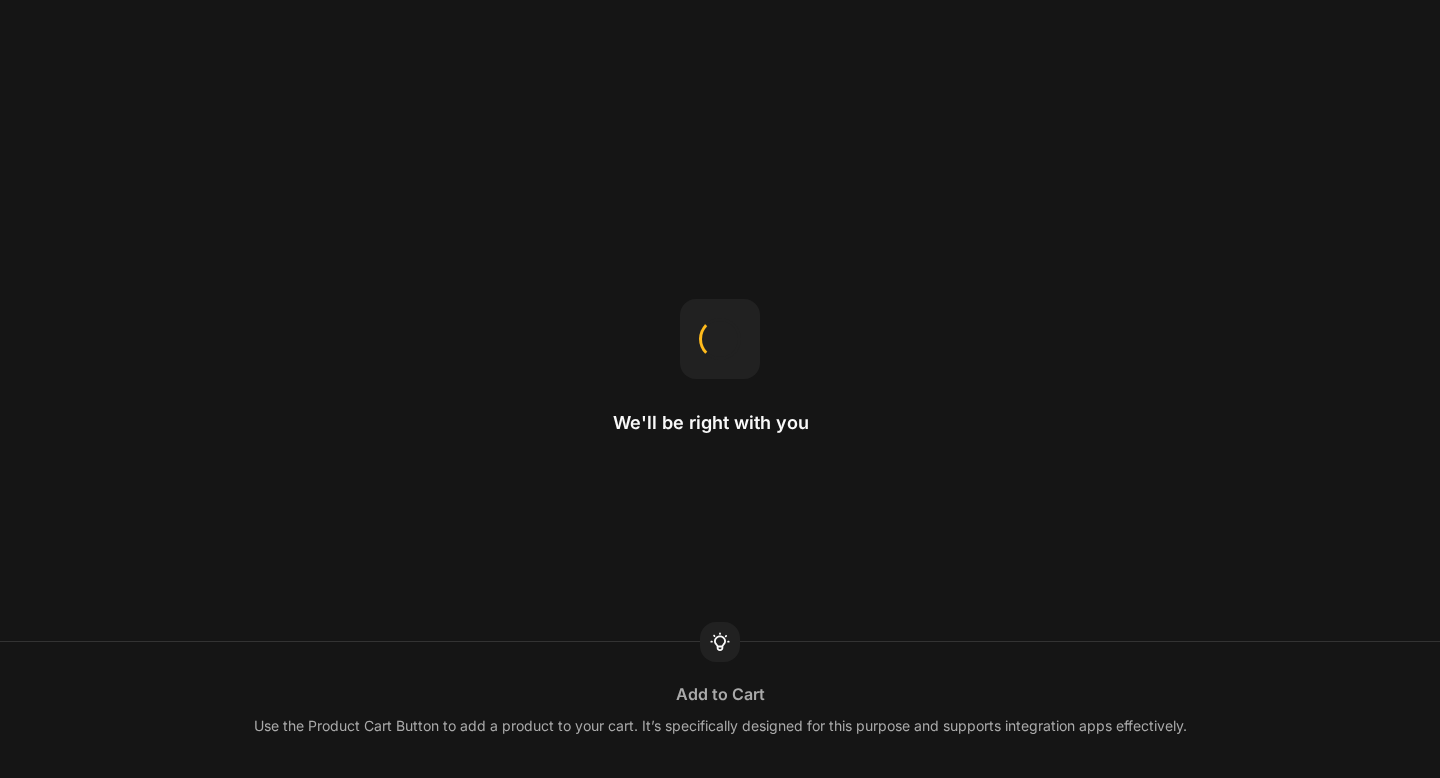 scroll, scrollTop: 0, scrollLeft: 0, axis: both 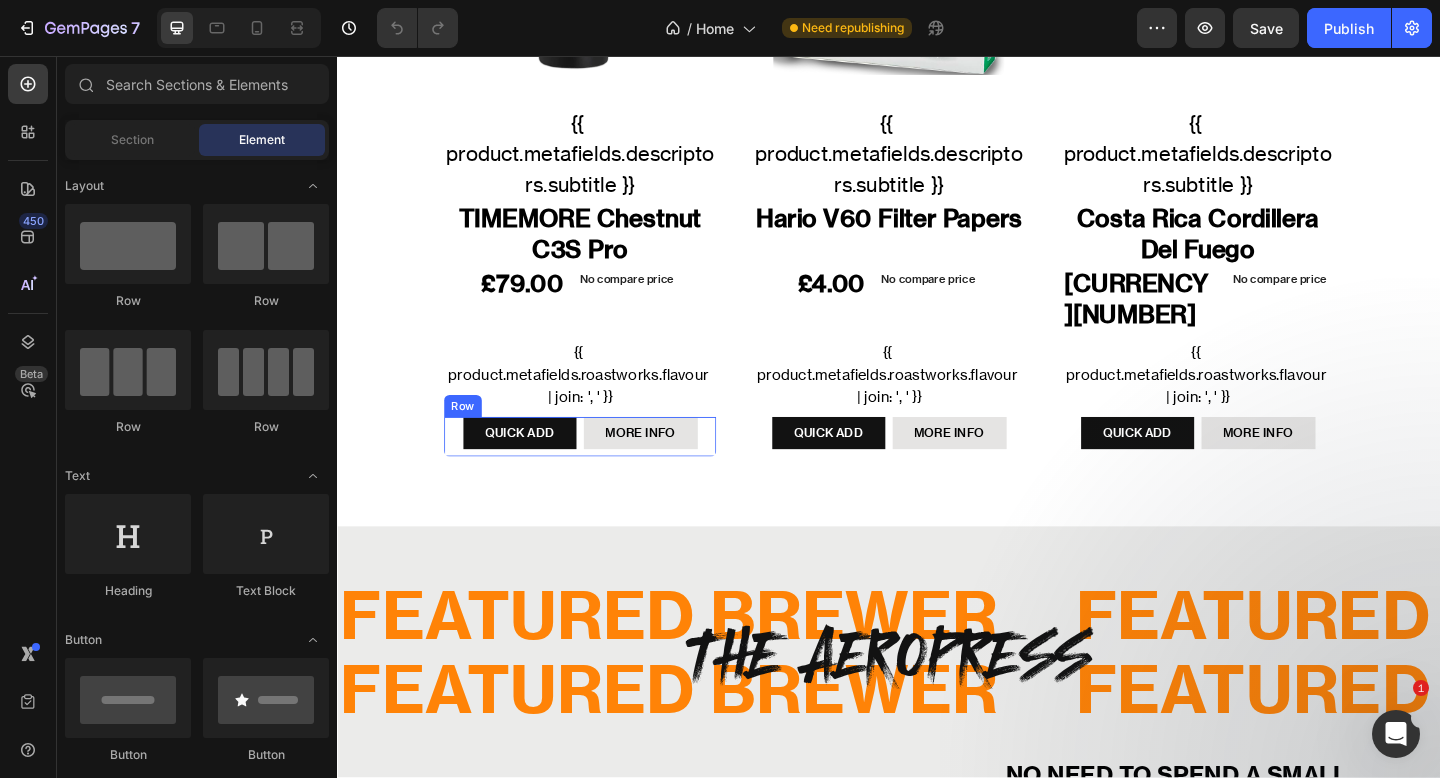 click on "QUICK ADD Button MORE INFO Product View More Row" at bounding box center [601, 471] 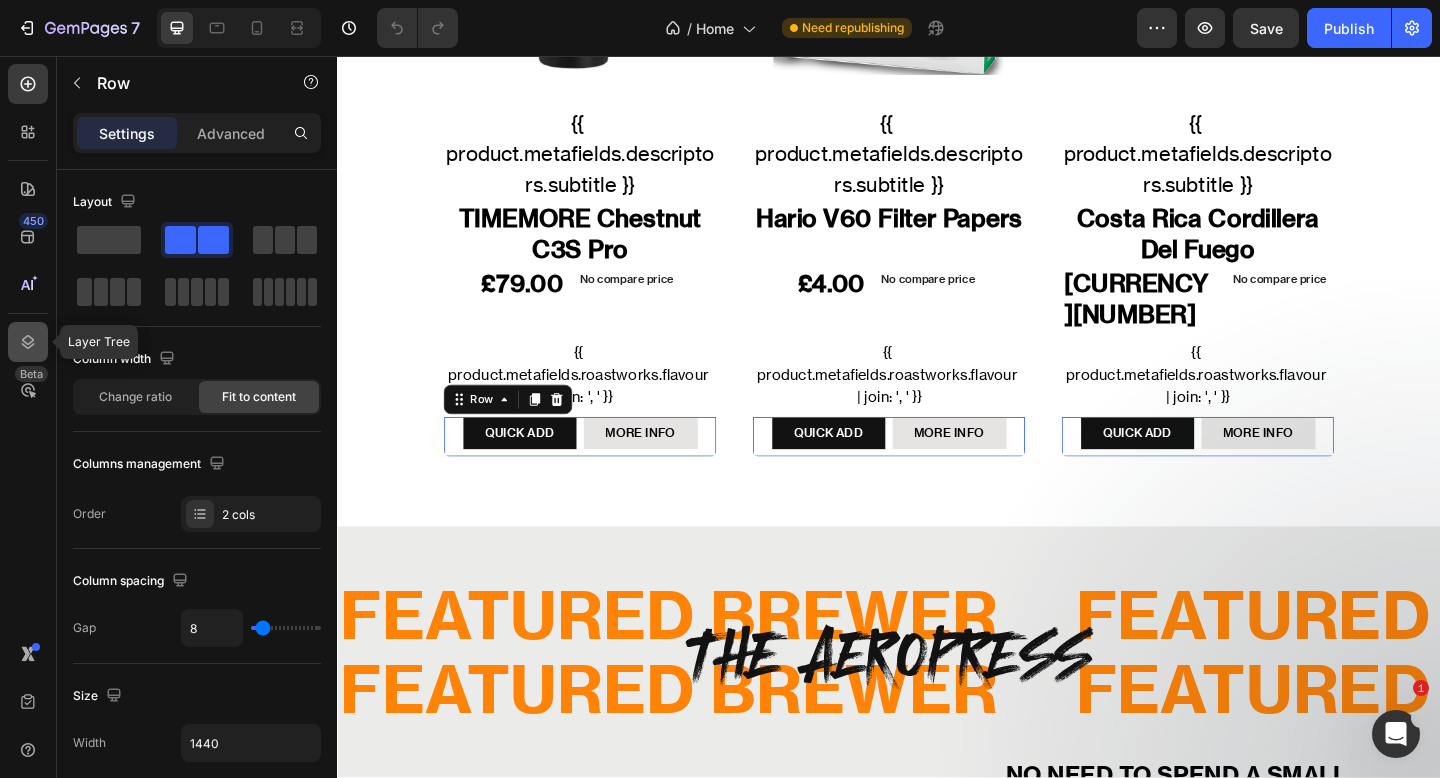 click 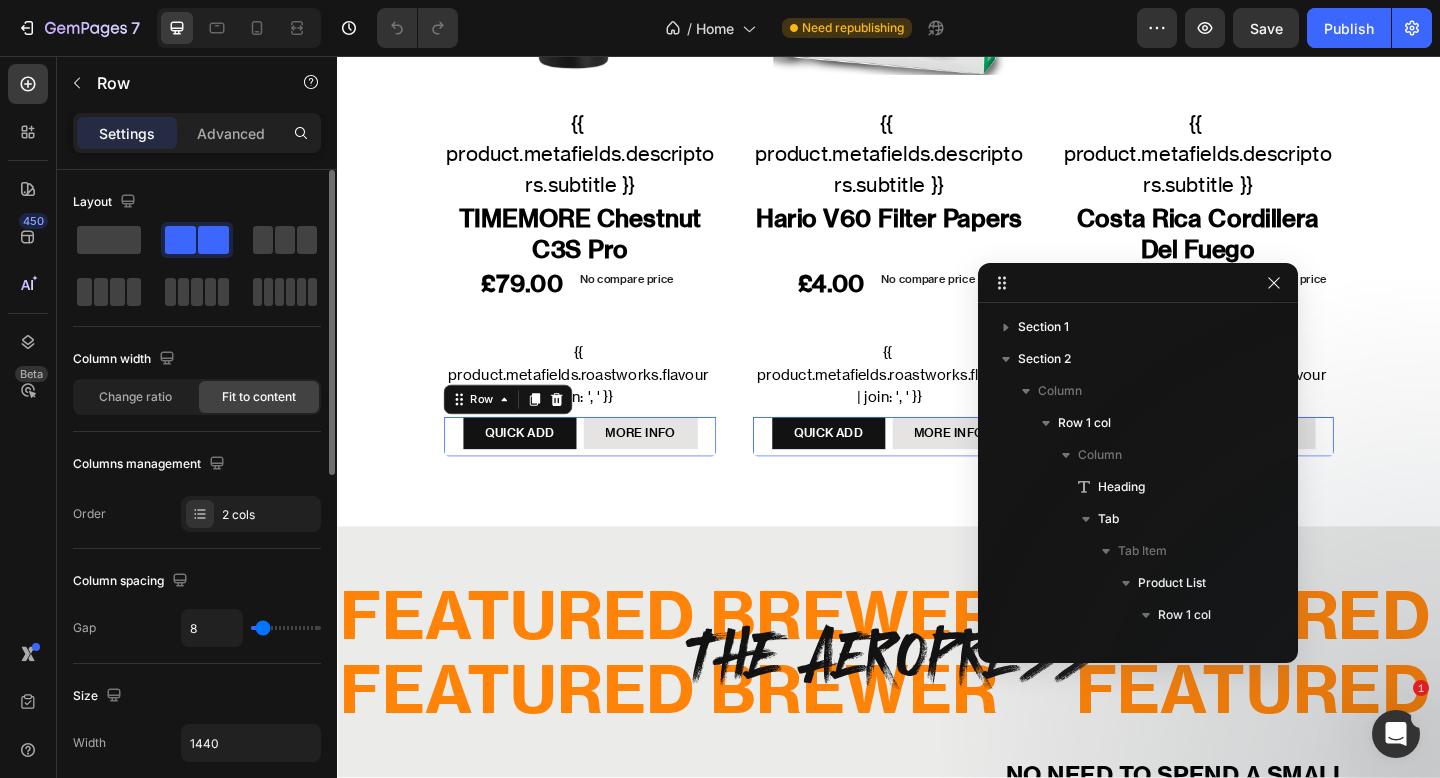 scroll, scrollTop: 378, scrollLeft: 0, axis: vertical 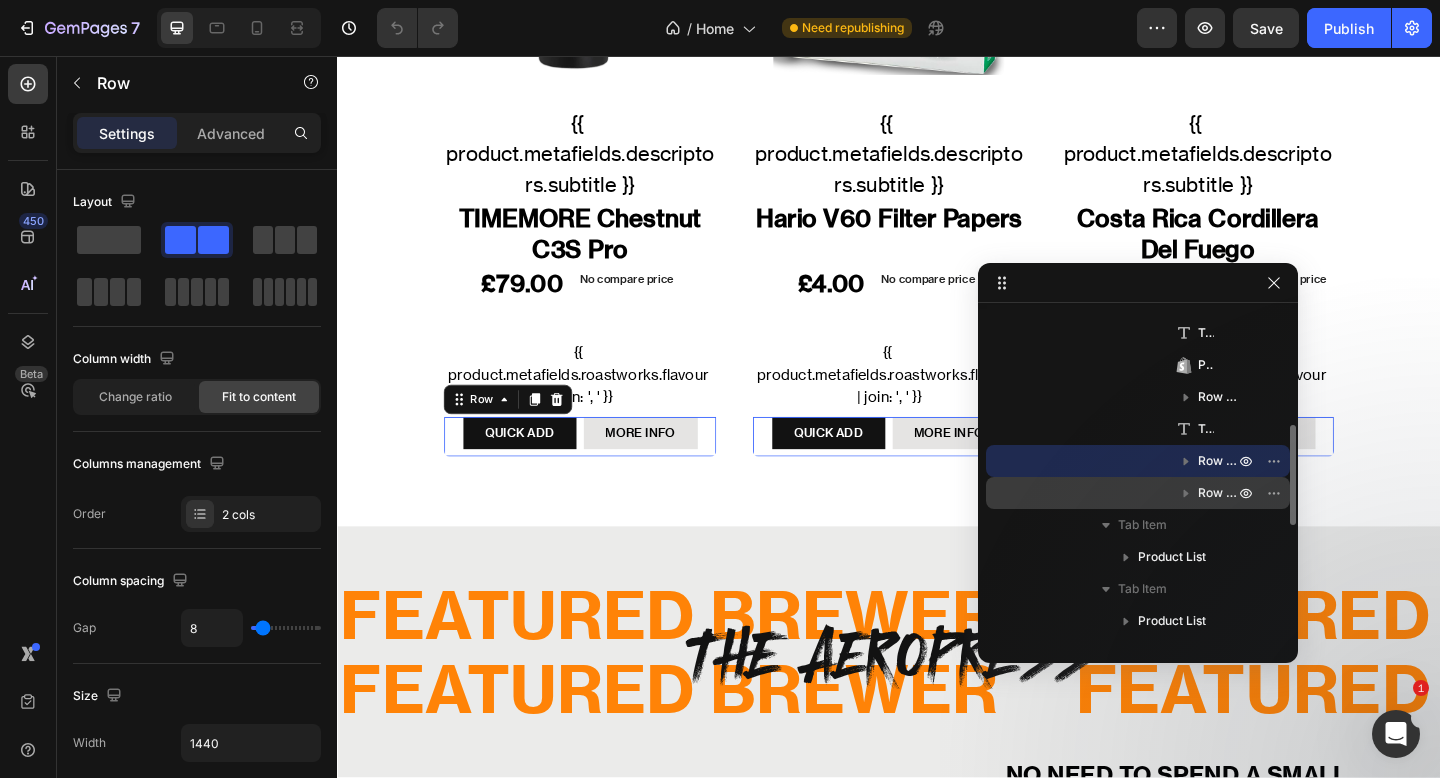 click on "Row 1 col" at bounding box center [1138, 493] 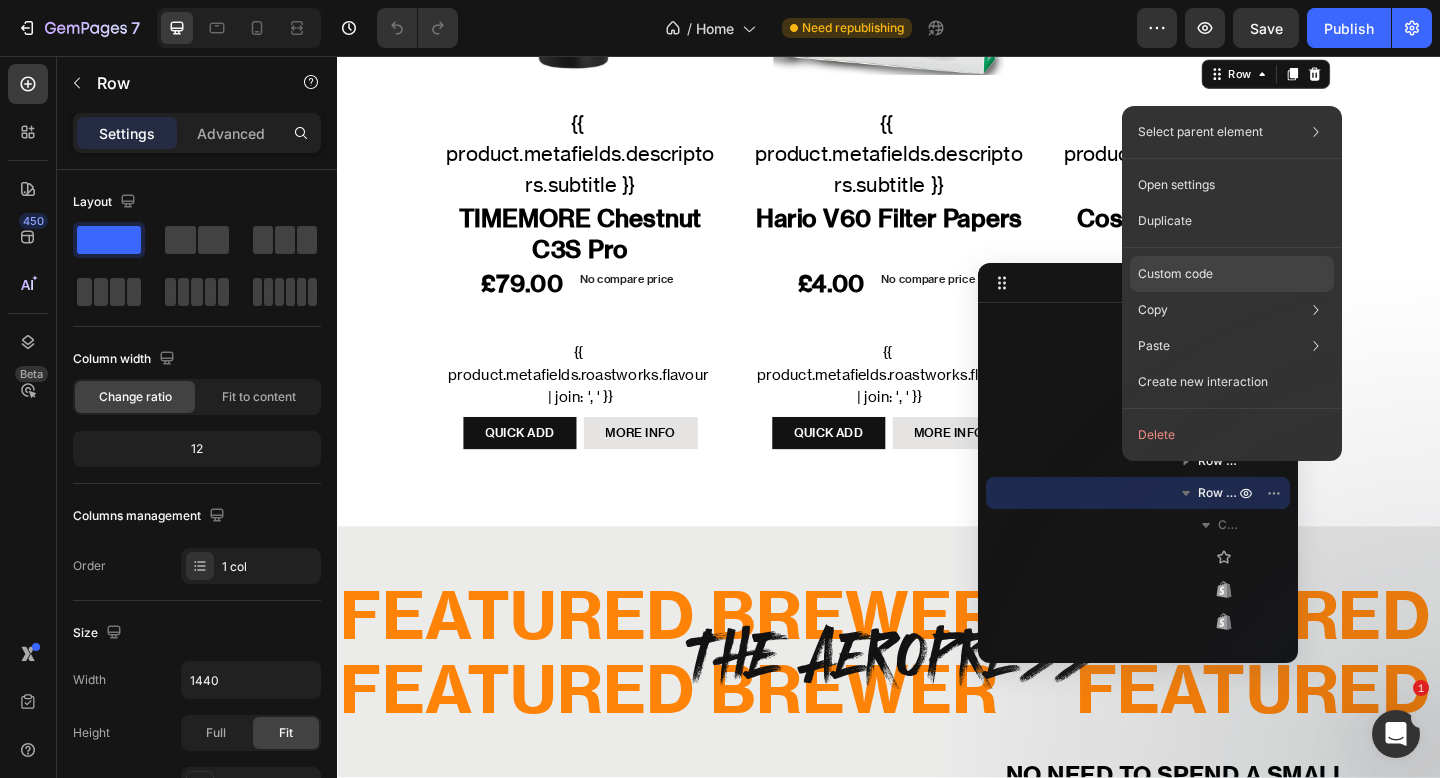 click on "Custom code" at bounding box center (1175, 274) 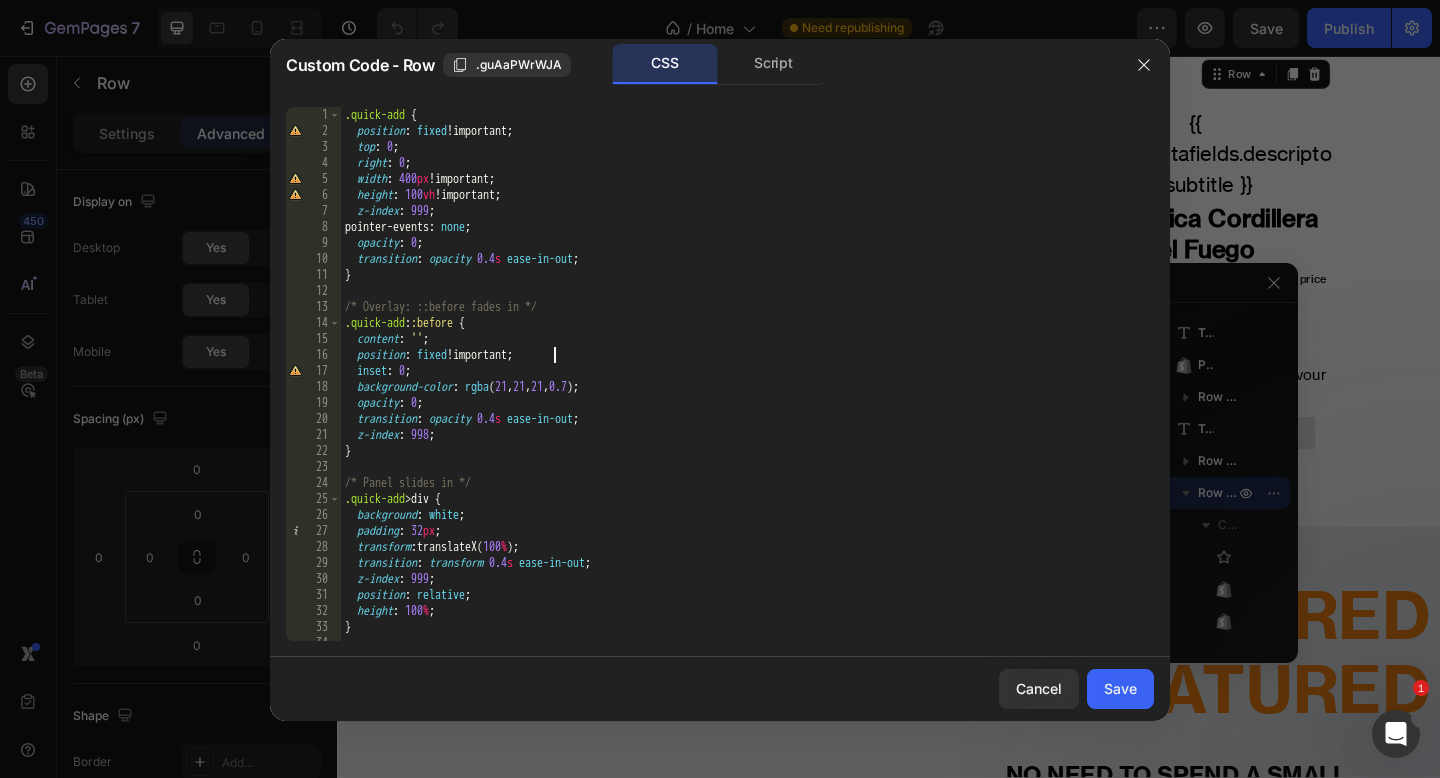 click on ".quick-add   {    position :   fixed  !important ;    top :   0 ;    right :   0 ;    width :   400 px  !important ;    height :   100 vh  !important ;    z-index :   999 ;   pointer-events :   none ;    opacity :   0 ;    transition :   opacity   0.4 s   ease-in-out ; } /* Overlay: ::before fades in */ .quick-add : :before   {    content :   ' ' ;    position :   fixed  !important ;    inset :   0 ;    background-color :   rgba ( 21 ,  21 ,  21 ,  0.7 ) ;    opacity :   0 ;    transition :   opacity   0.4 s   ease-in-out ;    z-index :   998 ; } /* Panel slides in */ .quick-add  >  div   {    background :   white ;    padding :   32 px ;    transform :  translateX( 100 % ) ;    transition :   transform   0.4 s   ease-in-out ;    z-index :   999 ;    position :   relative ;    height :   100 % ; } /* Active state to animate everything */" at bounding box center [740, 390] 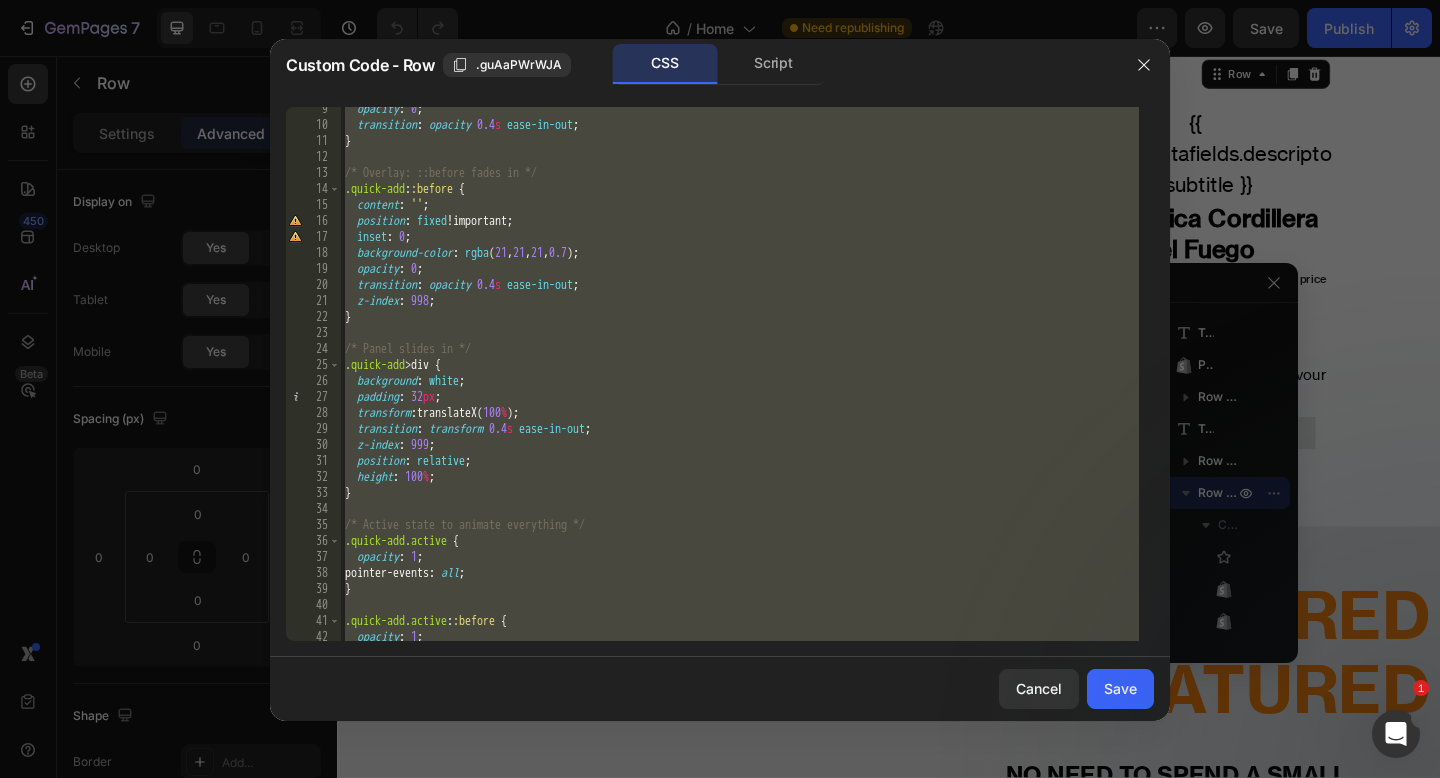 scroll, scrollTop: 0, scrollLeft: 0, axis: both 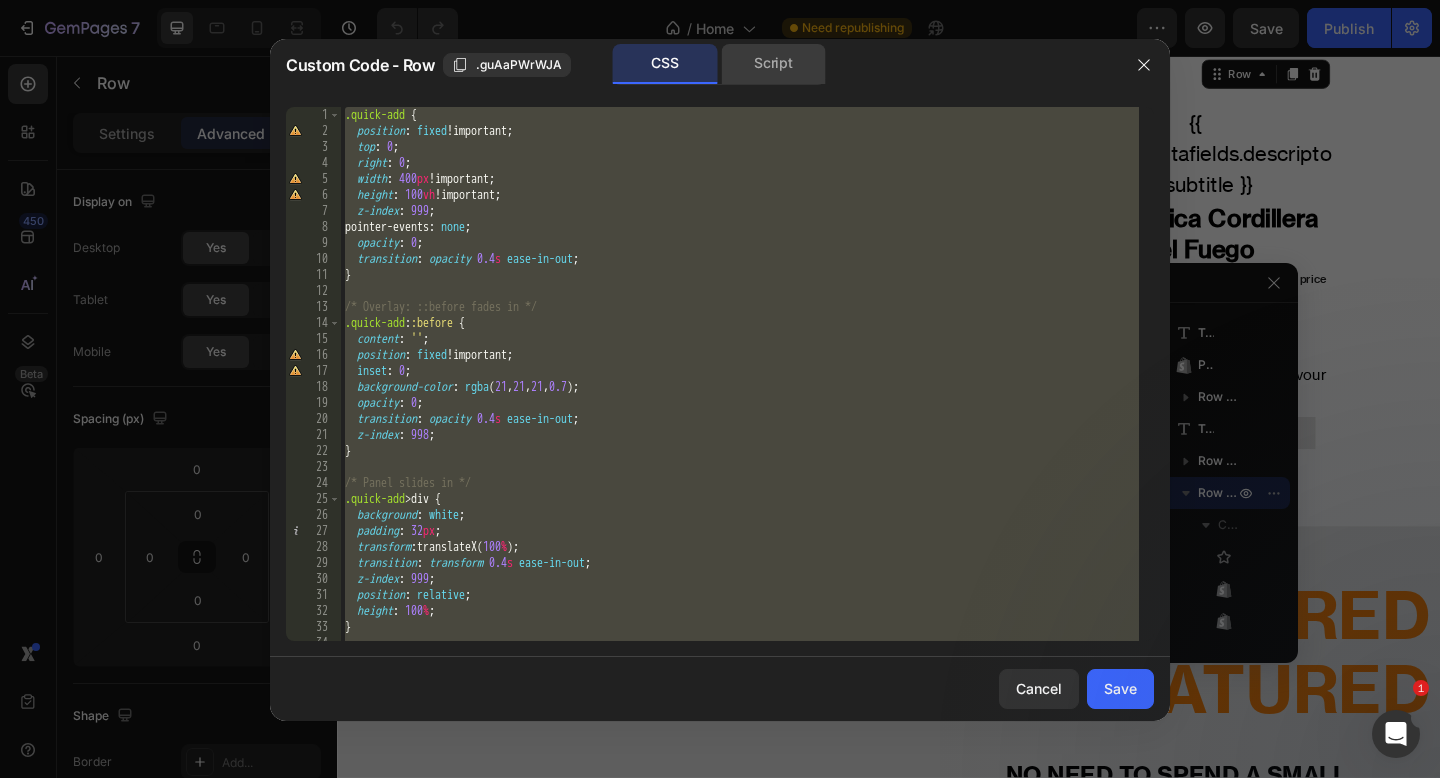click on "Script" 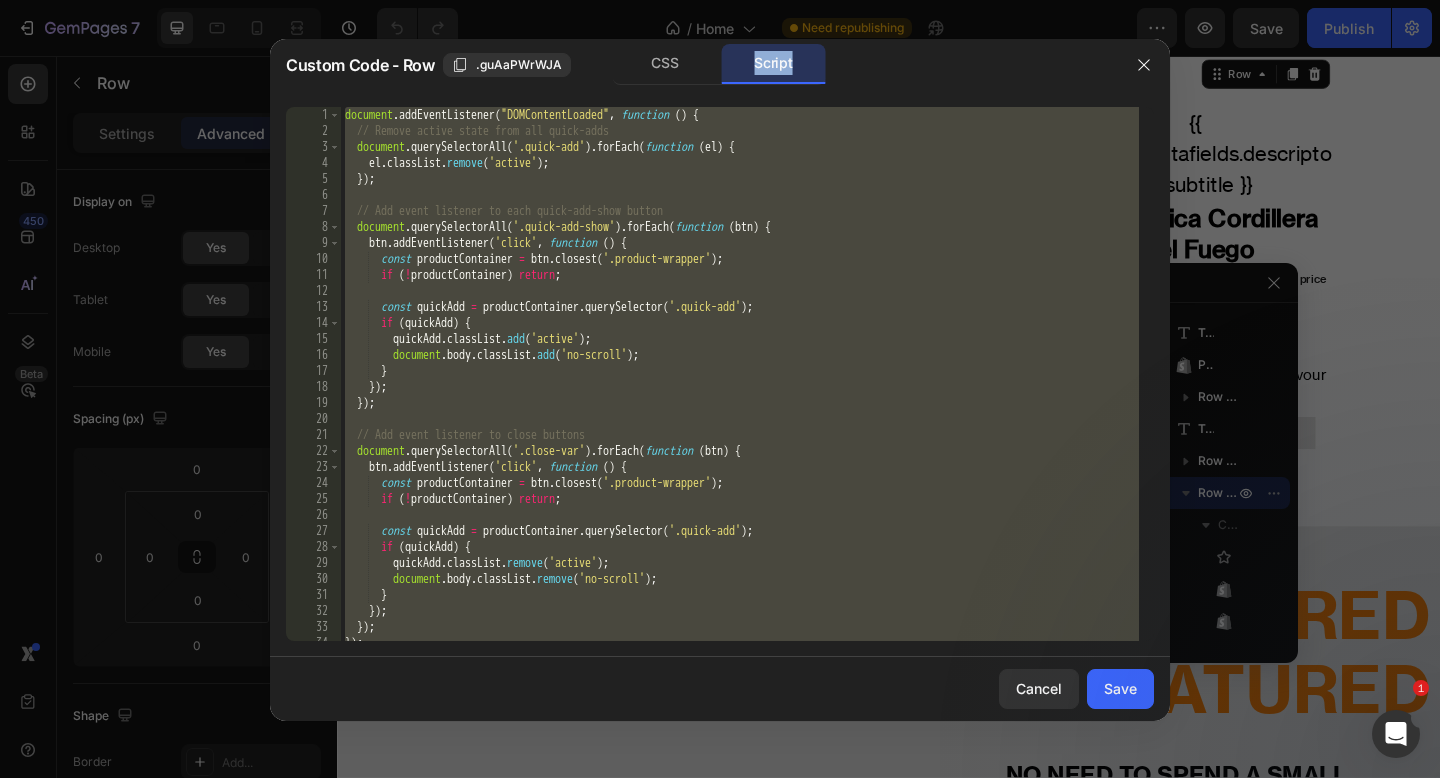 scroll, scrollTop: 8, scrollLeft: 0, axis: vertical 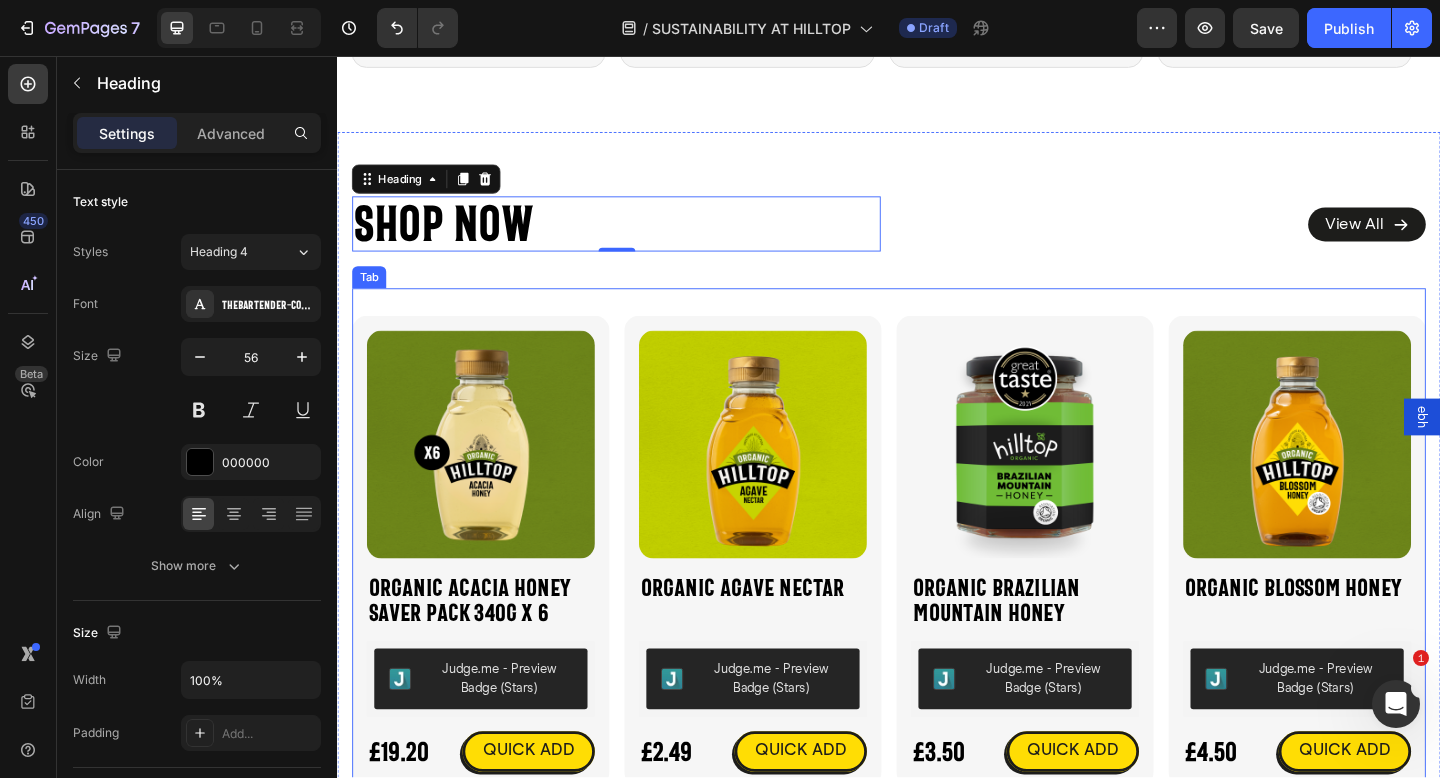 click on "Product Images Organic Acacia Honey Saver Pack 340g x 6 Product Title Judge.me - Preview Badge (Stars) Judge.me £19.20 Product Price Product Price QUICK ADD Button Row
Icon Organic Acacia Honey Saver Pack 340g x 6 Product Title £19.20 Product Price Product Price £27.00 Product Price Product Price Row Judge.me - Preview Badge (Stars) Judge.me Size: 340g 340g 340g 340g Product Variants & Swatches
Publish the page to see the content.
Custom Code
1
Product Quantity
Add to cart Add to Cart Row View full details Product View More Row Row Product List Product Images Organic Agave Nectar Product Title Judge.me - Preview Badge (Stars) Judge.me £2.49 Product Price Product Price QUICK ADD Button Row
Icon Organic Agave Nectar Product Title £2.49 Product Price Product Price No compare price Product Price Row Judge.me - Preview Badge (Stars) Judge.me Size: Squeezy - 330g 1 1" at bounding box center [937, 579] 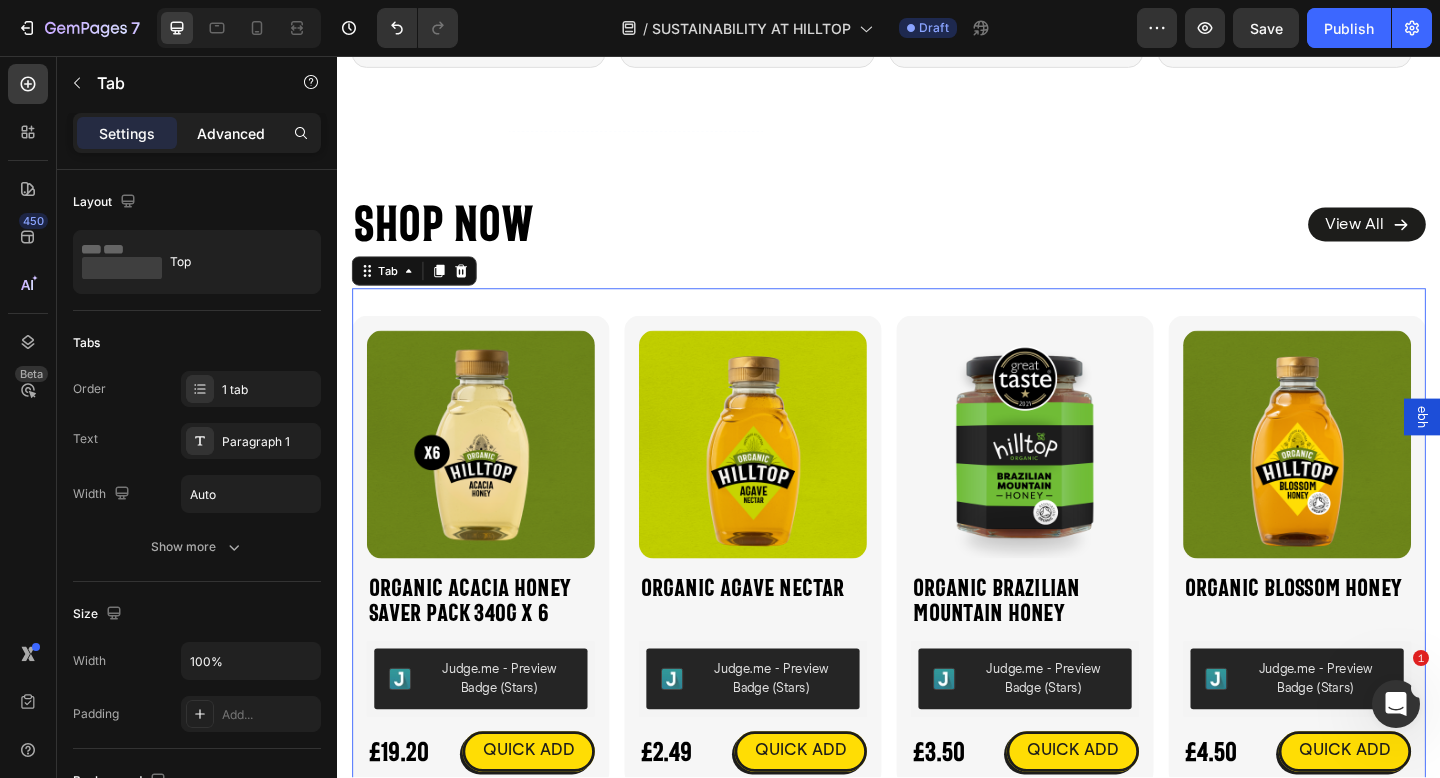 click on "Advanced" at bounding box center (231, 133) 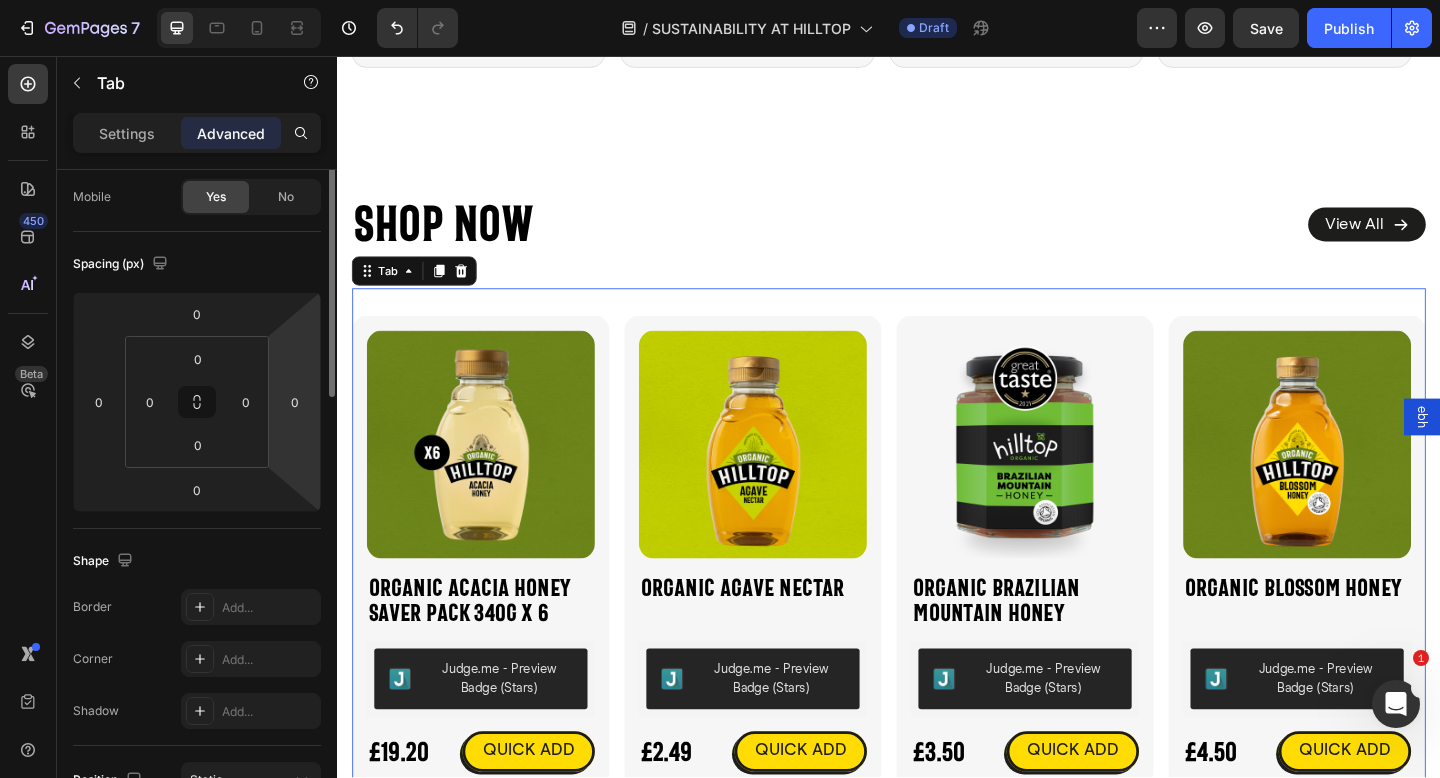 scroll, scrollTop: 281, scrollLeft: 0, axis: vertical 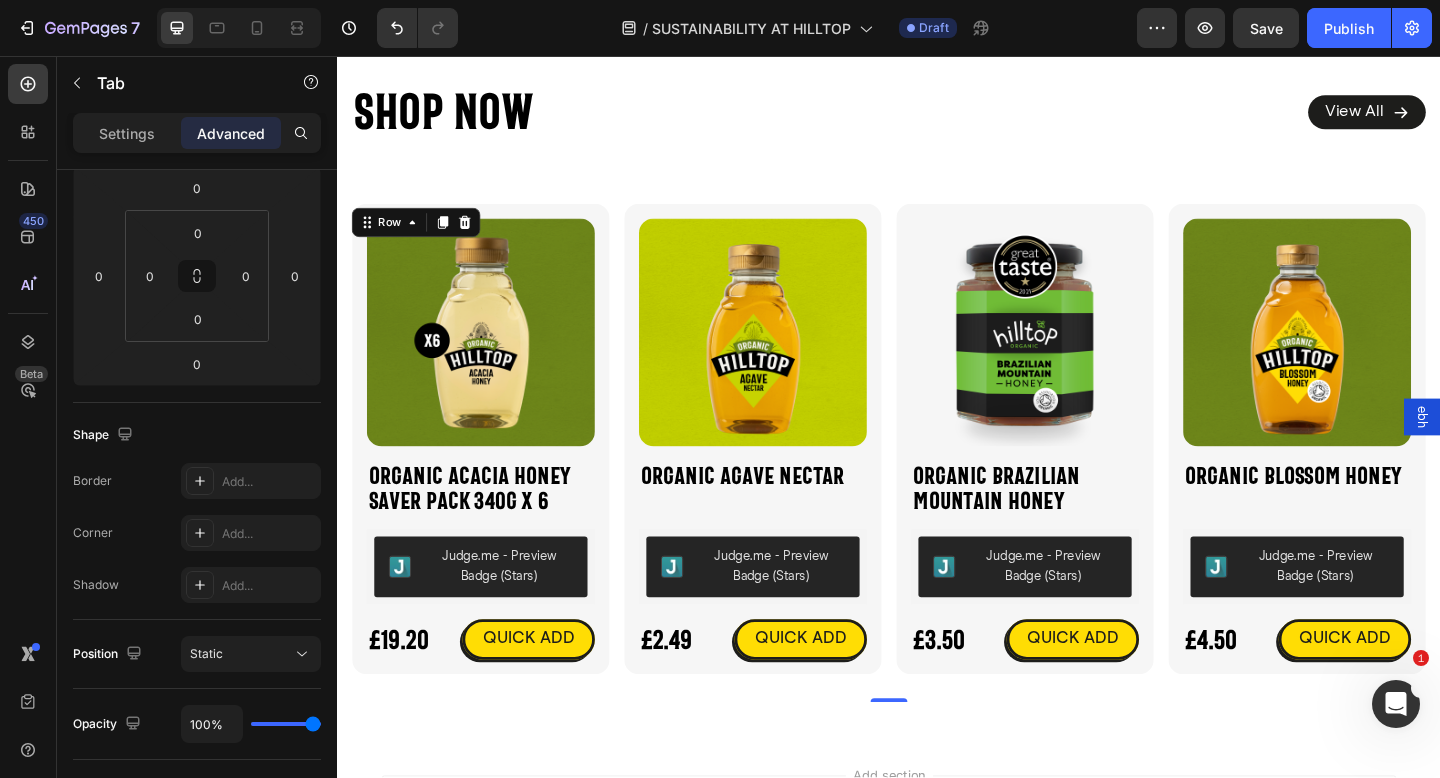 click on "Product Images Organic Acacia Honey Saver Pack 340g x 6 Product Title Judge.me - Preview Badge (Stars) Judge.me £19.20 Product Price Product Price QUICK ADD Button Row
Icon Organic Acacia Honey Saver Pack 340g x 6 Product Title £19.20 Product Price Product Price £27.00 Product Price Product Price Row Judge.me - Preview Badge (Stars) Judge.me Size: 340g 340g 340g 340g Product Variants & Swatches
Publish the page to see the content.
Custom Code
1
Product Quantity
Add to cart Add to Cart Row View full details Product View More Row Row   0" at bounding box center [493, 472] 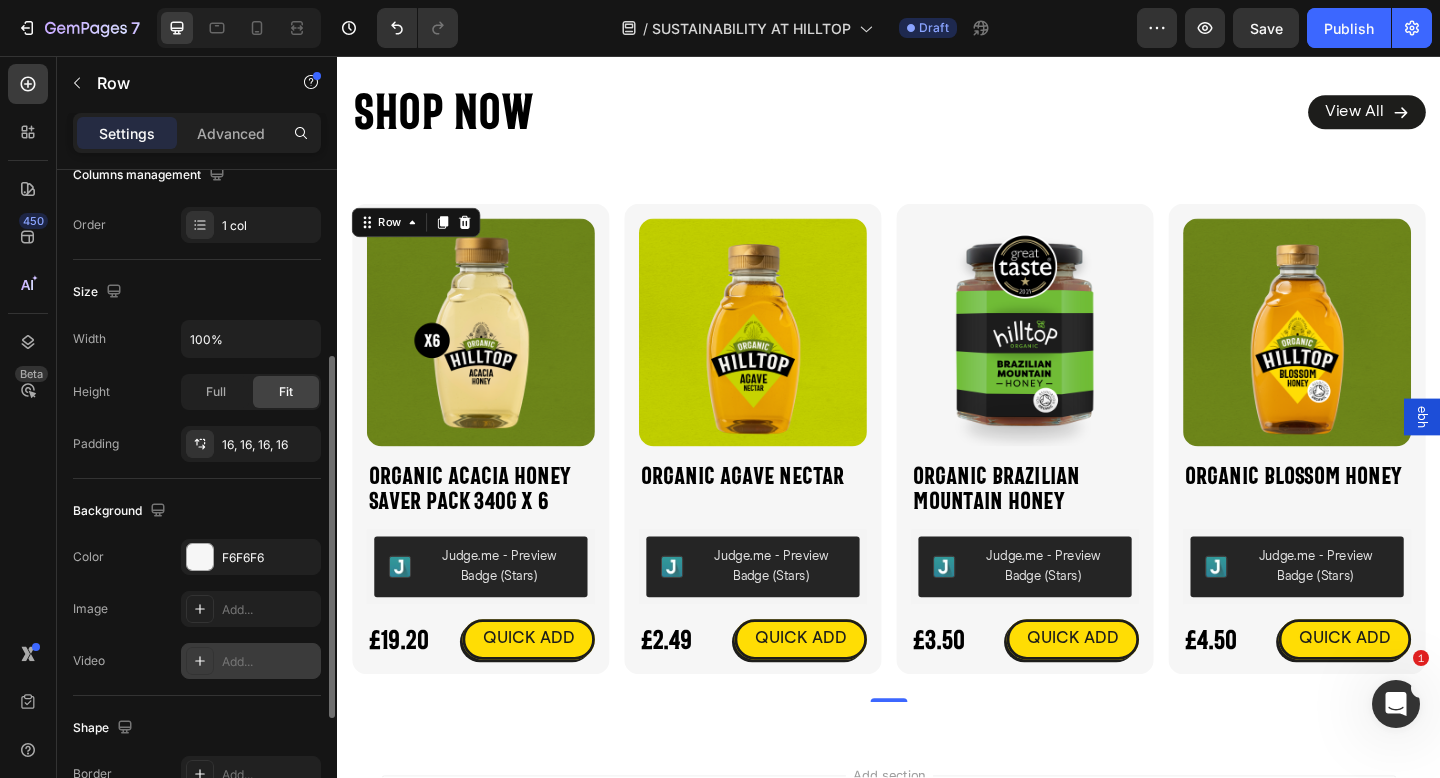 scroll, scrollTop: 486, scrollLeft: 0, axis: vertical 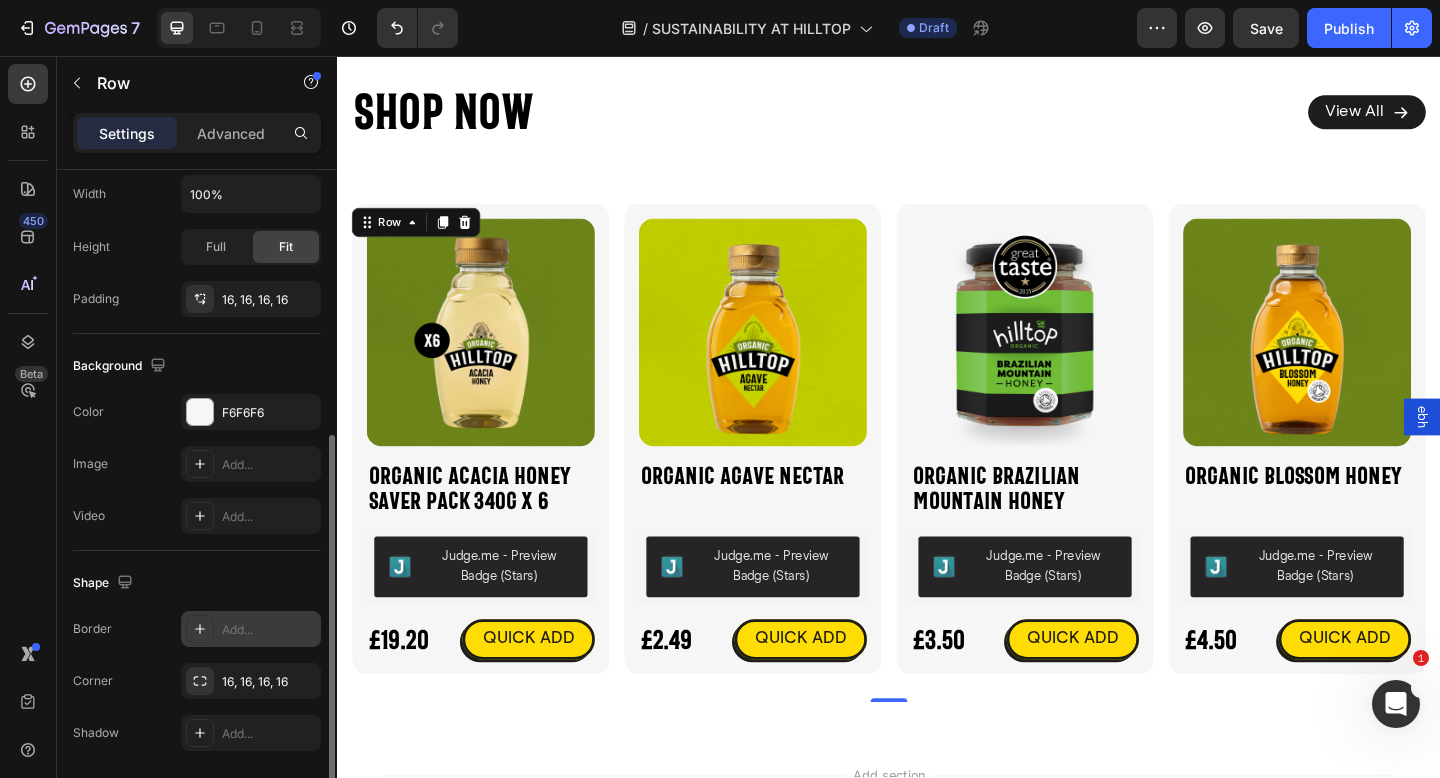 click on "Add..." at bounding box center [269, 630] 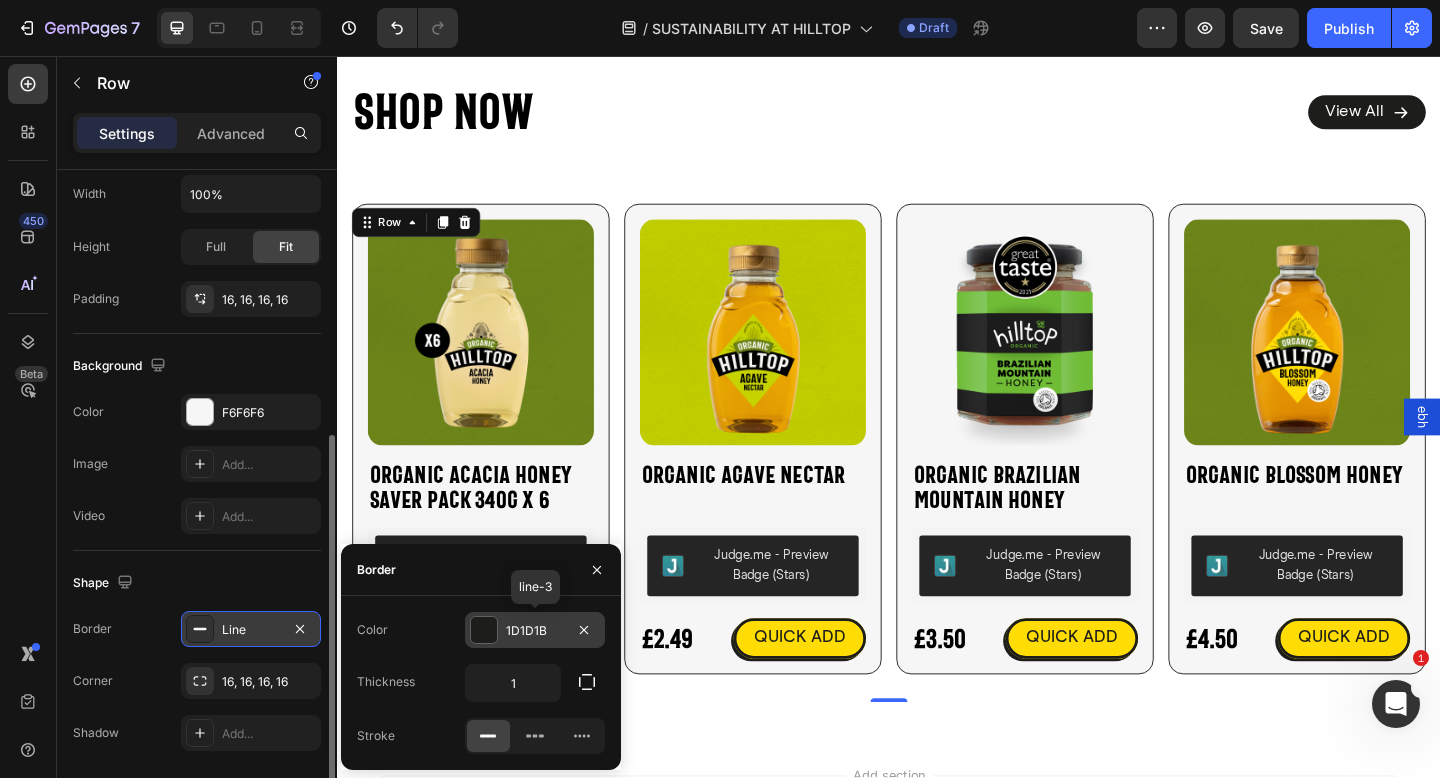 click on "1D1D1B" at bounding box center [535, 631] 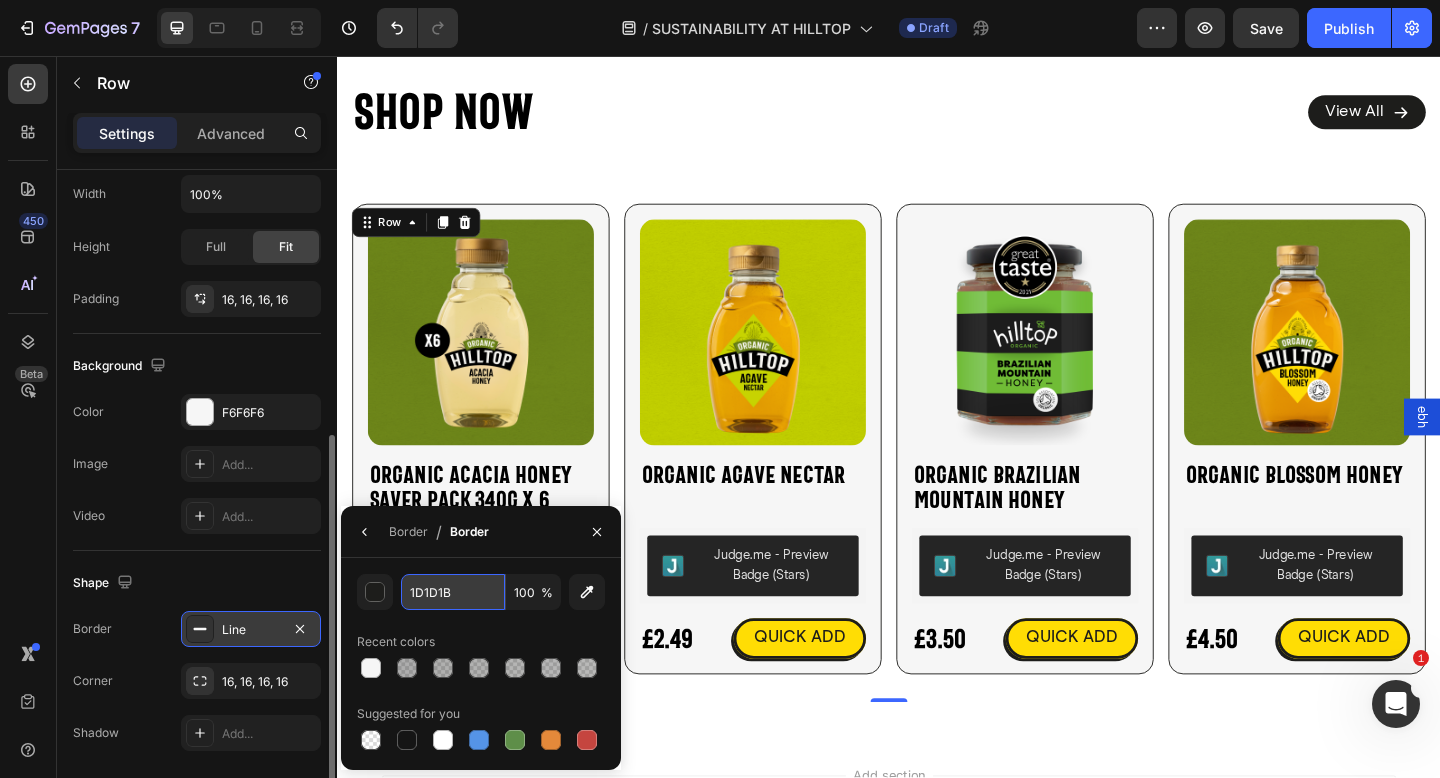 click on "1D1D1B" at bounding box center [453, 592] 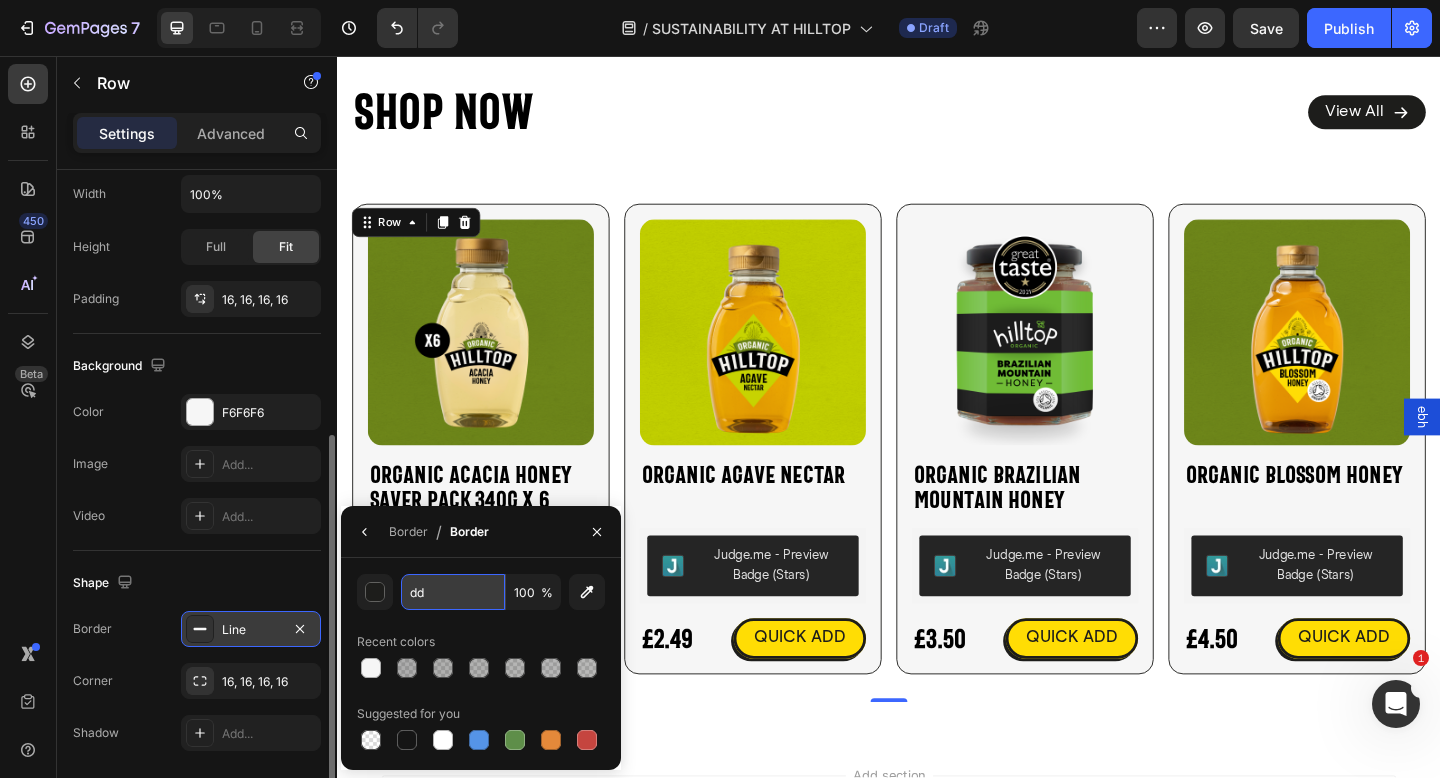 type on "ddd" 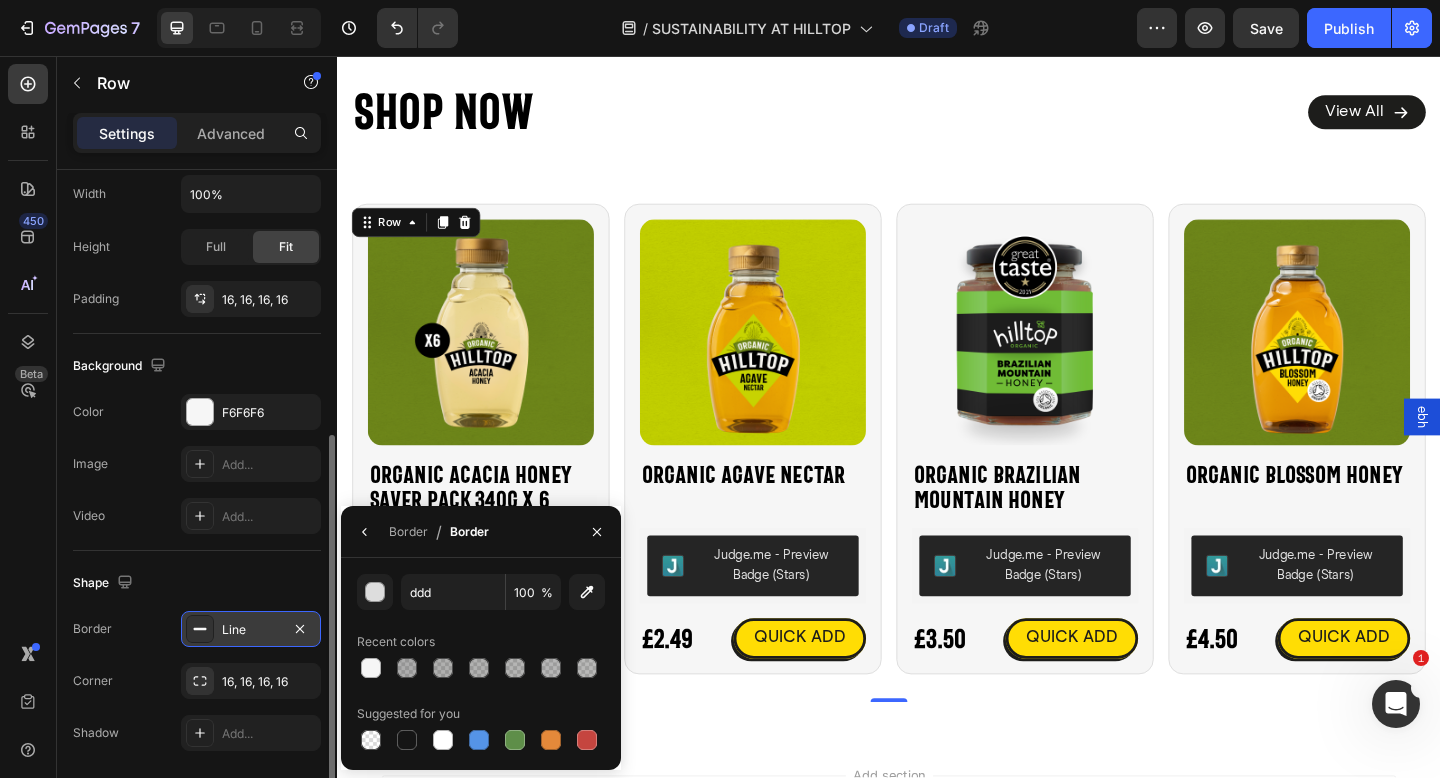 click on "Shape Border Line Corner 16, 16, 16, 16 Shadow Add..." 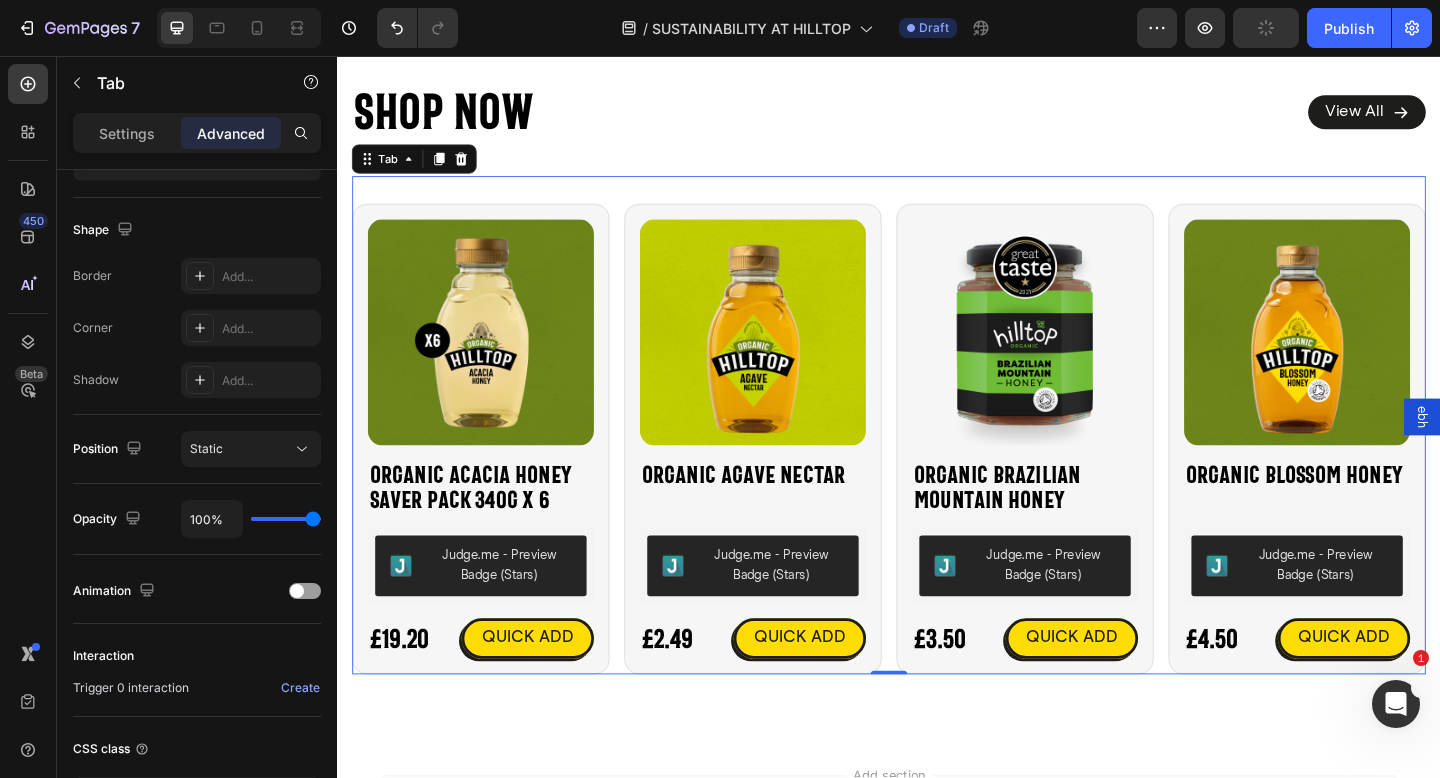 click on "Product Images Organic Acacia Honey Saver Pack 340g x 6 Product Title Judge.me - Preview Badge (Stars) Judge.me £19.20 Product Price Product Price QUICK ADD Button Row
Icon Organic Acacia Honey Saver Pack 340g x 6 Product Title £19.20 Product Price Product Price £27.00 Product Price Product Price Row Judge.me - Preview Badge (Stars) Judge.me Size: 340g 340g 340g 340g Product Variants & Swatches
Publish the page to see the content.
Custom Code
1
Product Quantity
Add to cart Add to Cart Row View full details Product View More Row Row Product List Product Images Organic Agave Nectar Product Title Judge.me - Preview Badge (Stars) Judge.me £2.49 Product Price Product Price QUICK ADD Button Row
Icon Organic Agave Nectar Product Title £2.49 Product Price Product Price No compare price Product Price Row Judge.me - Preview Badge (Stars) Judge.me Size: Squeezy - 330g 1 1" at bounding box center [937, 487] 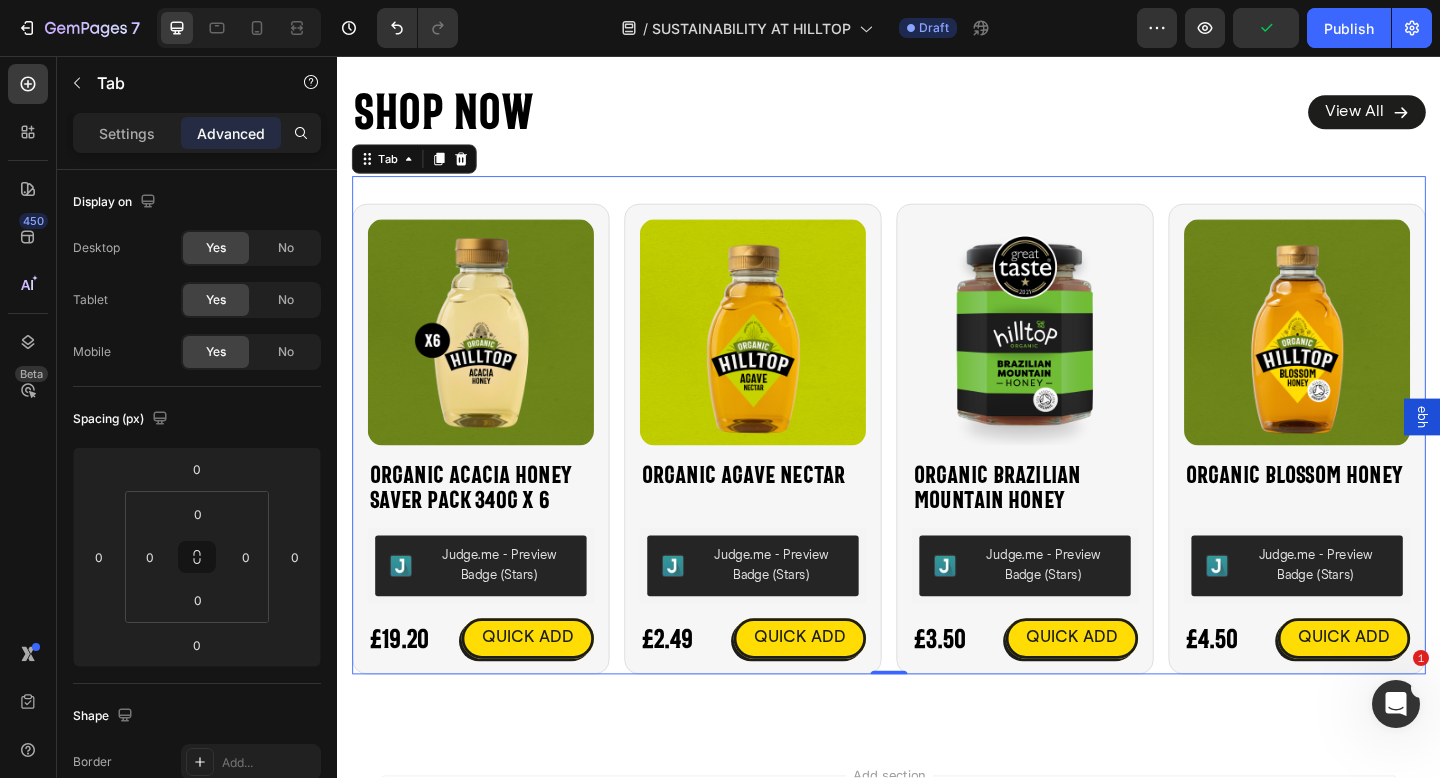 click on "Product Images Organic Acacia Honey Saver Pack 340g x 6 Product Title Judge.me - Preview Badge (Stars) Judge.me £19.20 Product Price Product Price QUICK ADD Button Row
Icon Organic Acacia Honey Saver Pack 340g x 6 Product Title £19.20 Product Price Product Price £27.00 Product Price Product Price Row Judge.me - Preview Badge (Stars) Judge.me Size: 340g 340g 340g 340g Product Variants & Swatches
Publish the page to see the content.
Custom Code
1
Product Quantity
Add to cart Add to Cart Row View full details Product View More Row Row Product List Product Images Organic Agave Nectar Product Title Judge.me - Preview Badge (Stars) Judge.me £2.49 Product Price Product Price QUICK ADD Button Row
Icon Organic Agave Nectar Product Title £2.49 Product Price Product Price No compare price Product Price Row Judge.me - Preview Badge (Stars) Judge.me Size: Squeezy - 330g 1 1" at bounding box center (937, 487) 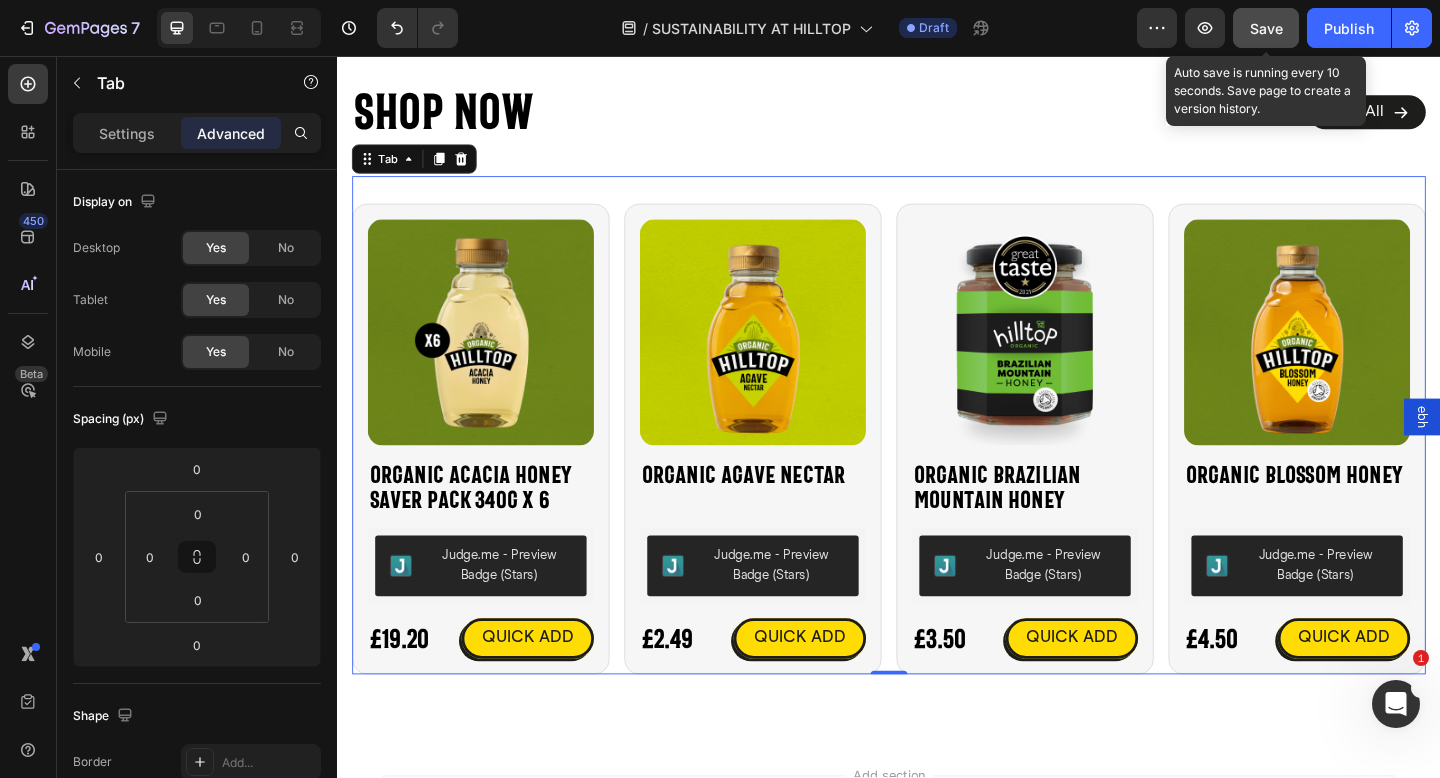 click on "Save" at bounding box center [1266, 28] 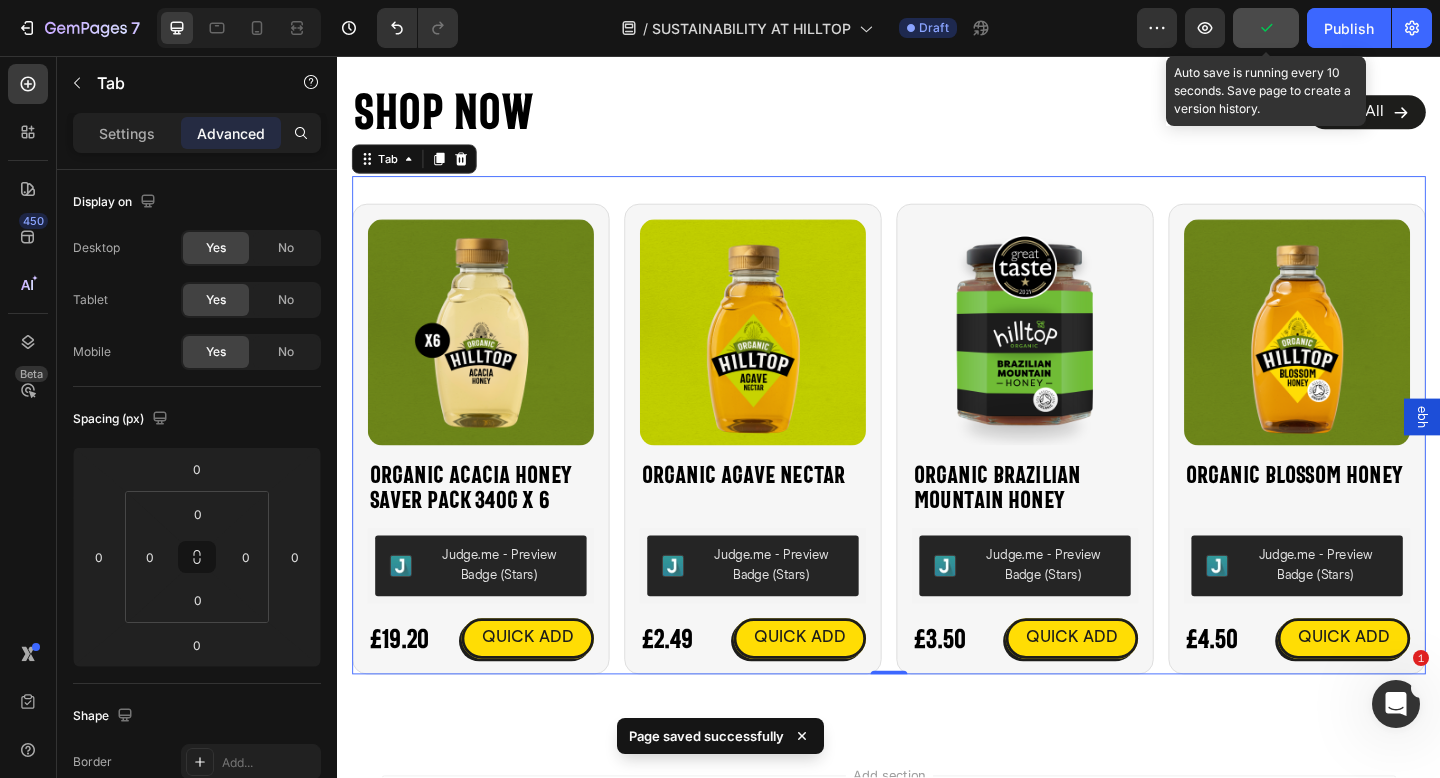 click 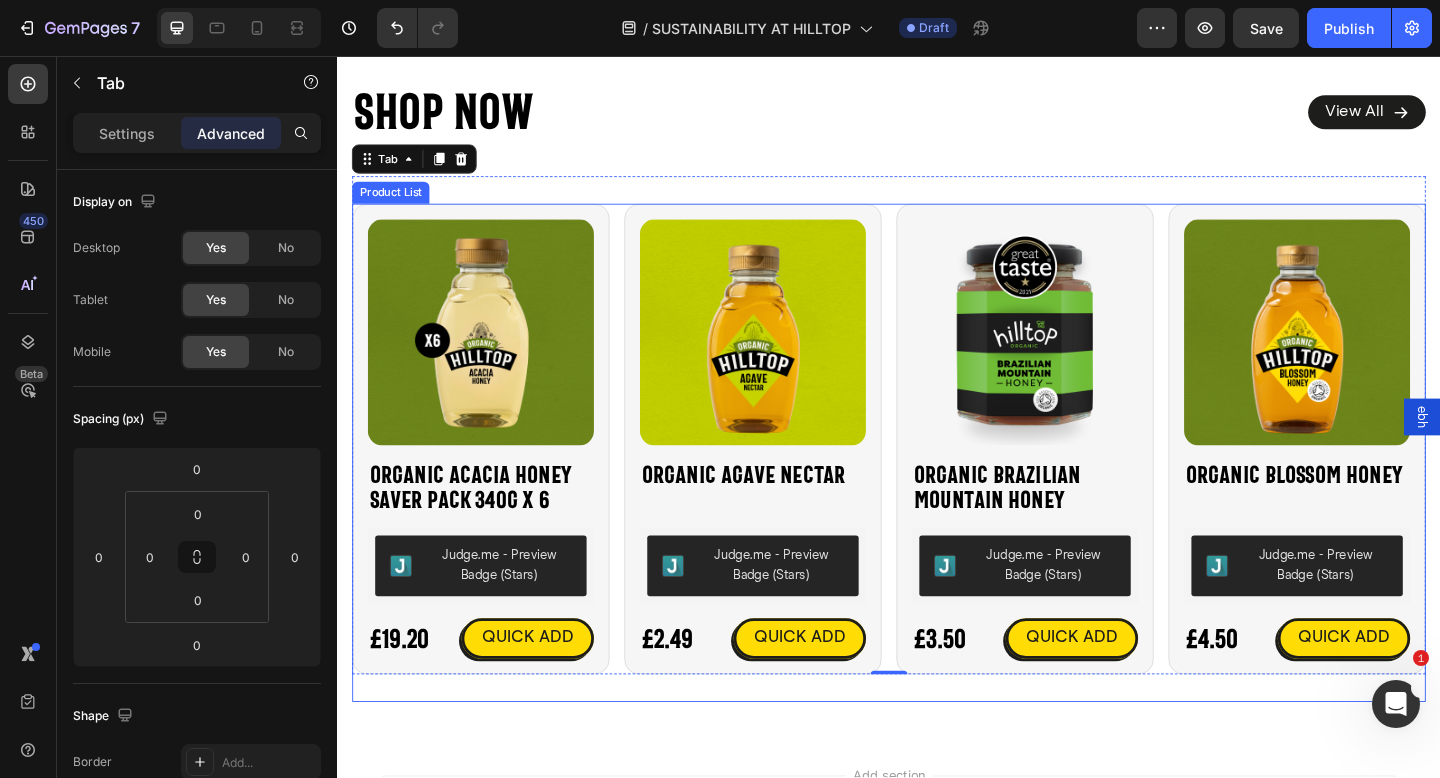 click on "Product Images Organic Acacia Honey Saver Pack 340g x 6 Product Title Judge.me - Preview Badge (Stars) Judge.me £19.20 Product Price Product Price QUICK ADD Button Row
Icon Organic Acacia Honey Saver Pack 340g x 6 Product Title £19.20 Product Price Product Price £27.00 Product Price Product Price Row Judge.me - Preview Badge (Stars) Judge.me Size: 340g 340g 340g 340g Product Variants & Swatches
Publish the page to see the content.
Custom Code
1
Product Quantity
Add to cart Add to Cart Row View full details Product View More Row Row Product List Product Images Organic Agave Nectar Product Title Judge.me - Preview Badge (Stars) Judge.me £2.49 Product Price Product Price QUICK ADD Button Row
Icon Organic Agave Nectar Product Title £2.49 Product Price Product Price No compare price Product Price Row Judge.me - Preview Badge (Stars) Judge.me Size: Squeezy - 330g 1 1" at bounding box center (937, 472) 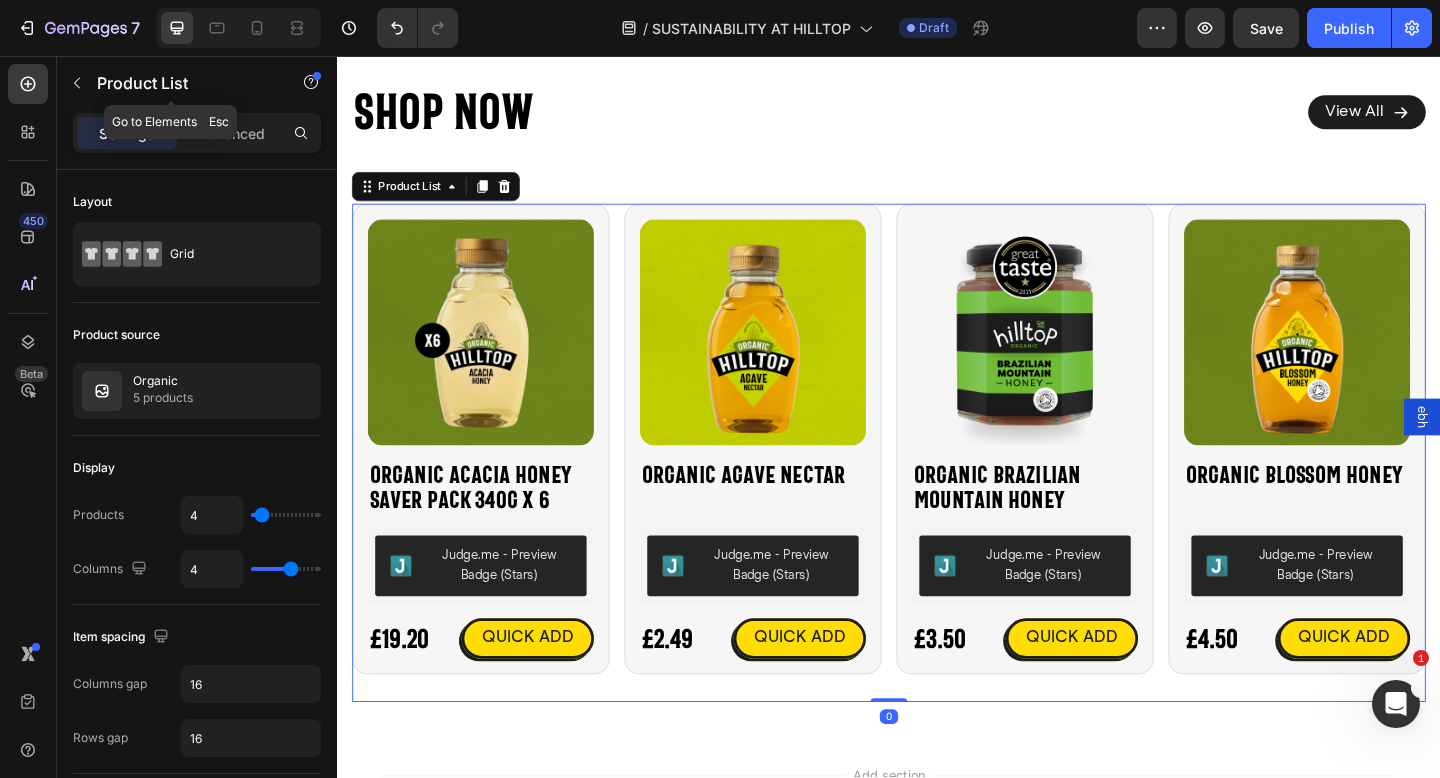 click on "Product List" 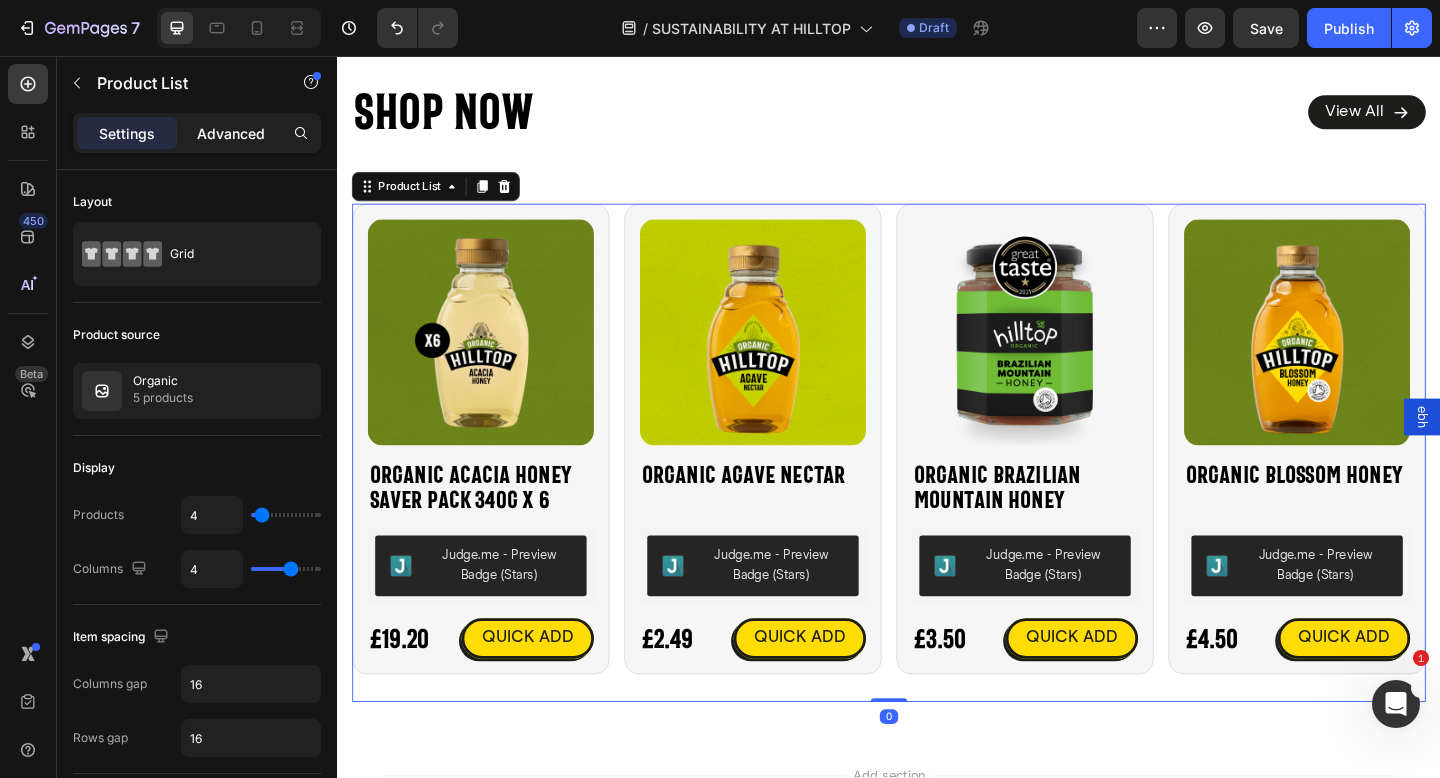 click on "Advanced" at bounding box center [231, 133] 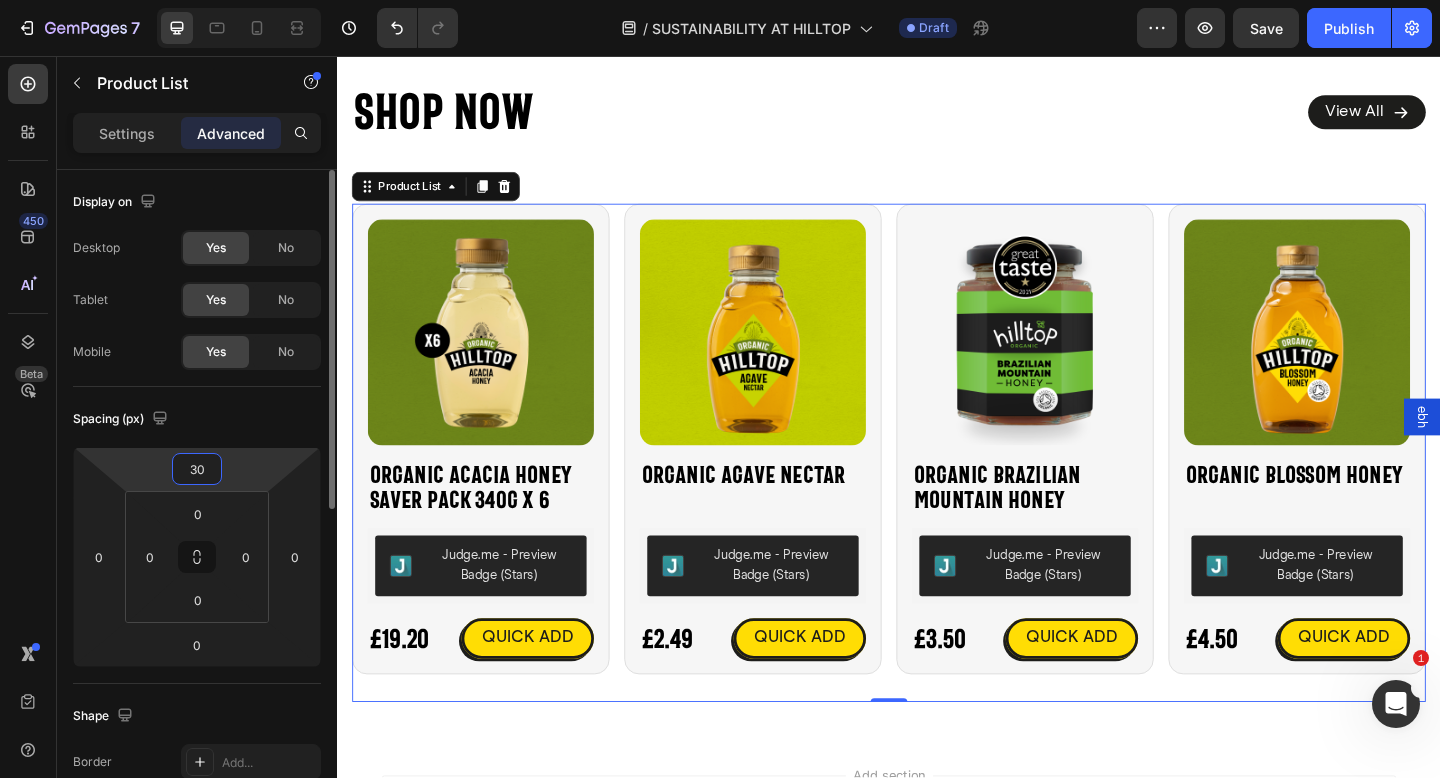 click on "30" at bounding box center [197, 469] 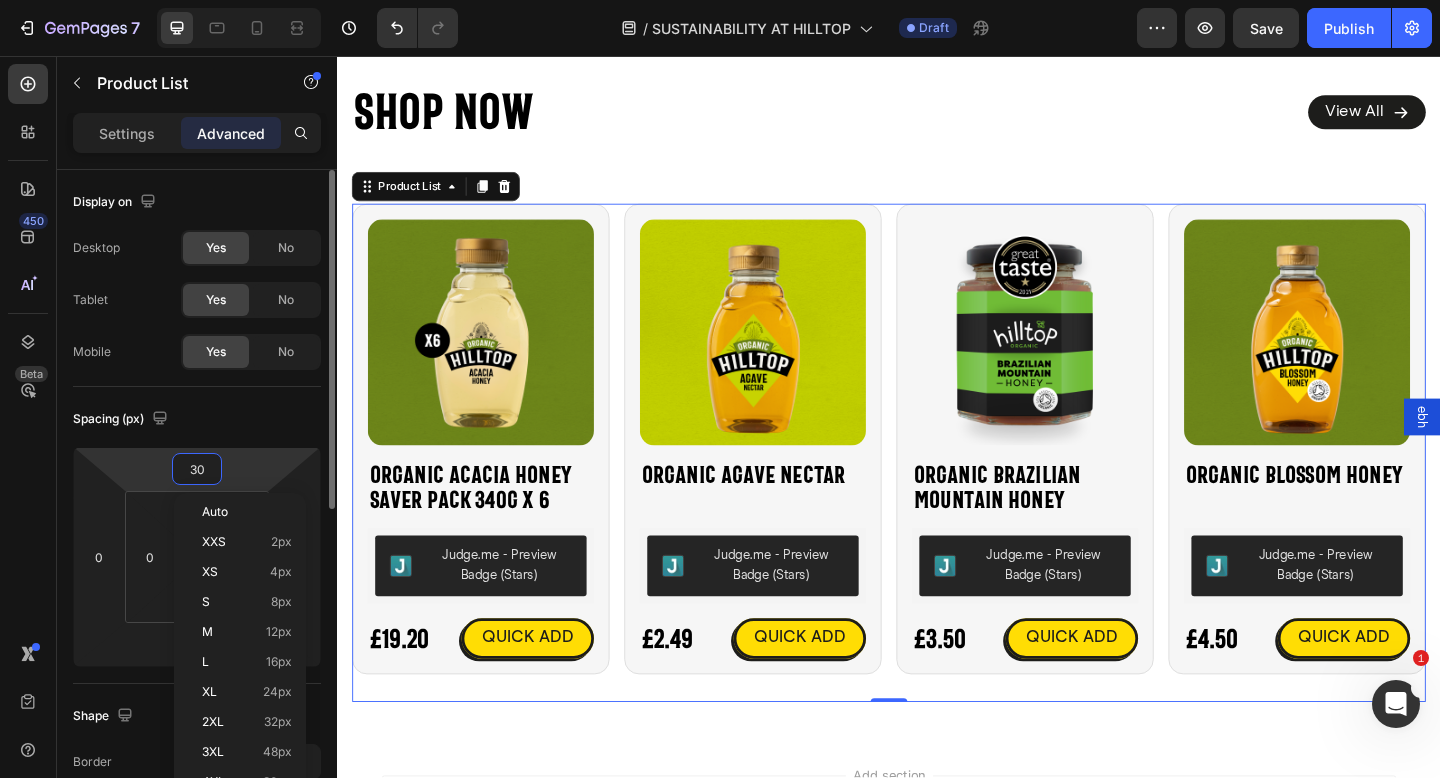 type on "0" 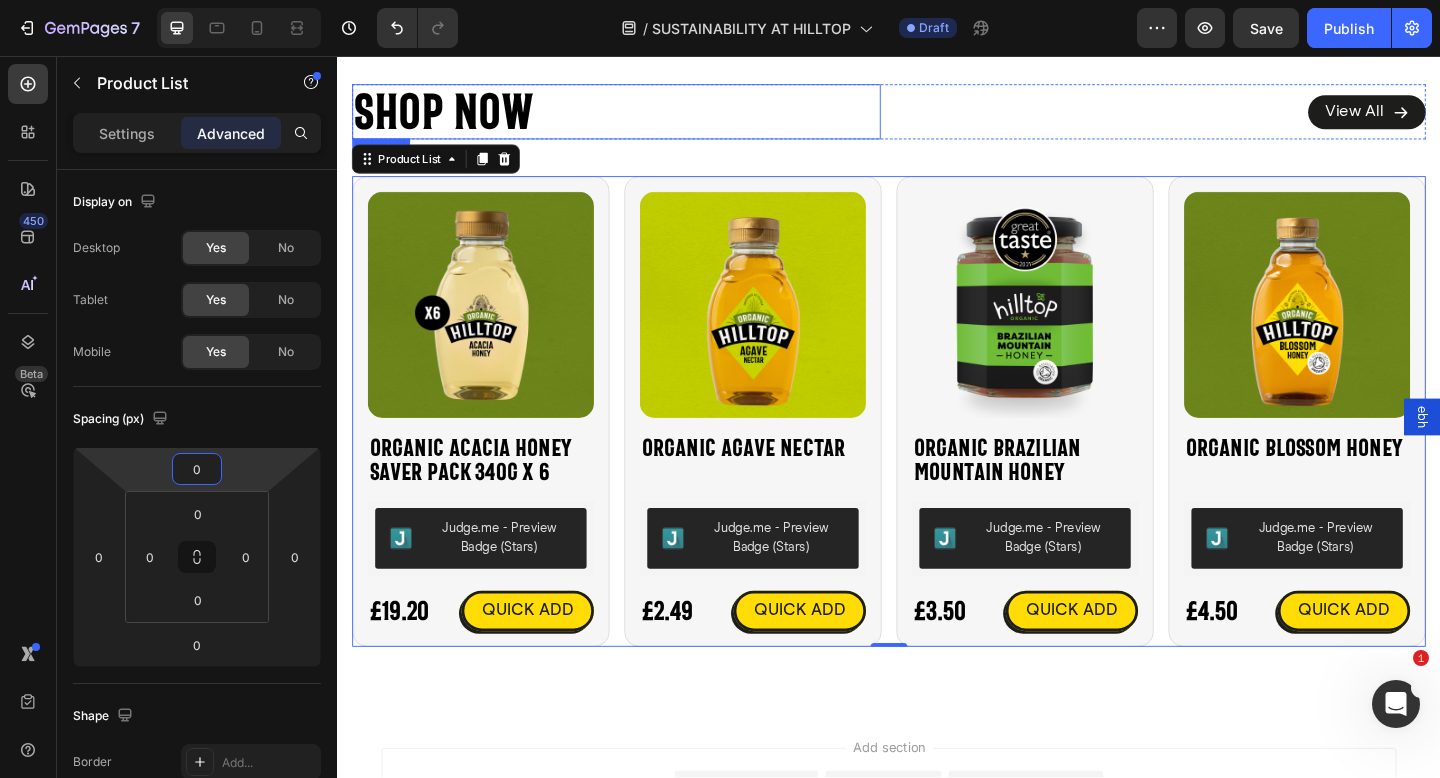 click on "Shop Now" at bounding box center [640, 117] 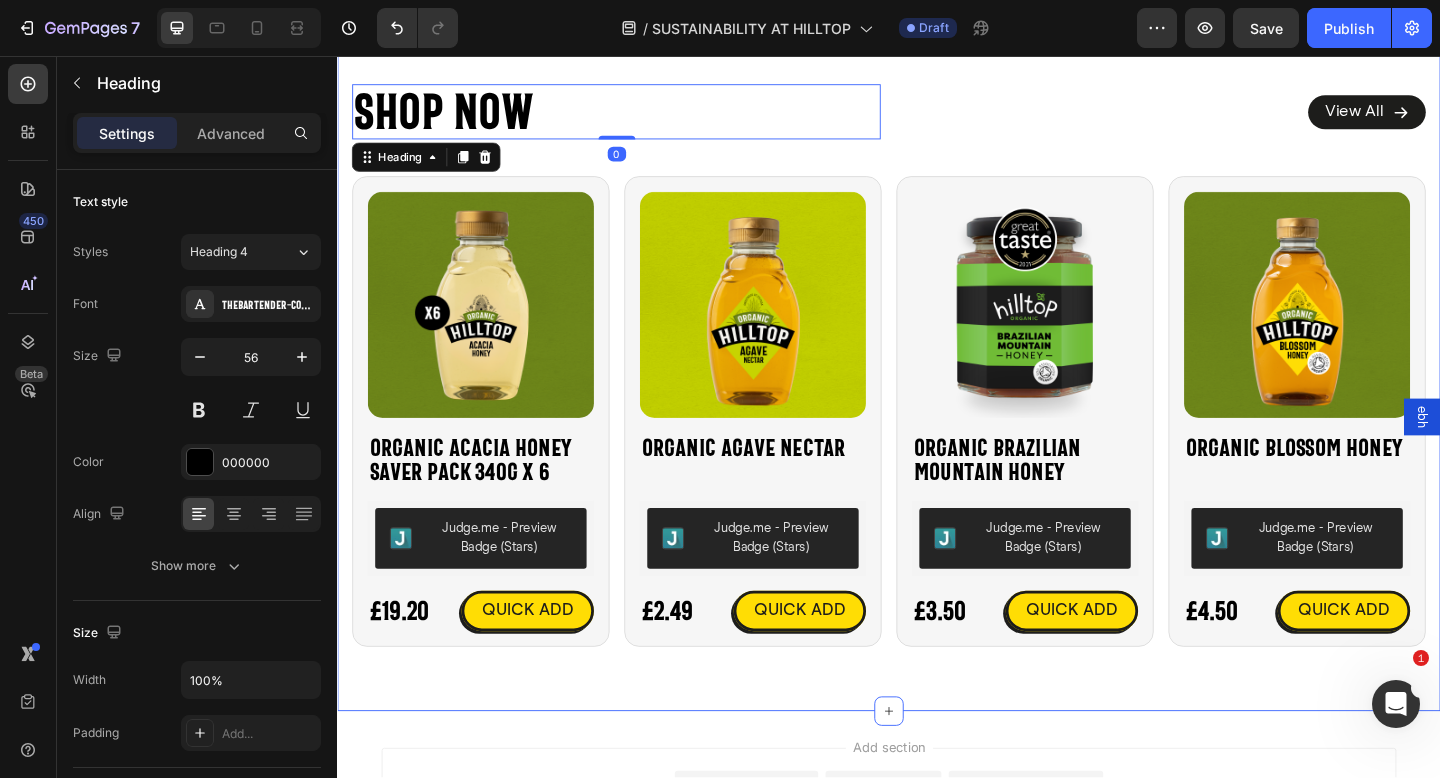 click on "Shop Now Heading   0
View All Button Row Best Sellers Product Images Organic Acacia Honey Saver Pack 340g x 6 Product Title Judge.me - Preview Badge (Stars) Judge.me £19.20 Product Price Product Price QUICK ADD Button Row
Icon Organic Acacia Honey Saver Pack 340g x 6 Product Title £19.20 Product Price Product Price £27.00 Product Price Product Price Row Judge.me - Preview Badge (Stars) Judge.me Size: 340g 340g 340g 340g Product Variants & Swatches
Publish the page to see the content.
Custom Code
1
Product Quantity
Add to cart Add to Cart Row View full details Product View More Row Row Product List Product Images Organic Agave Nectar Product Title Judge.me - Preview Badge (Stars) Judge.me £2.49 Product Price Product Price QUICK ADD Button Row
Icon Organic Agave Nectar Product Title £2.49 Product Price Product Price No compare price Product Price" at bounding box center [937, 392] 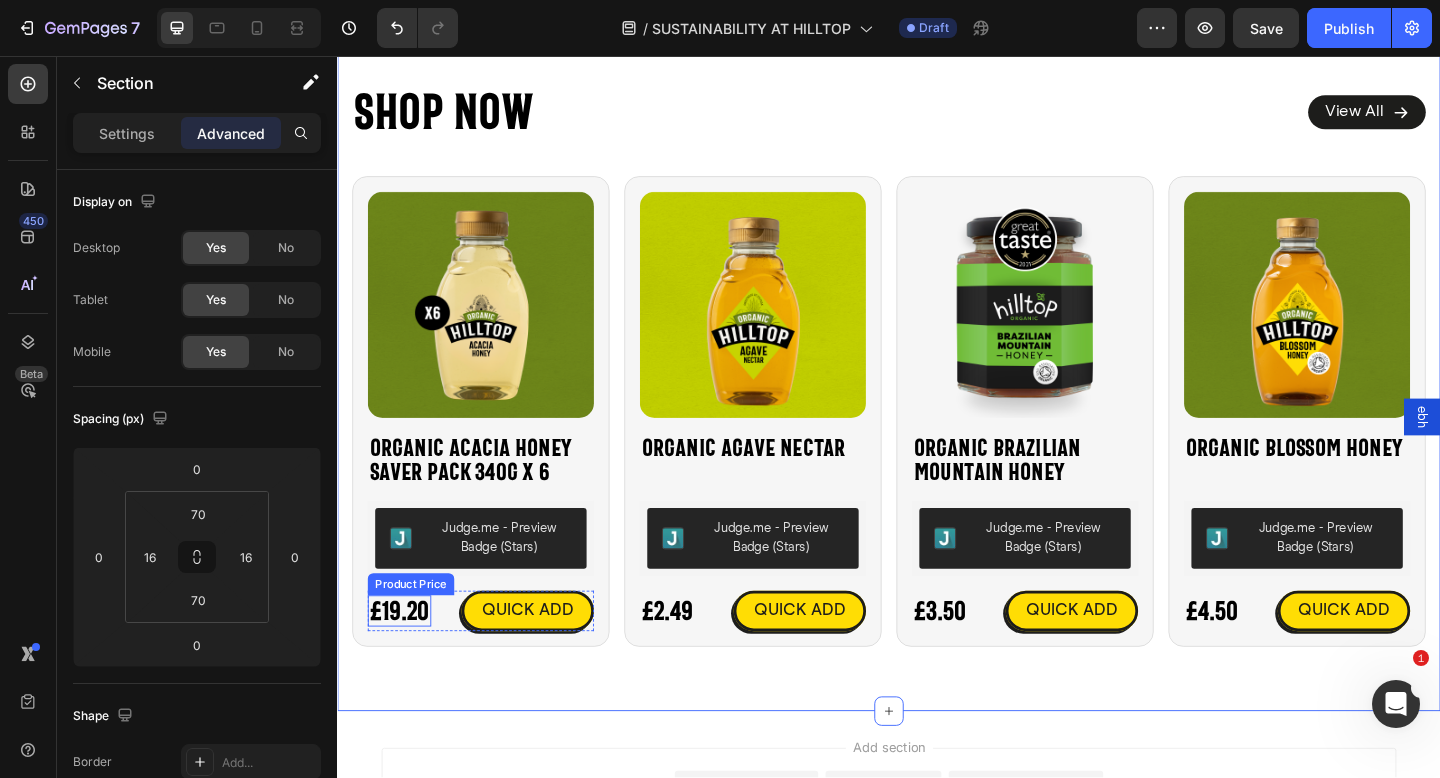 click on "£19.20" at bounding box center (404, 660) 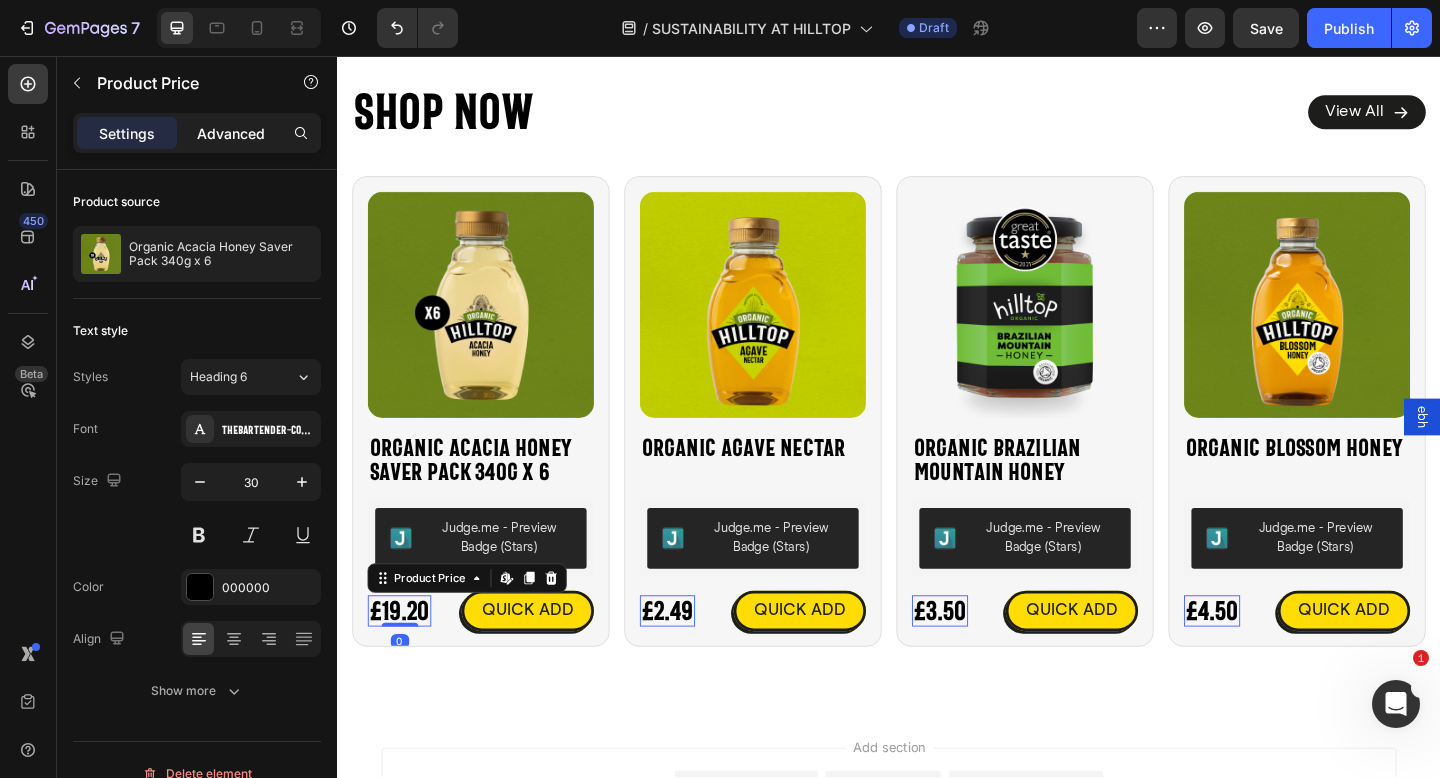 click on "Advanced" at bounding box center (231, 133) 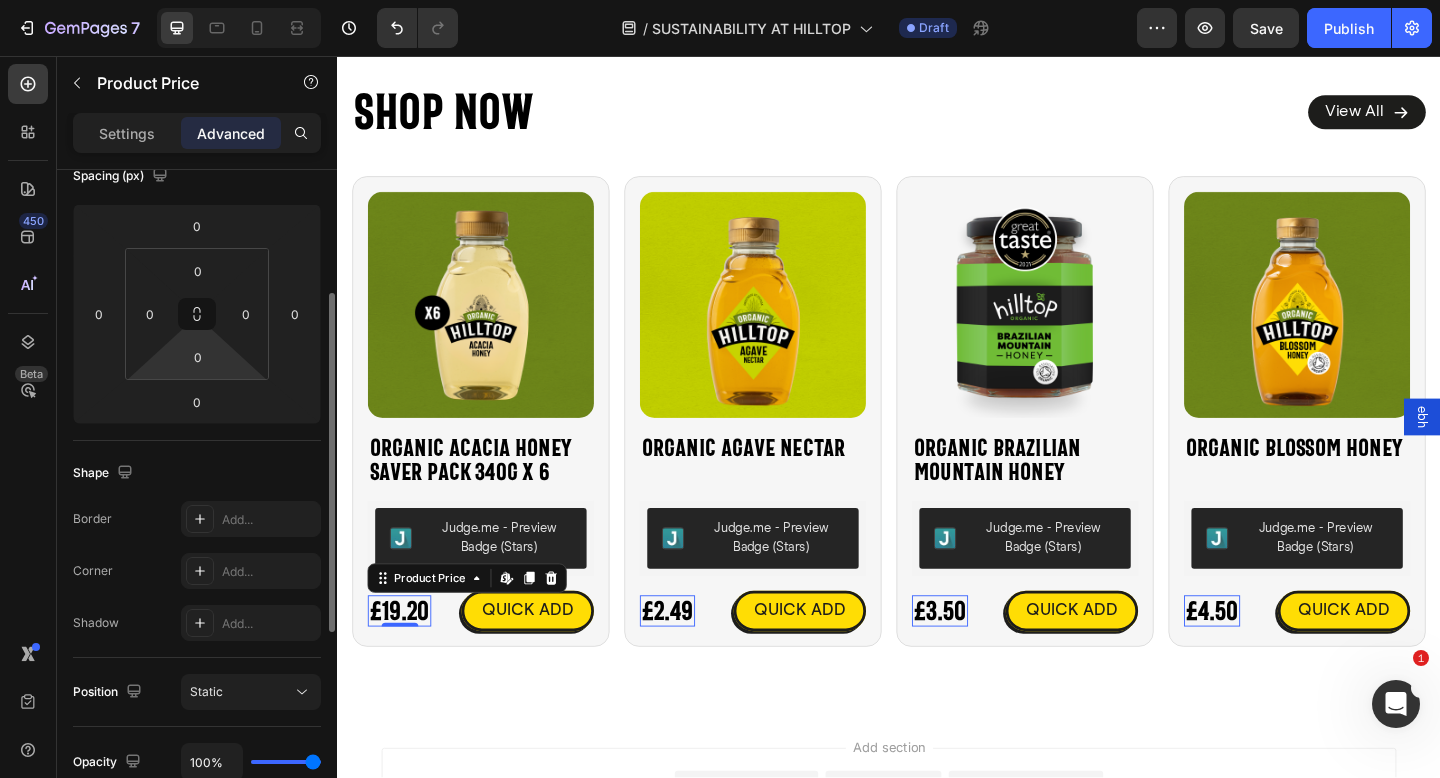 scroll, scrollTop: 0, scrollLeft: 0, axis: both 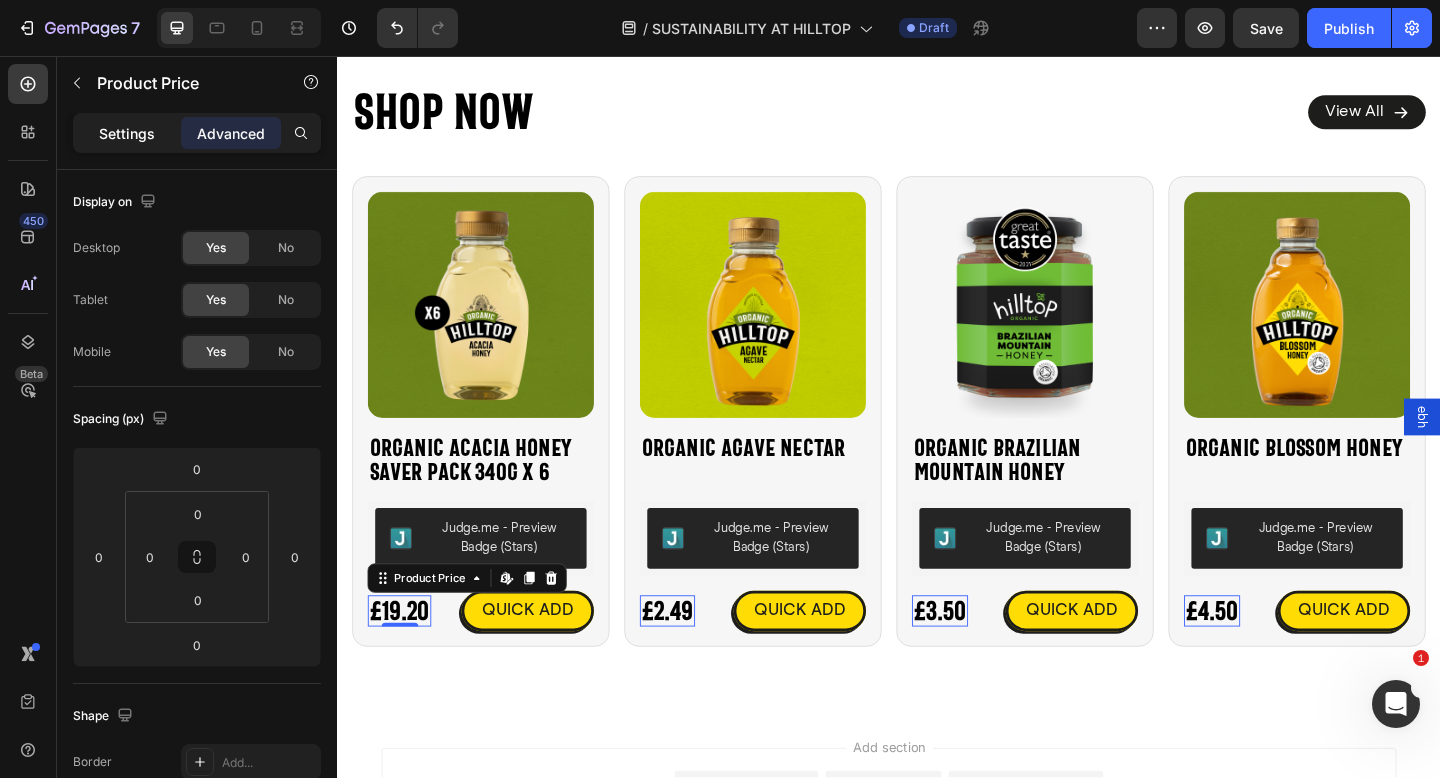 click on "Settings" 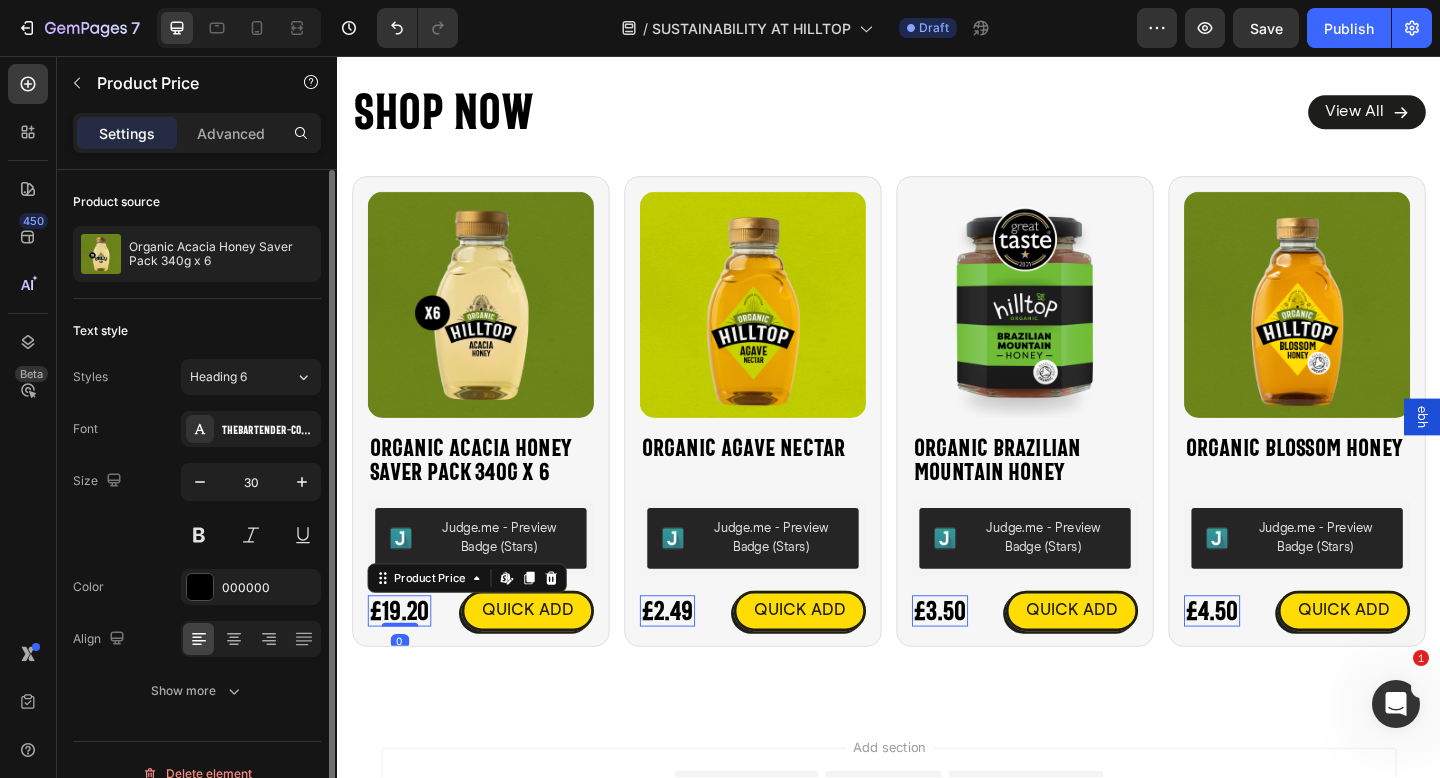 scroll, scrollTop: 27, scrollLeft: 0, axis: vertical 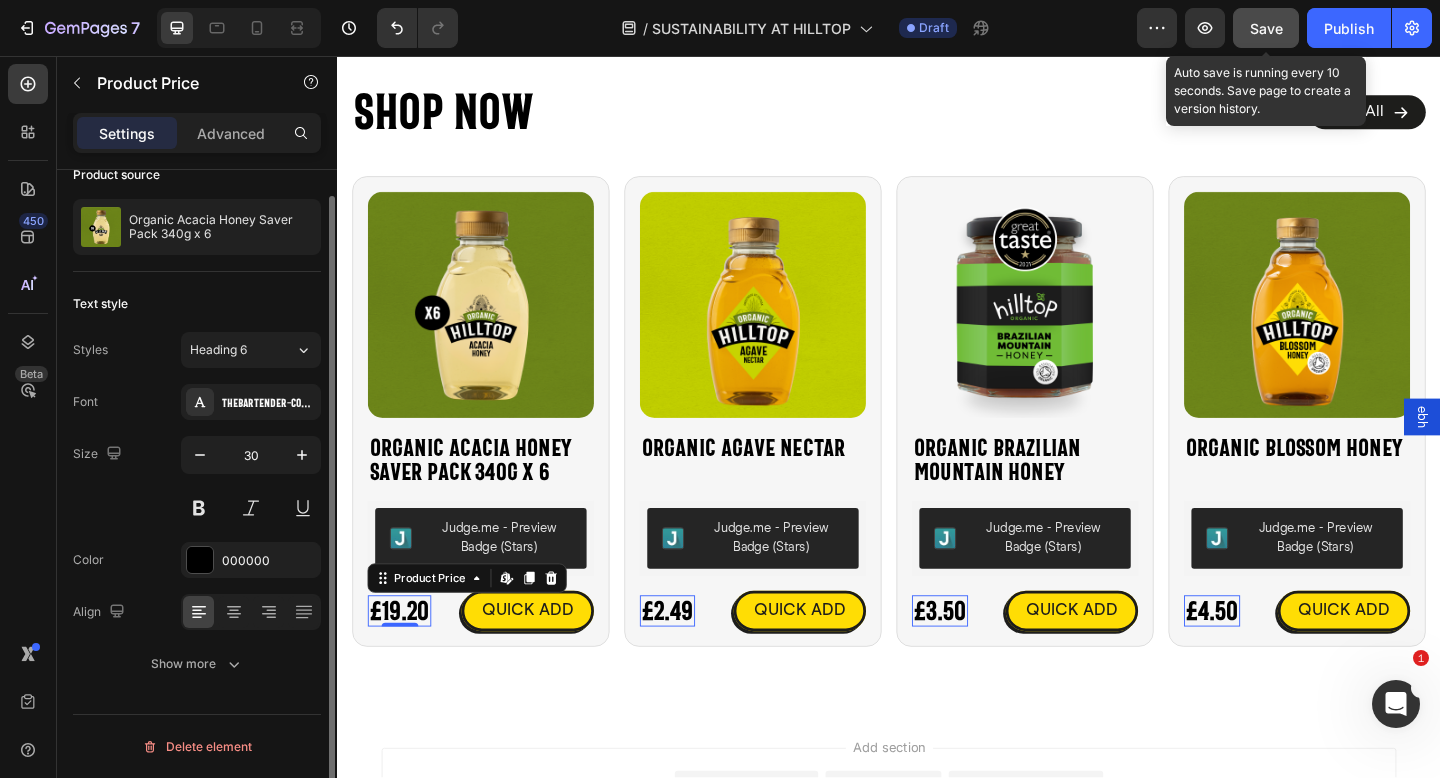 click on "Save" 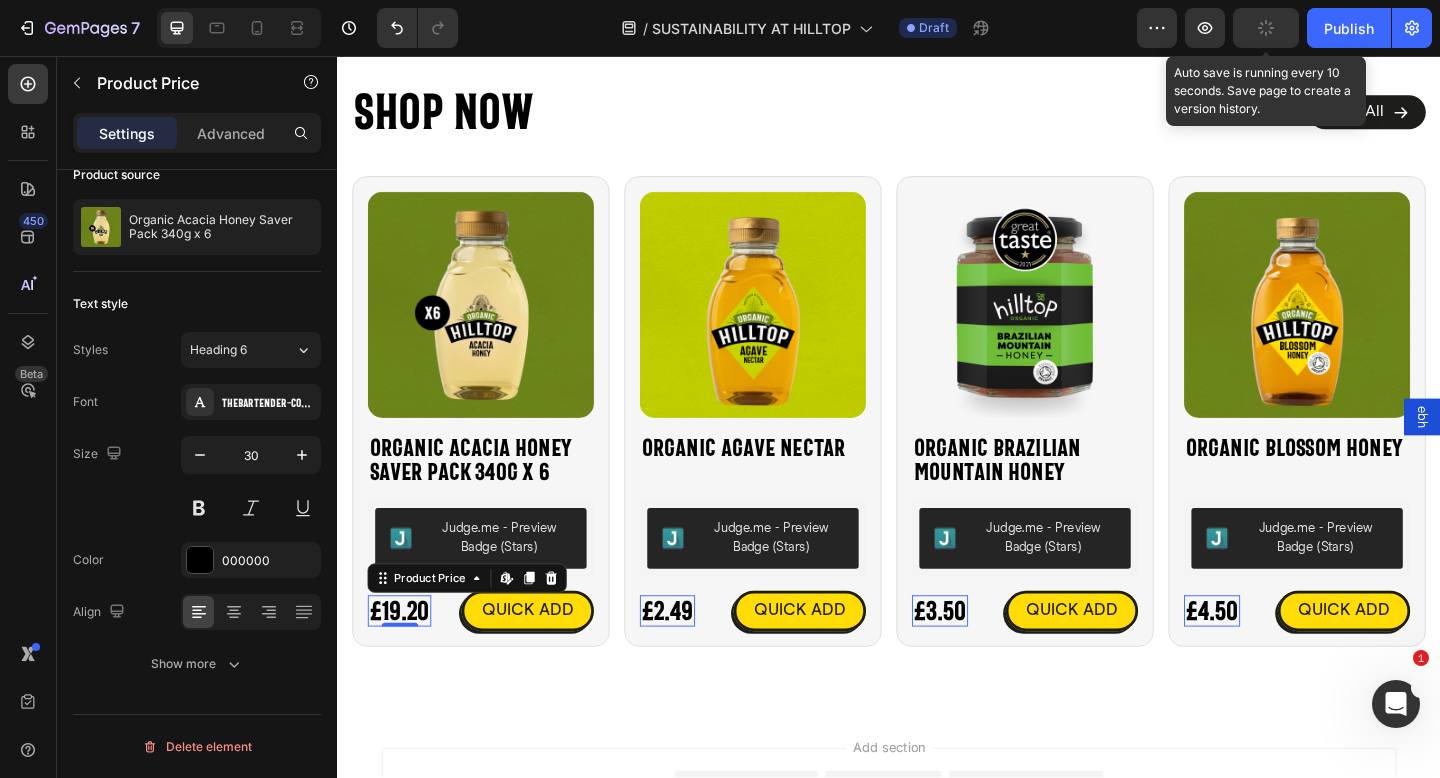 click 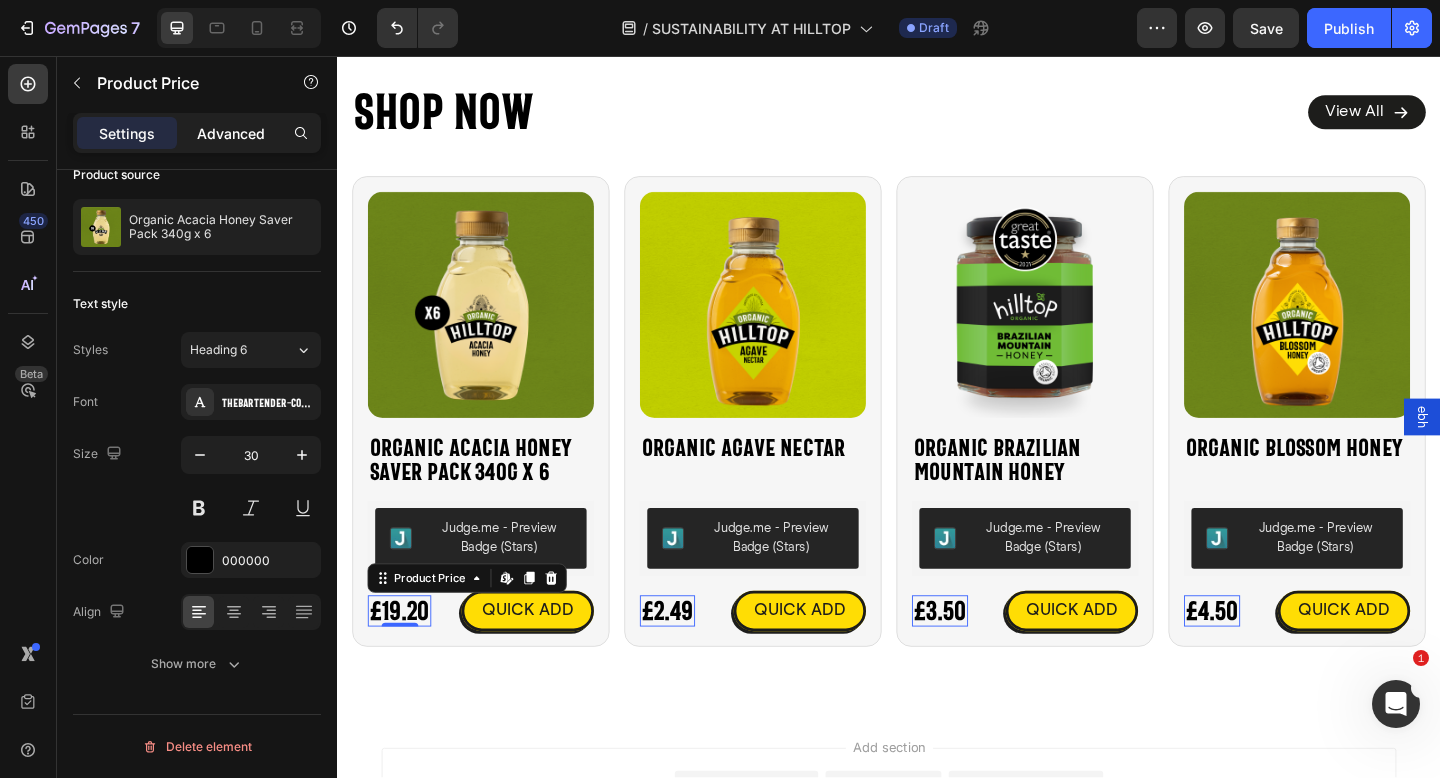 click on "Advanced" at bounding box center (231, 133) 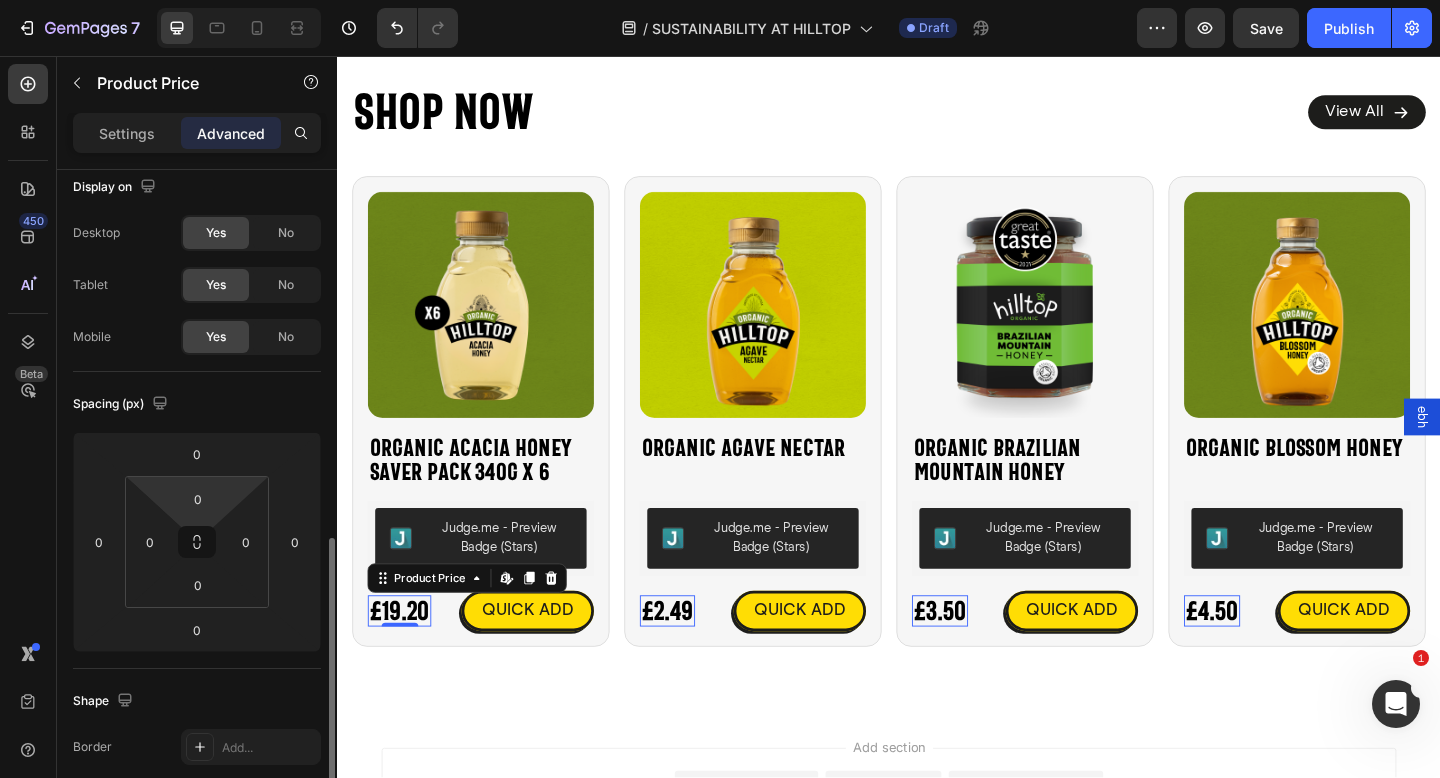 scroll, scrollTop: 0, scrollLeft: 0, axis: both 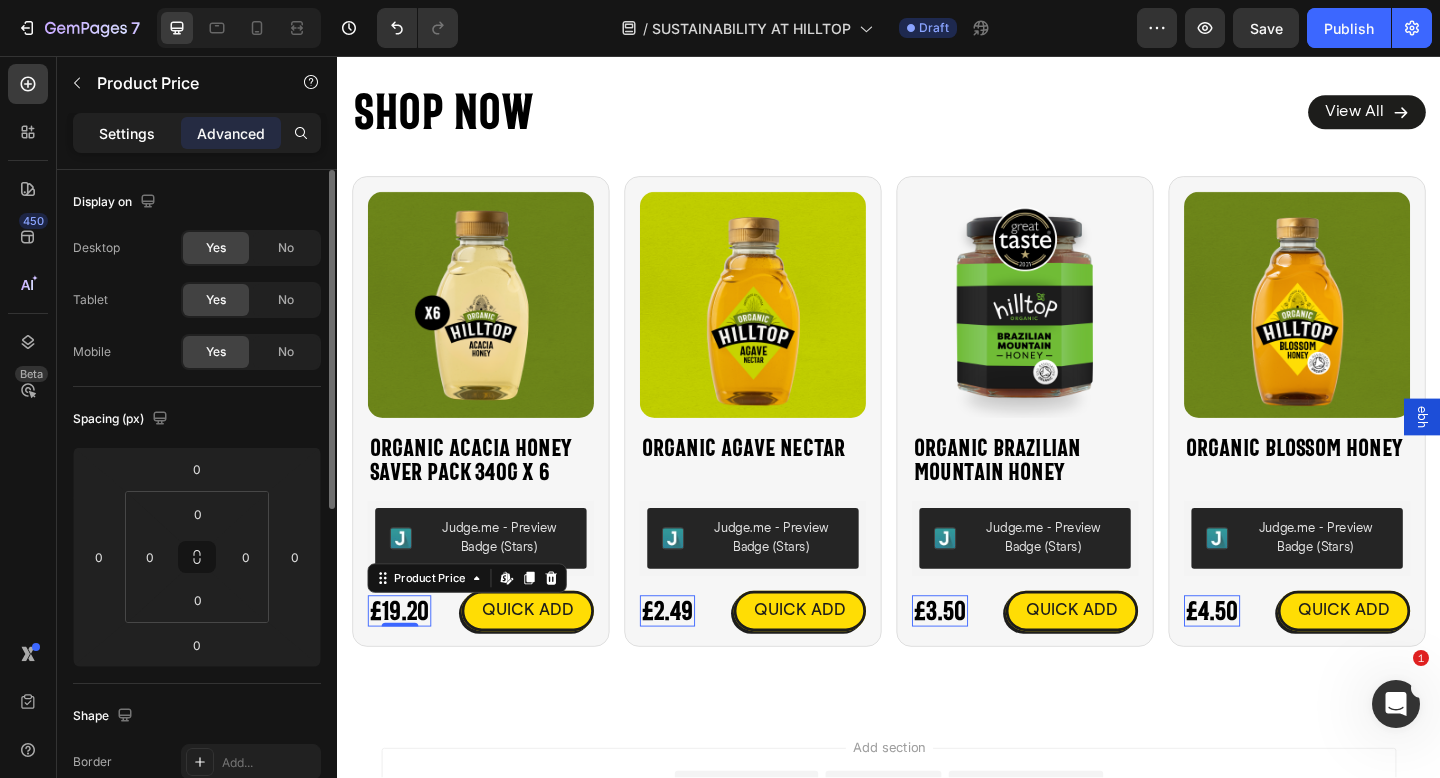 click on "Settings" at bounding box center (127, 133) 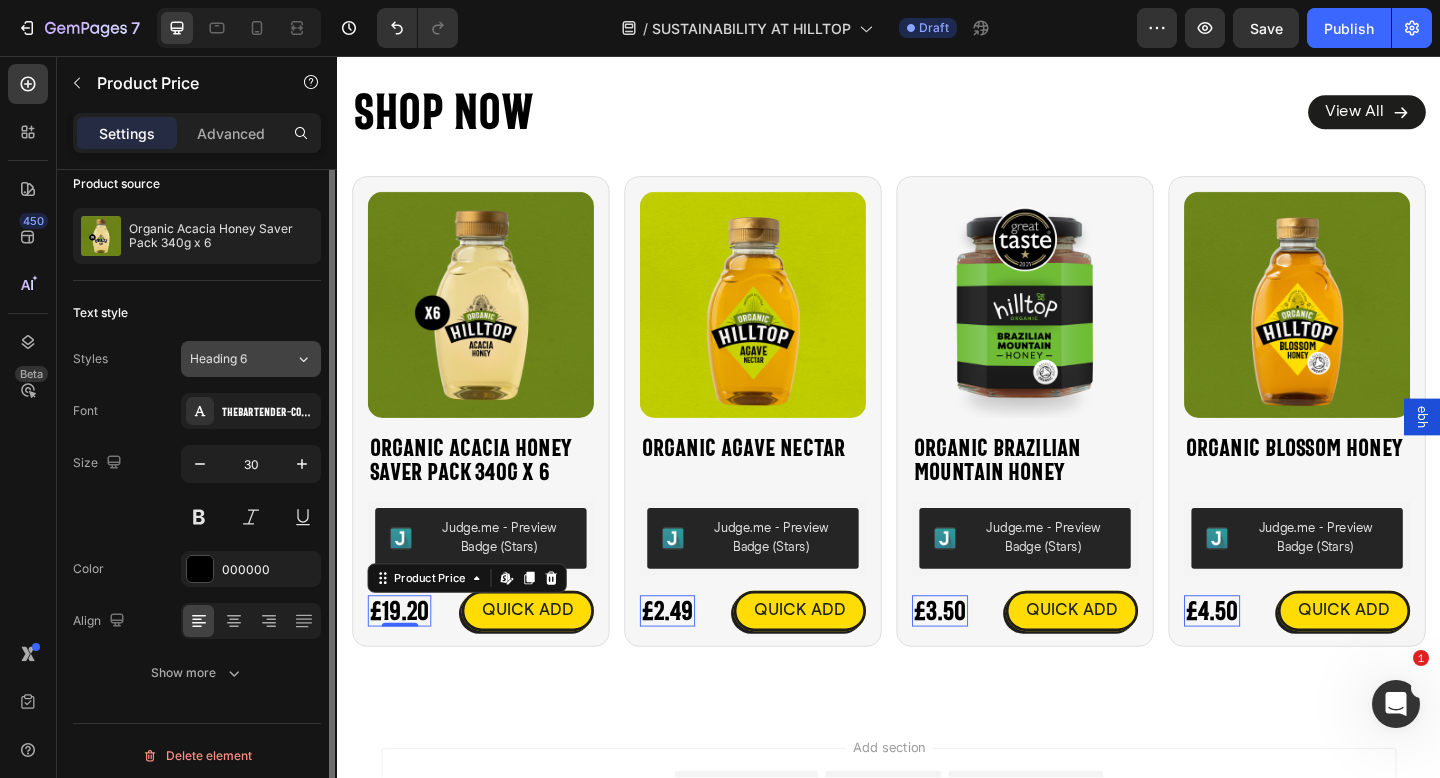 scroll, scrollTop: 27, scrollLeft: 0, axis: vertical 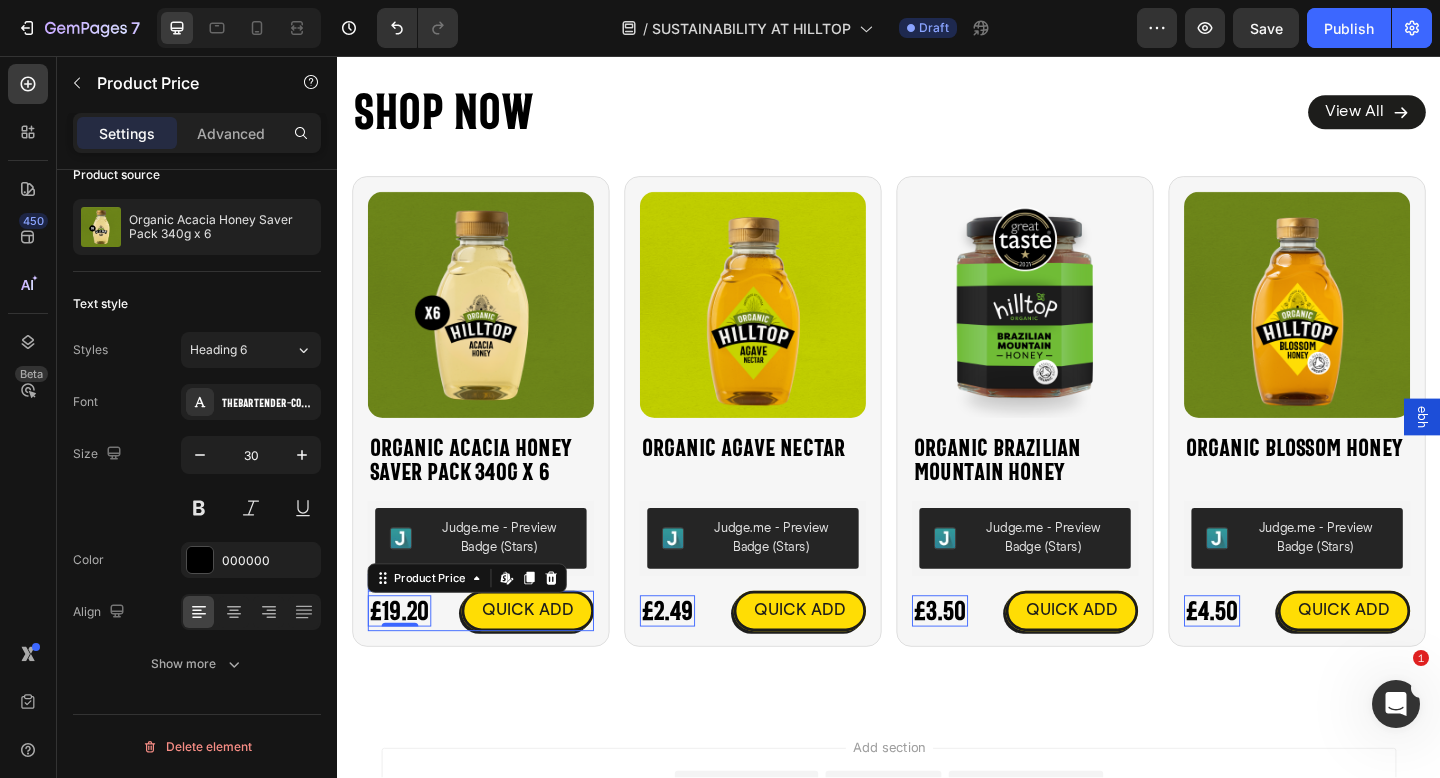 click on "£19.20 Product Price   Edit content in Shopify 0 Product Price   Edit content in Shopify 0 QUICK ADD Button Row" at bounding box center (493, 659) 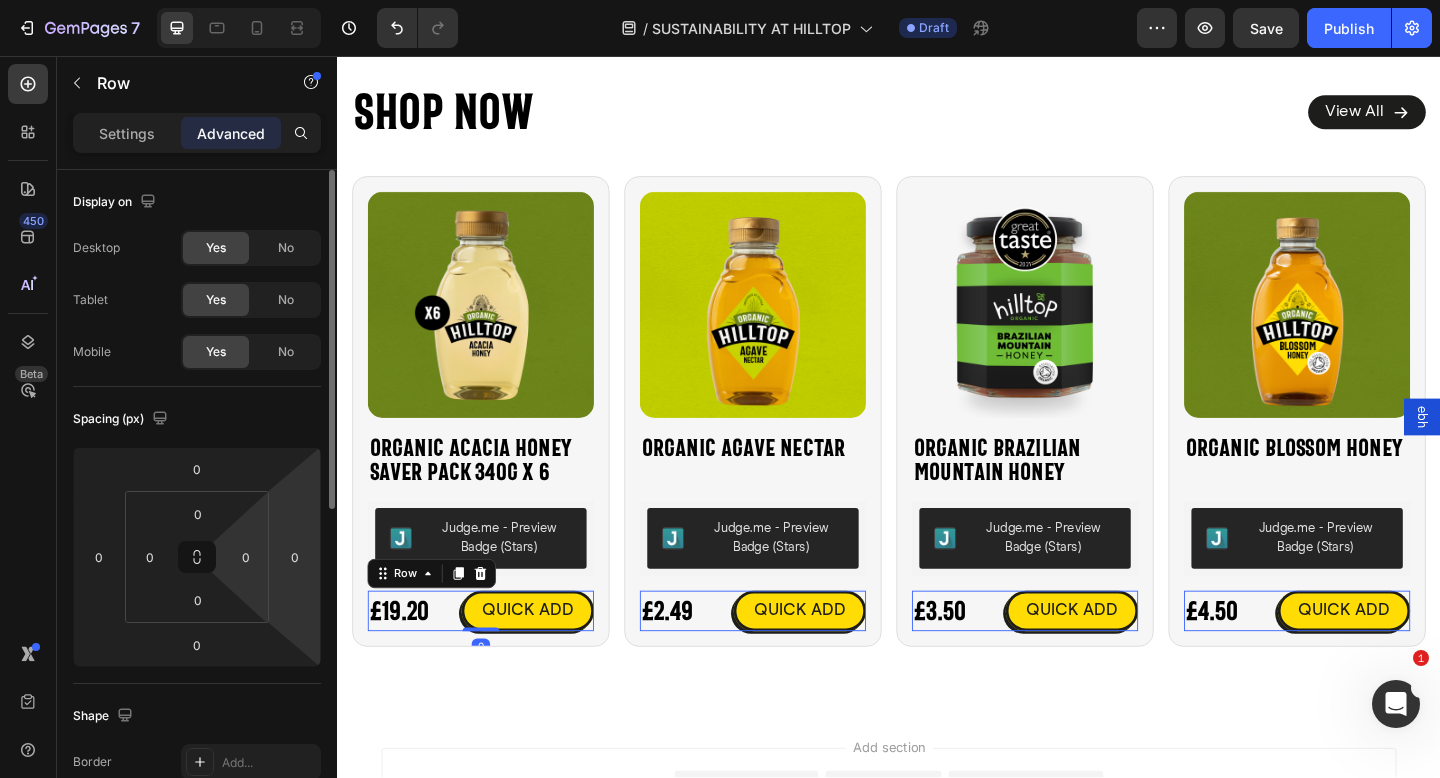 scroll, scrollTop: 639, scrollLeft: 0, axis: vertical 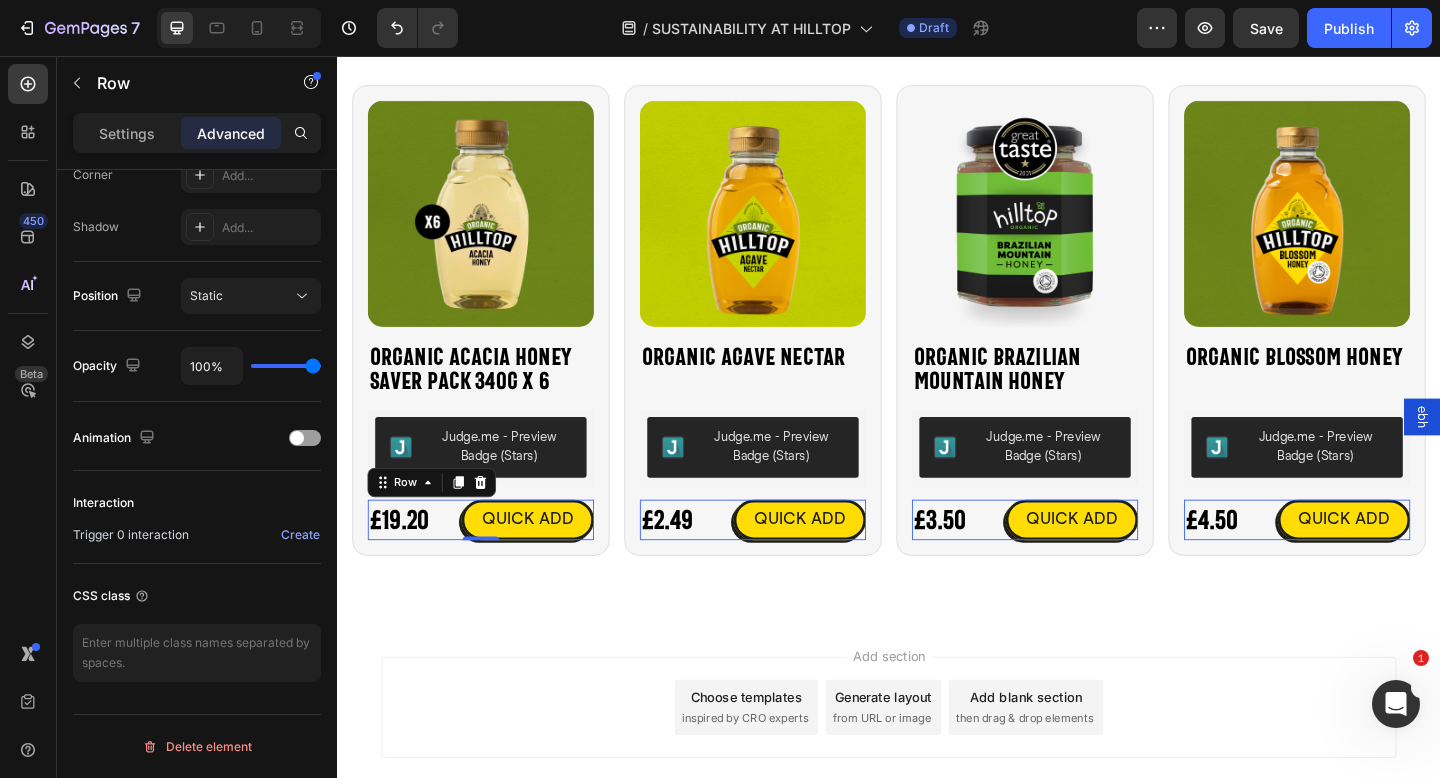 click on "£19.20 Product Price Product Price QUICK ADD Button Row   0" at bounding box center (493, 560) 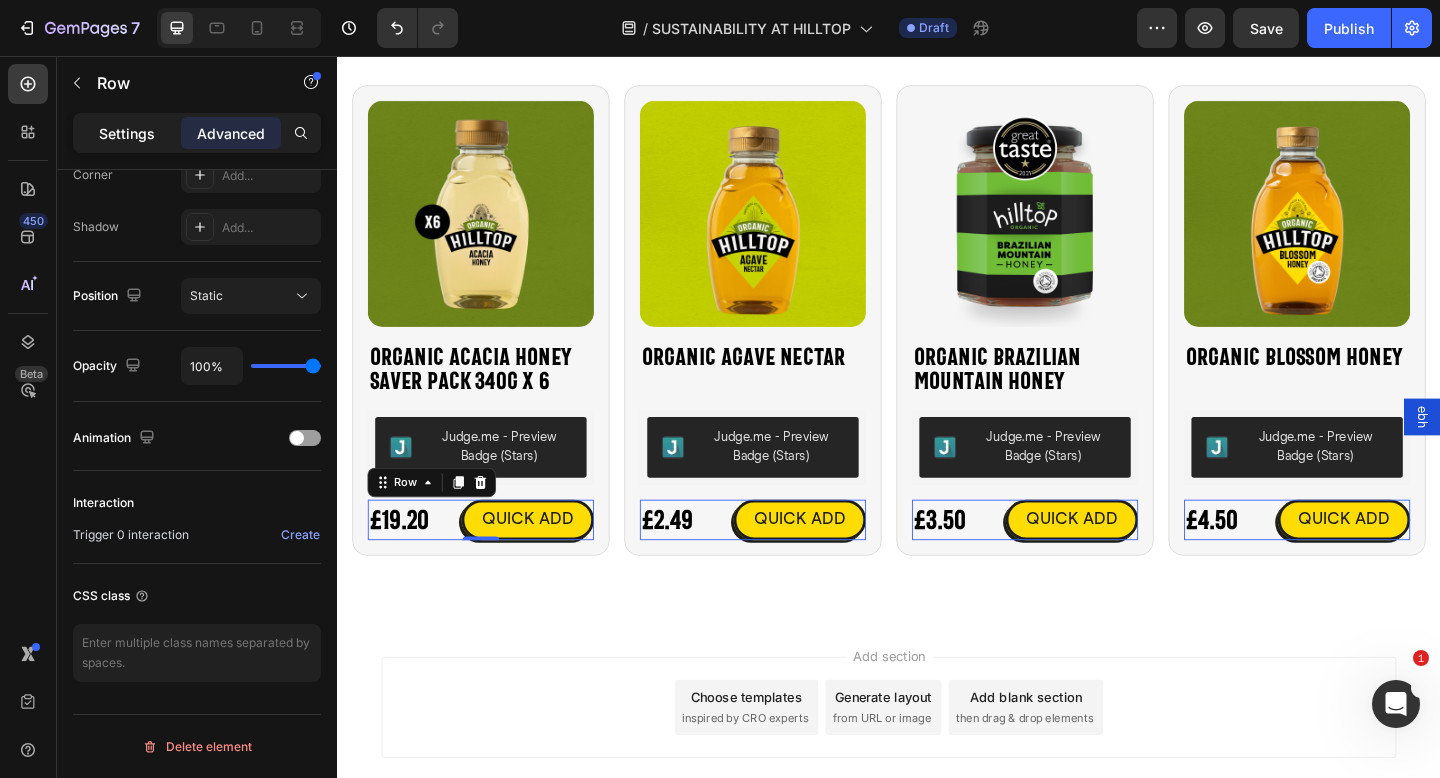click on "Settings" at bounding box center (127, 133) 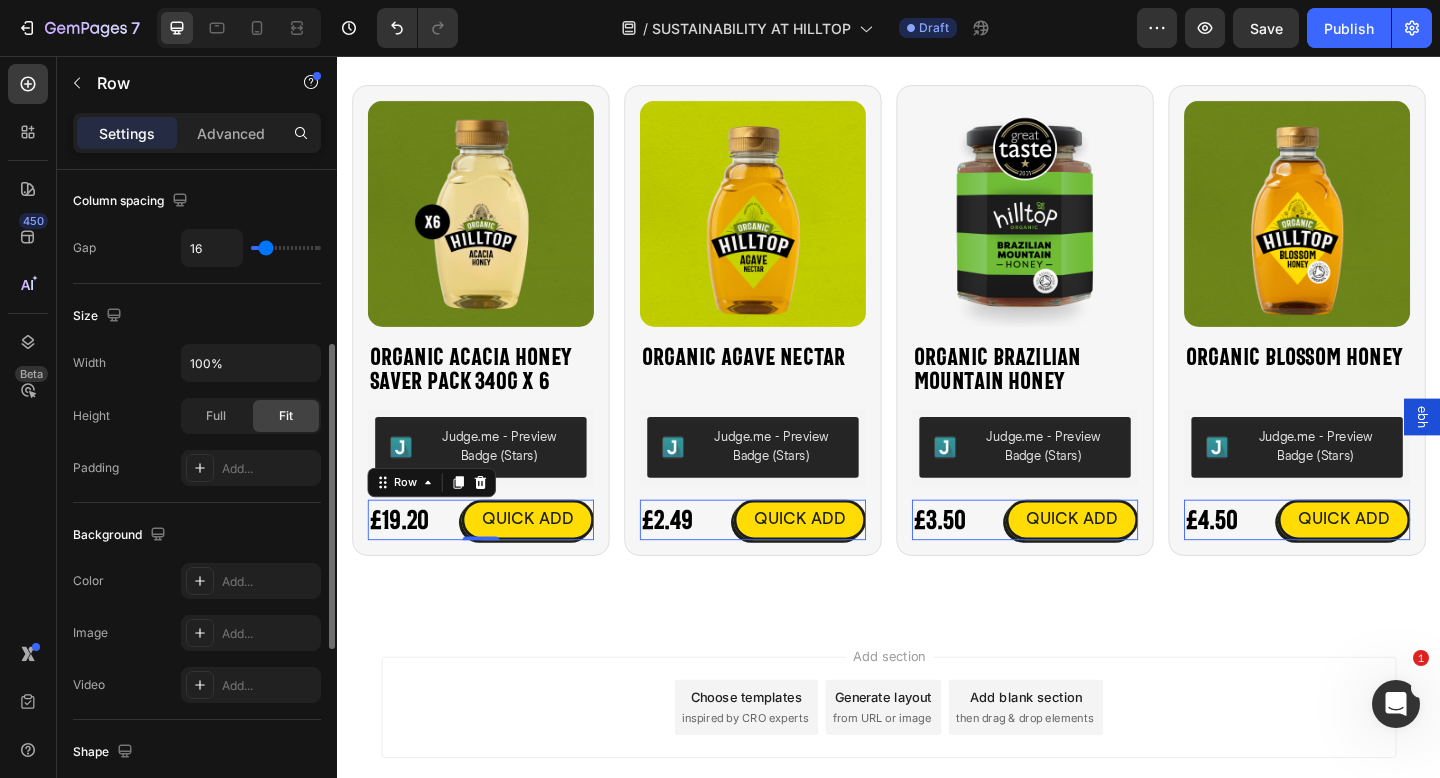 scroll, scrollTop: 0, scrollLeft: 0, axis: both 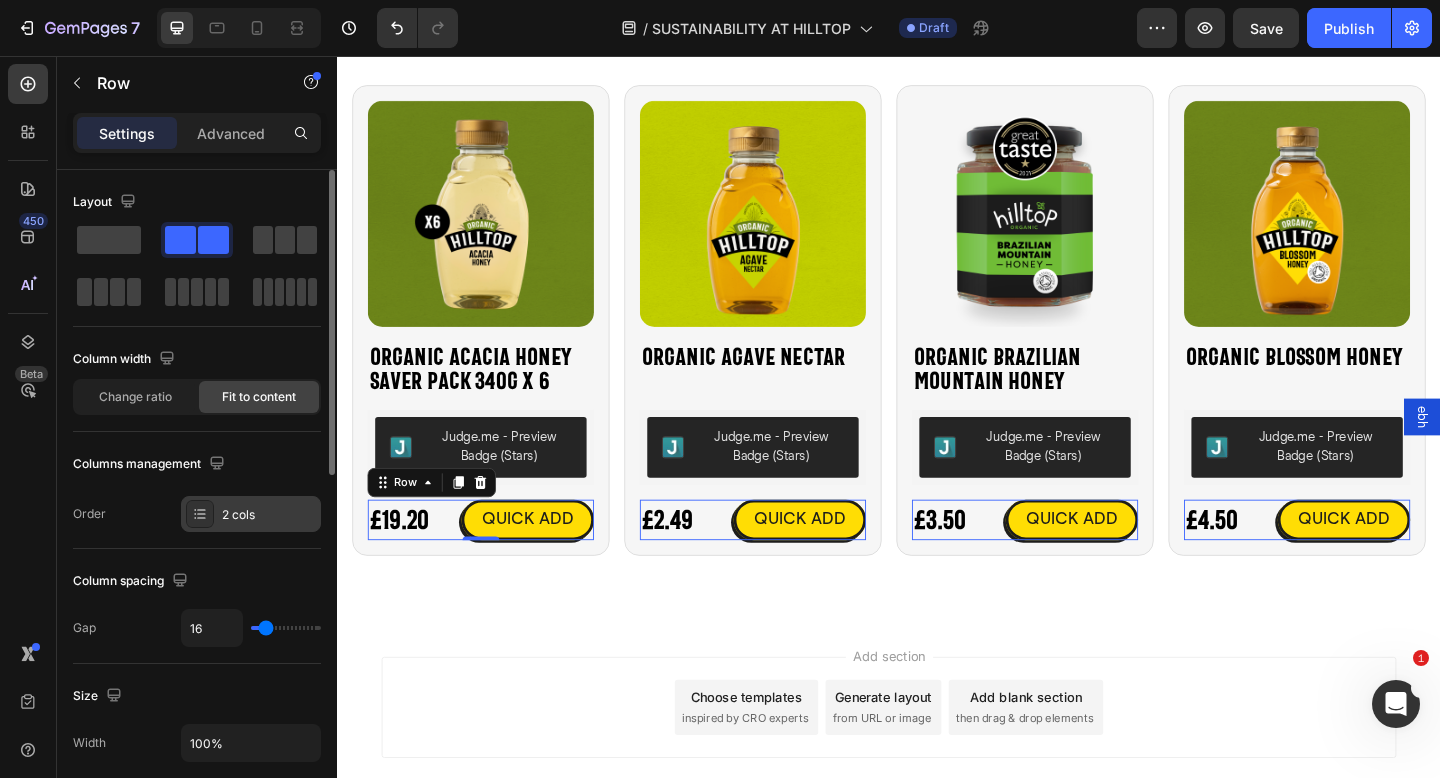 click on "2 cols" at bounding box center [269, 515] 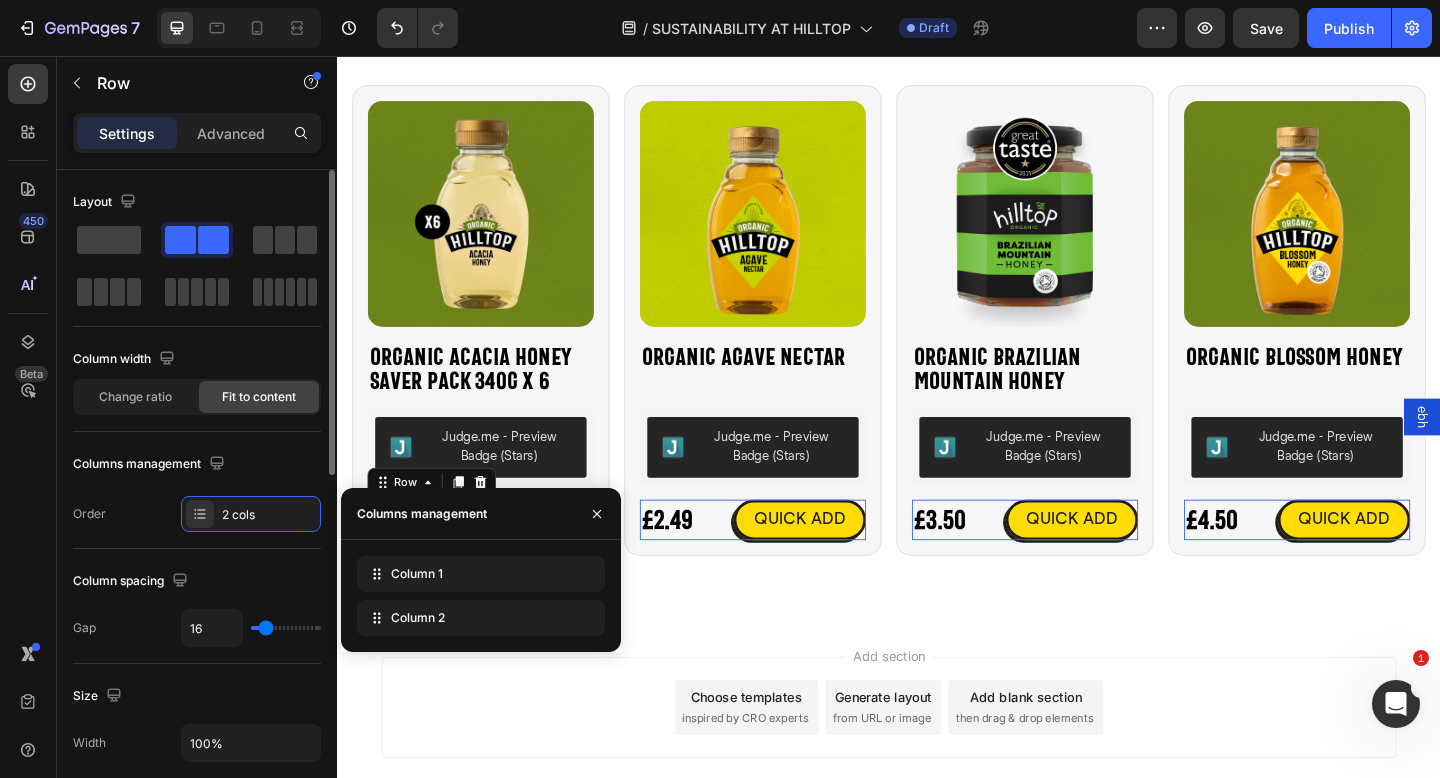 click on "Columns management" at bounding box center (151, 464) 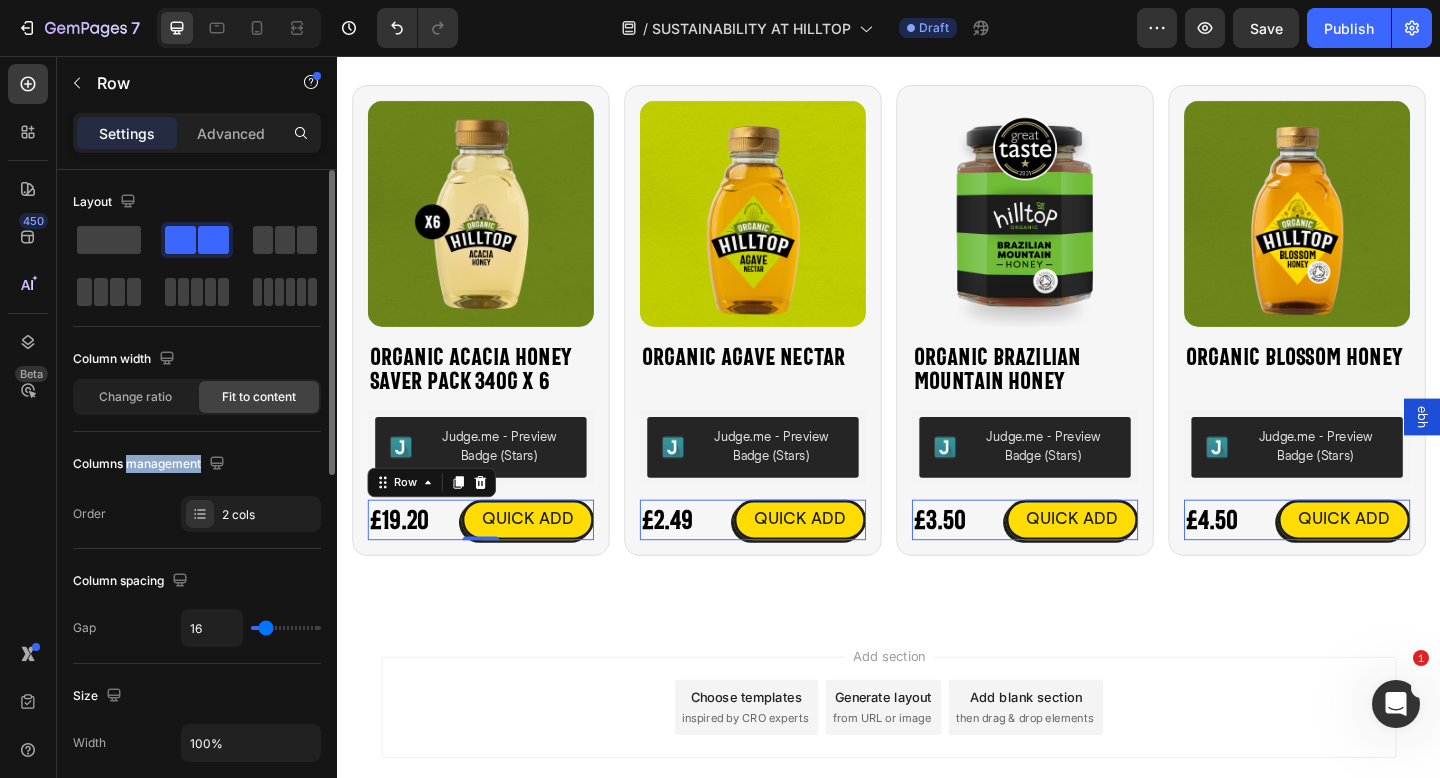 click on "Columns management" at bounding box center (197, 464) 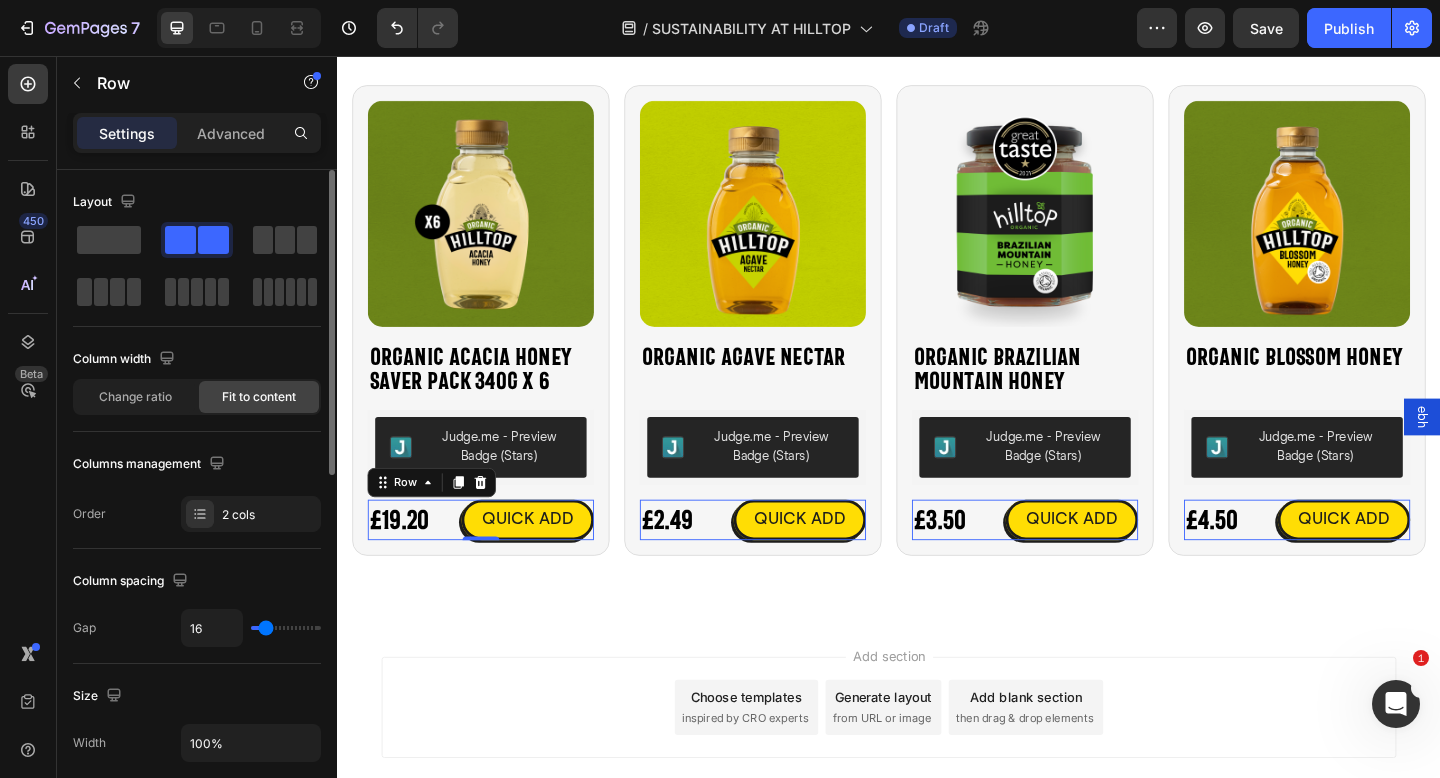click on "Columns management" at bounding box center (197, 464) 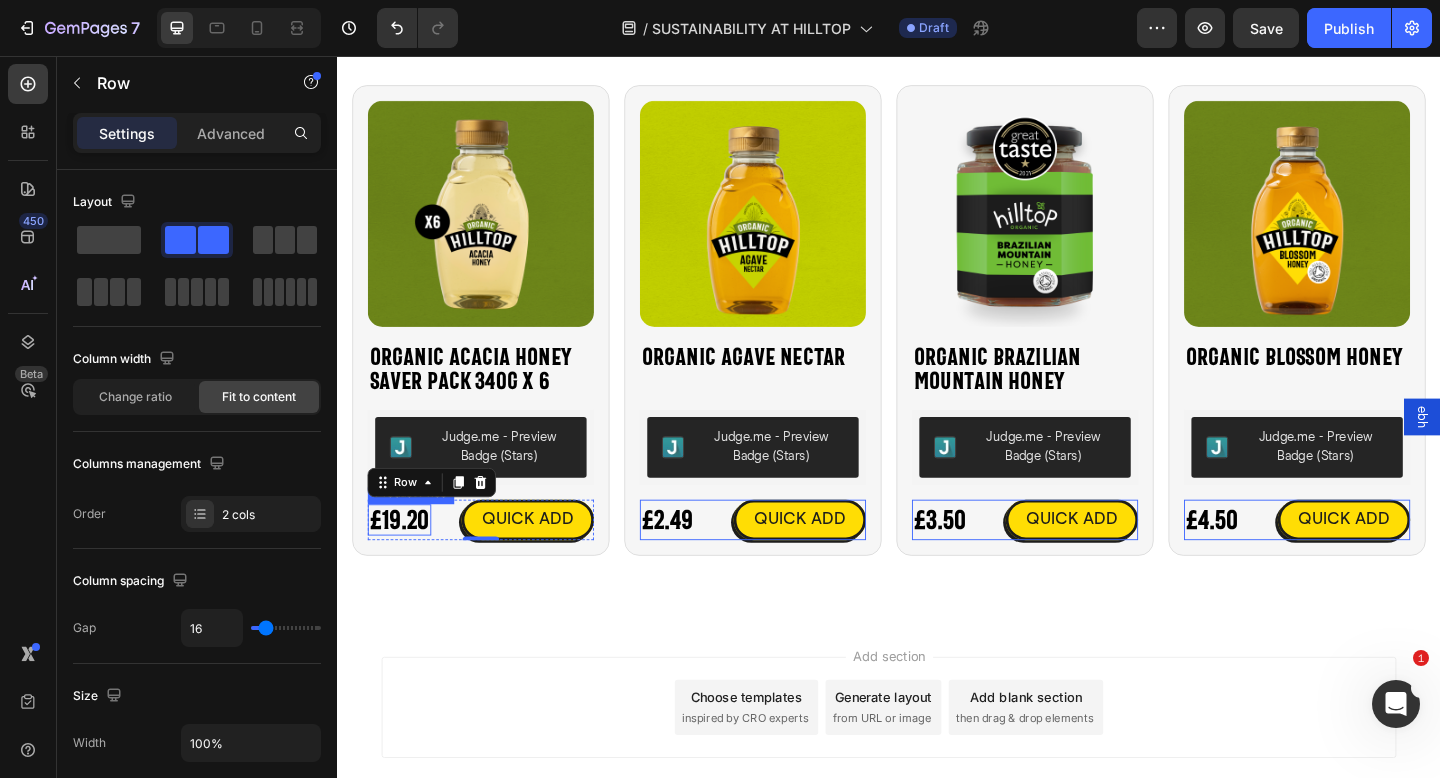 click on "£19.20" at bounding box center [404, 561] 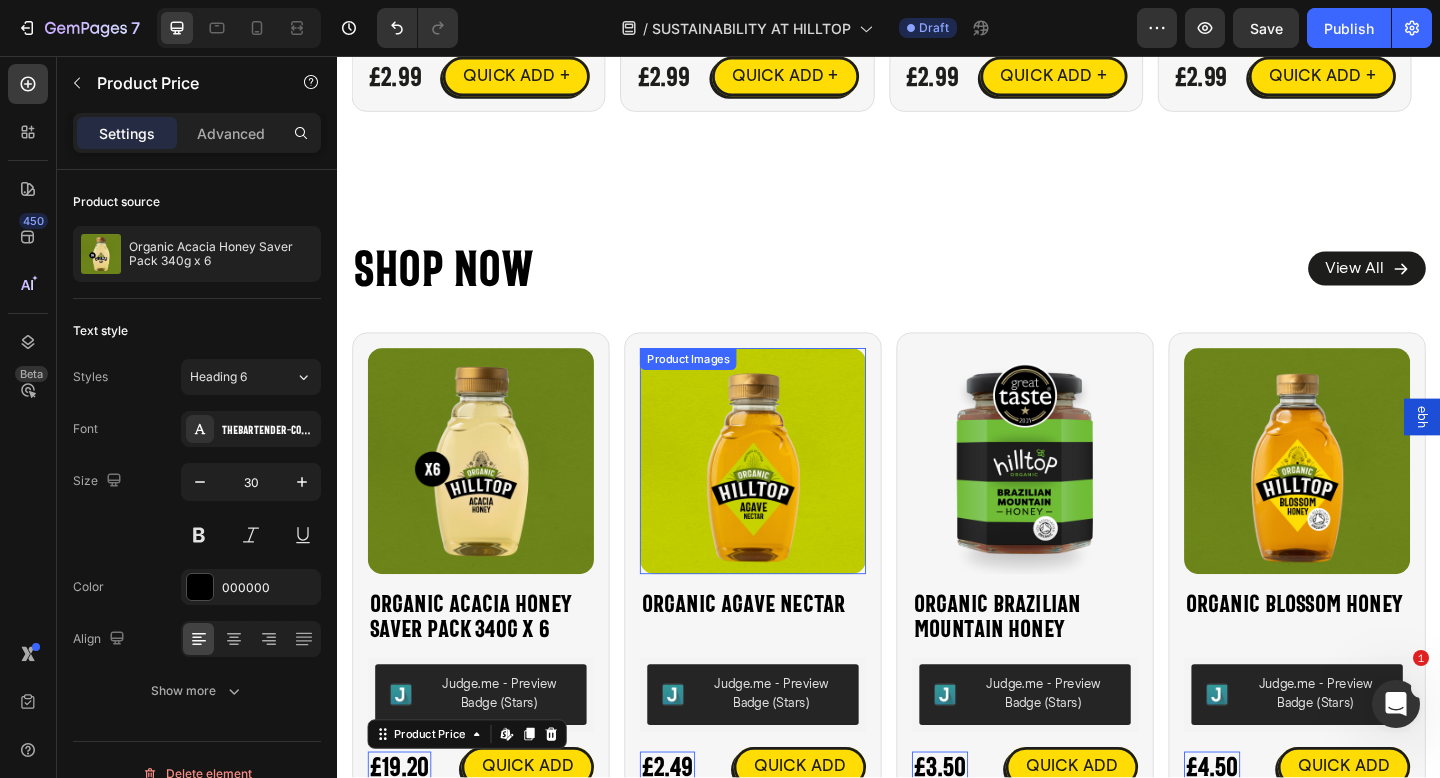 scroll, scrollTop: 4504, scrollLeft: 0, axis: vertical 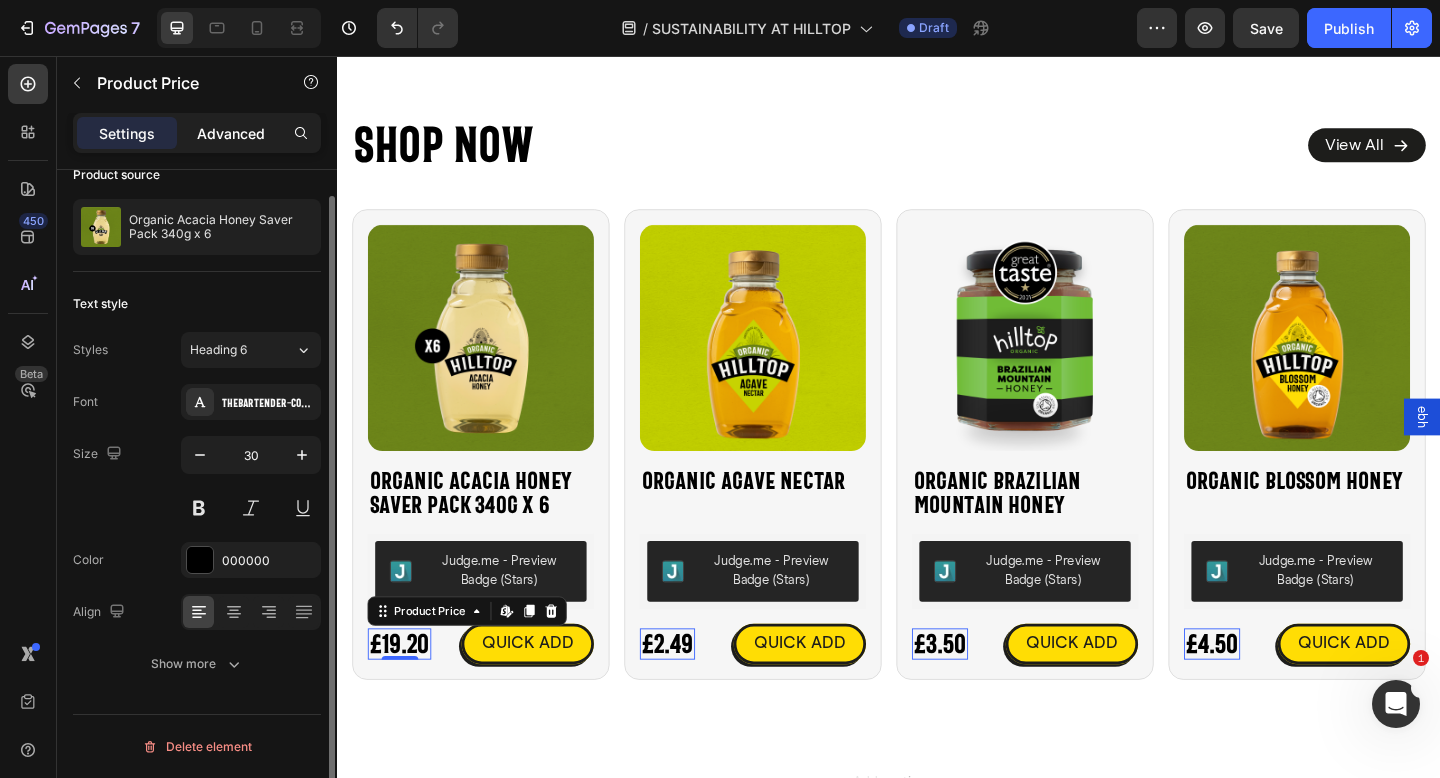 click on "Advanced" 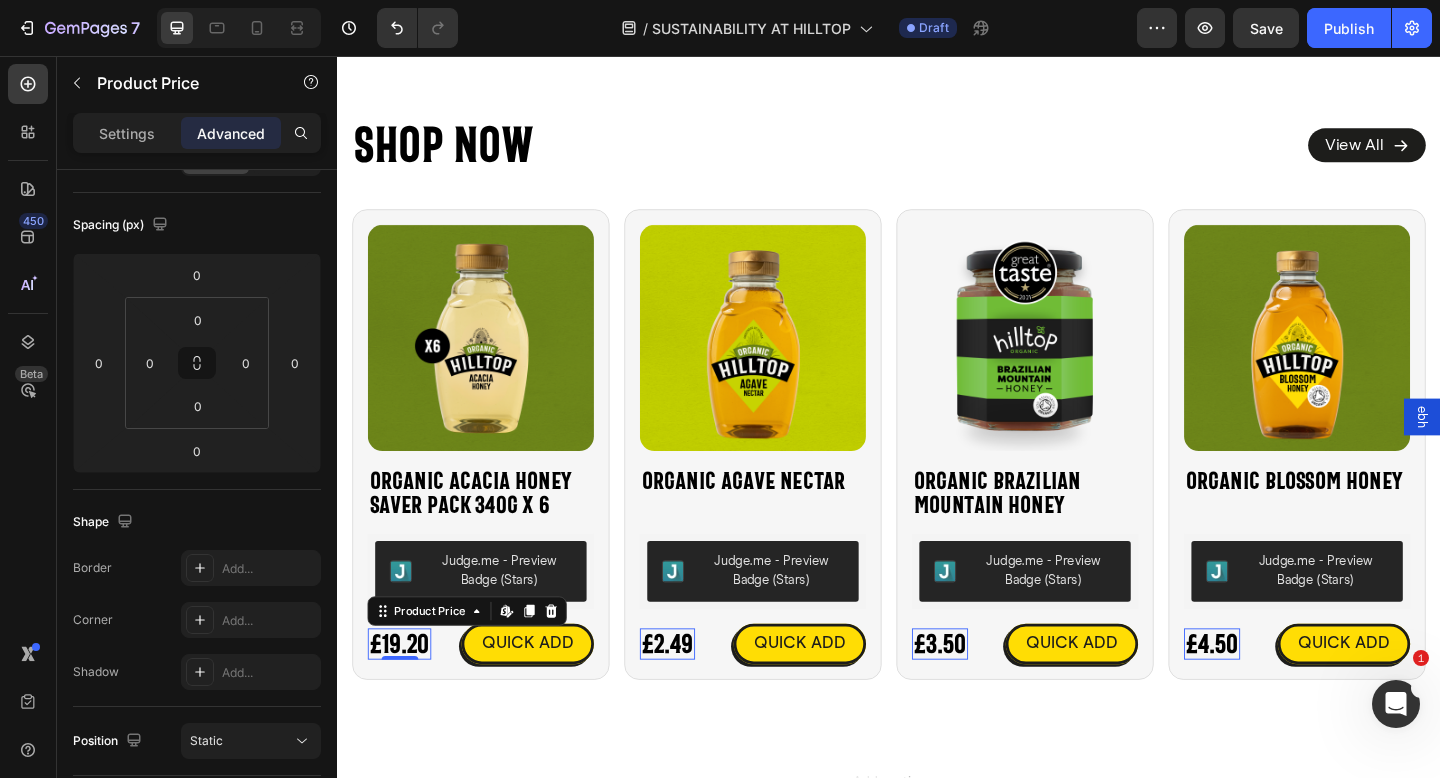 scroll, scrollTop: 639, scrollLeft: 0, axis: vertical 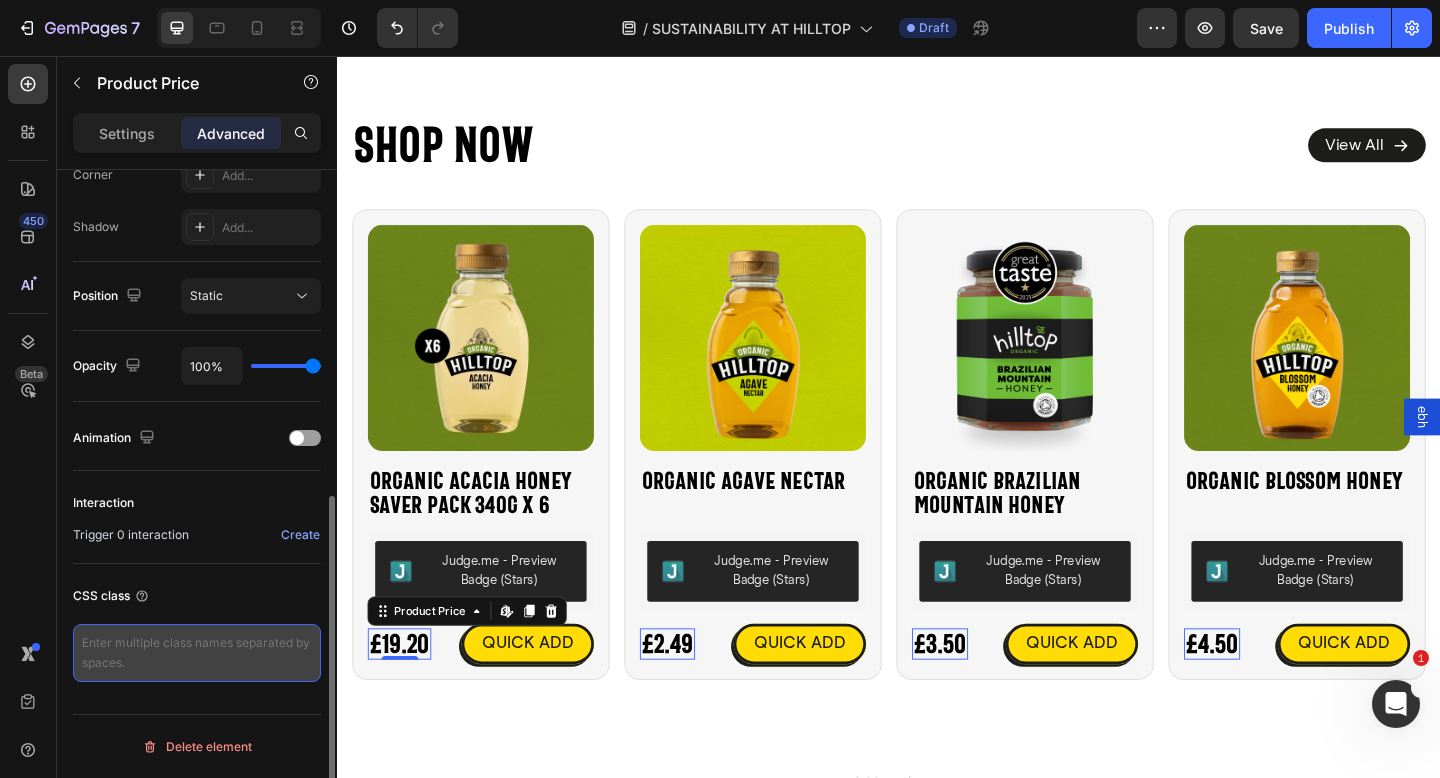click at bounding box center (197, 653) 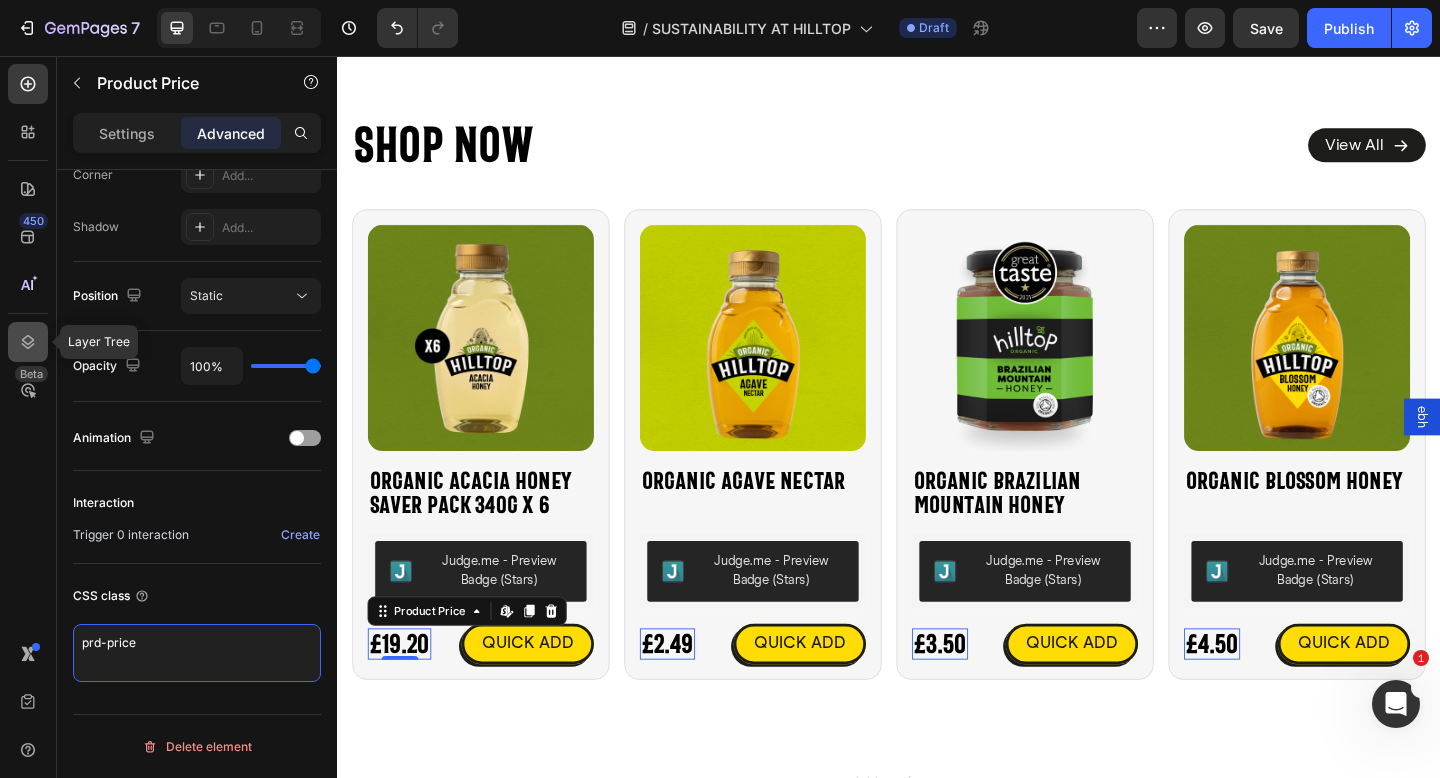 type on "prd-price" 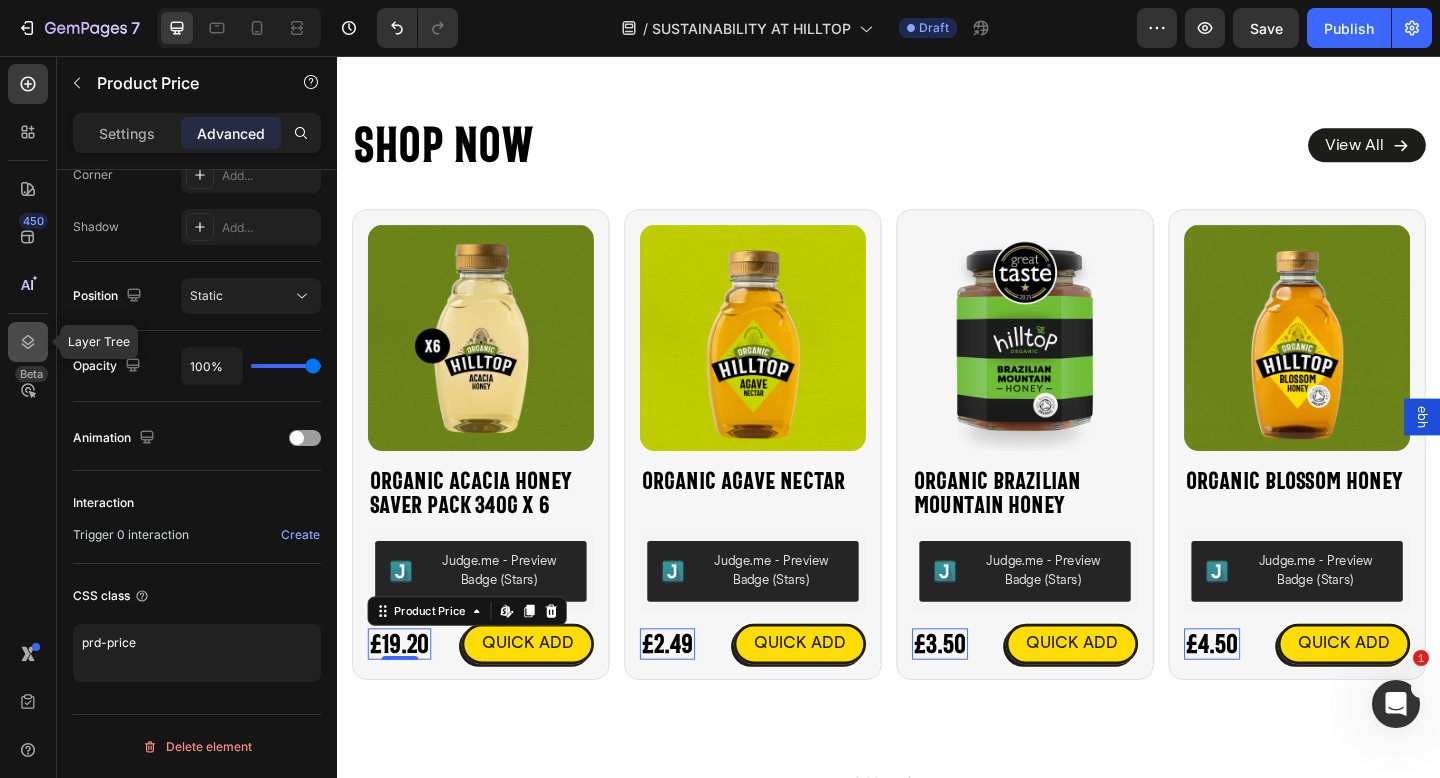 click 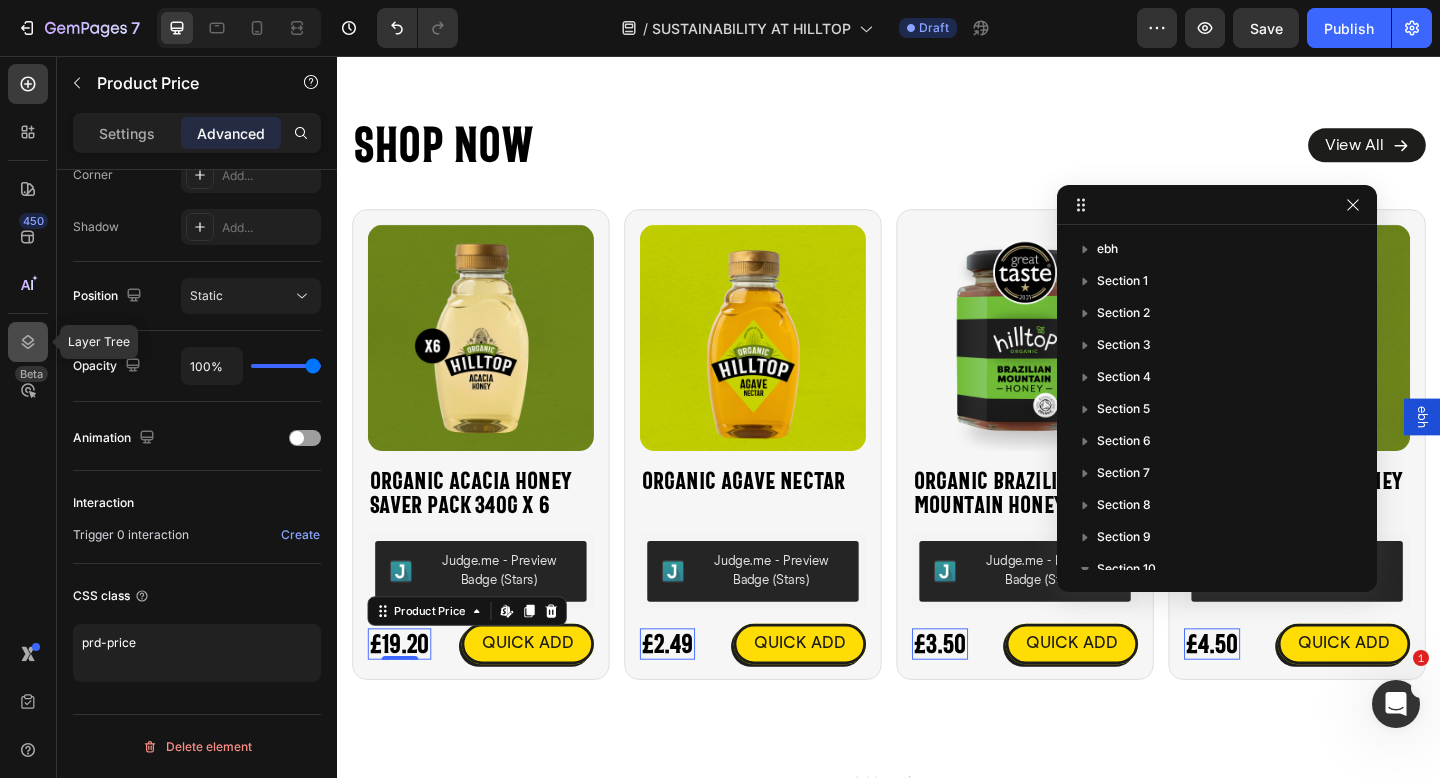 scroll, scrollTop: 559, scrollLeft: 0, axis: vertical 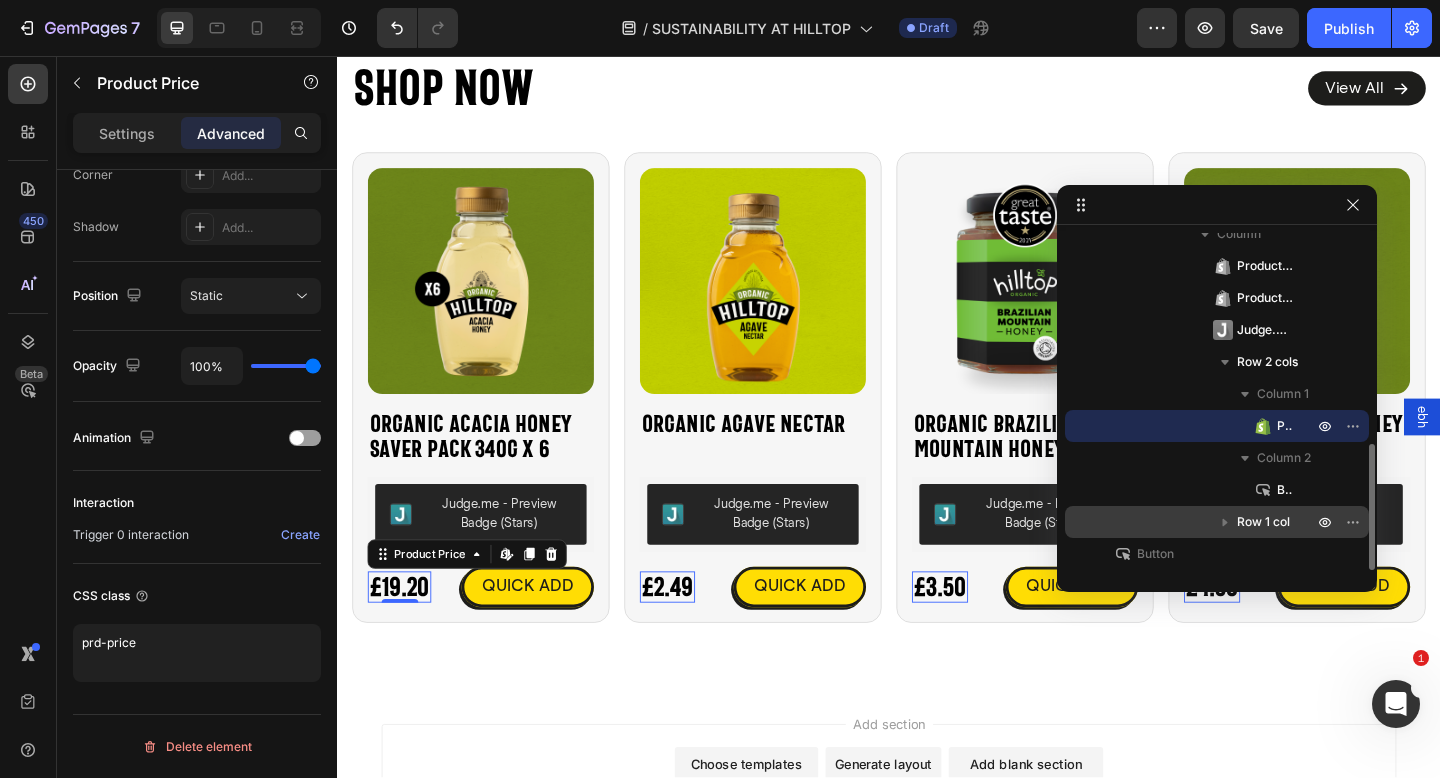 click 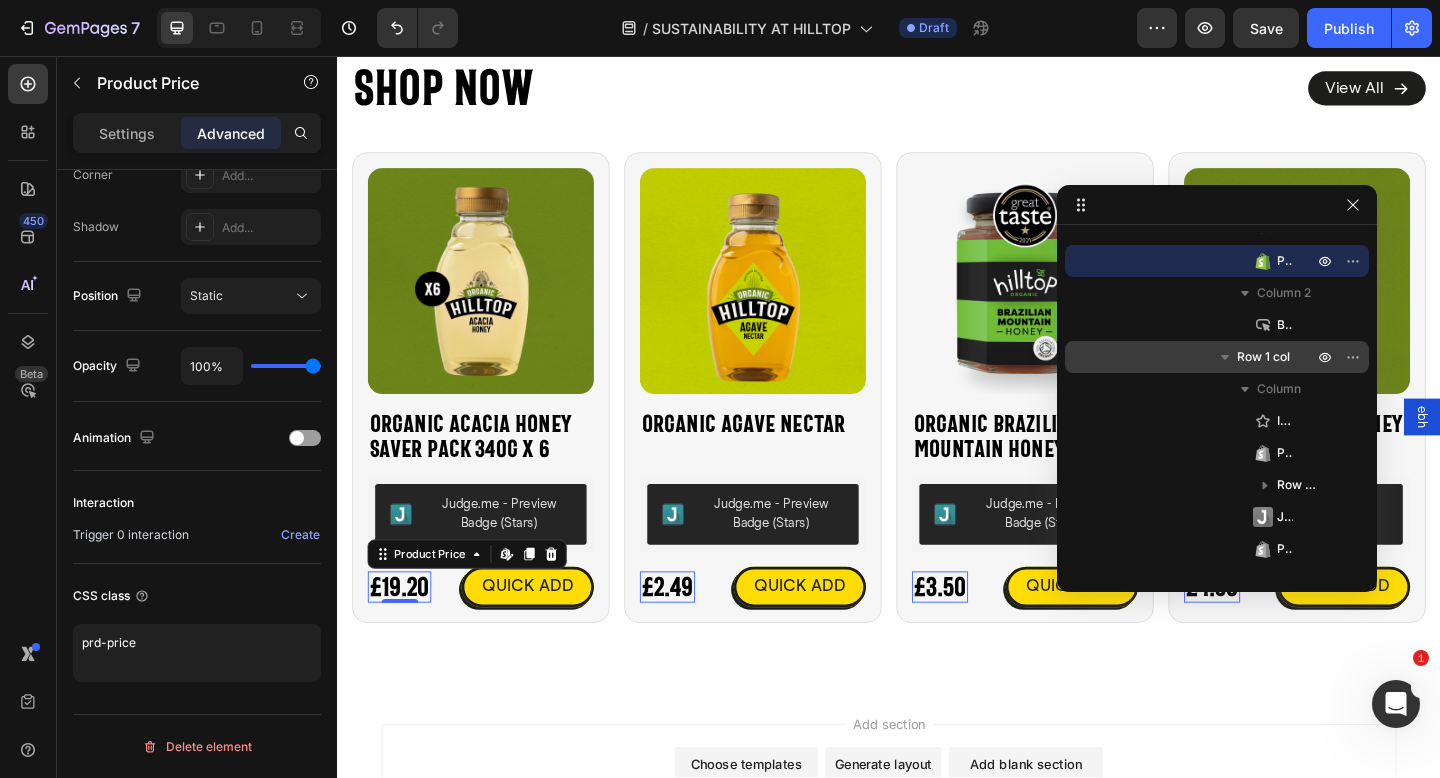 scroll, scrollTop: 847, scrollLeft: 0, axis: vertical 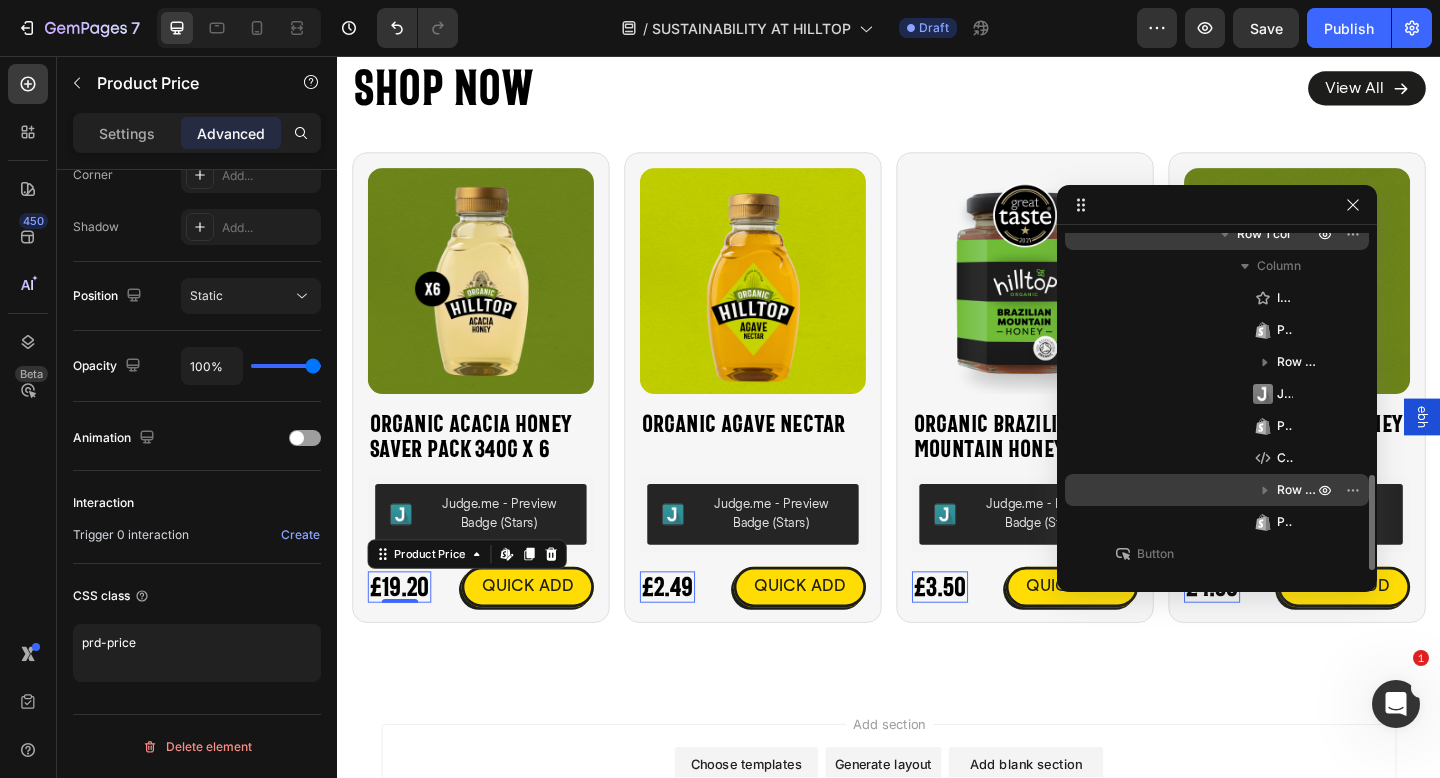 click 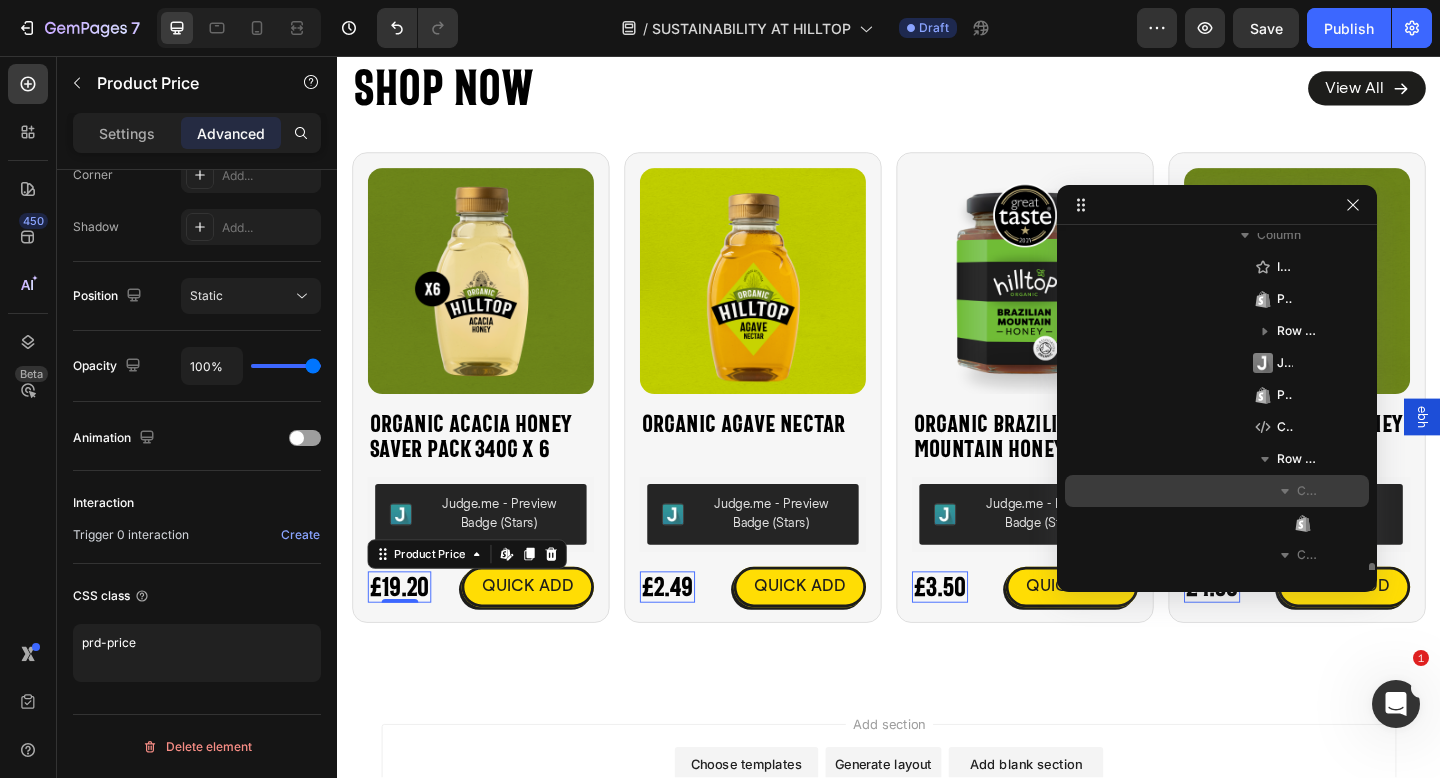 scroll, scrollTop: 975, scrollLeft: 0, axis: vertical 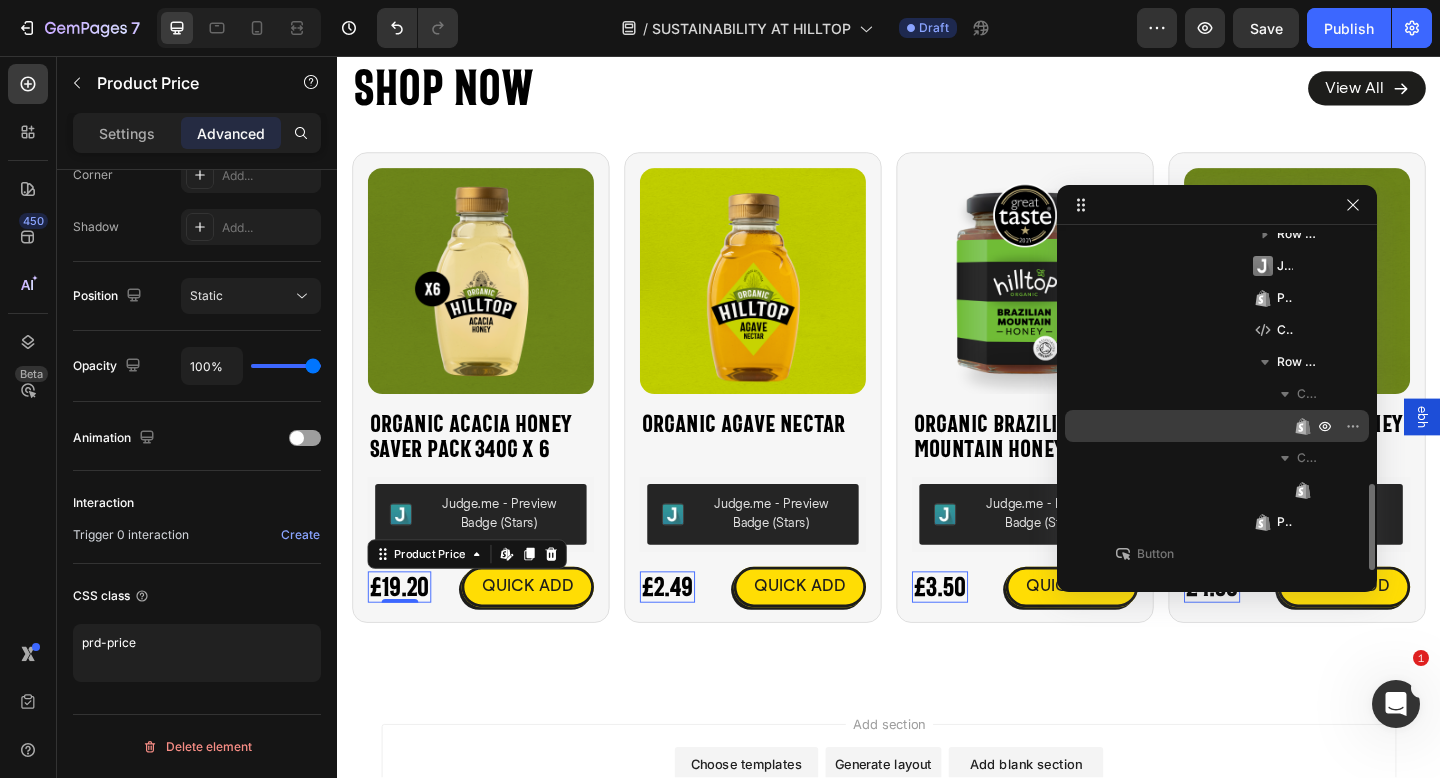 click on "Product Quantity" at bounding box center (1217, 426) 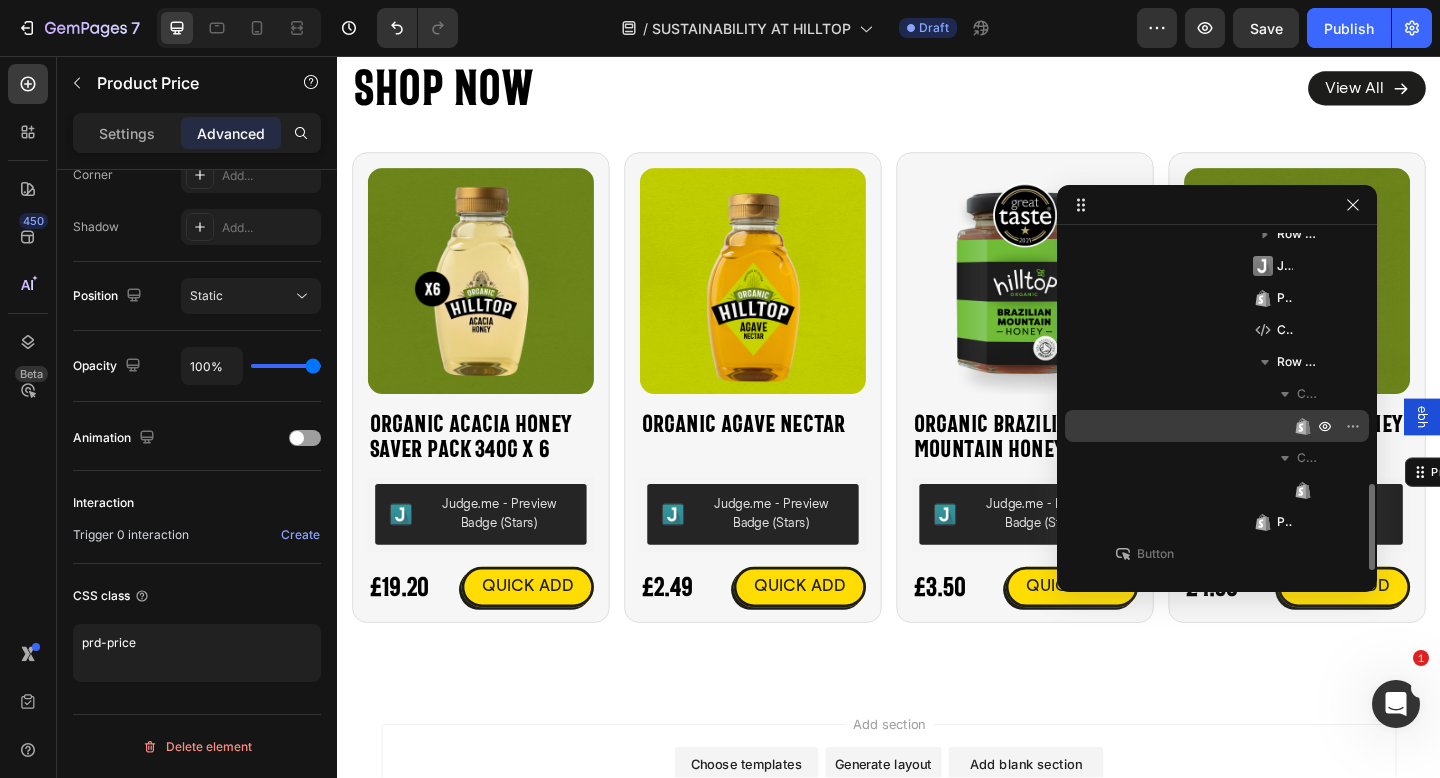 scroll, scrollTop: 0, scrollLeft: 0, axis: both 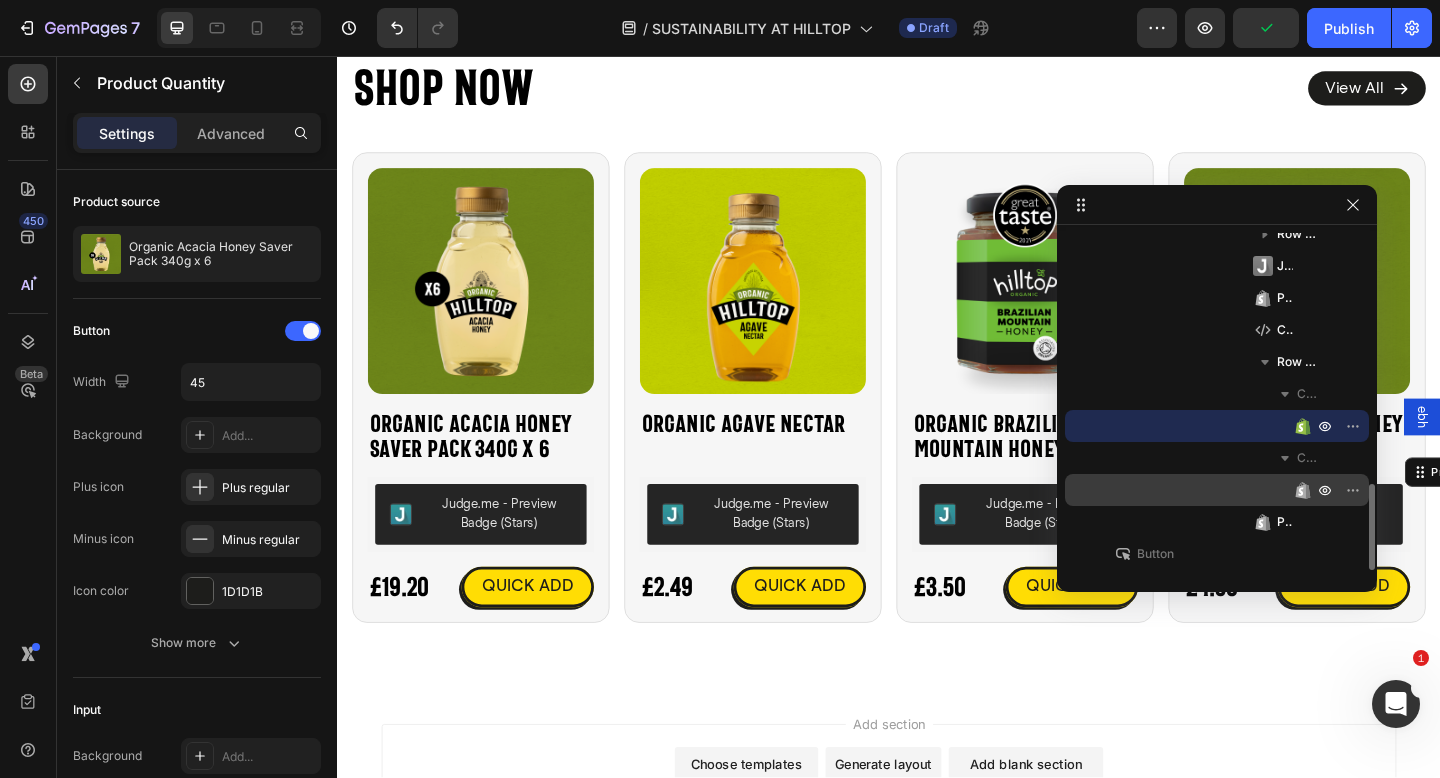 click on "Add to Cart" at bounding box center [1217, 490] 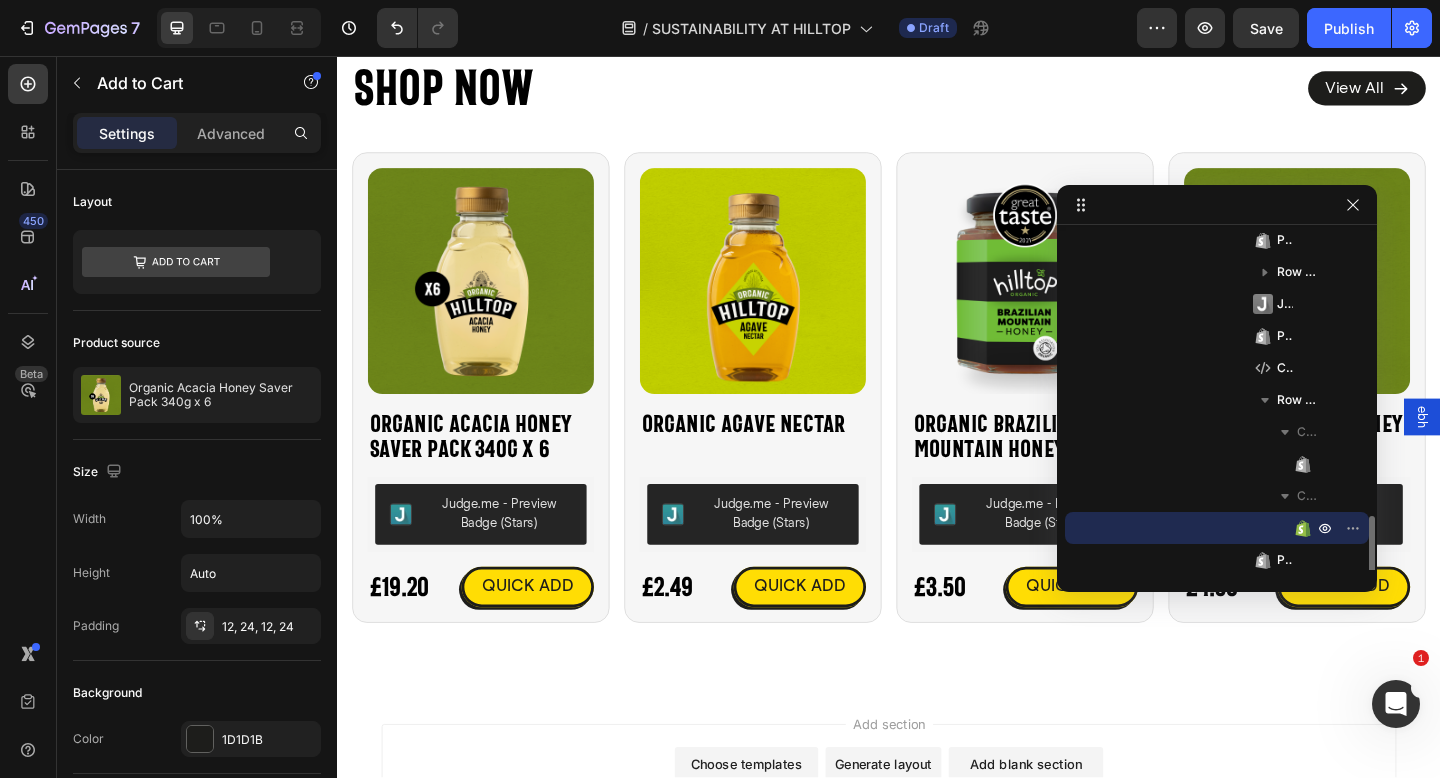 scroll, scrollTop: 698, scrollLeft: 0, axis: vertical 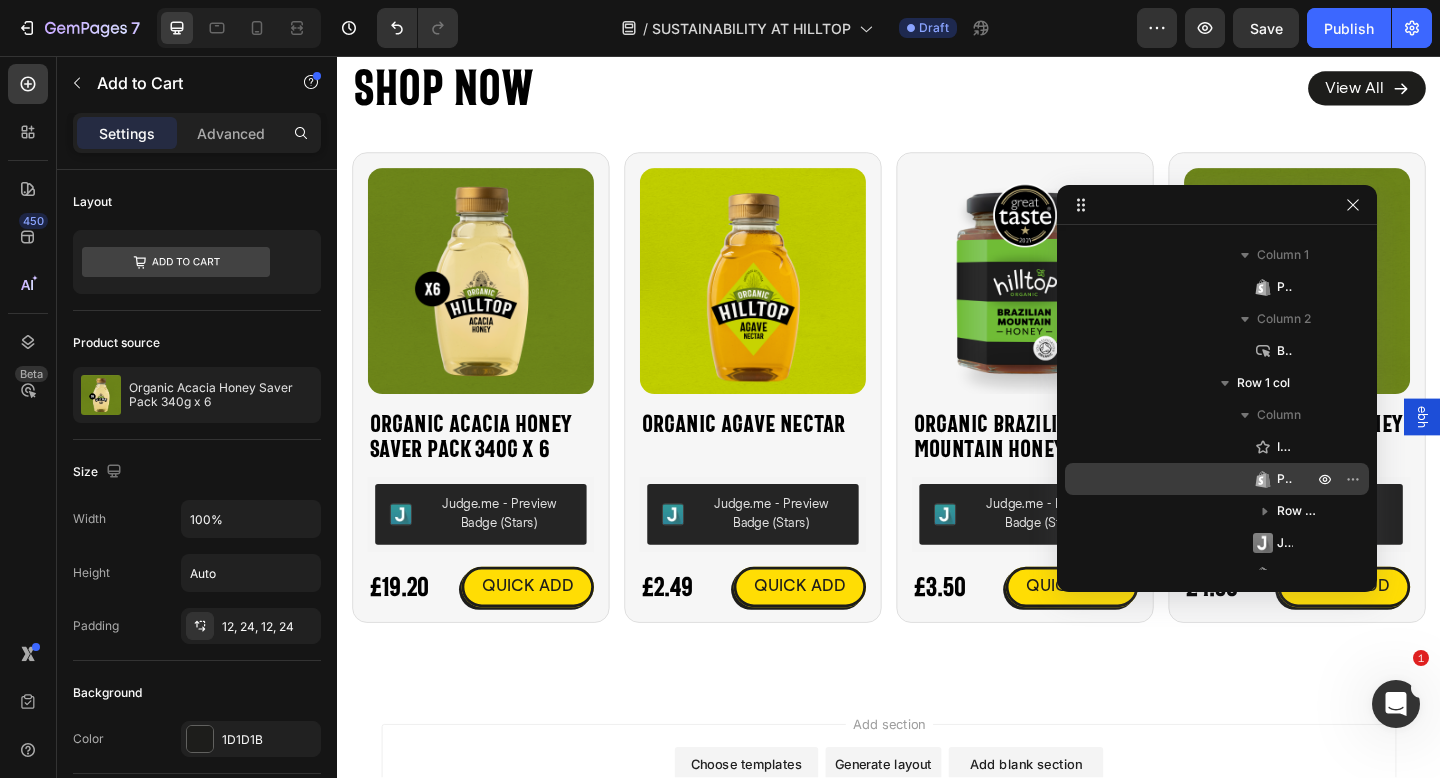 click on "Product Title" at bounding box center [1217, 479] 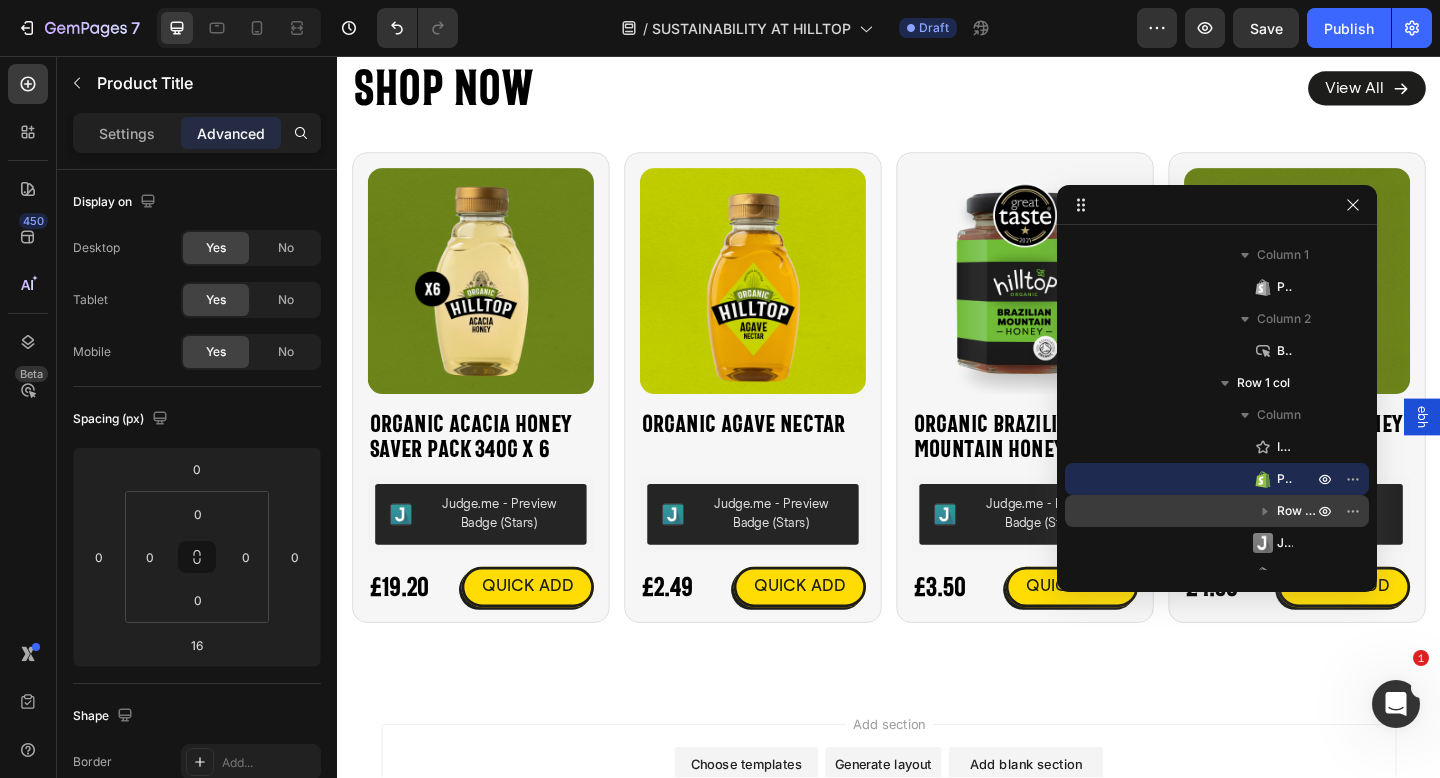 click 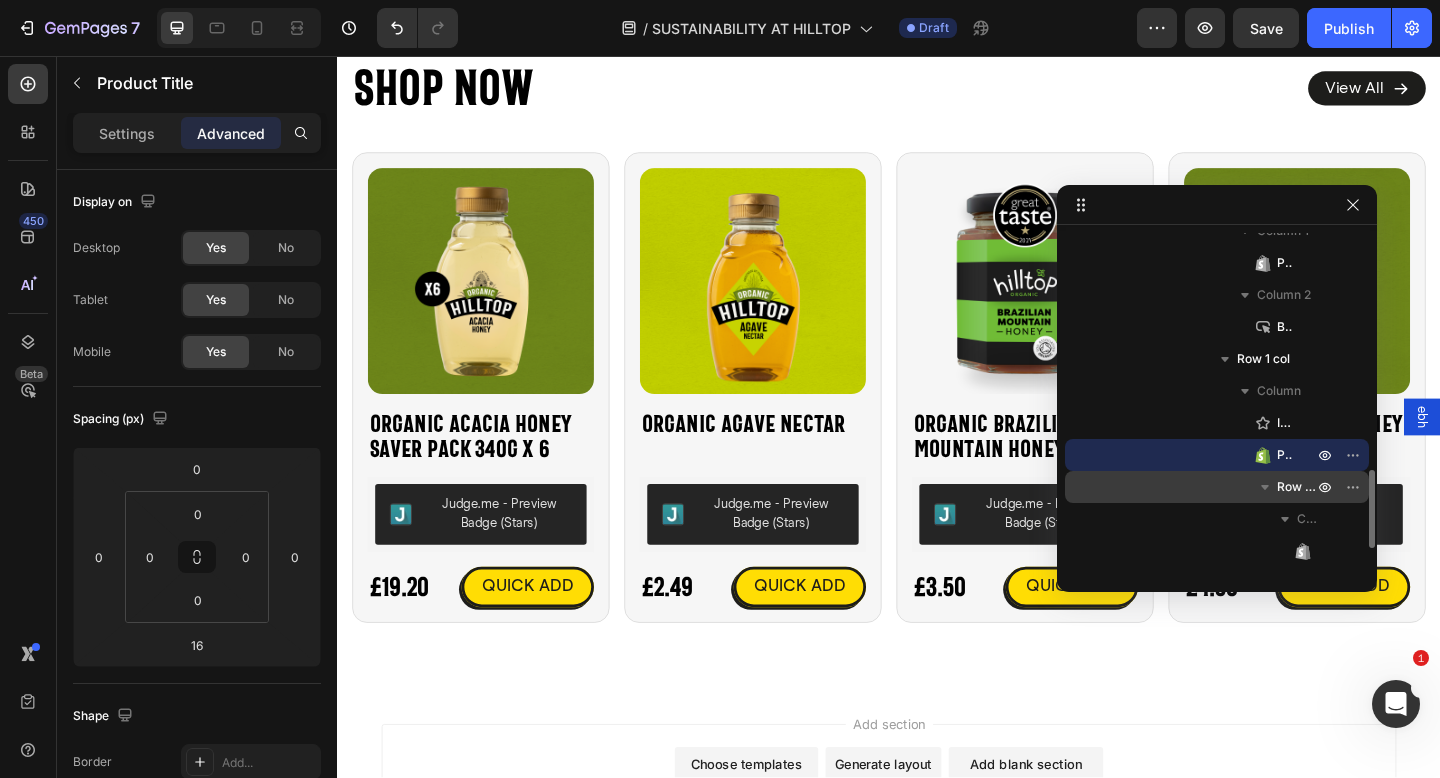 scroll, scrollTop: 862, scrollLeft: 0, axis: vertical 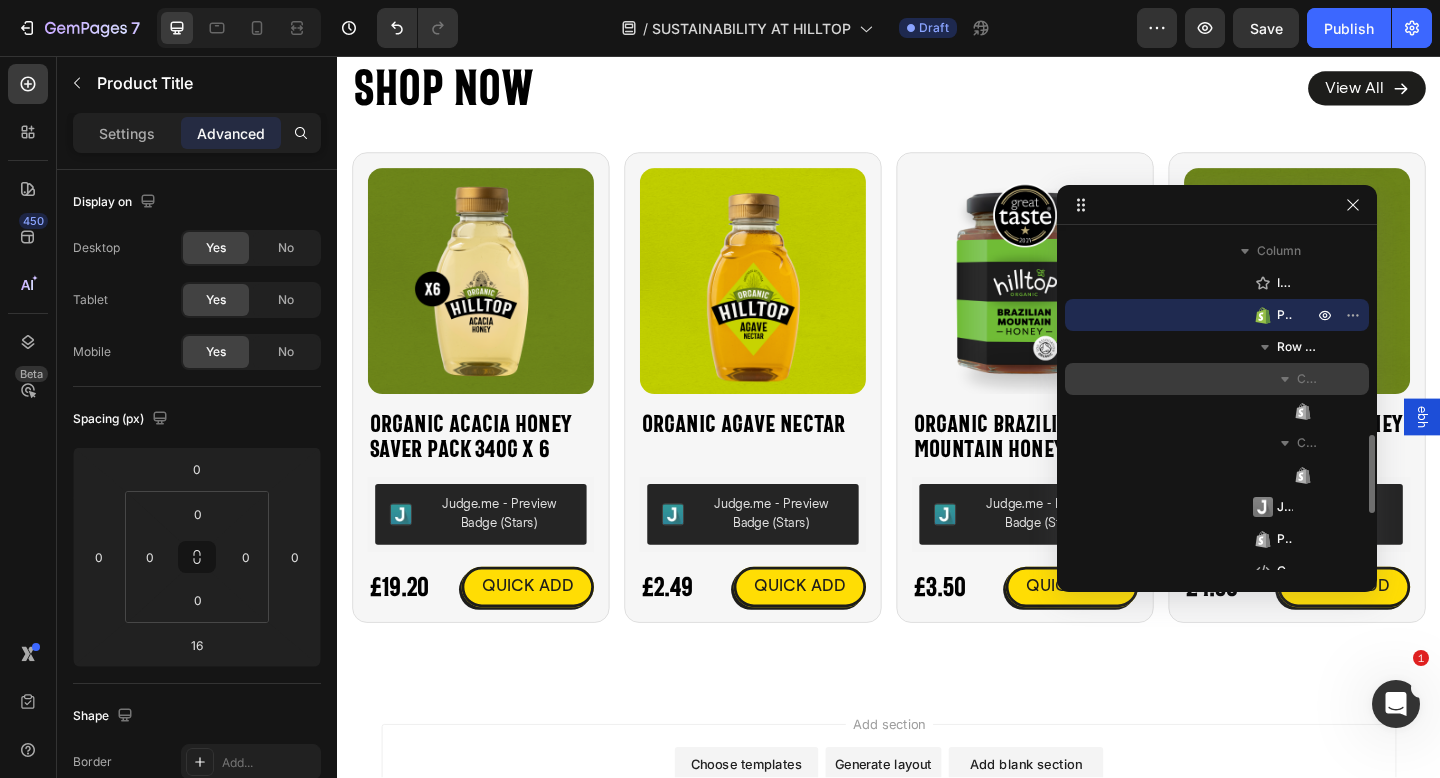 click on "Column 1" at bounding box center (1217, 379) 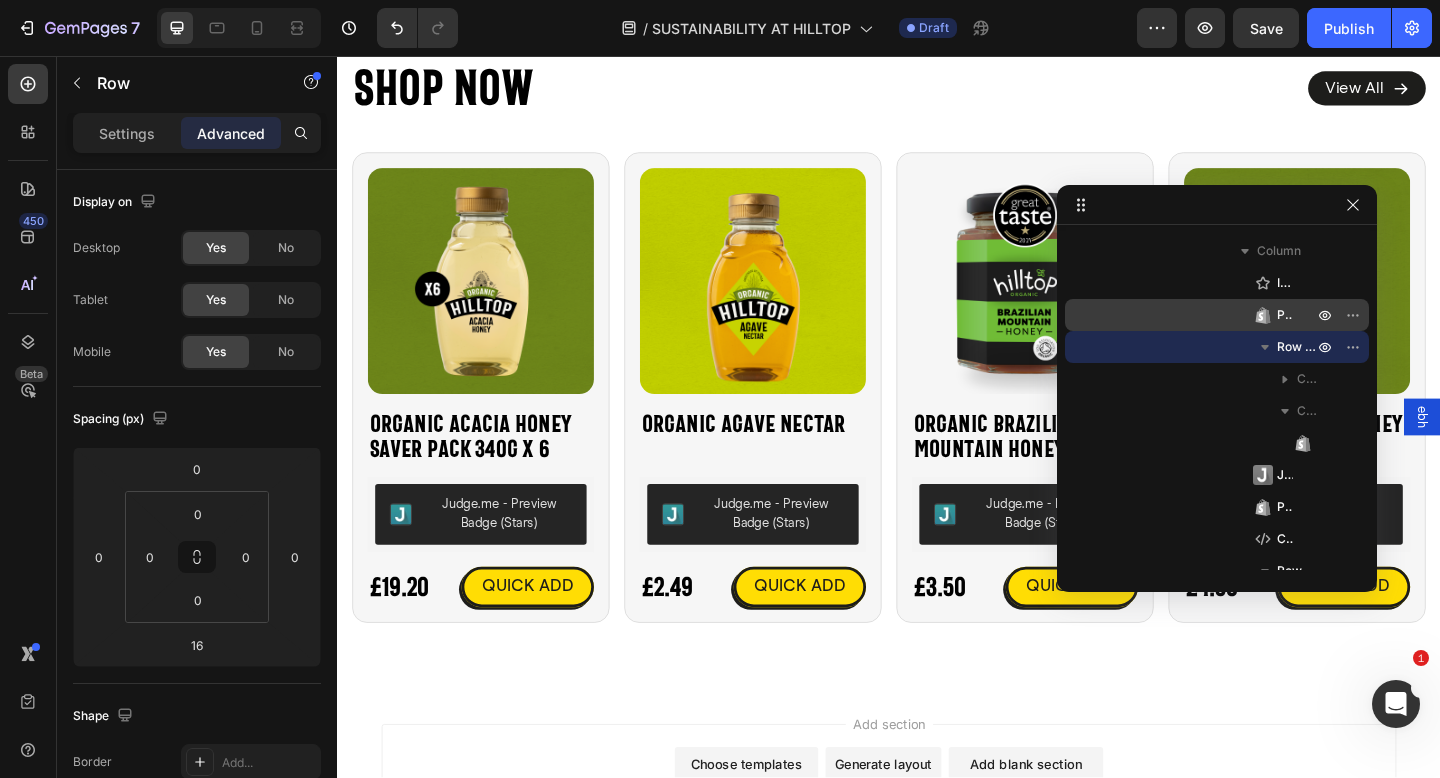click 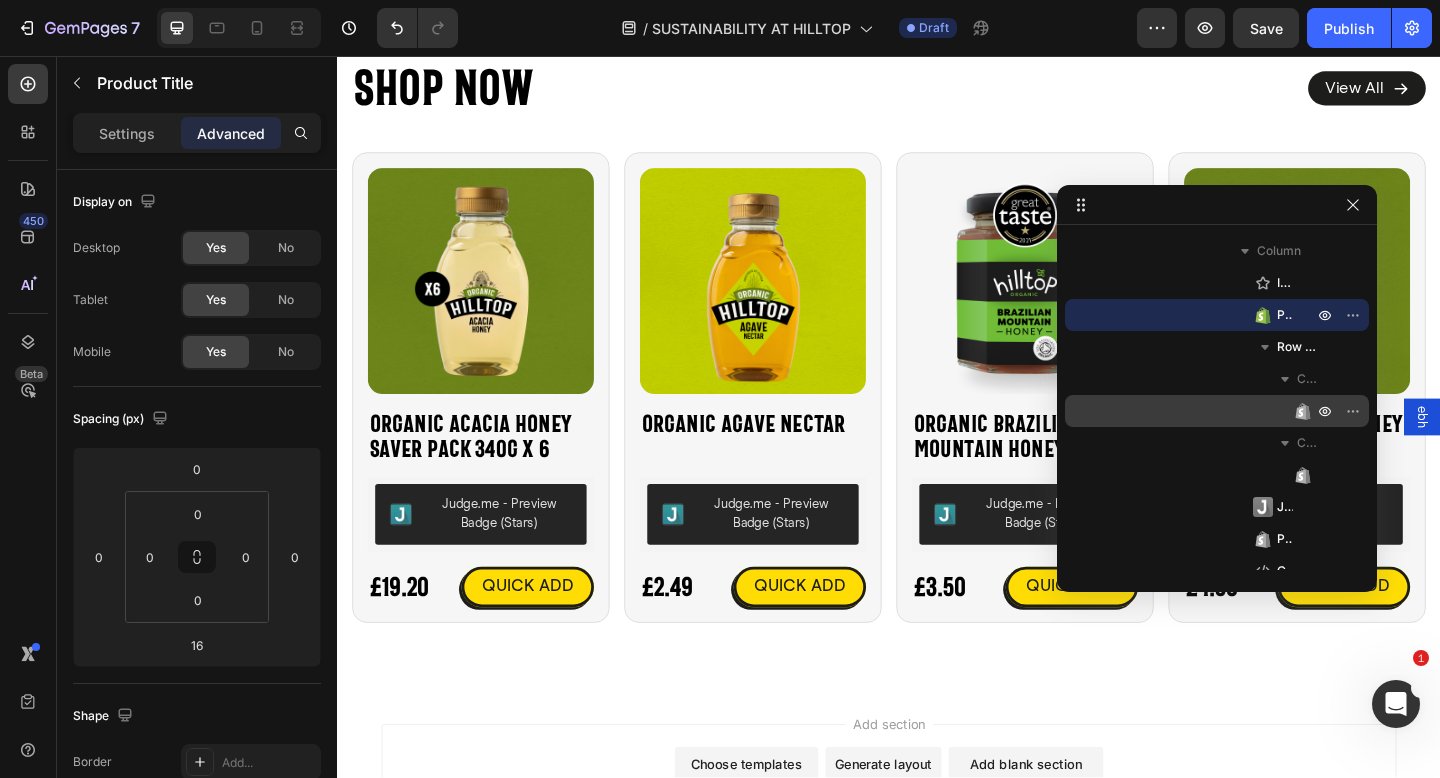 click on "Product Price" at bounding box center [1217, 411] 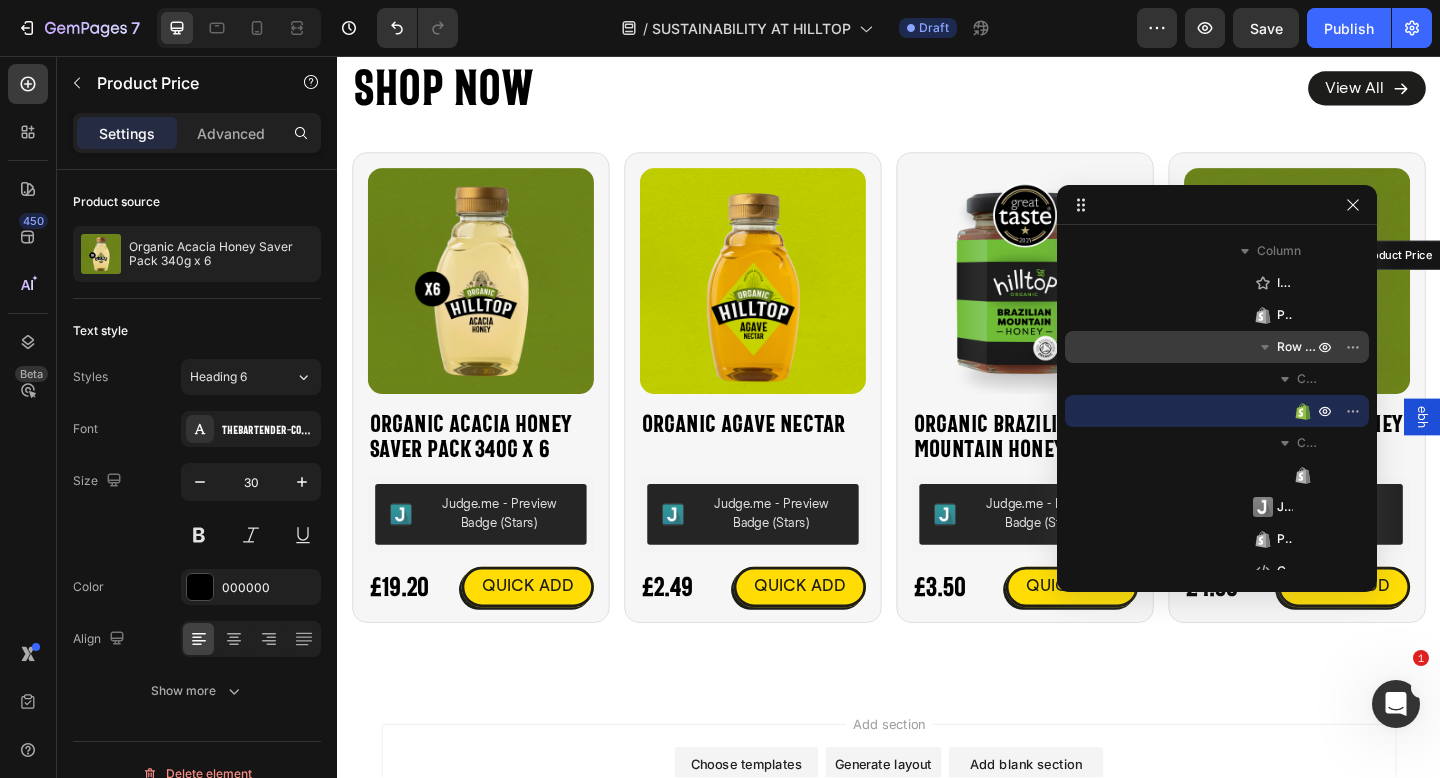 click on "Row 2 cols" at bounding box center [1217, 347] 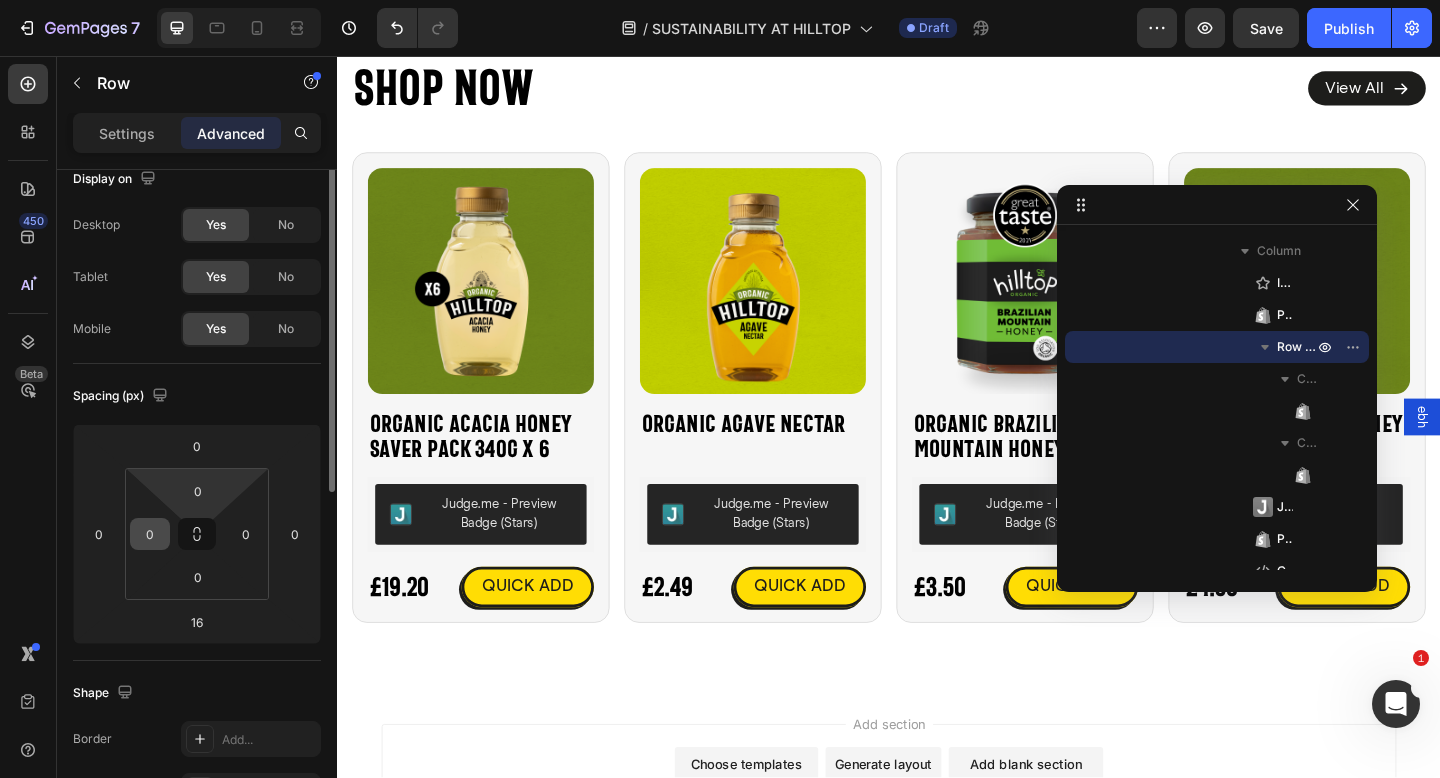 scroll, scrollTop: 639, scrollLeft: 0, axis: vertical 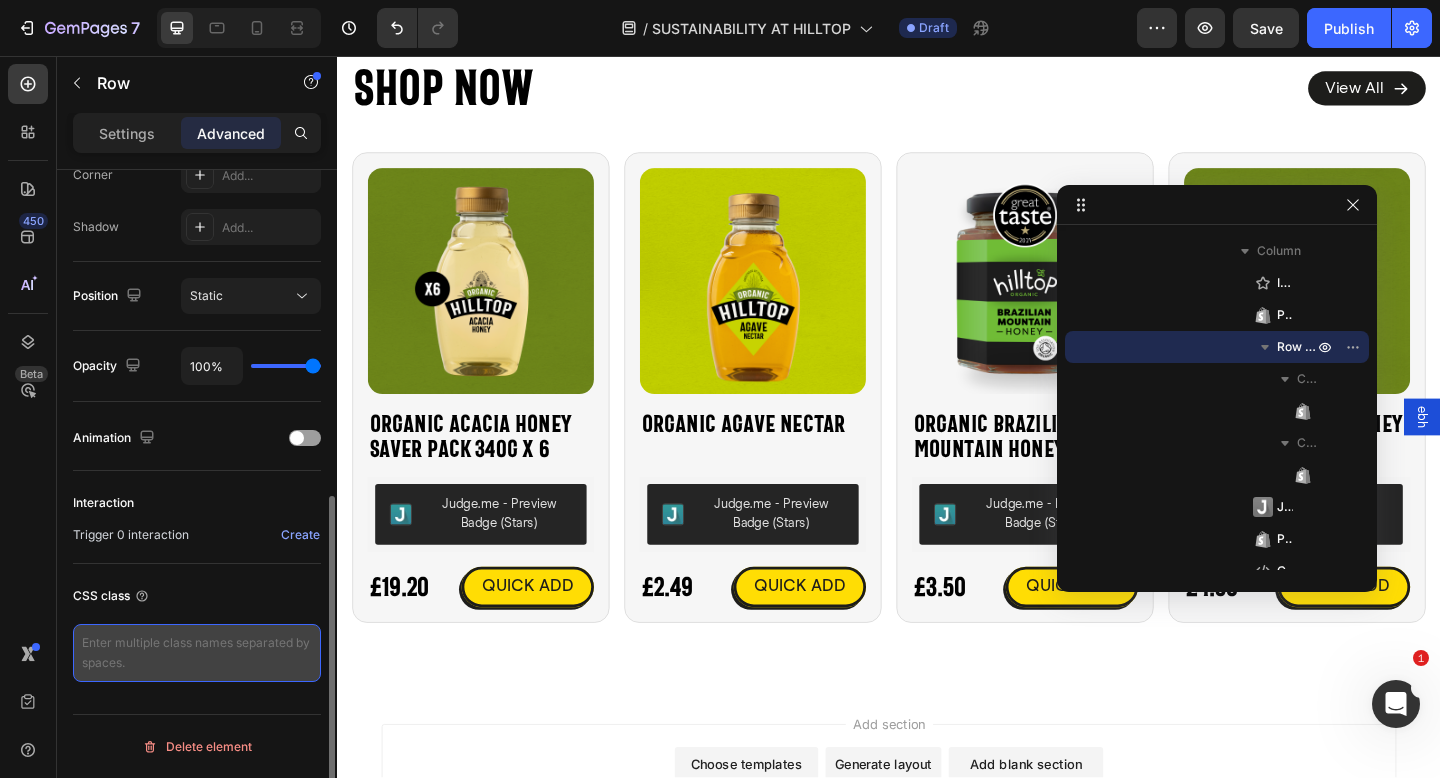 click at bounding box center (197, 653) 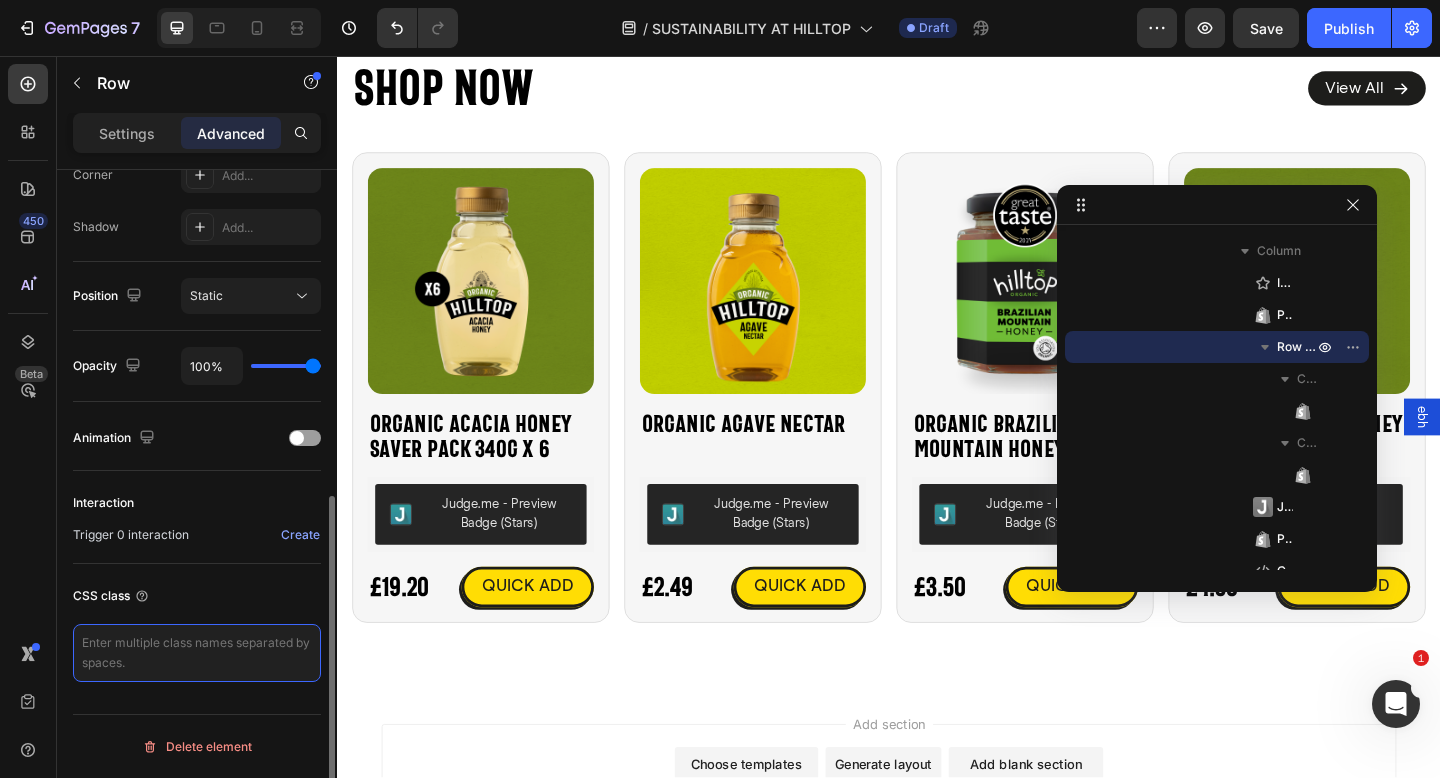 paste on "prd-price" 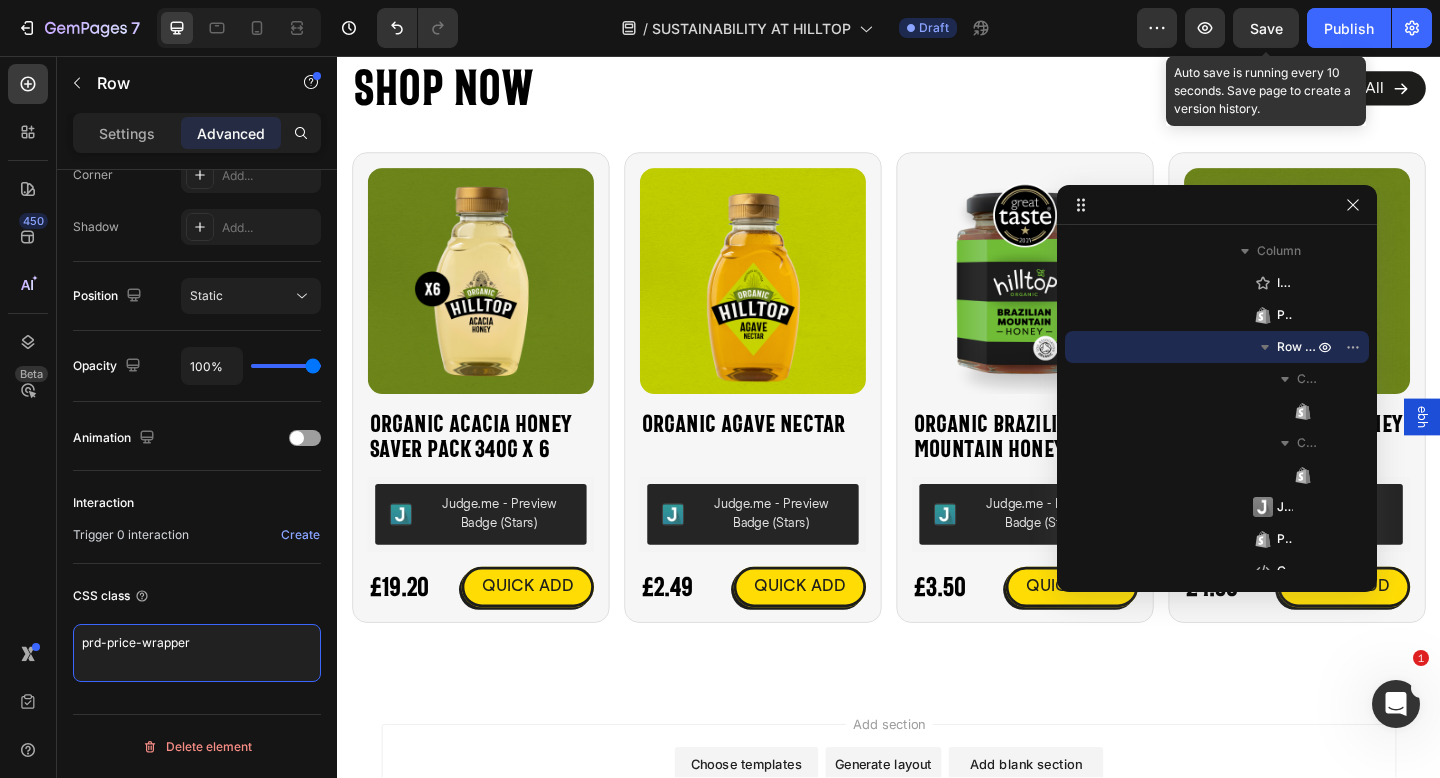 type on "prd-price-wrapper" 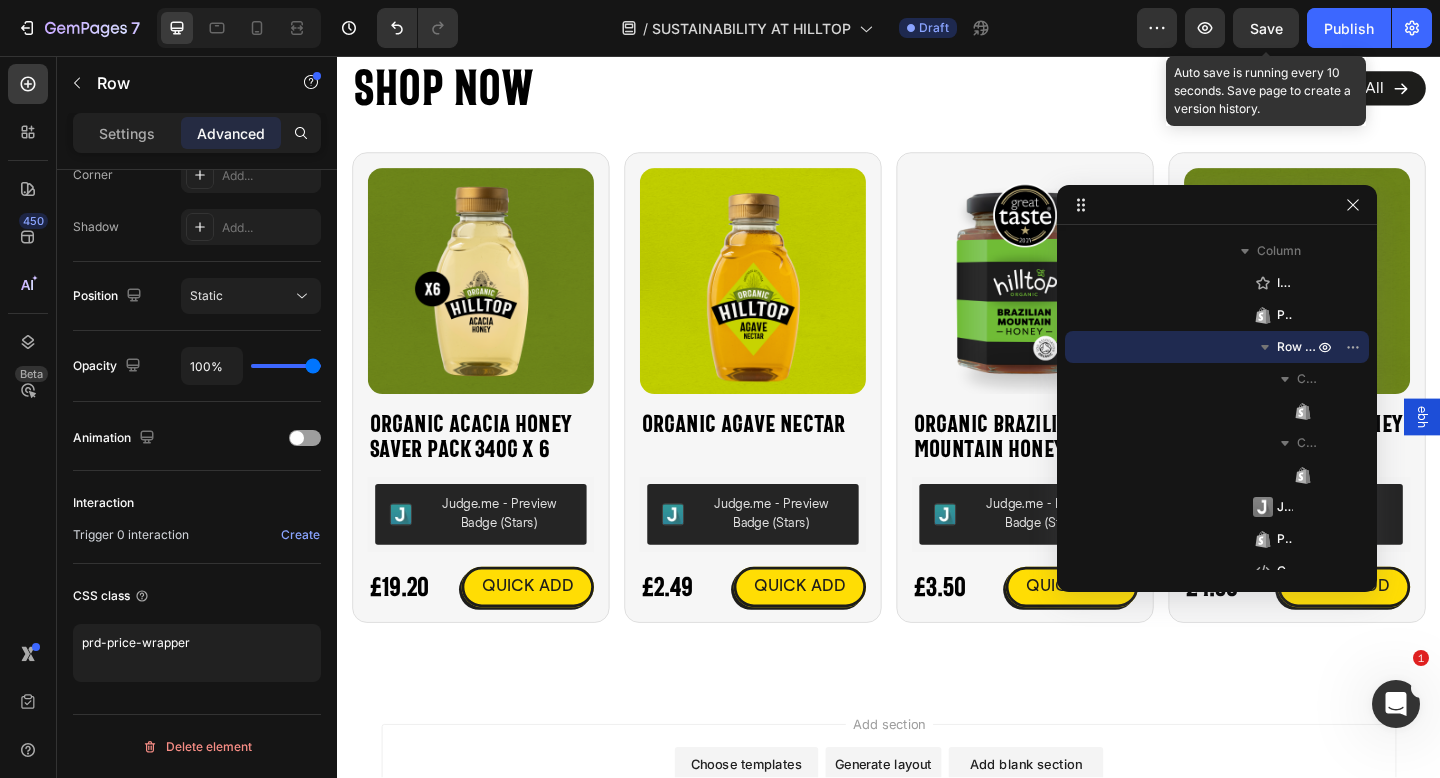 click on "Save" at bounding box center [1266, 28] 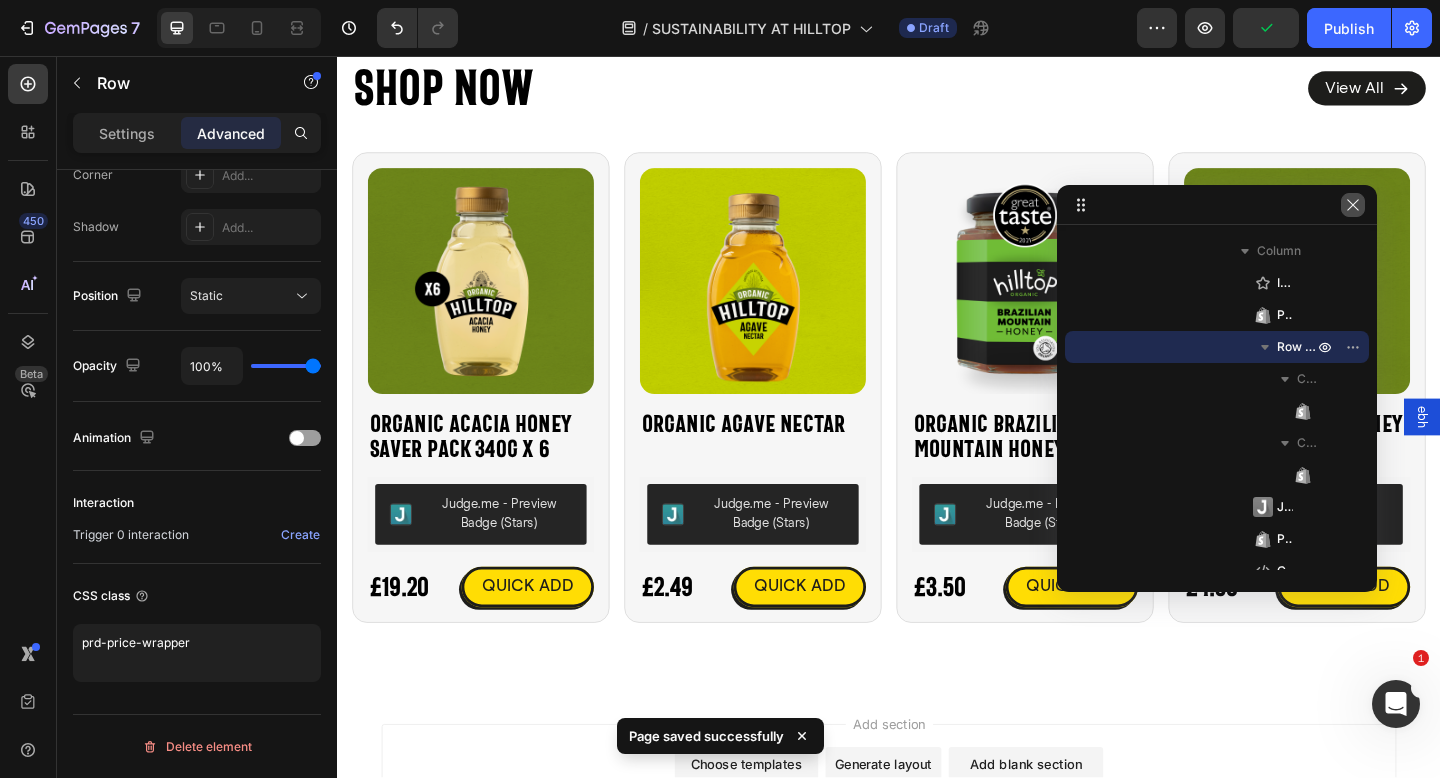 click at bounding box center [1353, 205] 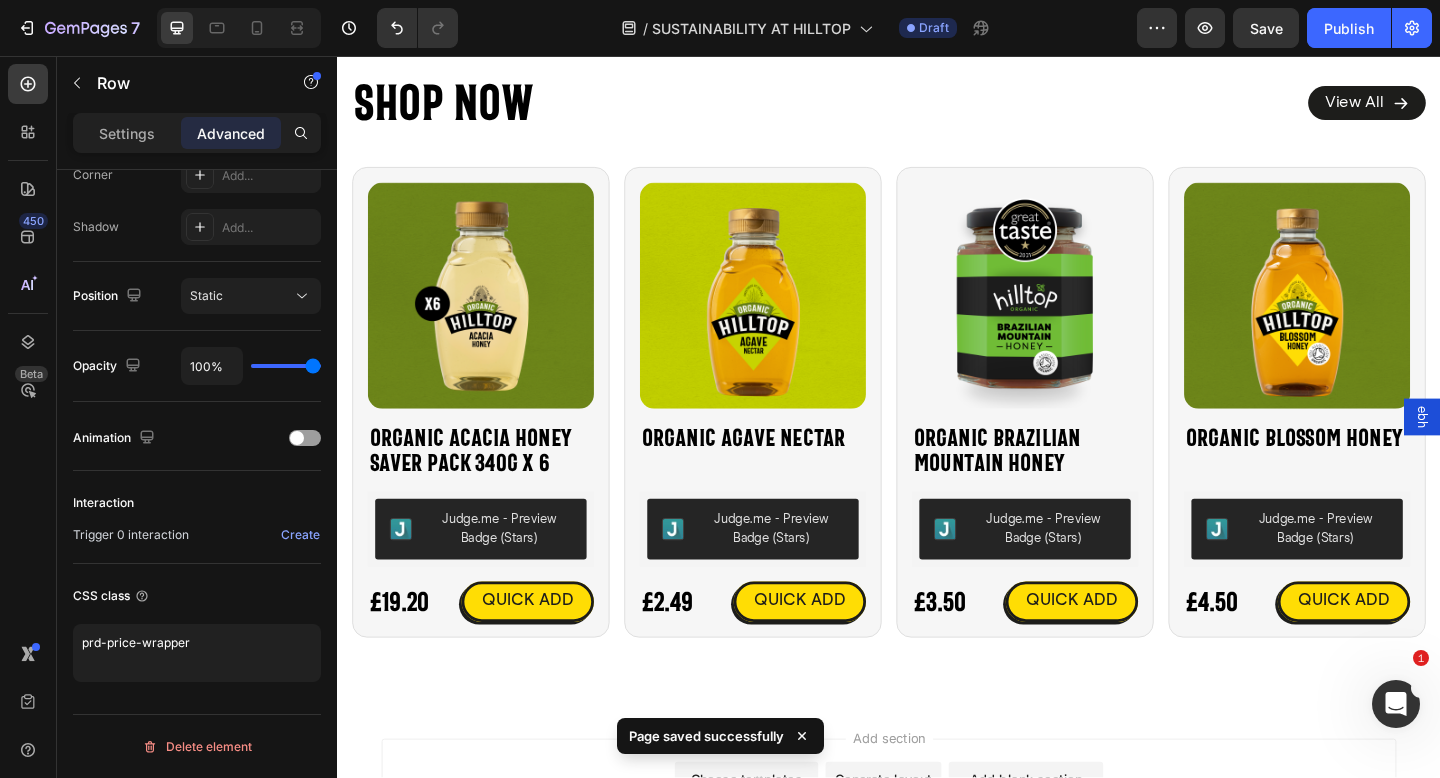 scroll, scrollTop: 4099, scrollLeft: 0, axis: vertical 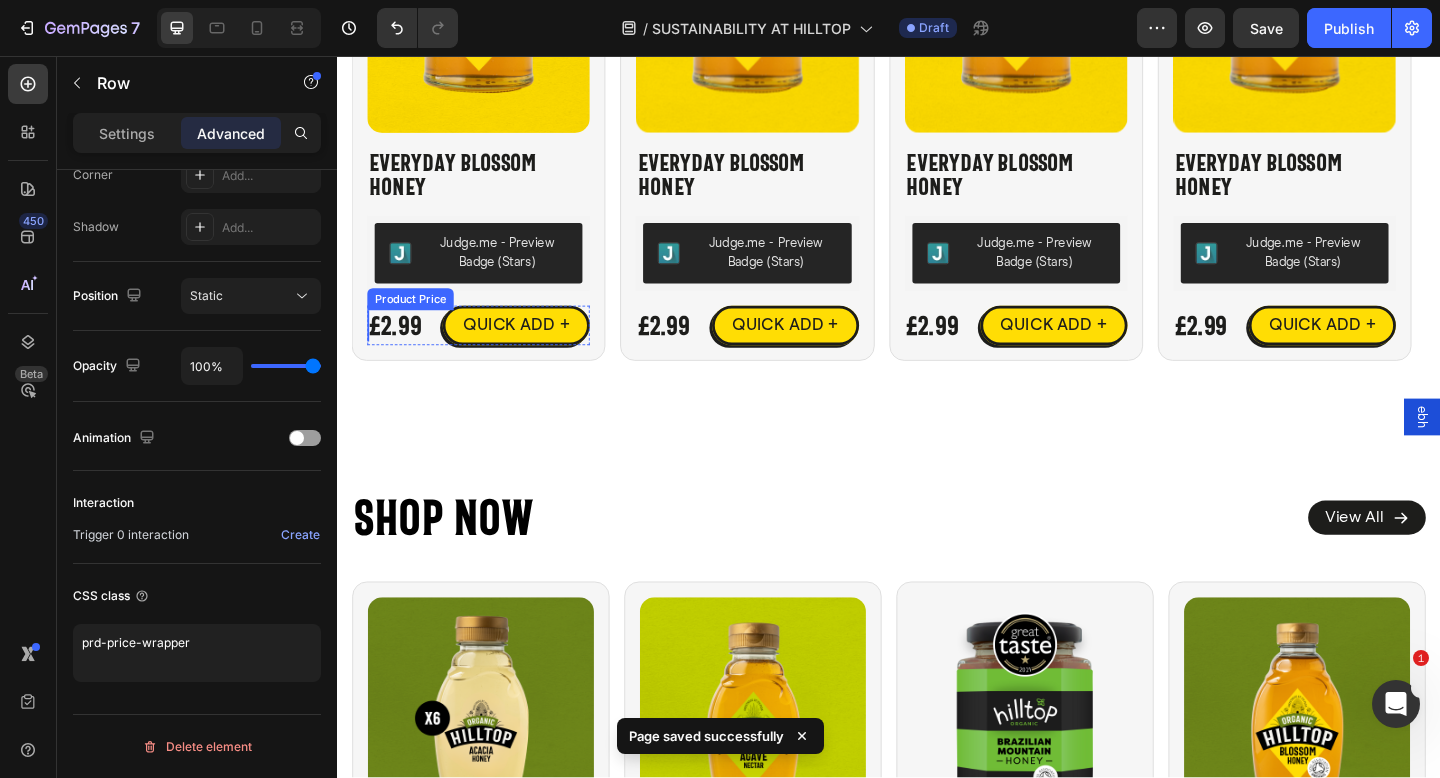click on "£2.99" at bounding box center [400, 350] 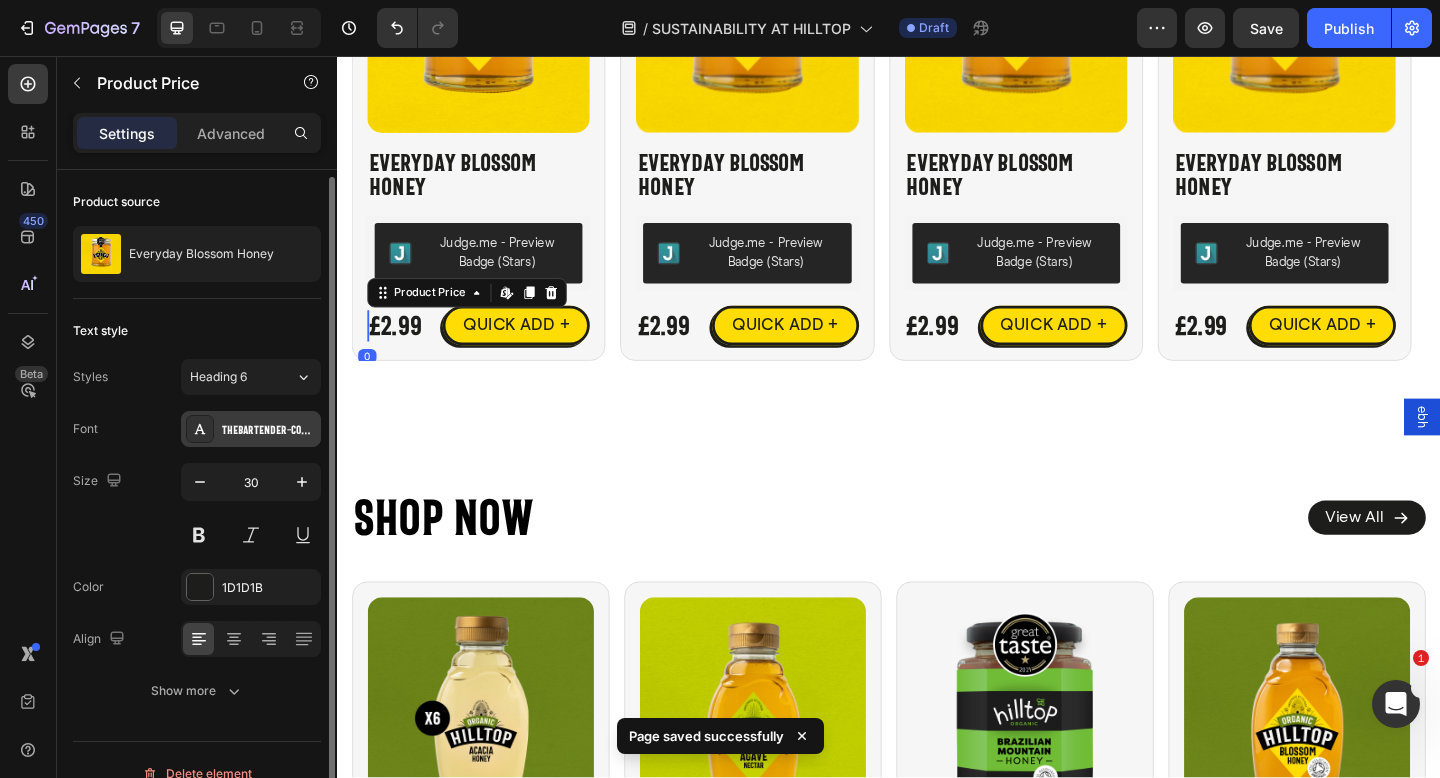 scroll, scrollTop: 27, scrollLeft: 0, axis: vertical 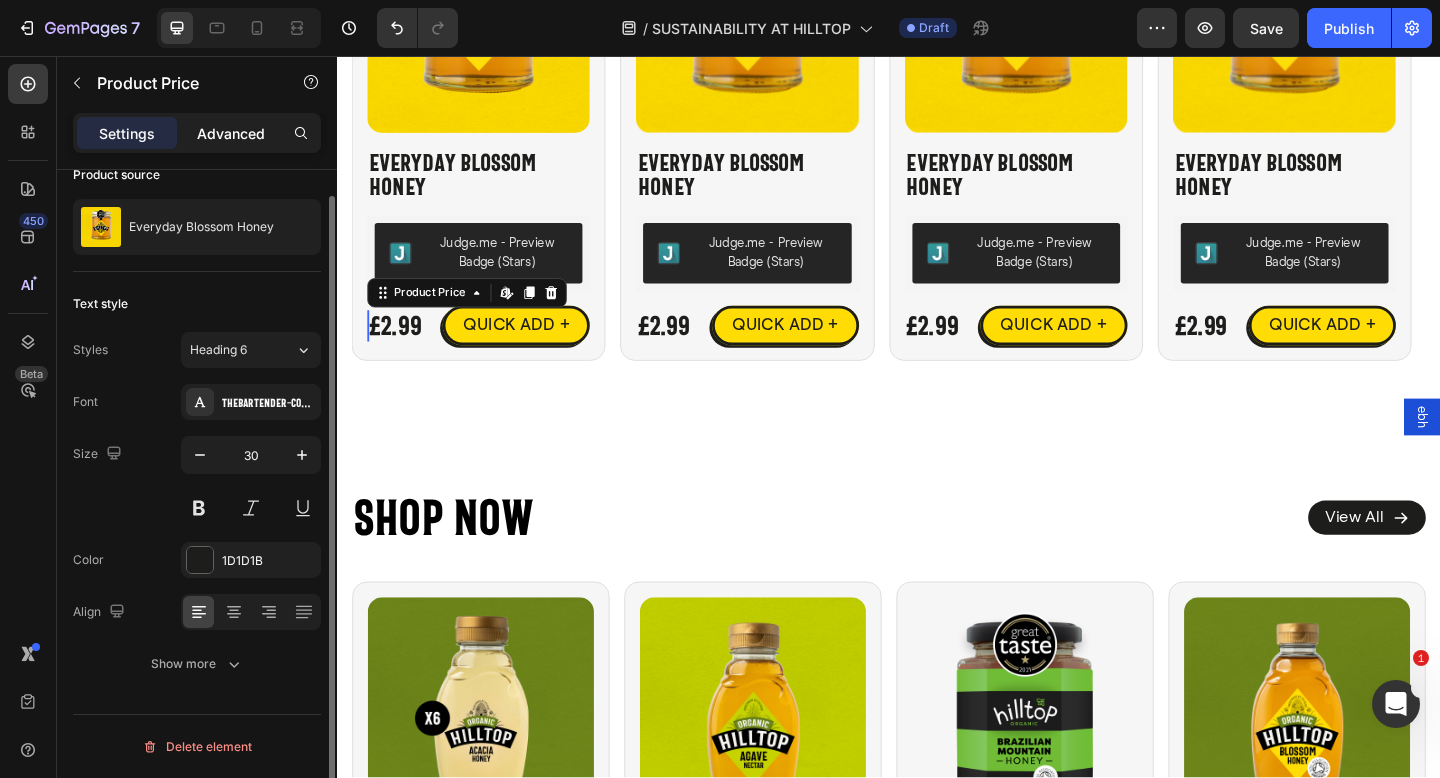 click on "Advanced" at bounding box center (231, 133) 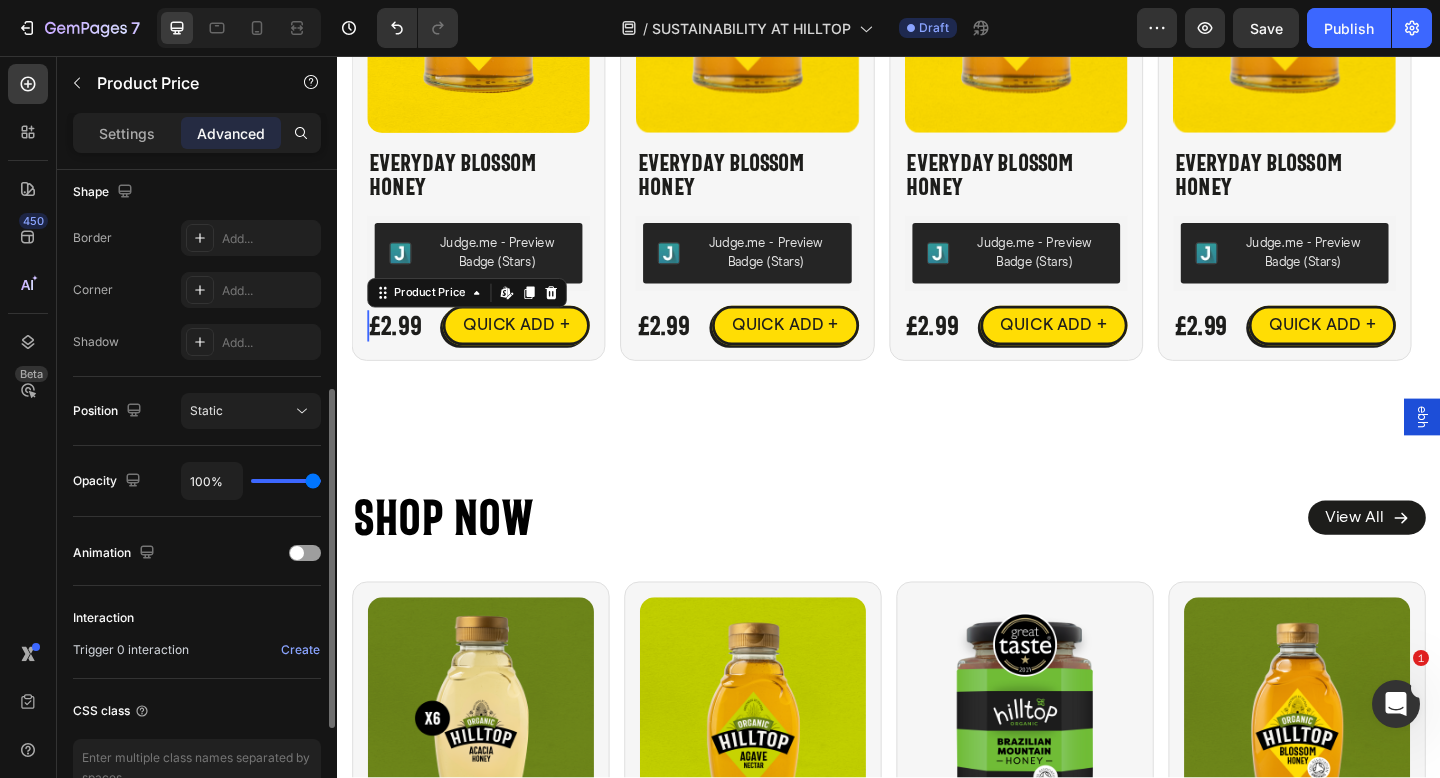 scroll, scrollTop: 492, scrollLeft: 0, axis: vertical 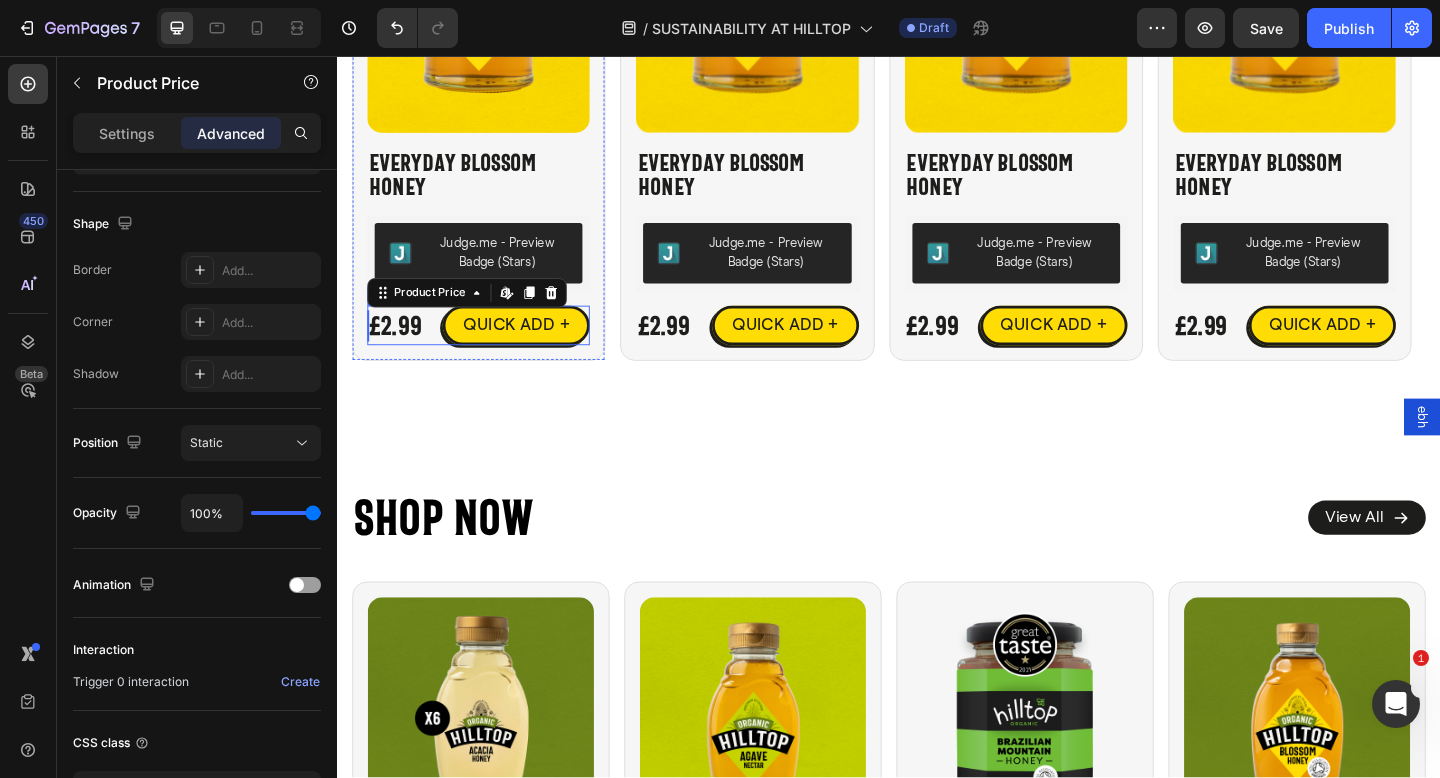 click on "£2.99 Product Price   Edit content in Shopify 0 Product Price   Edit content in Shopify 0 QUICK ADD + Button Row" at bounding box center (491, 349) 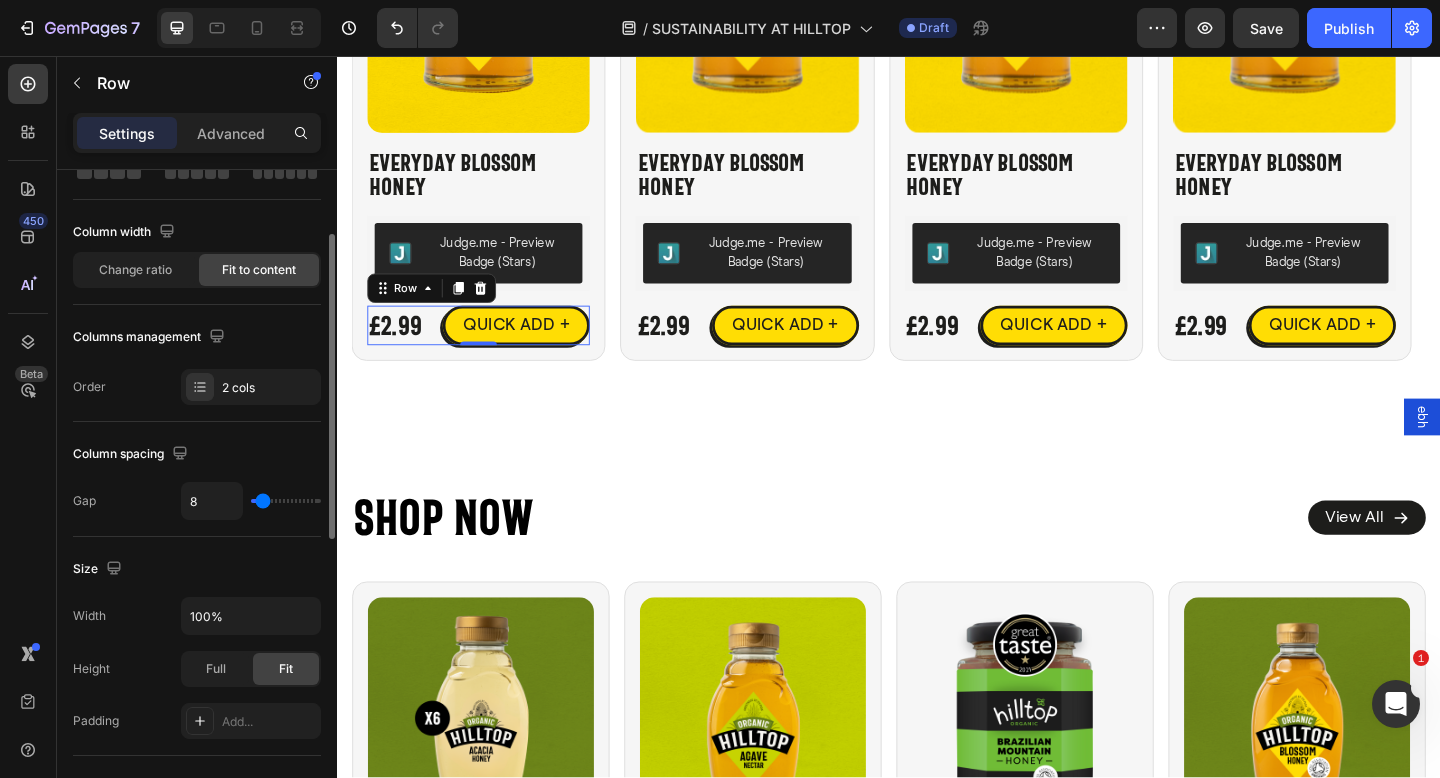 scroll, scrollTop: 131, scrollLeft: 0, axis: vertical 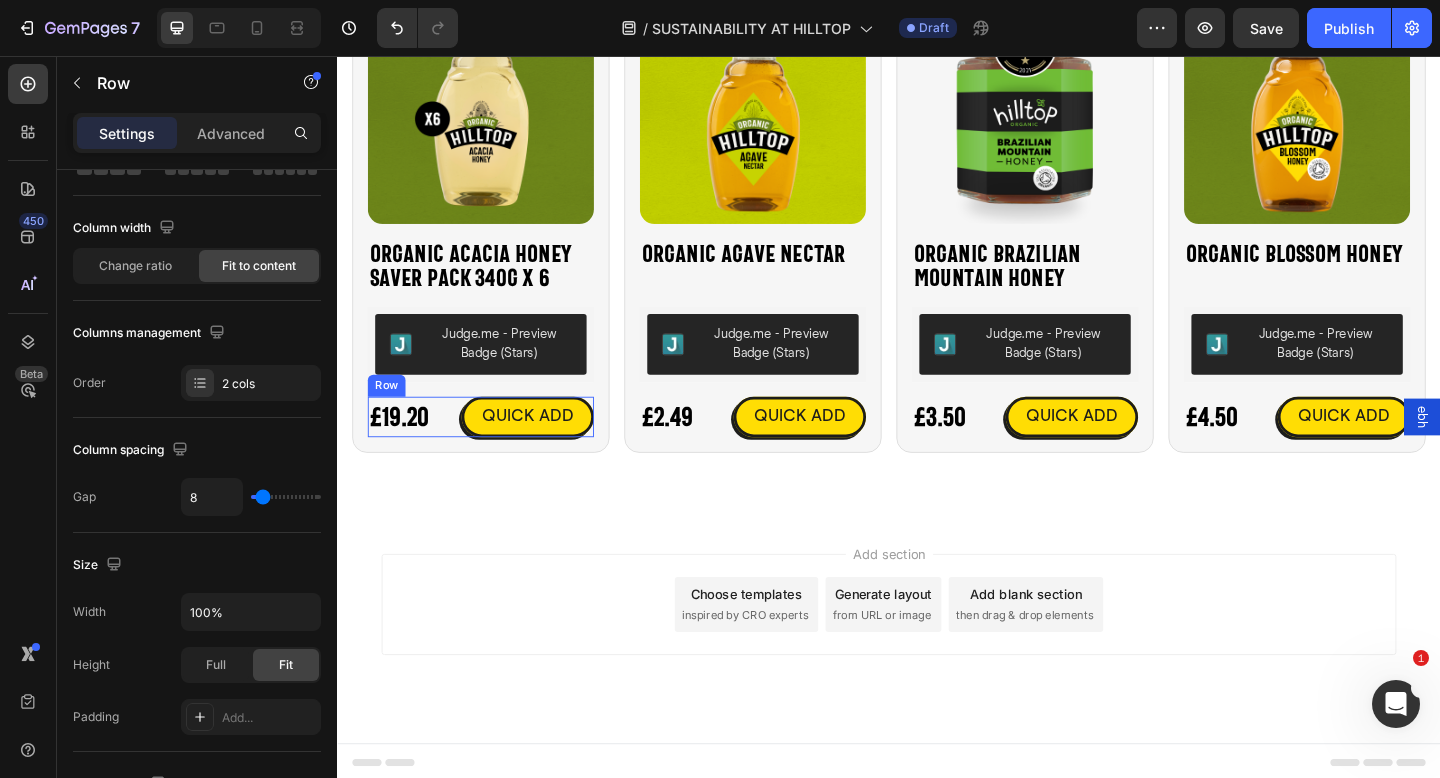 click on "£19.20 Product Price Product Price QUICK ADD Button Row" at bounding box center (493, 448) 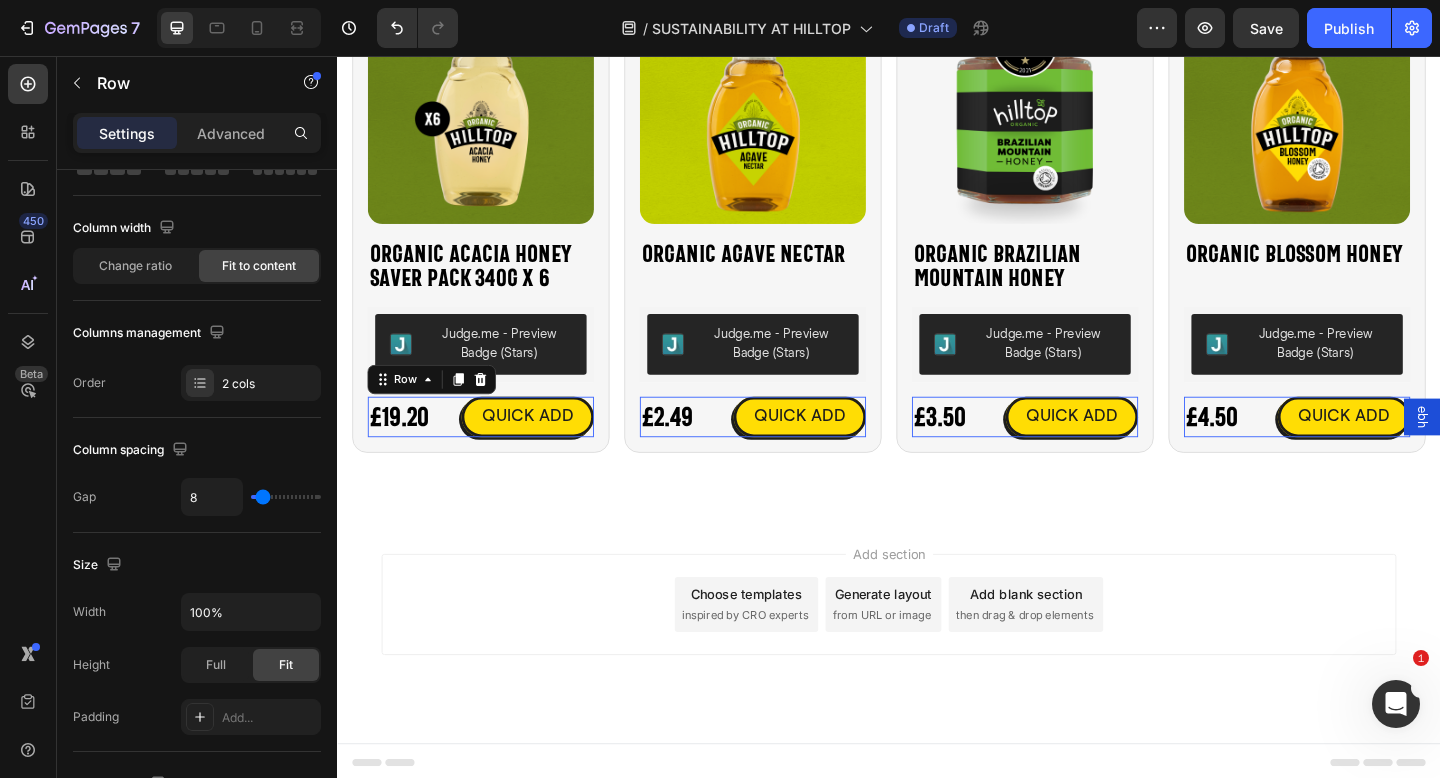 scroll, scrollTop: 131, scrollLeft: 0, axis: vertical 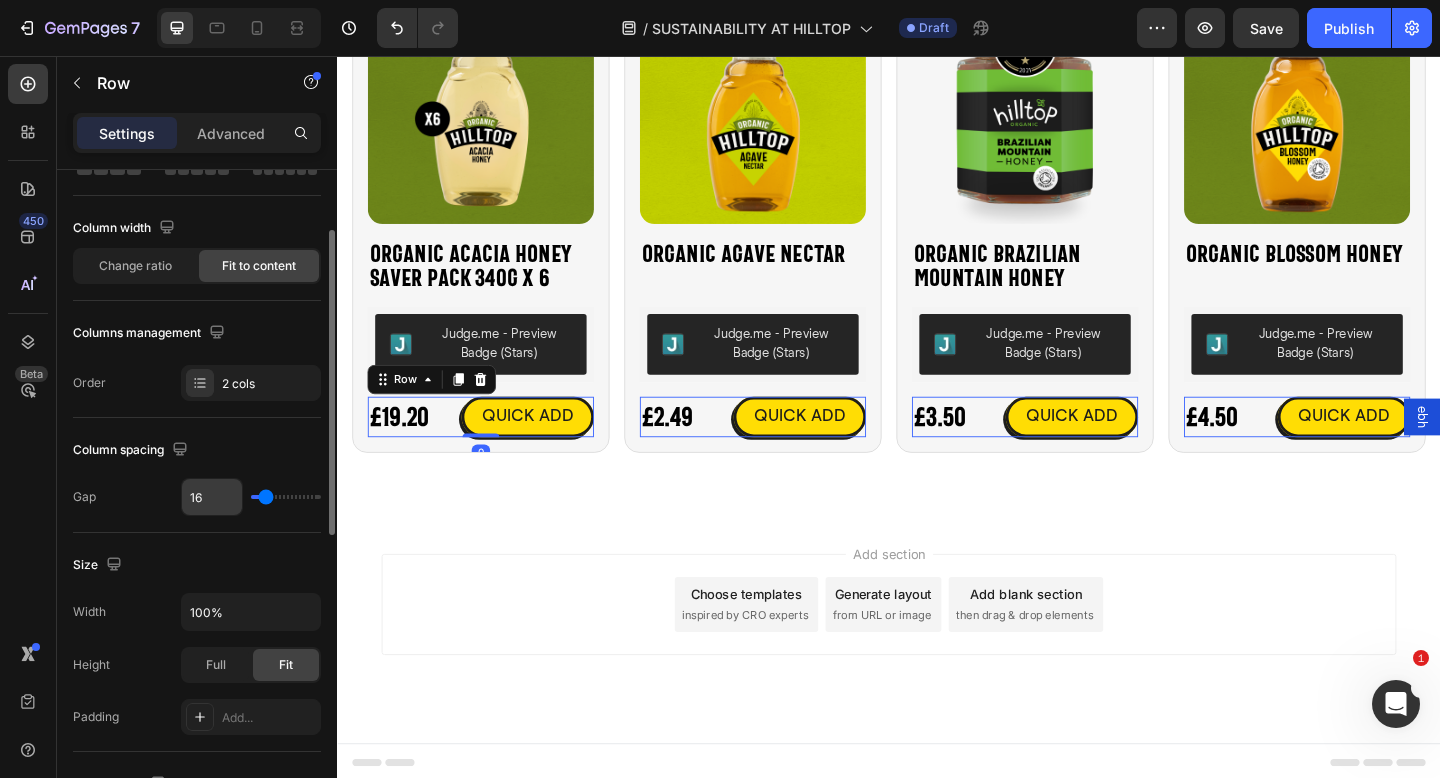 click on "16" at bounding box center [212, 497] 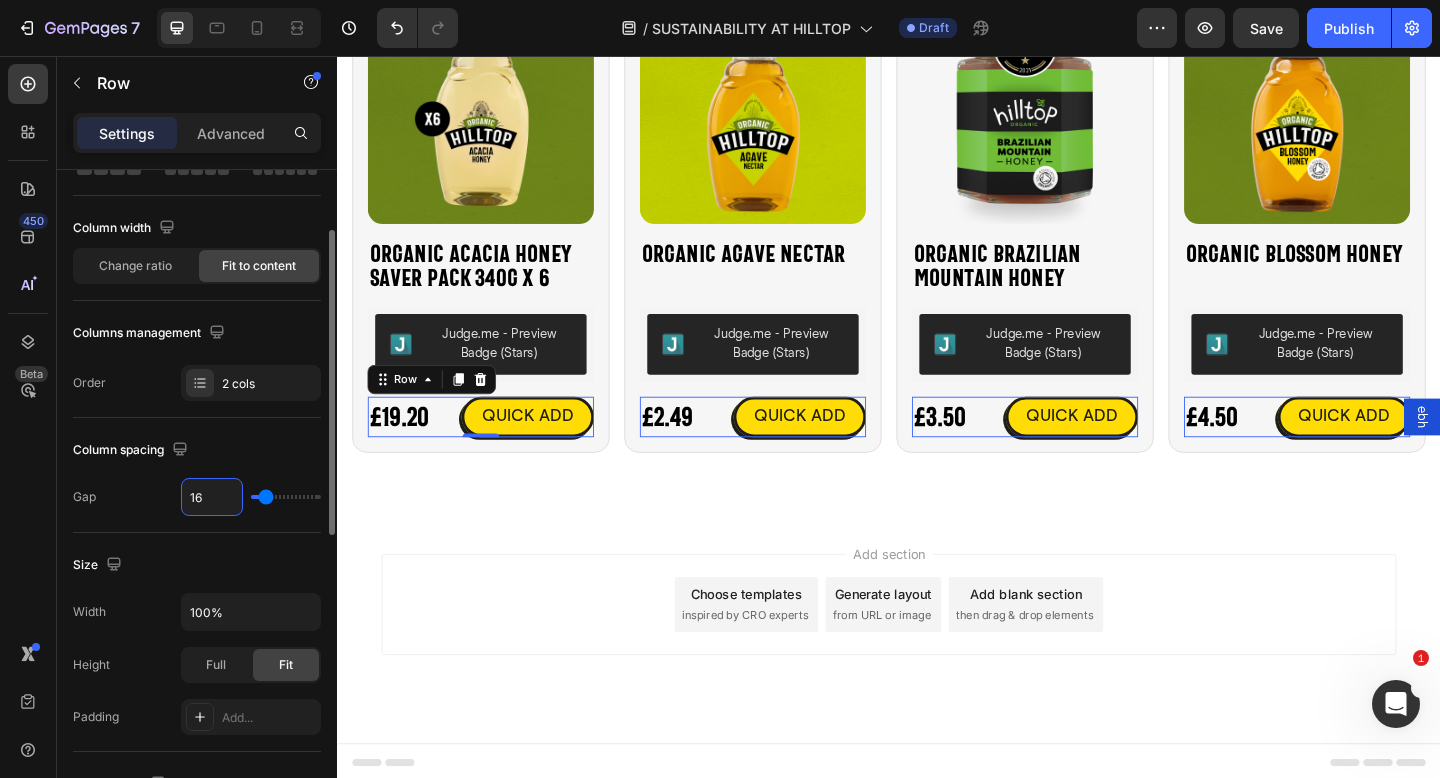 type on "8" 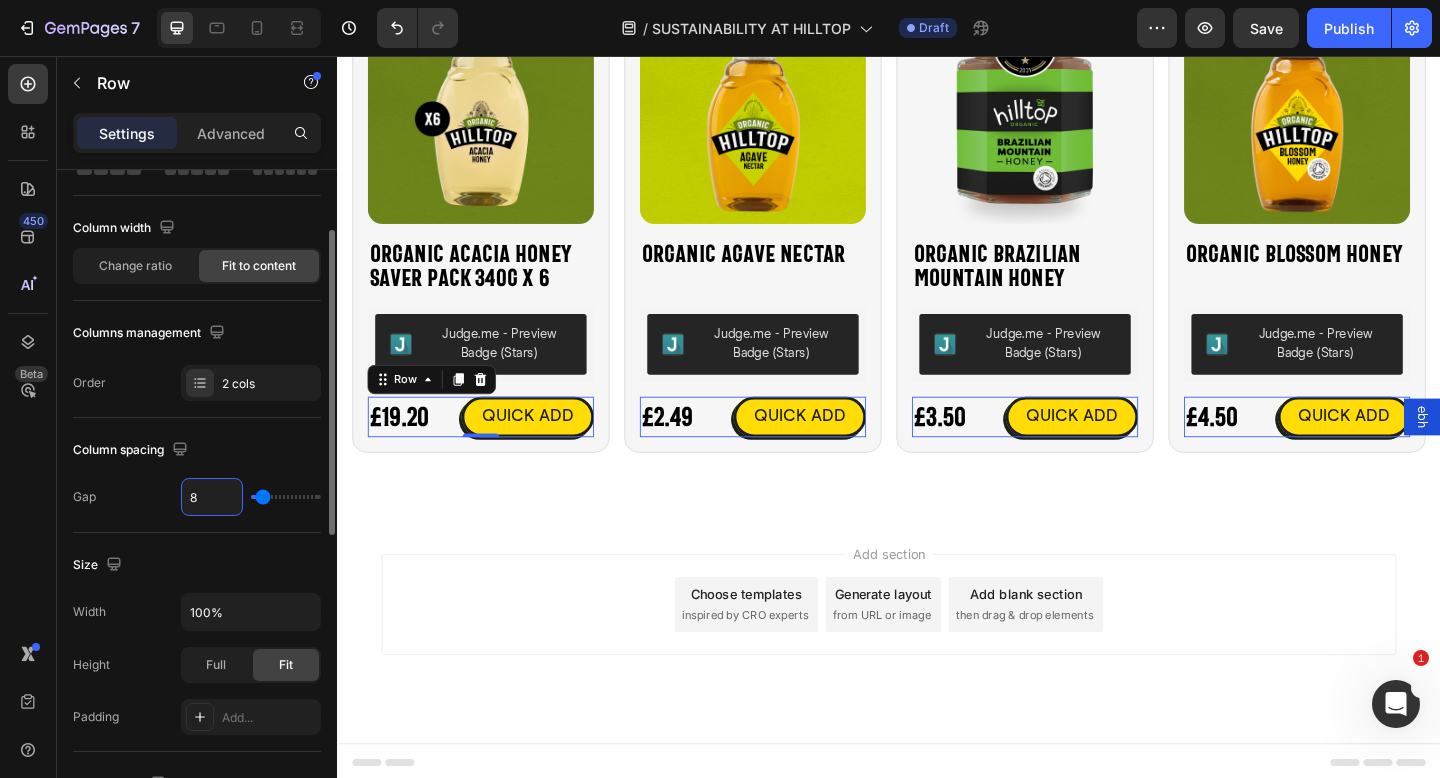 type on "8" 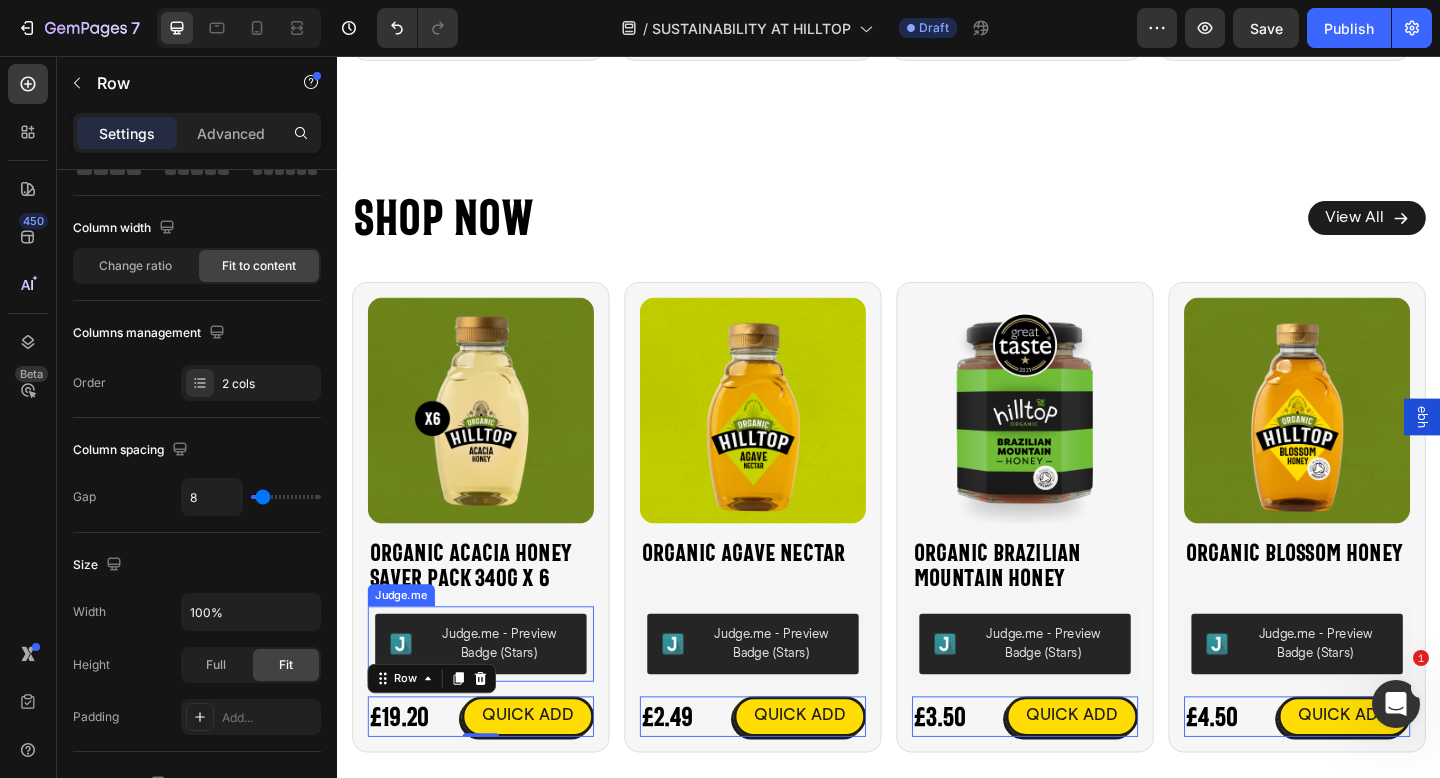 scroll, scrollTop: 4258, scrollLeft: 0, axis: vertical 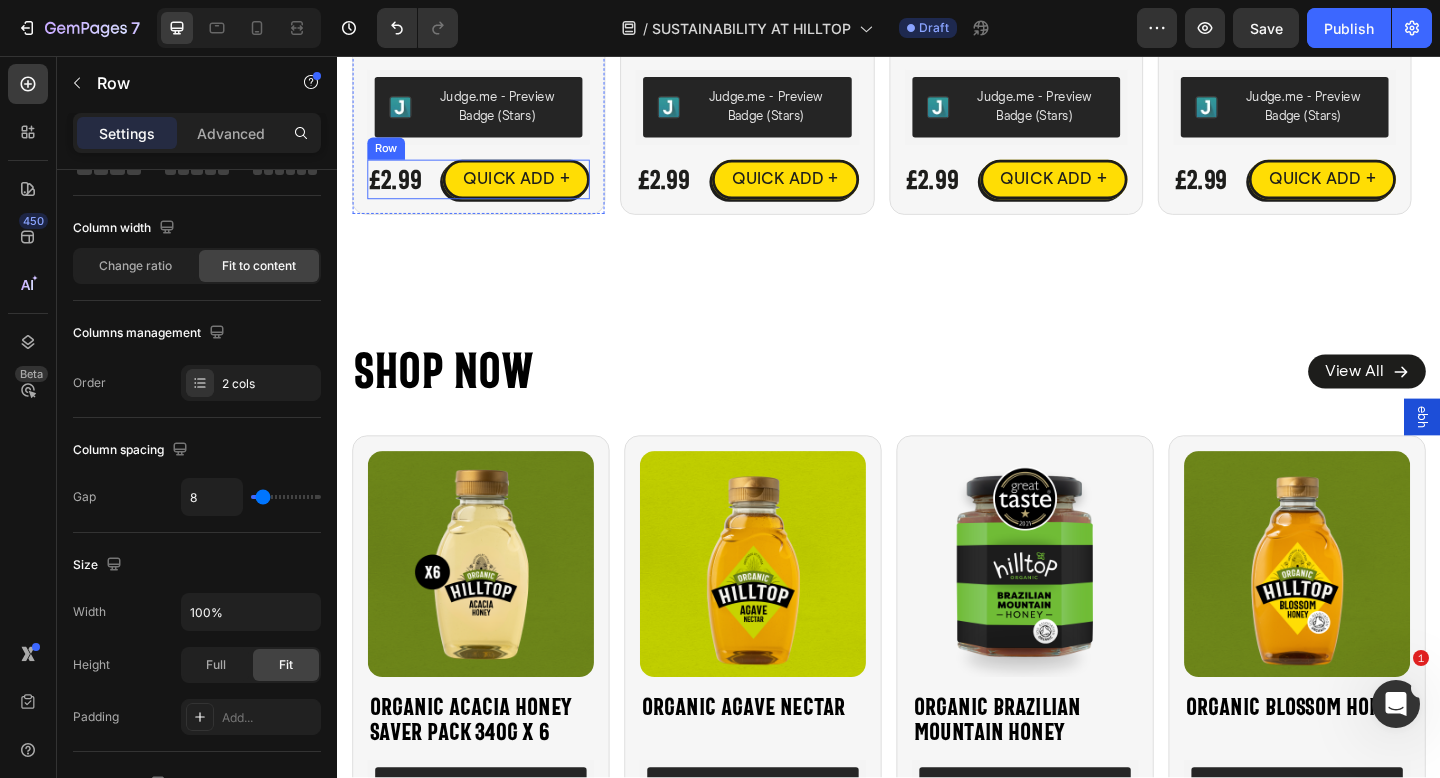 click on "£2.99 Product Price Product Price QUICK ADD + Button Row" at bounding box center [491, 190] 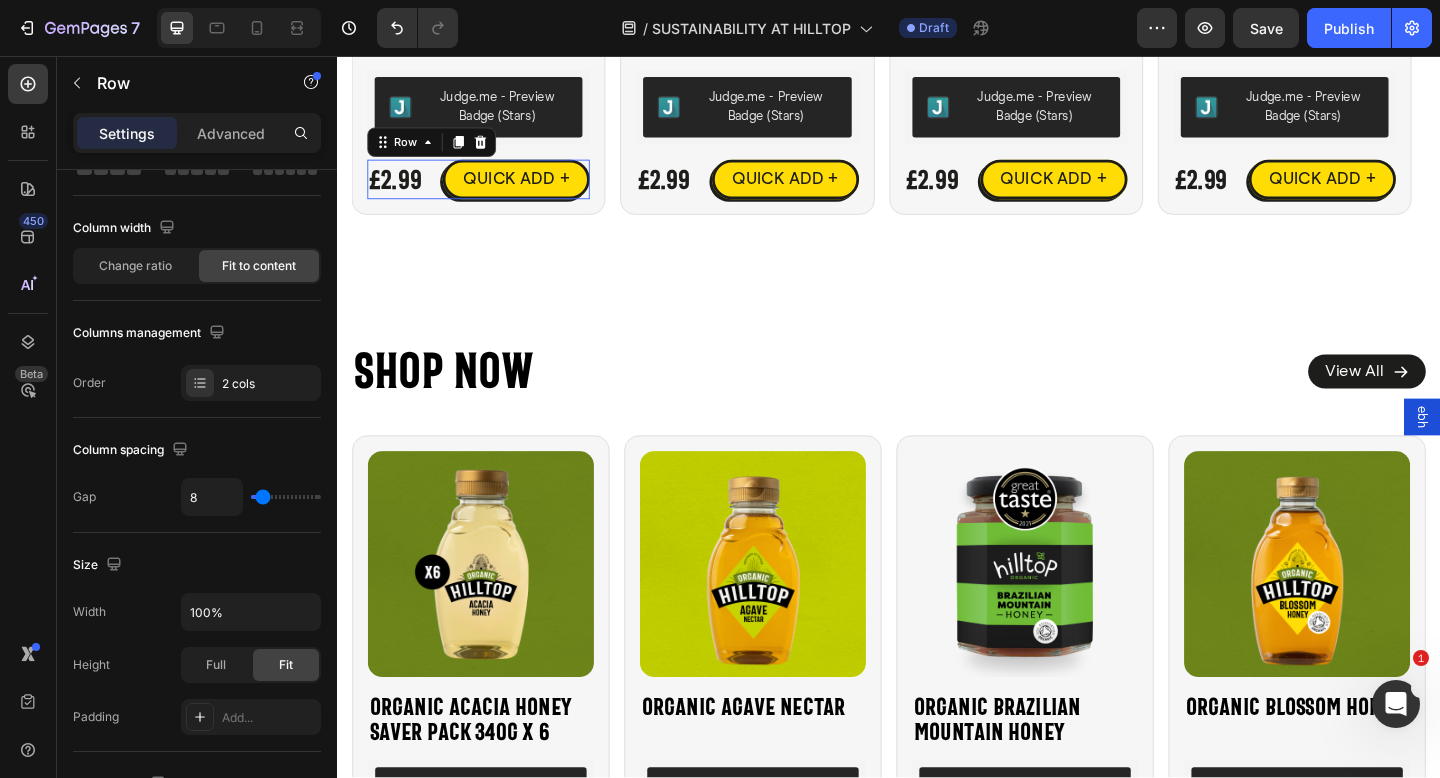 click on "£2.99 Product Price Product Price QUICK ADD + Button Row   0" at bounding box center [491, 190] 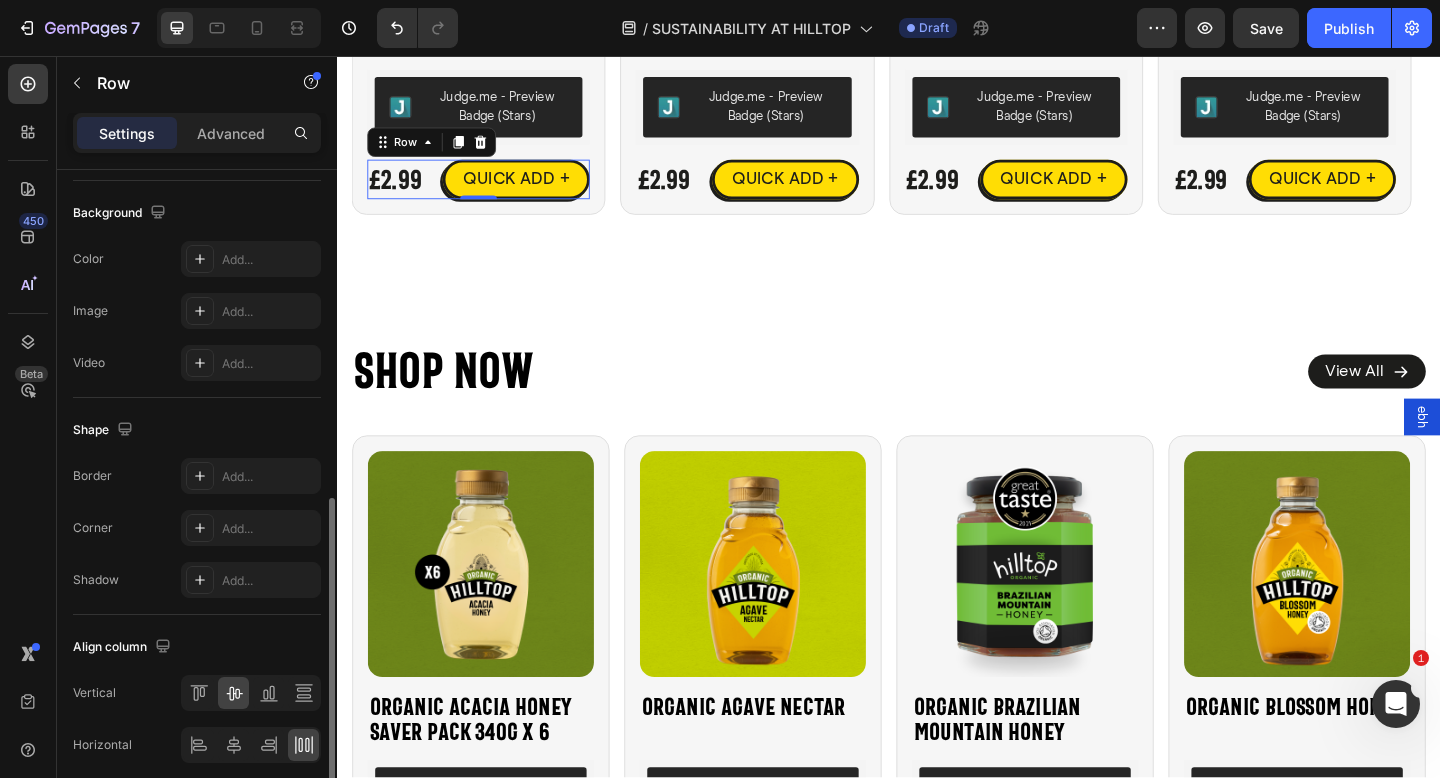 scroll, scrollTop: 783, scrollLeft: 0, axis: vertical 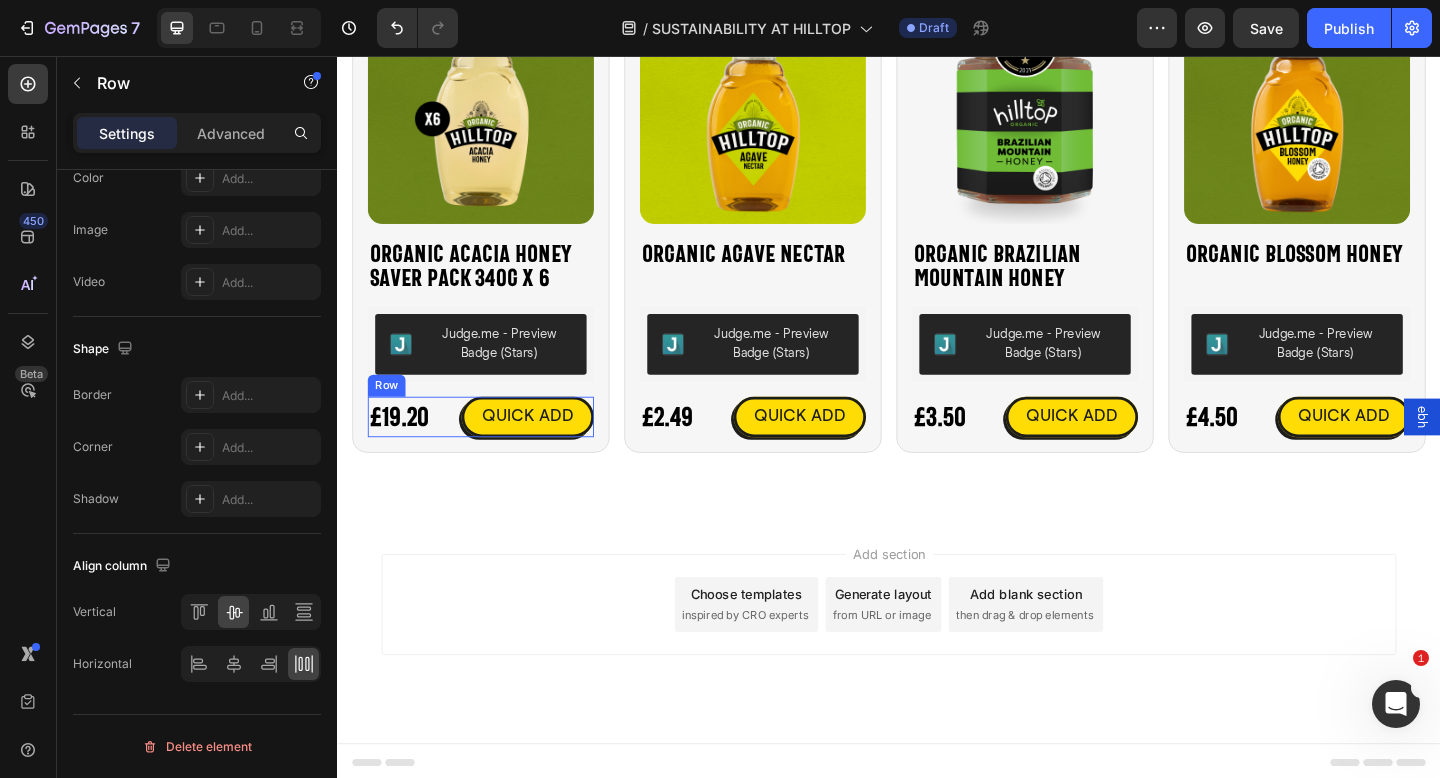 click on "£19.20 Product Price Product Price QUICK ADD Button Row" at bounding box center [493, 448] 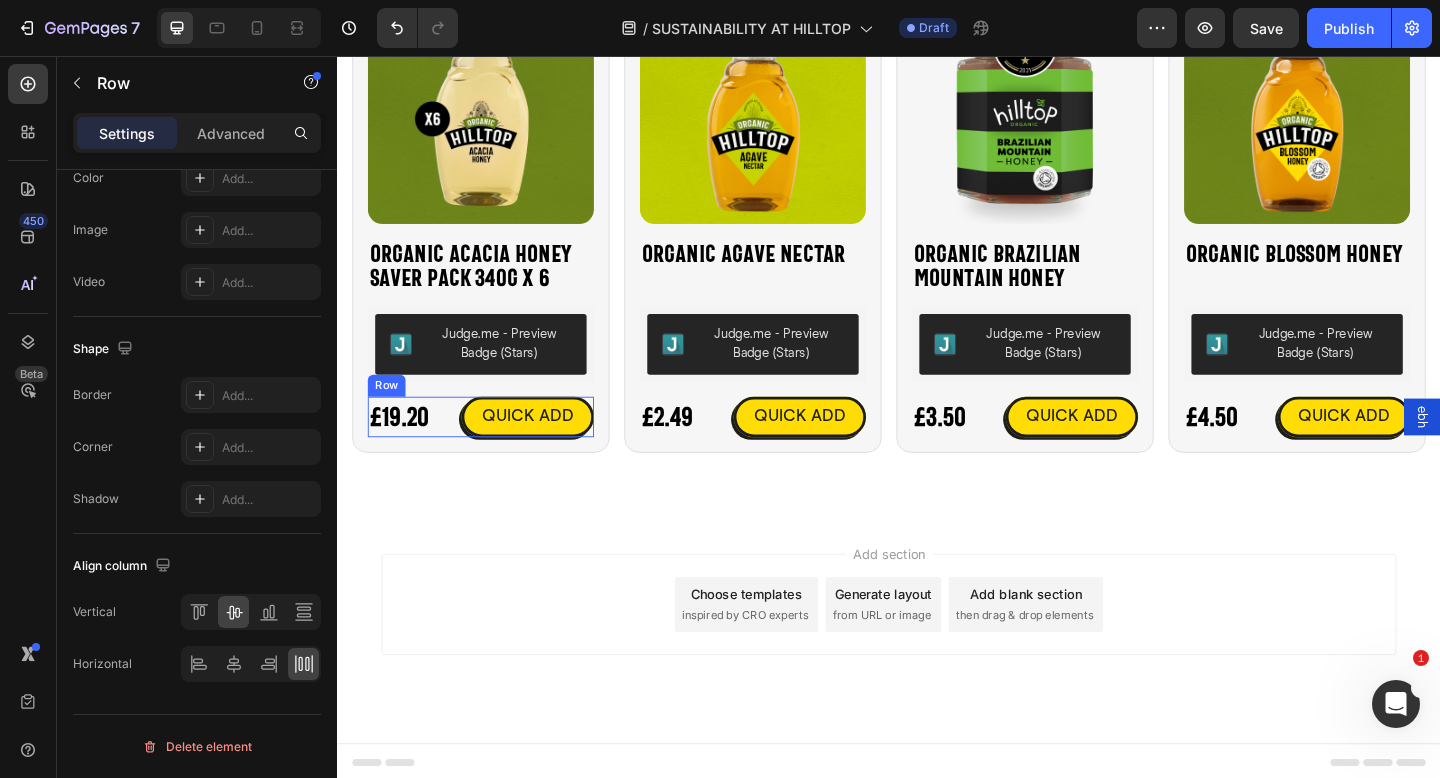 click on "£19.20 Product Price Product Price QUICK ADD Button Row" at bounding box center [493, 448] 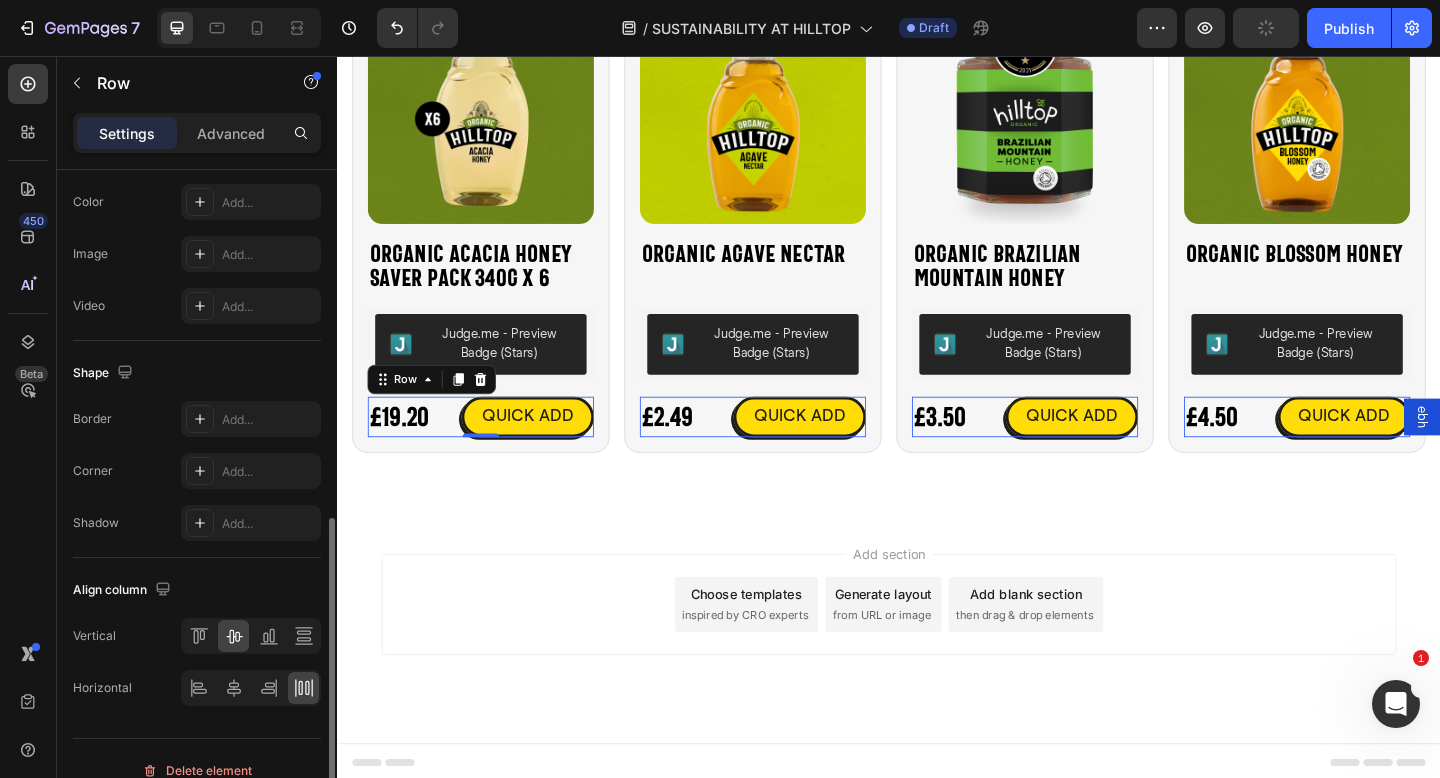 scroll, scrollTop: 755, scrollLeft: 0, axis: vertical 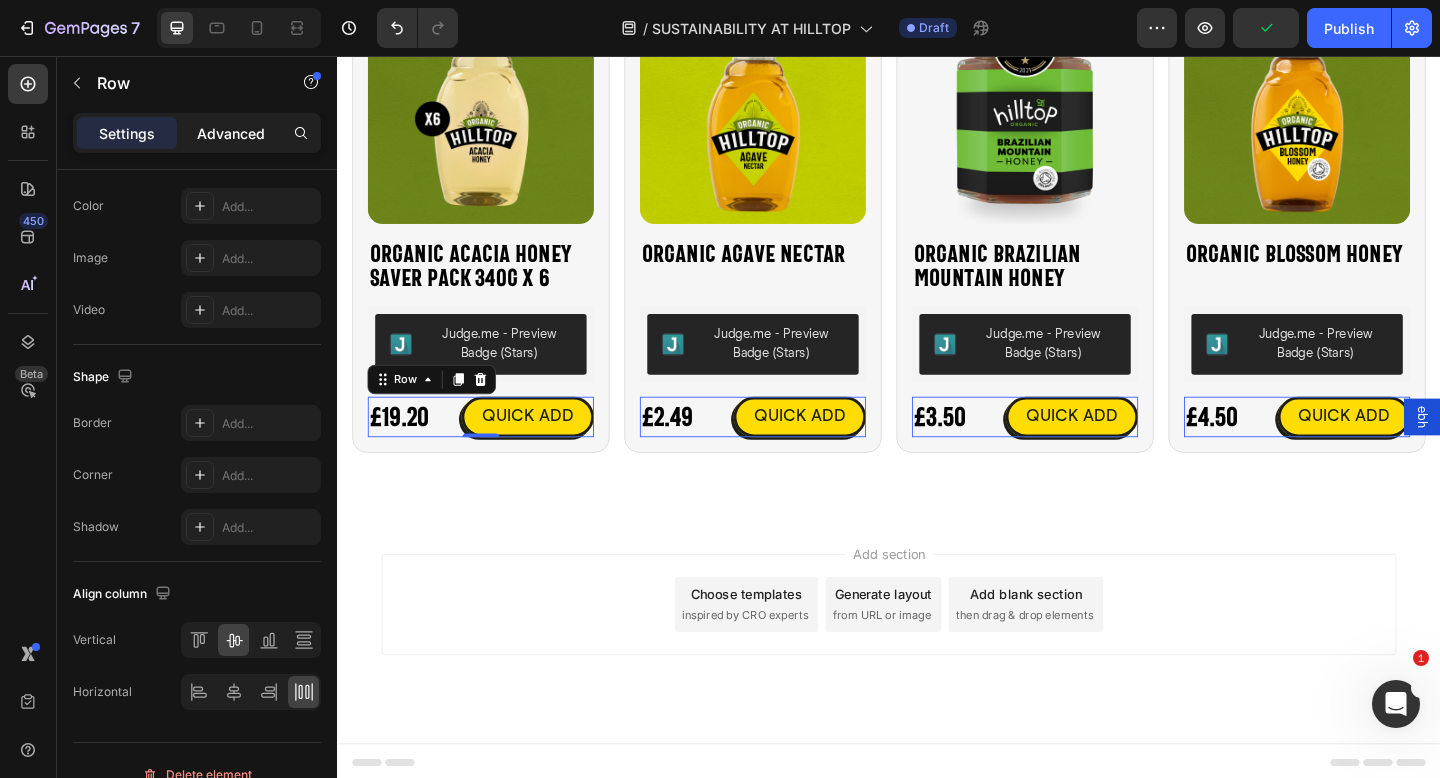 click on "Advanced" 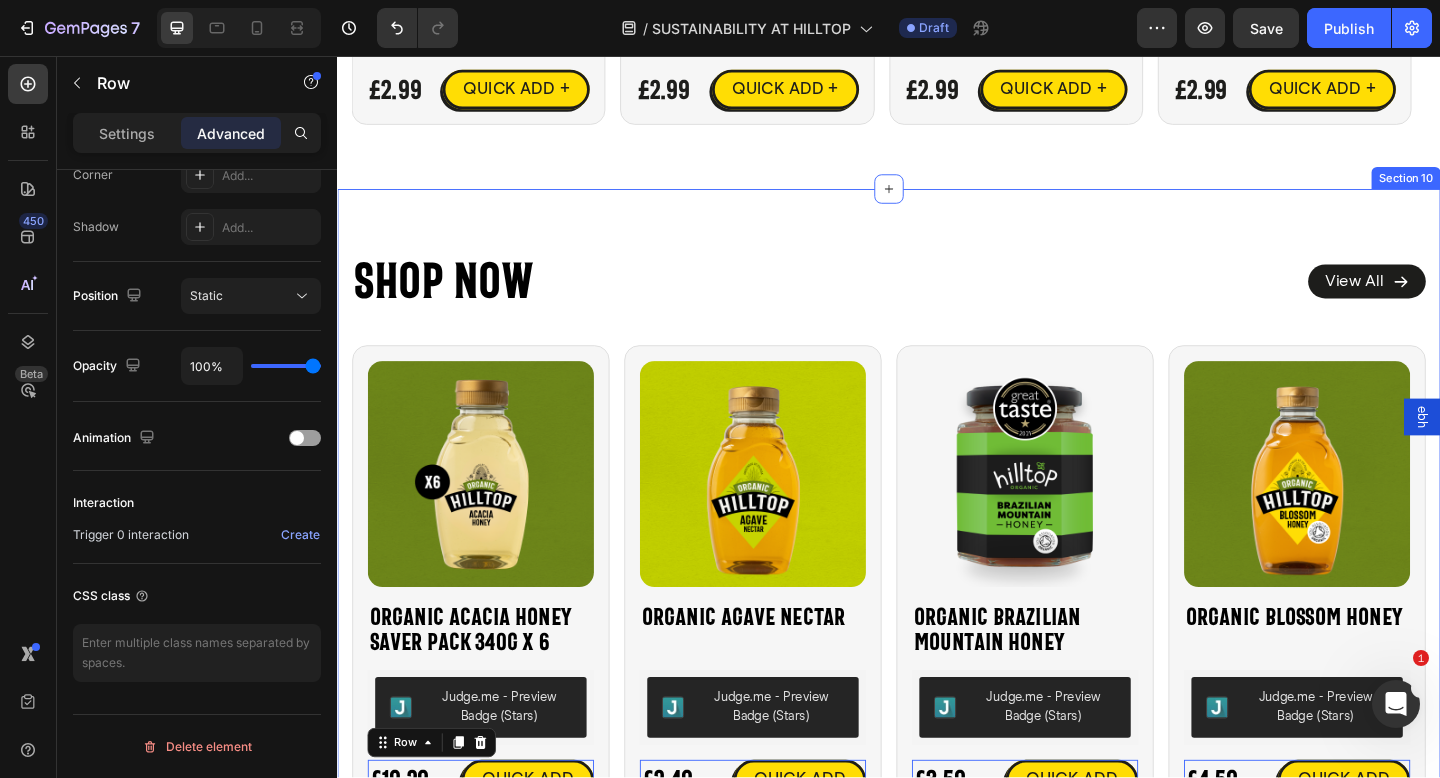 scroll, scrollTop: 4278, scrollLeft: 0, axis: vertical 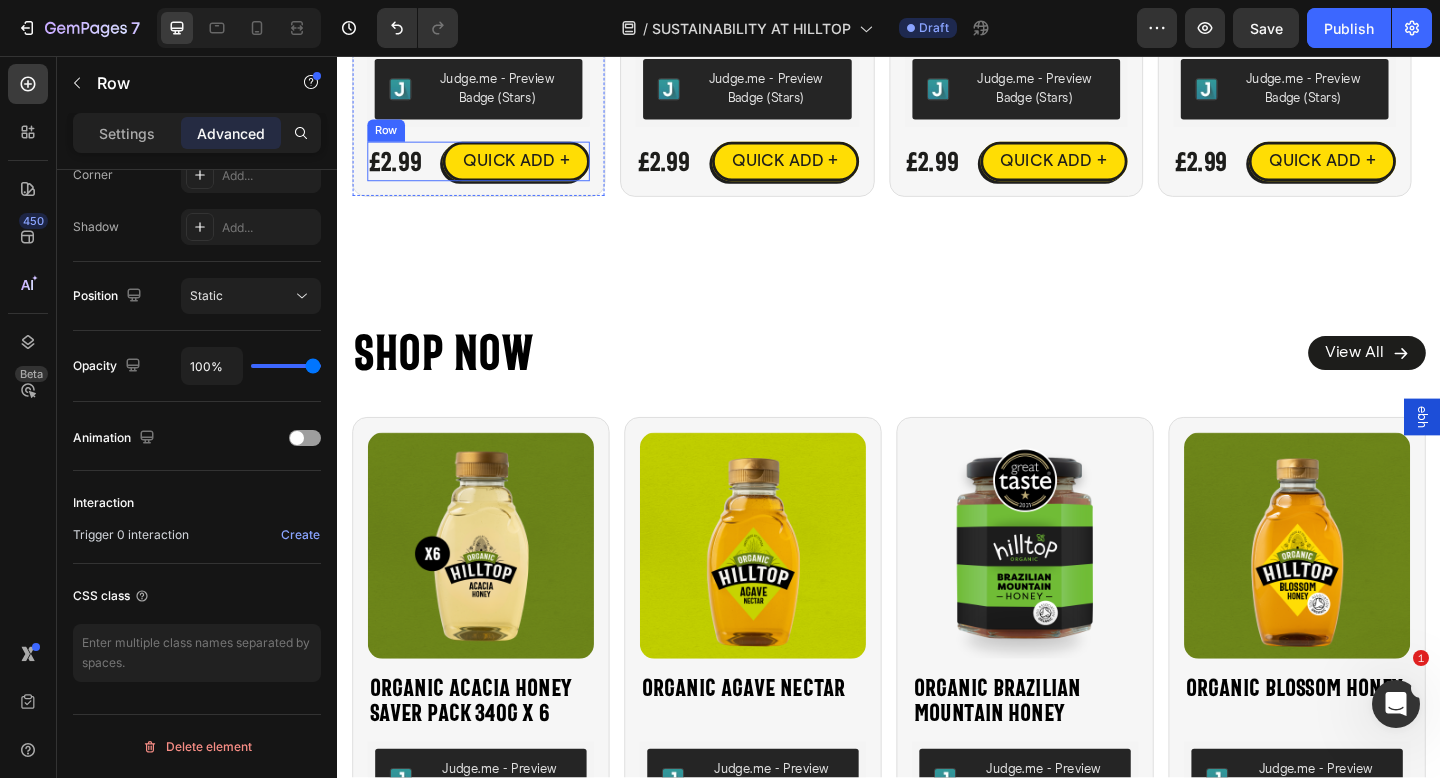 click on "£2.99 Product Price Product Price QUICK ADD + Button Row" at bounding box center (491, 170) 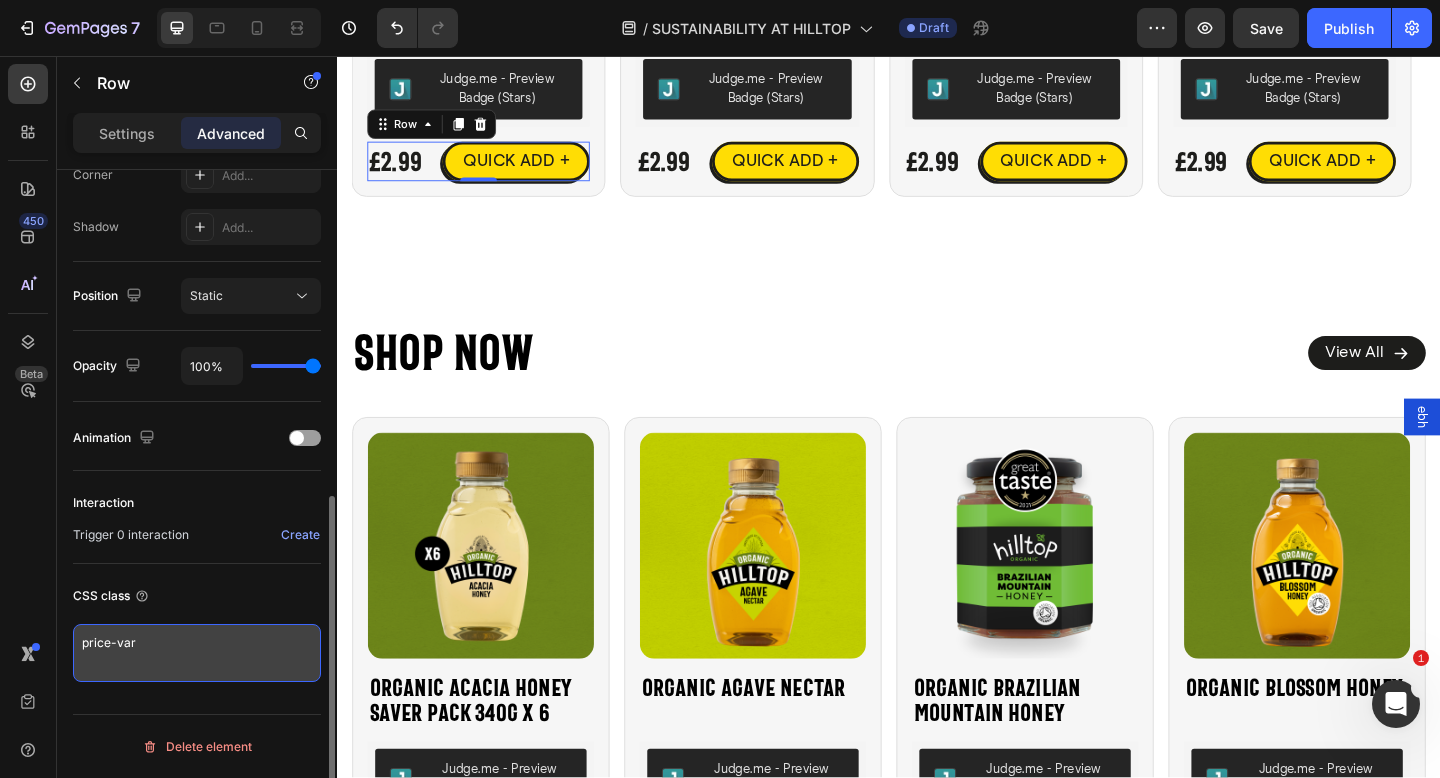 click on "price-var" at bounding box center [197, 653] 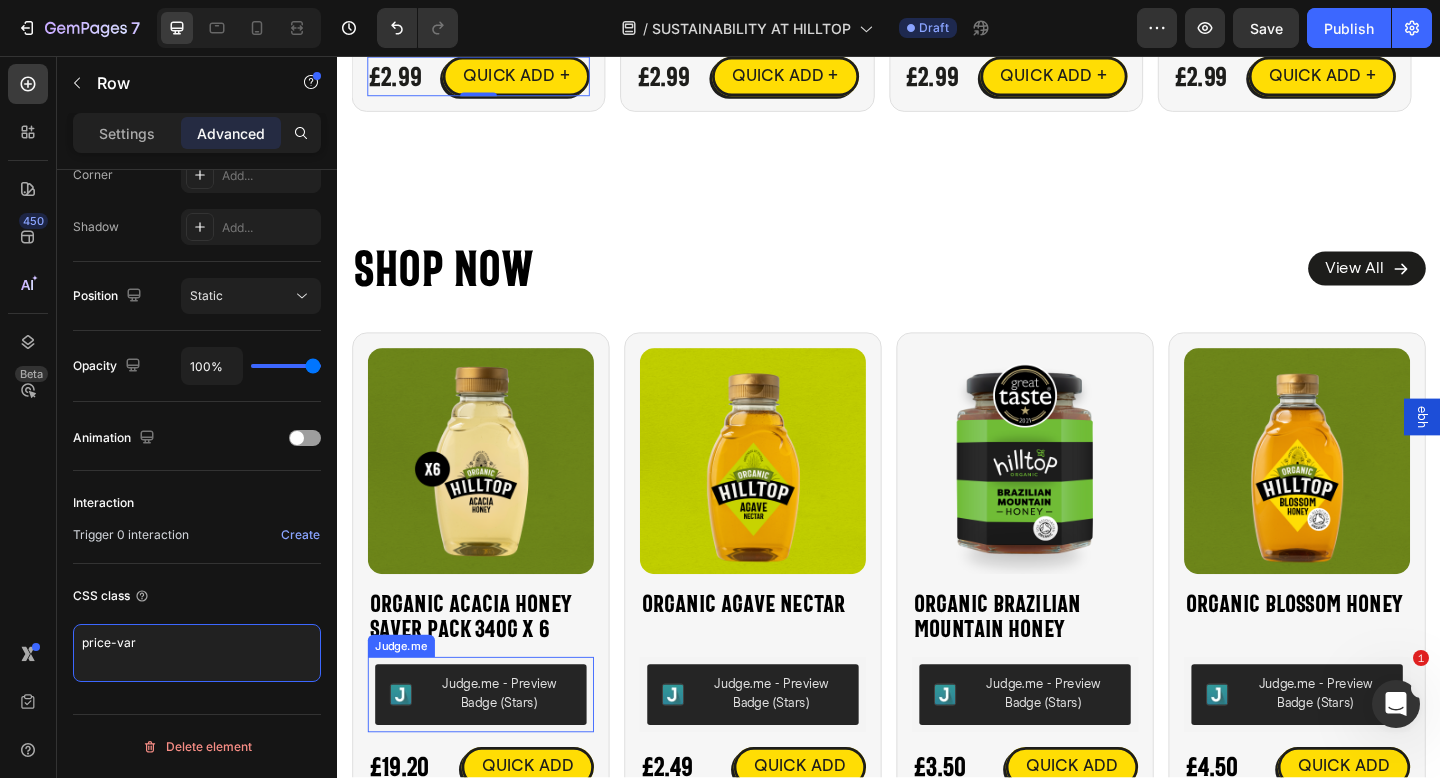 scroll, scrollTop: 4479, scrollLeft: 0, axis: vertical 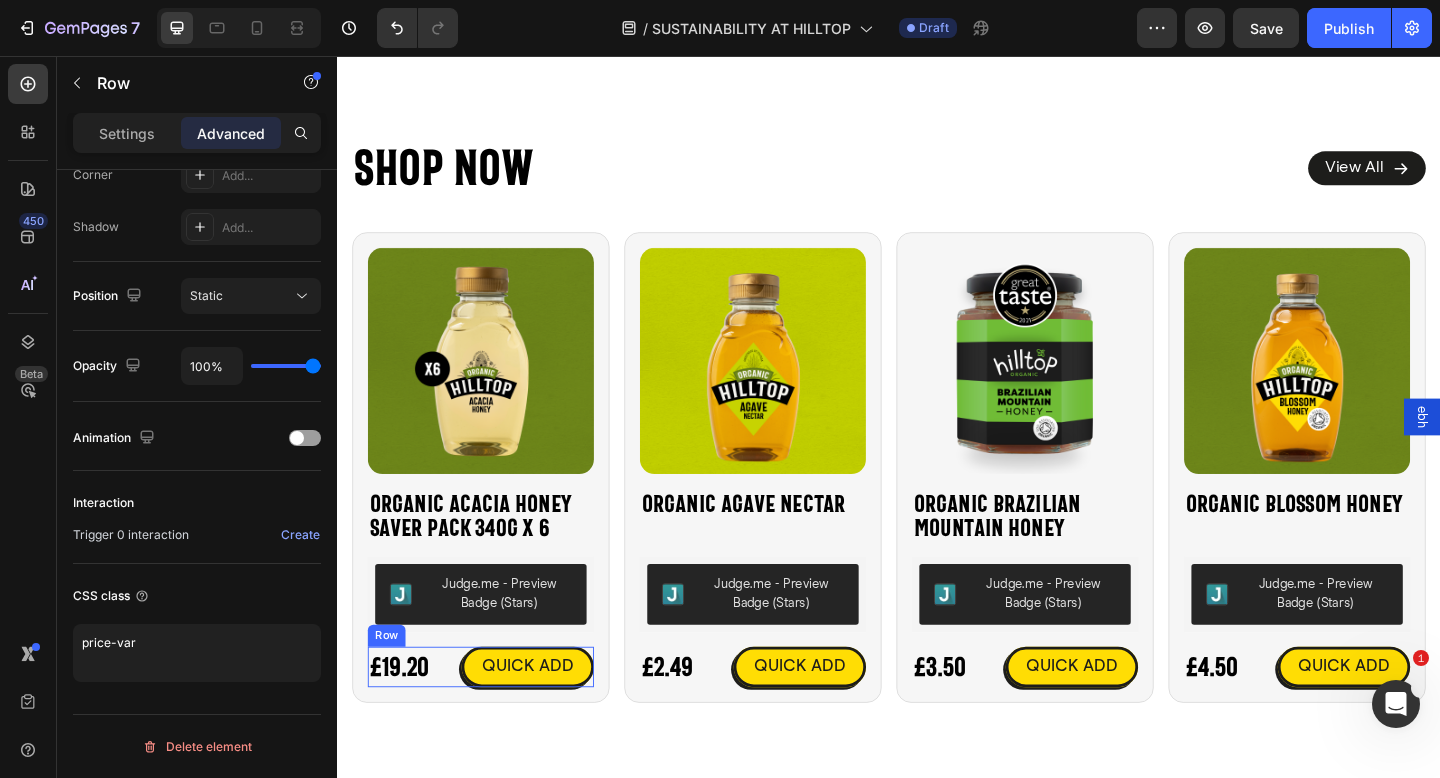 click on "£19.20 Product Price Product Price QUICK ADD Button Row" at bounding box center (493, 720) 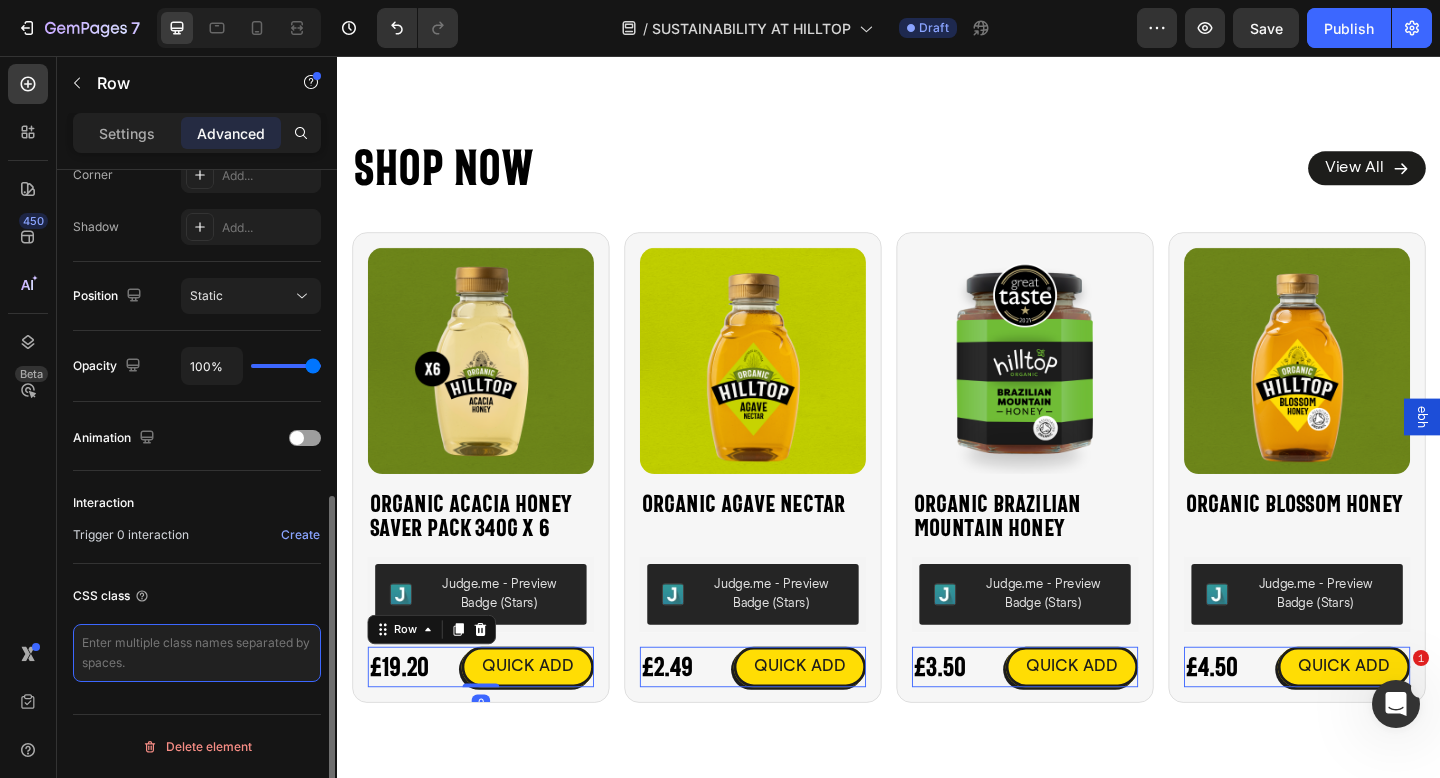 click at bounding box center (197, 653) 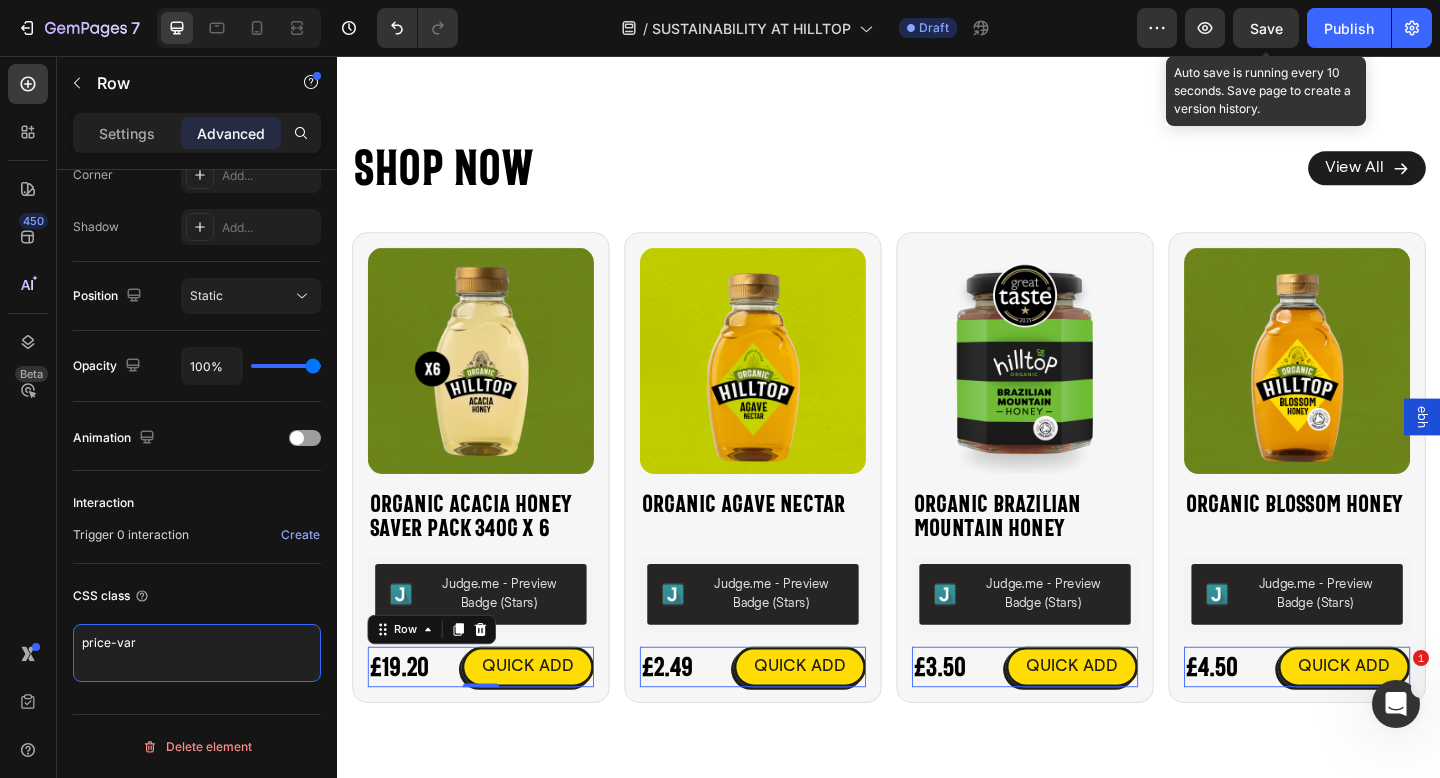 type on "price-var" 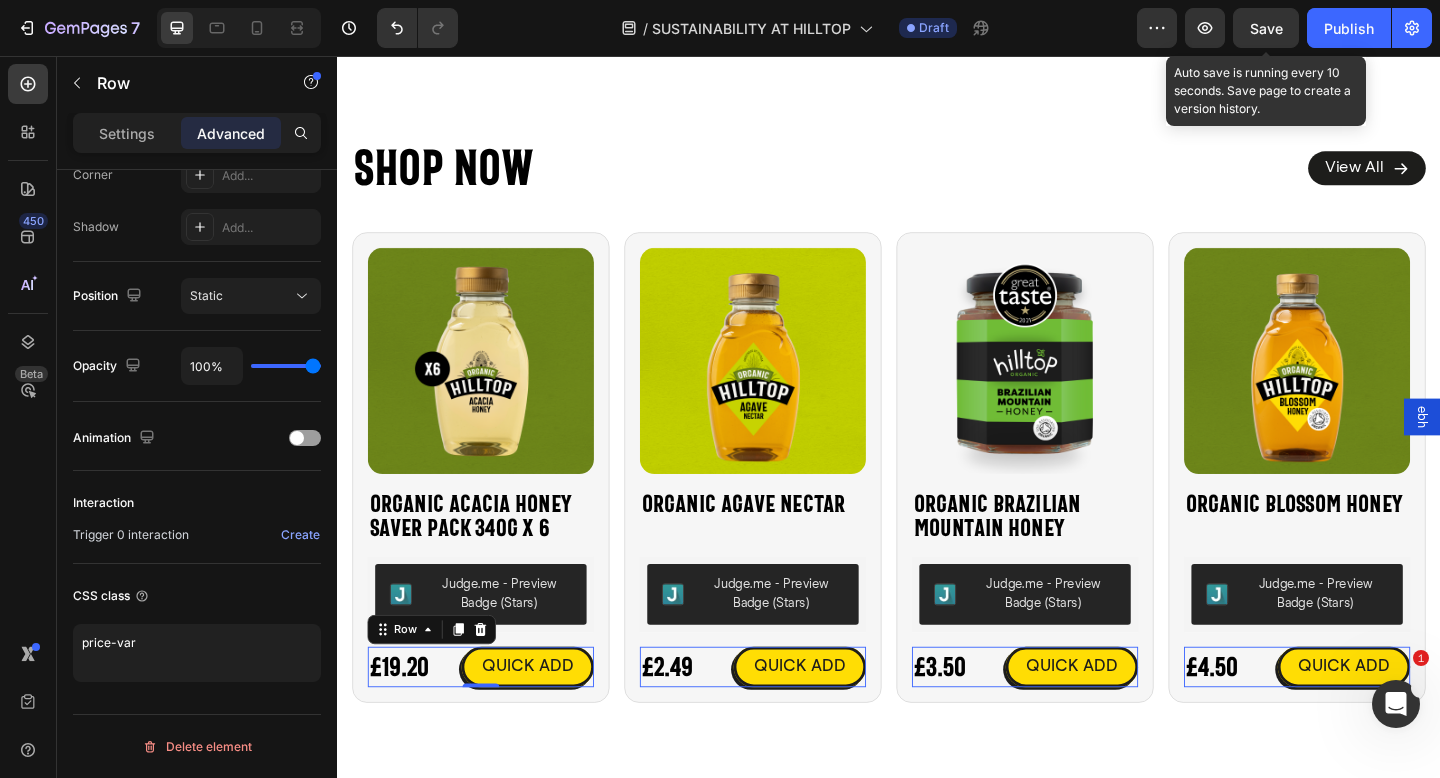 click on "Save" at bounding box center (1266, 28) 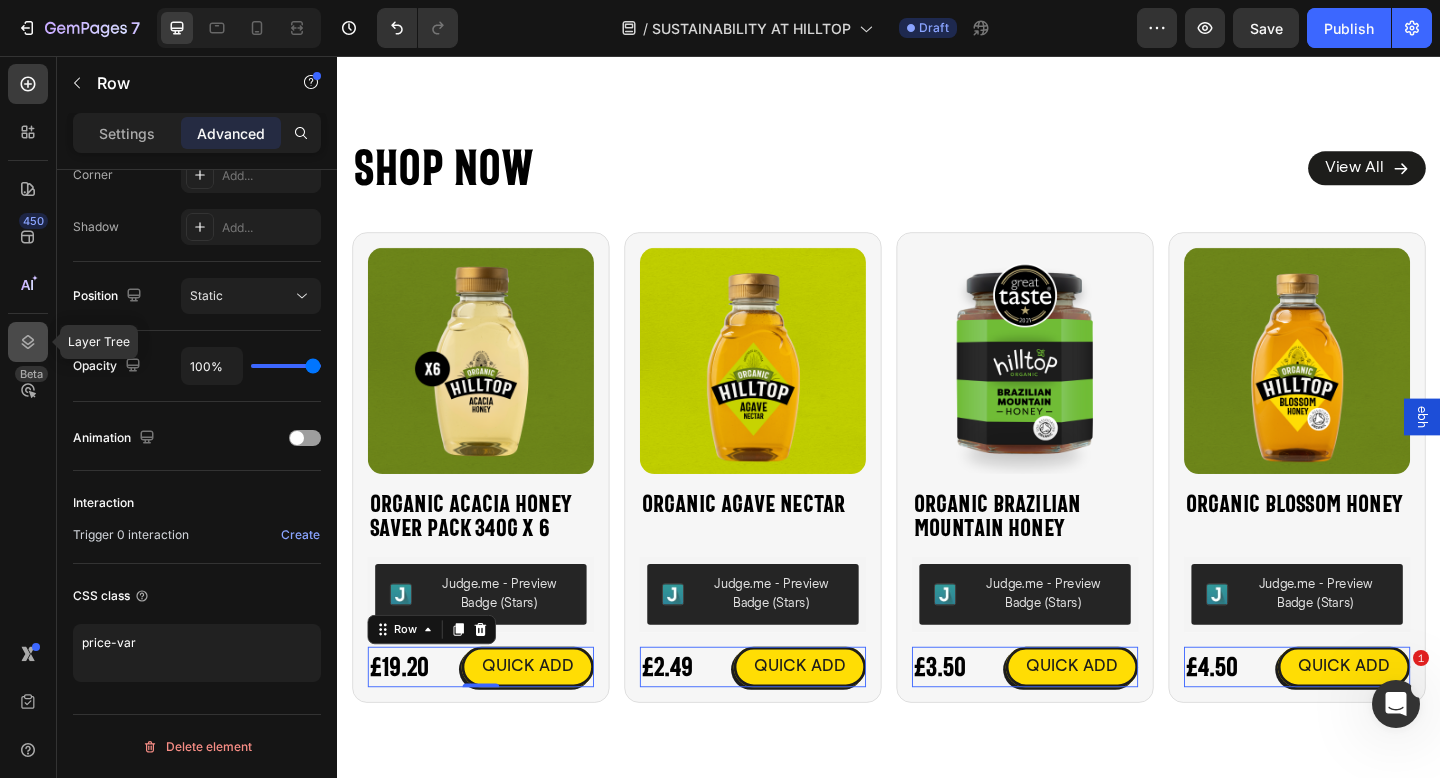 click 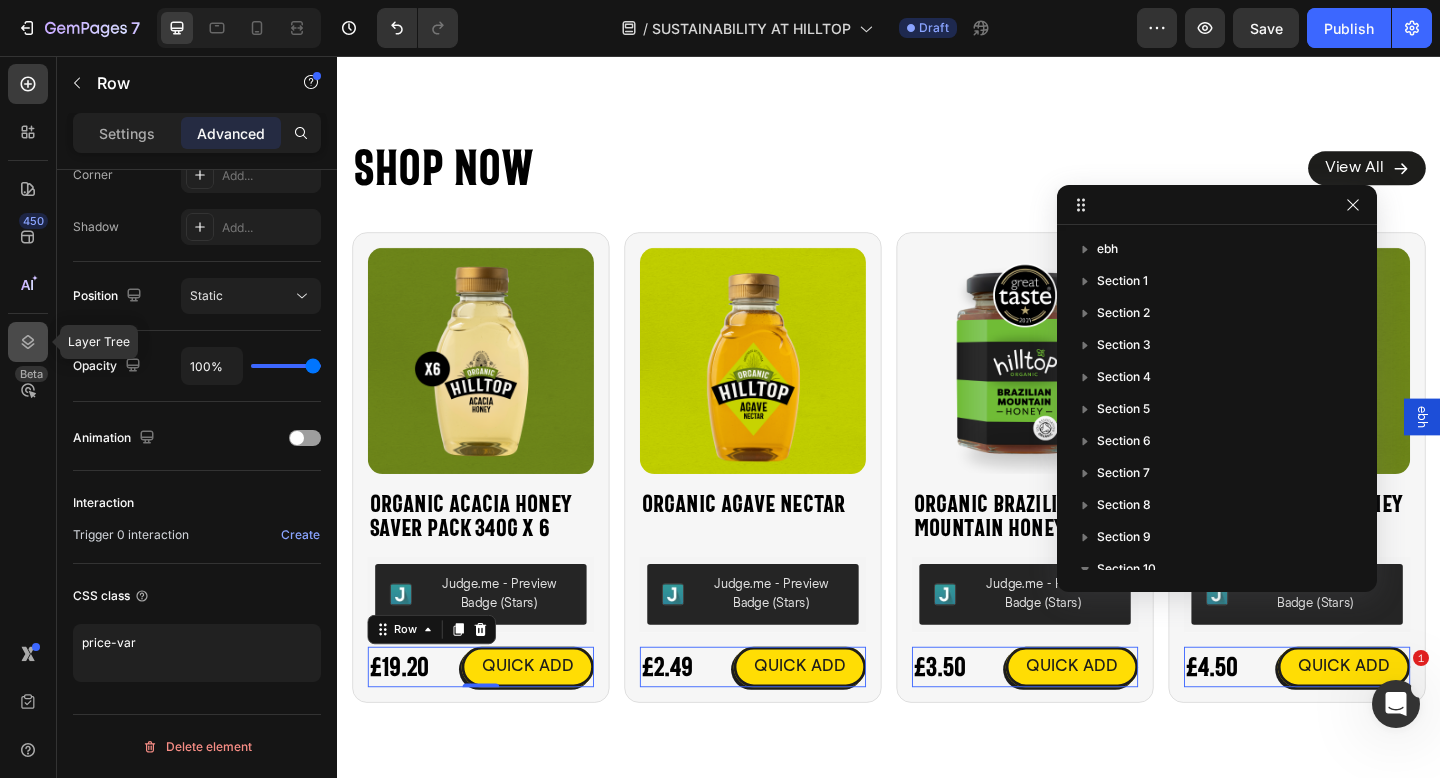 scroll, scrollTop: 431, scrollLeft: 0, axis: vertical 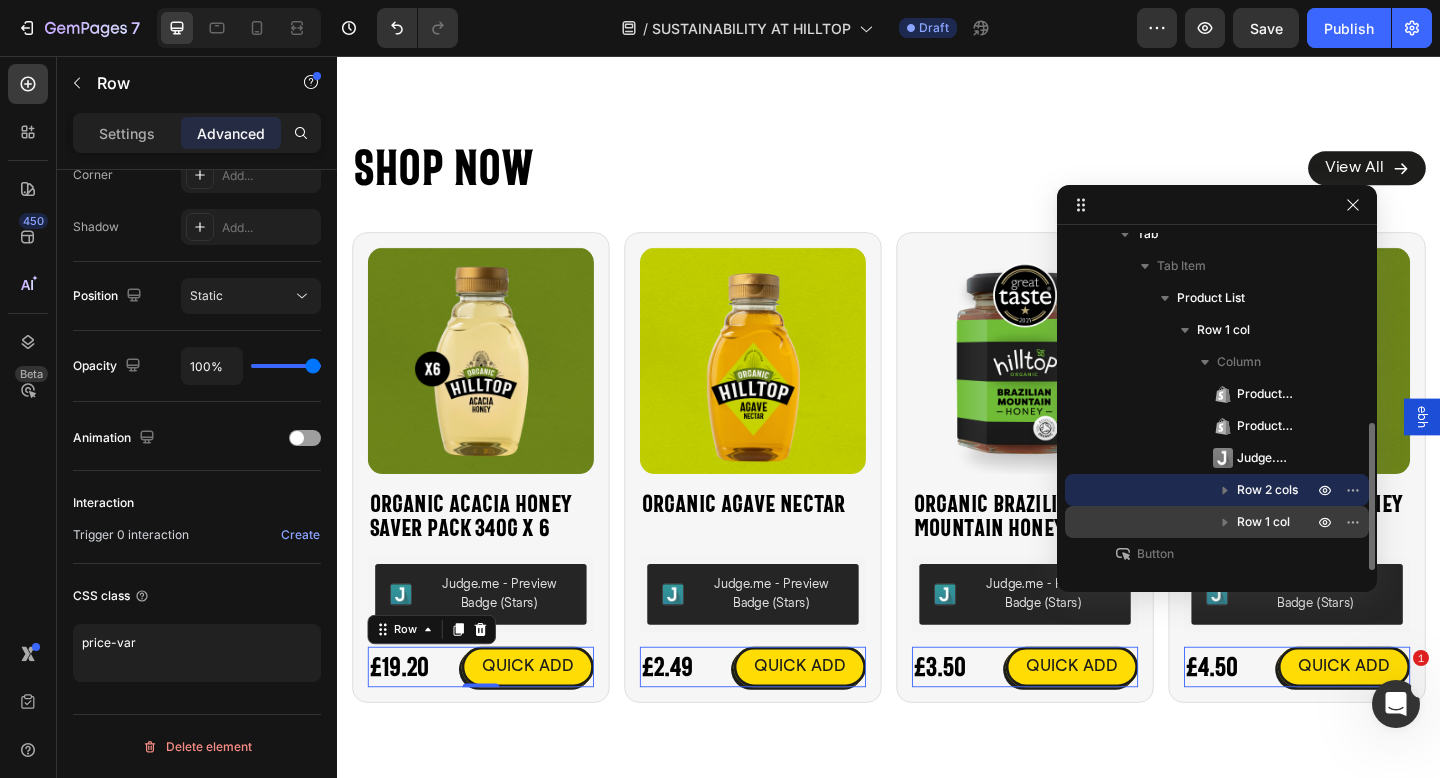 click 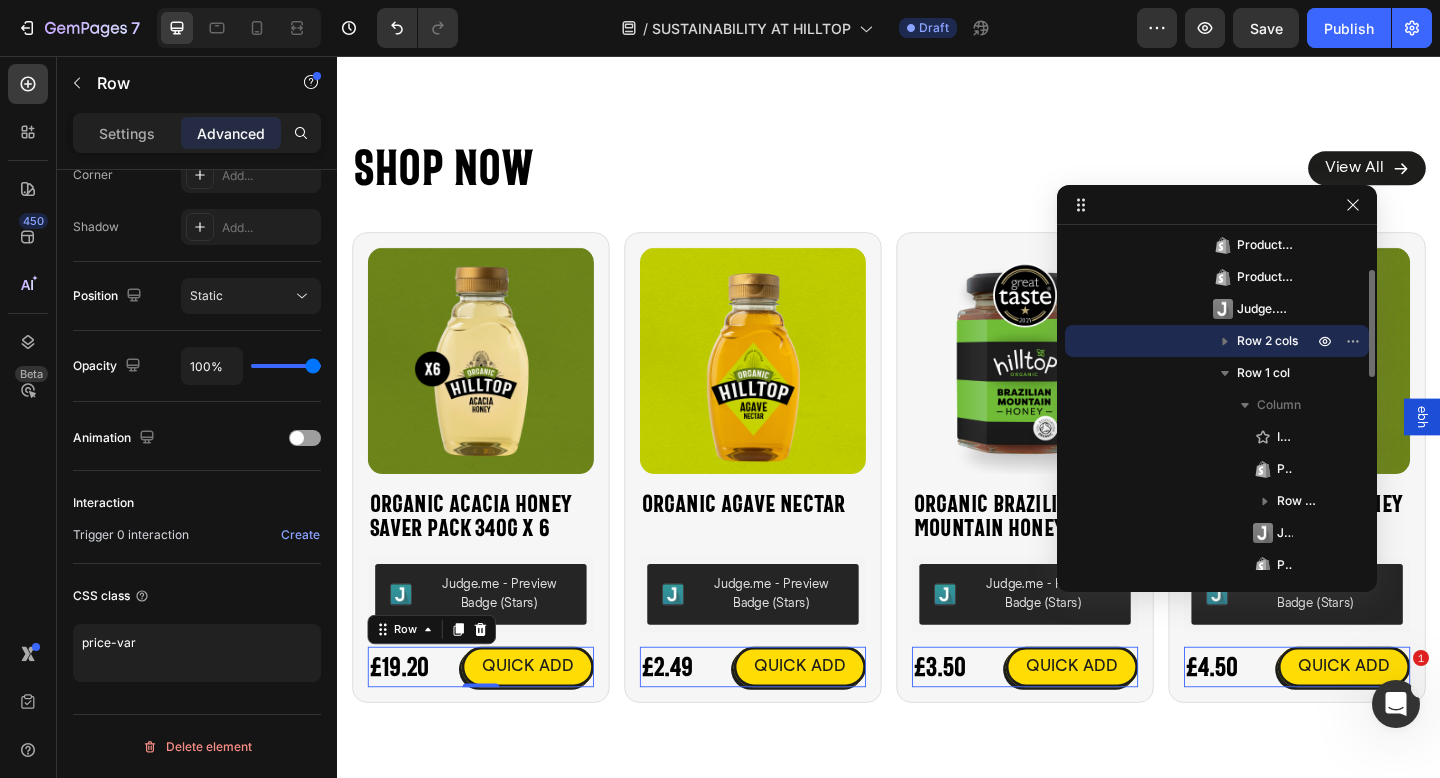scroll, scrollTop: 719, scrollLeft: 0, axis: vertical 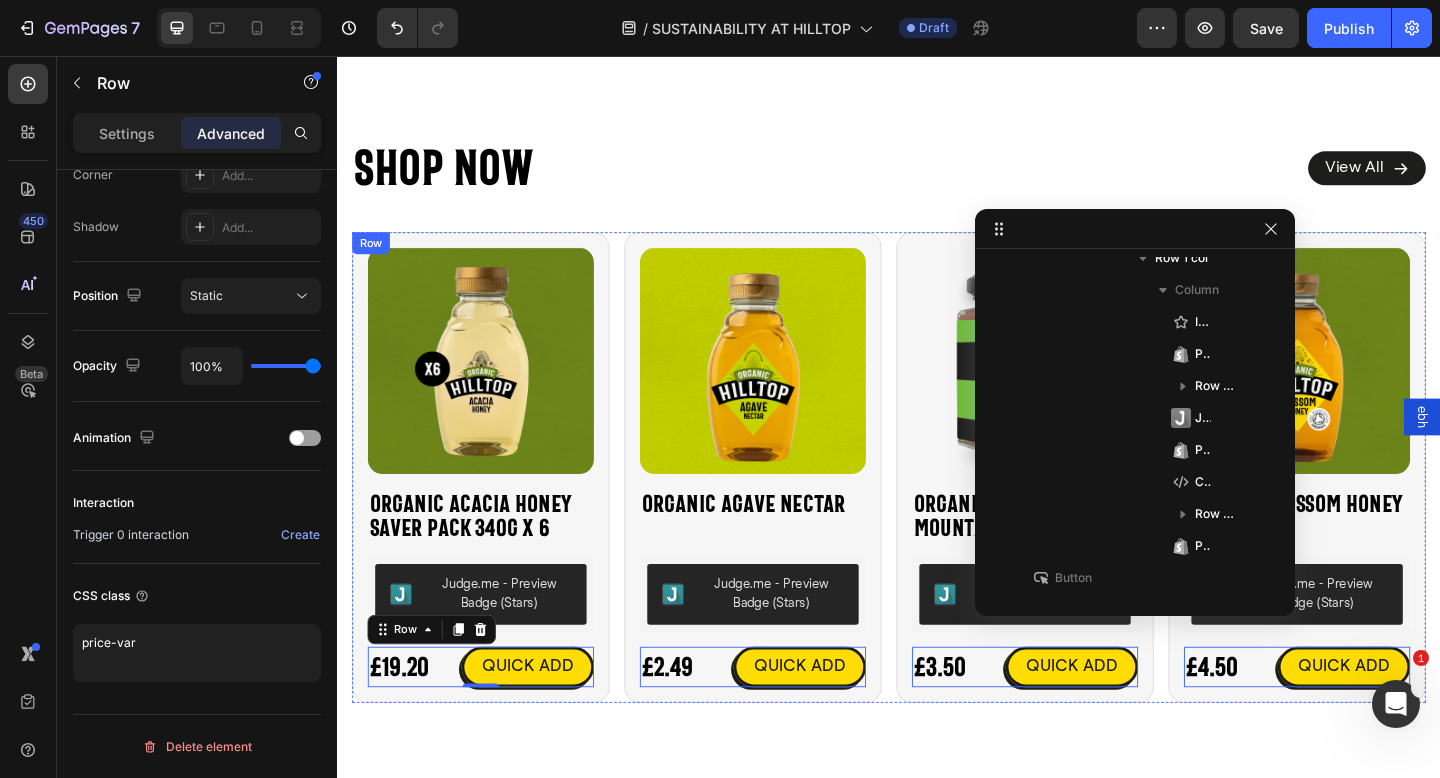 drag, startPoint x: 1009, startPoint y: 279, endPoint x: 1343, endPoint y: 339, distance: 339.34644 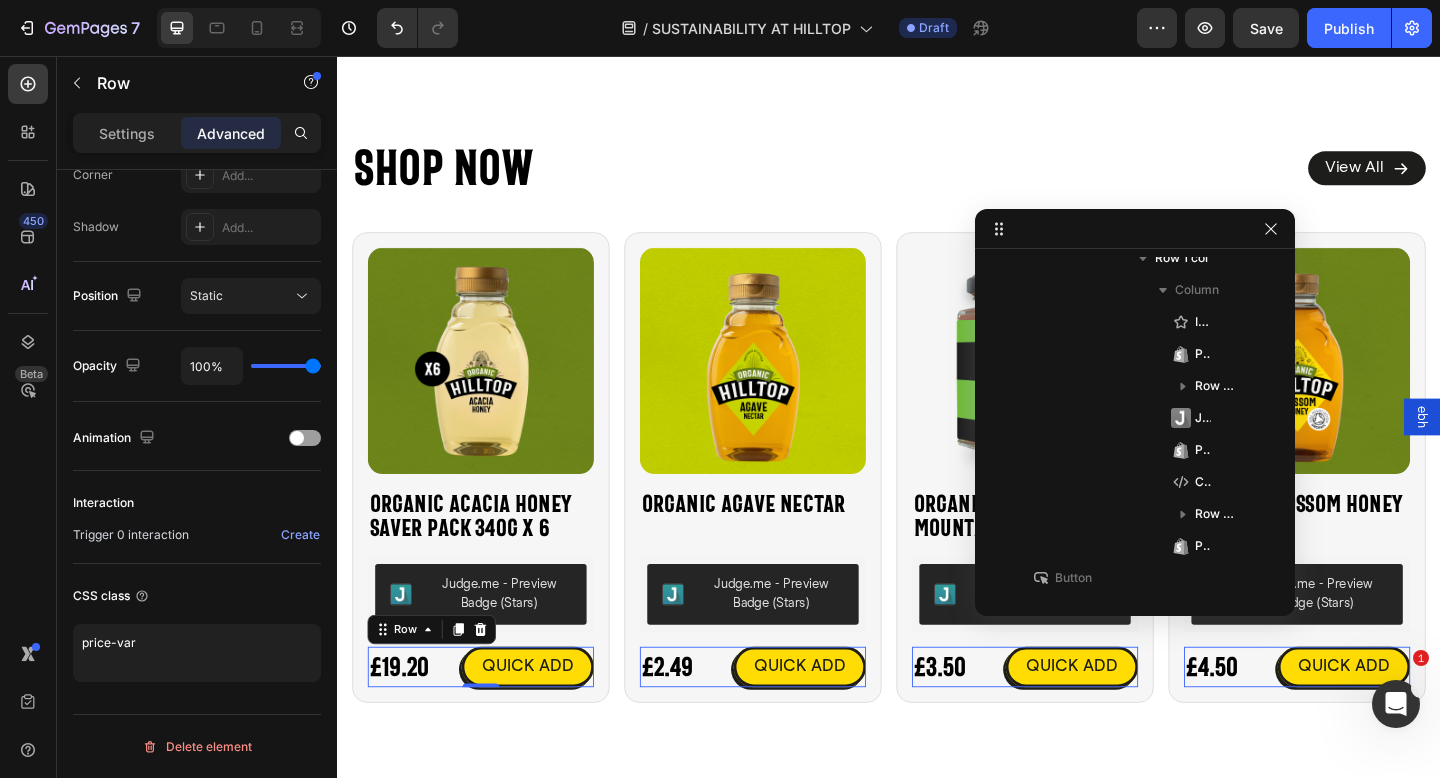 click on "ebh" at bounding box center [1517, 449] 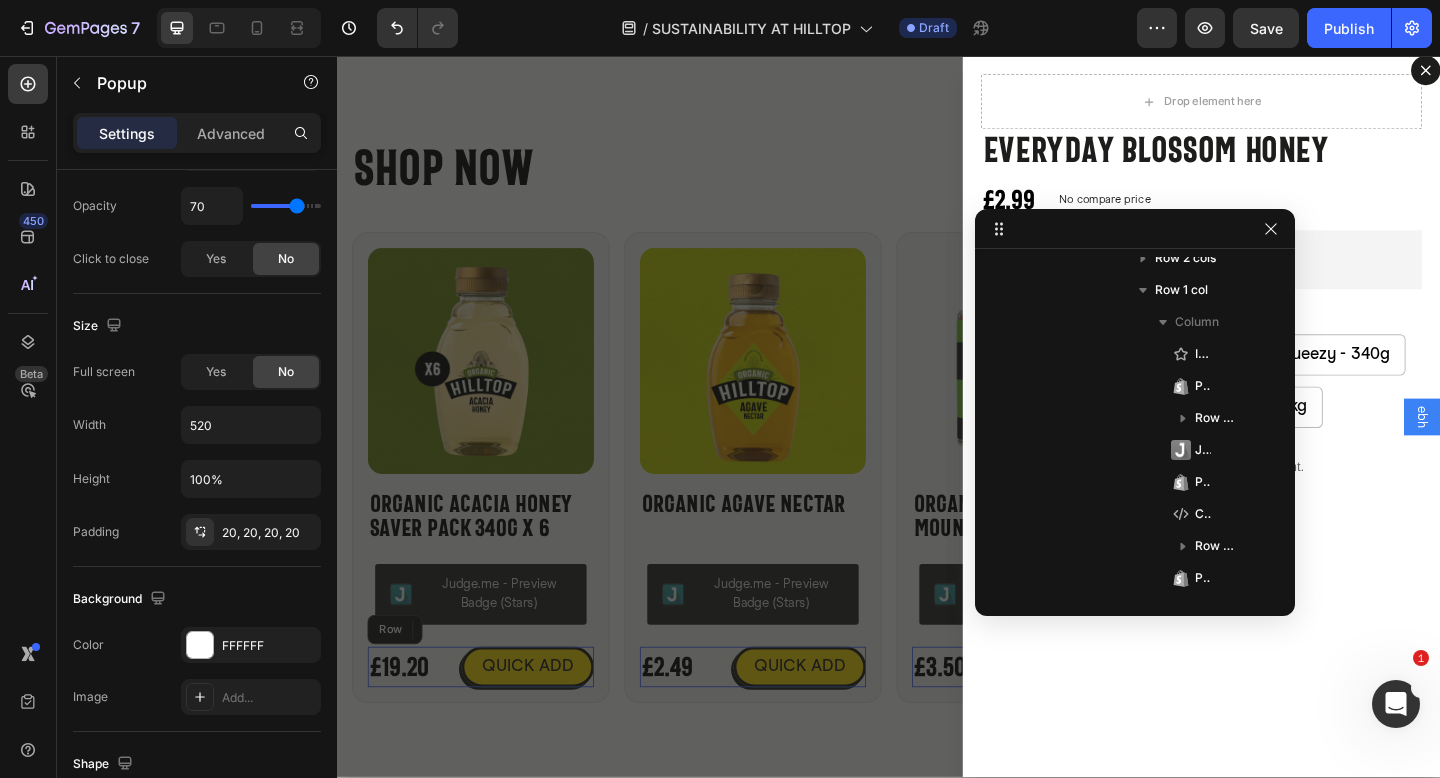 scroll, scrollTop: 0, scrollLeft: 0, axis: both 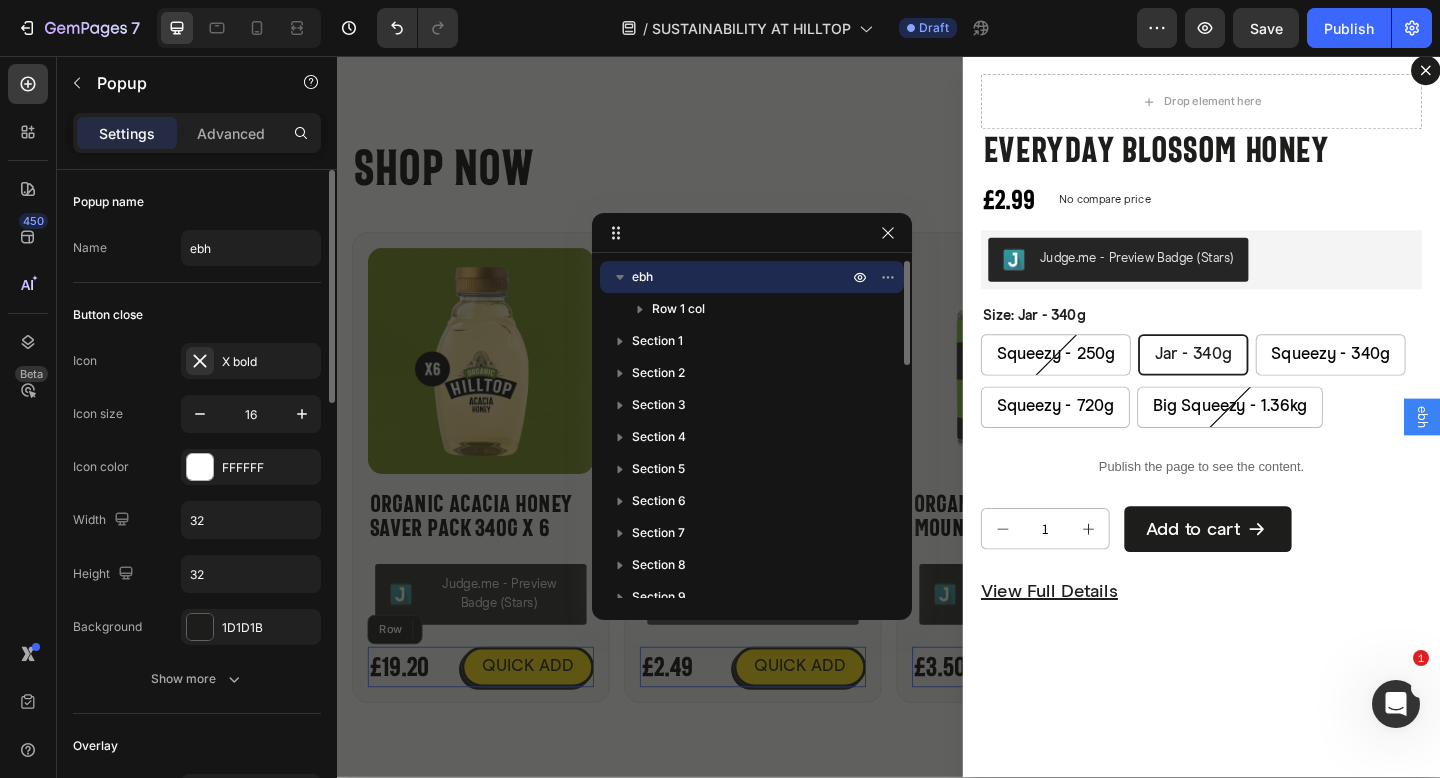 drag, startPoint x: 1107, startPoint y: 235, endPoint x: 762, endPoint y: 247, distance: 345.20862 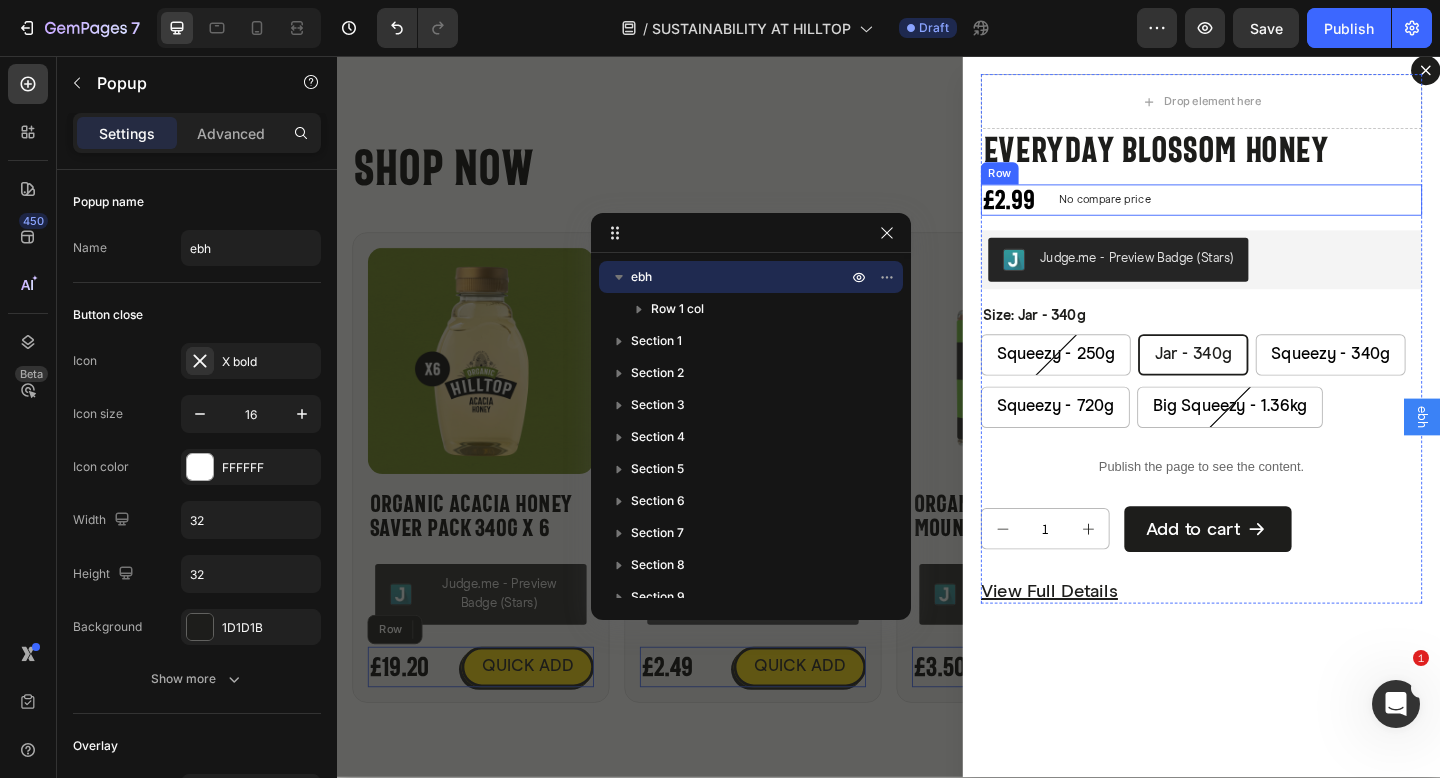 click on "£2.99 Product Price Product Price No compare price Product Price Row" at bounding box center (1277, 213) 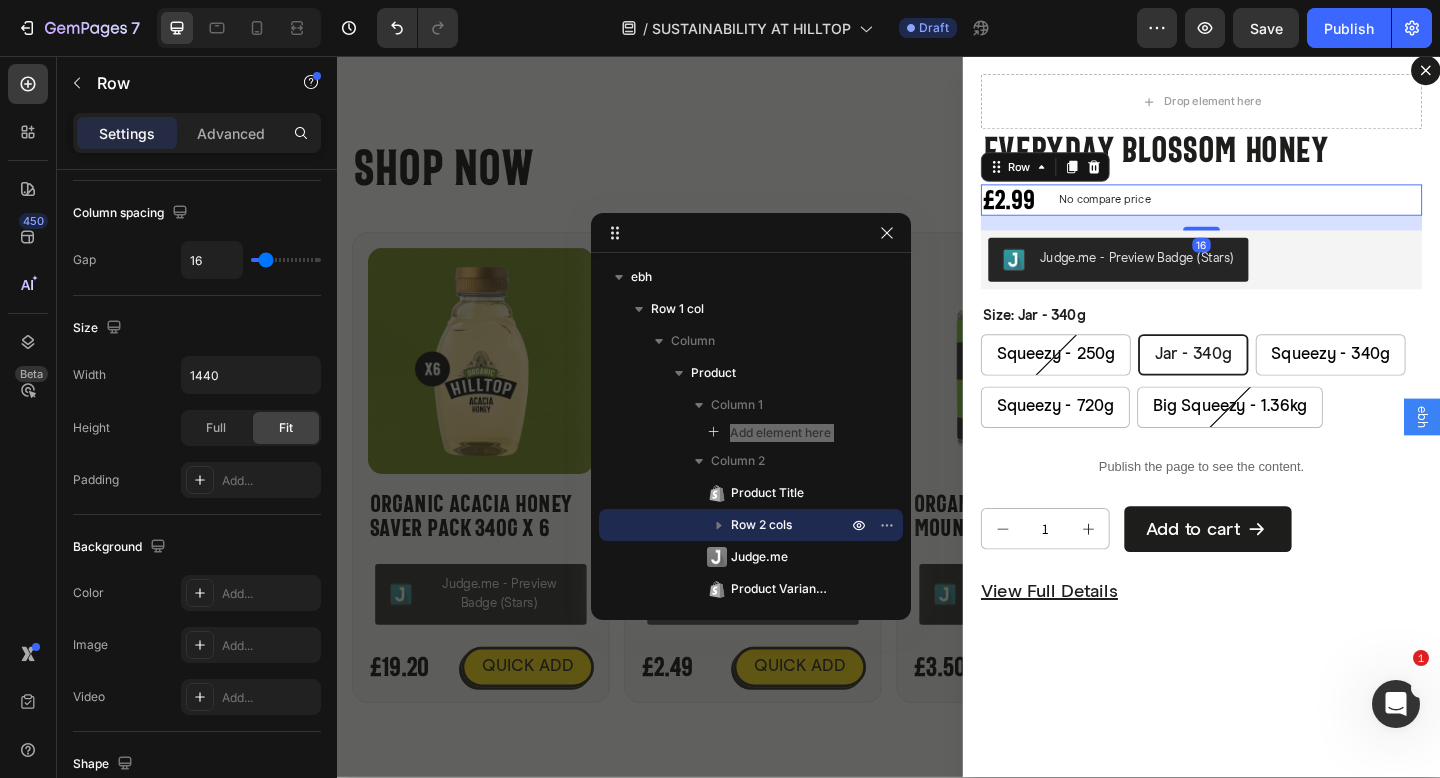 scroll, scrollTop: 783, scrollLeft: 0, axis: vertical 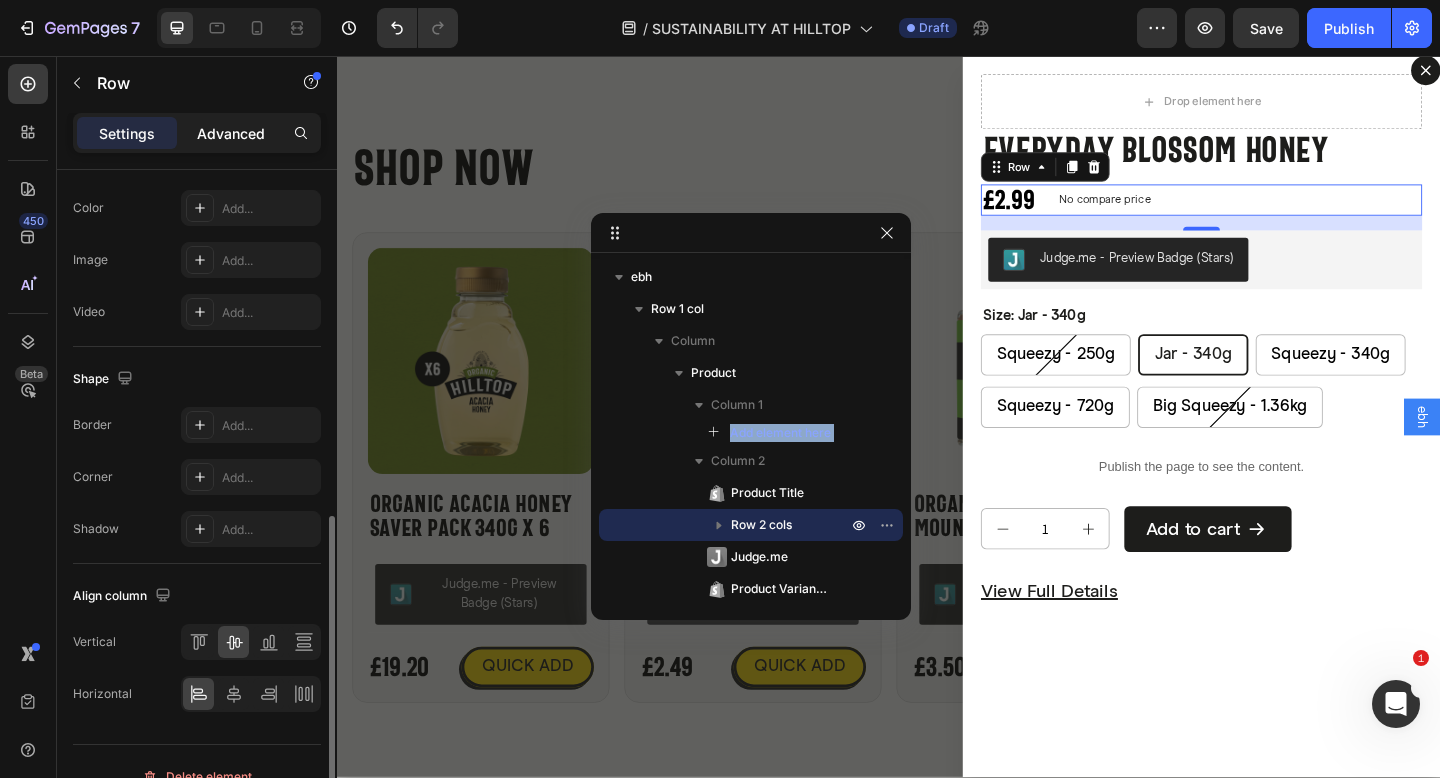 click on "Advanced" at bounding box center (231, 133) 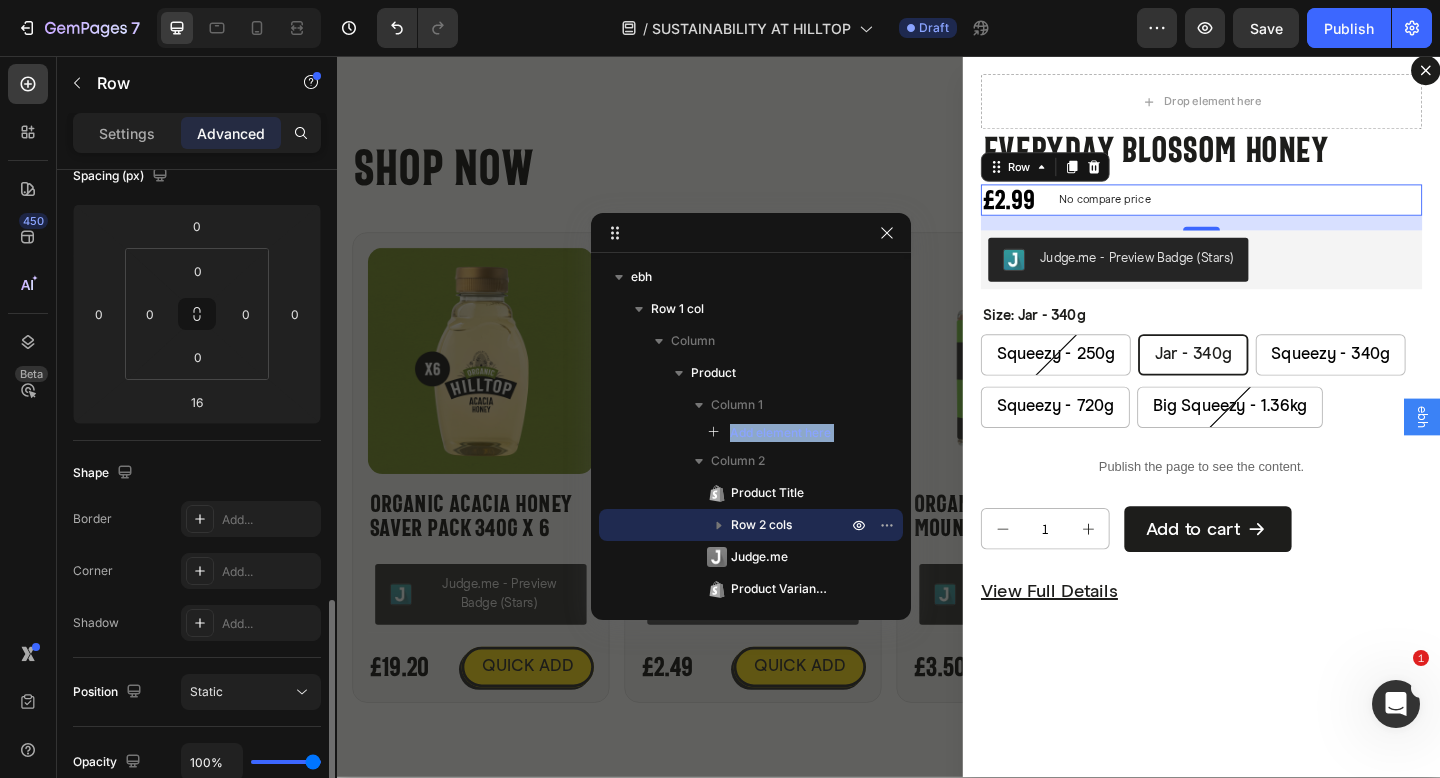 scroll, scrollTop: 7, scrollLeft: 0, axis: vertical 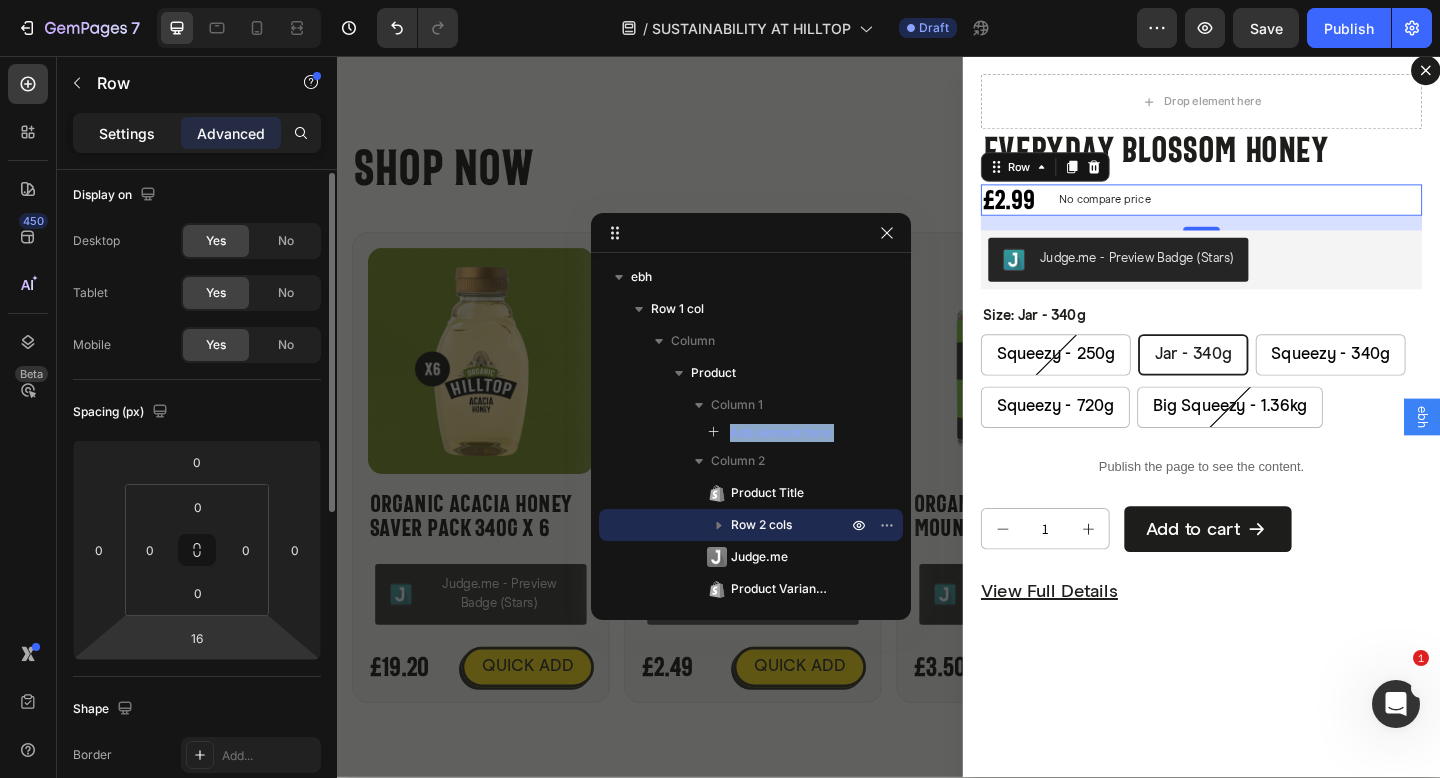 click on "Settings" at bounding box center (127, 133) 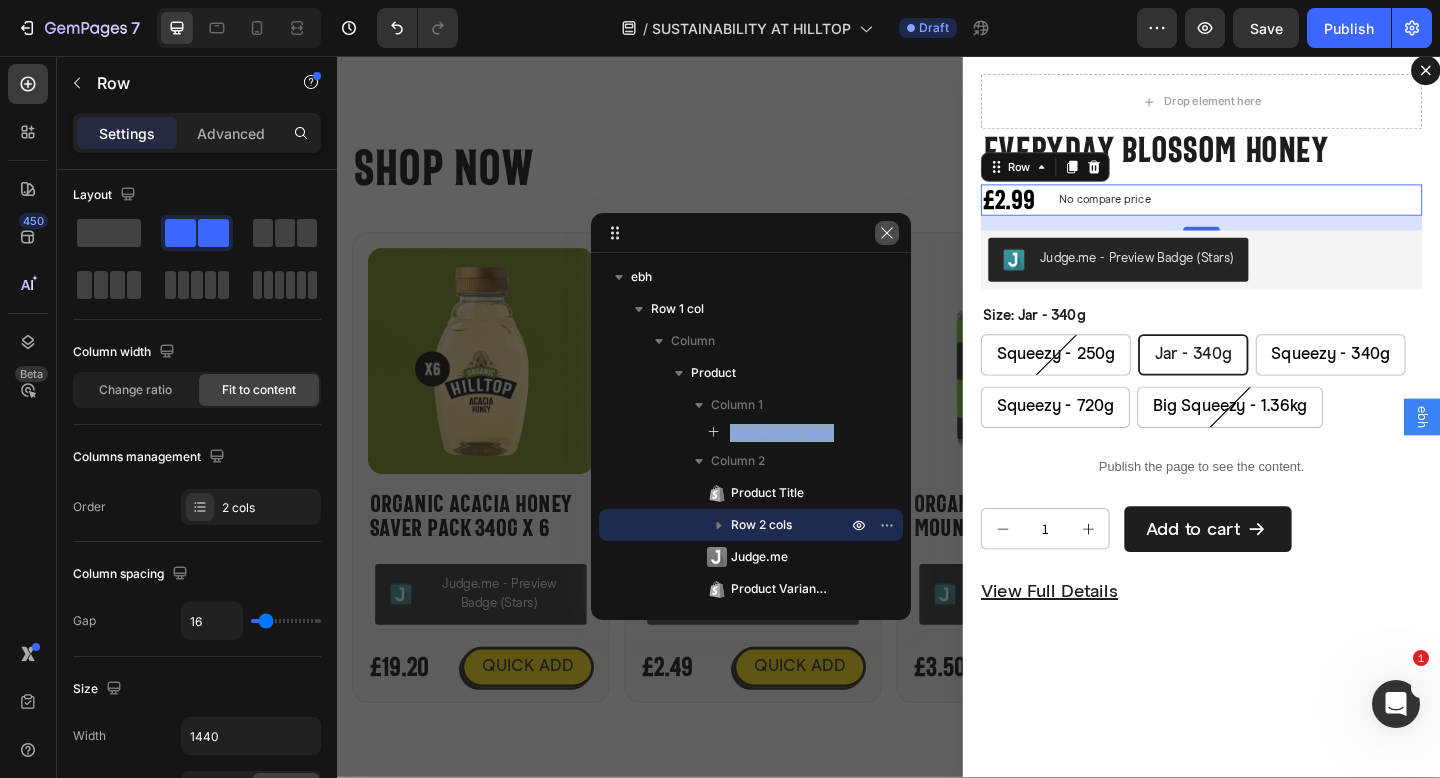 click 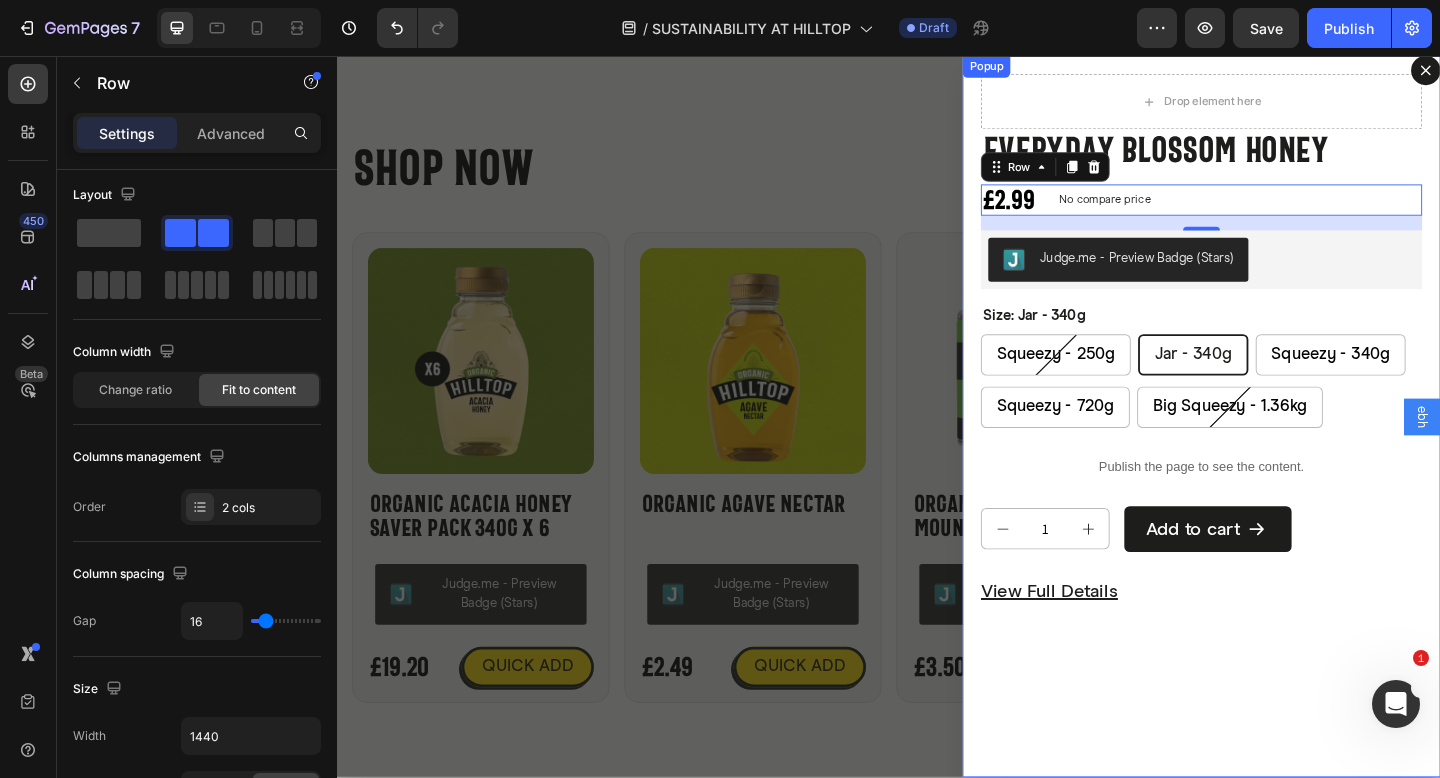 click at bounding box center [1521, 72] 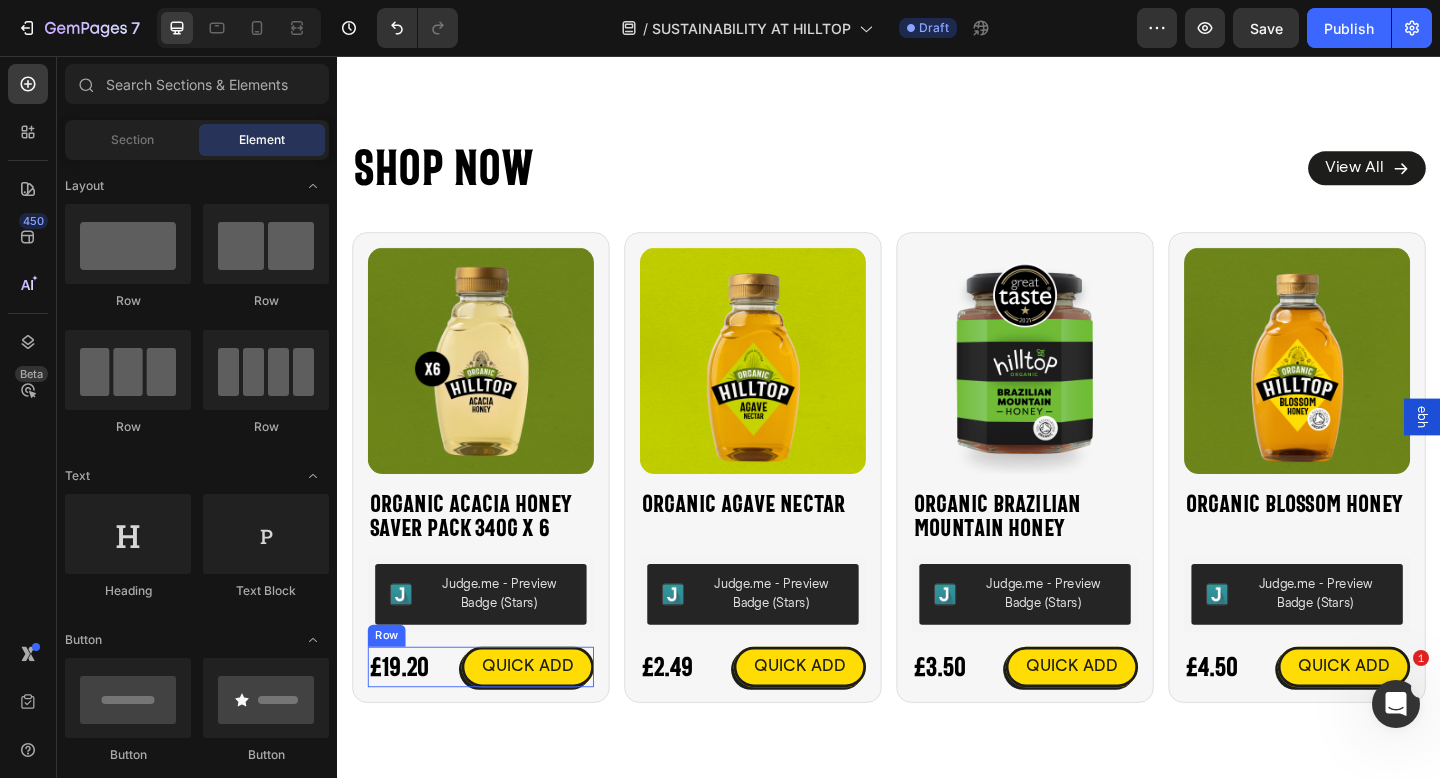 click on "£19.20 Product Price Product Price QUICK ADD Button Row" at bounding box center (493, 720) 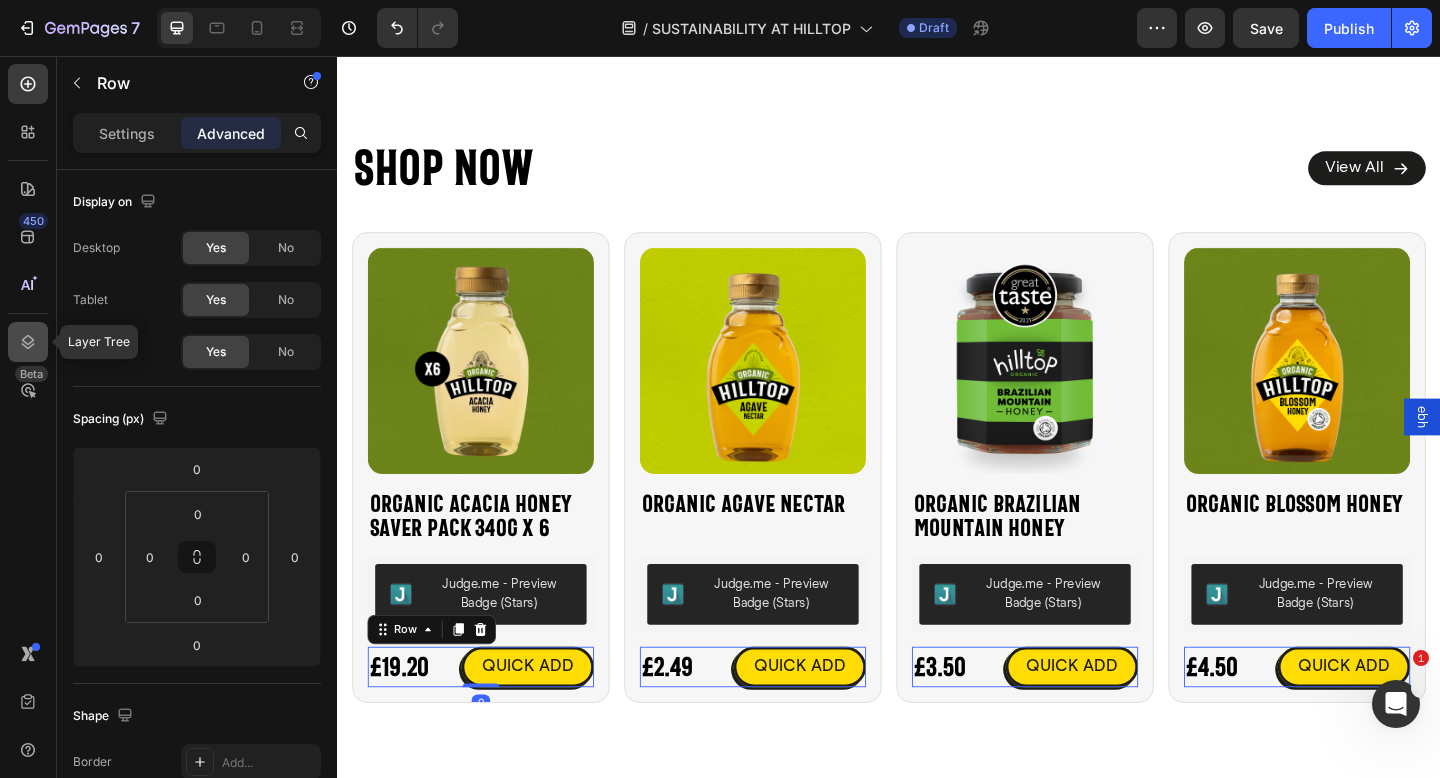 click 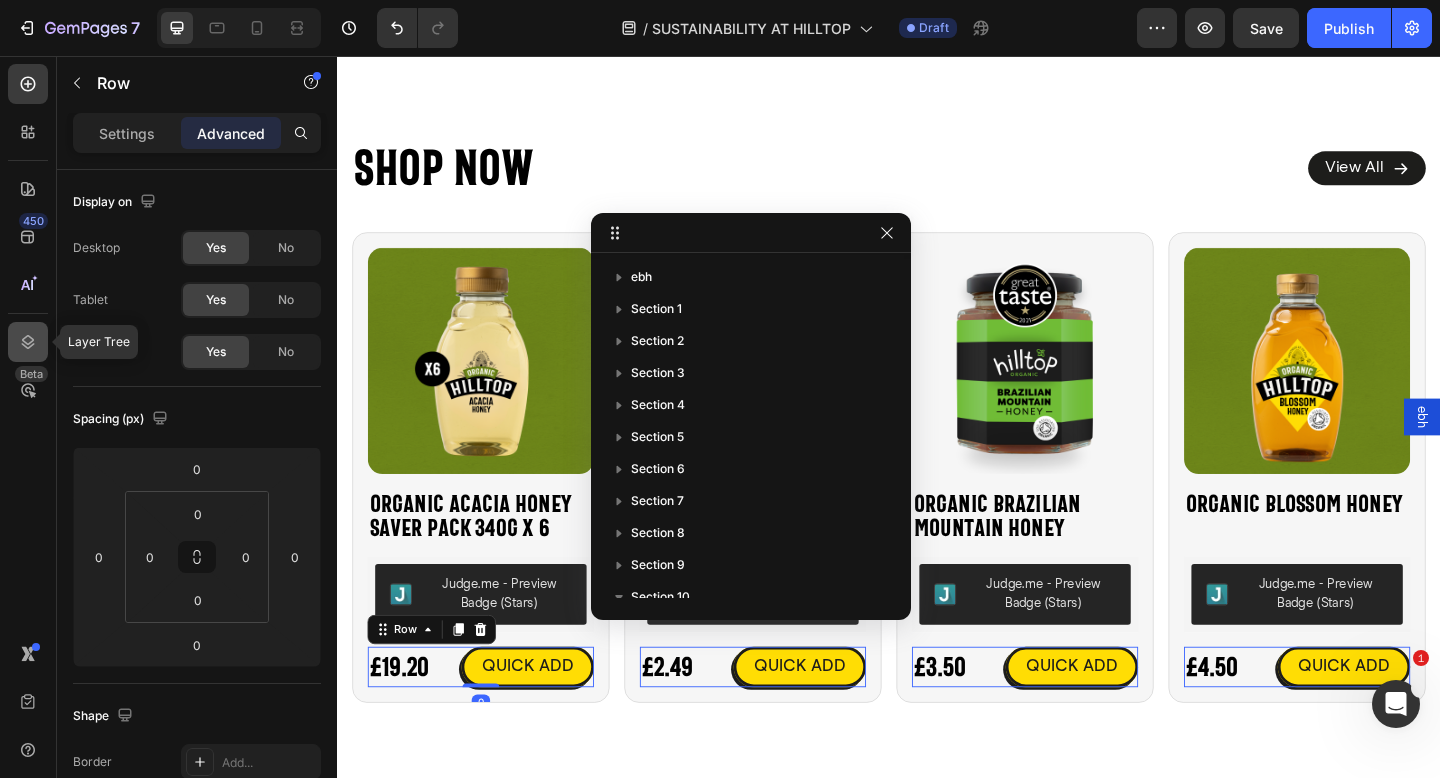 scroll, scrollTop: 431, scrollLeft: 0, axis: vertical 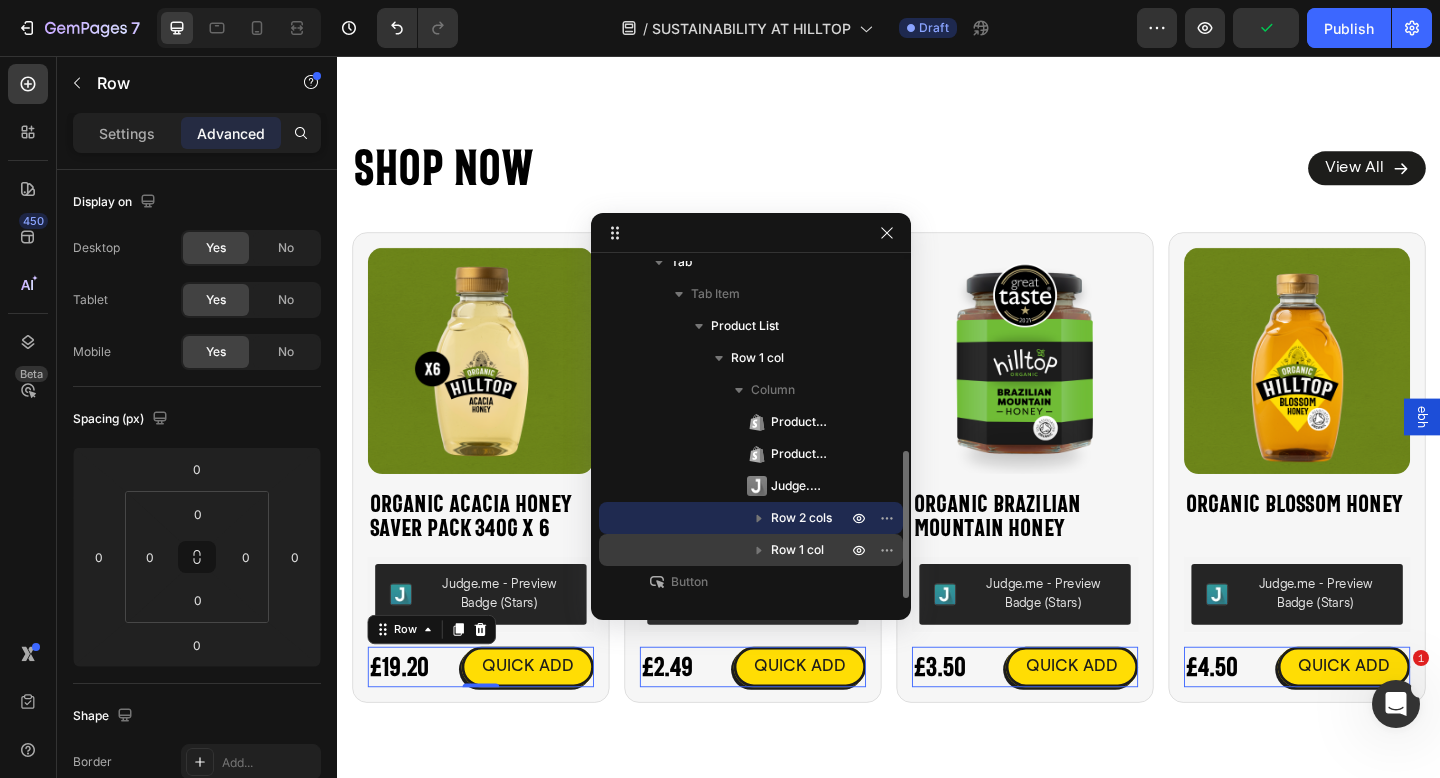 click 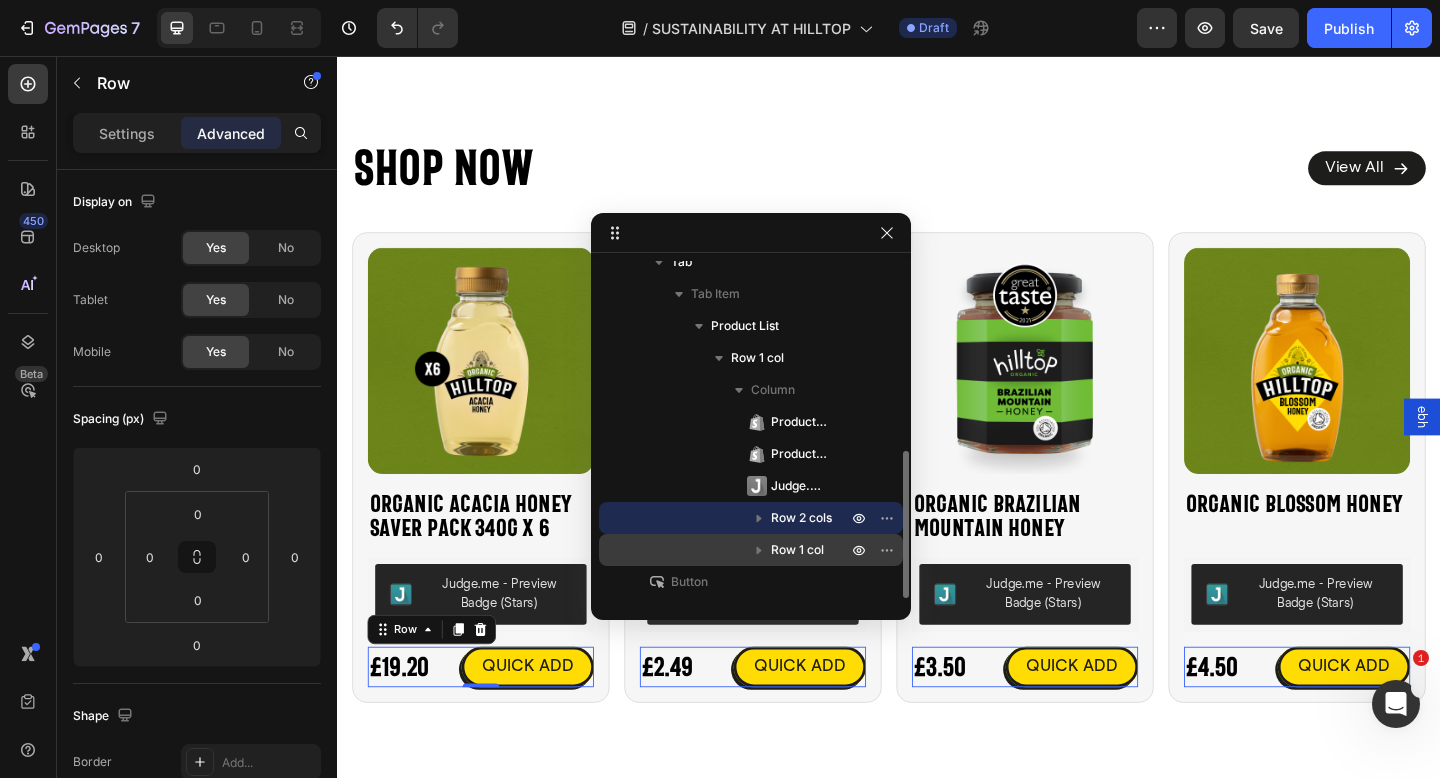 click on "Row 1 col" at bounding box center [751, 550] 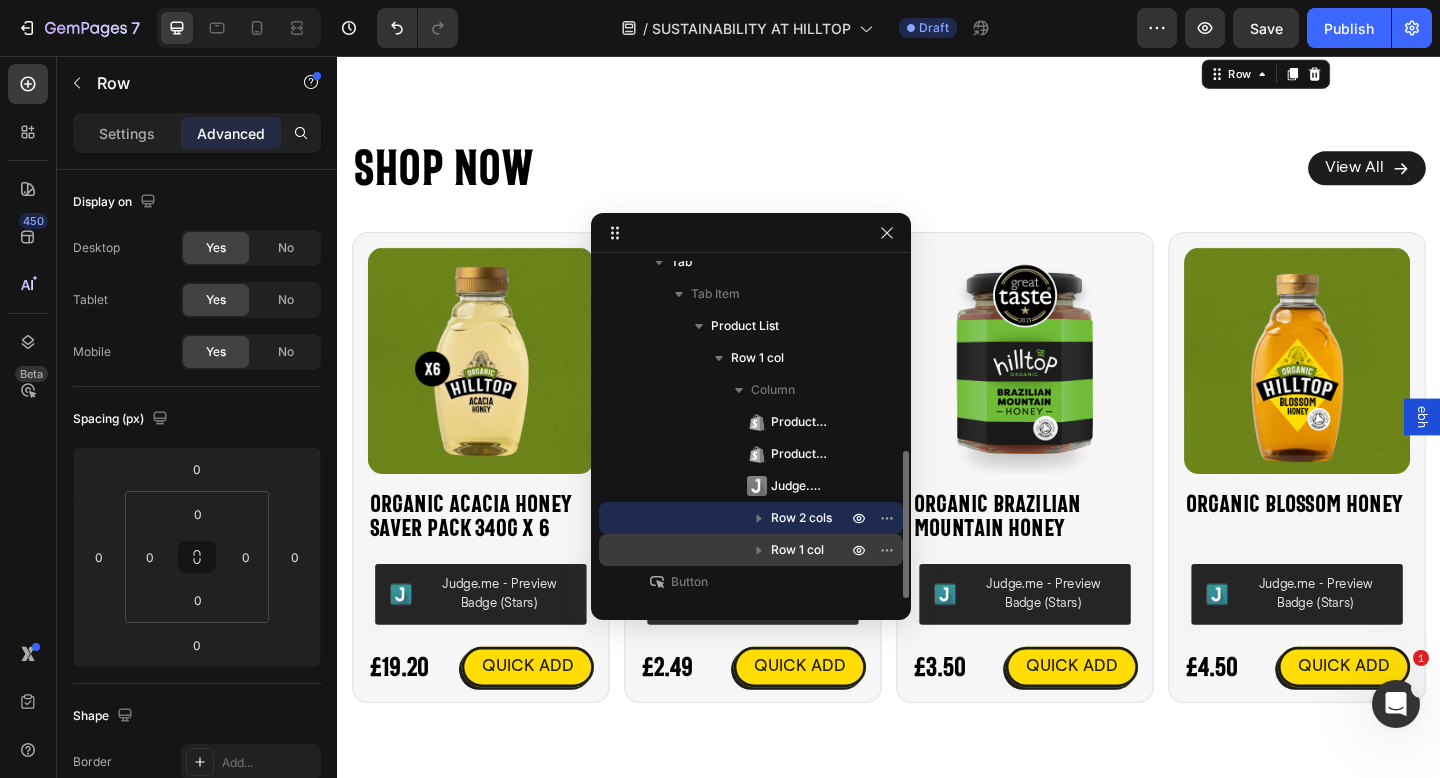 scroll, scrollTop: 7, scrollLeft: 0, axis: vertical 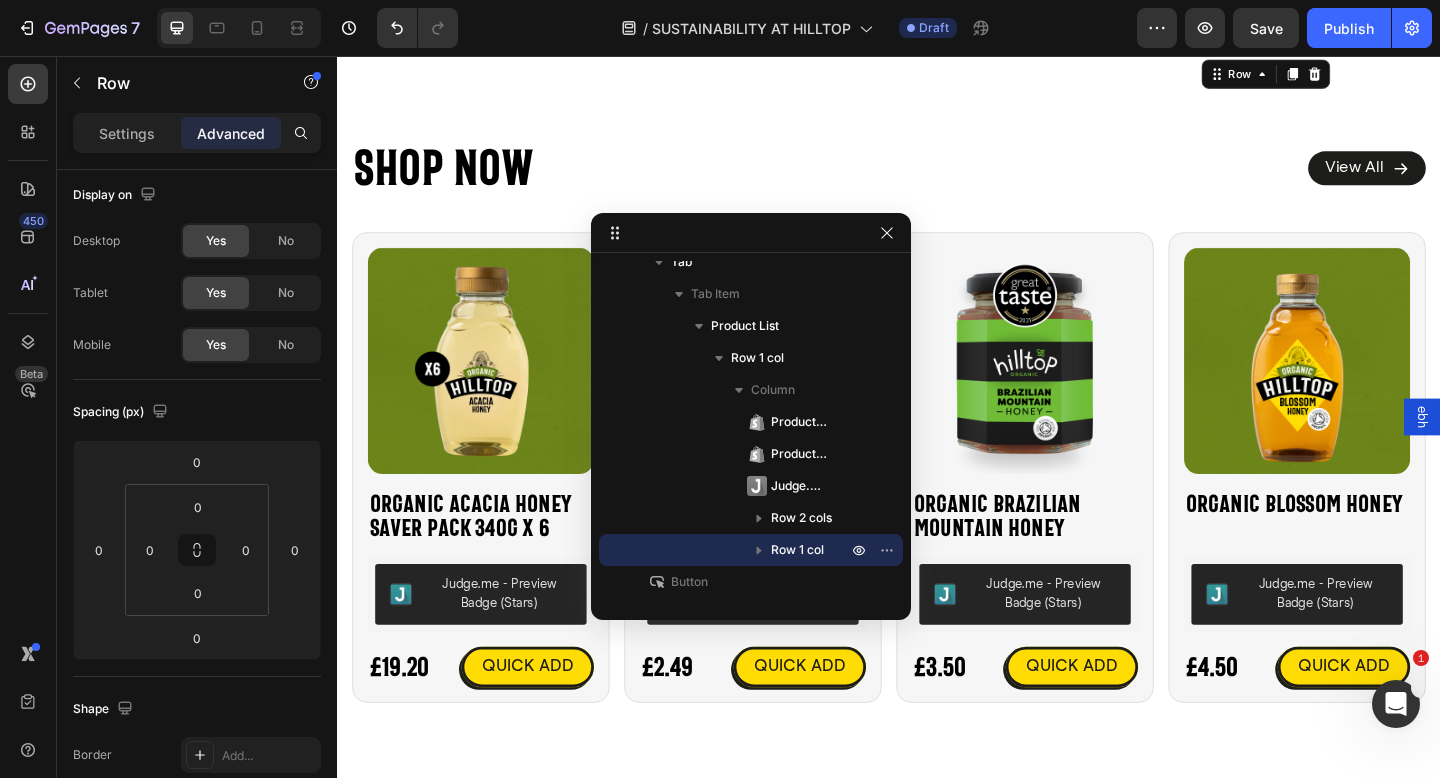 click 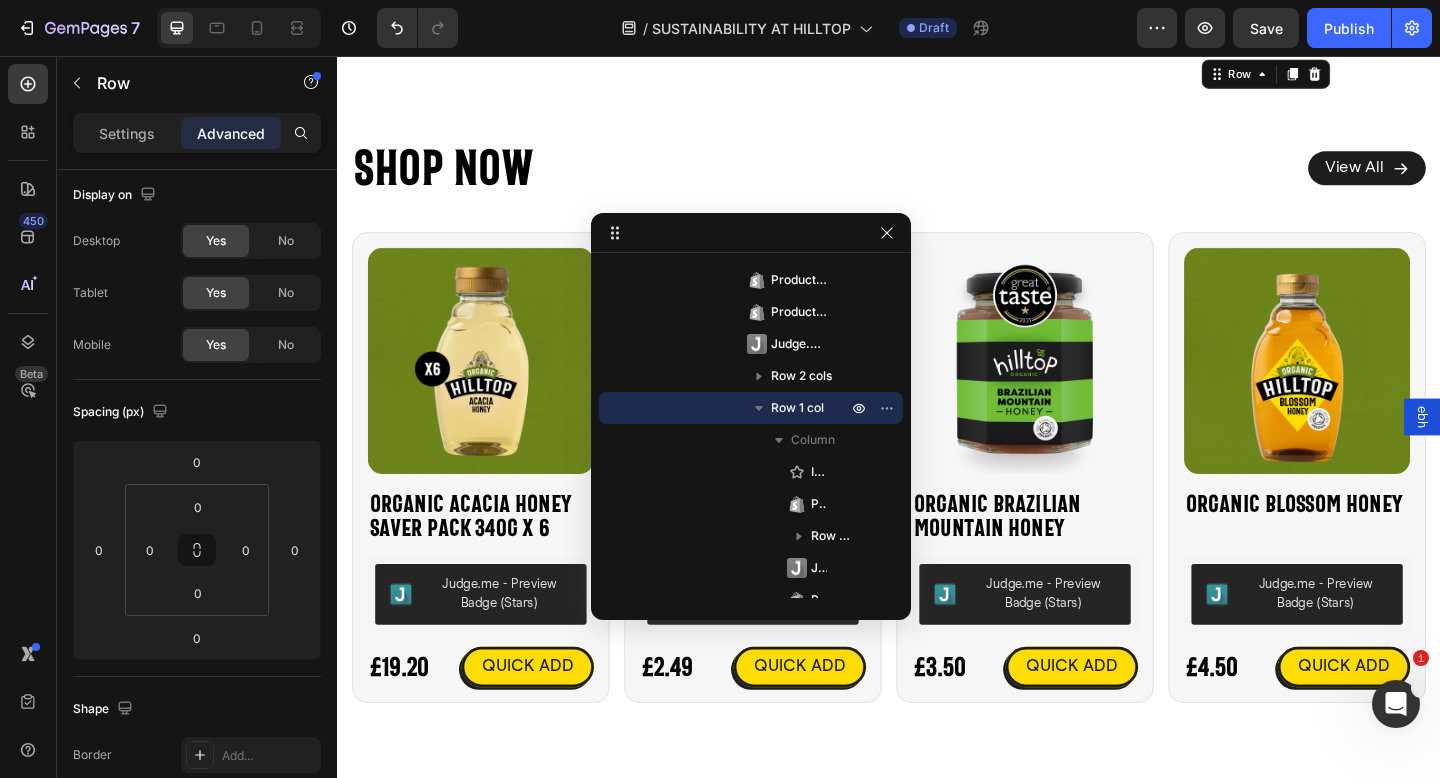 scroll, scrollTop: 719, scrollLeft: 0, axis: vertical 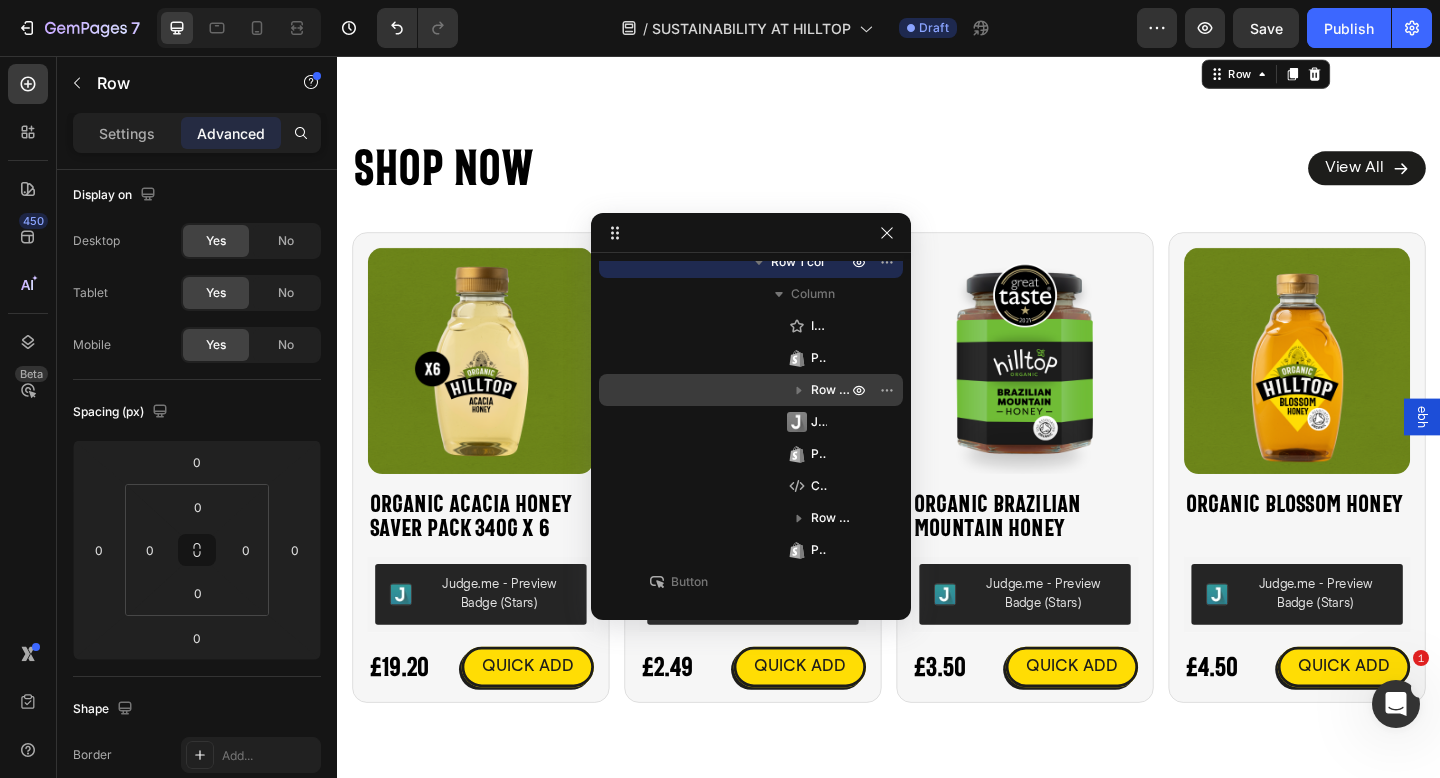 click 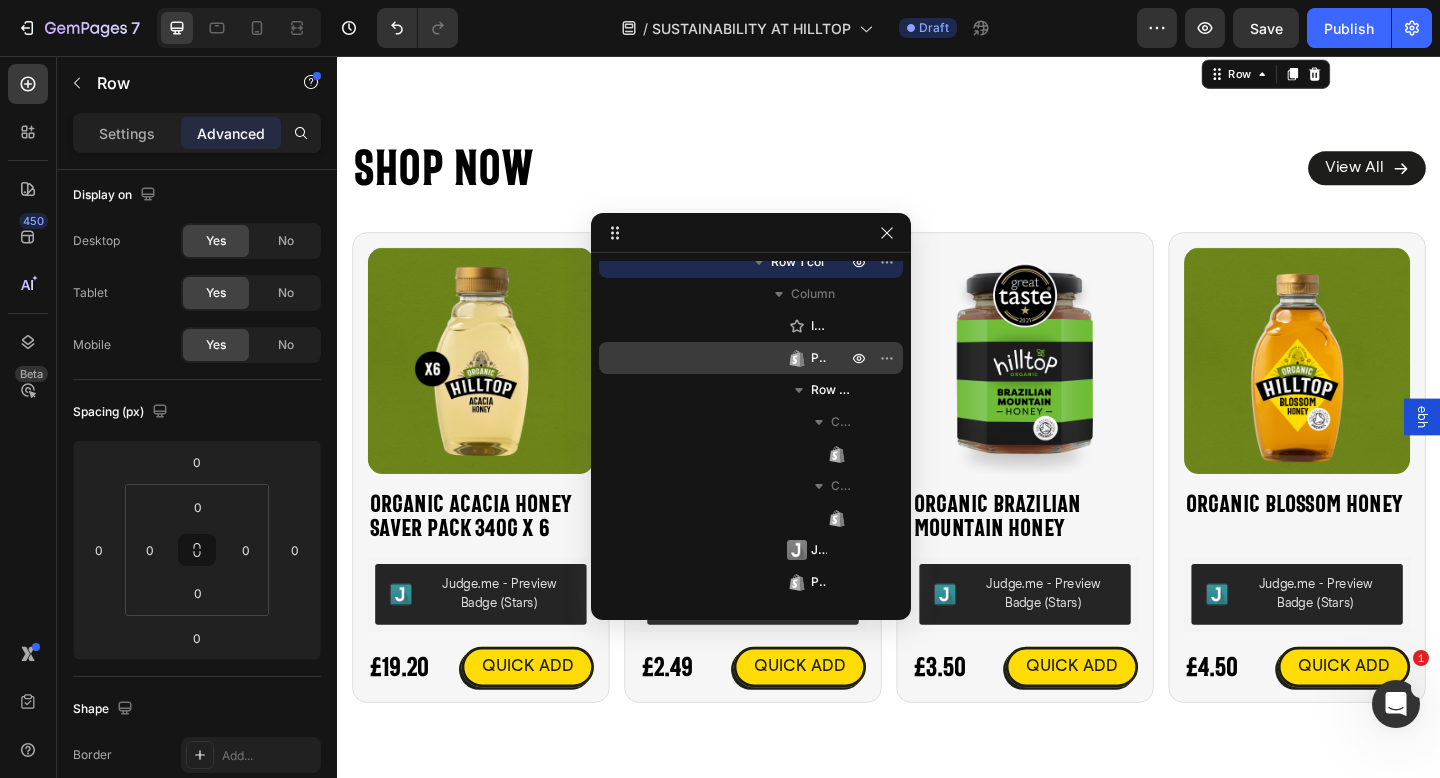click on "Product Title" at bounding box center [751, 358] 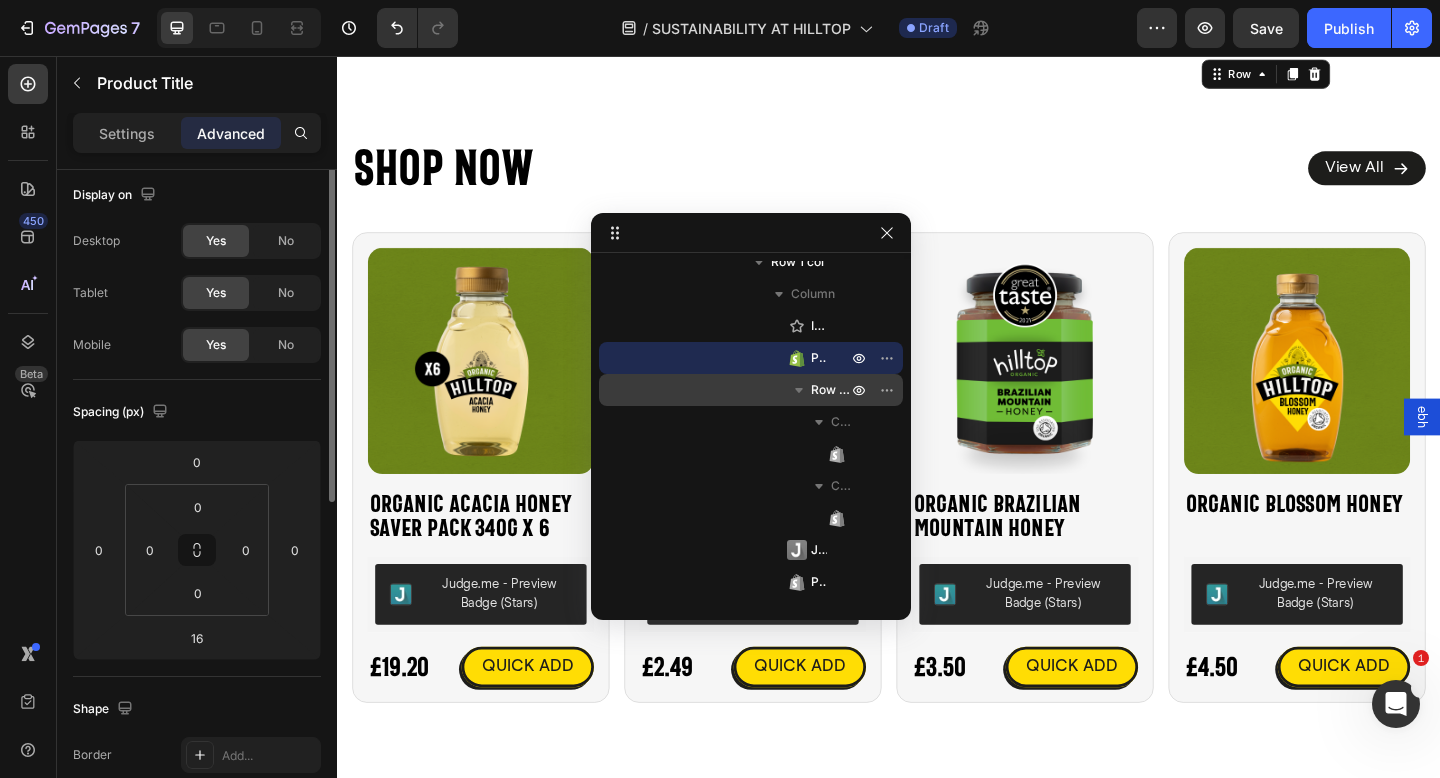 scroll, scrollTop: 0, scrollLeft: 0, axis: both 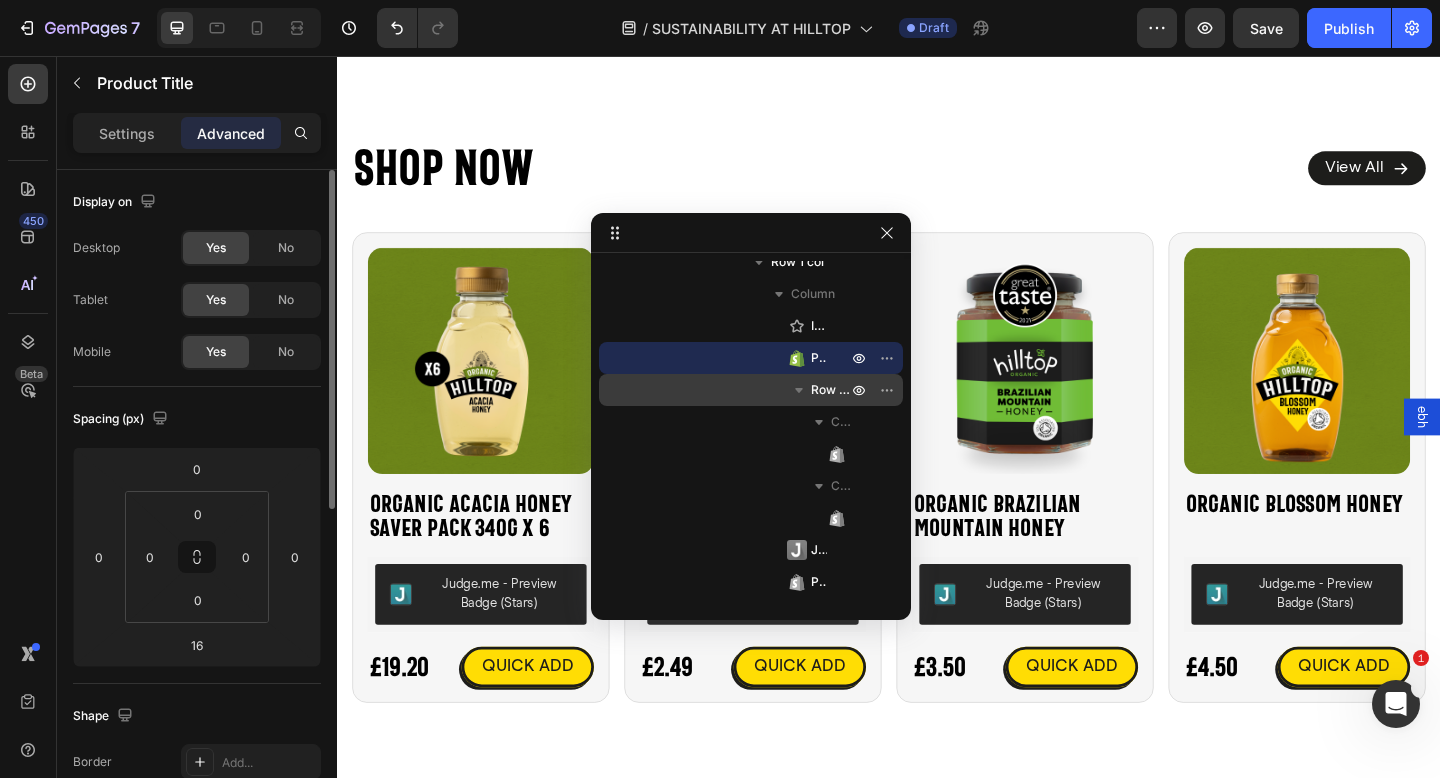 click on "Row 2 cols" at bounding box center [751, 390] 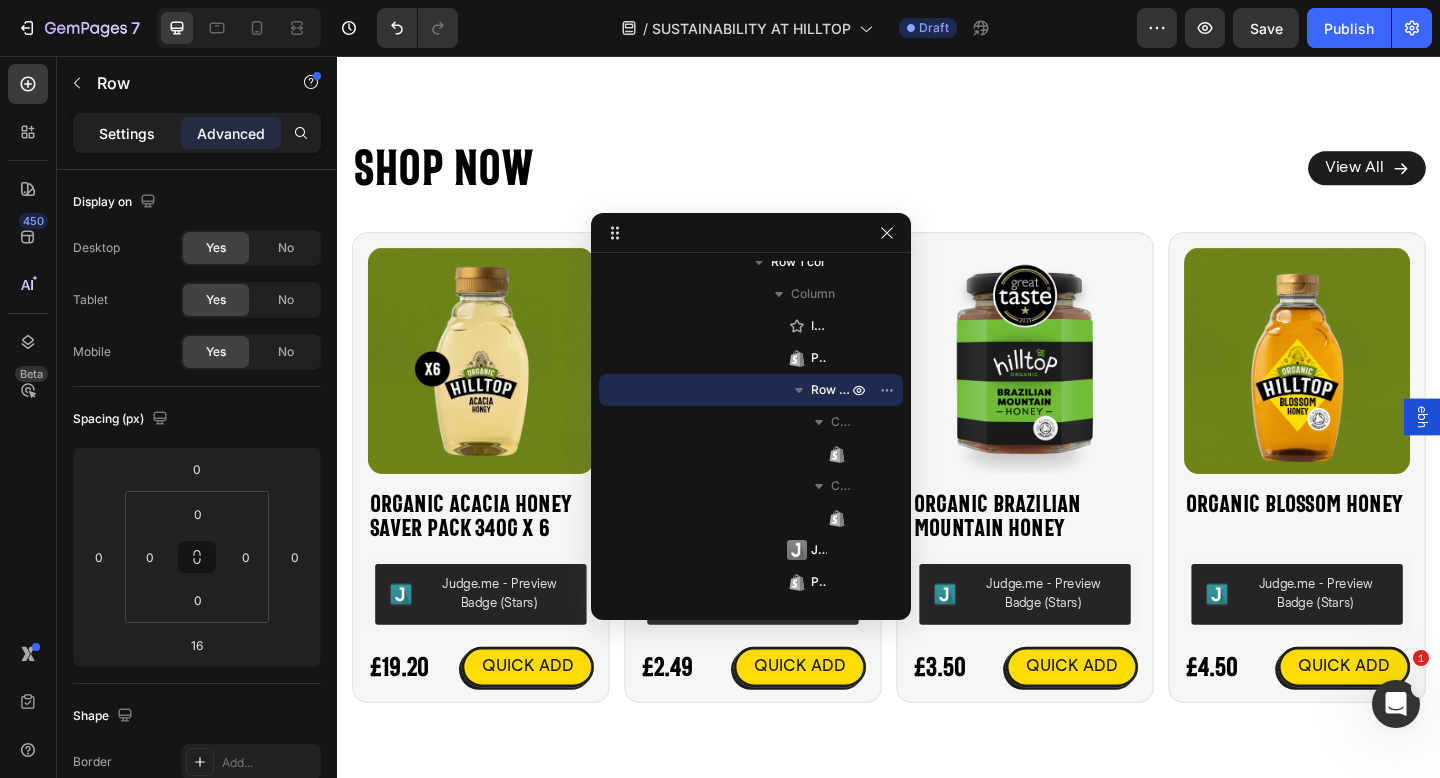 click on "Settings" at bounding box center [127, 133] 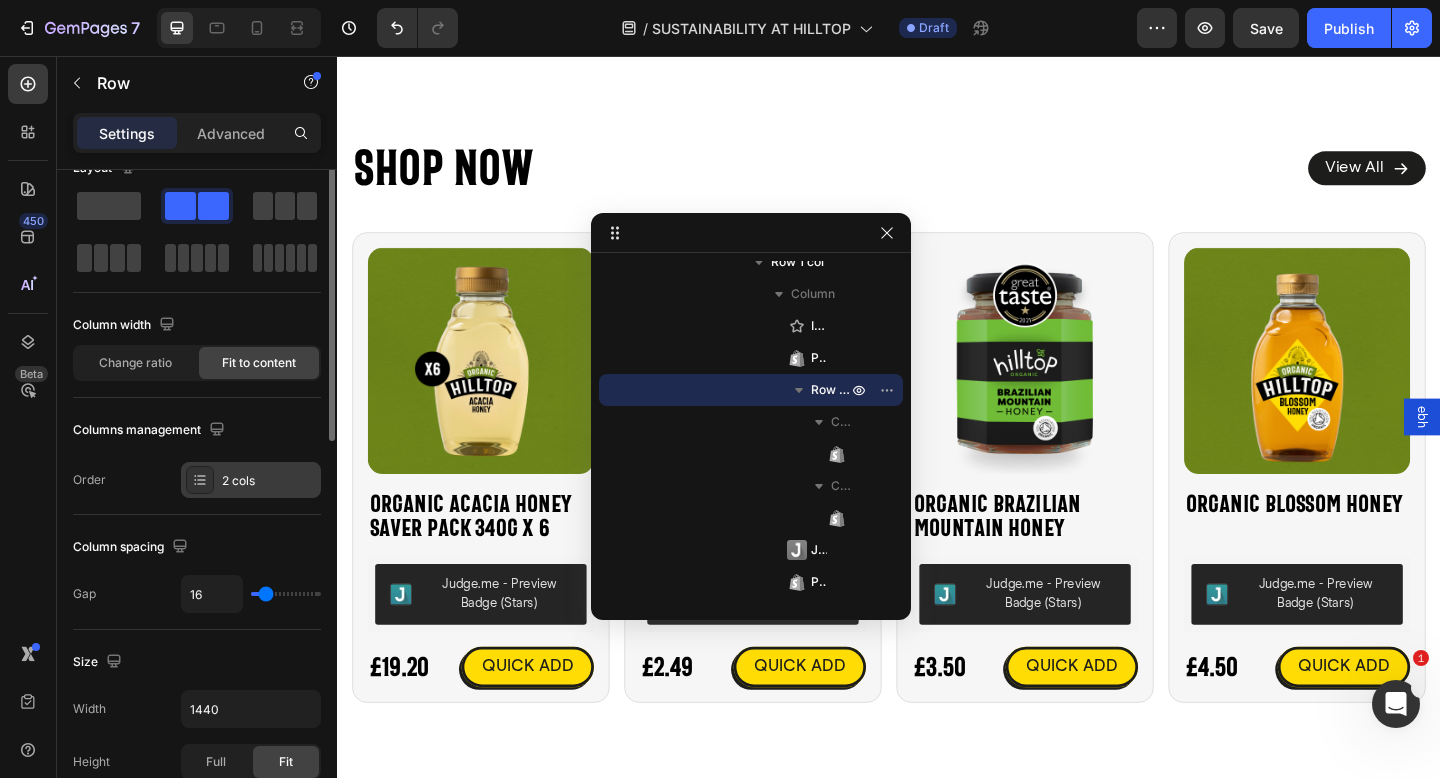 scroll, scrollTop: 117, scrollLeft: 0, axis: vertical 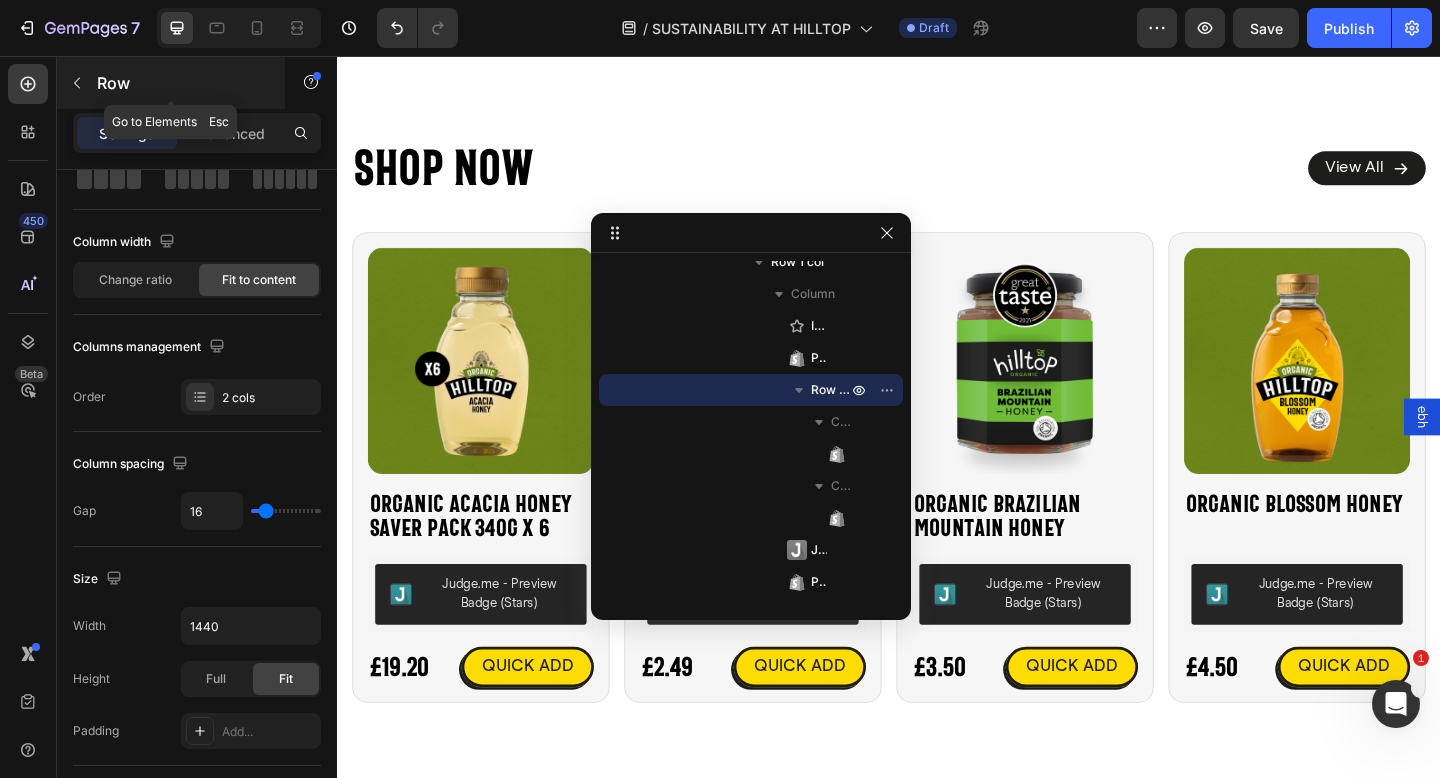 click on "Row" at bounding box center (171, 83) 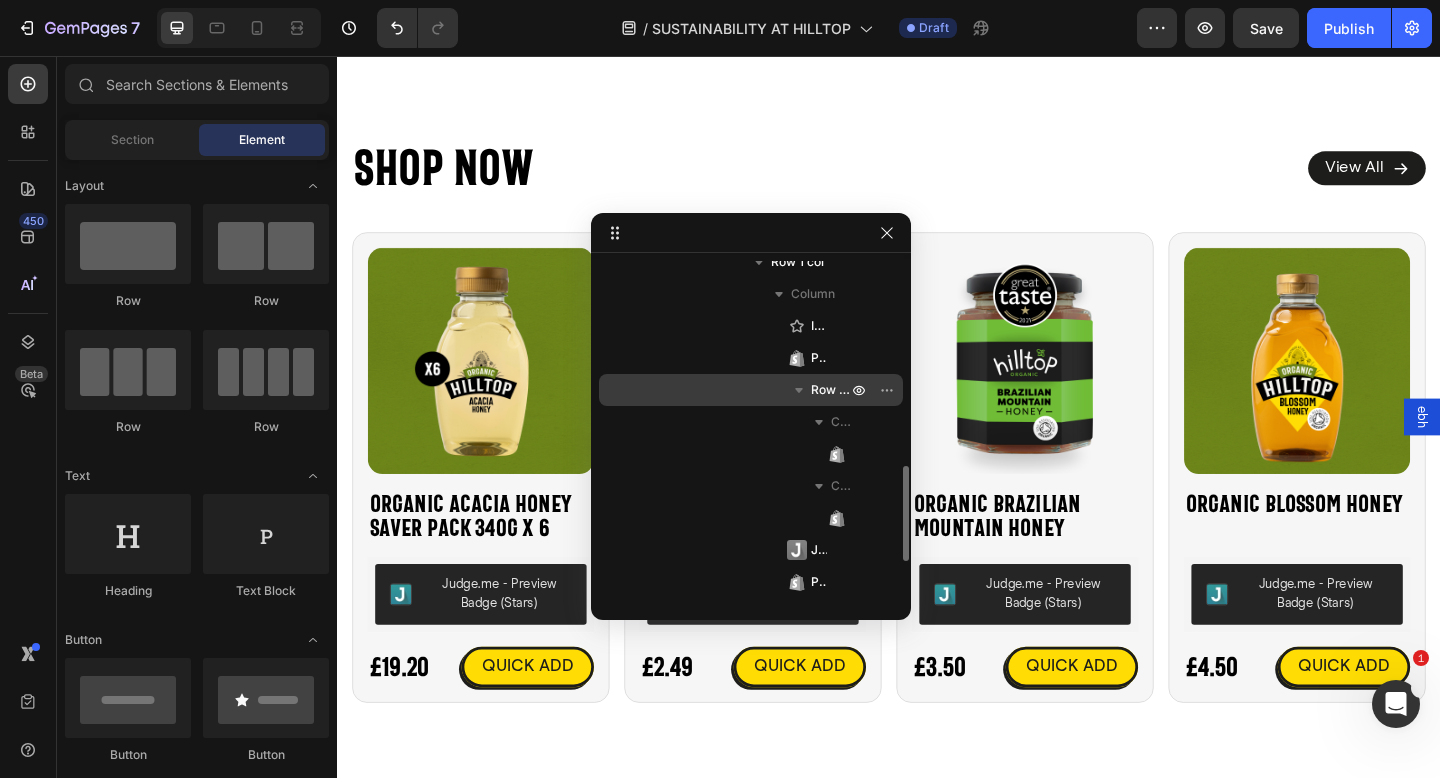 click on "Row 2 cols" at bounding box center [751, 390] 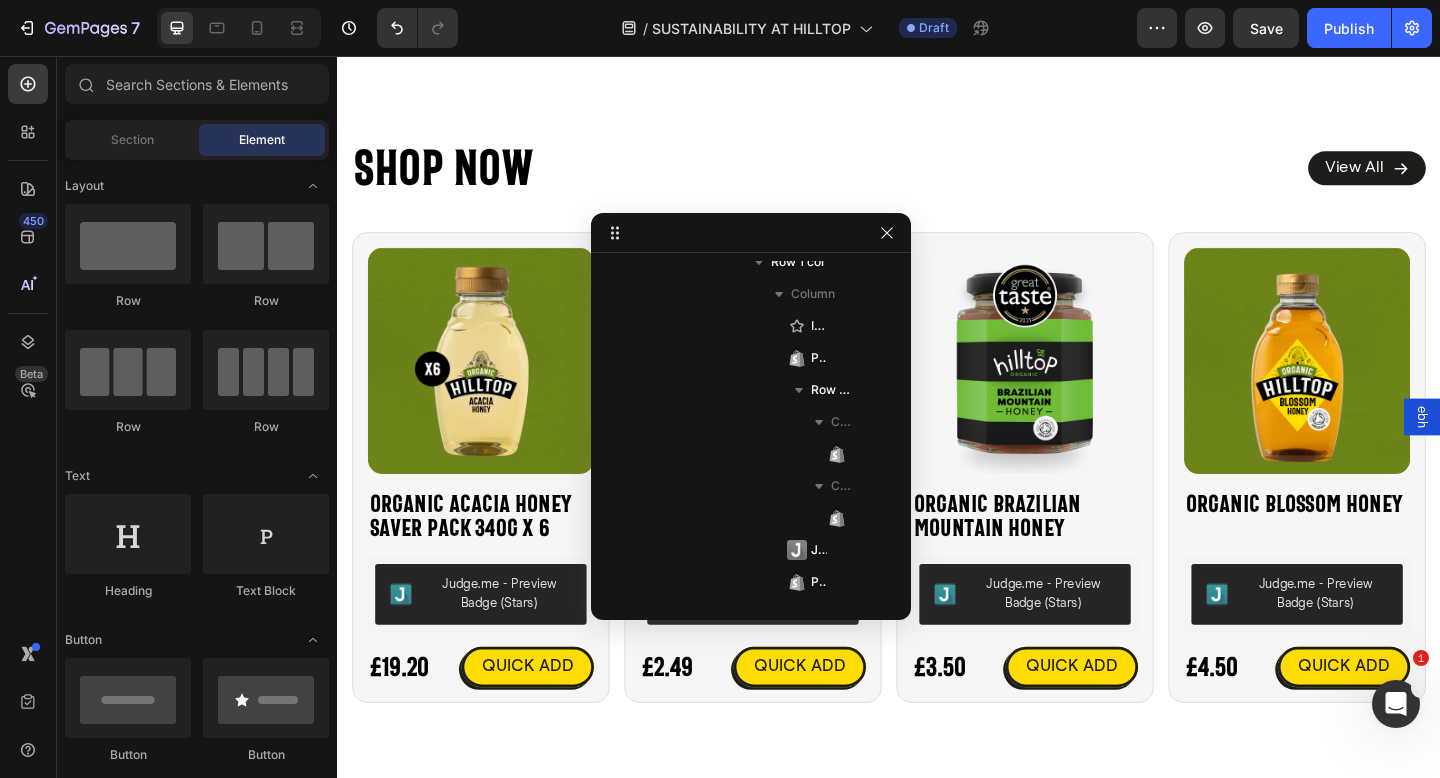 scroll, scrollTop: 952, scrollLeft: 0, axis: vertical 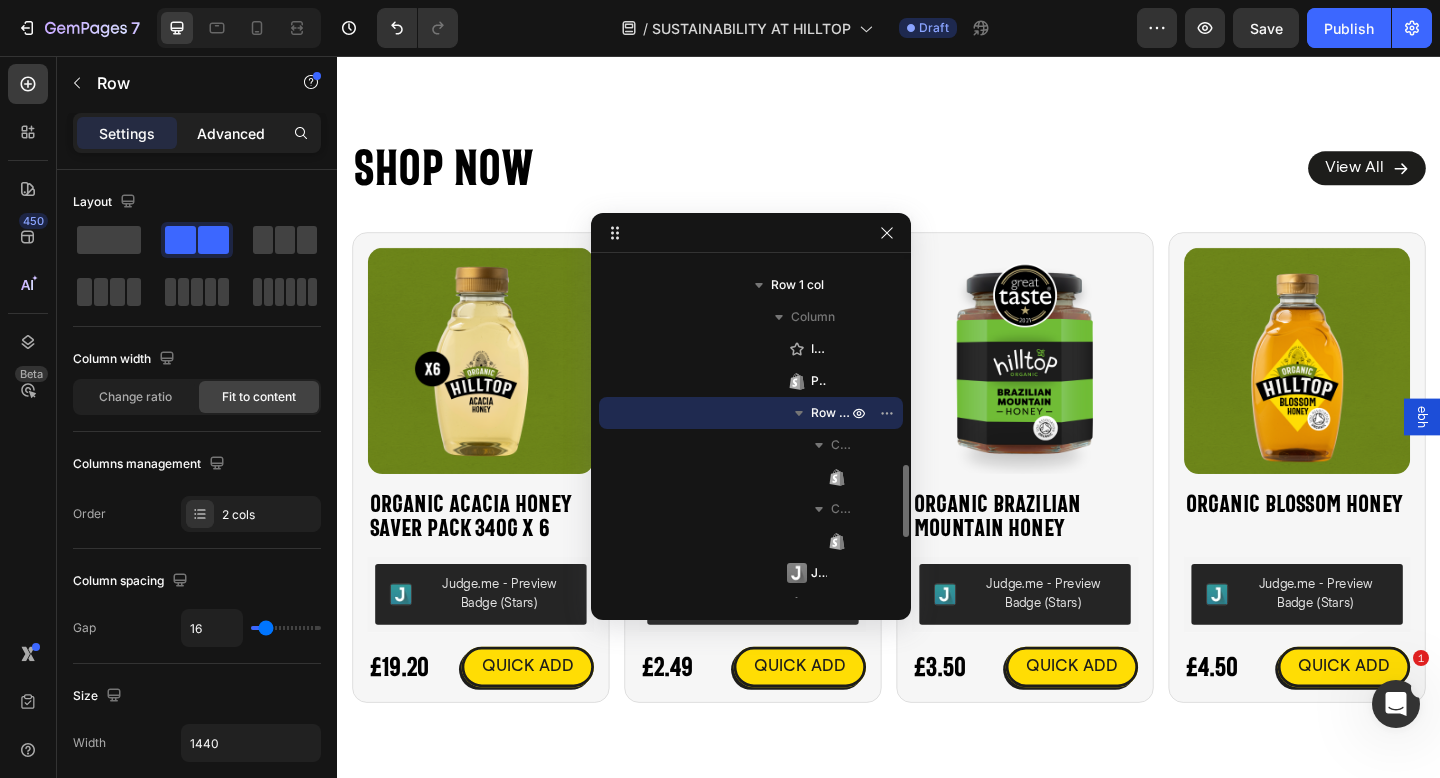click on "Advanced" at bounding box center (231, 133) 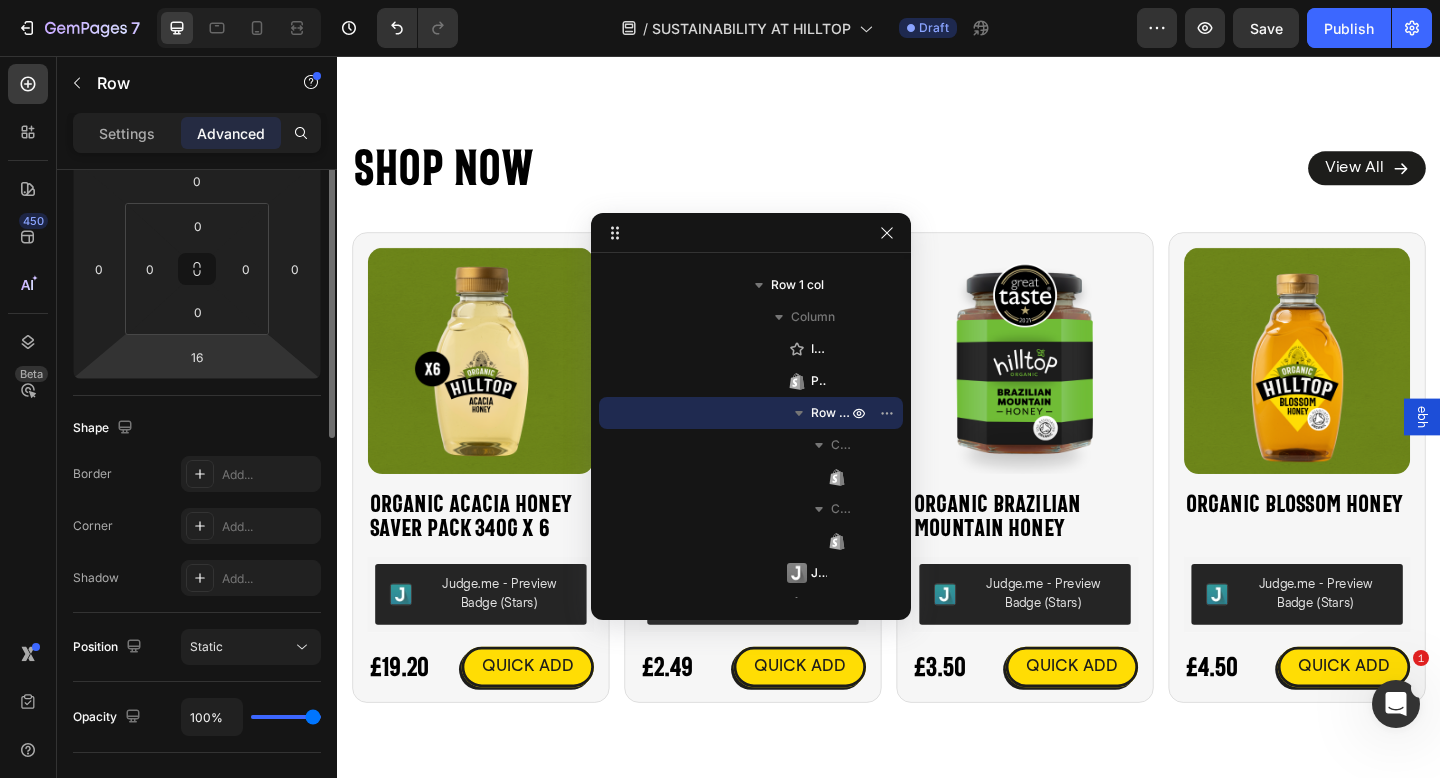 scroll, scrollTop: 639, scrollLeft: 0, axis: vertical 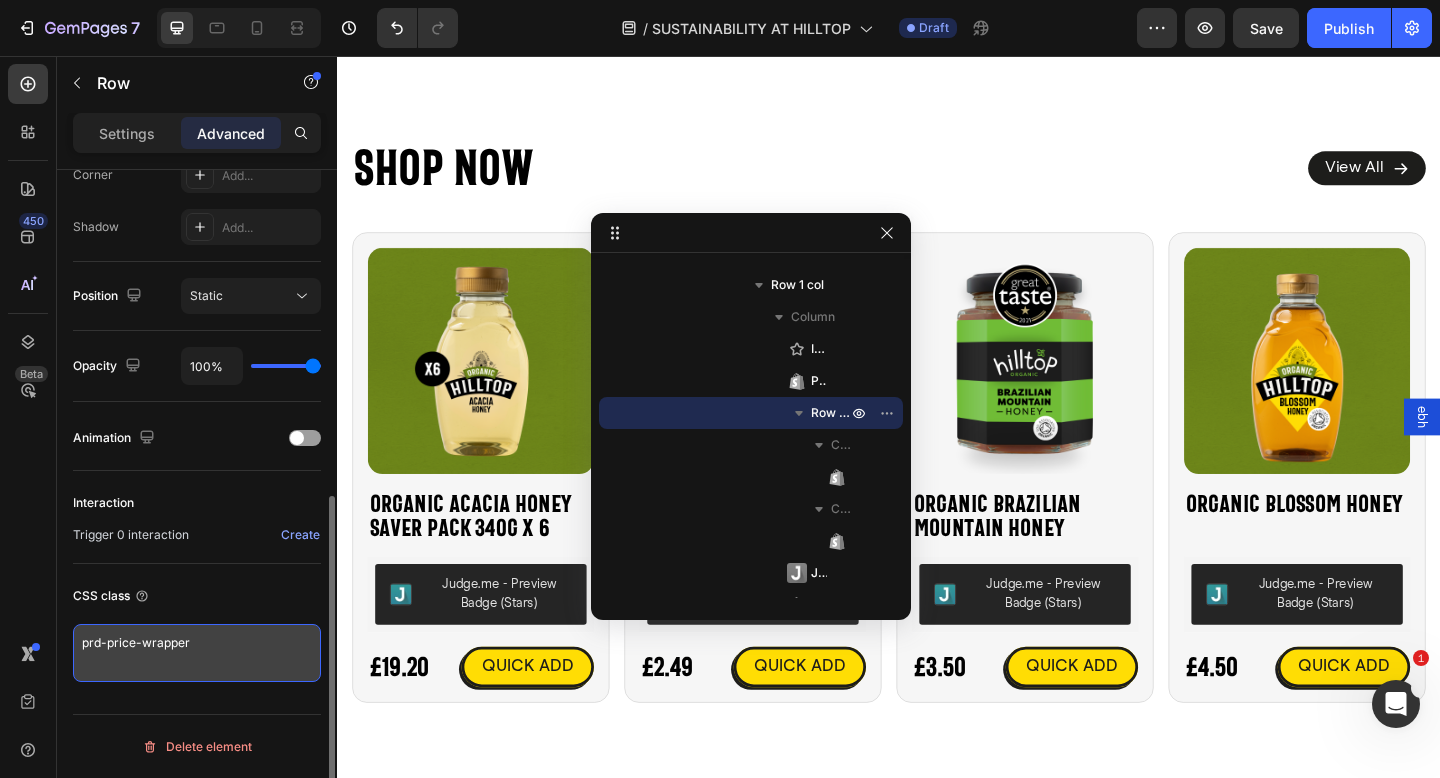click on "prd-price-wrapper" at bounding box center [197, 653] 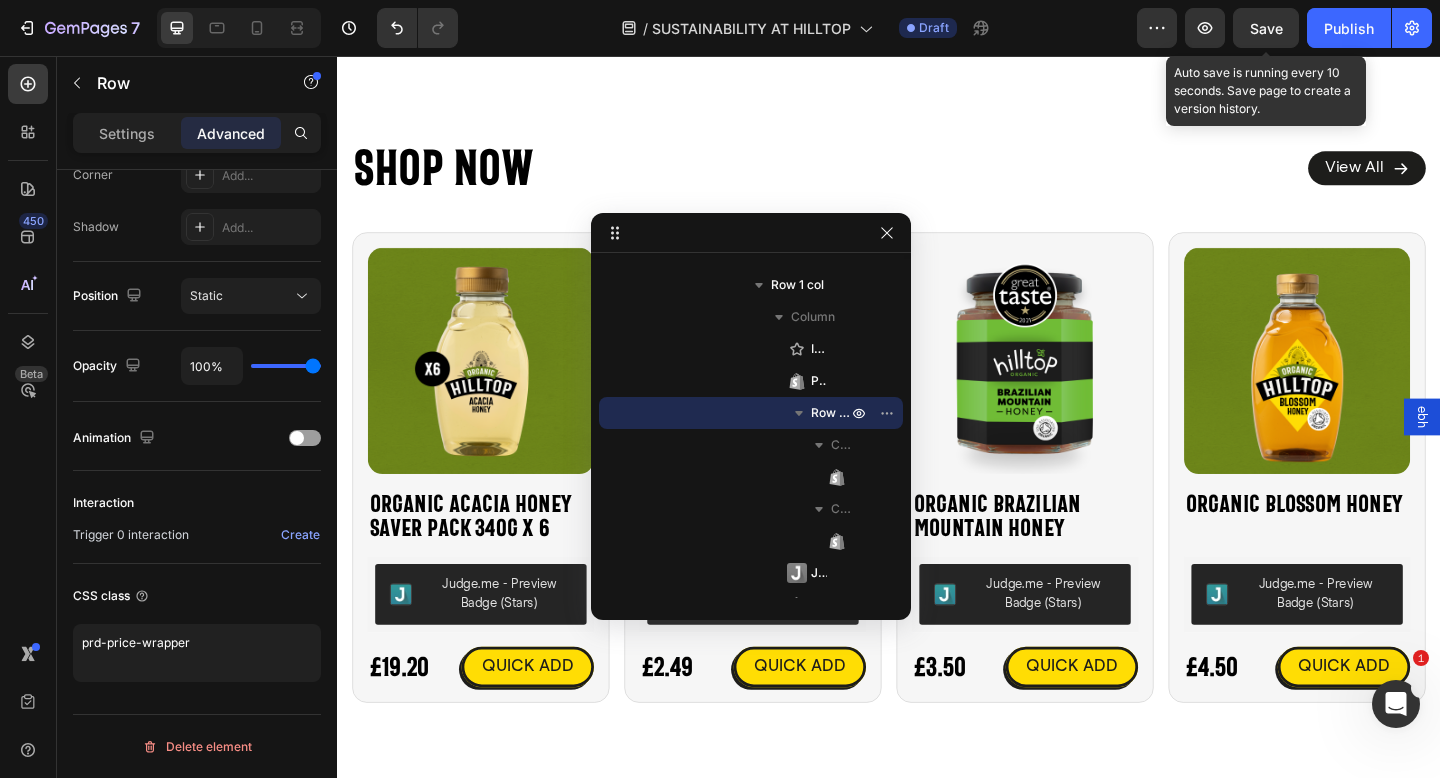 click on "Save" at bounding box center [1266, 28] 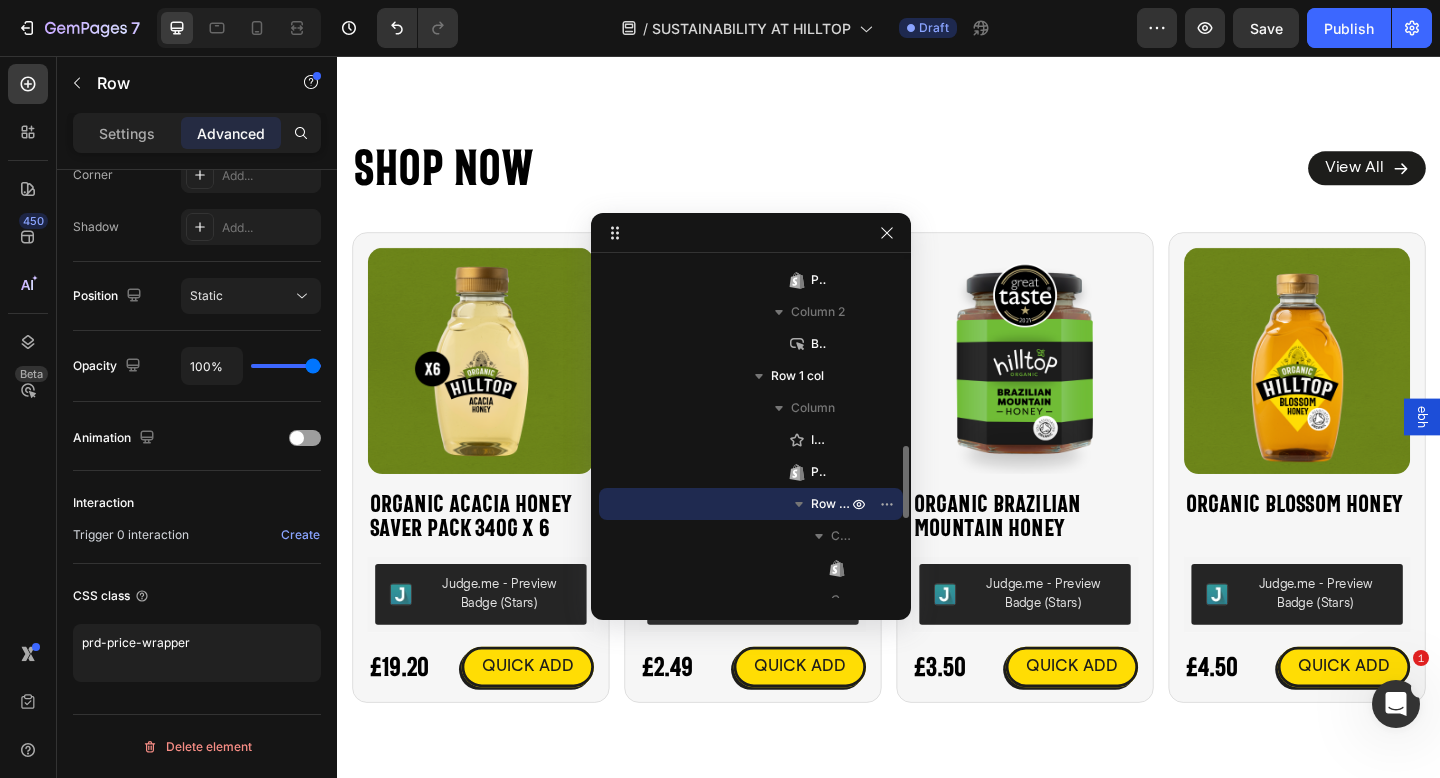 scroll, scrollTop: 840, scrollLeft: 0, axis: vertical 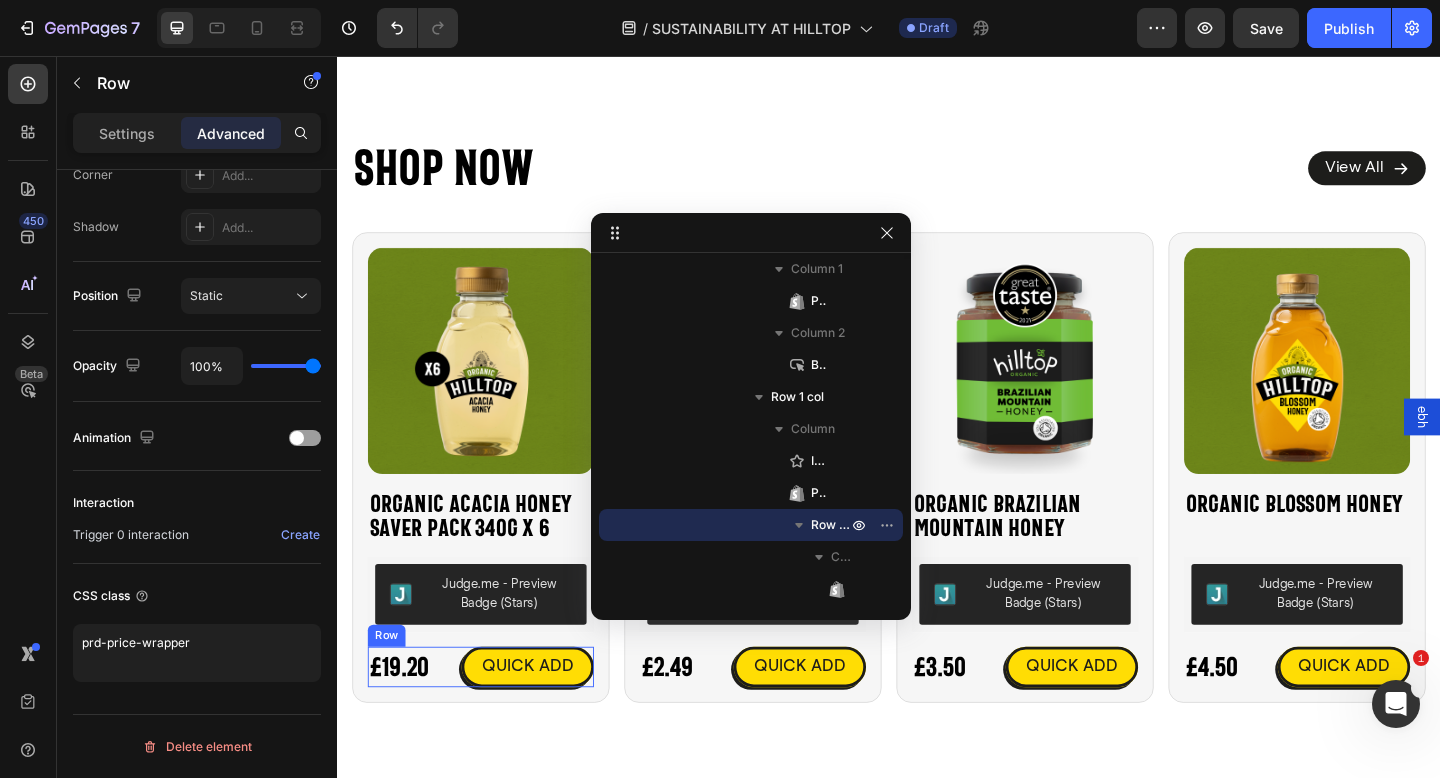 click on "£19.20 Product Price Product Price QUICK ADD Button Row" at bounding box center (493, 720) 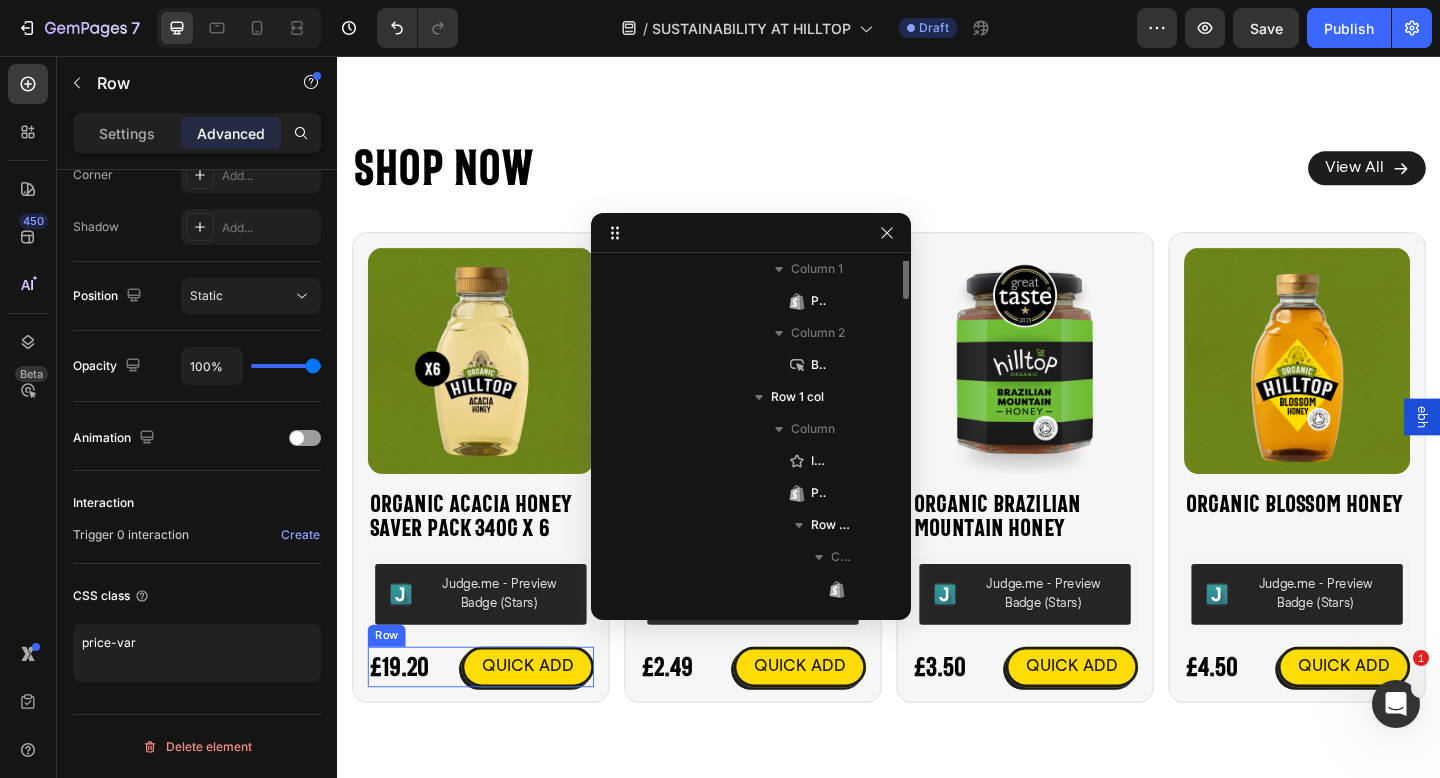 scroll, scrollTop: 664, scrollLeft: 0, axis: vertical 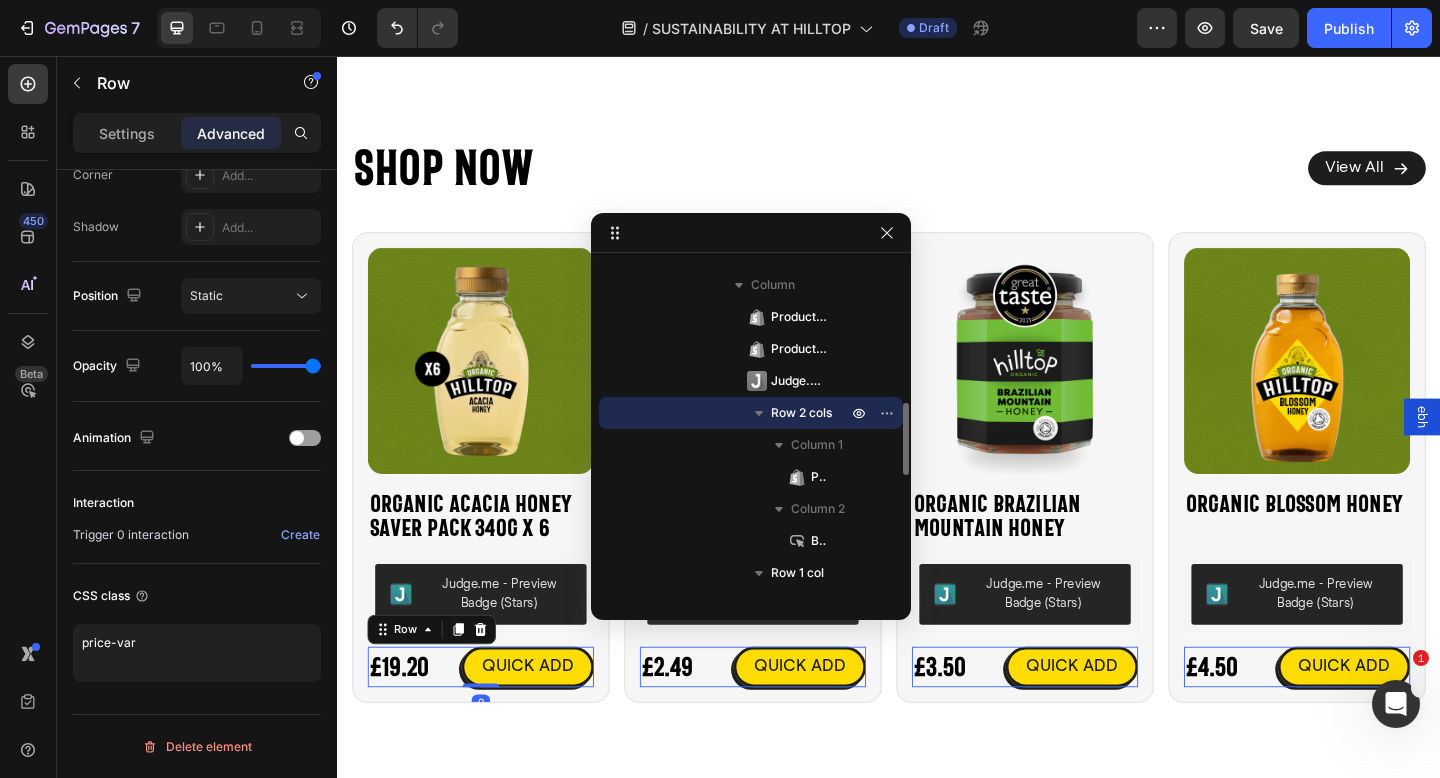 click 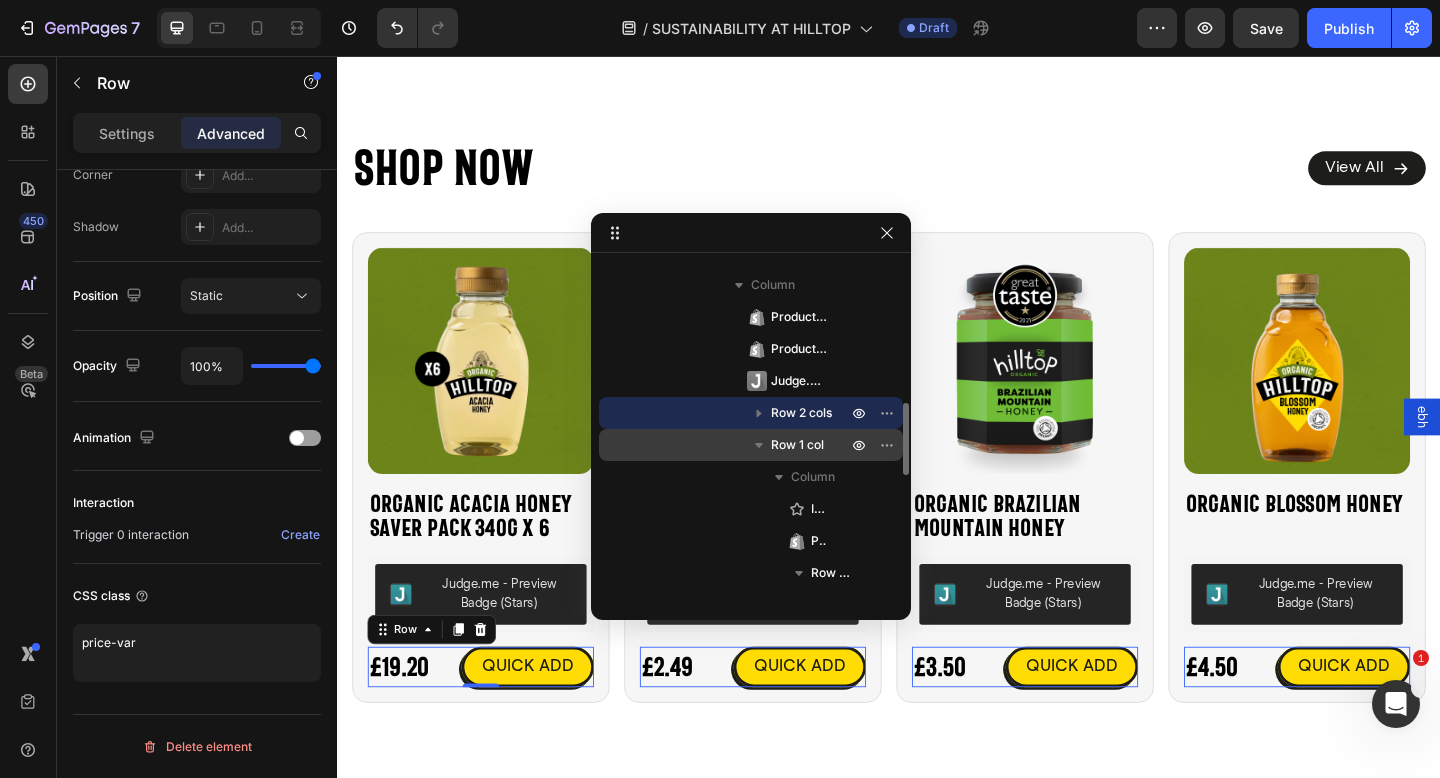 click 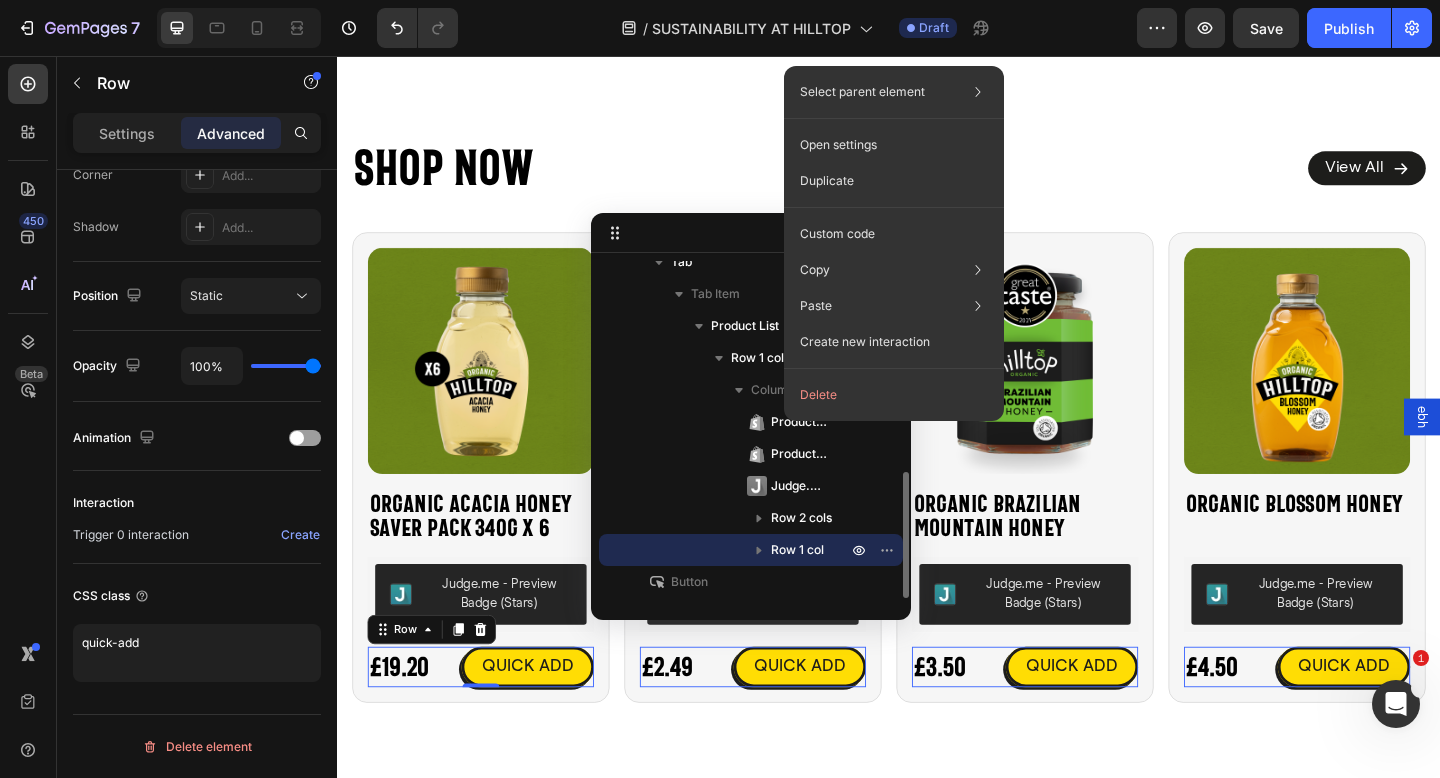 scroll, scrollTop: 559, scrollLeft: 0, axis: vertical 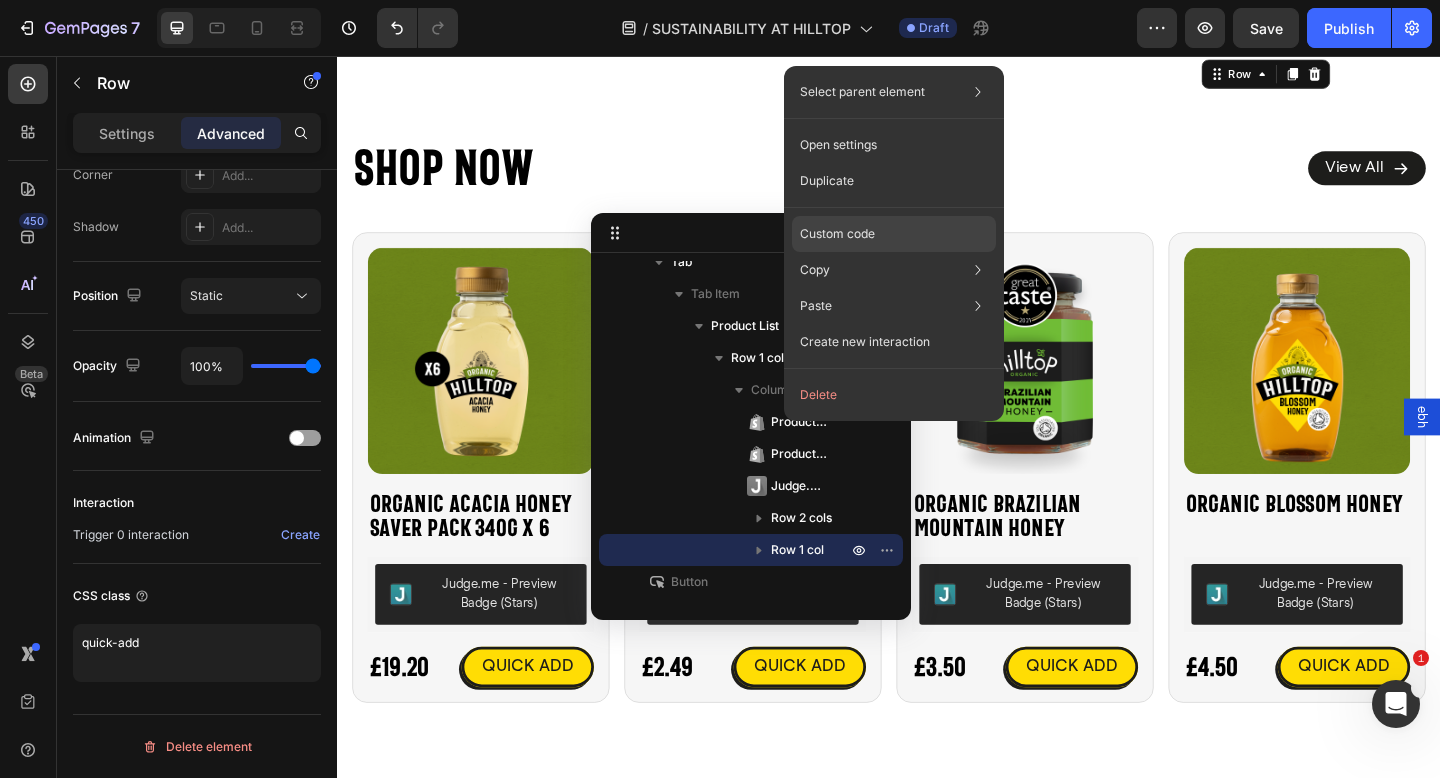 click on "Custom code" 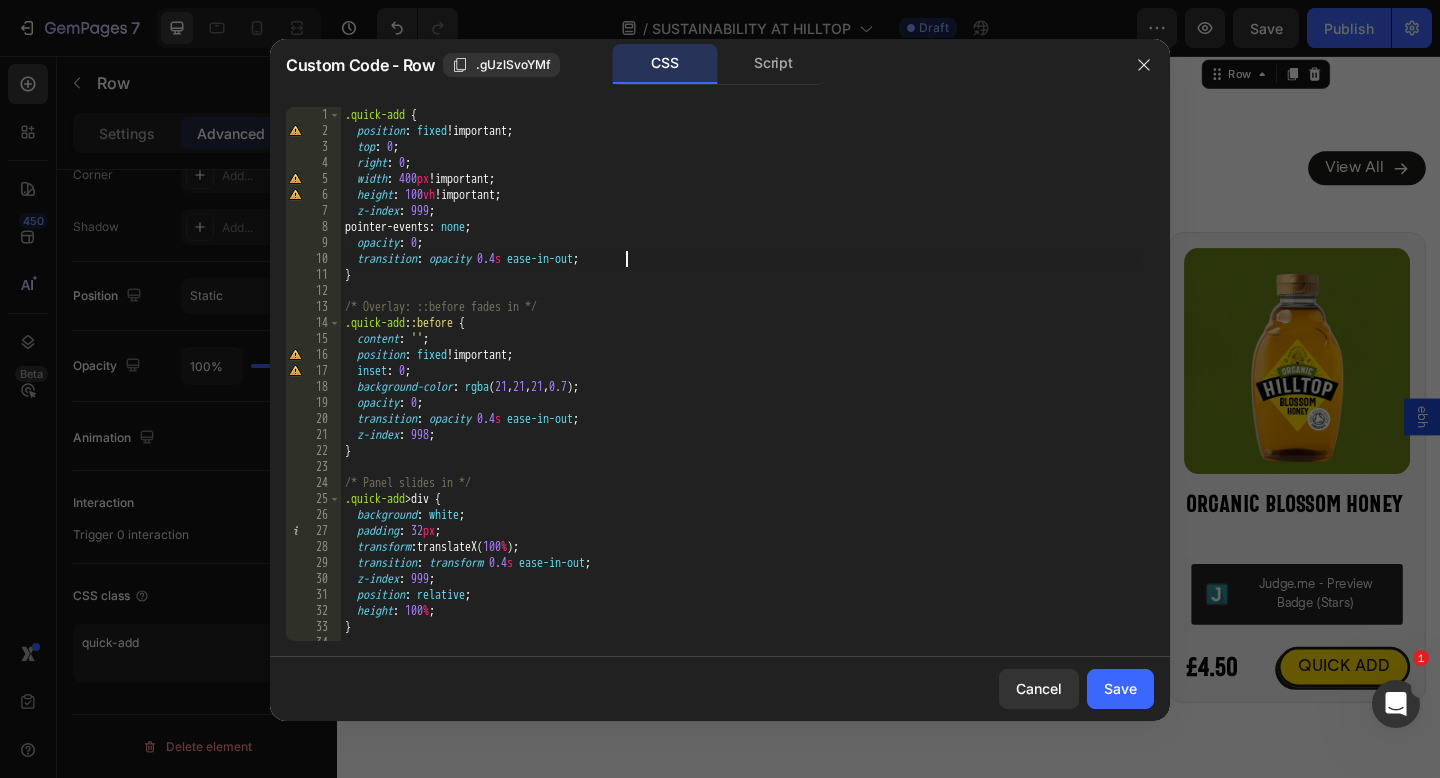 click on ".quick-add   {    position :   fixed  !important ;    top :   0 ;    right :   0 ;    width :   400 px  !important ;    height :   100 vh  !important ;    z-index :   999 ;   pointer-events :   none ;    opacity :   0 ;    transition :   opacity   0.4 s   ease-in-out ; } /* Overlay: ::before fades in */ .quick-add : :before   {    content :   ' ' ;    position :   fixed  !important ;    inset :   0 ;    background-color :   rgba ( 21 ,  21 ,  21 ,  0.7 ) ;    opacity :   0 ;    transition :   opacity   0.4 s   ease-in-out ;    z-index :   998 ; } /* Panel slides in */ .quick-add  >  div   {    background :   white ;    padding :   32 px ;    transform :  translateX( 100 % ) ;    transition :   transform   0.4 s   ease-in-out ;    z-index :   999 ;    position :   relative ;    height :   100 % ; } /* Active state to animate everything */" at bounding box center (740, 390) 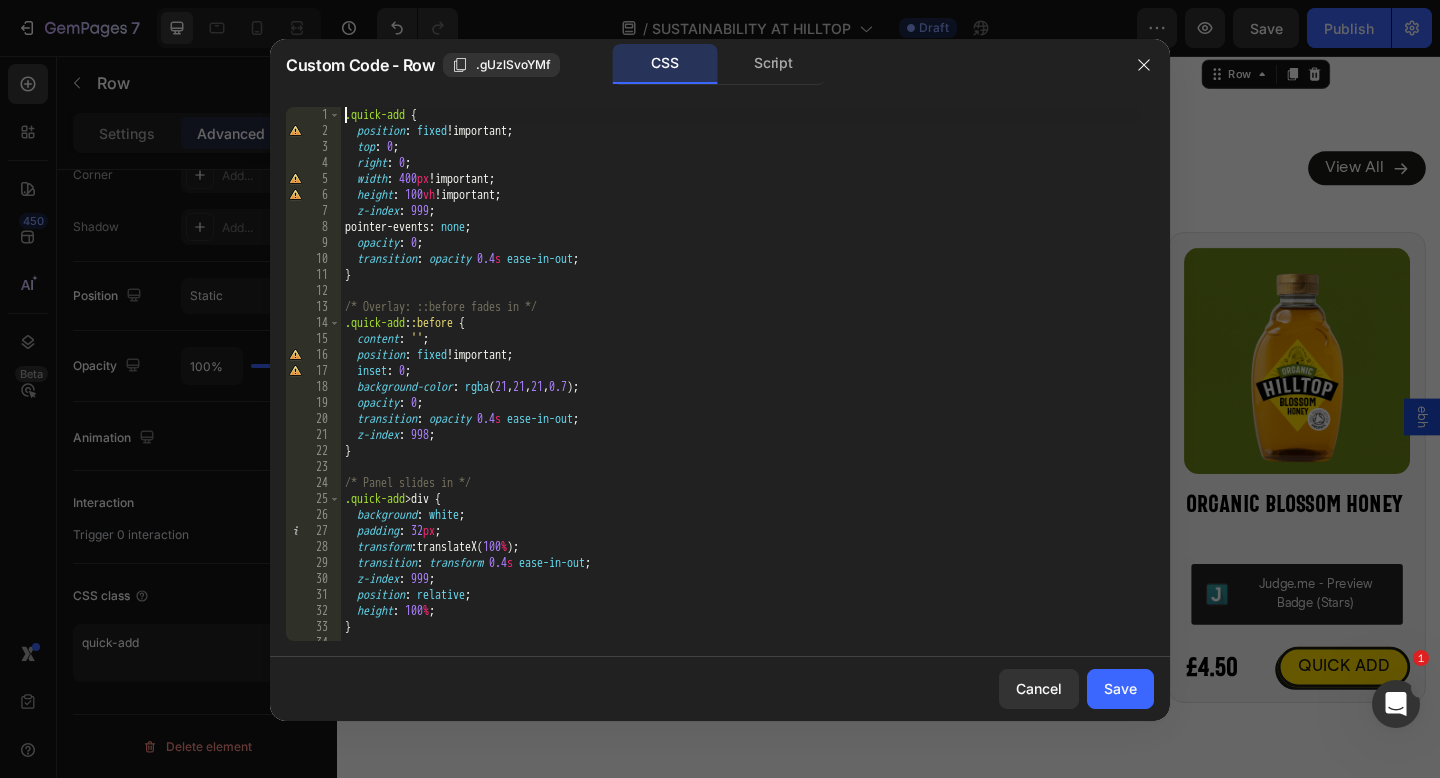 type on ".quick-add {" 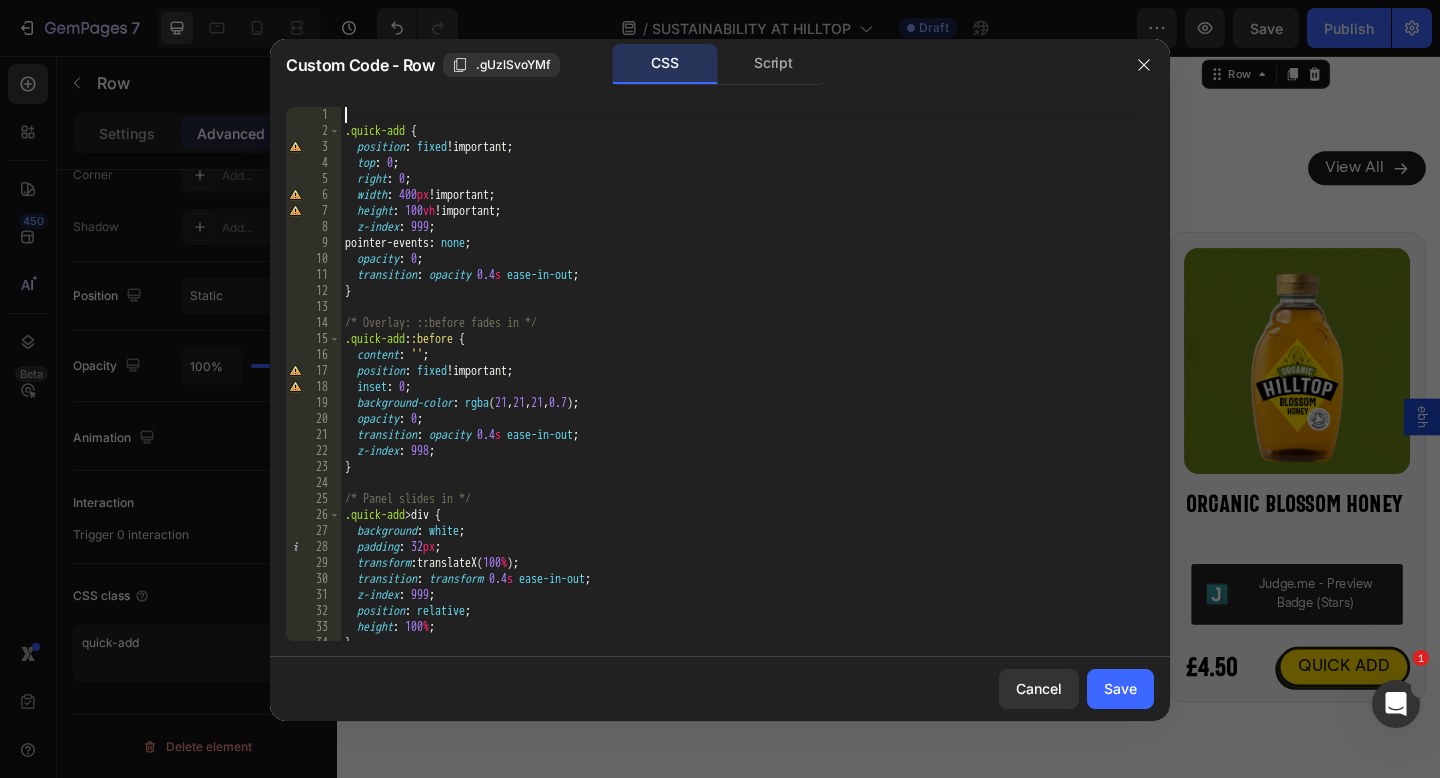 paste on "}" 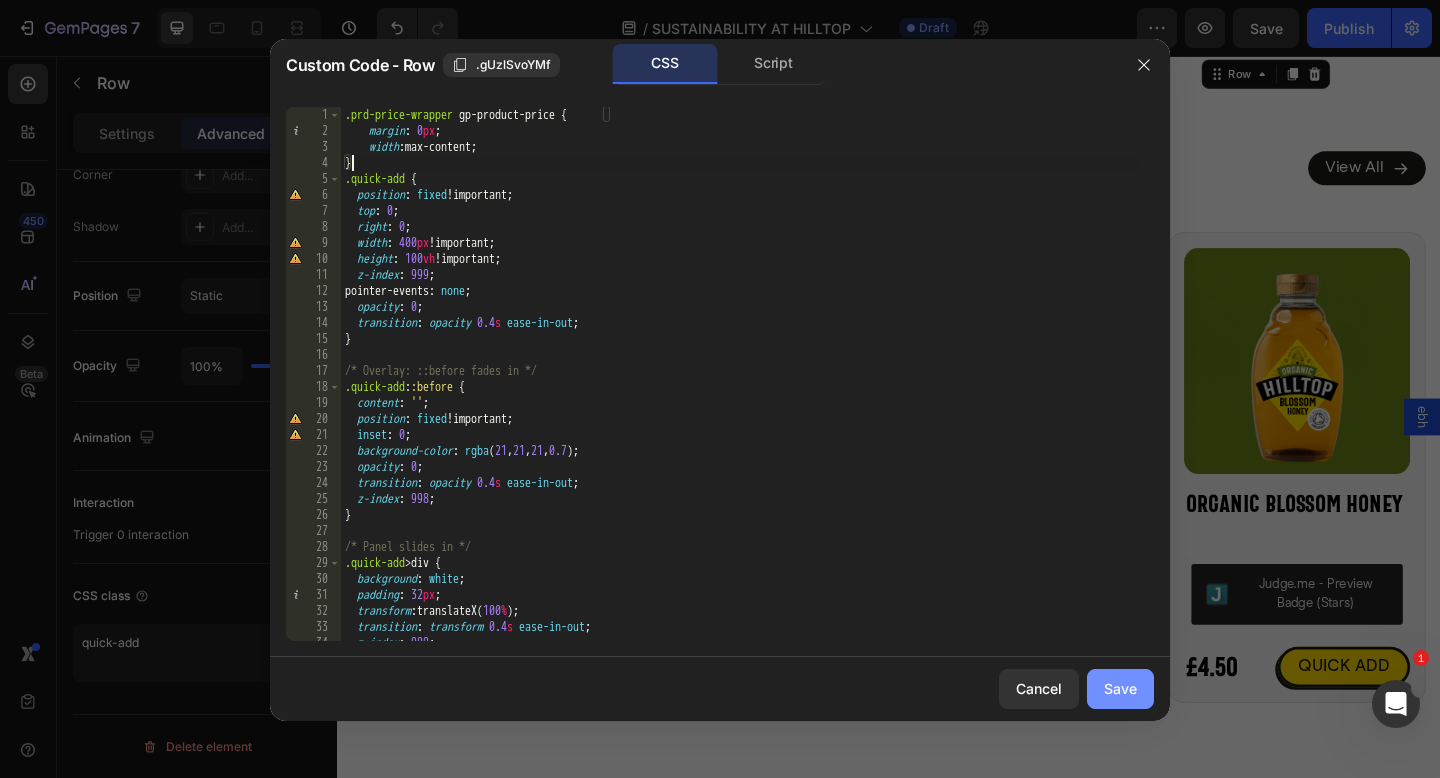 type on "}" 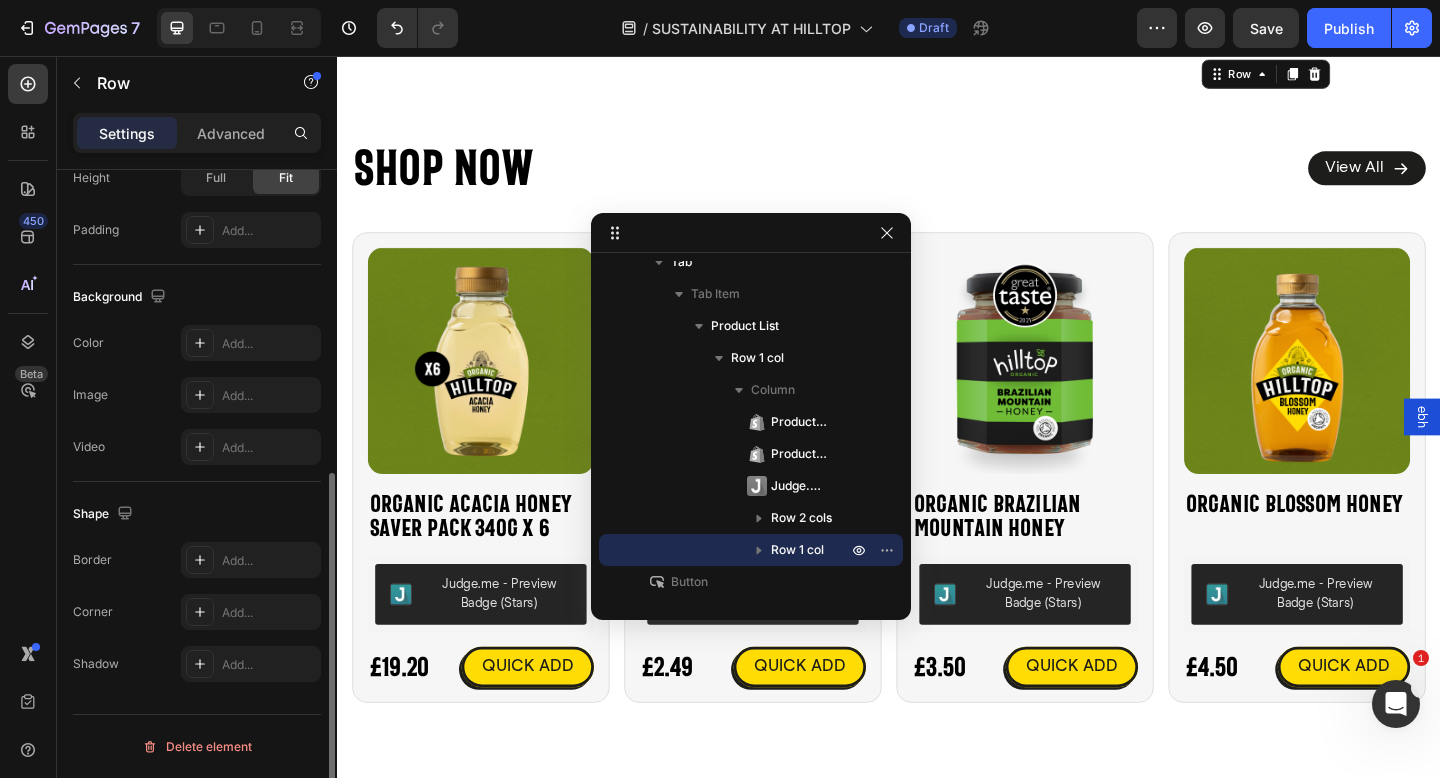 scroll, scrollTop: 555, scrollLeft: 0, axis: vertical 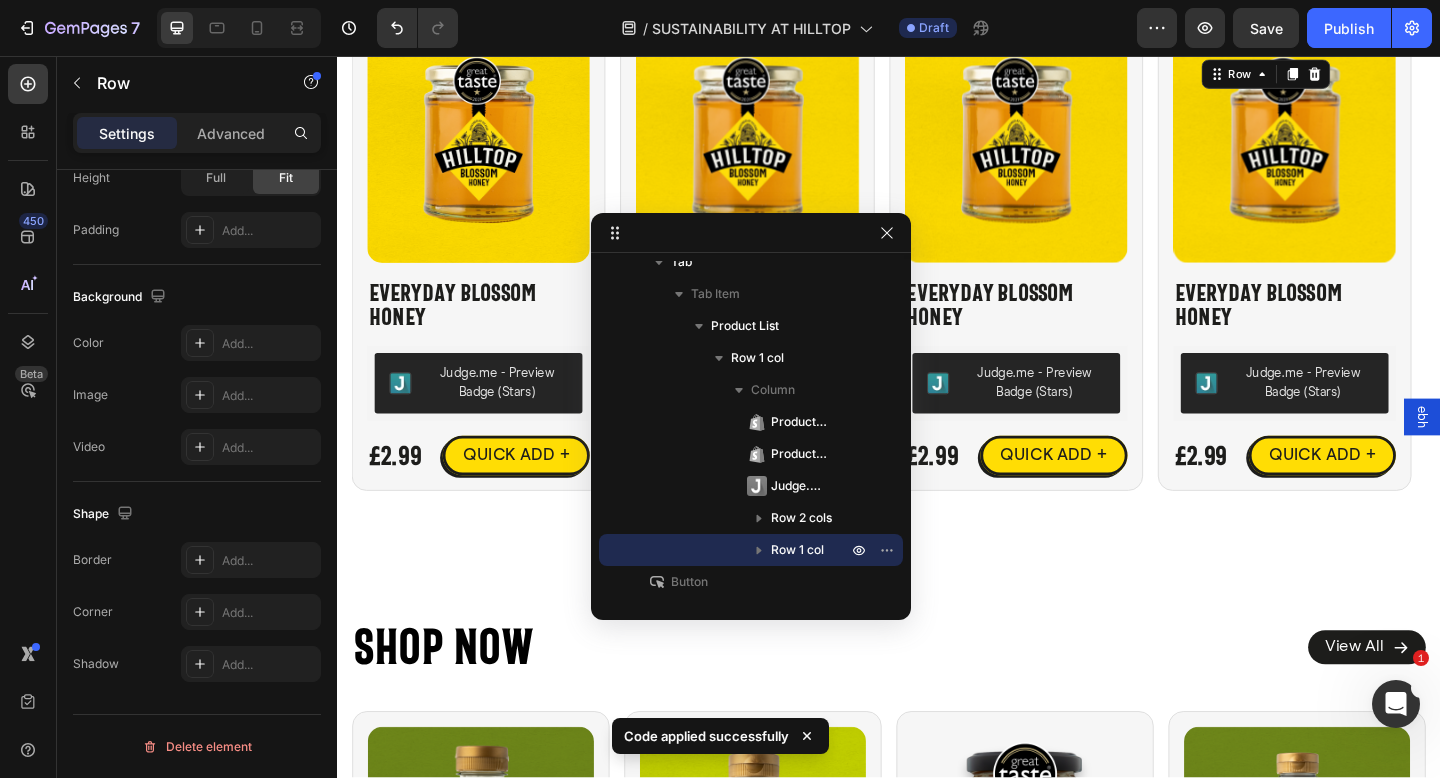 click on "ebh" at bounding box center [1517, 449] 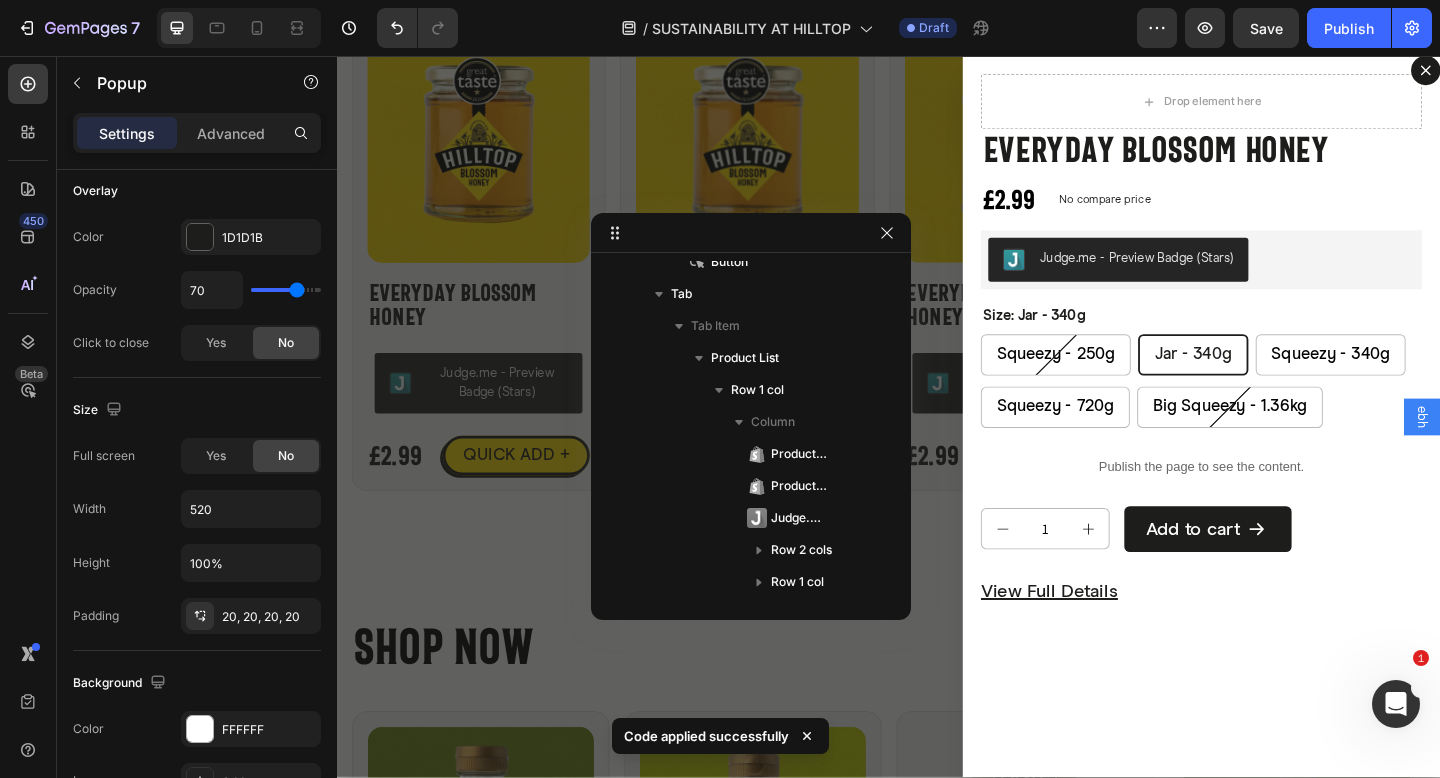 scroll, scrollTop: 0, scrollLeft: 0, axis: both 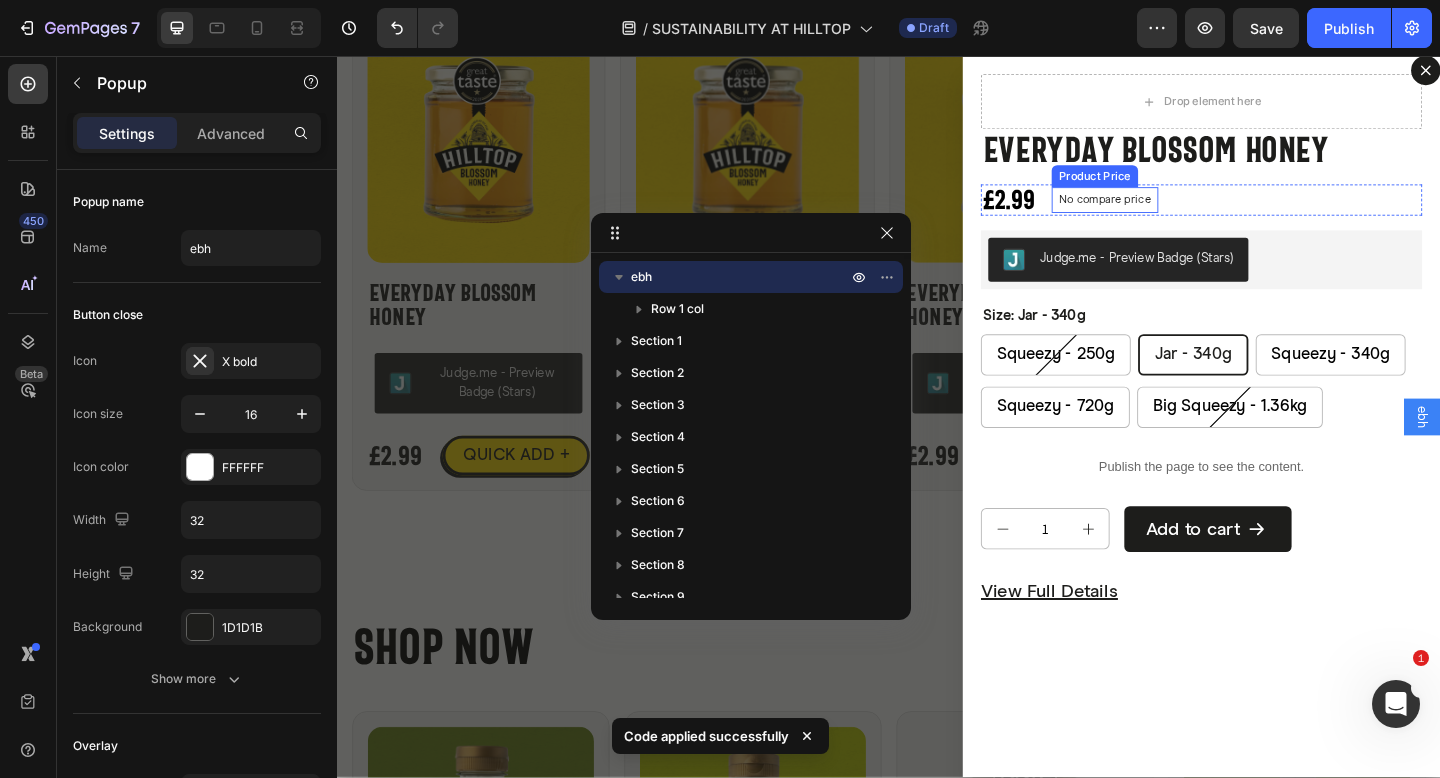 click on "No compare price" at bounding box center [1172, 213] 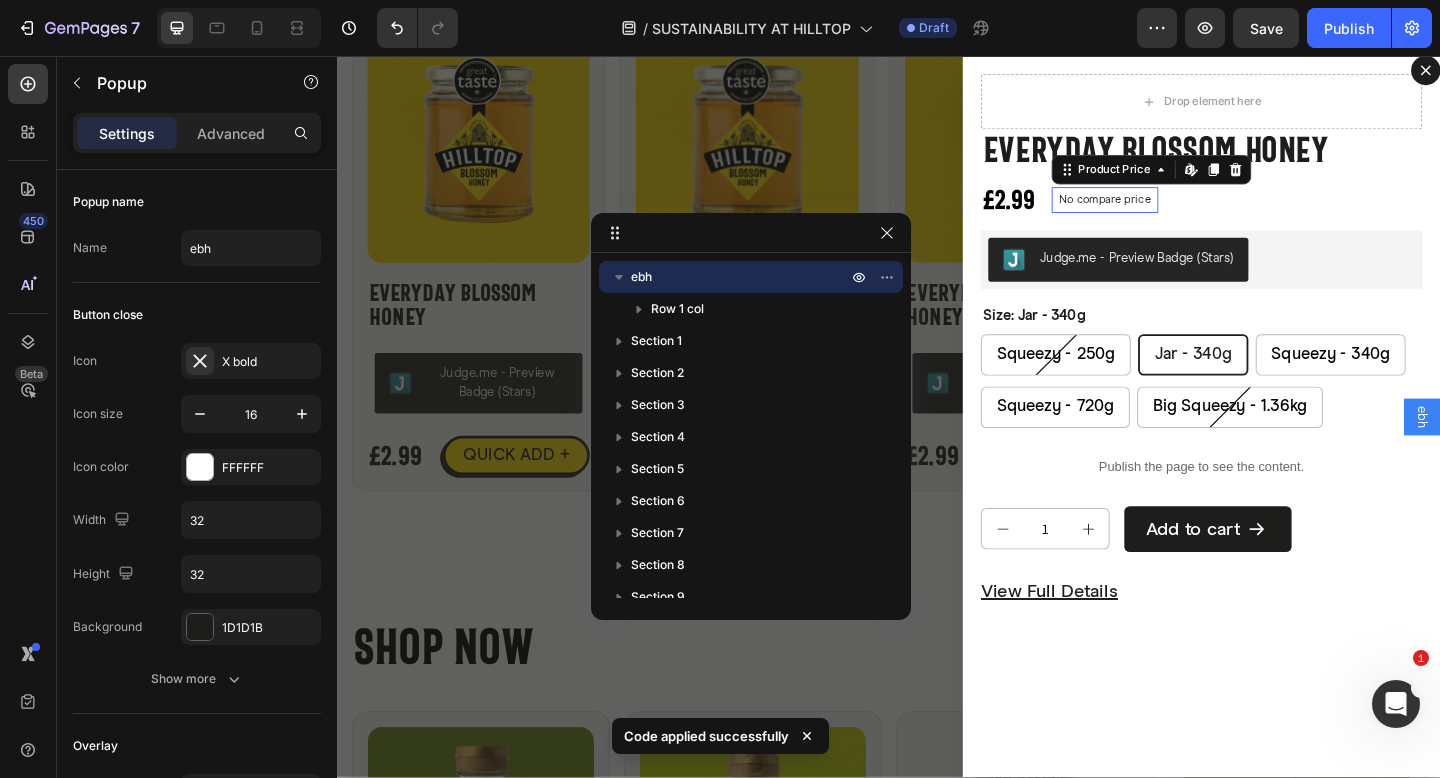 scroll, scrollTop: 240, scrollLeft: 0, axis: vertical 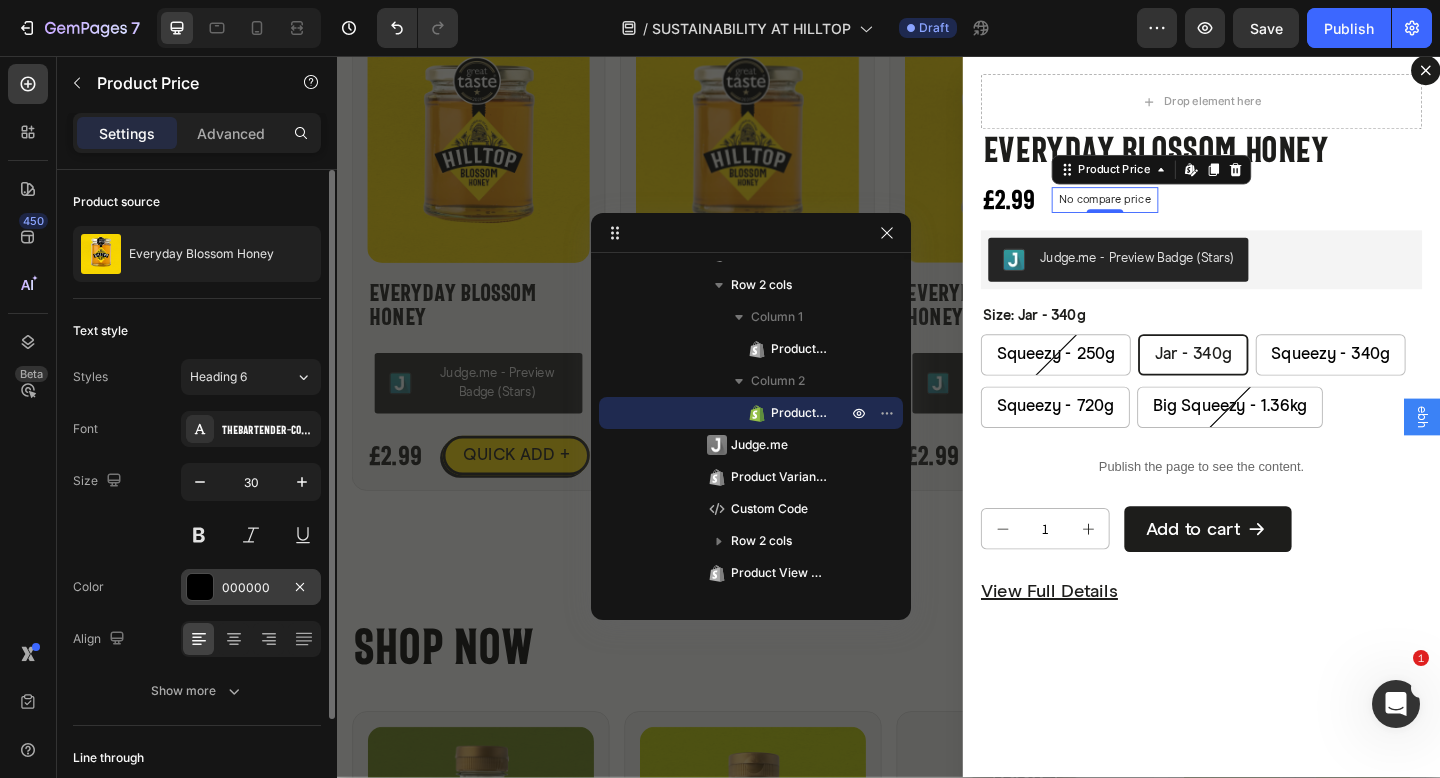 click on "000000" at bounding box center [251, 587] 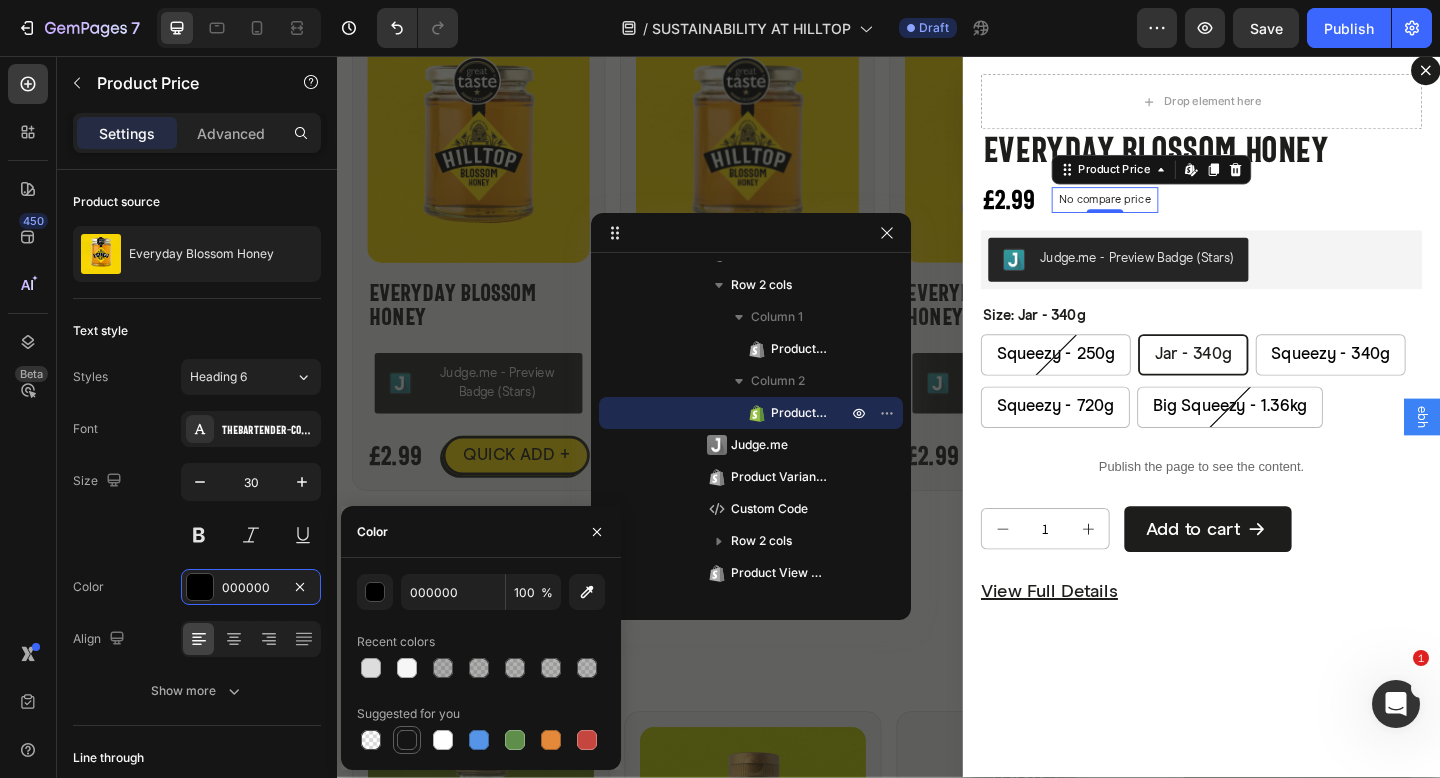 click at bounding box center (407, 740) 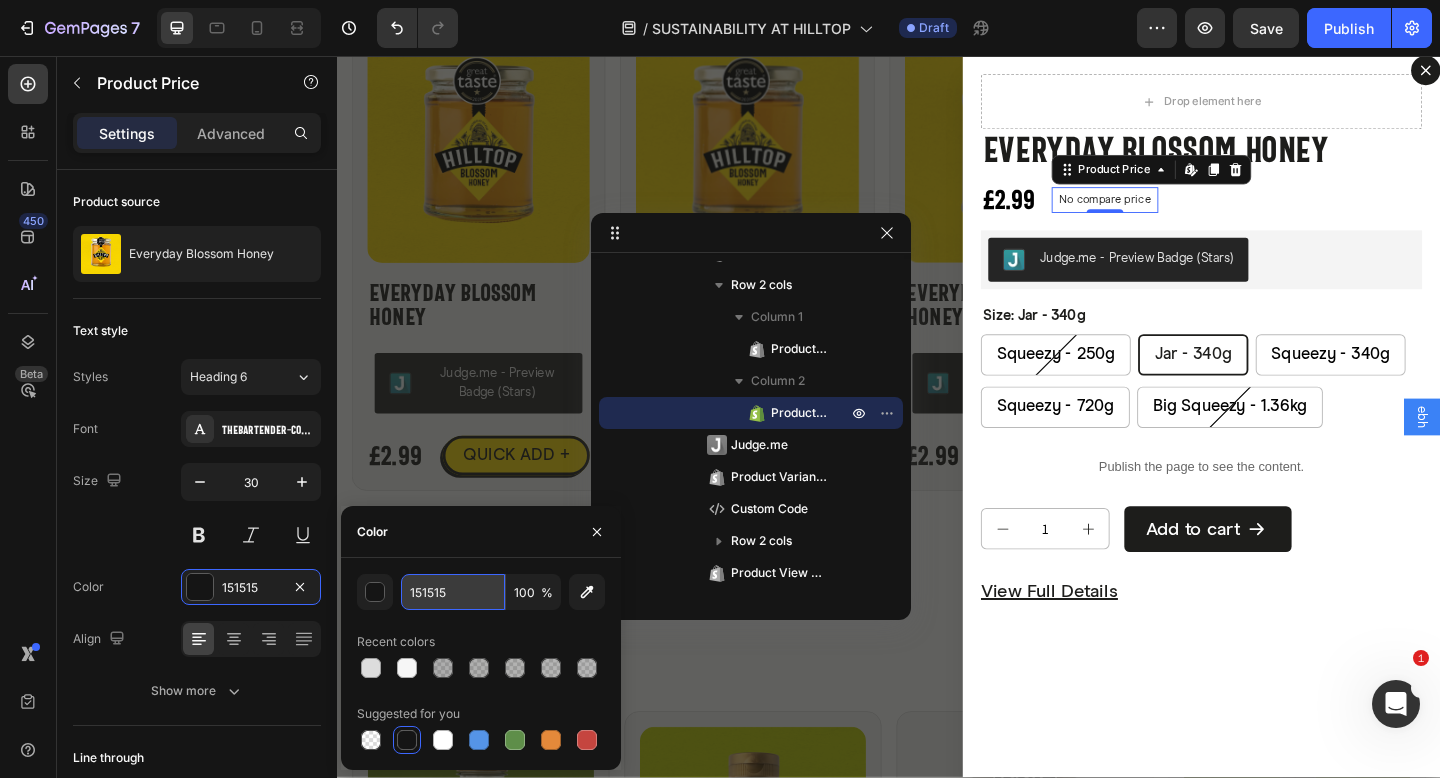 click on "151515" at bounding box center [453, 592] 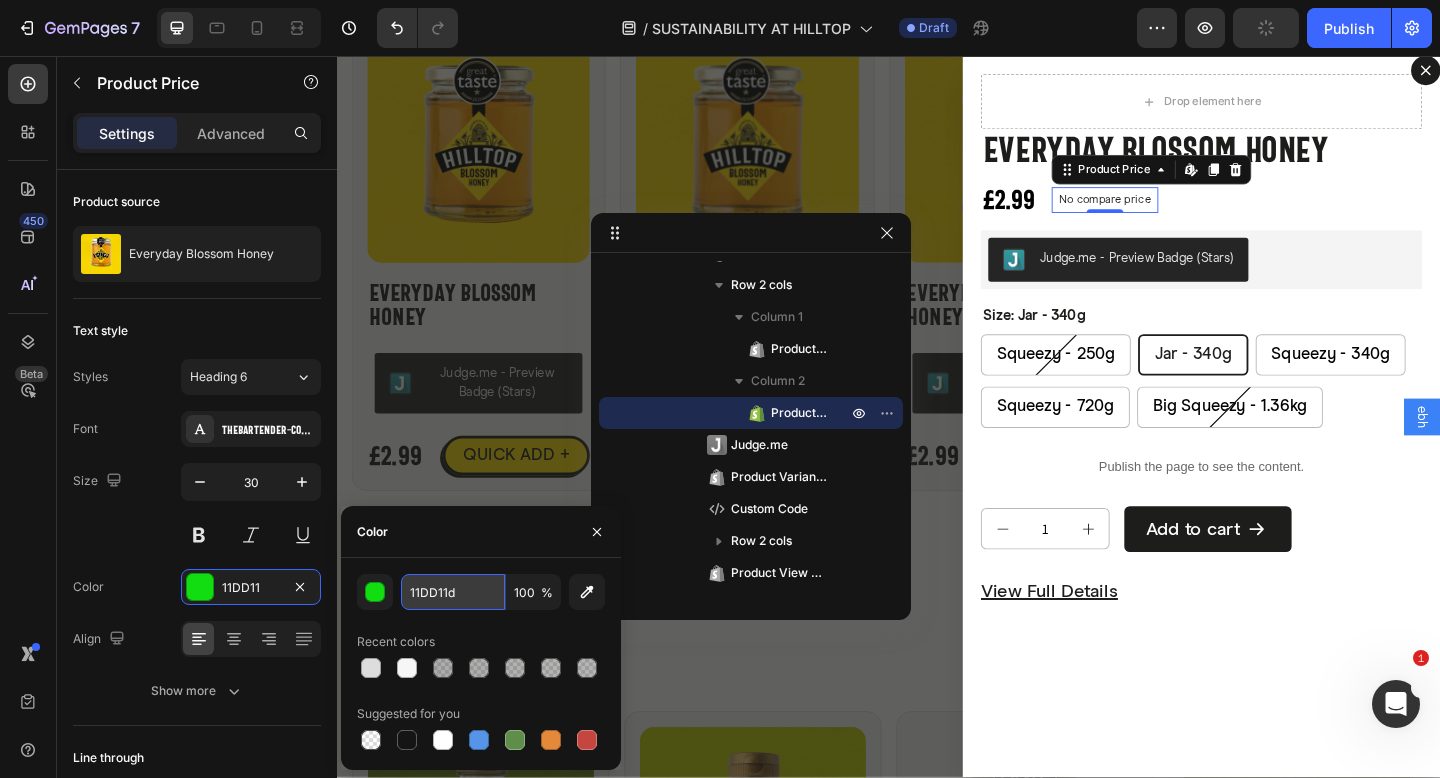 click on "11DD11d" at bounding box center [453, 592] 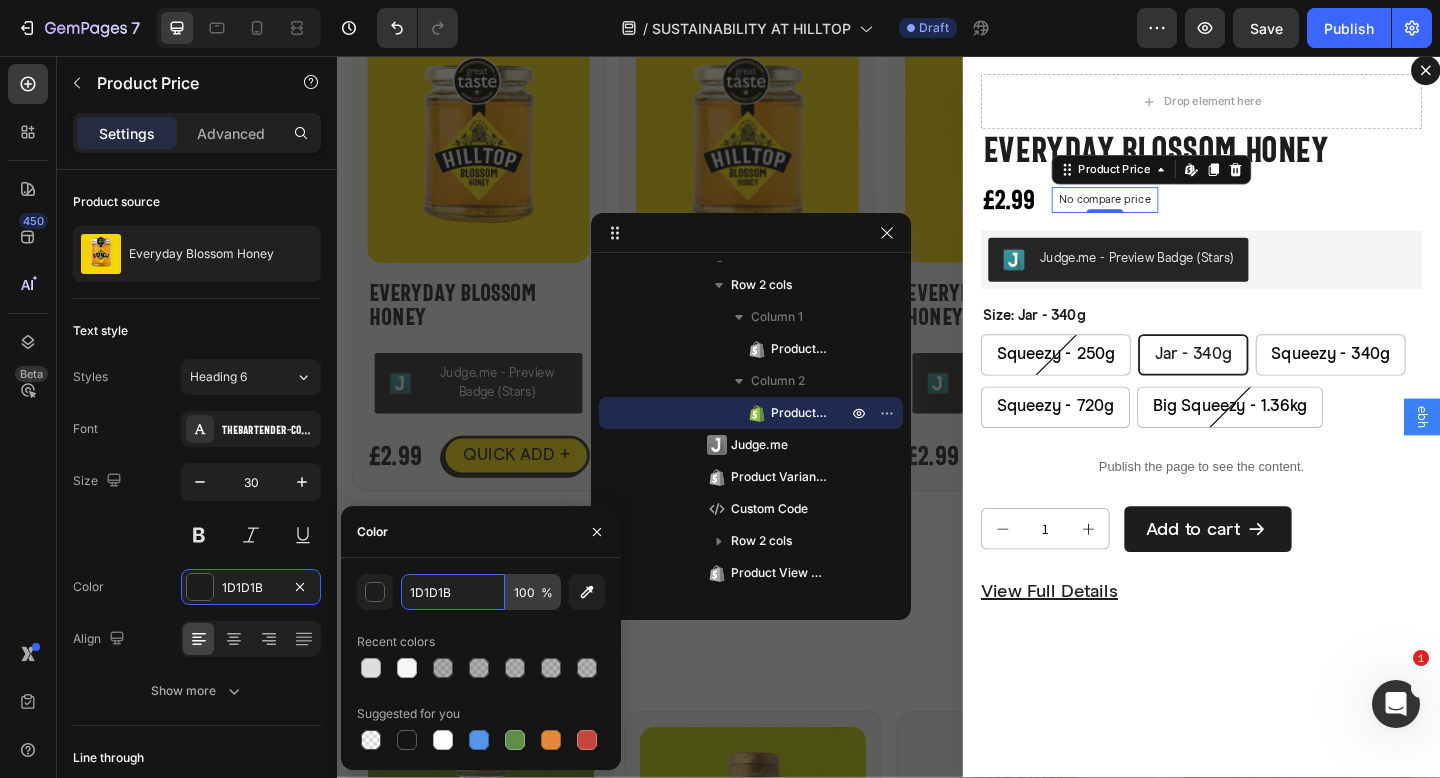 type on "1D1D1B" 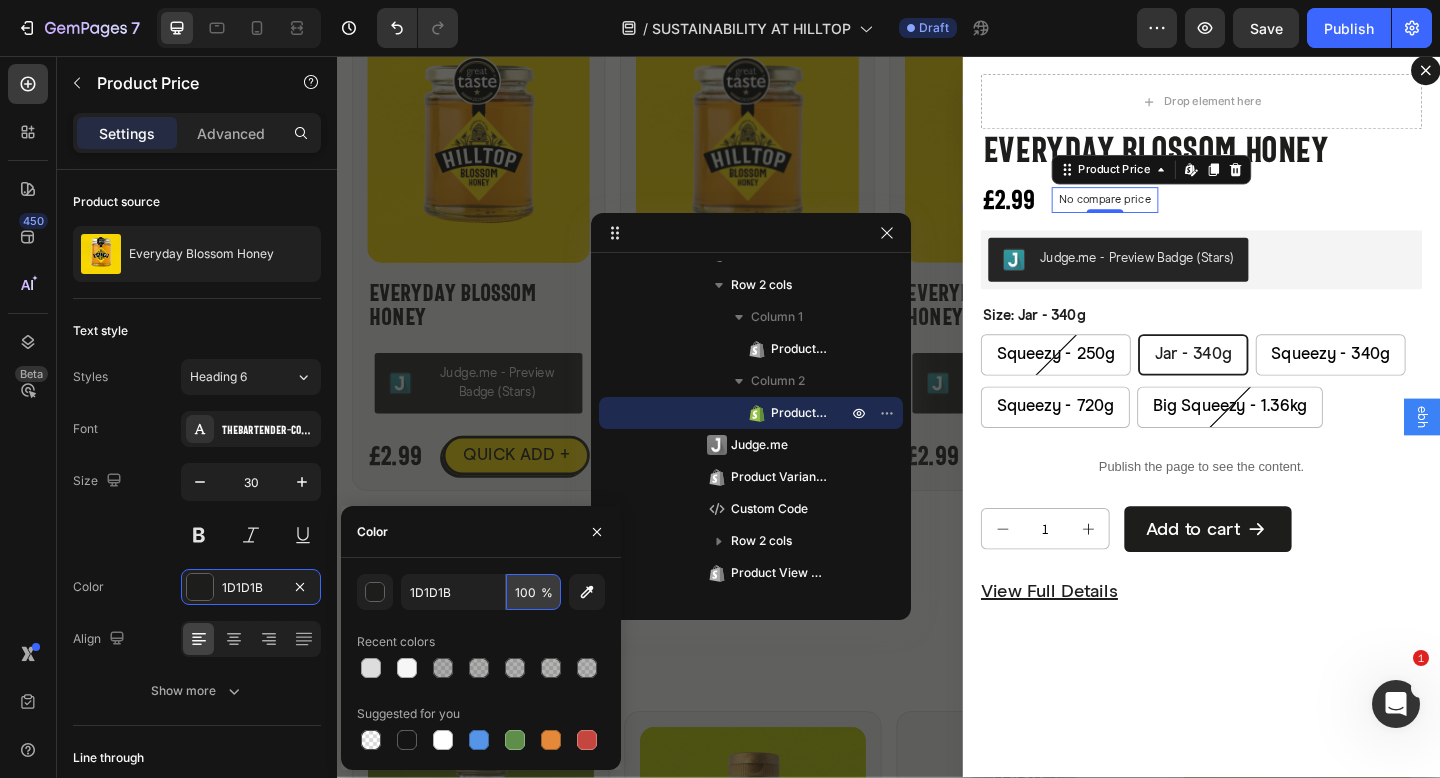 click on "100" at bounding box center (533, 592) 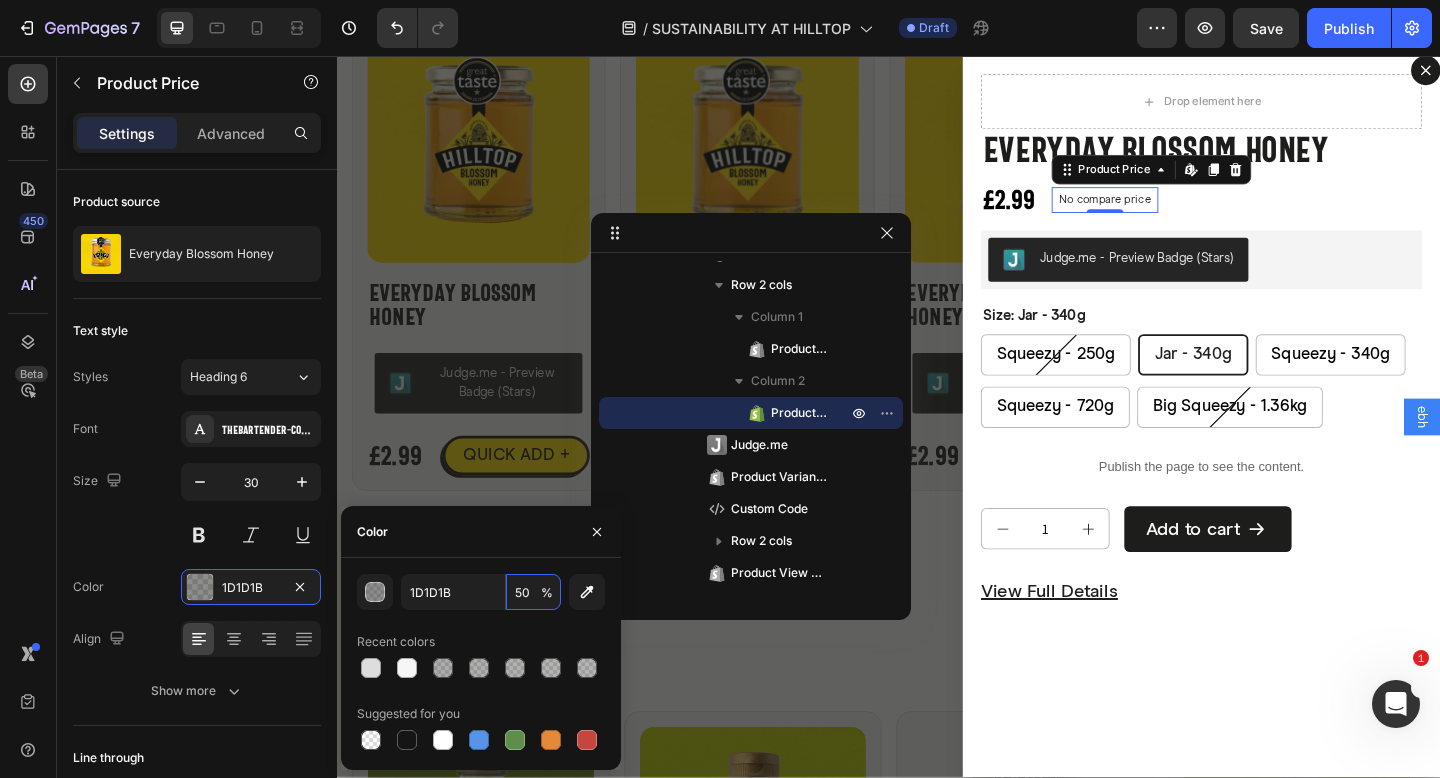 type on "50" 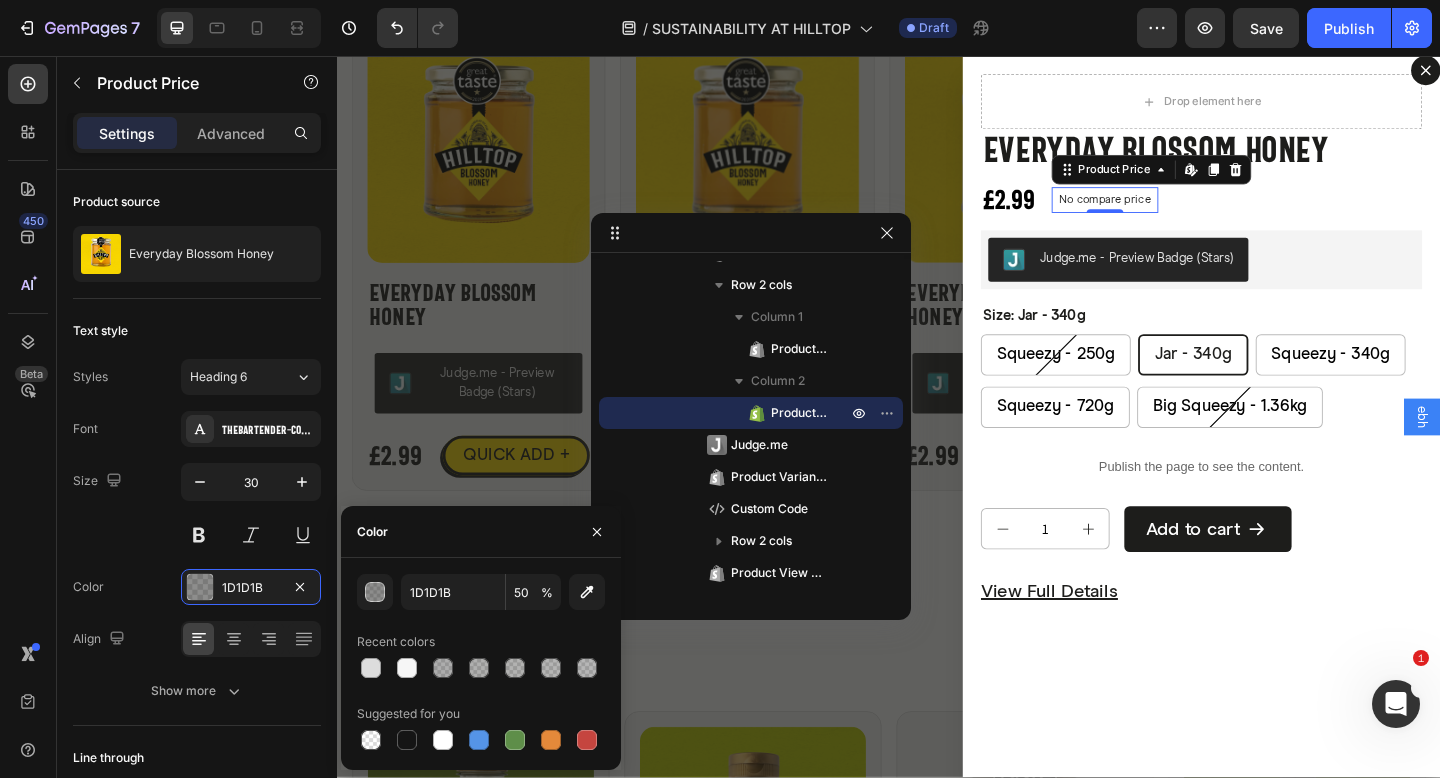 click on "Recent colors" at bounding box center [481, 642] 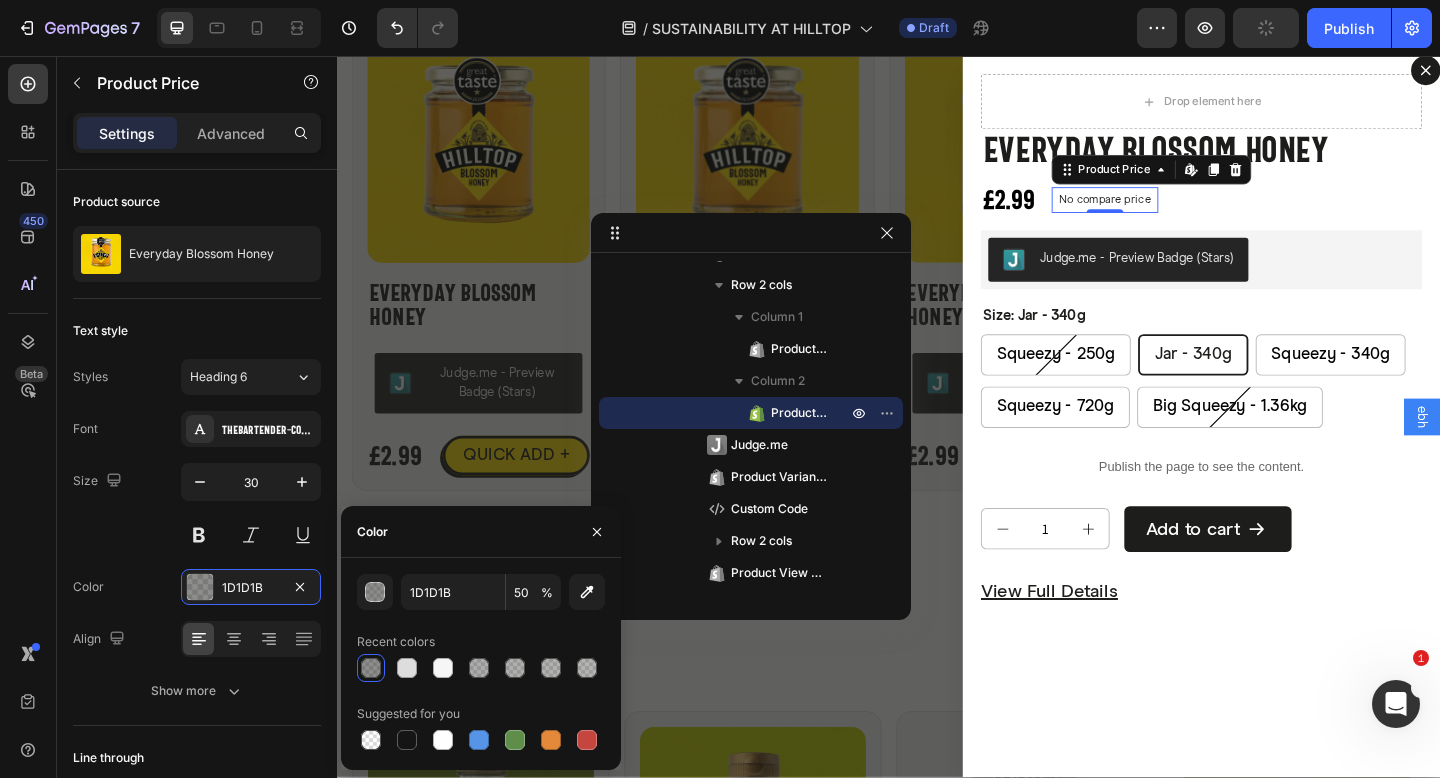 click on "450 Beta" at bounding box center [28, 417] 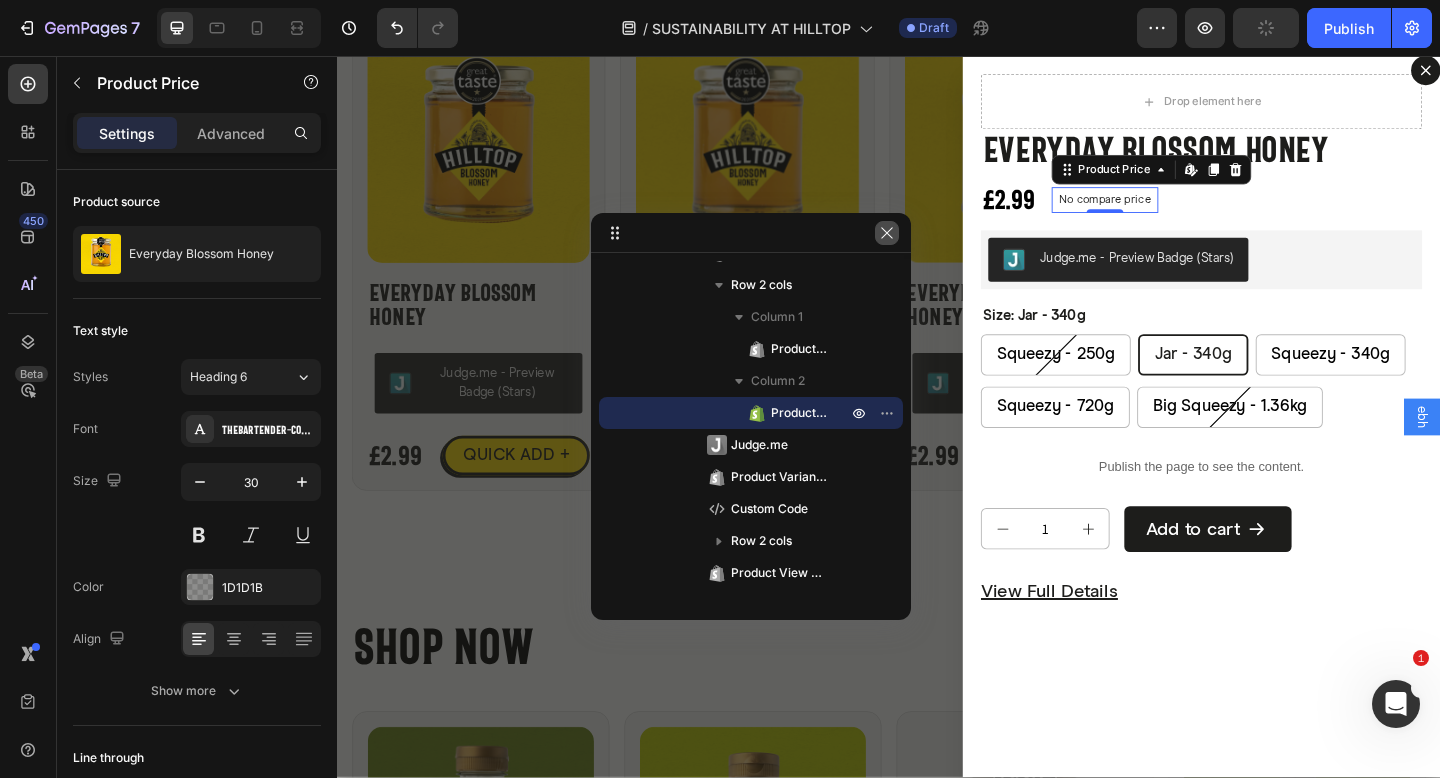 click 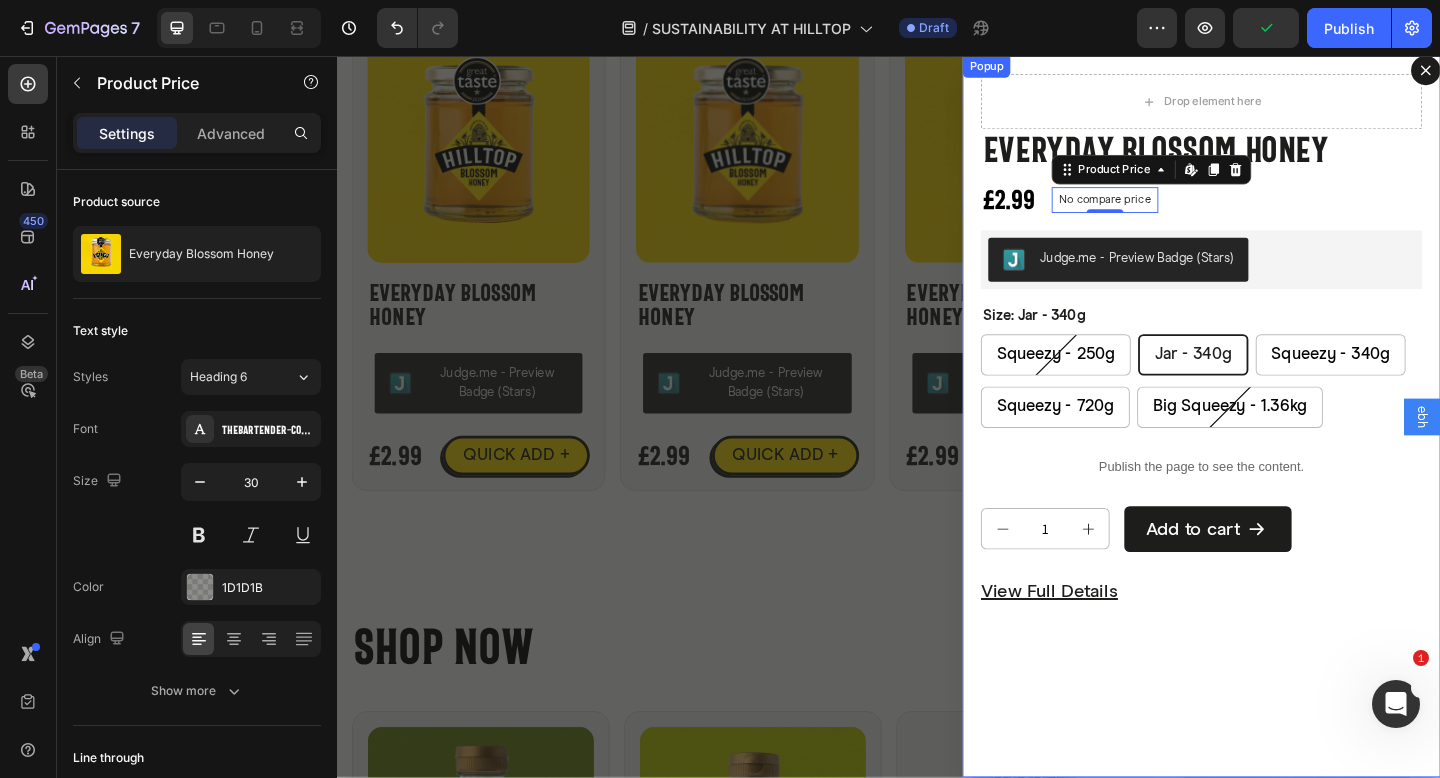 click 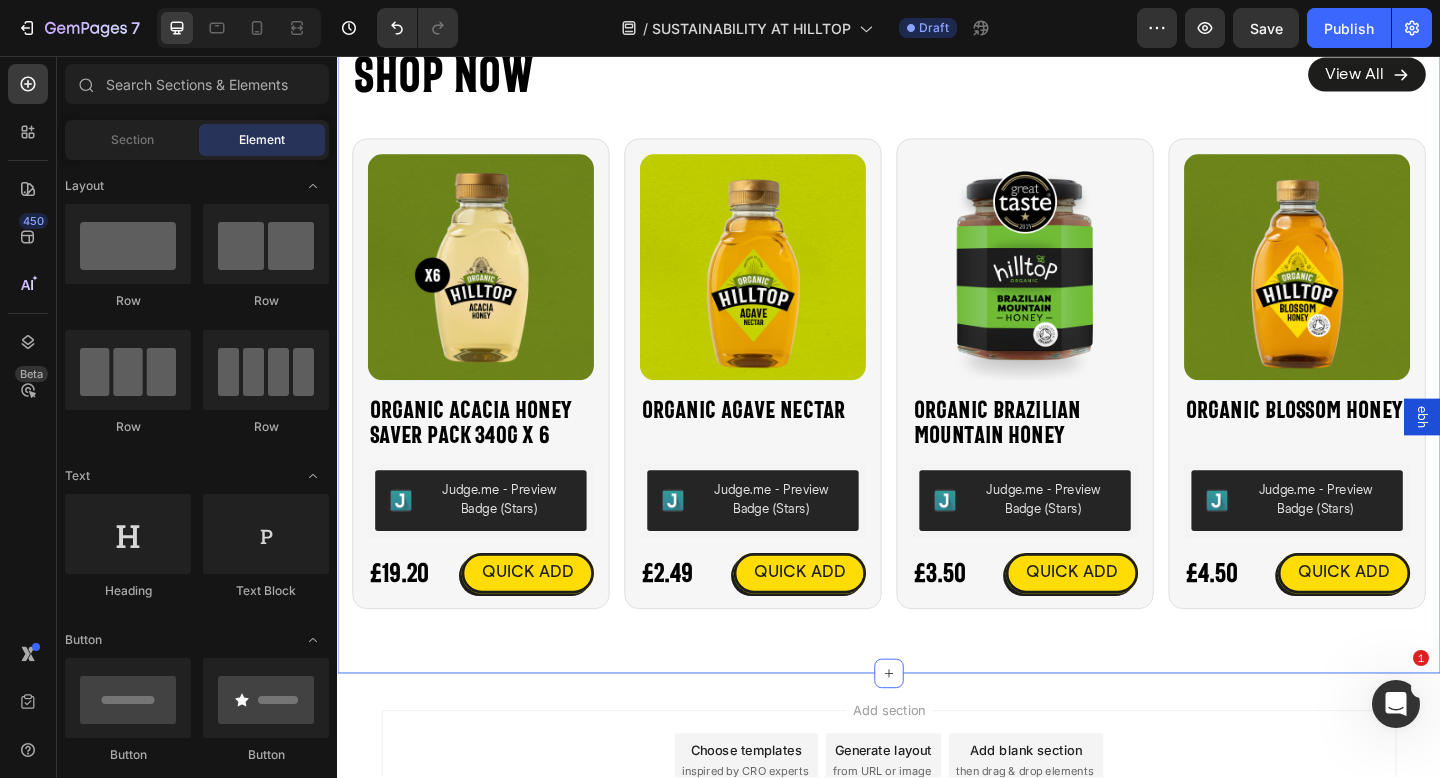 scroll, scrollTop: 4590, scrollLeft: 0, axis: vertical 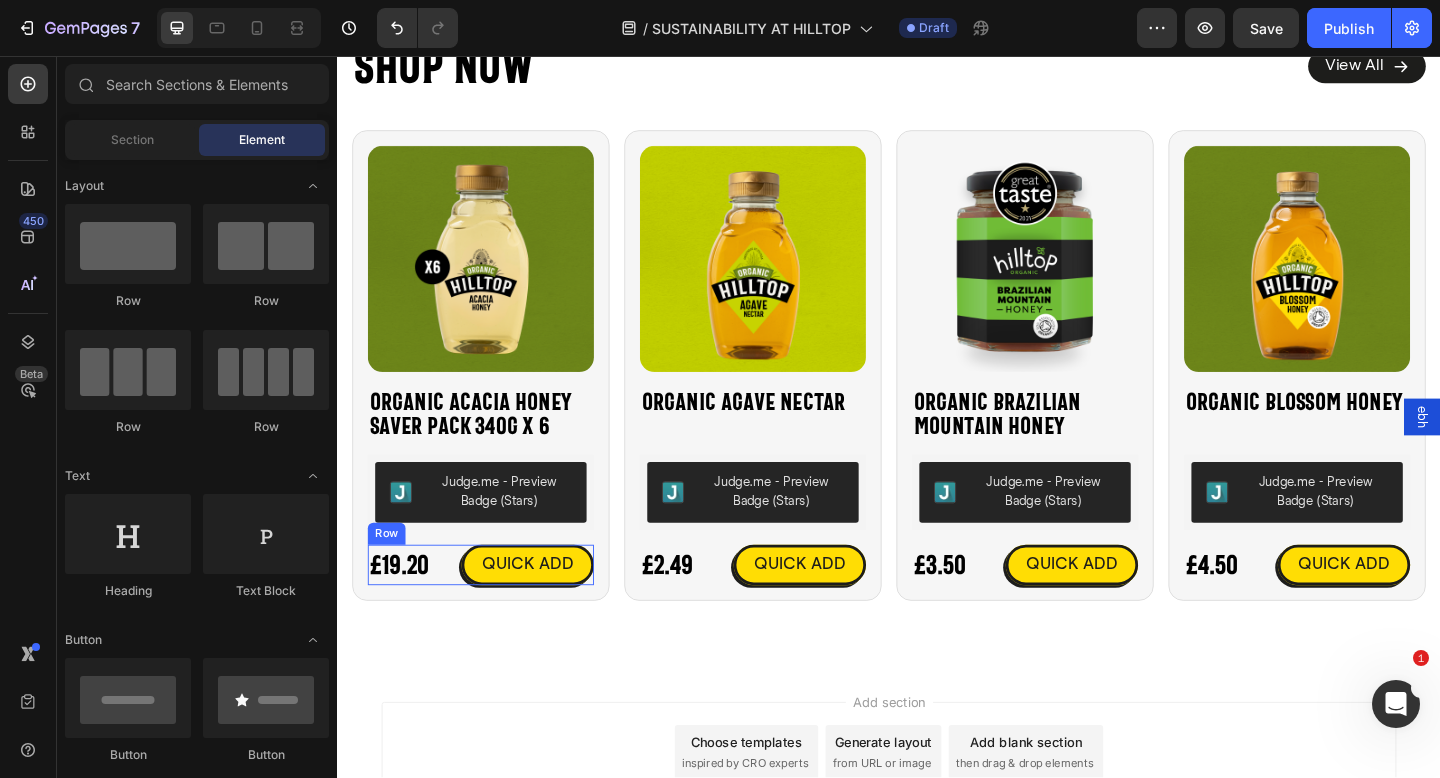click on "£19.20 Product Price Product Price QUICK ADD Button Row" at bounding box center (493, 609) 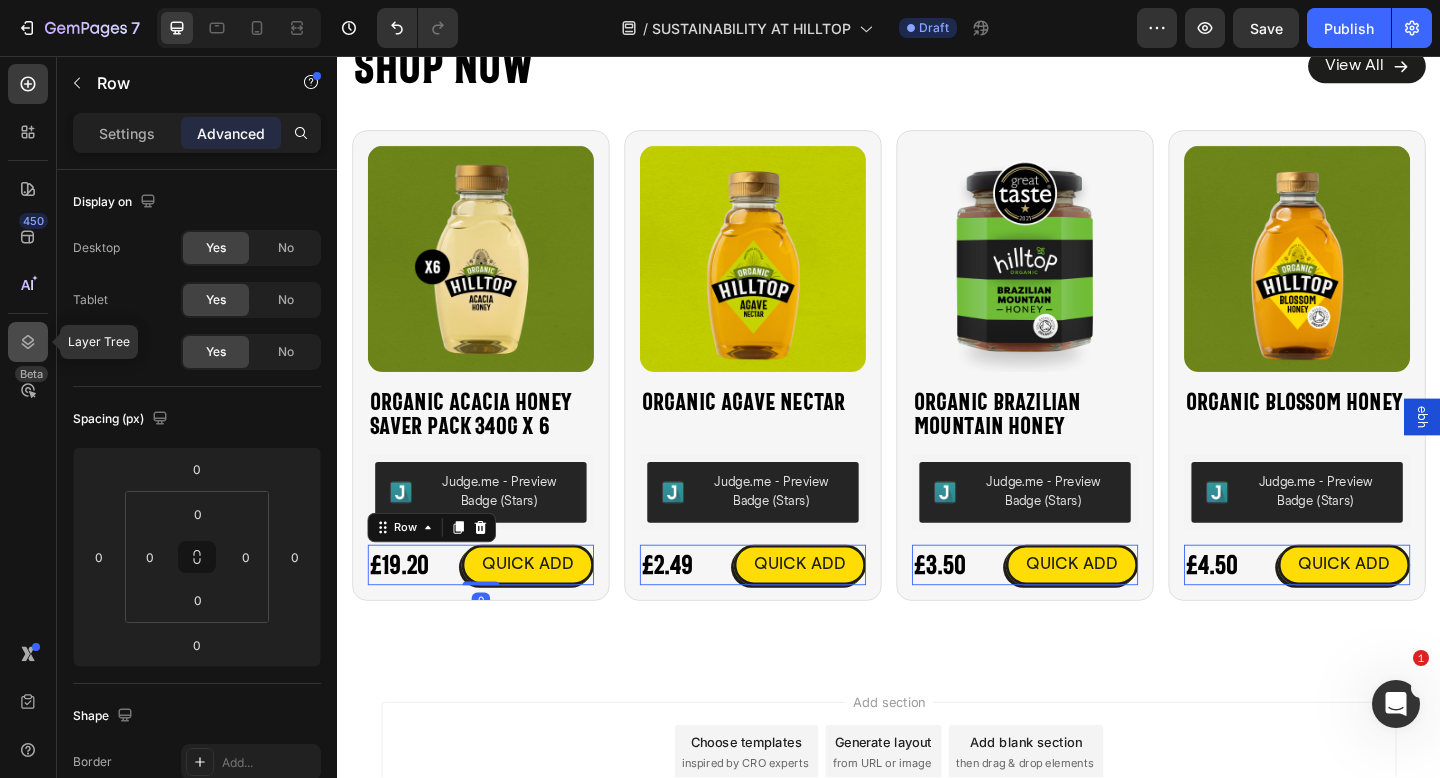 click 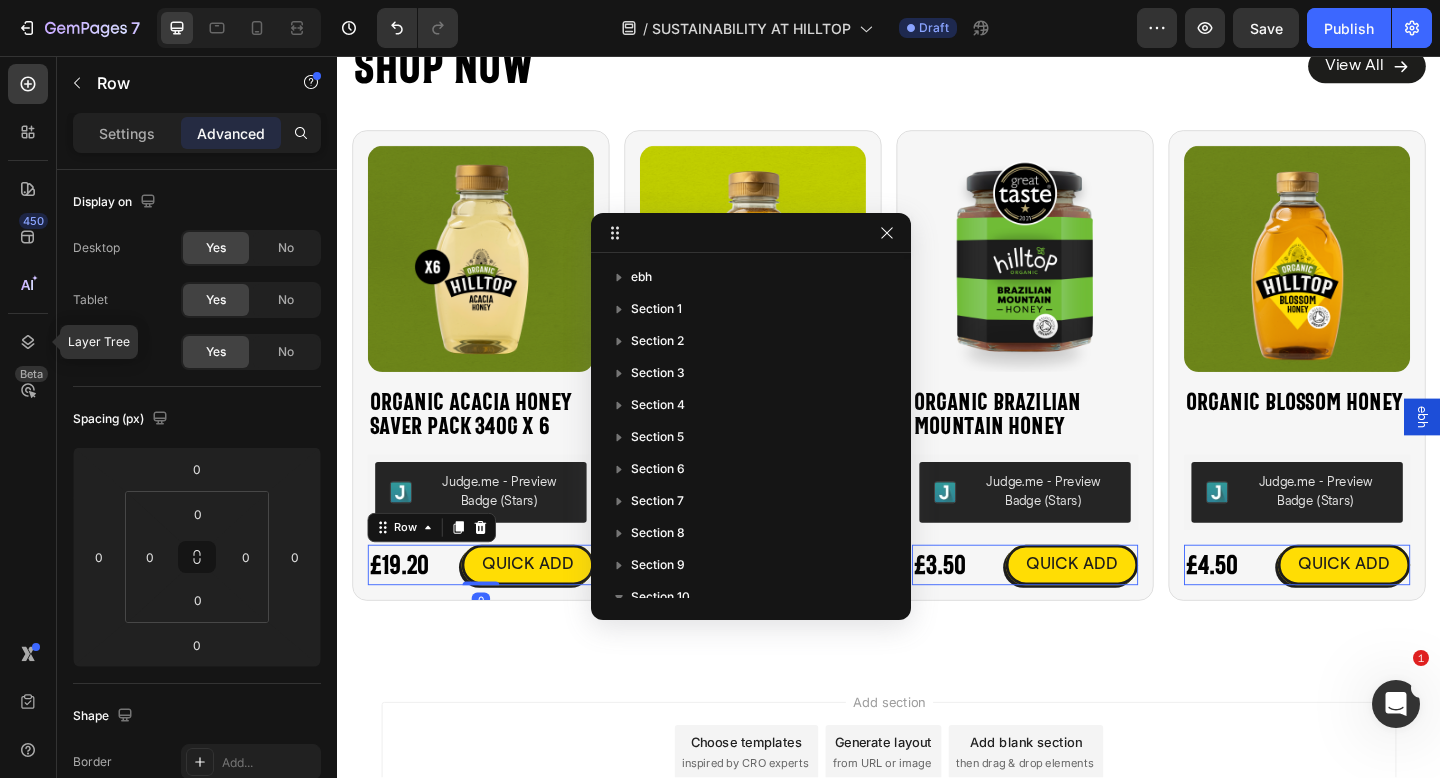 scroll, scrollTop: 431, scrollLeft: 0, axis: vertical 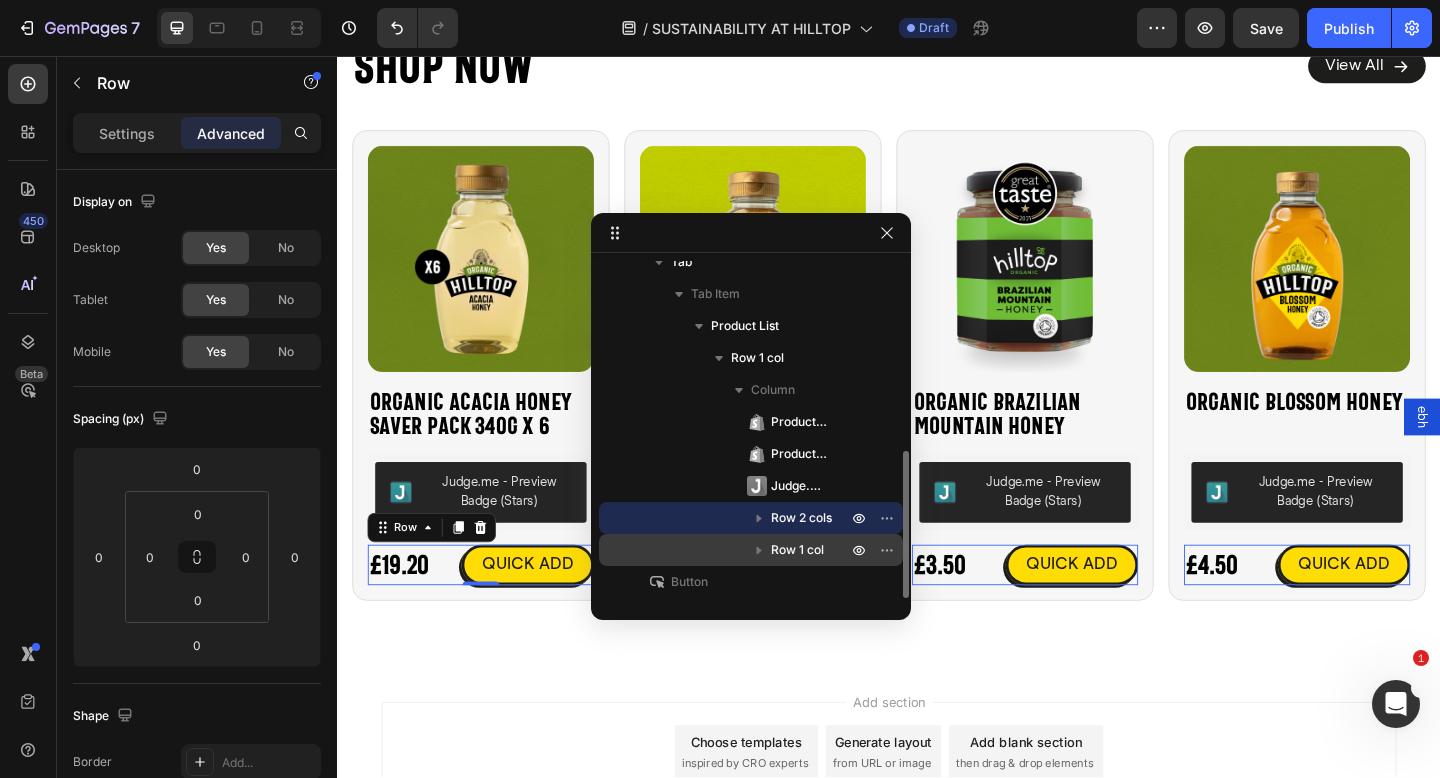 click 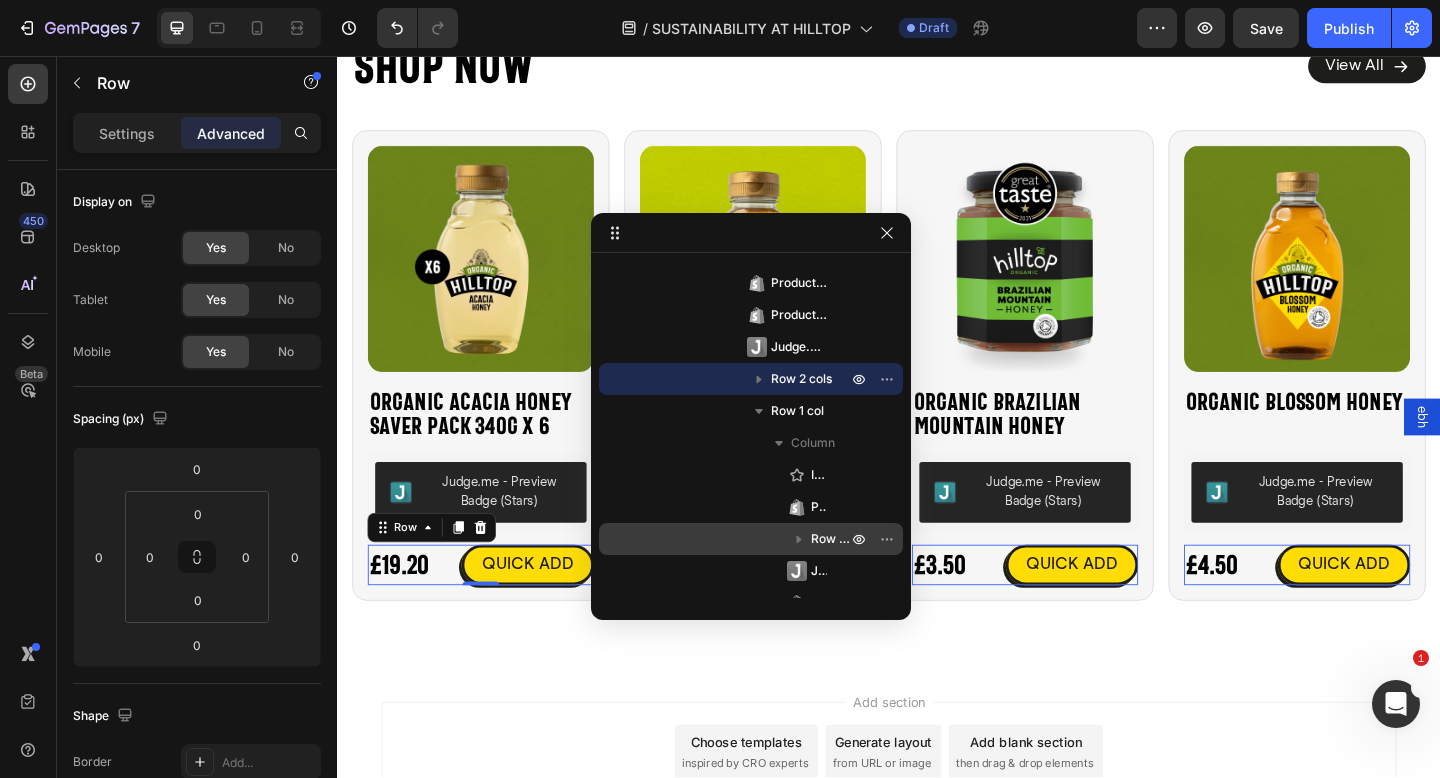 scroll, scrollTop: 704, scrollLeft: 0, axis: vertical 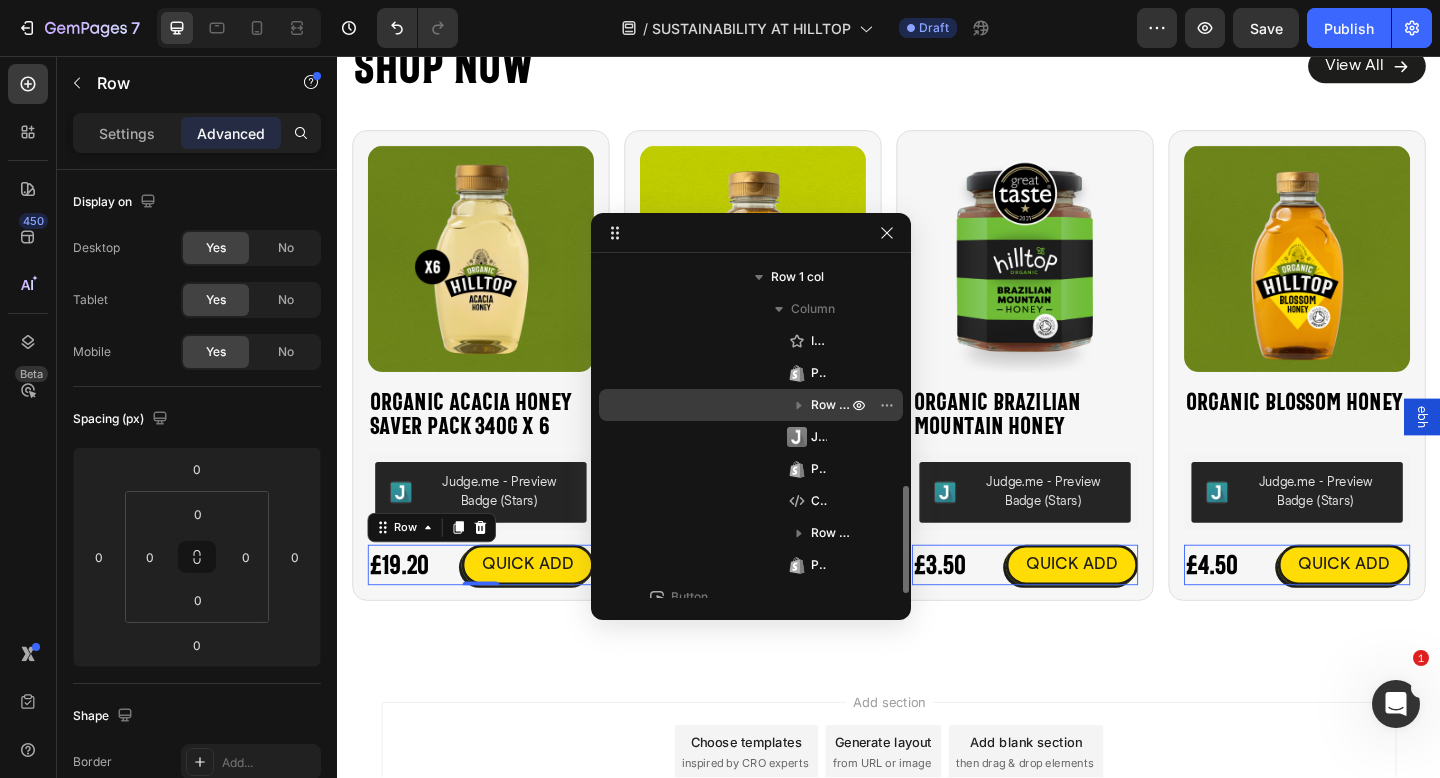 click 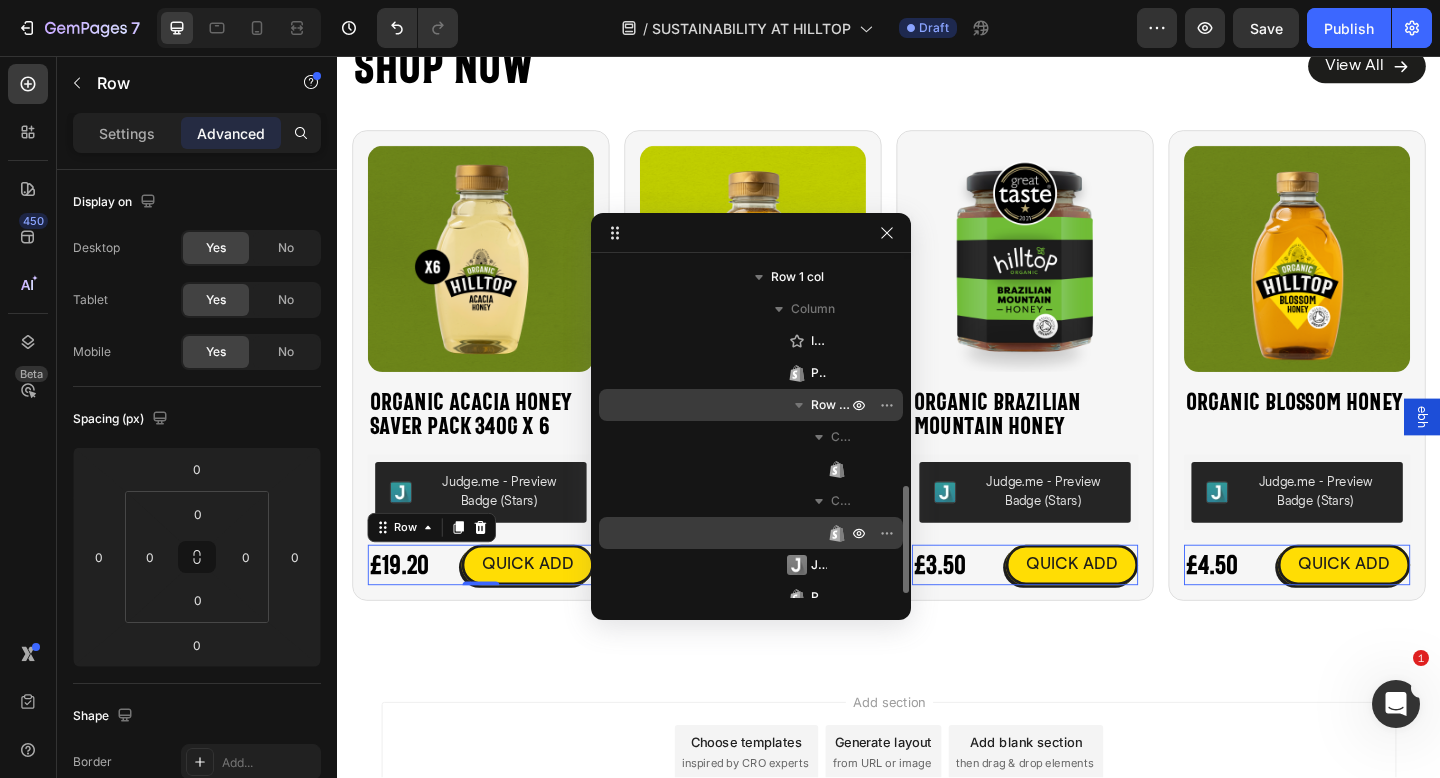click on "Product Price" at bounding box center [751, 533] 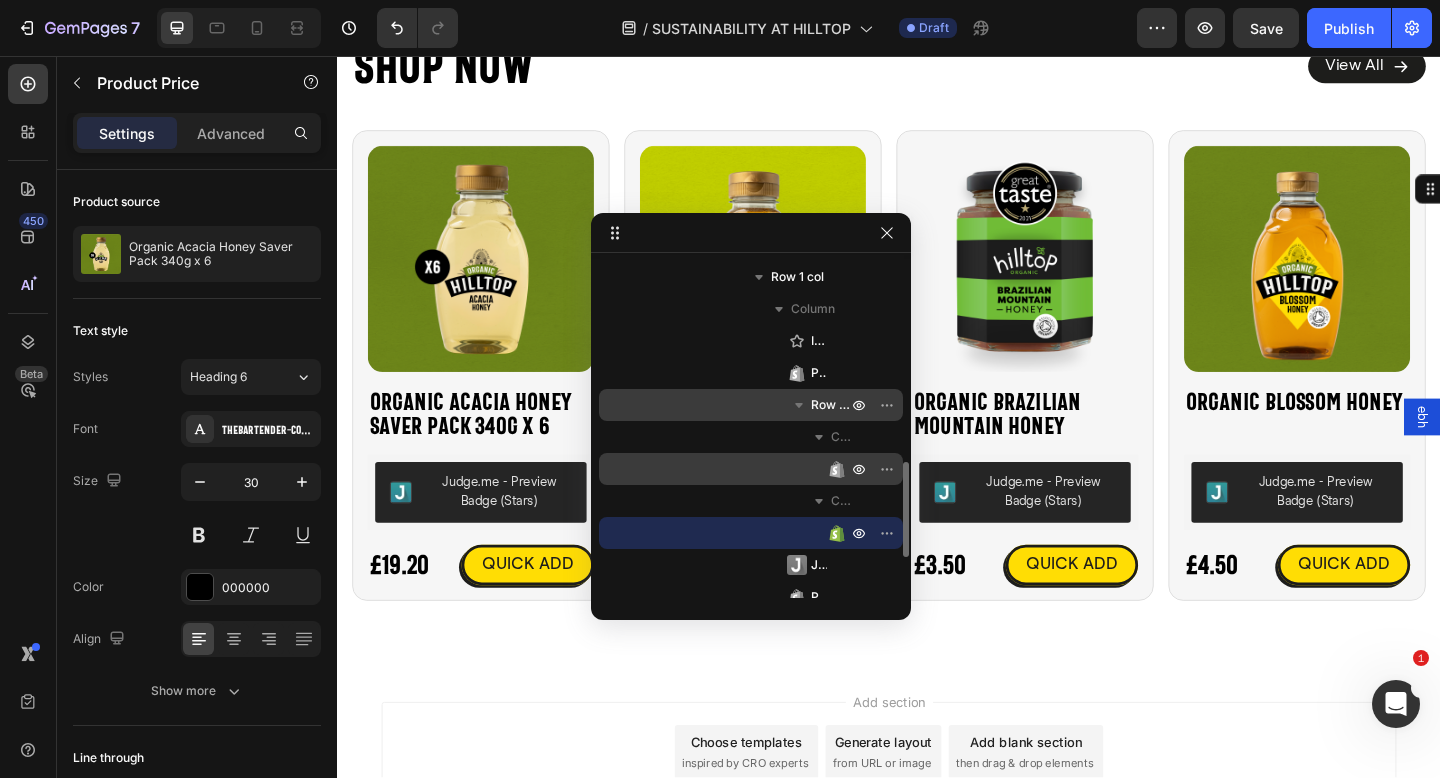 click on "Product Price" at bounding box center [751, 469] 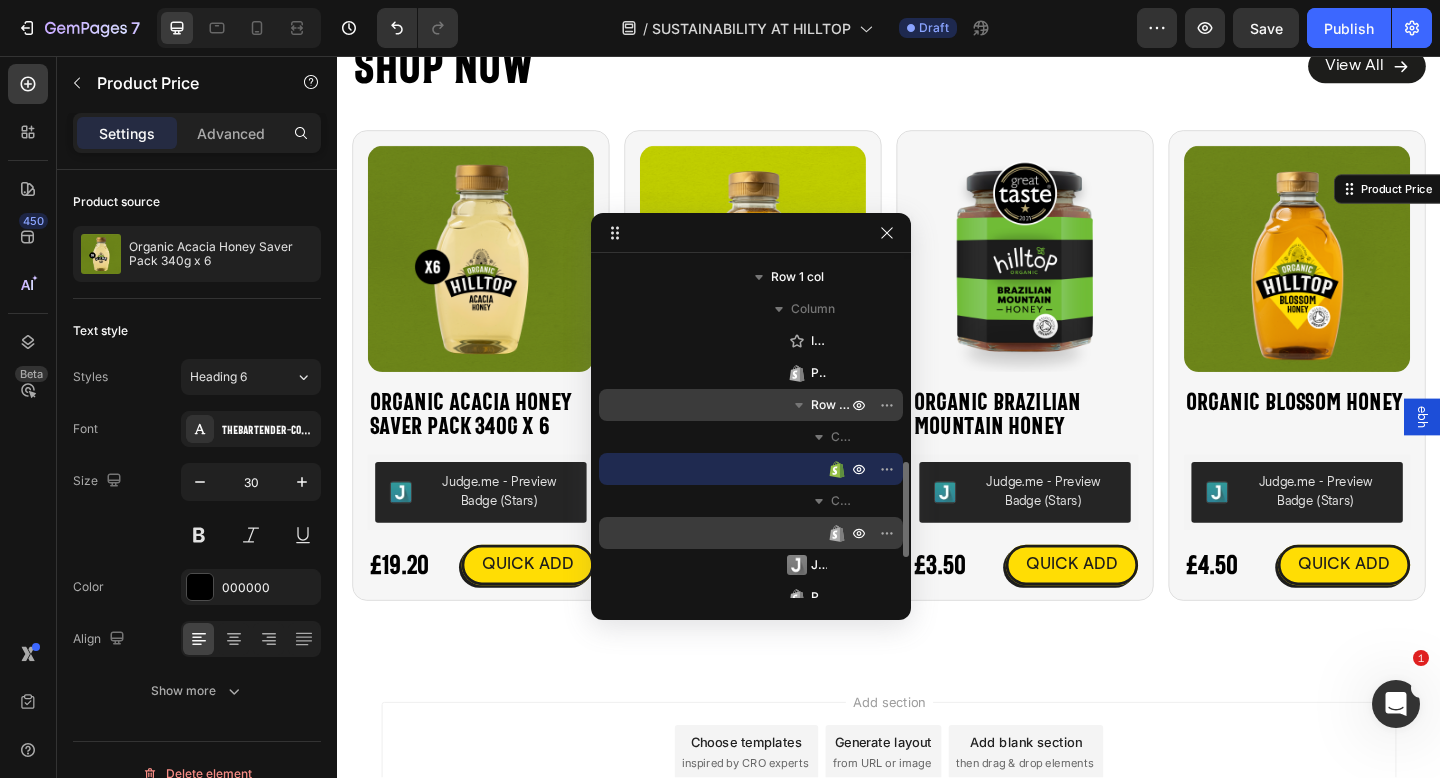 click on "Product Price" at bounding box center [751, 533] 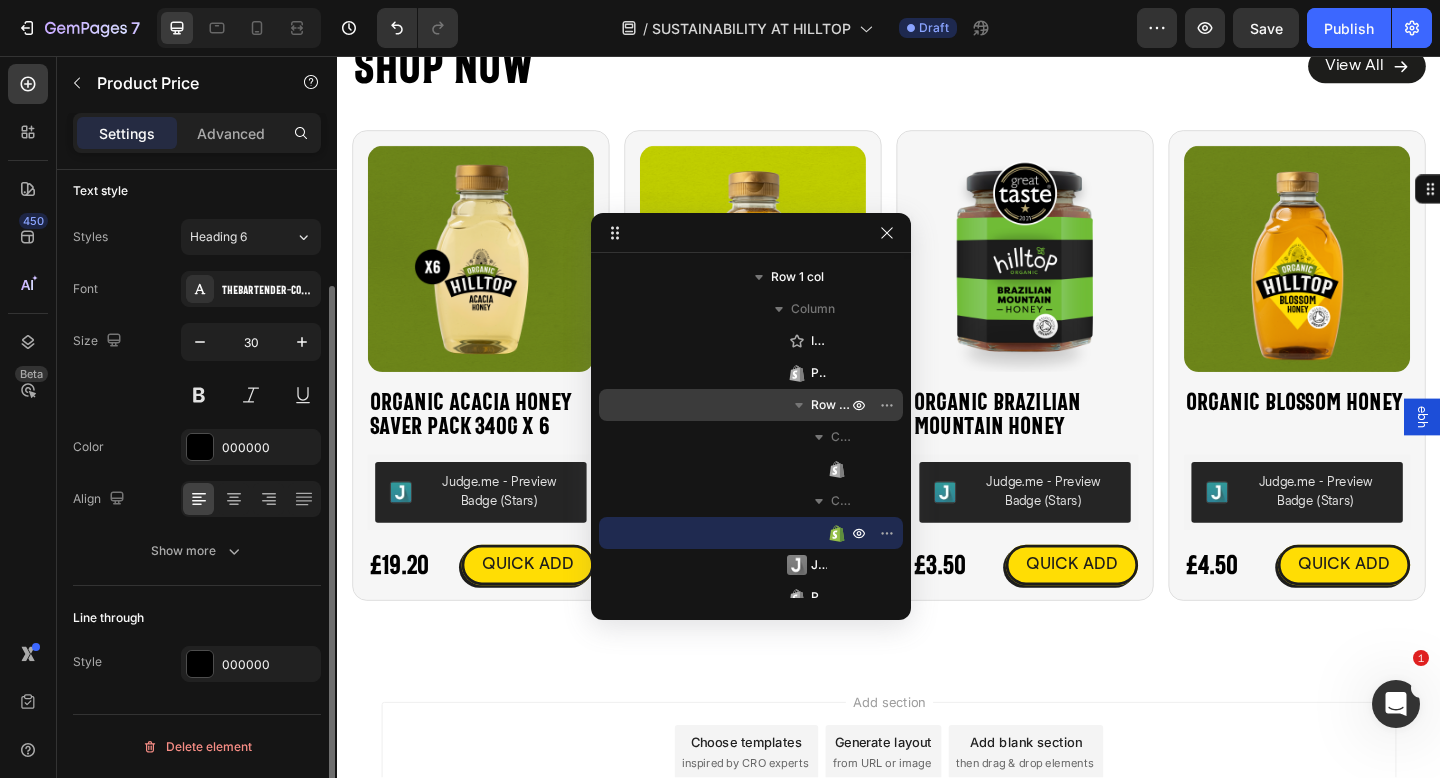 scroll, scrollTop: 119, scrollLeft: 0, axis: vertical 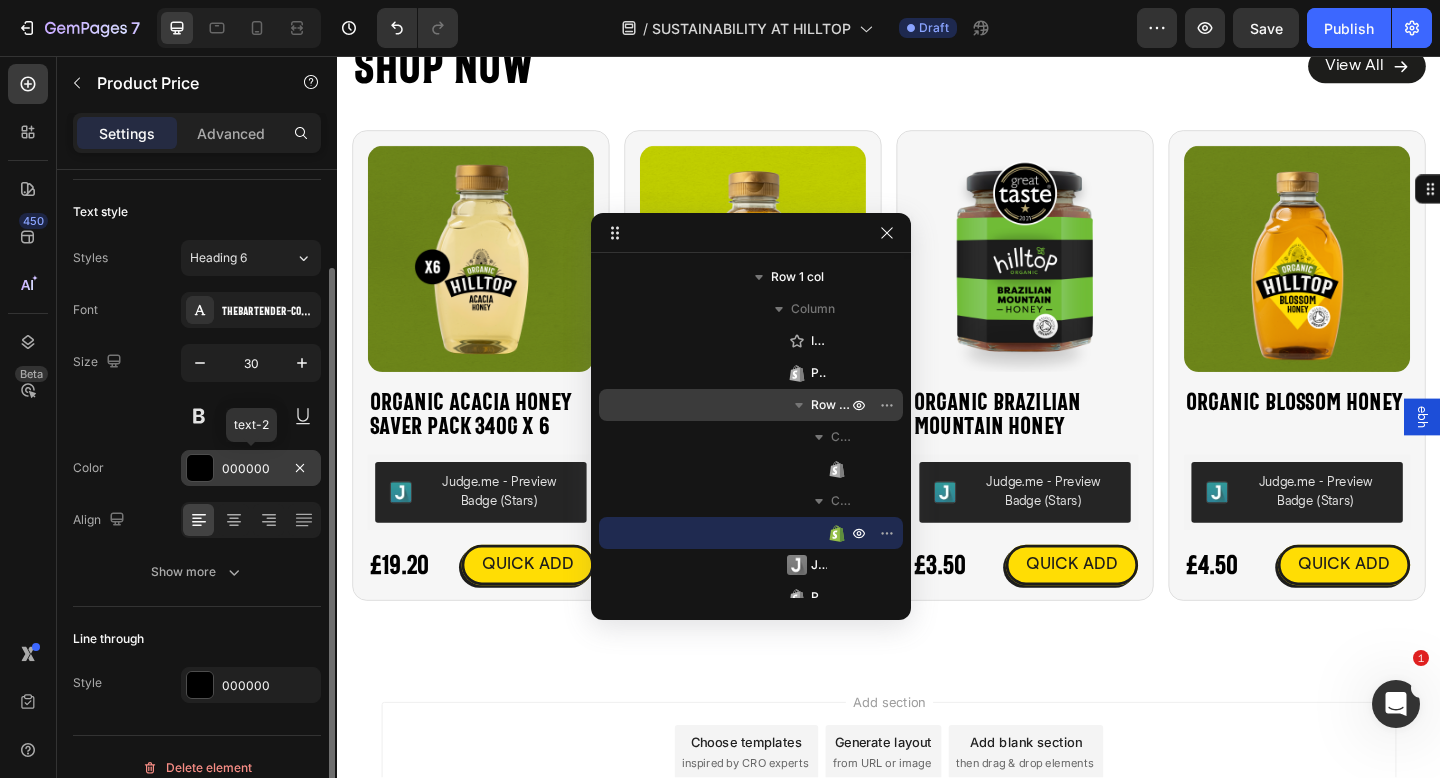 click at bounding box center (200, 468) 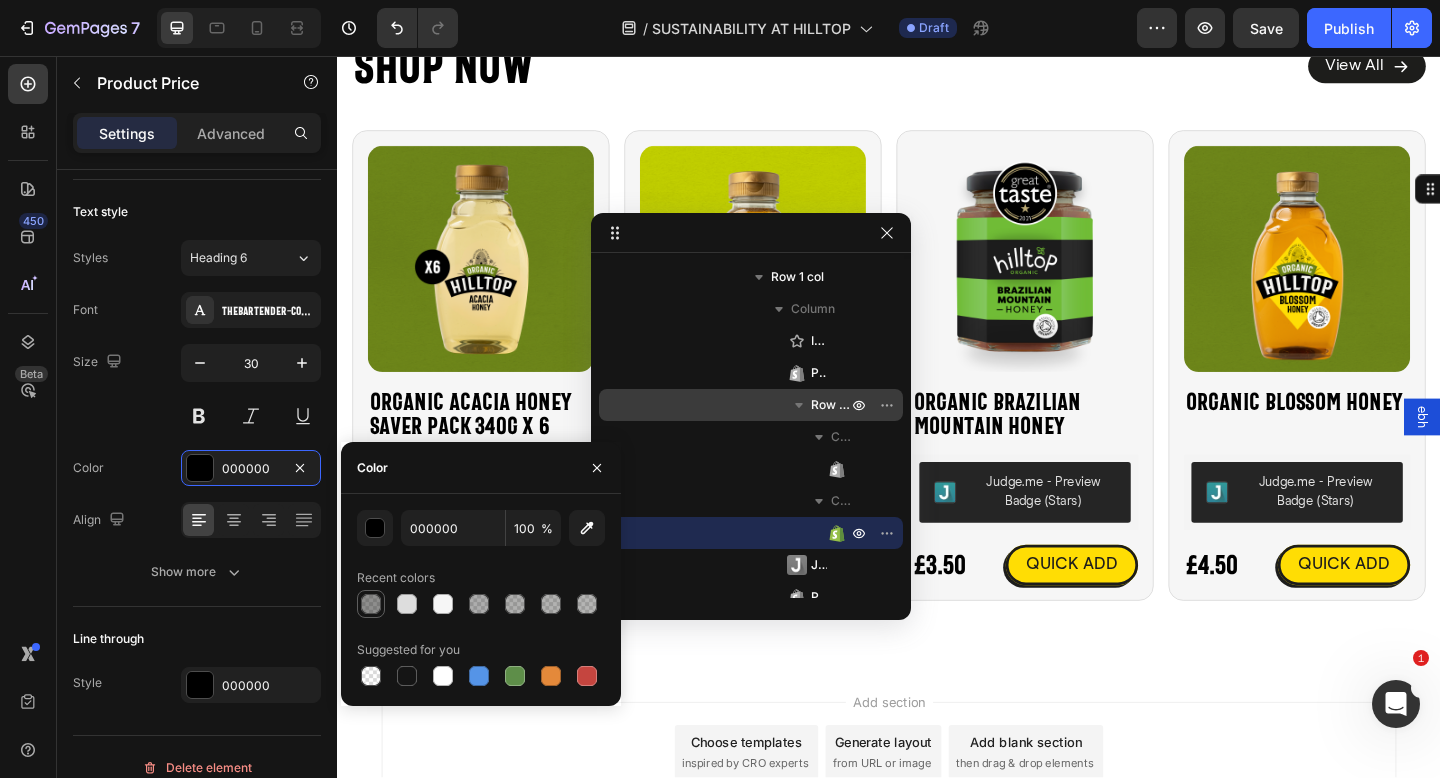 click at bounding box center [371, 604] 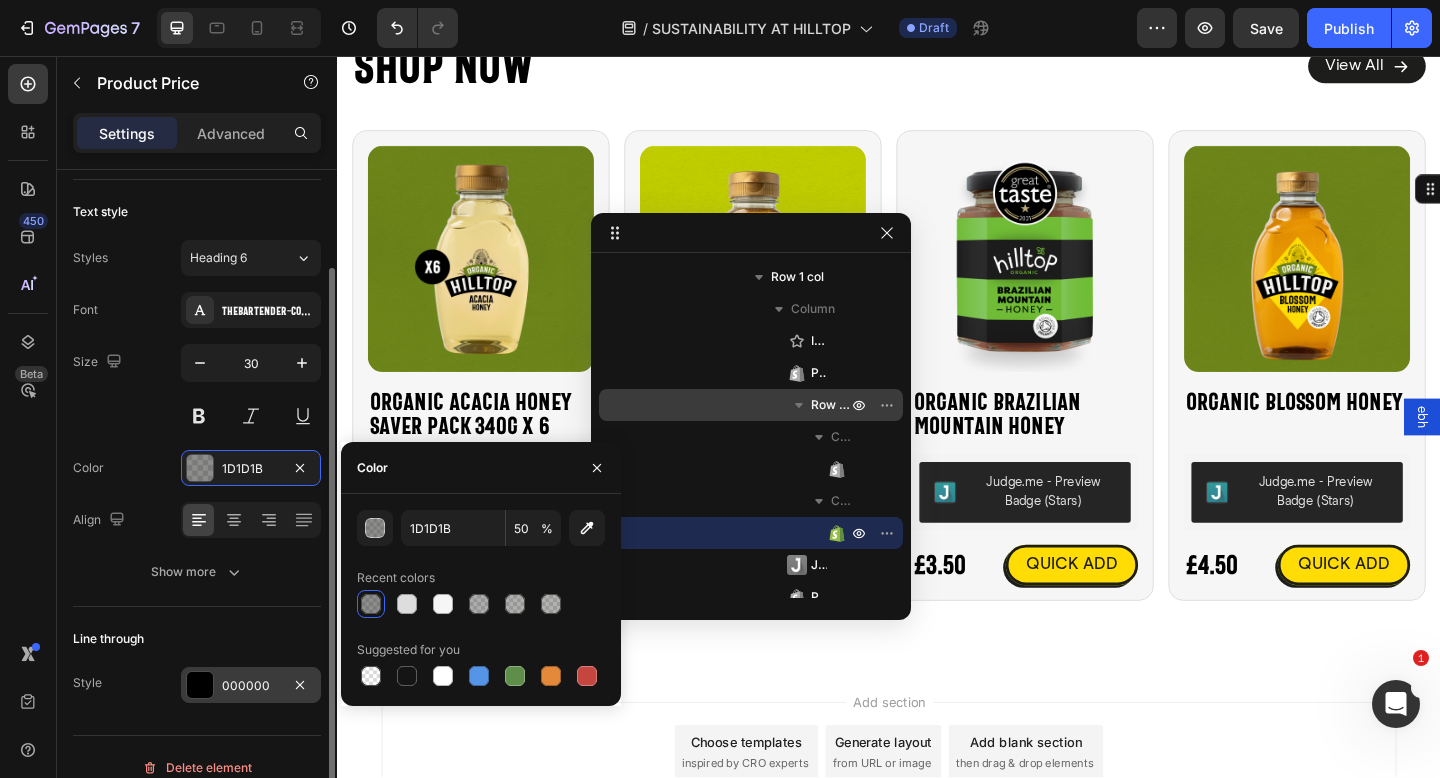 click at bounding box center [200, 685] 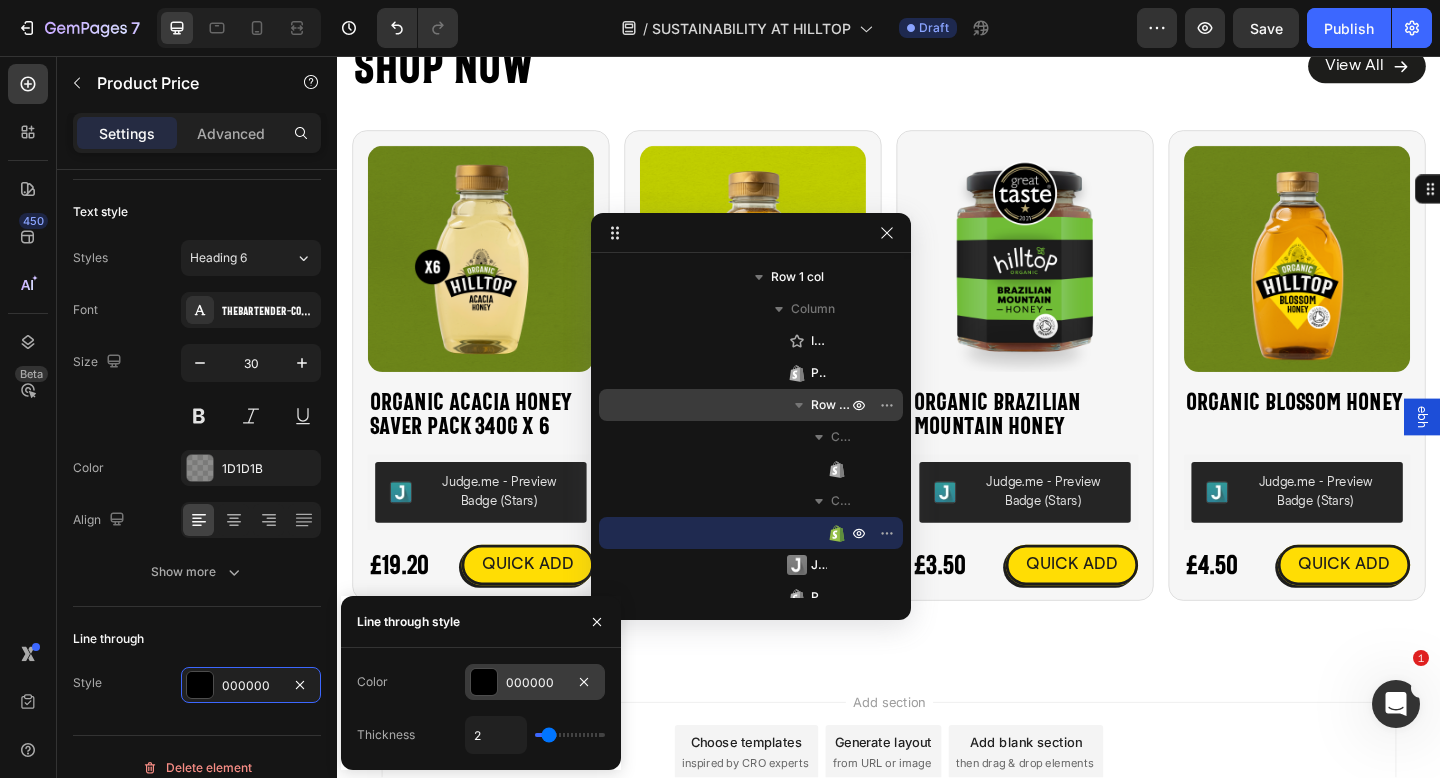 click at bounding box center [484, 682] 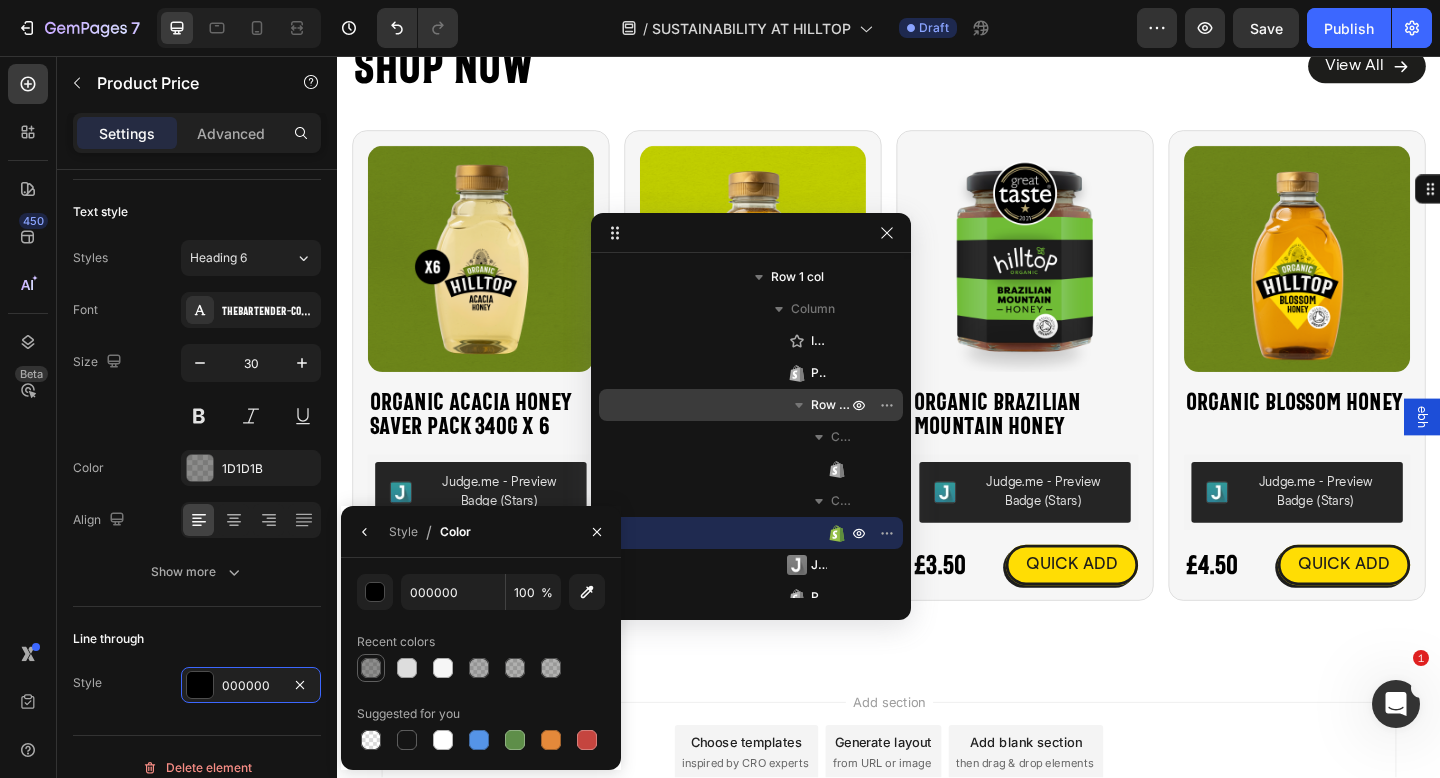 click at bounding box center (371, 668) 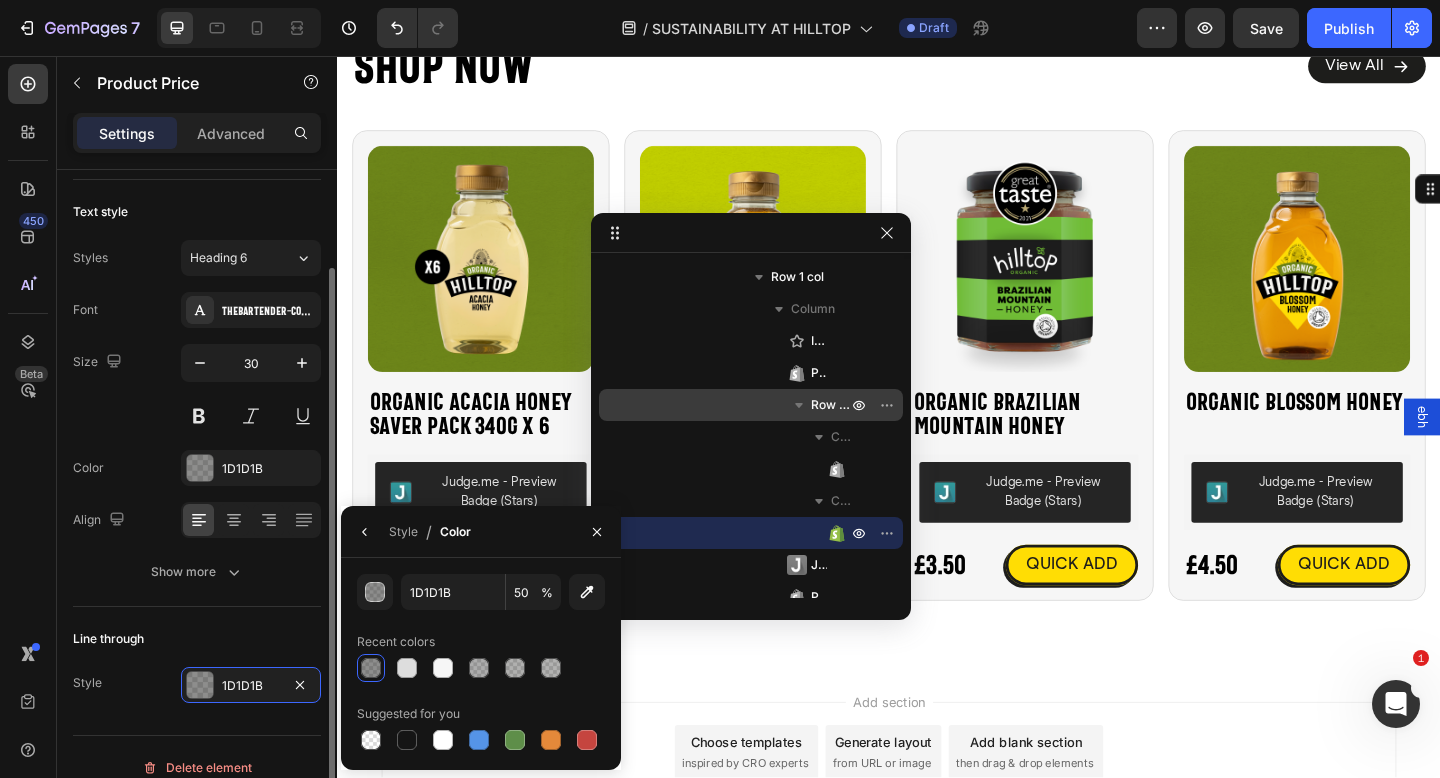 click on "Line through Style 1D1D1B" 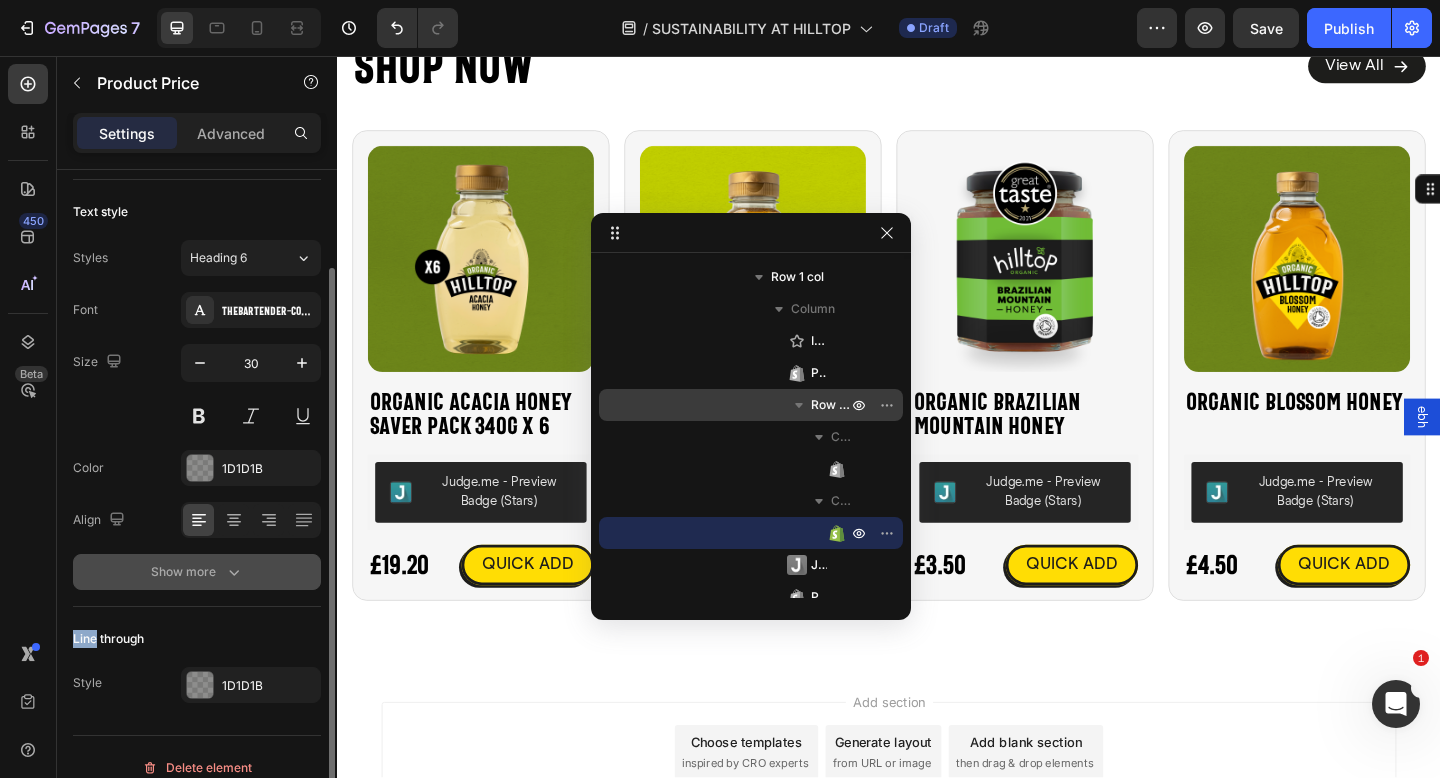 click on "Show more" at bounding box center [197, 572] 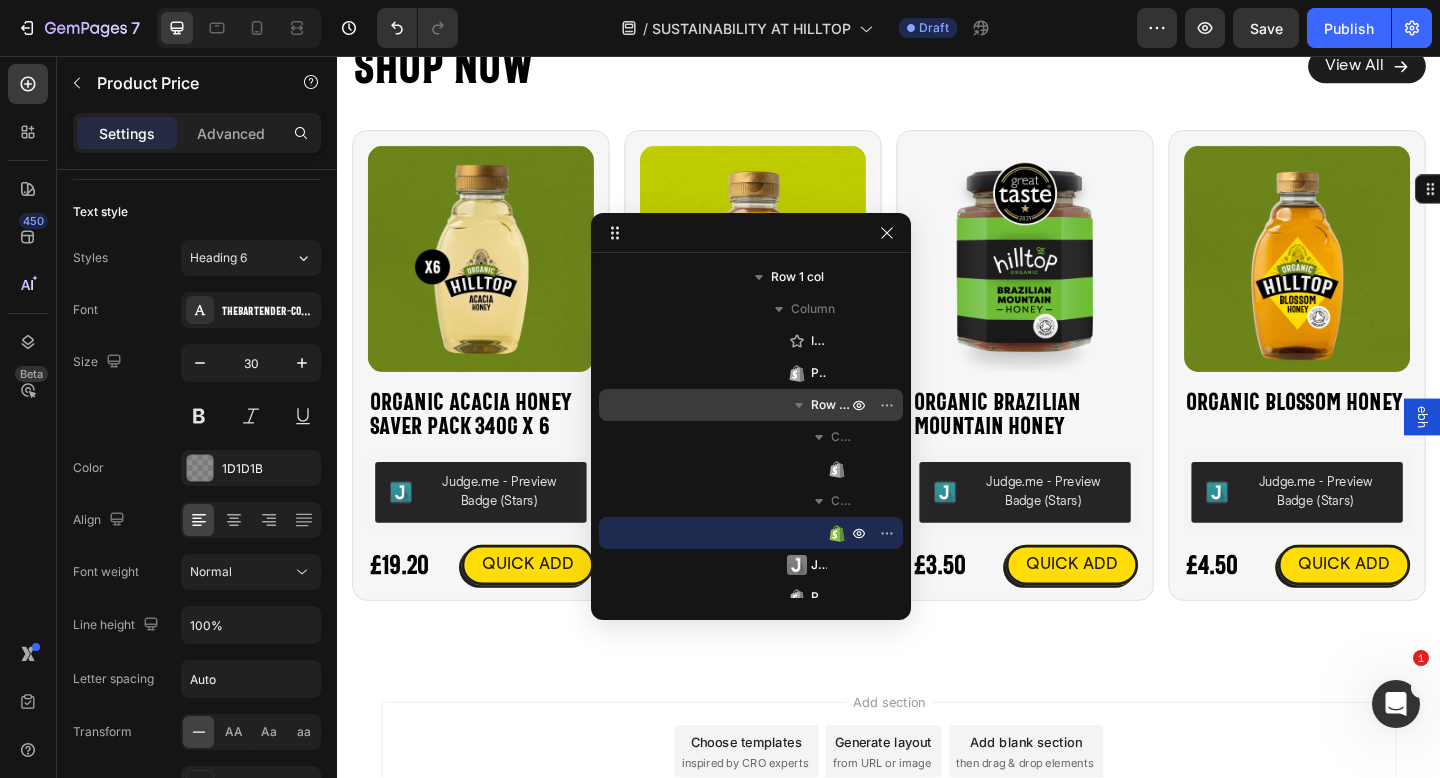 click on "450 Beta" at bounding box center [28, 417] 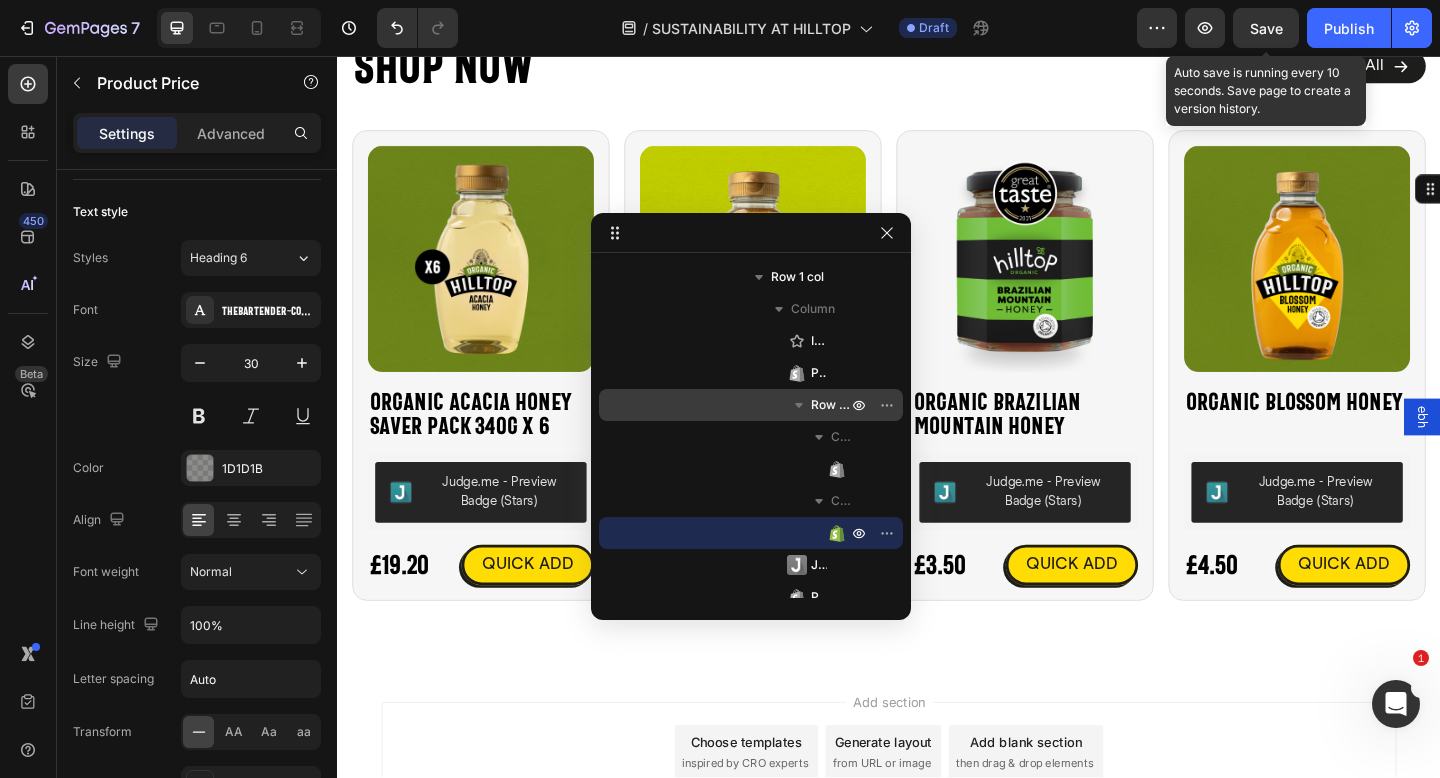 click on "Save" at bounding box center (1266, 28) 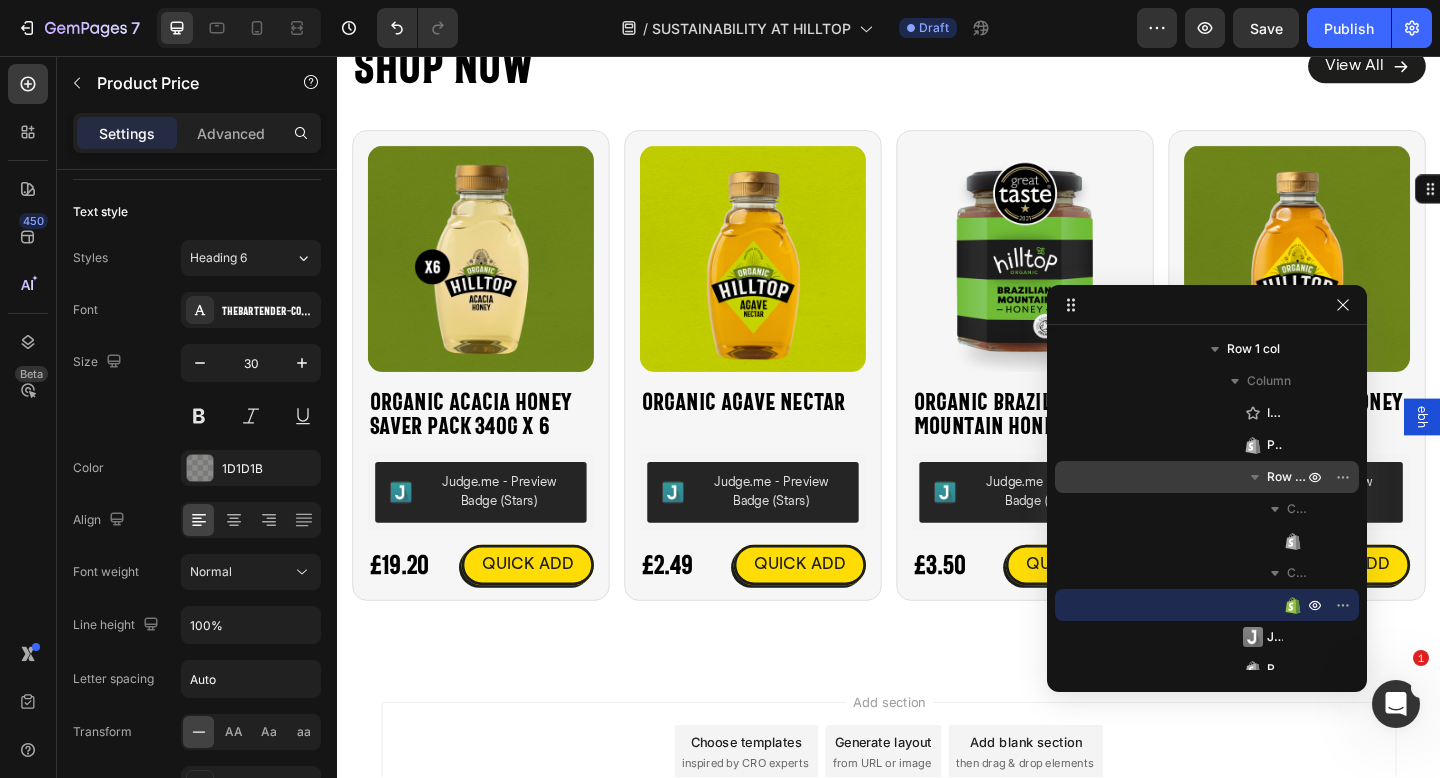 drag, startPoint x: 762, startPoint y: 237, endPoint x: 1218, endPoint y: 309, distance: 461.64923 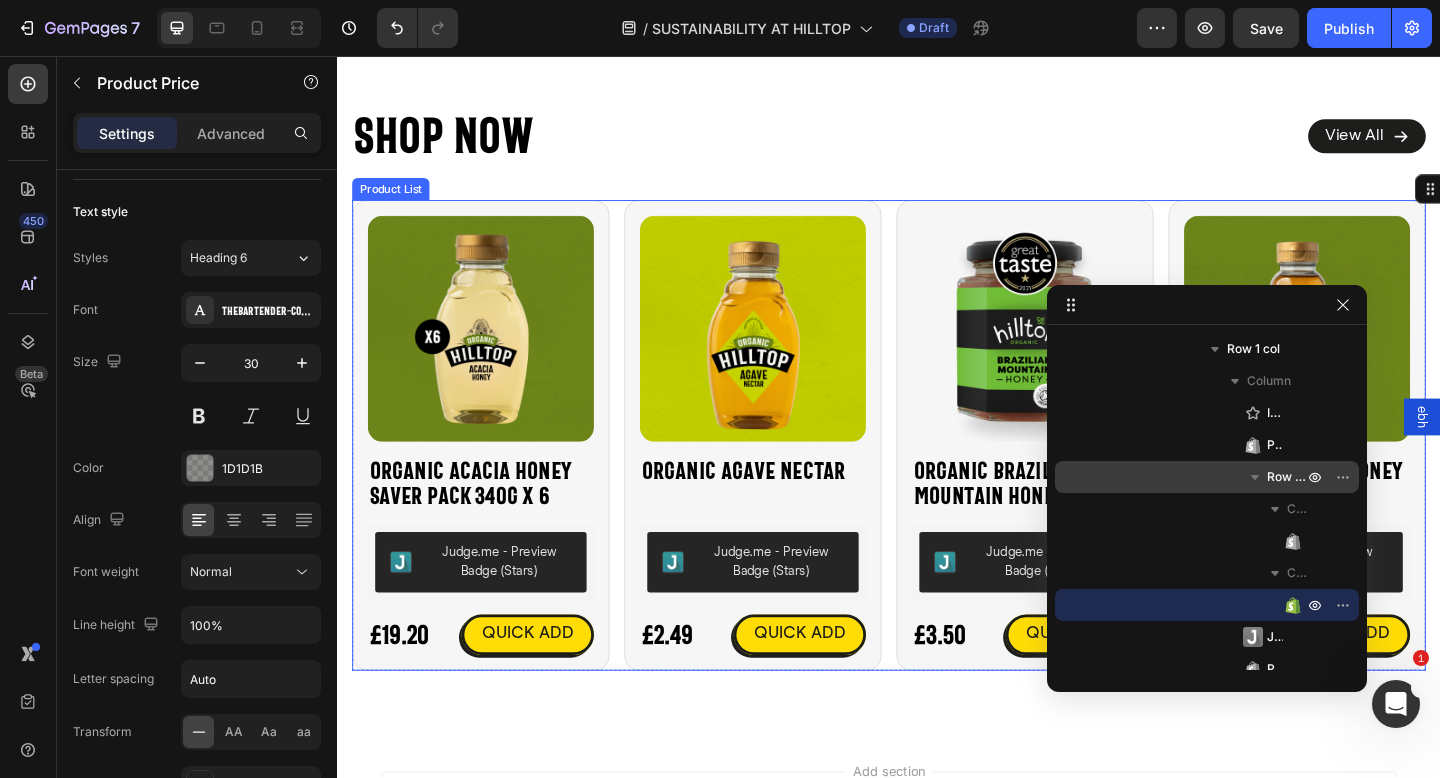 scroll, scrollTop: 4396, scrollLeft: 0, axis: vertical 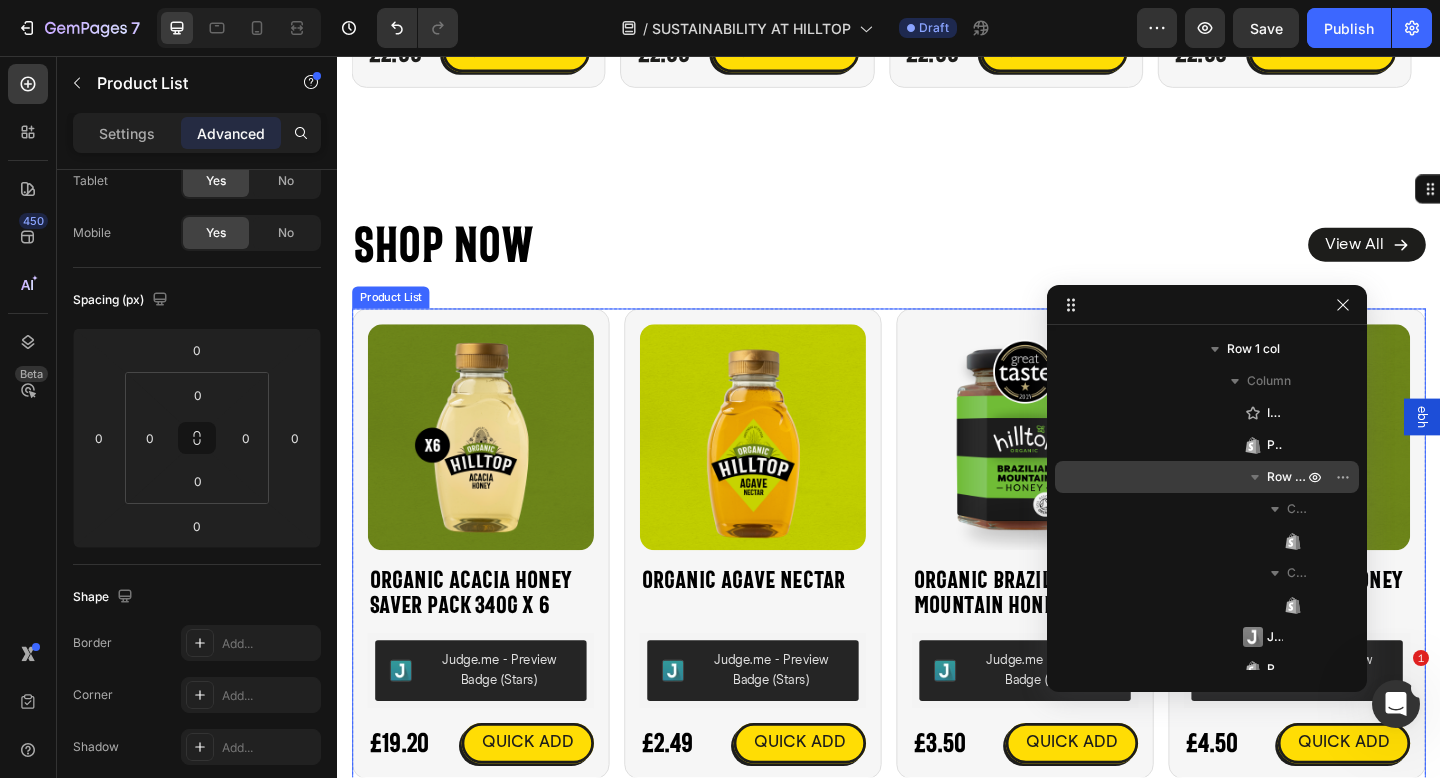 click on "Product Images Organic Acacia Honey Saver Pack 340g x 6 Product Title Judge.me - Preview Badge (Stars) Judge.me £19.20 Product Price Product Price QUICK ADD Button Row
Icon Organic Acacia Honey Saver Pack 340g x 6 Product Title £19.20 Product Price Product Price £27.00 Product Price   Edit content in Shopify 0 Product Price   Edit content in Shopify 0 Row Judge.me - Preview Badge (Stars) Judge.me Size: 340g 340g 340g 340g Product Variants & Swatches
Publish the page to see the content.
Custom Code
1
Product Quantity
Add to cart Add to Cart Row View full details Product View More Row Row Product List Product Images Organic Agave Nectar Product Title Judge.me - Preview Badge (Stars) Judge.me £2.49 Product Price Product Price QUICK ADD Button Row
Icon Organic Agave Nectar Product Title £2.49 Product Price Product Price No compare price Product Price   0 Row 1 Row" at bounding box center [937, 586] 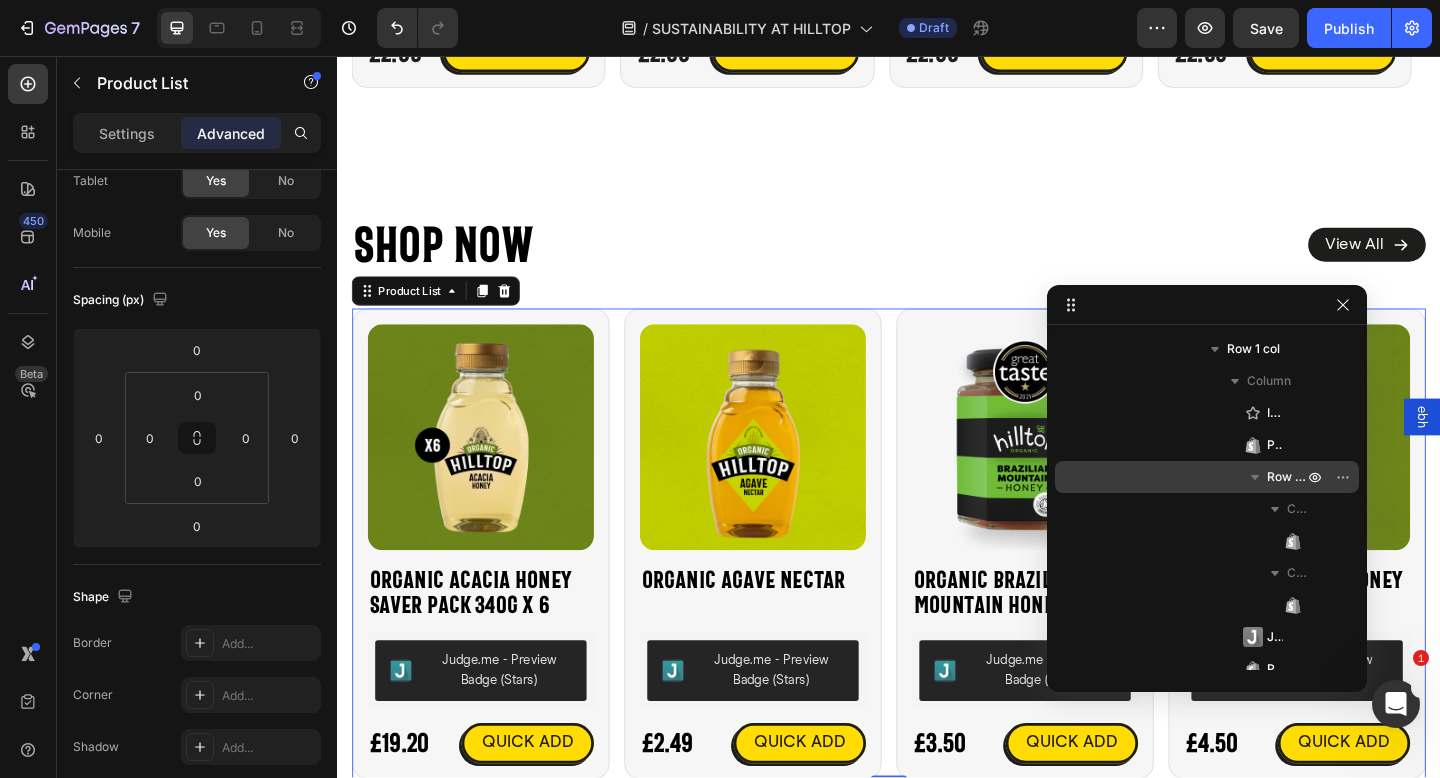 scroll, scrollTop: 344, scrollLeft: 0, axis: vertical 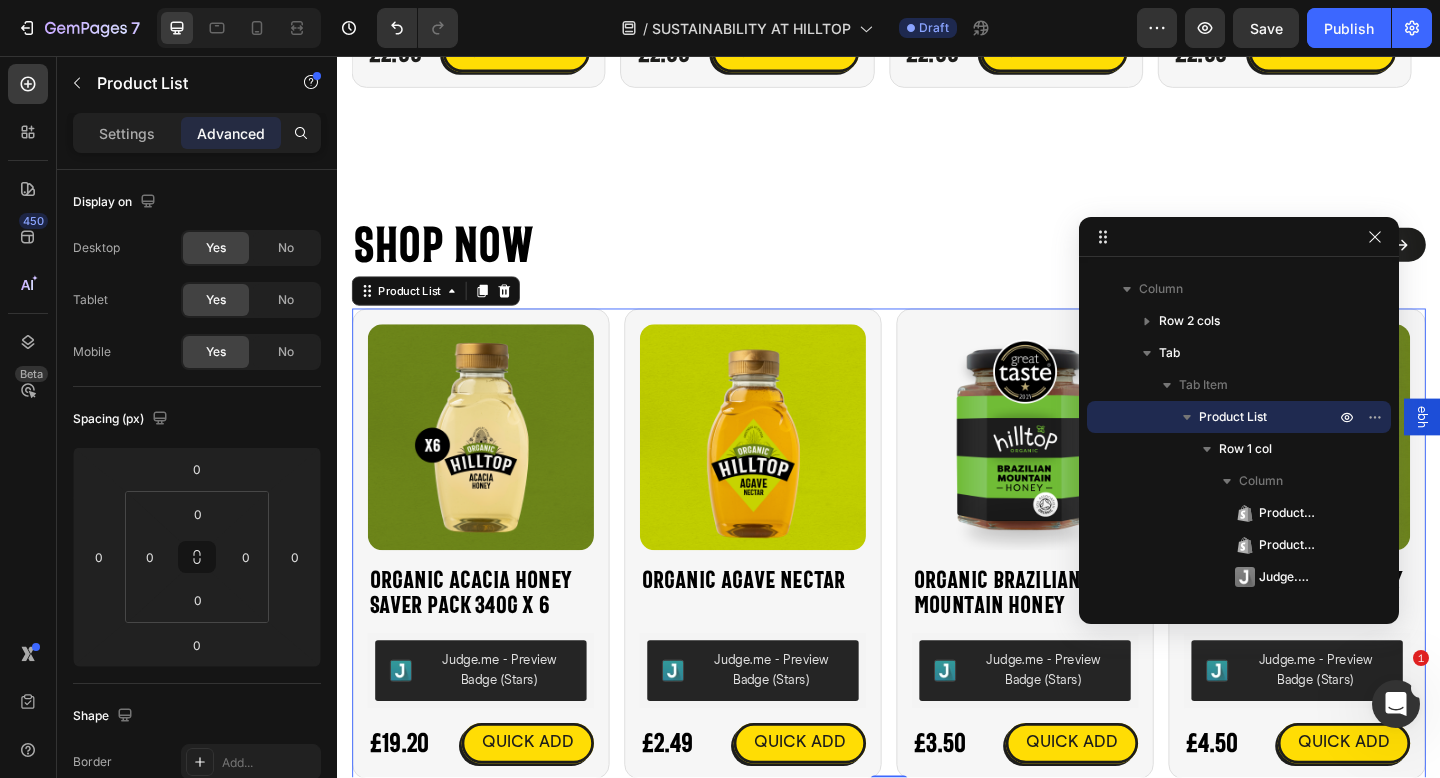 drag, startPoint x: 1160, startPoint y: 313, endPoint x: 1192, endPoint y: 245, distance: 75.153175 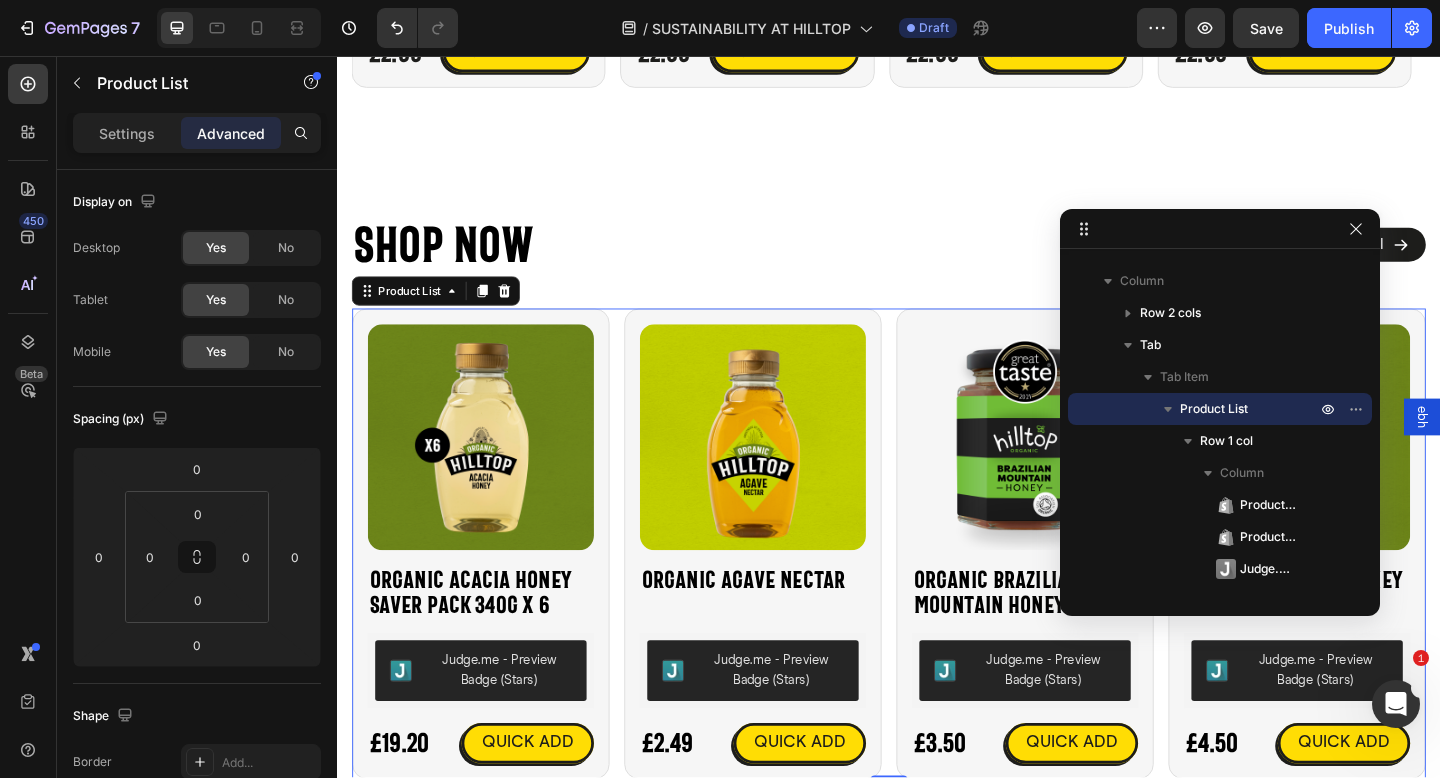 drag, startPoint x: 1154, startPoint y: 250, endPoint x: 902, endPoint y: 171, distance: 264.09277 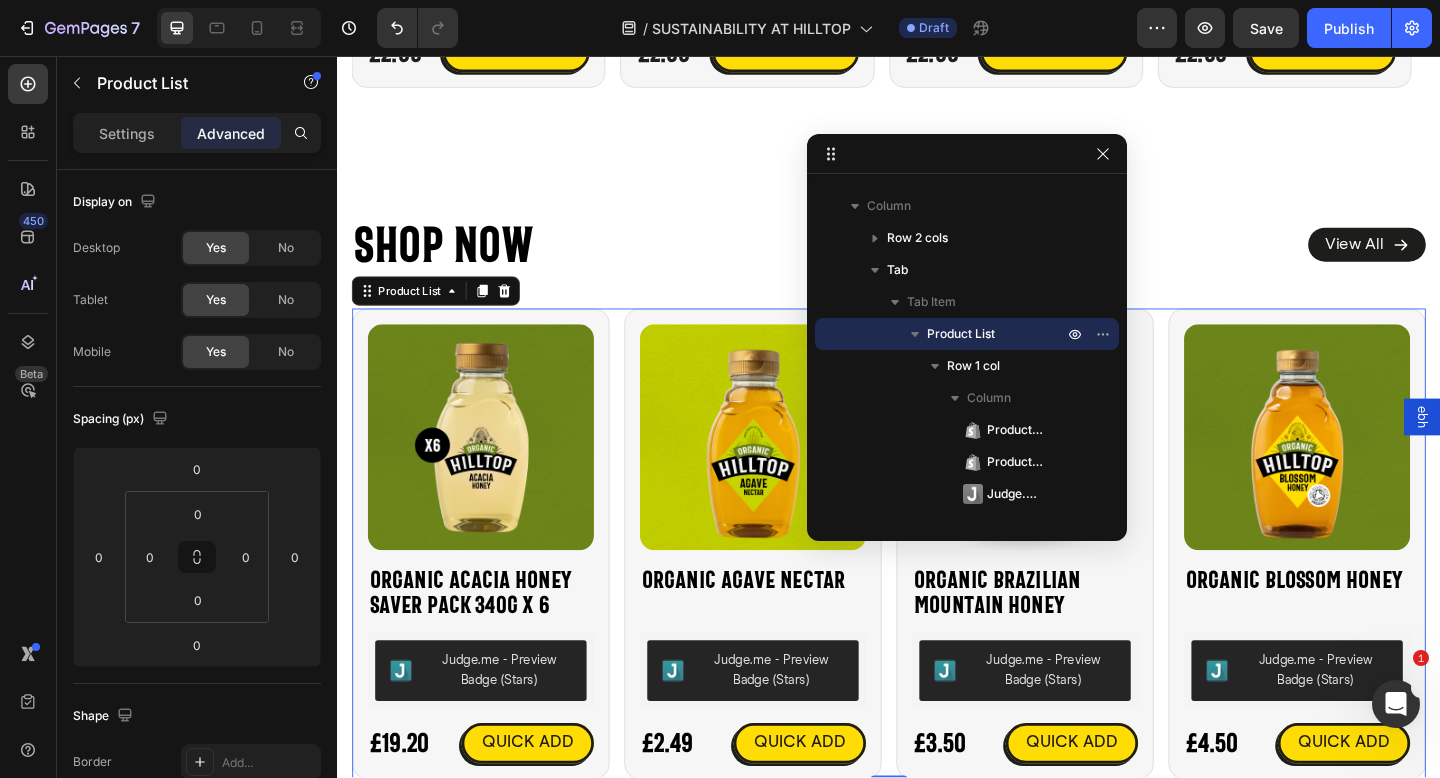 click on "ebh" at bounding box center [1517, 449] 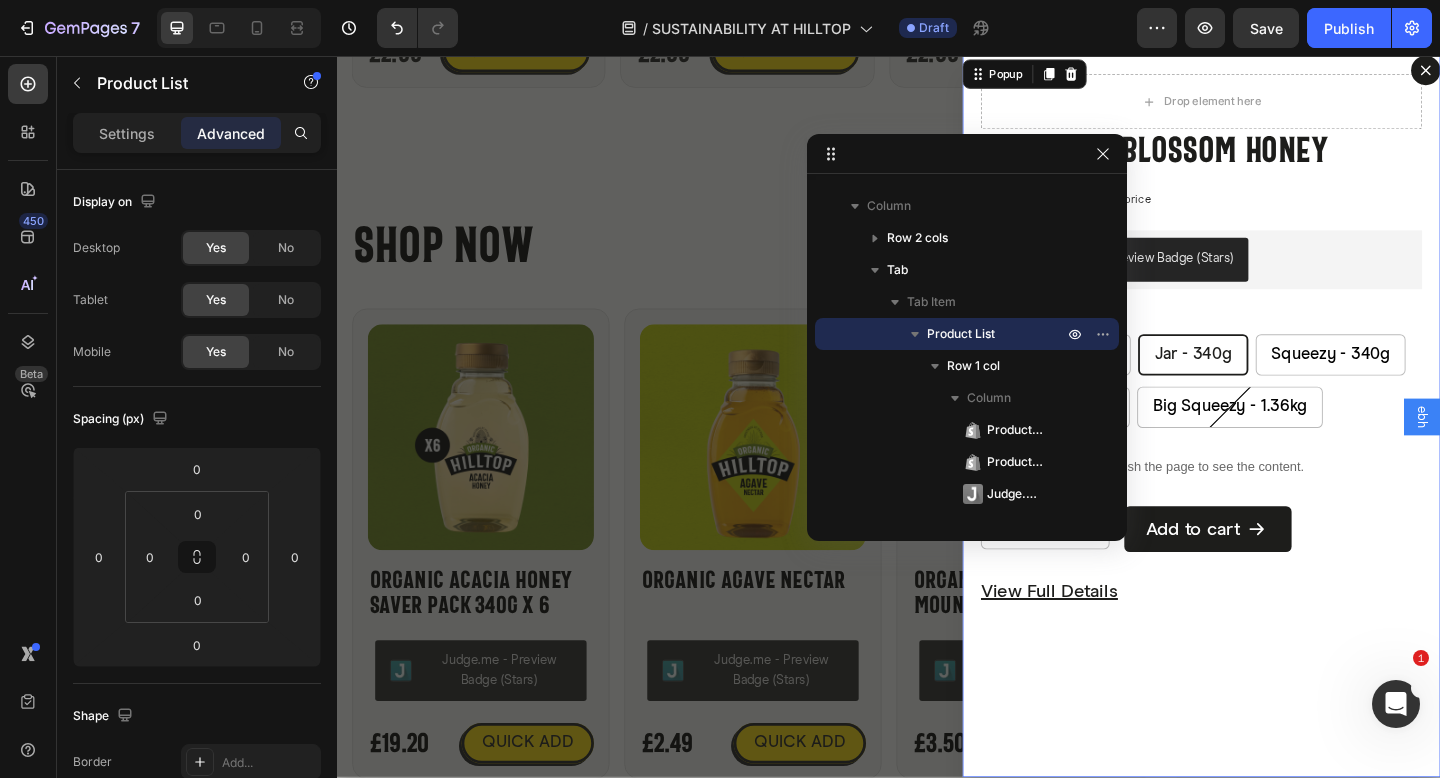 scroll, scrollTop: 0, scrollLeft: 0, axis: both 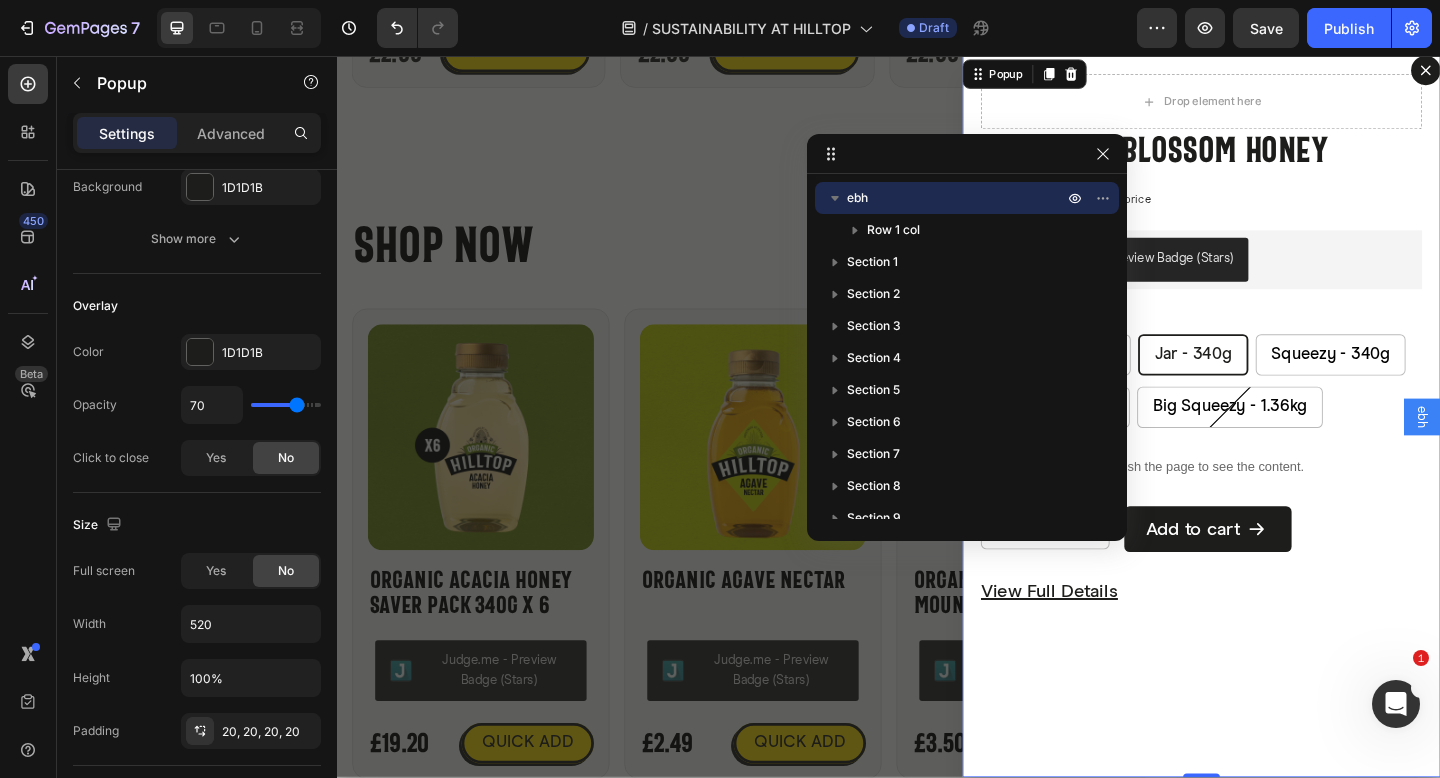 click 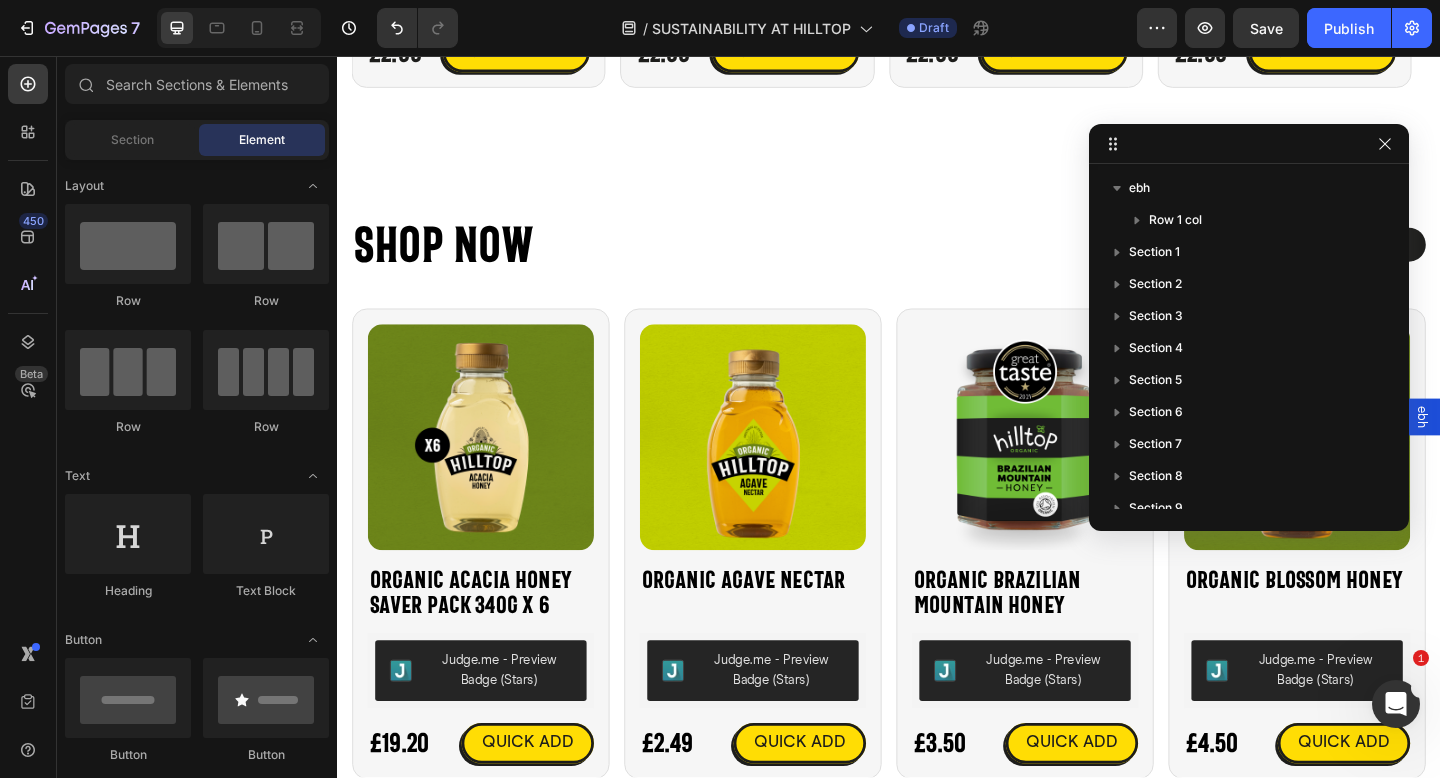 drag, startPoint x: 937, startPoint y: 152, endPoint x: 1220, endPoint y: 142, distance: 283.17664 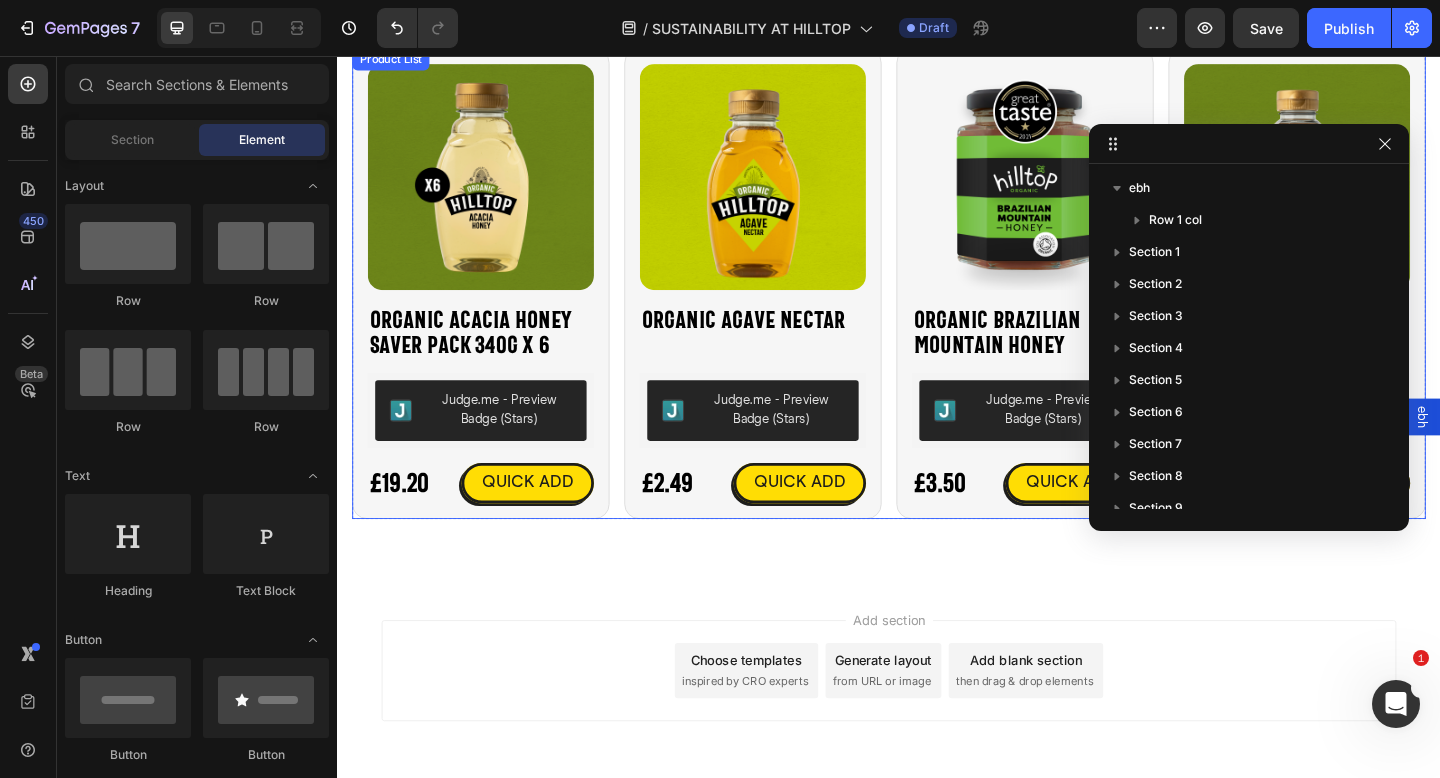 scroll, scrollTop: 4676, scrollLeft: 0, axis: vertical 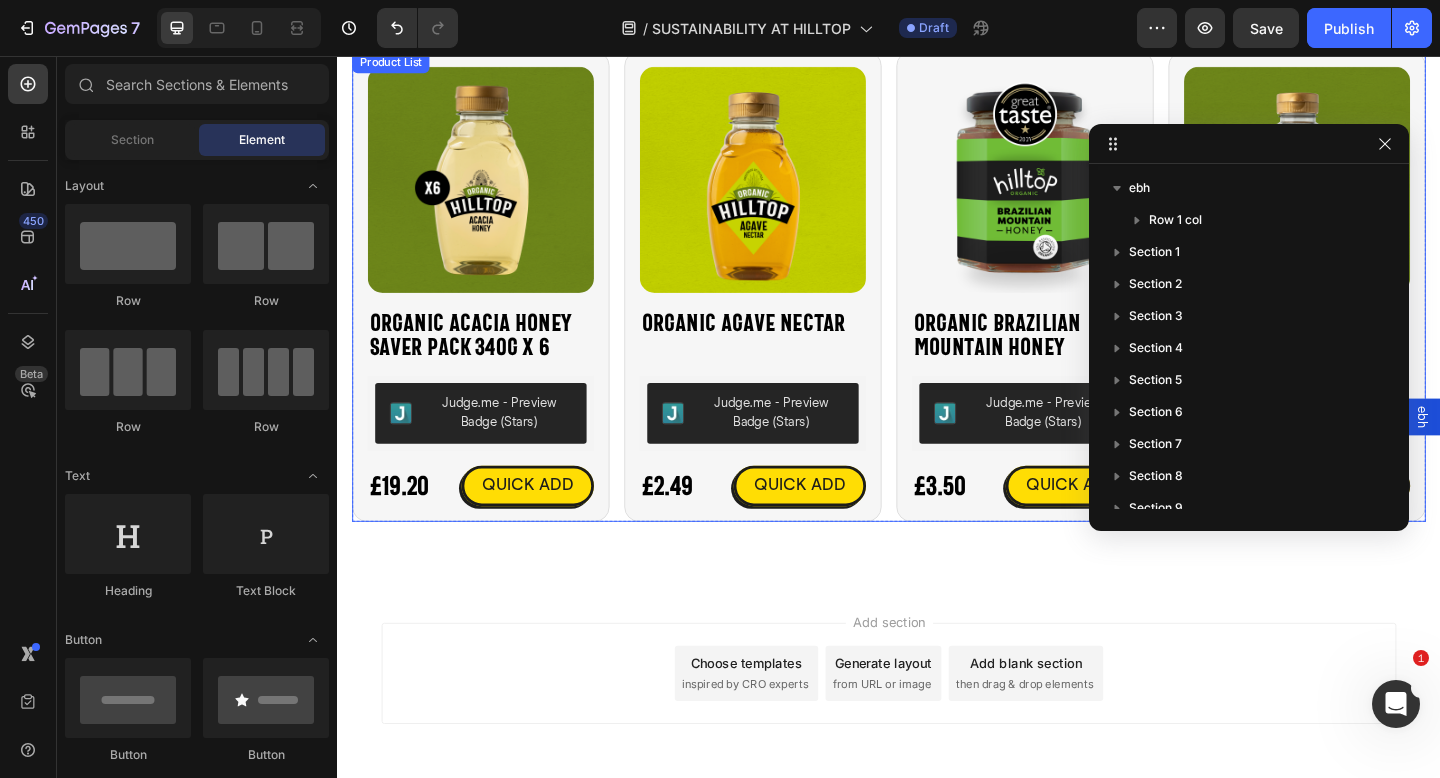 click on "Product Images Organic Acacia Honey Saver Pack 340g x 6 Product Title Judge.me - Preview Badge (Stars) Judge.me £19.20 Product Price Product Price QUICK ADD Button Row
Icon Organic Acacia Honey Saver Pack 340g x 6 Product Title £19.20 Product Price Product Price £27.00 Product Price Product Price Row Judge.me - Preview Badge (Stars) Judge.me Size: 340g 340g 340g 340g Product Variants & Swatches
Publish the page to see the content.
Custom Code
1
Product Quantity
Add to cart Add to Cart Row View full details Product View More Row Row Product List Product Images Organic Agave Nectar Product Title Judge.me - Preview Badge (Stars) Judge.me £2.49 Product Price Product Price QUICK ADD Button Row
Icon Organic Agave Nectar Product Title £2.49 Product Price Product Price No compare price Product Price Row Judge.me - Preview Badge (Stars) Judge.me Size: Squeezy - 330g 1 1" at bounding box center (937, 306) 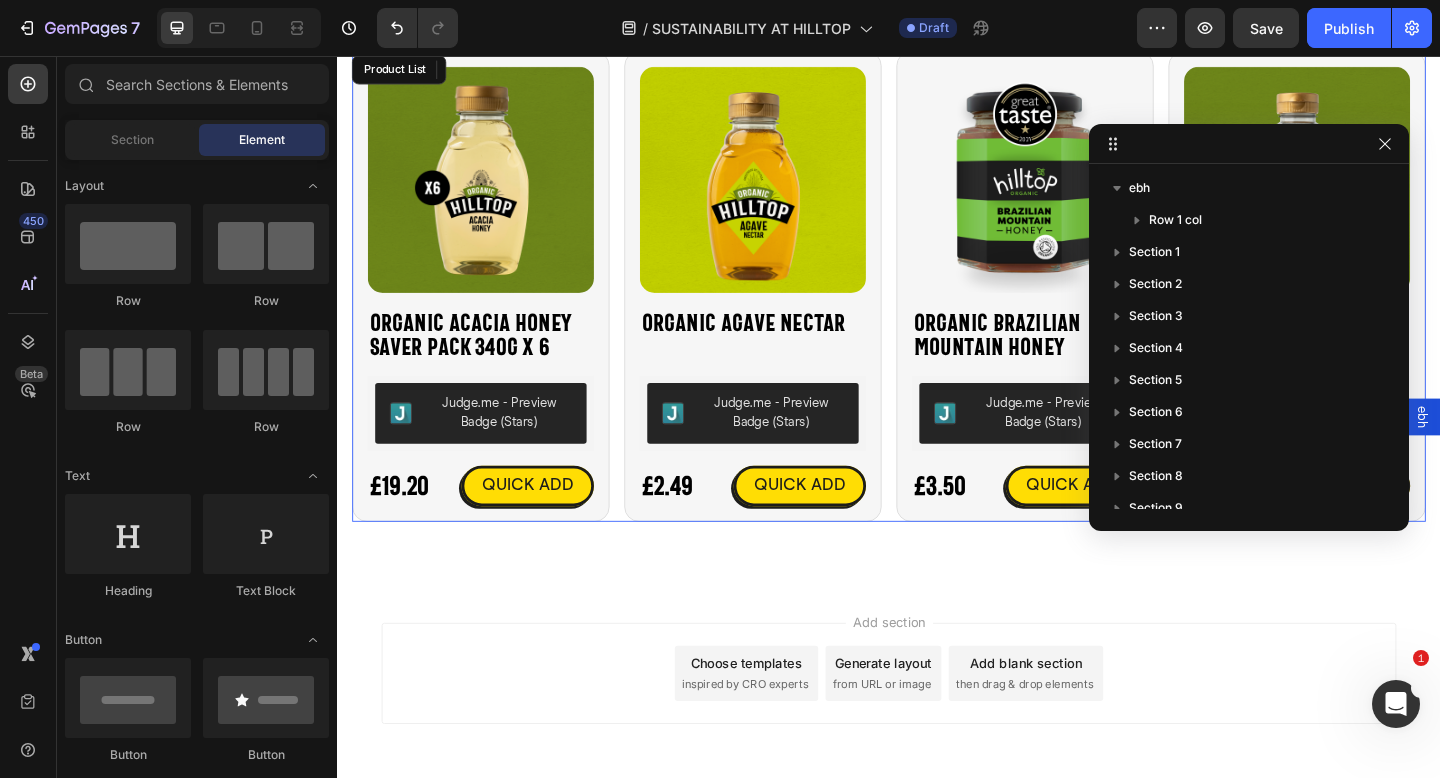 scroll, scrollTop: 504, scrollLeft: 0, axis: vertical 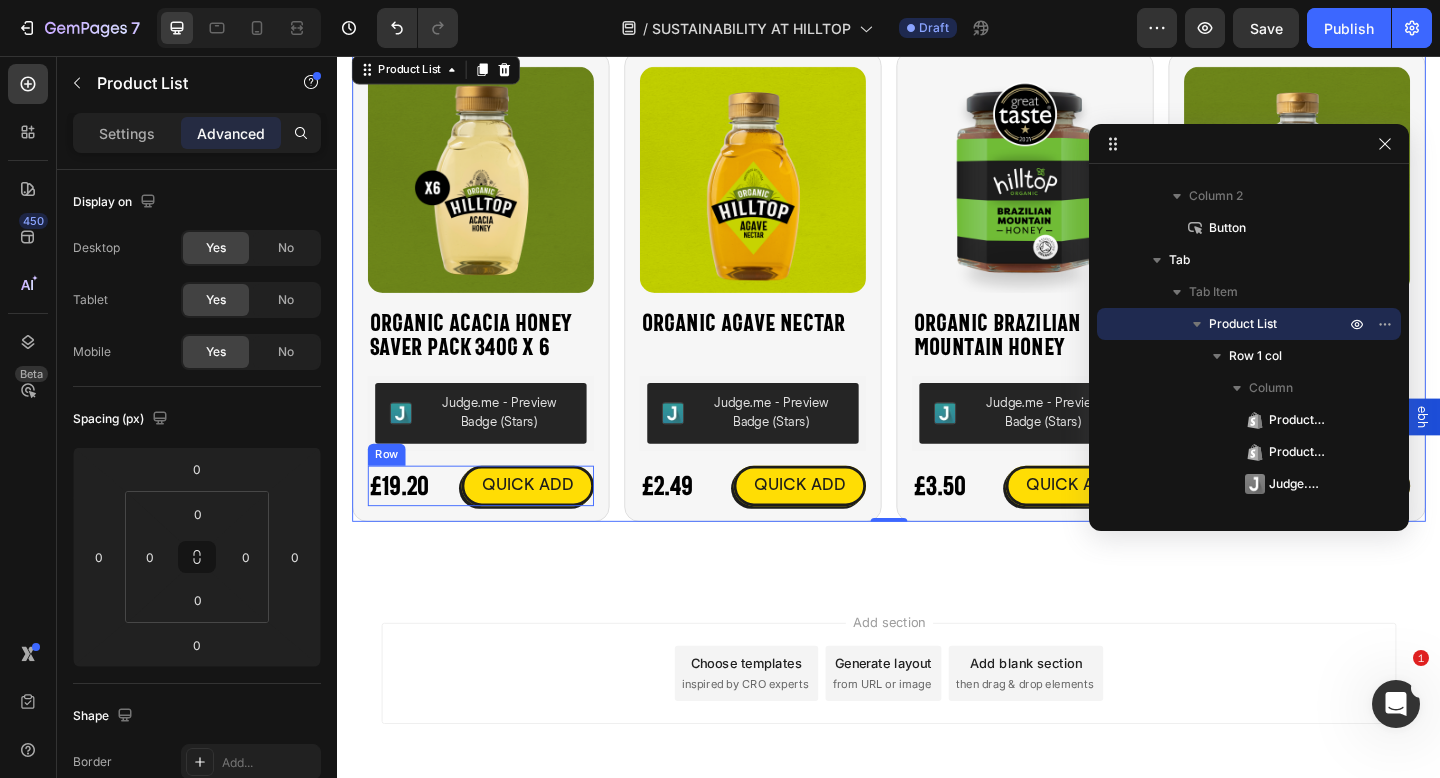 click on "£19.20 Product Price Product Price QUICK ADD Button Row" at bounding box center [493, 523] 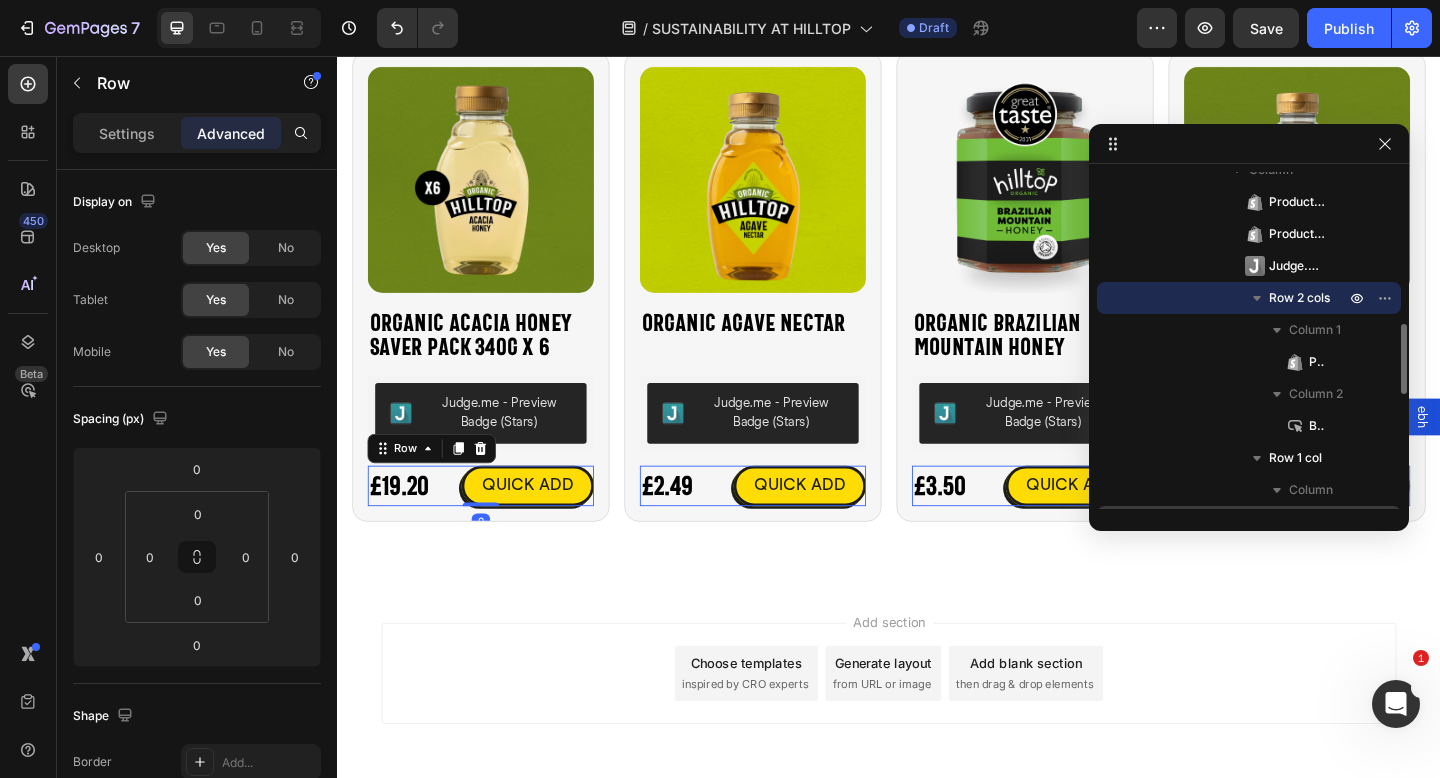 scroll, scrollTop: 887, scrollLeft: 0, axis: vertical 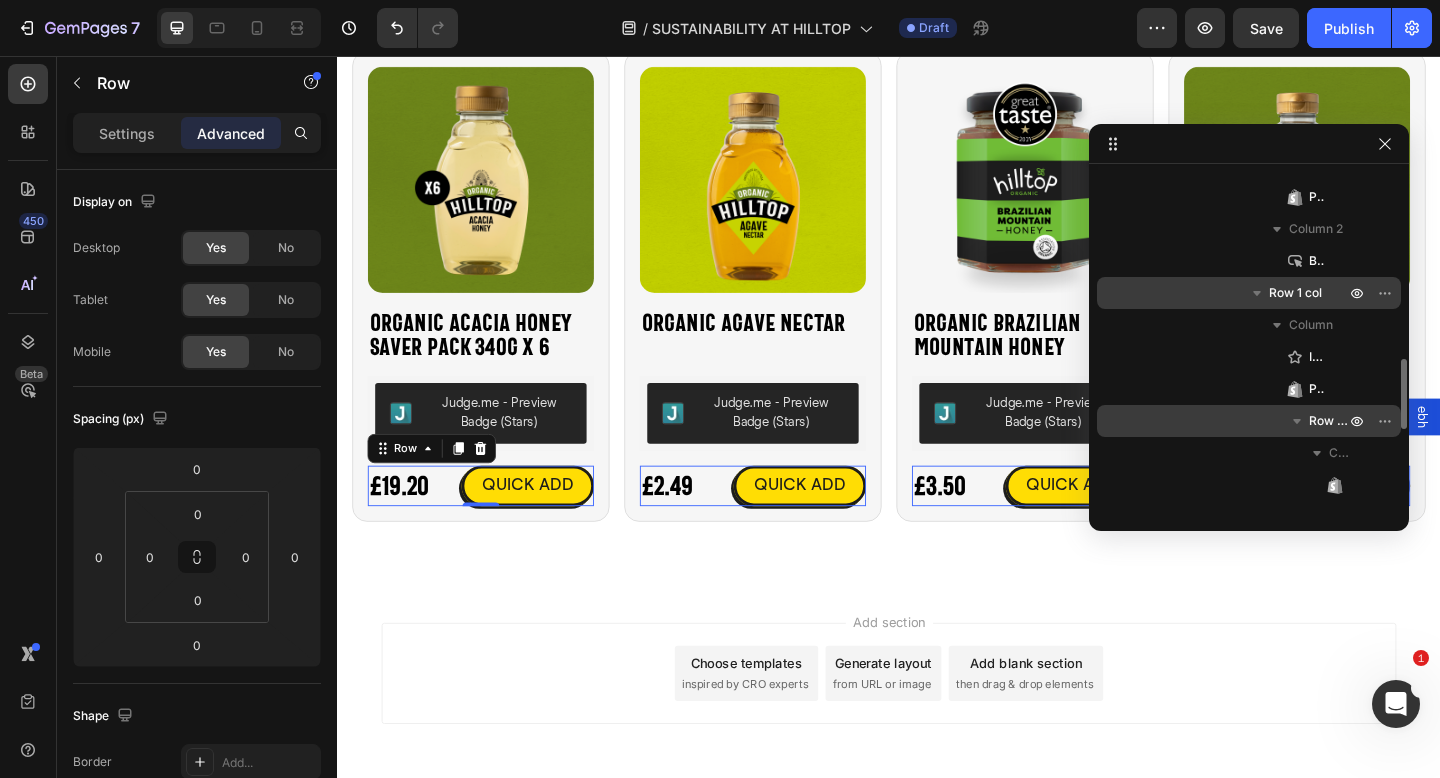 click 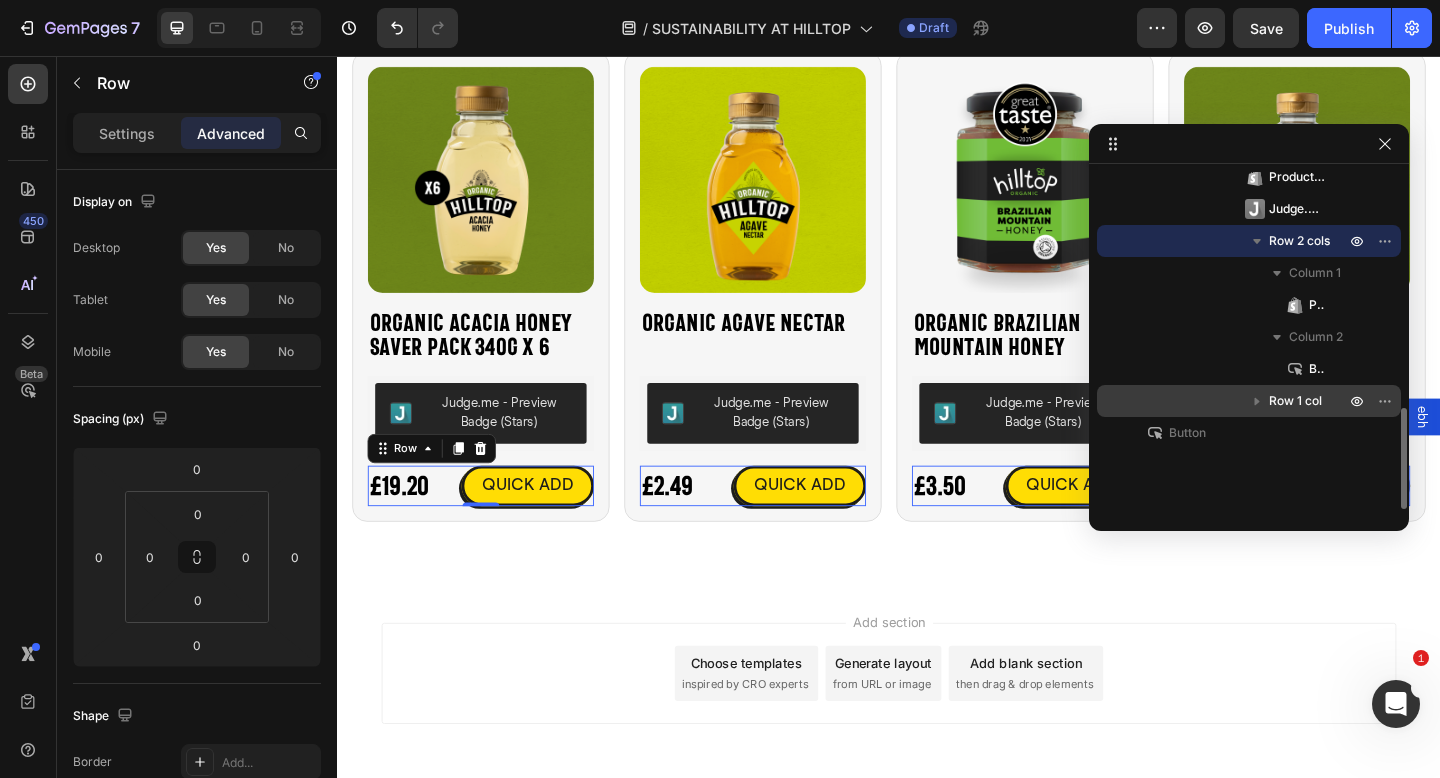 scroll, scrollTop: 779, scrollLeft: 0, axis: vertical 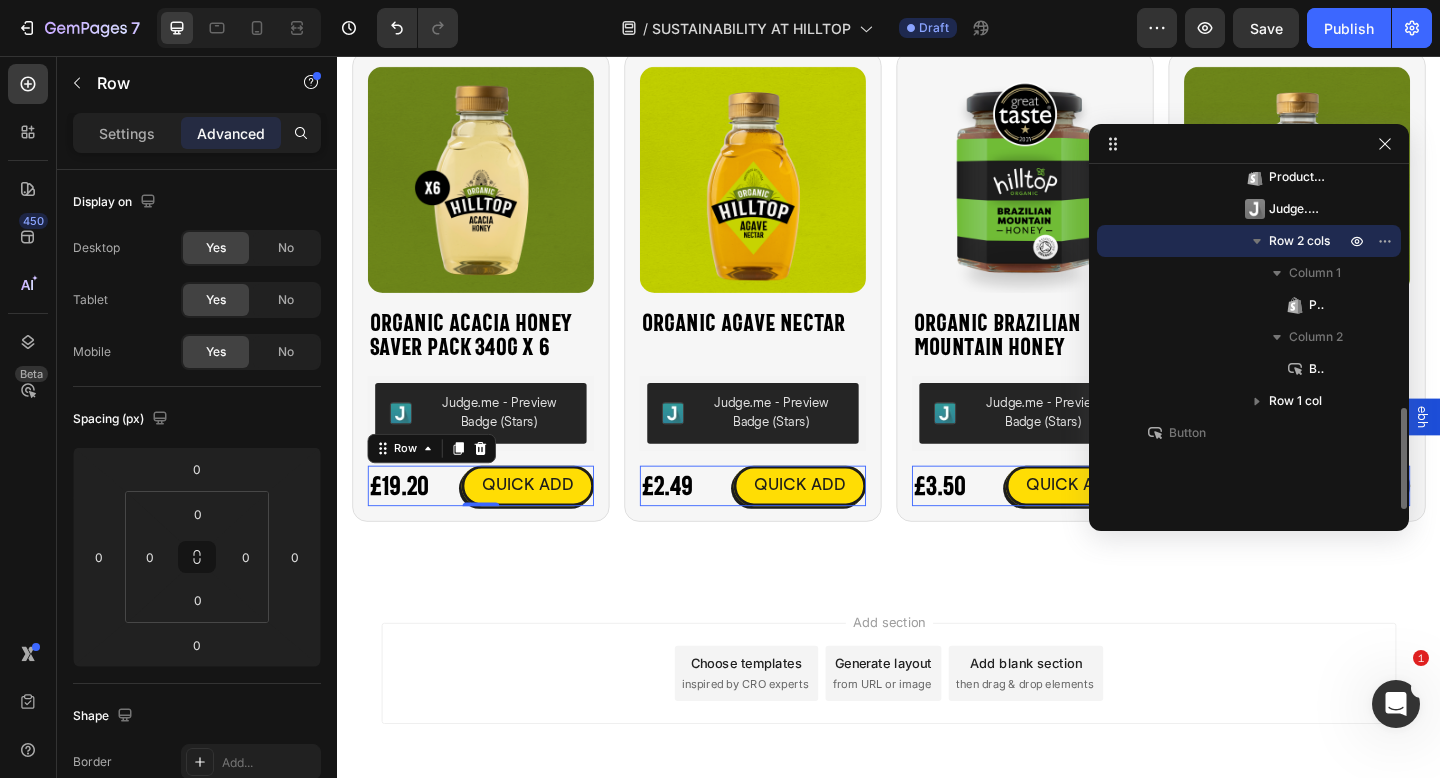 click 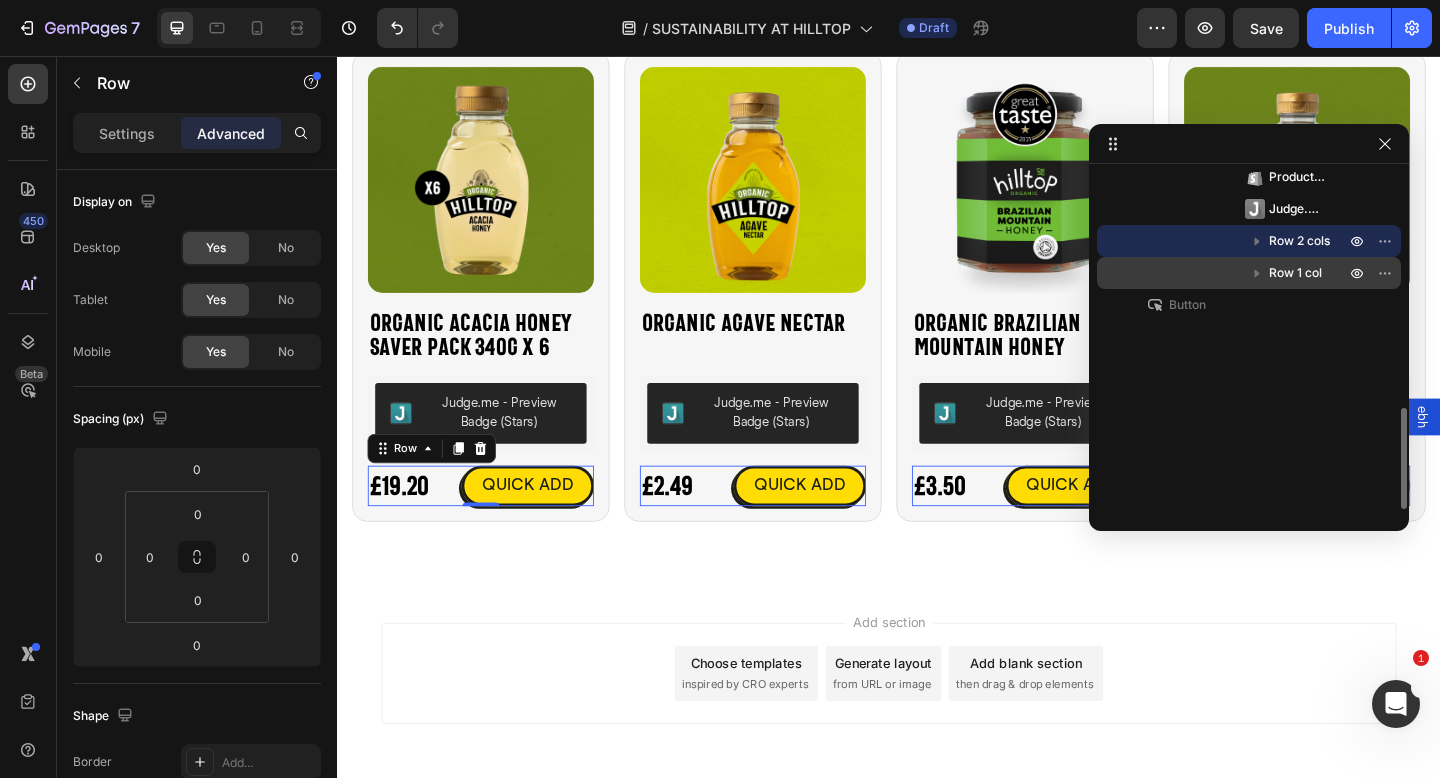click on "Row 1 col" at bounding box center [1295, 273] 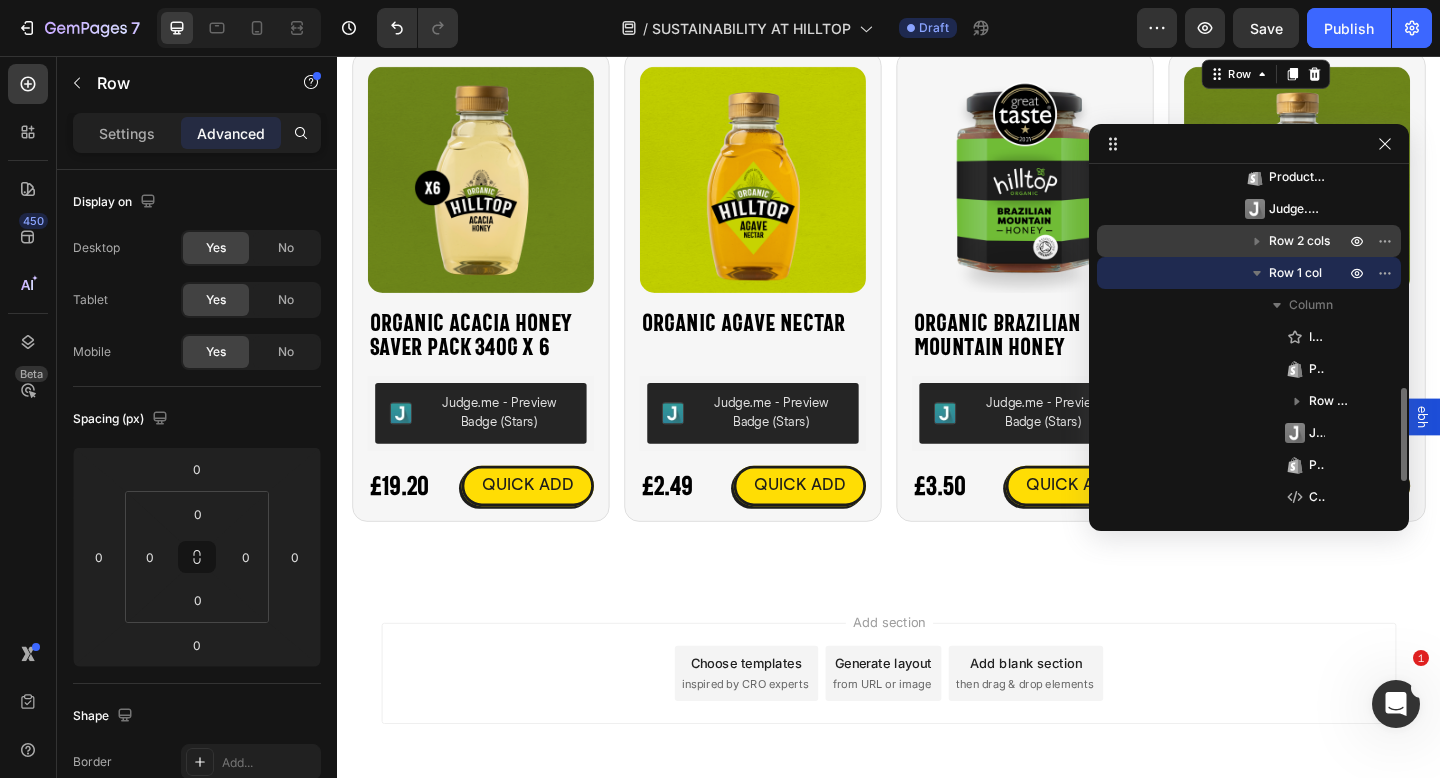 scroll, scrollTop: 440, scrollLeft: 0, axis: vertical 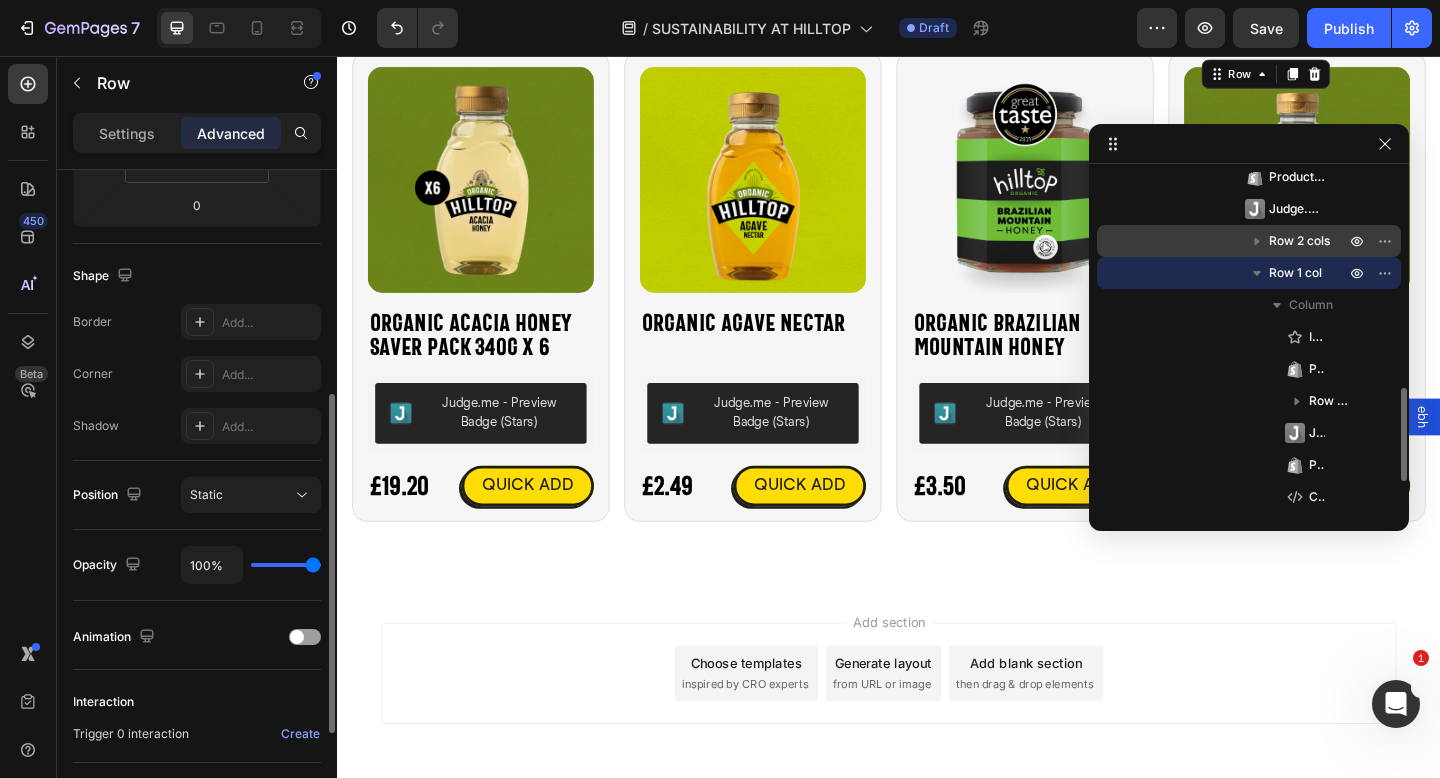 click 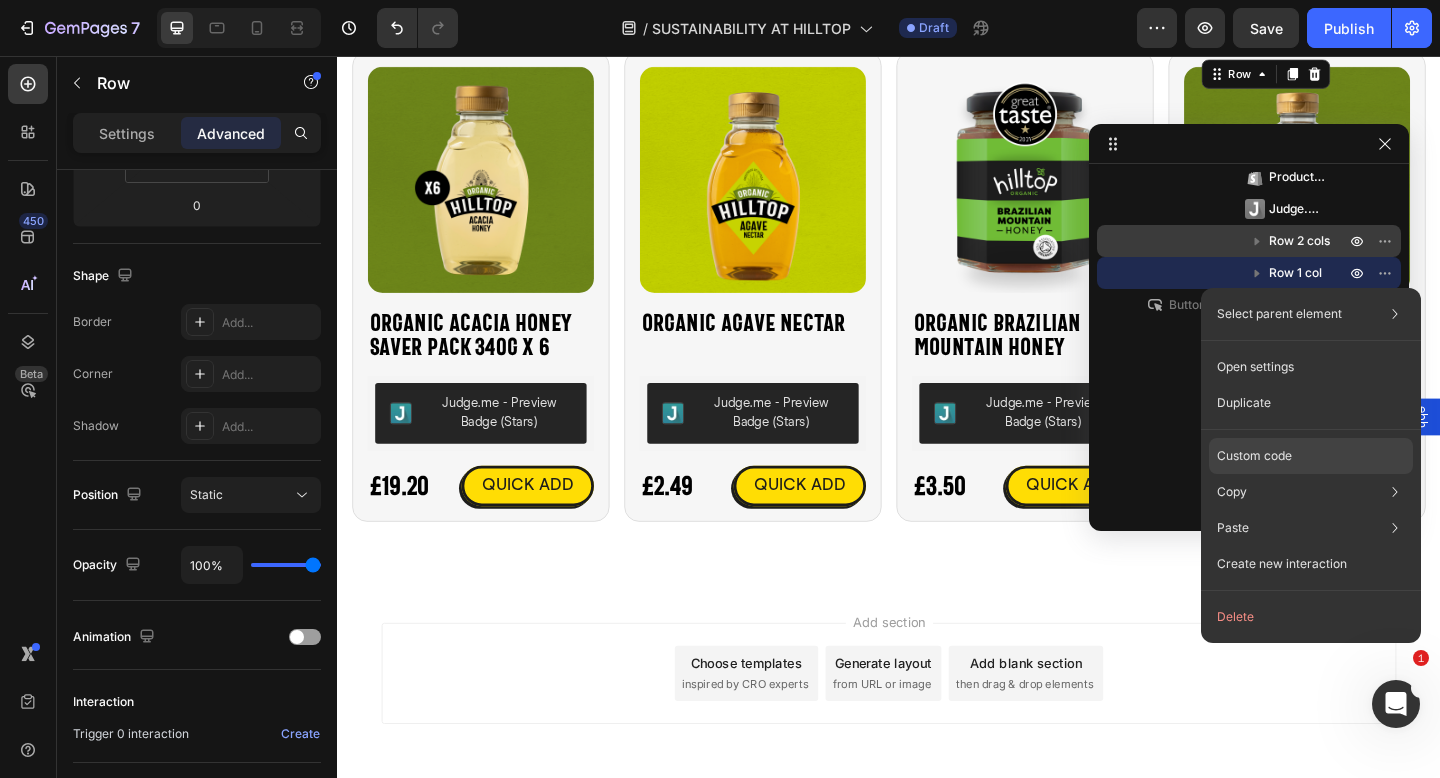 click on "Custom code" at bounding box center [1254, 456] 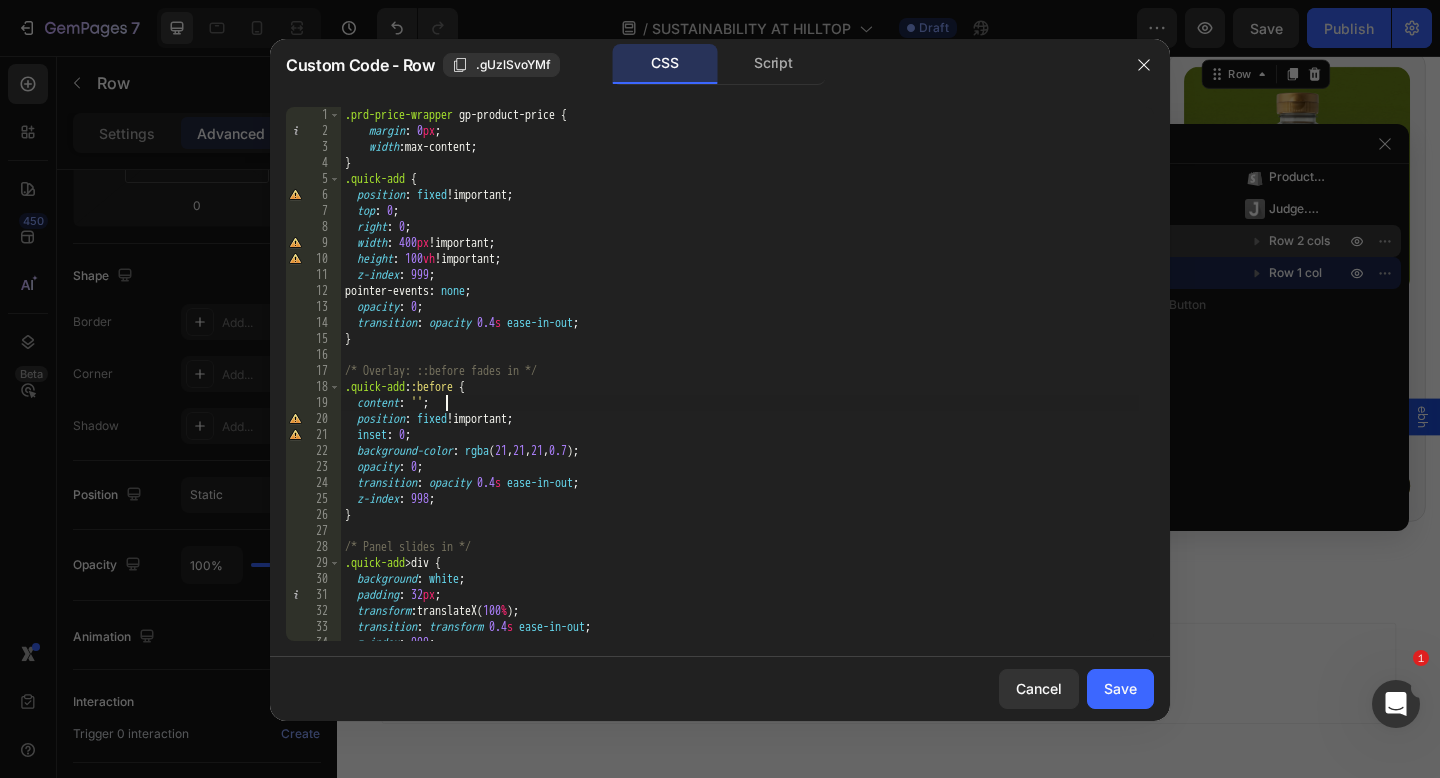 click on ".prd-price-wrapper   gp-product-price   {      margin :   0 px ;      width :  max-content ; } .quick-add   {    position :   fixed  !important ;    top :   0 ;    right :   0 ;    width :   400 px  !important ;    height :   100 vh  !important ;    z-index :   999 ;   pointer-events :   none ;    opacity :   0 ;    transition :   opacity   0.4 s   ease-in-out ; } /* Overlay: ::before fades in */ .quick-add : :before   {    content :   ' ' ;    position :   fixed  !important ;    inset :   0 ;    background-color :   rgba ( 21 ,  21 ,  21 ,  0.7 ) ;    opacity :   0 ;    transition :   opacity   0.4 s   ease-in-out ;    z-index :   998 ; } /* Panel slides in */ .quick-add  >  div   {    background :   white ;    padding :   32 px ;    transform :  translateX( 100 % ) ;    transition :   transform   0.4 s   ease-in-out ;    z-index :   999 ;    position :   relative ;" at bounding box center (740, 390) 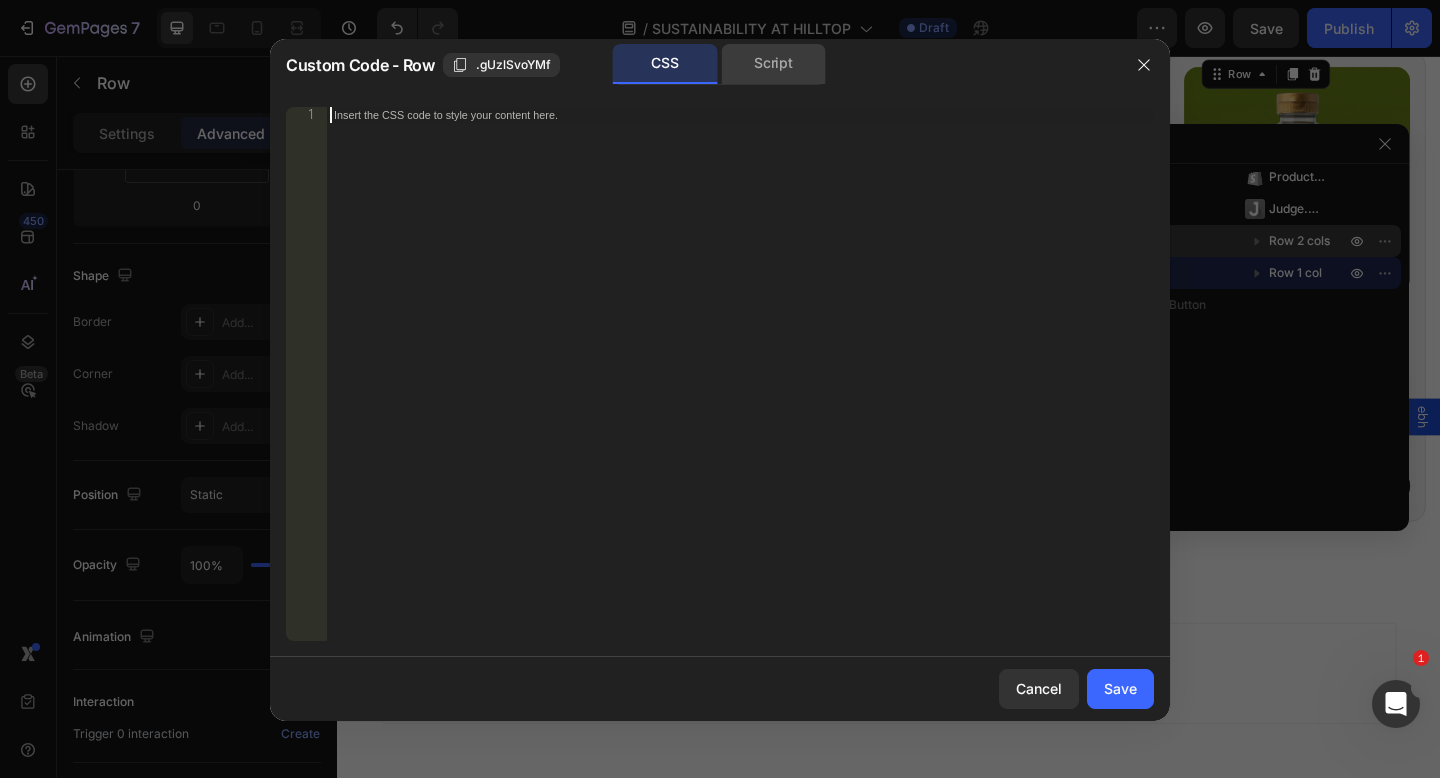 click on "Script" 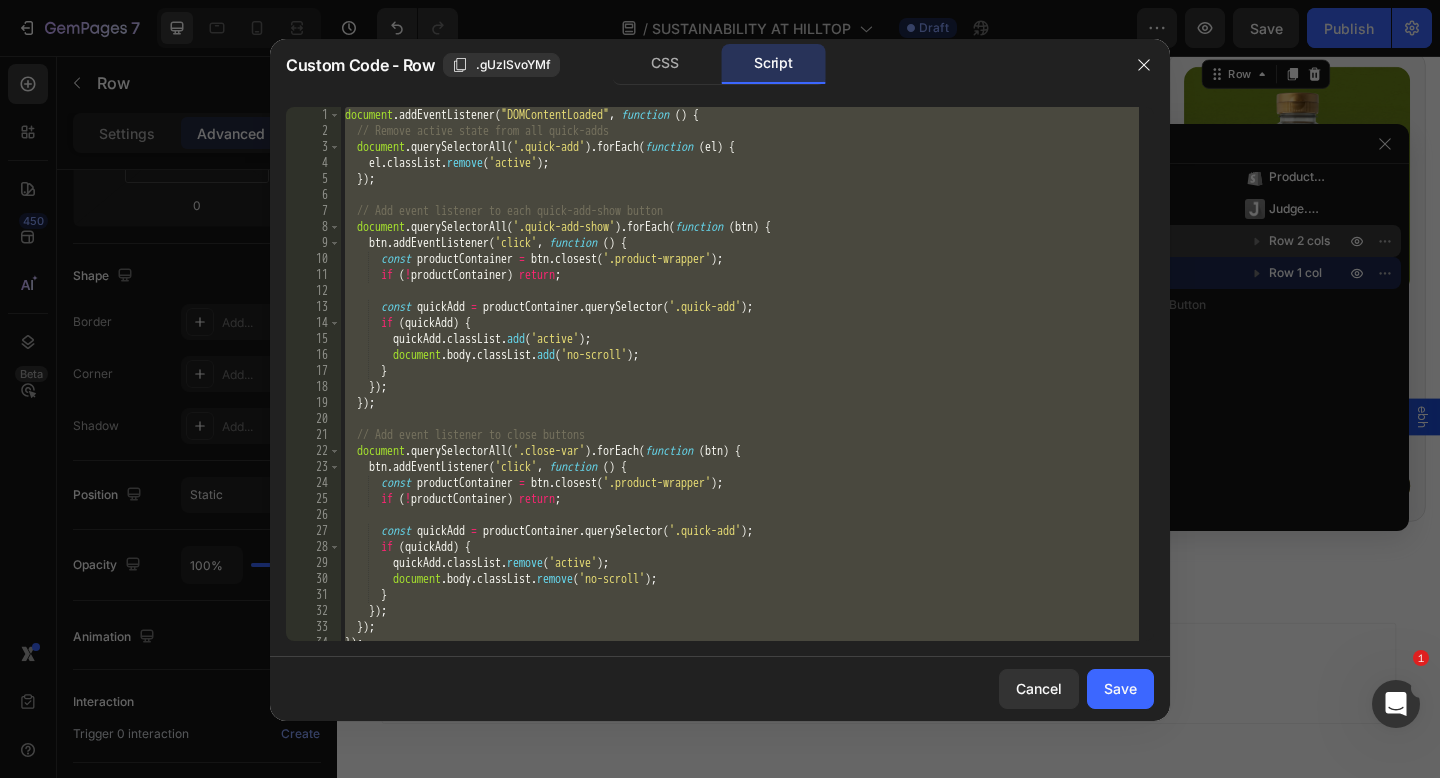 click on "document . addEventListener ( "DOMContentLoaded" ,   function   ( )   {    // Remove active state from all quick-adds    document . querySelectorAll ( '.quick-add' ) . forEach ( function   ( el )   {      el . classList . remove ( 'active' ) ;    }) ;    // Add event listener to each quick-add-show button    document . querySelectorAll ( '.quick-add-show' ) . forEach ( function   ( btn )   {      btn . addEventListener ( 'click' ,   function   ( )   {         const   productContainer   =   btn . closest ( '.product-wrapper' ) ;         if   ( ! productContainer )   return ;         const   quickAdd   =   productContainer . querySelector ( '.quick-add' ) ;         if   ( quickAdd )   {           quickAdd . classList . add ( 'active' ) ;           document . body . classList . add ( 'no-scroll' ) ;         }      }) ;    }) ;    // Add event listener to close buttons    document . querySelectorAll ( '.close-var' ) . forEach ( function   ( btn )   {      btn . addEventListener ( 'click' ,   function   ( )   {" at bounding box center (740, 390) 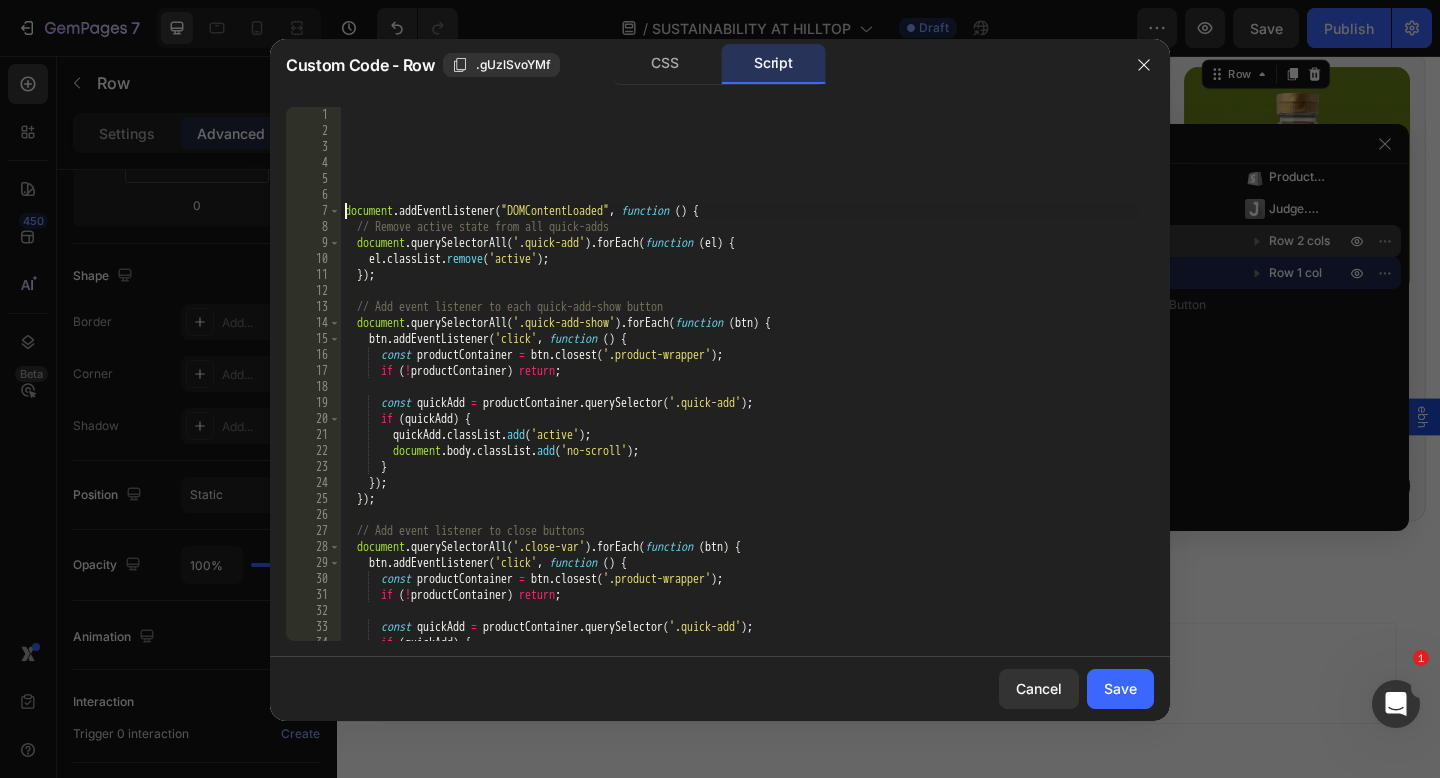 type on "document.addEventListener("DOMContentLoaded", function () {" 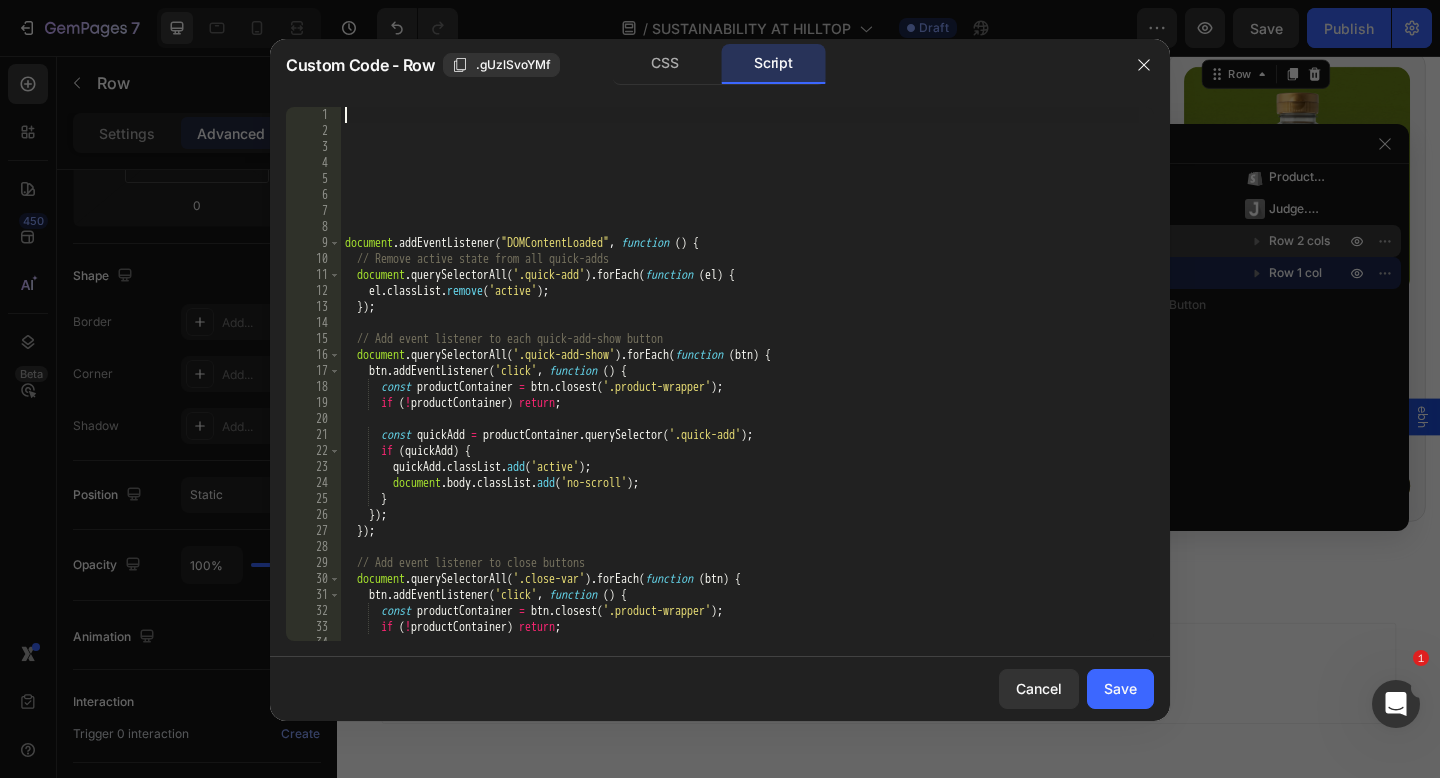 paste on "}" 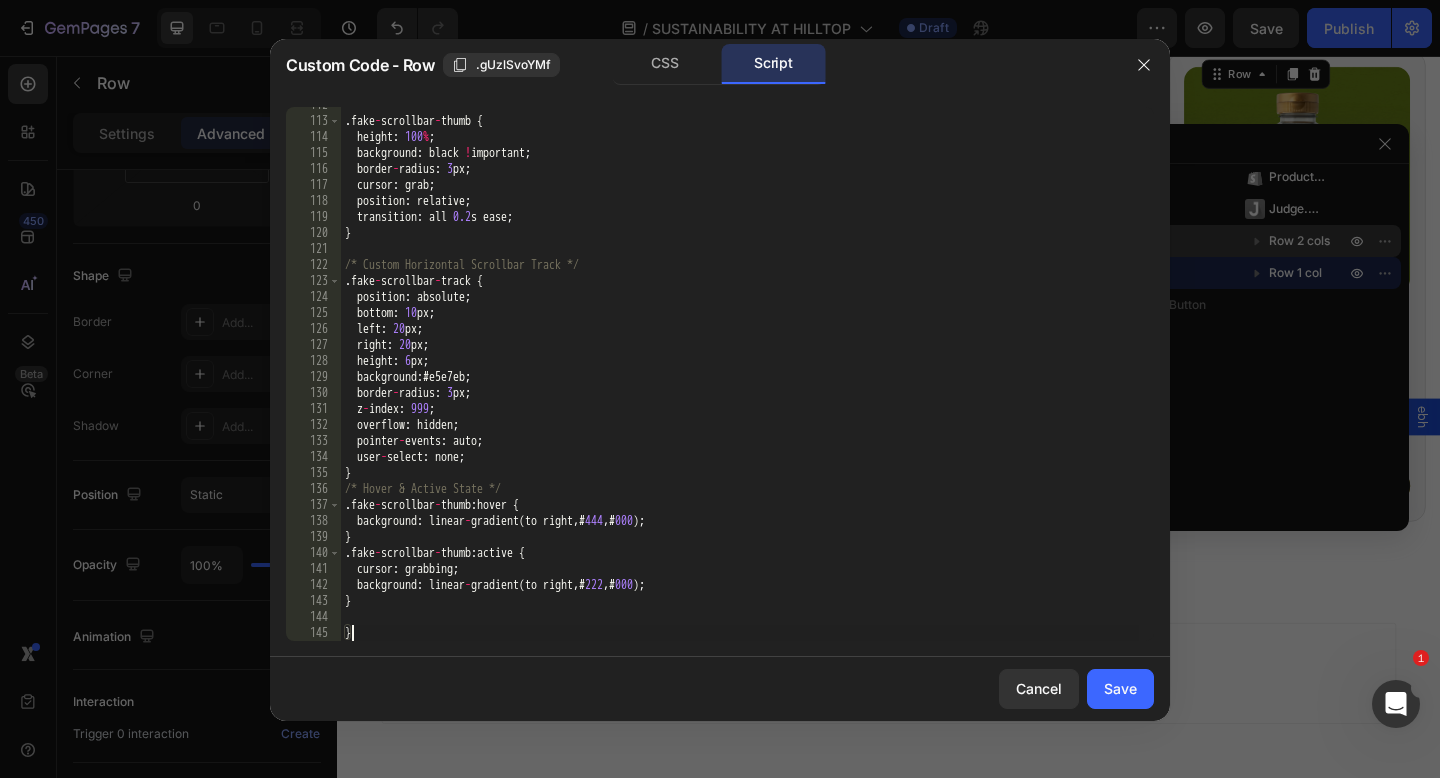 scroll, scrollTop: 3754, scrollLeft: 0, axis: vertical 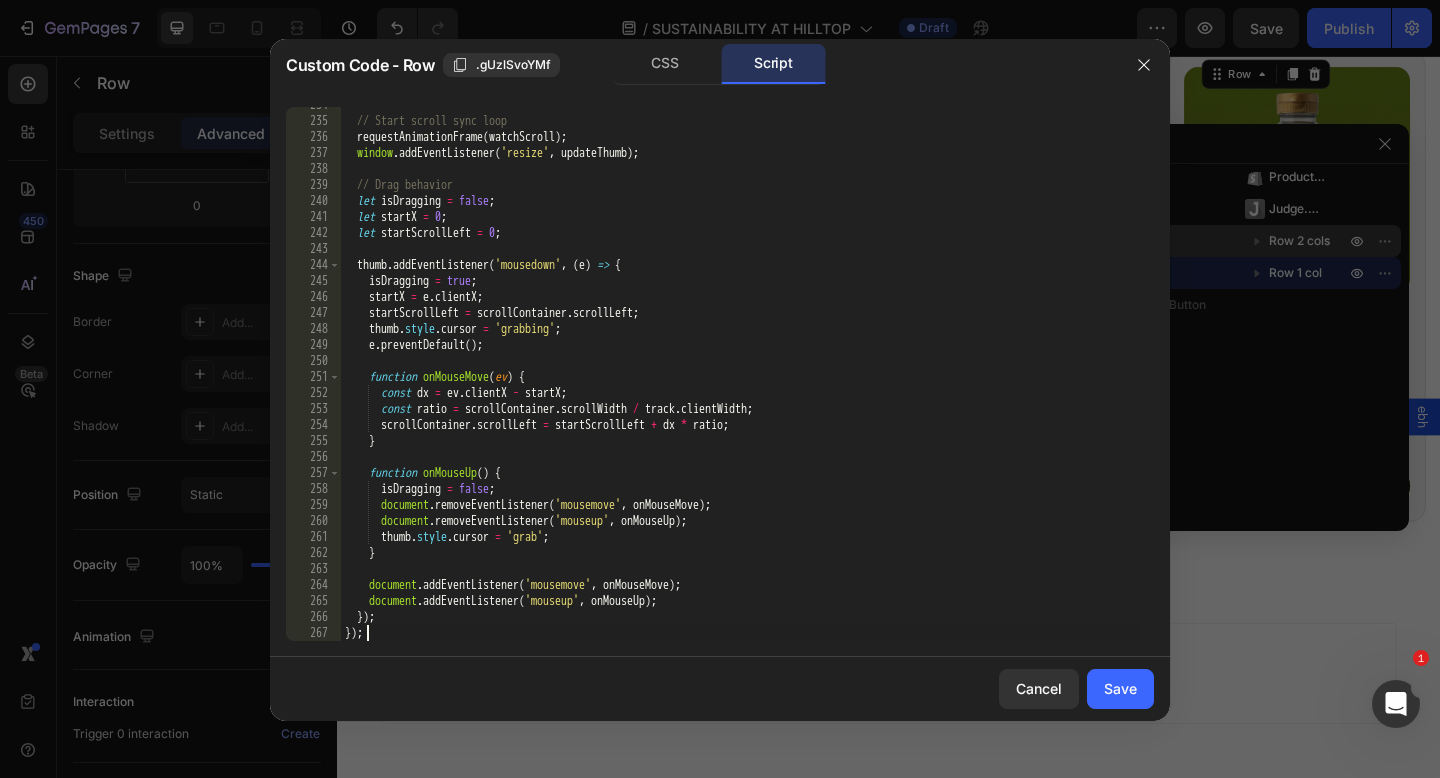 type on "});
});" 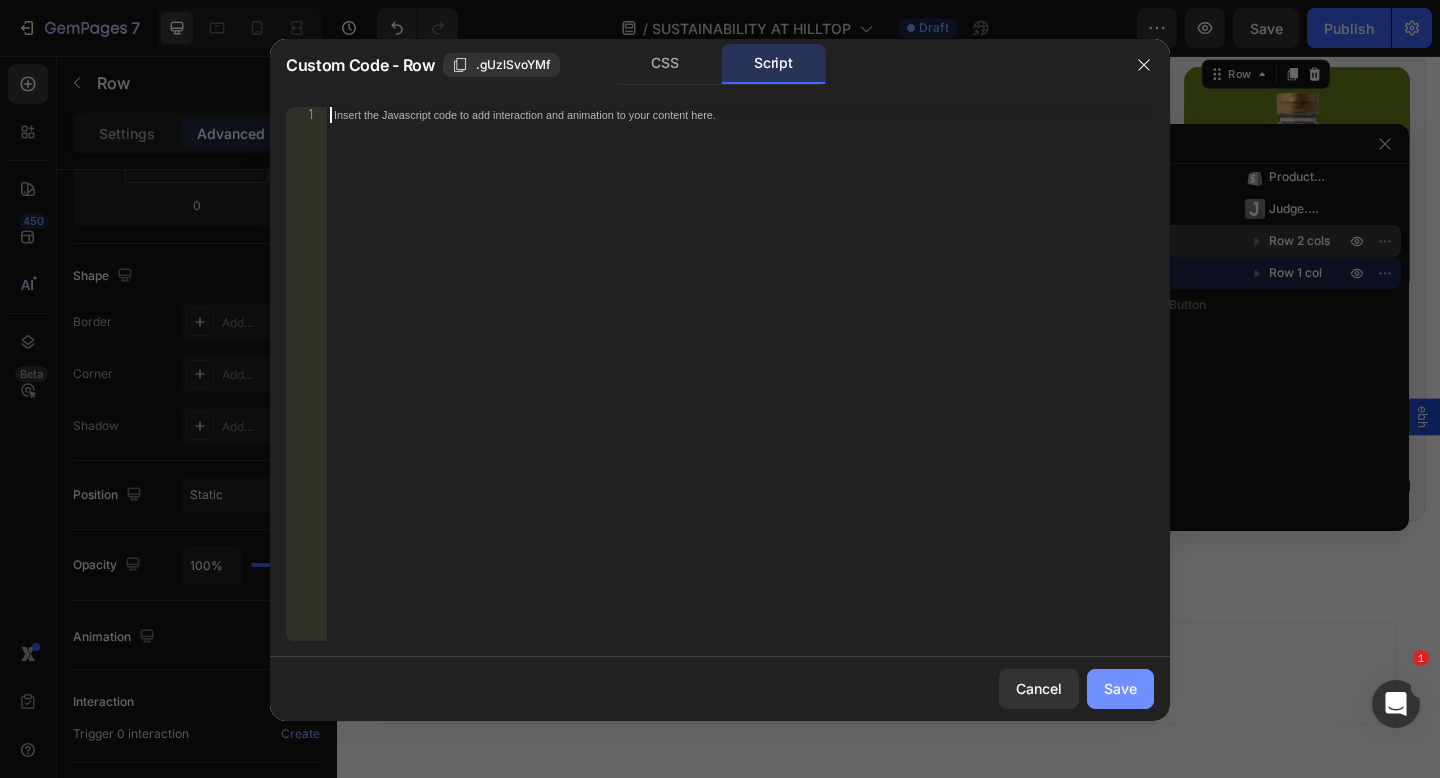 type 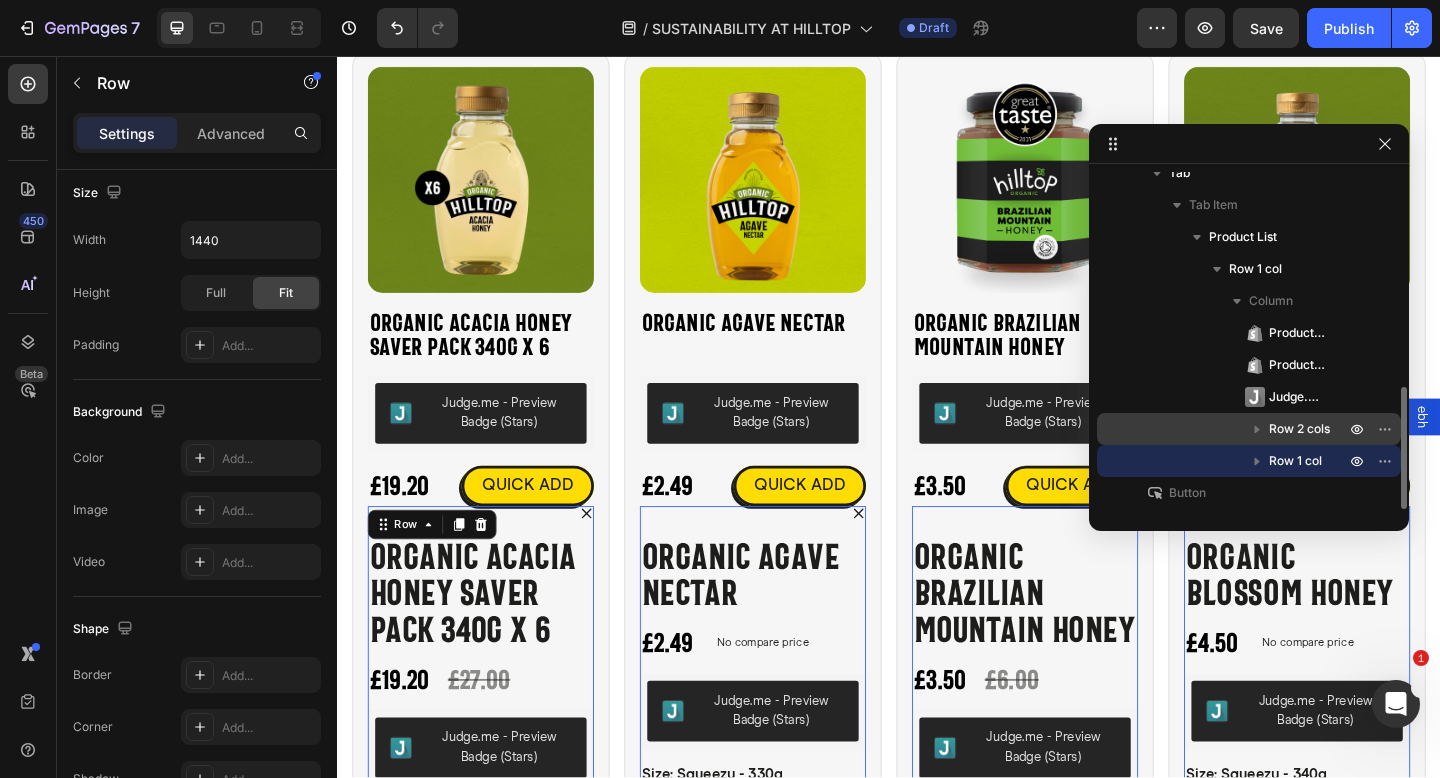 scroll, scrollTop: 591, scrollLeft: 0, axis: vertical 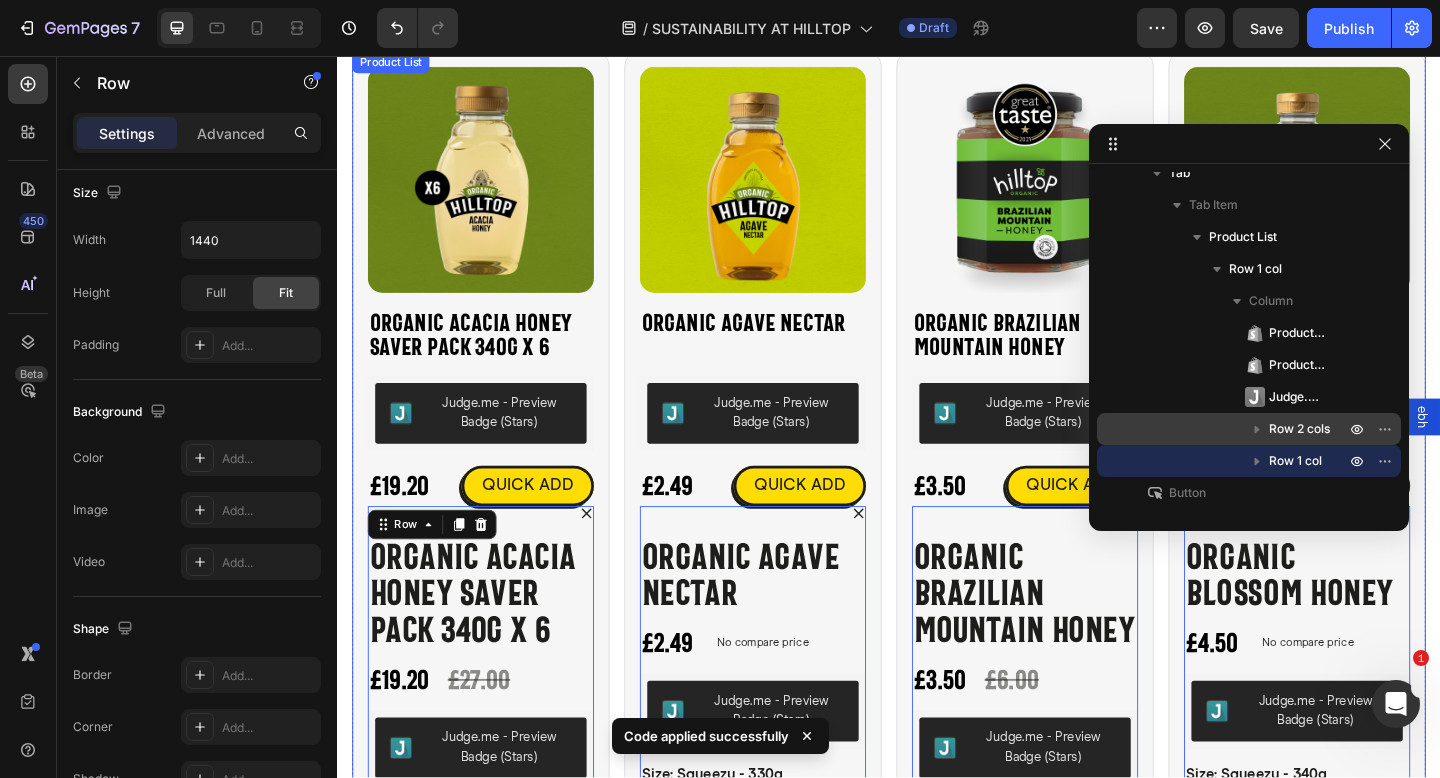 click on "Product Images Organic Acacia Honey Saver Pack 340g x 6 Product Title Judge.me - Preview Badge (Stars) Judge.me £19.20 Product Price Product Price QUICK ADD Button Row
Icon Organic Acacia Honey Saver Pack 340g x 6 Product Title £19.20 Product Price Product Price £27.00 Product Price Product Price Row Judge.me - Preview Badge (Stars) Judge.me Size: 340g 340g 340g 340g Product Variants & Swatches
Publish the page to see the content.
Custom Code
1
Product Quantity
Add to cart Add to Cart Row View full details Product View More Row   0 Row Product List Product Images Organic Agave Nectar Product Title Judge.me - Preview Badge (Stars) Judge.me £2.49 Product Price Product Price QUICK ADD Button Row
Icon Organic Agave Nectar Product Title £2.49 Product Price Product Price No compare price Product Price Row Judge.me - Preview Badge (Stars) Judge.me Size: Squeezy - 330g" at bounding box center [937, 661] 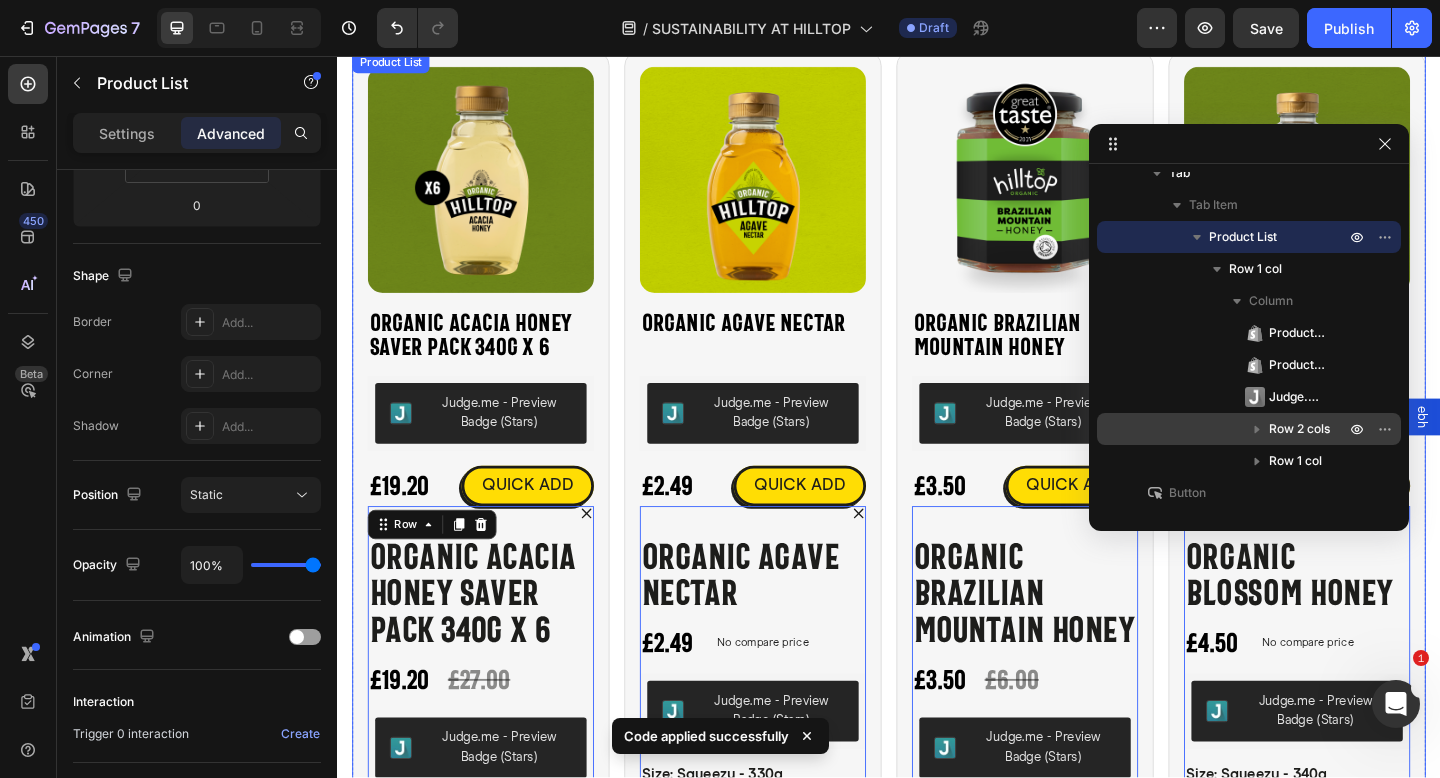 scroll, scrollTop: 0, scrollLeft: 0, axis: both 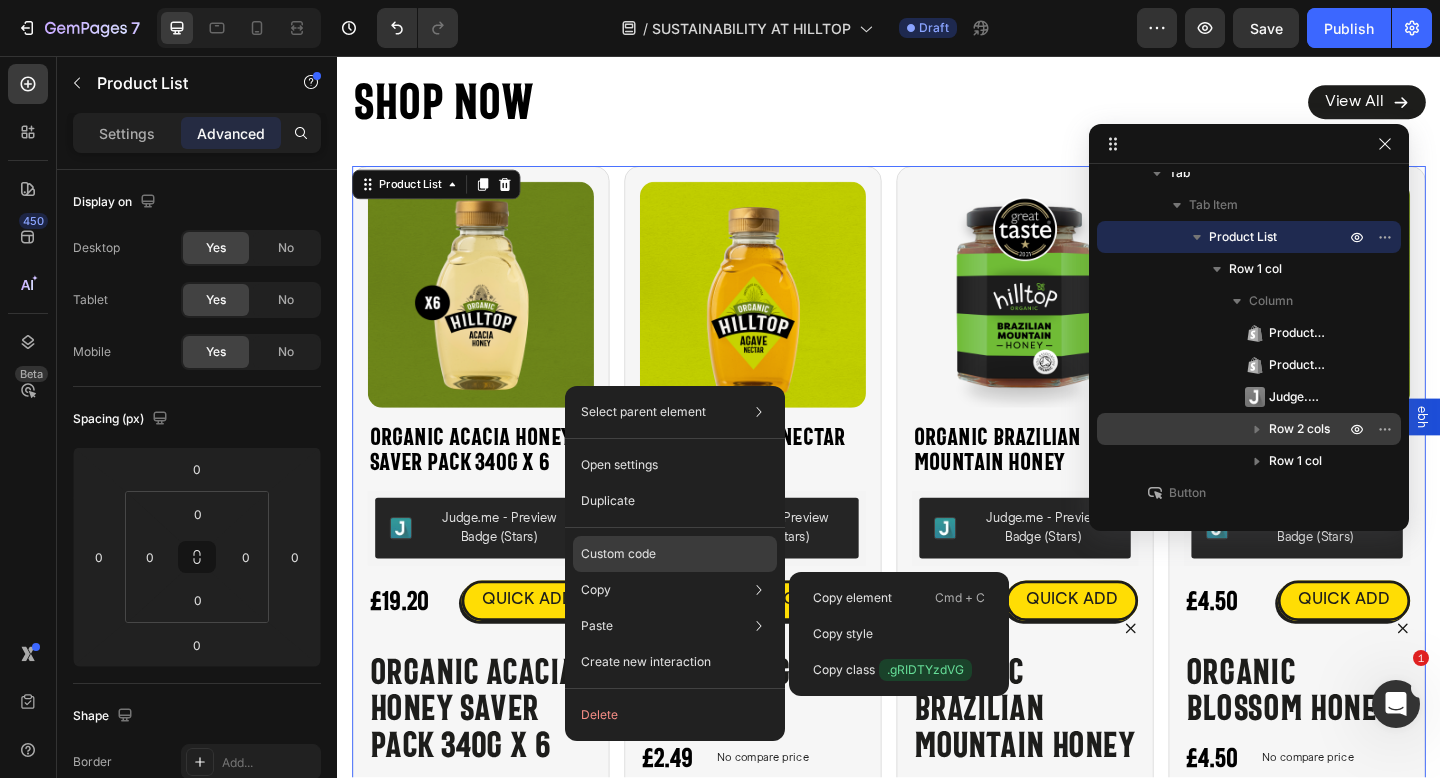 click on "Custom code" at bounding box center [618, 554] 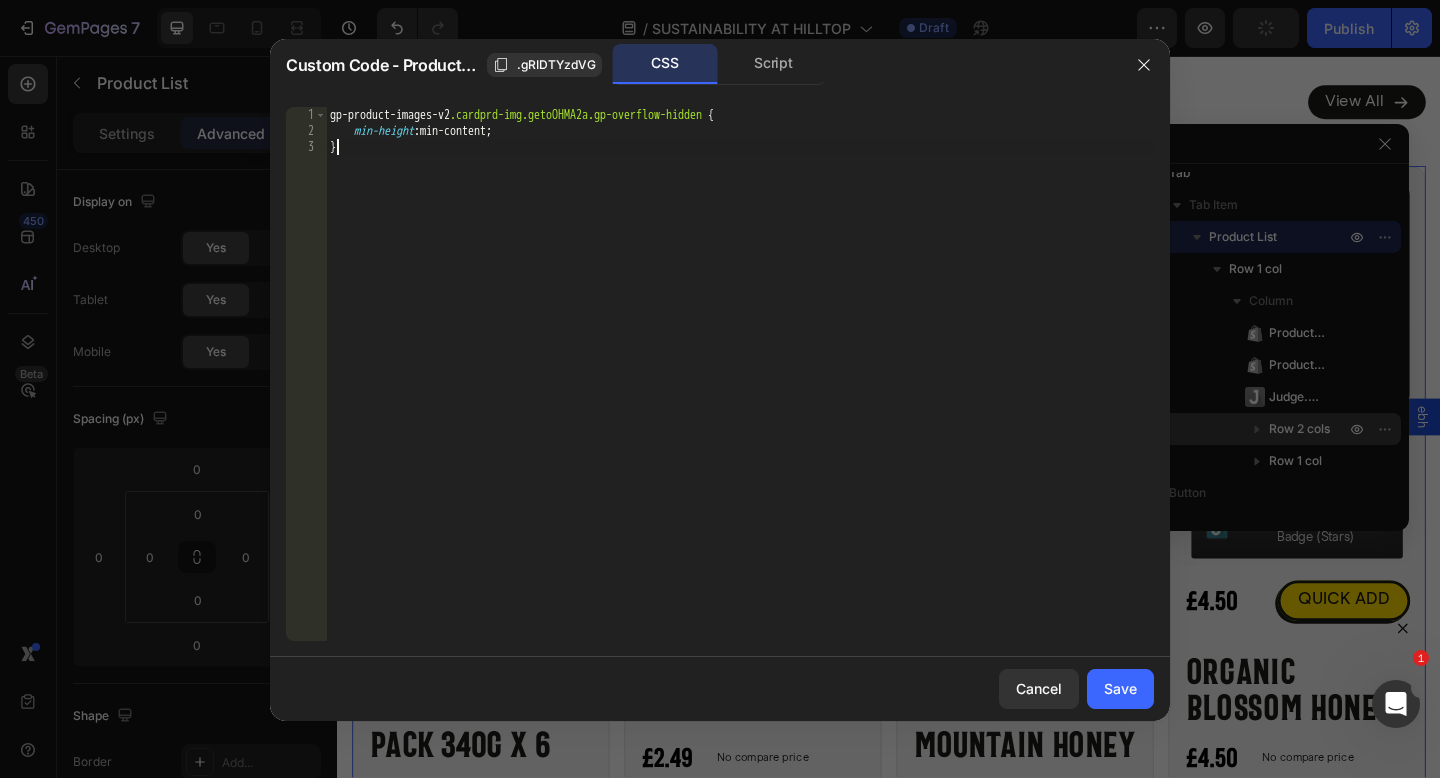 click on "gp-product-images-v2 .cardprd-img.getoOHMA2a.gp-overflow-hidden   {      min-height :  min-content ; }" at bounding box center (740, 390) 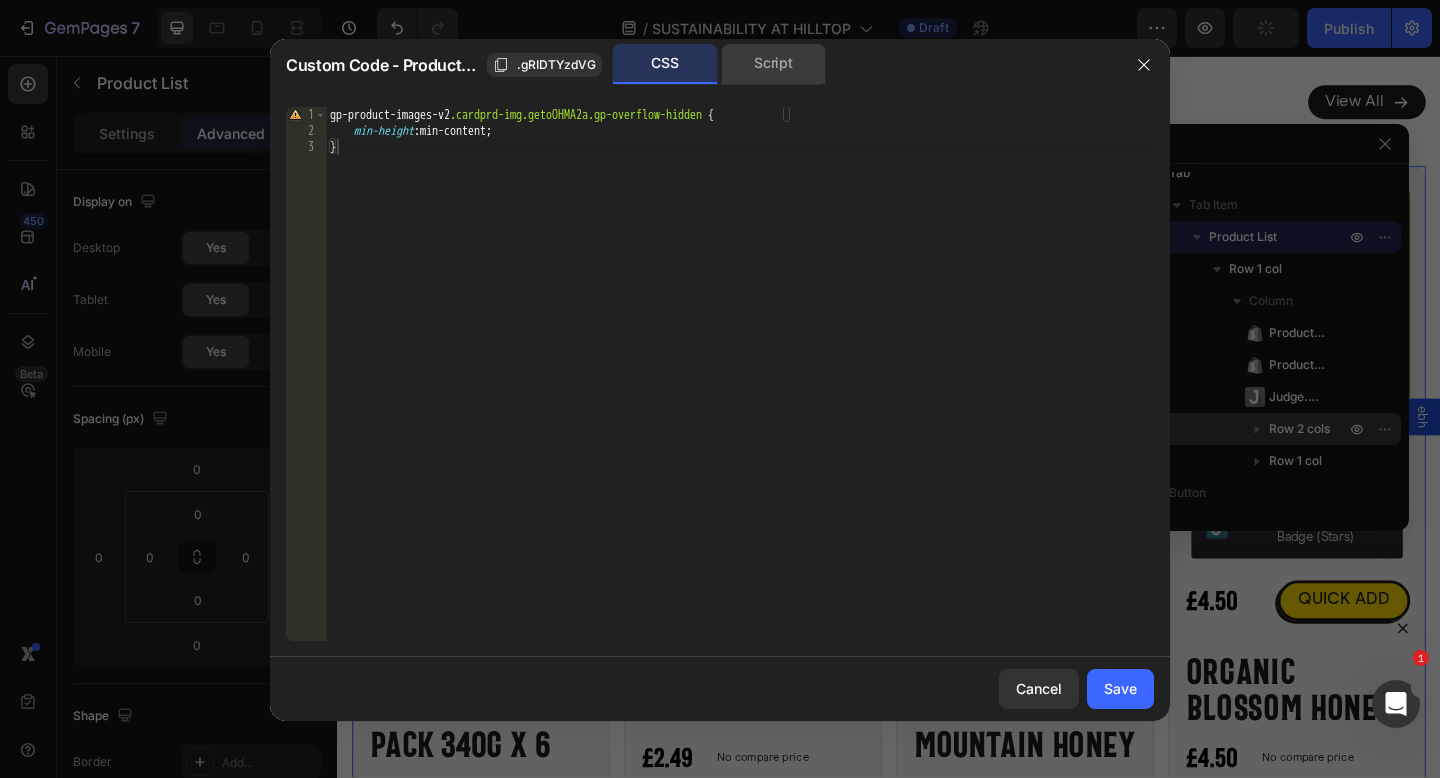 click on "Script" 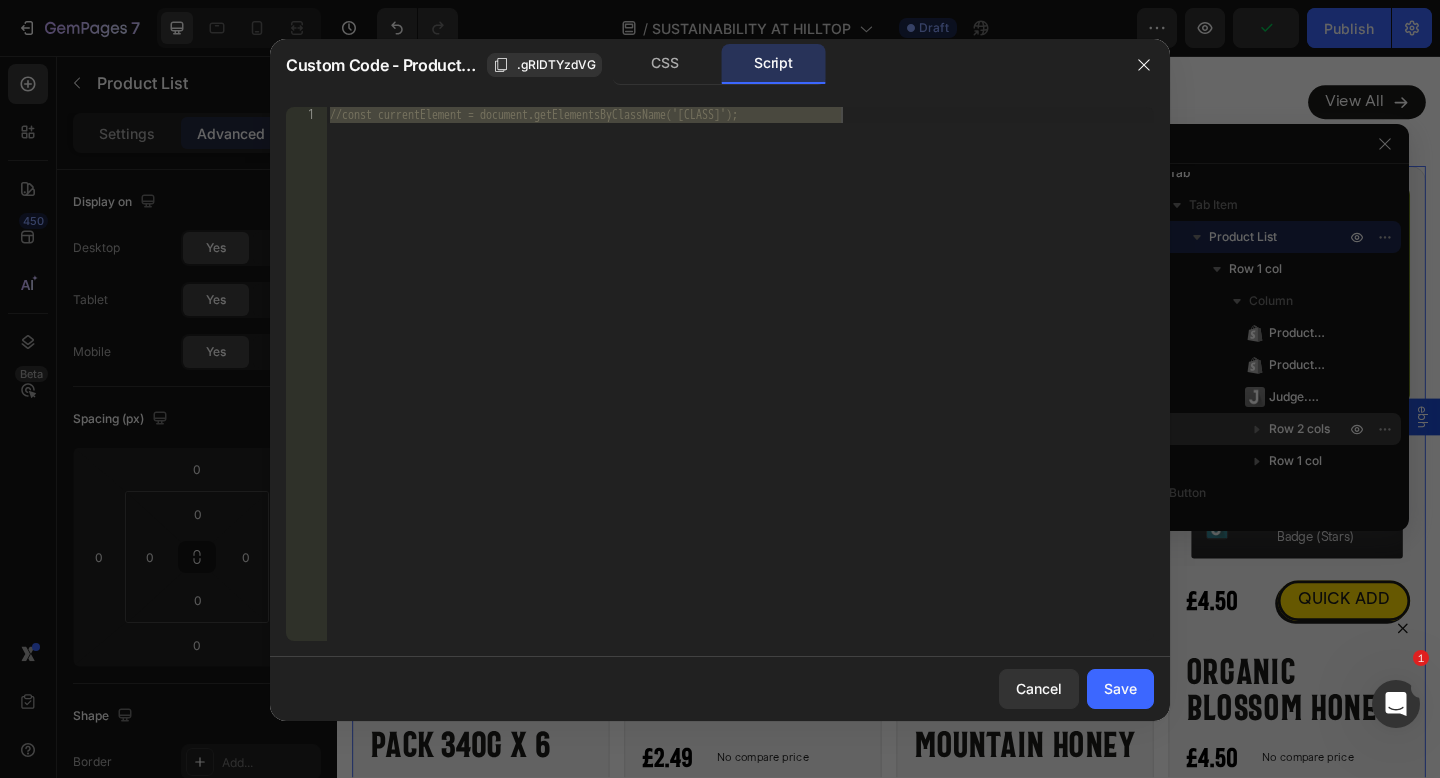 click on "//const currentElement = document.getElementsByClassName('gRIDTYzdVG');" at bounding box center (740, 390) 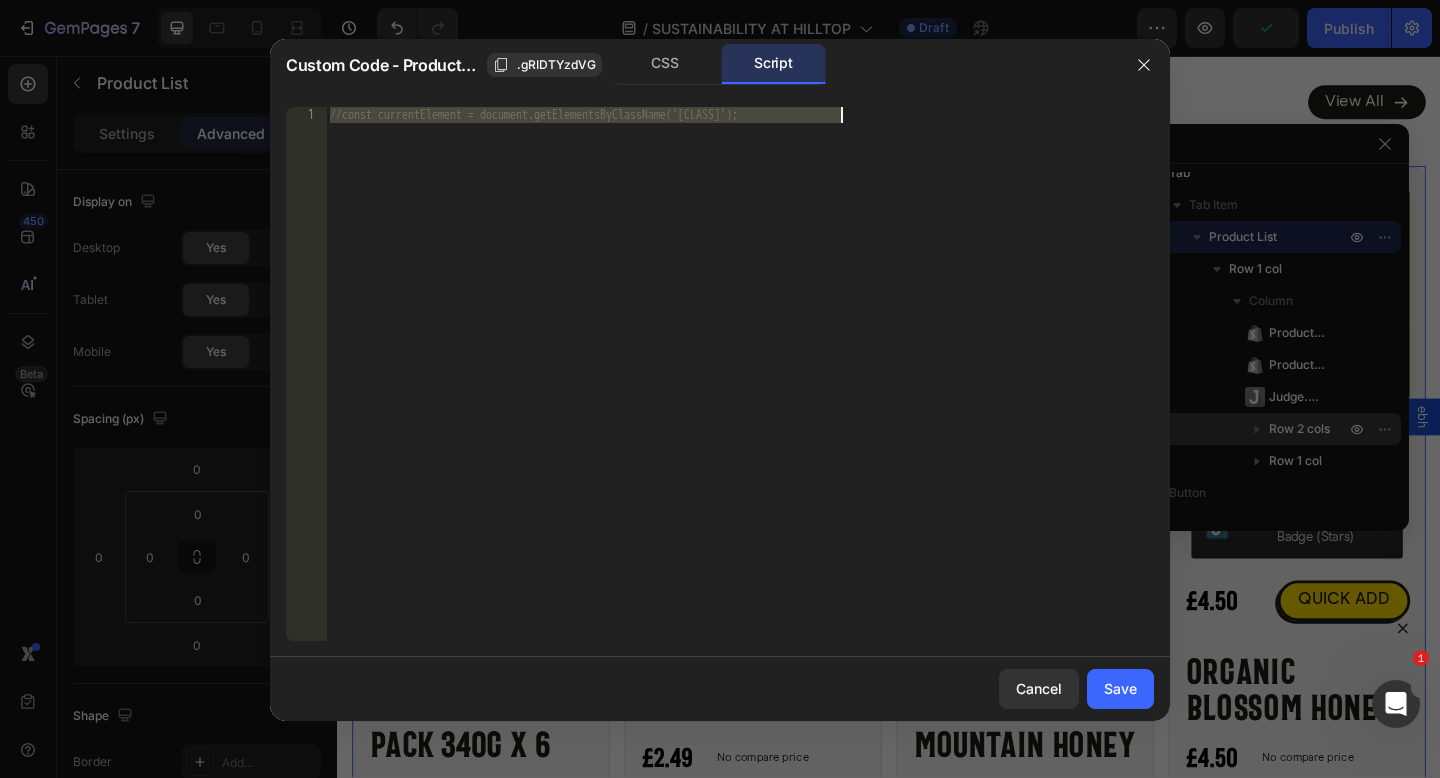 paste on "}" 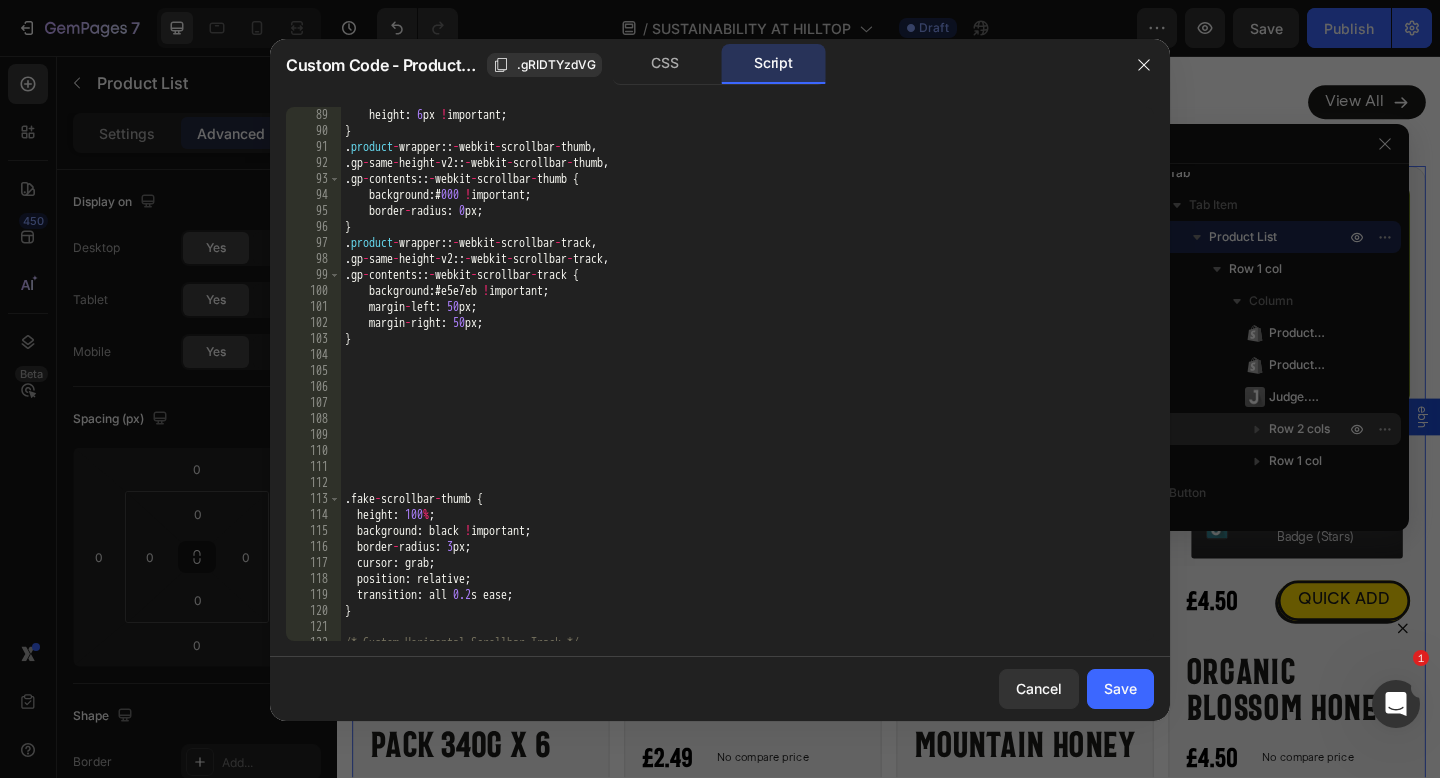 scroll, scrollTop: 1424, scrollLeft: 0, axis: vertical 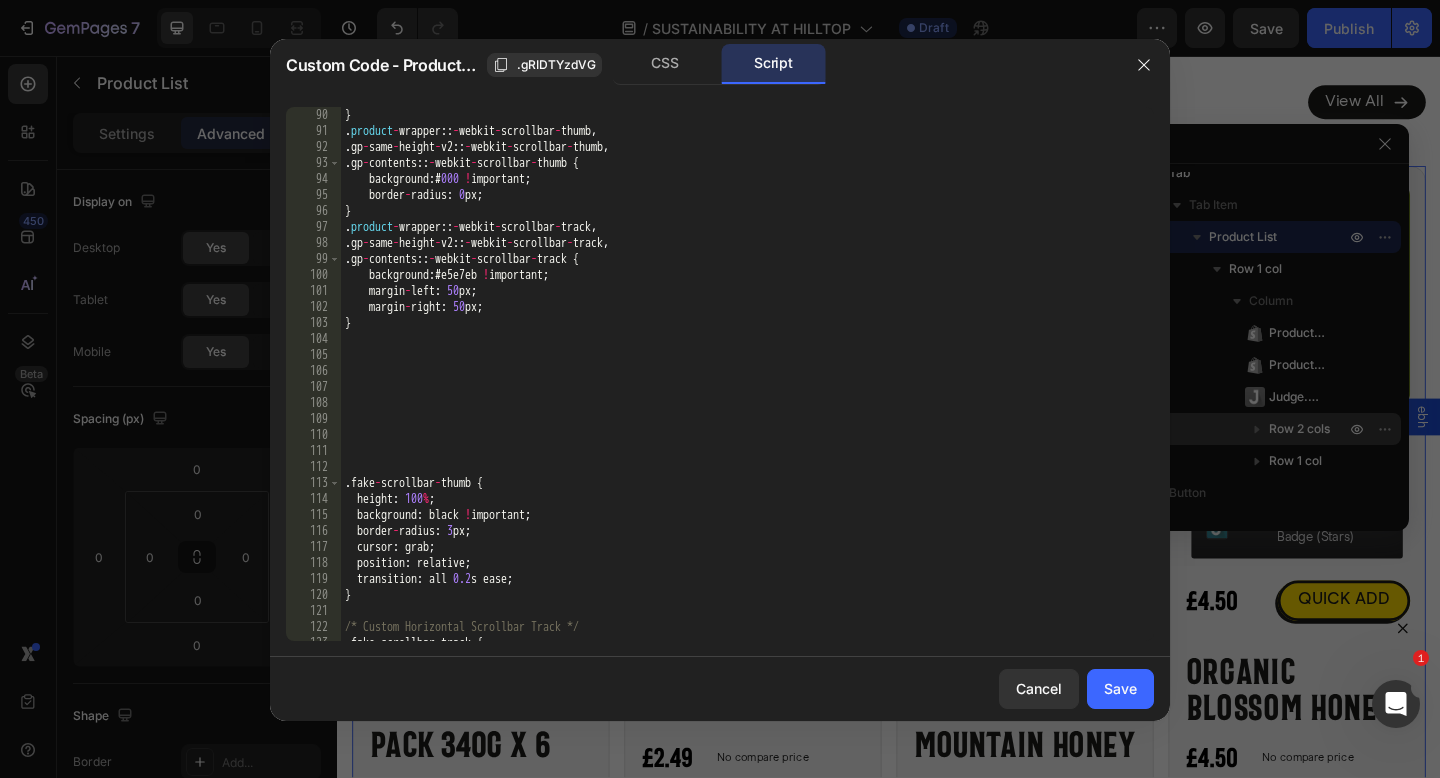 click on "height :   6 px   ! important ; } . product - wrapper :: - webkit - scrollbar - thumb , . gp - same - height - v2 :: - webkit - scrollbar - thumb , . gp - contents :: - webkit - scrollbar - thumb   {      background :  # 000   ! important ;      border - radius :   0 px ; } . product - wrapper :: - webkit - scrollbar - track , . gp - same - height - v2 :: - webkit - scrollbar - track , . gp - contents :: - webkit - scrollbar - track   {      background :  # e5e7eb   ! important ;      margin - left :   50 px ;      margin - right :   50 px ; } . fake - scrollbar - thumb   {    height :   100 % ;    background :   black   ! important ;    border - radius :   3 px ;    cursor :   grab ;    position :   relative ;    transition :   all   0.2 s   ease ; } /* Custom Horizontal Scrollbar Track */ . fake - scrollbar - track   {" at bounding box center (740, 374) 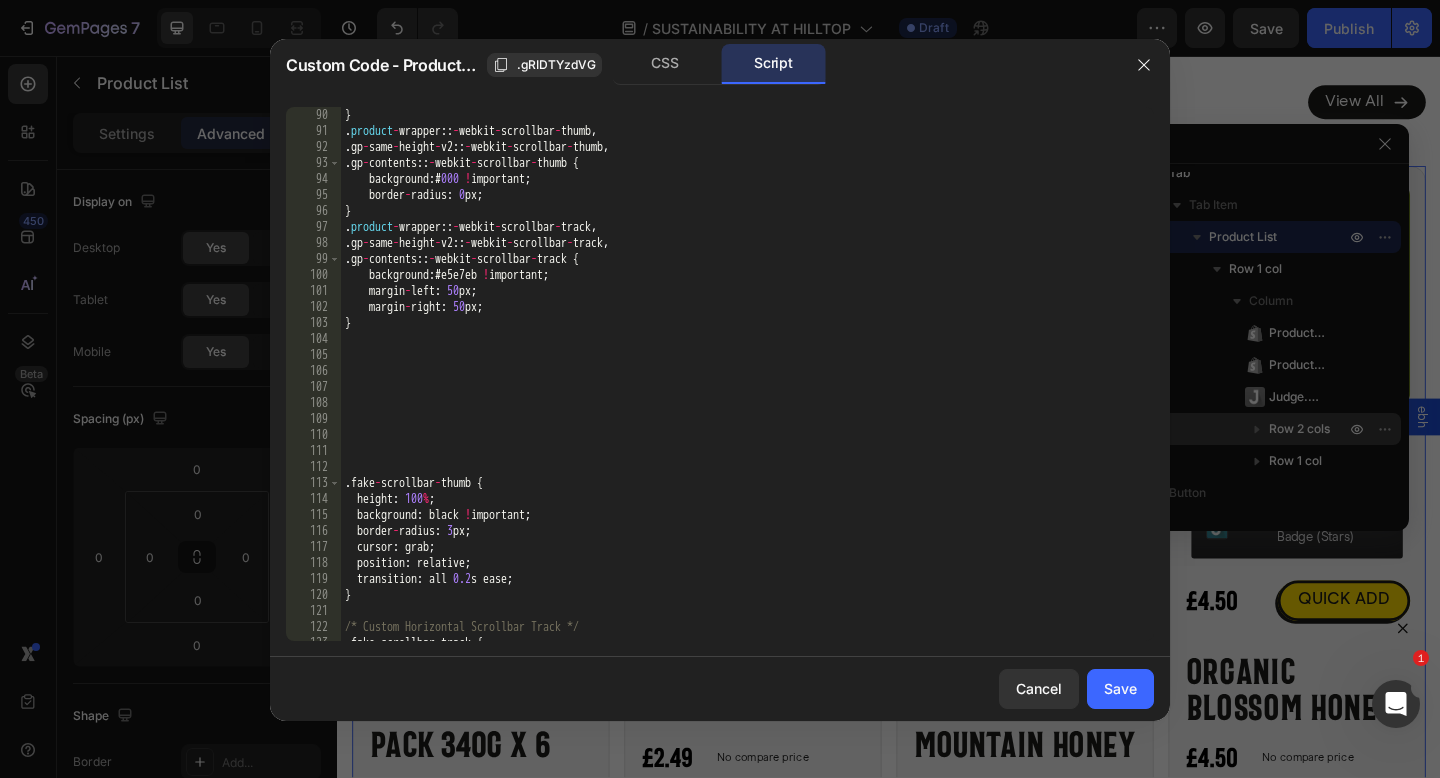 type on "}" 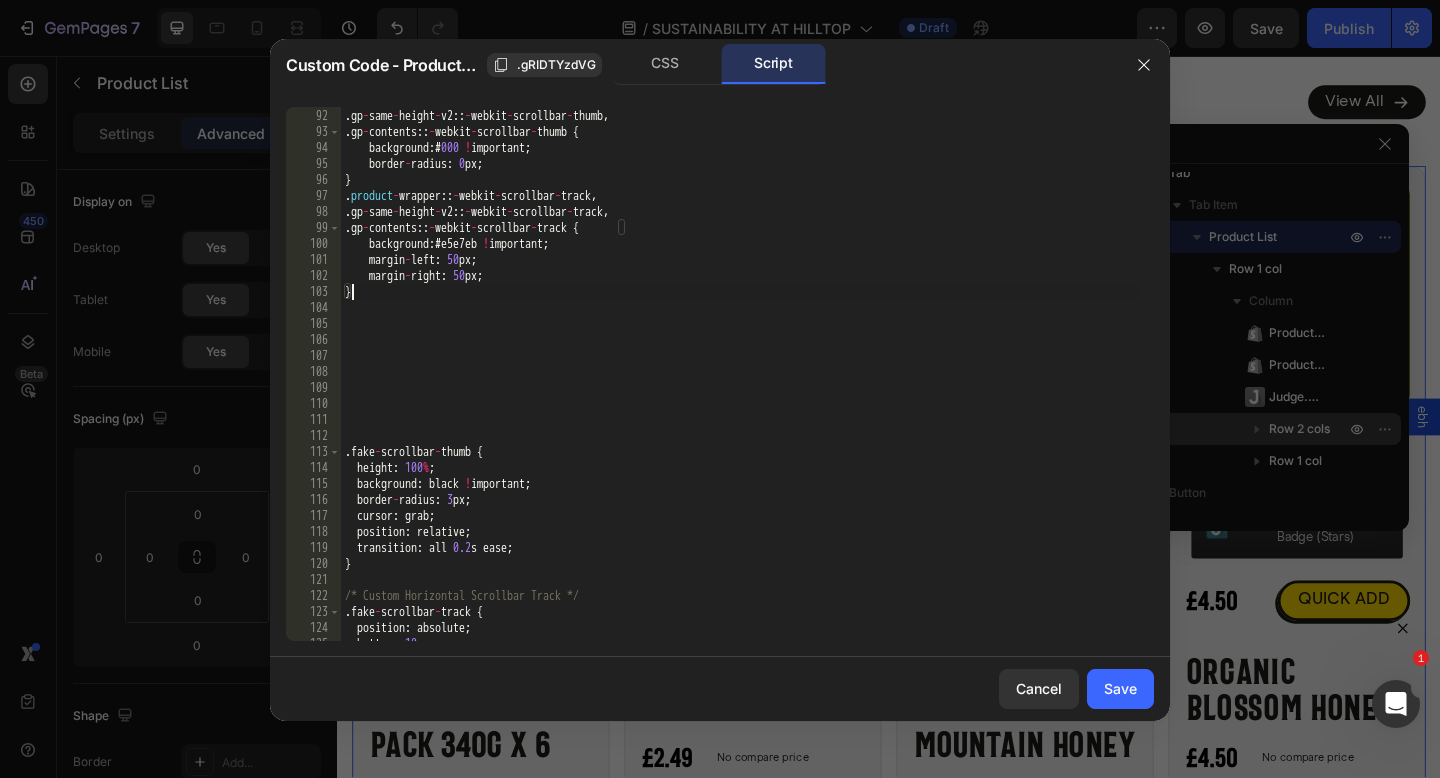 scroll, scrollTop: 1455, scrollLeft: 0, axis: vertical 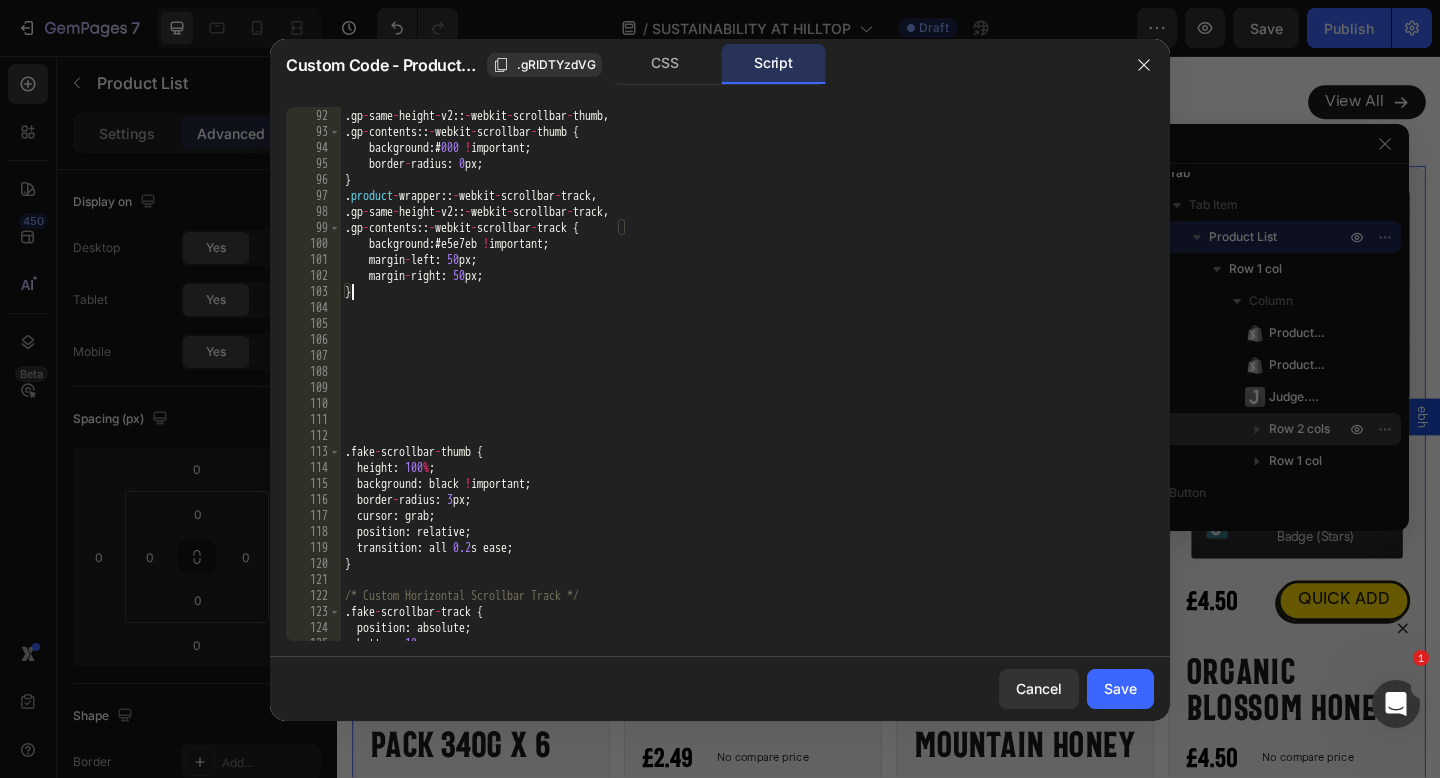 click on ". product - wrapper :: - webkit - scrollbar - thumb , . gp - same - height - v2 :: - webkit - scrollbar - thumb , . gp - contents :: - webkit - scrollbar - thumb   {      background :  # 000   ! important ;      border - radius :   0 px ; } . product - wrapper :: - webkit - scrollbar - track , . gp - same - height - v2 :: - webkit - scrollbar - track , . gp - contents :: - webkit - scrollbar - track   {      background :  # e5e7eb   ! important ;      margin - left :   50 px ;      margin - right :   50 px ; } . fake - scrollbar - thumb   {    height :   100 % ;    background :   black   ! important ;    border - radius :   3 px ;    cursor :   grab ;    position :   relative ;    transition :   all   0.2 s   ease ; } /* Custom Horizontal Scrollbar Track */ . fake - scrollbar - track   {    position :   absolute ;    bottom :   10 px ;" at bounding box center [740, 375] 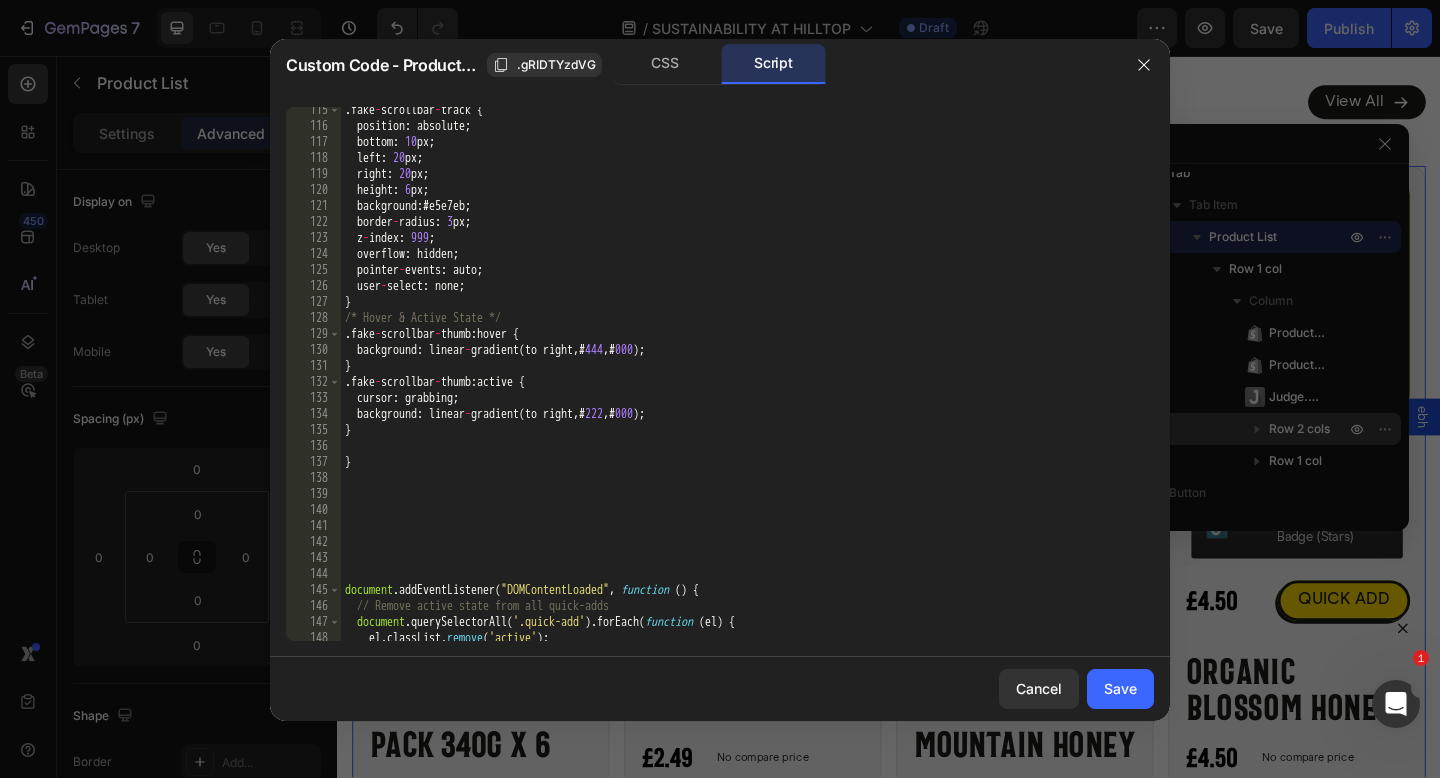 scroll, scrollTop: 1832, scrollLeft: 0, axis: vertical 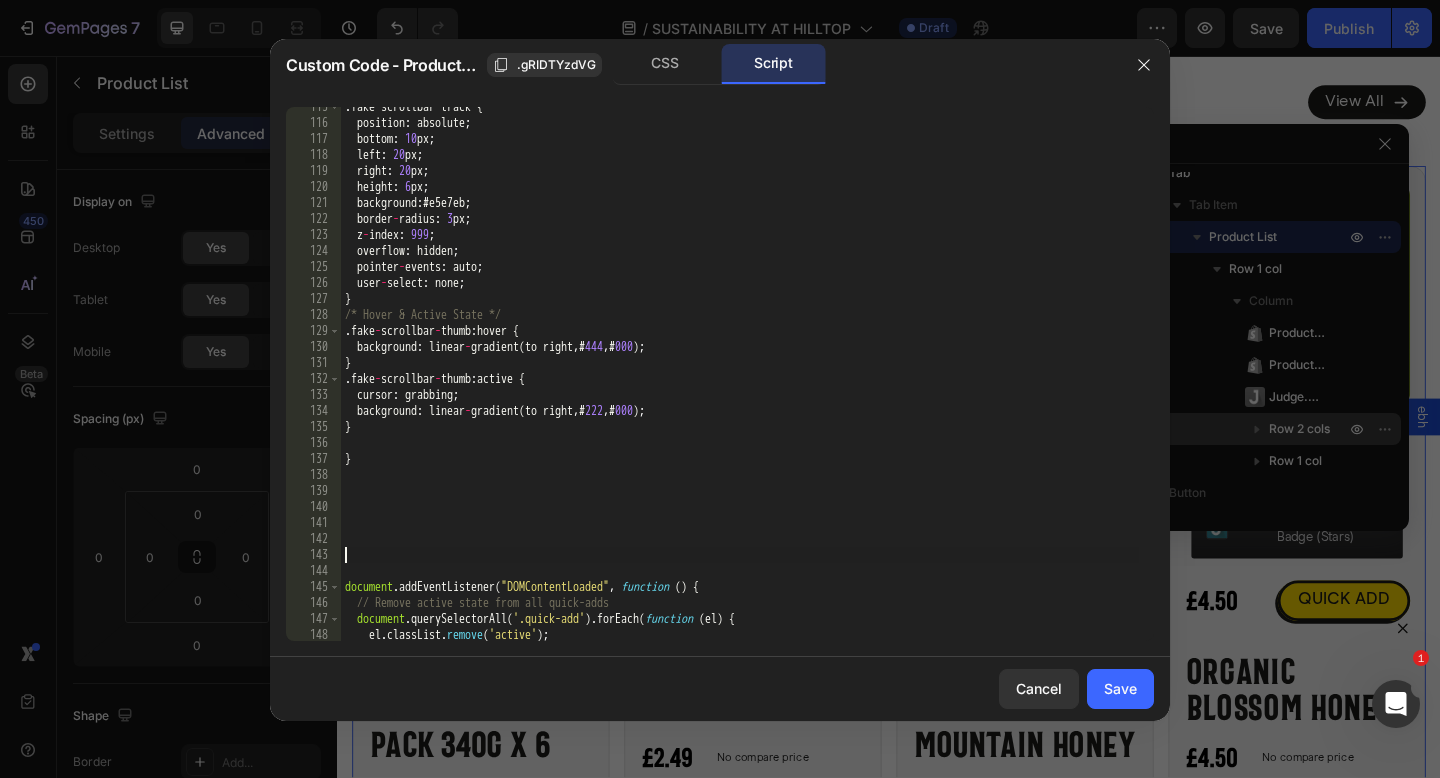click on ". fake - scrollbar - track   {    position :   absolute ;    bottom :   10 px ;    left :   20 px ;    right :   20 px ;    height :   6 px ;    background :  # e5e7eb ;    border - radius :   3 px ;    z - index :   999 ;    overflow :   hidden ;    pointer - events :   auto ;    user - select :   none ; } /* Hover & Active State */ . fake - scrollbar - thumb : hover   {    background :   linear - gradient ( to   right ,  # 444 ,  # 000 ) ; } . fake - scrollbar - thumb : active   {    cursor :   grabbing ;    background :   linear - gradient ( to   right ,  # 222 ,  # 000 ) ; } } document . addEventListener ( "DOMContentLoaded" ,   function   ( )   {    // Remove active state from all quick-adds    document . querySelectorAll ( '.quick-add' ) . forEach ( function   ( el )   {      el . classList . remove ( 'active' ) ;    }) ;" at bounding box center [740, 382] 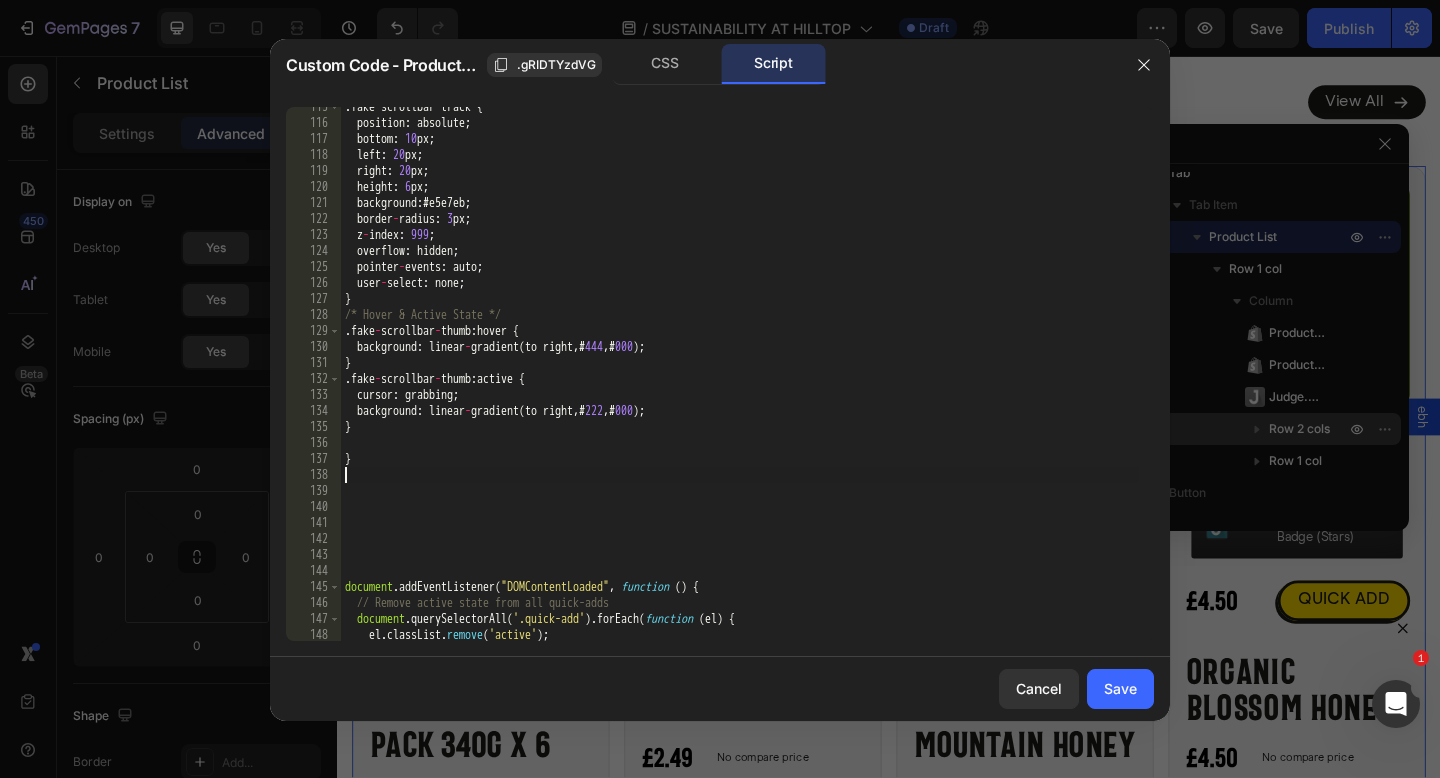 type on "}" 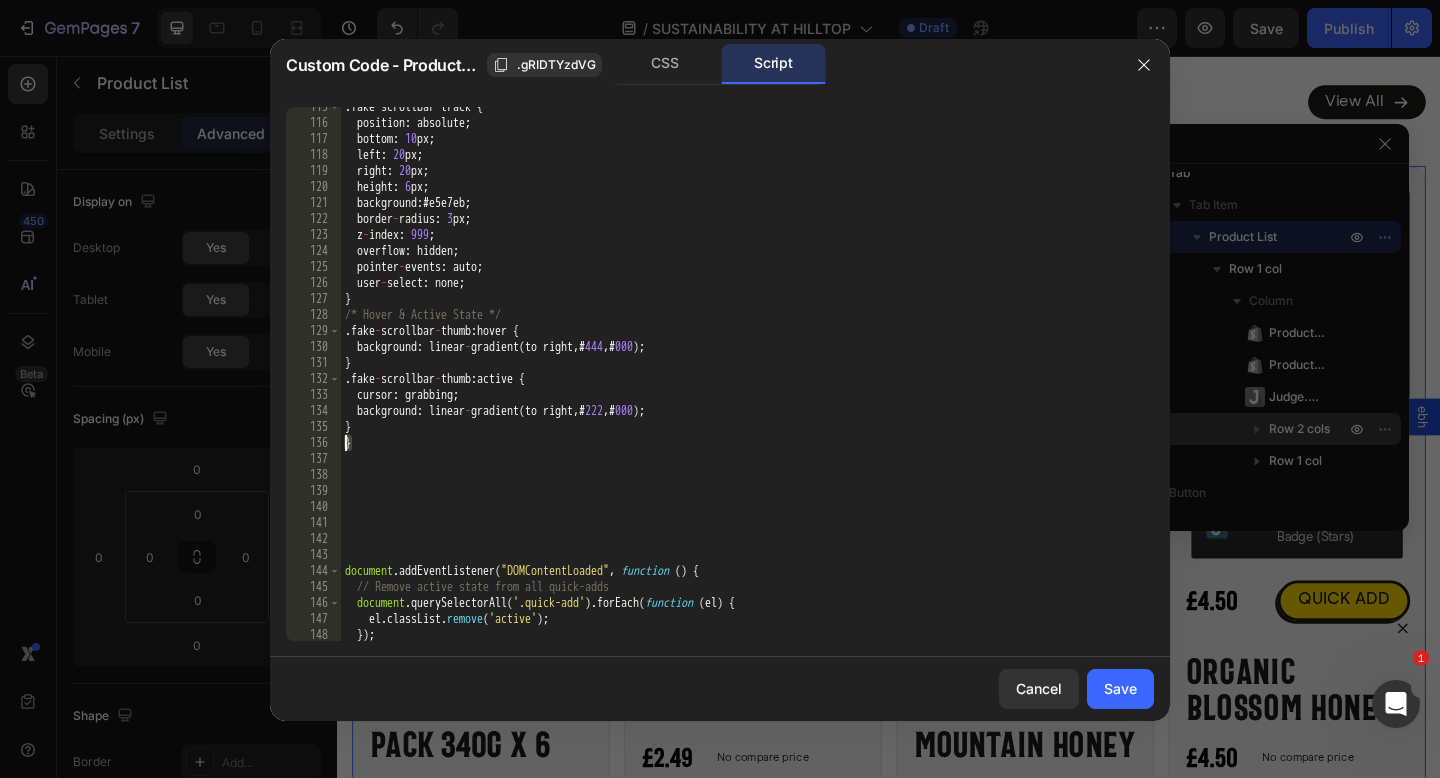 type on ".prd-price-wrapper gp-product-price {
margin: 0px;" 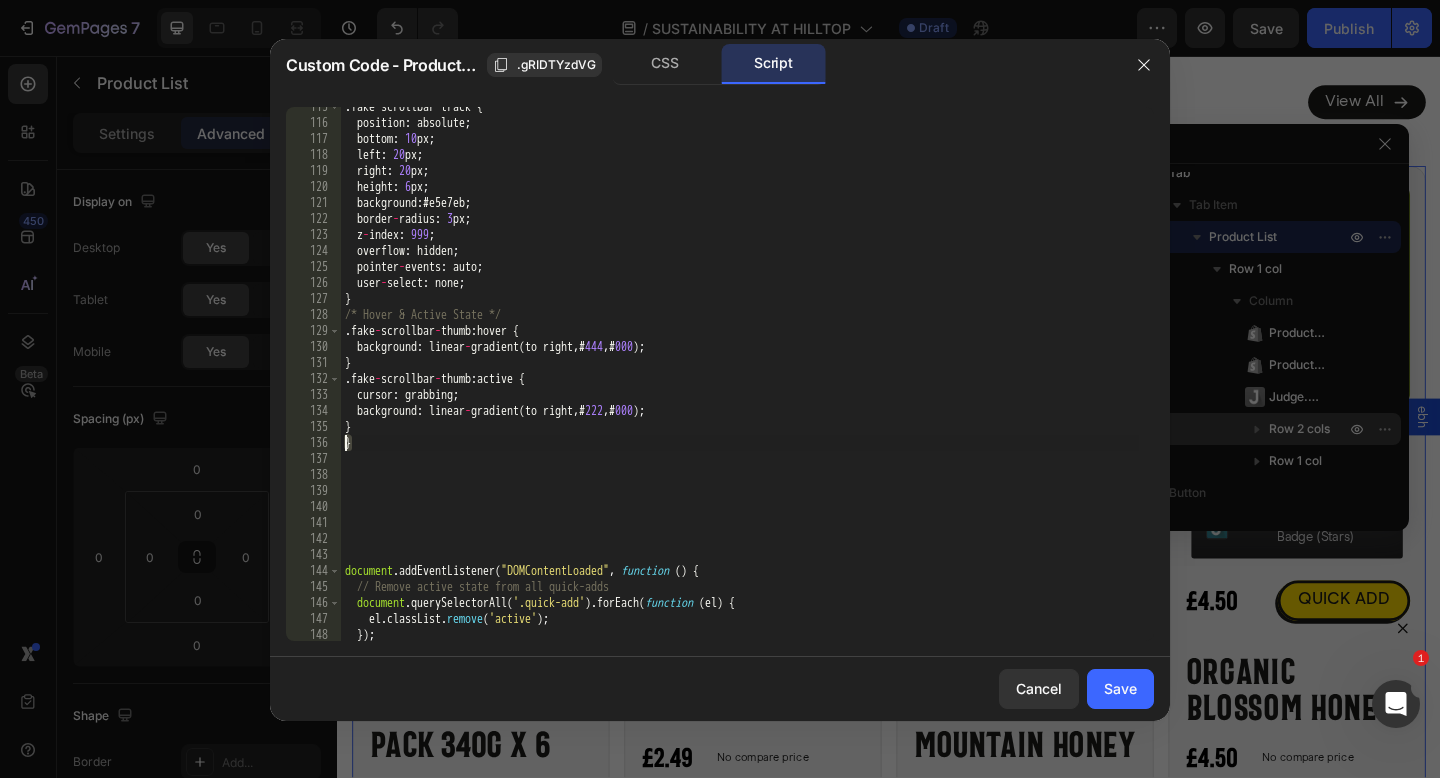 scroll, scrollTop: 0, scrollLeft: 0, axis: both 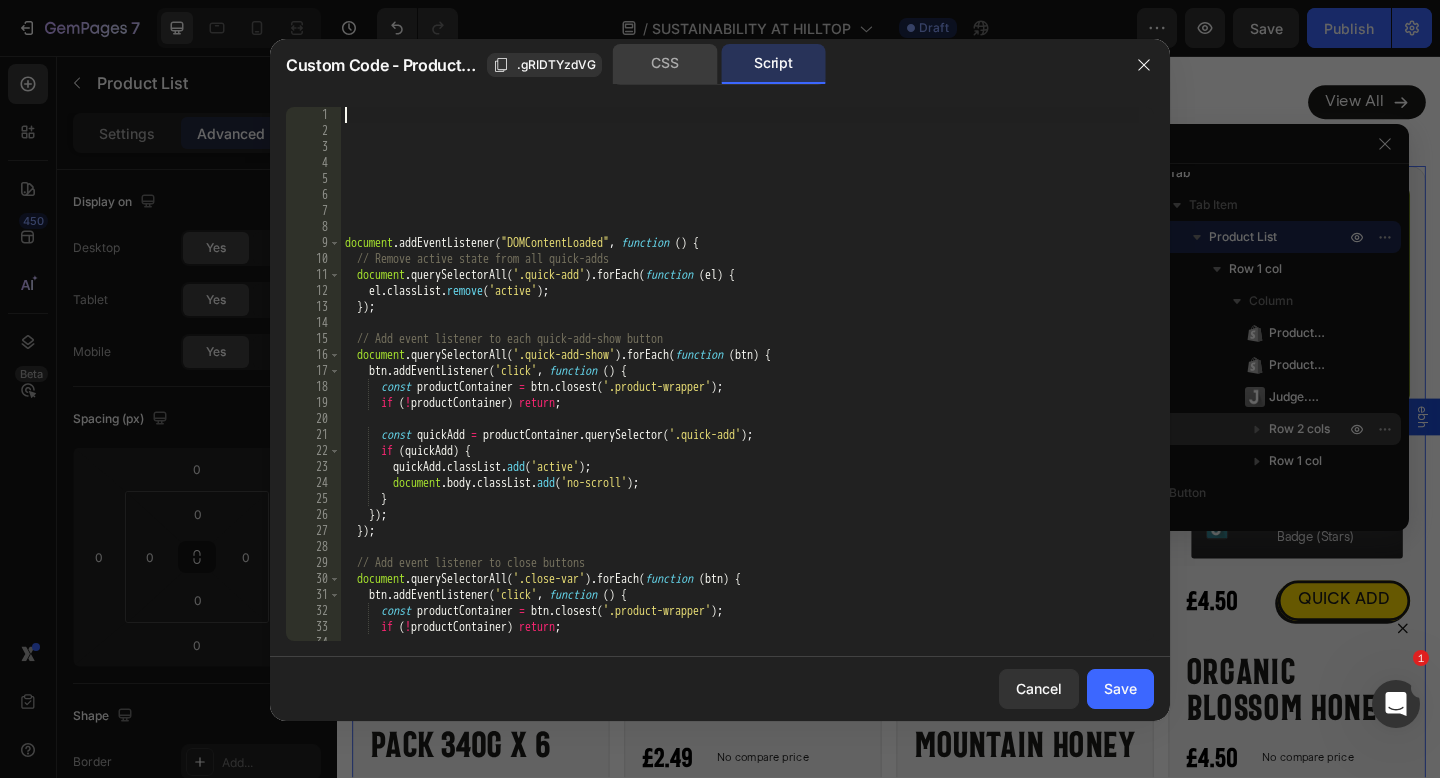 click on "CSS" 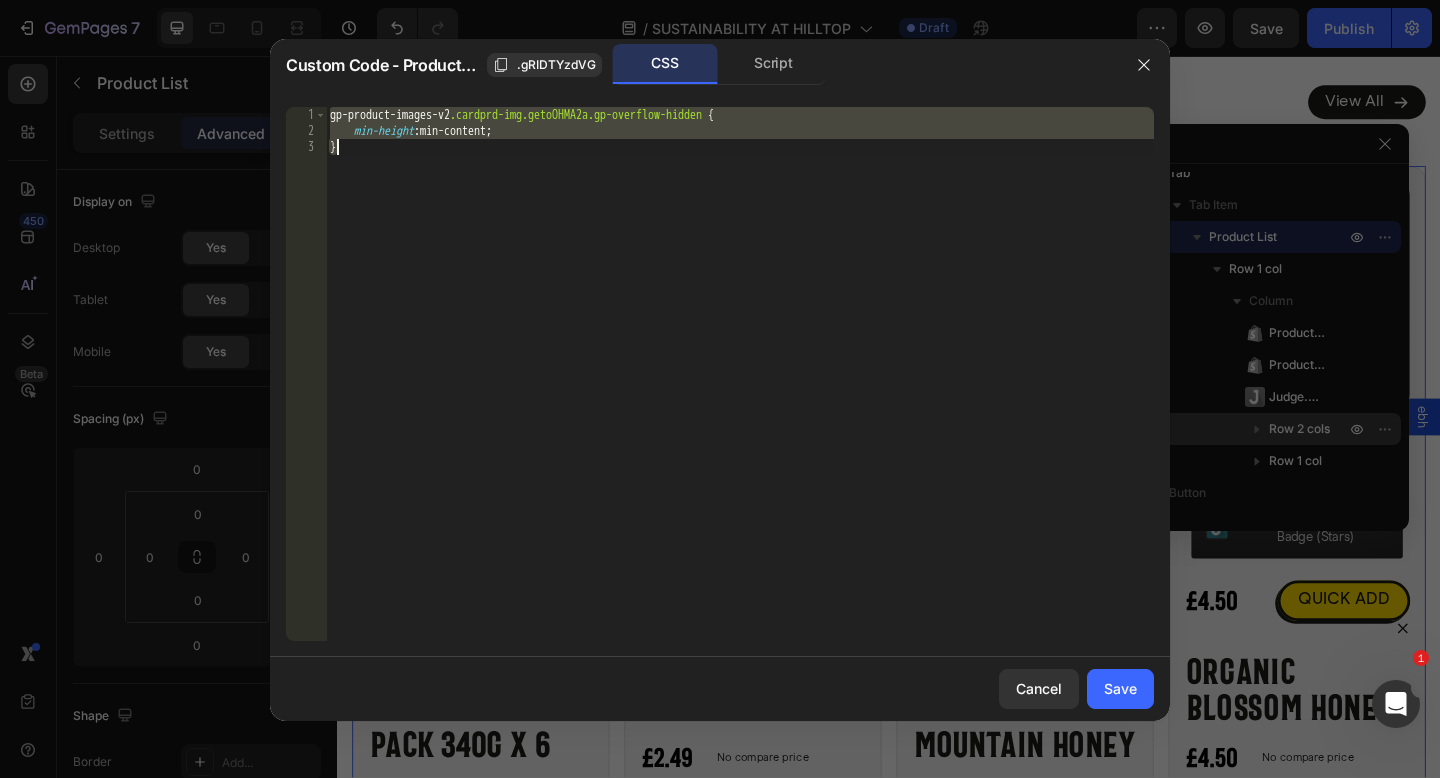 click on "gp-product-images-v2 .cardprd-img.getoOHMA2a.gp-overflow-hidden   {      min-height :  min-content ; }" at bounding box center [740, 390] 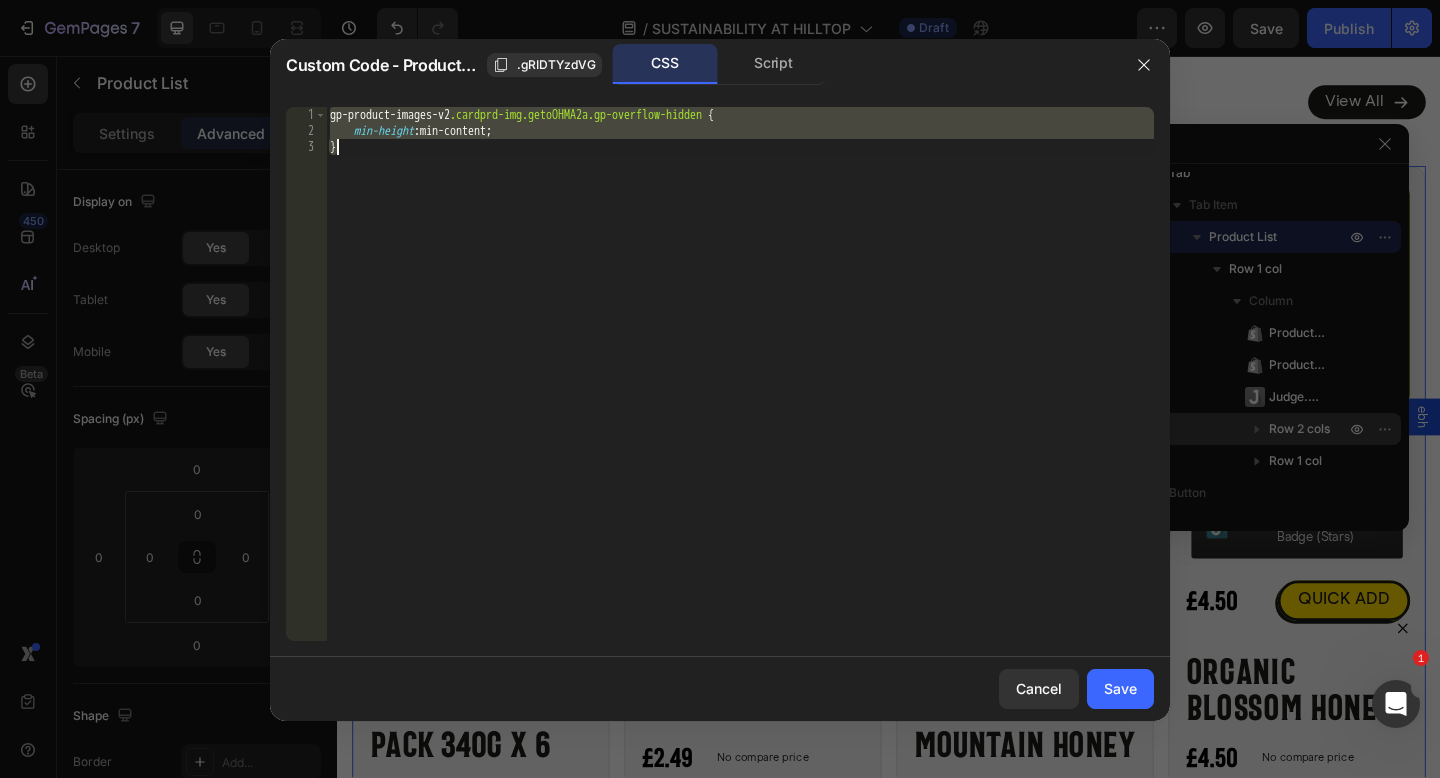 type on "}" 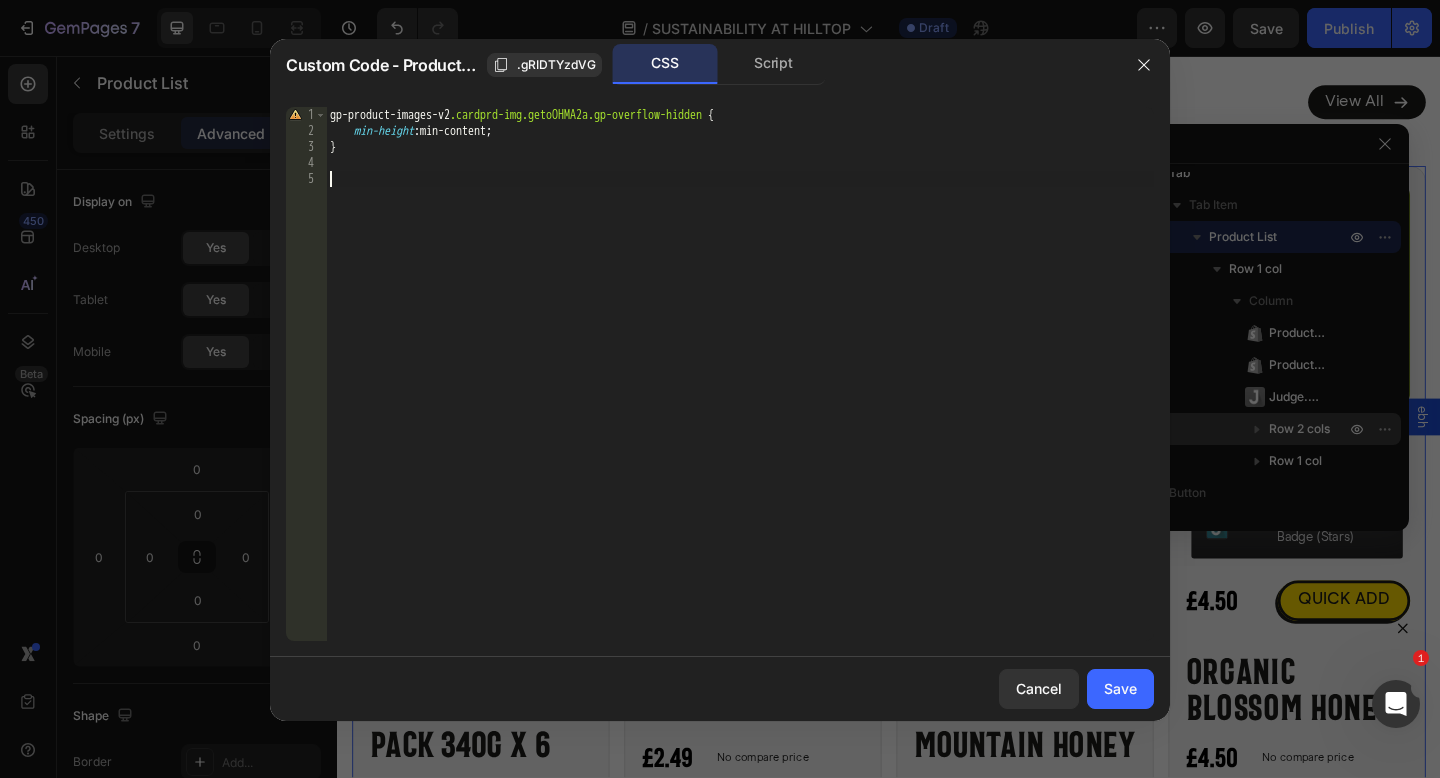 paste on "}" 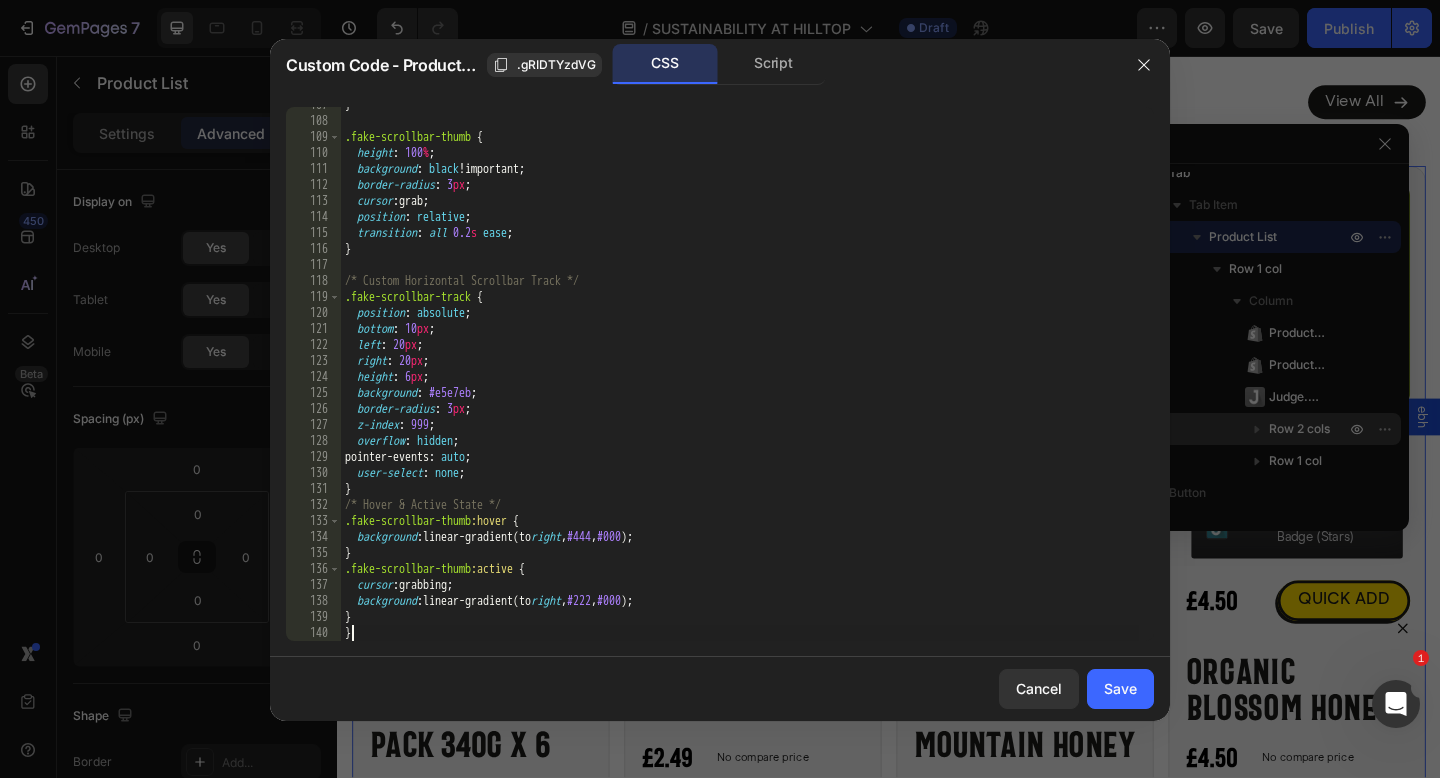scroll, scrollTop: 1706, scrollLeft: 0, axis: vertical 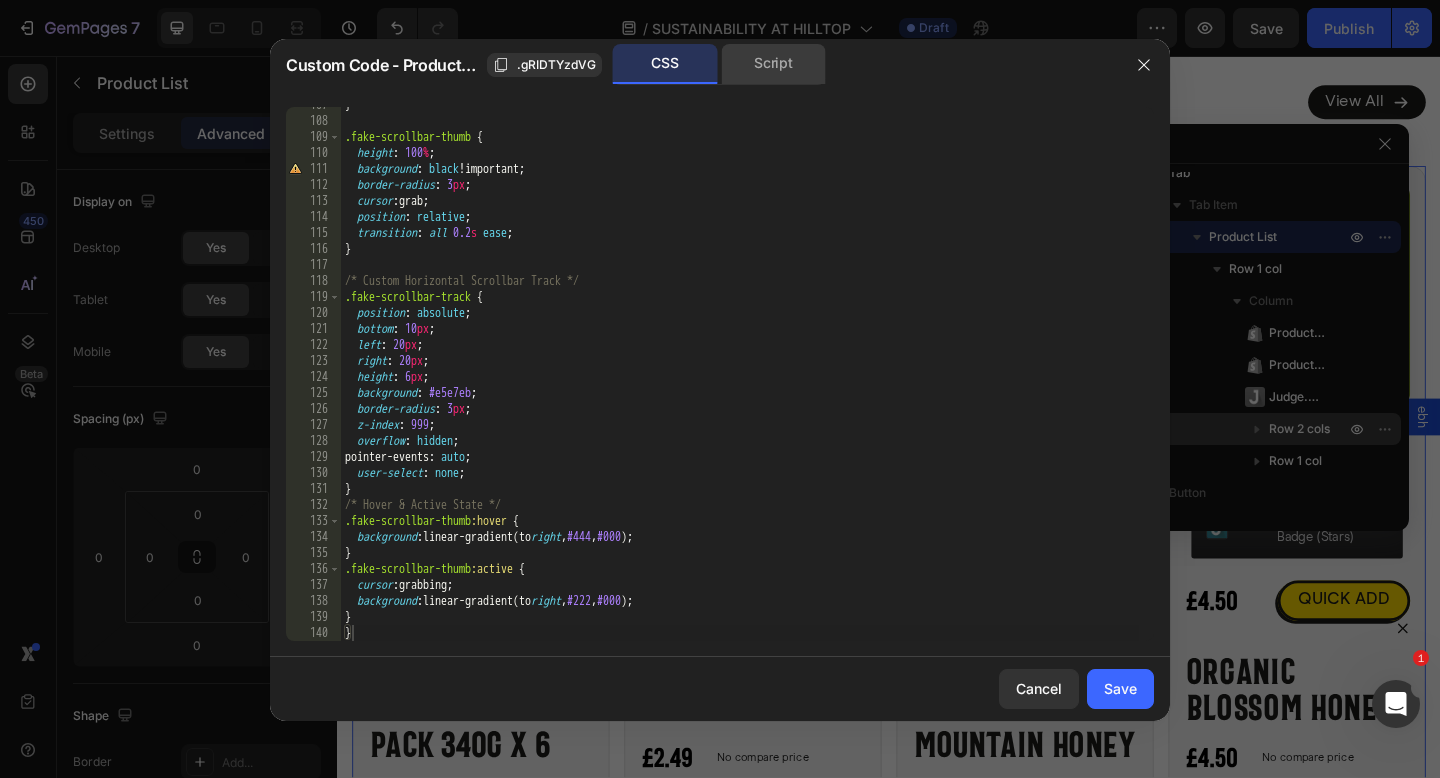 click on "Script" 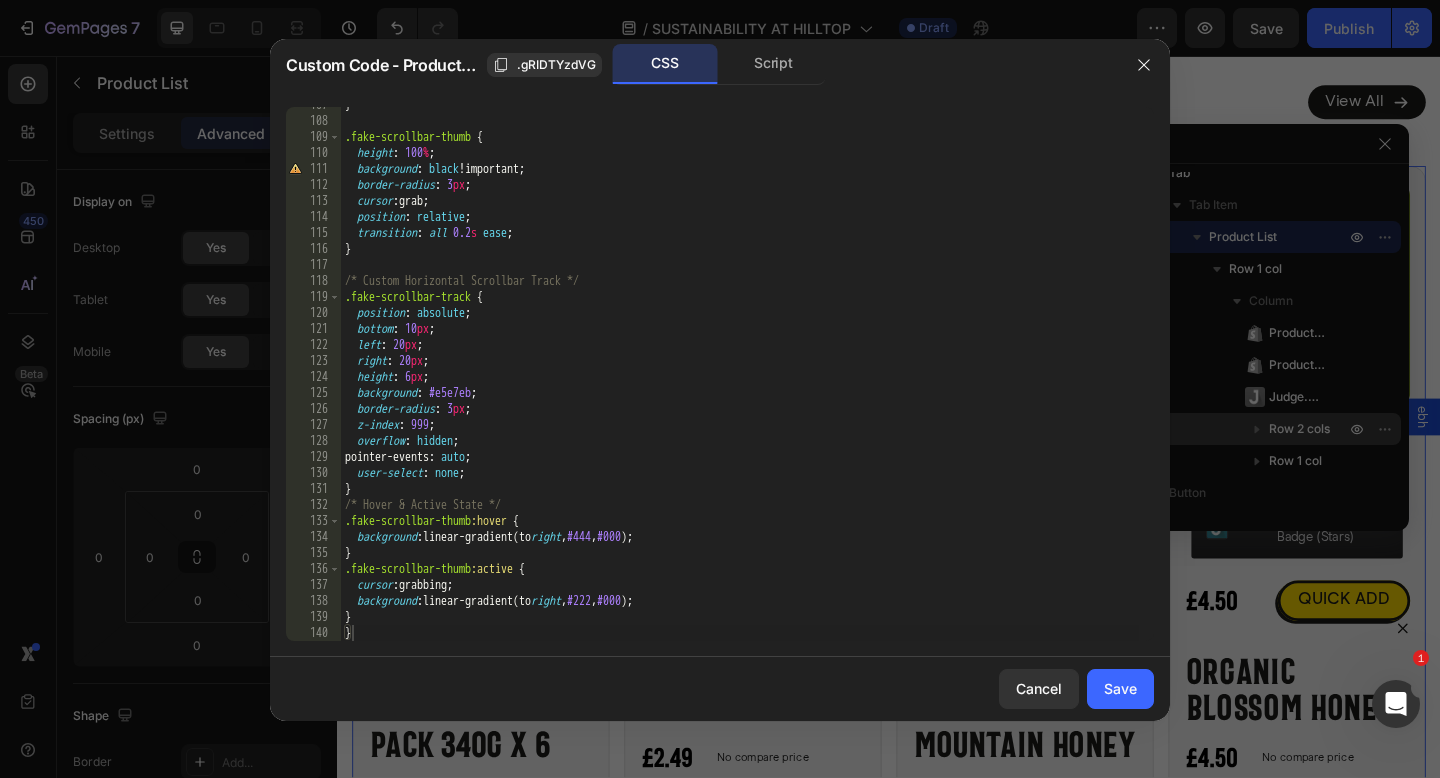 scroll, scrollTop: 1450, scrollLeft: 0, axis: vertical 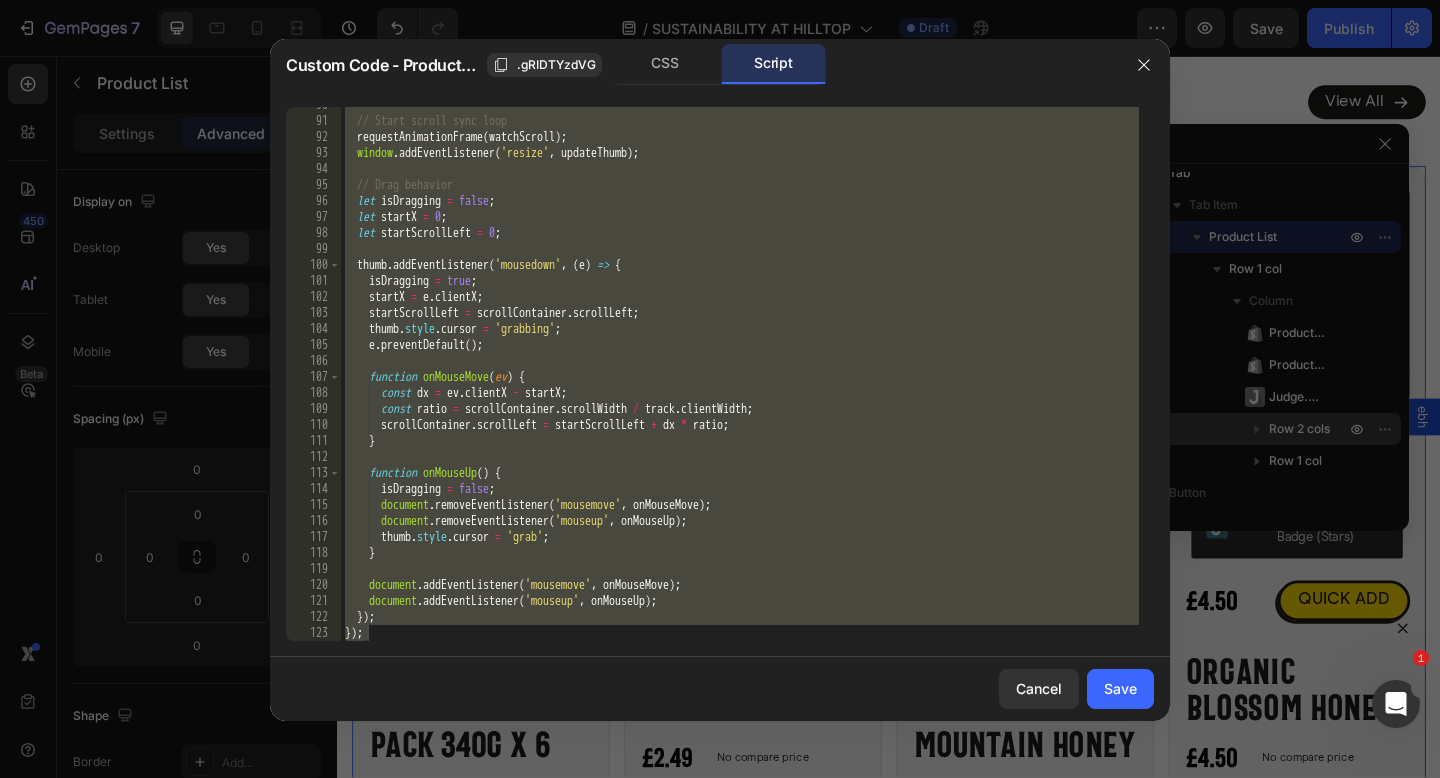 type on "});
});" 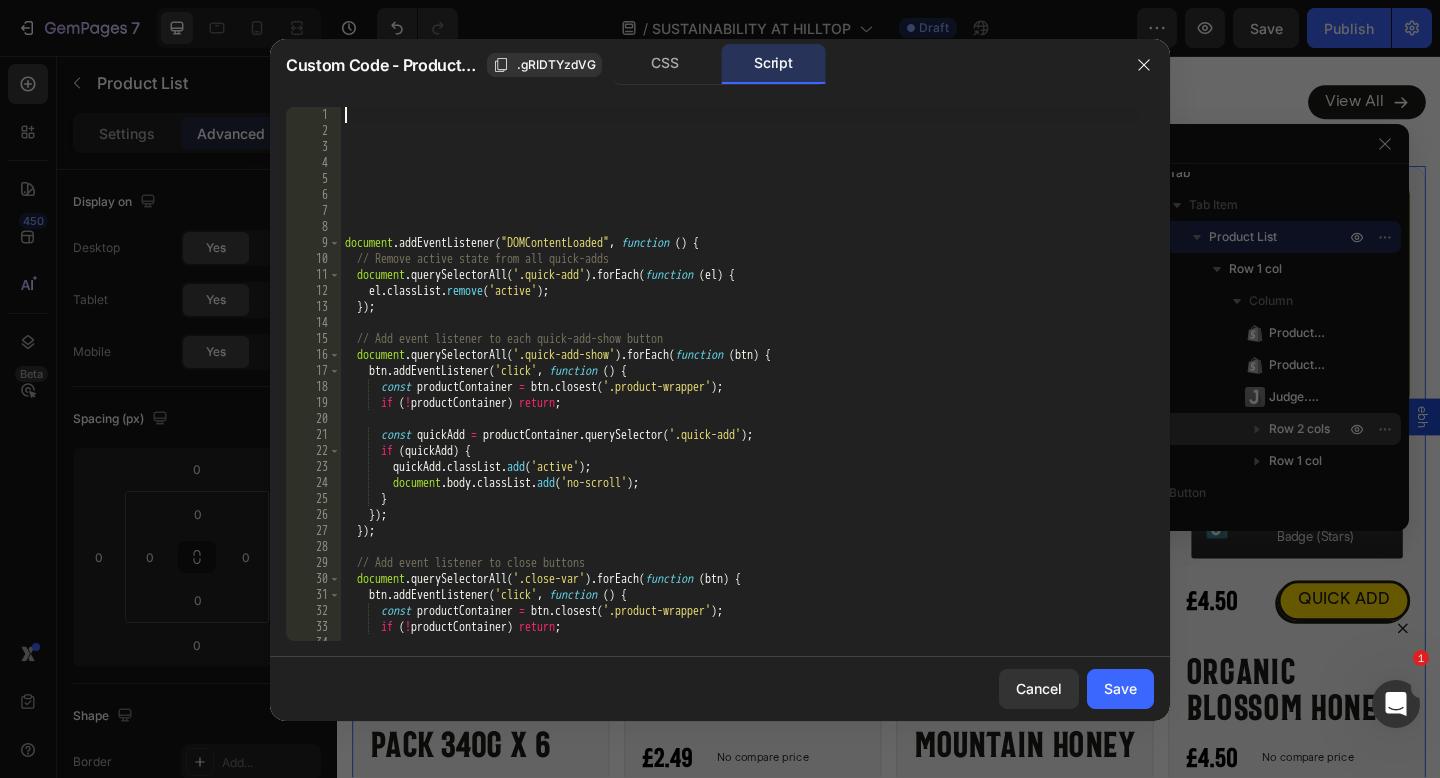 scroll, scrollTop: 0, scrollLeft: 0, axis: both 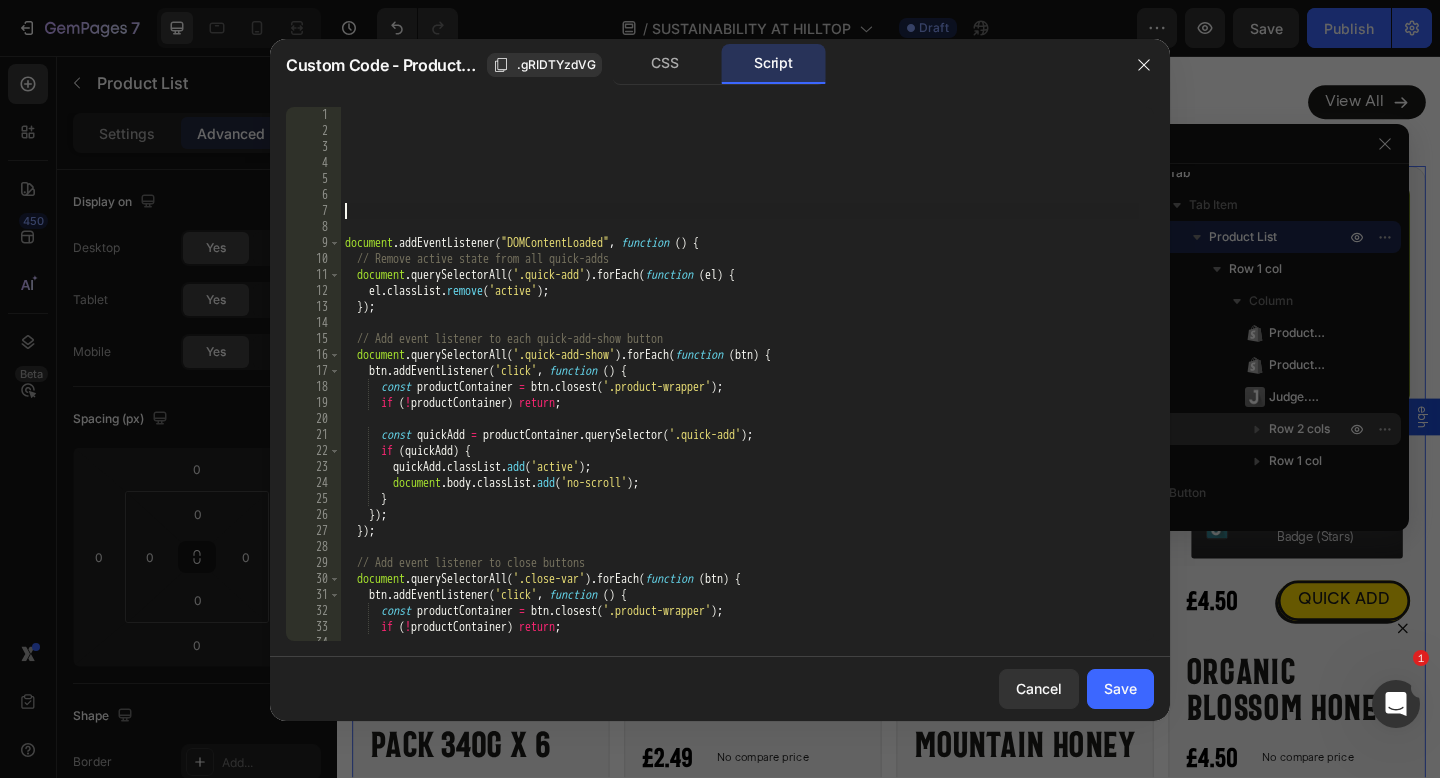 type on "document.addEventListener("DOMContentLoaded", function () {" 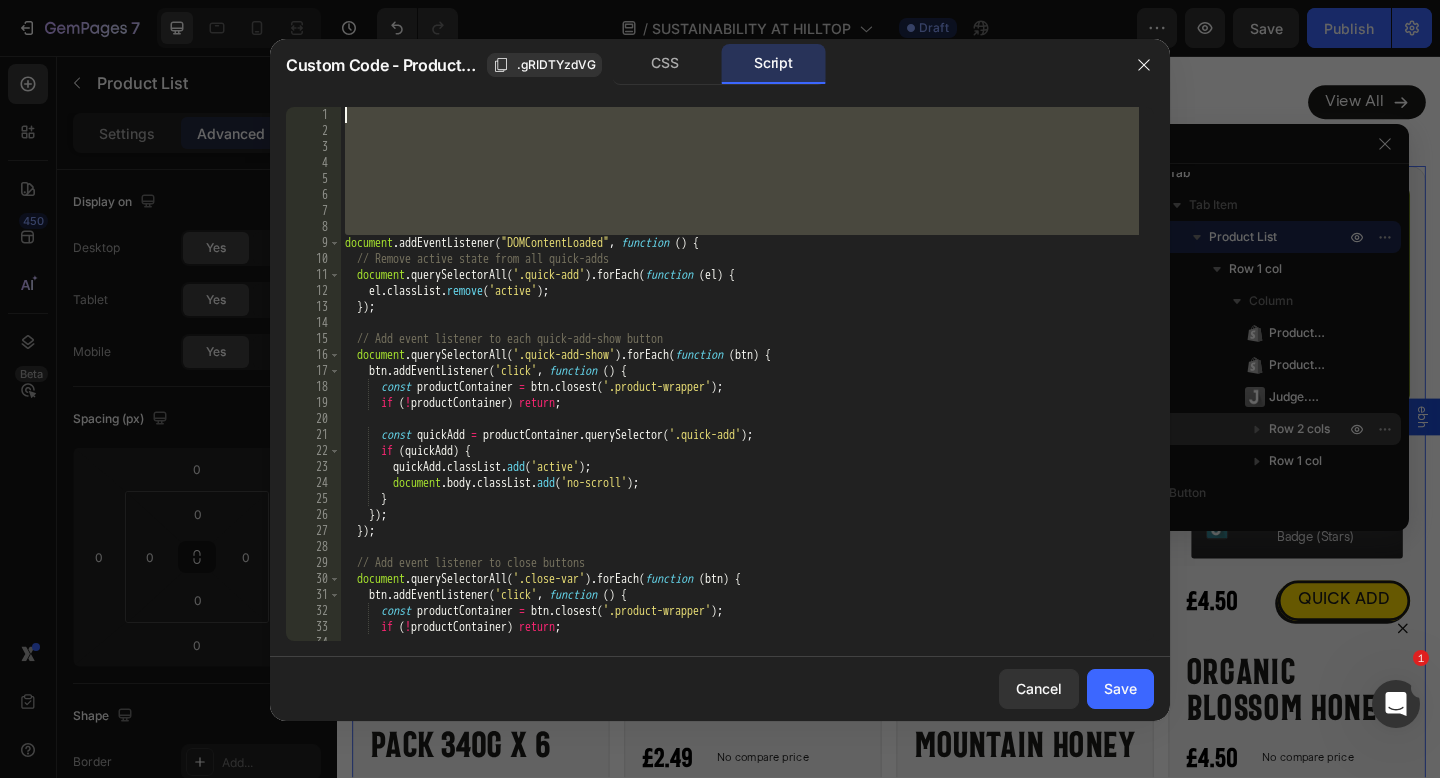 type on "document.addEventListener("DOMContentLoaded", function () {" 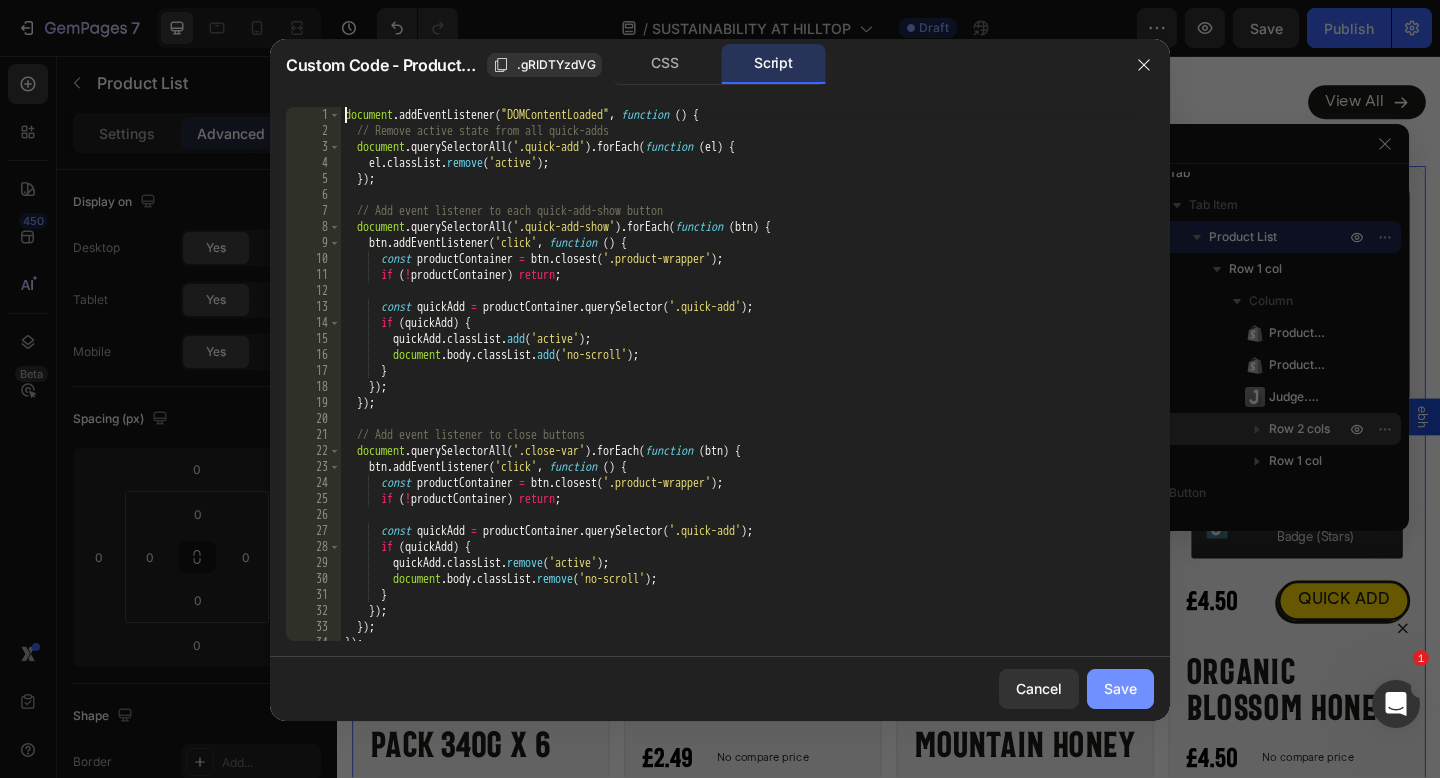 click on "Save" 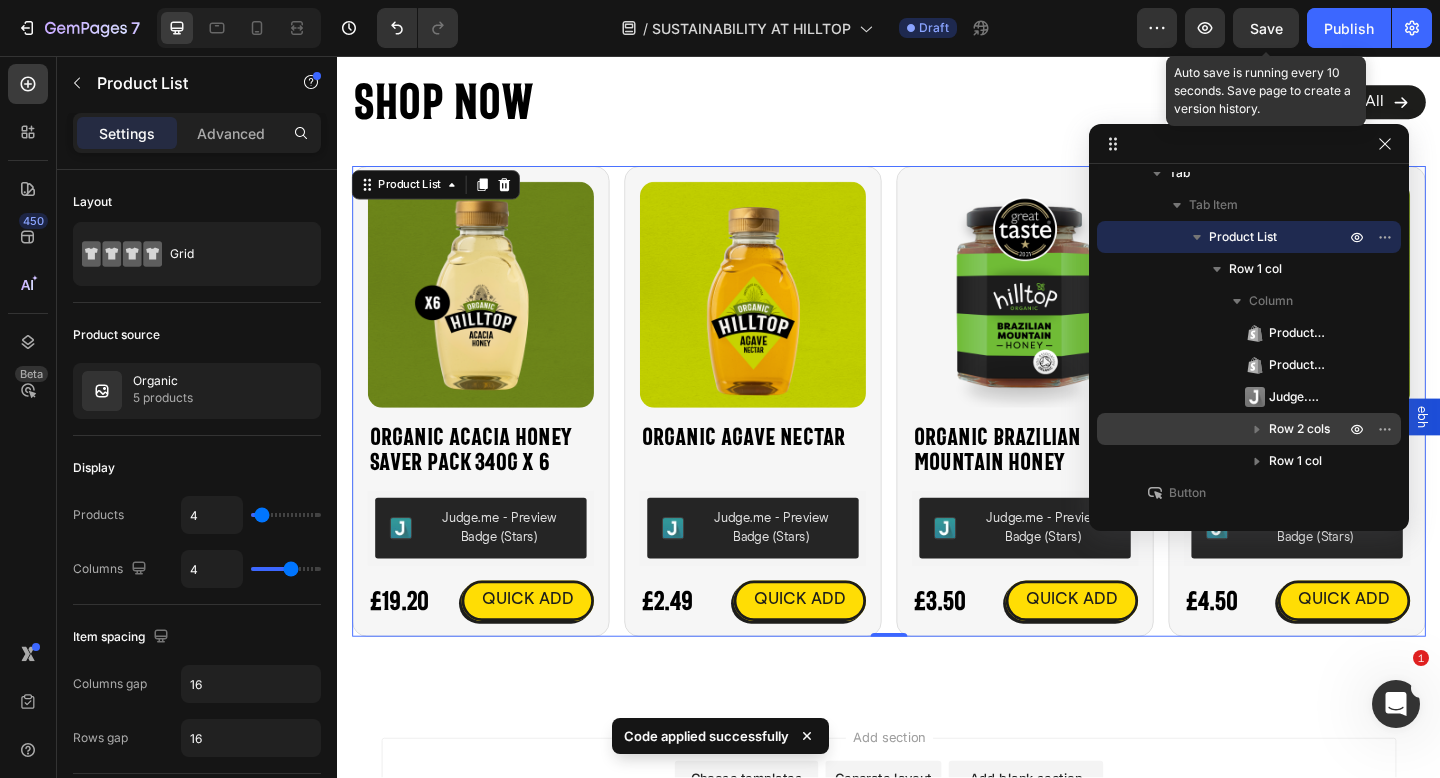 click on "Save" at bounding box center (1266, 28) 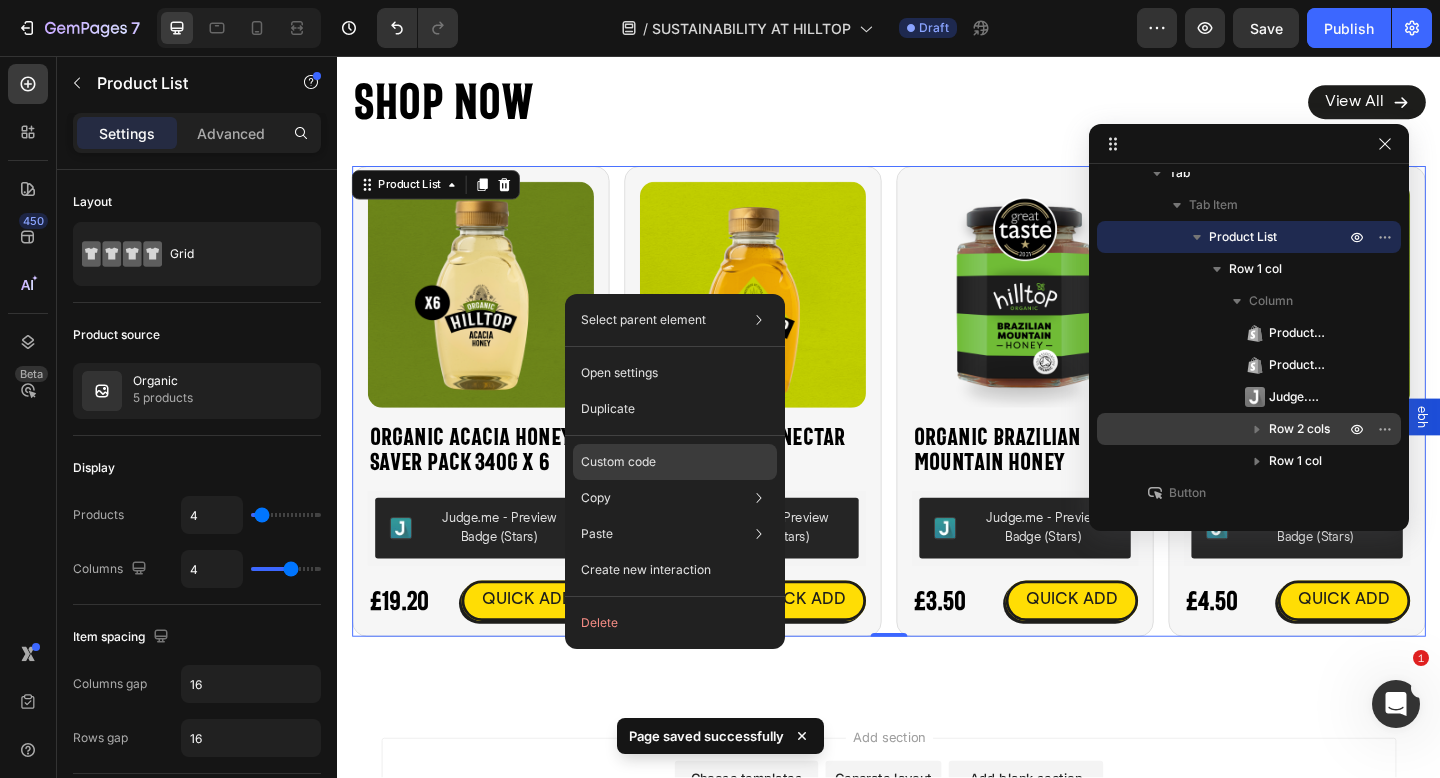 click on "Custom code" at bounding box center [618, 462] 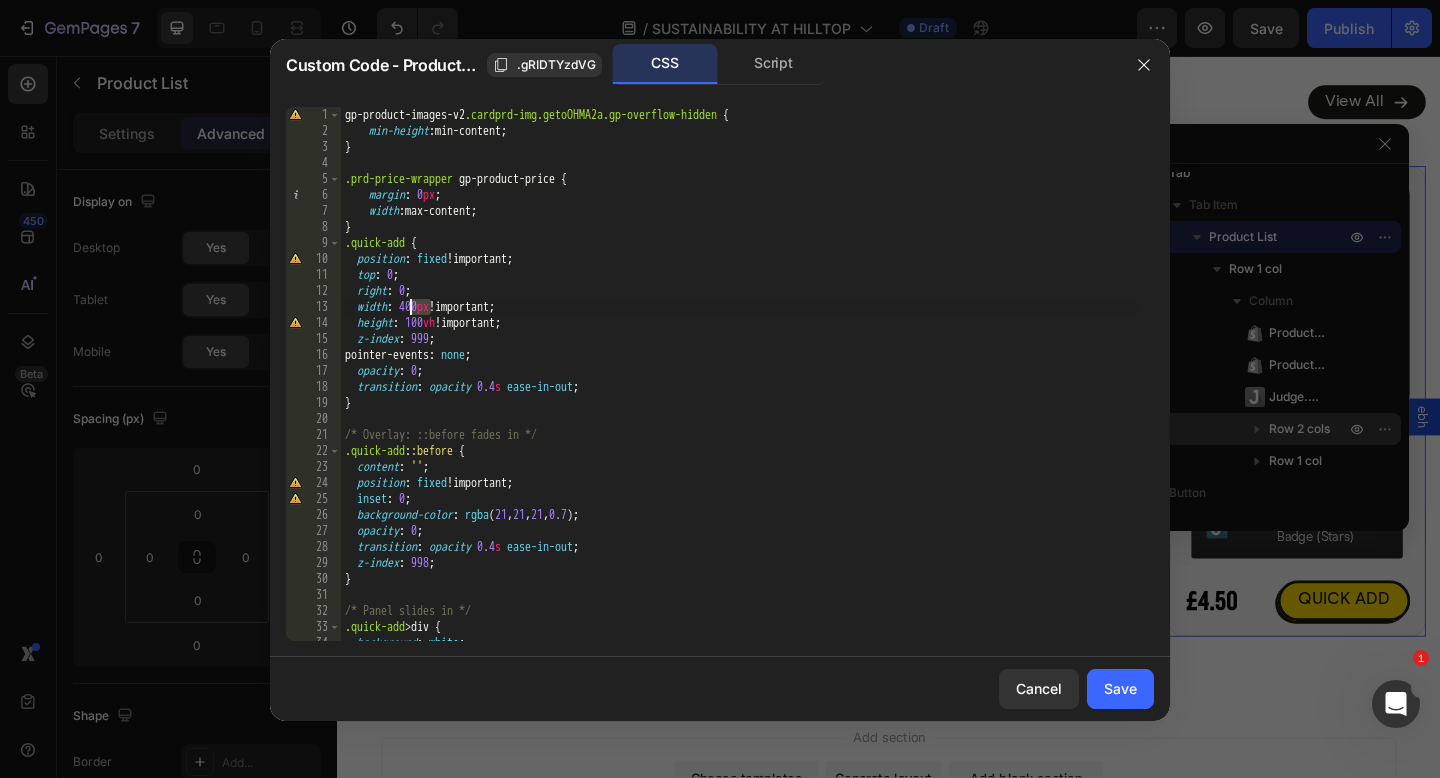 drag, startPoint x: 428, startPoint y: 304, endPoint x: 411, endPoint y: 306, distance: 17.117243 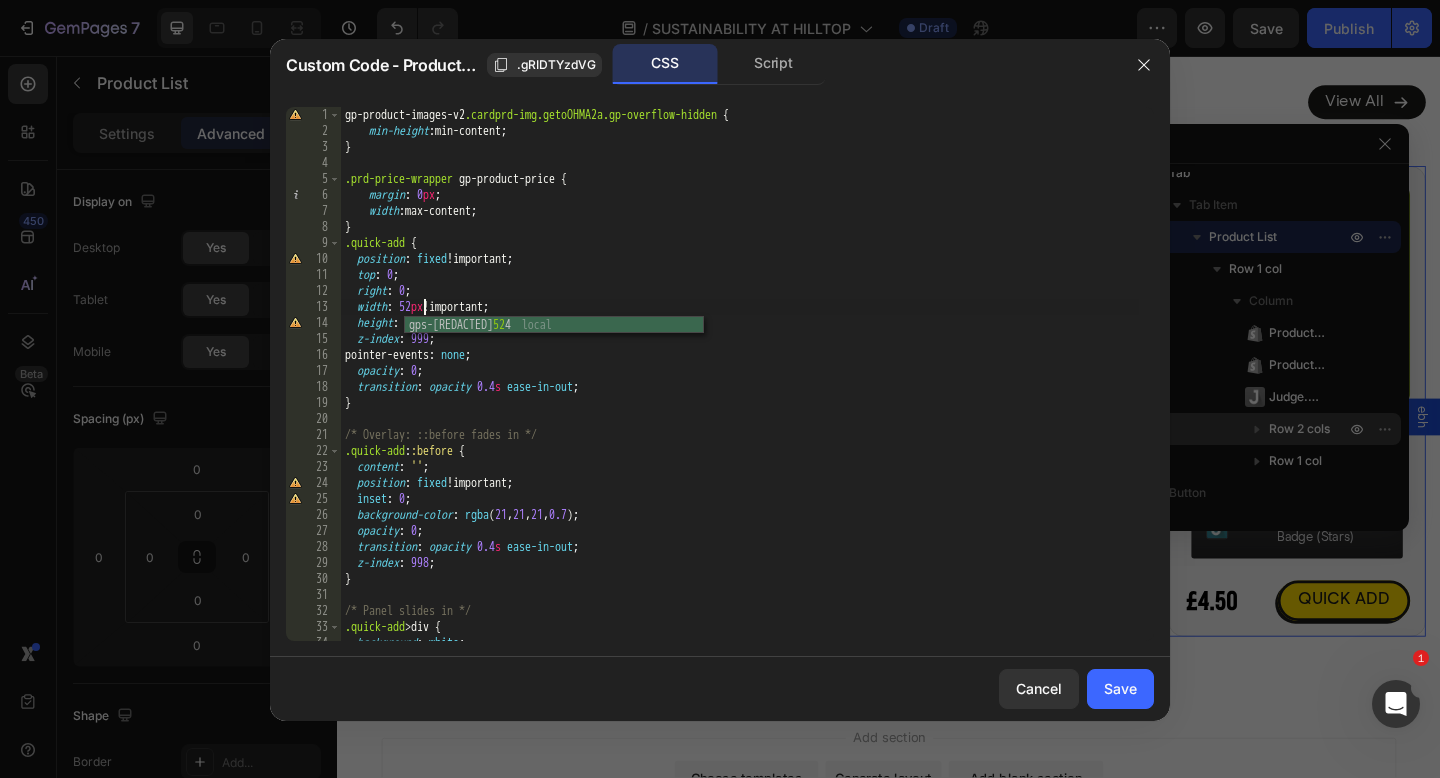 scroll, scrollTop: 0, scrollLeft: 6, axis: horizontal 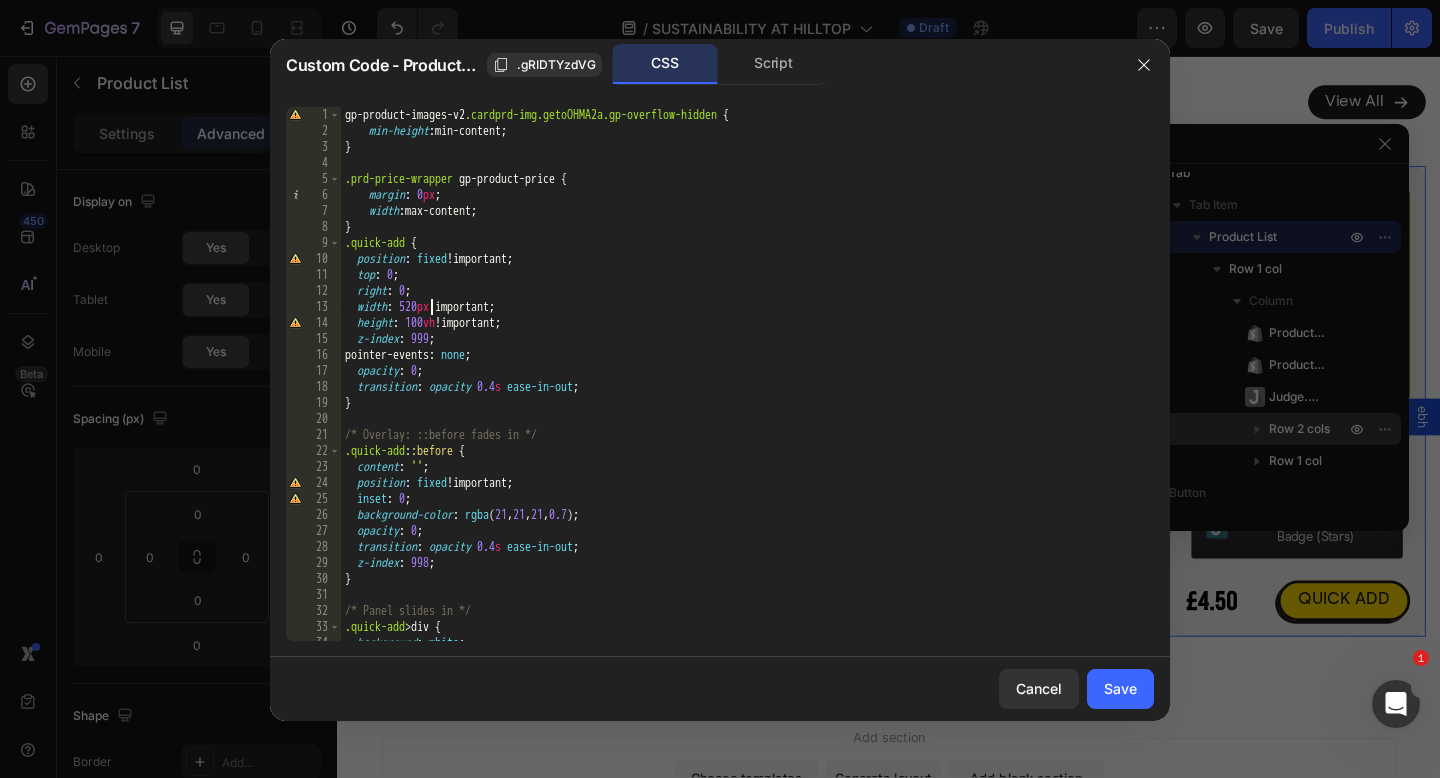 click on "gp-product-images-v2 .cardprd-img.getoOHMA2a.gp-overflow-hidden   {      min-height :  min-content ; } .prd-price-wrapper   gp-product-price   {      margin :   0 px ;      width :  max-content ; } .quick-add   {    position :   fixed  !important ;    top :   0 ;    right :   0 ;    width :   520 px  !important ;    height :   100 vh  !important ;    z-index :   999 ;   pointer-events :   none ;    opacity :   0 ;    transition :   opacity   0.4 s   ease-in-out ; } /* Overlay: ::before fades in */ .quick-add : :before   {    content :   ' ' ;    position :   fixed  !important ;    inset :   0 ;    background-color :   rgba ( 21 ,  21 ,  21 ,  0.7 ) ;    opacity :   0 ;    transition :   opacity   0.4 s   ease-in-out ;    z-index :   998 ; } /* Panel slides in */ .quick-add  >  div   {    background :   white ;    padding :   32 px ;" at bounding box center [740, 390] 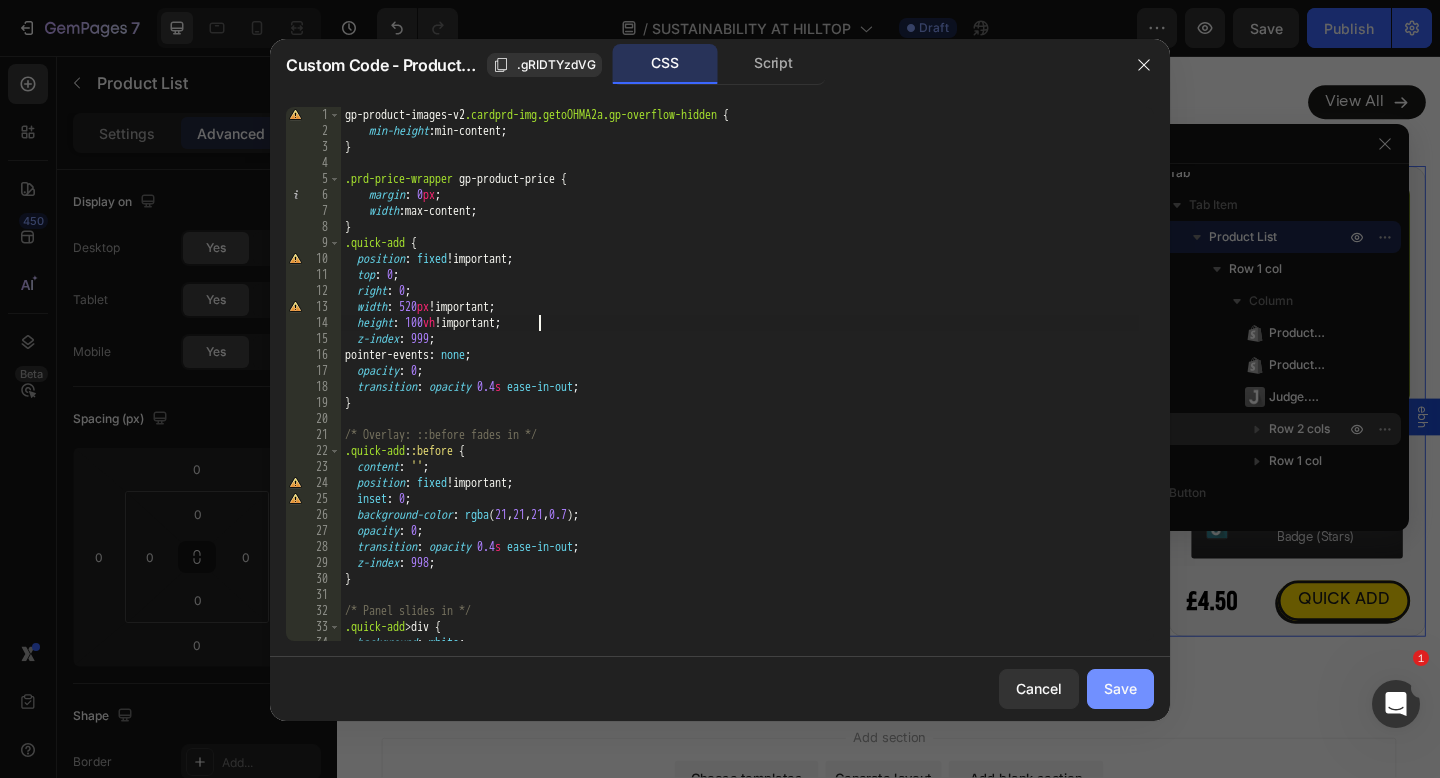 type on "height: 100vh !important;" 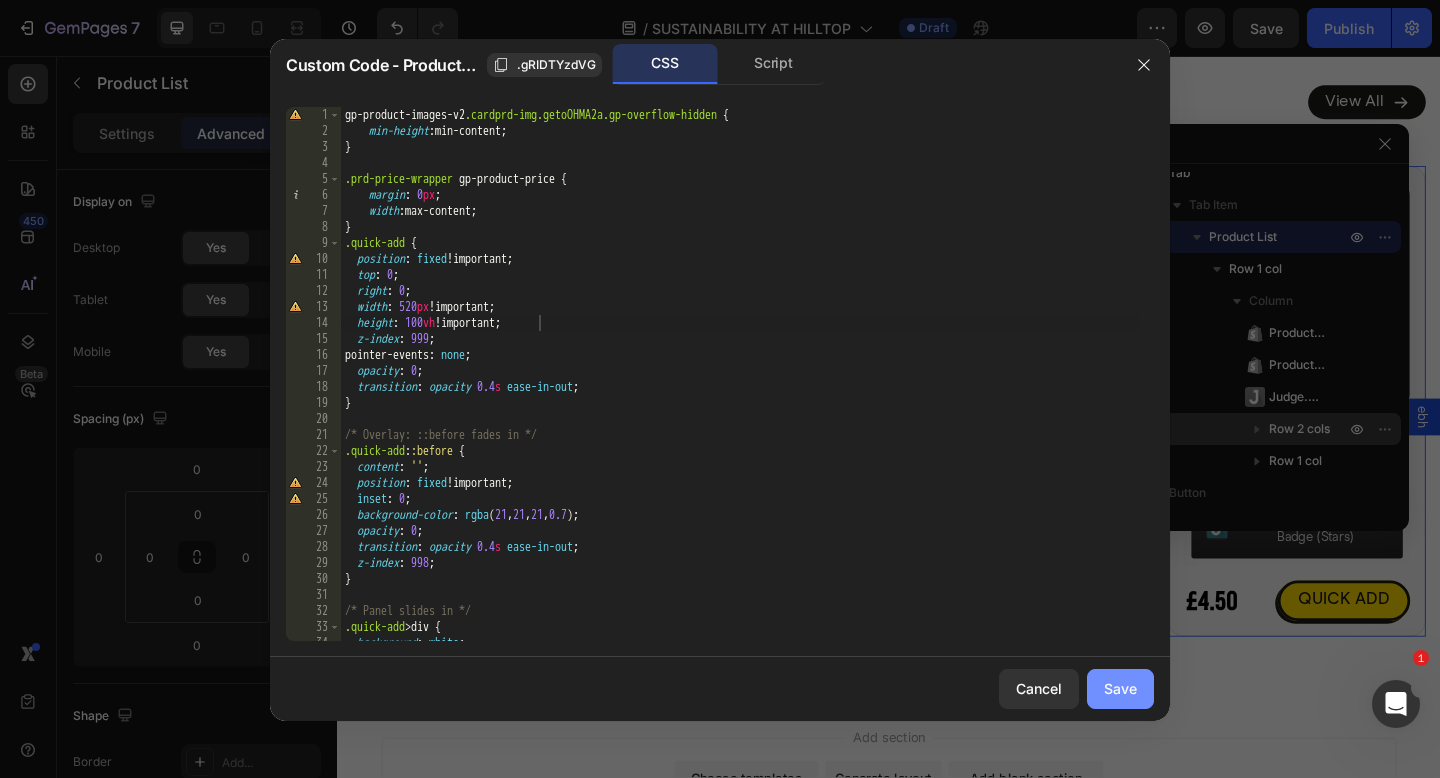 click on "Save" at bounding box center [1120, 688] 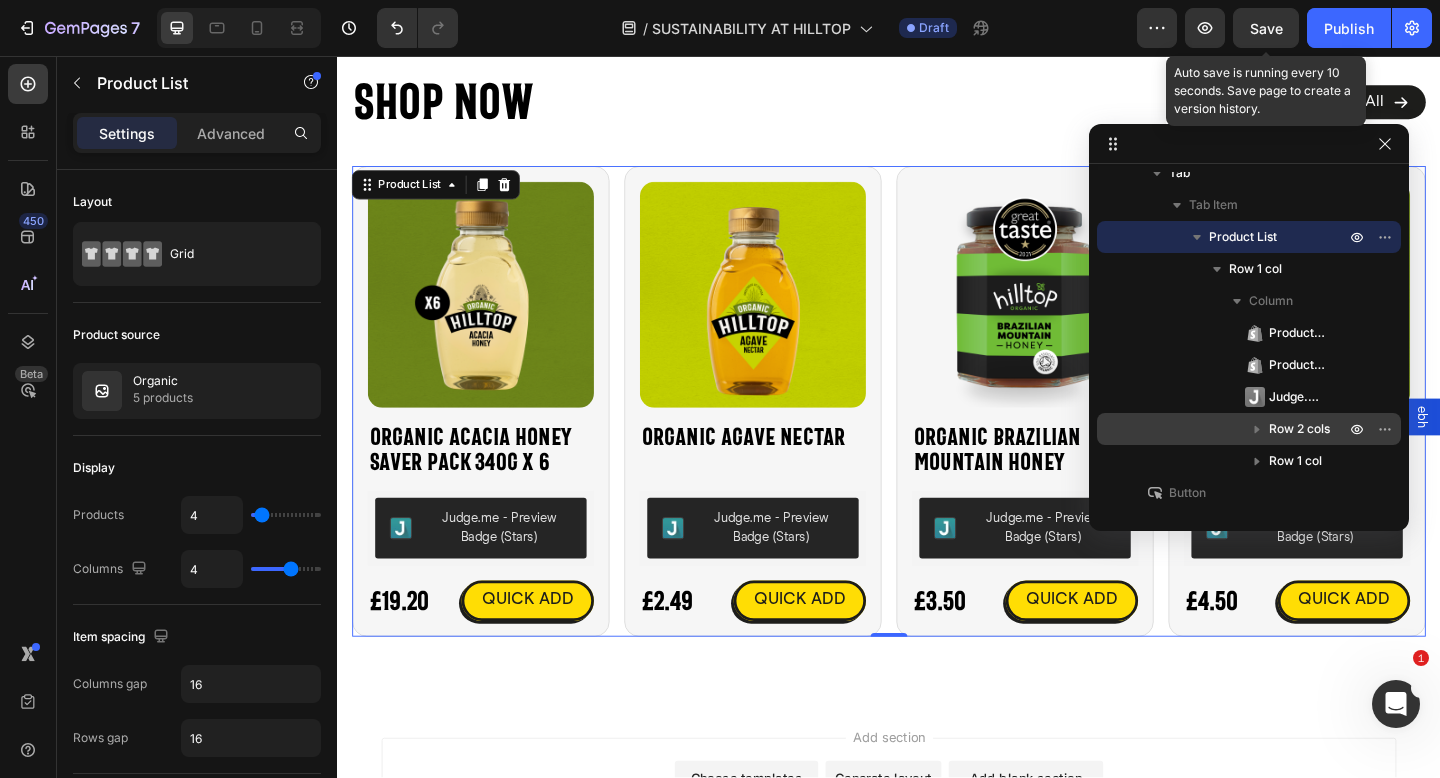click on "Save" at bounding box center (1266, 28) 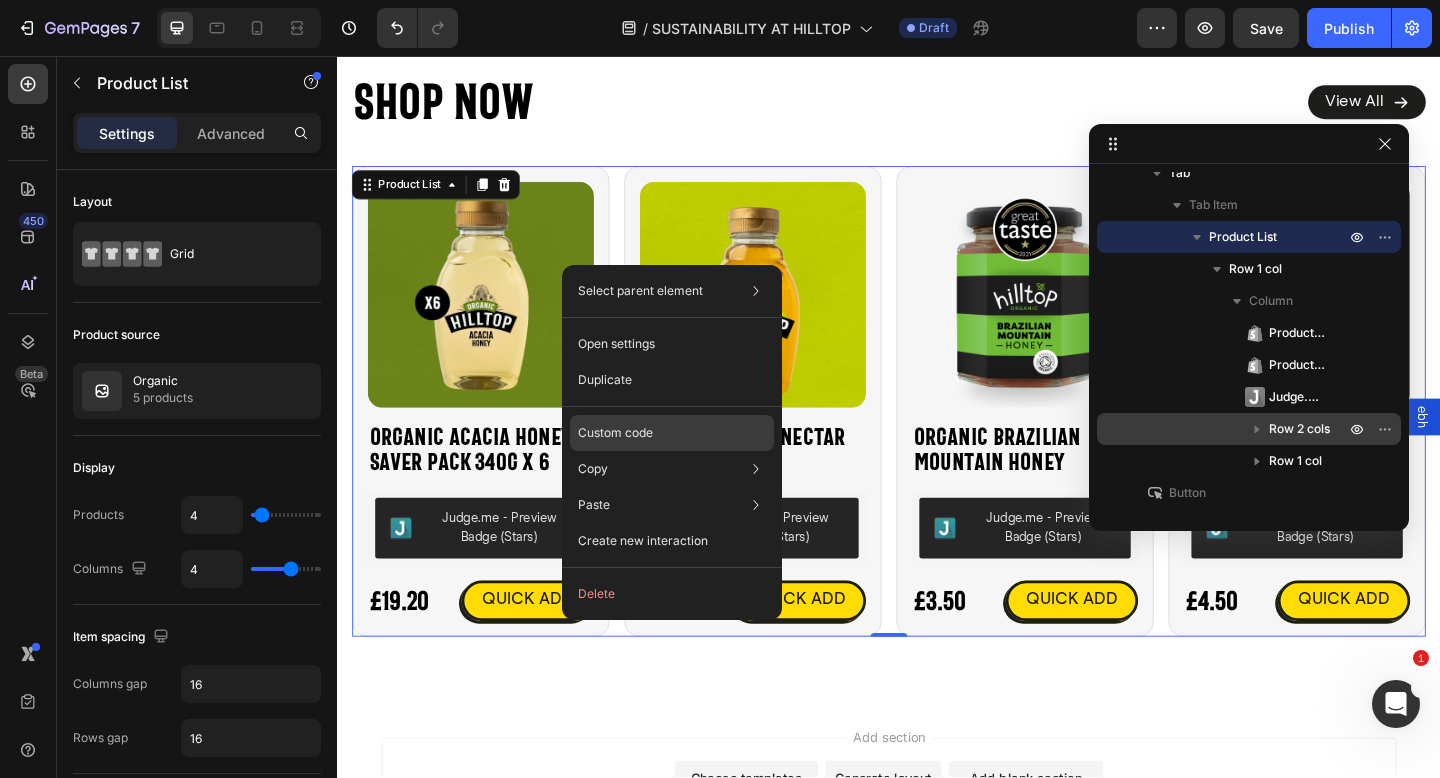 click on "Custom code" at bounding box center (615, 433) 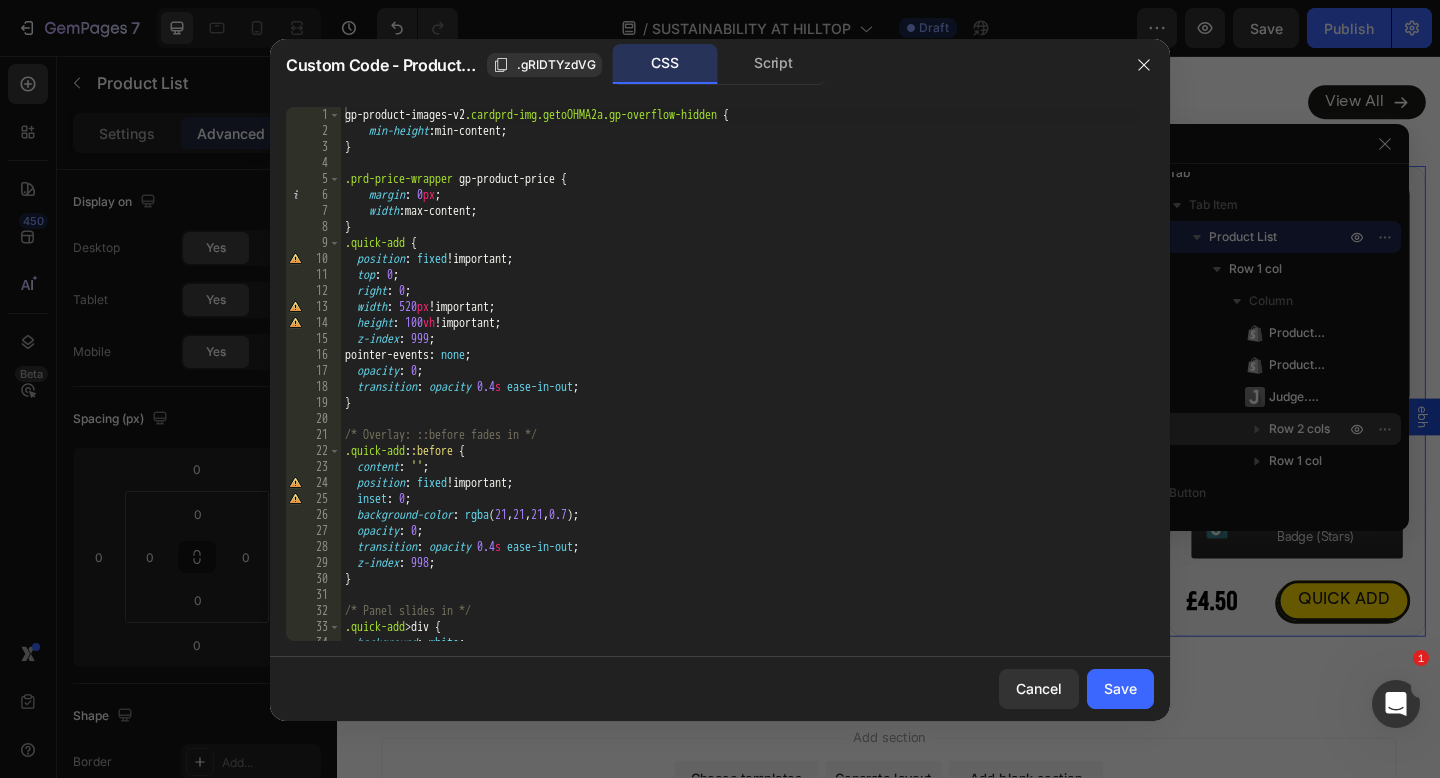 click on "gp-product-images-v2 .cardprd-img.getoOHMA2a.gp-overflow-hidden   {      min-height :  min-content ; } .prd-price-wrapper   gp-product-price   {      margin :   0 px ;      width :  max-content ; } .quick-add   {    position :   fixed  !important ;    top :   0 ;    right :   0 ;    width :   520 px  !important ;    height :   100 vh  !important ;    z-index :   999 ;   pointer-events :   none ;    opacity :   0 ;    transition :   opacity   0.4 s   ease-in-out ; } /* Overlay: ::before fades in */ .quick-add : :before   {    content :   ' ' ;    position :   fixed  !important ;    inset :   0 ;    background-color :   rgba ( 21 ,  21 ,  21 ,  0.7 ) ;    opacity :   0 ;    transition :   opacity   0.4 s   ease-in-out ;    z-index :   998 ; } /* Panel slides in */ .quick-add  >  div   {    background :   white ;    padding :   32 px ;" at bounding box center [740, 390] 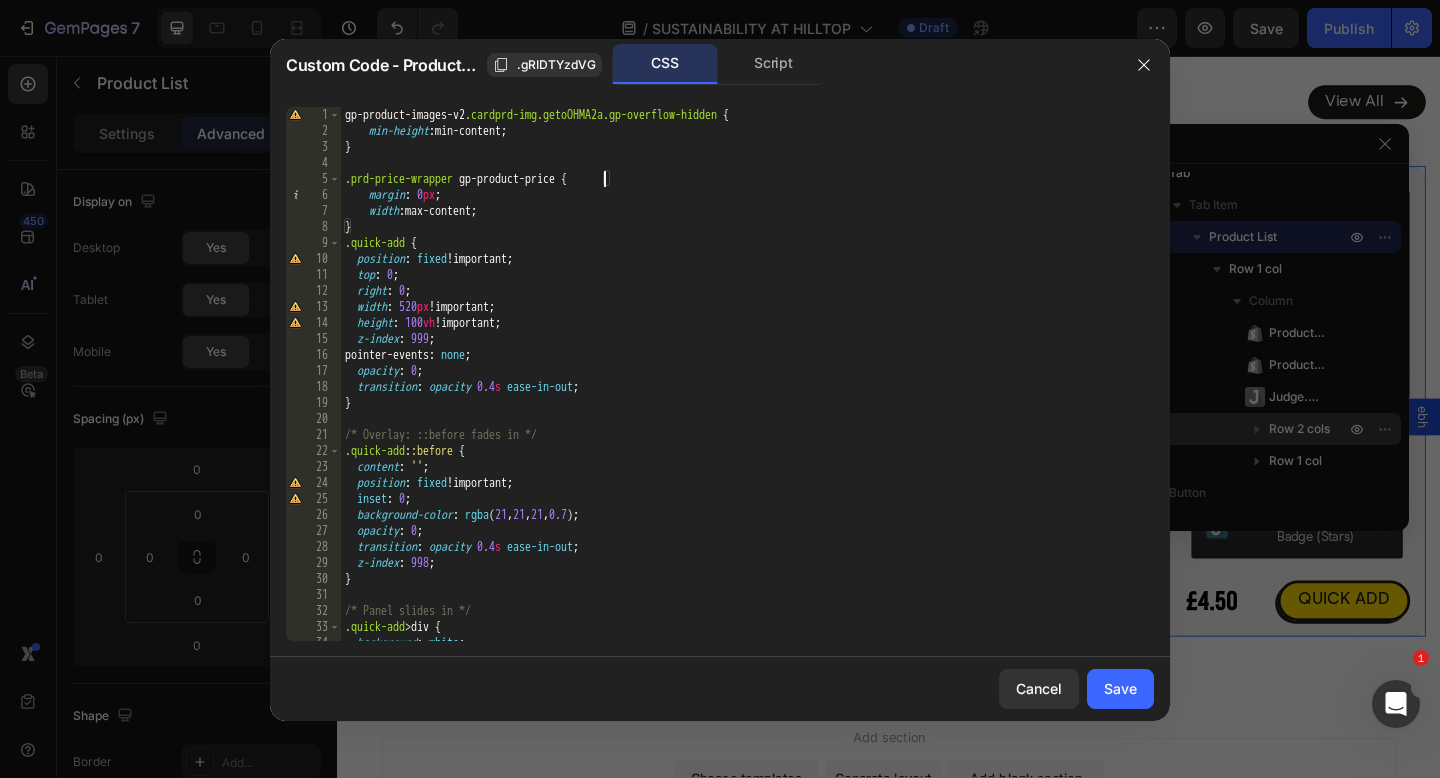 click on "gp-product-images-v2 .cardprd-img.getoOHMA2a.gp-overflow-hidden   {      min-height :  min-content ; } .prd-price-wrapper   gp-product-price   {      margin :   0 px ;      width :  max-content ; } .quick-add   {    position :   fixed  !important ;    top :   0 ;    right :   0 ;    width :   520 px  !important ;    height :   100 vh  !important ;    z-index :   999 ;   pointer-events :   none ;    opacity :   0 ;    transition :   opacity   0.4 s   ease-in-out ; } /* Overlay: ::before fades in */ .quick-add : :before   {    content :   ' ' ;    position :   fixed  !important ;    inset :   0 ;    background-color :   rgba ( 21 ,  21 ,  21 ,  0.7 ) ;    opacity :   0 ;    transition :   opacity   0.4 s   ease-in-out ;    z-index :   998 ; } /* Panel slides in */ .quick-add  >  div   {    background :   white ;    padding :   32 px ;" at bounding box center (740, 390) 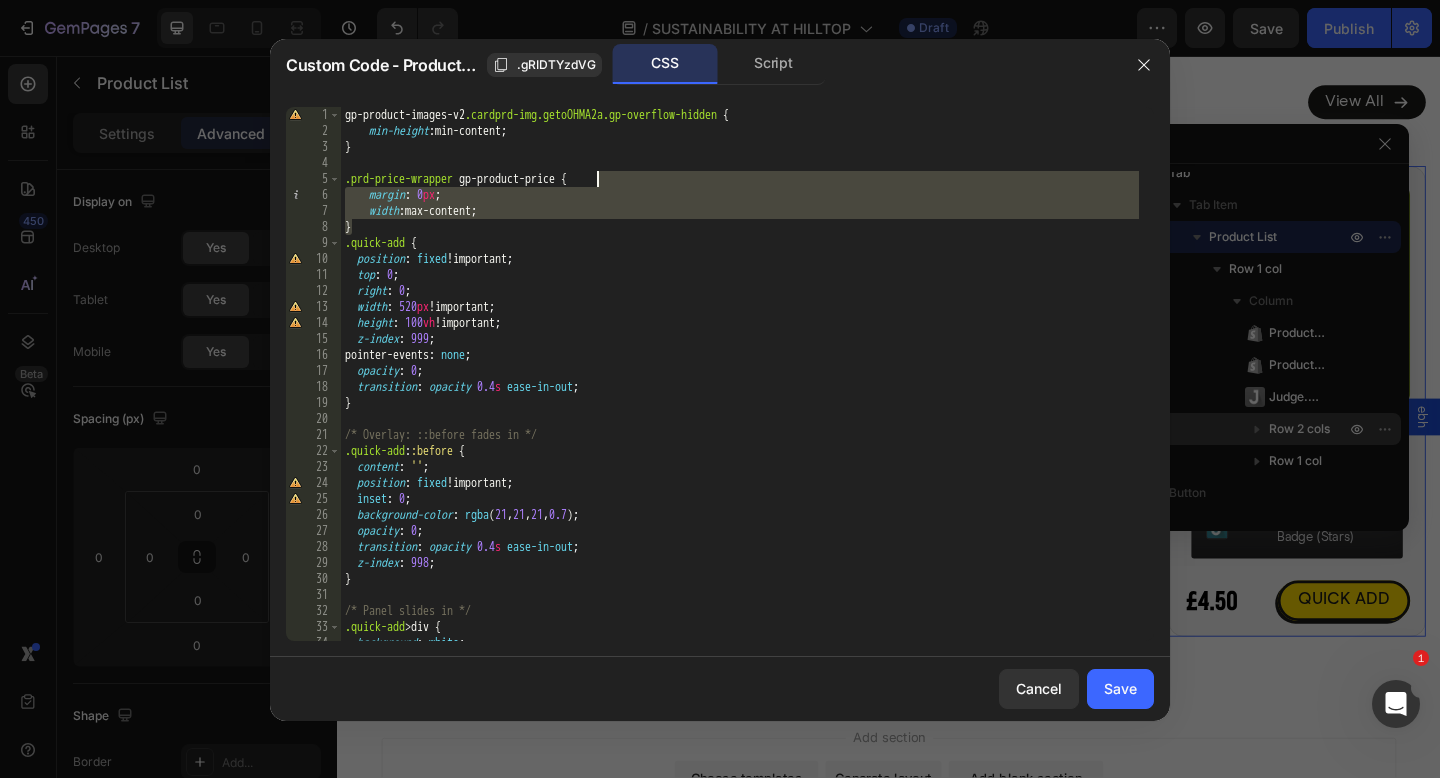 drag, startPoint x: 603, startPoint y: 176, endPoint x: 406, endPoint y: 180, distance: 197.0406 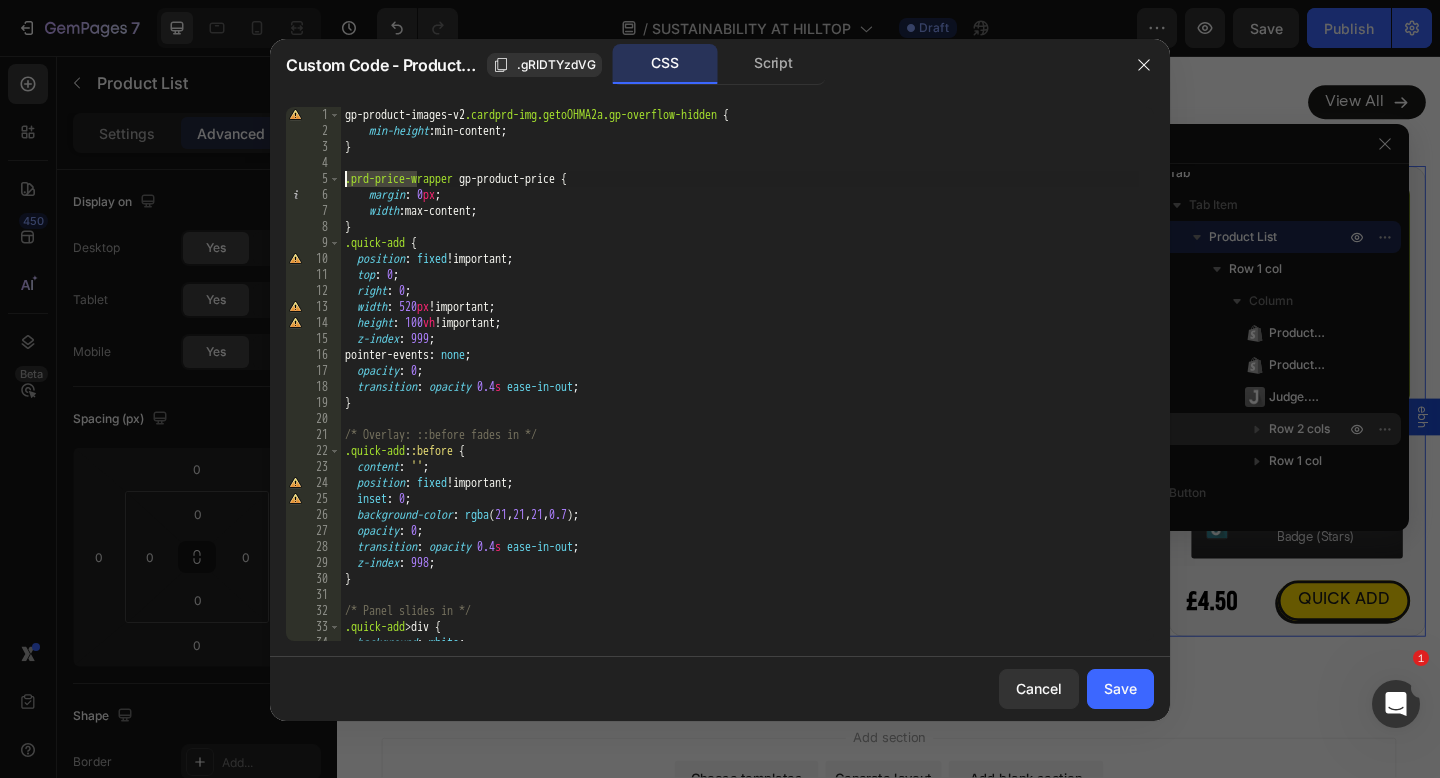 drag, startPoint x: 406, startPoint y: 180, endPoint x: 320, endPoint y: 183, distance: 86.05231 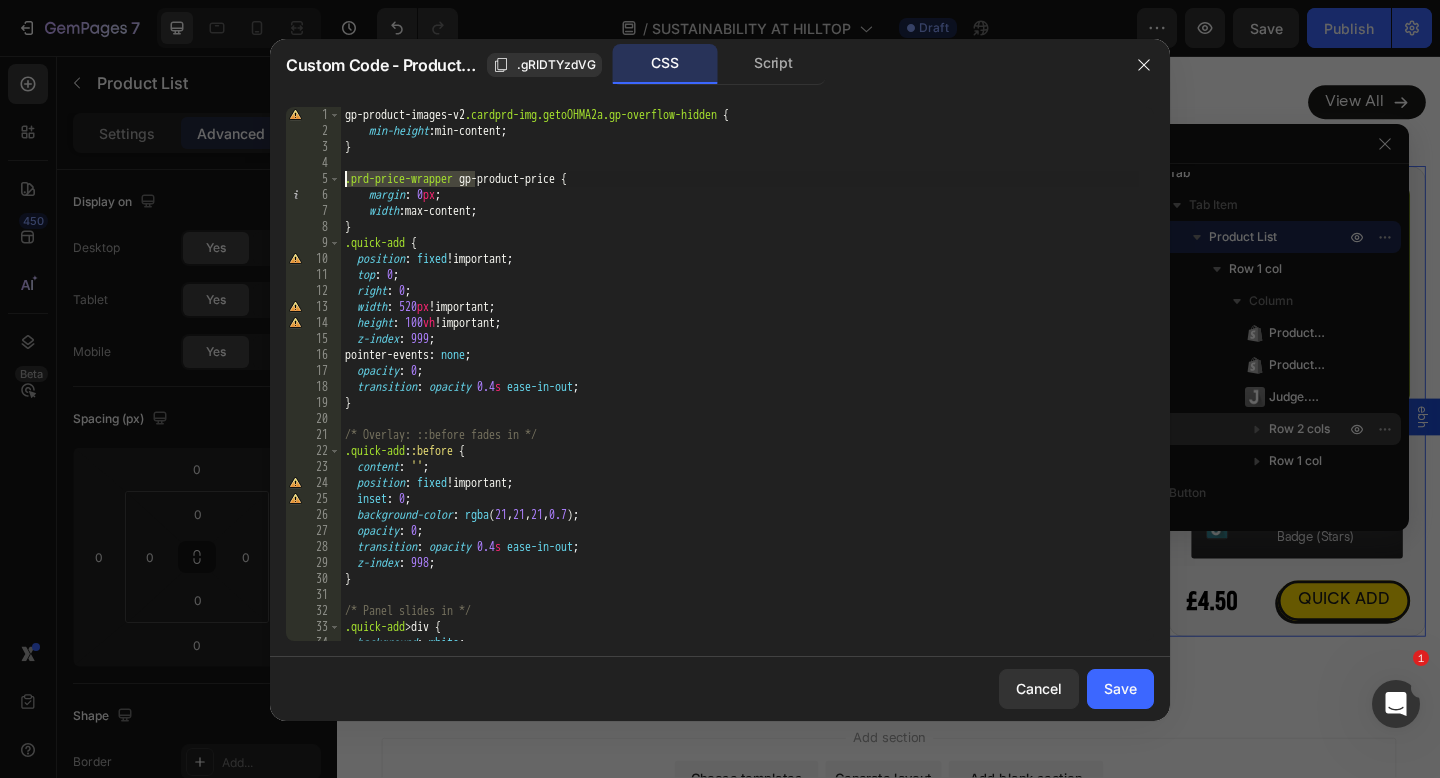 drag, startPoint x: 463, startPoint y: 177, endPoint x: 326, endPoint y: 179, distance: 137.0146 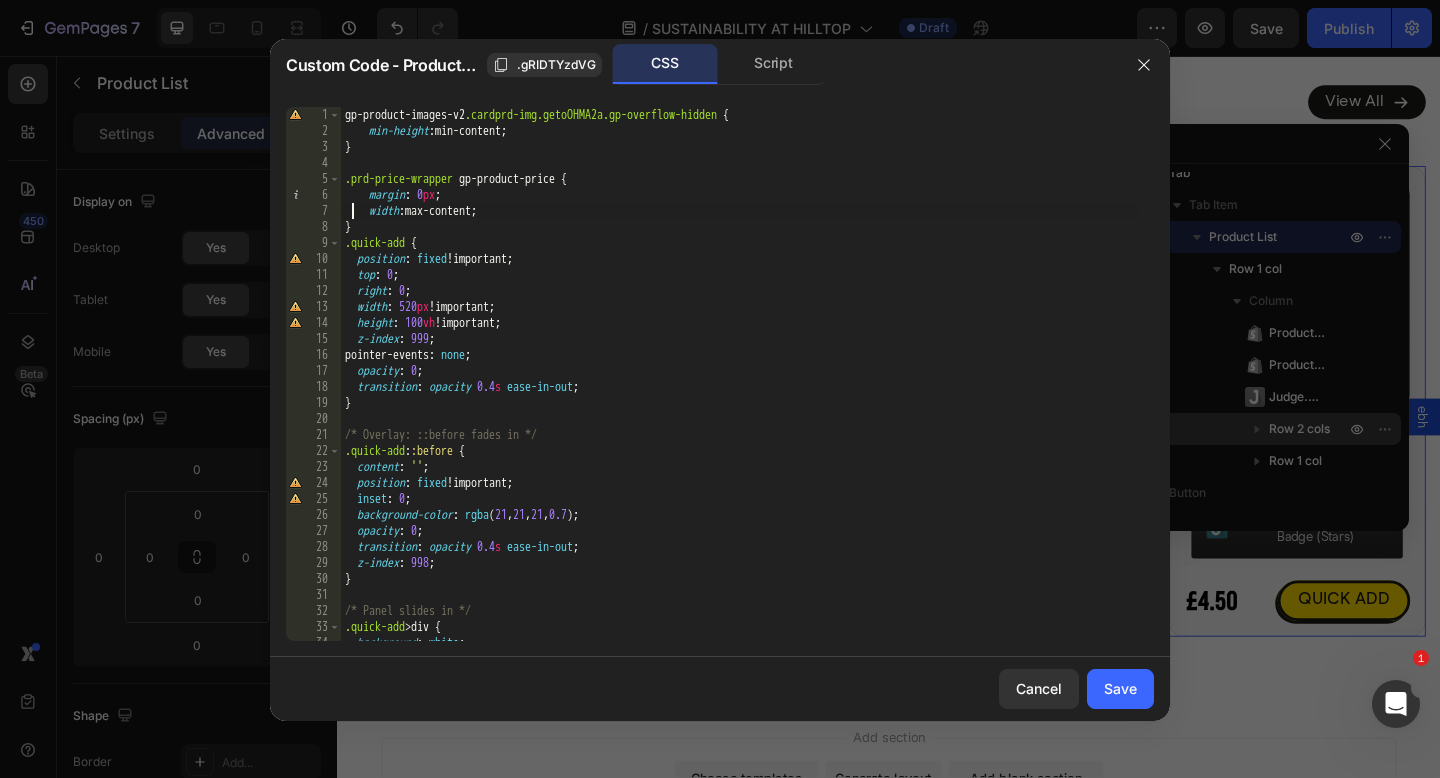 drag, startPoint x: 352, startPoint y: 215, endPoint x: 346, endPoint y: 205, distance: 11.661903 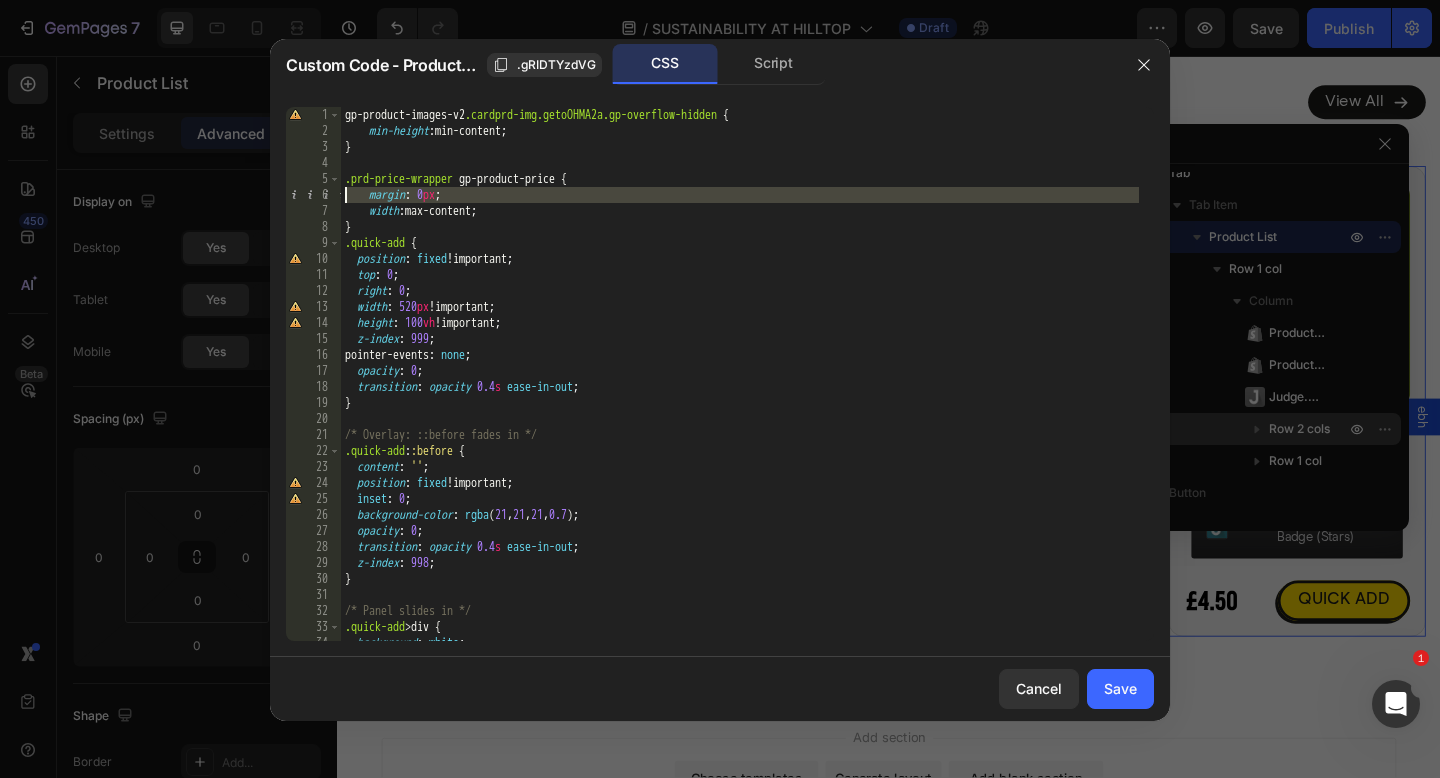 click on "gp-product-images-v2 .cardprd-img.getoOHMA2a.gp-overflow-hidden   {      min-height :  min-content ; } .prd-price-wrapper   gp-product-price   {      margin :   0 px ;      width :  max-content ; } .quick-add   {    position :   fixed  !important ;    top :   0 ;    right :   0 ;    width :   520 px  !important ;    height :   100 vh  !important ;    z-index :   999 ;   pointer-events :   none ;    opacity :   0 ;    transition :   opacity   0.4 s   ease-in-out ; } /* Overlay: ::before fades in */ .quick-add : :before   {    content :   ' ' ;    position :   fixed  !important ;    inset :   0 ;    background-color :   rgba ( 21 ,  21 ,  21 ,  0.7 ) ;    opacity :   0 ;    transition :   opacity   0.4 s   ease-in-out ;    z-index :   998 ; } /* Panel slides in */ .quick-add  >  div   {    background :   white ;    padding :   32 px ;" at bounding box center [740, 390] 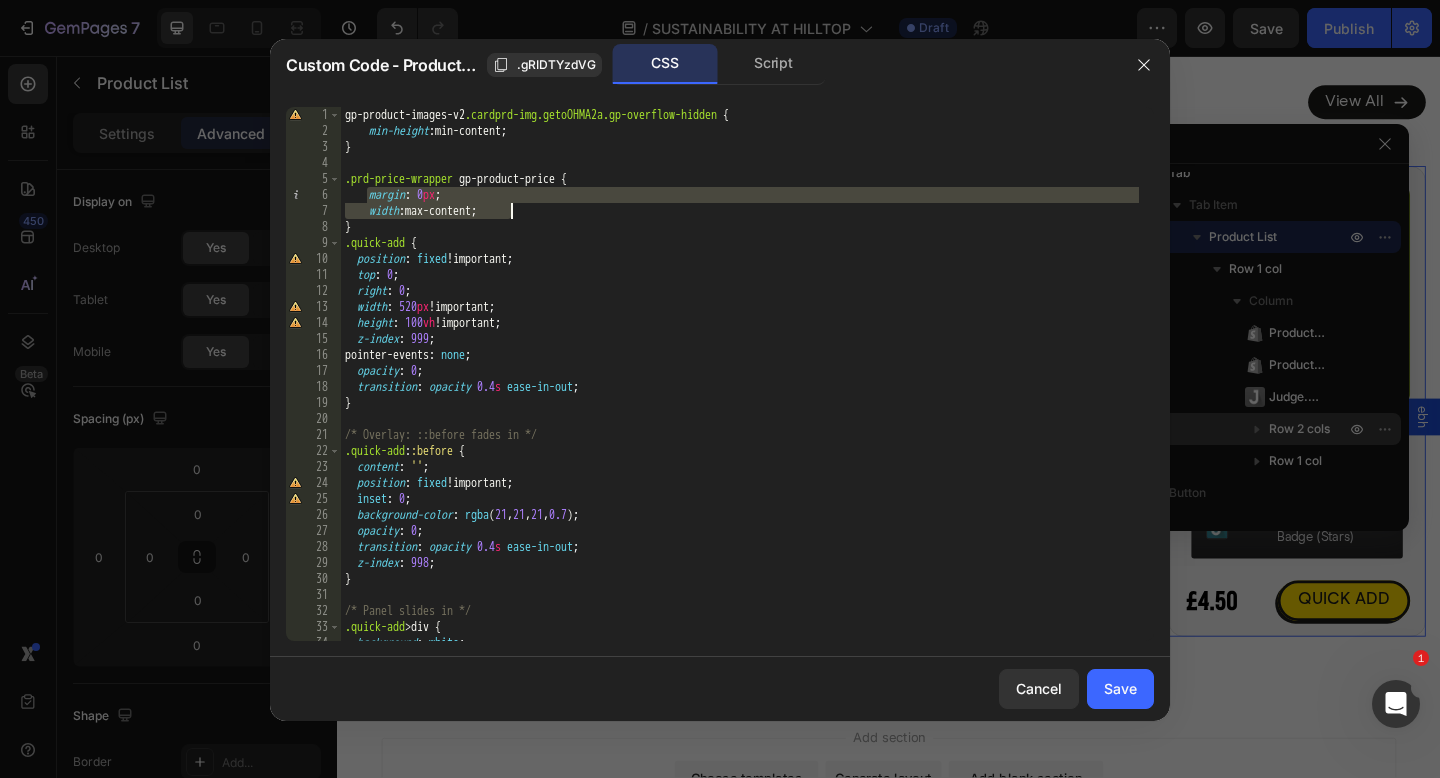 drag, startPoint x: 410, startPoint y: 197, endPoint x: 567, endPoint y: 213, distance: 157.81319 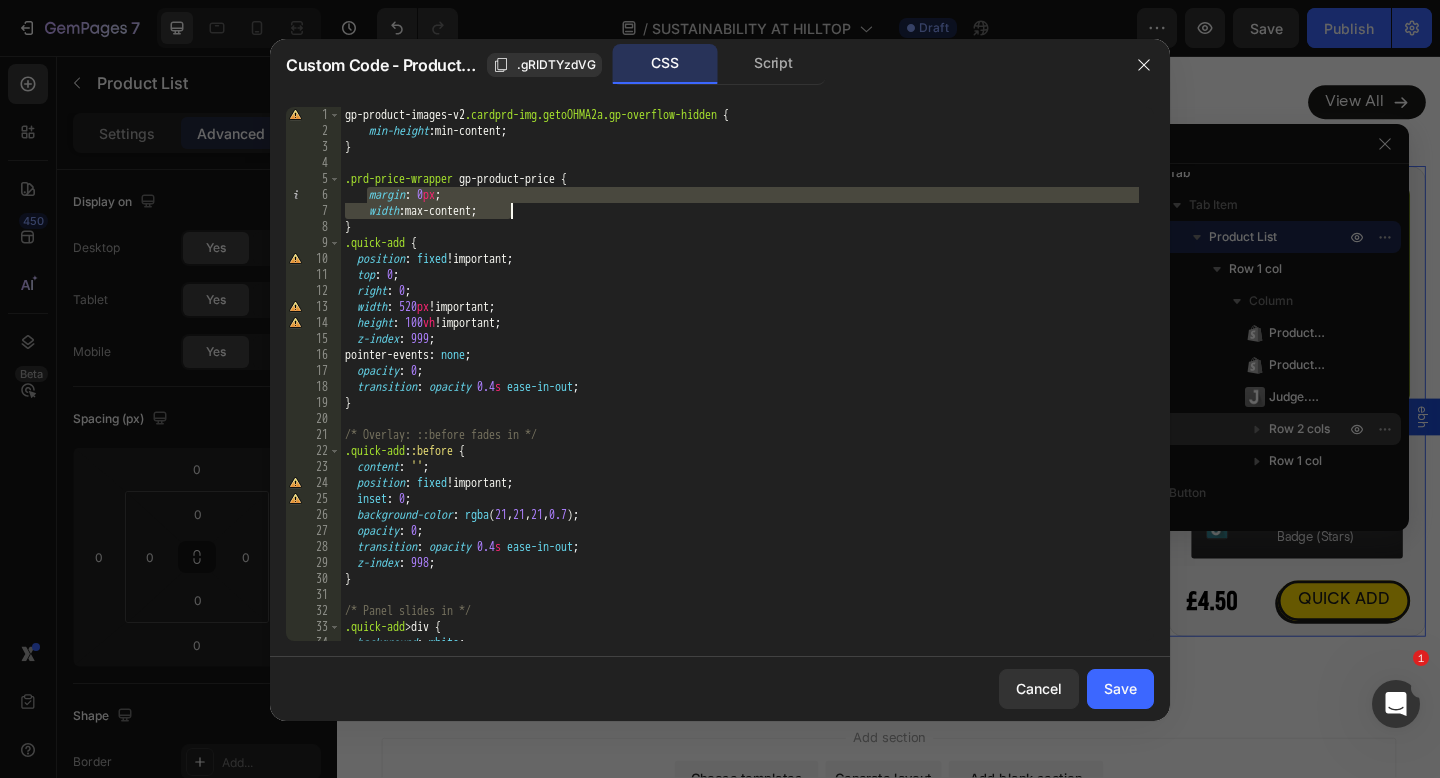 click on "gp-product-images-v2 .cardprd-img.getoOHMA2a.gp-overflow-hidden   {      min-height :  min-content ; } .prd-price-wrapper   gp-product-price   {      margin :   0 px ;      width :  max-content ; } .quick-add   {    position :   fixed  !important ;    top :   0 ;    right :   0 ;    width :   520 px  !important ;    height :   100 vh  !important ;    z-index :   999 ;   pointer-events :   none ;    opacity :   0 ;    transition :   opacity   0.4 s   ease-in-out ; } /* Overlay: ::before fades in */ .quick-add : :before   {    content :   ' ' ;    position :   fixed  !important ;    inset :   0 ;    background-color :   rgba ( 21 ,  21 ,  21 ,  0.7 ) ;    opacity :   0 ;    transition :   opacity   0.4 s   ease-in-out ;    z-index :   998 ; } /* Panel slides in */ .quick-add  >  div   {    background :   white ;    padding :   32 px ;" at bounding box center [740, 390] 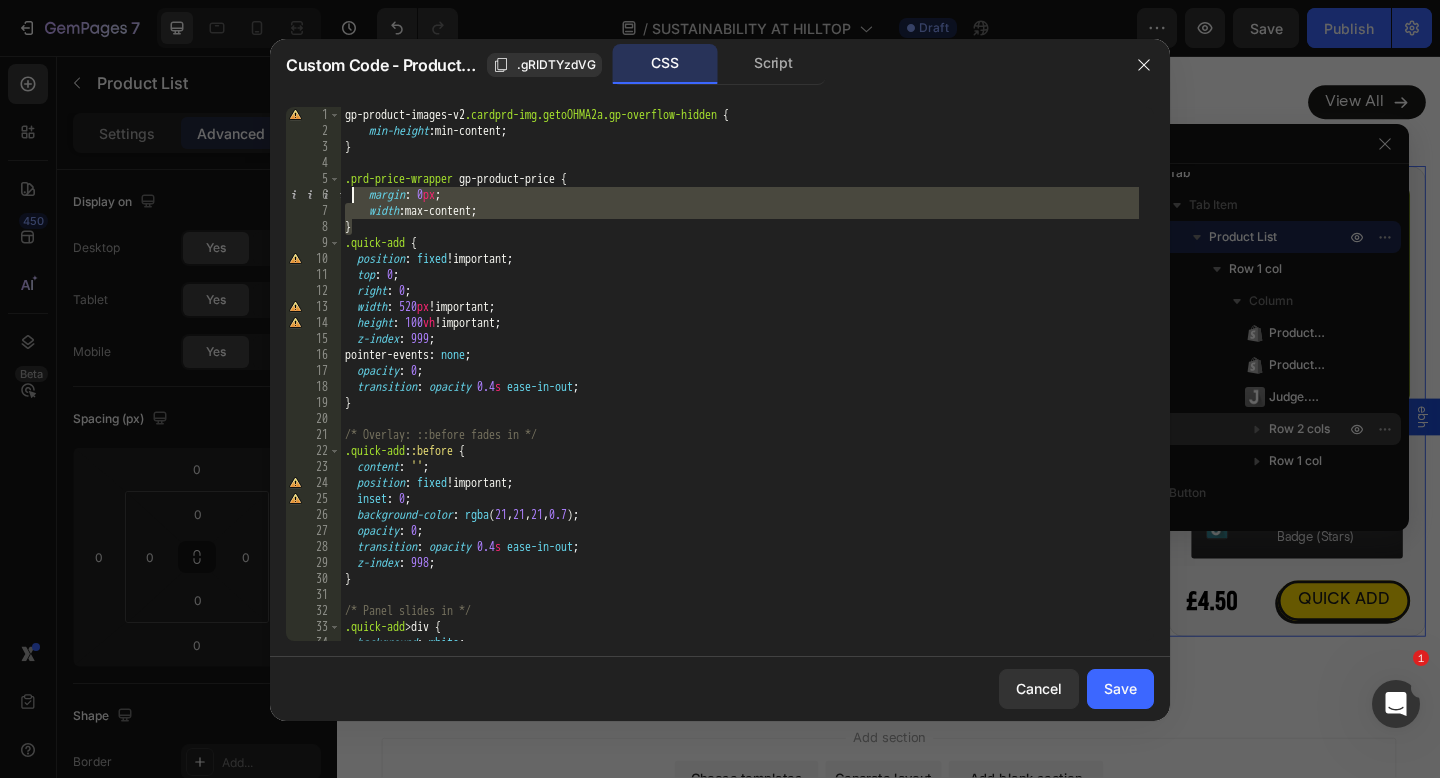 drag, startPoint x: 369, startPoint y: 224, endPoint x: 342, endPoint y: 180, distance: 51.62364 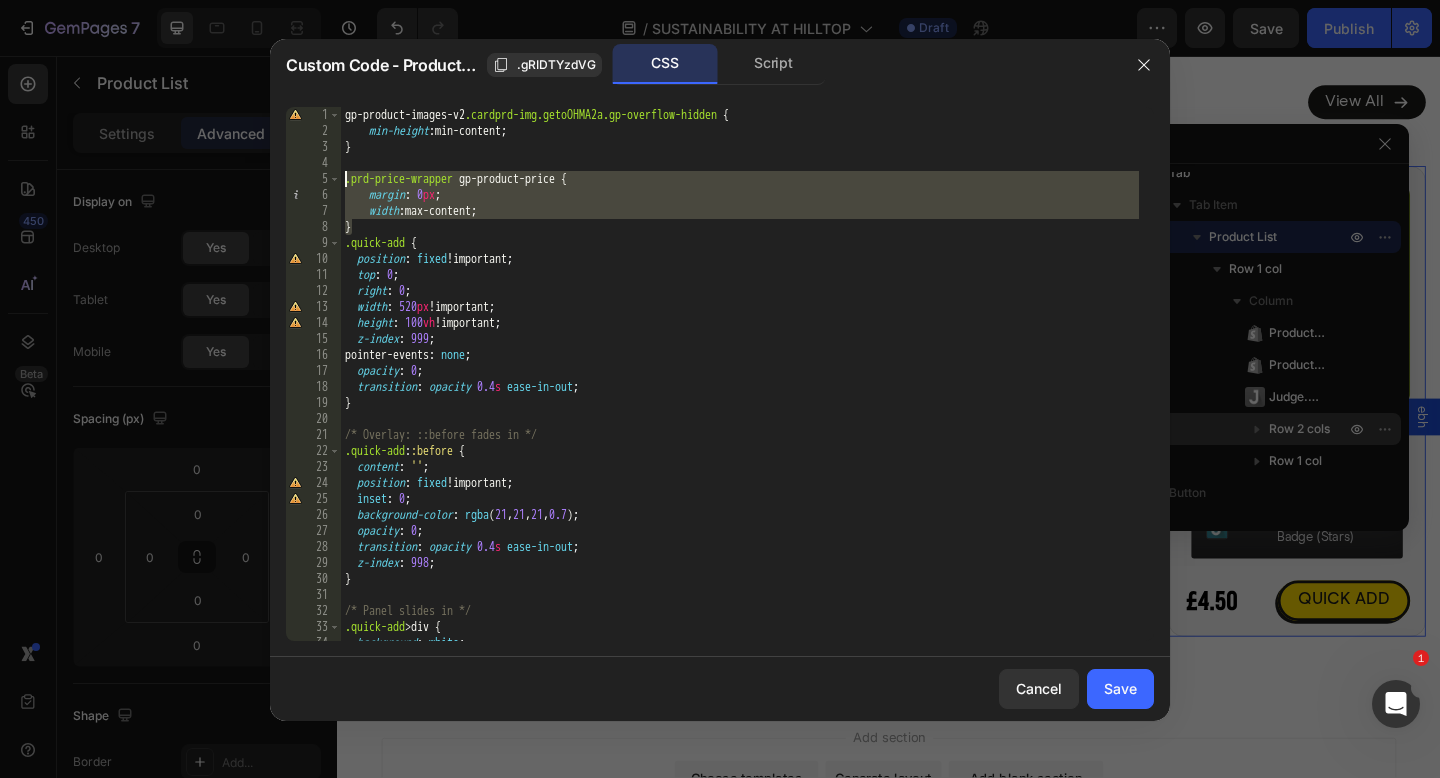 click on "gp-product-images-v2 .cardprd-img.getoOHMA2a.gp-overflow-hidden   {      min-height :  min-content ; } .prd-price-wrapper   gp-product-price   {      margin :   0 px ;      width :  max-content ; } .quick-add   {    position :   fixed  !important ;    top :   0 ;    right :   0 ;    width :   520 px  !important ;    height :   100 vh  !important ;    z-index :   999 ;   pointer-events :   none ;    opacity :   0 ;    transition :   opacity   0.4 s   ease-in-out ; } /* Overlay: ::before fades in */ .quick-add : :before   {    content :   ' ' ;    position :   fixed  !important ;    inset :   0 ;    background-color :   rgba ( 21 ,  21 ,  21 ,  0.7 ) ;    opacity :   0 ;    transition :   opacity   0.4 s   ease-in-out ;    z-index :   998 ; } /* Panel slides in */ .quick-add  >  div   {    background :   white ;    padding :   32 px ;" at bounding box center [740, 374] 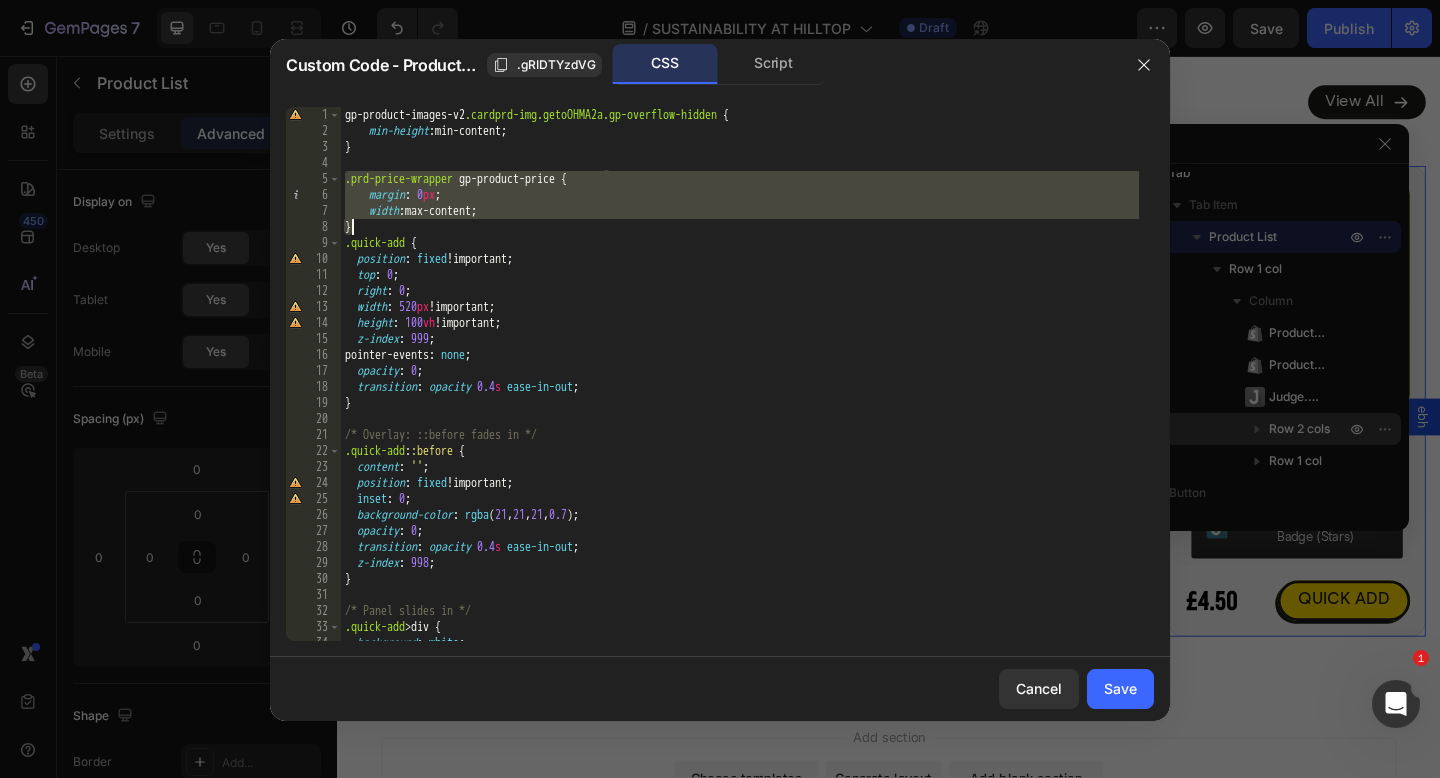 drag, startPoint x: 348, startPoint y: 176, endPoint x: 372, endPoint y: 226, distance: 55.461697 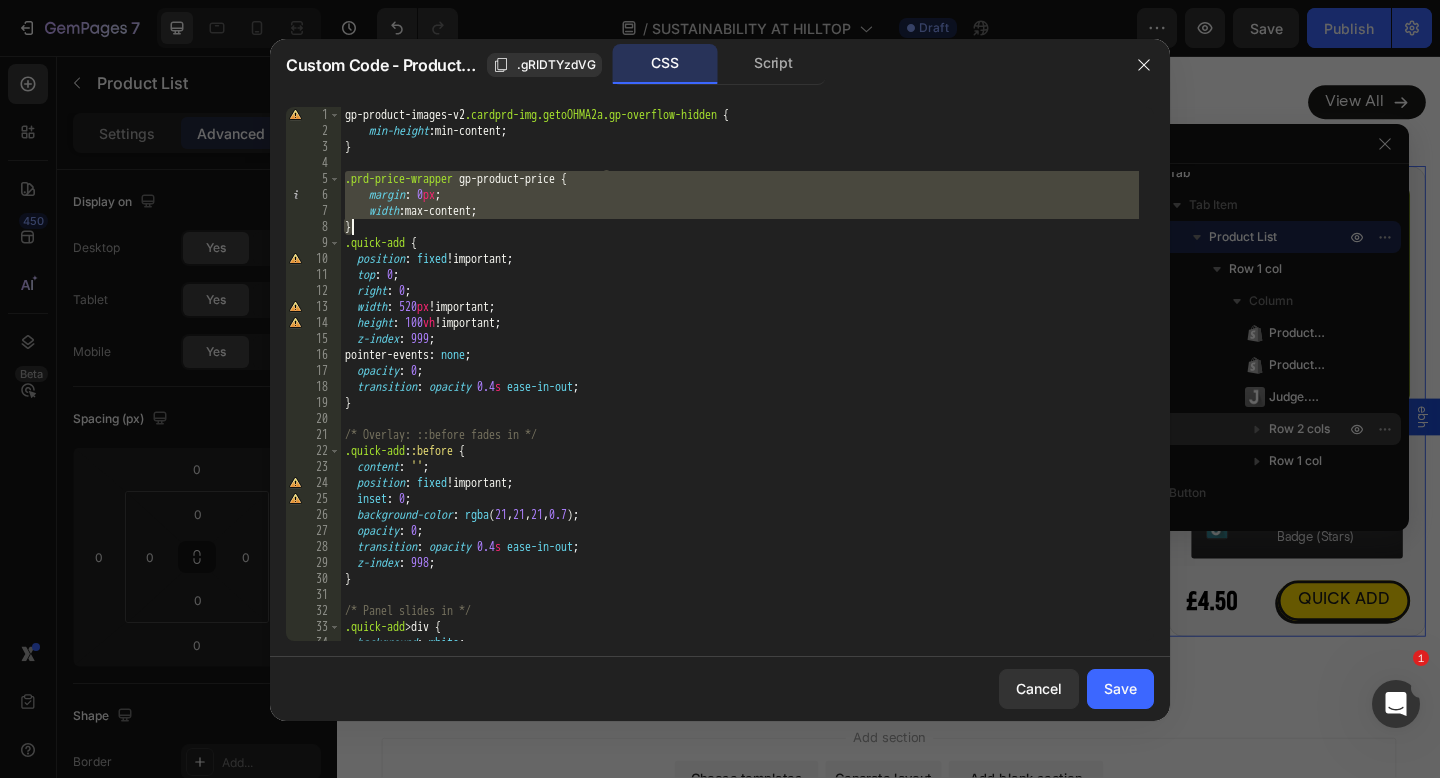 click on "gp-product-images-v2 .cardprd-img.getoOHMA2a.gp-overflow-hidden   {      min-height :  min-content ; } .prd-price-wrapper   gp-product-price   {      margin :   0 px ;      width :  max-content ; } .quick-add   {    position :   fixed  !important ;    top :   0 ;    right :   0 ;    width :   520 px  !important ;    height :   100 vh  !important ;    z-index :   999 ;   pointer-events :   none ;    opacity :   0 ;    transition :   opacity   0.4 s   ease-in-out ; } /* Overlay: ::before fades in */ .quick-add : :before   {    content :   ' ' ;    position :   fixed  !important ;    inset :   0 ;    background-color :   rgba ( 21 ,  21 ,  21 ,  0.7 ) ;    opacity :   0 ;    transition :   opacity   0.4 s   ease-in-out ;    z-index :   998 ; } /* Panel slides in */ .quick-add  >  div   {    background :   white ;    padding :   32 px ;" at bounding box center (740, 390) 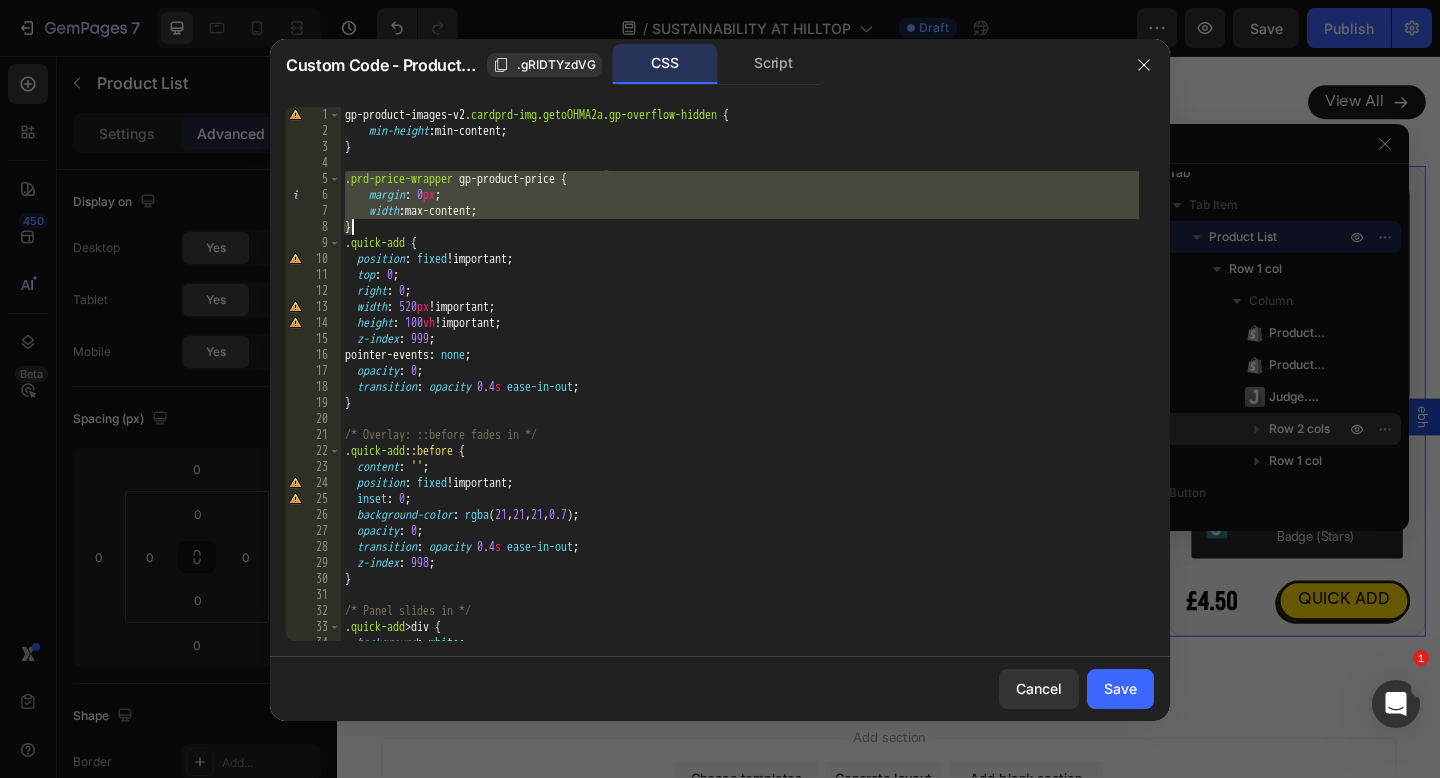 paste 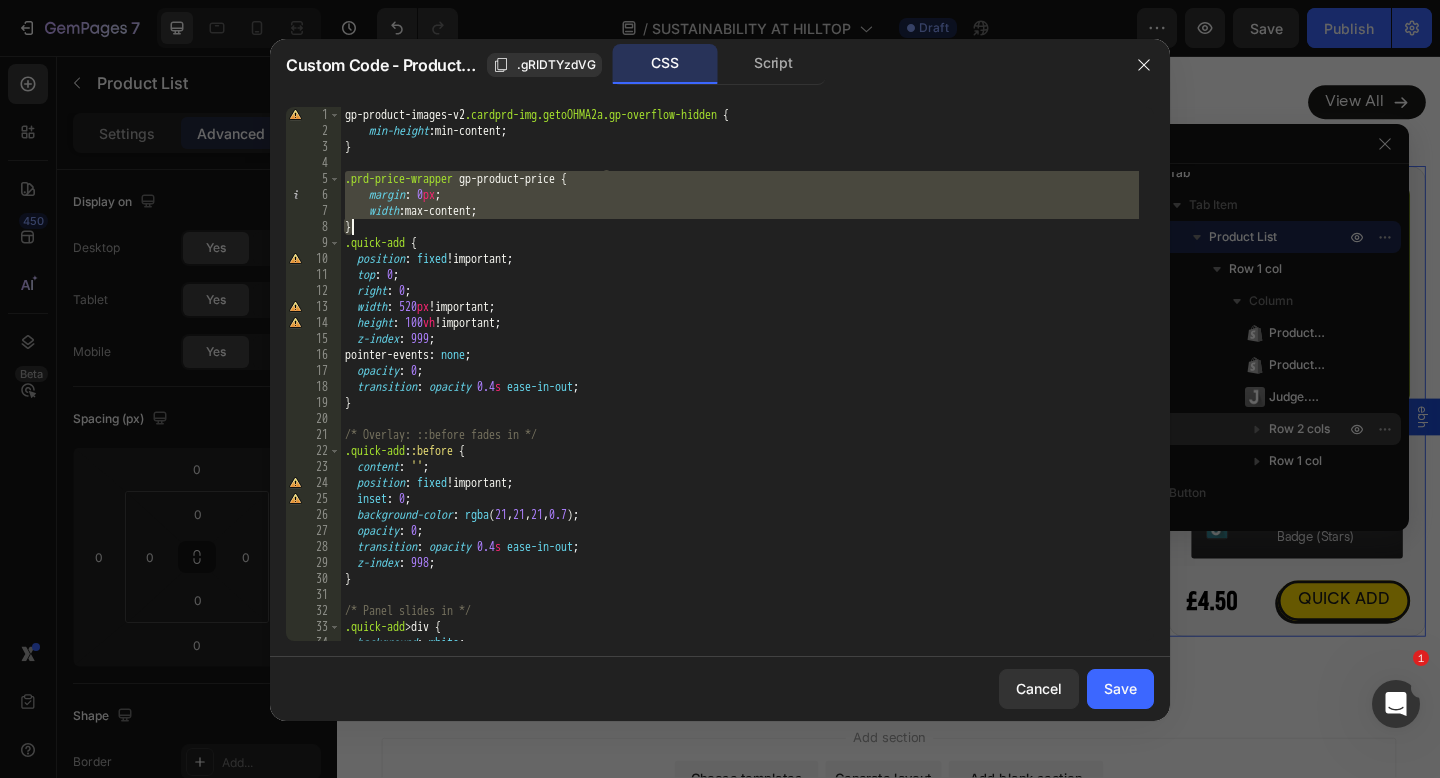 type on "}" 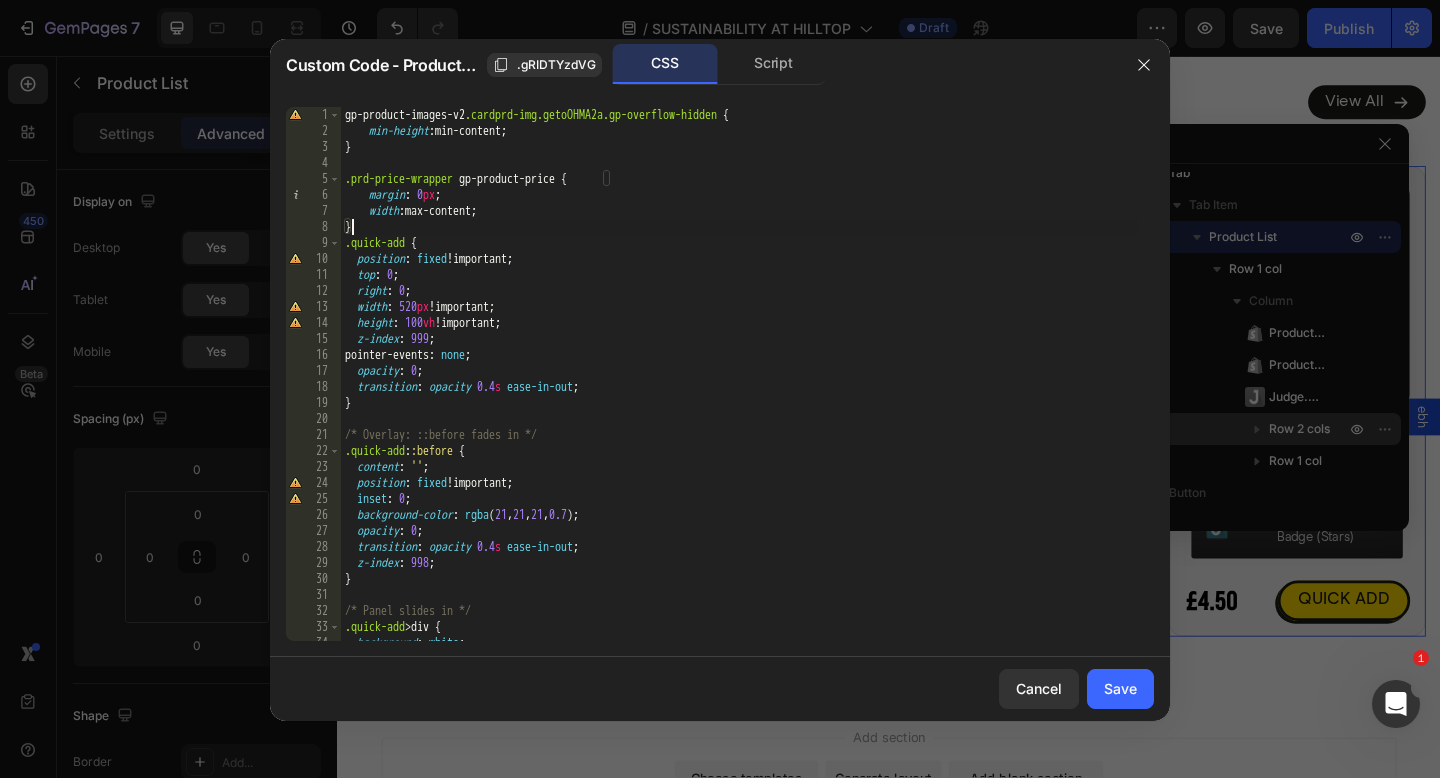 click on "gp-product-images-v2 .cardprd-img.getoOHMA2a.gp-overflow-hidden   {      min-height :  min-content ; } .prd-price-wrapper   gp-product-price   {      margin :   0 px ;      width :  max-content ; } .quick-add   {    position :   fixed  !important ;    top :   0 ;    right :   0 ;    width :   520 px  !important ;    height :   100 vh  !important ;    z-index :   999 ;   pointer-events :   none ;    opacity :   0 ;    transition :   opacity   0.4 s   ease-in-out ; } /* Overlay: ::before fades in */ .quick-add : :before   {    content :   ' ' ;    position :   fixed  !important ;    inset :   0 ;    background-color :   rgba ( 21 ,  21 ,  21 ,  0.7 ) ;    opacity :   0 ;    transition :   opacity   0.4 s   ease-in-out ;    z-index :   998 ; } /* Panel slides in */ .quick-add  >  div   {    background :   white ;    padding :   32 px ;" at bounding box center (740, 390) 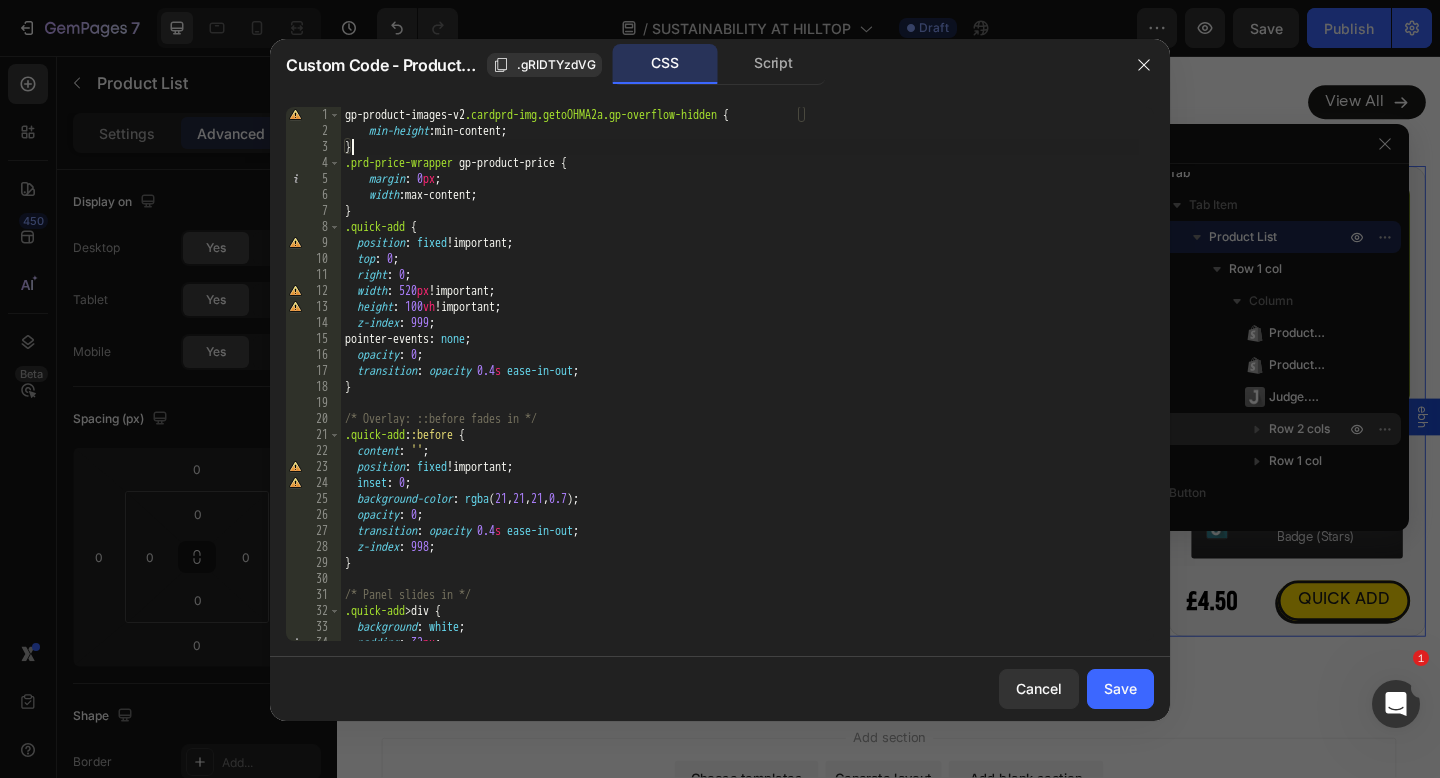 click on "gp-product-images-v2 .cardprd-img.getoOHMA2a.gp-overflow-hidden   {      min-height :  min-content ; } .prd-price-wrapper   gp-product-price   {      margin :   0 px ;      width :  max-content ; } .quick-add   {    position :   fixed  !important ;    top :   0 ;    right :   0 ;    width :   520 px  !important ;    height :   100 vh  !important ;    z-index :   999 ;   pointer-events :   none ;    opacity :   0 ;    transition :   opacity   0.4 s   ease-in-out ; } /* Overlay: ::before fades in */ .quick-add : :before   {    content :   ' ' ;    position :   fixed  !important ;    inset :   0 ;    background-color :   rgba ( 21 ,  21 ,  21 ,  0.7 ) ;    opacity :   0 ;    transition :   opacity   0.4 s   ease-in-out ;    z-index :   998 ; } /* Panel slides in */ .quick-add  >  div   {    background :   white ;    padding :   32 px ;    transform :  translateX( 100 % ) ;" at bounding box center [740, 390] 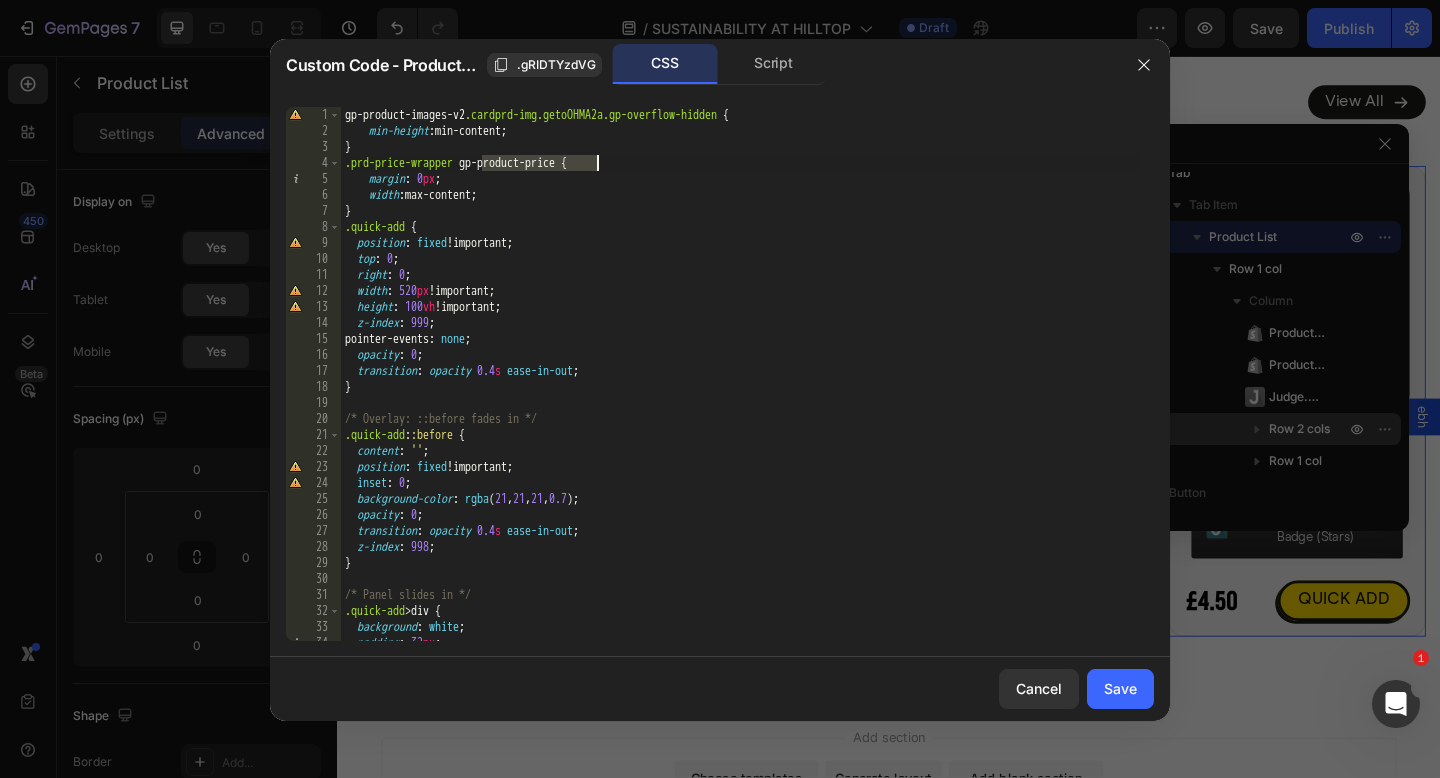 drag, startPoint x: 481, startPoint y: 162, endPoint x: 600, endPoint y: 157, distance: 119.104996 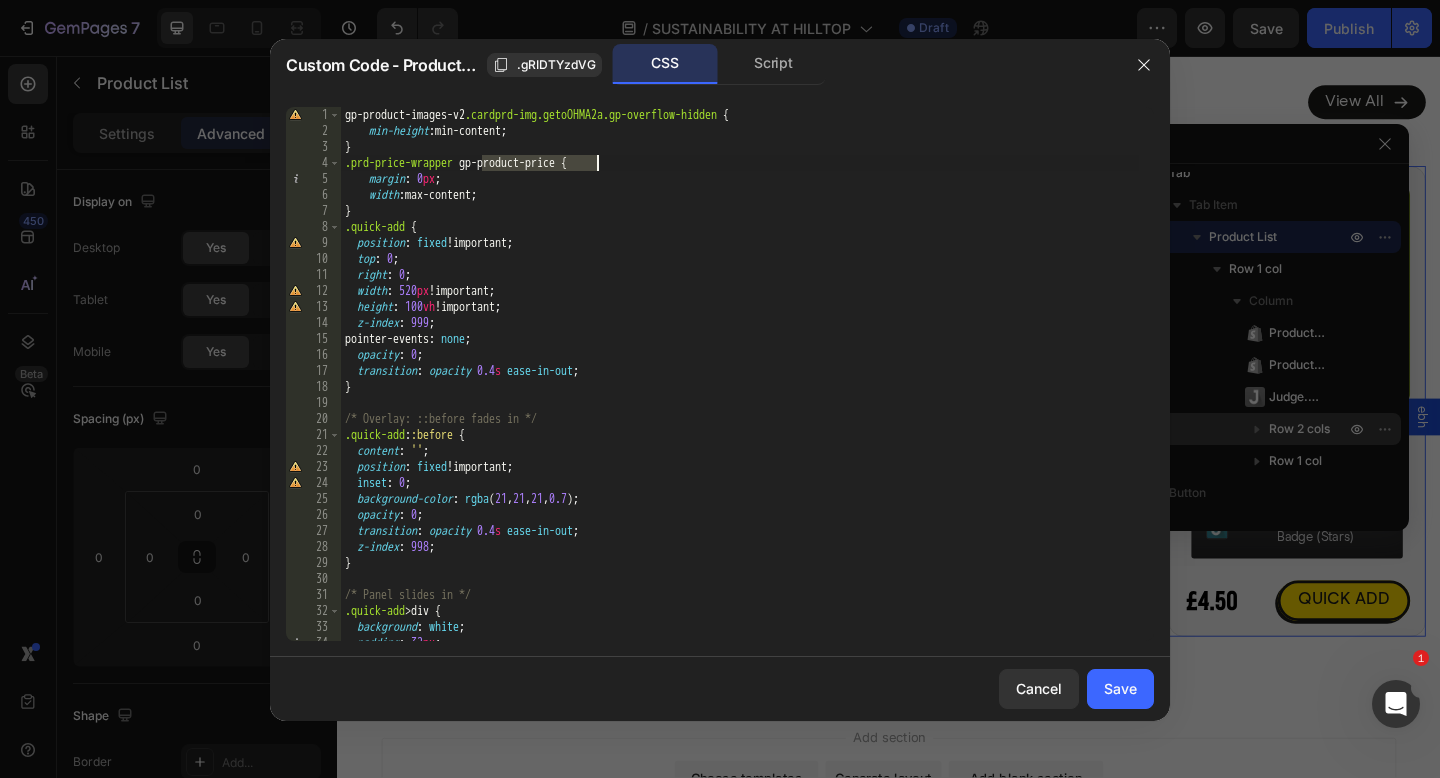 click on "gp-product-images-v2 .cardprd-img.getoOHMA2a.gp-overflow-hidden   {      min-height :  min-content ; } .prd-price-wrapper   gp-product-price   {      margin :   0 px ;      width :  max-content ; } .quick-add   {    position :   fixed  !important ;    top :   0 ;    right :   0 ;    width :   520 px  !important ;    height :   100 vh  !important ;    z-index :   999 ;   pointer-events :   none ;    opacity :   0 ;    transition :   opacity   0.4 s   ease-in-out ; } /* Overlay: ::before fades in */ .quick-add : :before   {    content :   ' ' ;    position :   fixed  !important ;    inset :   0 ;    background-color :   rgba ( 21 ,  21 ,  21 ,  0.7 ) ;    opacity :   0 ;    transition :   opacity   0.4 s   ease-in-out ;    z-index :   998 ; } /* Panel slides in */ .quick-add  >  div   {    background :   white ;    padding :   32 px ;    transform :  translateX( 100 % ) ;" at bounding box center (740, 390) 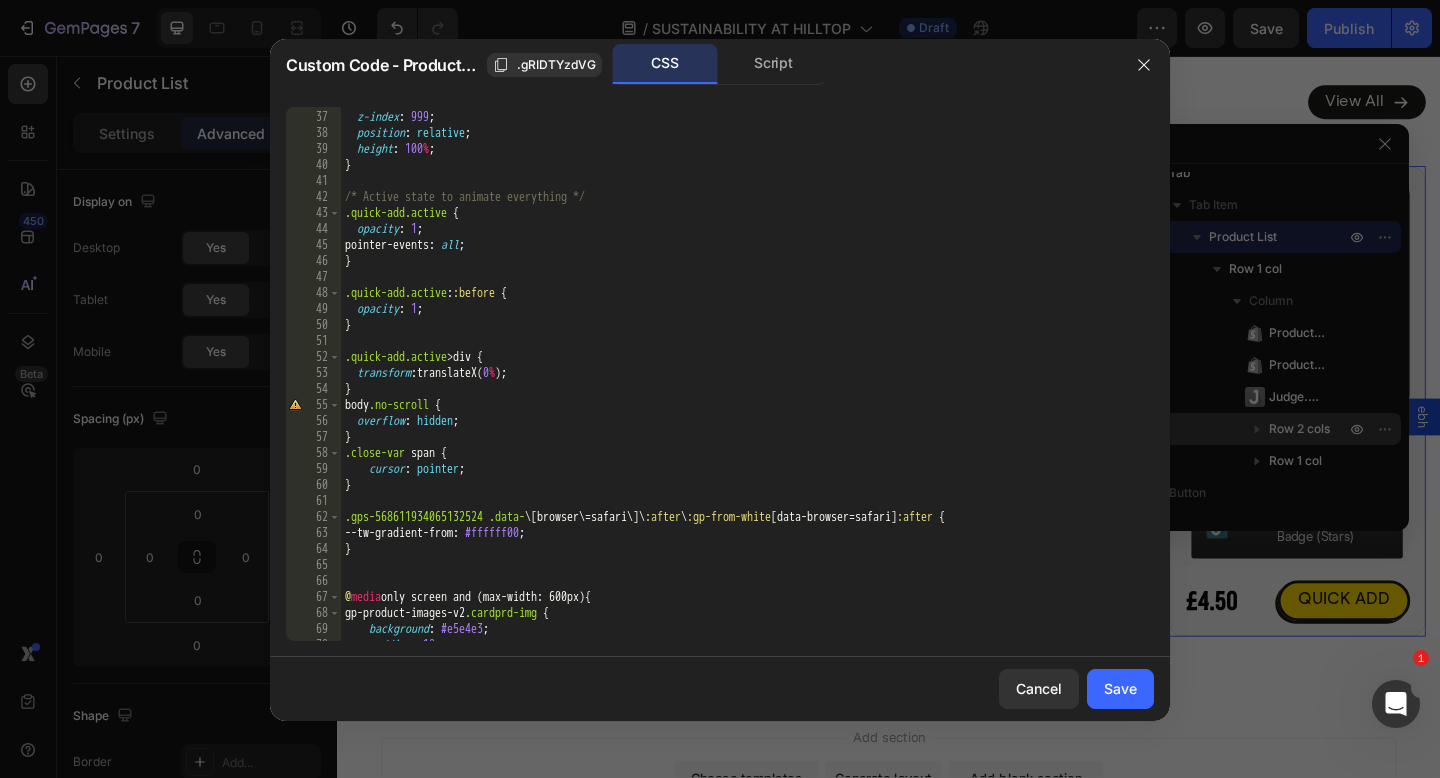 scroll, scrollTop: 657, scrollLeft: 0, axis: vertical 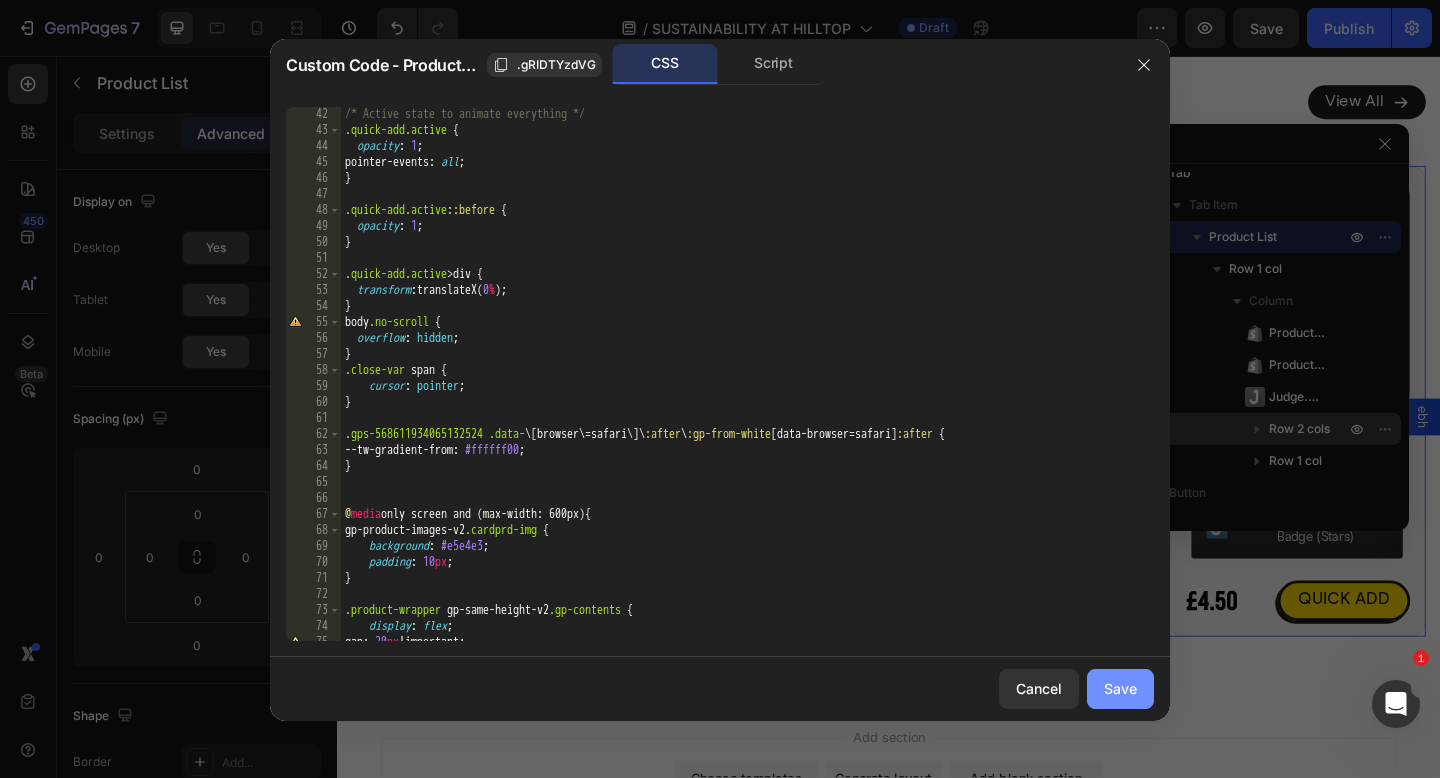 click on "Save" 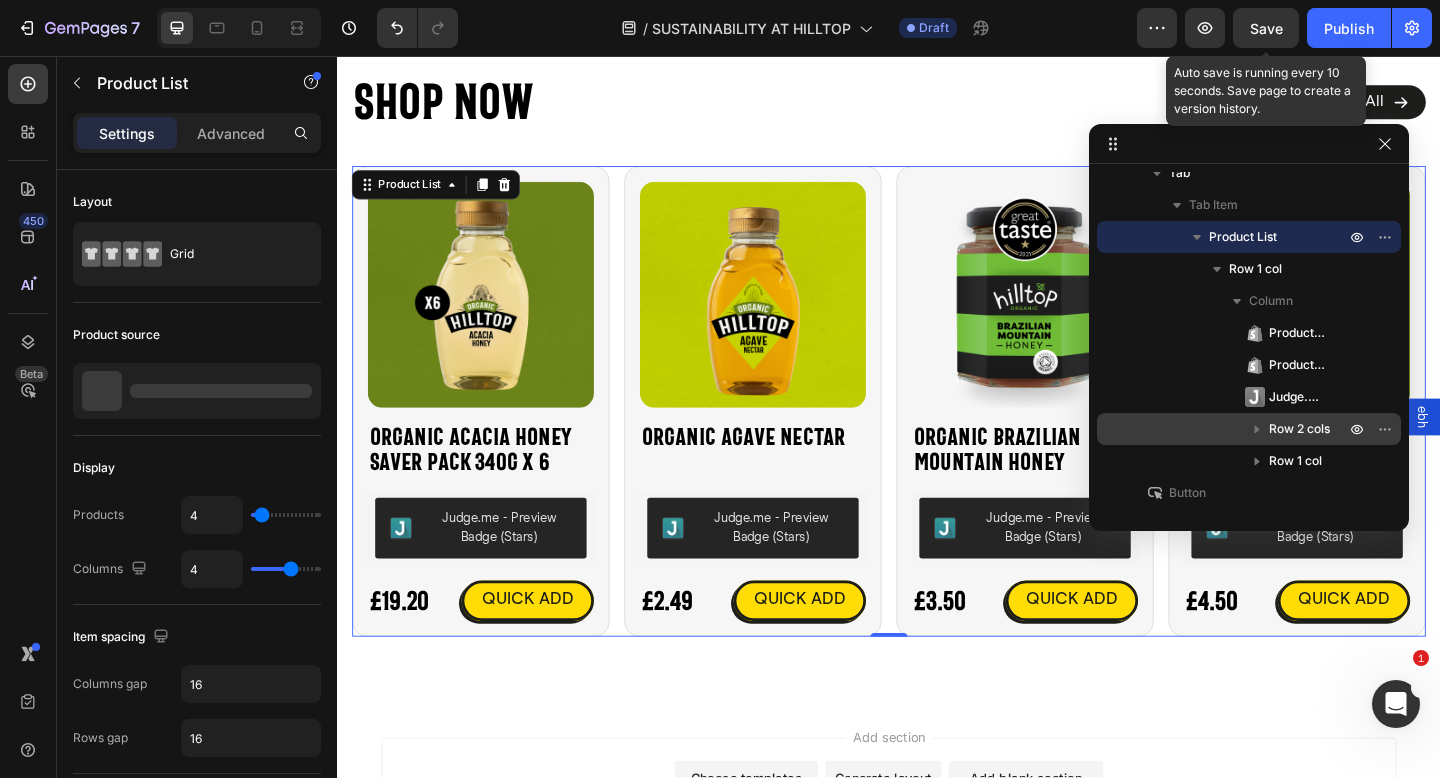 click on "Save" at bounding box center (1266, 28) 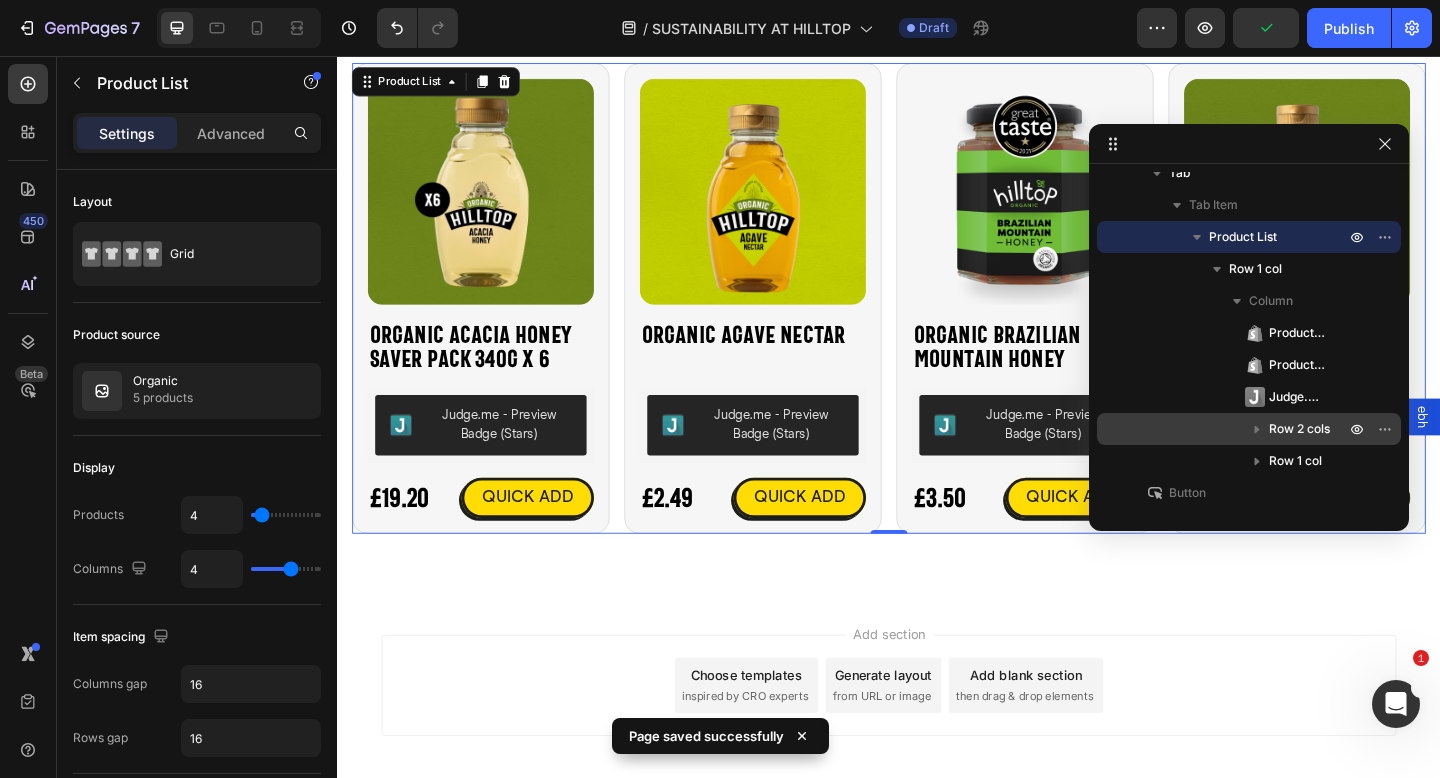 scroll, scrollTop: 4751, scrollLeft: 0, axis: vertical 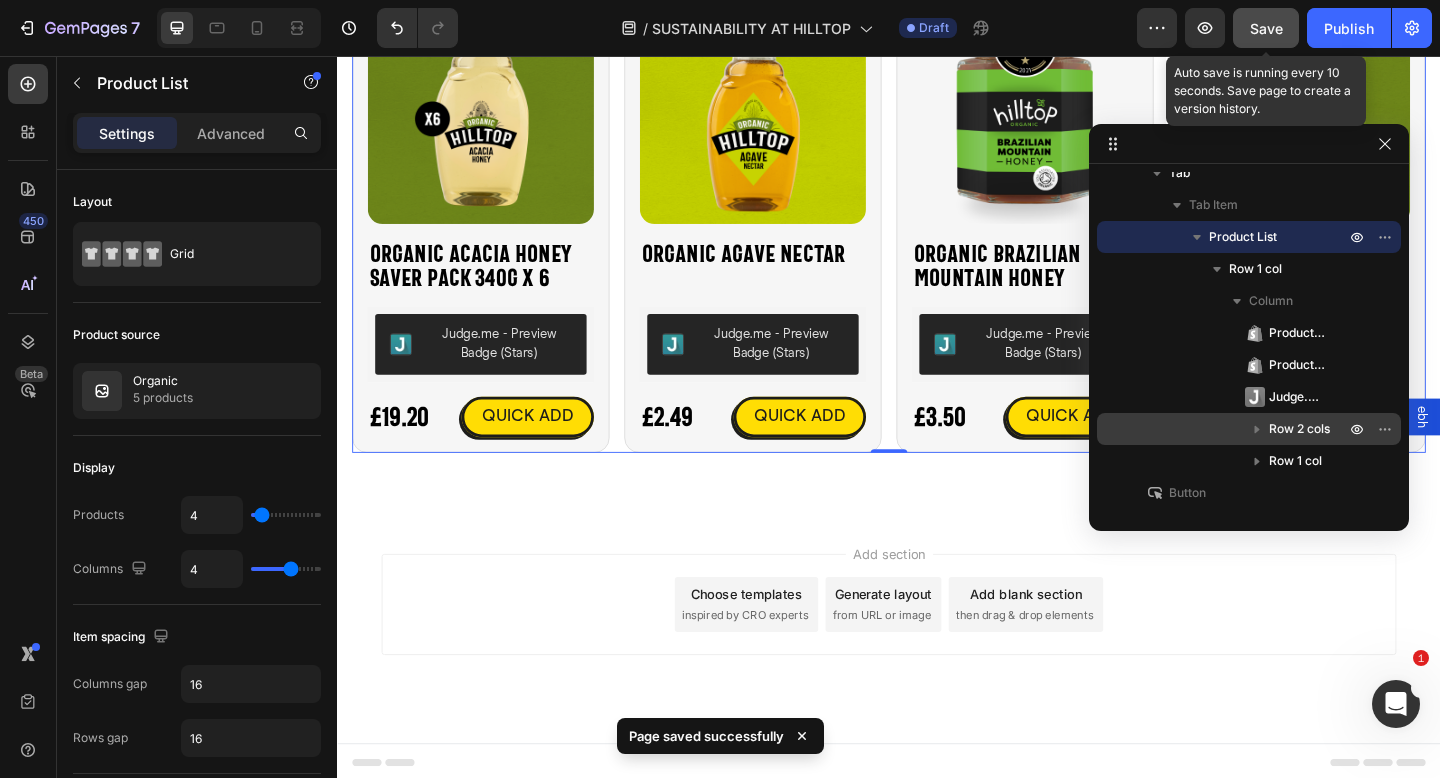 click on "Save" 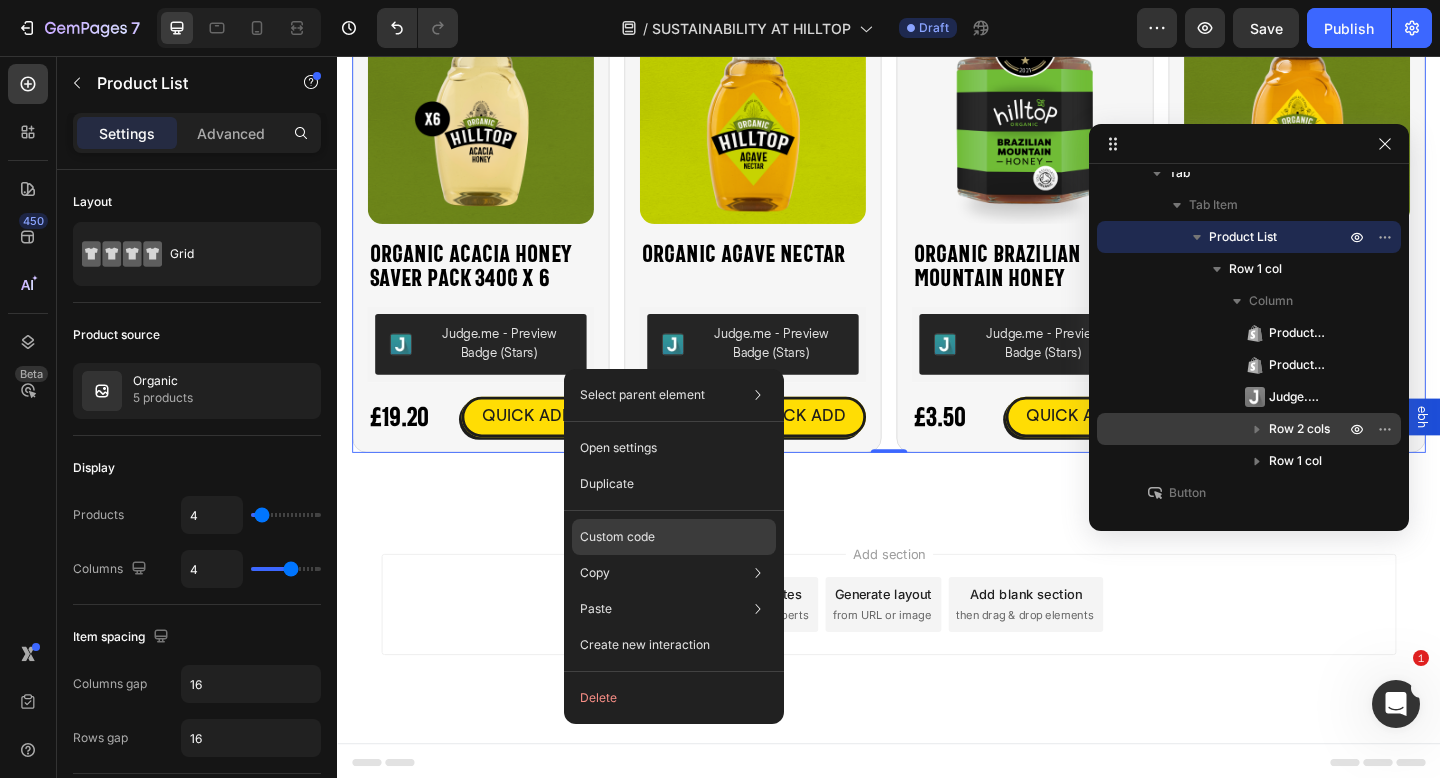 click on "Custom code" at bounding box center (617, 537) 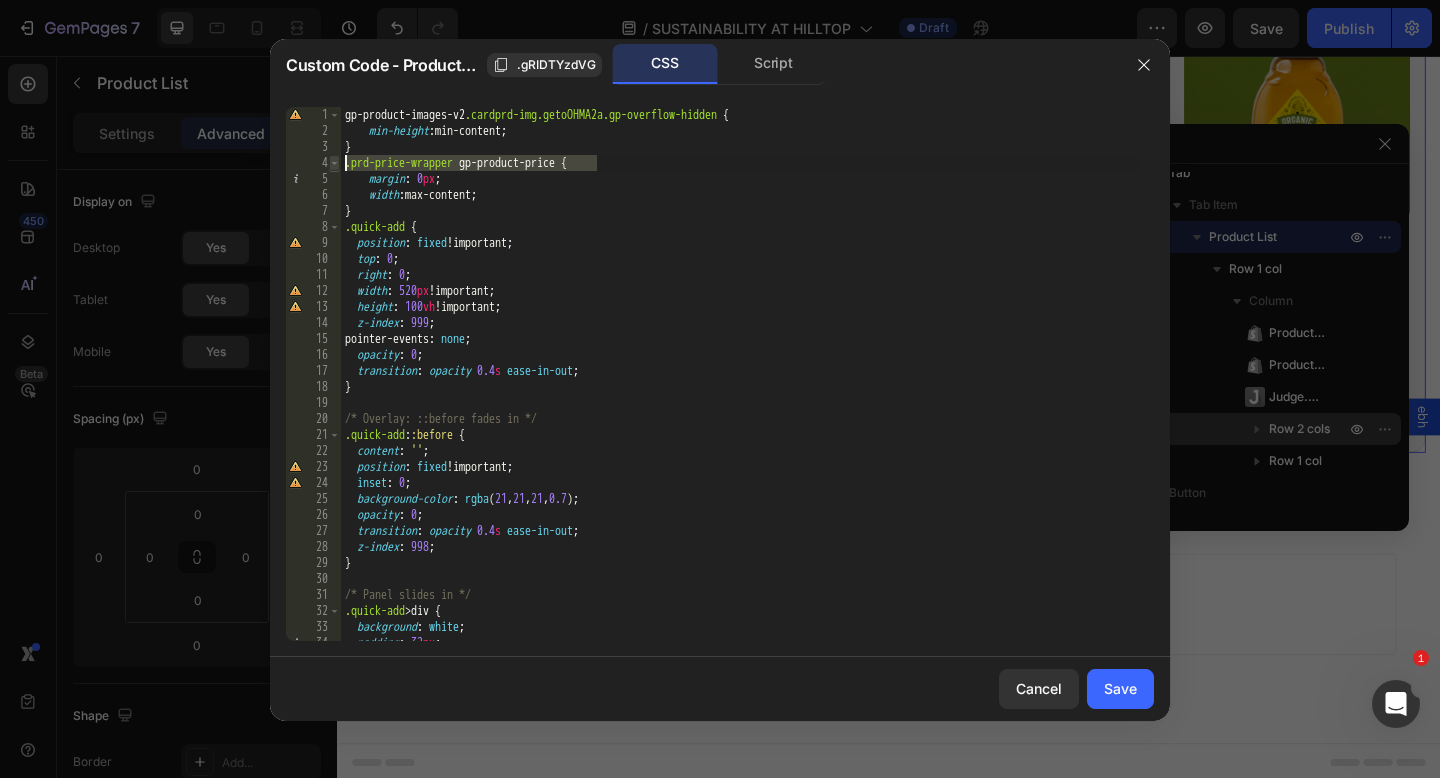 drag, startPoint x: 597, startPoint y: 160, endPoint x: 339, endPoint y: 168, distance: 258.124 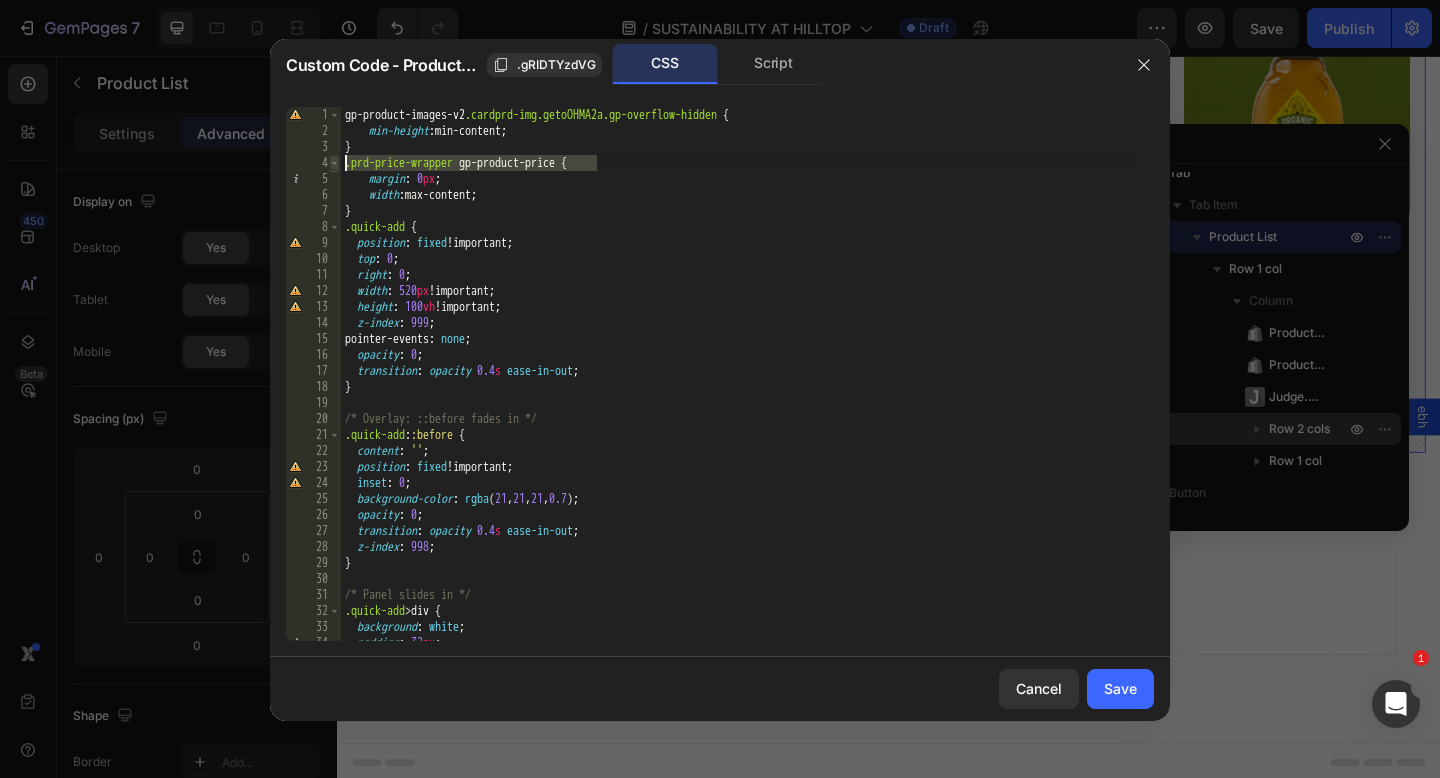 click on ".prd-price-wrapper gp-product-price { 1 2 3 4 5 6 7 8 9 10 11 12 13 14 15 16 17 18 19 20 21 22 23 24 25 26 27 28 29 30 31 32 33 34 35 gp-product-images-v2 .cardprd-img.getoOHMA2a.gp-overflow-hidden   {      min-height :  min-content ; } .prd-price-wrapper   gp-product-price   {      margin :   0 px ;      width :  max-content ; } .quick-add   {    position :   fixed  !important ;    top :   0 ;    right :   0 ;    width :   520 px  !important ;    height :   100 vh  !important ;    z-index :   999 ;   pointer-events :   none ;    opacity :   0 ;    transition :   opacity   0.4 s   ease-in-out ; } /* Overlay: ::before fades in */ .quick-add : :before   {    content :   ' ' ;    position :   fixed  !important ;    inset :   0 ;    background-color :   rgba ( 21 ,  21 ,  21 ,  0.7 ) ;    opacity :   0 ;    transition :   opacity   0.4 s   ease-in-out ;    z-index :   998 ; } /* Panel slides in */ .quick-add  >  div   {    background :   white ;    padding :   32 px ;    transform :  translateX( 100 % ) ;" at bounding box center (720, 374) 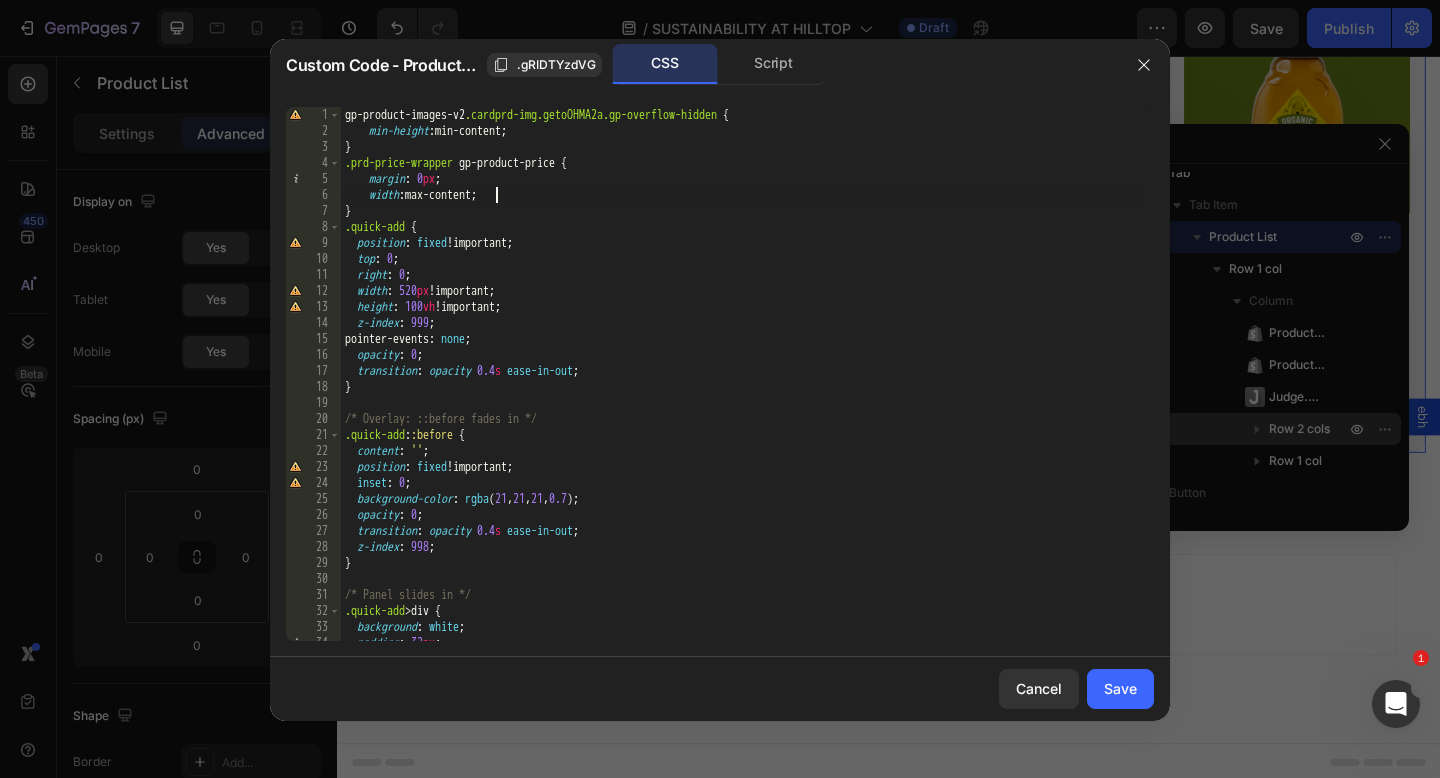 click on "gp-product-images-v2 .cardprd-img.getoOHMA2a.gp-overflow-hidden   {      min-height :  min-content ; } .prd-price-wrapper   gp-product-price   {      margin :   0 px ;      width :  max-content ; } .quick-add   {    position :   fixed  !important ;    top :   0 ;    right :   0 ;    width :   520 px  !important ;    height :   100 vh  !important ;    z-index :   999 ;   pointer-events :   none ;    opacity :   0 ;    transition :   opacity   0.4 s   ease-in-out ; } /* Overlay: ::before fades in */ .quick-add : :before   {    content :   ' ' ;    position :   fixed  !important ;    inset :   0 ;    background-color :   rgba ( 21 ,  21 ,  21 ,  0.7 ) ;    opacity :   0 ;    transition :   opacity   0.4 s   ease-in-out ;    z-index :   998 ; } /* Panel slides in */ .quick-add  >  div   {    background :   white ;    padding :   32 px ;    transform :  translateX( 100 % ) ;" at bounding box center [740, 390] 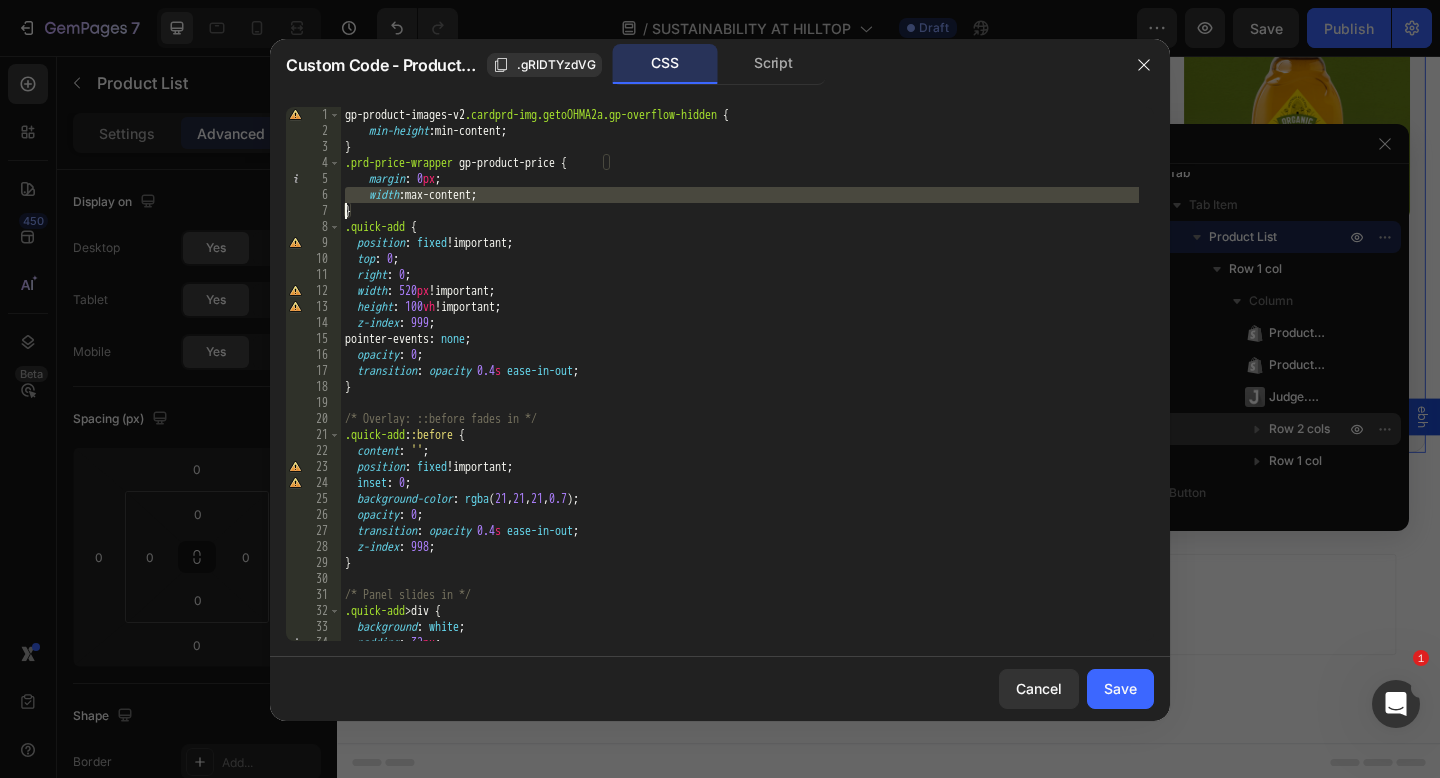 click on "gp-product-images-v2 .cardprd-img.getoOHMA2a.gp-overflow-hidden   {      min-height :  min-content ; } .prd-price-wrapper   gp-product-price   {      margin :   0 px ;      width :  max-content ; } .quick-add   {    position :   fixed  !important ;    top :   0 ;    right :   0 ;    width :   520 px  !important ;    height :   100 vh  !important ;    z-index :   999 ;   pointer-events :   none ;    opacity :   0 ;    transition :   opacity   0.4 s   ease-in-out ; } /* Overlay: ::before fades in */ .quick-add : :before   {    content :   ' ' ;    position :   fixed  !important ;    inset :   0 ;    background-color :   rgba ( 21 ,  21 ,  21 ,  0.7 ) ;    opacity :   0 ;    transition :   opacity   0.4 s   ease-in-out ;    z-index :   998 ; } /* Panel slides in */ .quick-add  >  div   {    background :   white ;    padding :   32 px ;    transform :  translateX( 100 % ) ;" at bounding box center (740, 390) 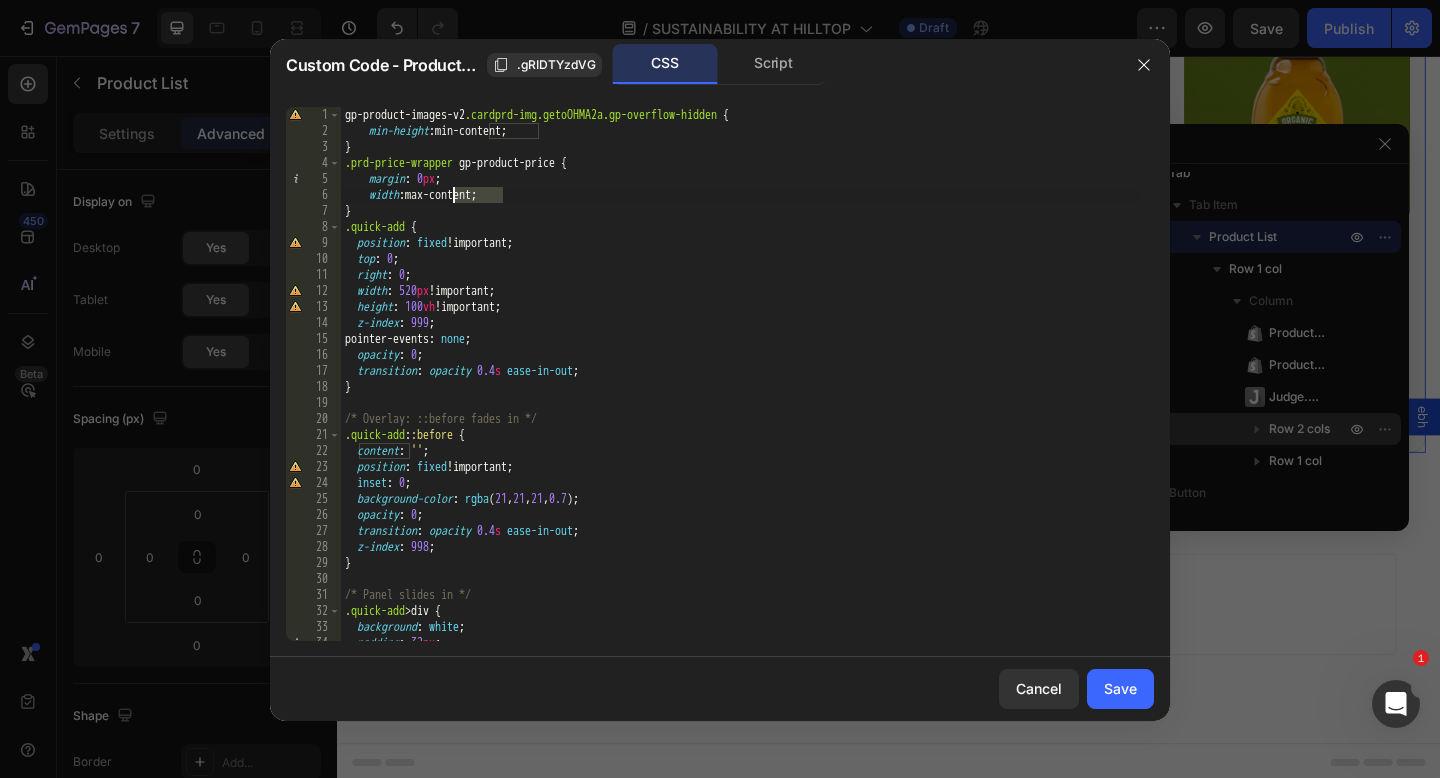 click on "gp-product-images-v2 .cardprd-img.getoOHMA2a.gp-overflow-hidden   {      min-height :  min-content ; } .prd-price-wrapper   gp-product-price   {      margin :   0 px ;      width :  max-content ; } .quick-add   {    position :   fixed  !important ;    top :   0 ;    right :   0 ;    width :   520 px  !important ;    height :   100 vh  !important ;    z-index :   999 ;   pointer-events :   none ;    opacity :   0 ;    transition :   opacity   0.4 s   ease-in-out ; } /* Overlay: ::before fades in */ .quick-add : :before   {    content :   ' ' ;    position :   fixed  !important ;    inset :   0 ;    background-color :   rgba ( 21 ,  21 ,  21 ,  0.7 ) ;    opacity :   0 ;    transition :   opacity   0.4 s   ease-in-out ;    z-index :   998 ; } /* Panel slides in */ .quick-add  >  div   {    background :   white ;    padding :   32 px ;    transform :  translateX( 100 % ) ;" at bounding box center [740, 390] 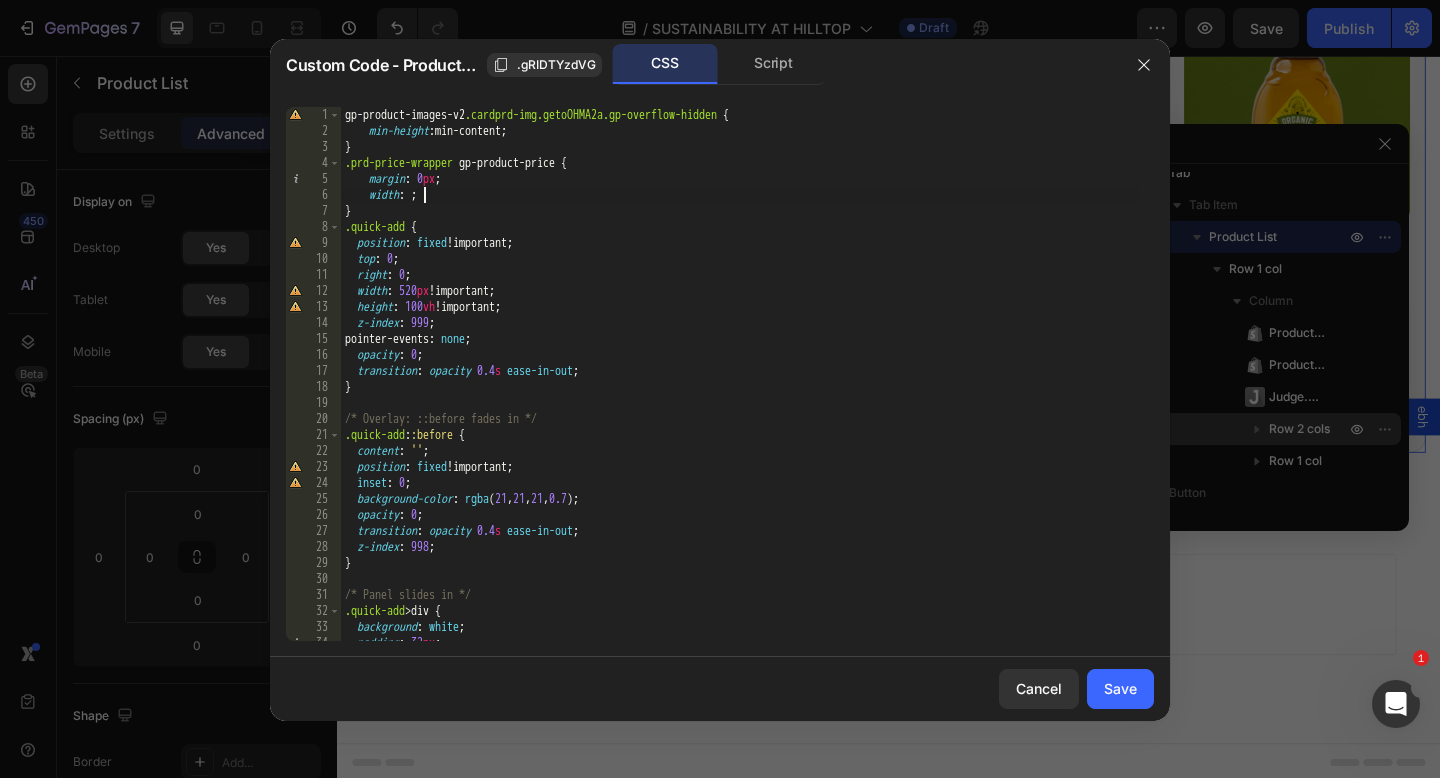 paste on "fit-content !important" 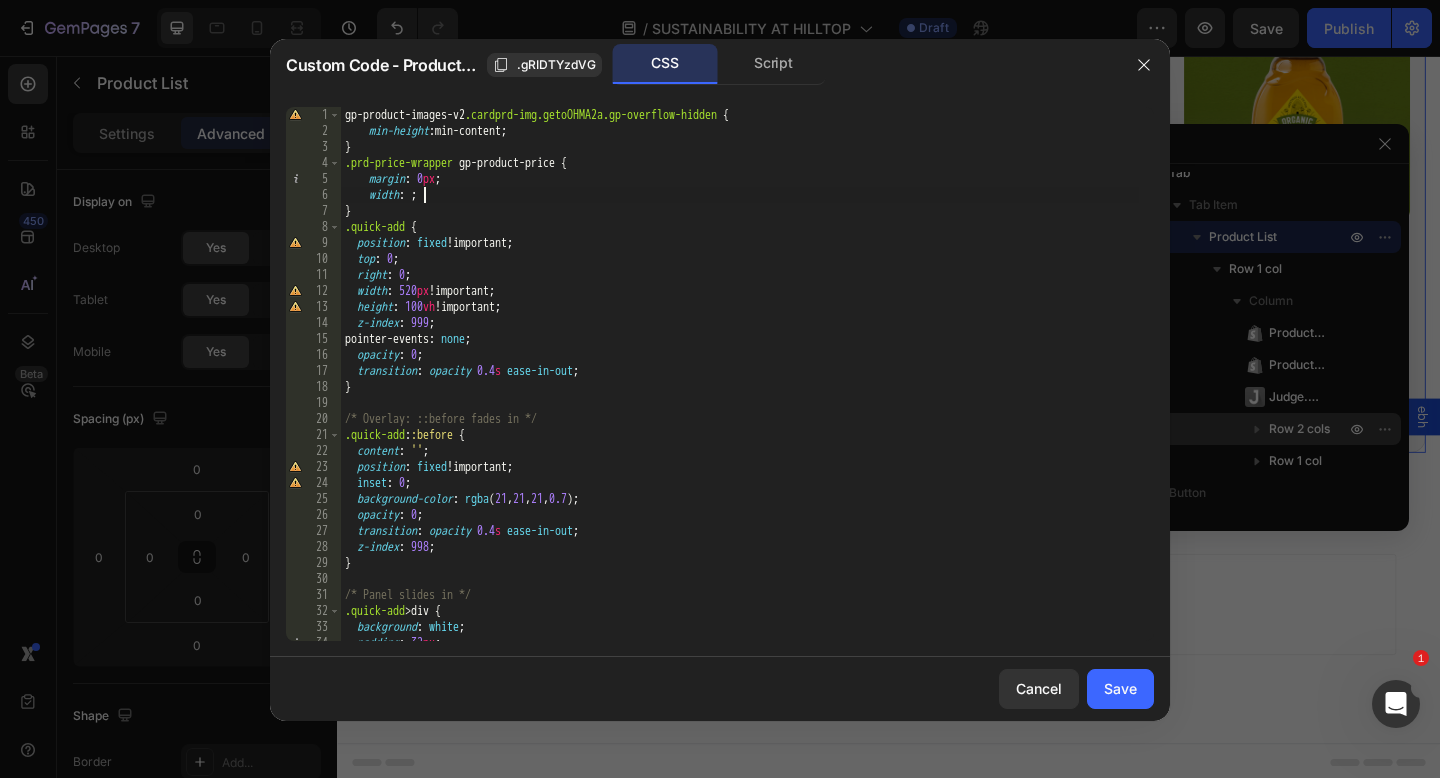 type on "width: fit-content !important;" 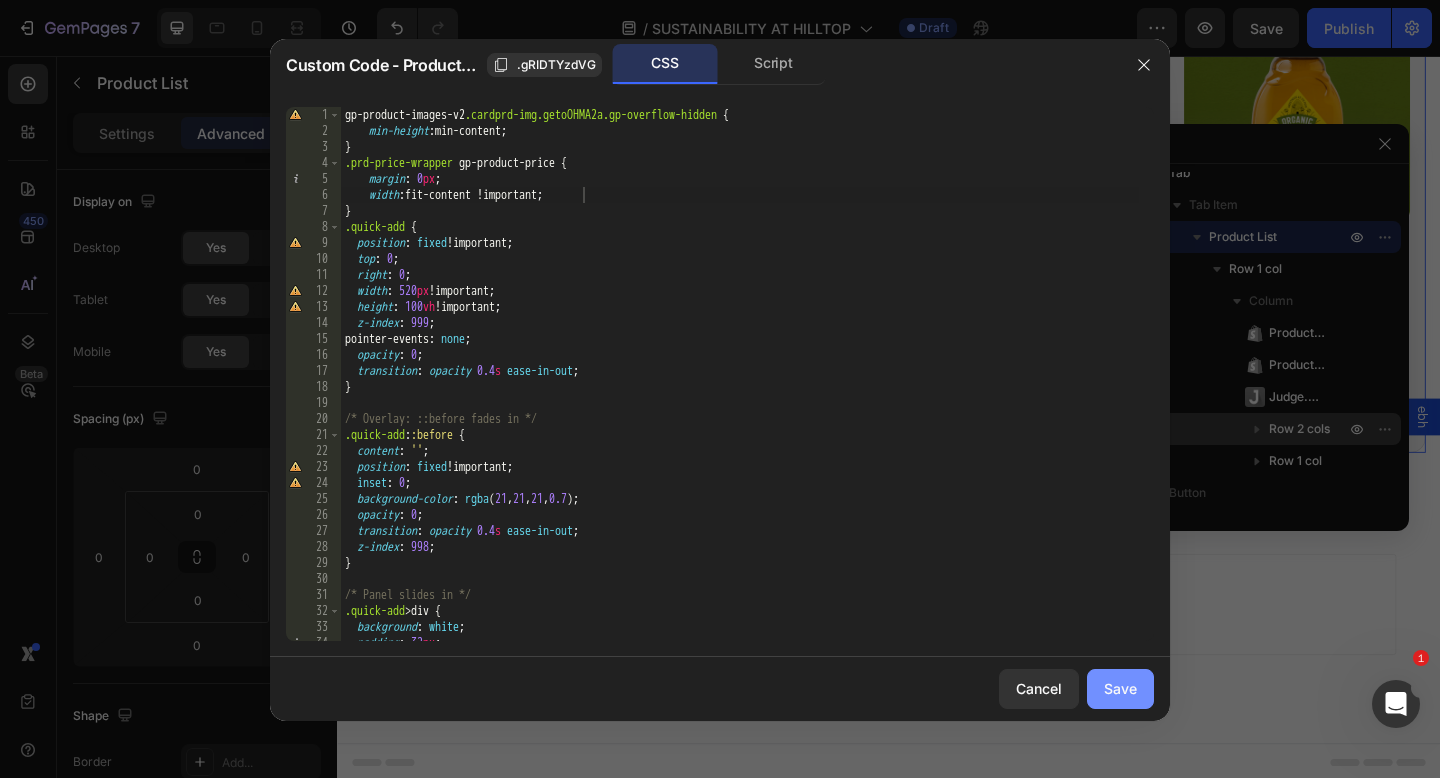 drag, startPoint x: 1122, startPoint y: 681, endPoint x: 855, endPoint y: 677, distance: 267.02997 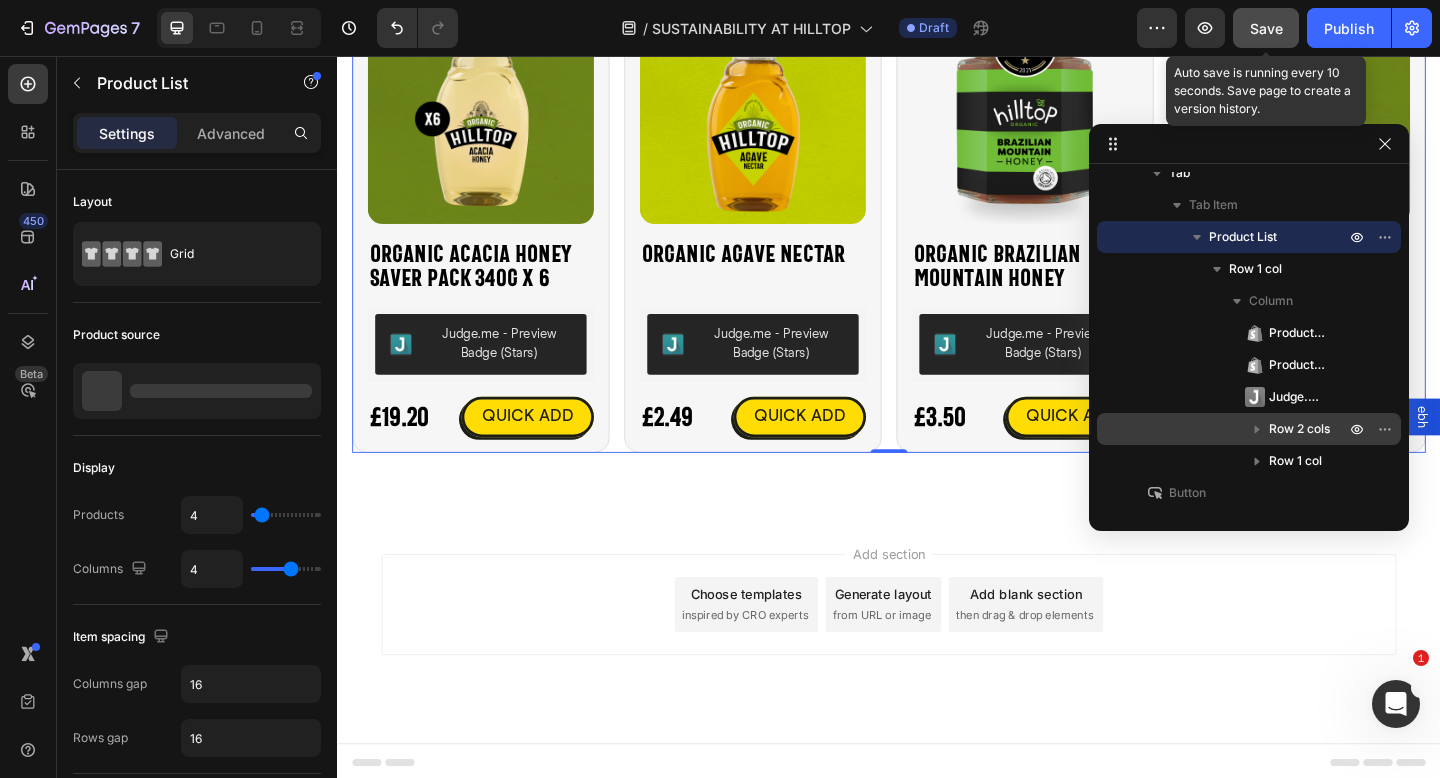 click on "Save" 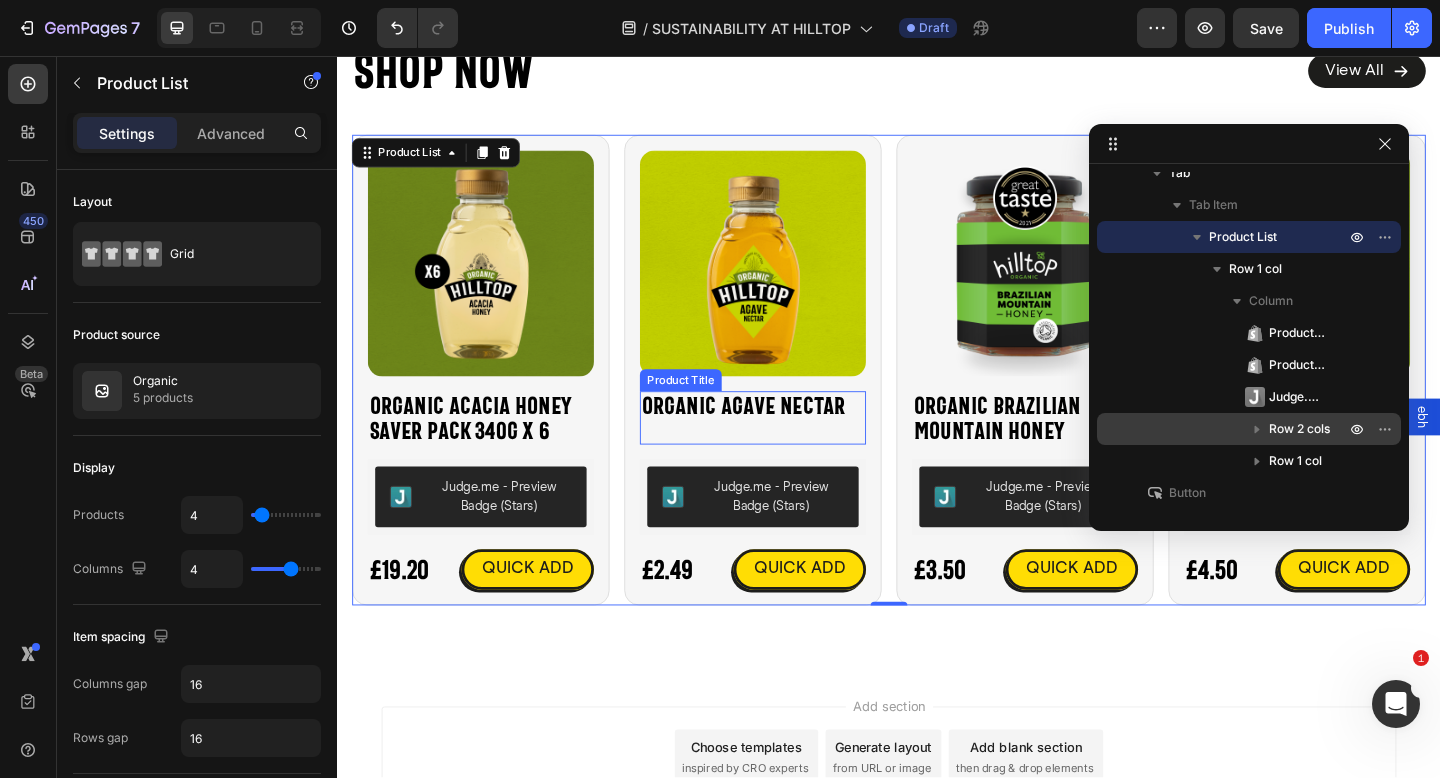 scroll, scrollTop: 4580, scrollLeft: 0, axis: vertical 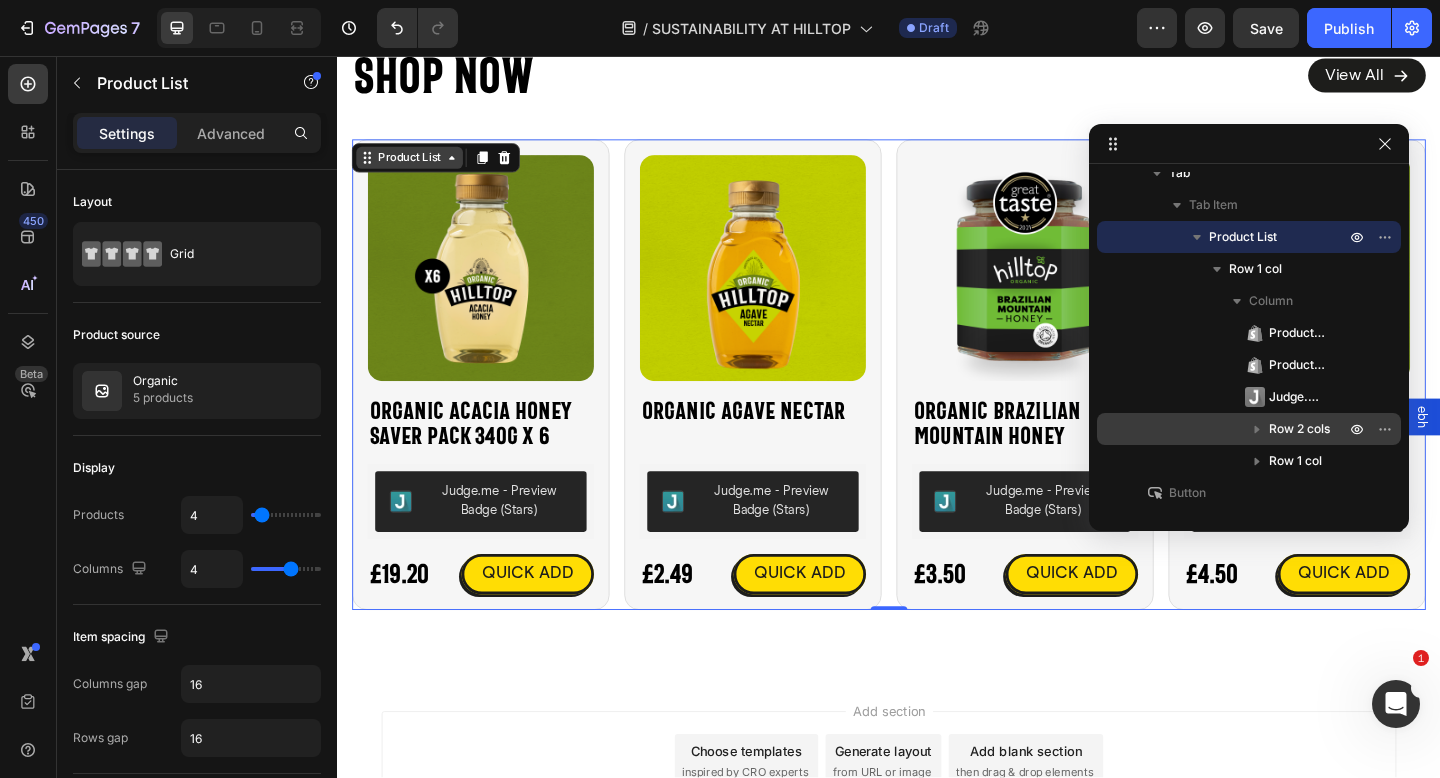 click on "Product List" at bounding box center [416, 167] 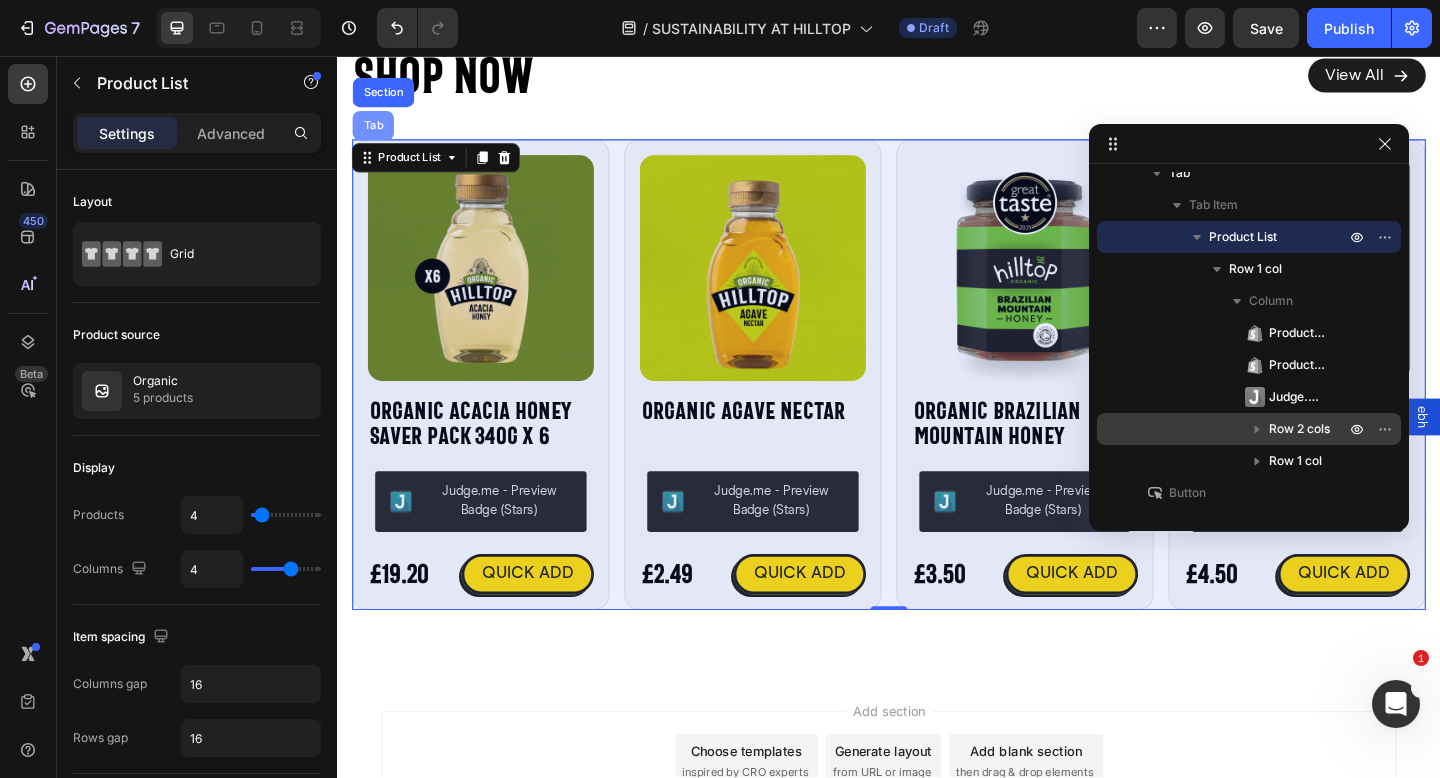 click on "Tab" at bounding box center (376, 132) 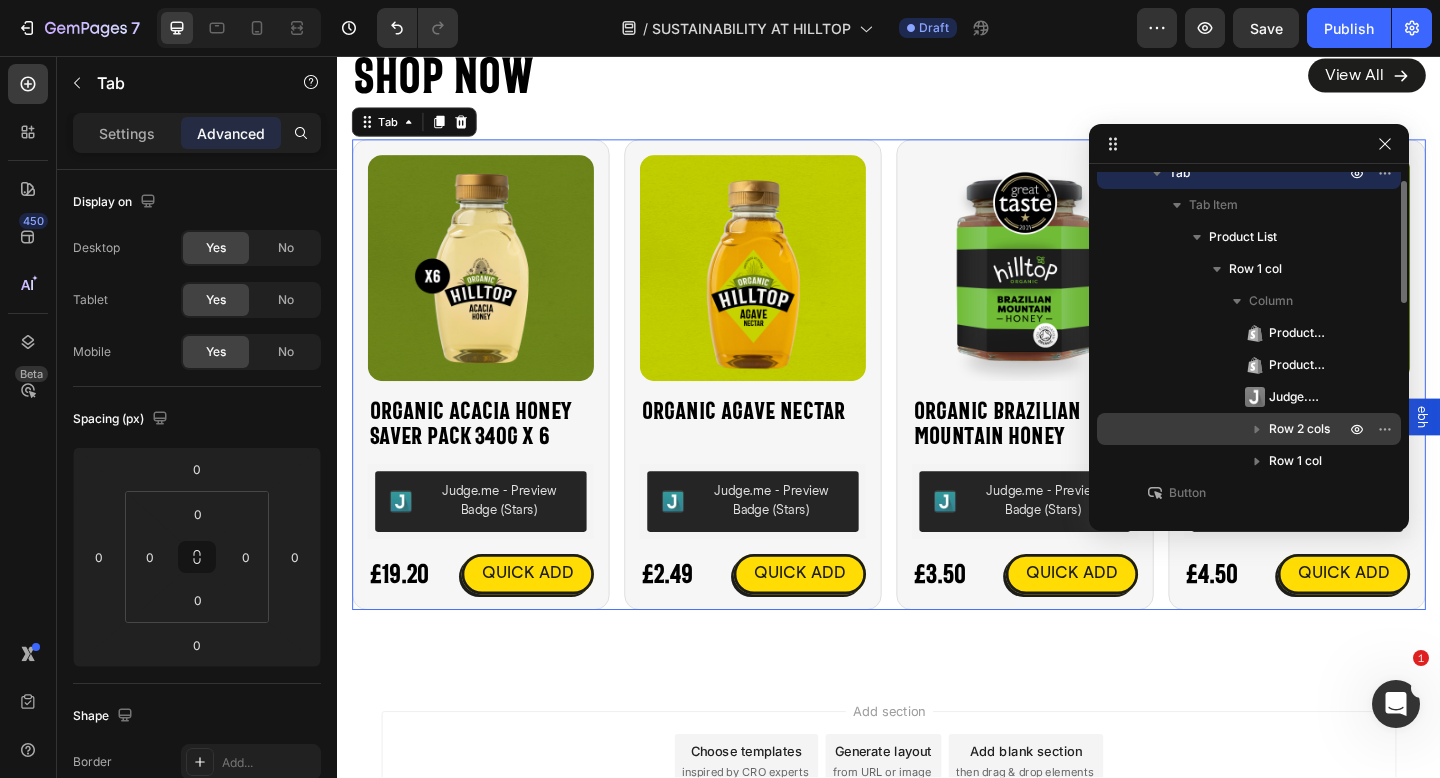 scroll, scrollTop: 440, scrollLeft: 0, axis: vertical 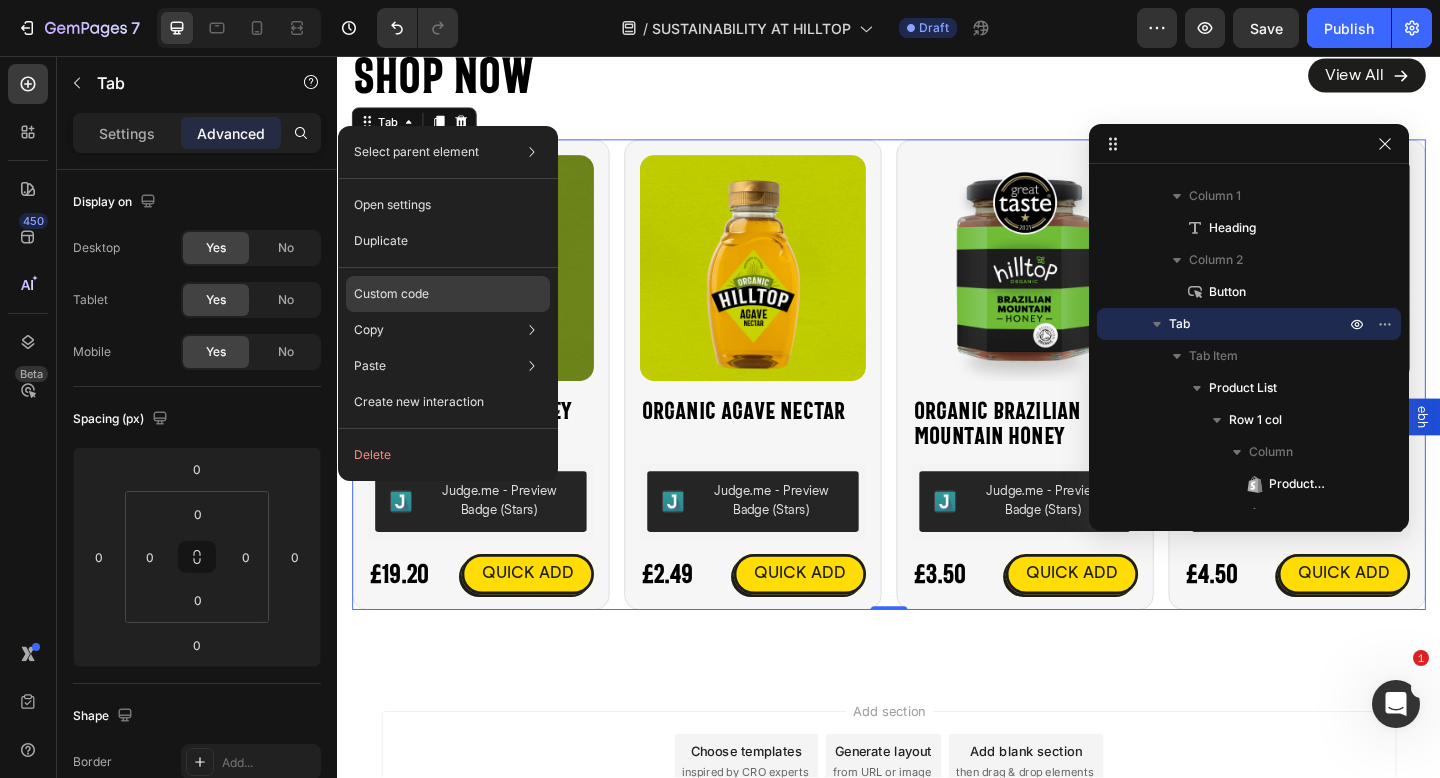 click on "Custom code" at bounding box center [391, 294] 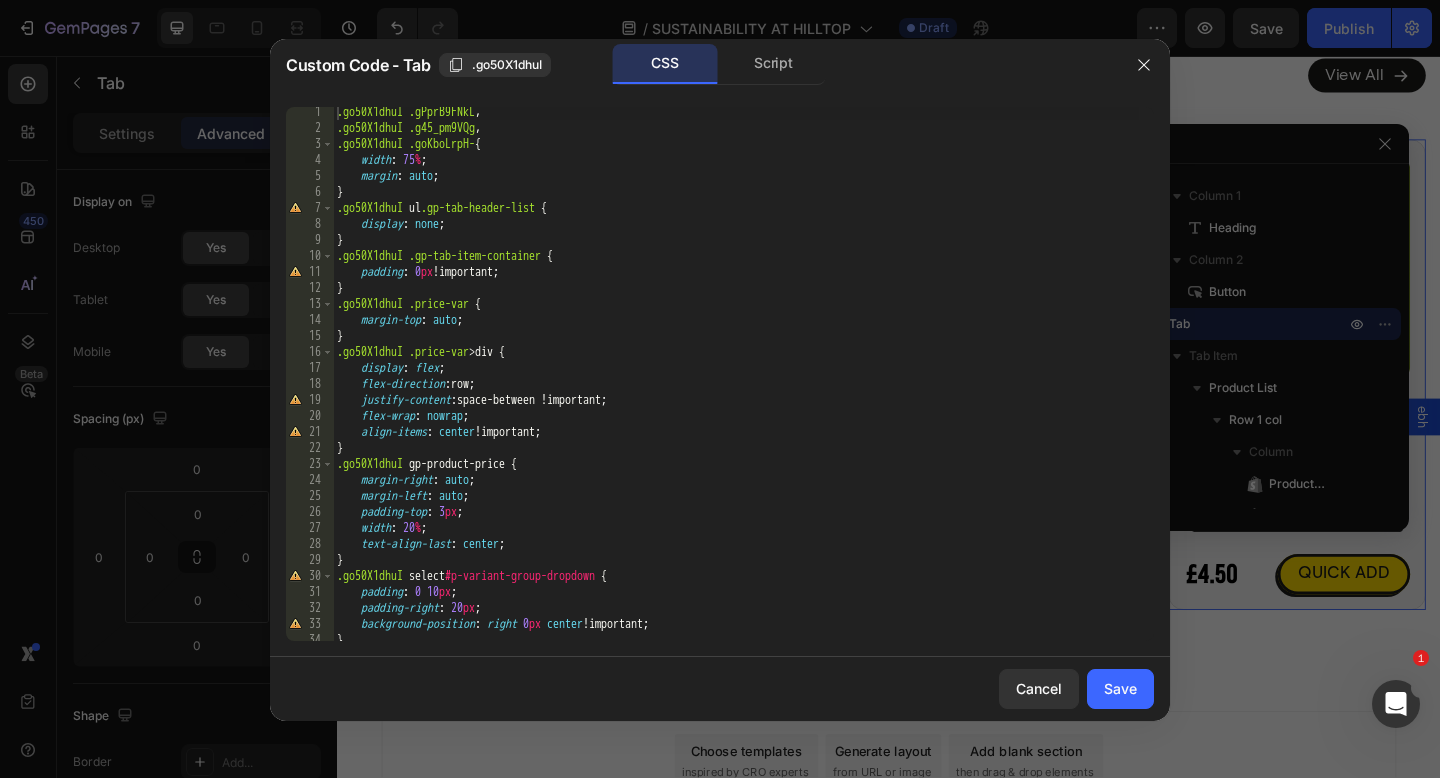 scroll, scrollTop: 0, scrollLeft: 0, axis: both 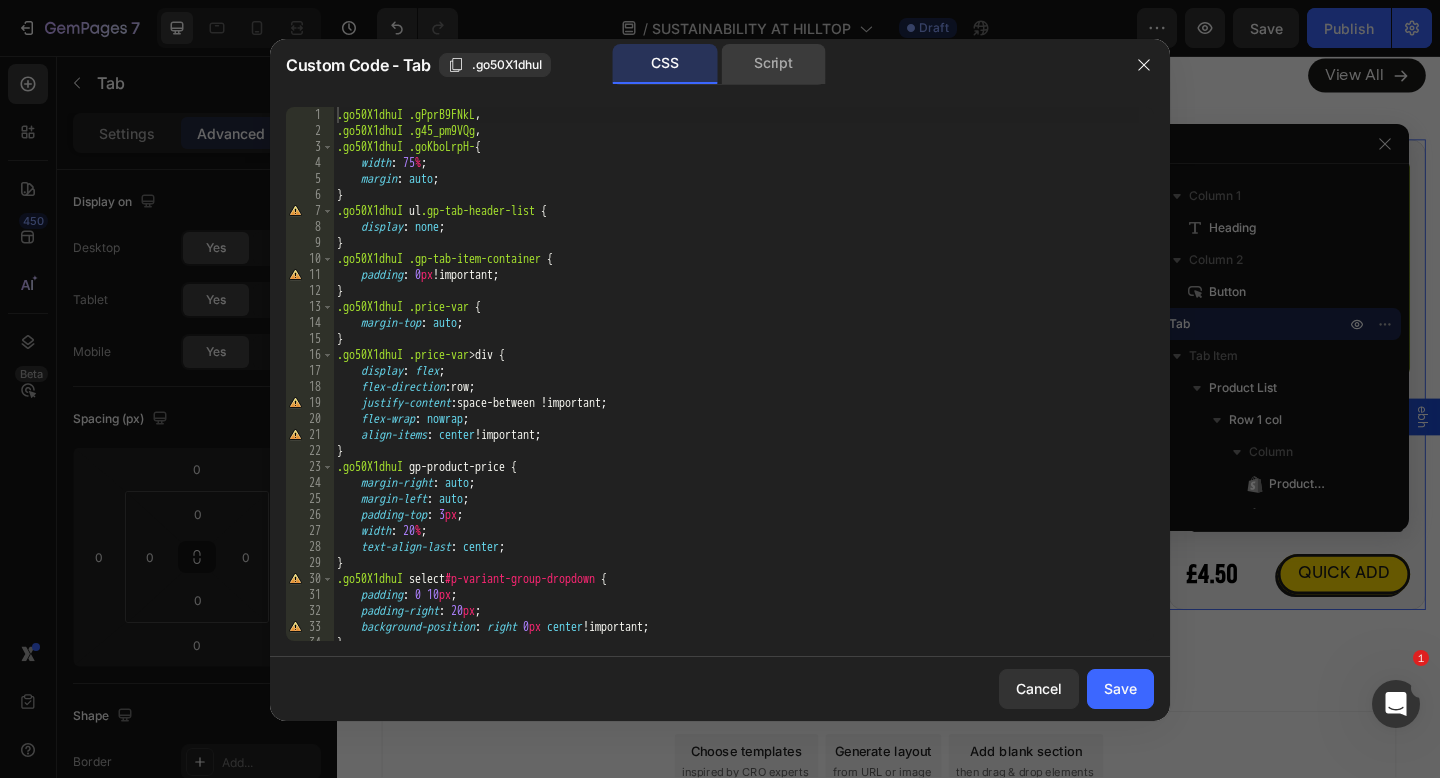 click on "Script" 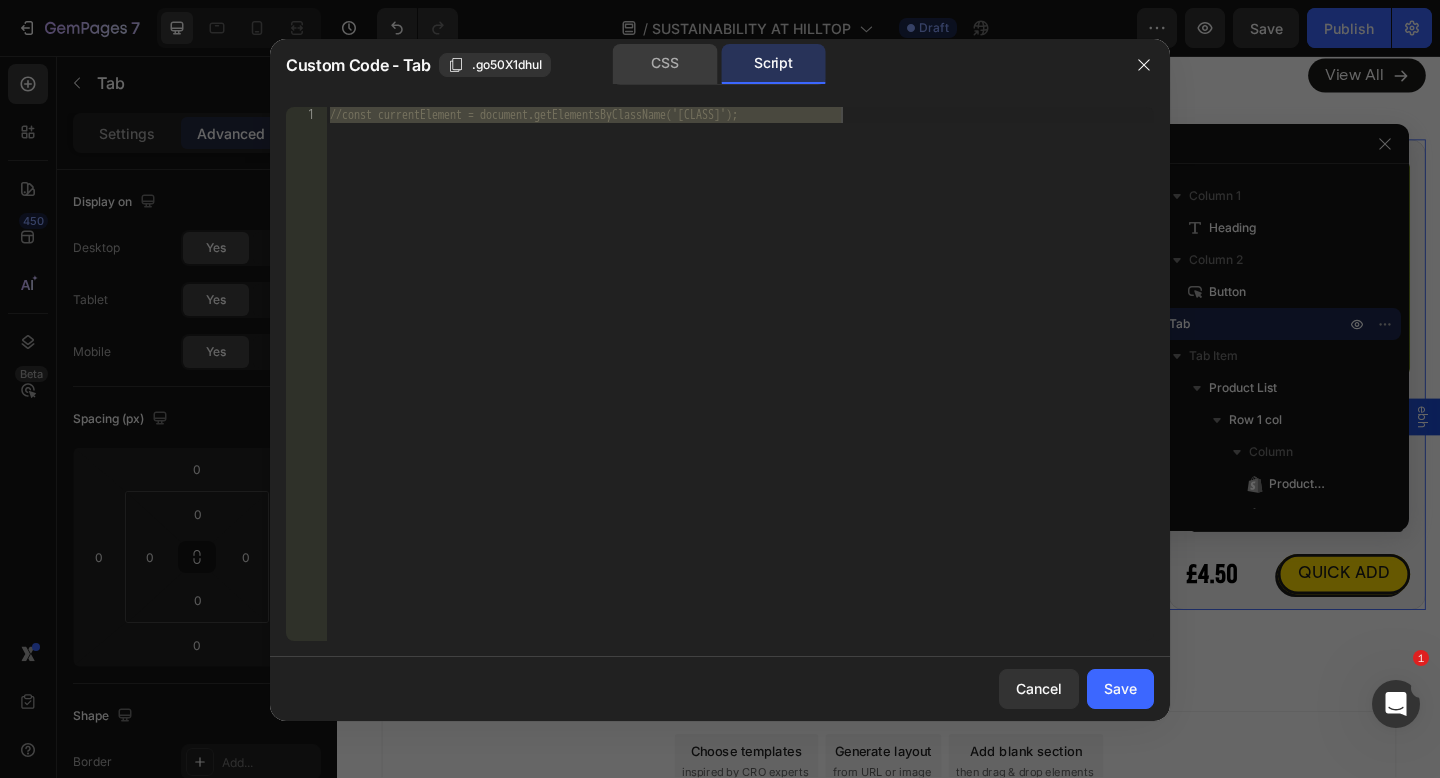click on "CSS" 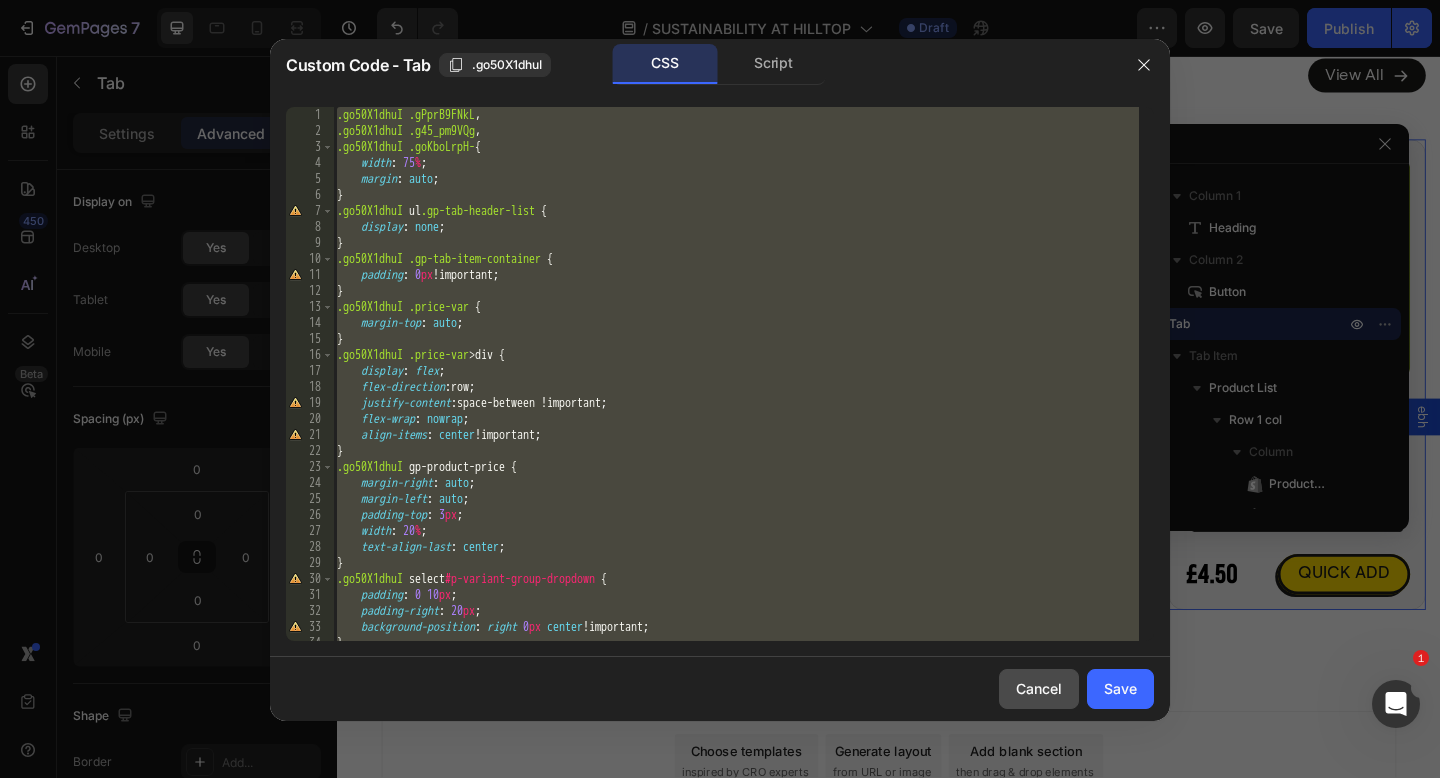 click on "Cancel" at bounding box center (1039, 688) 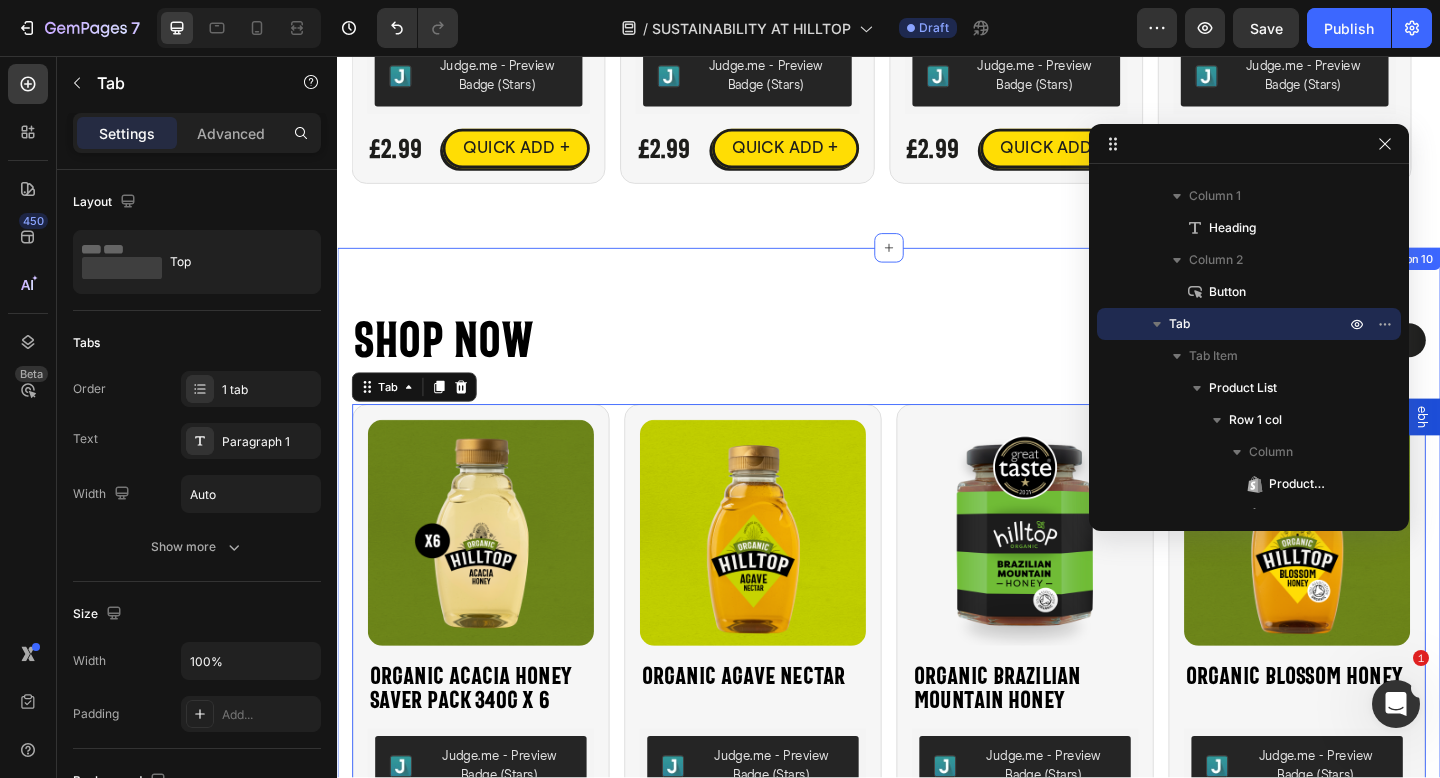 scroll, scrollTop: 4382, scrollLeft: 0, axis: vertical 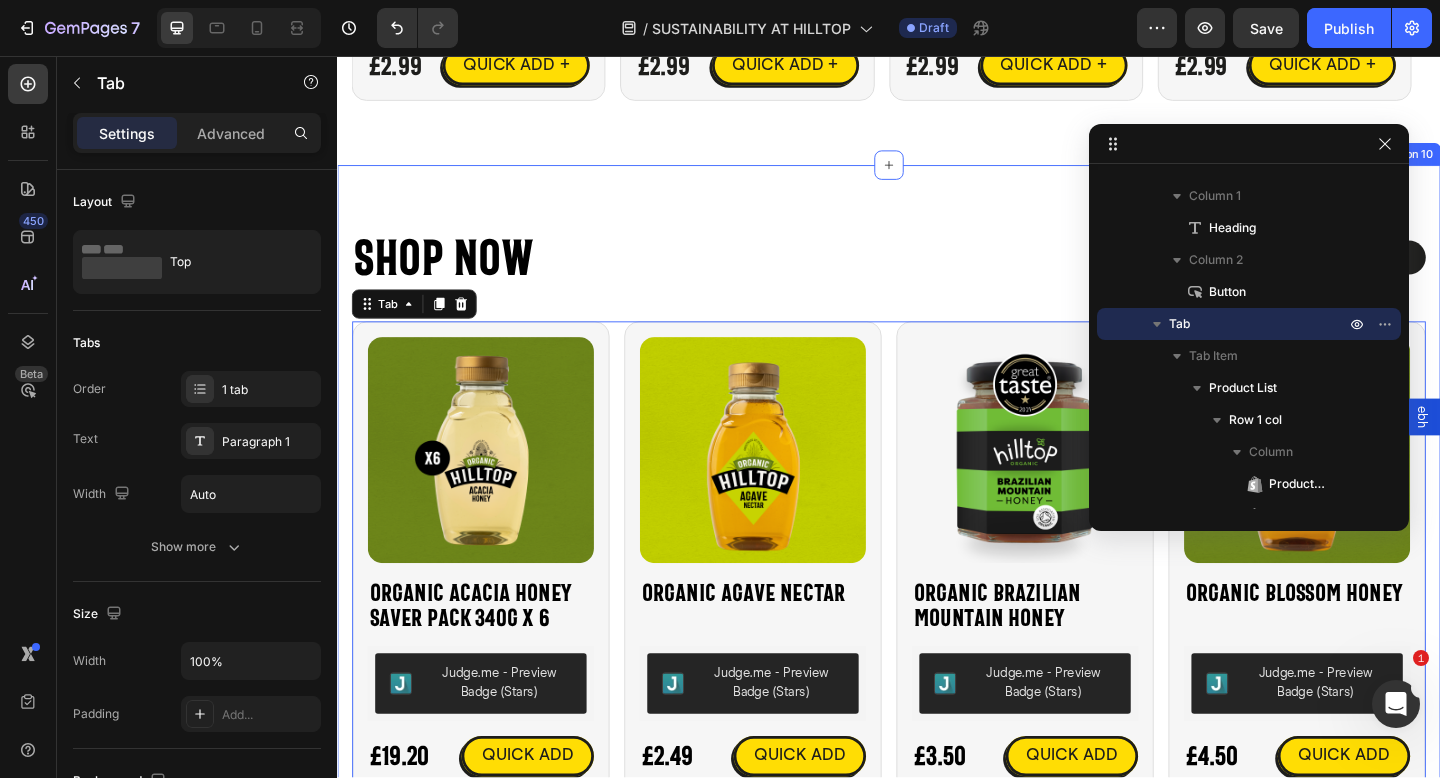 click on "Shop Now Heading
View All Button Row Best Sellers Product Images Organic Acacia Honey Saver Pack 340g x 6 Product Title Judge.me - Preview Badge (Stars) Judge.me £19.20 Product Price Product Price QUICK ADD Button Row
Icon Organic Acacia Honey Saver Pack 340g x 6 Product Title £19.20 Product Price Product Price £27.00 Product Price Product Price Row Judge.me - Preview Badge (Stars) Judge.me Size: 340g 340g 340g 340g Product Variants & Swatches
Publish the page to see the content.
Custom Code
1
Product Quantity
Add to cart Add to Cart Row View full details Product View More Row Row Product List Product Images Organic Agave Nectar Product Title Judge.me - Preview Badge (Stars) Judge.me £2.49 Product Price Product Price QUICK ADD Button Row
Icon Organic Agave Nectar Product Title £2.49 Product Price Product Price No compare price Product Price Row" at bounding box center [937, 550] 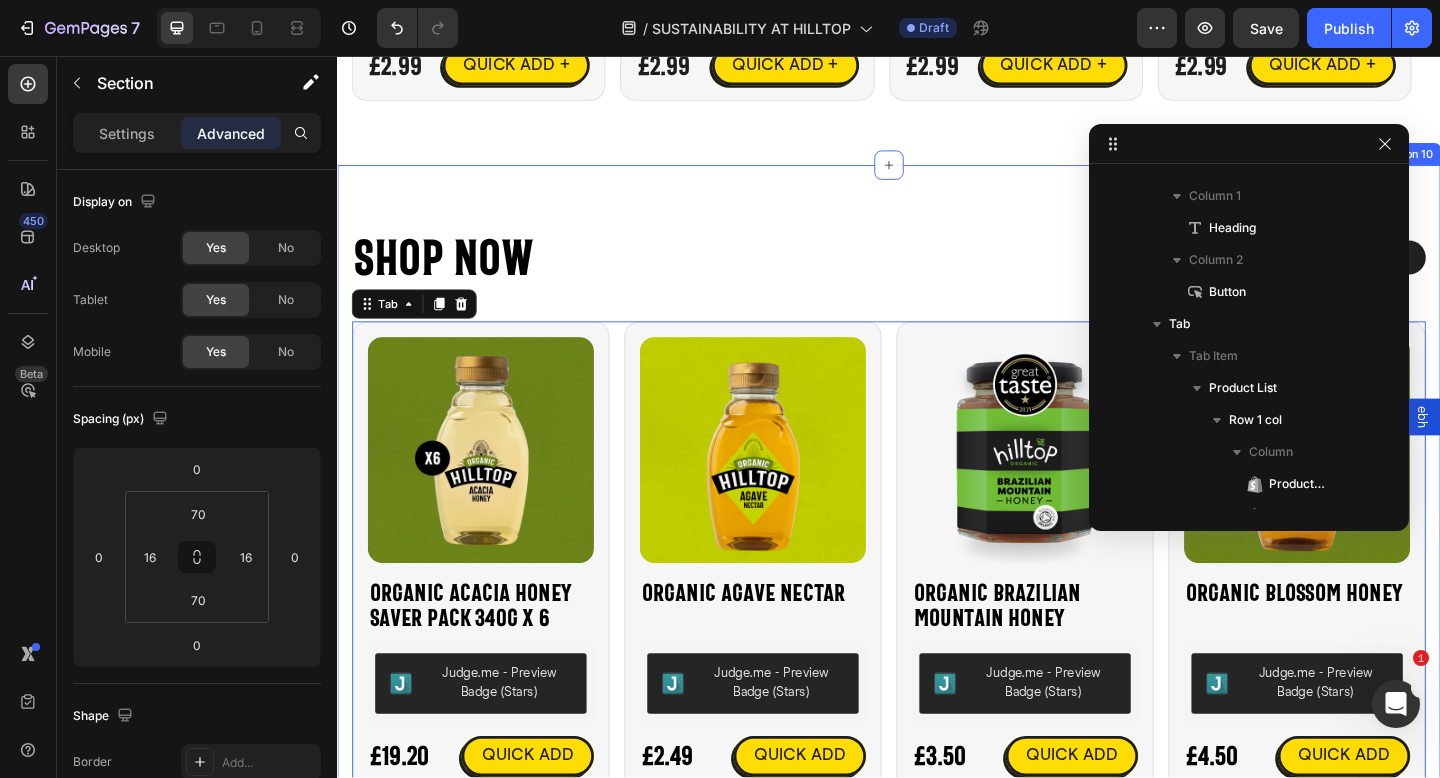 scroll, scrollTop: 216, scrollLeft: 0, axis: vertical 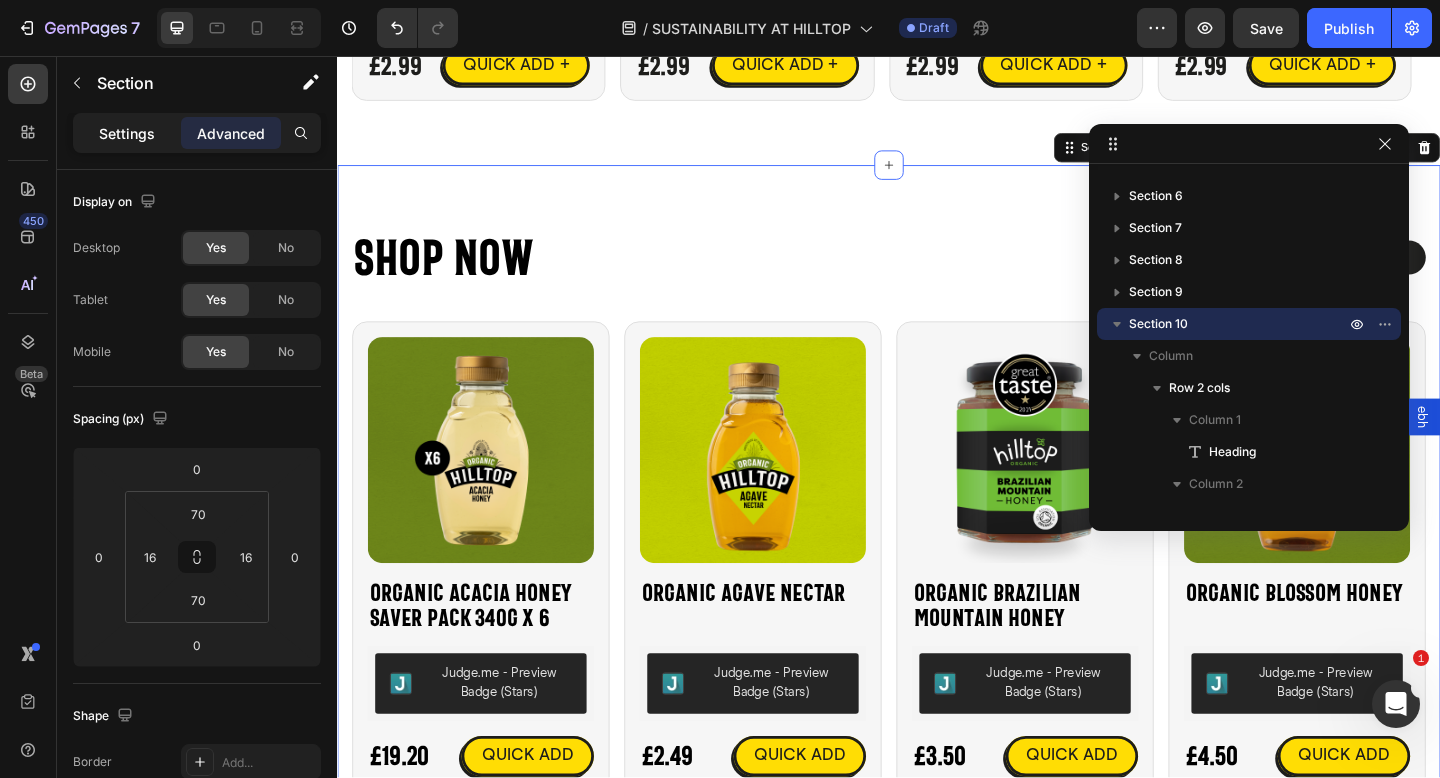 click on "Settings" at bounding box center (127, 133) 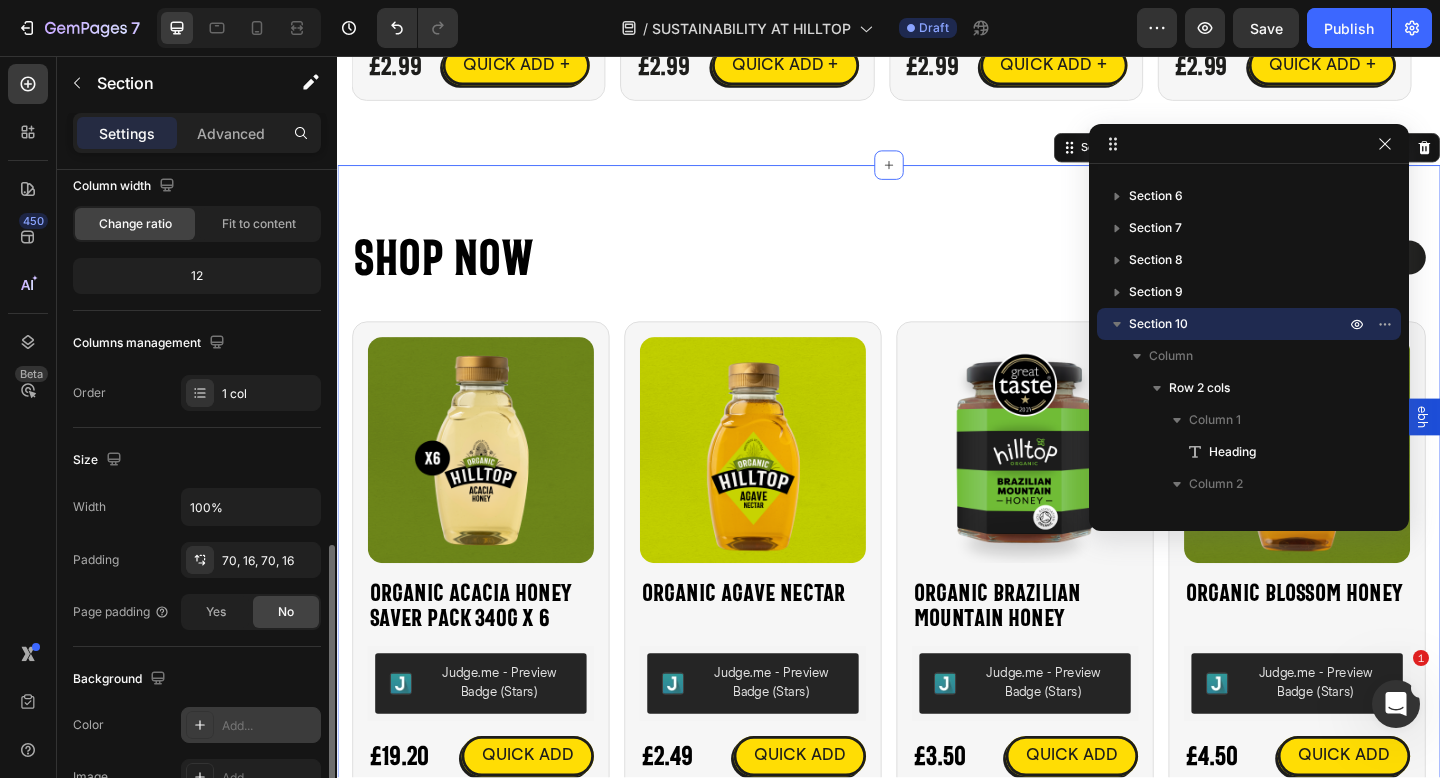 scroll, scrollTop: 503, scrollLeft: 0, axis: vertical 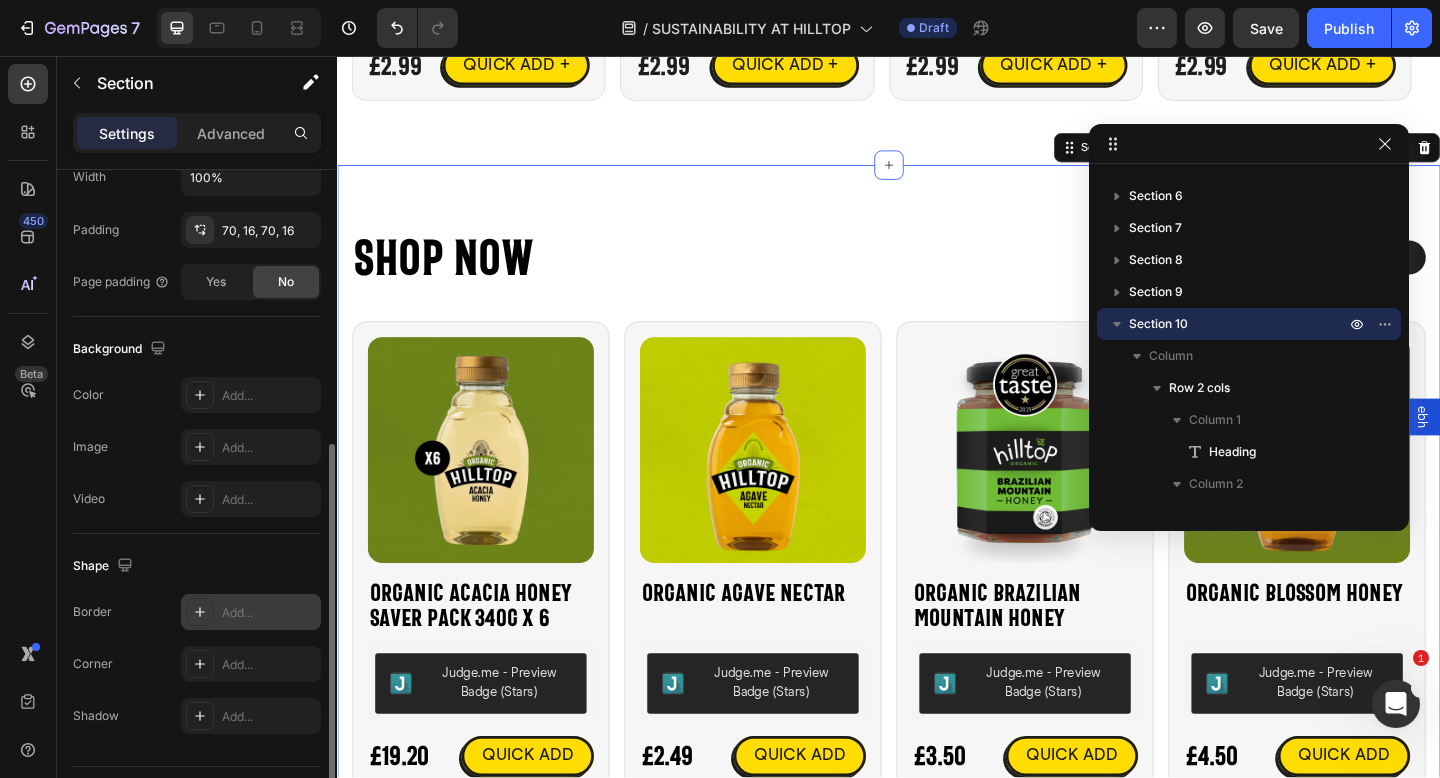 click on "Add..." at bounding box center (269, 613) 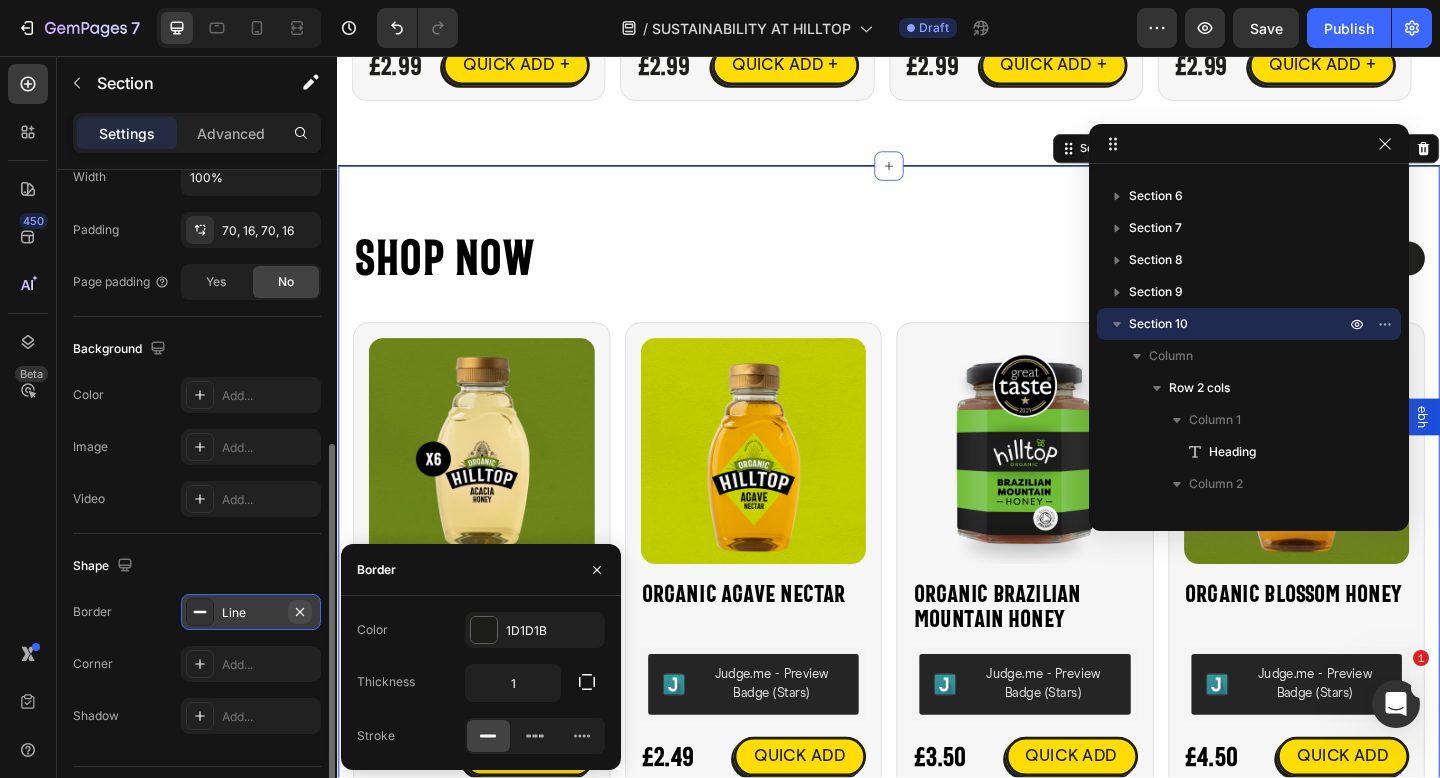 click 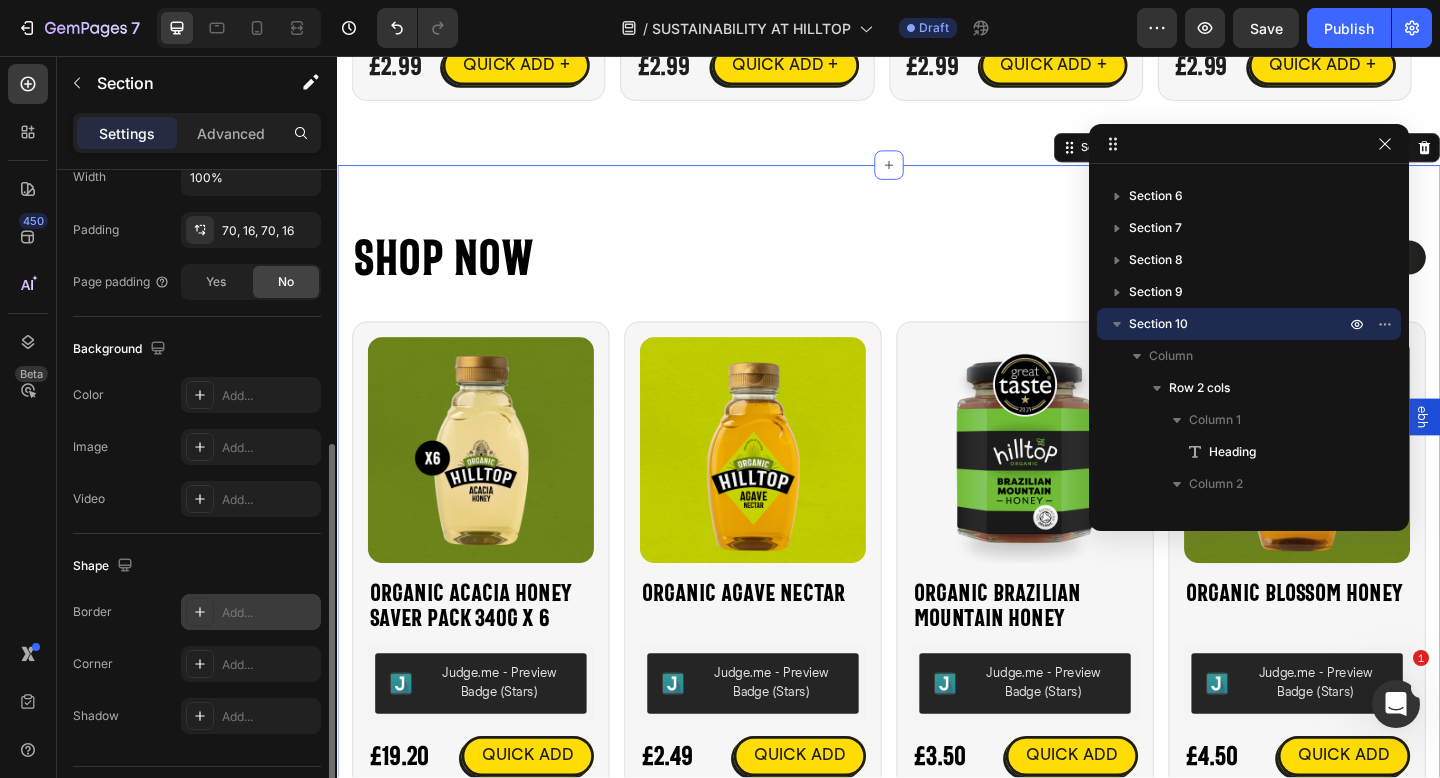 click on "Background" at bounding box center [197, 349] 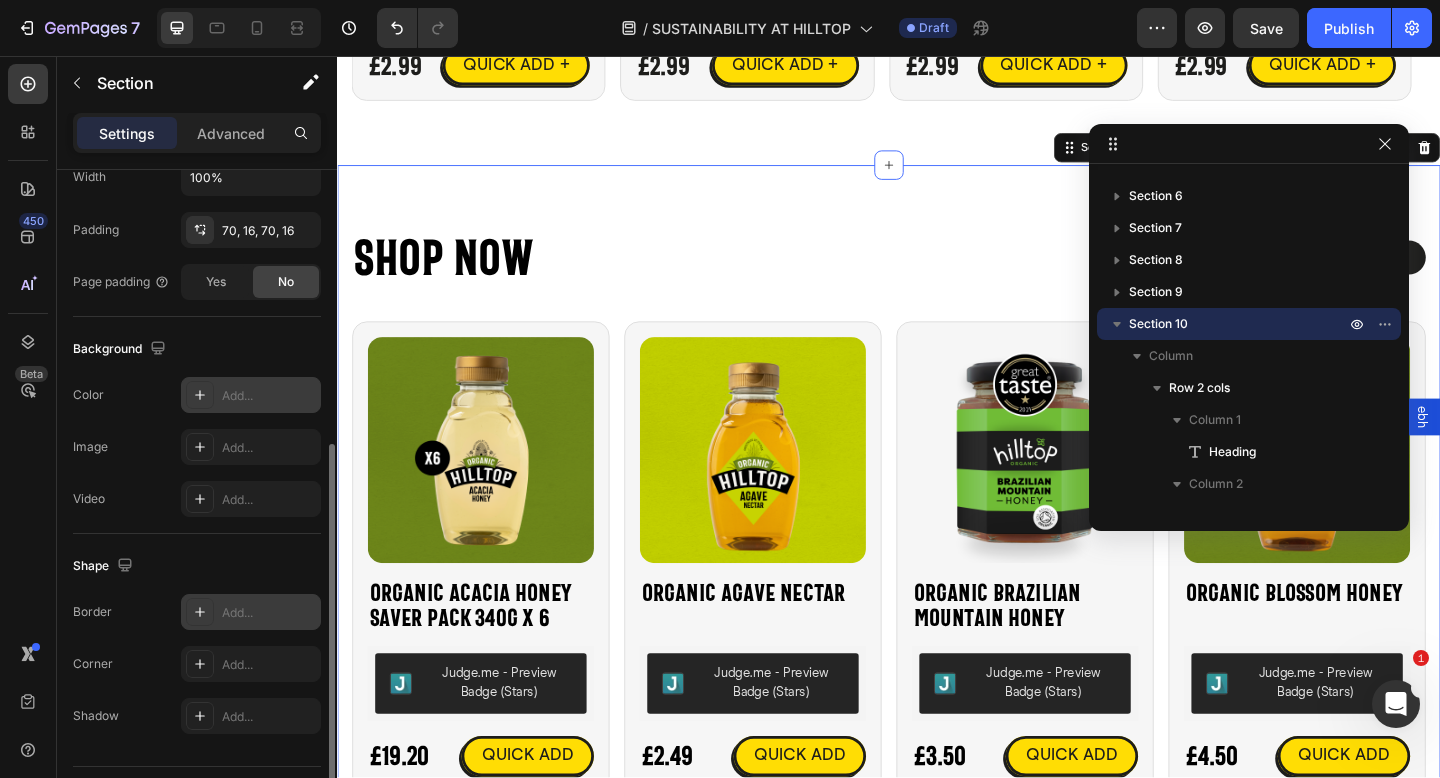 click on "Add..." at bounding box center (269, 396) 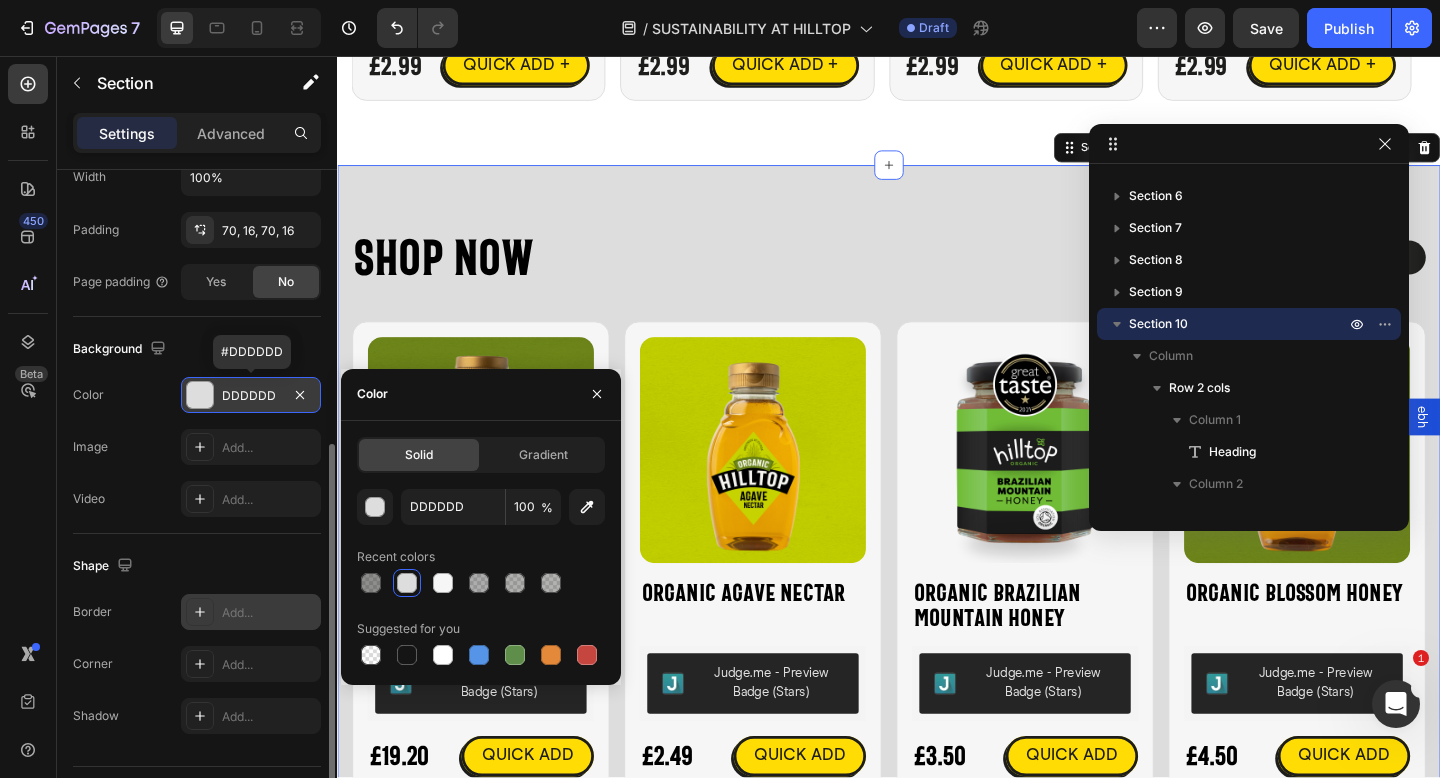 click on "450 Beta" at bounding box center [28, 417] 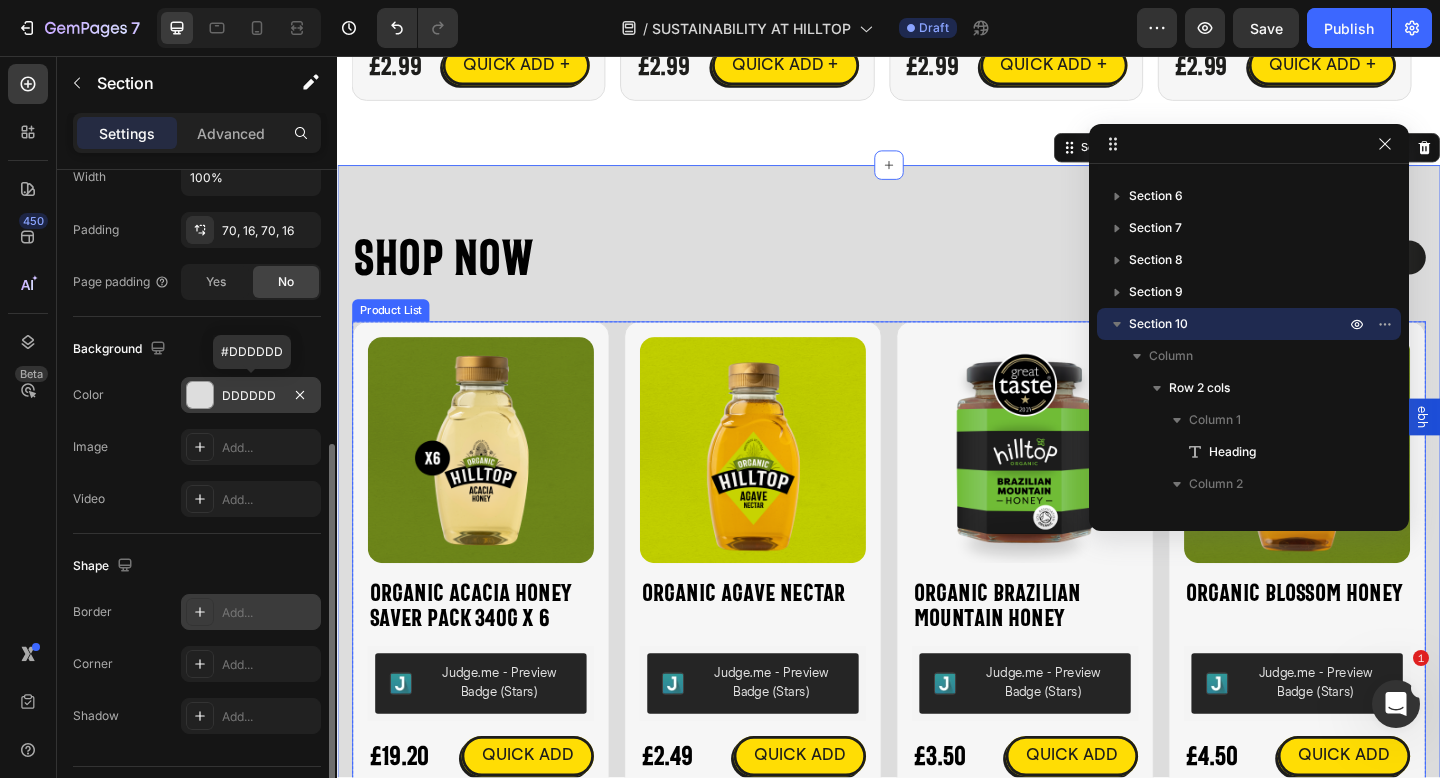 click on "Product Images Organic Acacia Honey Saver Pack 340g x 6 Product Title Judge.me - Preview Badge (Stars) Judge.me £19.20 Product Price Product Price QUICK ADD Button Row
Icon Organic Acacia Honey Saver Pack 340g x 6 Product Title £19.20 Product Price Product Price £27.00 Product Price Product Price Row Judge.me - Preview Badge (Stars) Judge.me Size: 340g 340g 340g 340g Product Variants & Swatches
Publish the page to see the content.
Custom Code
1
Product Quantity
Add to cart Add to Cart Row View full details Product View More Row Row Product List Product Images Organic Agave Nectar Product Title Judge.me - Preview Badge (Stars) Judge.me £2.49 Product Price Product Price QUICK ADD Button Row
Icon Organic Agave Nectar Product Title £2.49 Product Price Product Price No compare price Product Price Row Judge.me - Preview Badge (Stars) Judge.me Size: Squeezy - 330g 1 1" at bounding box center (937, 600) 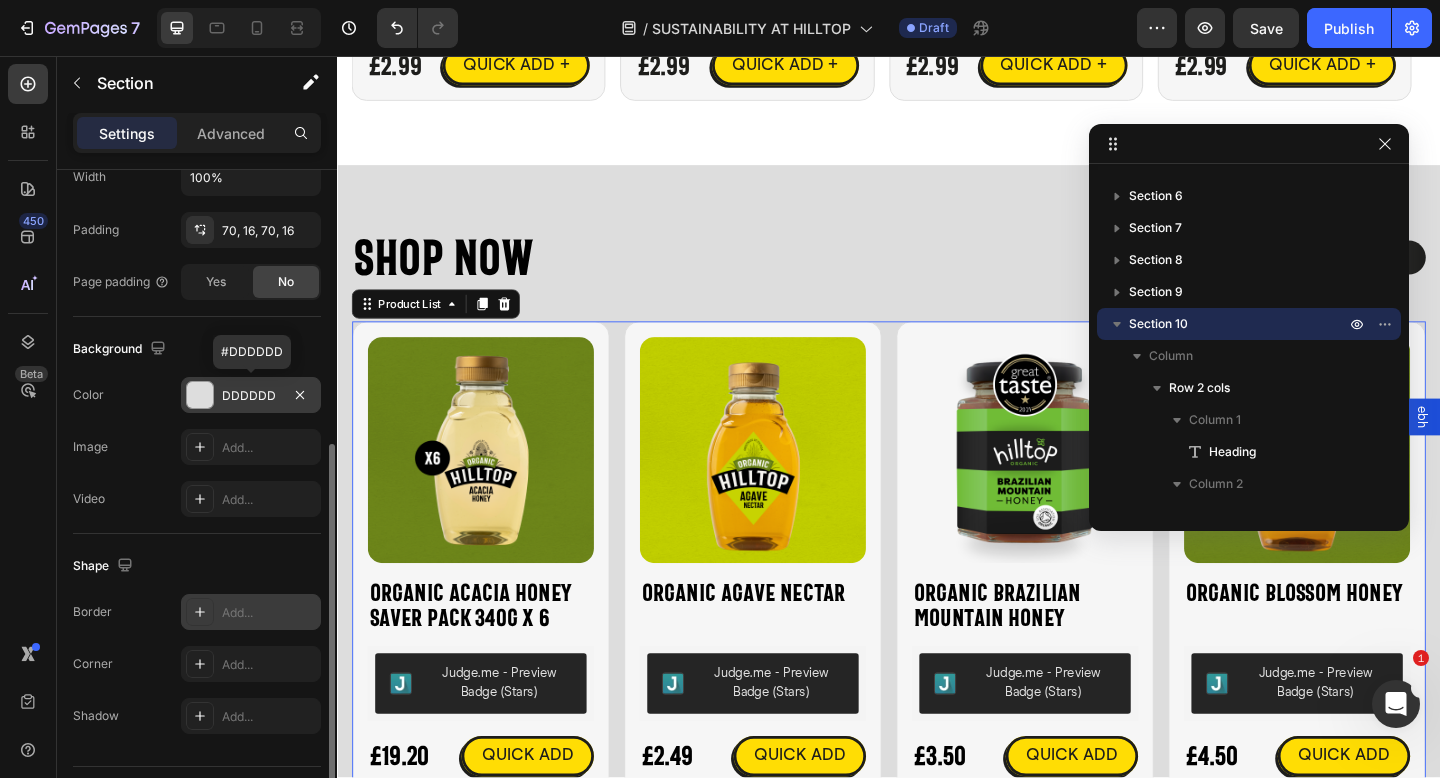 scroll, scrollTop: 504, scrollLeft: 0, axis: vertical 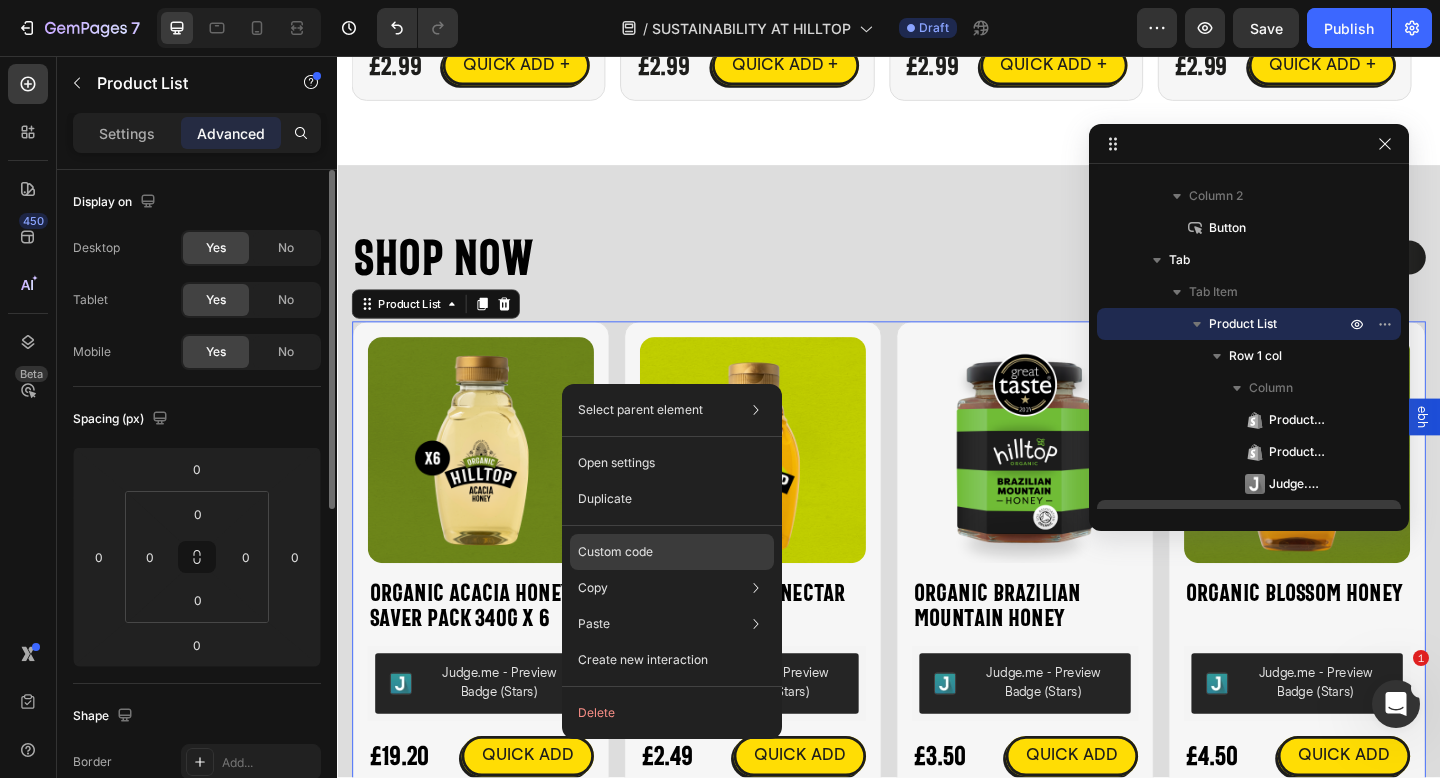 click on "Custom code" at bounding box center (615, 552) 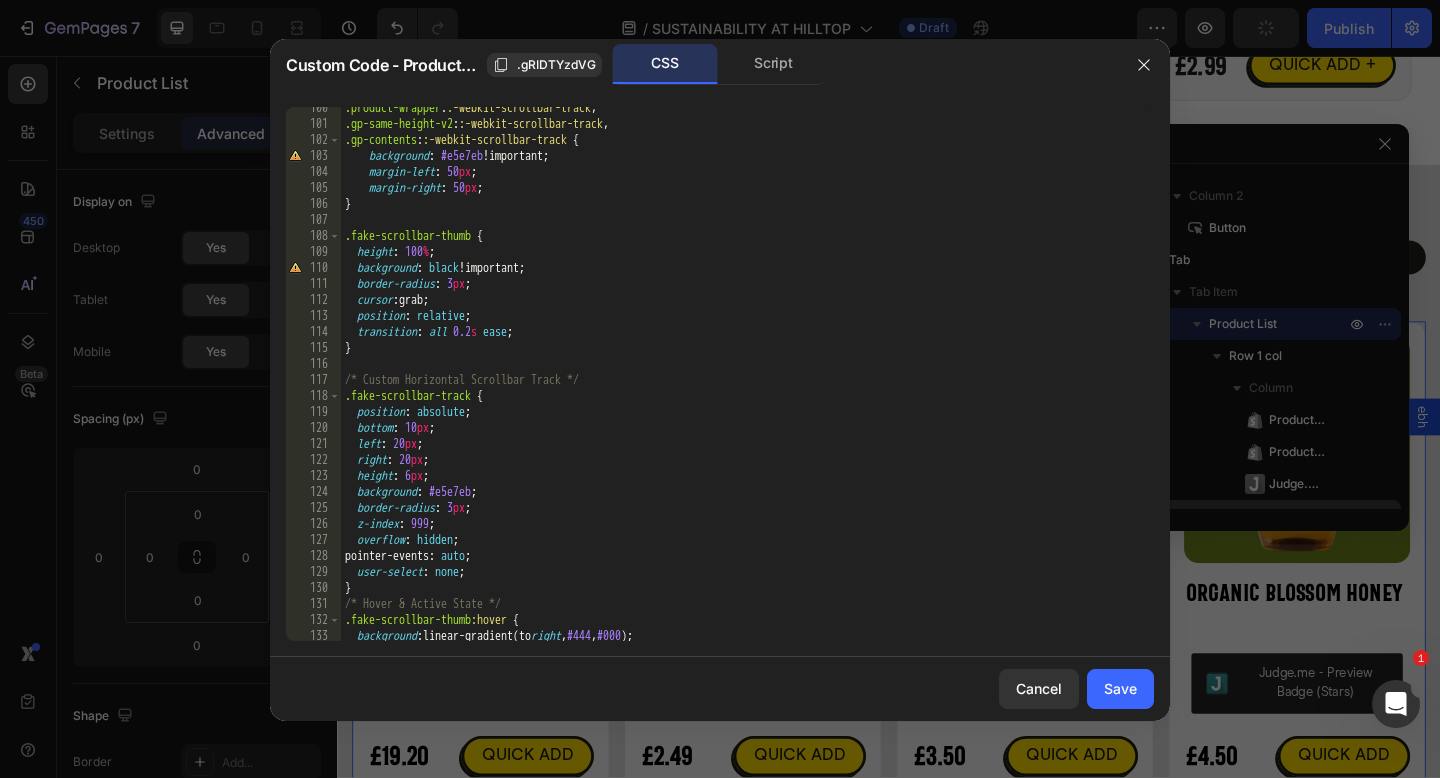 scroll, scrollTop: 1690, scrollLeft: 0, axis: vertical 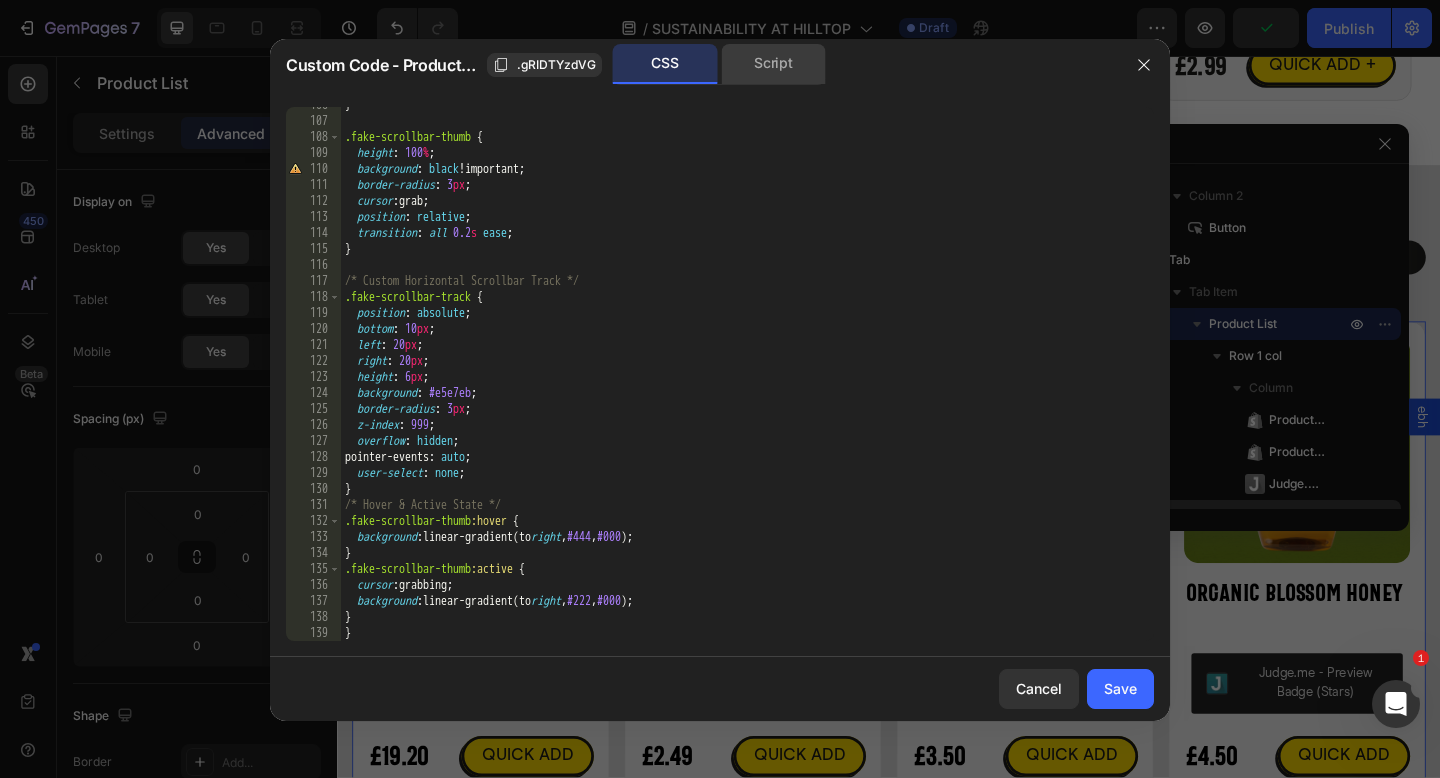 click on "Script" 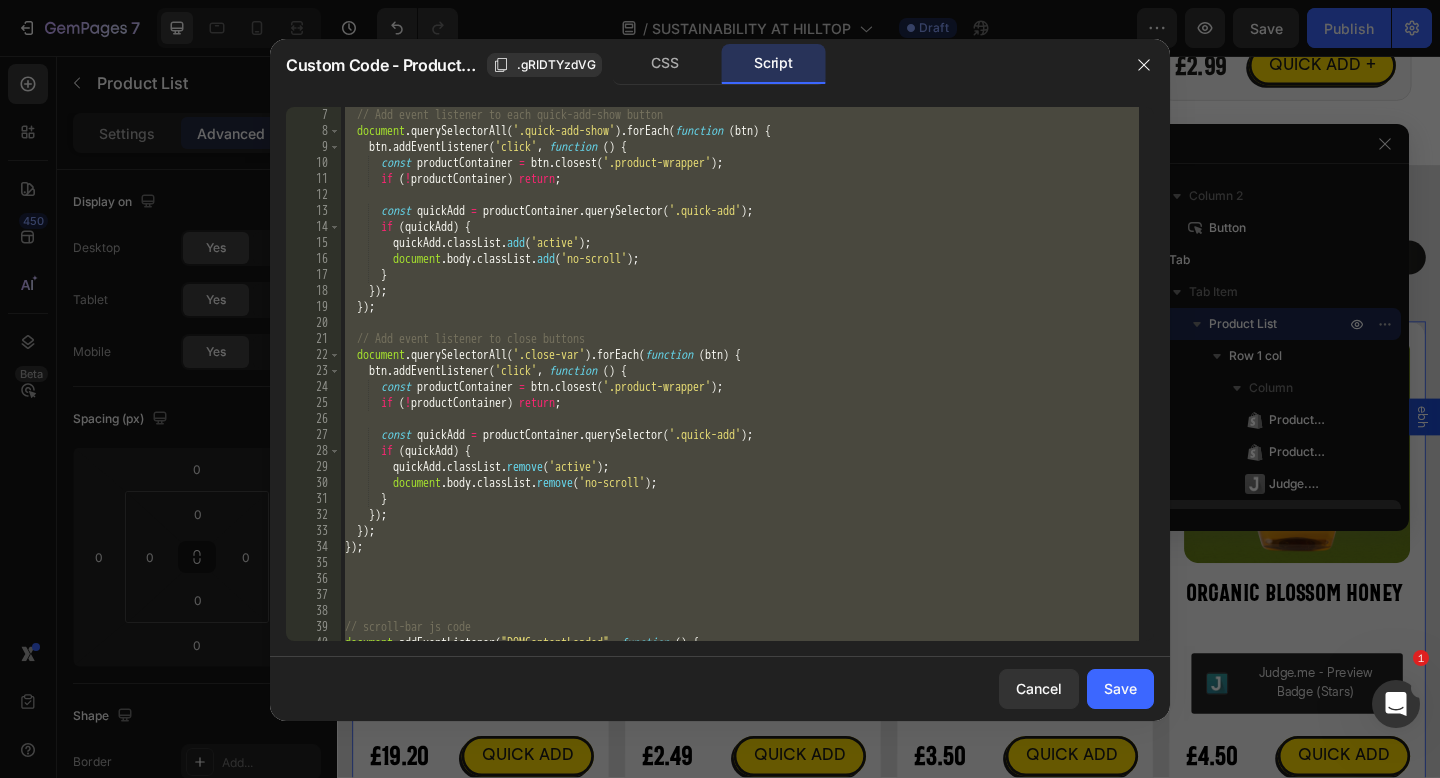 scroll, scrollTop: 455, scrollLeft: 0, axis: vertical 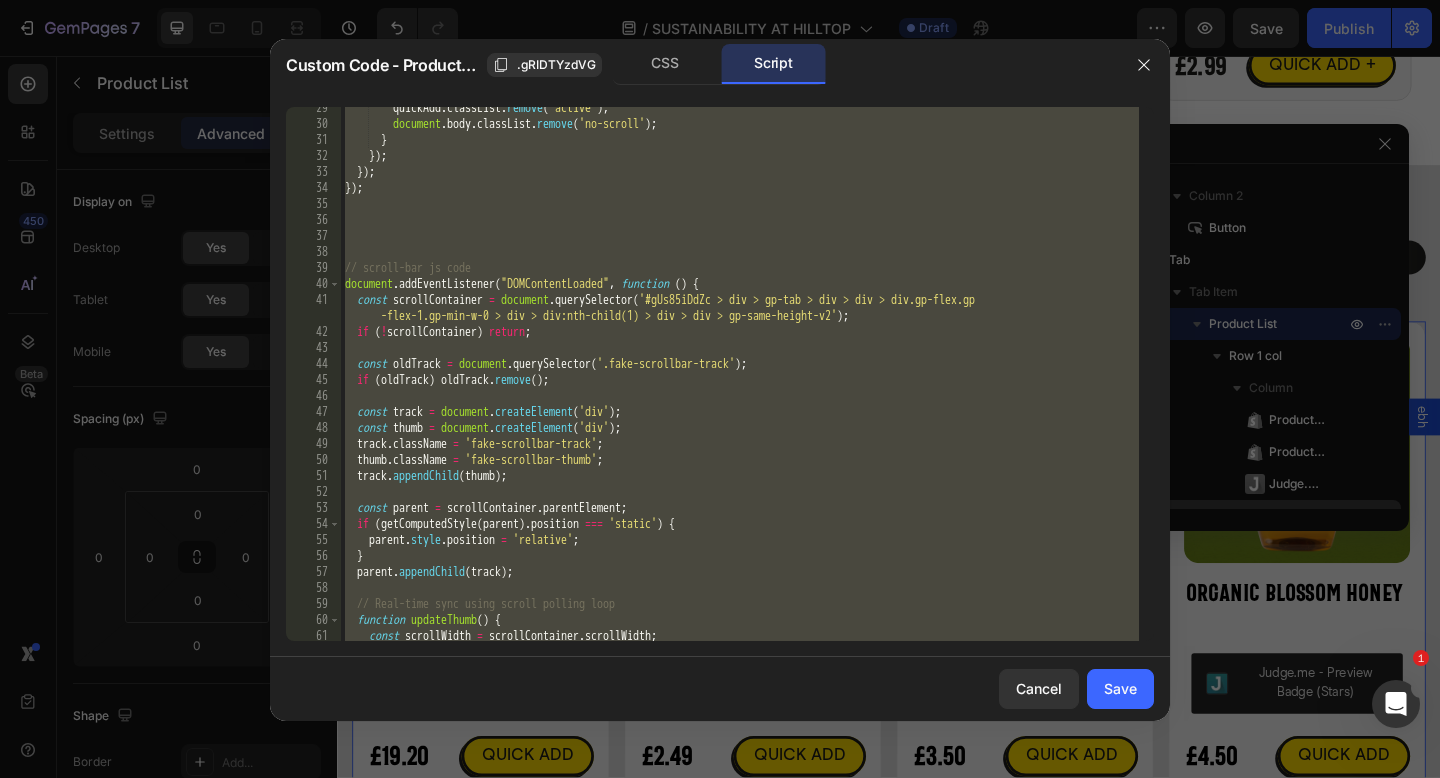 click on "quickAdd . classList . remove ( 'active' ) ;           document . body . classList . remove ( 'no-scroll' ) ;         }      }) ;    }) ; }) ; // scroll-bar js code  document . addEventListener ( "DOMContentLoaded" ,   function   ( )   {    const   scrollContainer   =   document . querySelector ( '#gUs85iDdZc > div > gp-tab > div > div > div.gp-flex.gp        -flex-1.gp-min-w-0 > div > div:nth-child(1) > div > div > gp-same-height-v2' ) ;    if   ( ! scrollContainer )   return ;    const   oldTrack   =   document . querySelector ( '.fake-scrollbar-track' ) ;    if   ( oldTrack )   oldTrack . remove ( ) ;    const   track   =   document . createElement ( 'div' ) ;    const   thumb   =   document . createElement ( 'div' ) ;    track . className   =   'fake-scrollbar-track' ;    thumb . className   =   'fake-scrollbar-thumb' ;    track . appendChild ( thumb ) ;    const   parent   =   scrollContainer . parentElement ;    if   ( getComputedStyle ( parent ) . position   ===   'static' )   {      ." at bounding box center (740, 383) 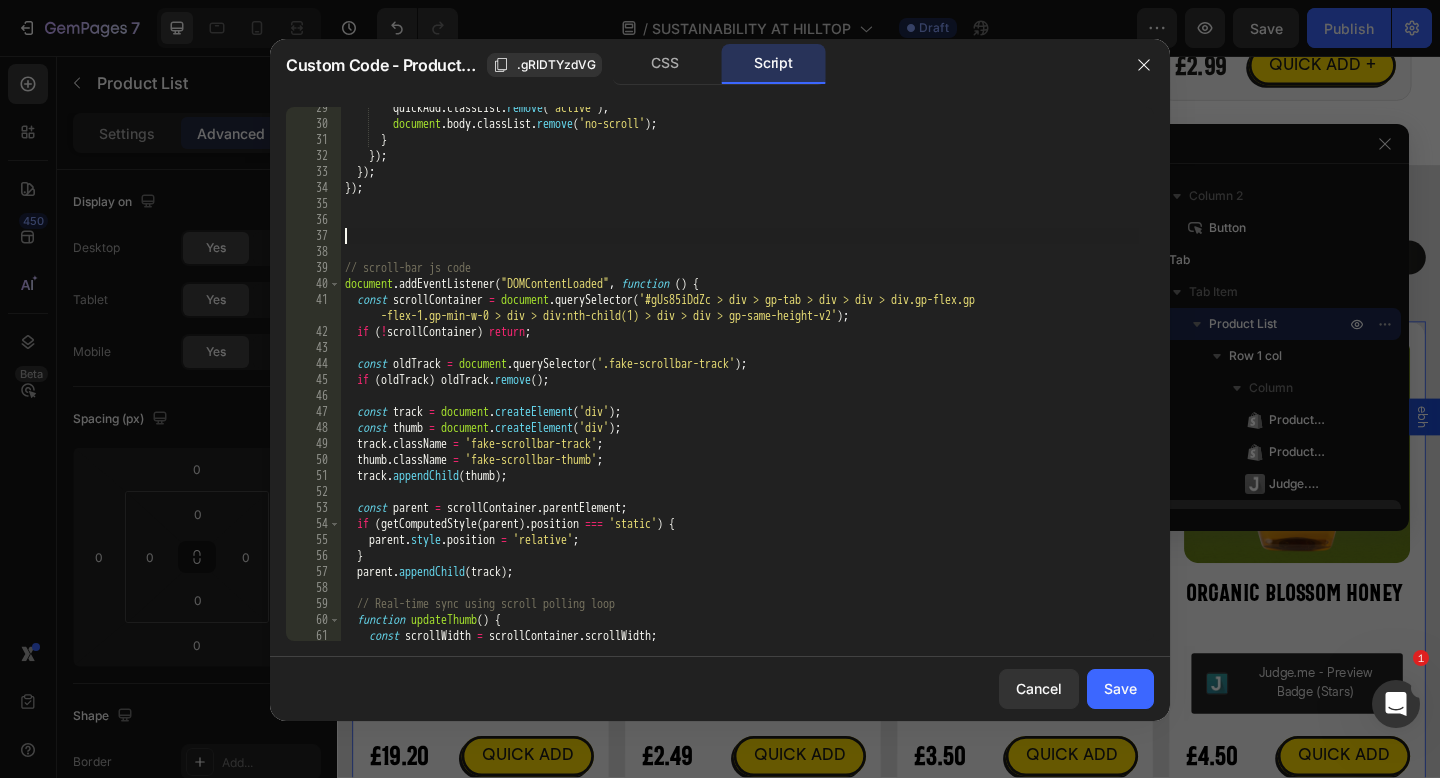 click on "quickAdd . classList . remove ( 'active' ) ;           document . body . classList . remove ( 'no-scroll' ) ;         }      }) ;    }) ; }) ; // scroll-bar js code  document . addEventListener ( "DOMContentLoaded" ,   function   ( )   {    const   scrollContainer   =   document . querySelector ( '#gUs85iDdZc > div > gp-tab > div > div > div.gp-flex.gp        -flex-1.gp-min-w-0 > div > div:nth-child(1) > div > div > gp-same-height-v2' ) ;    if   ( ! scrollContainer )   return ;    const   oldTrack   =   document . querySelector ( '.fake-scrollbar-track' ) ;    if   ( oldTrack )   oldTrack . remove ( ) ;    const   track   =   document . createElement ( 'div' ) ;    const   thumb   =   document . createElement ( 'div' ) ;    track . className   =   'fake-scrollbar-track' ;    thumb . className   =   'fake-scrollbar-thumb' ;    track . appendChild ( thumb ) ;    const   parent   =   scrollContainer . parentElement ;    if   ( getComputedStyle ( parent ) . position   ===   'static' )   {      ." at bounding box center (740, 383) 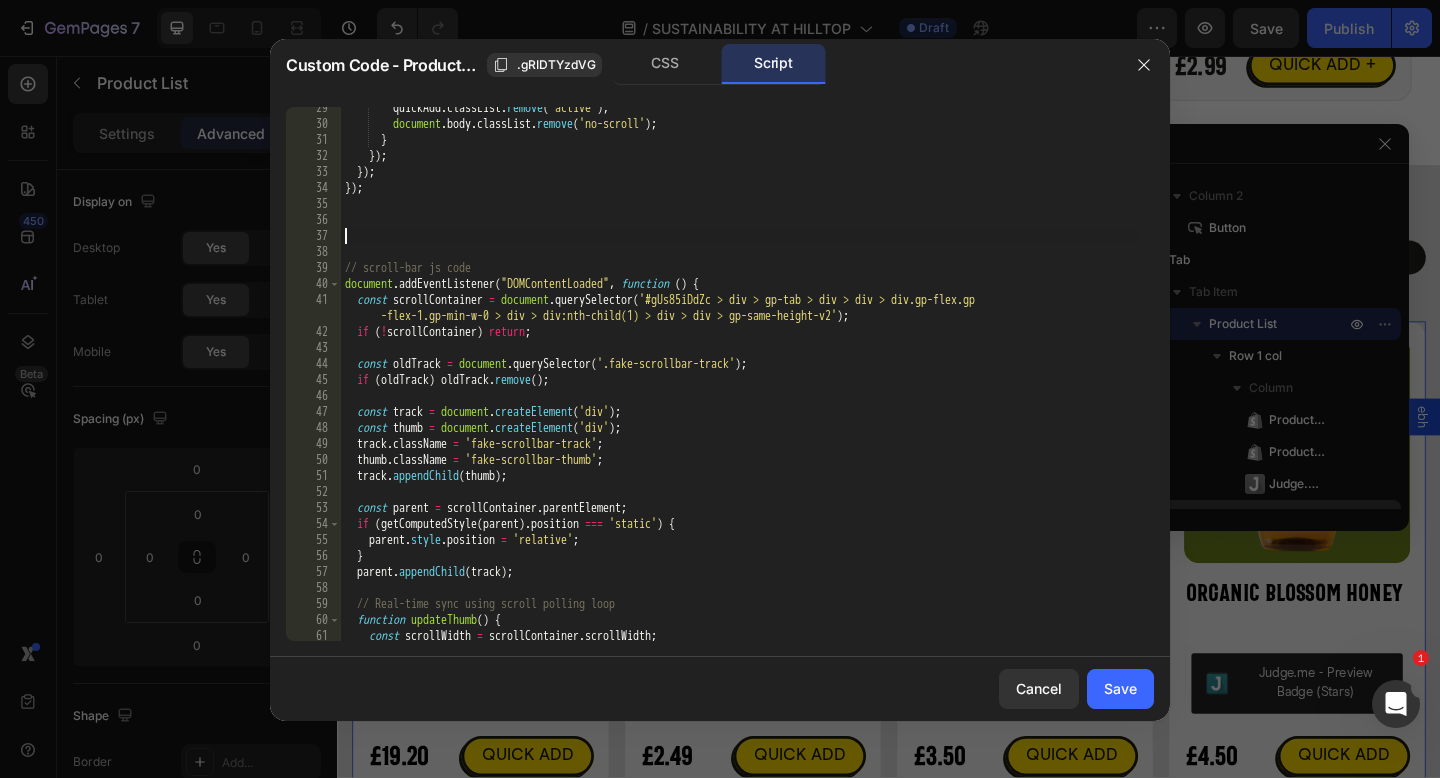 type 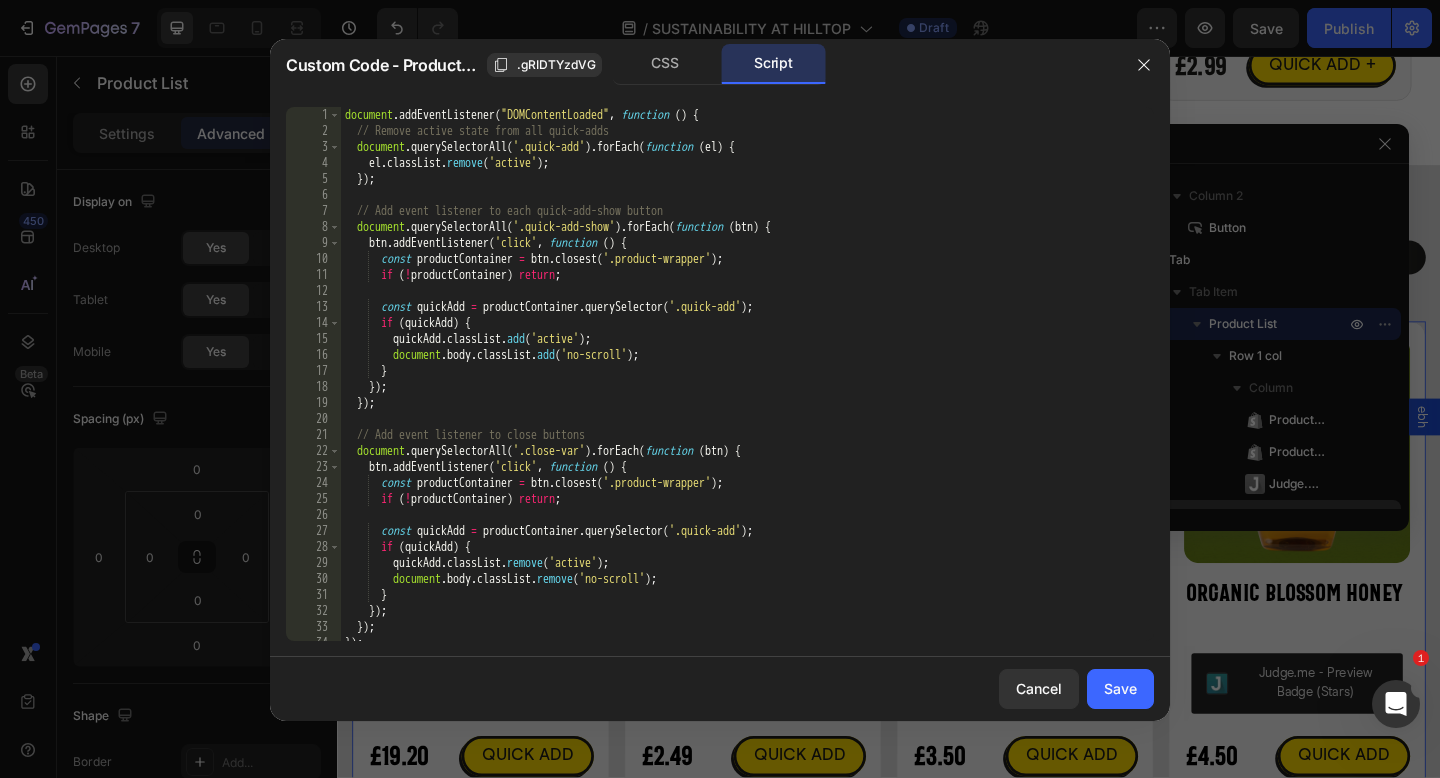 scroll, scrollTop: 0, scrollLeft: 0, axis: both 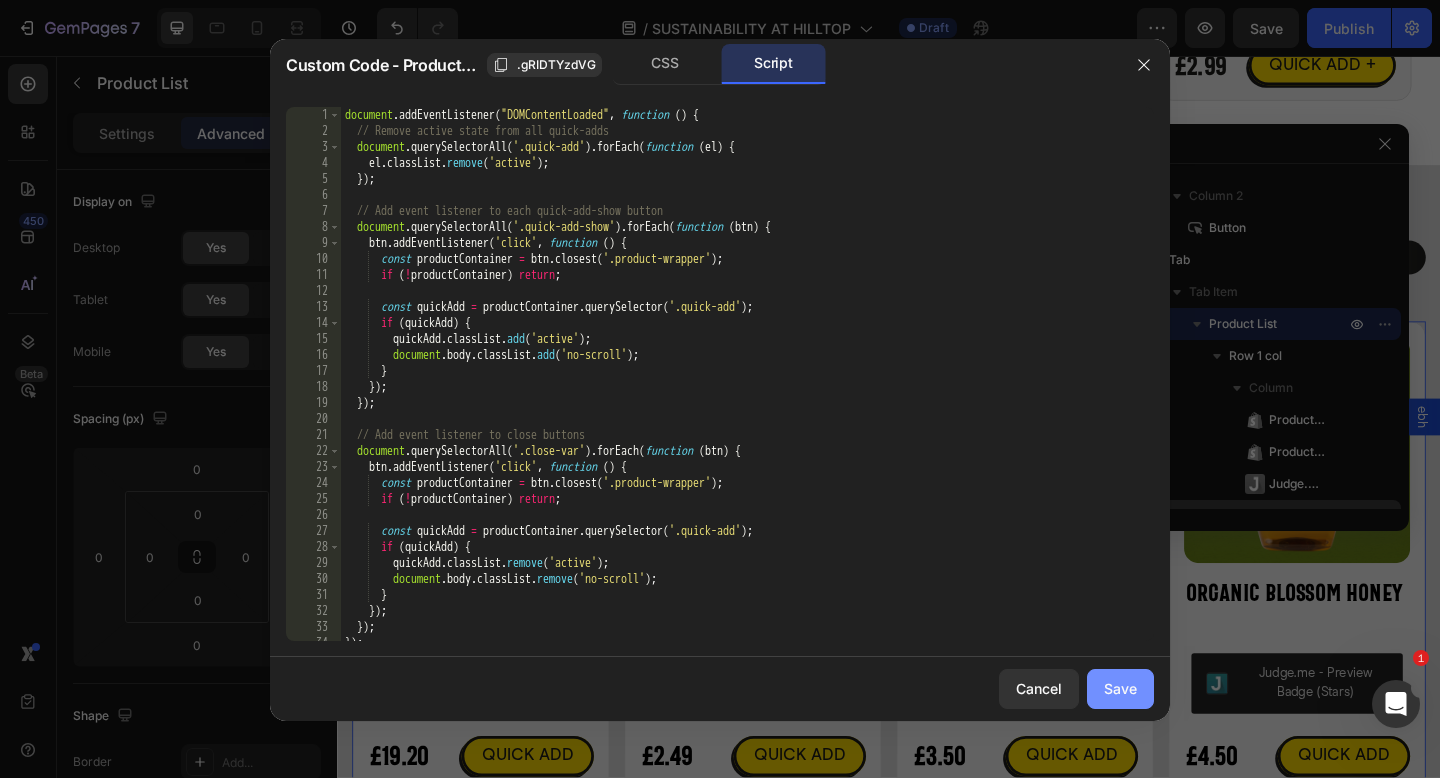 click on "Save" 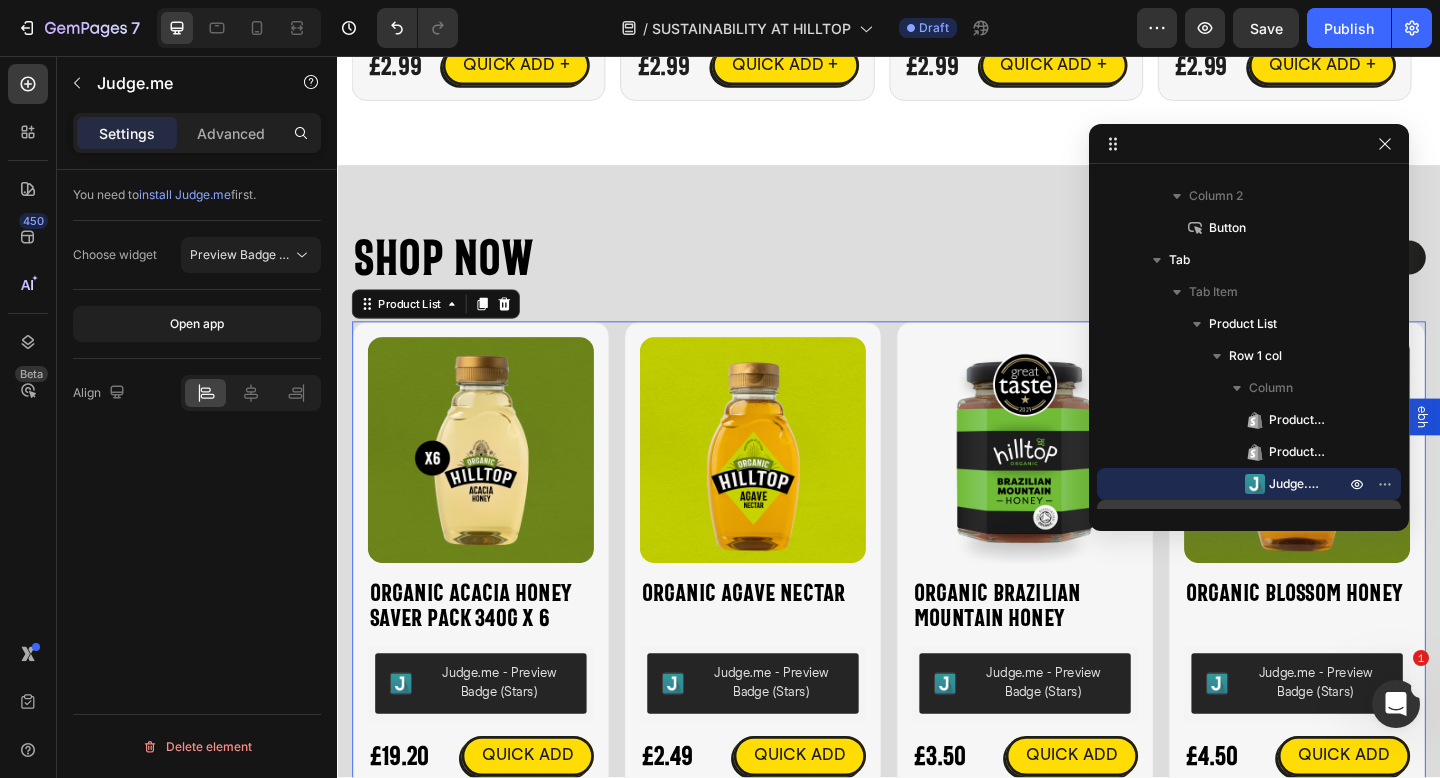 click on "Product Images Organic Acacia Honey Saver Pack 340g x 6 Product Title Judge.me - Preview Badge (Stars) Judge.me £19.20 Product Price Product Price QUICK ADD Button Row
Icon Organic Acacia Honey Saver Pack 340g x 6 Product Title £19.20 Product Price Product Price £27.00 Product Price Product Price Row Judge.me - Preview Badge (Stars) Judge.me Size: 340g 340g 340g 340g Product Variants & Swatches
Publish the page to see the content.
Custom Code
1
Product Quantity
Add to cart Add to Cart Row View full details Product View More Row Row Product List   0 Product Images Organic Agave Nectar Product Title Judge.me - Preview Badge (Stars) Judge.me £2.49 Product Price Product Price QUICK ADD Button Row
Icon Organic Agave Nectar Product Title £2.49 Product Price Product Price No compare price Product Price Row Judge.me - Preview Badge (Stars) Judge.me Size: Squeezy - 330g" at bounding box center (937, 600) 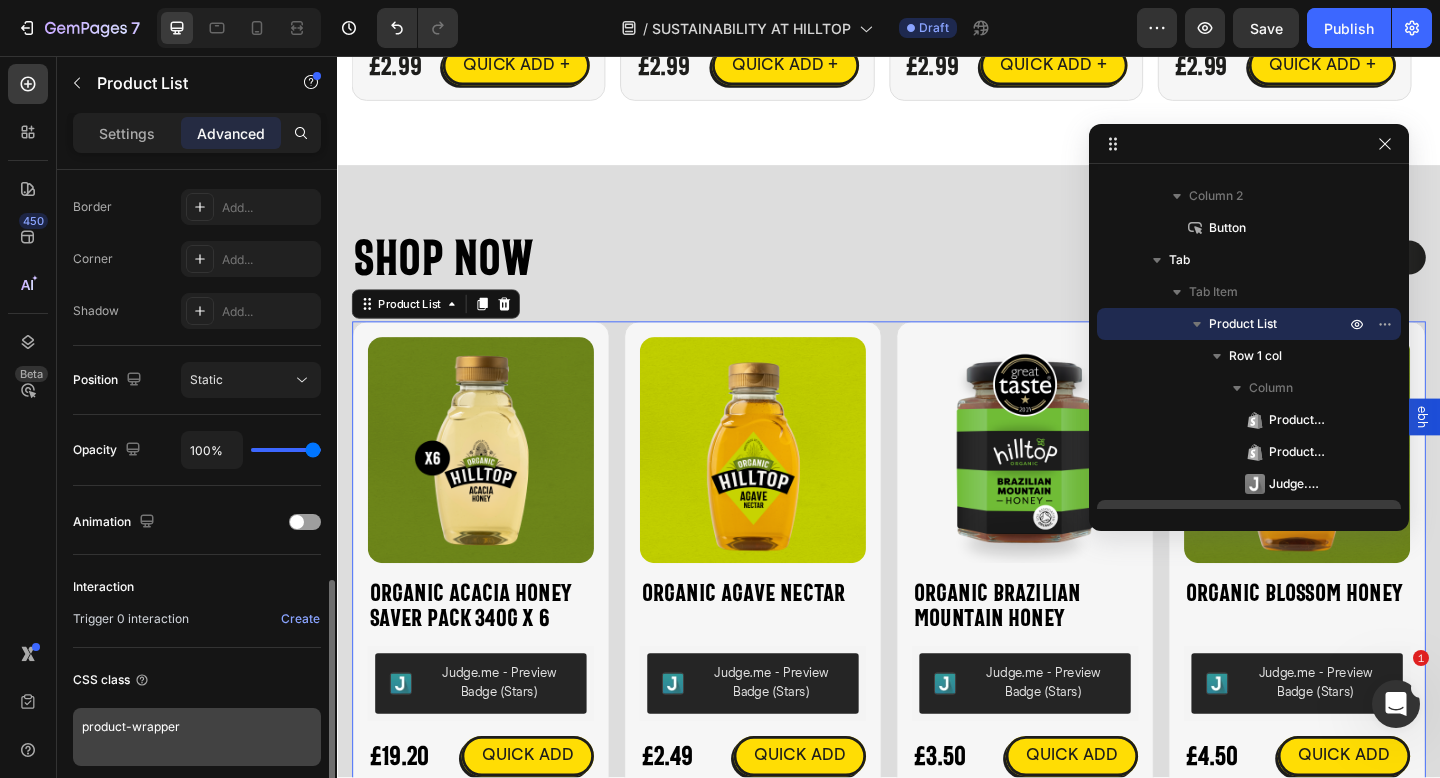 scroll, scrollTop: 639, scrollLeft: 0, axis: vertical 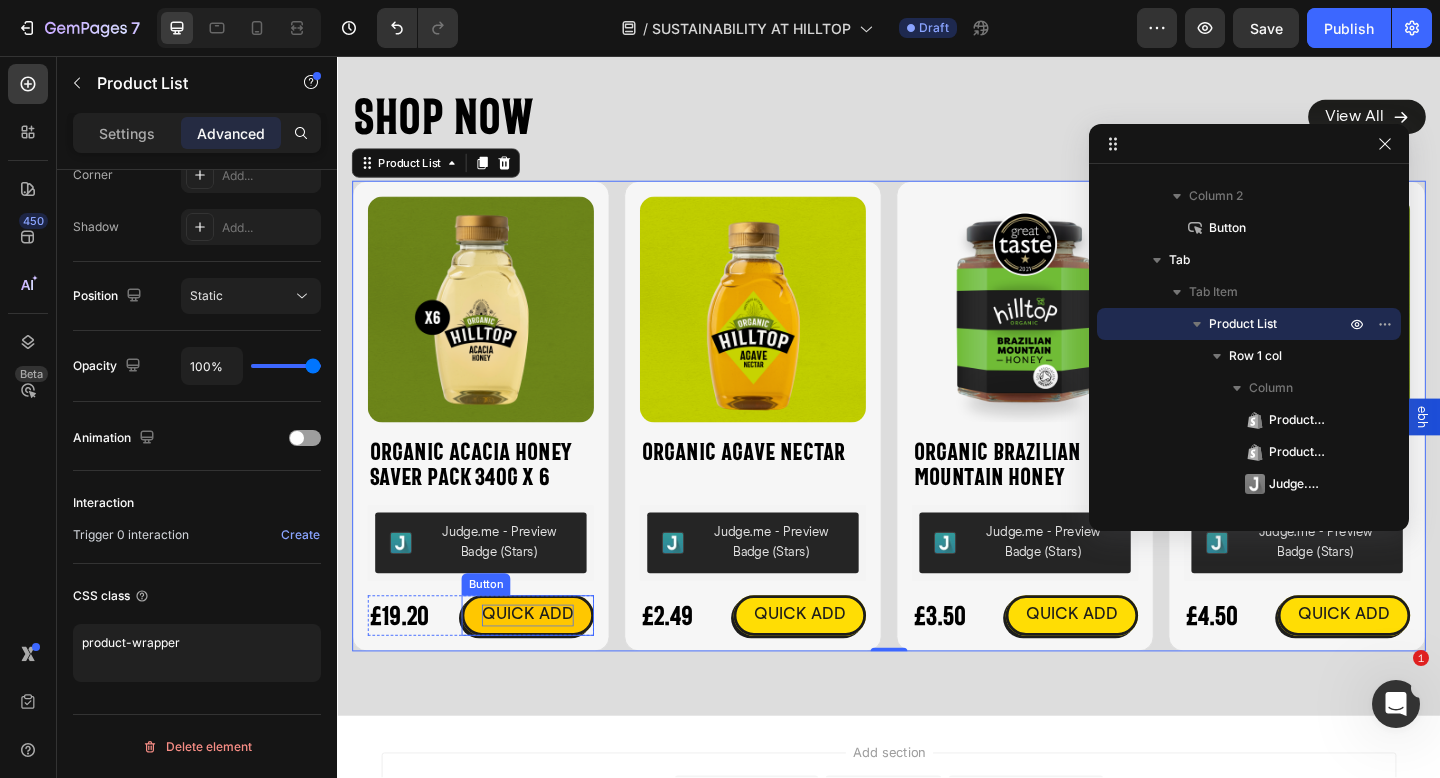 click on "QUICK ADD" at bounding box center (544, 664) 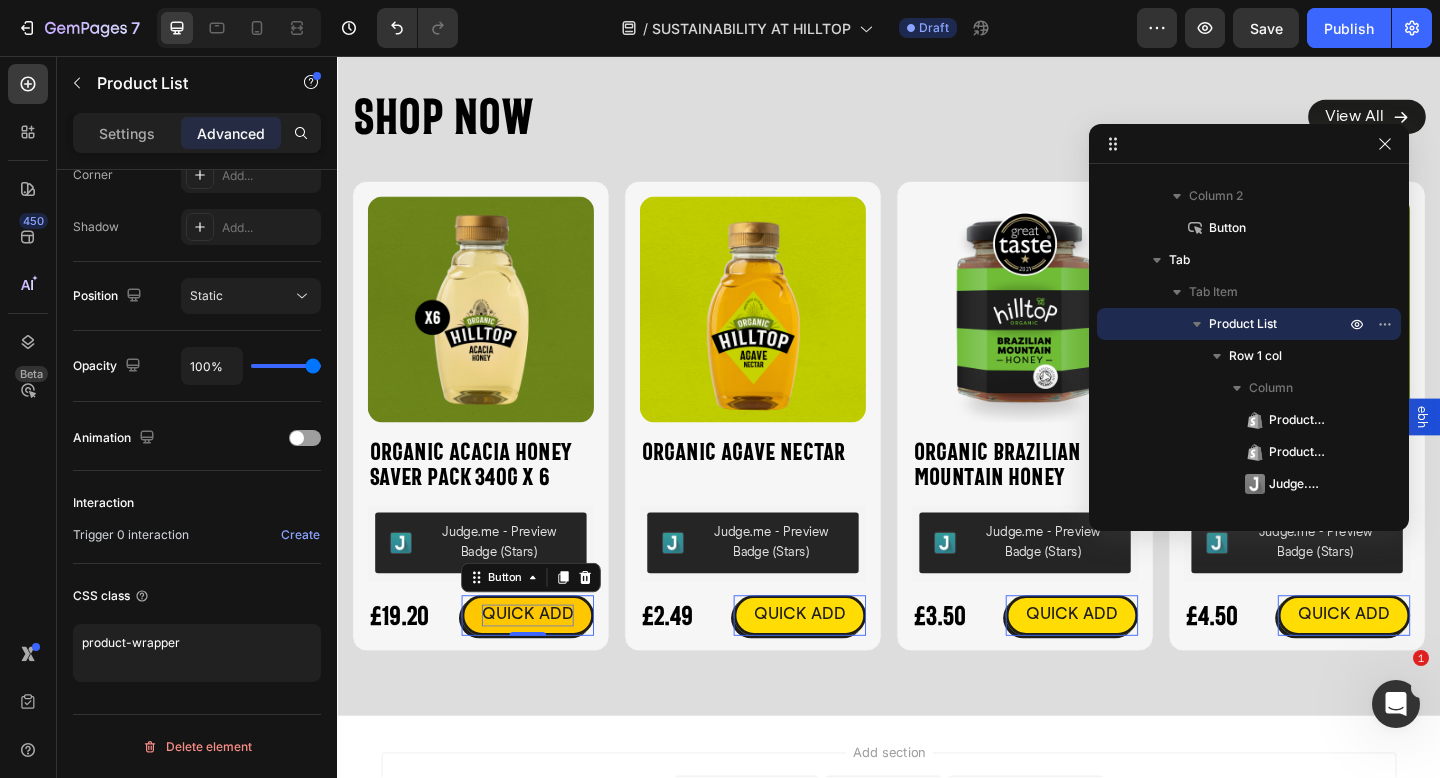 scroll, scrollTop: 719, scrollLeft: 0, axis: vertical 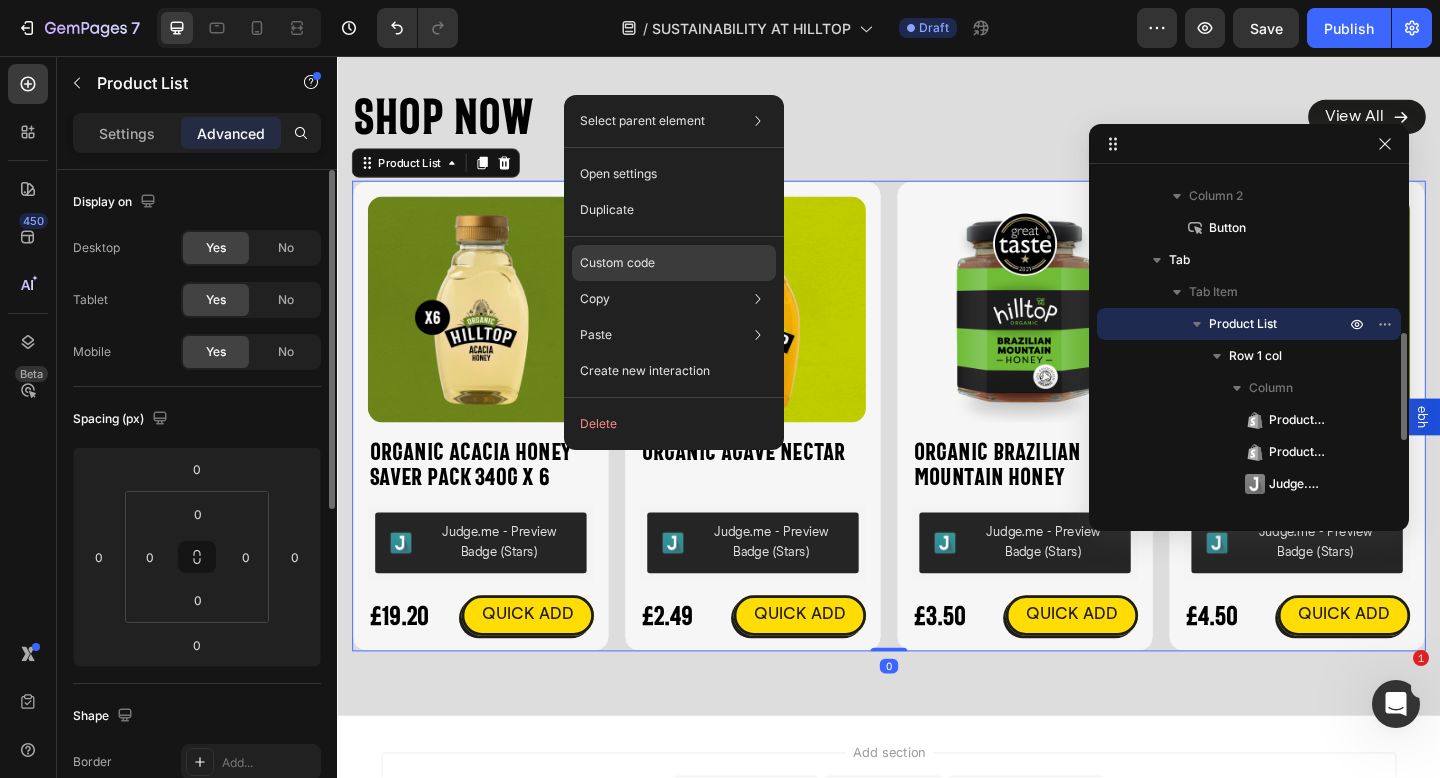 click on "Custom code" at bounding box center (617, 263) 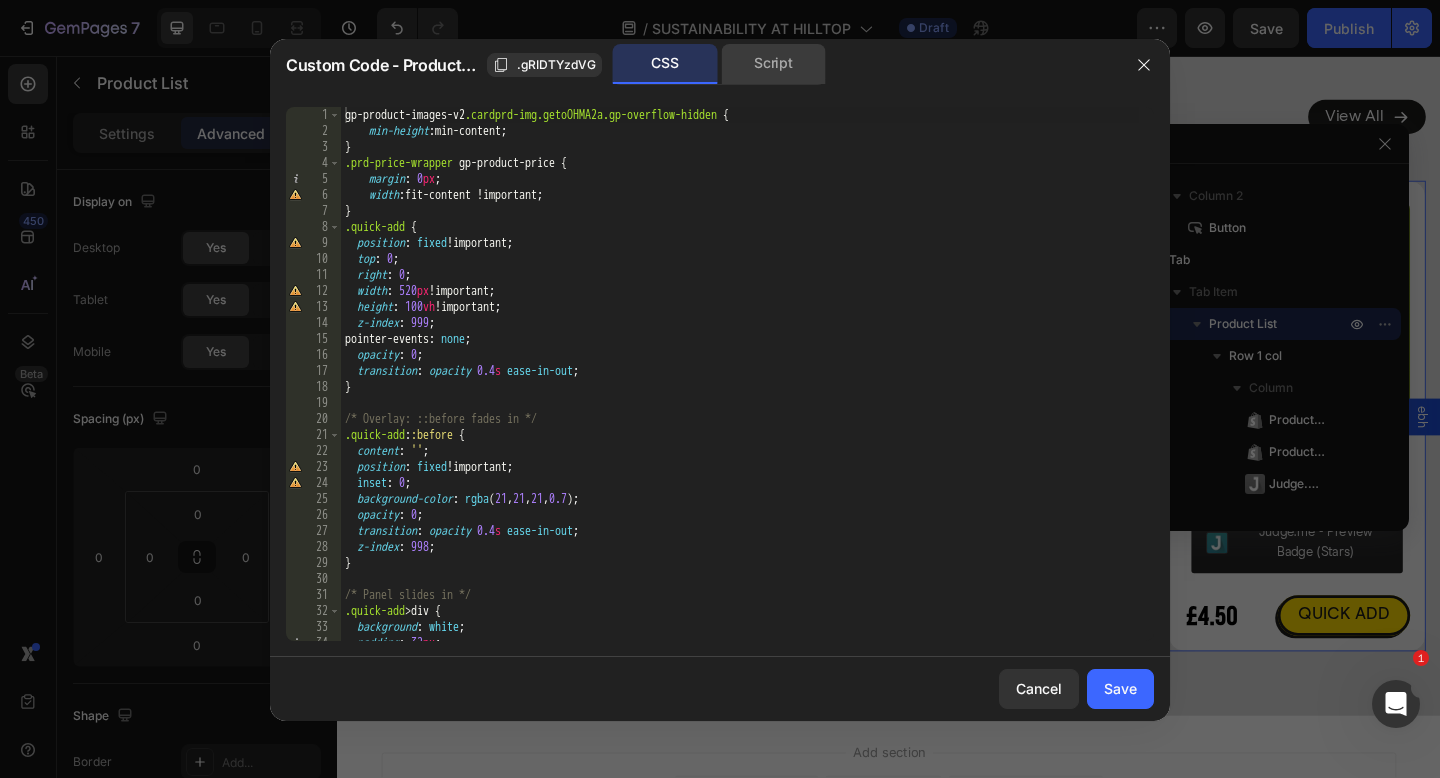 click on "Script" 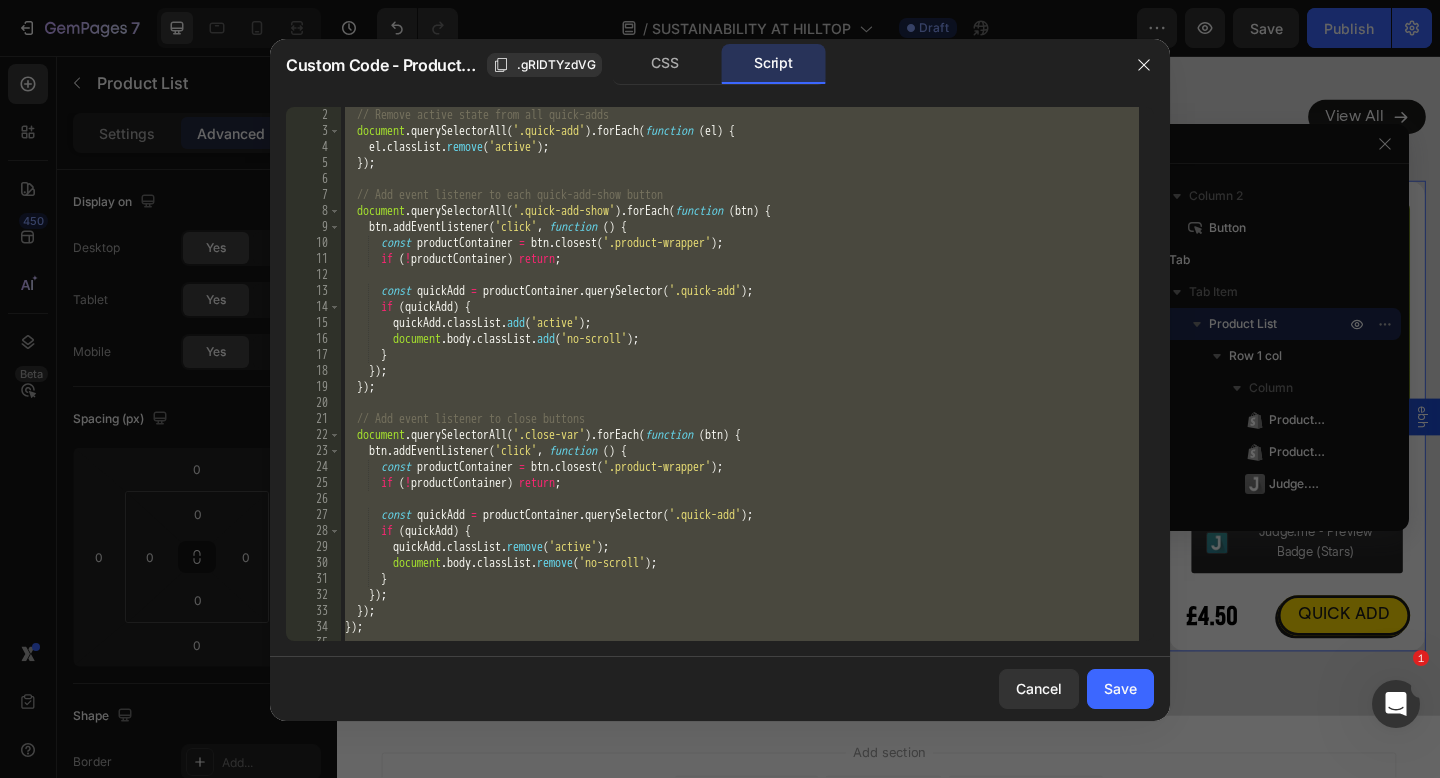 scroll, scrollTop: 96, scrollLeft: 0, axis: vertical 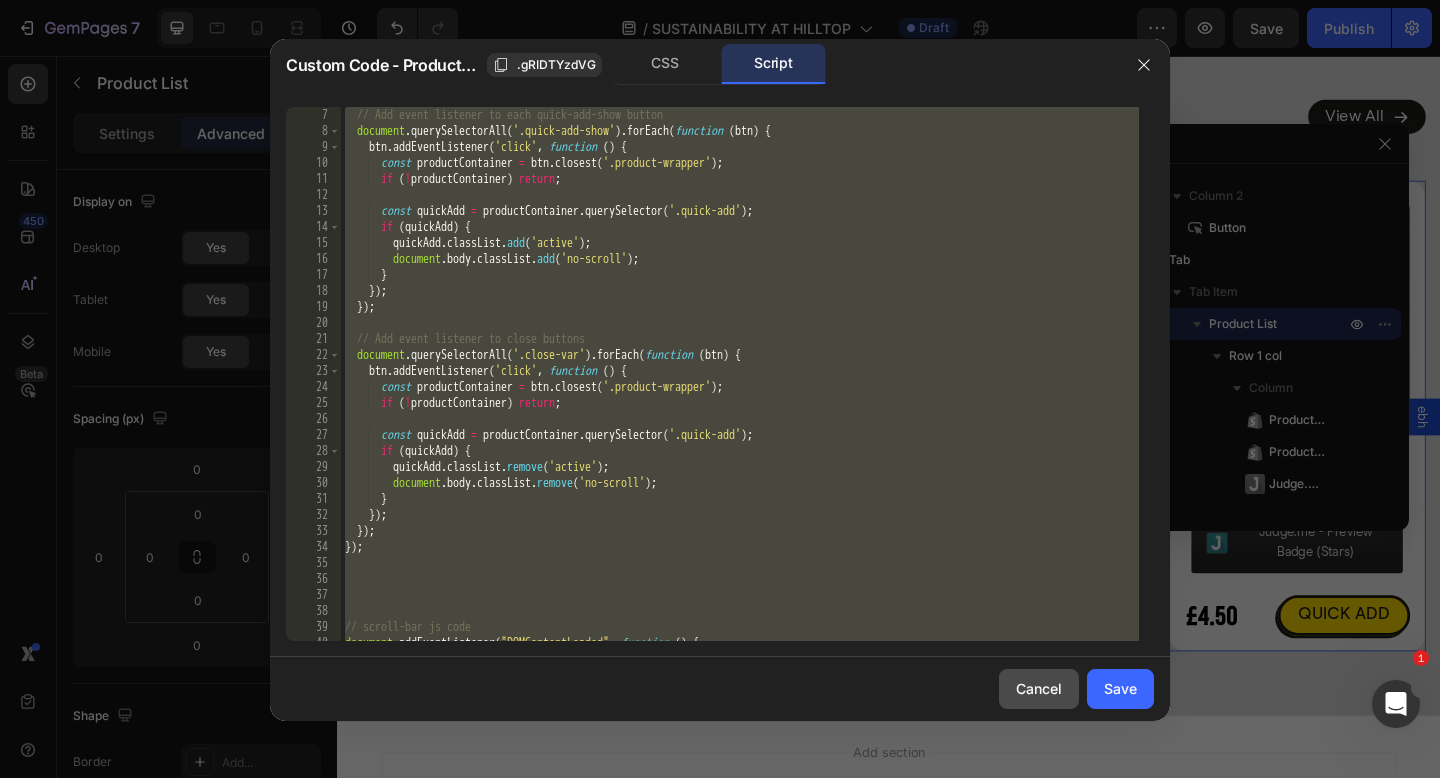click on "Cancel" at bounding box center [1039, 688] 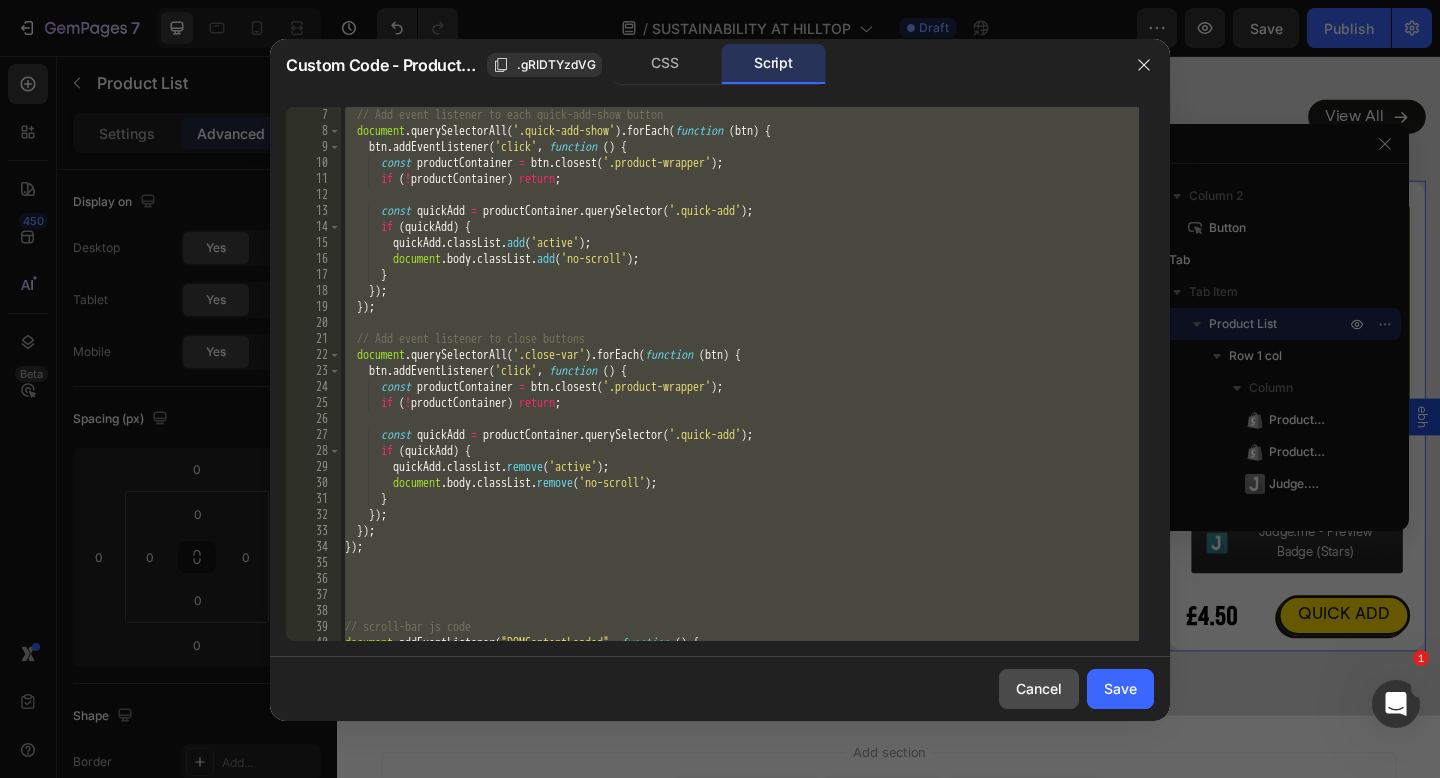 click on "Shop Now Heading
View All Button Row Best Sellers Product Images Organic Acacia Honey Saver Pack 340g x 6 Product Title Judge.me - Preview Badge (Stars) Judge.me £19.20 Product Price Product Price QUICK ADD Button Row
Icon Organic Acacia Honey Saver Pack 340g x 6 Product Title £19.20 Product Price Product Price £27.00 Product Price Product Price Row Judge.me - Preview Badge (Stars) Judge.me Size: 340g 340g 340g 340g Product Variants & Swatches
Publish the page to see the content.
Custom Code
1
Product Quantity
Add to cart Add to Cart Row View full details Product View More Row Row Product List   0 Product Images Organic Agave Nectar Product Title Judge.me - Preview Badge (Stars) Judge.me £2.49 Product Price Product Price QUICK ADD Button Row
Icon Organic Agave Nectar Product Title £2.49 Product Price Product Price No compare price Product Price" at bounding box center [937, 397] 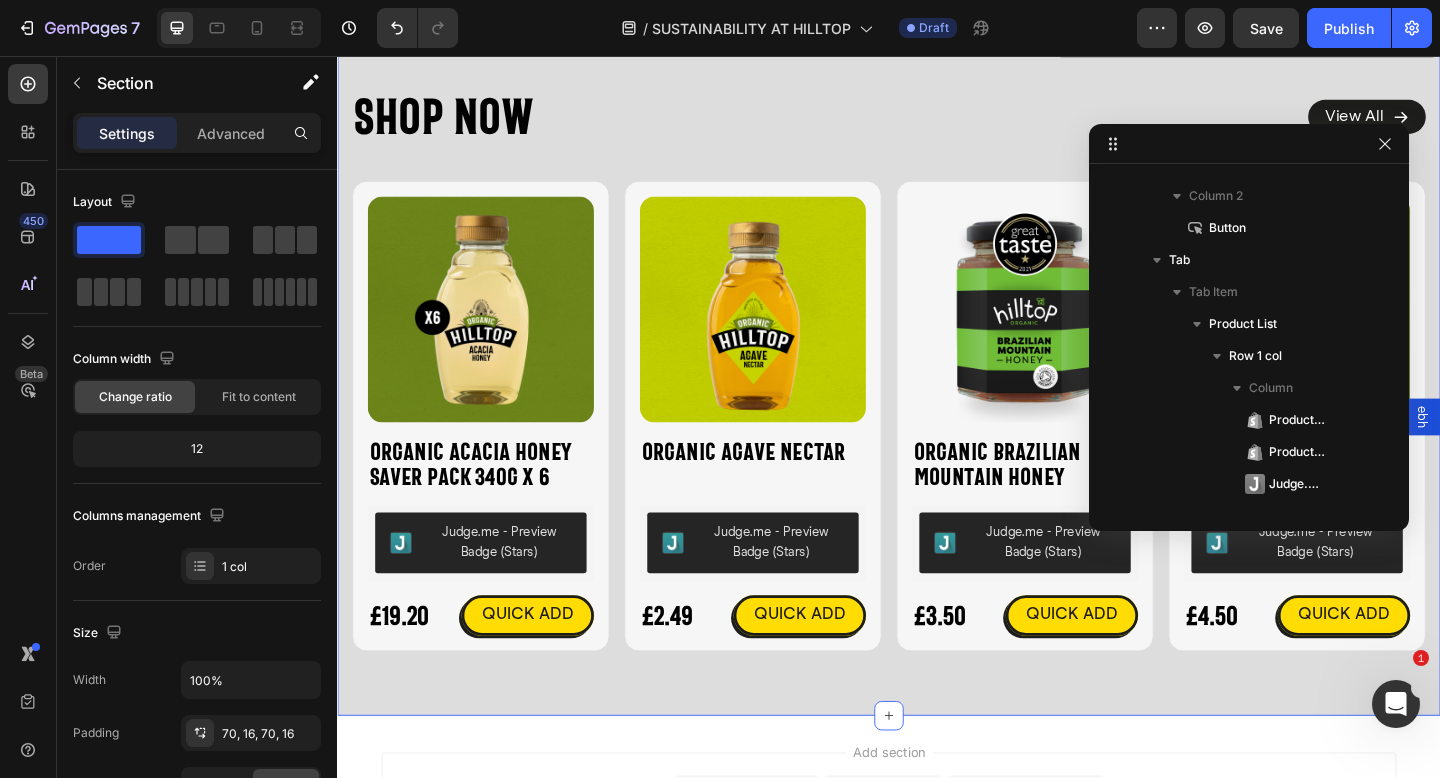 scroll, scrollTop: 216, scrollLeft: 0, axis: vertical 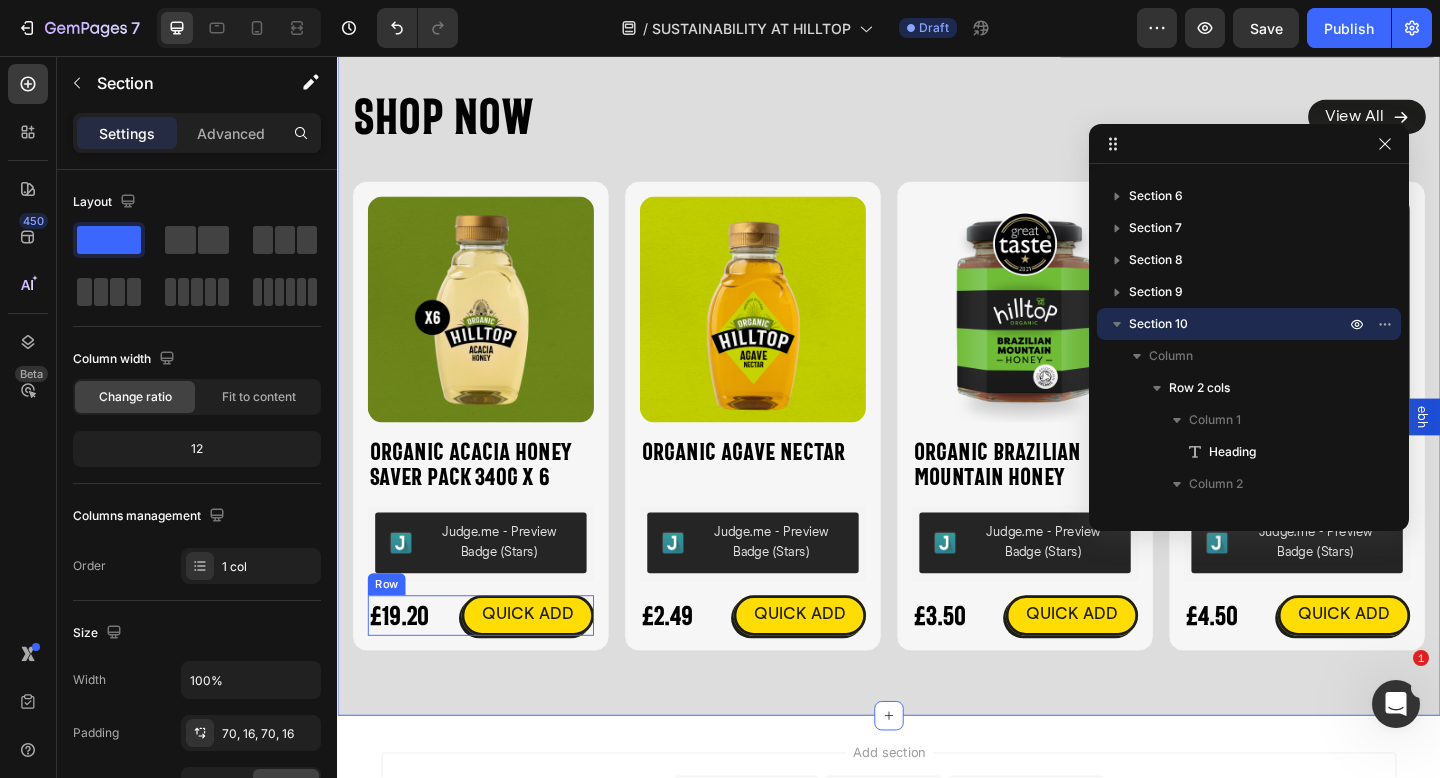 click on "£19.20 Product Price Product Price QUICK ADD Button Row" at bounding box center (493, 664) 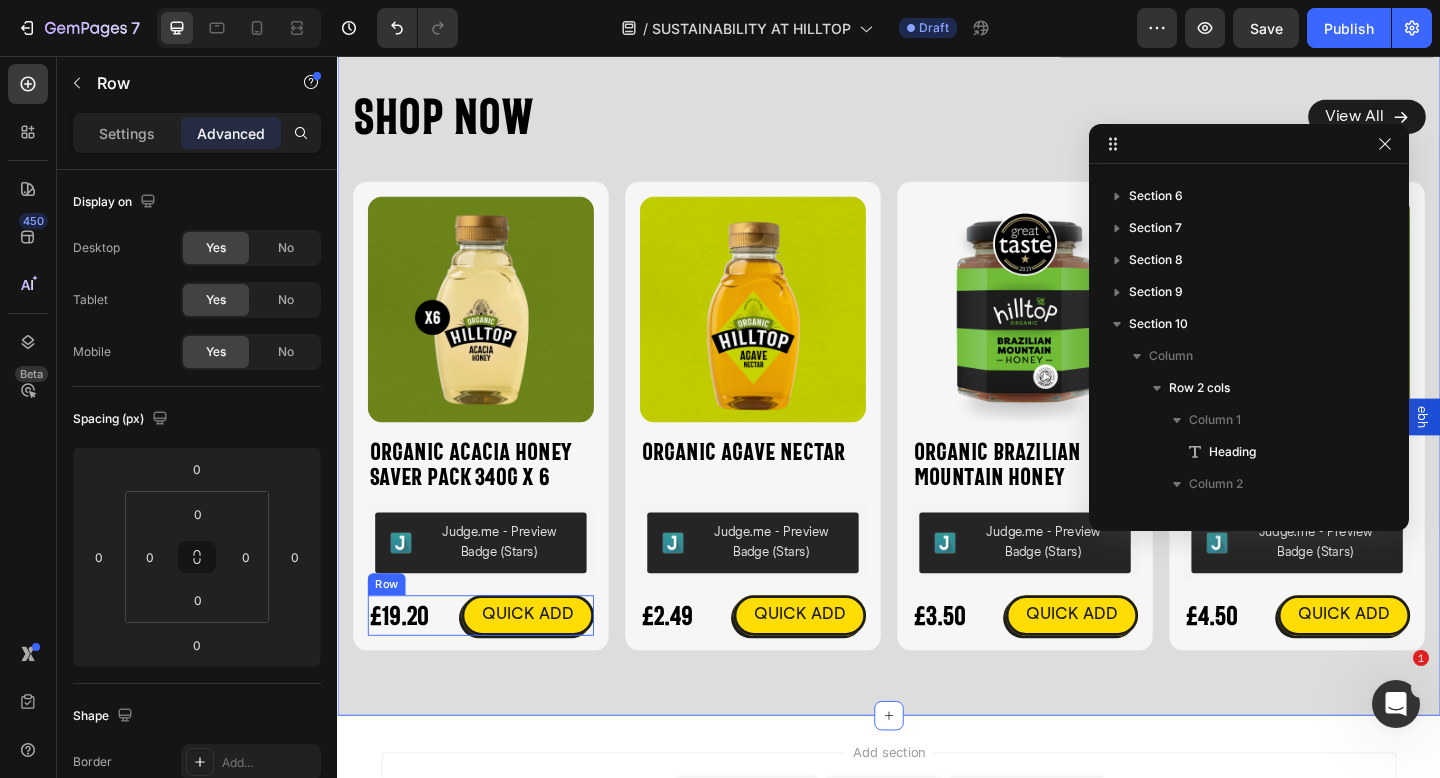 scroll, scrollTop: 696, scrollLeft: 0, axis: vertical 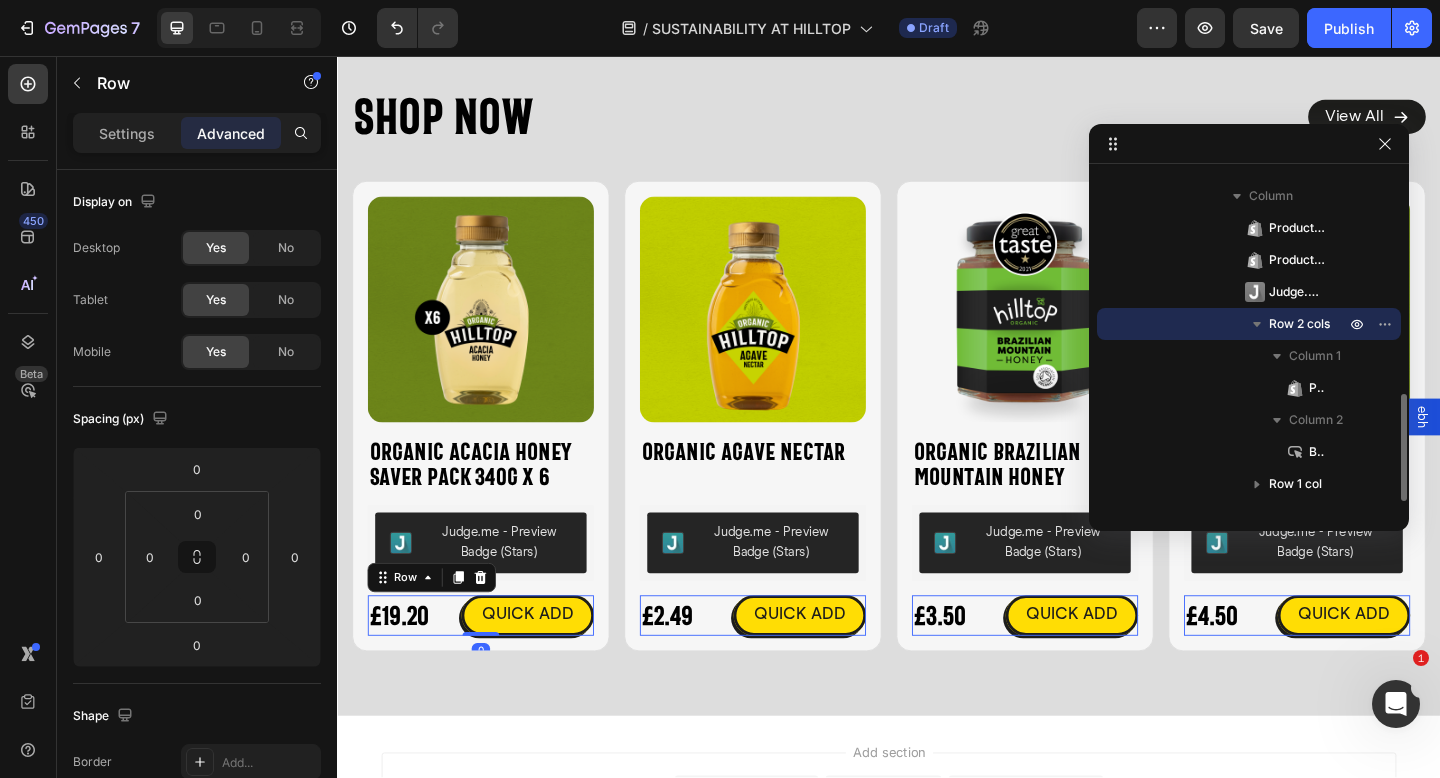 click 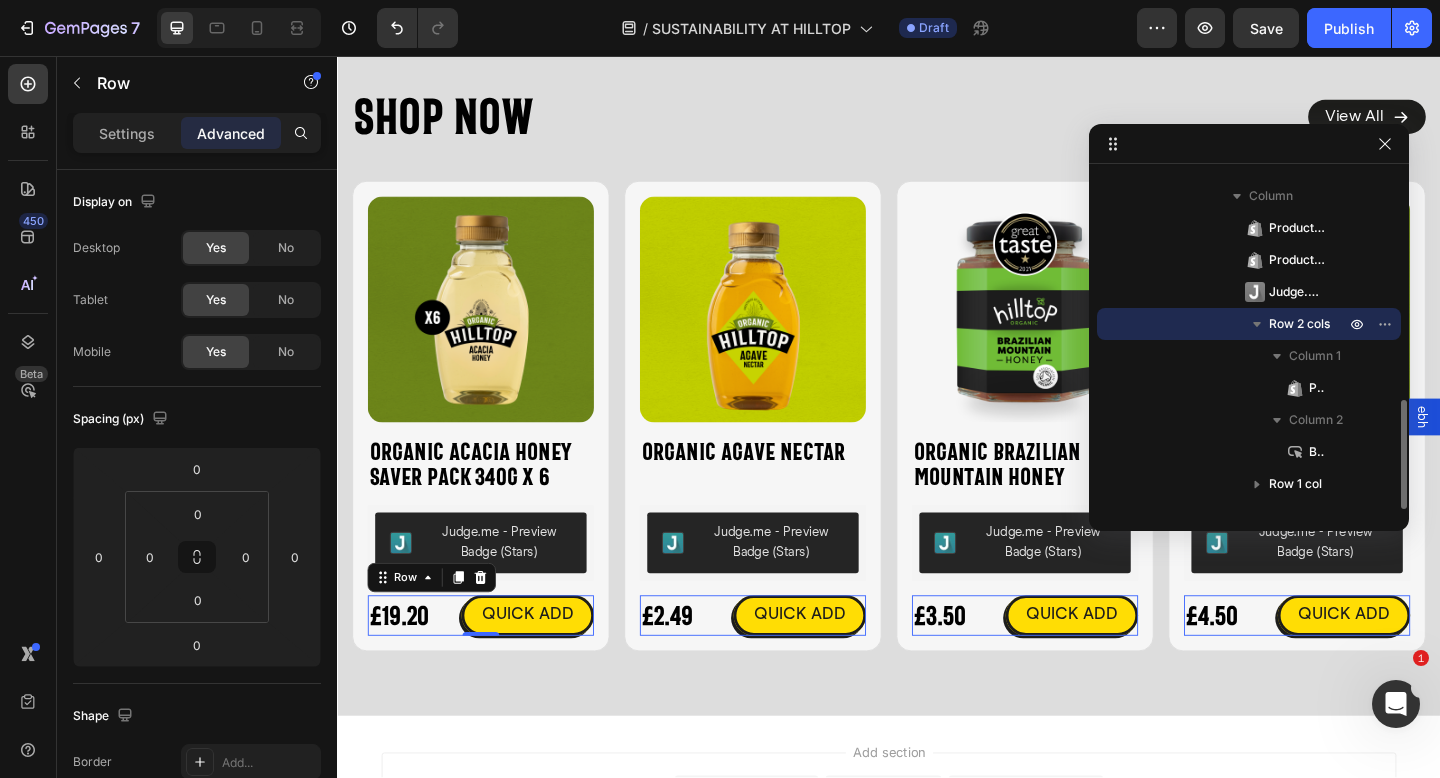click 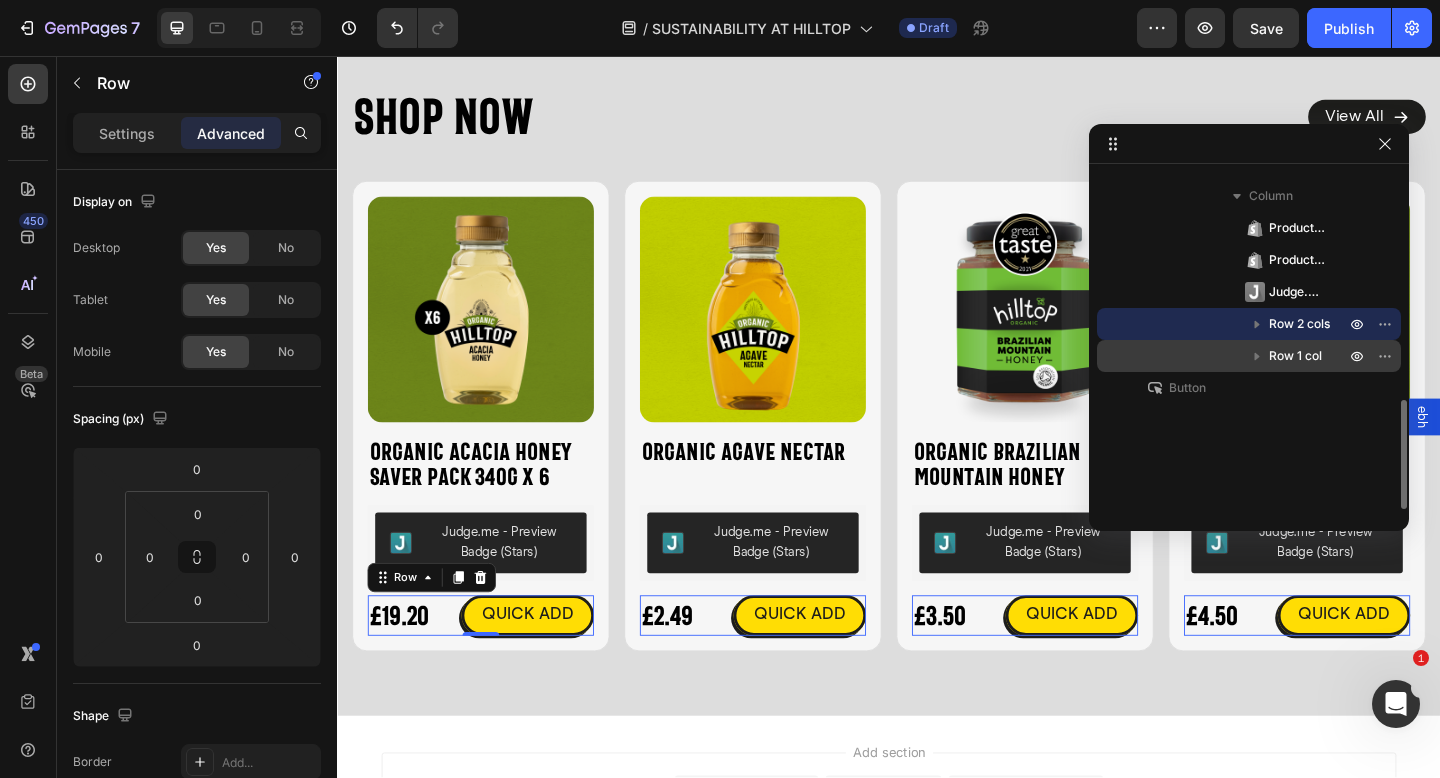 click on "Row 1 col" at bounding box center [1249, 356] 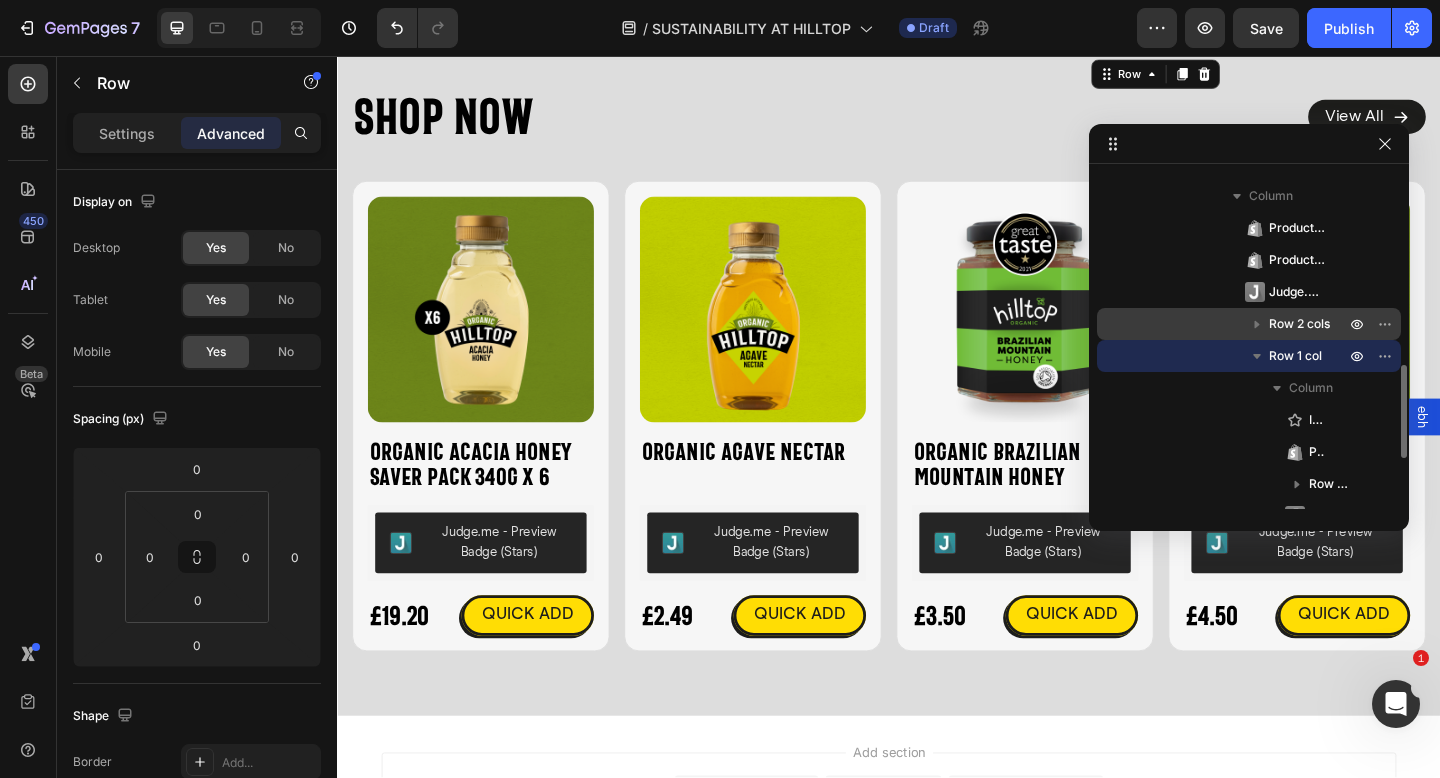 click 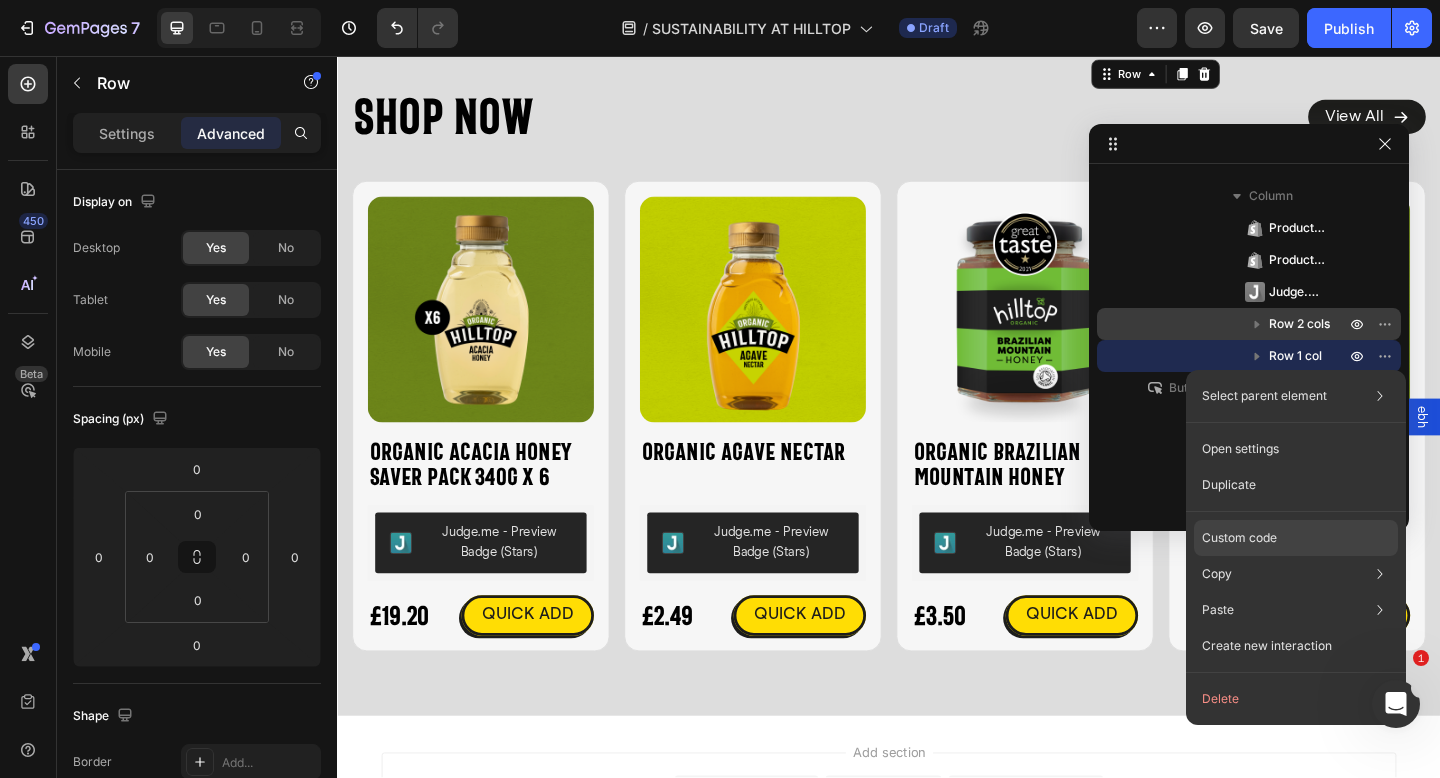 click on "Custom code" 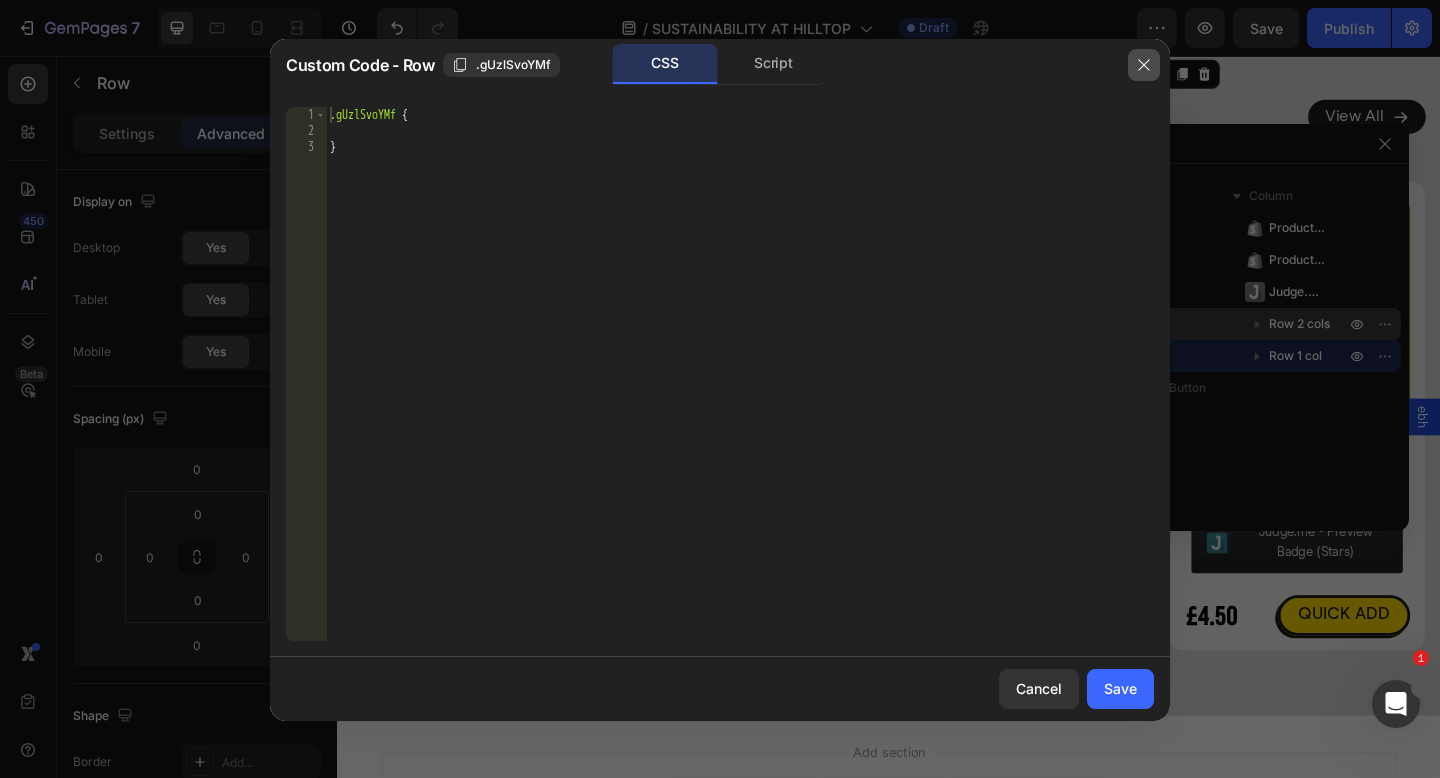 click 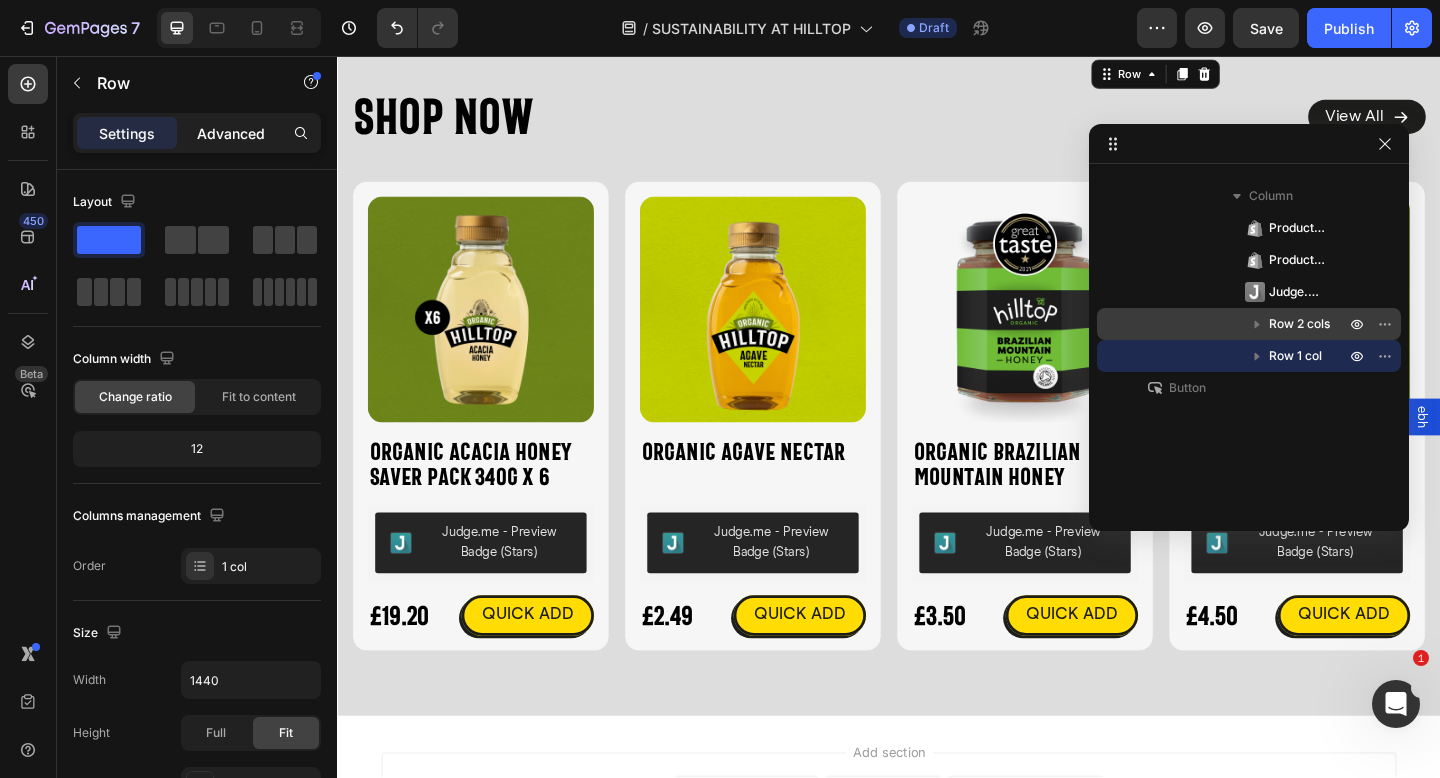click on "Advanced" 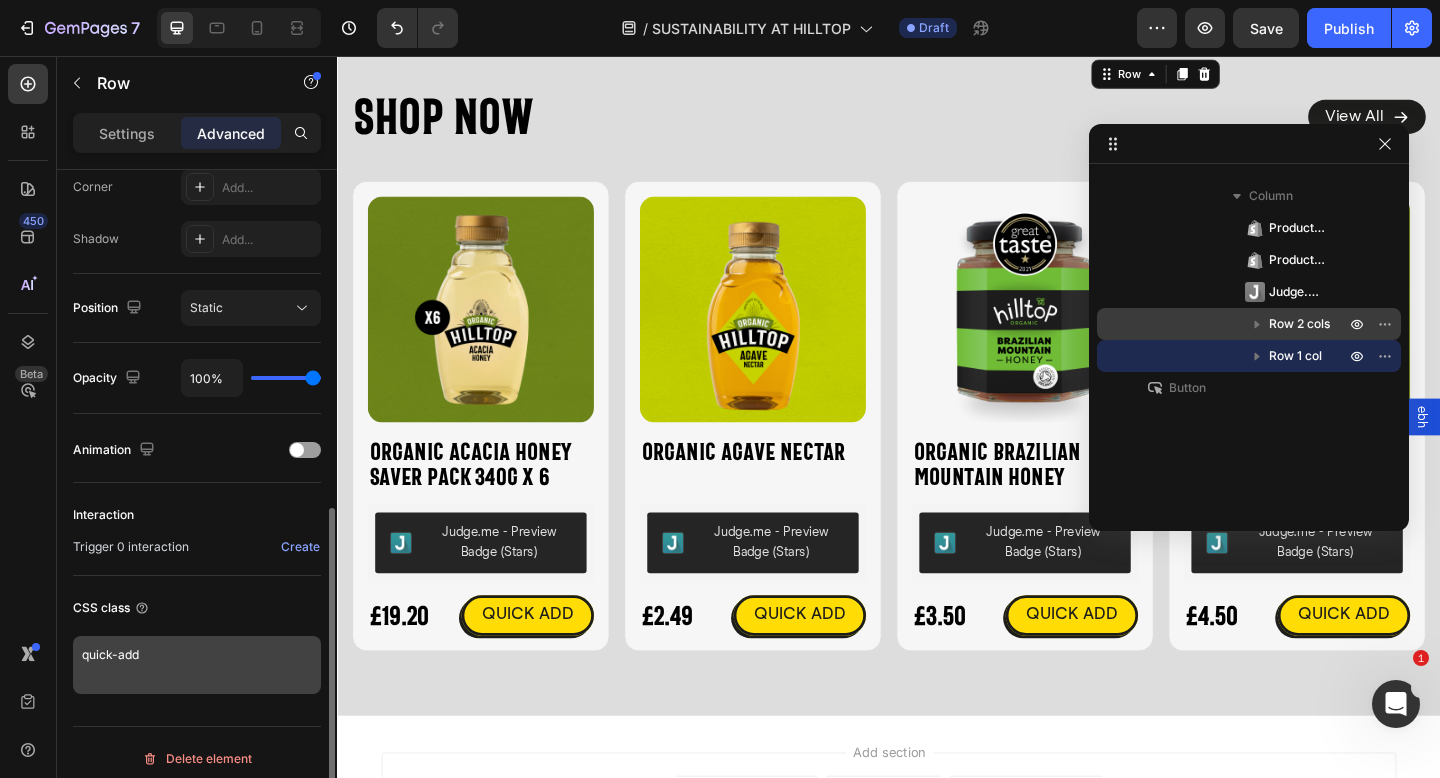 scroll, scrollTop: 639, scrollLeft: 0, axis: vertical 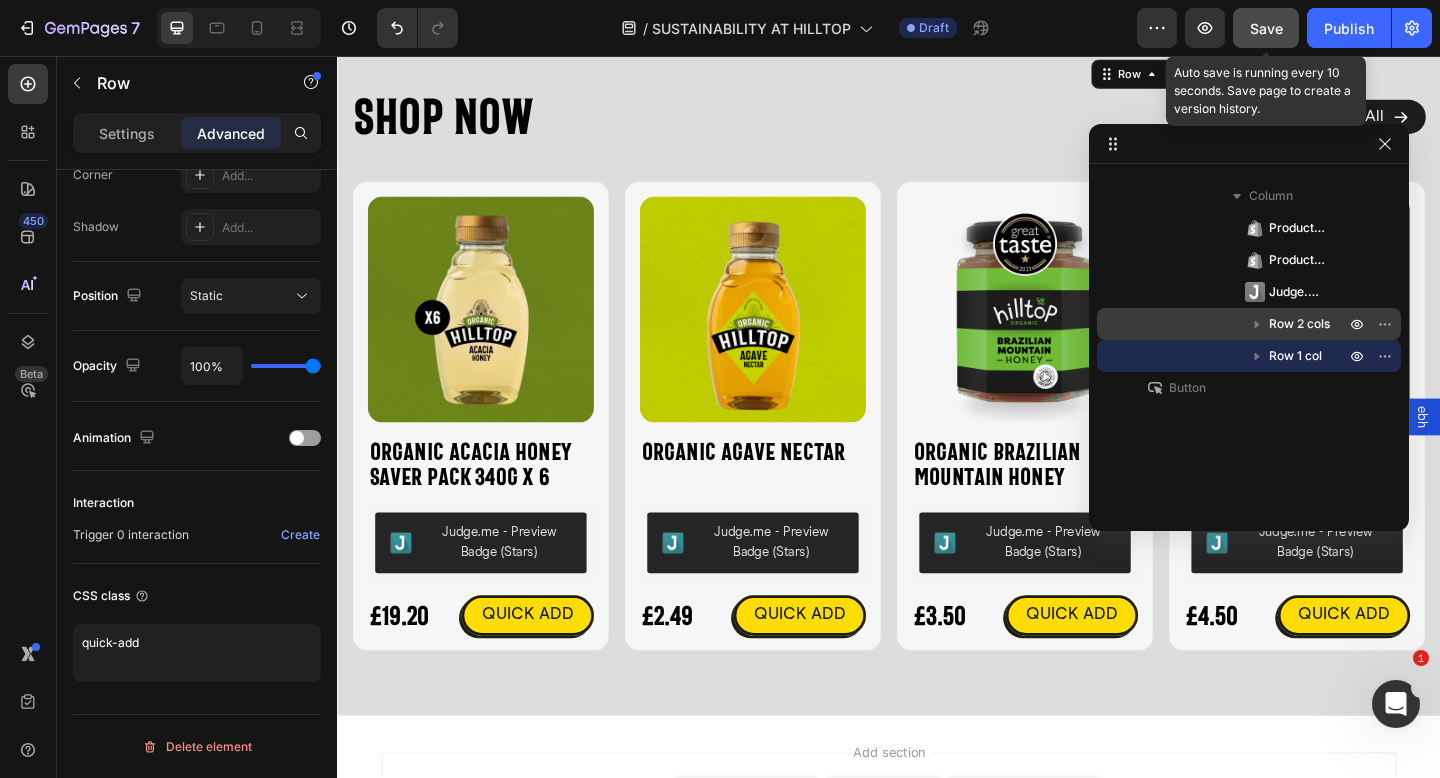 click on "Save" at bounding box center (1266, 28) 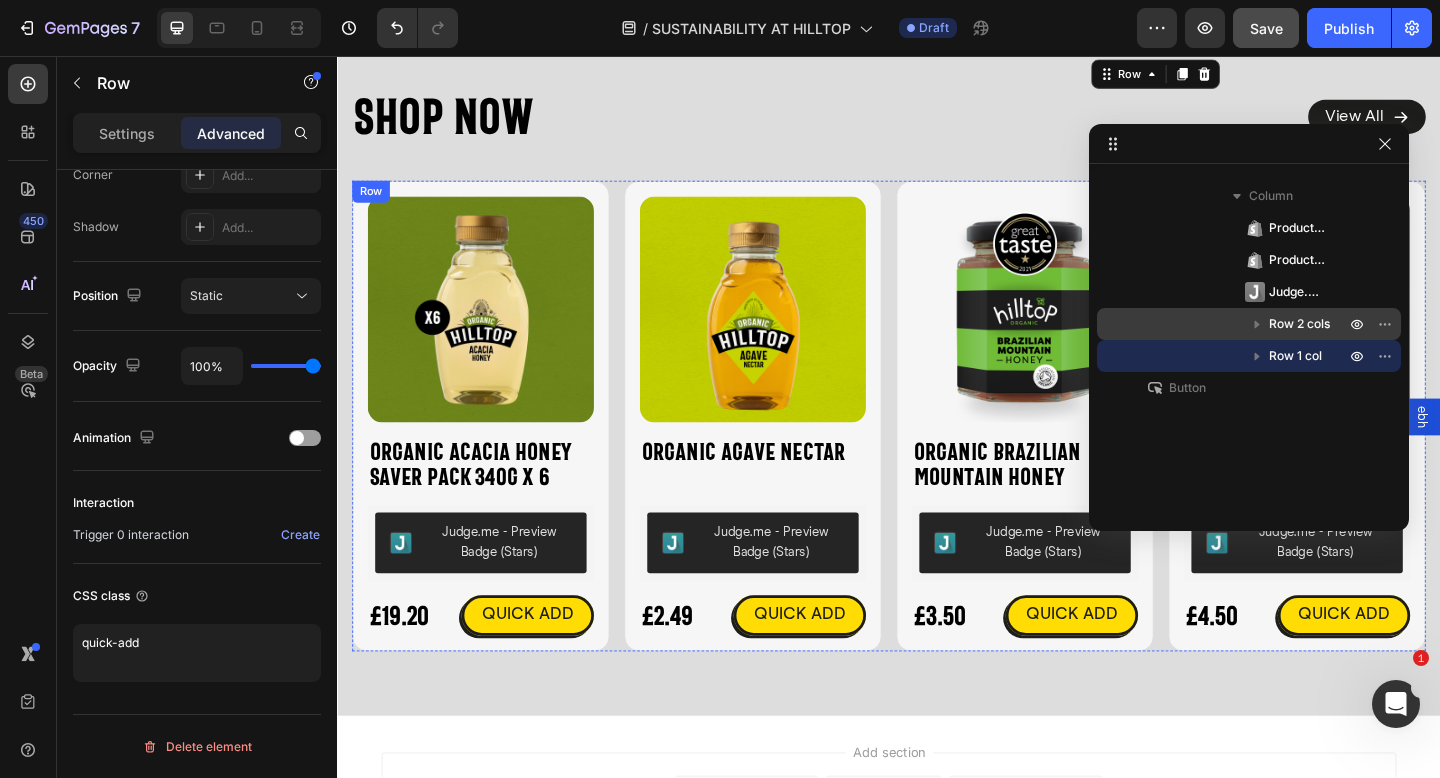 click on "Product Images Organic Acacia Honey Saver Pack 340g x 6 Product Title Judge.me - Preview Badge (Stars) Judge.me £19.20 Product Price Product Price QUICK ADD Button Row
Icon Organic Acacia Honey Saver Pack 340g x 6 Product Title £19.20 Product Price Product Price £27.00 Product Price Product Price Row Judge.me - Preview Badge (Stars) Judge.me Size: 340g 340g 340g 340g Product Variants & Swatches
Publish the page to see the content.
Custom Code
1
Product Quantity
Add to cart Add to Cart Row View full details Product View More Row   0 Row" at bounding box center (493, 447) 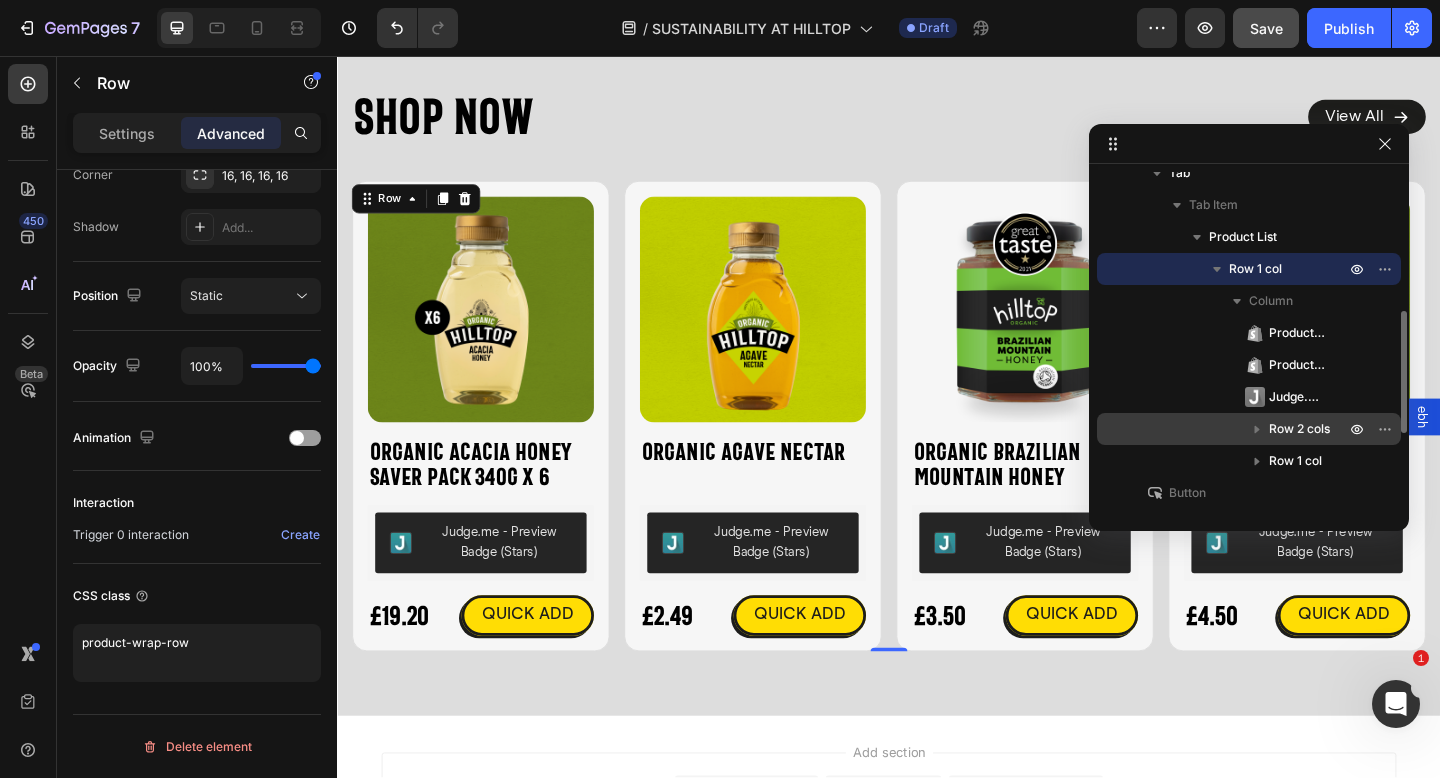 scroll, scrollTop: 536, scrollLeft: 0, axis: vertical 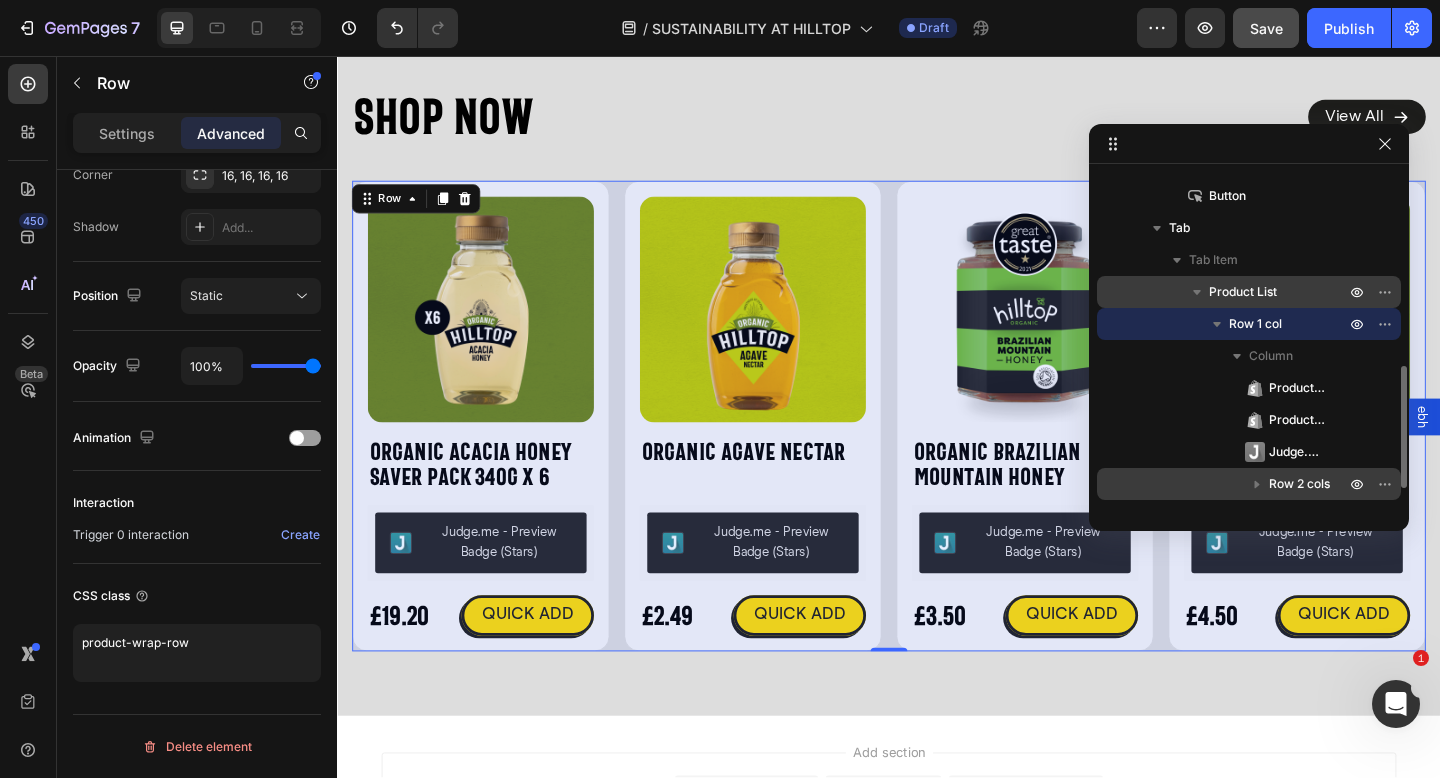 click on "Product List" at bounding box center (1243, 292) 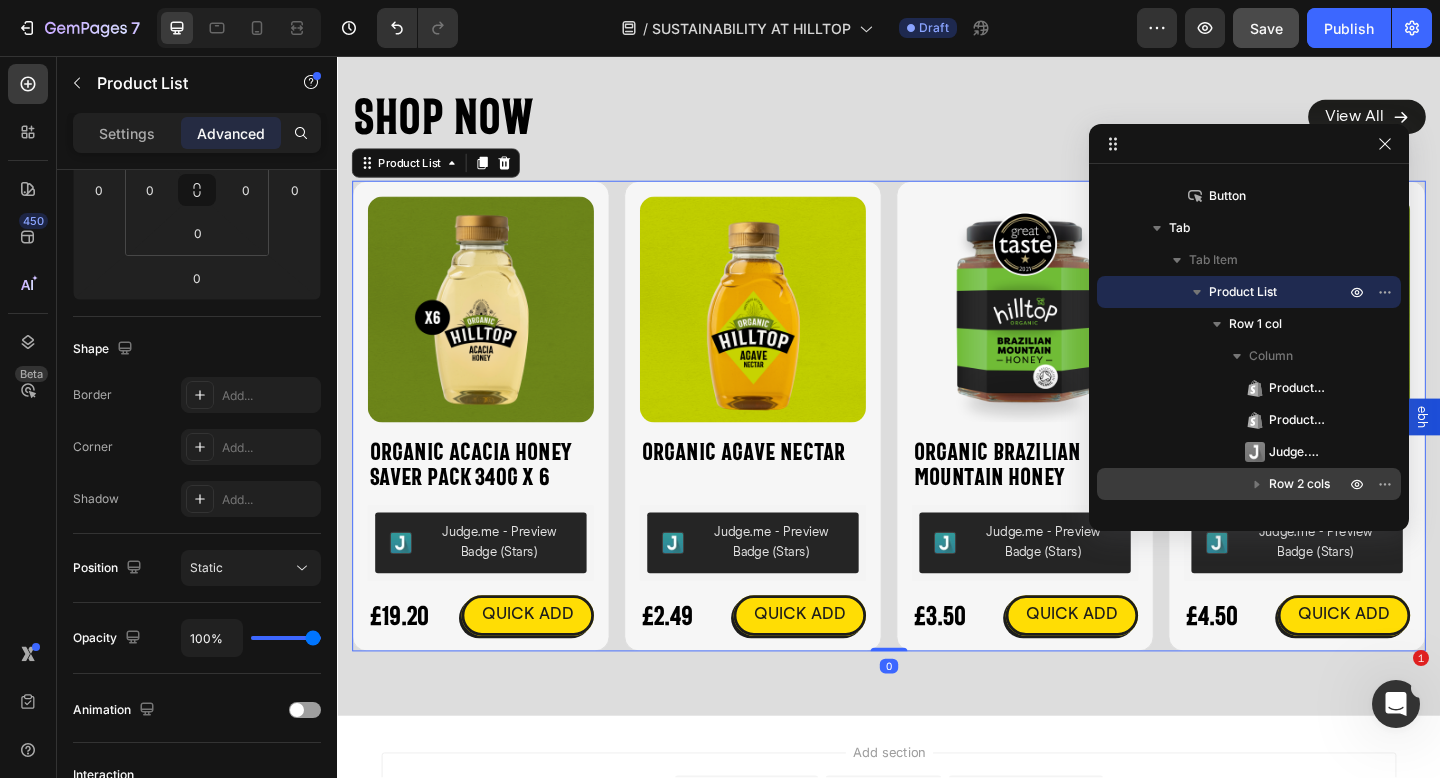 scroll, scrollTop: 595, scrollLeft: 0, axis: vertical 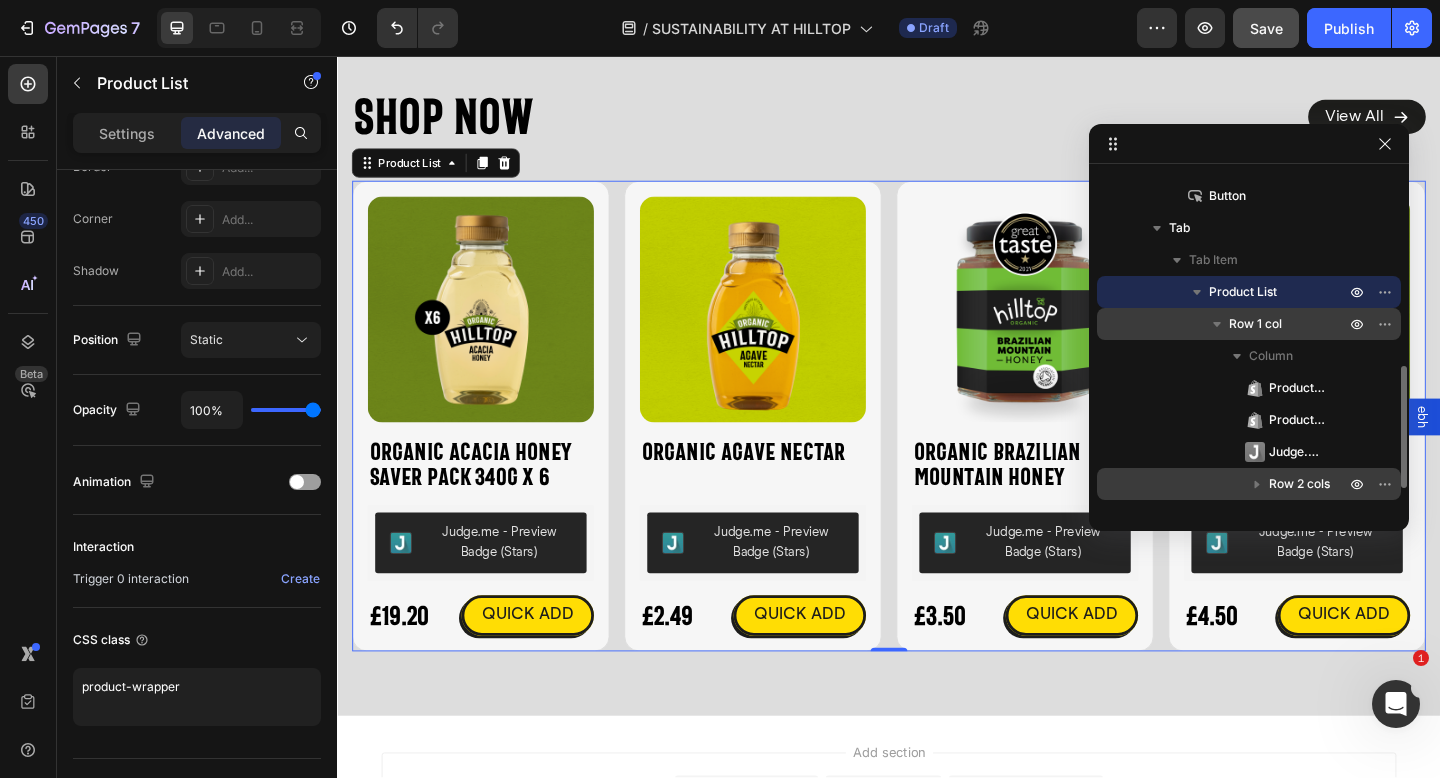 click on "Row 1 col" at bounding box center (1255, 324) 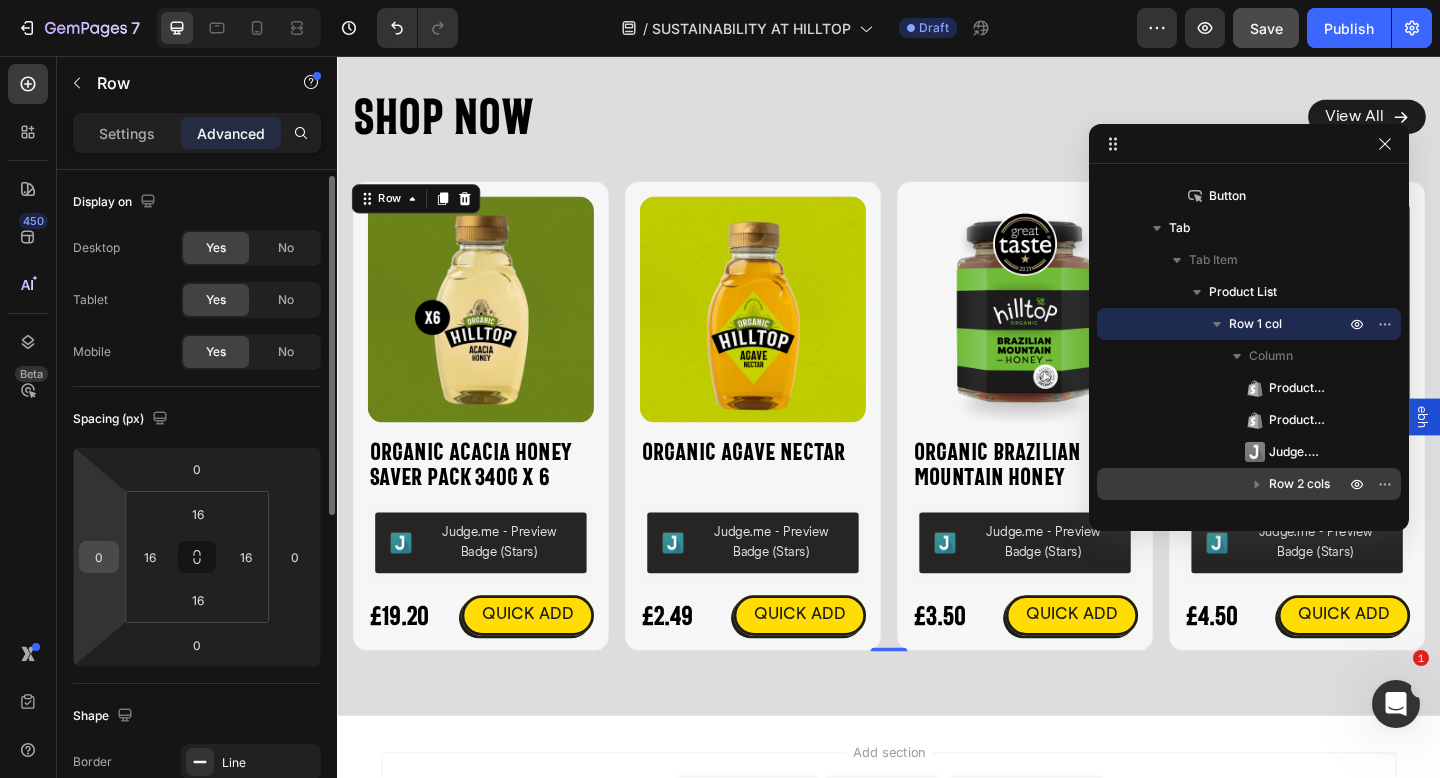 scroll, scrollTop: 639, scrollLeft: 0, axis: vertical 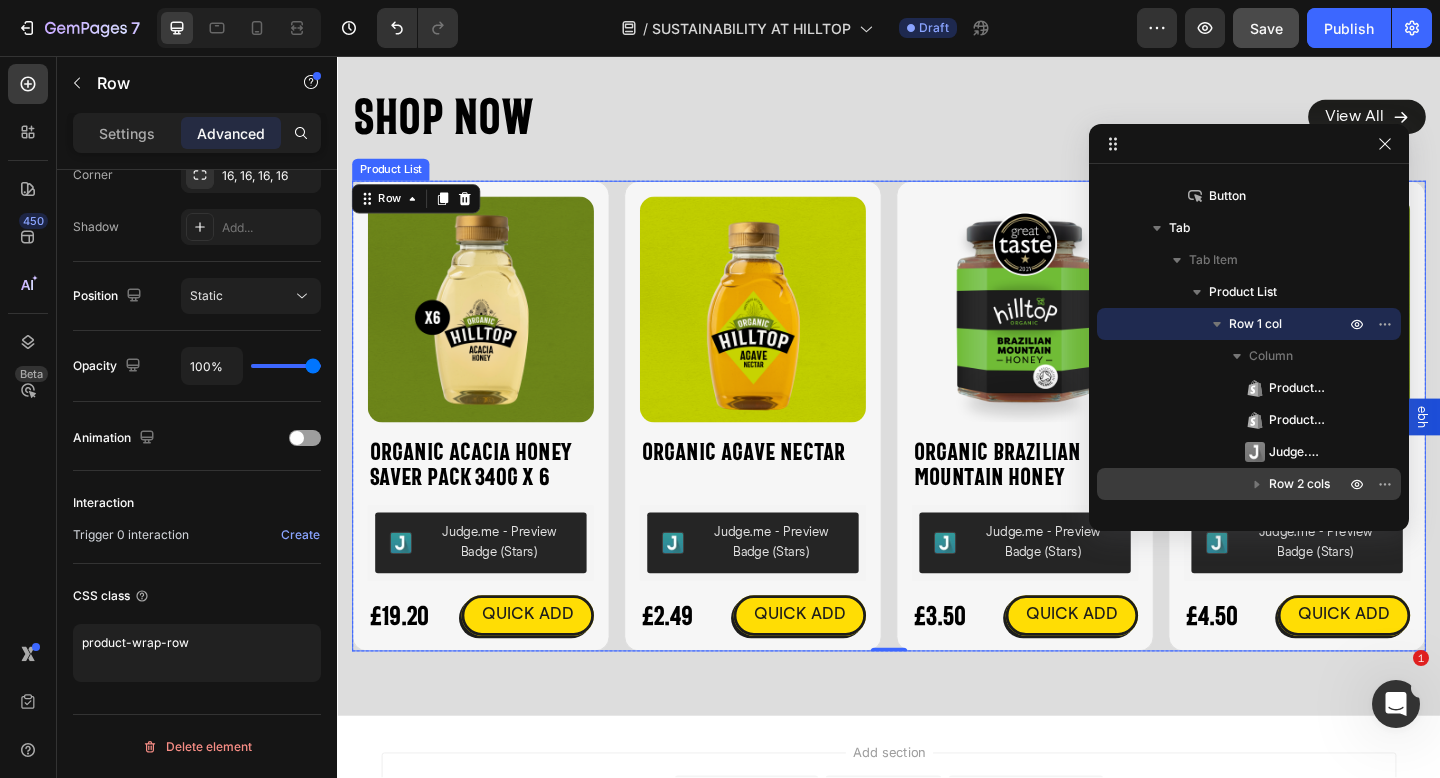 click on "Product Images Organic Acacia Honey Saver Pack 340g x 6 Product Title Judge.me - Preview Badge (Stars) Judge.me £19.20 Product Price Product Price QUICK ADD Button Row
Icon Organic Acacia Honey Saver Pack 340g x 6 Product Title £19.20 Product Price Product Price £27.00 Product Price Product Price Row Judge.me - Preview Badge (Stars) Judge.me Size: 340g 340g 340g 340g Product Variants & Swatches
Publish the page to see the content.
Custom Code
1
Product Quantity
Add to cart Add to Cart Row View full details Product View More Row   0 Product List Product Images Organic Agave Nectar Product Title Judge.me - Preview Badge (Stars) Judge.me £2.49 Product Price Product Price QUICK ADD Button Row
Icon Organic Agave Nectar Product Title £2.49 Product Price Product Price No compare price Product Price Row Judge.me - Preview Badge (Stars) Judge.me Size: Squeezy - 330g" at bounding box center [937, 447] 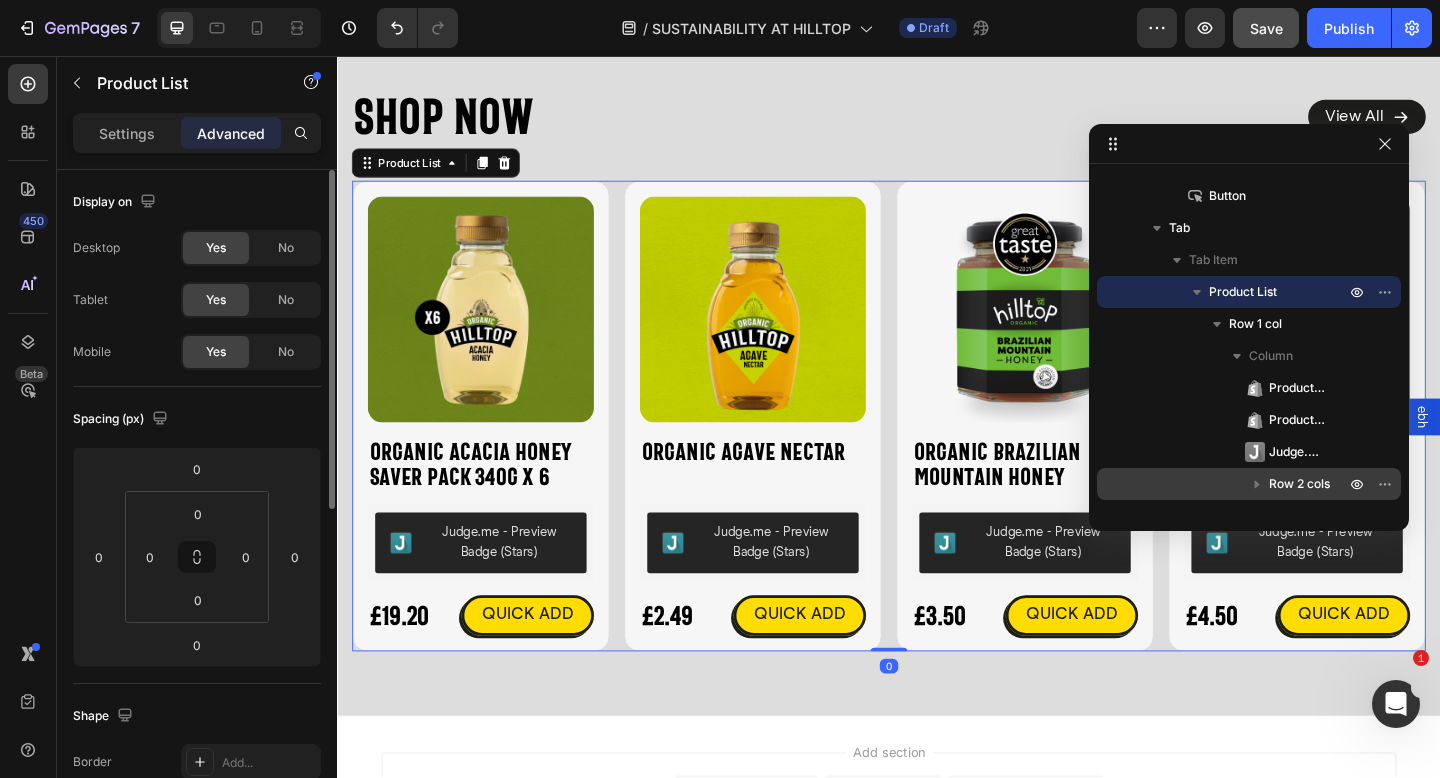 scroll, scrollTop: 639, scrollLeft: 0, axis: vertical 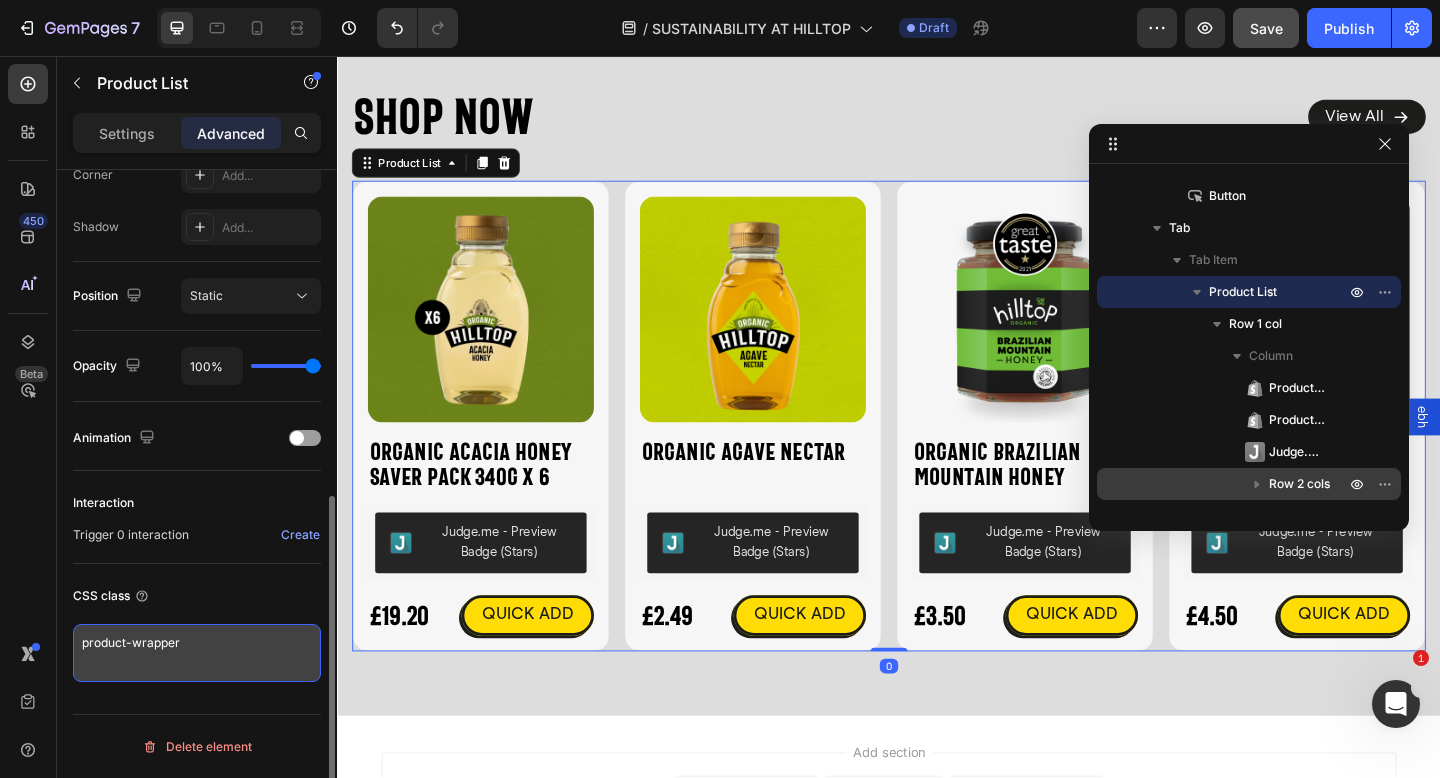 click on "product-wrapper" at bounding box center (197, 653) 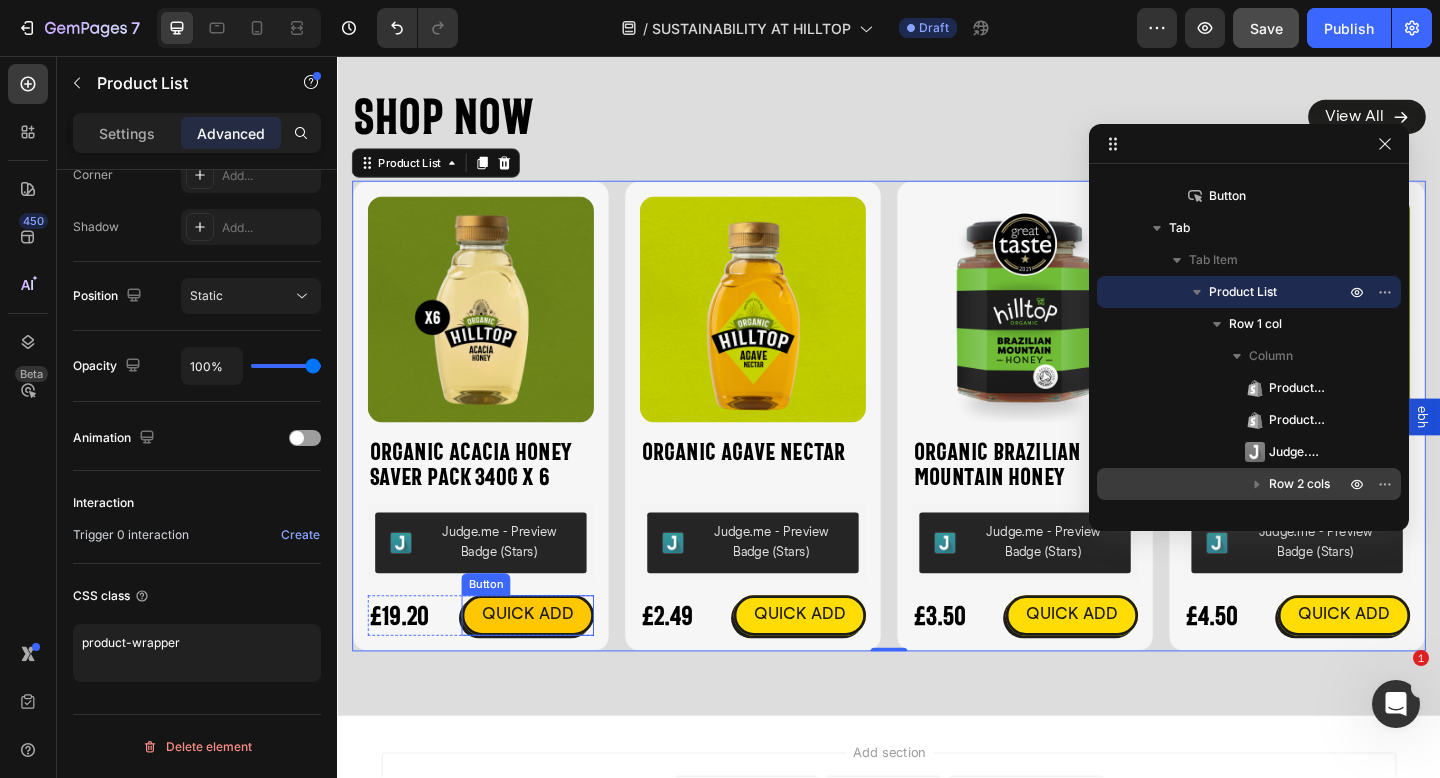 click on "QUICK ADD" at bounding box center [544, 664] 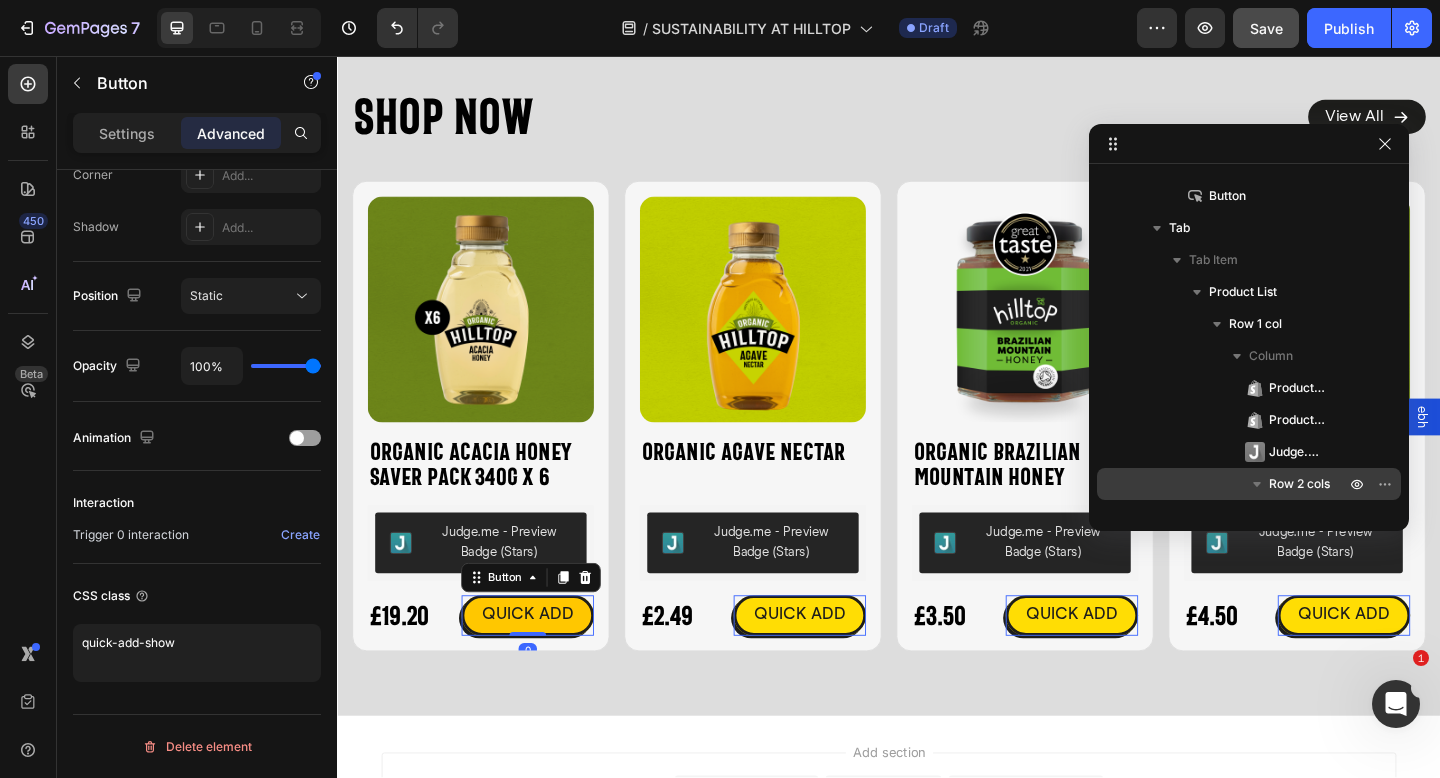 scroll, scrollTop: 719, scrollLeft: 0, axis: vertical 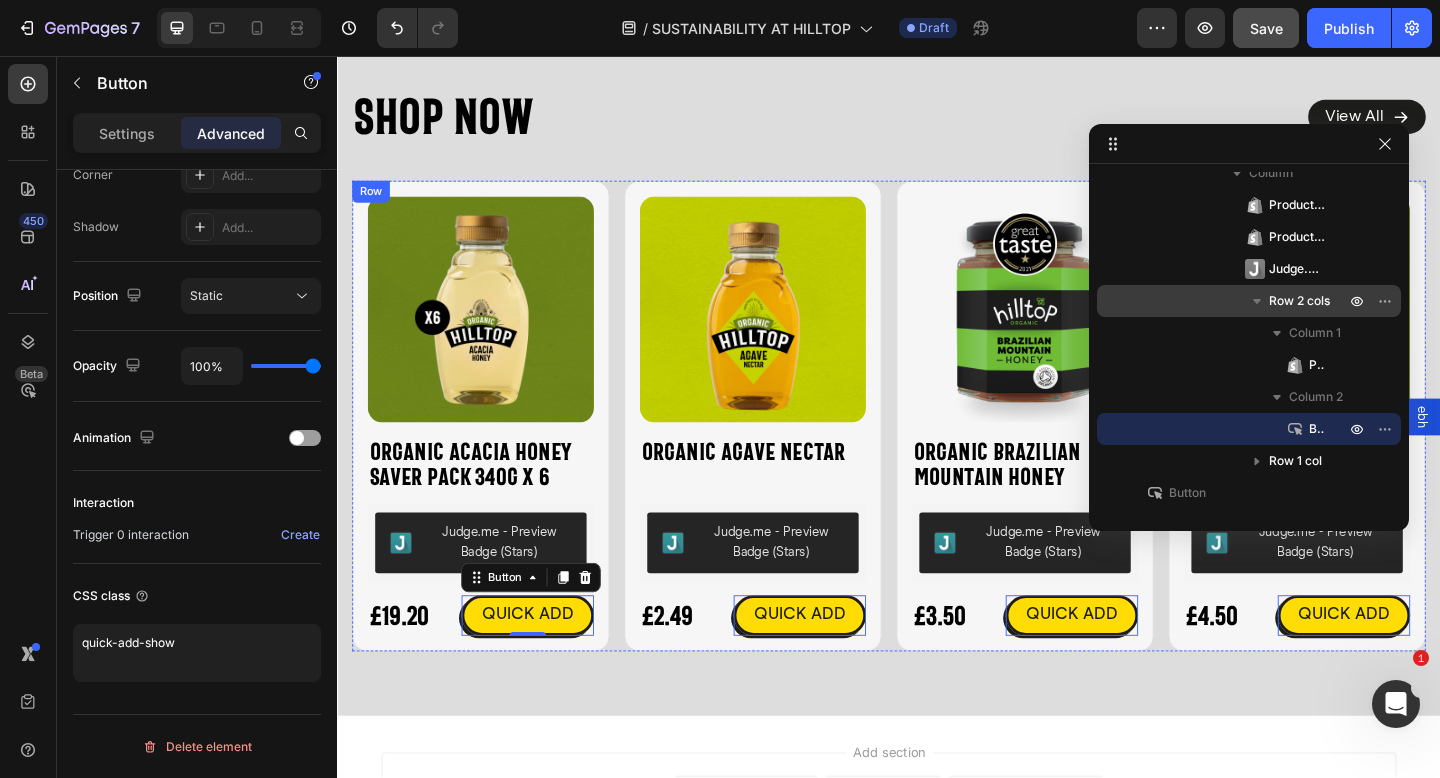 click on "Product Images Organic Acacia Honey Saver Pack 340g x 6 Product Title Judge.me - Preview Badge (Stars) Judge.me £19.20 Product Price Product Price QUICK ADD Button   0 Row
Icon Organic Acacia Honey Saver Pack 340g x 6 Product Title £19.20 Product Price Product Price £27.00 Product Price Product Price Row Judge.me - Preview Badge (Stars) Judge.me Size: 340g 340g 340g 340g Product Variants & Swatches
Publish the page to see the content.
Custom Code
1
Product Quantity
Add to cart Add to Cart Row View full details Product View More Row Row" at bounding box center [493, 447] 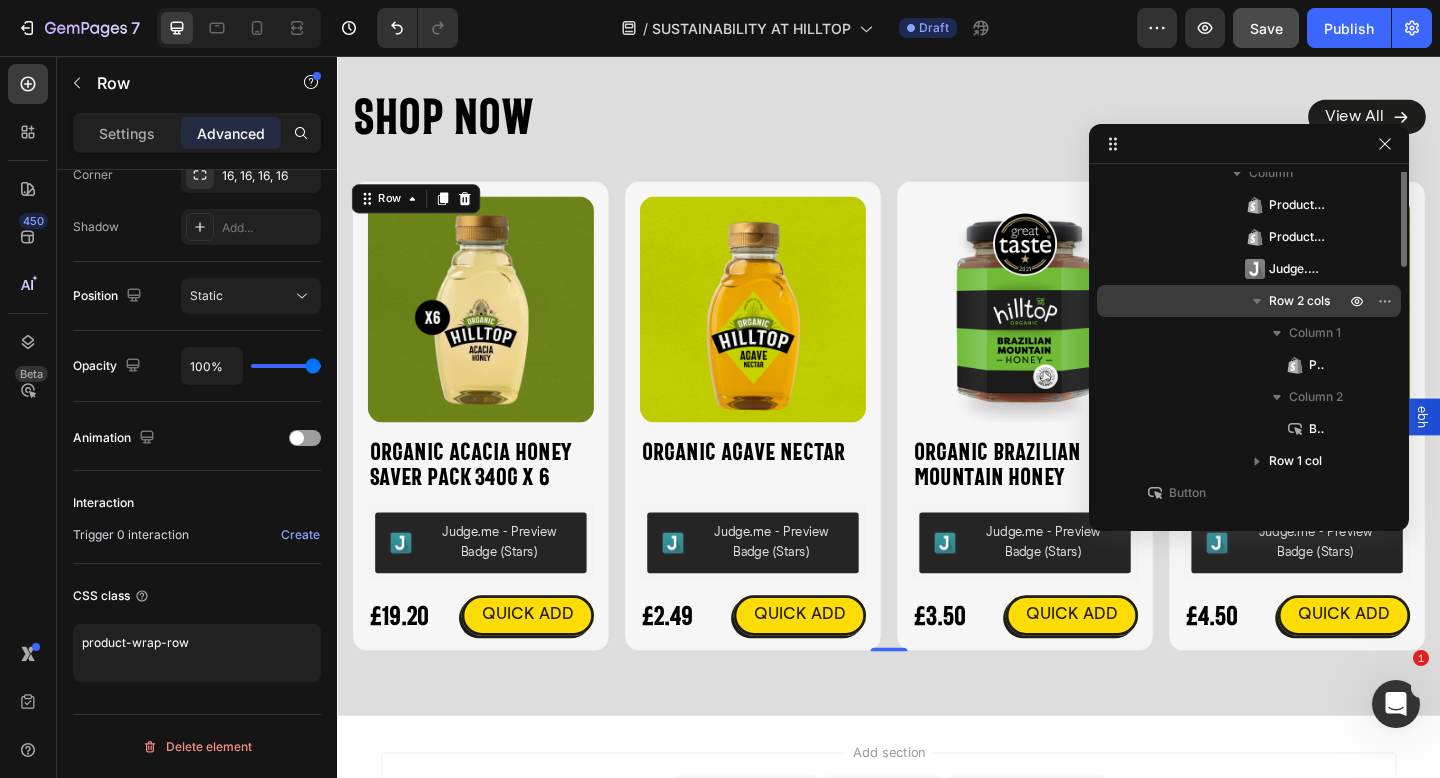 scroll, scrollTop: 536, scrollLeft: 0, axis: vertical 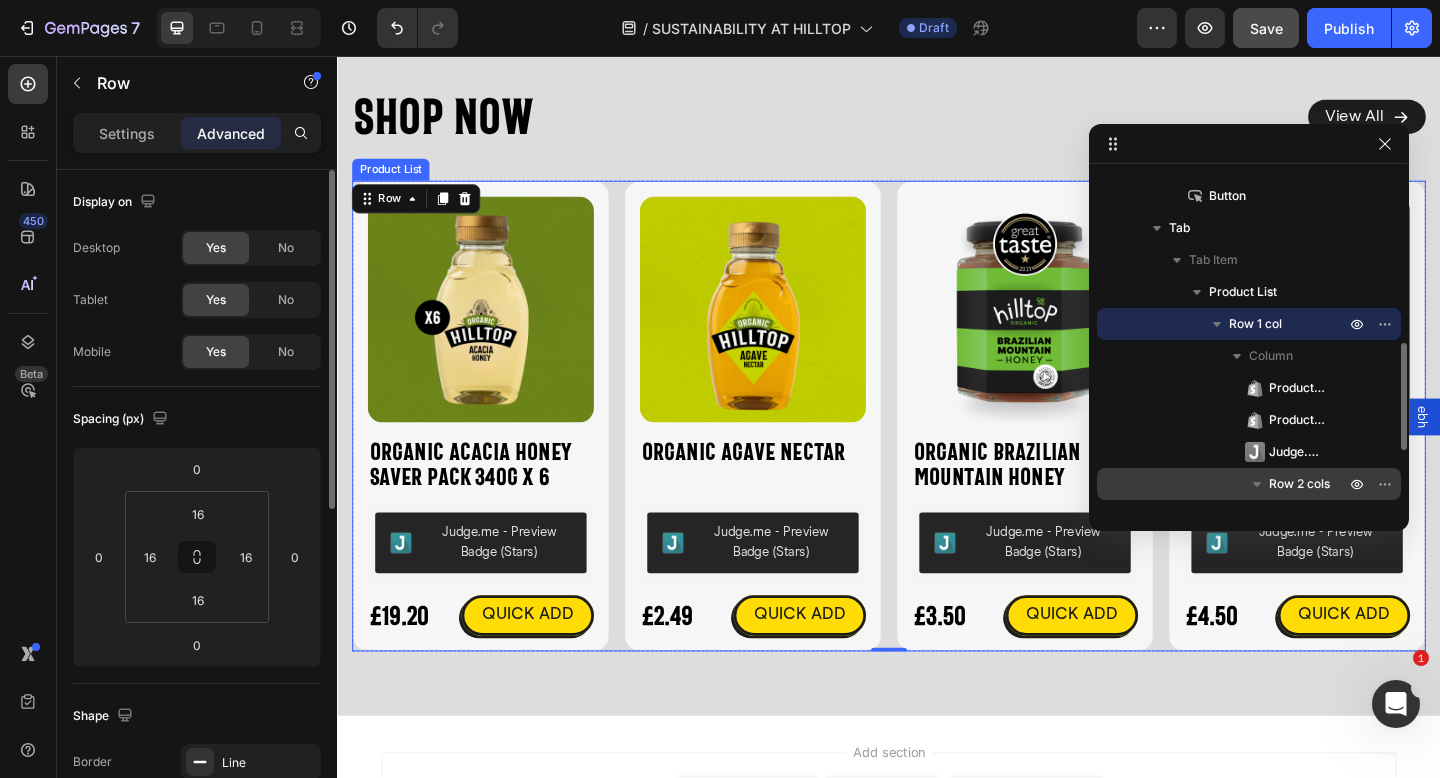 click on "Product Images Organic Acacia Honey Saver Pack 340g x 6 Product Title Judge.me - Preview Badge (Stars) Judge.me £19.20 Product Price Product Price QUICK ADD Button Row
Icon Organic Acacia Honey Saver Pack 340g x 6 Product Title £19.20 Product Price Product Price £27.00 Product Price Product Price Row Judge.me - Preview Badge (Stars) Judge.me Size: 340g 340g 340g 340g Product Variants & Swatches
Publish the page to see the content.
Custom Code
1
Product Quantity
Add to cart Add to Cart Row View full details Product View More Row   0 Product List Product Images Organic Agave Nectar Product Title Judge.me - Preview Badge (Stars) Judge.me £2.49 Product Price Product Price QUICK ADD Button Row
Icon Organic Agave Nectar Product Title £2.49 Product Price Product Price No compare price Product Price Row Judge.me - Preview Badge (Stars) Judge.me Size: Squeezy - 330g" at bounding box center (937, 447) 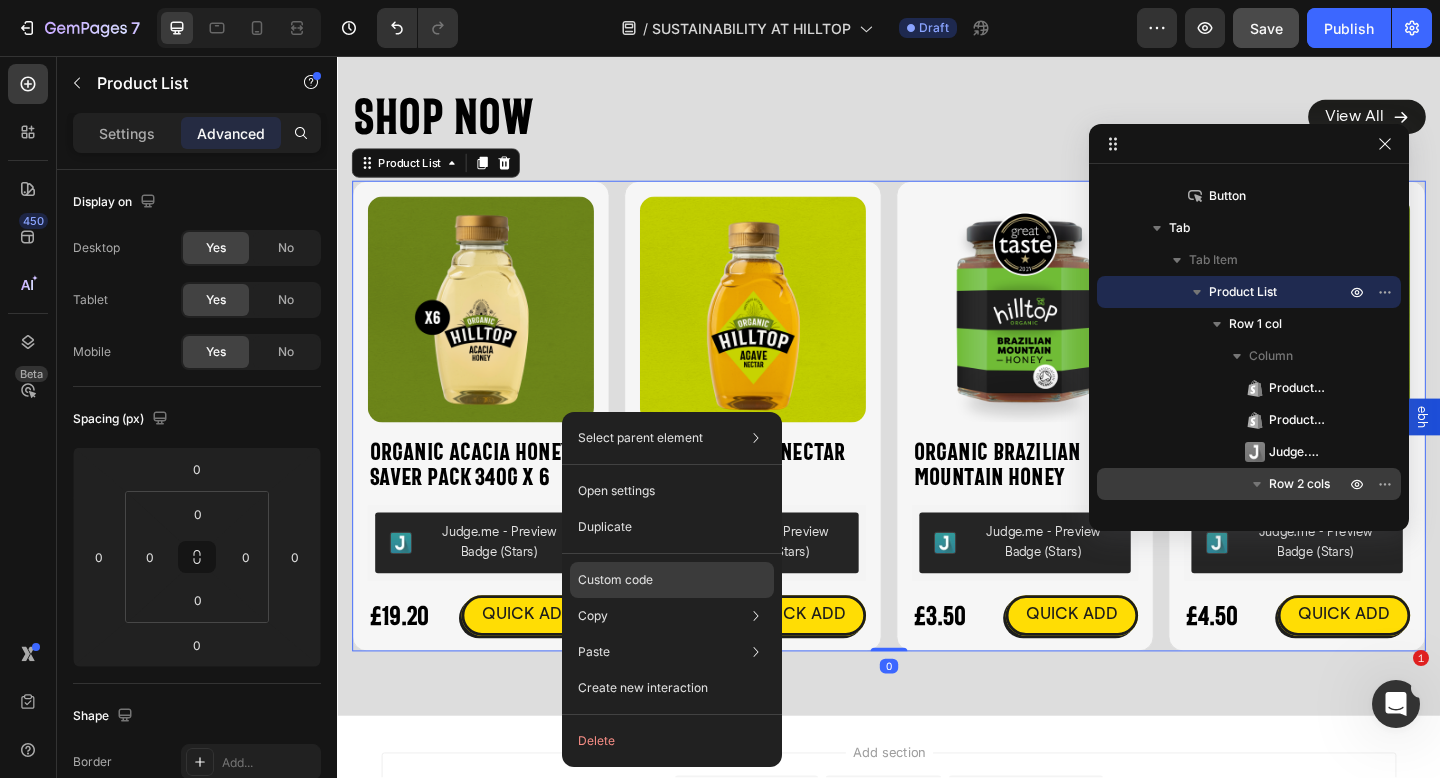 click on "Custom code" at bounding box center (615, 580) 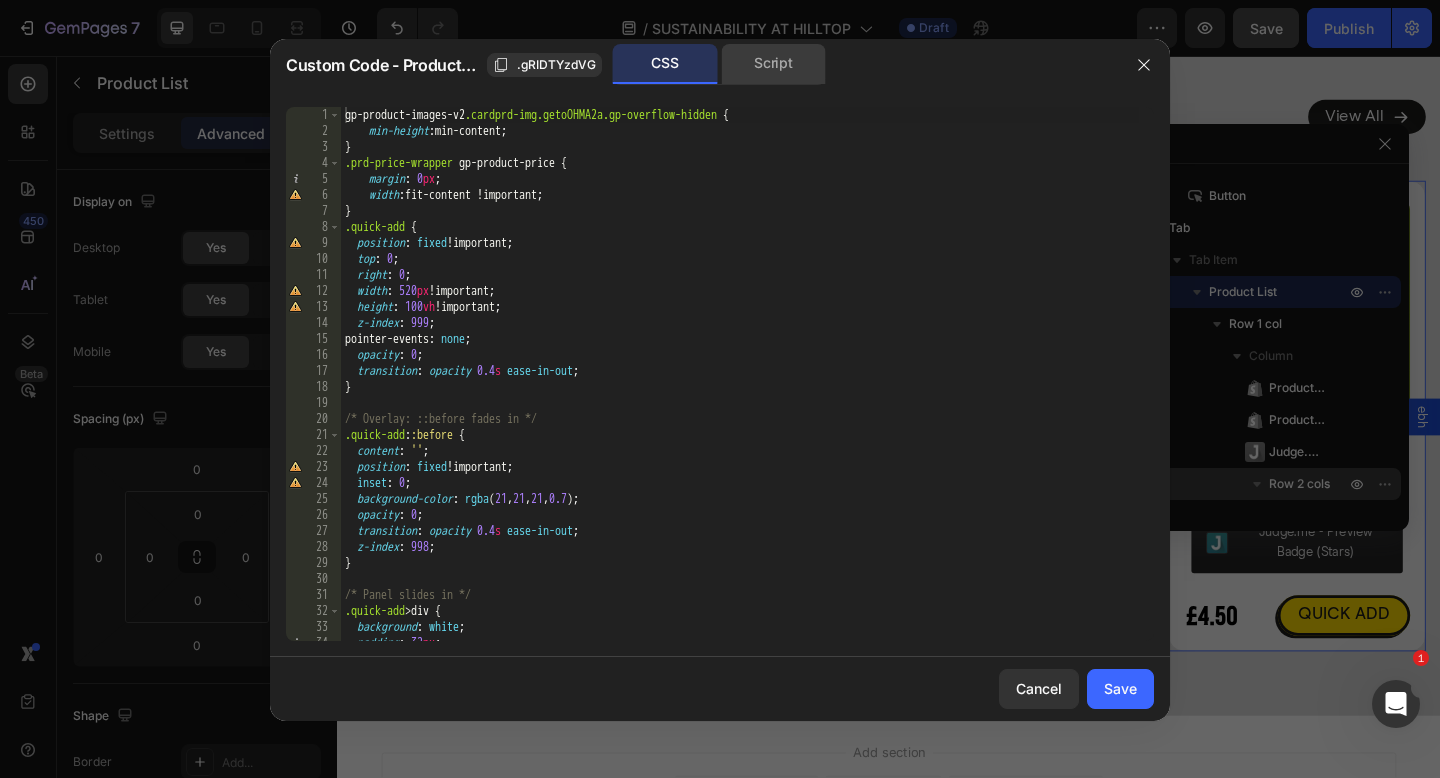 click on "Script" 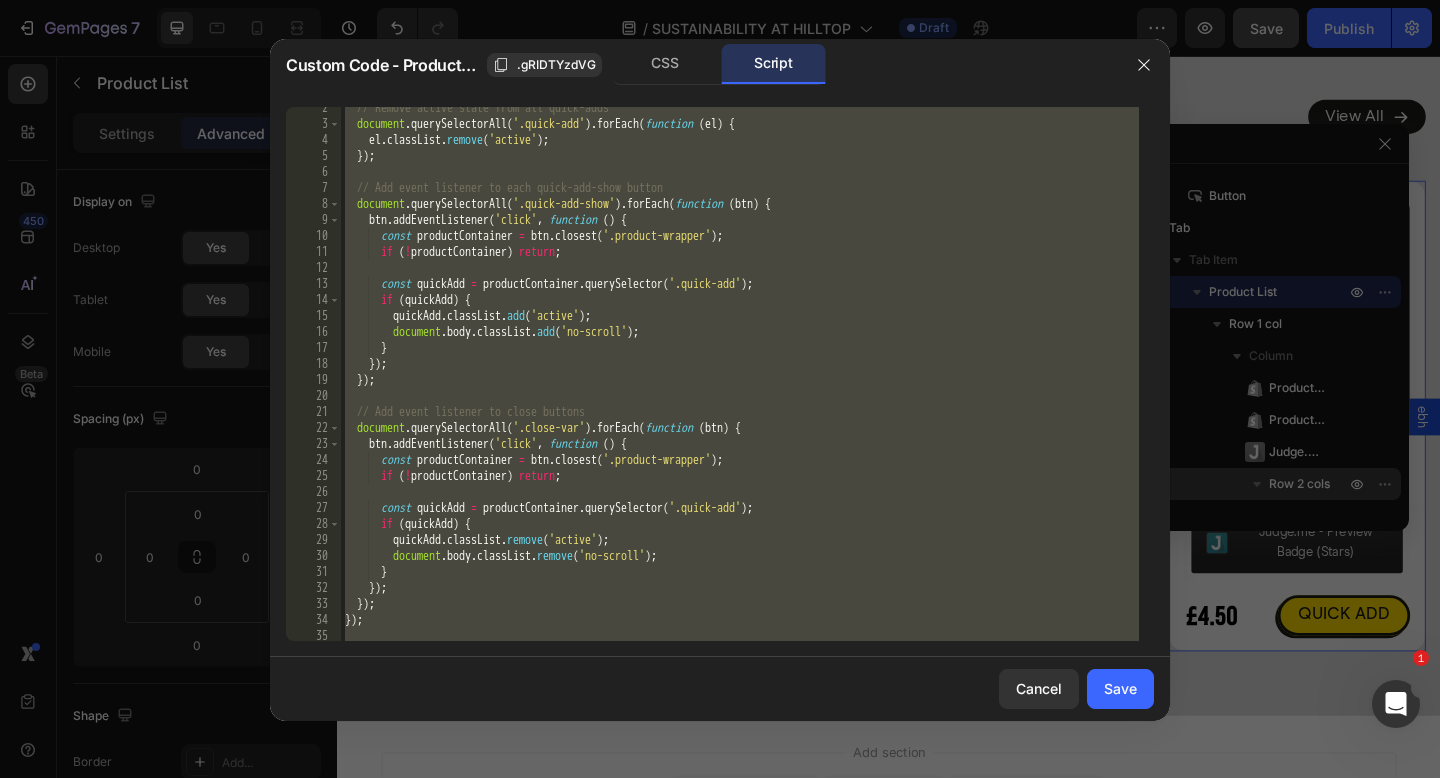 scroll, scrollTop: 48, scrollLeft: 0, axis: vertical 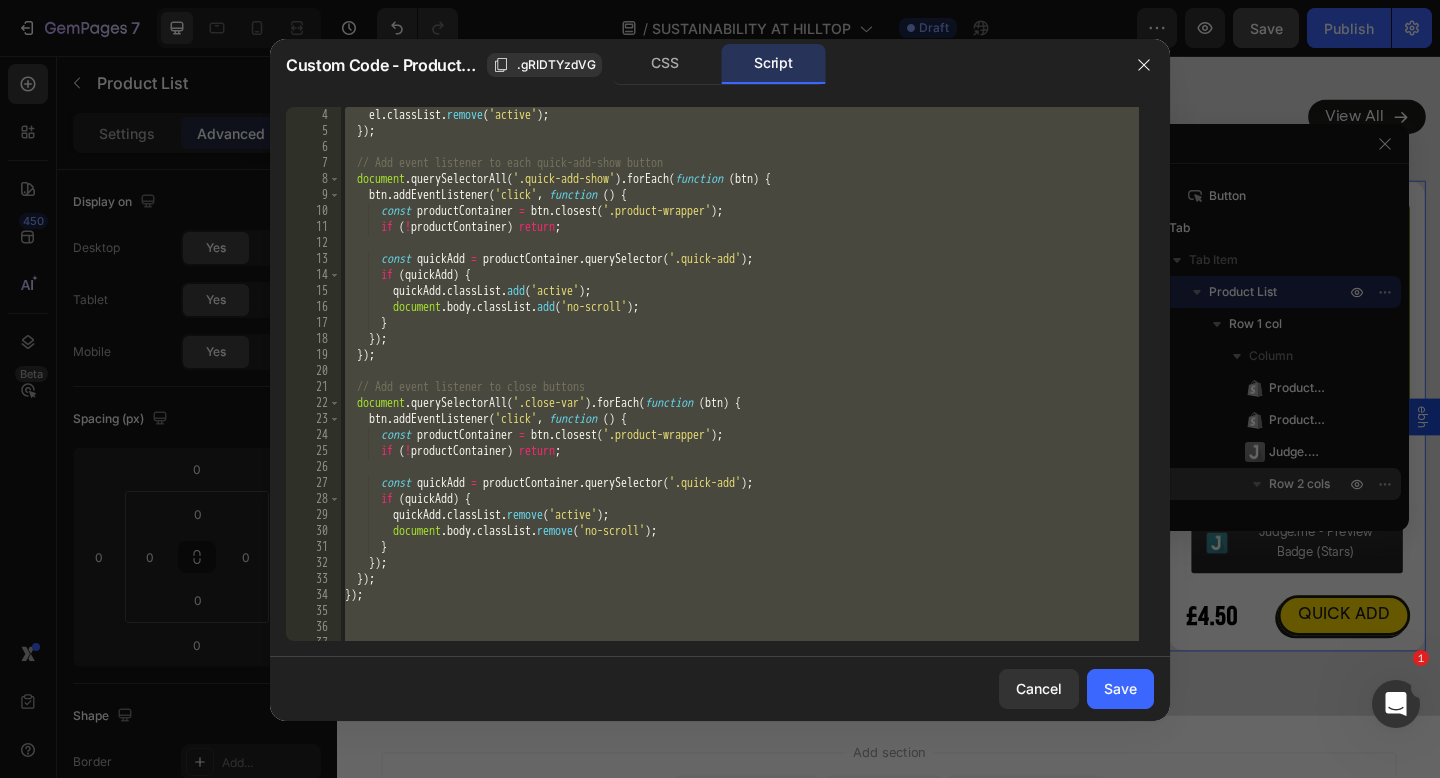 click on "el . classList . remove ( 'active' ) ;    }) ;    // Add event listener to each quick-add-show button    document . querySelectorAll ( '.quick-add-show' ) . forEach ( function   ( btn )   {      btn . addEventListener ( 'click' ,   function   ( )   {         const   productContainer   =   btn . closest ( '.product-wrapper' ) ;         if   ( ! productContainer )   return ;         const   quickAdd   =   productContainer . querySelector ( '.quick-add' ) ;         if   ( quickAdd )   {           quickAdd . classList . add ( 'active' ) ;           document . body . classList . add ( 'no-scroll' ) ;         }      }) ;    }) ;    // Add event listener to close buttons    document . querySelectorAll ( '.close-var' ) . forEach ( function   ( btn )   {      btn . addEventListener ( 'click' ,   function   ( )   {         const   productContainer   =   btn . closest ( '.product-wrapper' ) ;         if   ( ! productContainer )   return ;         const   quickAdd   =   productContainer . querySelector ( ) ;" at bounding box center (740, 390) 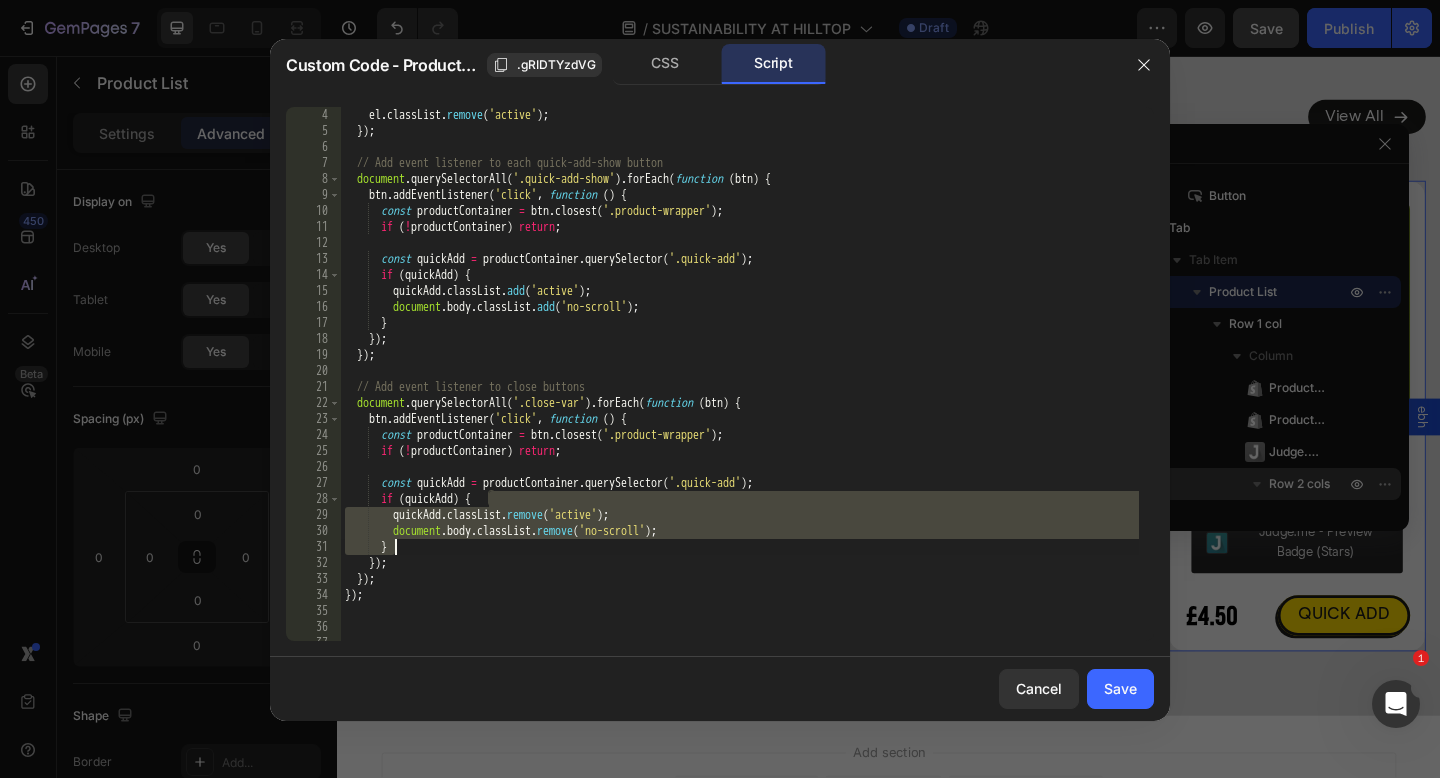 click on "el . classList . remove ( 'active' ) ;    }) ;    // Add event listener to each quick-add-show button    document . querySelectorAll ( '.quick-add-show' ) . forEach ( function   ( btn )   {      btn . addEventListener ( 'click' ,   function   ( )   {         const   productContainer   =   btn . closest ( '.product-wrapper' ) ;         if   ( ! productContainer )   return ;         const   quickAdd   =   productContainer . querySelector ( '.quick-add' ) ;         if   ( quickAdd )   {           quickAdd . classList . add ( 'active' ) ;           document . body . classList . add ( 'no-scroll' ) ;         }      }) ;    }) ;    // Add event listener to close buttons    document . querySelectorAll ( '.close-var' ) . forEach ( function   ( btn )   {      btn . addEventListener ( 'click' ,   function   ( )   {         const   productContainer   =   btn . closest ( '.product-wrapper' ) ;         if   ( ! productContainer )   return ;         const   quickAdd   =   productContainer . querySelector ( ) ;" at bounding box center [740, 390] 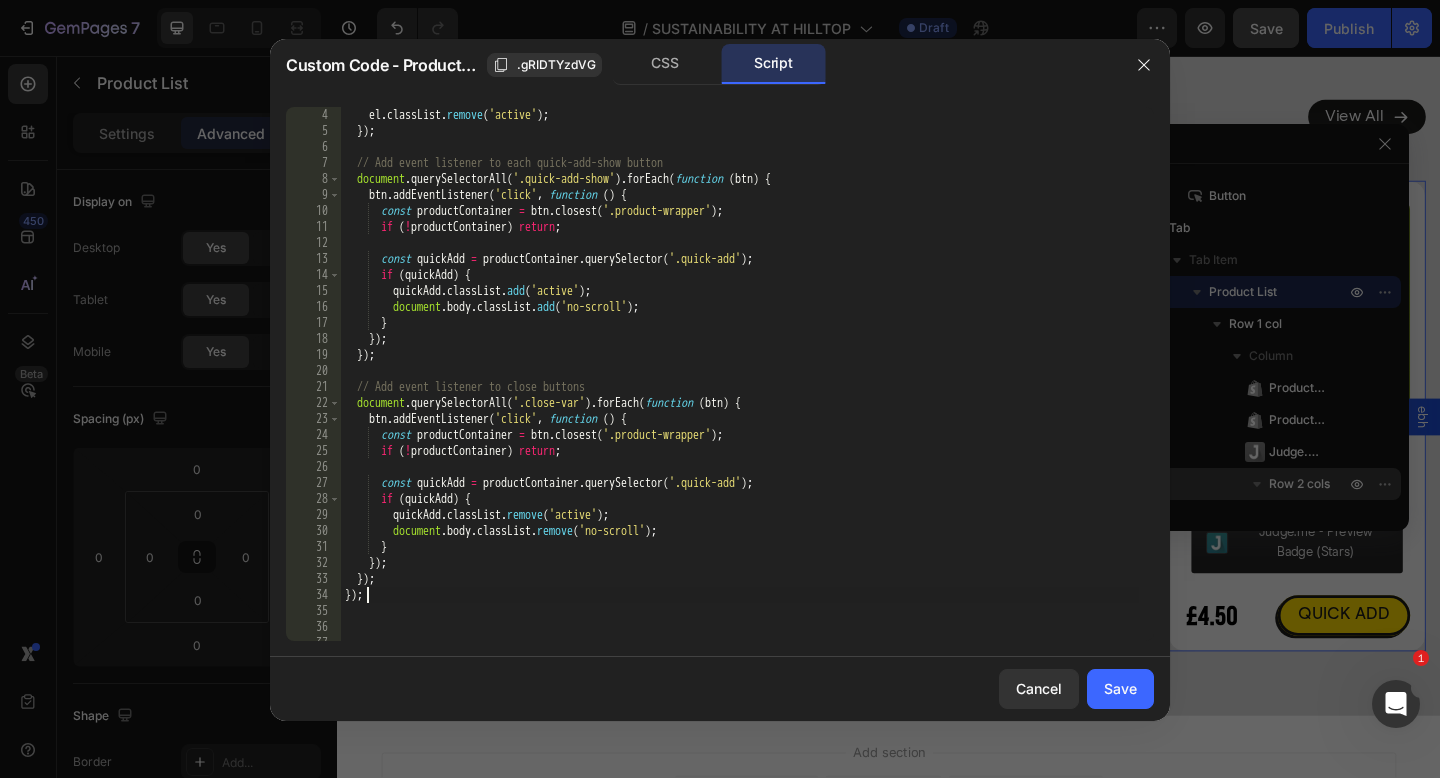 type on "document.addEventListener("DOMContentLoaded", function () {
// Remove active state from all quick-adds" 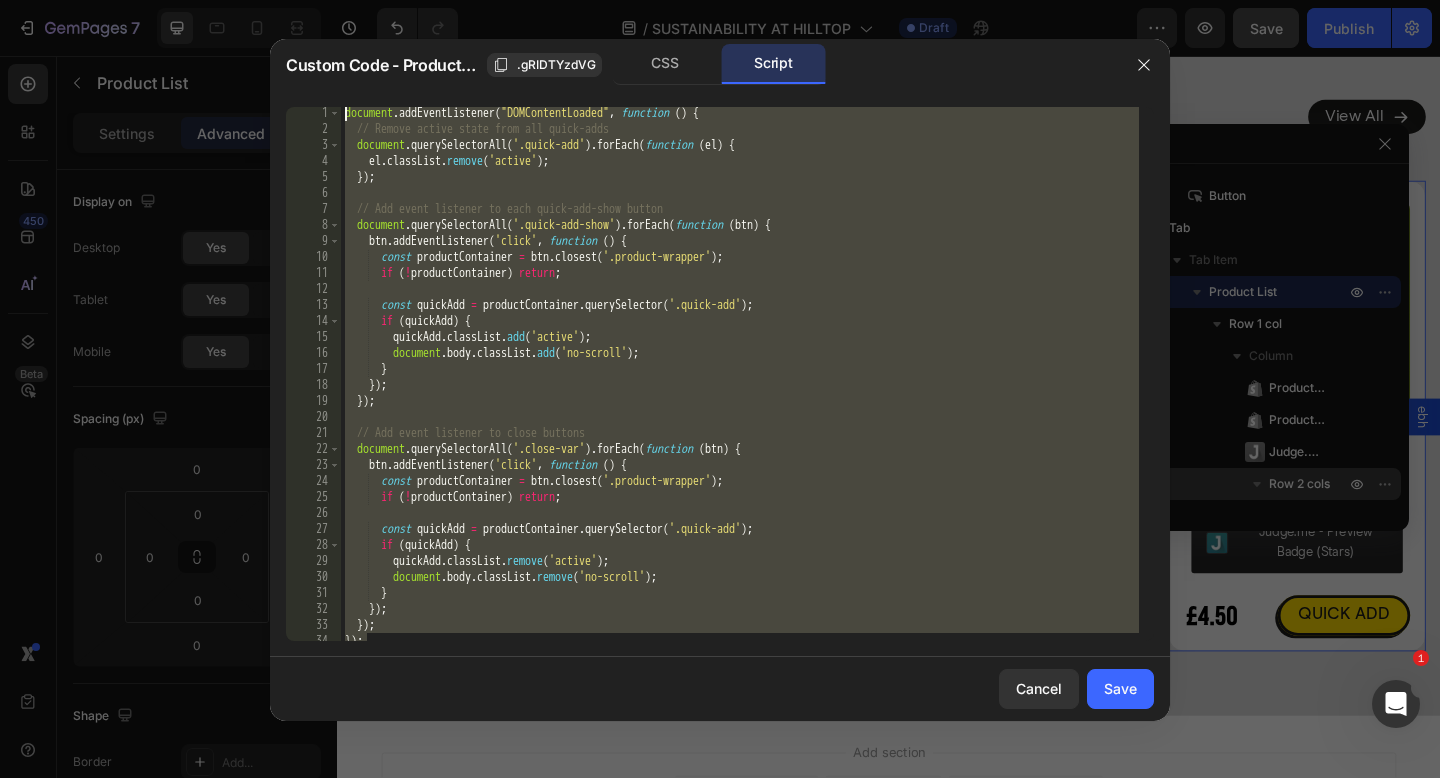 scroll, scrollTop: 75, scrollLeft: 0, axis: vertical 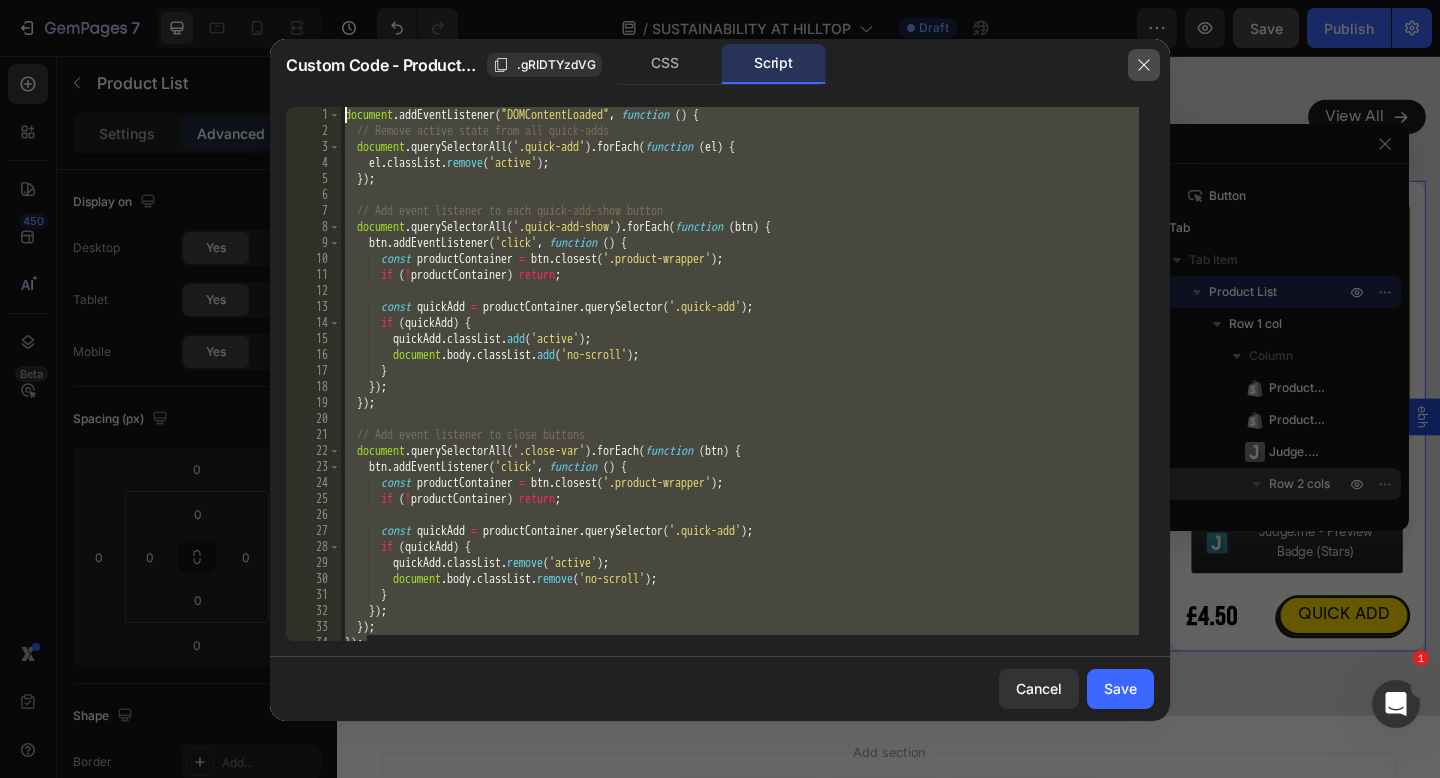 click 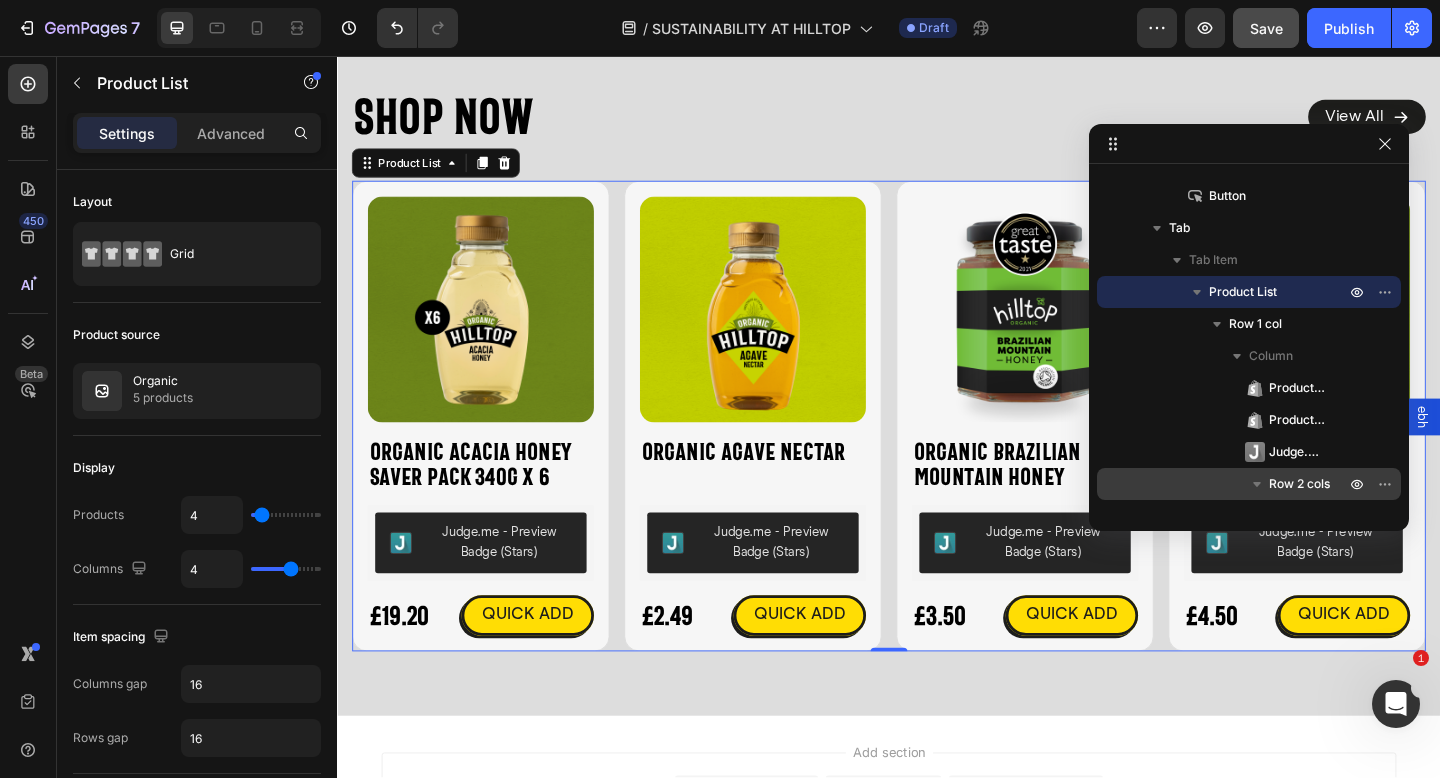 click on "Product Images Organic Acacia Honey Saver Pack 340g x 6 Product Title Judge.me - Preview Badge (Stars) Judge.me £19.20 Product Price Product Price QUICK ADD Button Row
Icon Organic Acacia Honey Saver Pack 340g x 6 Product Title £19.20 Product Price Product Price £27.00 Product Price Product Price Row Judge.me - Preview Badge (Stars) Judge.me Size: 340g 340g 340g 340g Product Variants & Swatches
Publish the page to see the content.
Custom Code
1
Product Quantity
Add to cart Add to Cart Row View full details Product View More Row Row Product List   0 Product Images Organic Agave Nectar Product Title Judge.me - Preview Badge (Stars) Judge.me £2.49 Product Price Product Price QUICK ADD Button Row
Icon Organic Agave Nectar Product Title £2.49 Product Price Product Price No compare price Product Price Row Judge.me - Preview Badge (Stars) Judge.me Size: Squeezy - 330g" at bounding box center (937, 447) 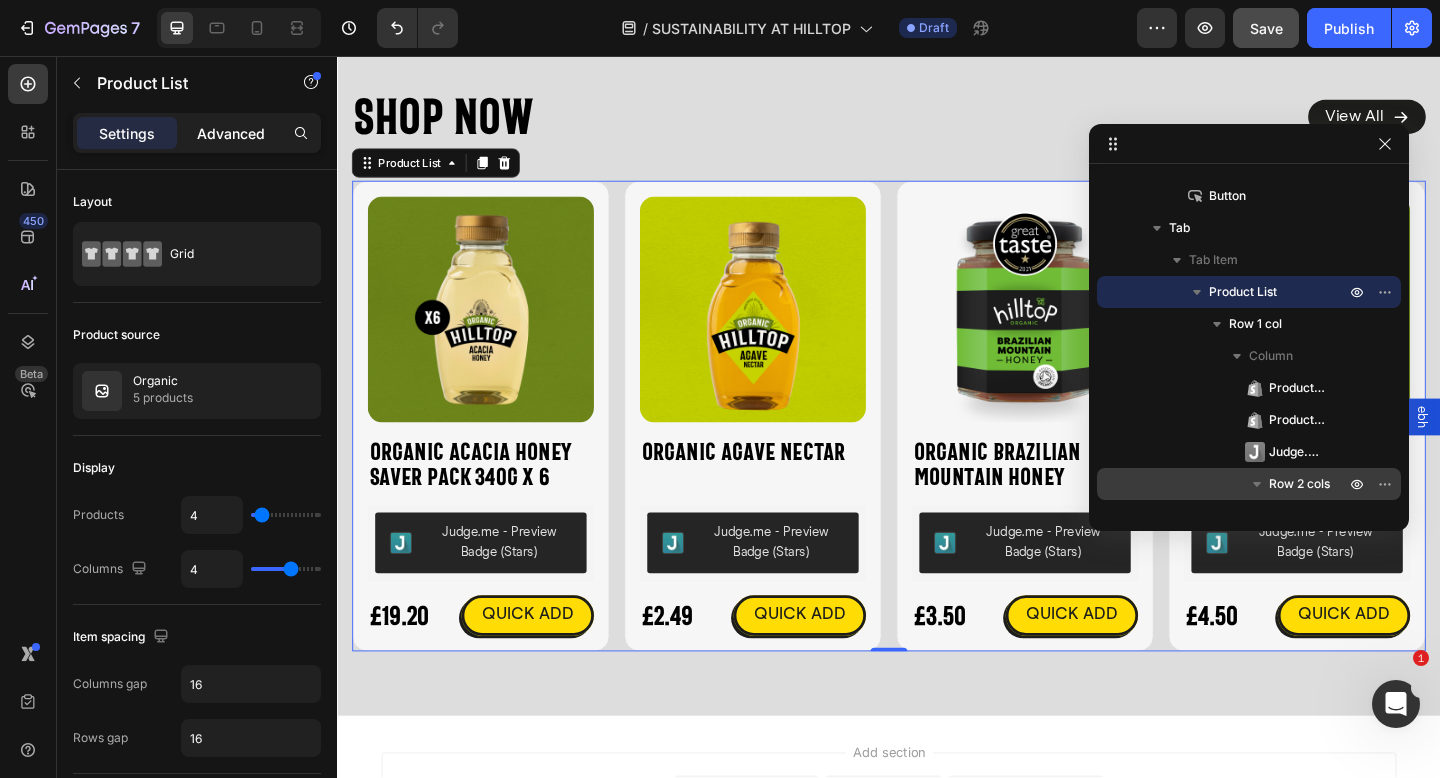 click on "Advanced" 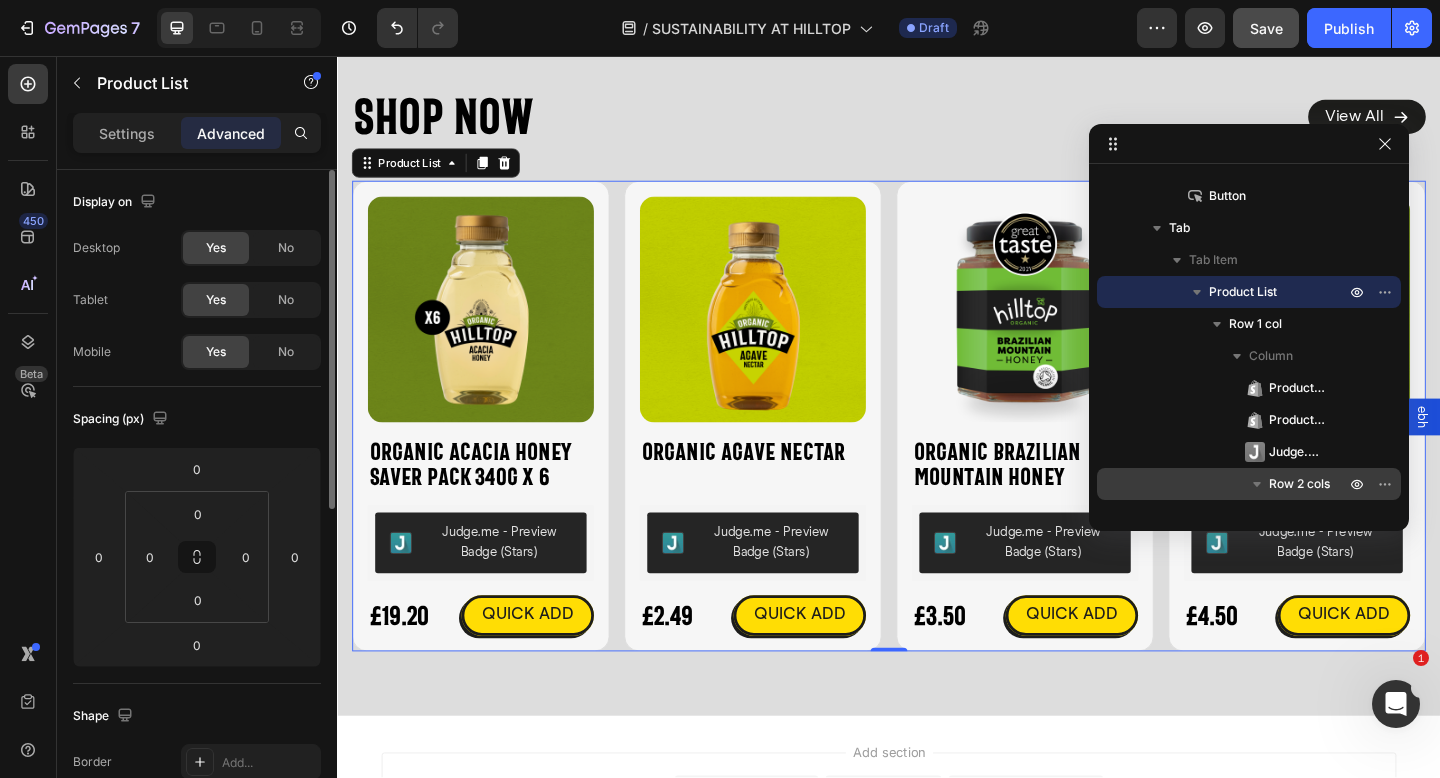 scroll, scrollTop: 639, scrollLeft: 0, axis: vertical 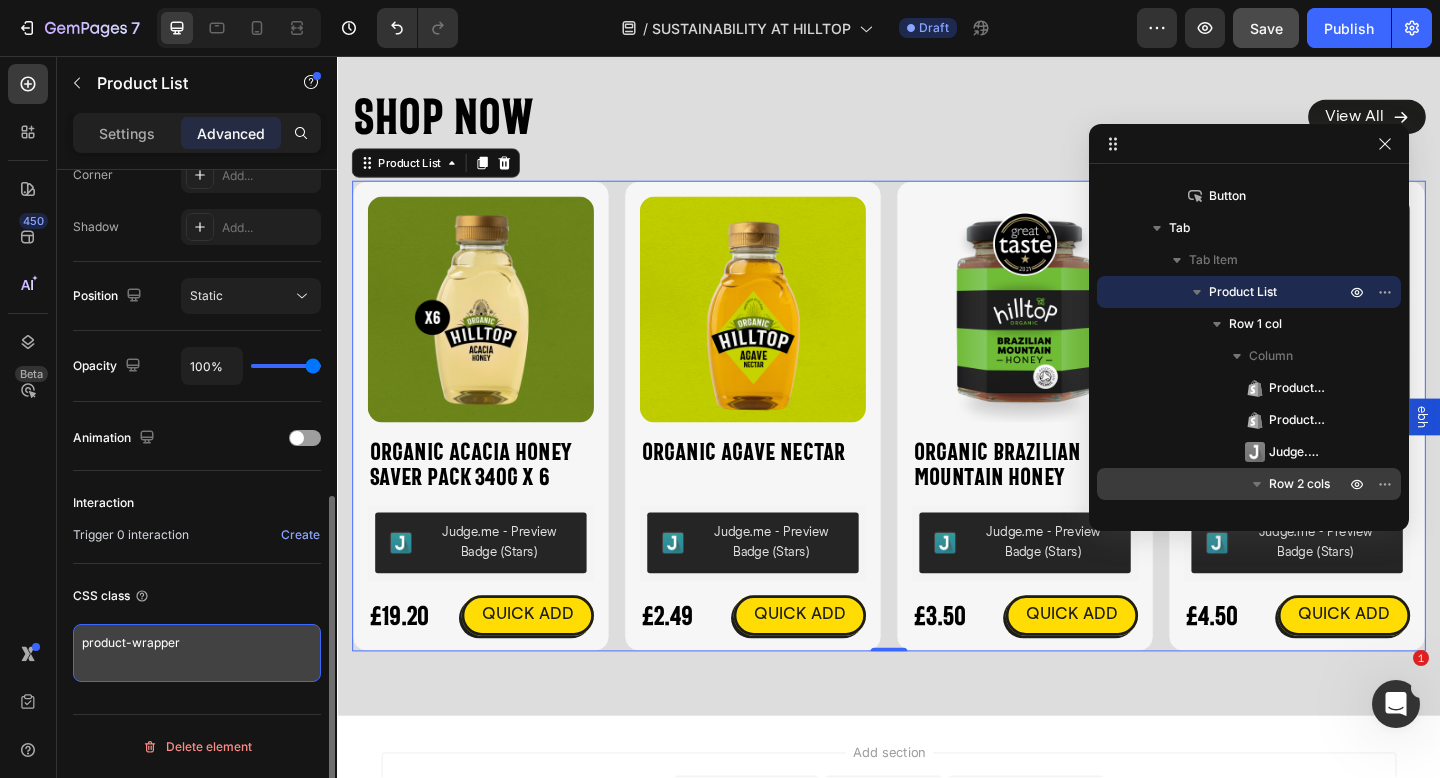 click on "product-wrapper" at bounding box center [197, 653] 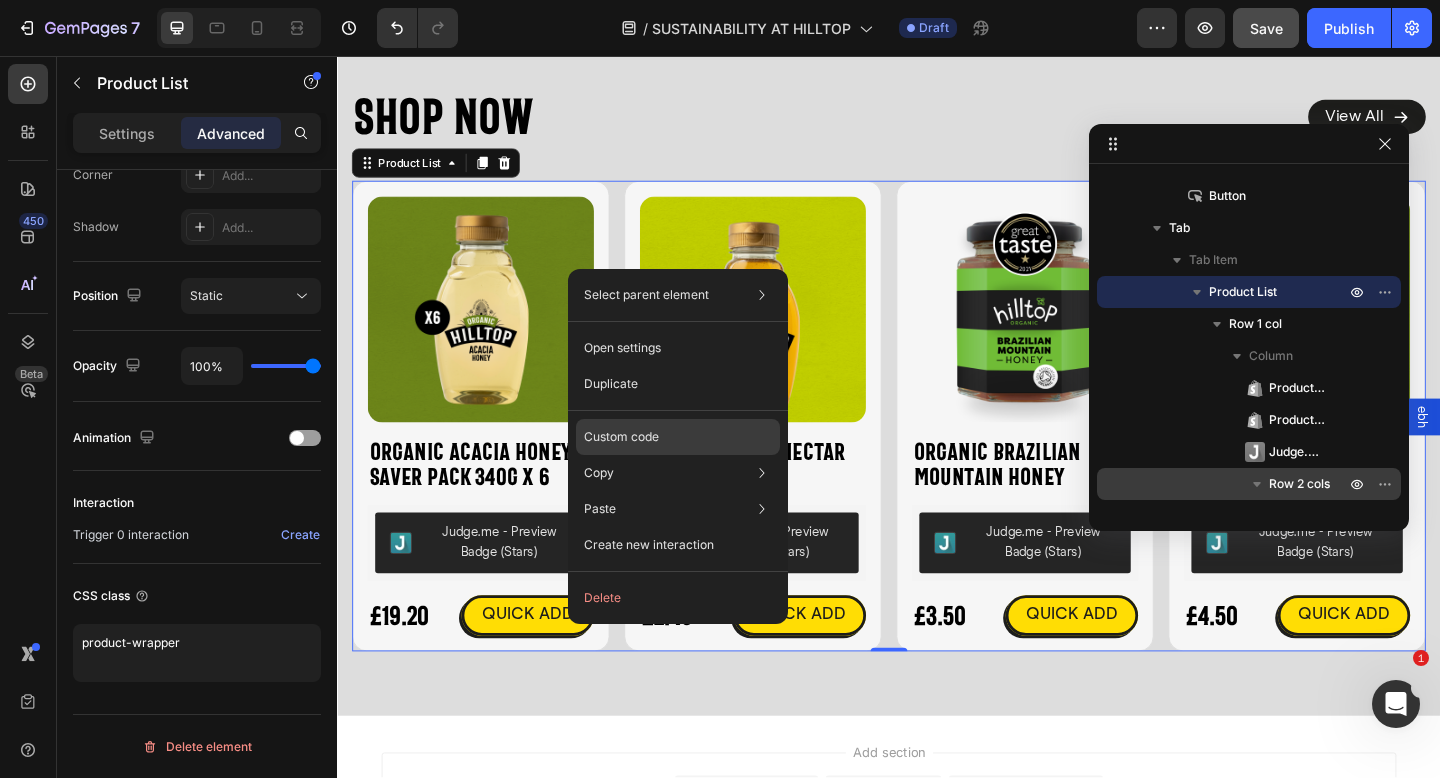 click on "Custom code" 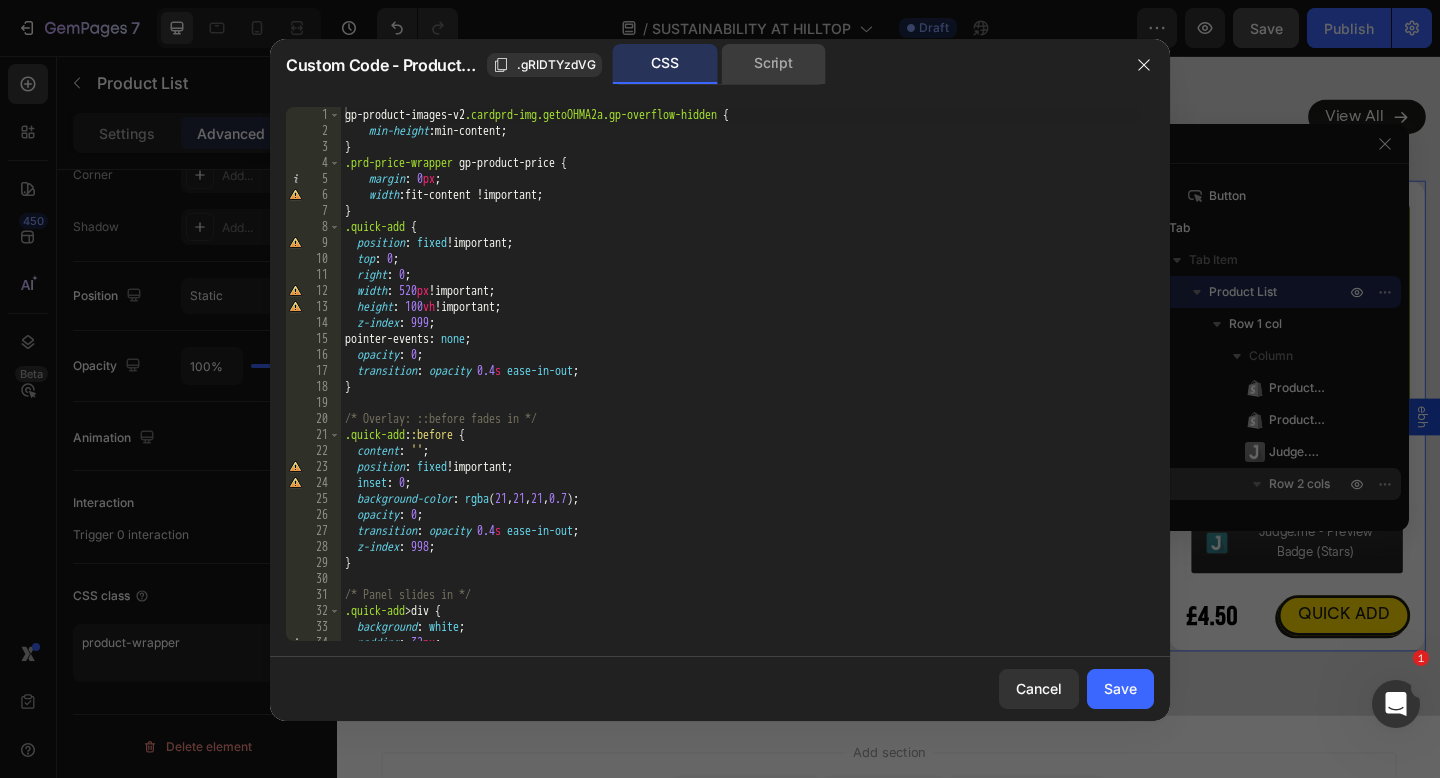 click on "Script" 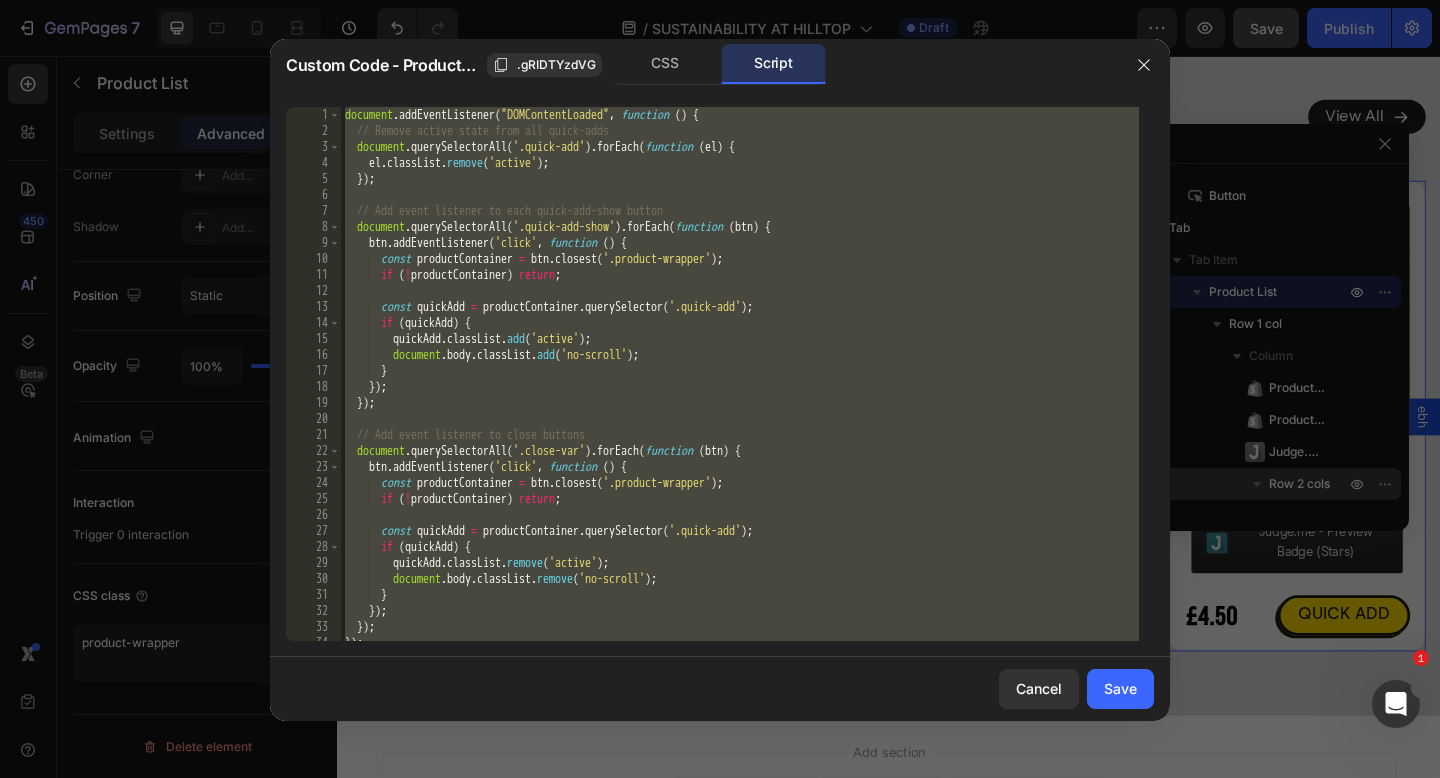 type on "});
});" 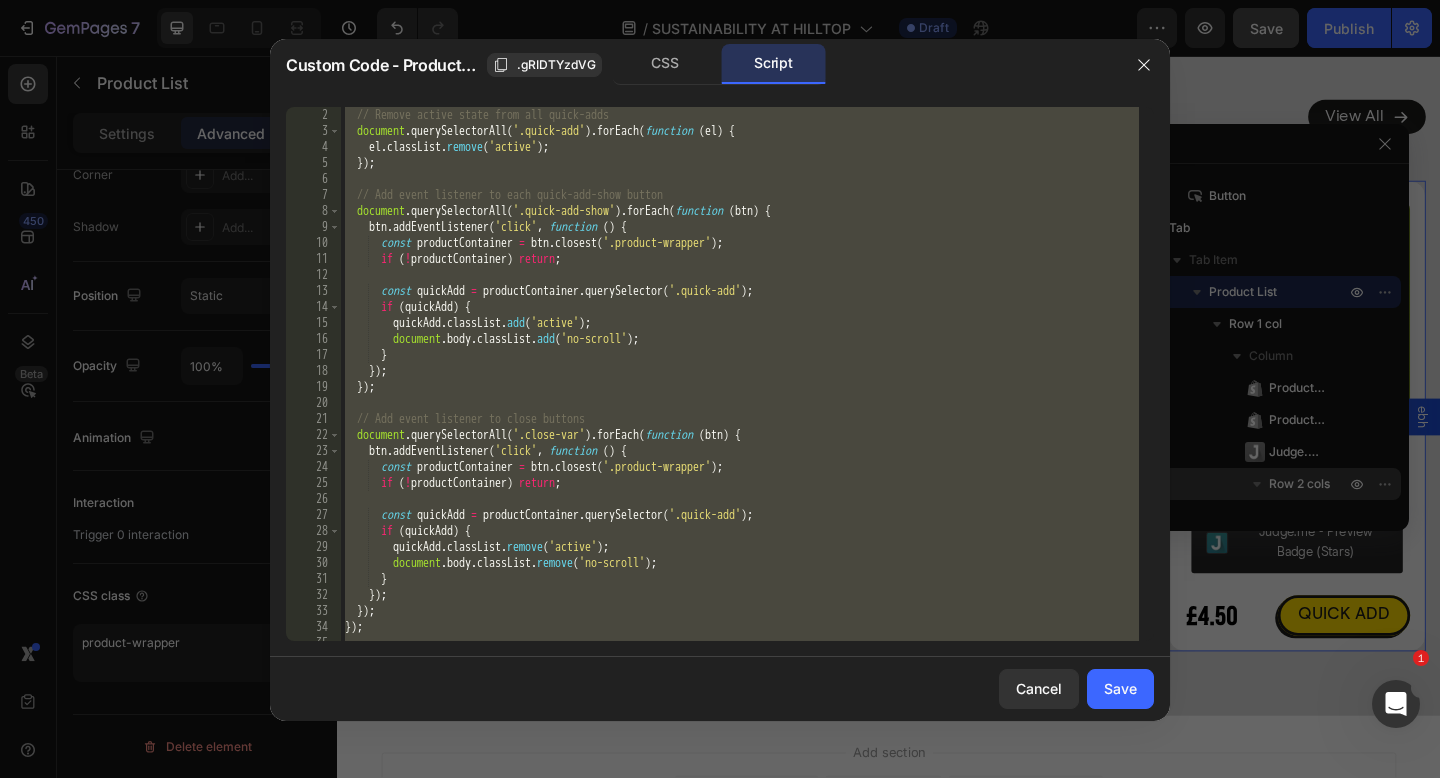 scroll, scrollTop: 115, scrollLeft: 0, axis: vertical 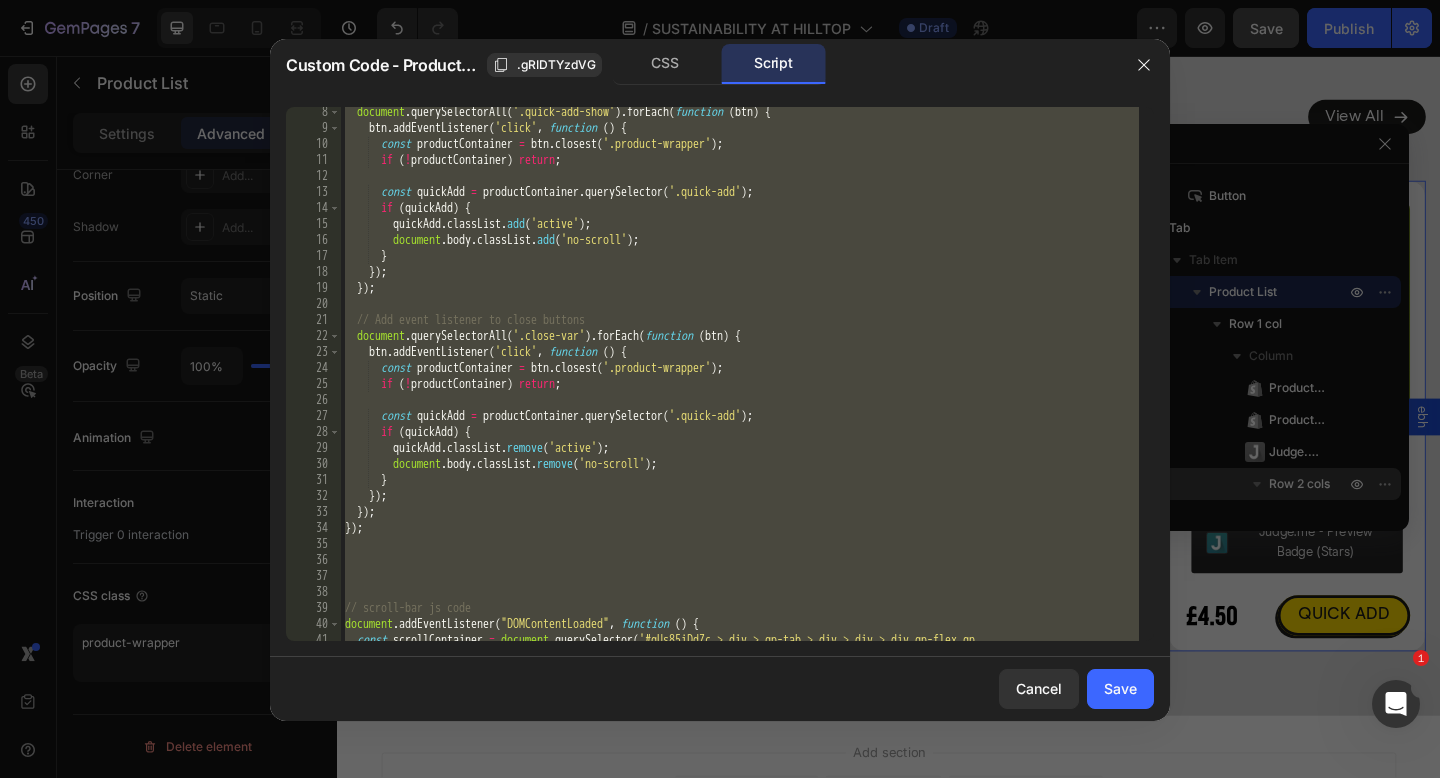 click on "document . querySelectorAll ( '.quick-add-show' ) . forEach ( function   ( btn )   {      btn . addEventListener ( 'click' ,   function   ( )   {         const   productContainer   =   btn . closest ( '.product-wrapper' ) ;         if   ( ! productContainer )   return ;         const   quickAdd   =   productContainer . querySelector ( '.quick-add' ) ;         if   ( quickAdd )   {           quickAdd . classList . add ( 'active' ) ;           document . body . classList . add ( 'no-scroll' ) ;         }      }) ;    }) ;    // Add event listener to close buttons    document . querySelectorAll ( '.close-var' ) . forEach ( function   ( btn )   {      btn . addEventListener ( 'click' ,   function   ( )   {         const   productContainer   =   btn . closest ( '.product-wrapper' ) ;         if   ( ! productContainer )   return ;         const   quickAdd   =   productContainer . querySelector ( ) ;" at bounding box center (740, 395) 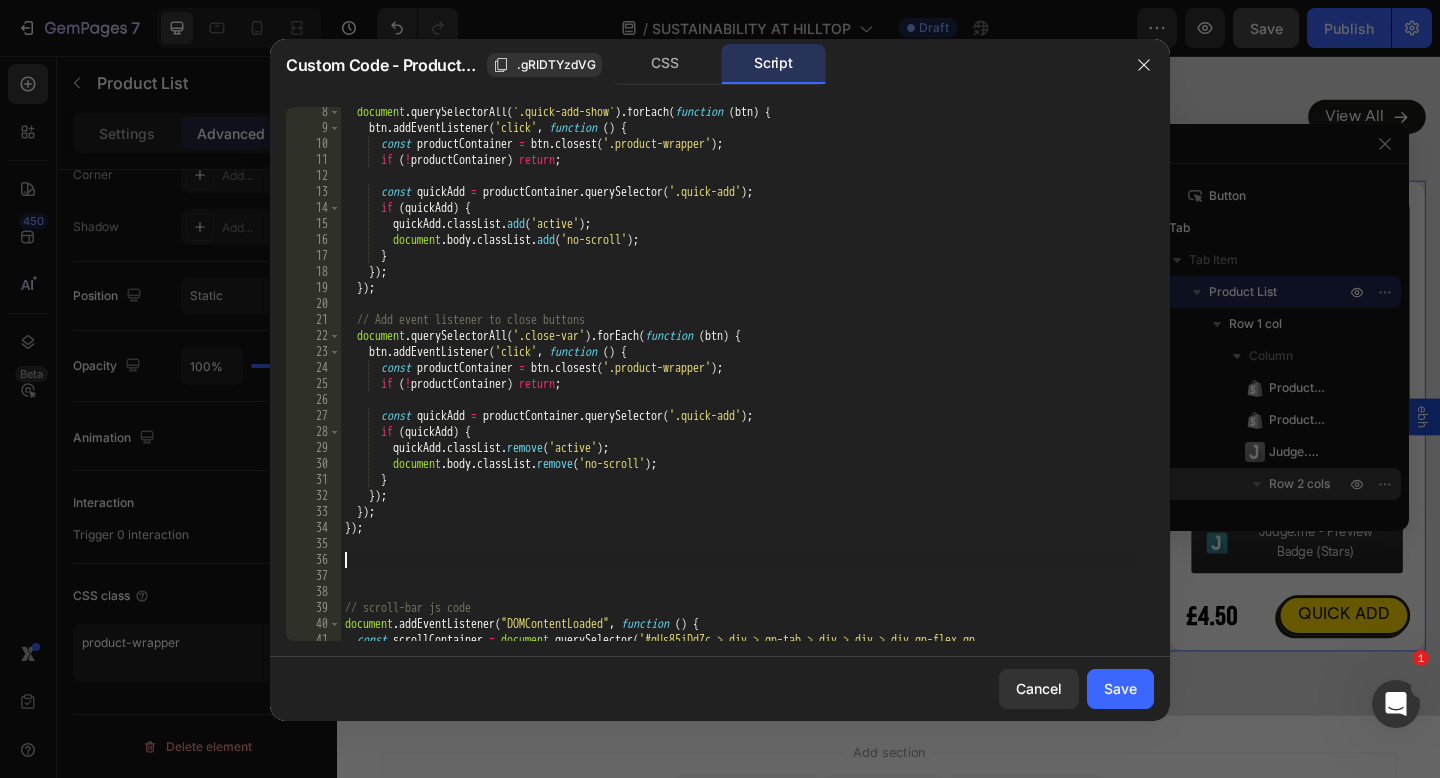type on "document.addEventListener("DOMContentLoaded", function () {
// Remove active state from all quick-adds" 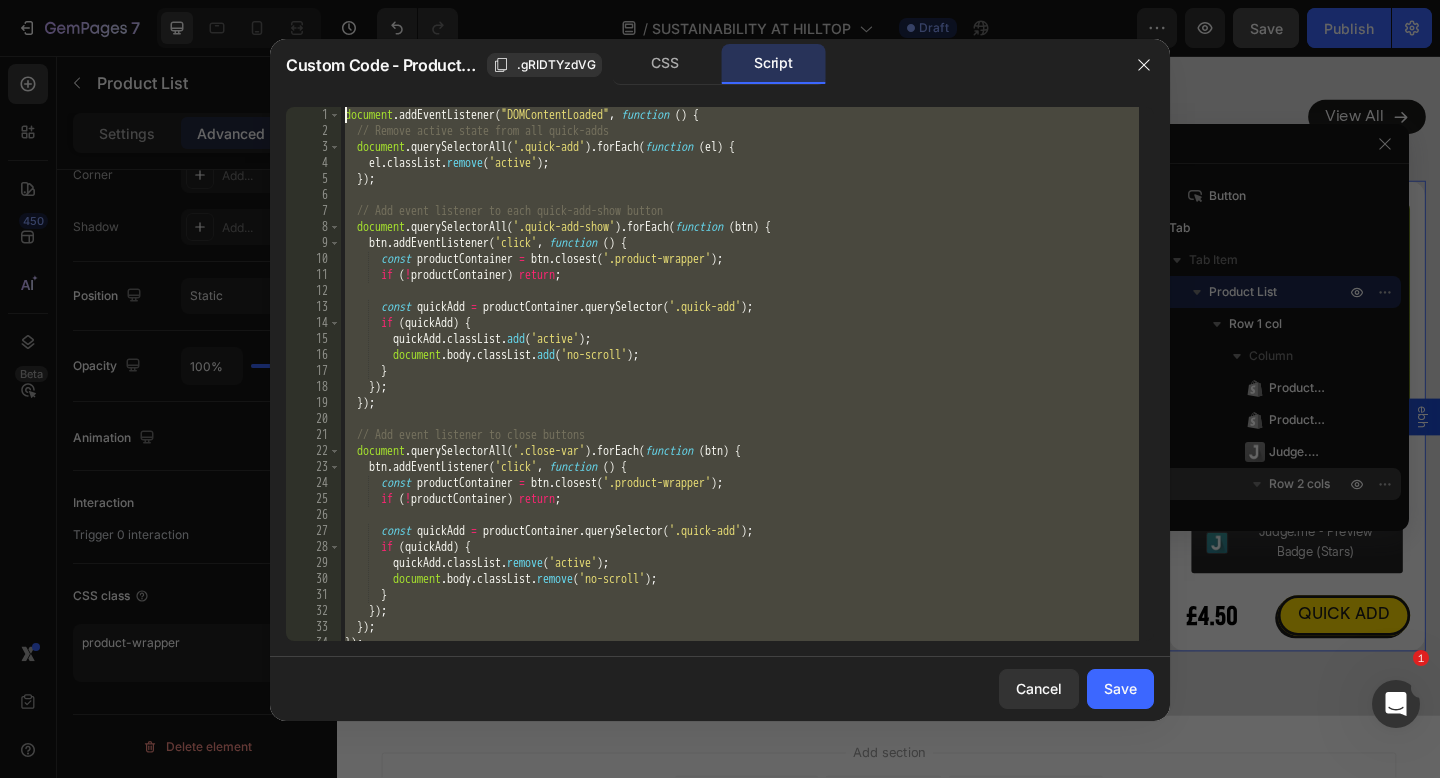 scroll, scrollTop: 0, scrollLeft: 0, axis: both 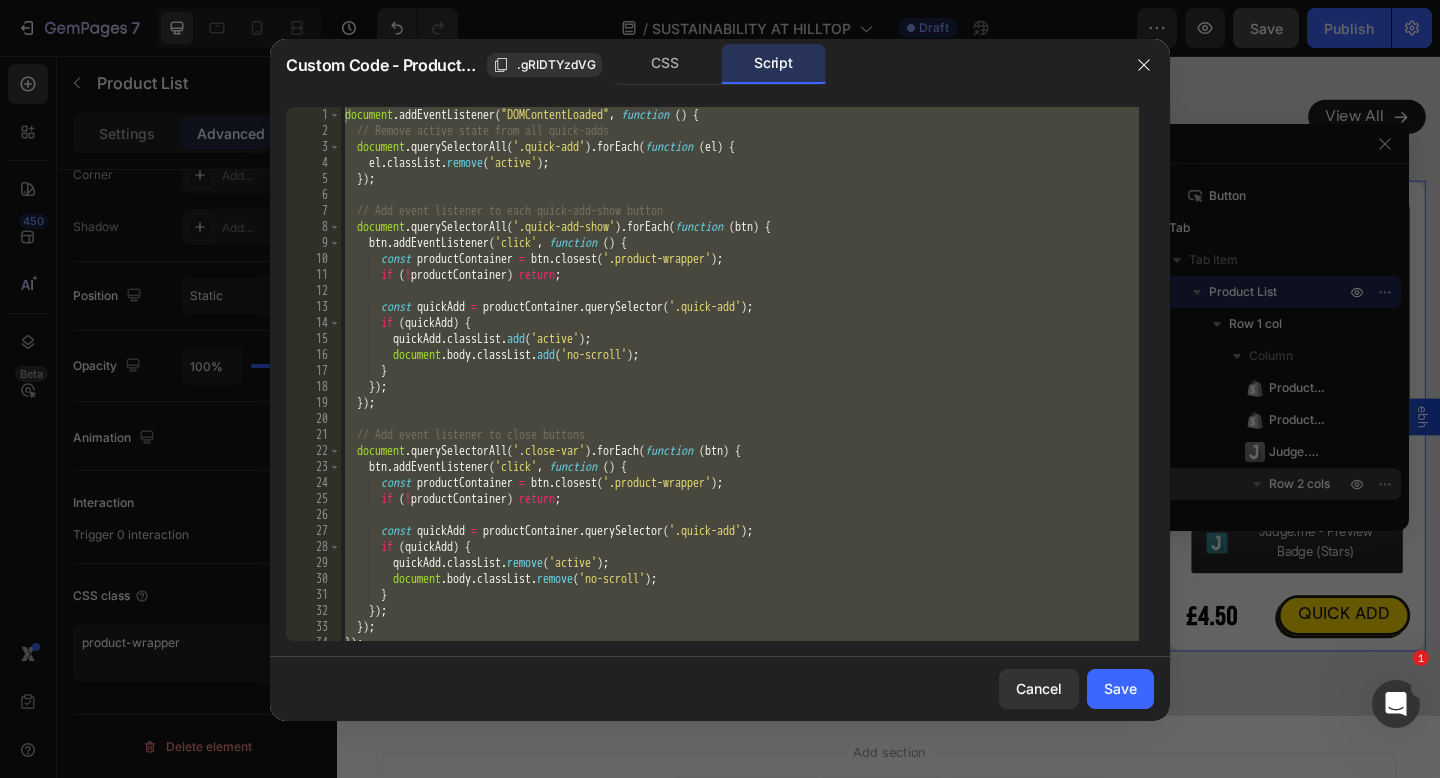 click on "Cancel Save" at bounding box center (720, 689) 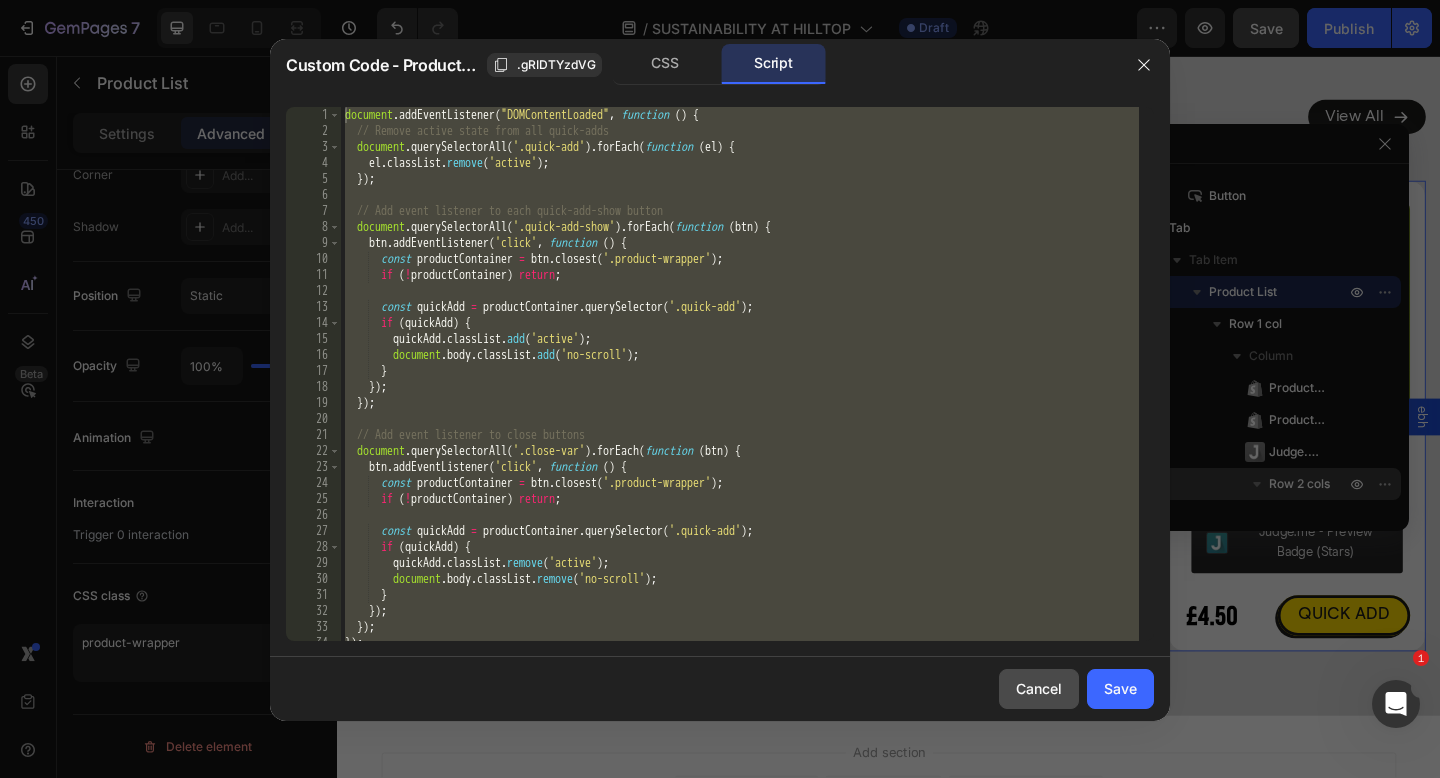 drag, startPoint x: 1053, startPoint y: 682, endPoint x: 778, endPoint y: 681, distance: 275.00183 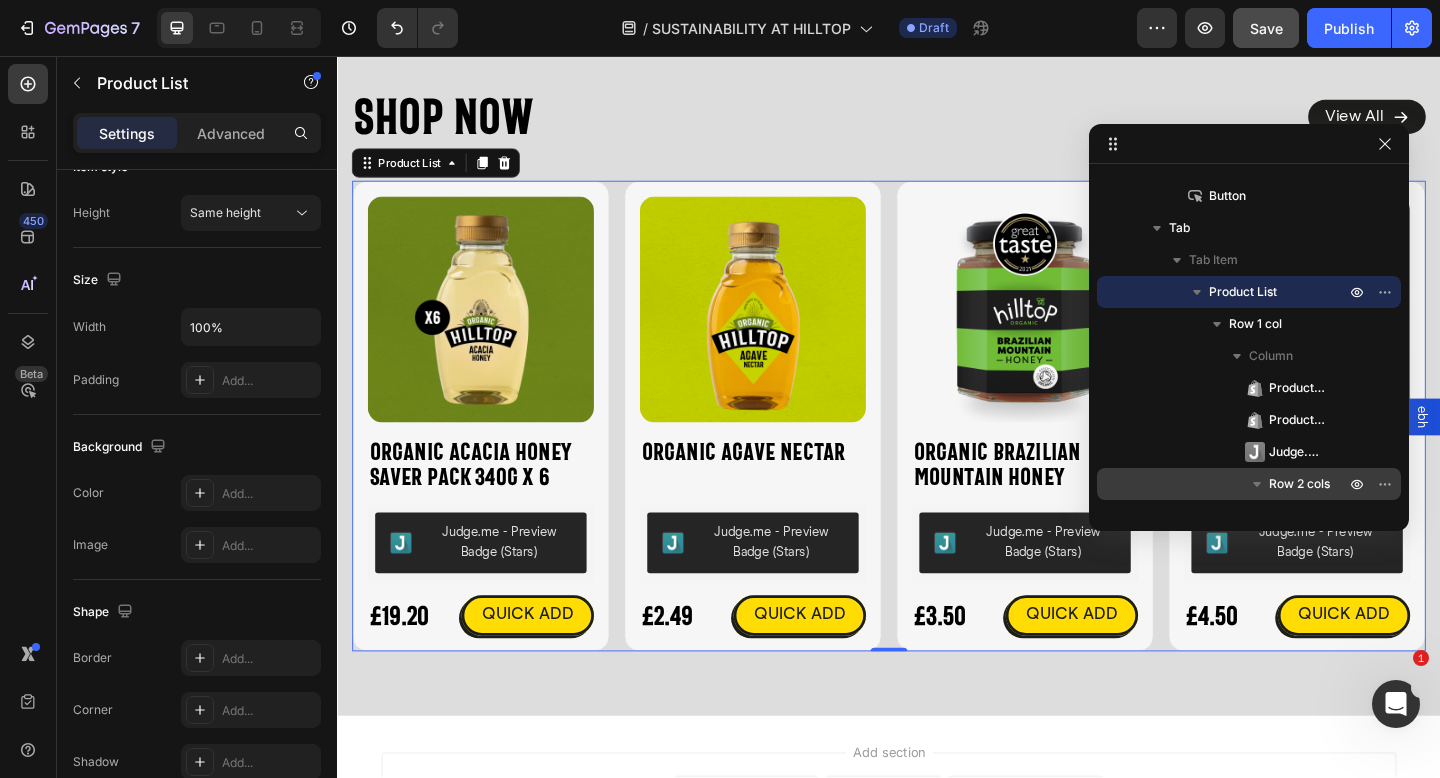 click on "Product Images Organic Acacia Honey Saver Pack 340g x 6 Product Title Judge.me - Preview Badge (Stars) Judge.me £19.20 Product Price Product Price QUICK ADD Button Row
Icon Organic Acacia Honey Saver Pack 340g x 6 Product Title £19.20 Product Price Product Price £27.00 Product Price Product Price Row Judge.me - Preview Badge (Stars) Judge.me Size: 340g 340g 340g 340g Product Variants & Swatches
Publish the page to see the content.
Custom Code
1
Product Quantity
Add to cart Add to Cart Row View full details Product View More Row Row Product List   0 Product Images Organic Agave Nectar Product Title Judge.me - Preview Badge (Stars) Judge.me £2.49 Product Price Product Price QUICK ADD Button Row
Icon Organic Agave Nectar Product Title £2.49 Product Price Product Price No compare price Product Price Row Judge.me - Preview Badge (Stars) Judge.me Size: Squeezy - 330g" at bounding box center [937, 447] 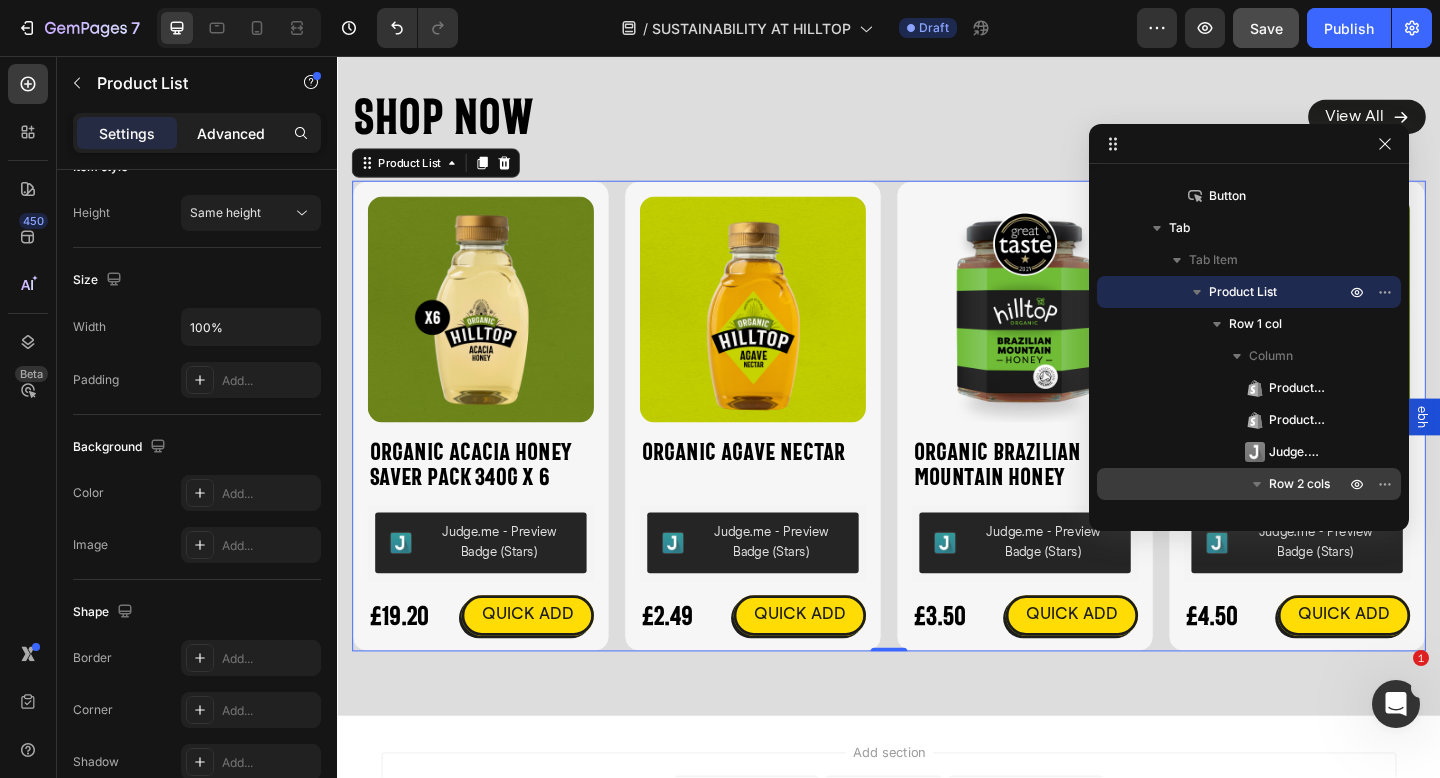 click on "Advanced" at bounding box center (231, 133) 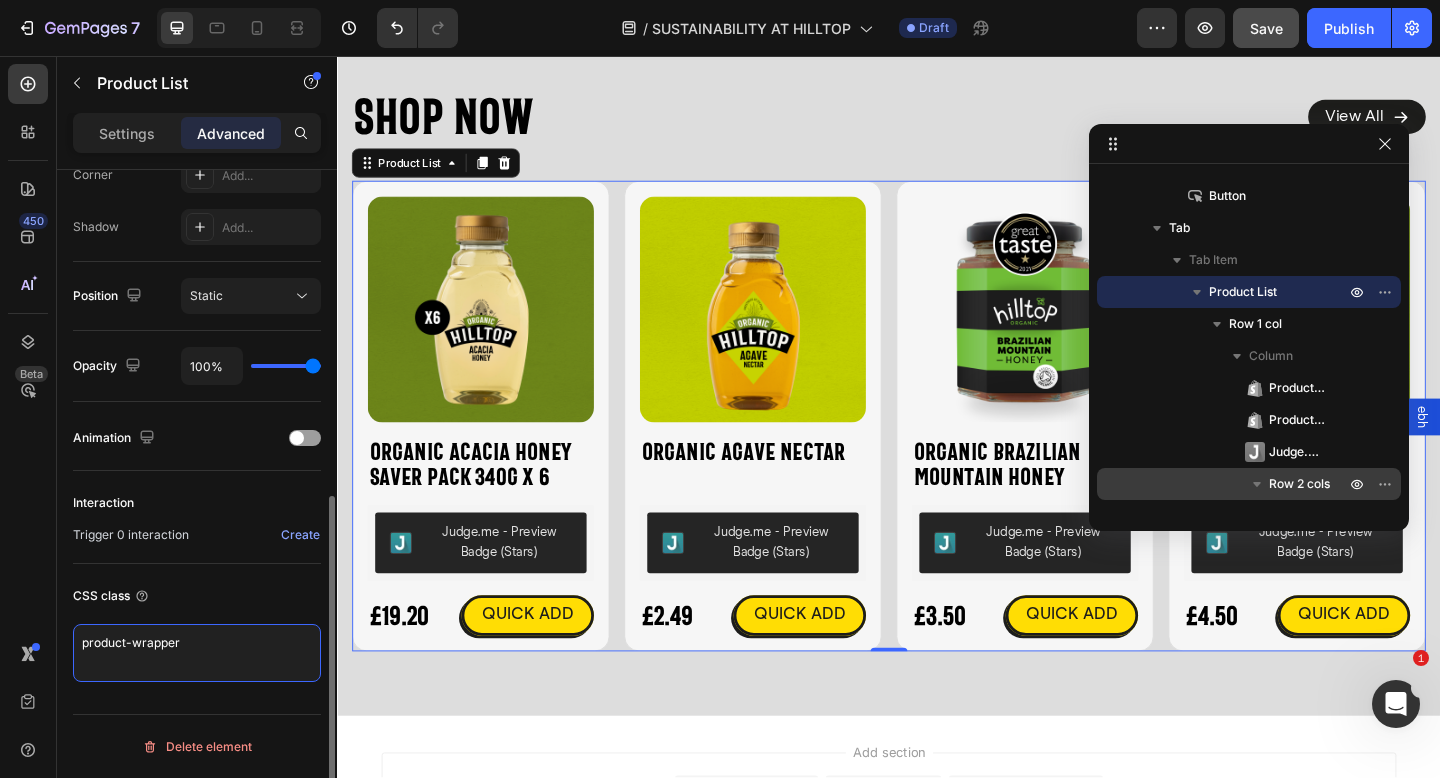 click on "product-wrapper" at bounding box center [197, 653] 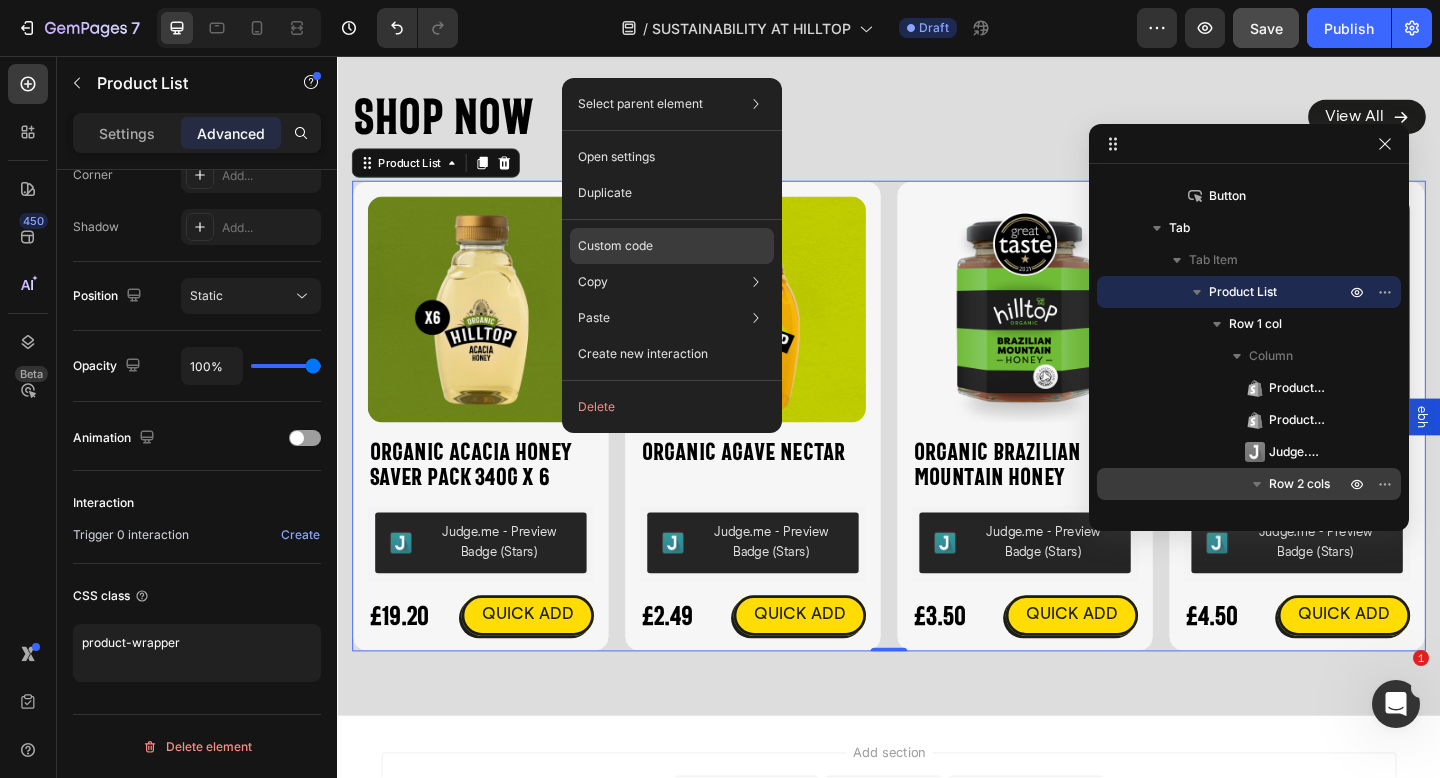 click on "Custom code" 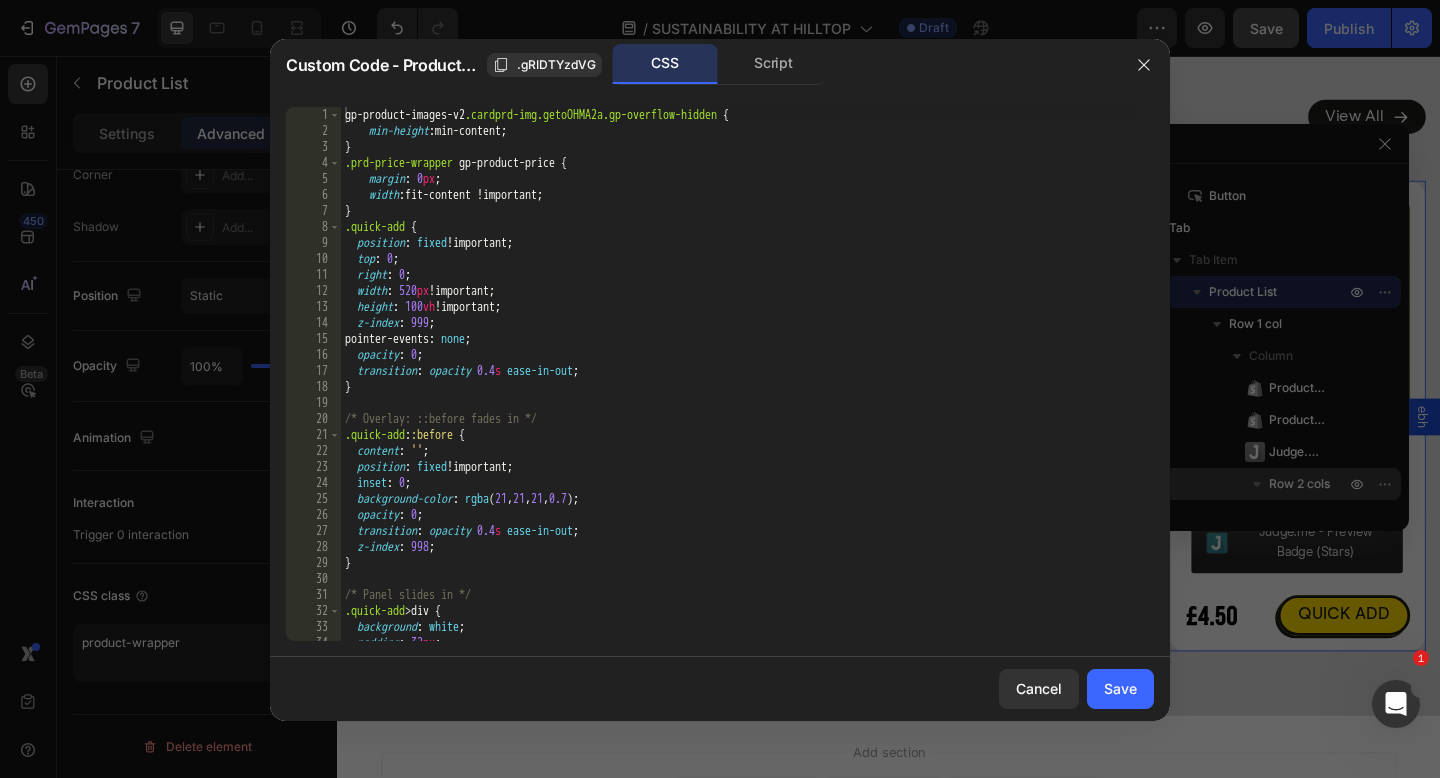 click on ".quick-add   {    position :   fixed  !important ;    top :   0 ;    right :   0 ;    width :   520 px  !important ;    height :   100 vh  !important ;    z-index :   999 ;   pointer-events :   none ;    opacity :   0 ;    transition :   opacity   0.4 s   ease-in-out ; } /* Overlay: ::before fades in */ .quick-add : :before   {    content :   ' ' ;    position :   fixed  !important ;    inset :   0 ;    background-color :   rgba ( 21 ,  21 ,  21 ,  0.7 ) ;    opacity :   0 ;    transition :   opacity   0.4 s   ease-in-out ;    z-index :   998 ; } /* Panel slides in */ .quick-add  >  div   {    background :   white ;    padding :   32 px ;    transform :  translateX( 100 % ) ;}" at bounding box center [740, 390] 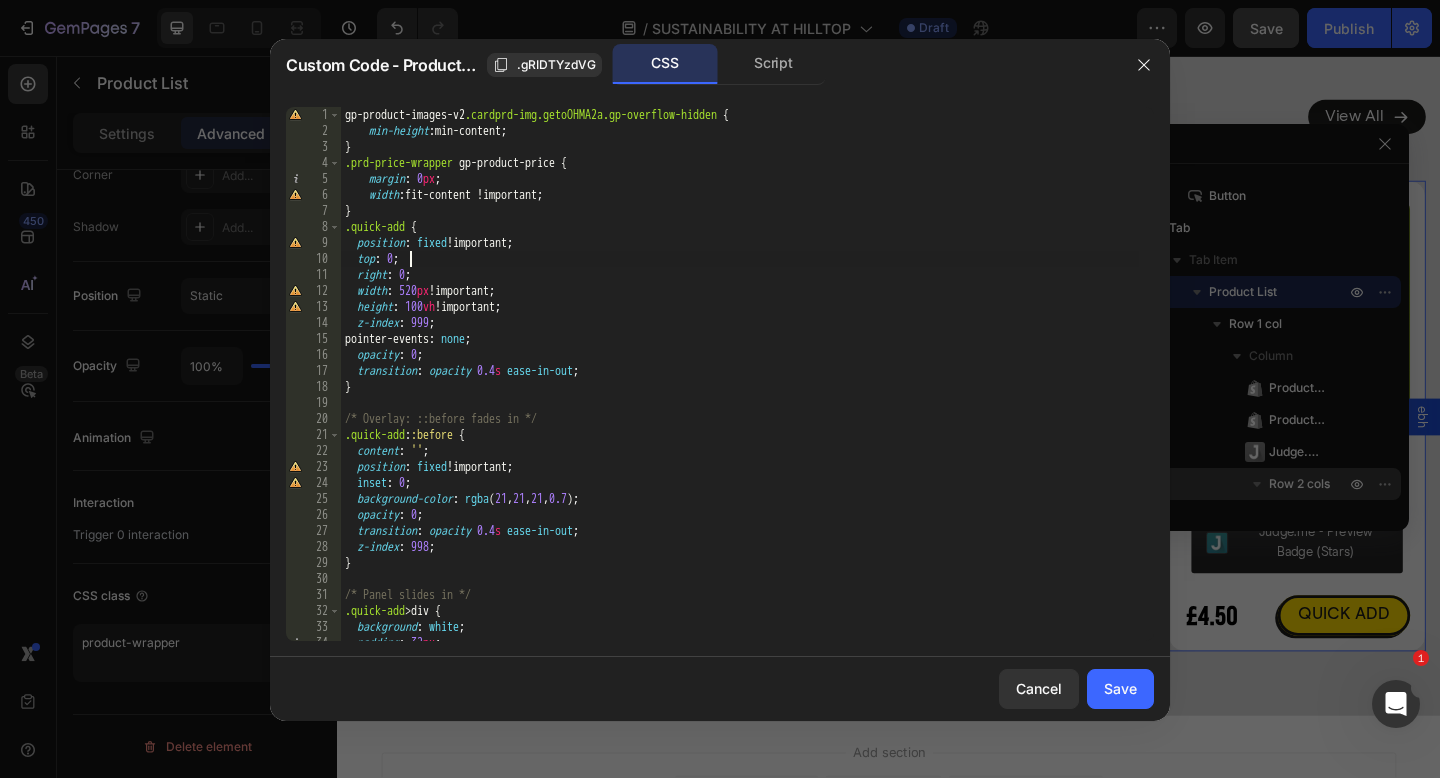 type on "}
}" 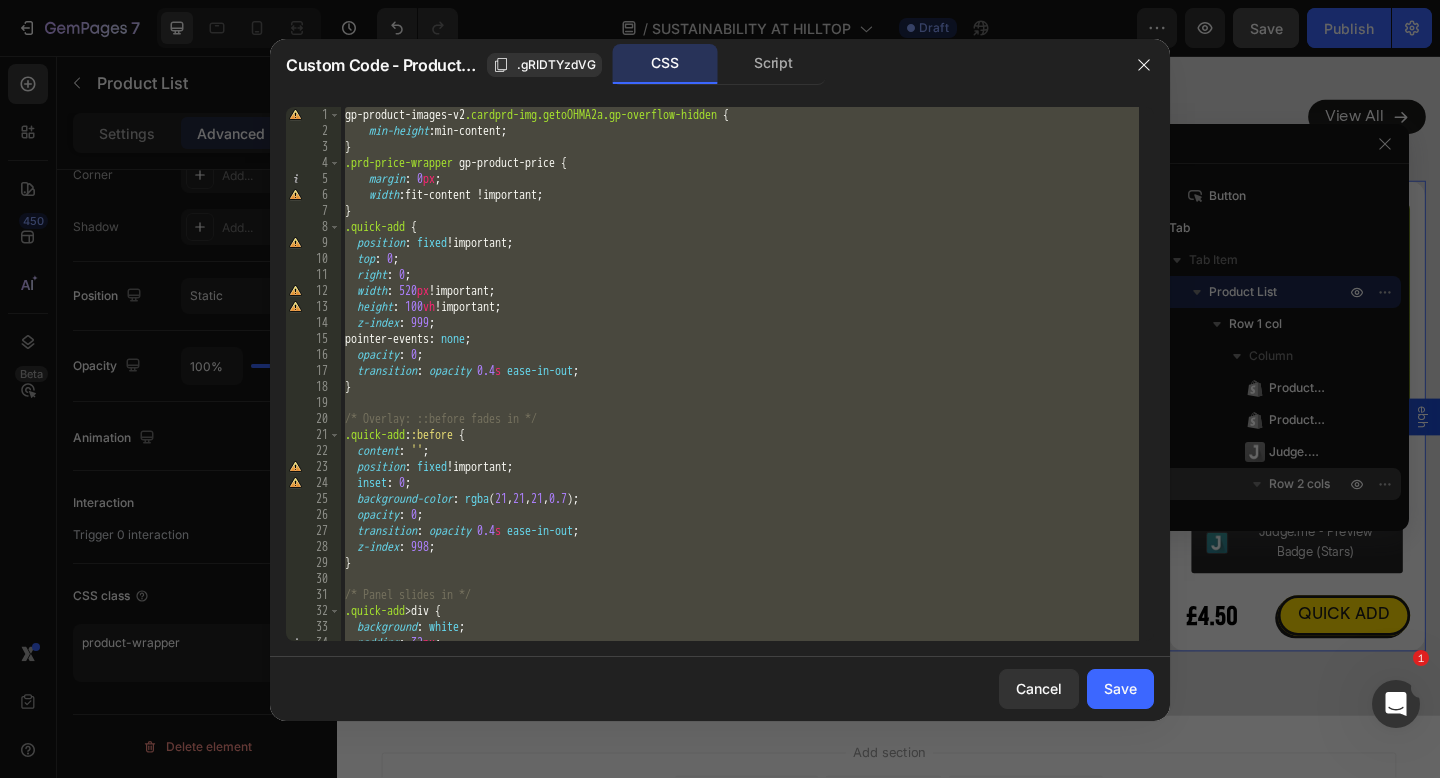 type 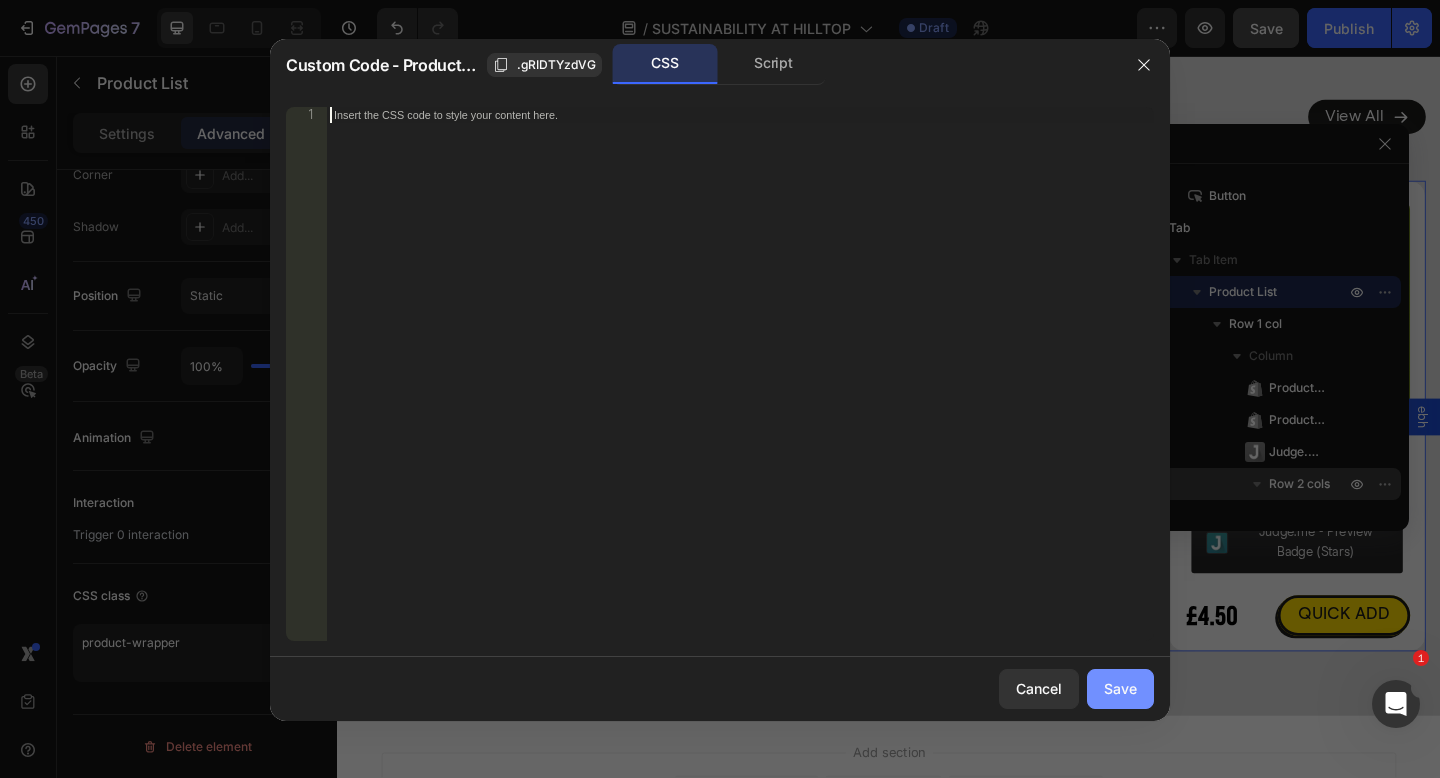click on "Save" at bounding box center [1120, 688] 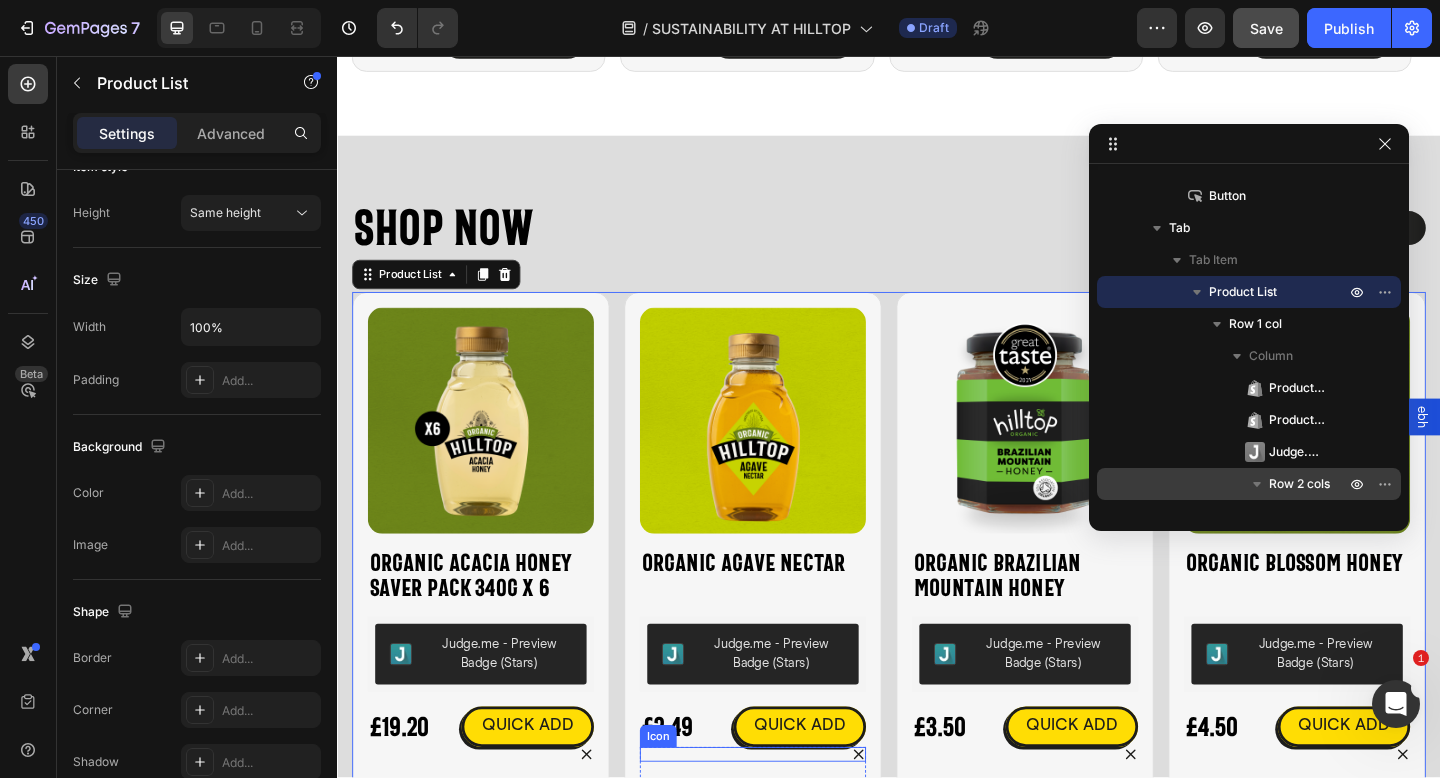 scroll, scrollTop: 4557, scrollLeft: 0, axis: vertical 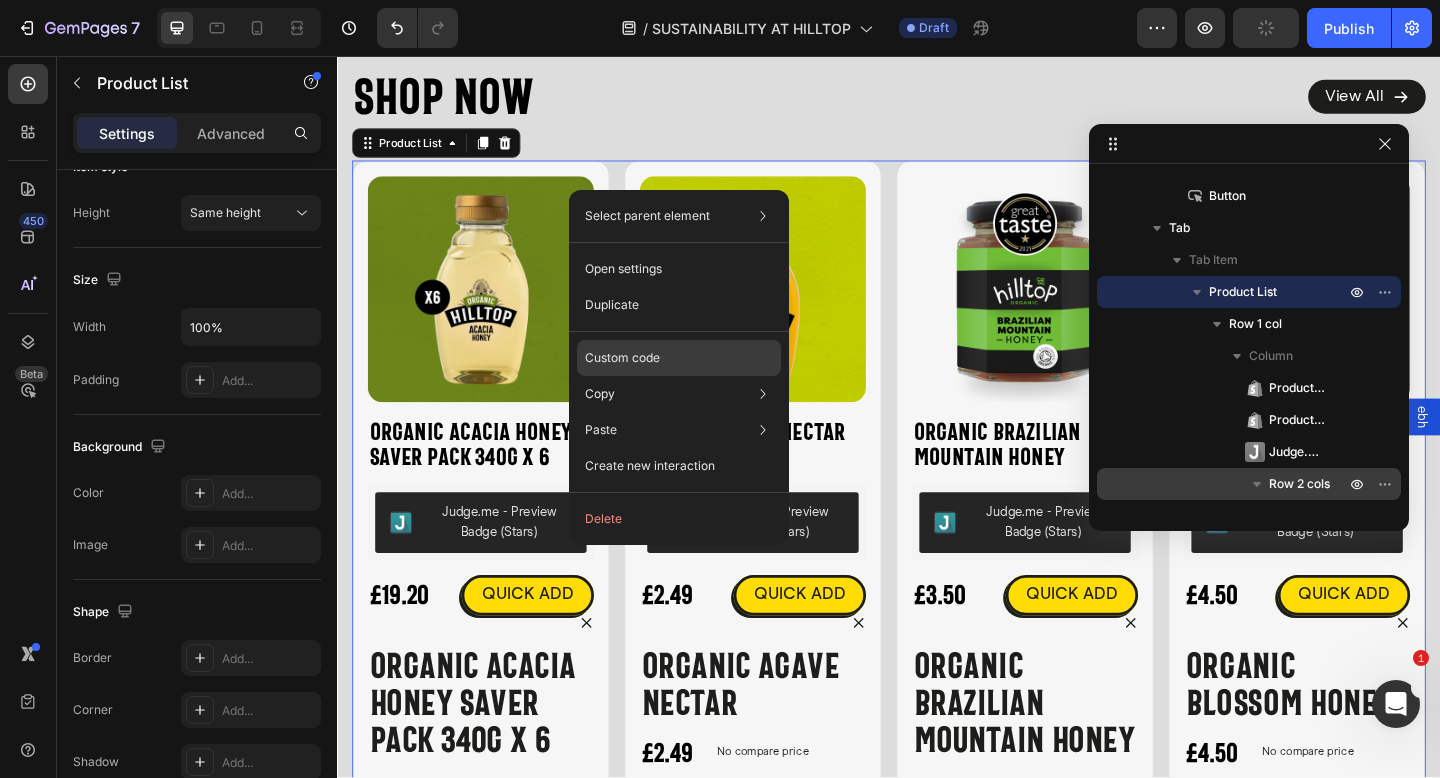 click on "Custom code" 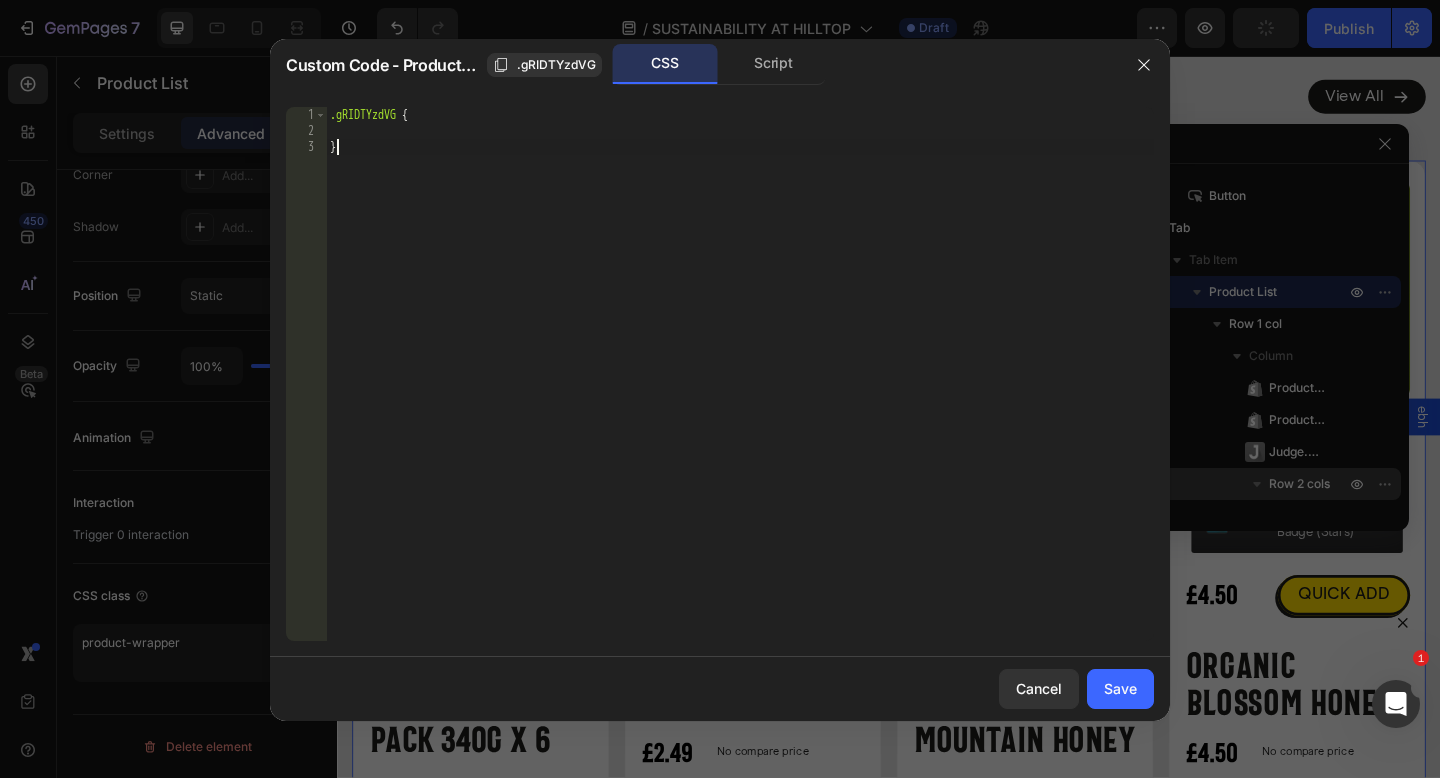 click on ".gRIDTYzdVG   { }" at bounding box center [740, 390] 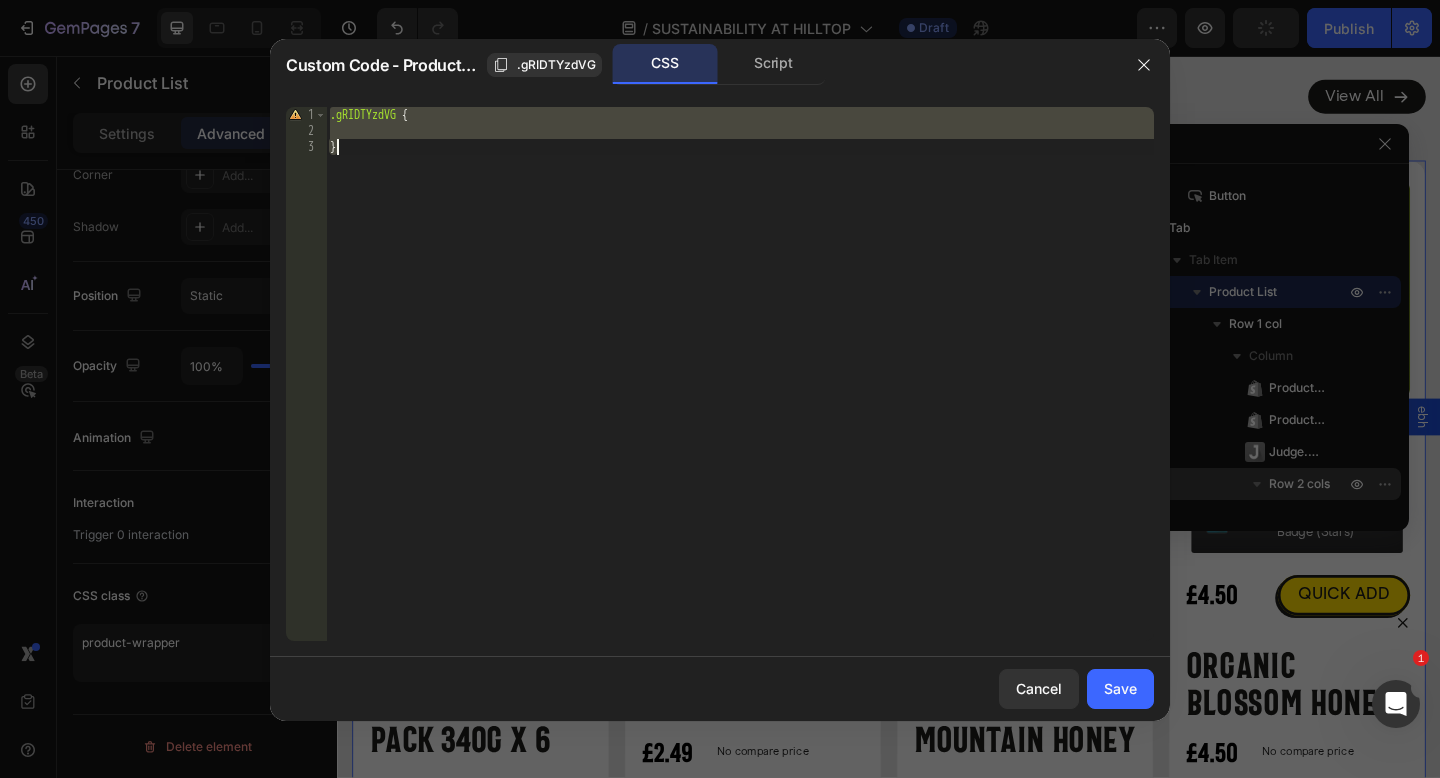 paste 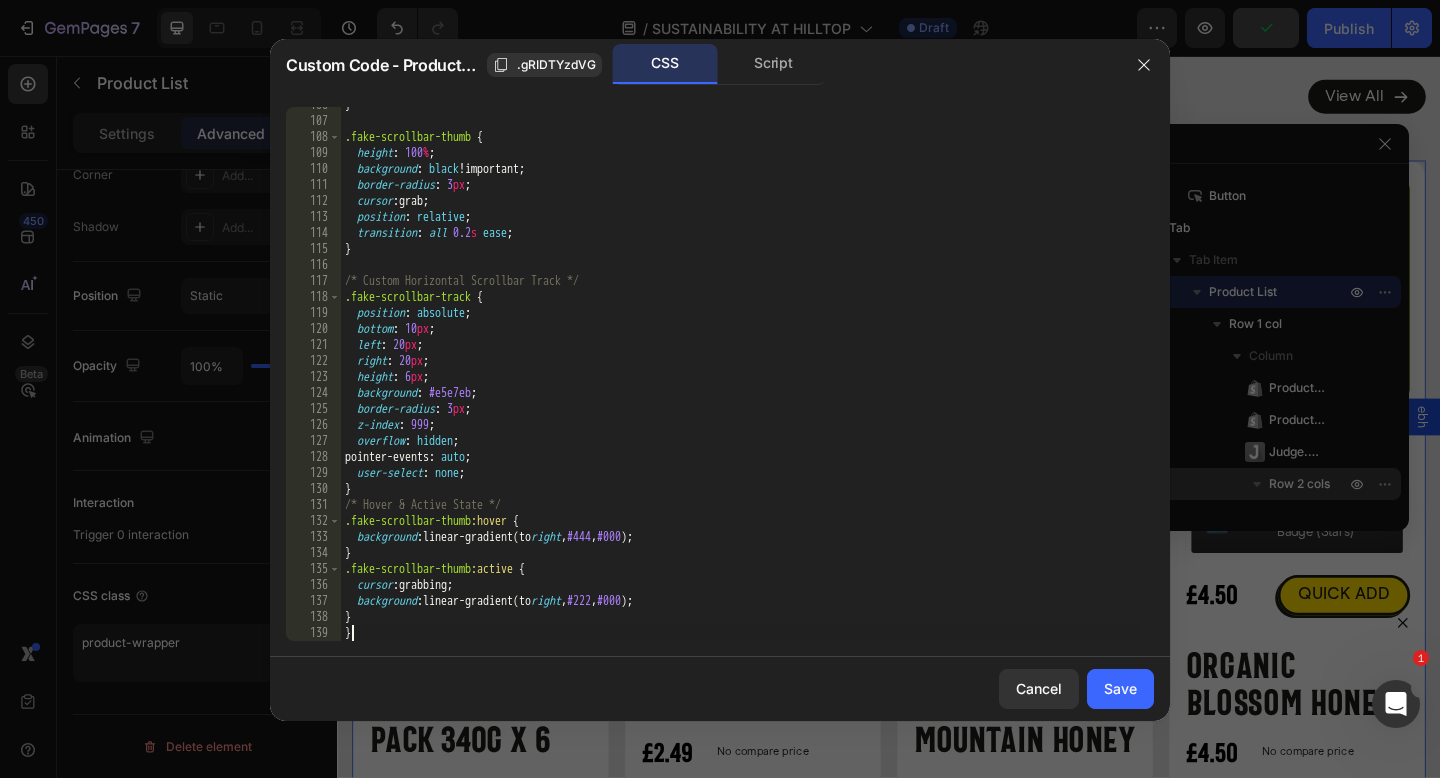 scroll, scrollTop: 1690, scrollLeft: 0, axis: vertical 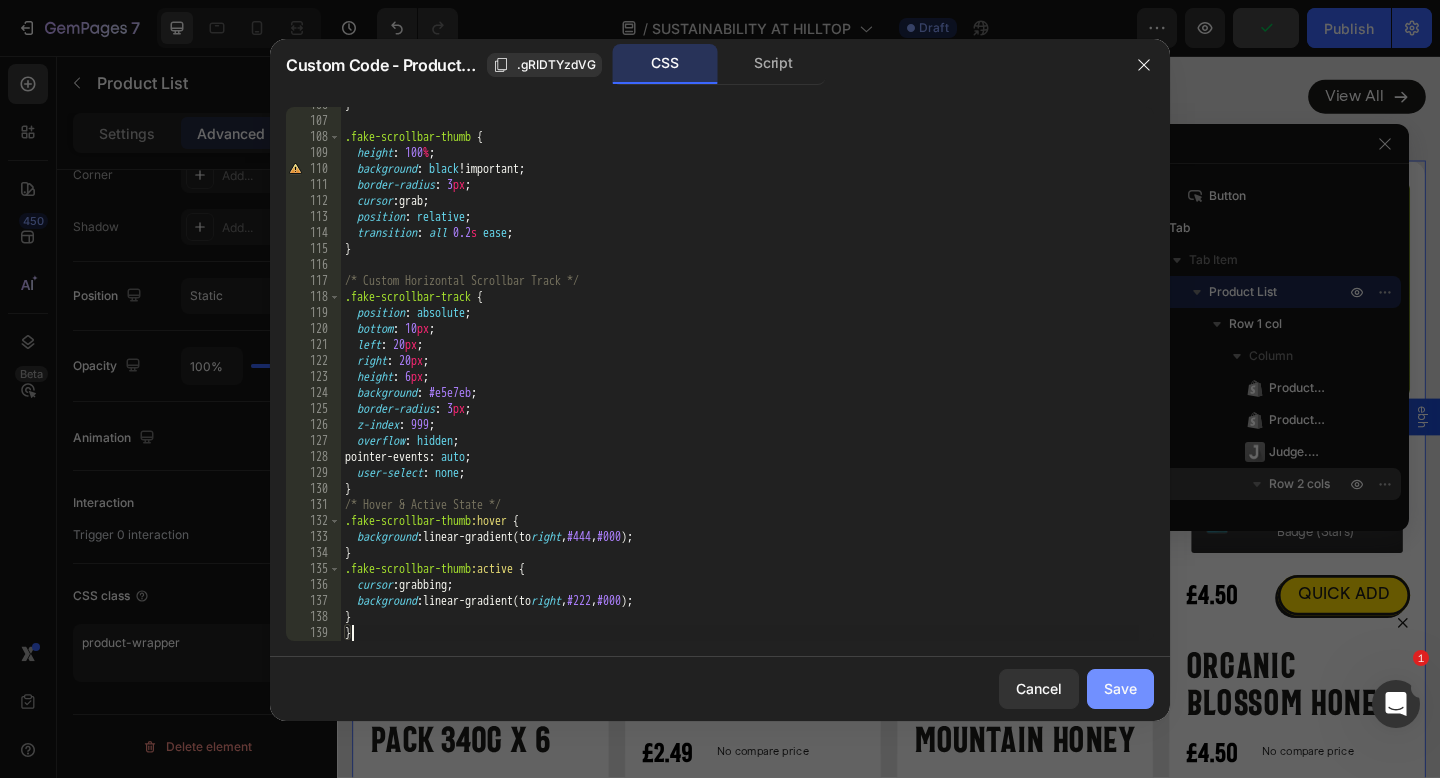 click on "Save" at bounding box center [1120, 688] 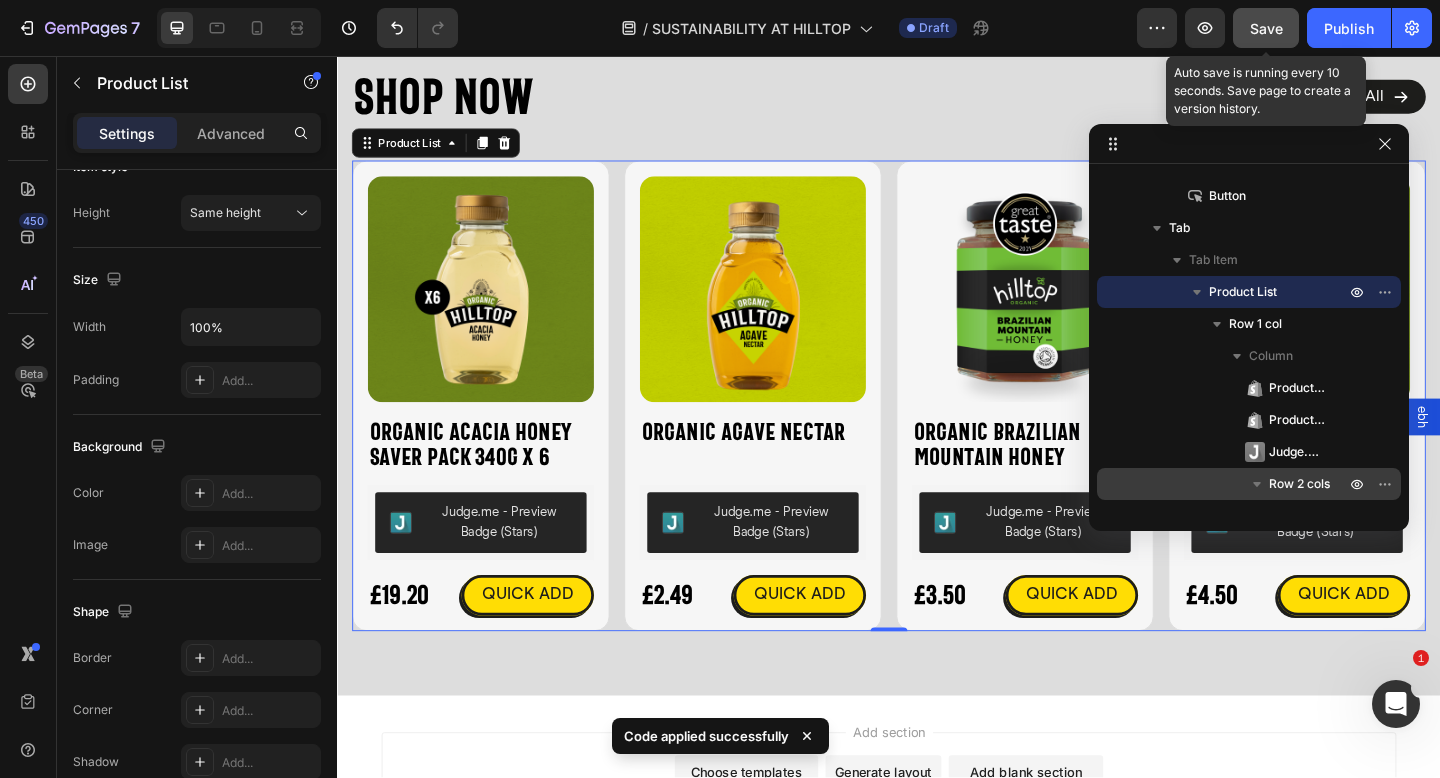 click on "Save" 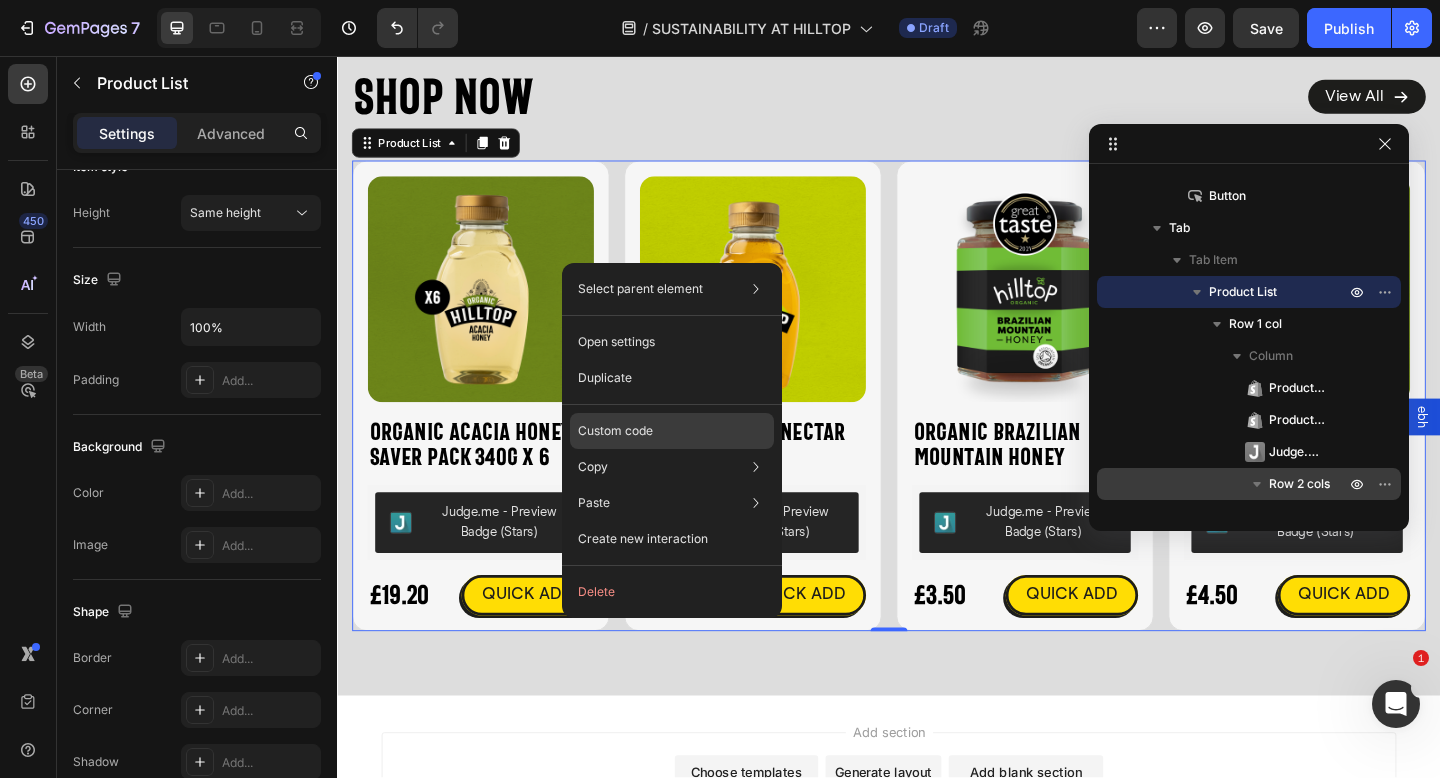 click on "Custom code" at bounding box center [615, 431] 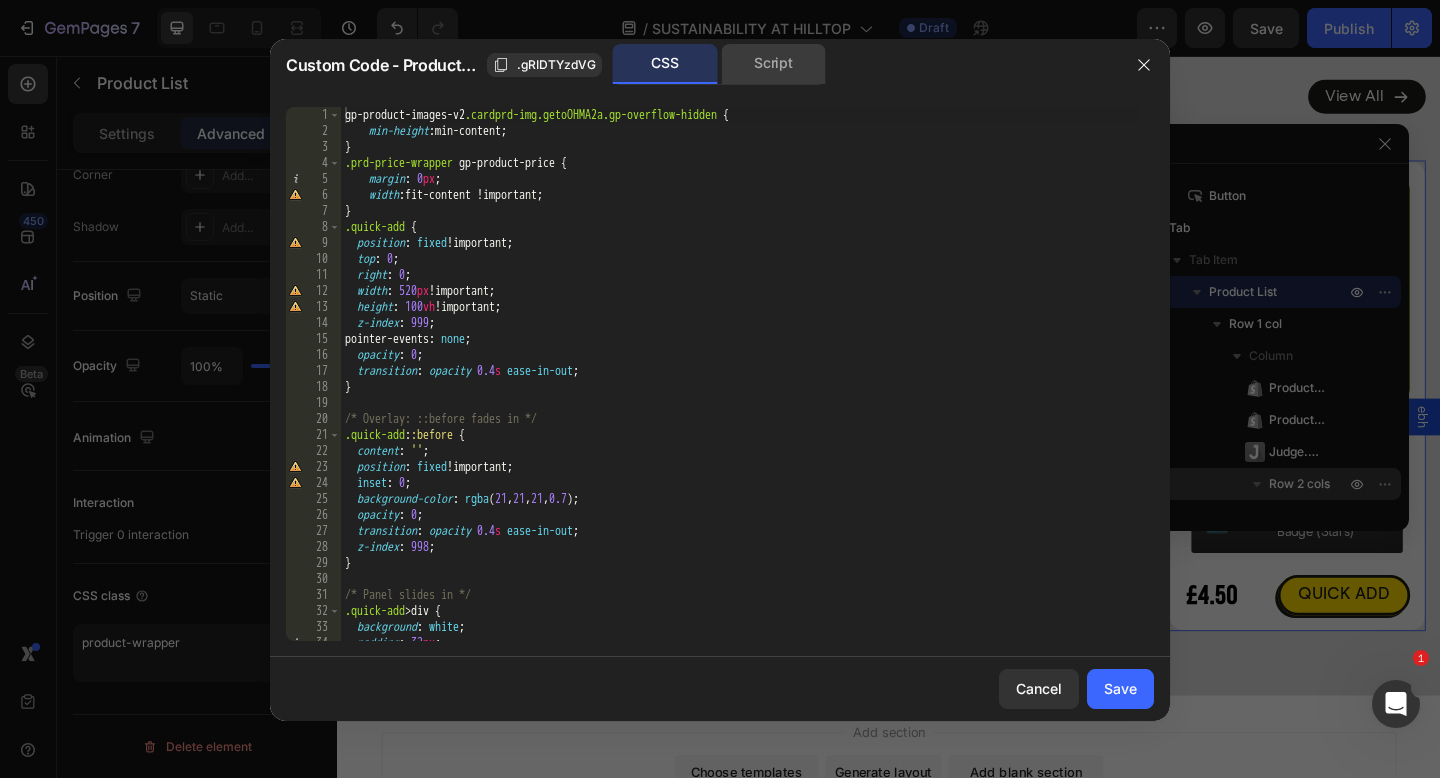 click on "Script" 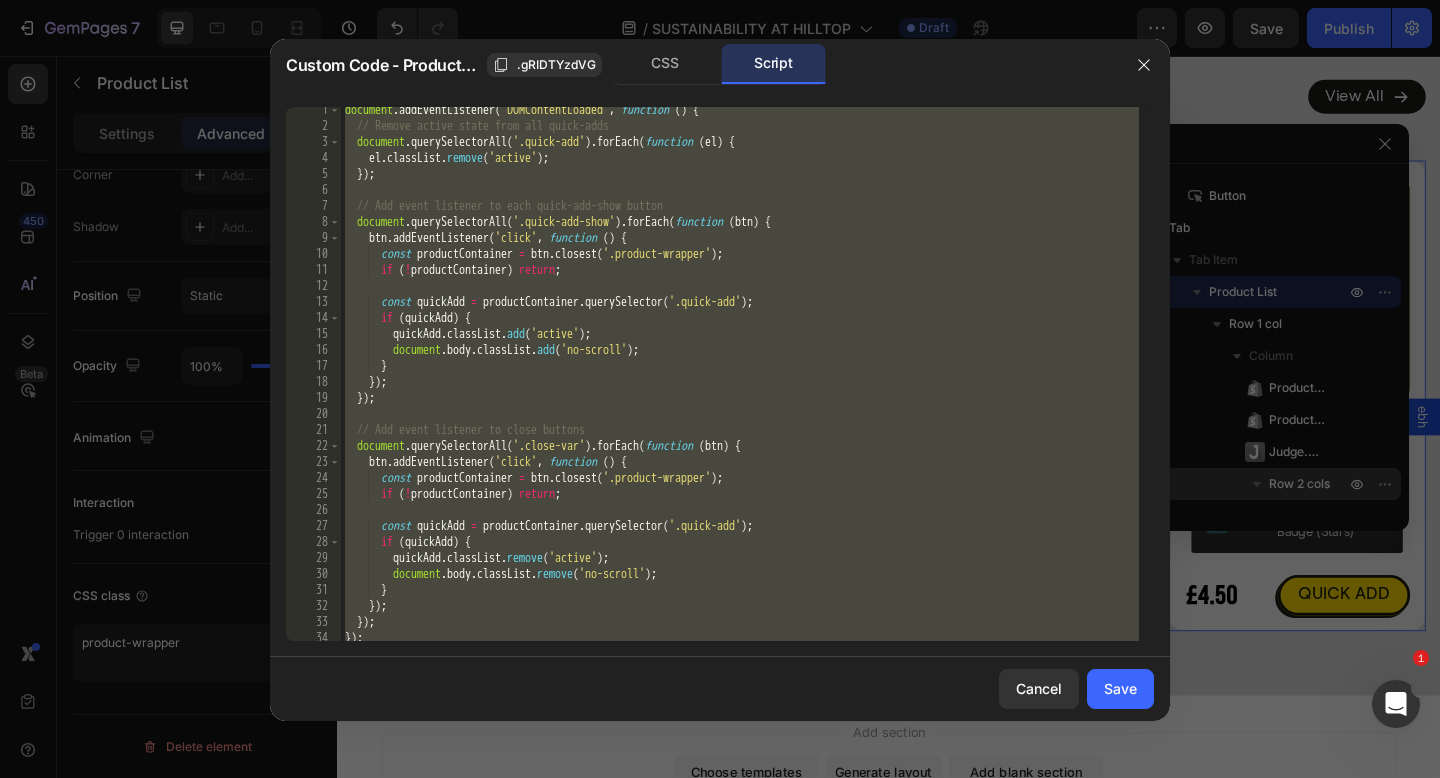 scroll, scrollTop: 154, scrollLeft: 0, axis: vertical 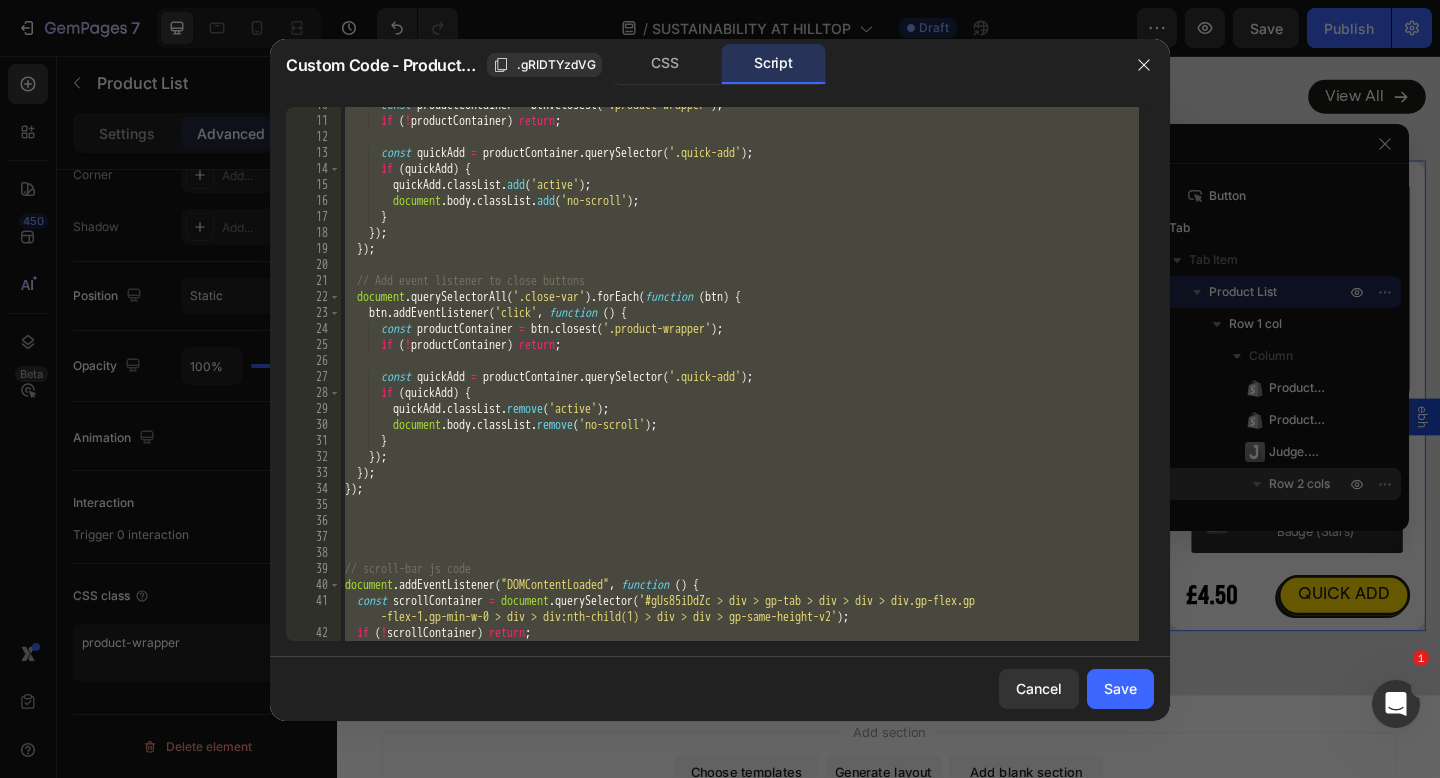 click on "const   productContainer   =   btn . closest ( '.product-wrapper' ) ;         if   ( ! productContainer )   return ;         const   quickAdd   =   productContainer . querySelector ( '.quick-add' ) ;         if   ( quickAdd )   {           quickAdd . classList . add ( 'active' ) ;           document . body . classList . add ( 'no-scroll' ) ;         }      }) ;    }) ;    // Add event listener to close buttons    document . querySelectorAll ( '.close-var' ) . forEach ( function   ( btn )   {      btn . addEventListener ( 'click' ,   function   ( )   {         const   productContainer   =   btn . closest ( '.product-wrapper' ) ;         if   ( ! productContainer )   return ;         const   quickAdd   =   productContainer . querySelector ( '.quick-add' ) ;         if   ( quickAdd )   {           quickAdd . classList . remove ( 'active' ) ;           document . body . classList . remove ( 'no-scroll' ) ;         }      }) ;    }) ; }) ; // scroll-bar js code  document . addEventListener ( ,   function" at bounding box center (740, 380) 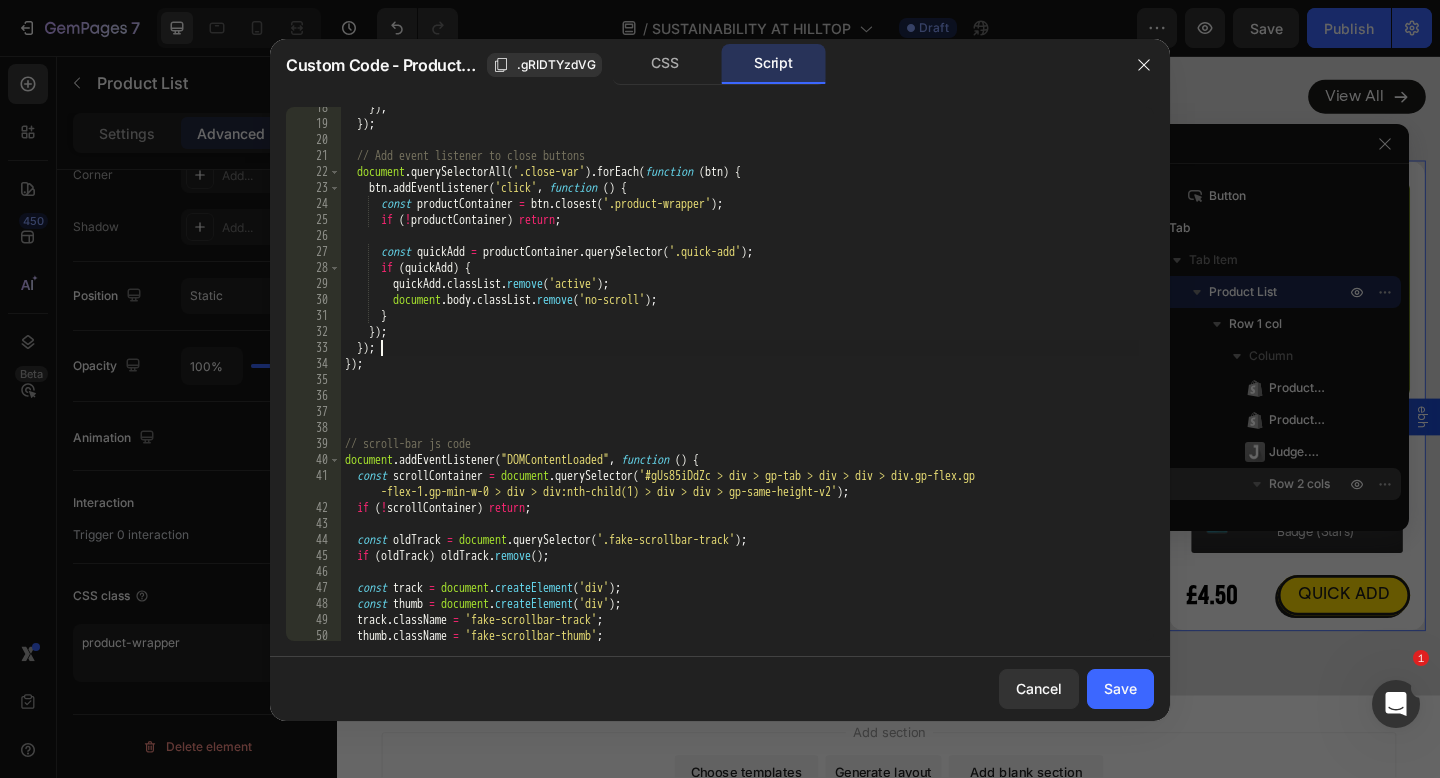 scroll, scrollTop: 194, scrollLeft: 0, axis: vertical 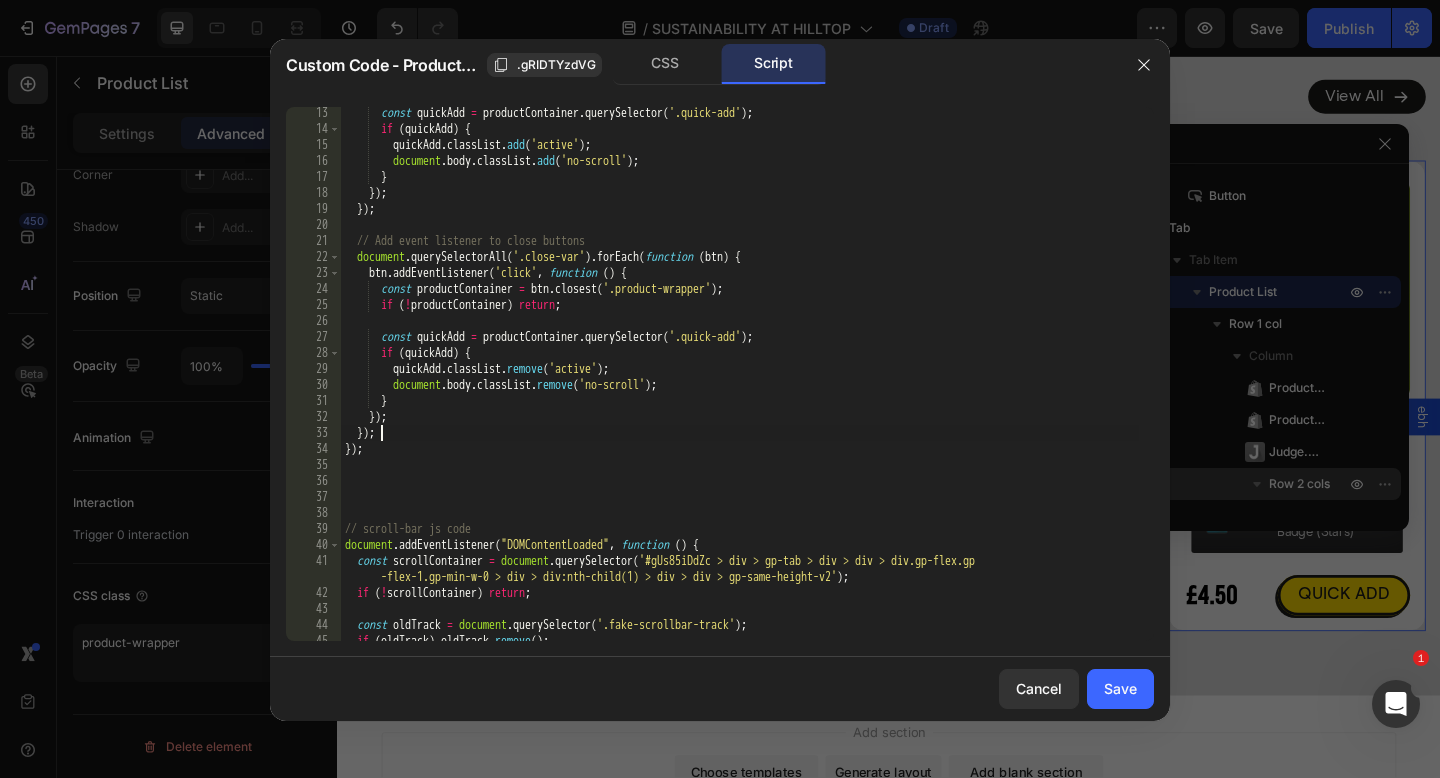 type on "});" 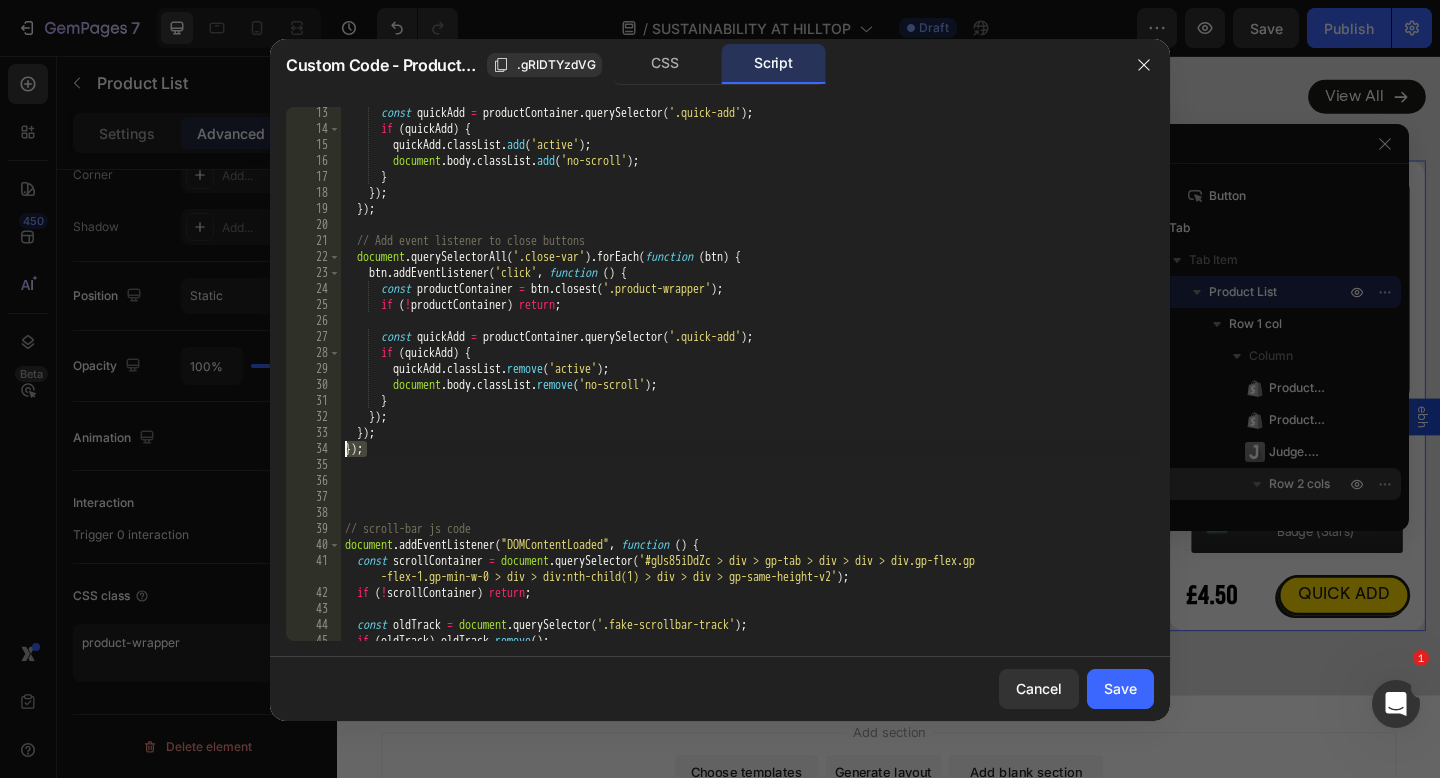 scroll, scrollTop: 0, scrollLeft: 0, axis: both 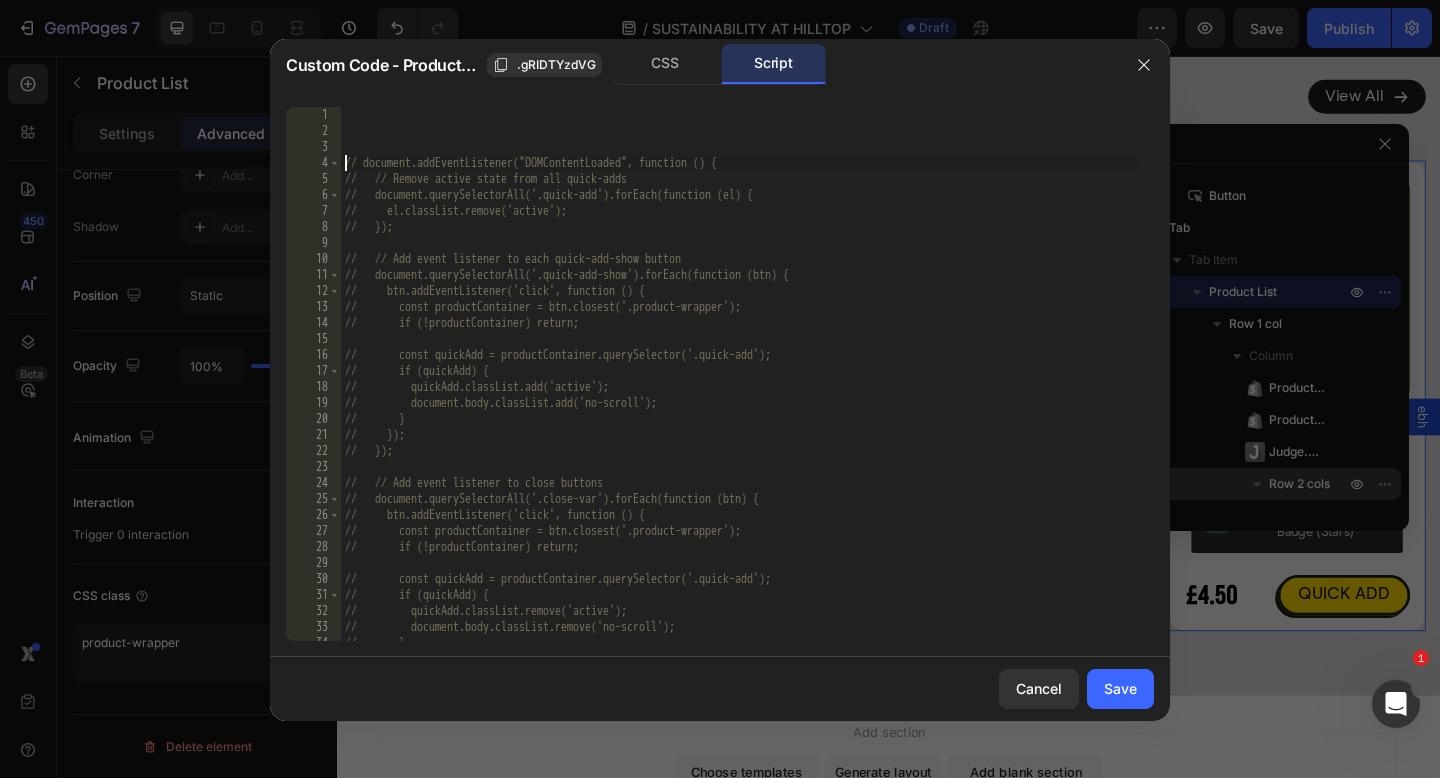 type on "// document.addEventListener("DOMContentLoaded", function () {" 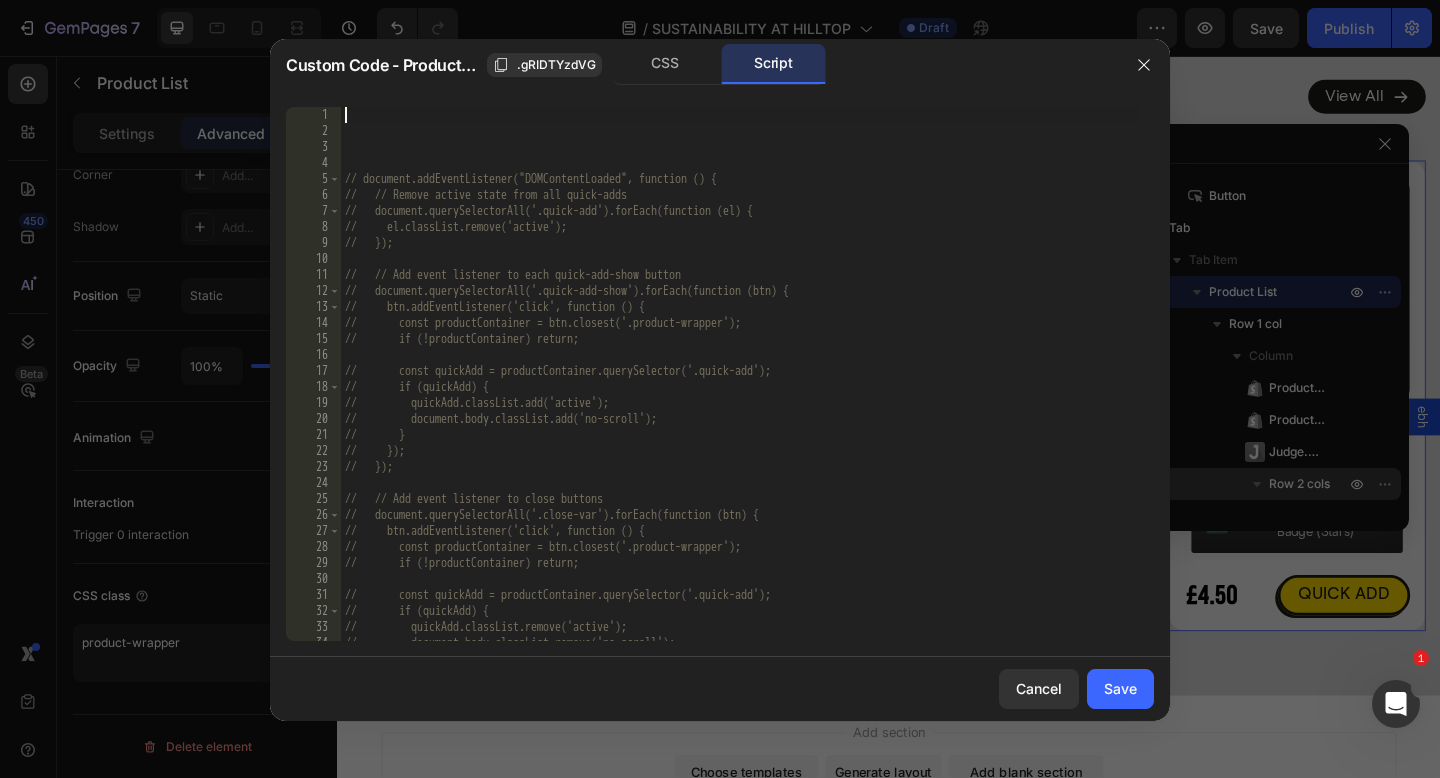 paste on "</script>" 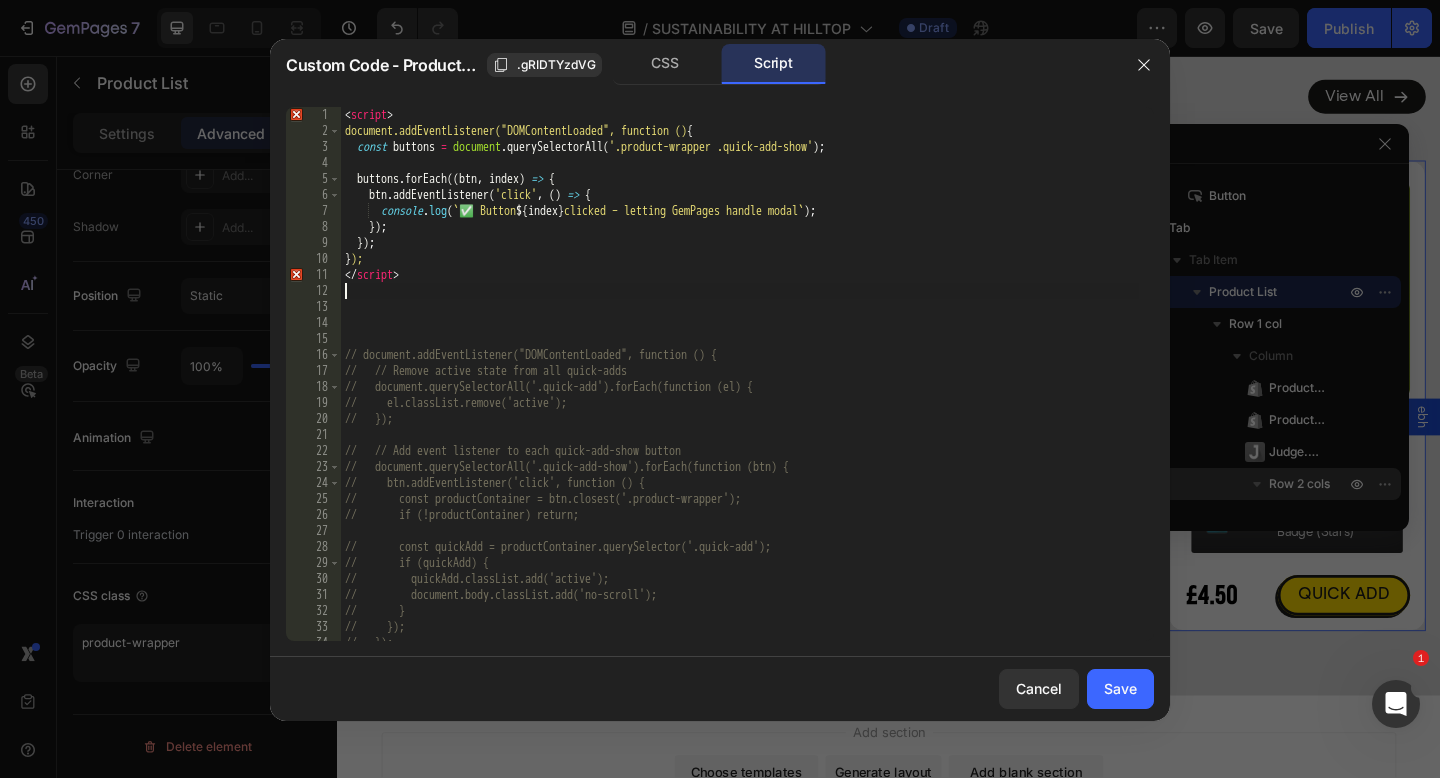 type on "</script>" 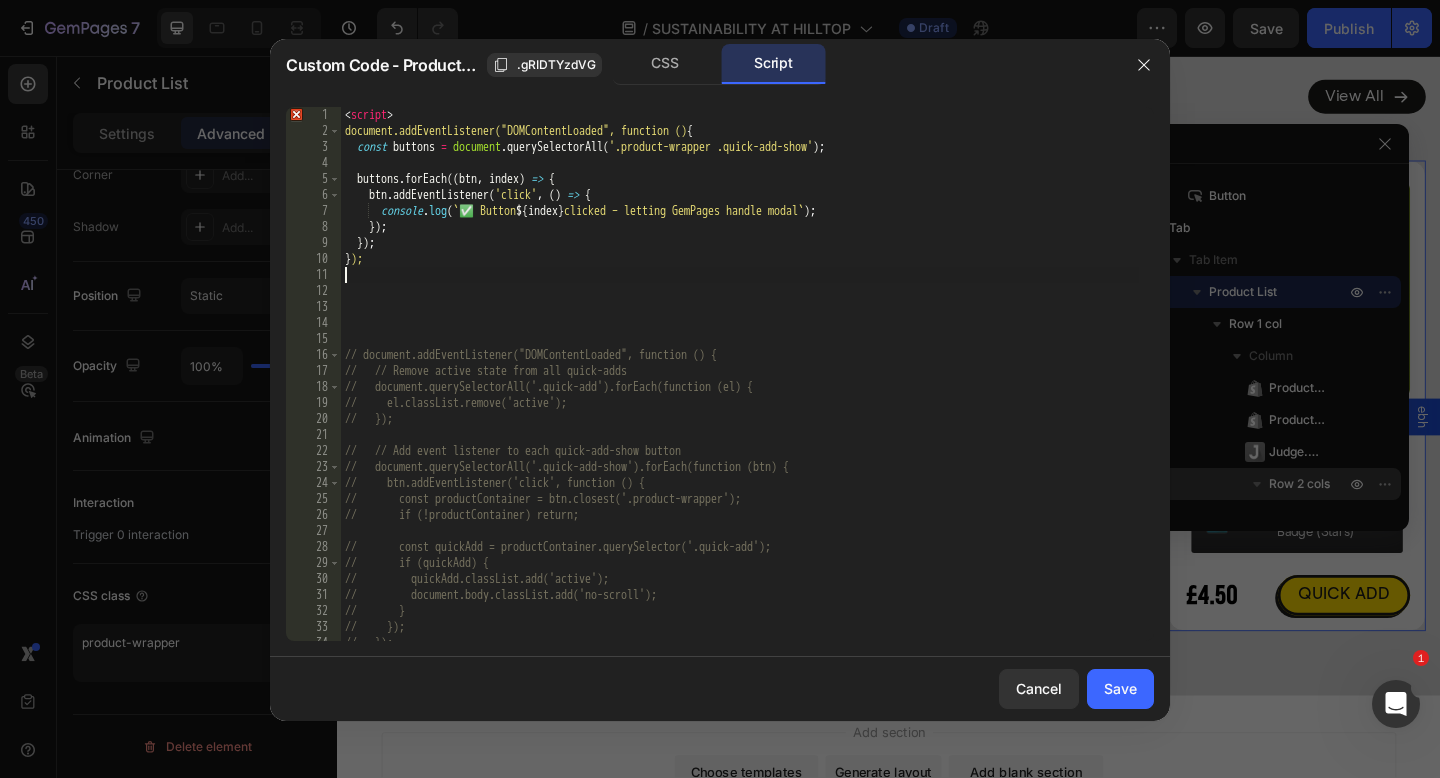 type on "<script>" 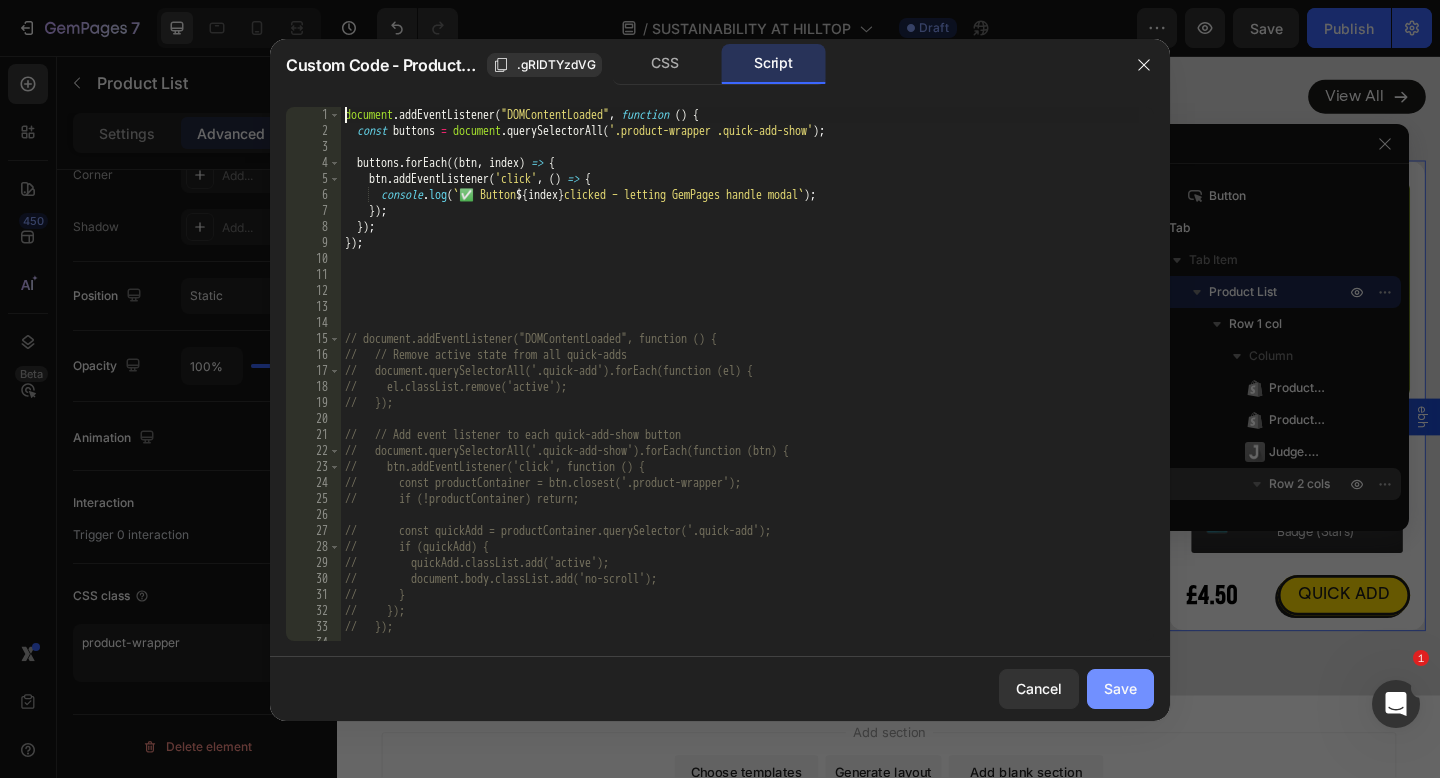 type on "document.addEventListener("DOMContentLoaded", function () {" 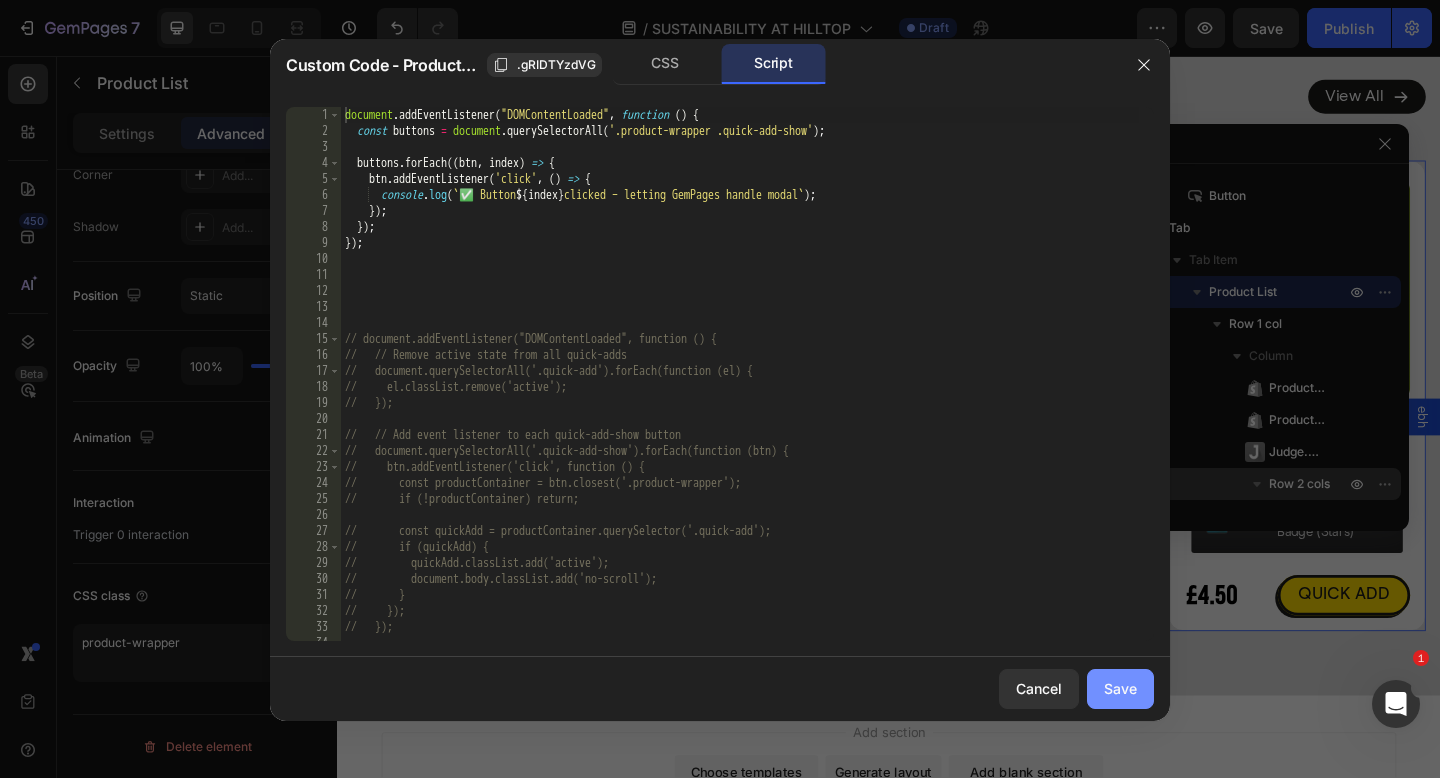 click on "Save" 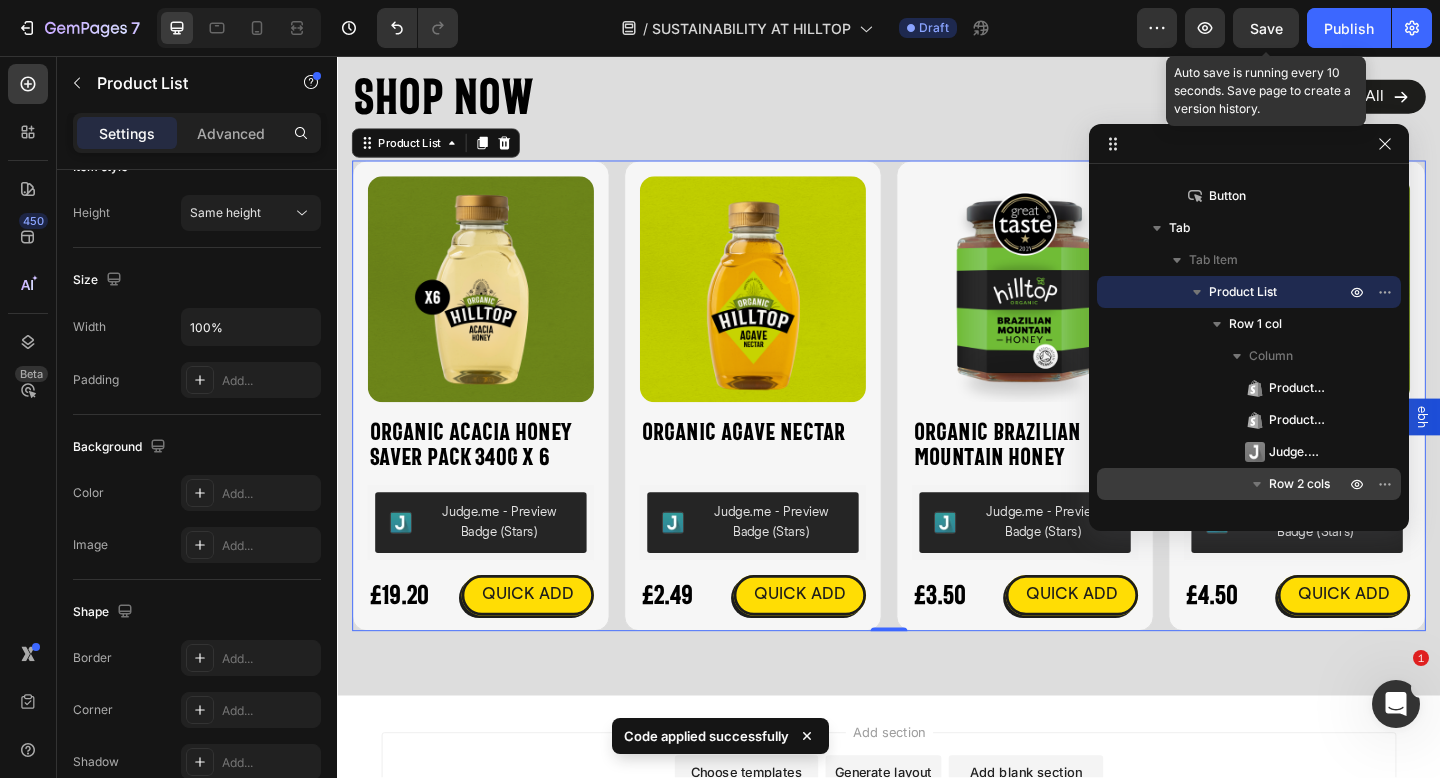 click on "Save" at bounding box center (1266, 28) 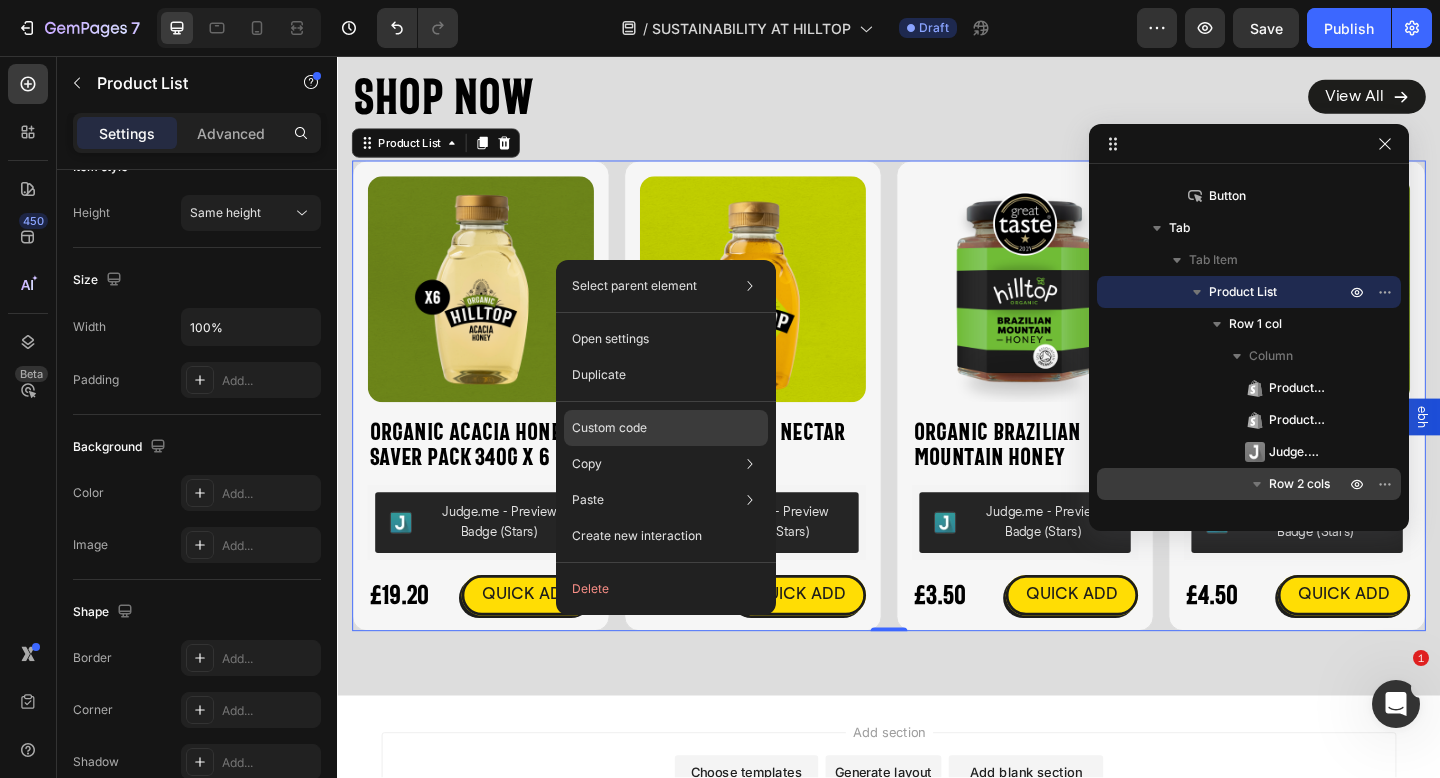 click on "Custom code" at bounding box center [609, 428] 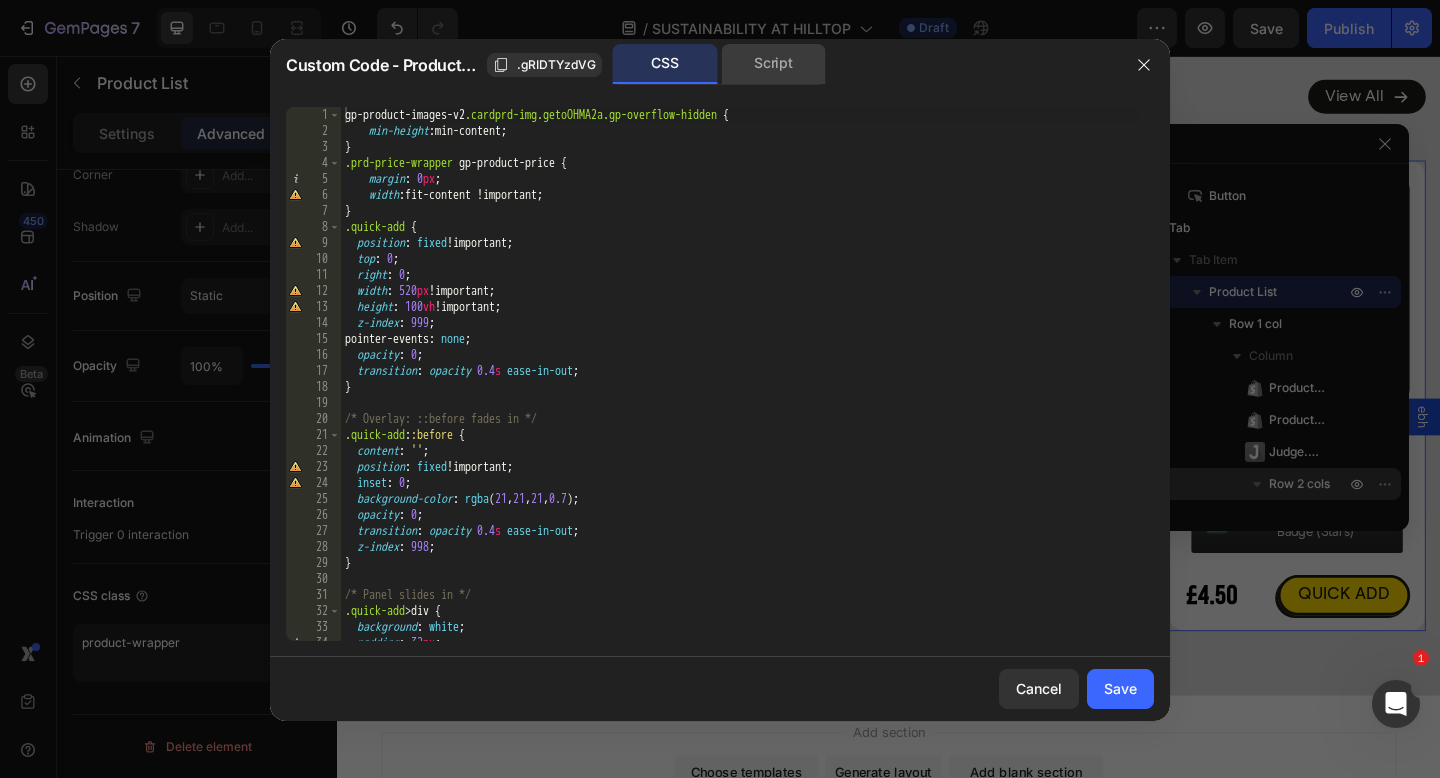 click on "Script" 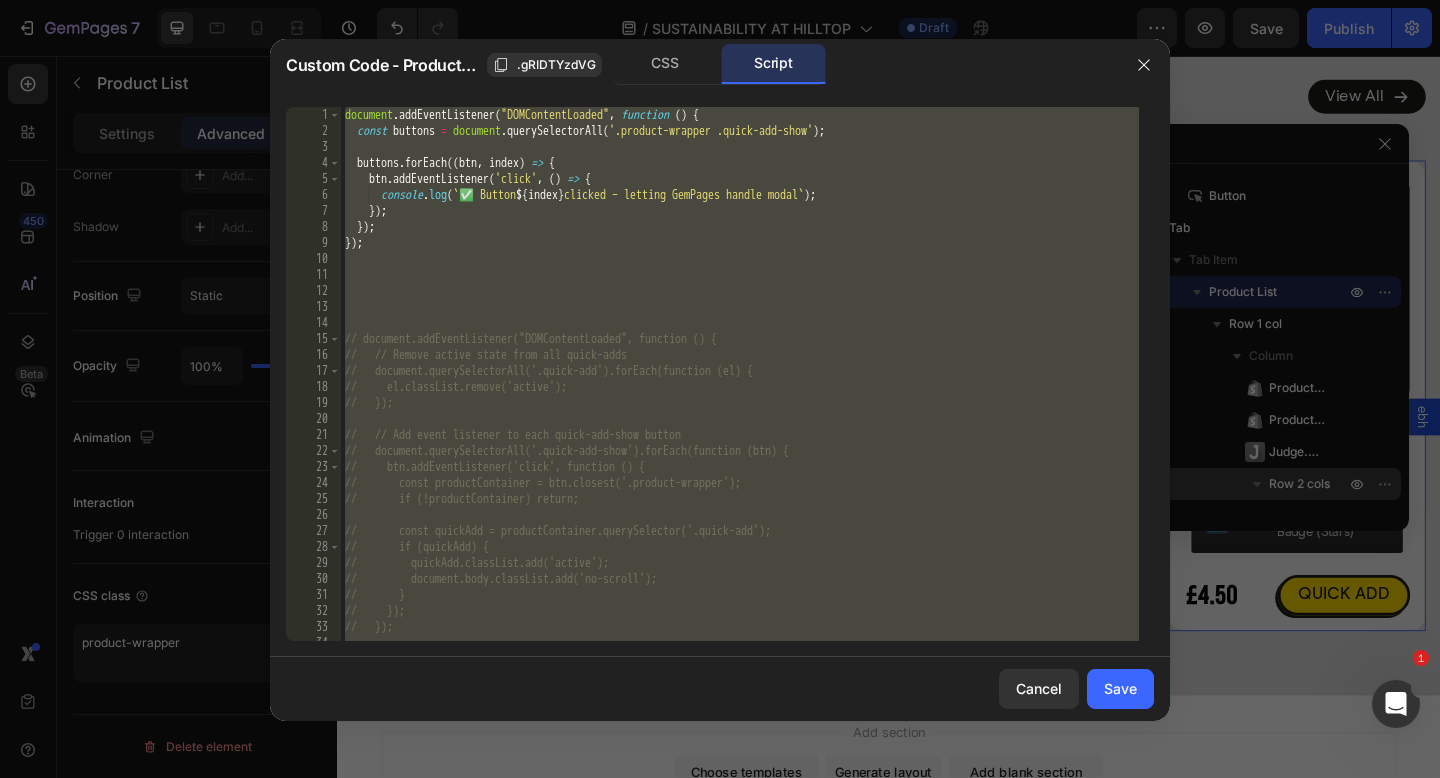 type on "});
});" 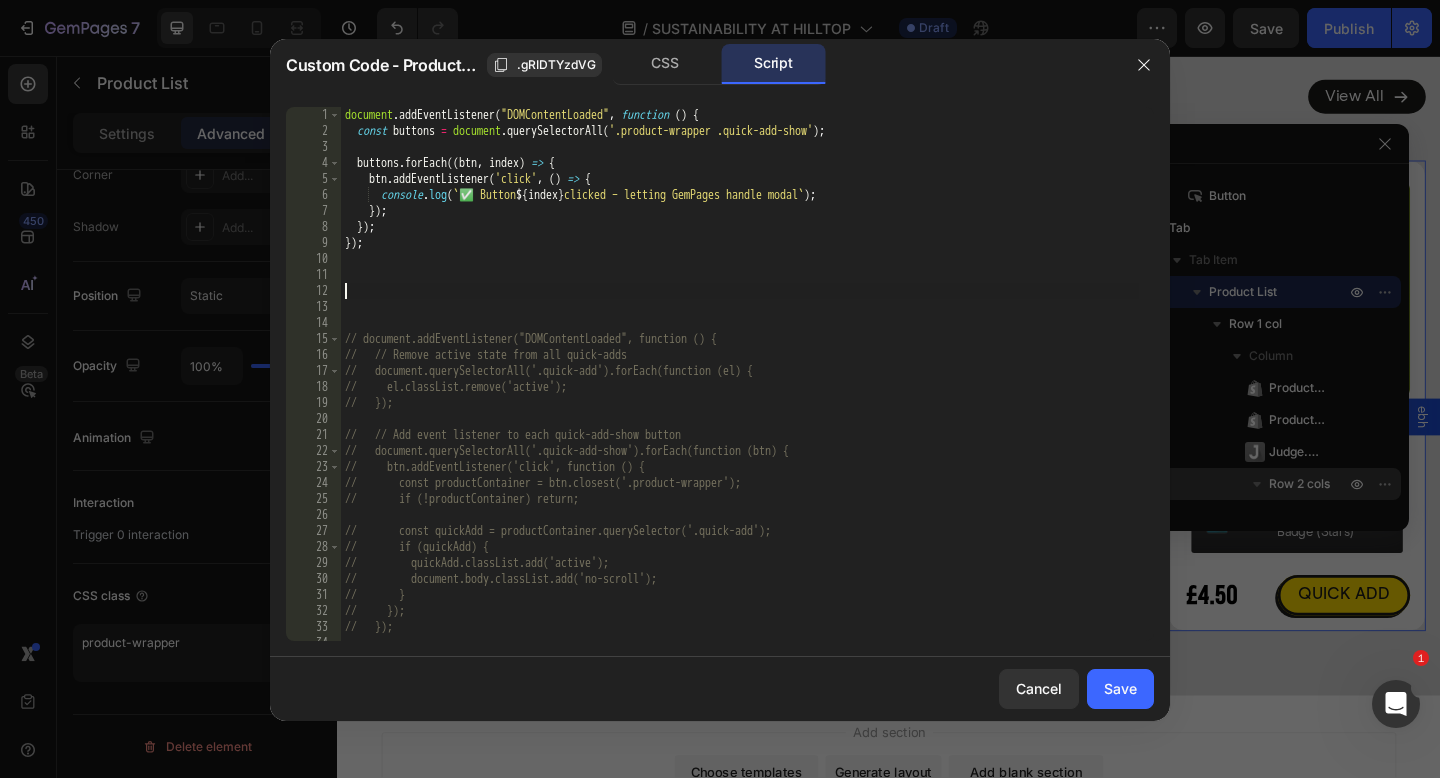 type on "document.addEventListener("DOMContentLoaded", function () {
const buttons = document.querySelectorAll('.product-wrapper .quick-add-show');" 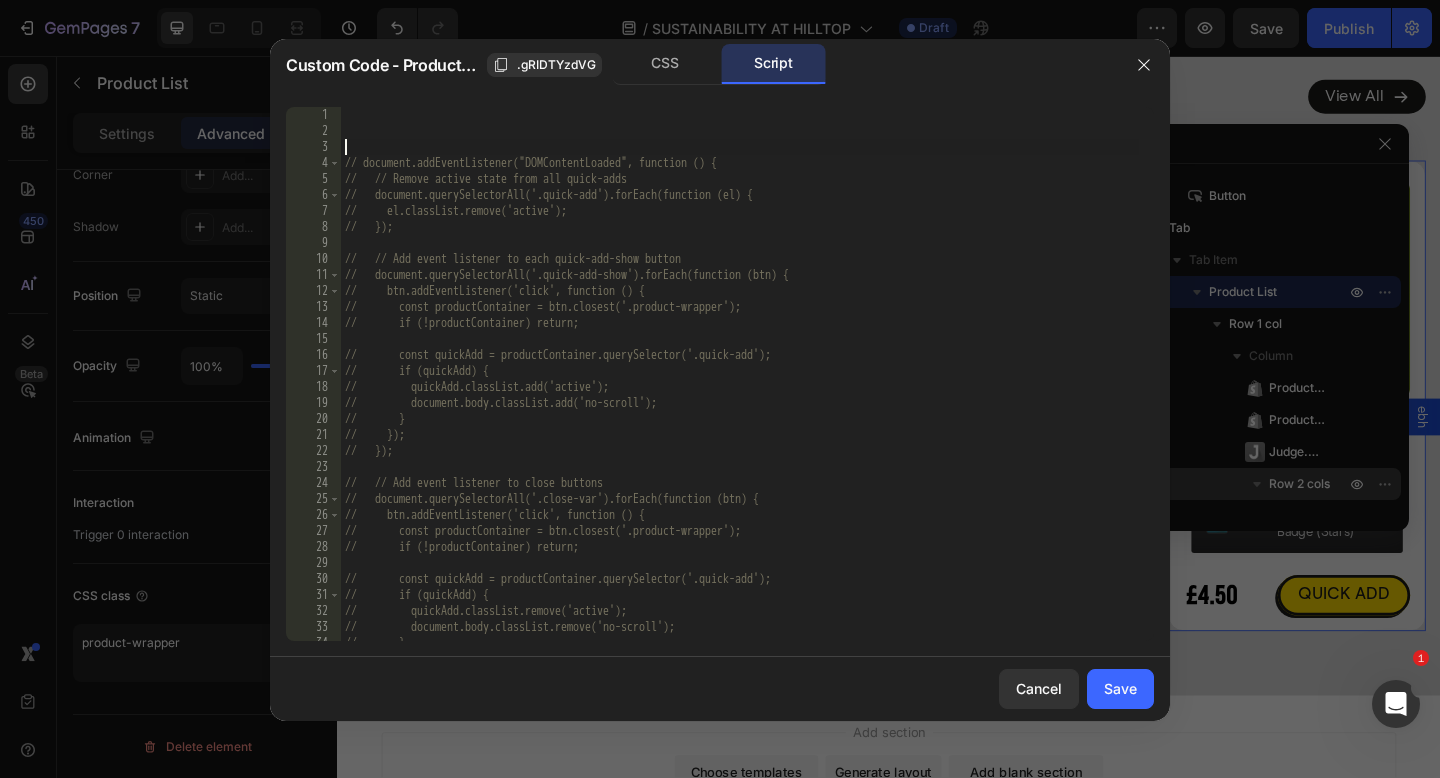 type on "// document.addEventListener("DOMContentLoaded", function () {" 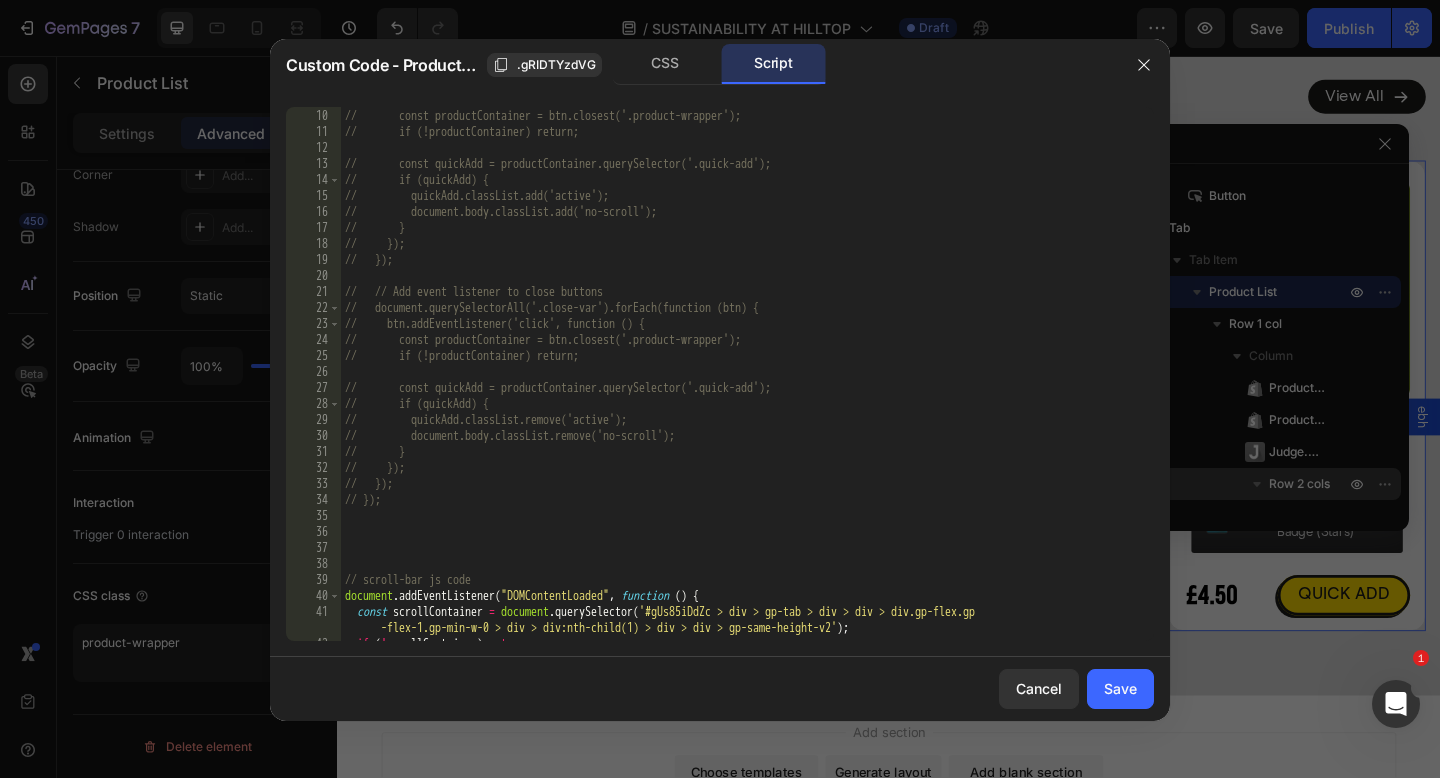 scroll, scrollTop: 229, scrollLeft: 0, axis: vertical 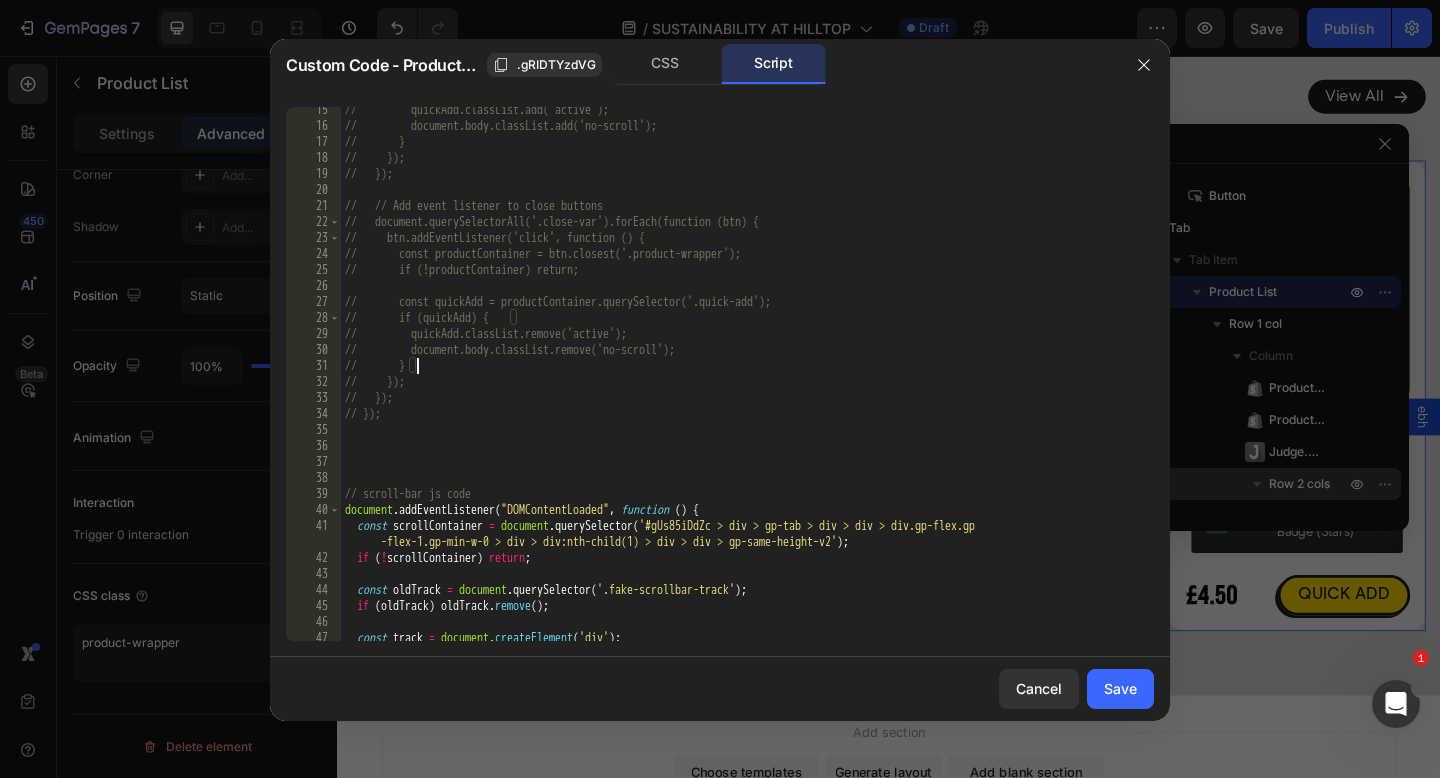 click on "//         quickAdd.classList.add('active'); //         document.body.classList.add('no-scroll'); //       } //     }); //   }); //   // Add event listener to close buttons //   document.querySelectorAll('.close-var').forEach(function (btn) { //     btn.addEventListener('click', function () { //       const productContainer = btn.closest('.product-wrapper'); //       if (!productContainer) return; //       const quickAdd = productContainer.querySelector('.quick-add'); //       if (quickAdd) { //         quickAdd.classList.remove('active'); //         document.body.classList.remove('no-scroll'); //       } //     }); //   }); // }); // scroll-bar js code  document . addEventListener ( "DOMContentLoaded" ,   function   ( )   {    const   scrollContainer   =   document . querySelector ( '#gUs85iDdZc > div > gp-tab > div > div > div.gp-flex.gp        -flex-1.gp-min-w-0 > div > div:nth-child(1) > div > div > gp-same-height-v2' ) ;    if   ( ! scrollContainer )   return ;    const   oldTrack   =   document ." at bounding box center [740, 385] 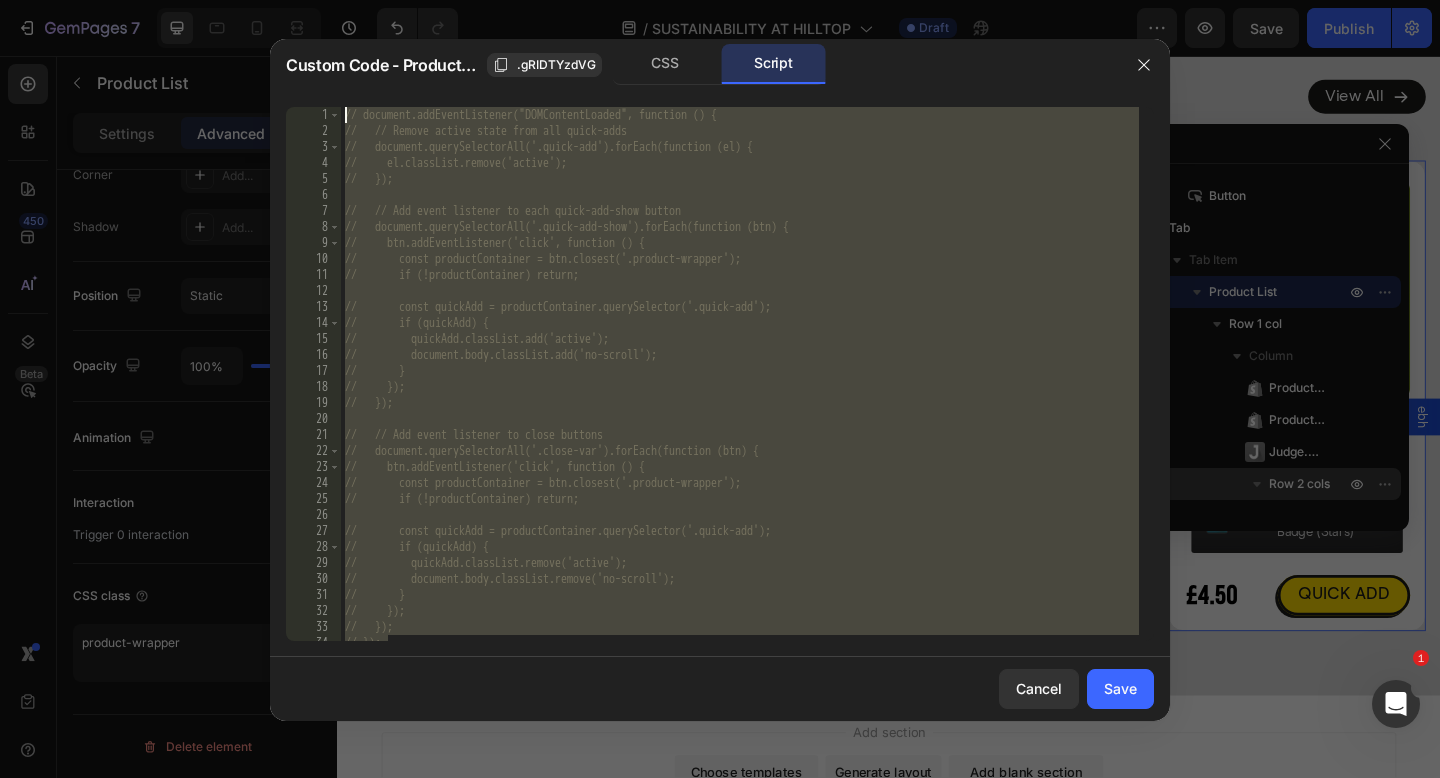 scroll, scrollTop: 0, scrollLeft: 0, axis: both 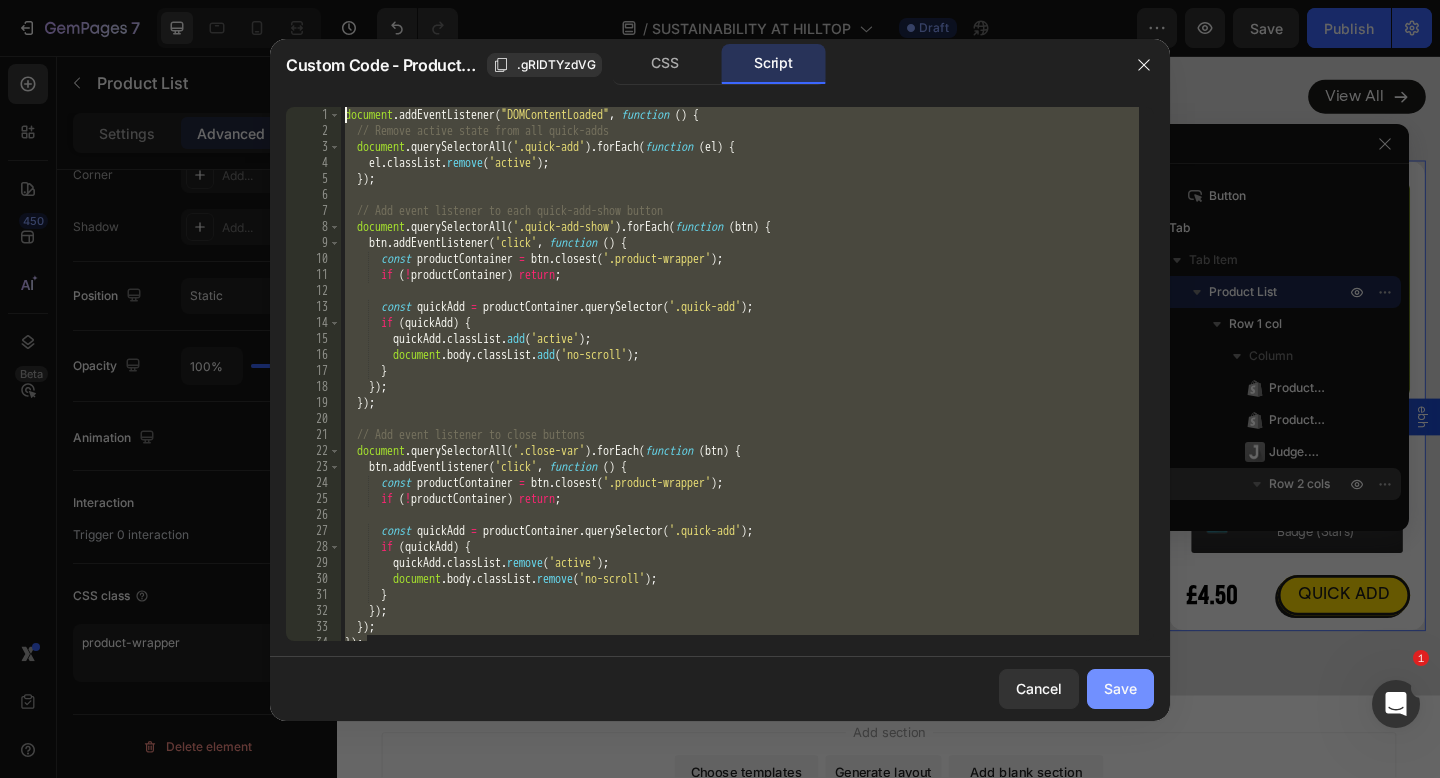 click on "Save" at bounding box center (1120, 688) 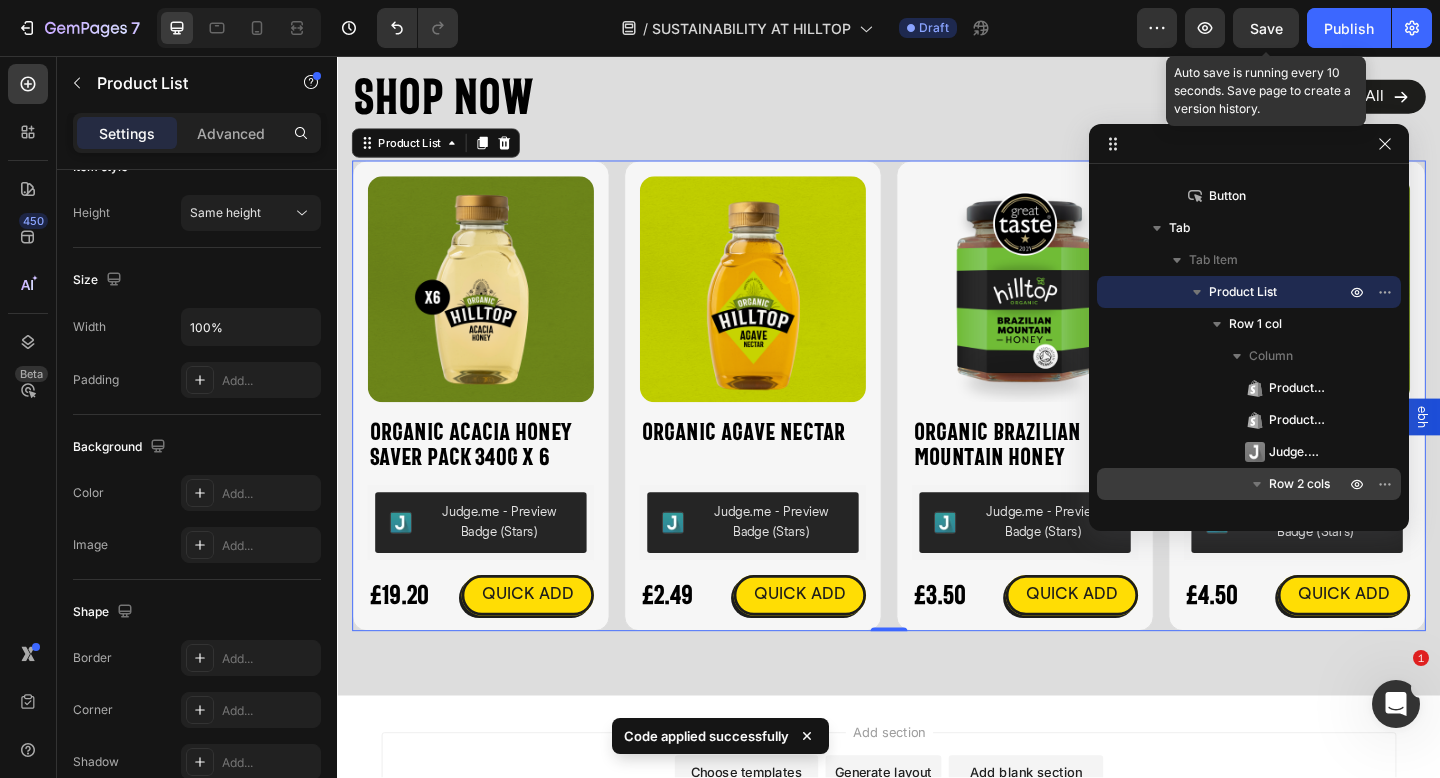 click on "Save" at bounding box center [1266, 28] 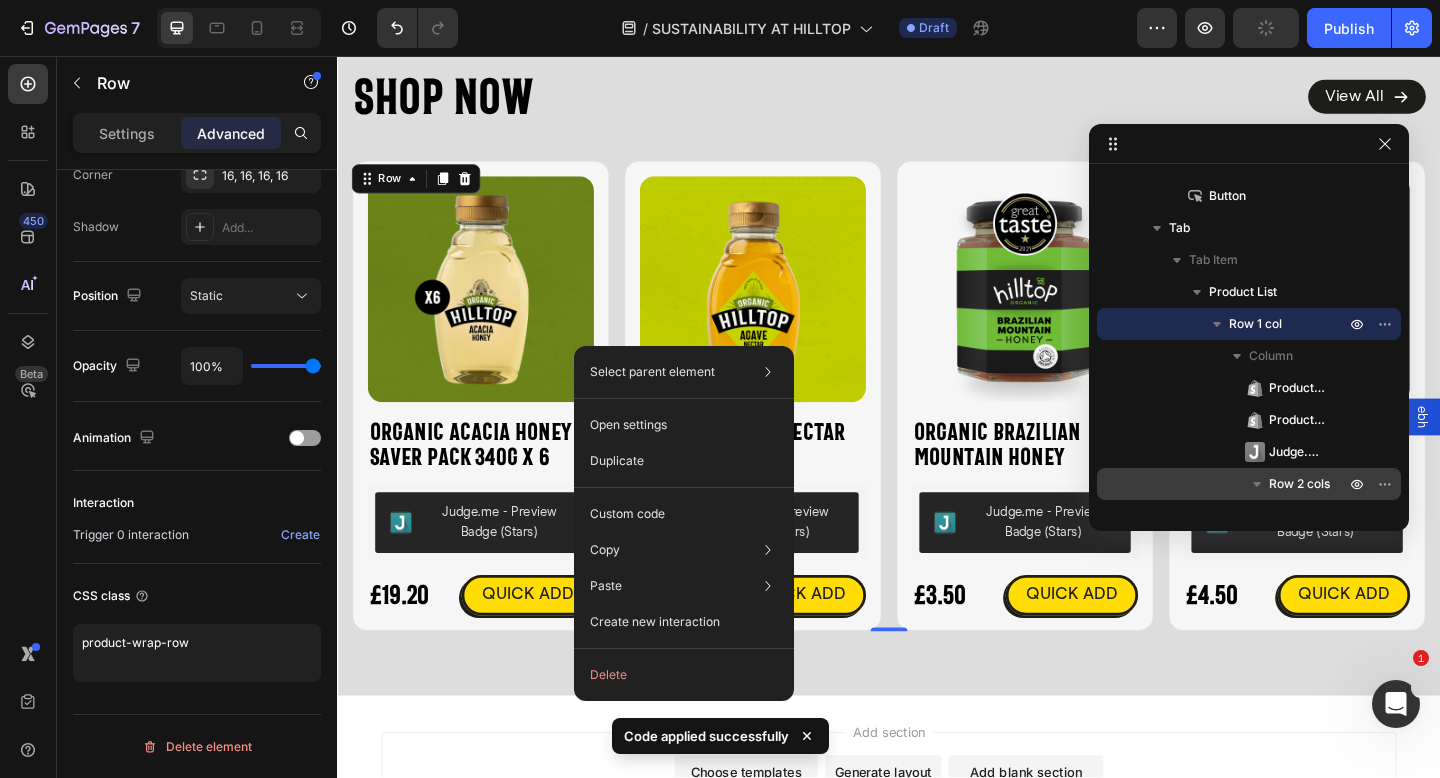 scroll, scrollTop: 0, scrollLeft: 0, axis: both 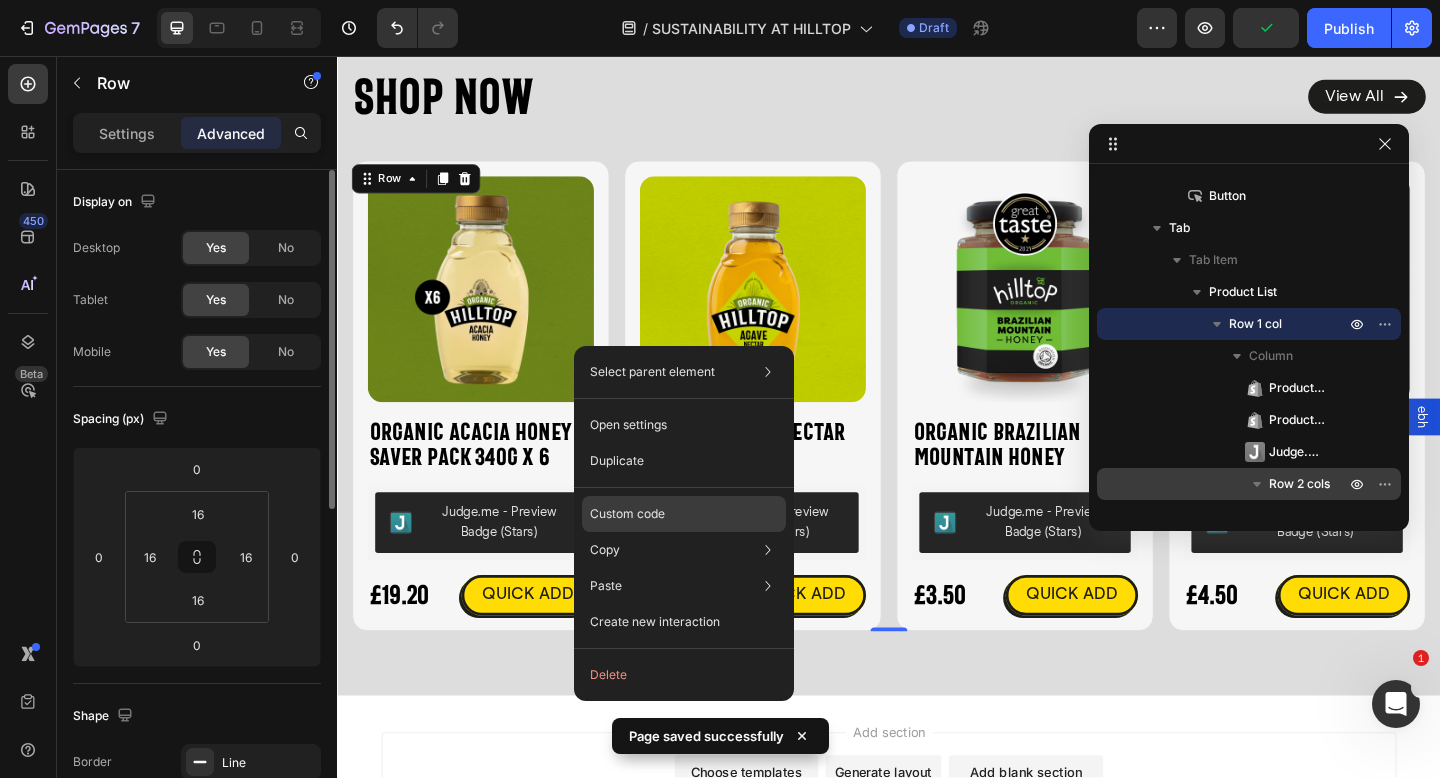 click on "Custom code" 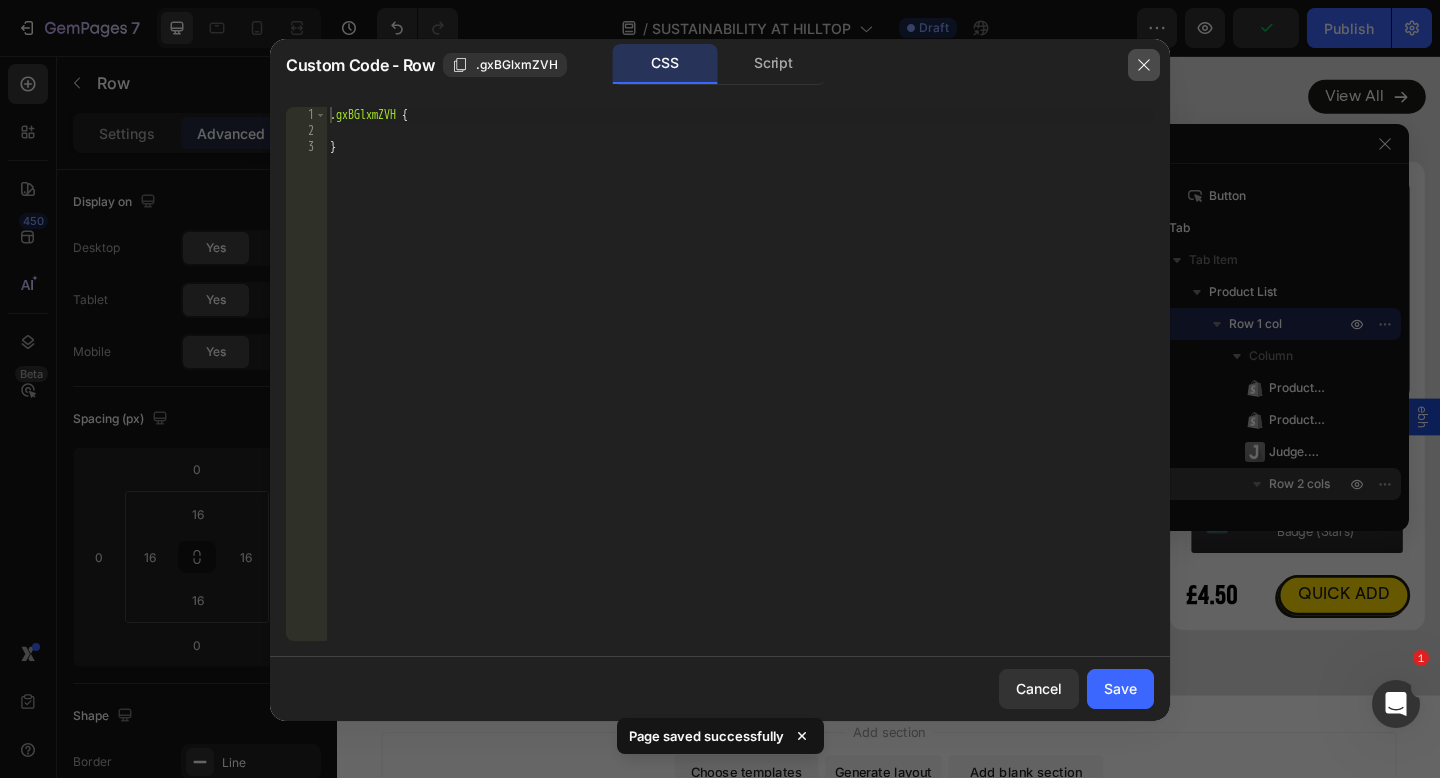 click at bounding box center (1144, 65) 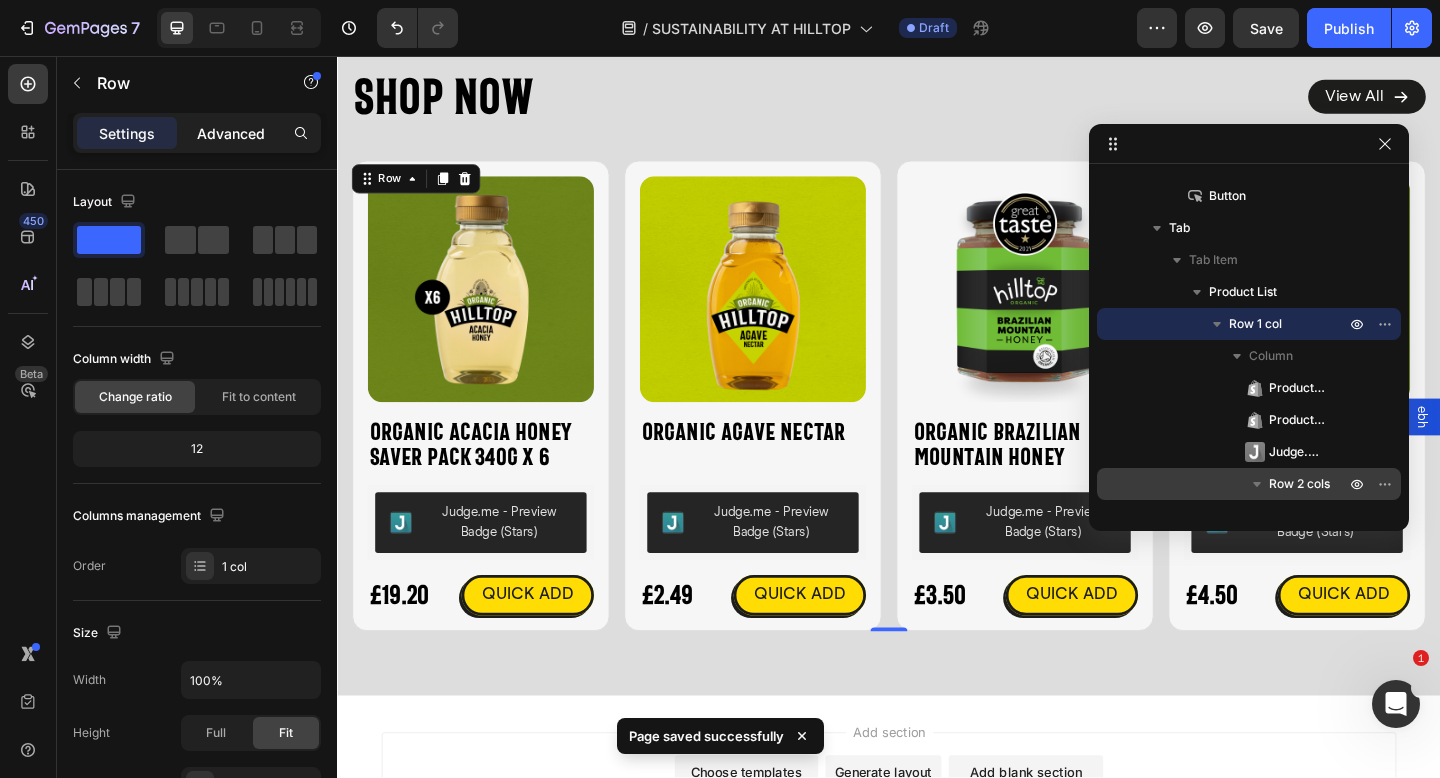 click on "Advanced" 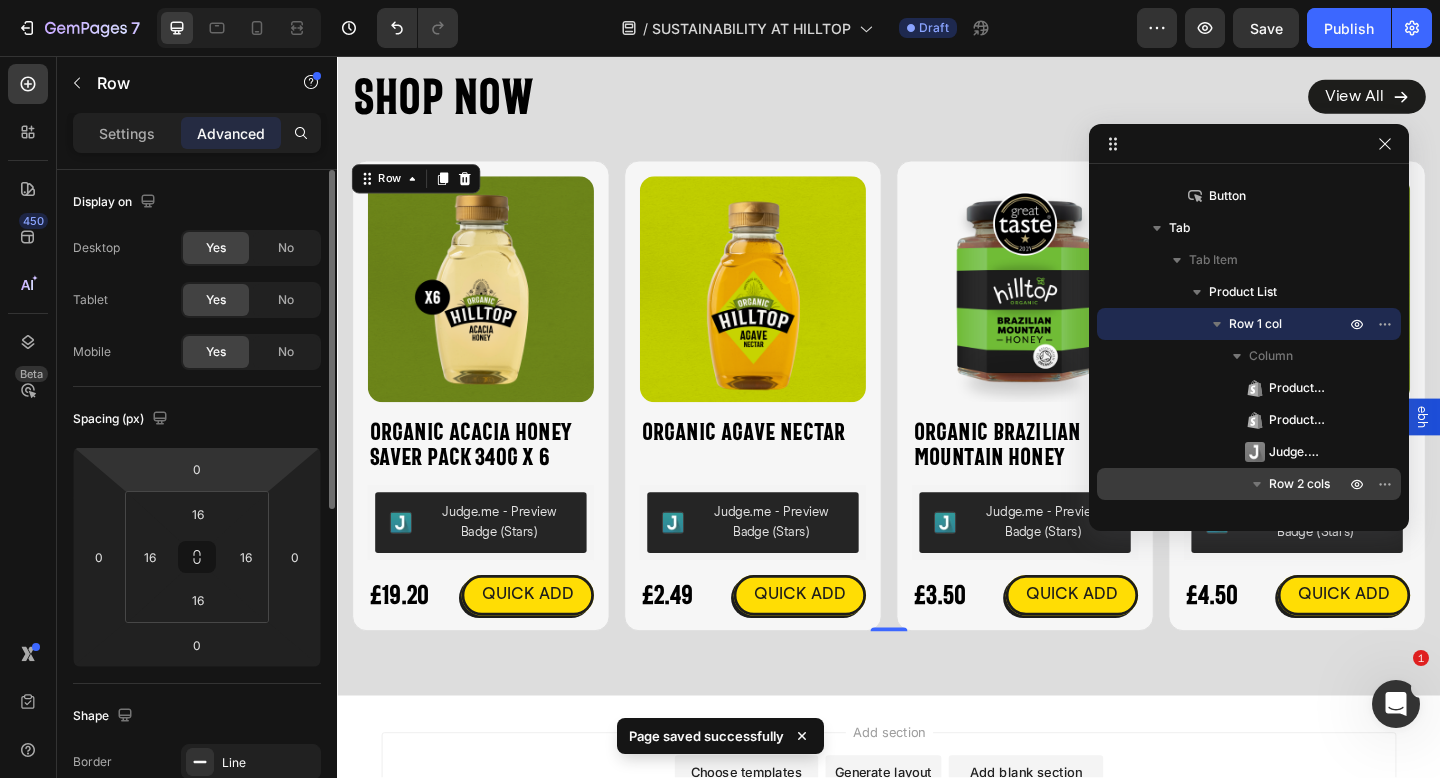 scroll, scrollTop: 639, scrollLeft: 0, axis: vertical 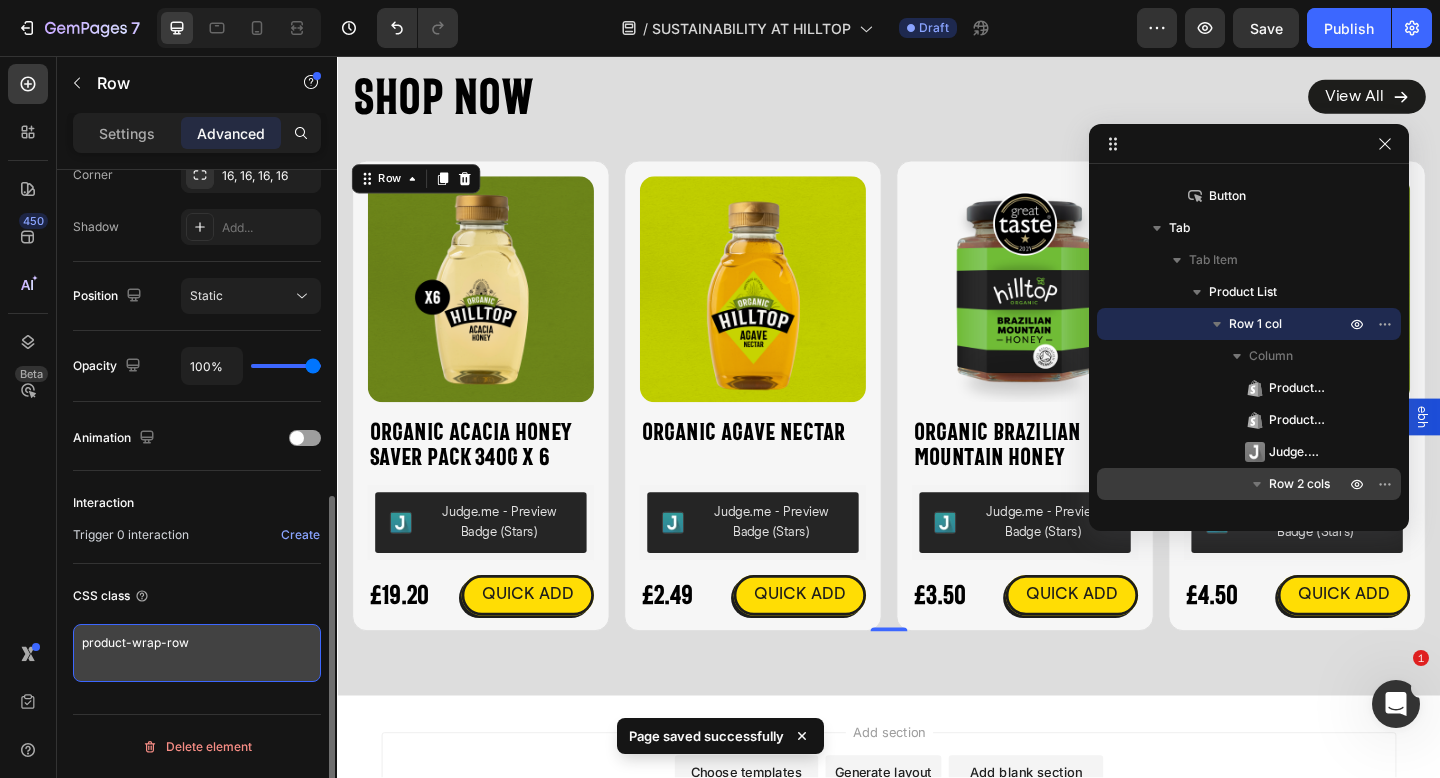 click on "product-wrap-row" at bounding box center [197, 653] 